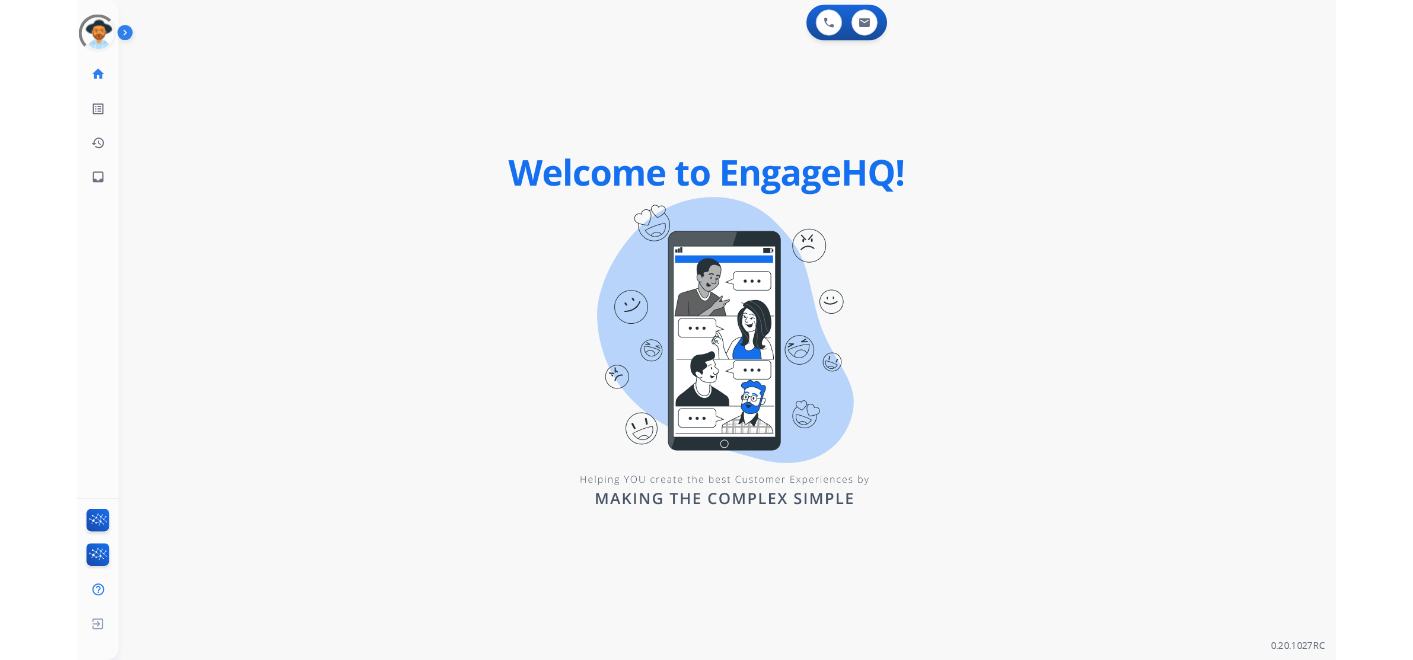 scroll, scrollTop: 0, scrollLeft: 0, axis: both 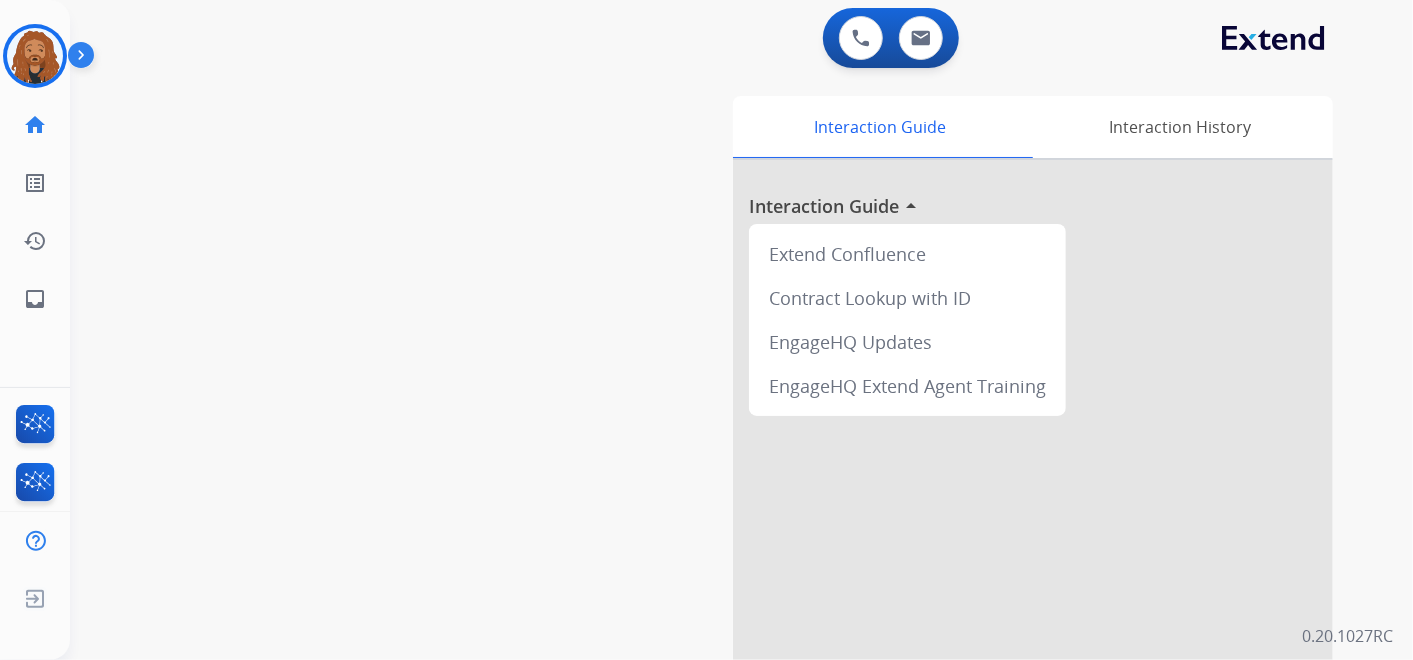 click on "swap_horiz Break voice bridge close_fullscreen Connect 3-Way Call merge_type Separate 3-Way Call  Interaction Guide   Interaction History  Interaction Guide arrow_drop_up  Extend Confluence   Contract Lookup with ID   EngageHQ Updates   EngageHQ Extend Agent Training" at bounding box center (717, 489) 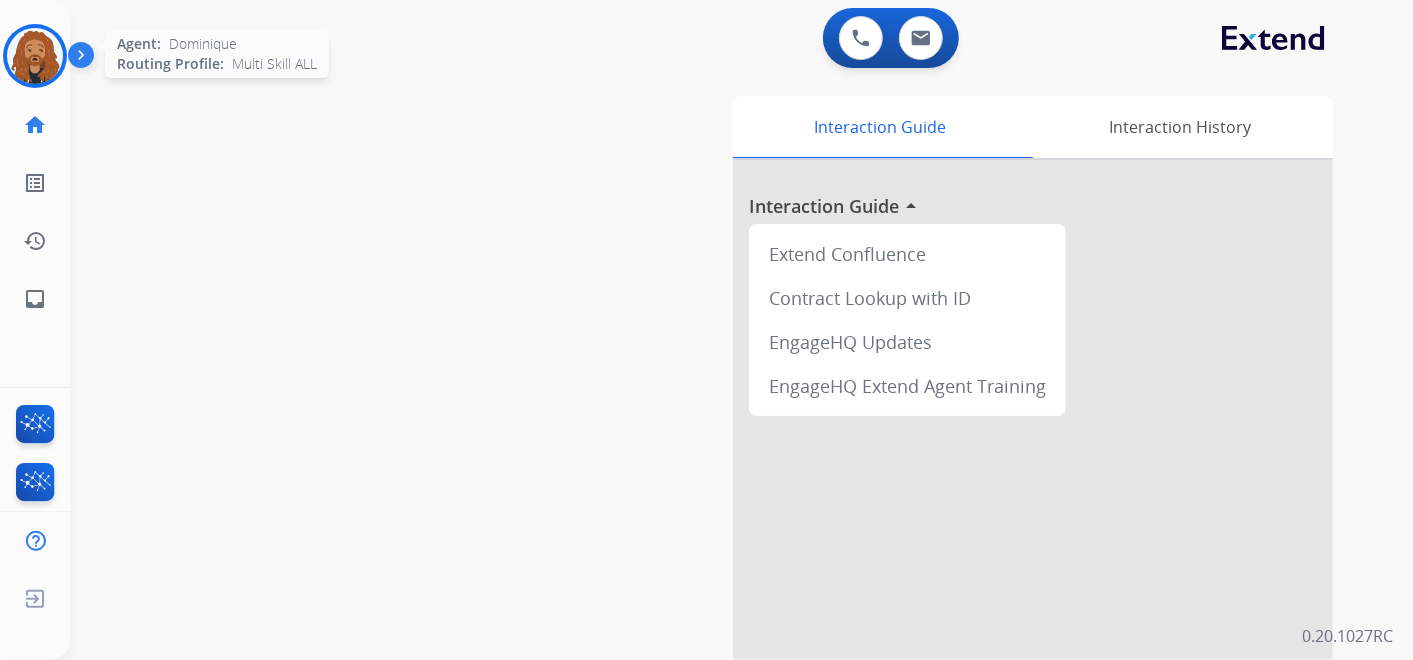 click at bounding box center [35, 56] 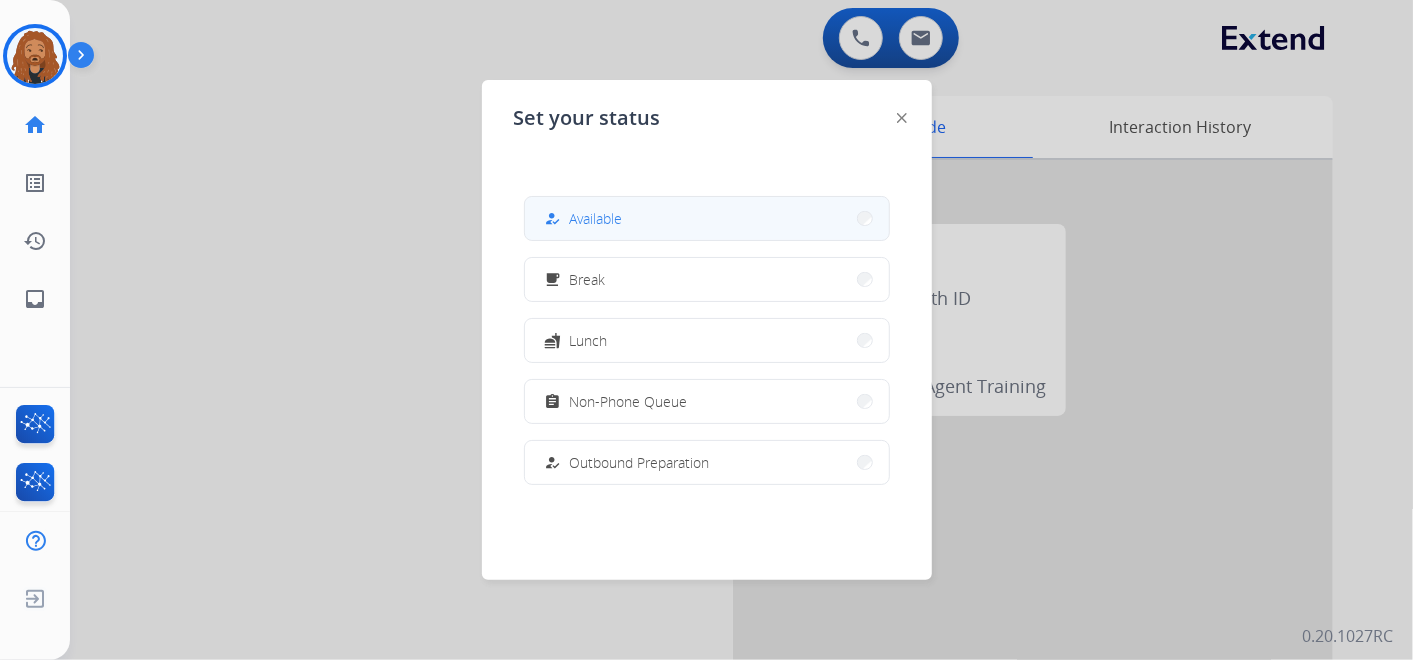 click on "how_to_reg Available" at bounding box center (707, 218) 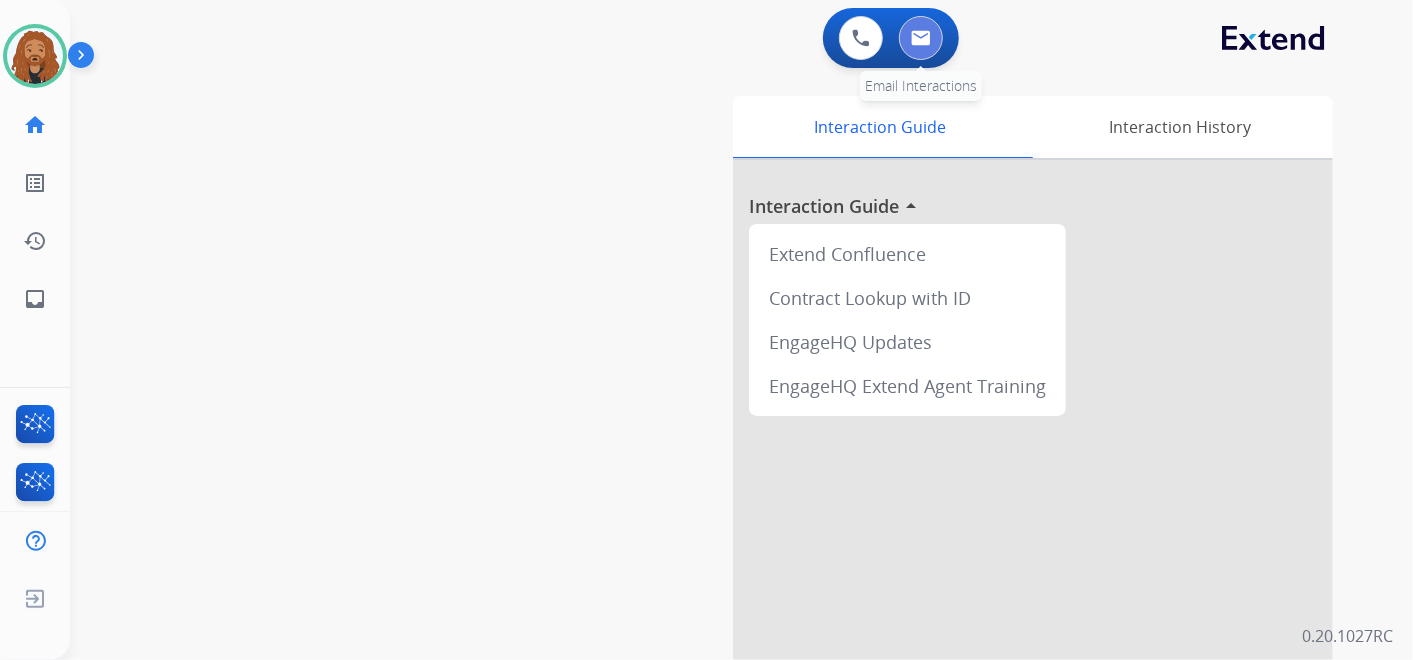 click at bounding box center [921, 38] 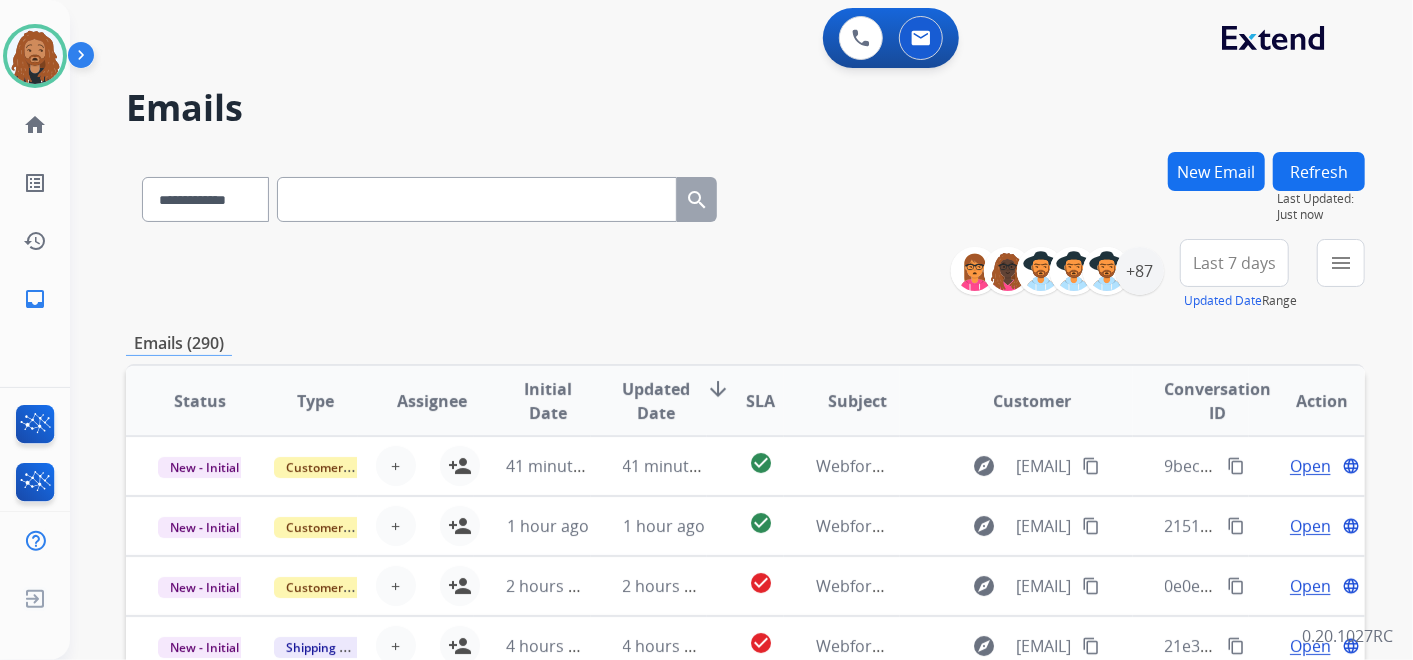 scroll, scrollTop: 1, scrollLeft: 0, axis: vertical 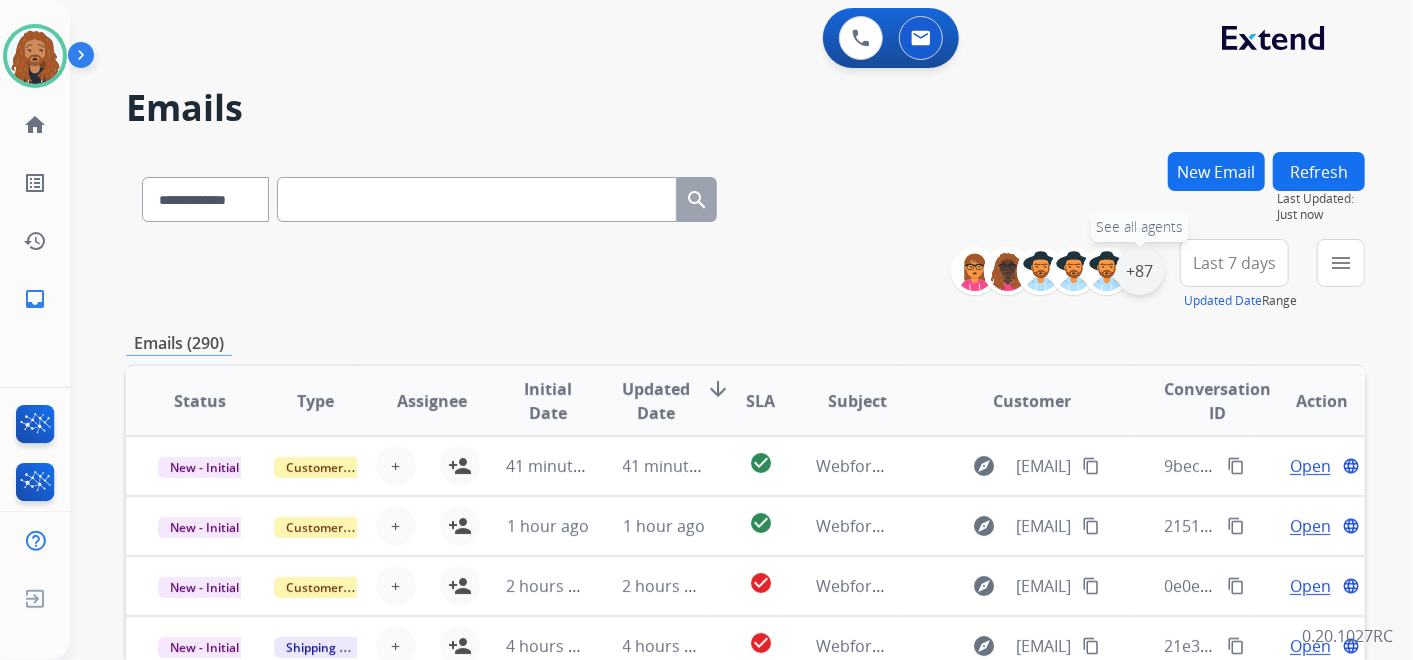 click on "+87" at bounding box center [1140, 271] 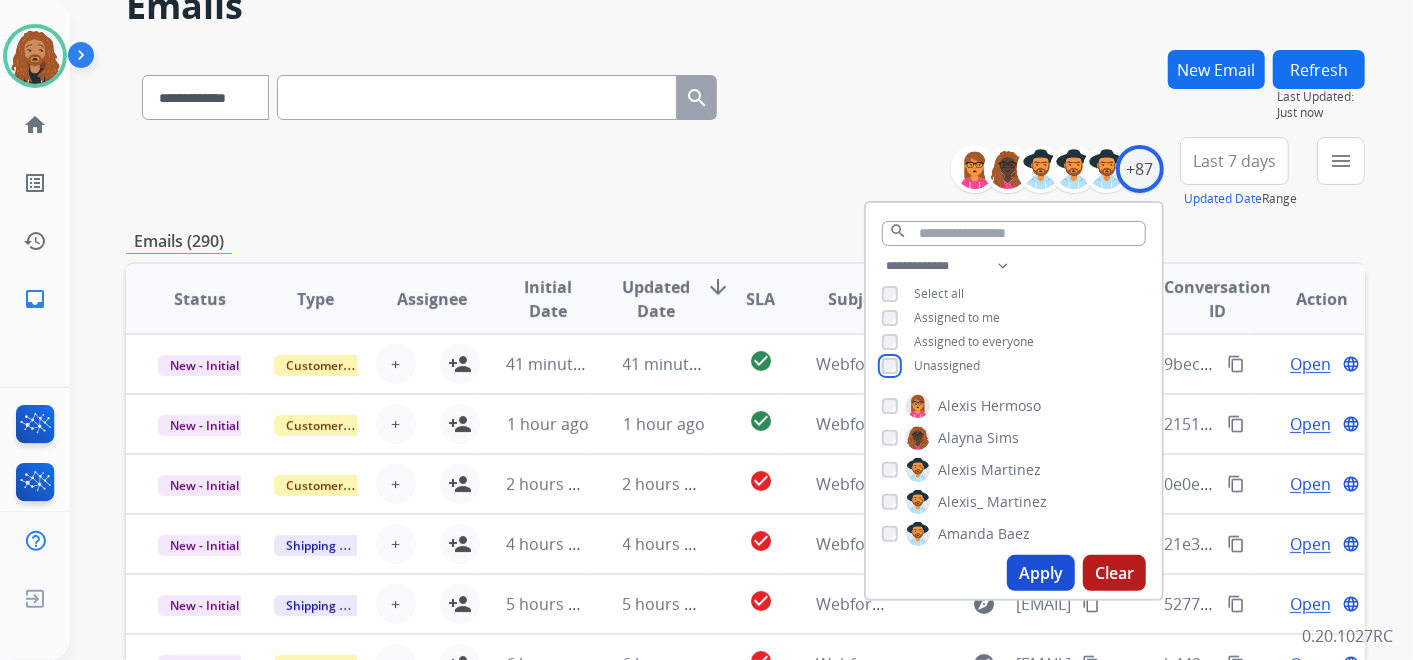 scroll, scrollTop: 222, scrollLeft: 0, axis: vertical 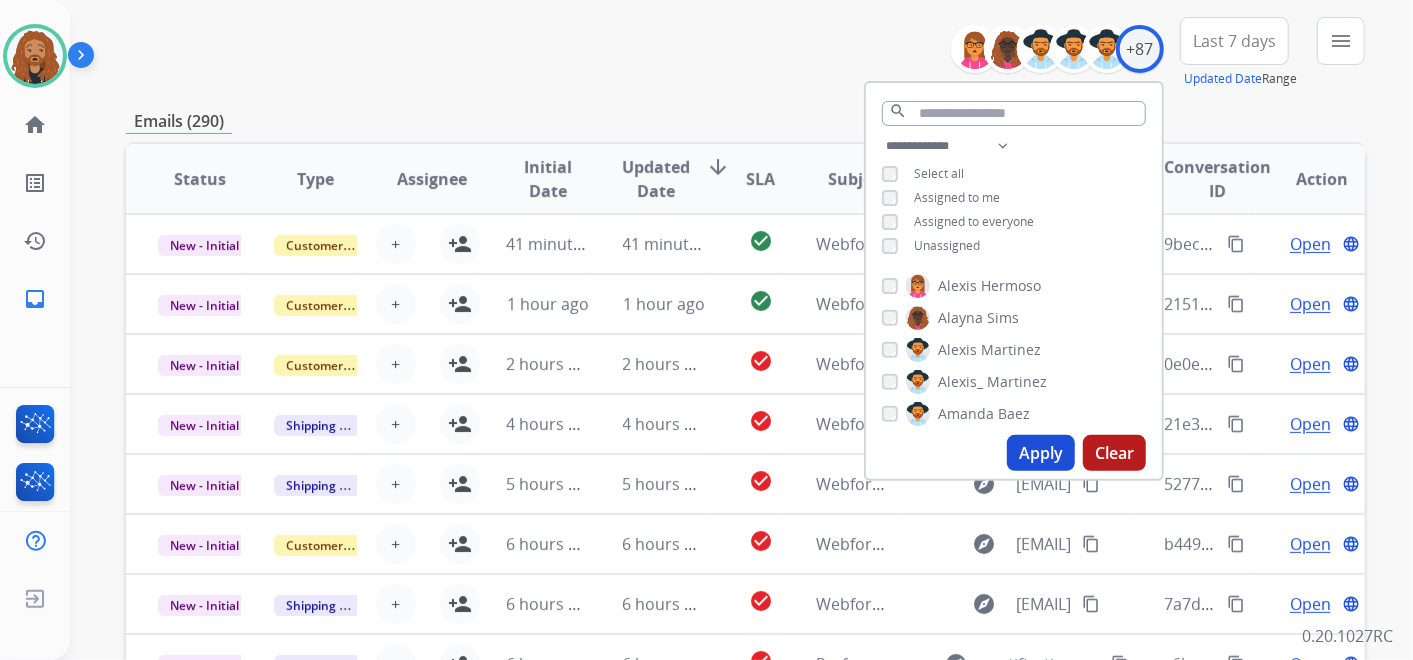 click on "Apply" at bounding box center (1041, 453) 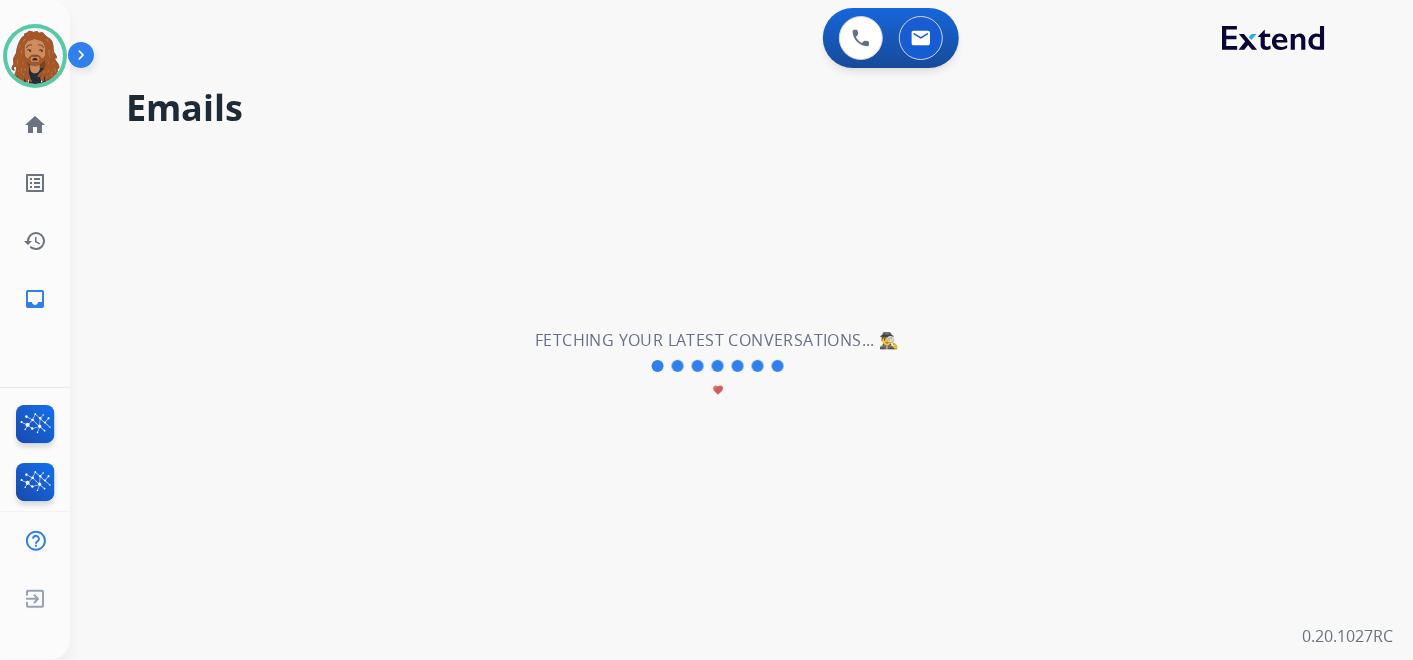 scroll, scrollTop: 0, scrollLeft: 0, axis: both 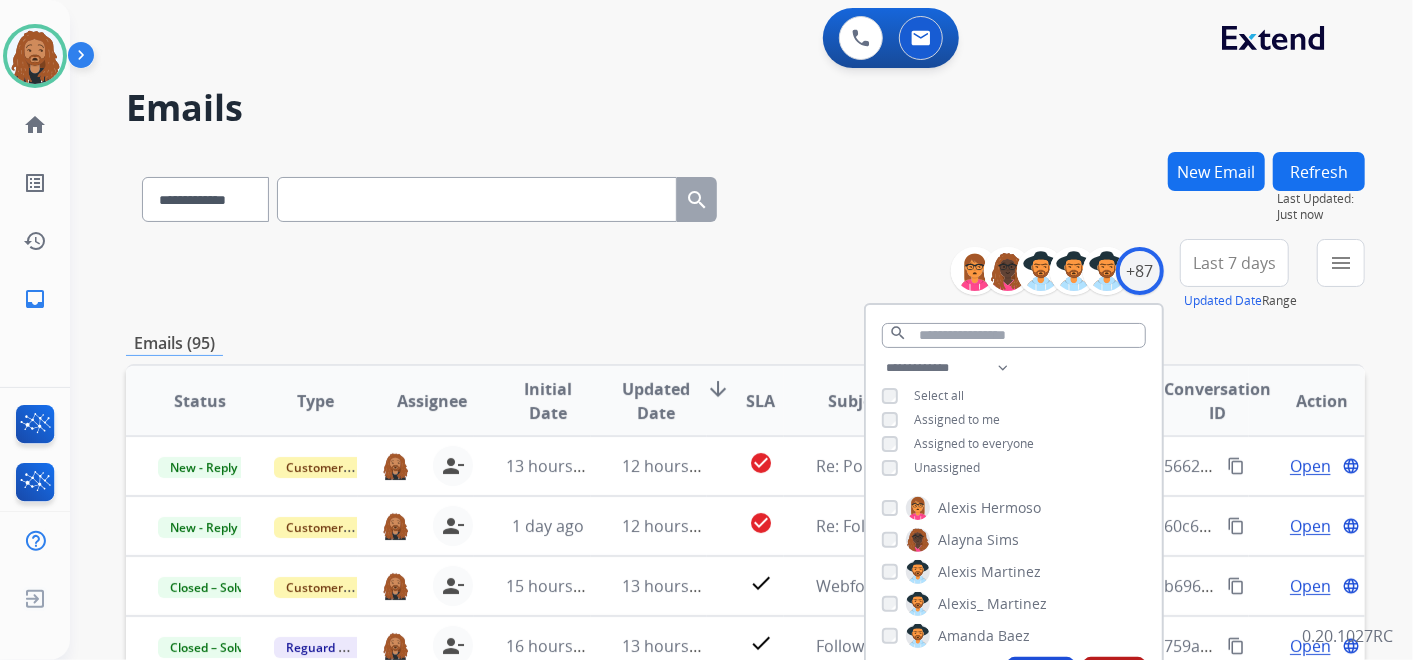 click on "Last 7 days" at bounding box center (1234, 263) 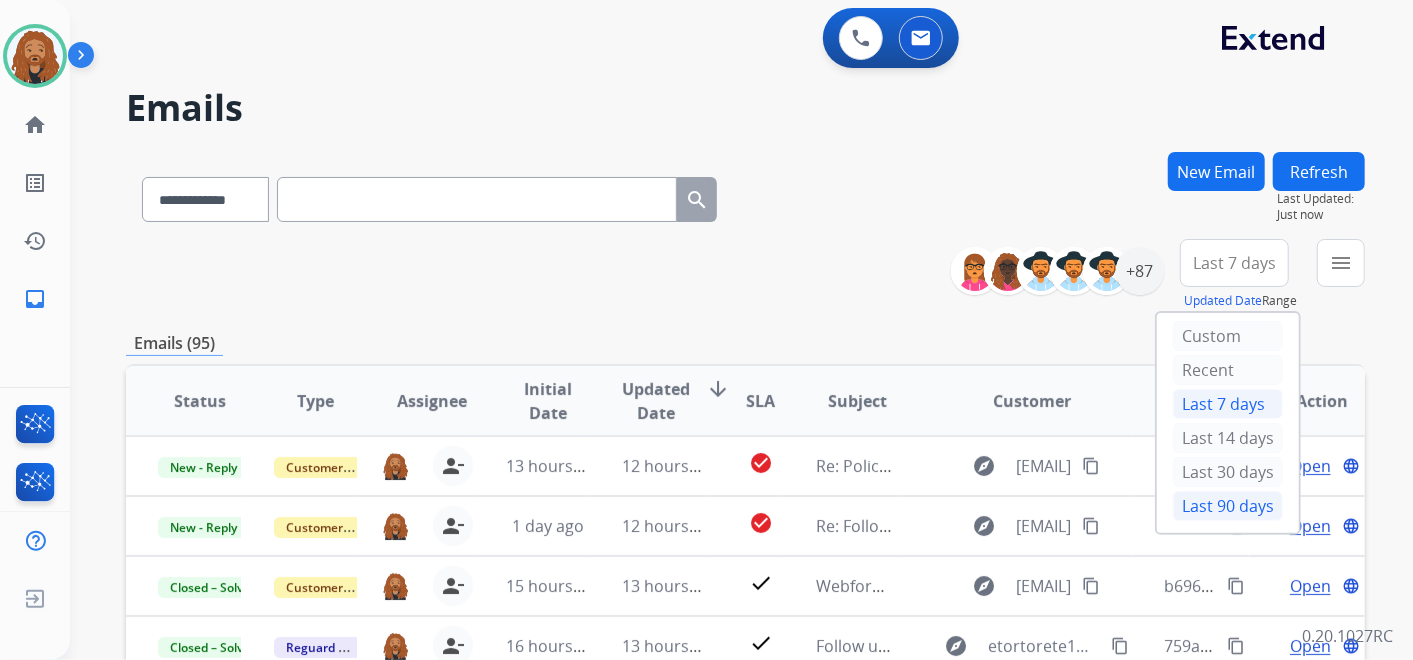 click on "Last 90 days" at bounding box center [1228, 506] 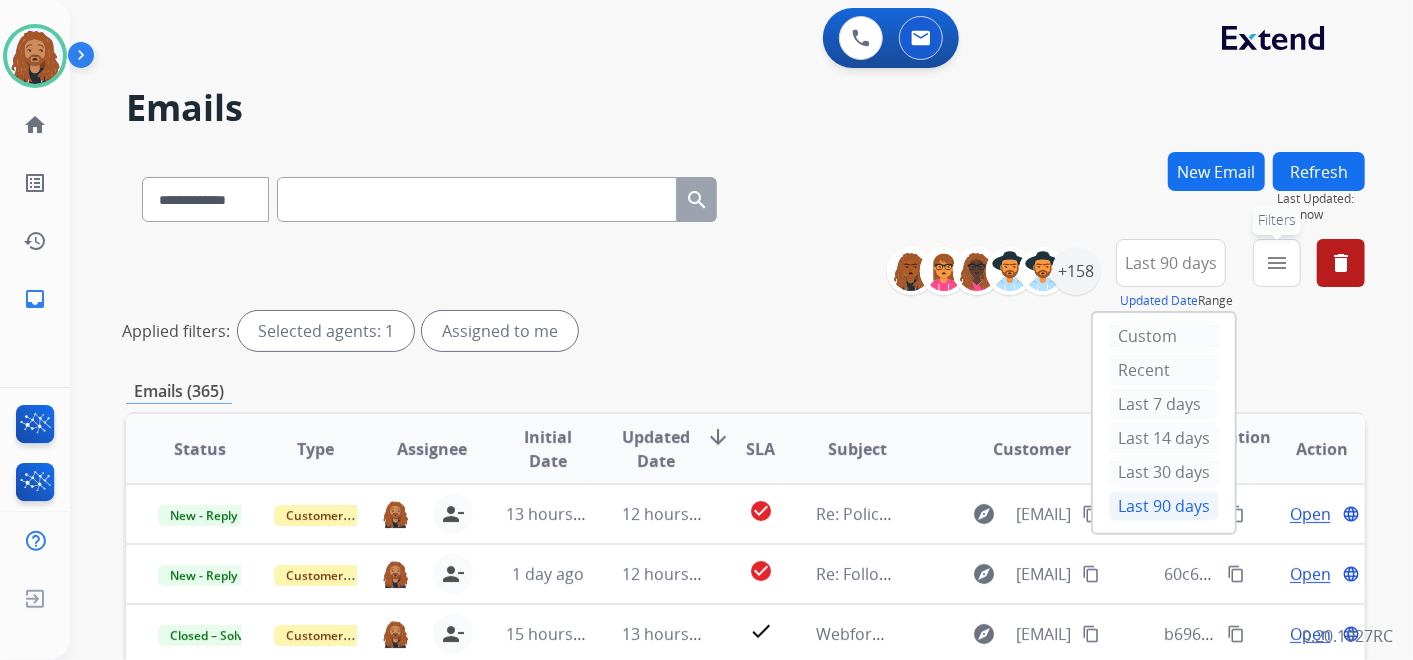 click on "menu  Filters" at bounding box center [1277, 263] 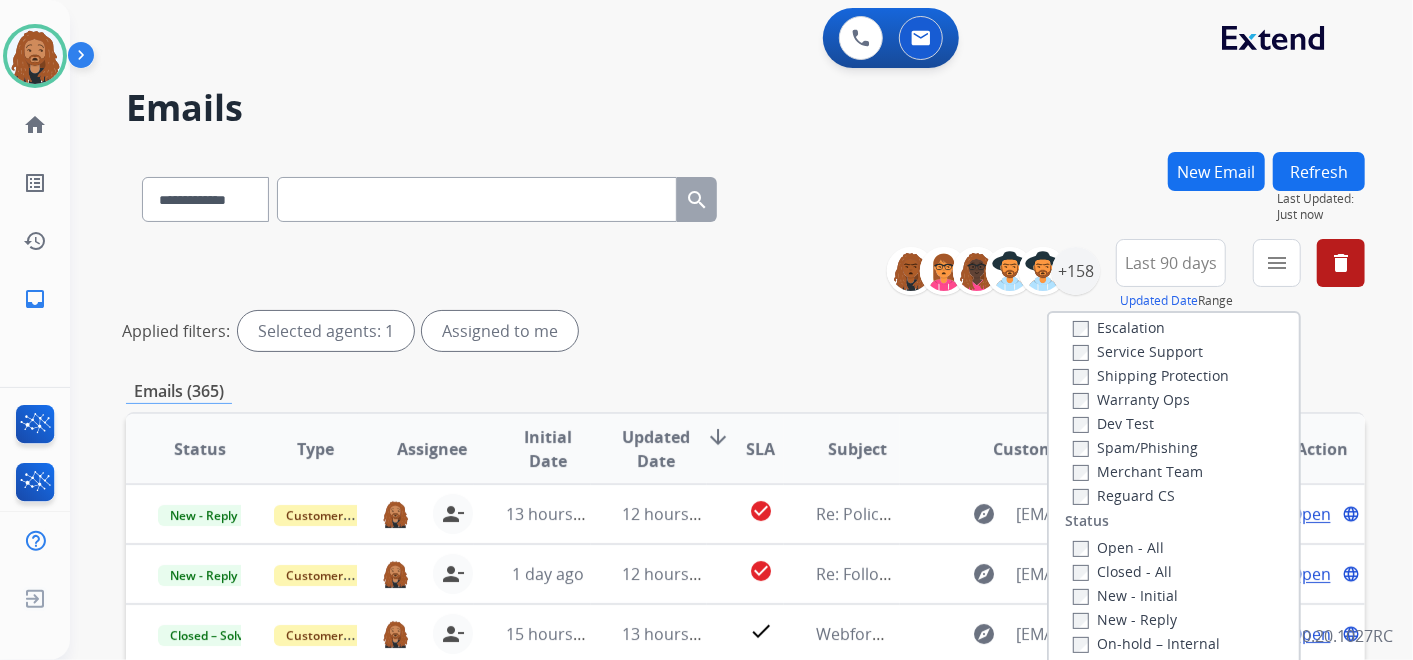 scroll, scrollTop: 222, scrollLeft: 0, axis: vertical 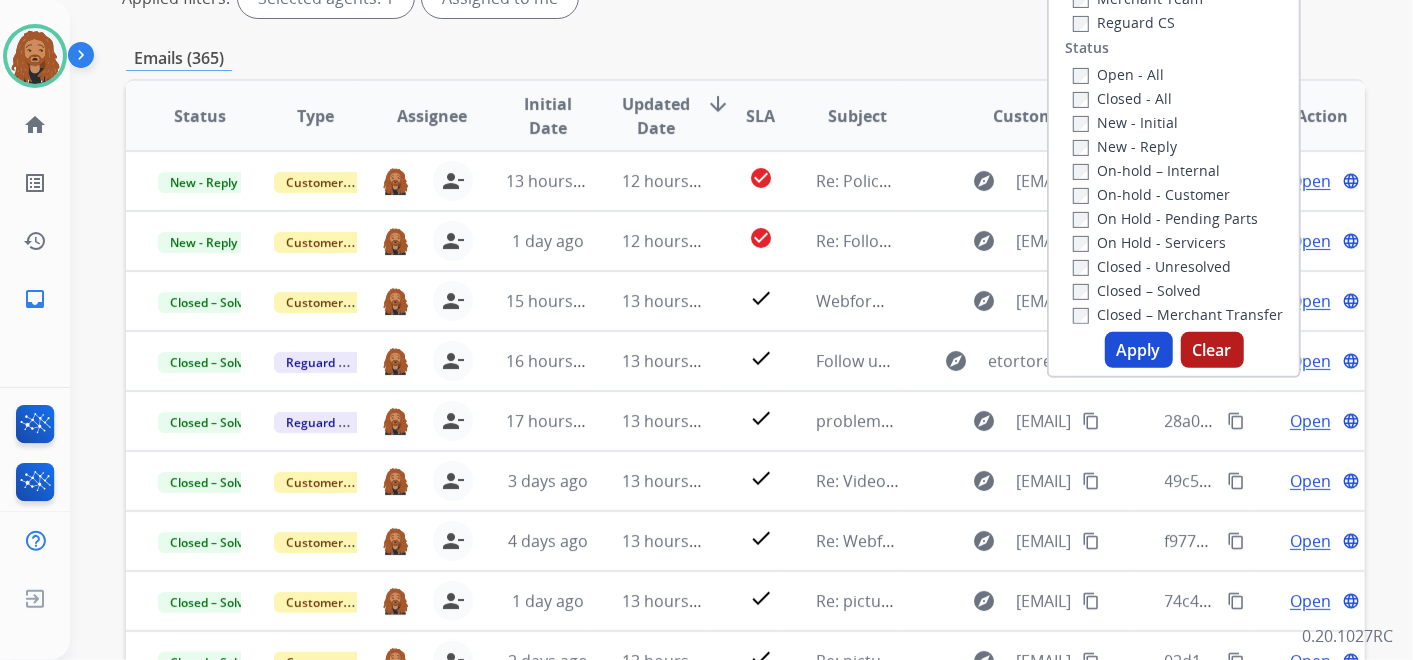 click on "Apply" at bounding box center (1139, 350) 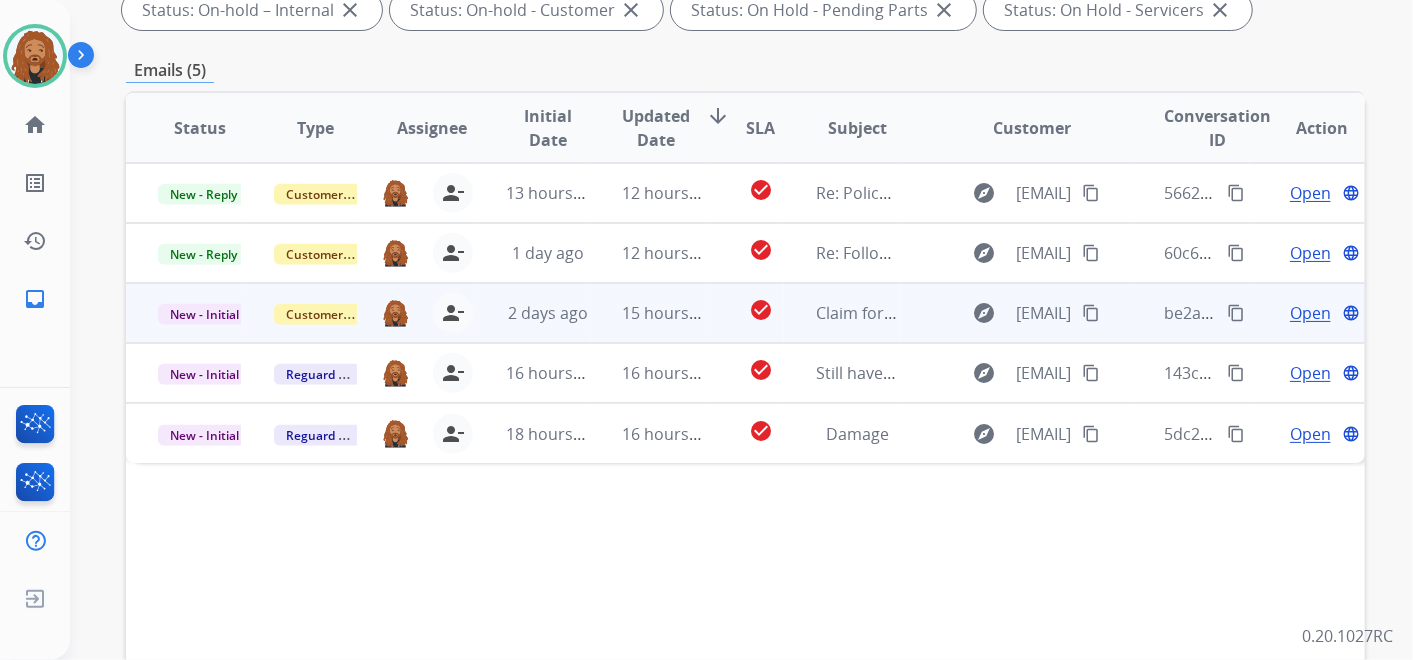 scroll, scrollTop: 333, scrollLeft: 0, axis: vertical 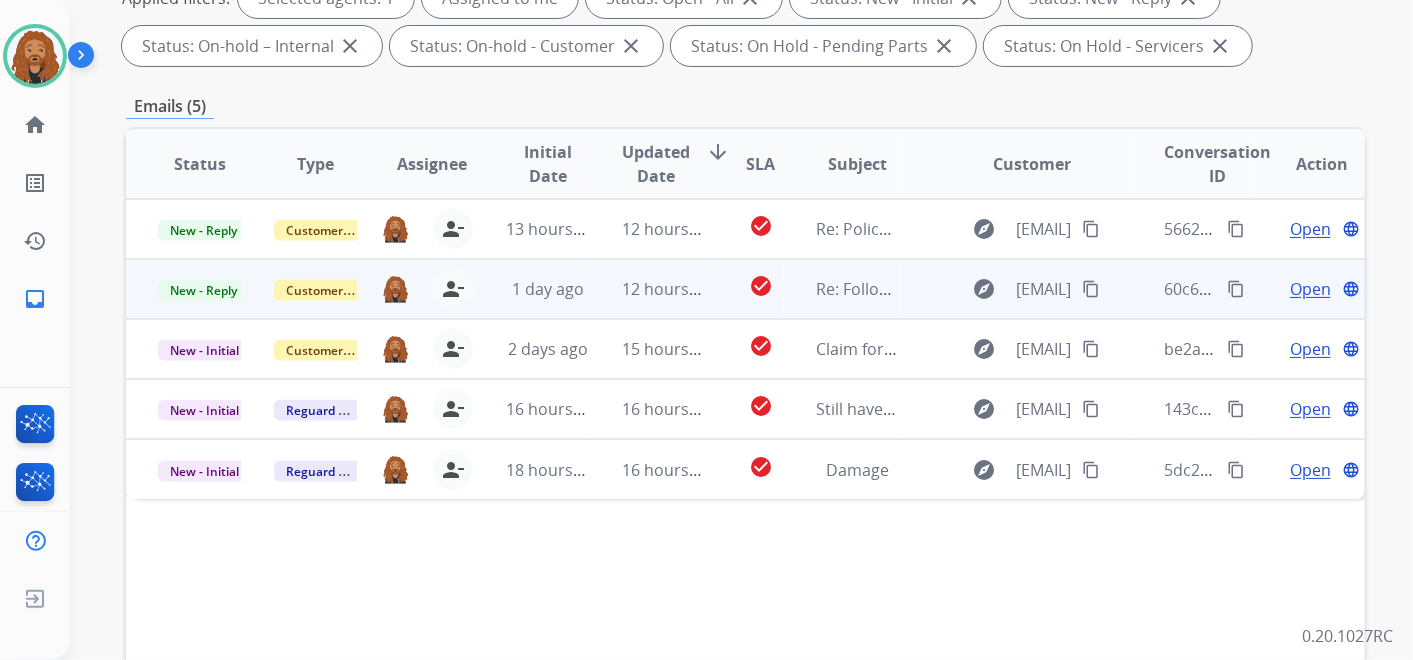 click on "check_circle" at bounding box center (745, 289) 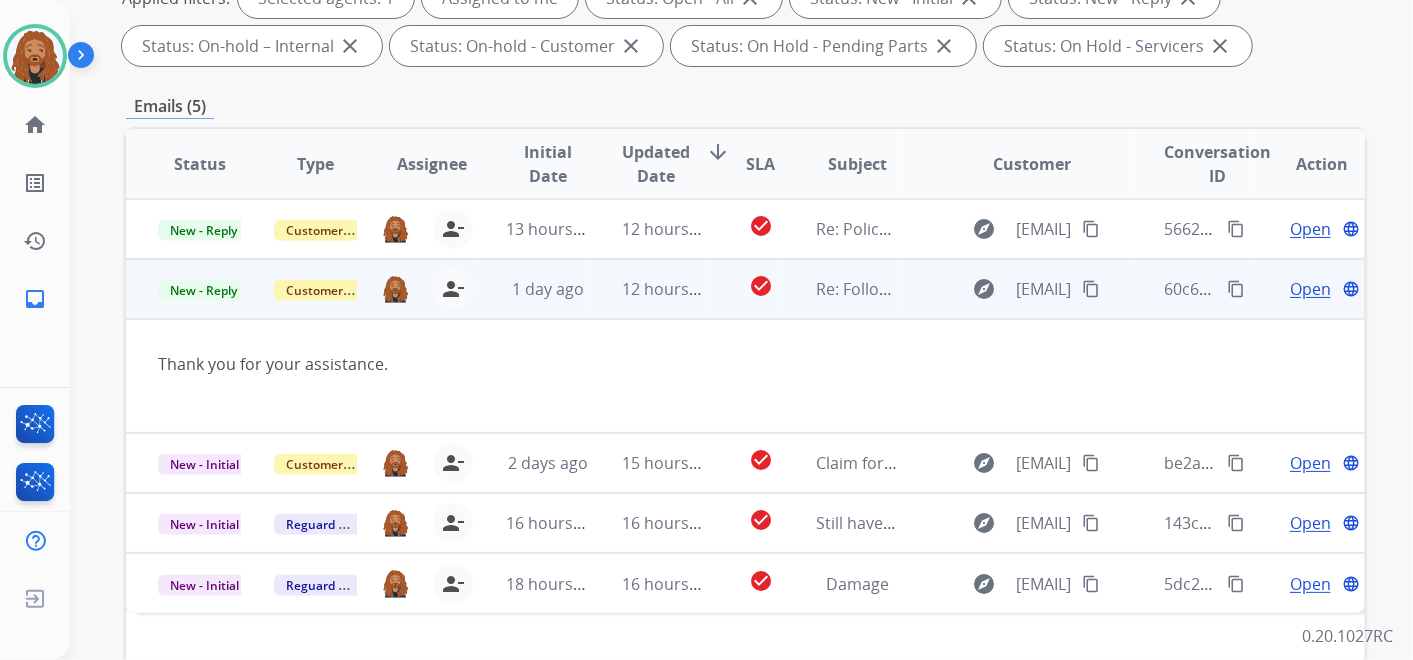 click on "Open" at bounding box center (1310, 289) 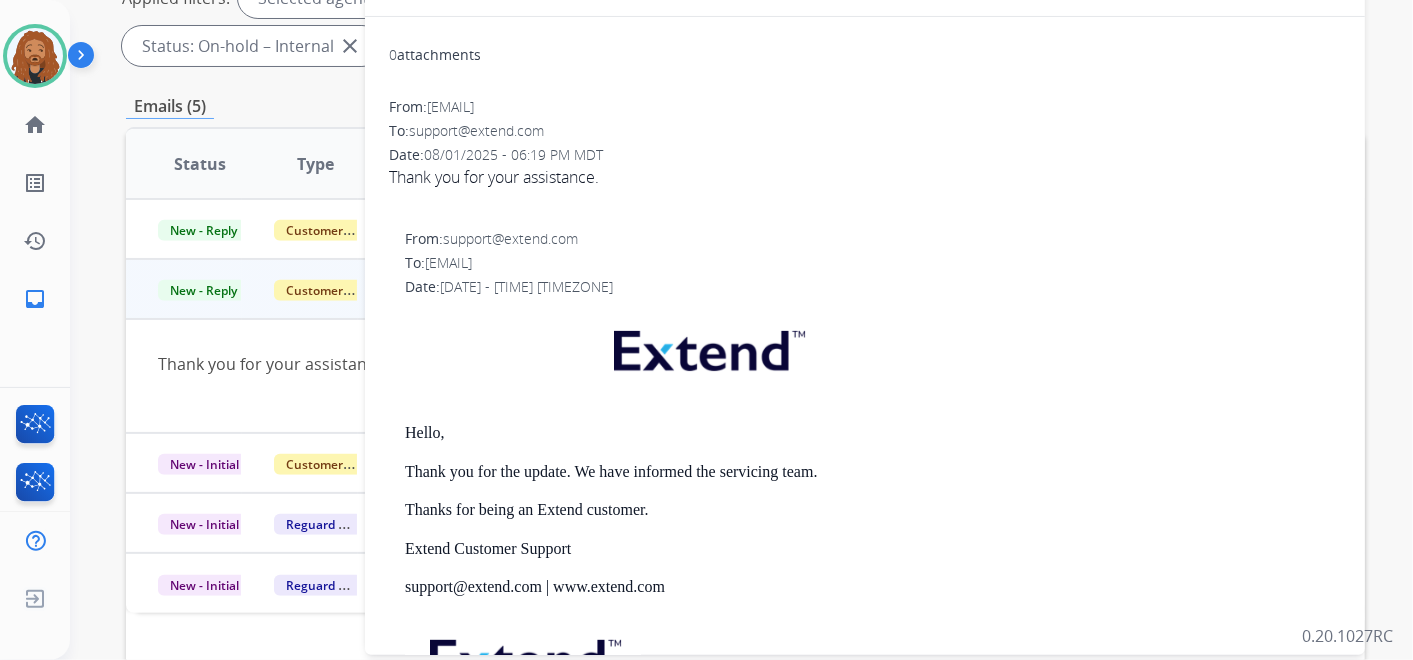 scroll, scrollTop: 0, scrollLeft: 0, axis: both 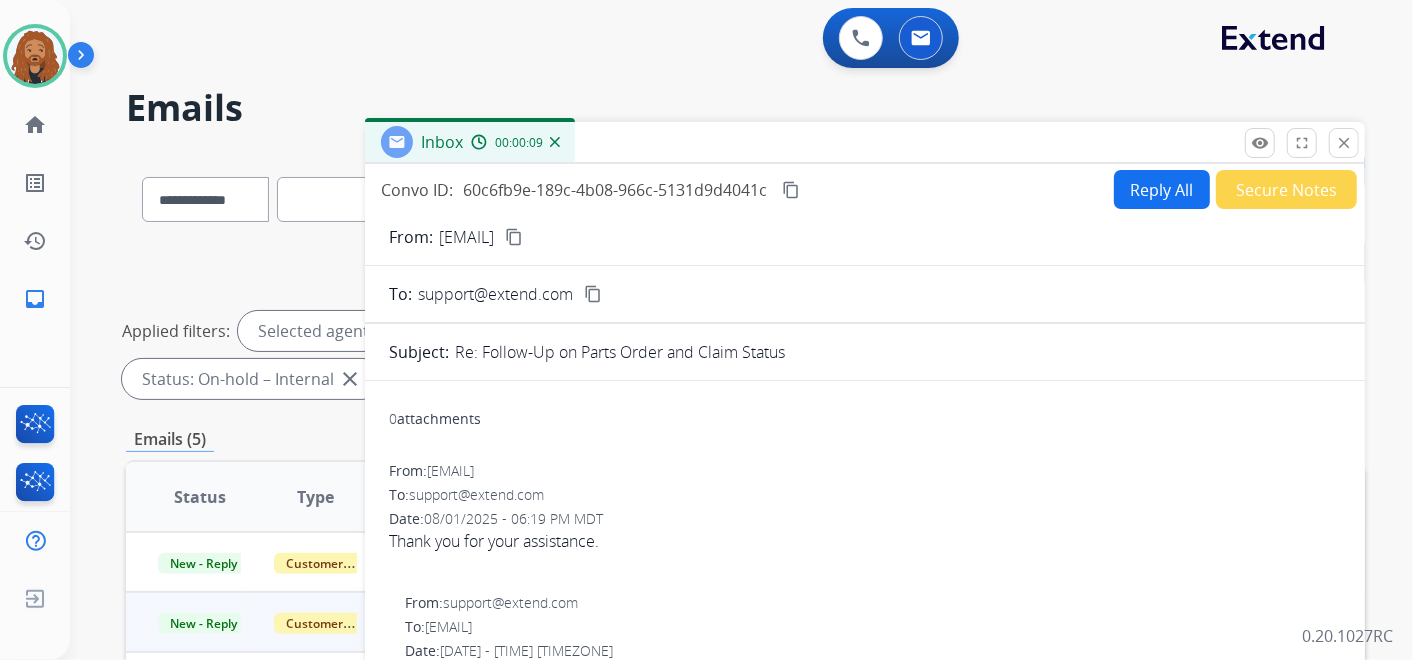 click on "Secure Notes" at bounding box center [1286, 189] 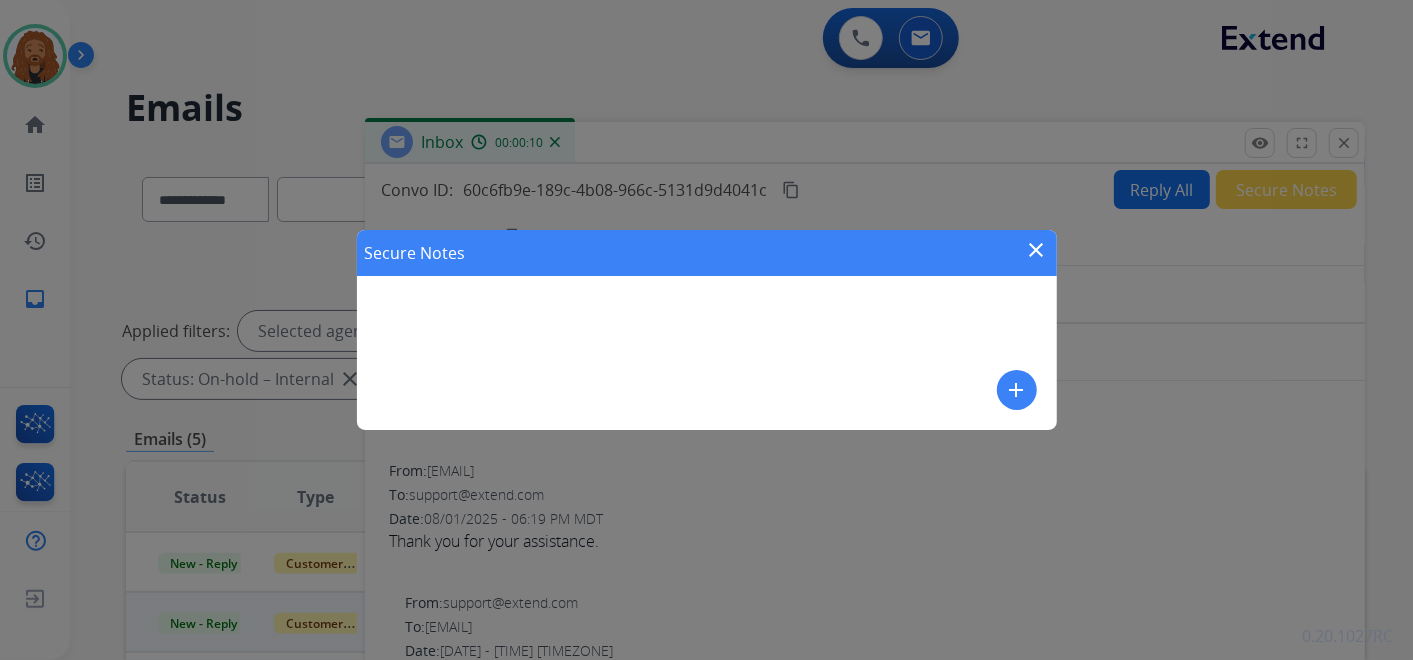click on "add" at bounding box center (1017, 390) 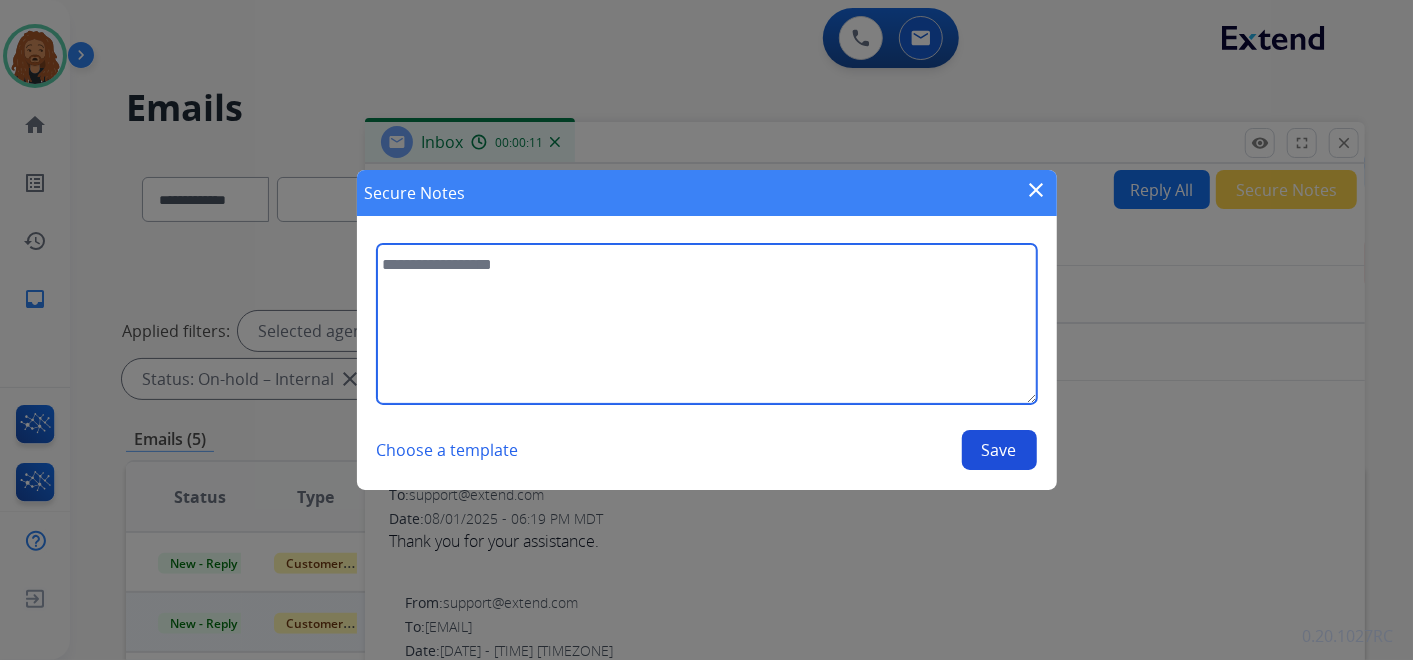 click at bounding box center [707, 324] 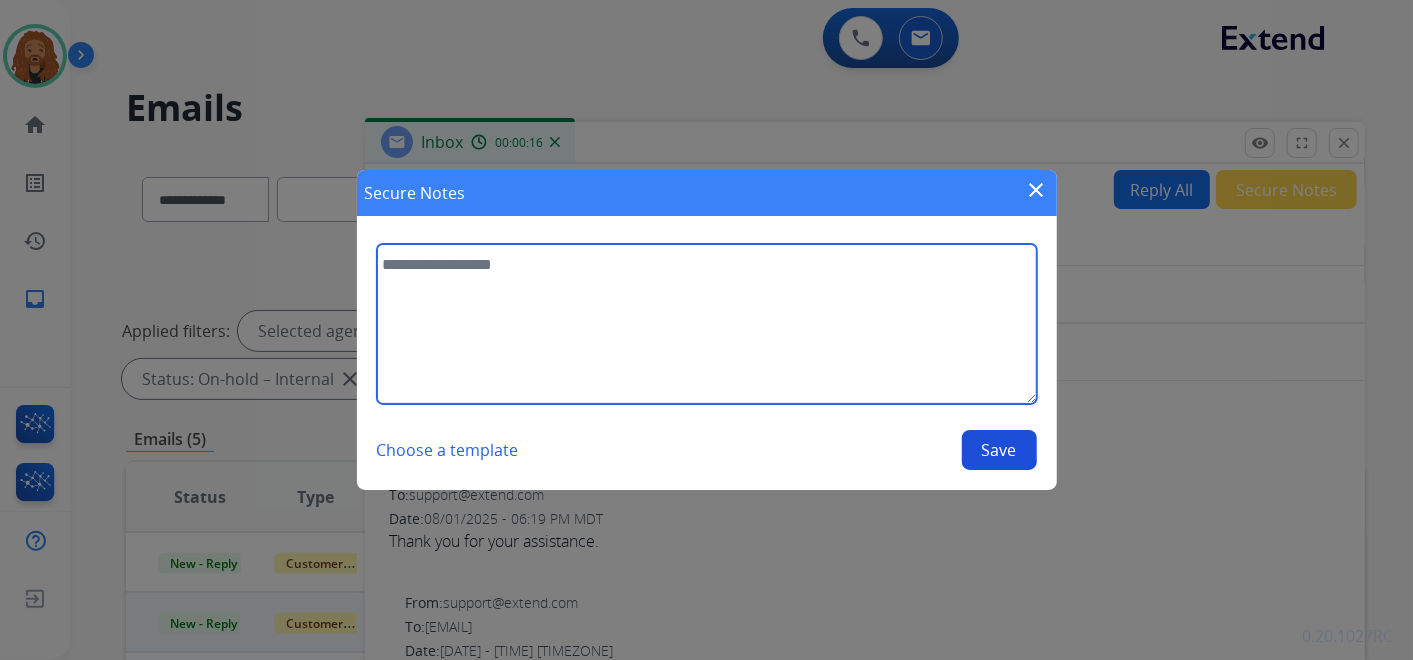 type on "*" 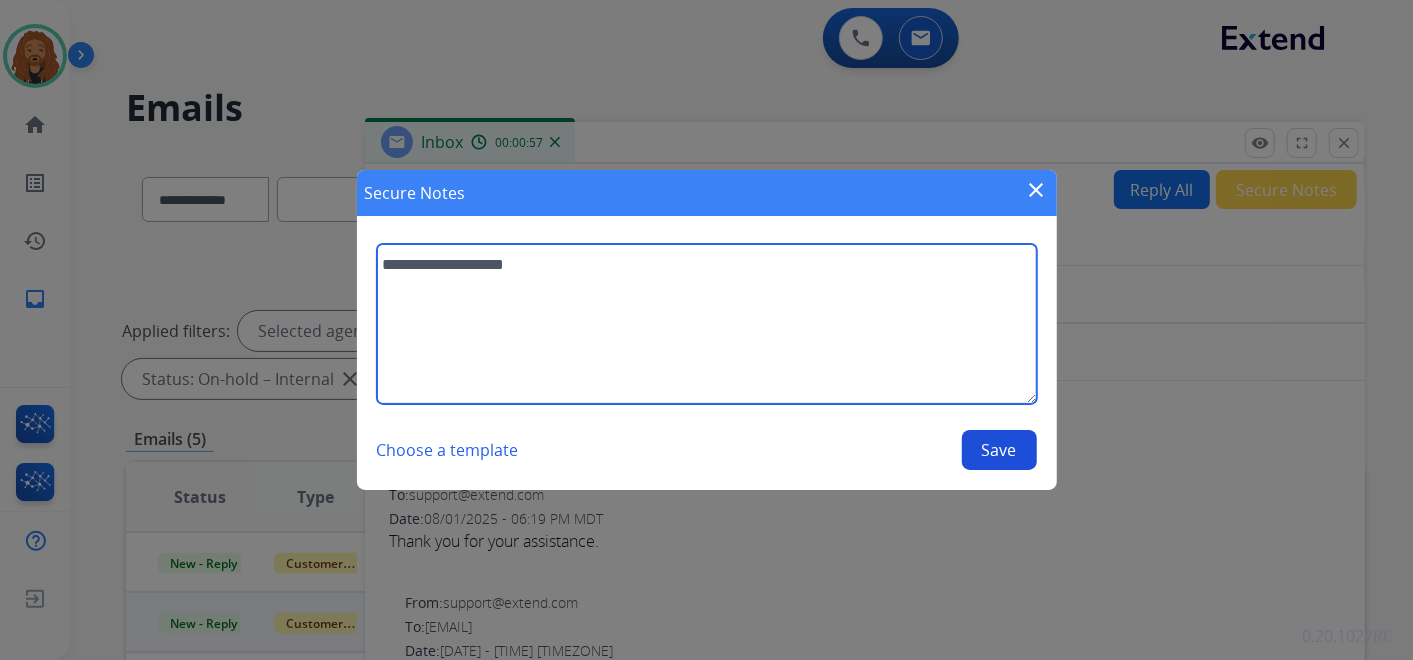 type on "**********" 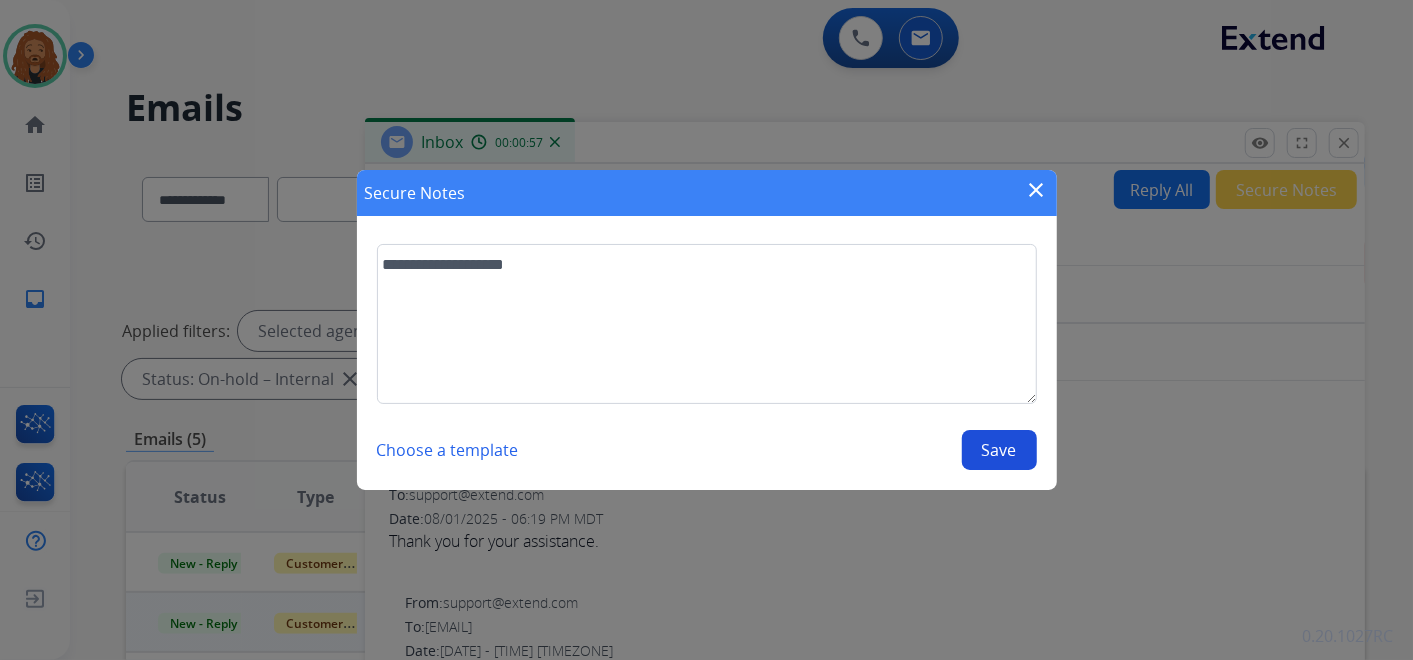 click on "Save" at bounding box center [999, 450] 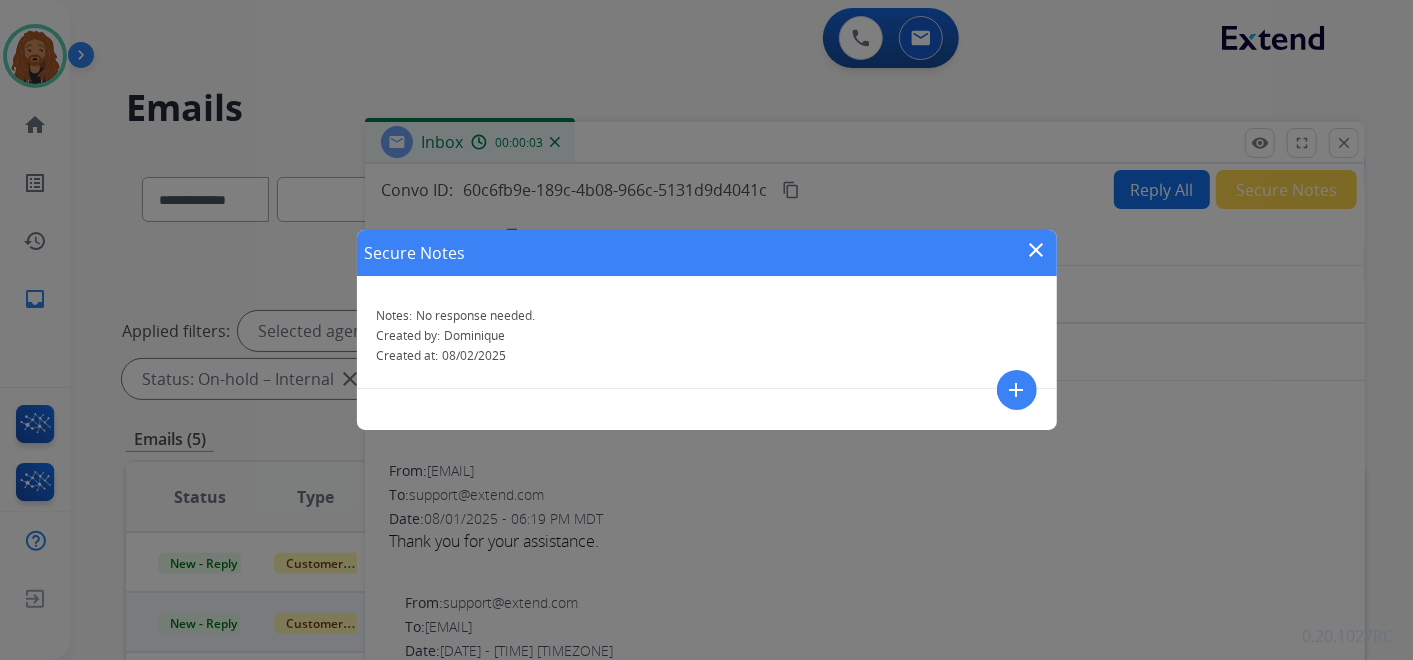 click on "add" at bounding box center (1017, 390) 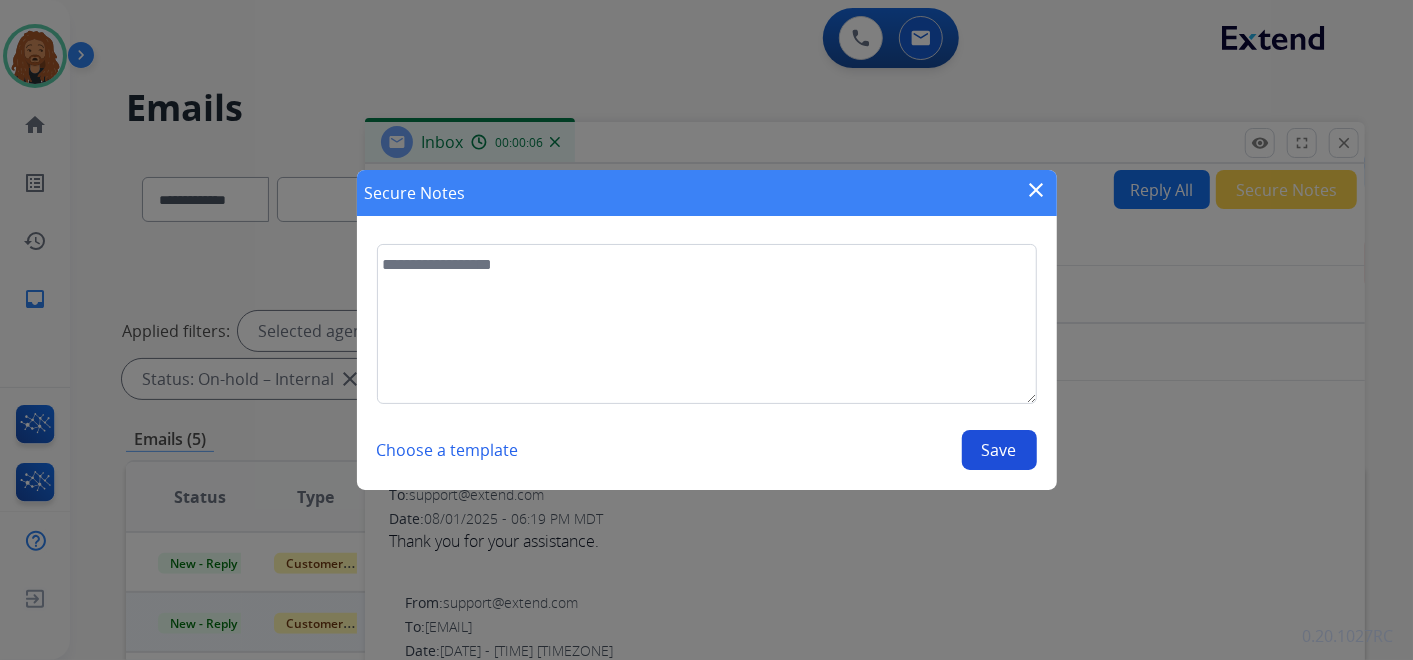 click on "close" at bounding box center (1037, 190) 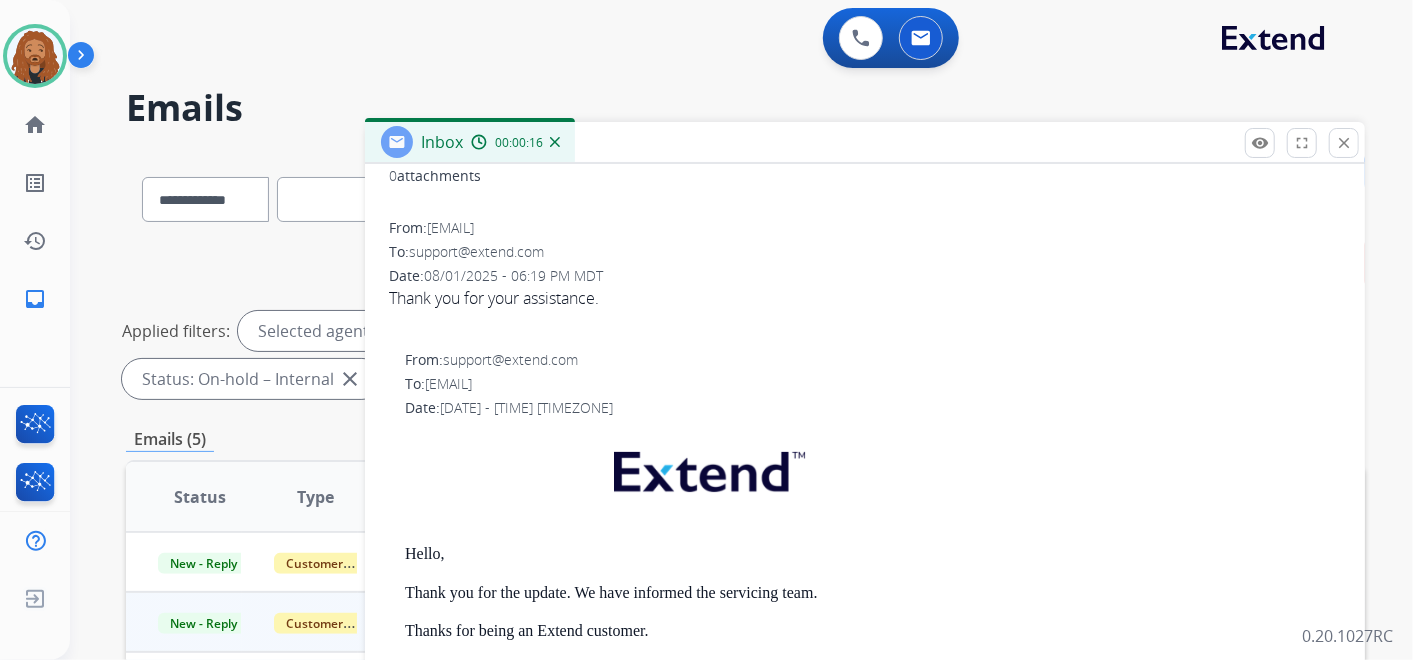 scroll, scrollTop: 0, scrollLeft: 0, axis: both 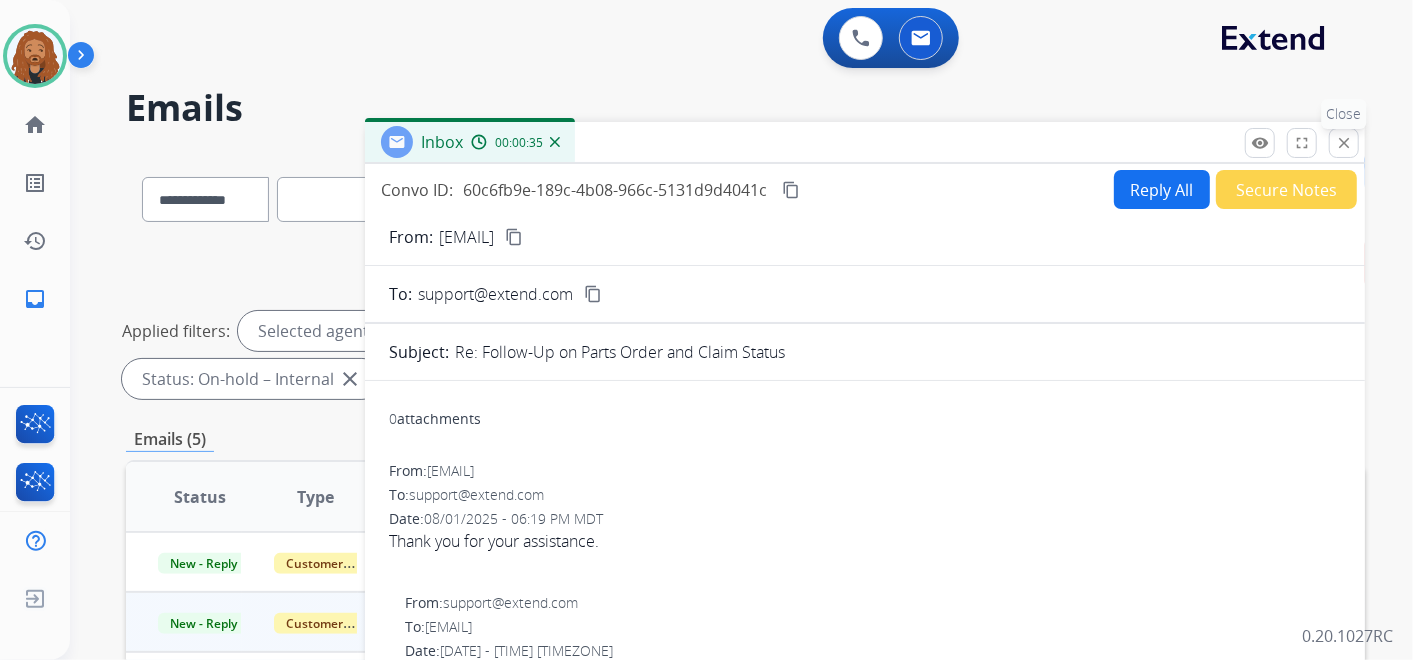 click on "close" at bounding box center [1344, 143] 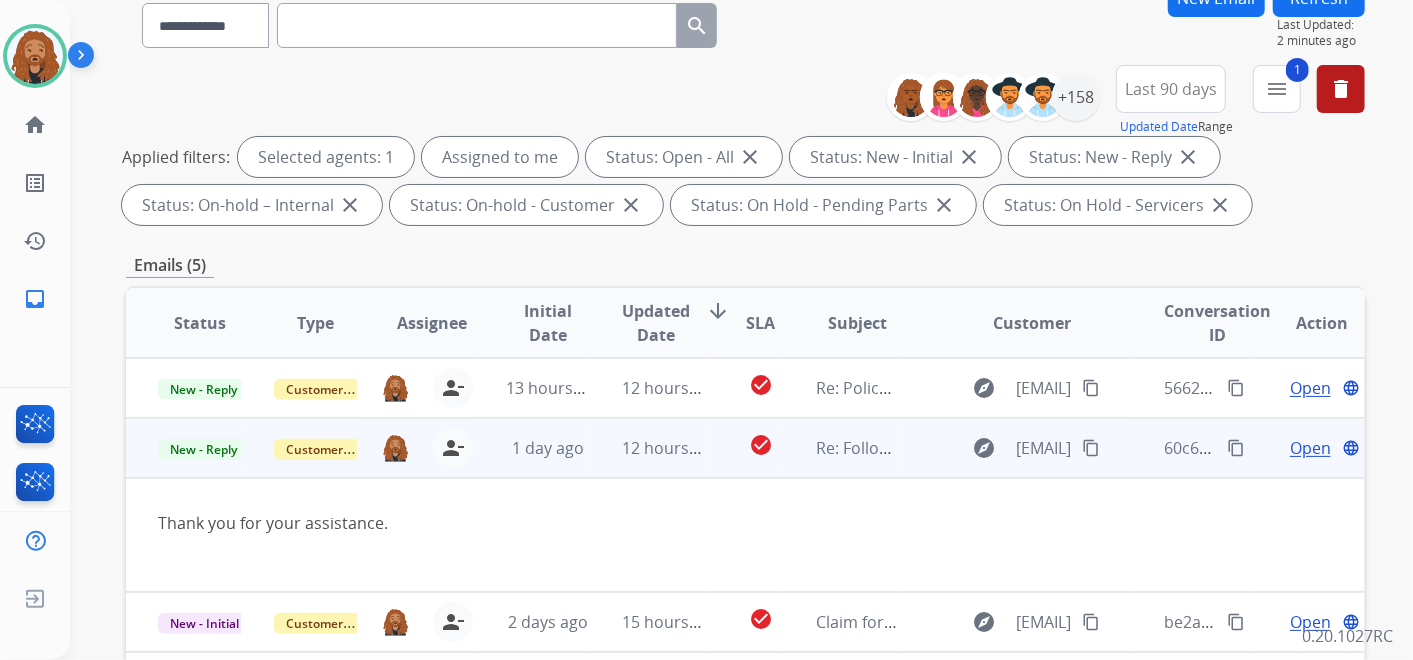 scroll, scrollTop: 222, scrollLeft: 0, axis: vertical 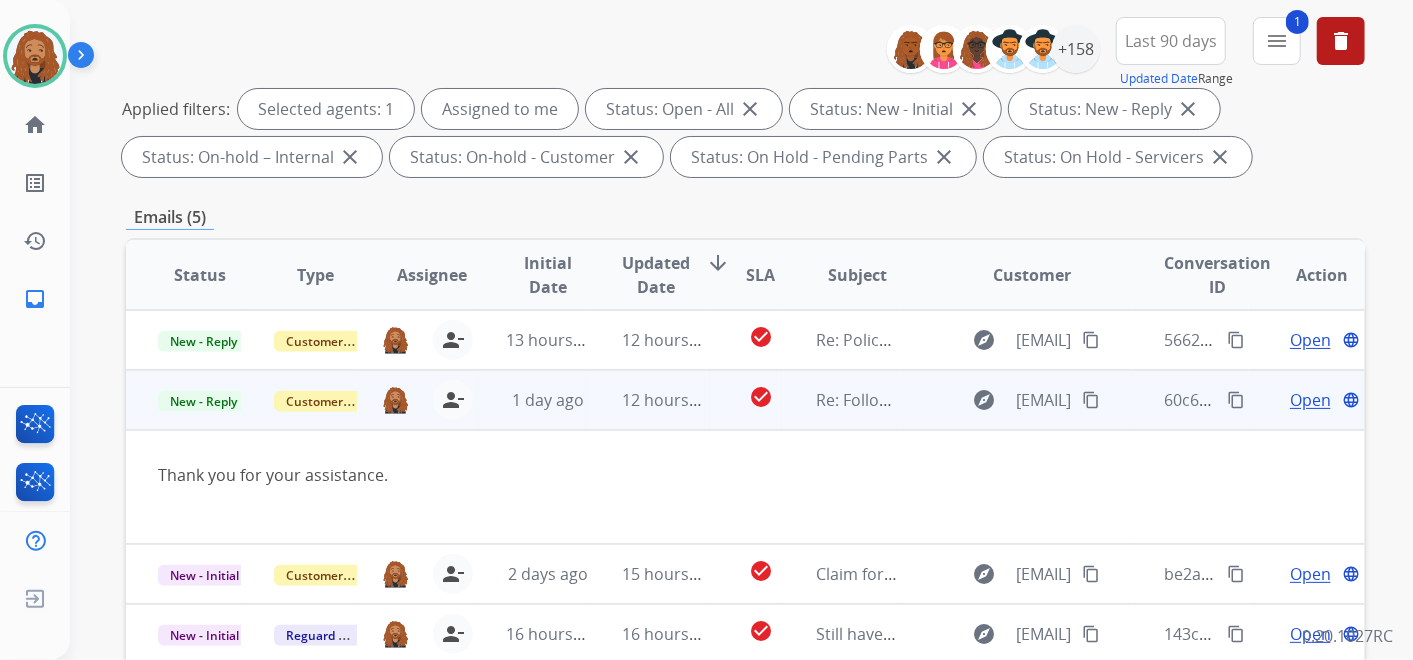 click on "New - Reply" at bounding box center (184, 400) 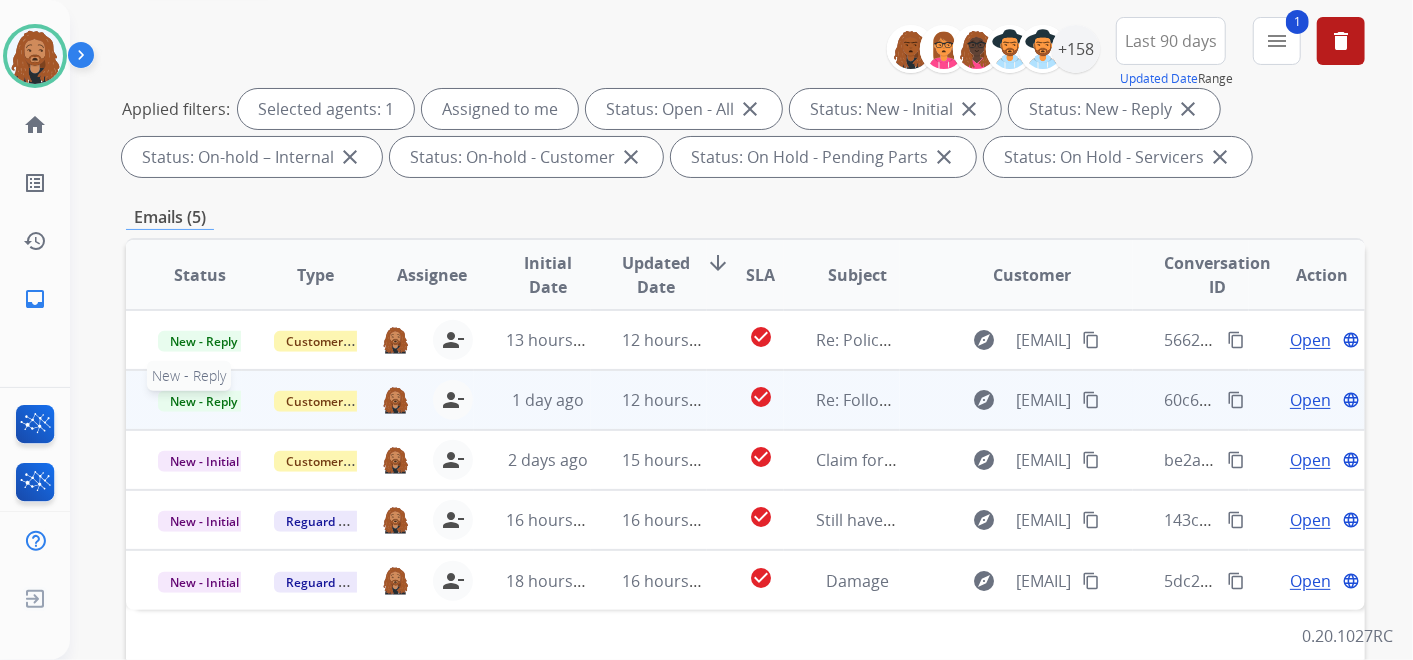 click on "New - Reply" at bounding box center [203, 401] 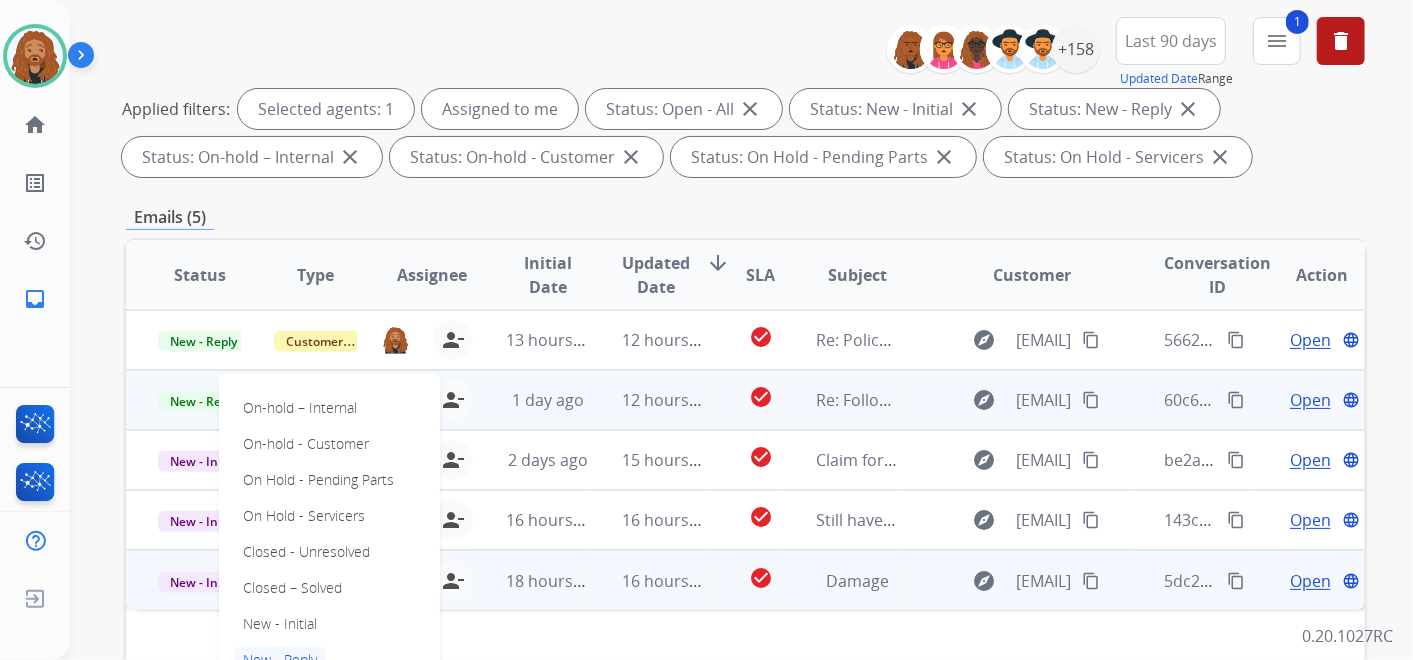 click on "Closed – Solved" at bounding box center [292, 588] 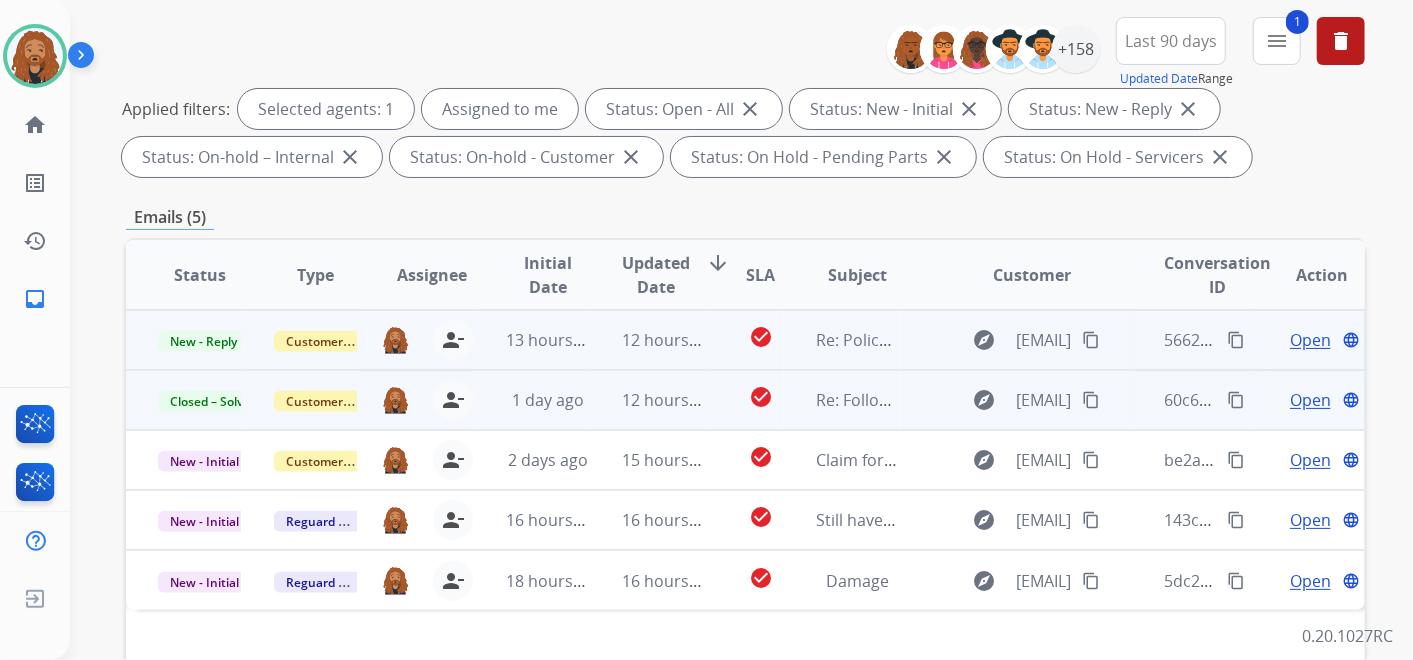 drag, startPoint x: 500, startPoint y: 337, endPoint x: 494, endPoint y: 328, distance: 10.816654 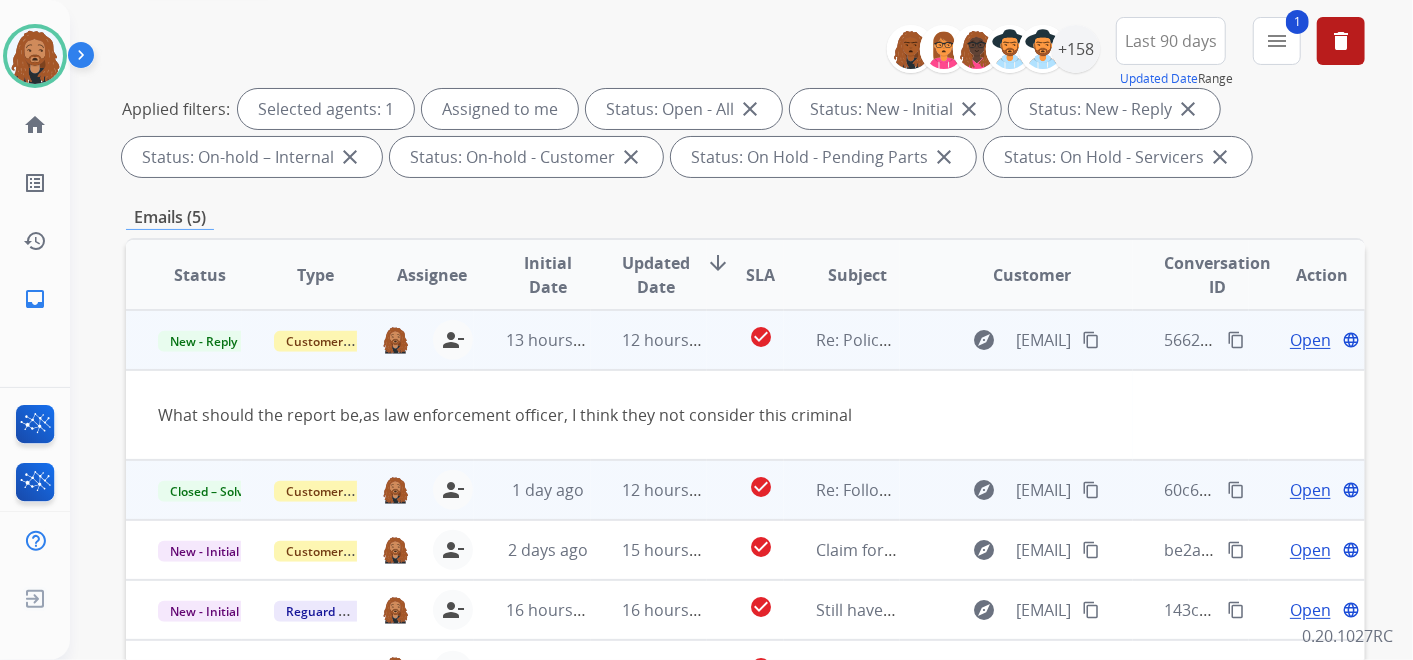 click on "Open" at bounding box center (1310, 340) 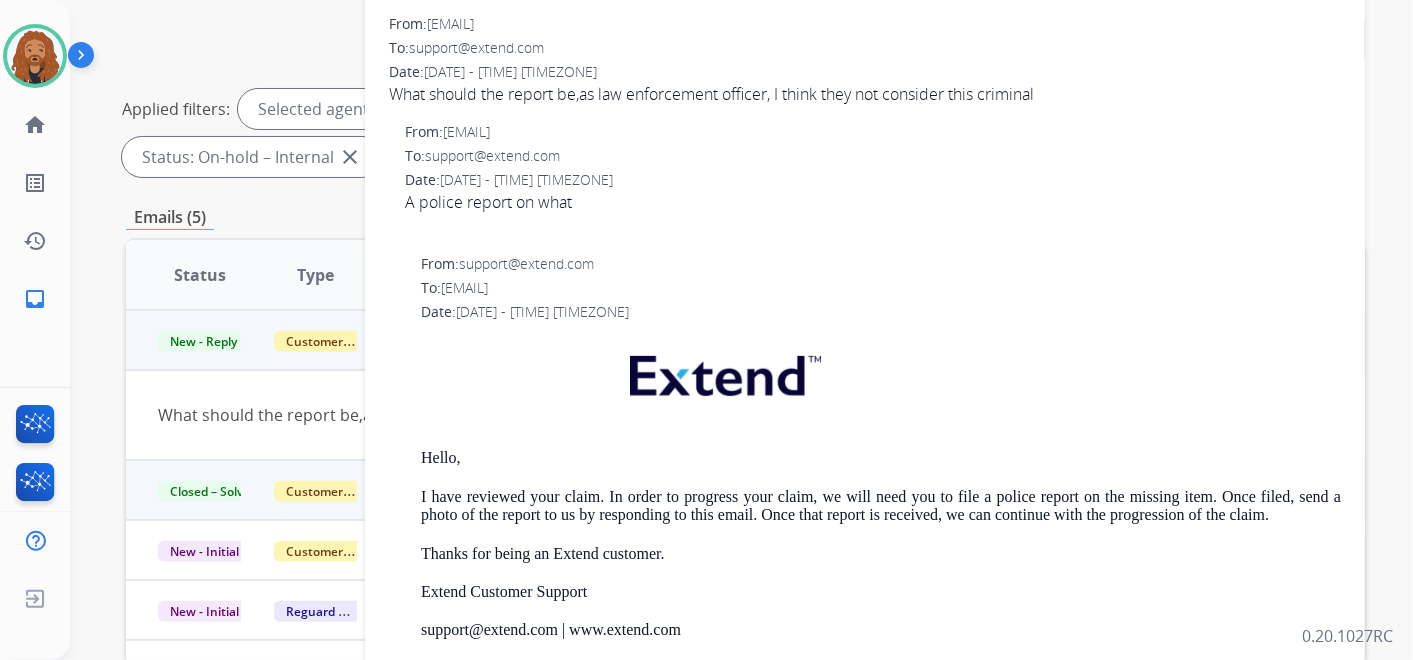 scroll, scrollTop: 0, scrollLeft: 0, axis: both 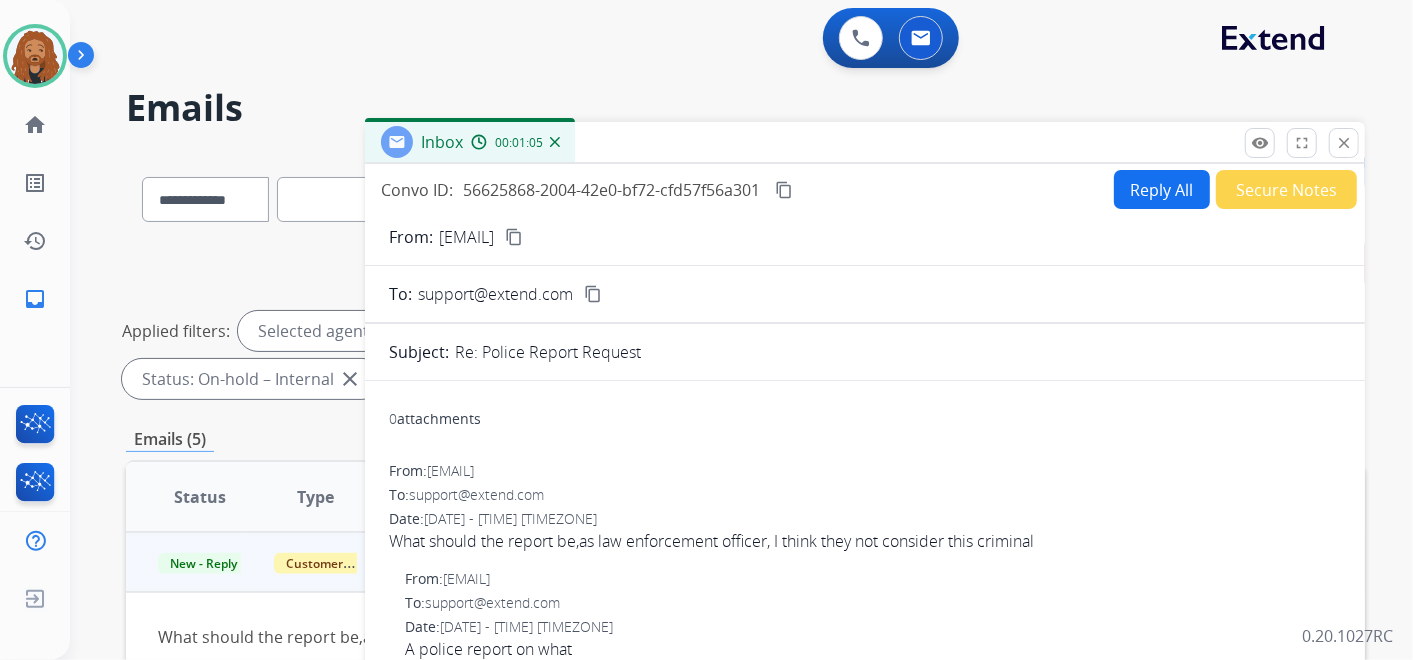 click on "content_copy" at bounding box center [514, 237] 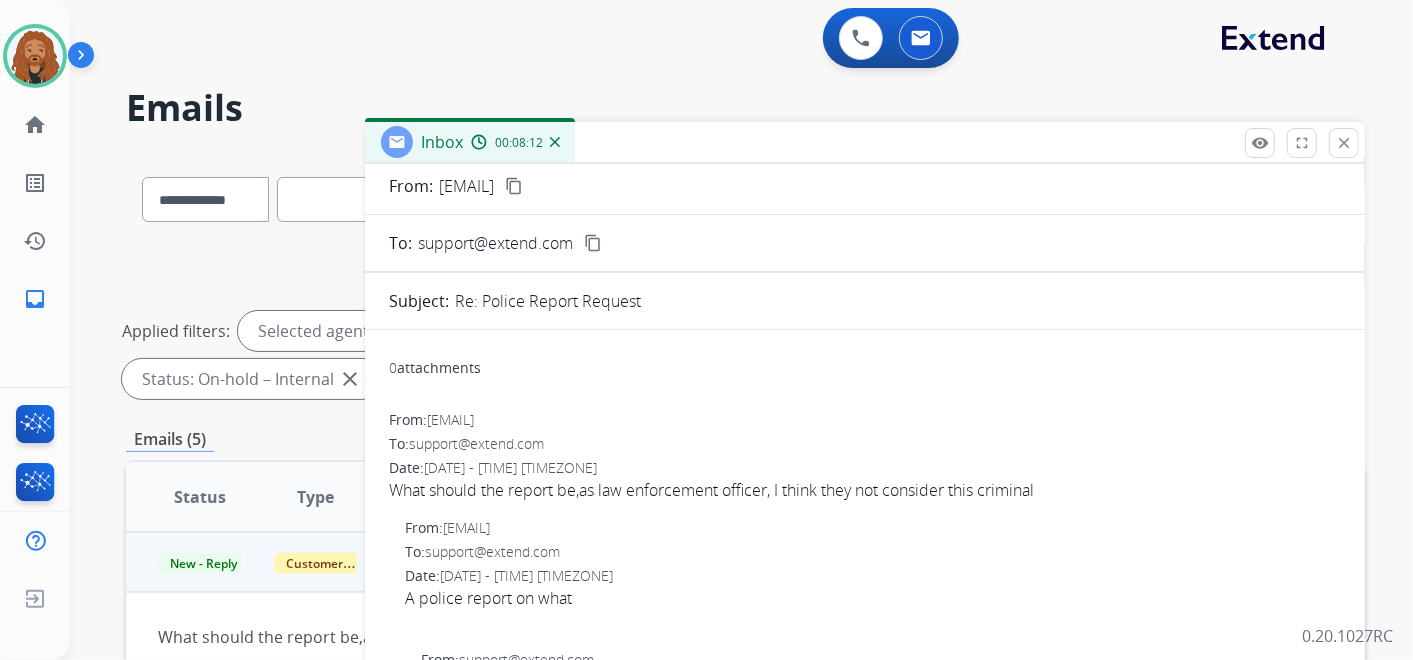 scroll, scrollTop: 0, scrollLeft: 0, axis: both 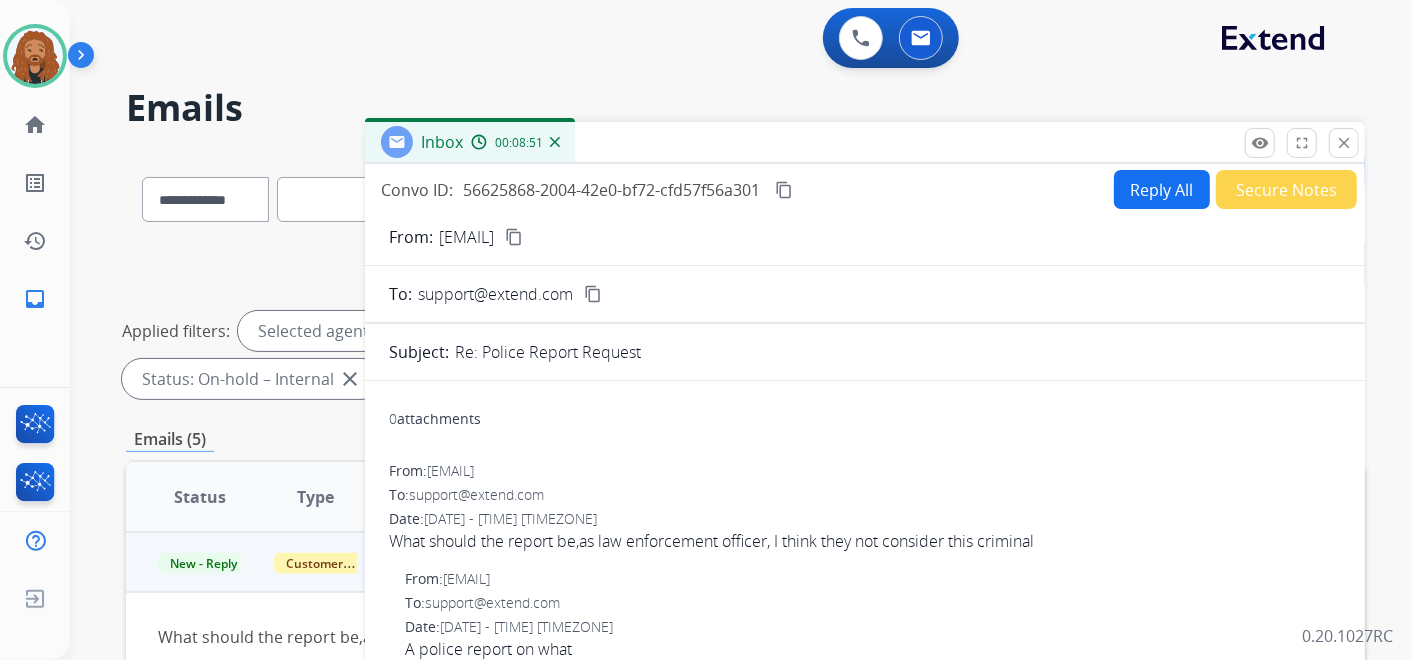 click on "content_copy" at bounding box center (514, 237) 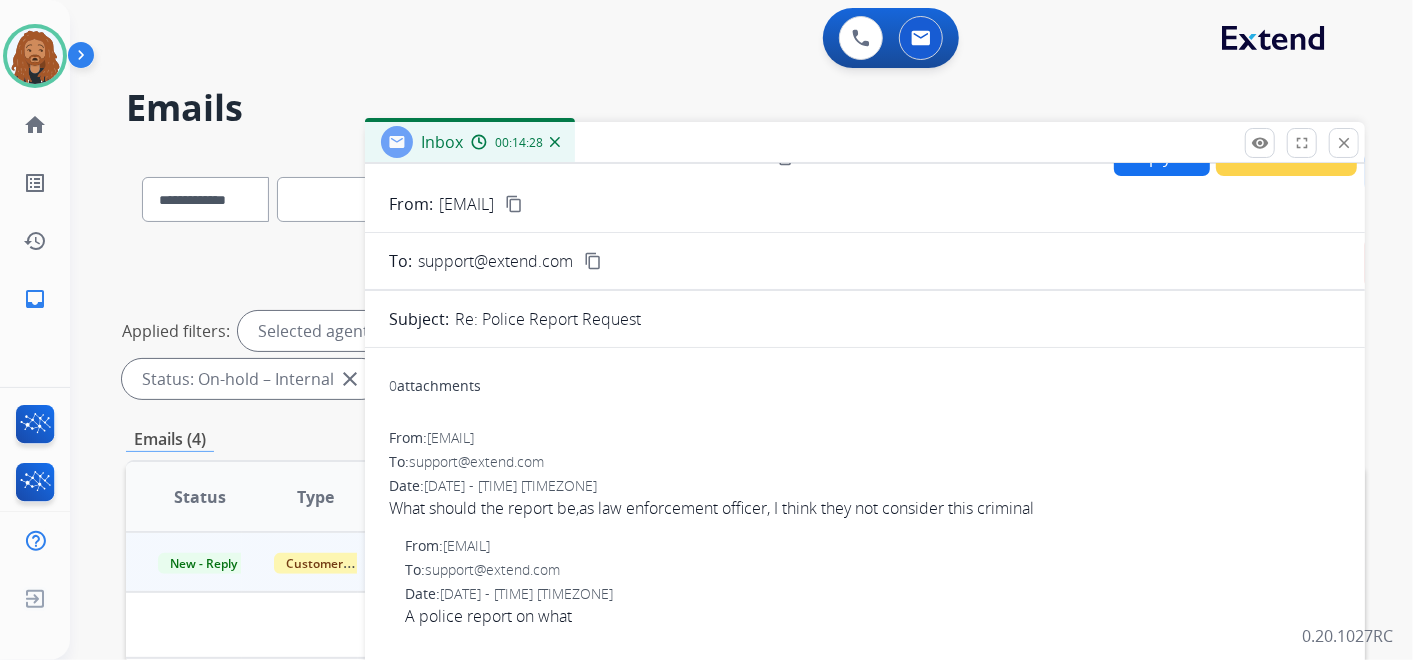 scroll, scrollTop: 0, scrollLeft: 0, axis: both 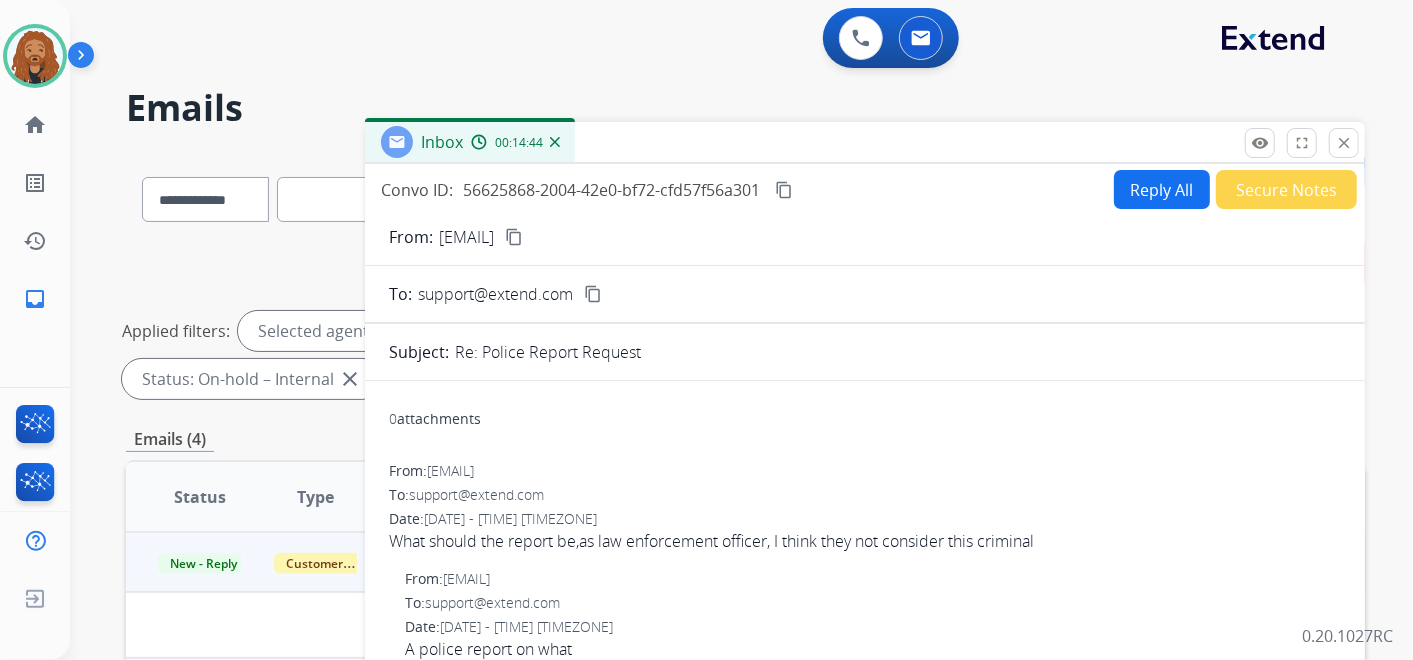 click on "From: redhood1816@gmail.com content_copy To:  support@extend.com  content_copy Subject:  Re: Police Report Request  0  attachments  From:  redhood1816@gmail.com   To:  support@extend.com  Date:  08/01/2025 - 06:46 PM MDT What should the report be,as law enforcement officer, I think they not consider this criminal  From:  redhood1816@gmail.com   To:  support@extend.com  Date:  08/01/2025 - 06:39 PM MDT A police report on what  From:  support@extend.com   To:  redhood1816@gmail.com  Date:  08/01/2025 - 05:43 PM MDT Hello, I have reviewed your claim. In order to progress your claim, we will need you to file a police report on the missing item. Once filed, send a photo of the report to us by responding to this email. Once that report is received, we can continue with the progression of the claim. Thanks for being an Extend customer. Extend Customer Support support@extend.com | www.extend.com" at bounding box center [865, 767] 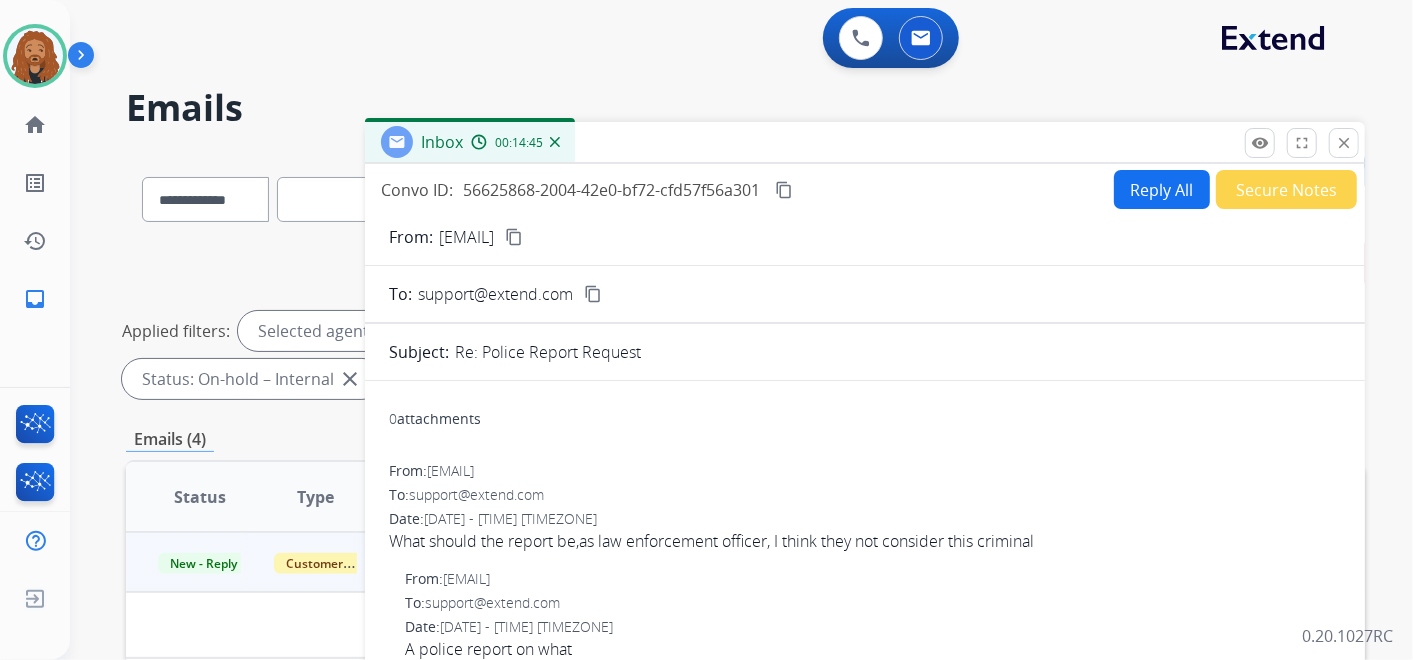 click on "Reply All" at bounding box center (1162, 189) 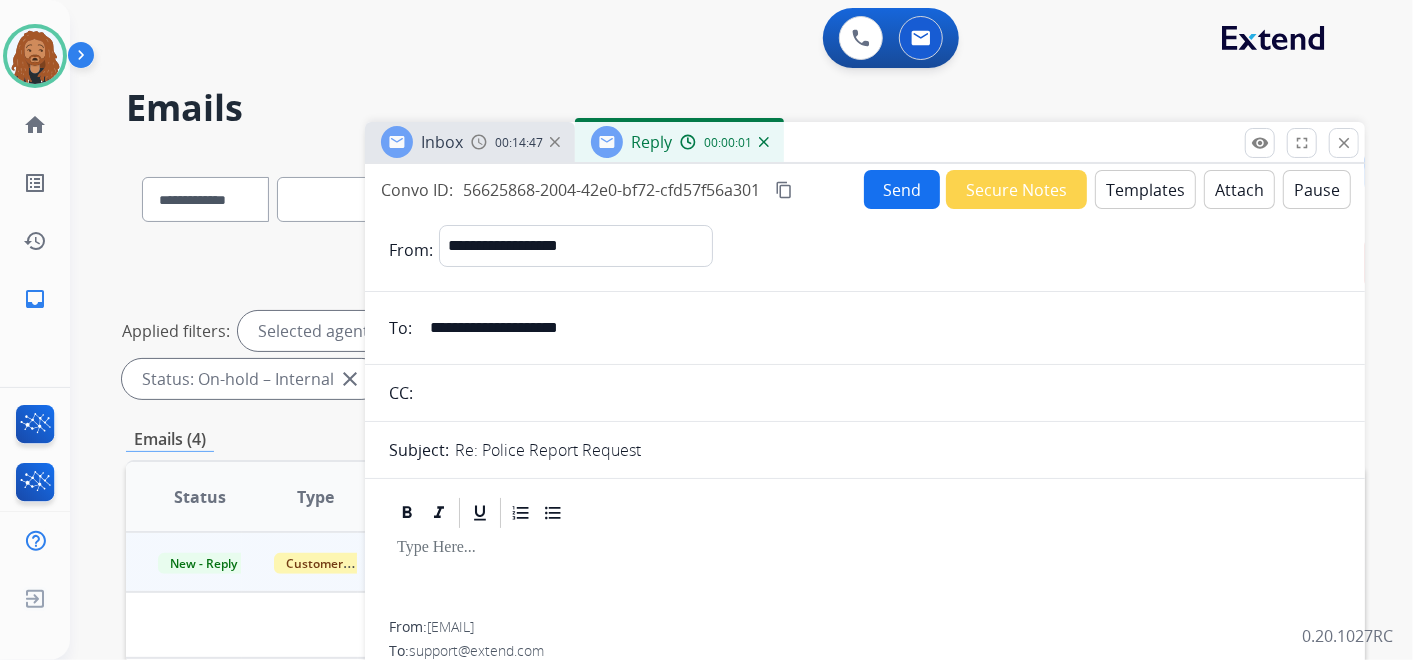 click on "Templates" at bounding box center (1145, 189) 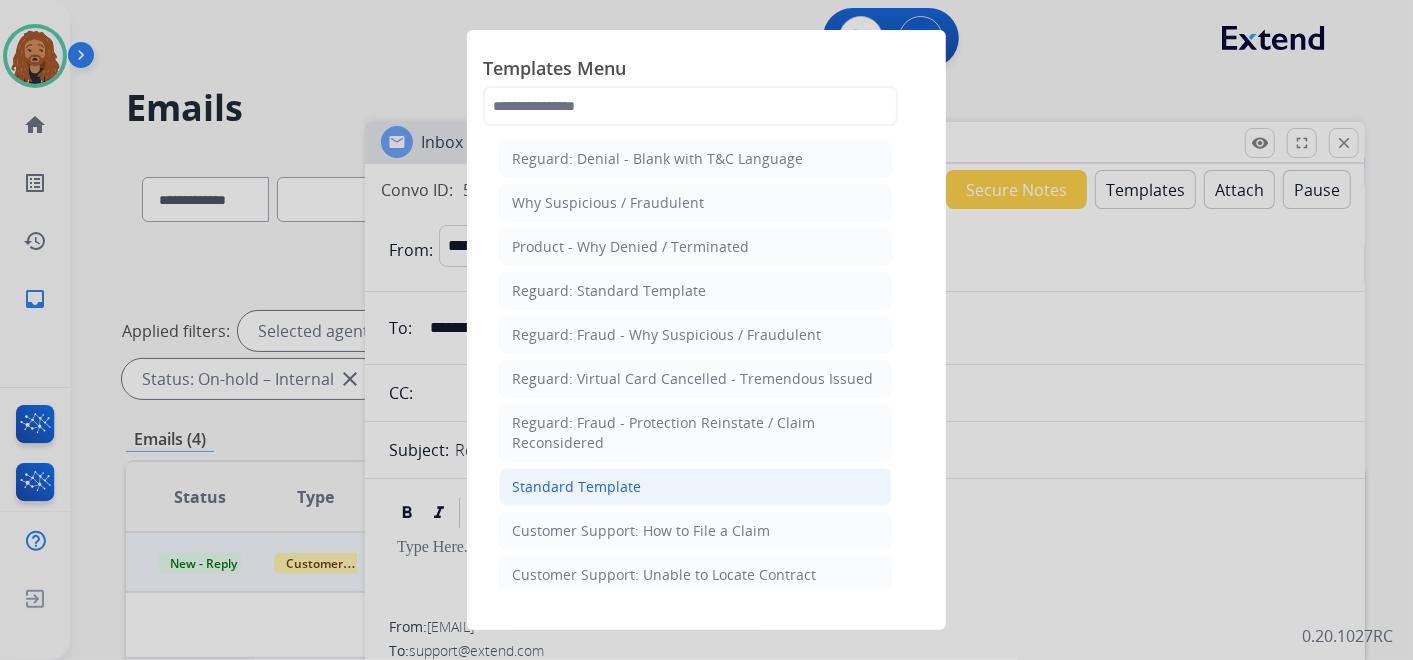 click on "Standard Template" 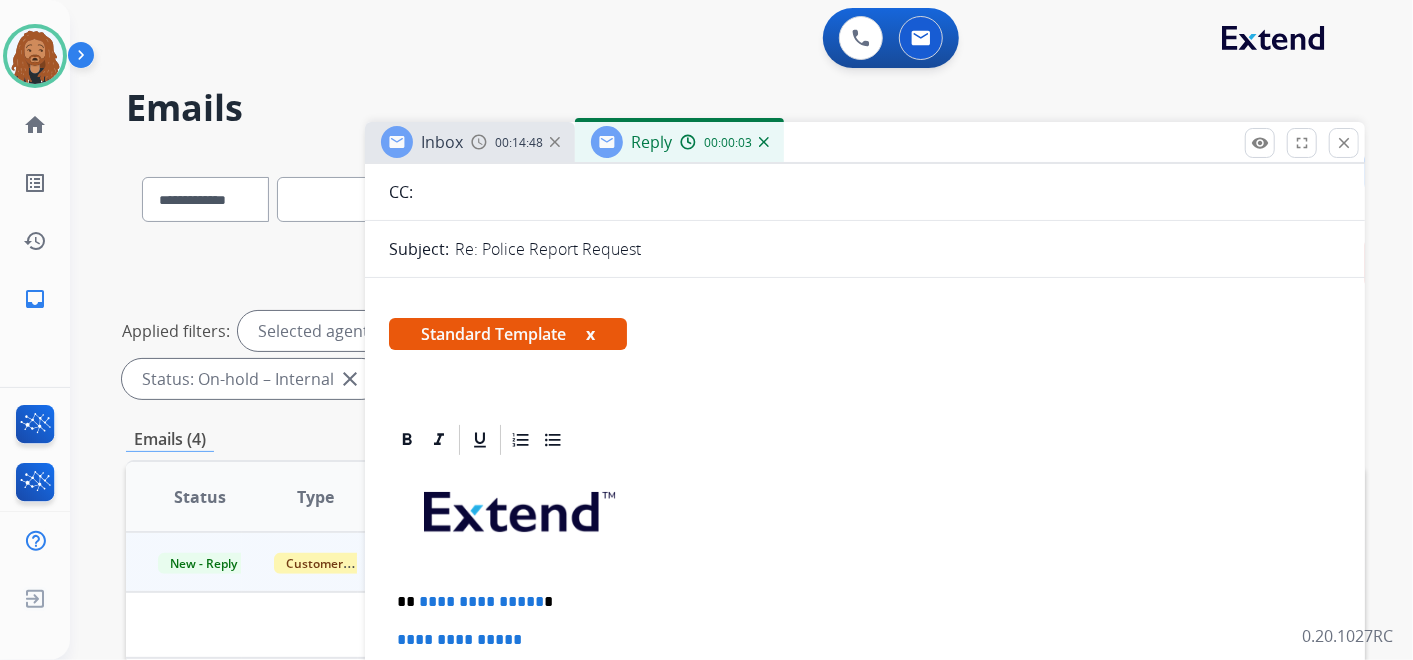scroll, scrollTop: 333, scrollLeft: 0, axis: vertical 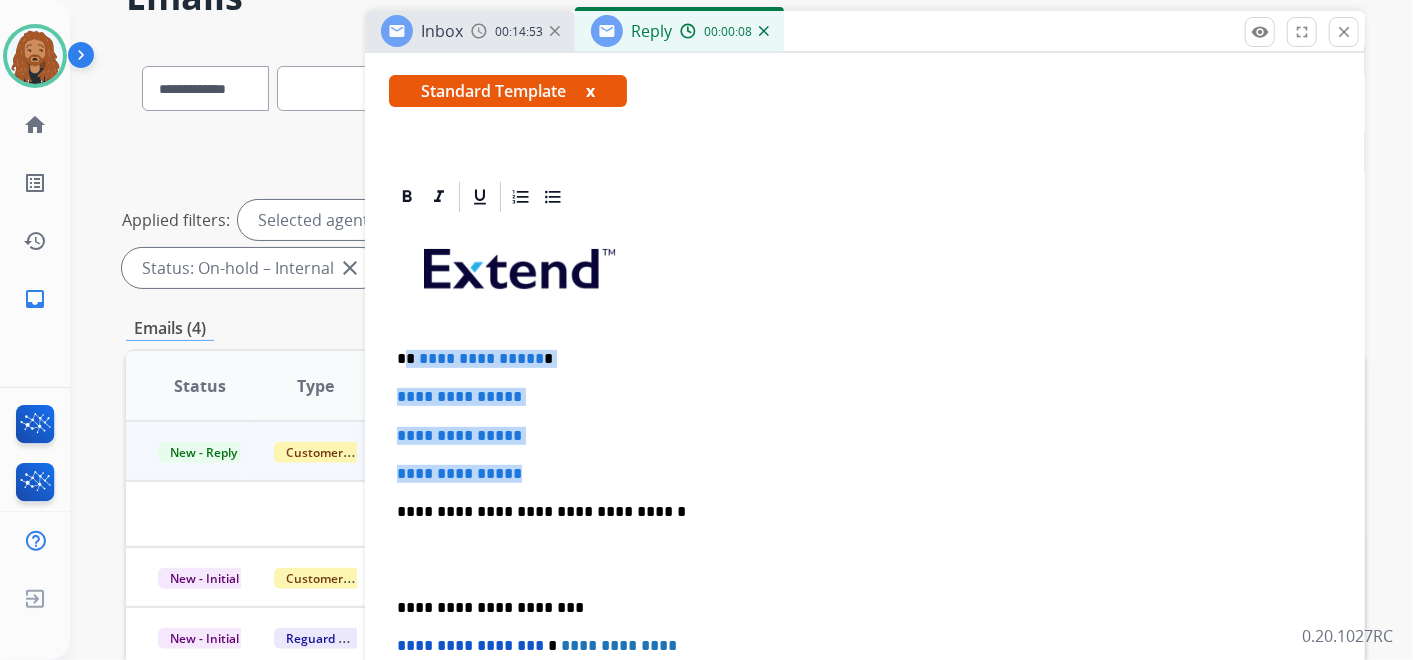 drag, startPoint x: 540, startPoint y: 471, endPoint x: 408, endPoint y: 351, distance: 178.39282 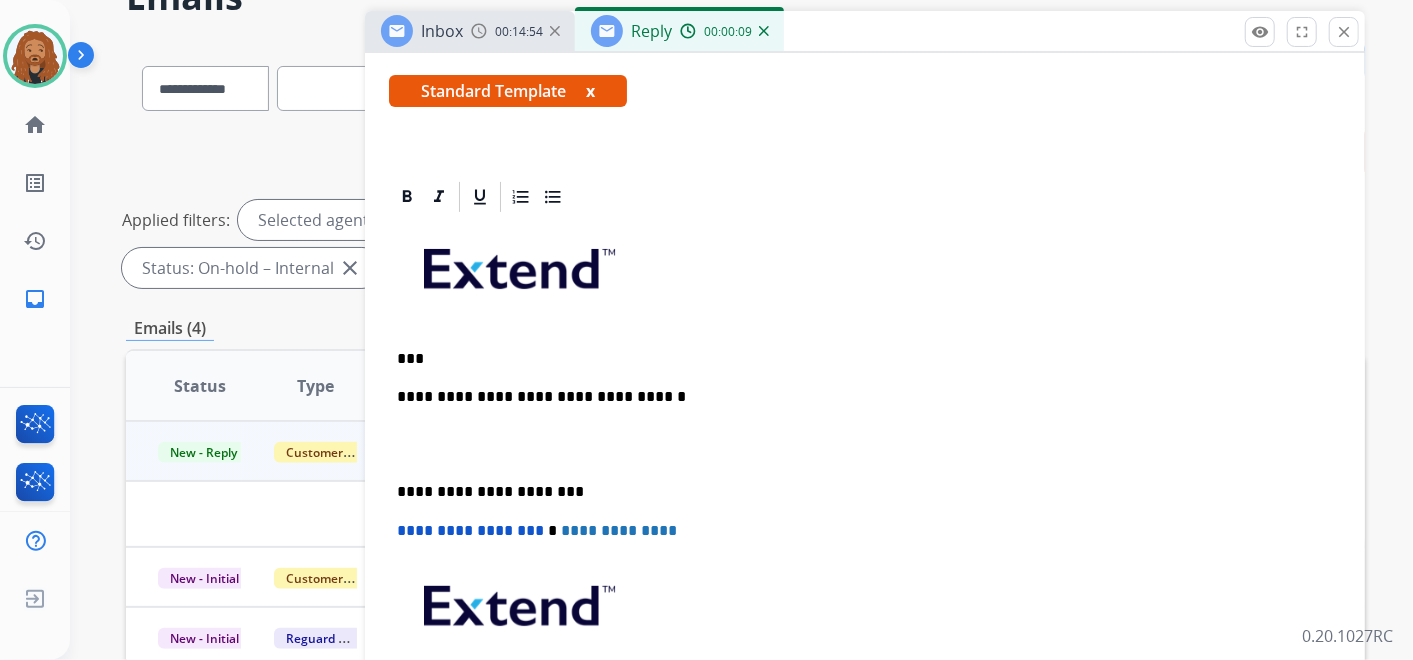 type 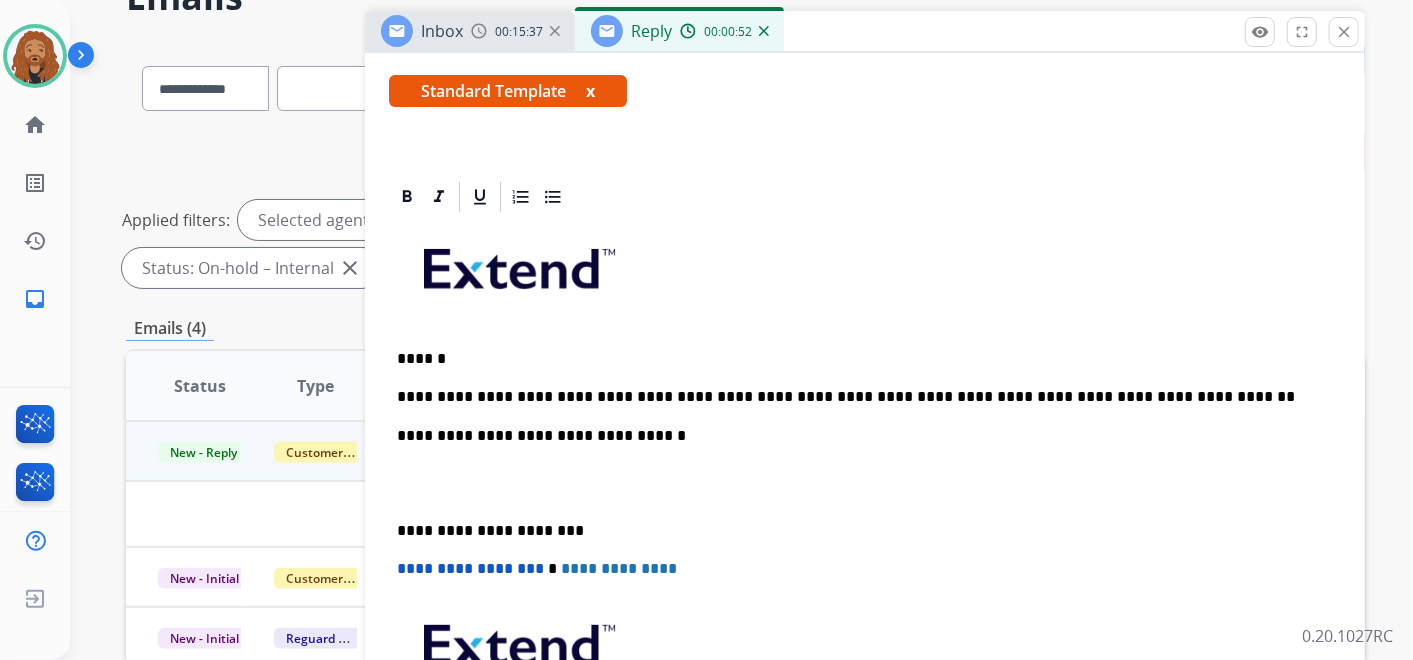 click at bounding box center [865, 483] 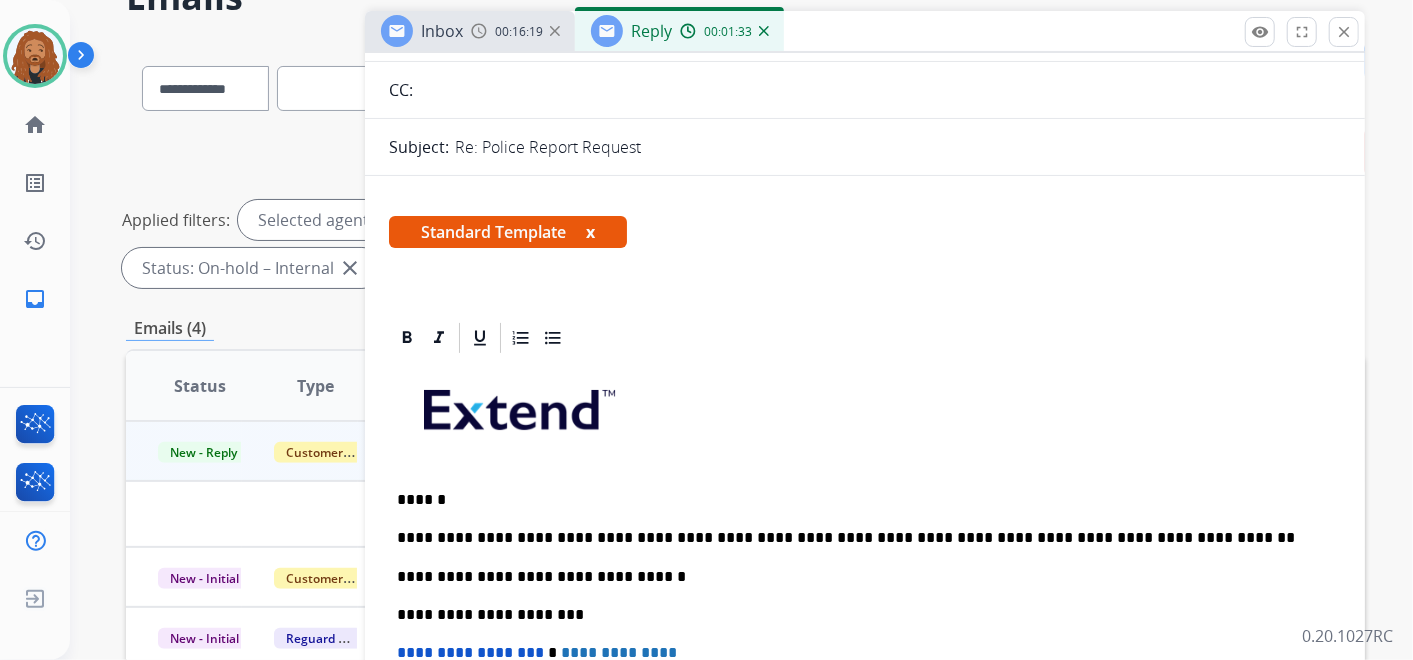 scroll, scrollTop: 333, scrollLeft: 0, axis: vertical 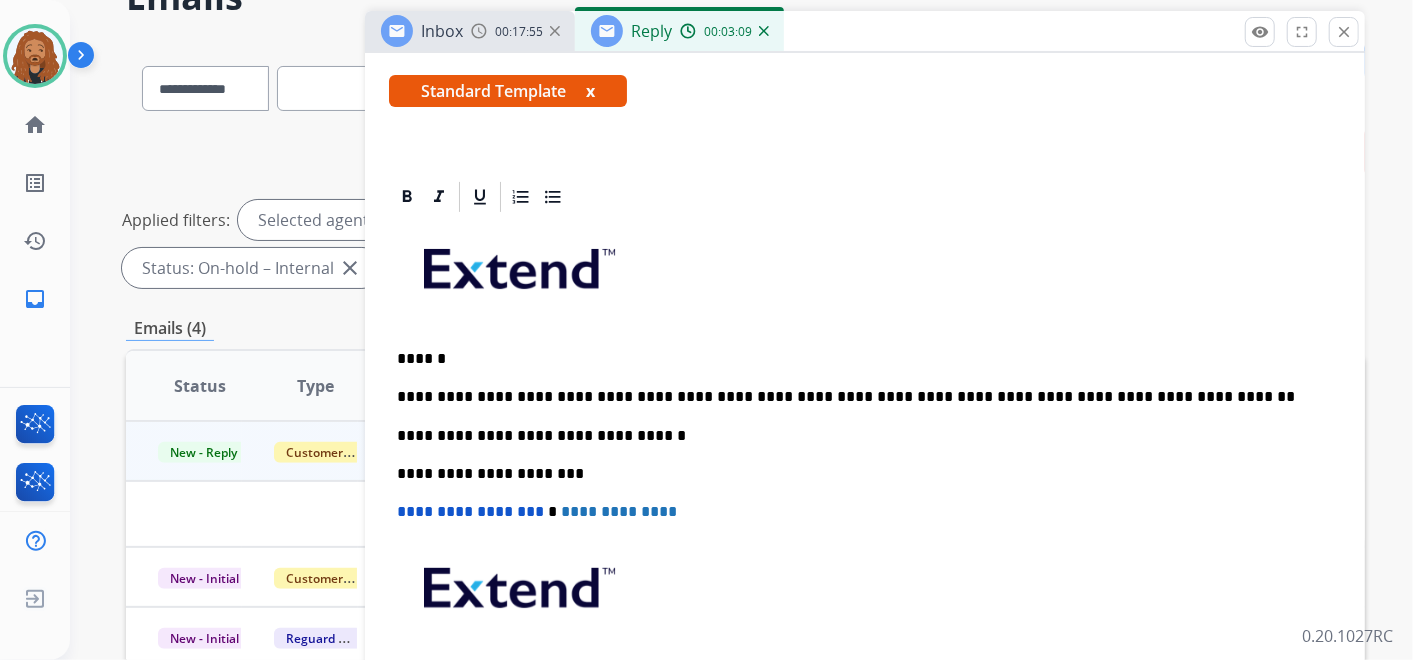 click on "**********" at bounding box center (857, 397) 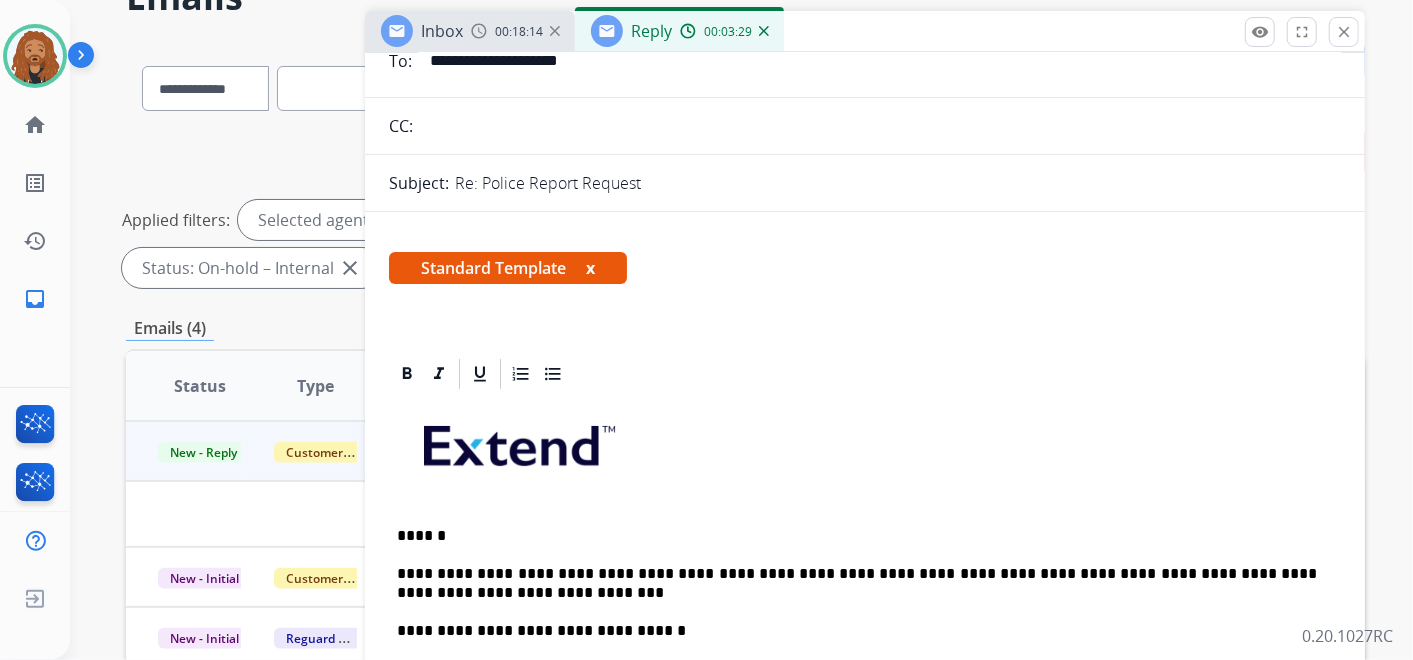 scroll, scrollTop: 0, scrollLeft: 0, axis: both 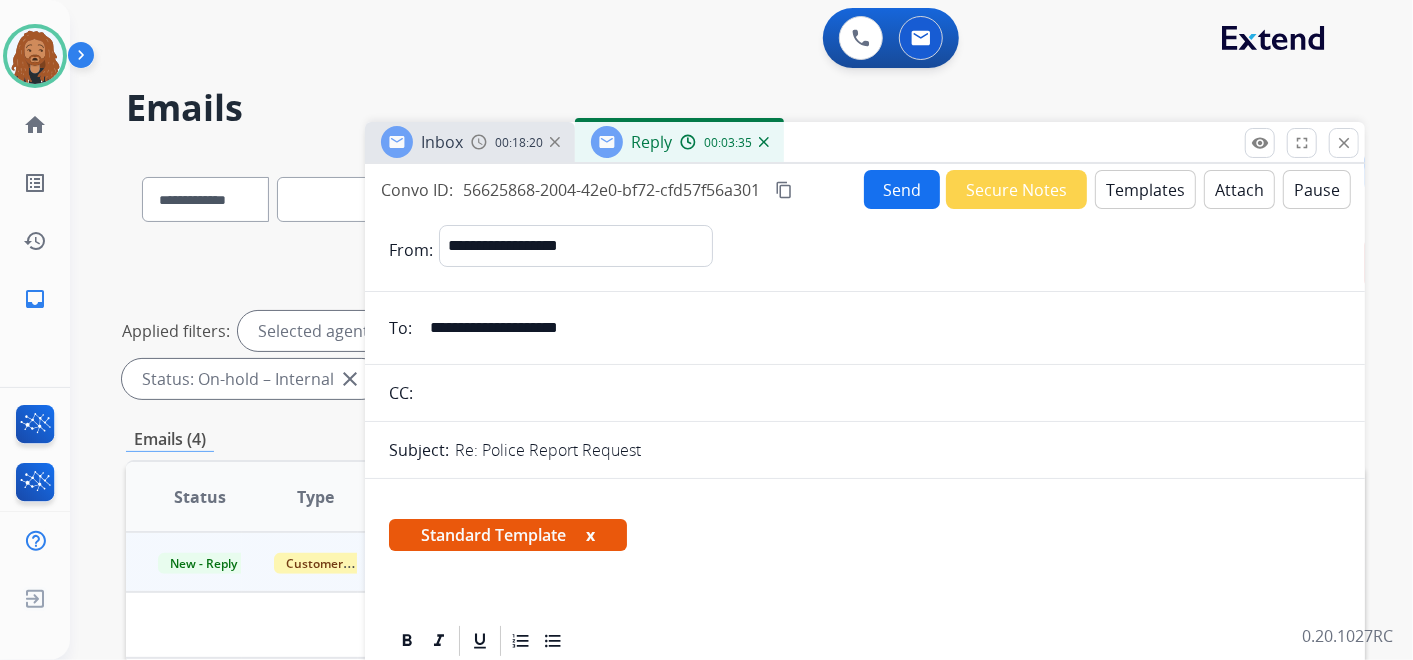 click on "Send" at bounding box center [902, 189] 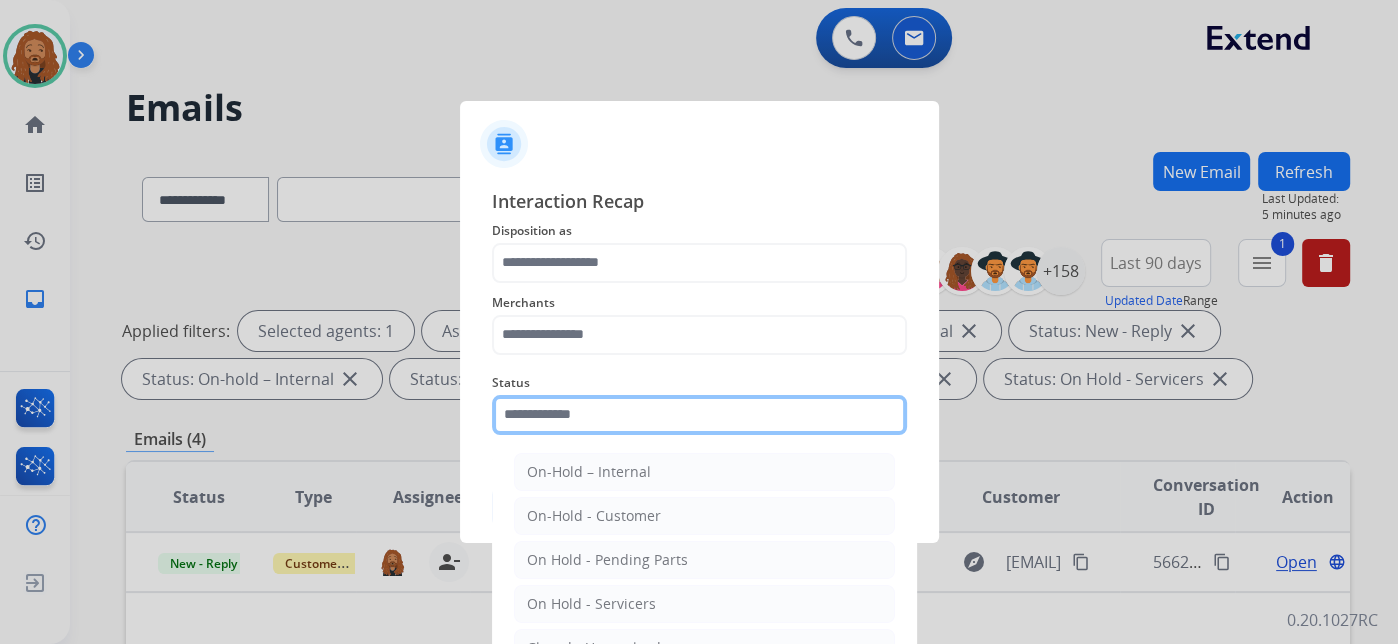 click 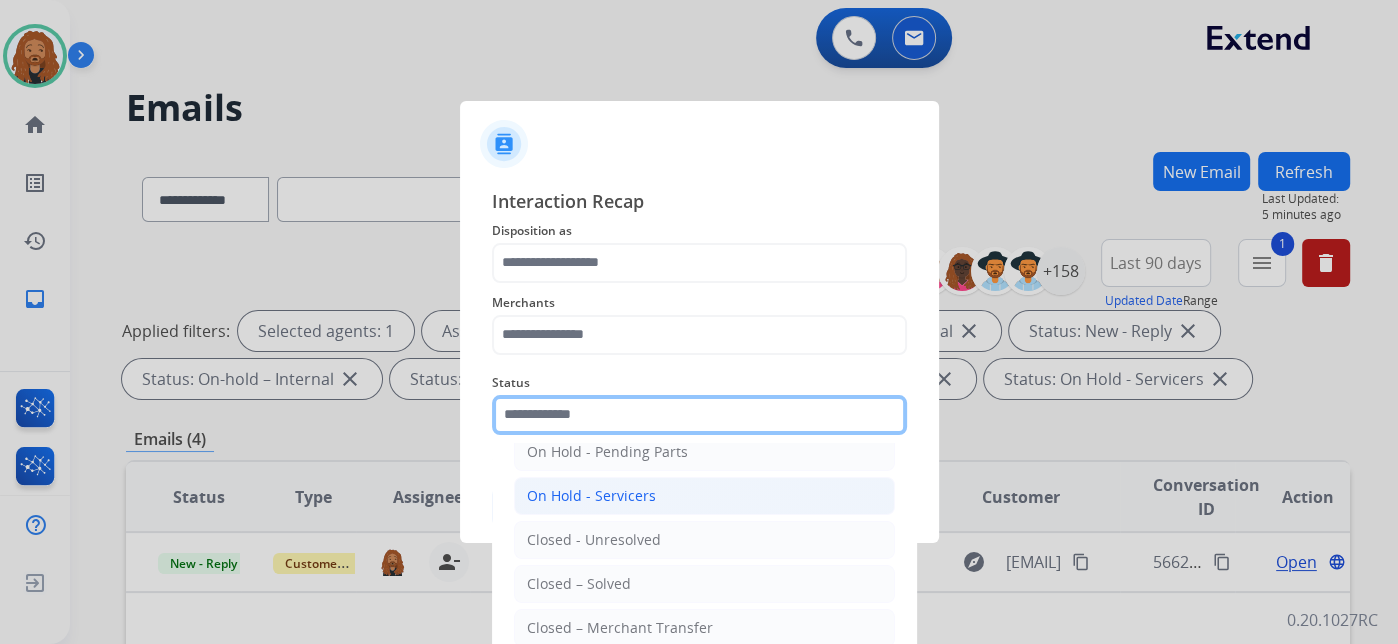 scroll, scrollTop: 114, scrollLeft: 0, axis: vertical 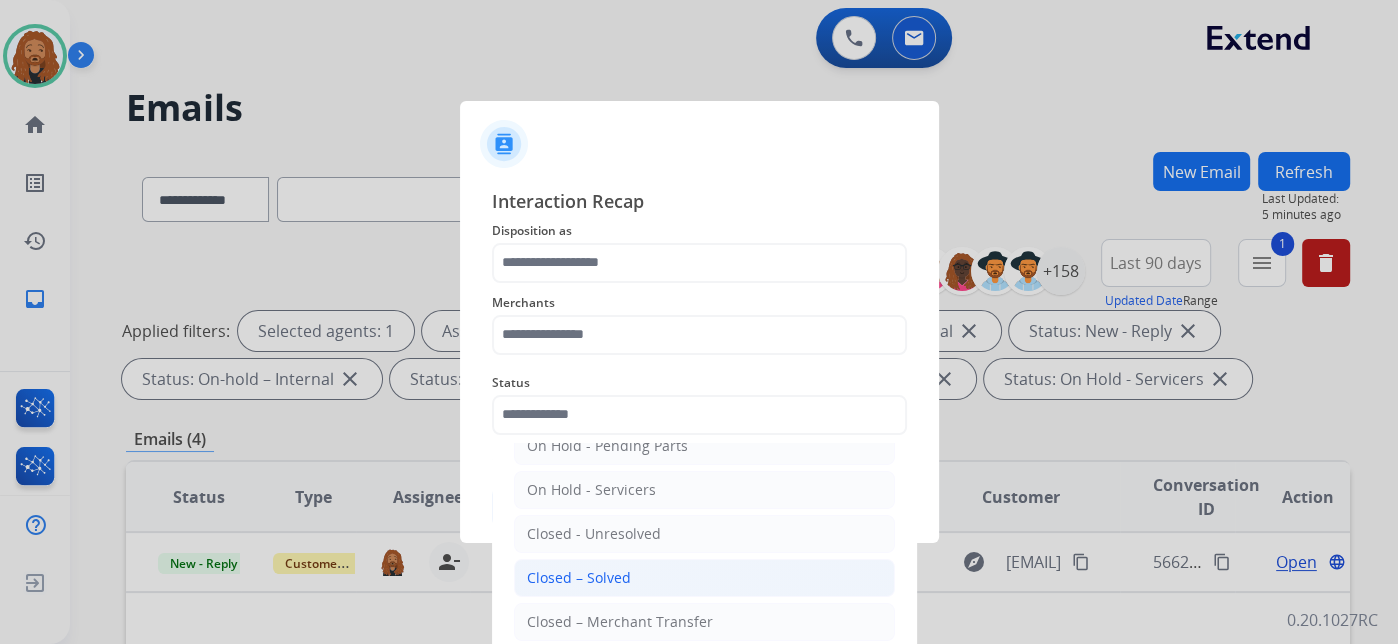 click on "Closed – Solved" 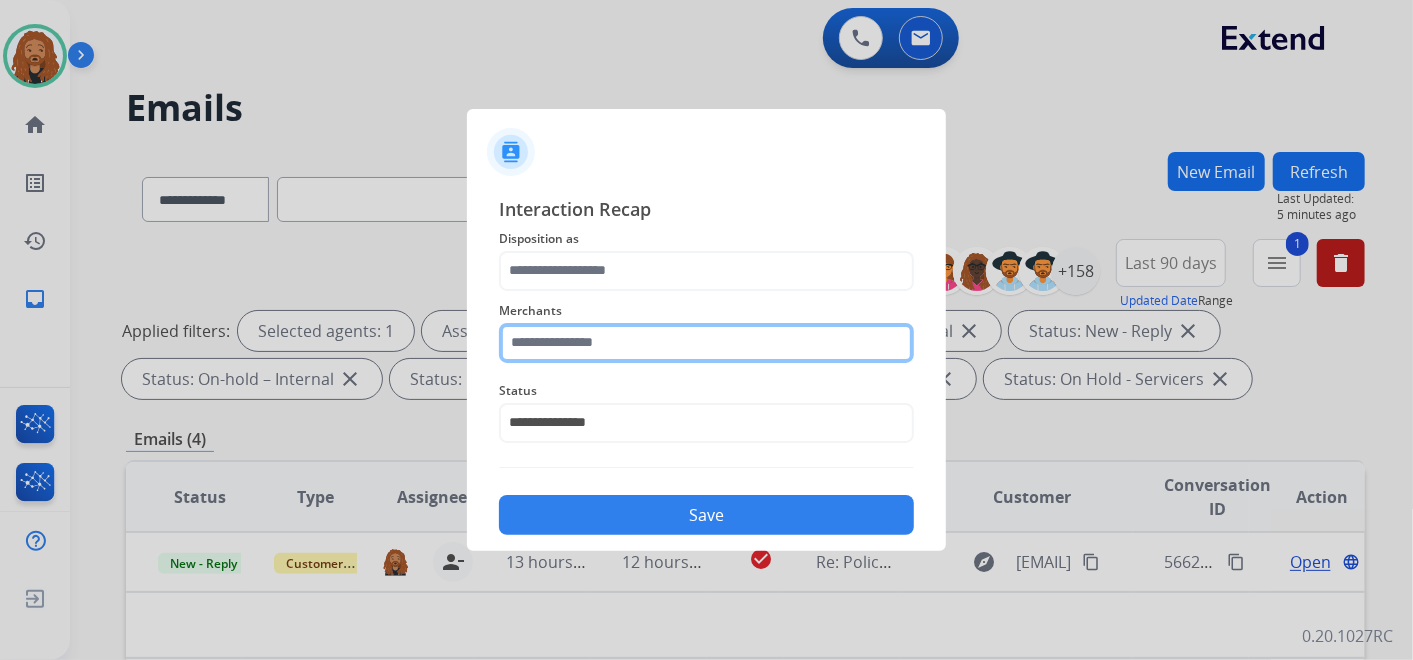 click 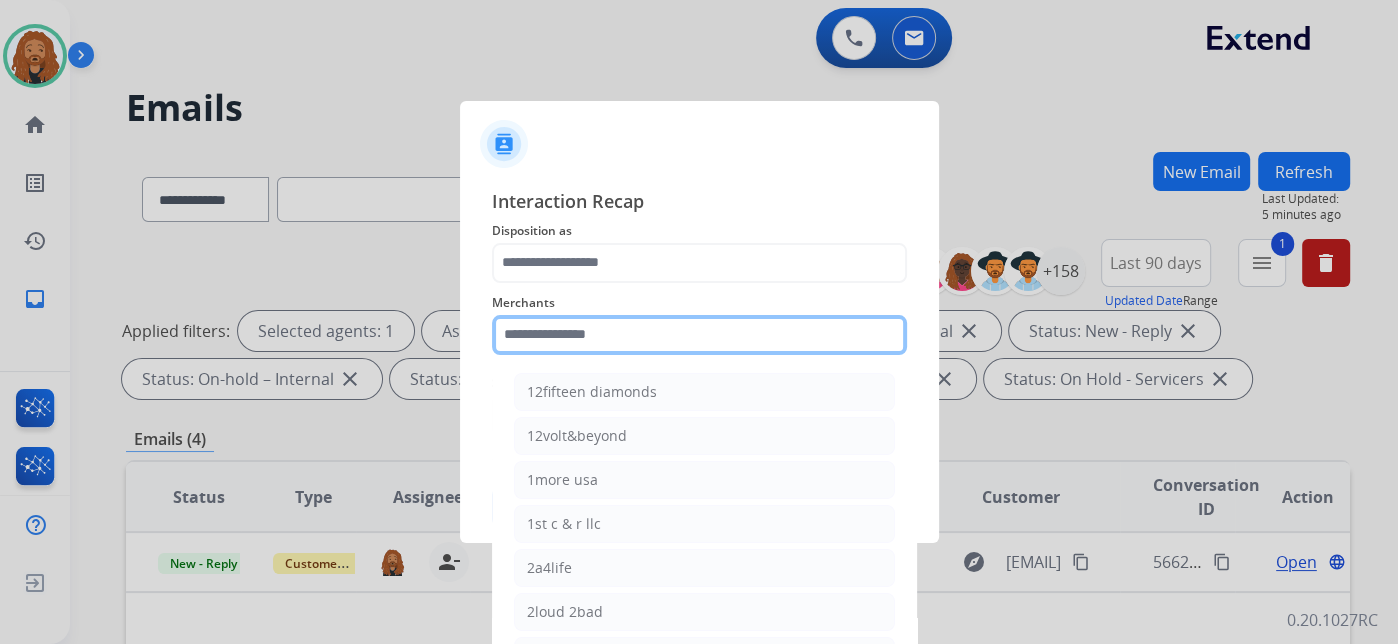 type on "*" 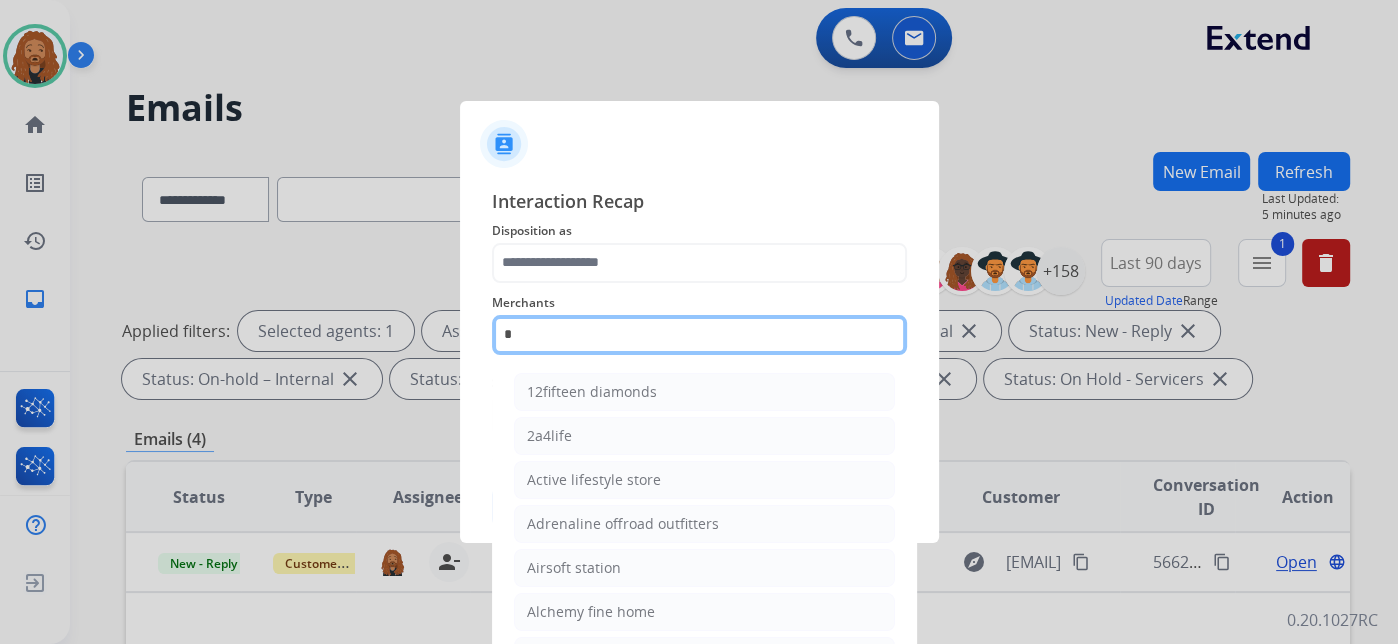 type 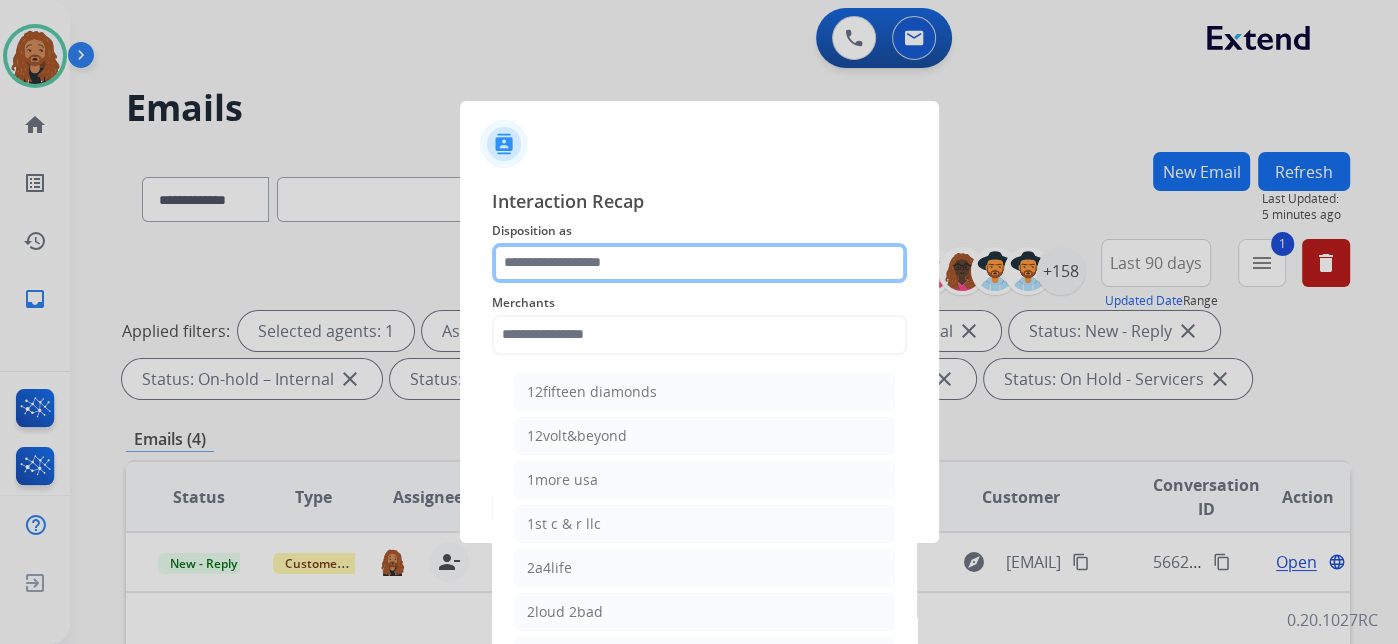 click 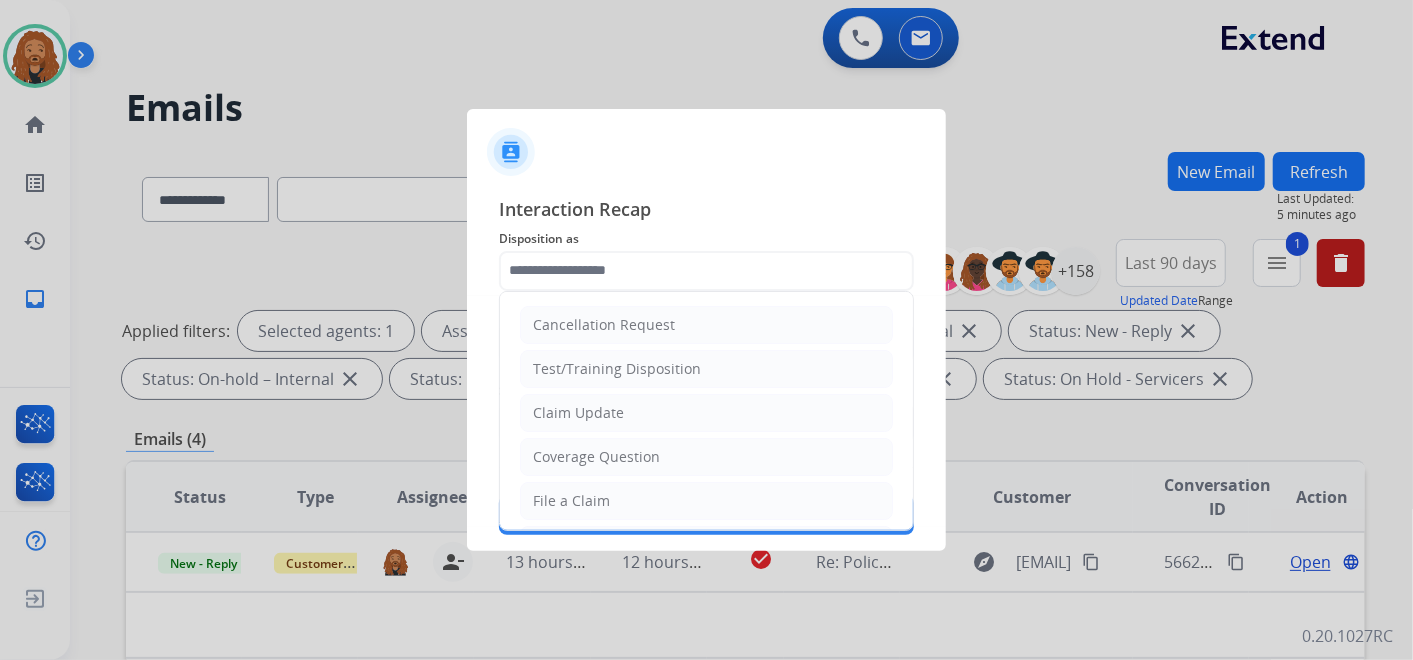 drag, startPoint x: 594, startPoint y: 500, endPoint x: 595, endPoint y: 487, distance: 13.038404 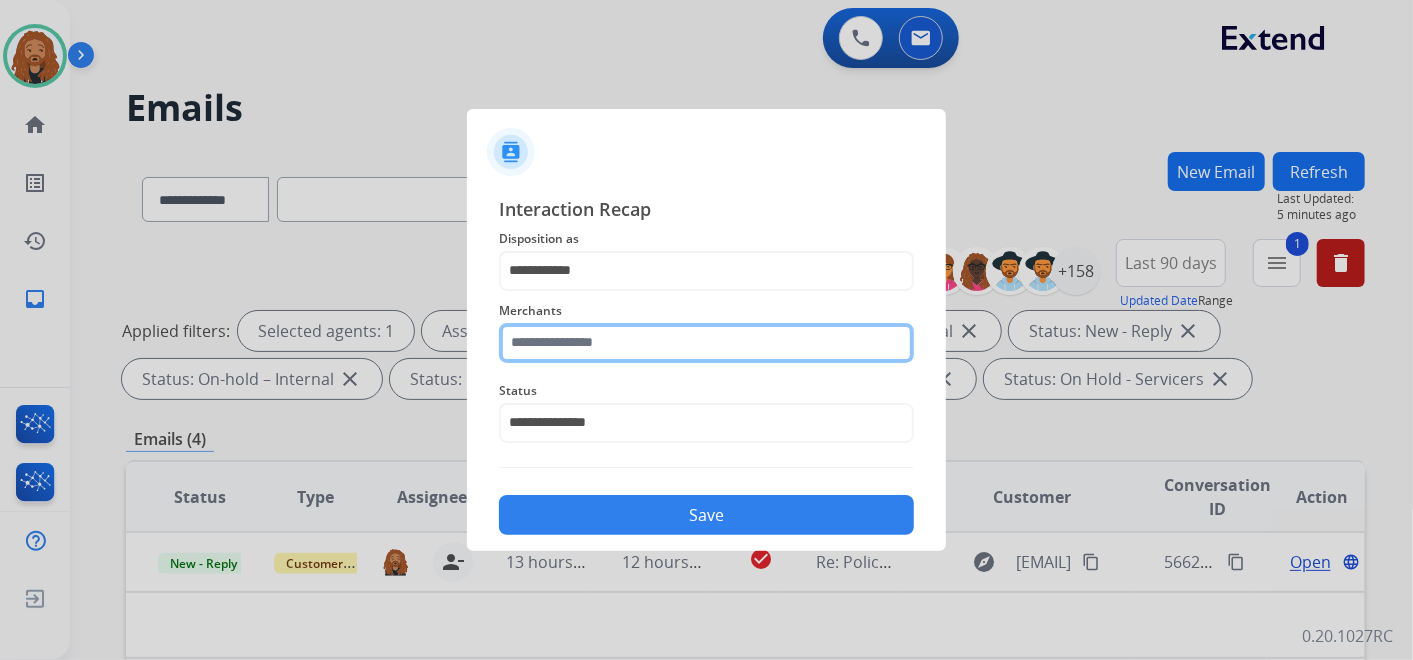 drag, startPoint x: 614, startPoint y: 341, endPoint x: 620, endPoint y: 302, distance: 39.45884 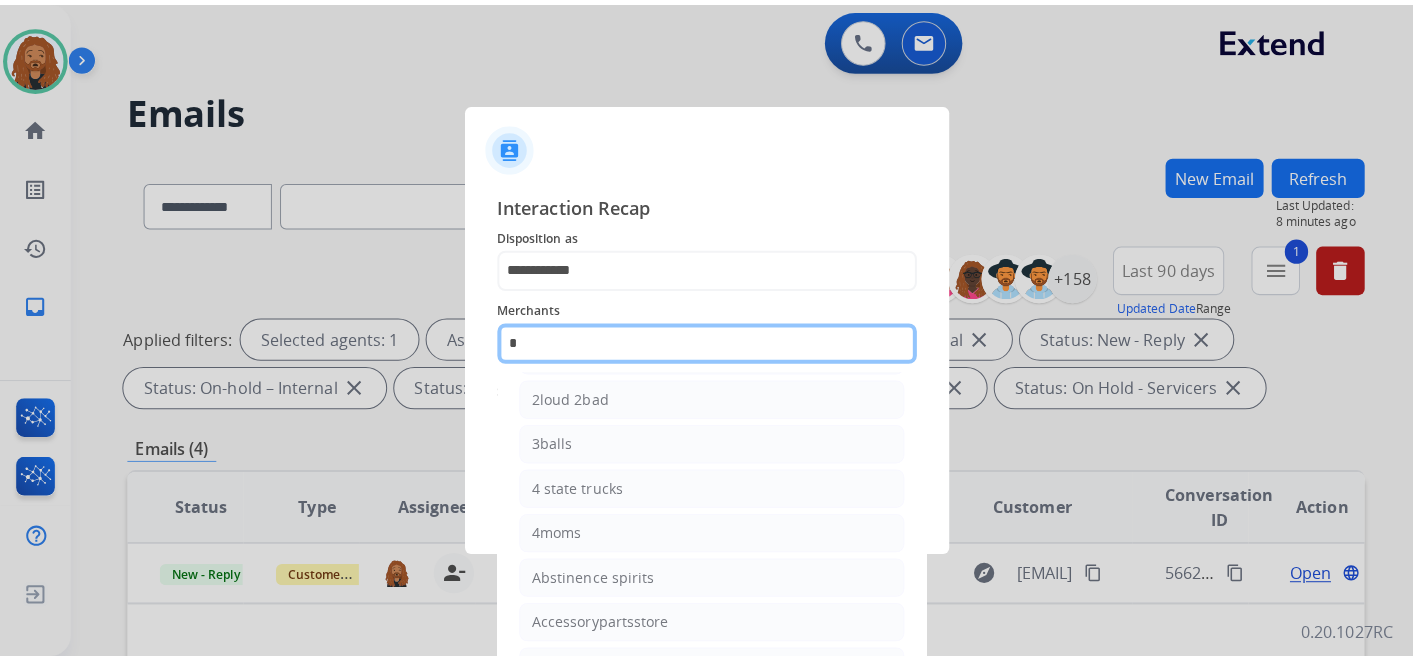 scroll, scrollTop: 0, scrollLeft: 0, axis: both 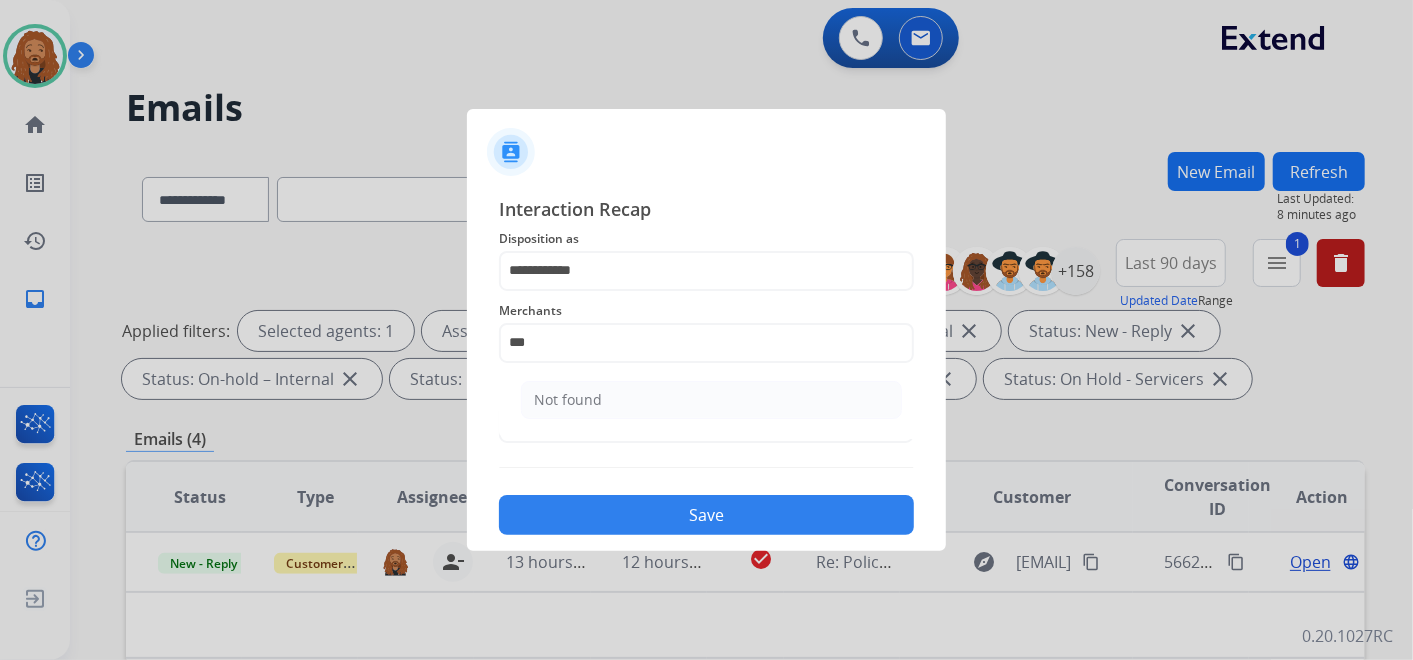 drag, startPoint x: 580, startPoint y: 390, endPoint x: 579, endPoint y: 402, distance: 12.0415945 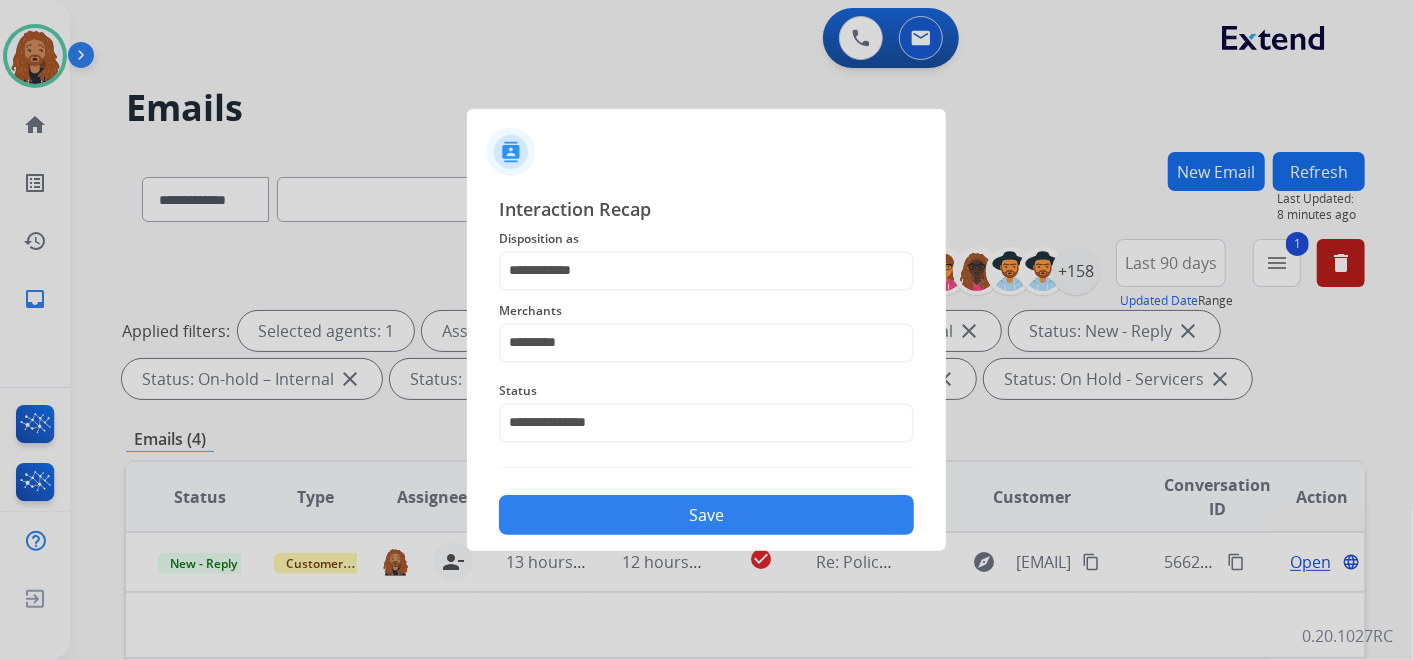 click on "Save" 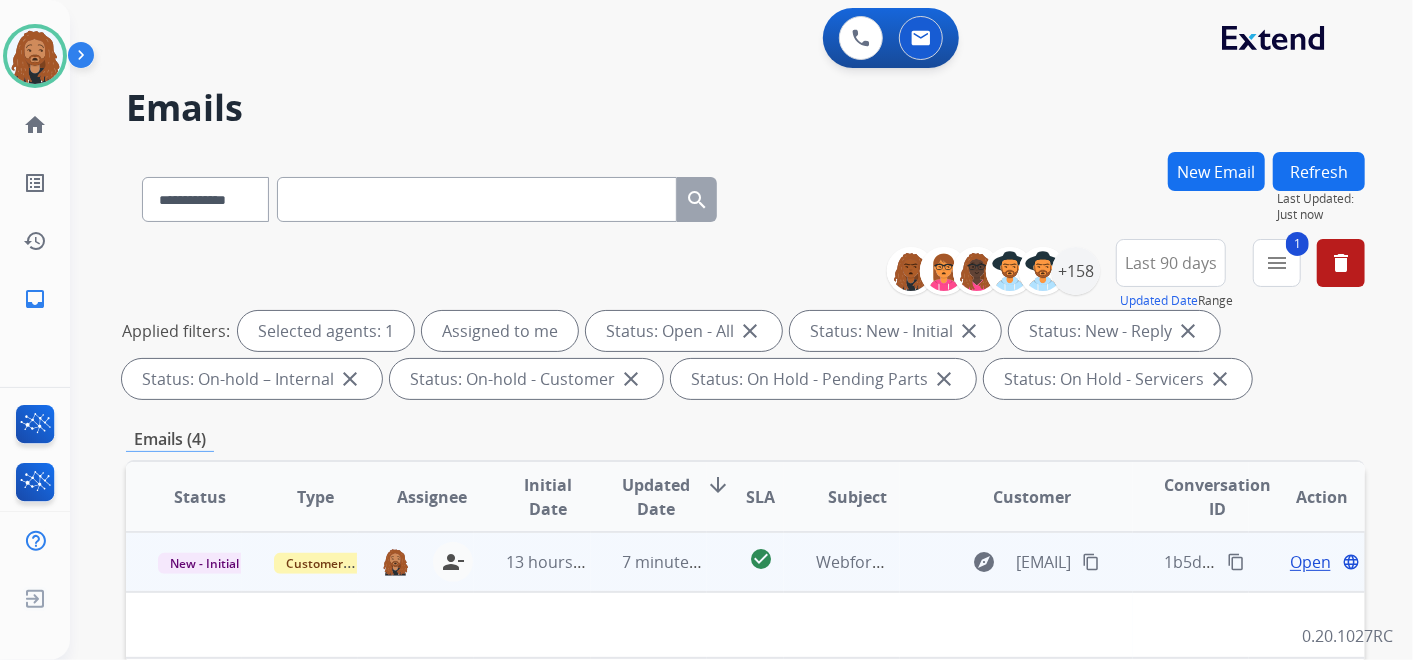 click on "Open" at bounding box center (1310, 562) 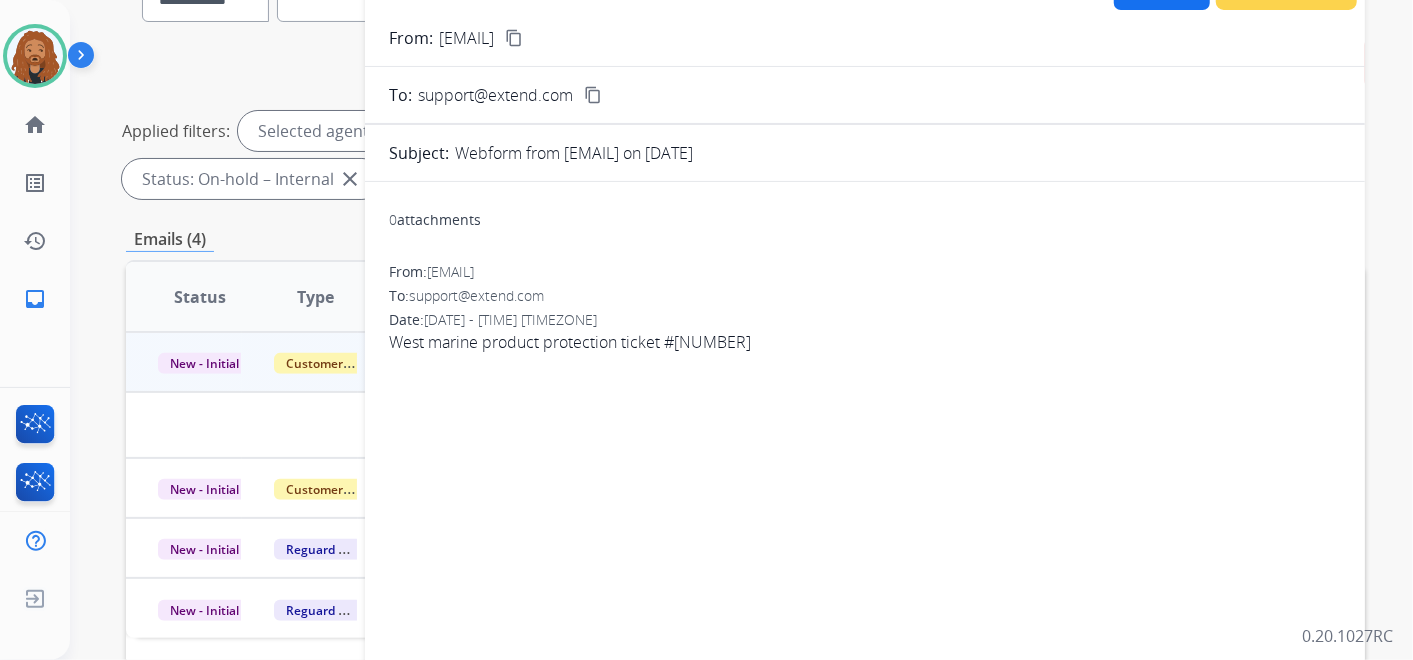 scroll, scrollTop: 0, scrollLeft: 0, axis: both 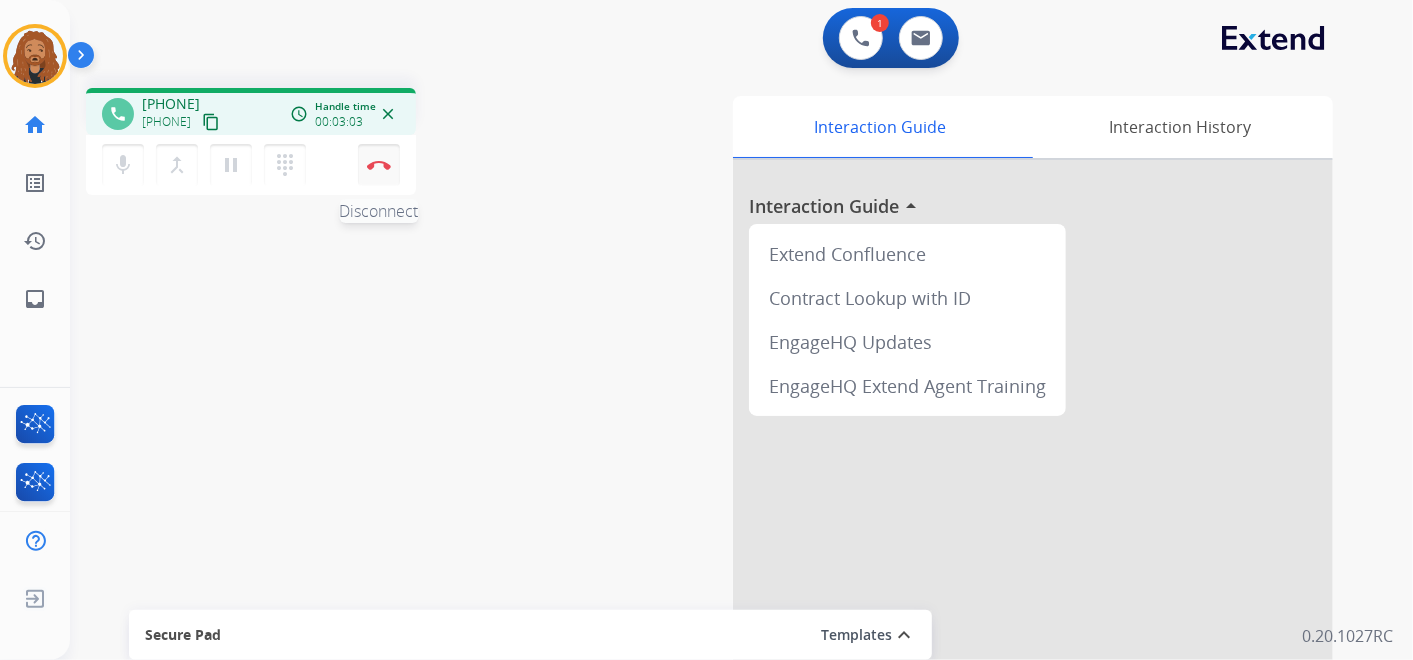 click on "Disconnect" at bounding box center [379, 165] 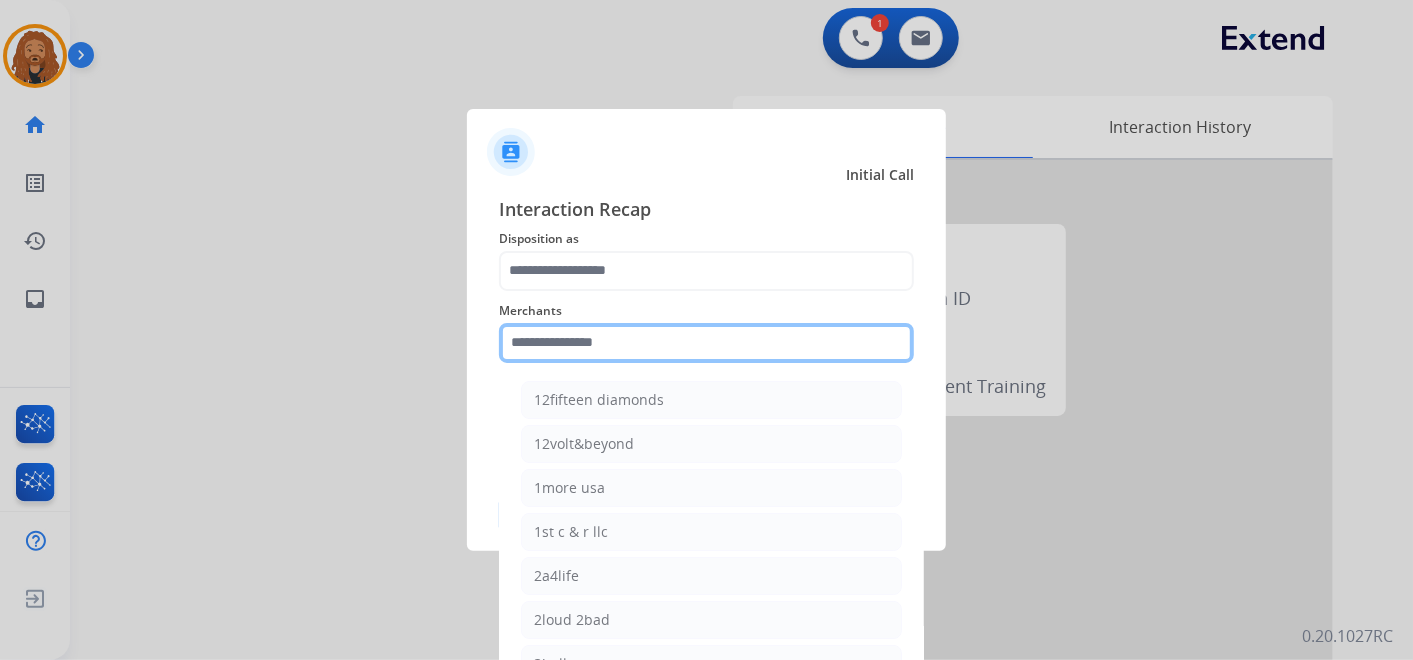 click 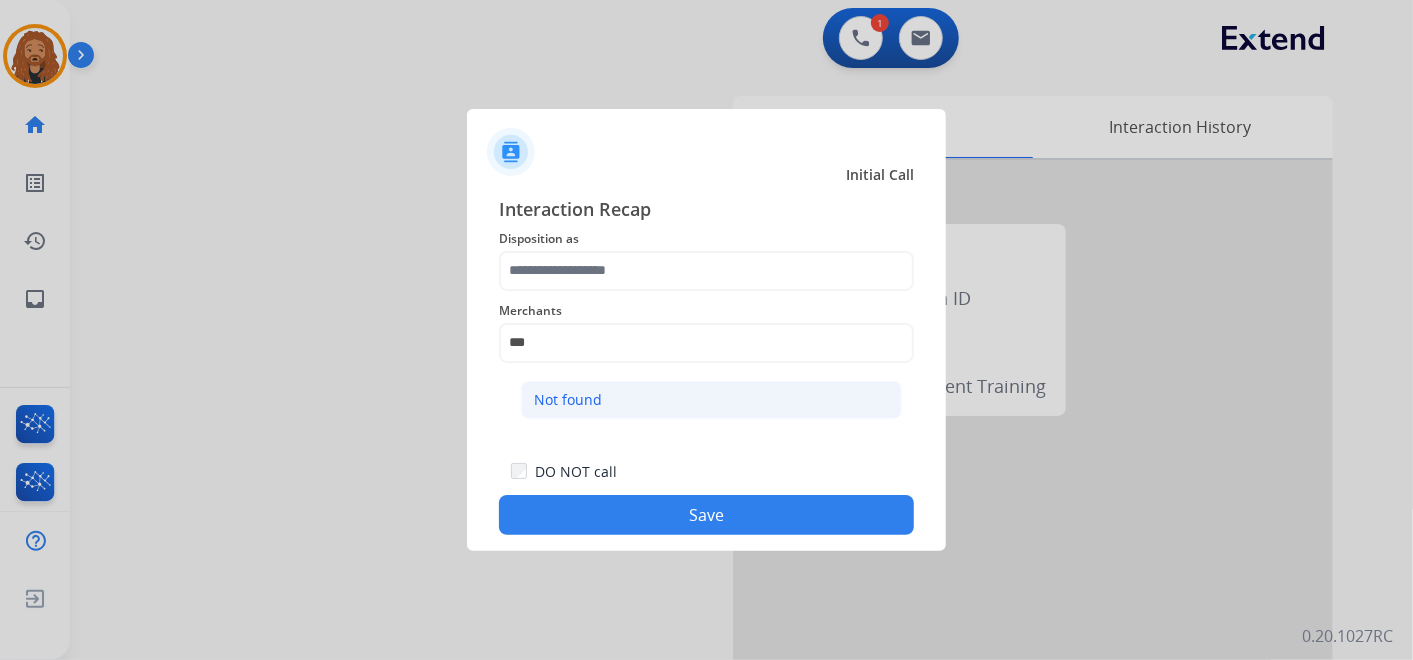 click on "Not found" 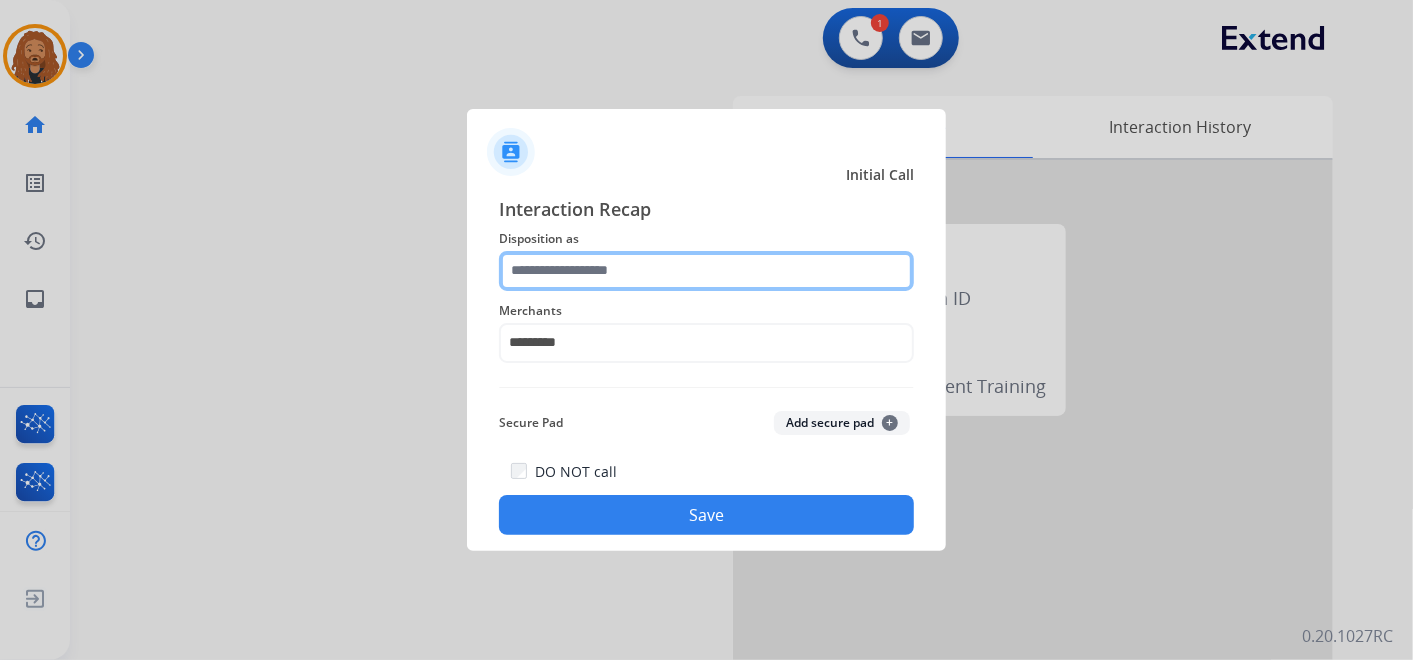 click 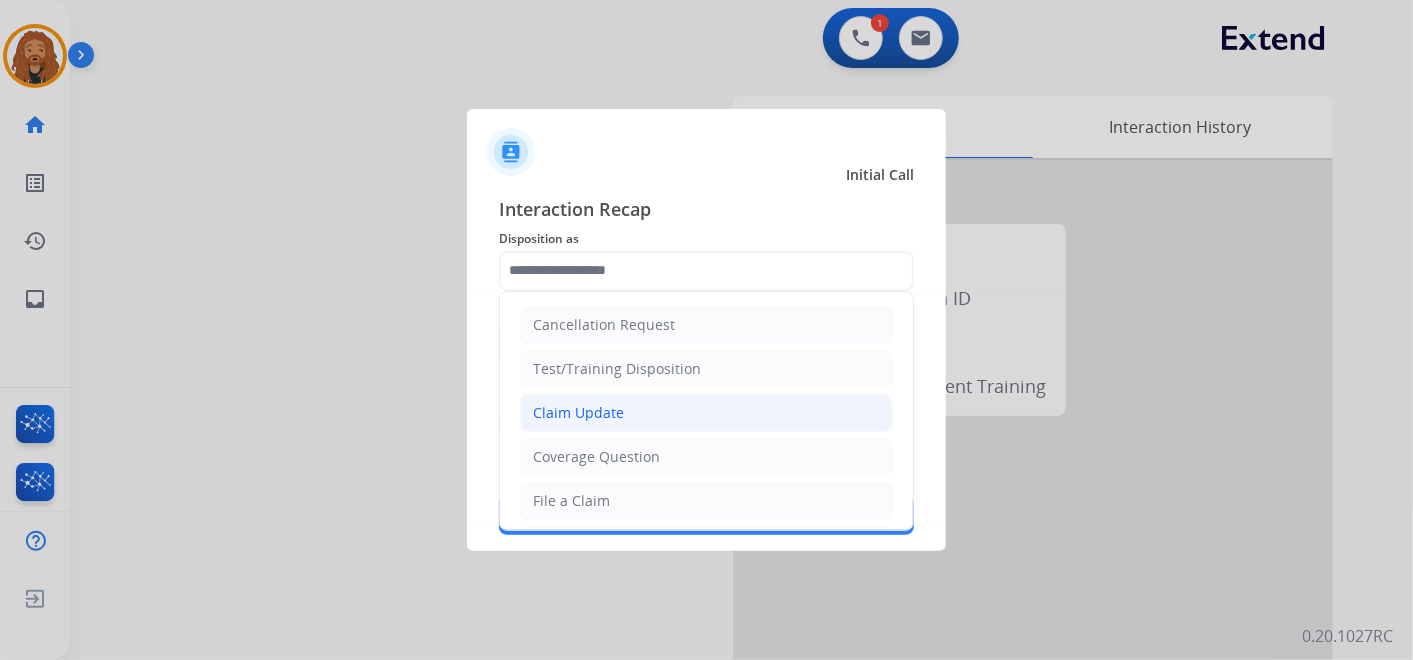 click on "Claim Update" 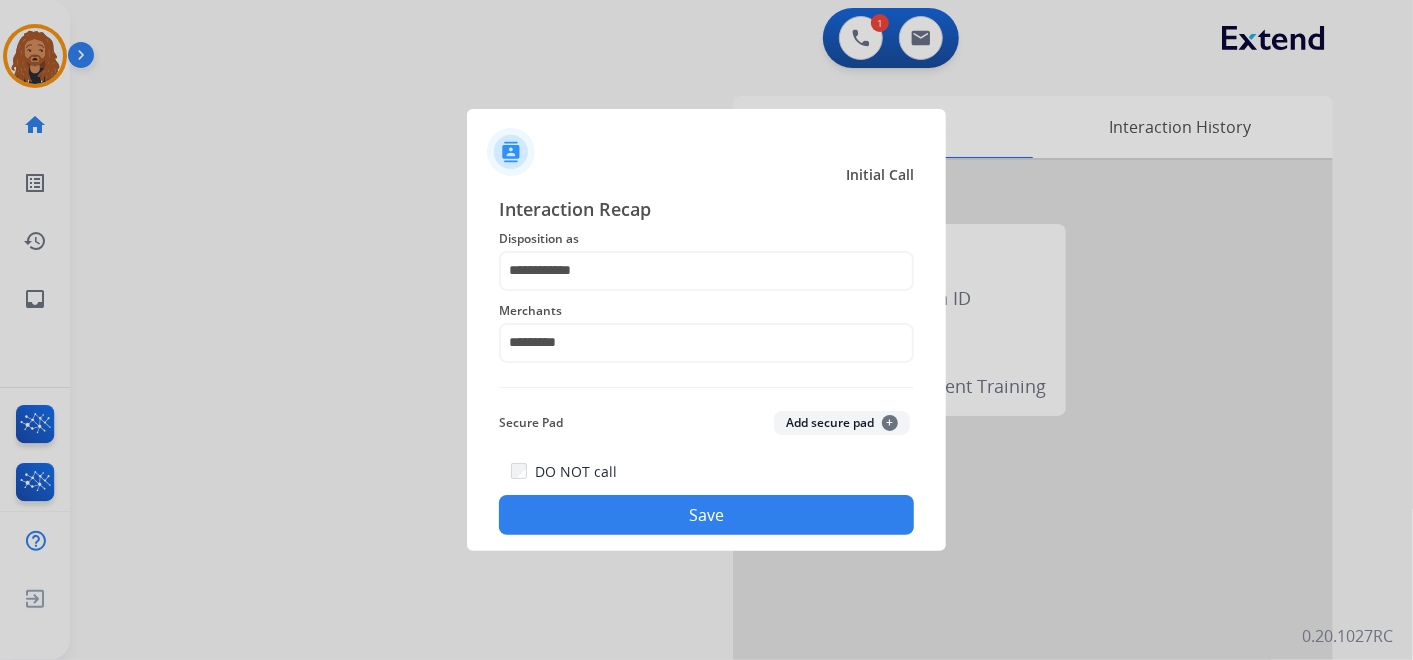 click on "Save" 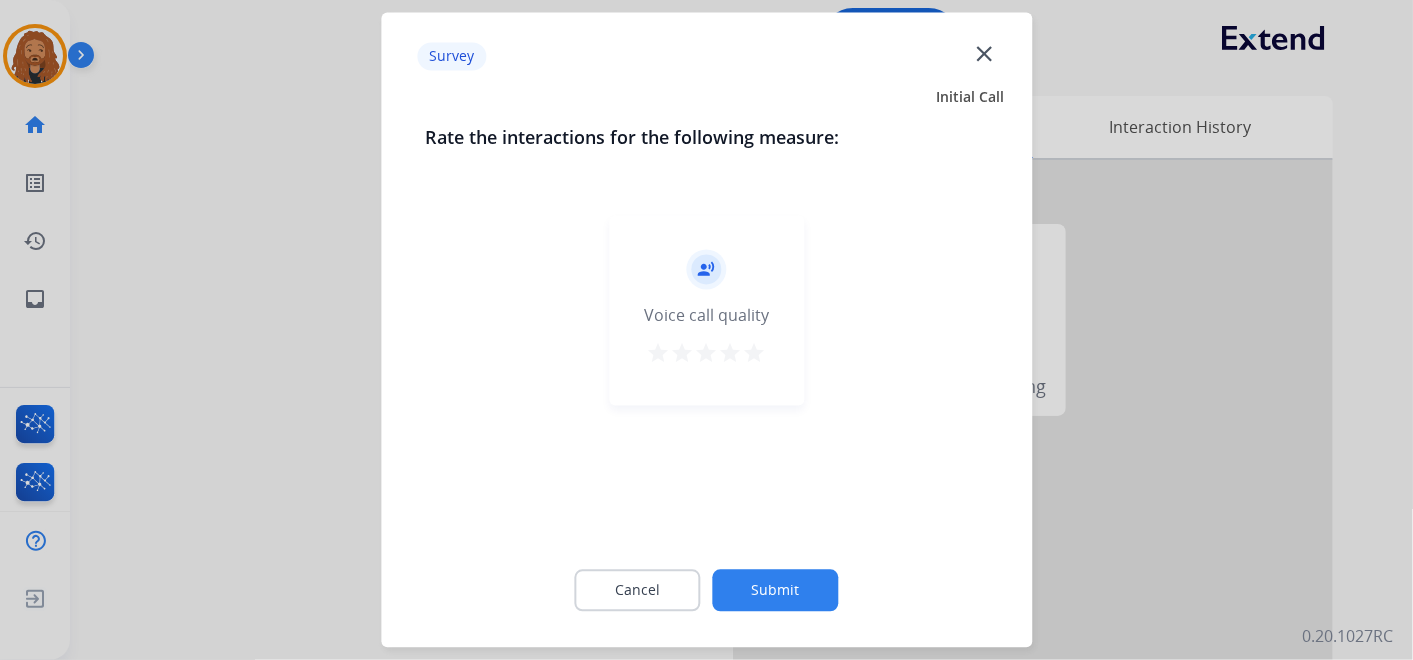 click on "star" at bounding box center [755, 354] 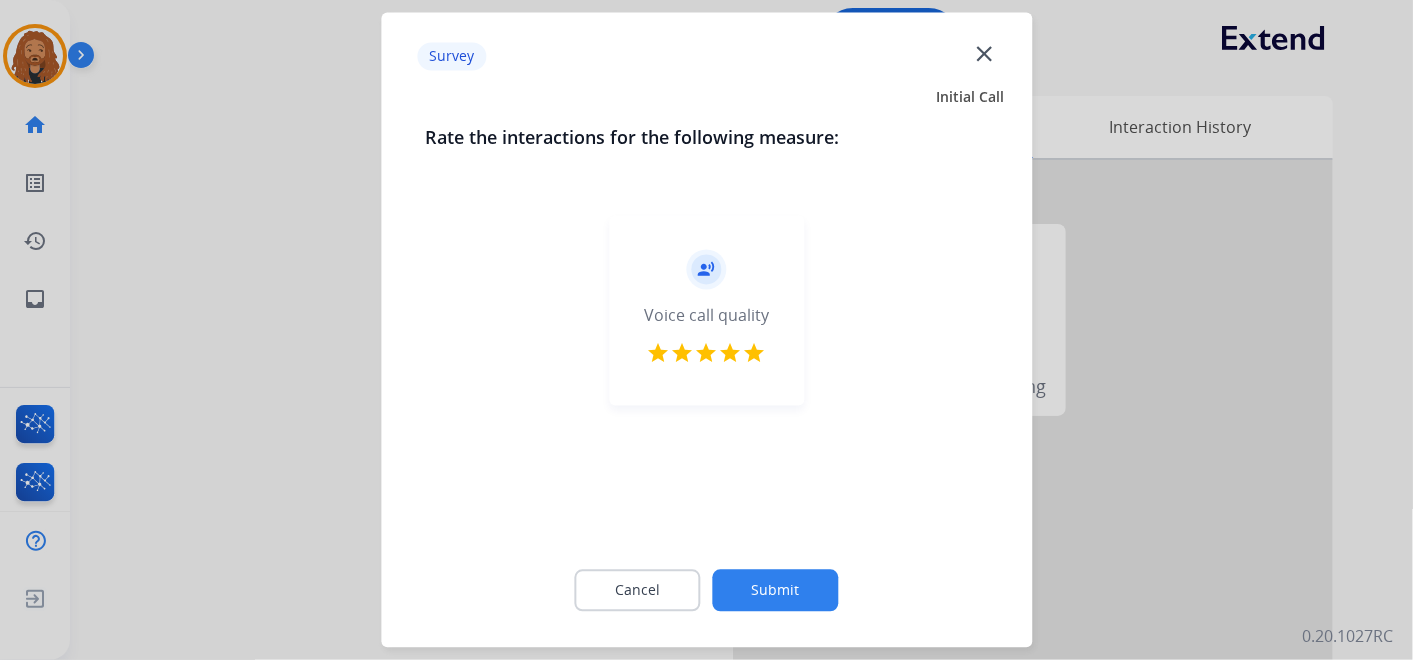 click on "Submit" 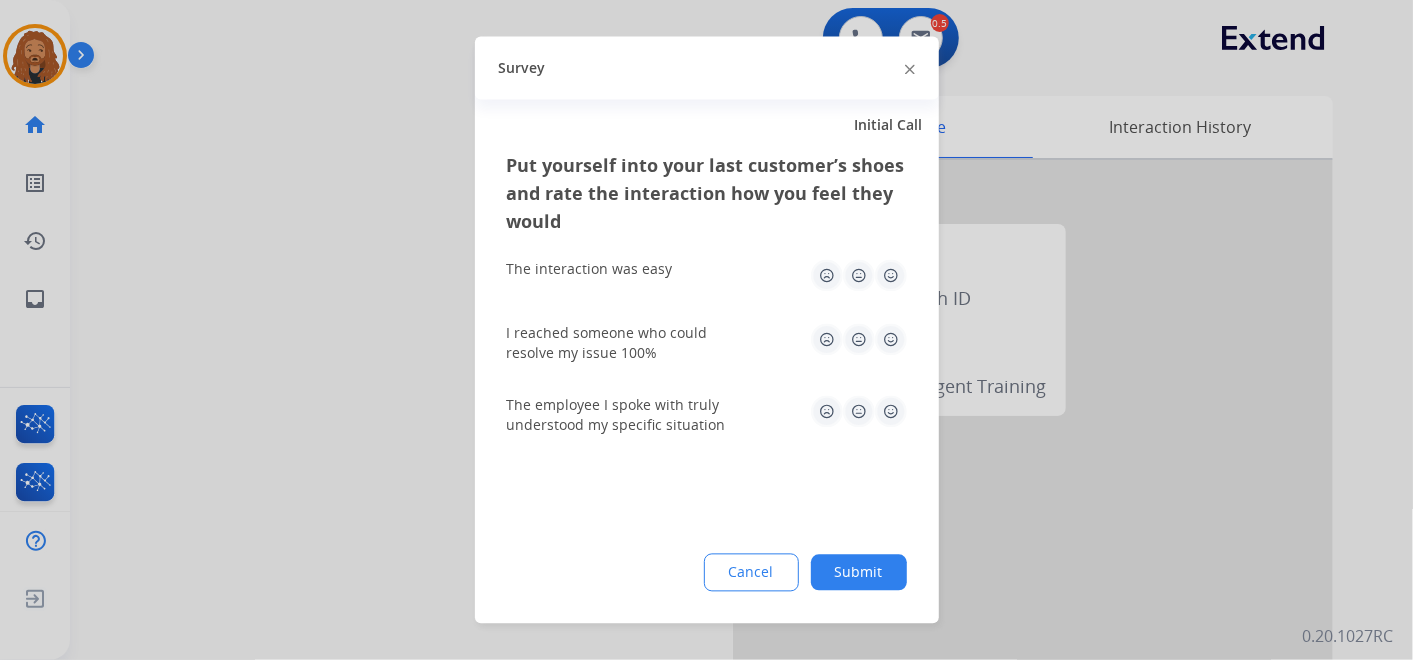 click 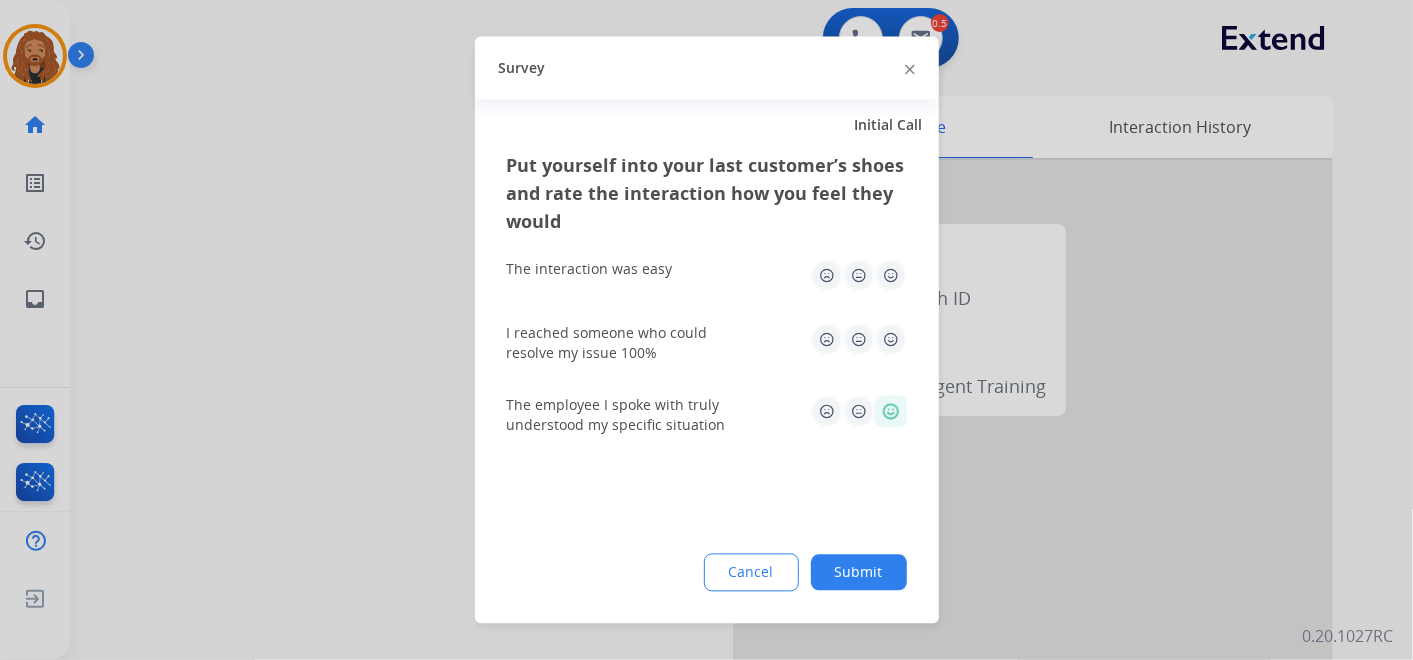 click 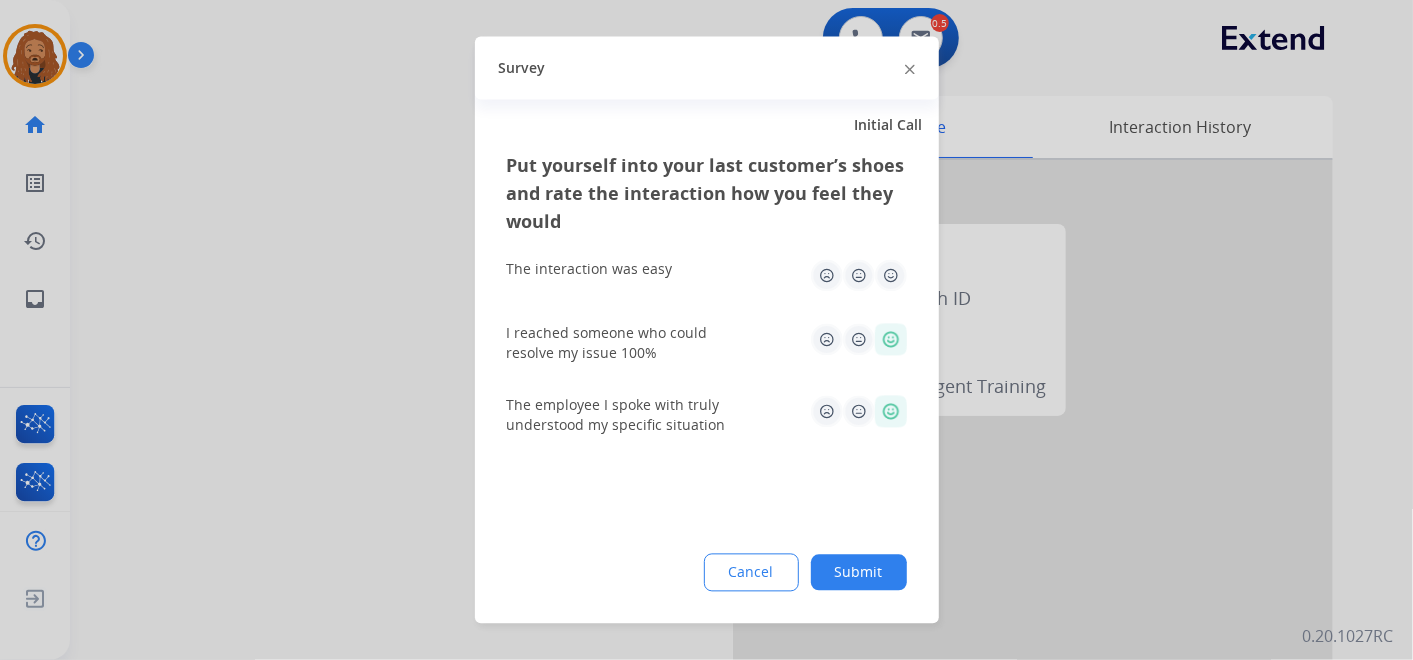 click 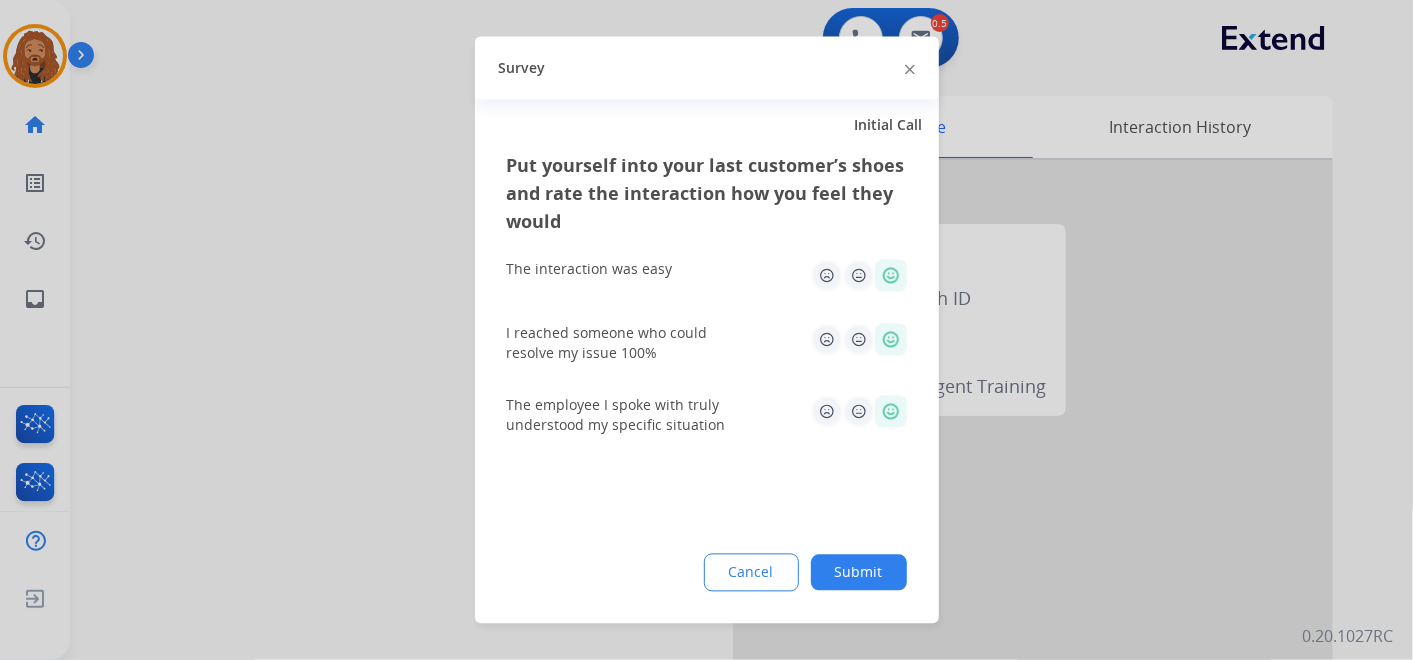 click on "Put yourself into your last customer’s shoes and rate the interaction how you feel they would  The interaction was easy   I reached someone who could resolve my issue 100%   The employee I spoke with truly understood my specific situation  Cancel Submit" 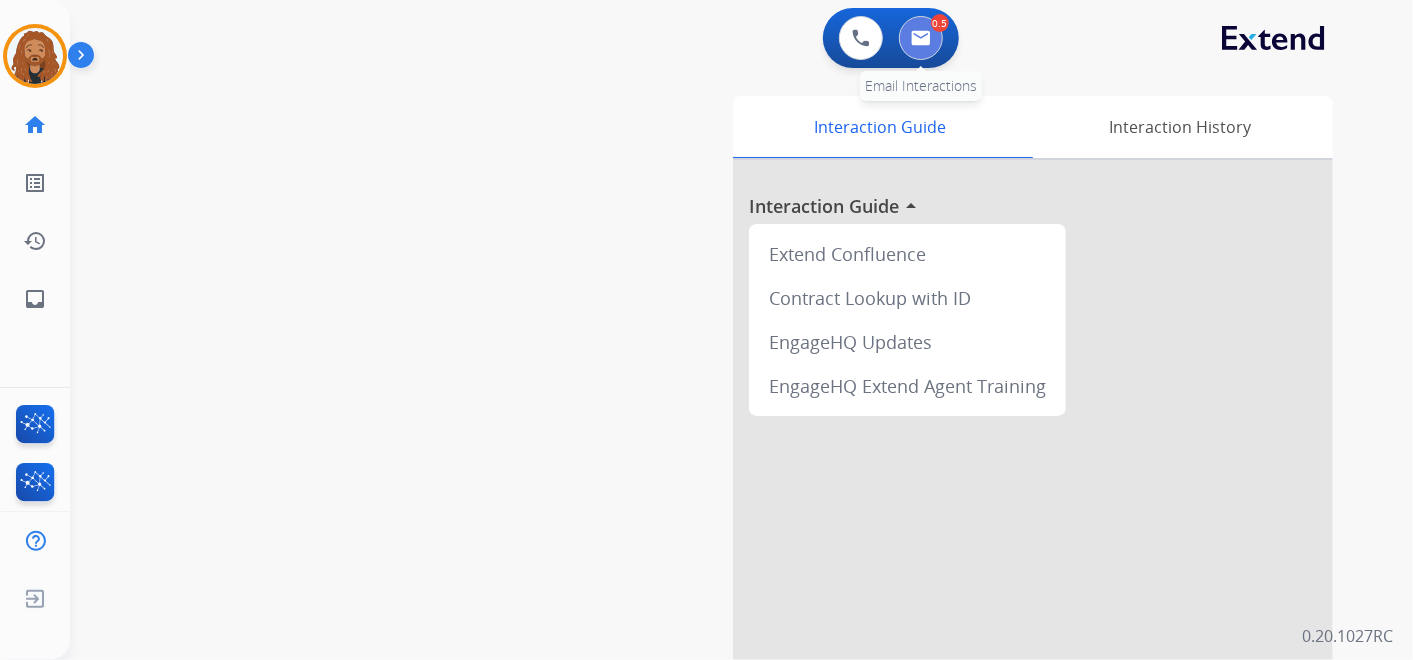 click at bounding box center [921, 38] 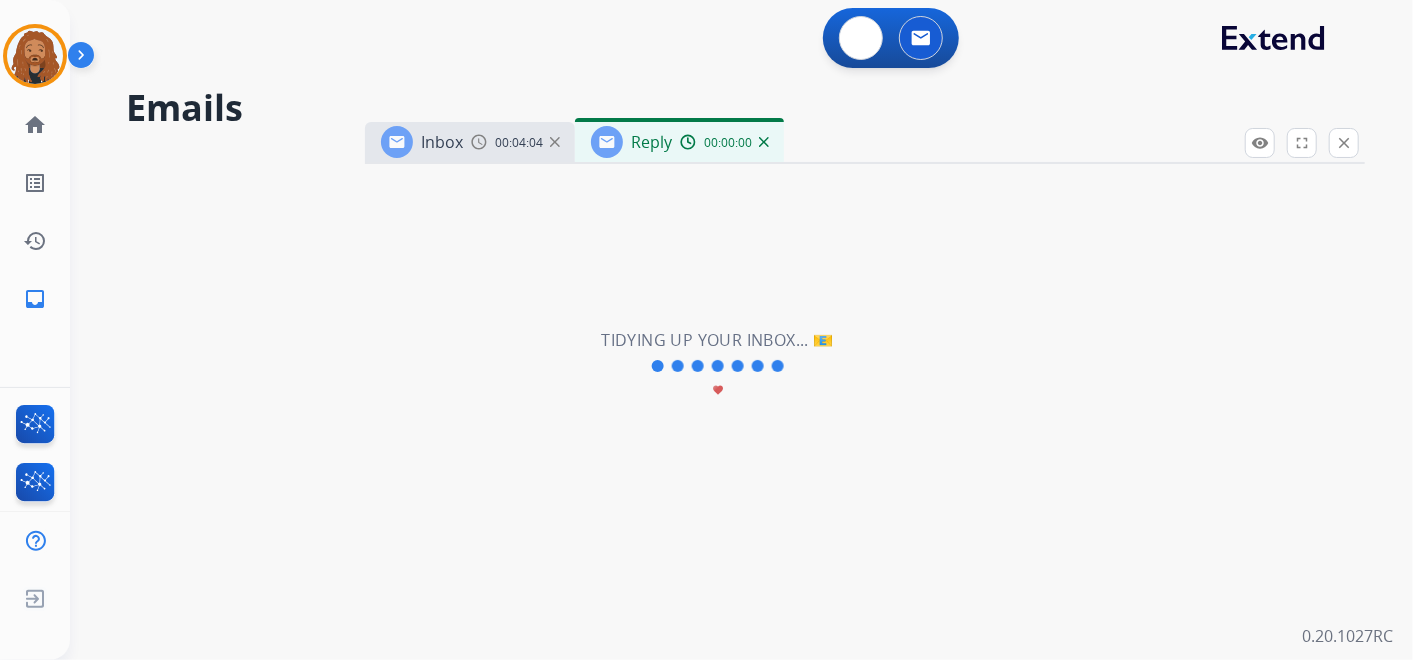select on "**********" 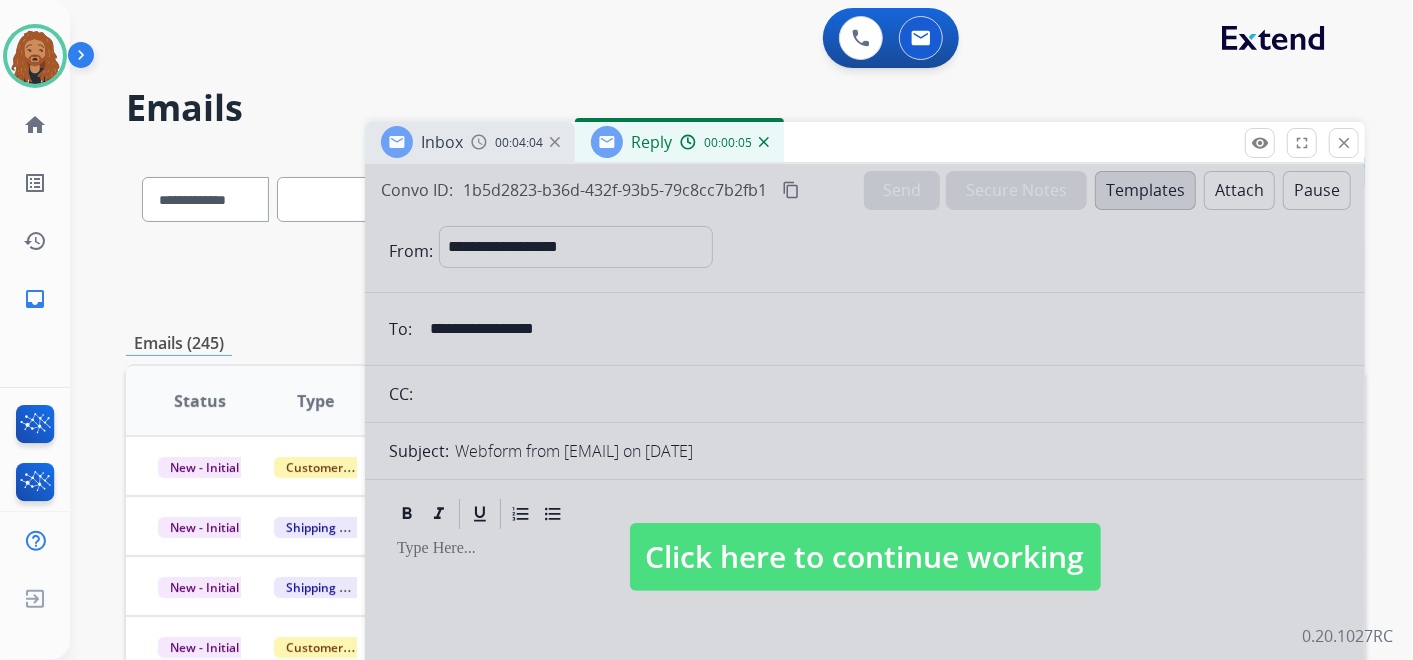 click on "Click here to continue working" at bounding box center (865, 557) 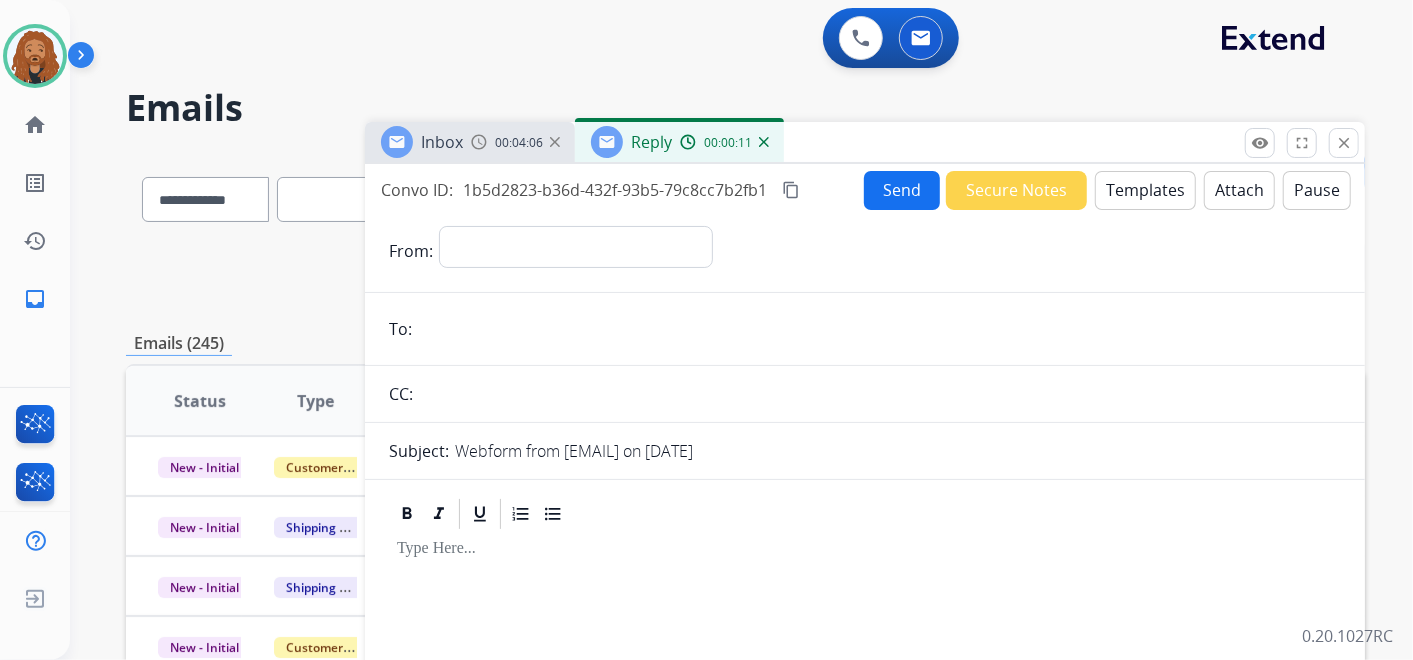 scroll, scrollTop: 0, scrollLeft: 0, axis: both 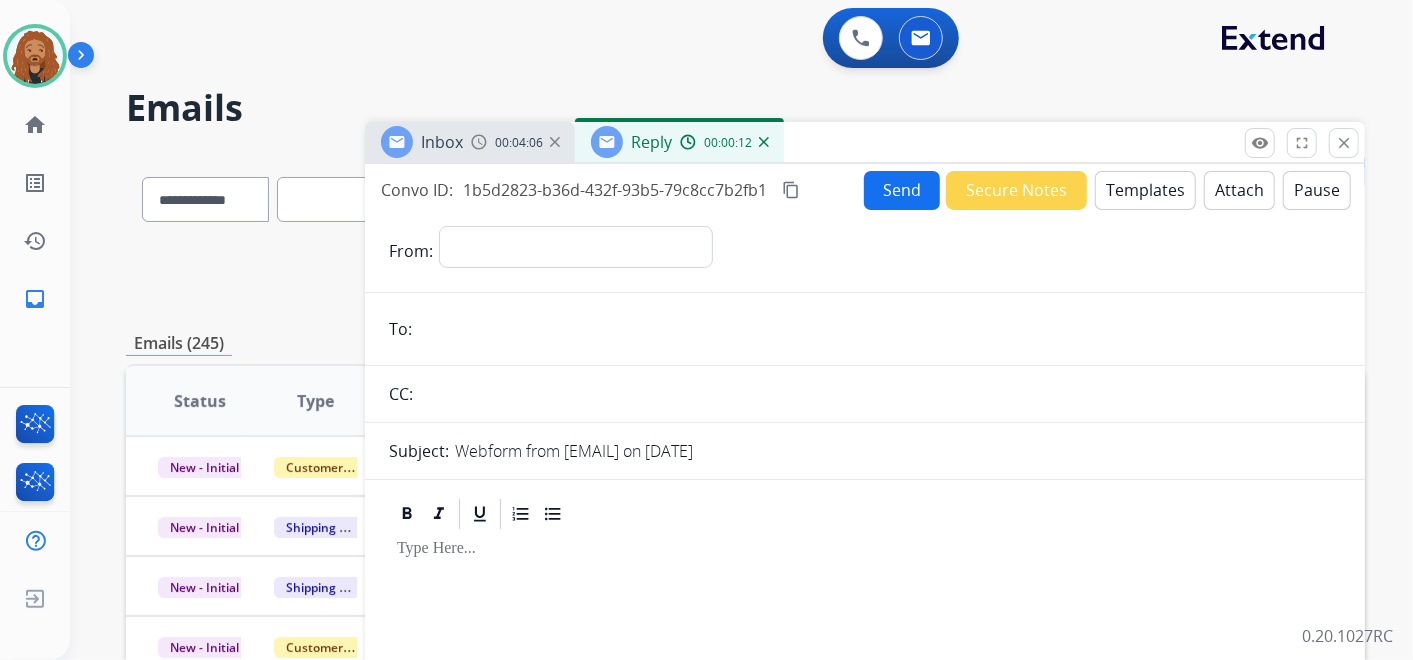 click at bounding box center [764, 142] 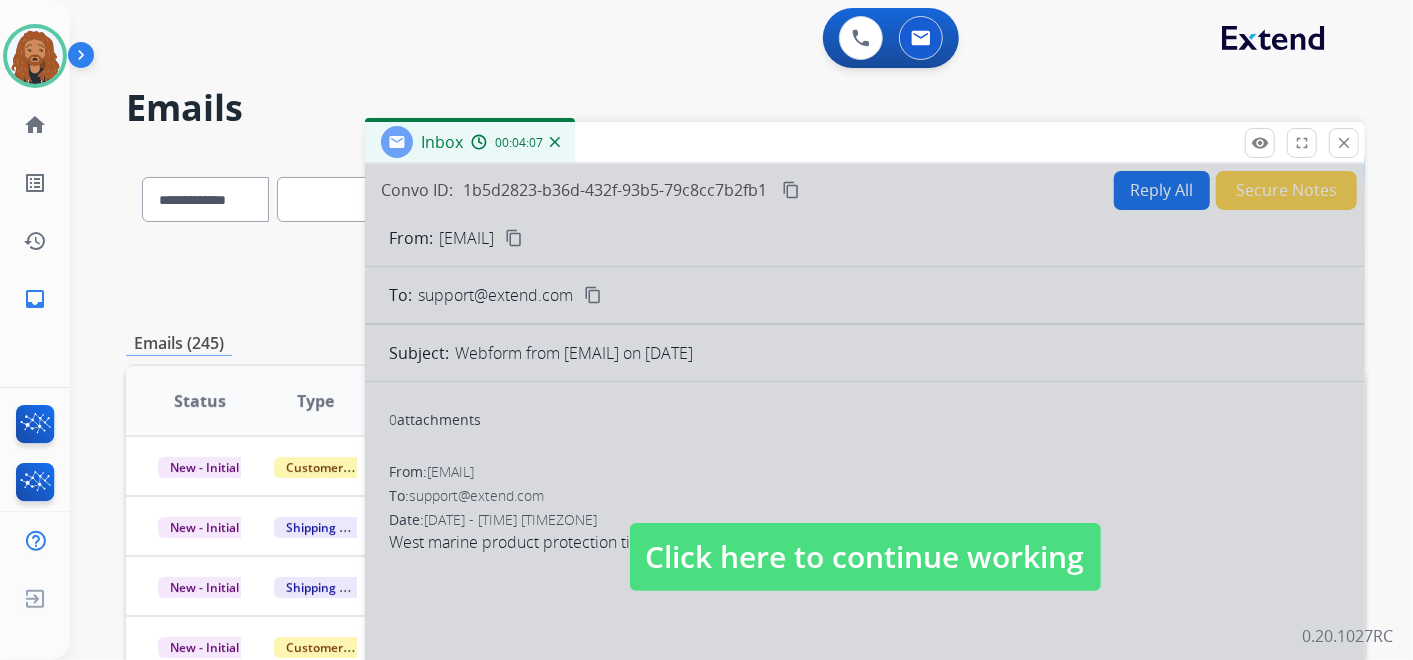 click on "Click here to continue working" at bounding box center [865, 557] 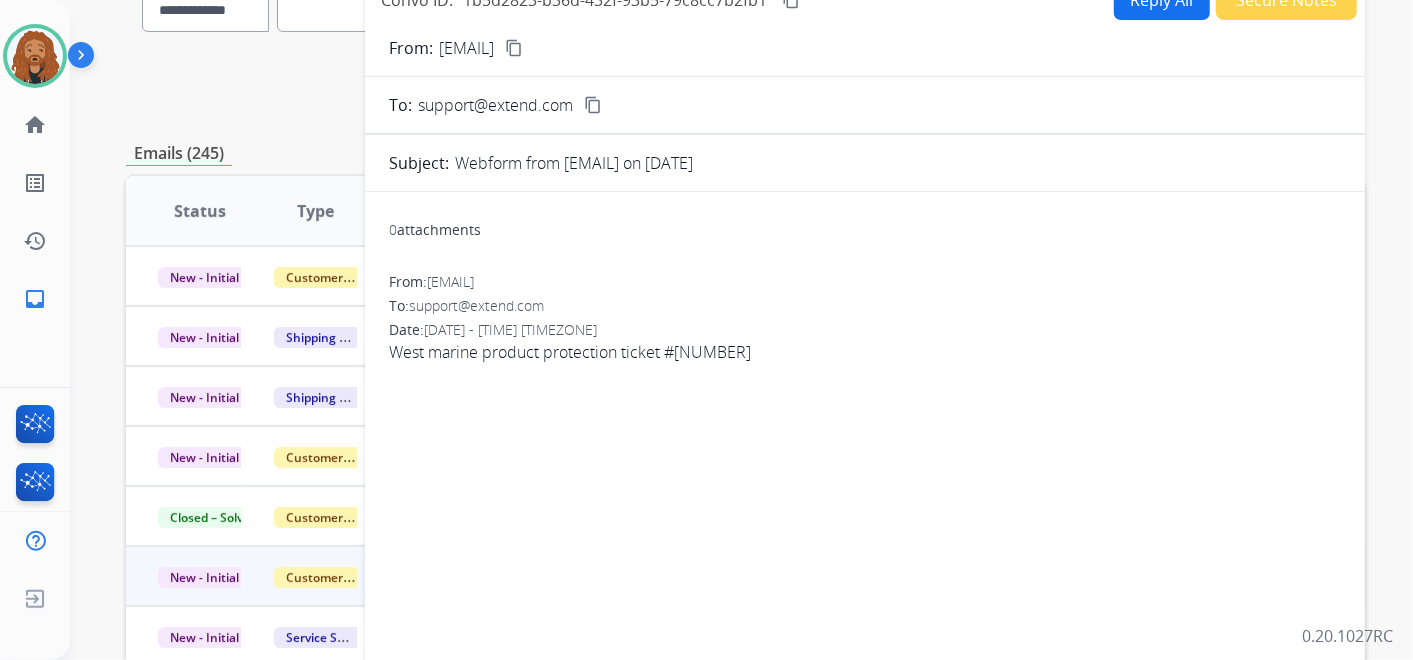 scroll, scrollTop: 111, scrollLeft: 0, axis: vertical 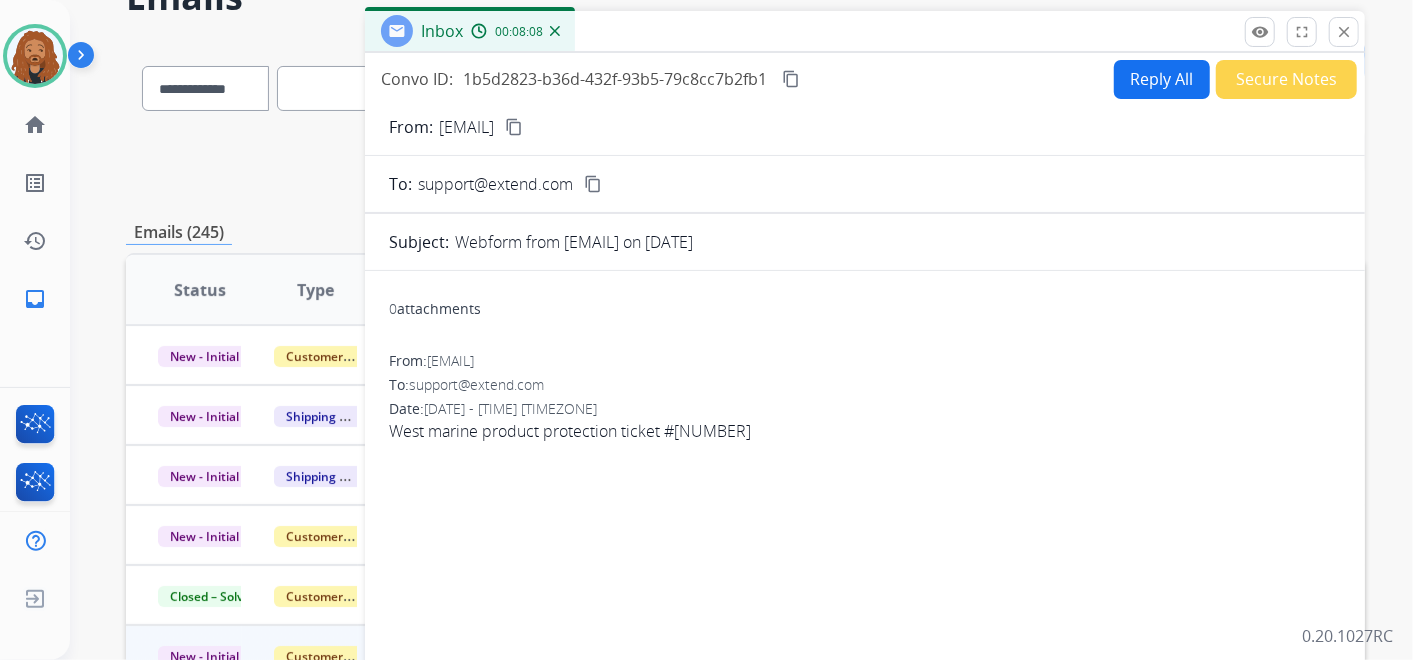 click on "content_copy" at bounding box center [514, 127] 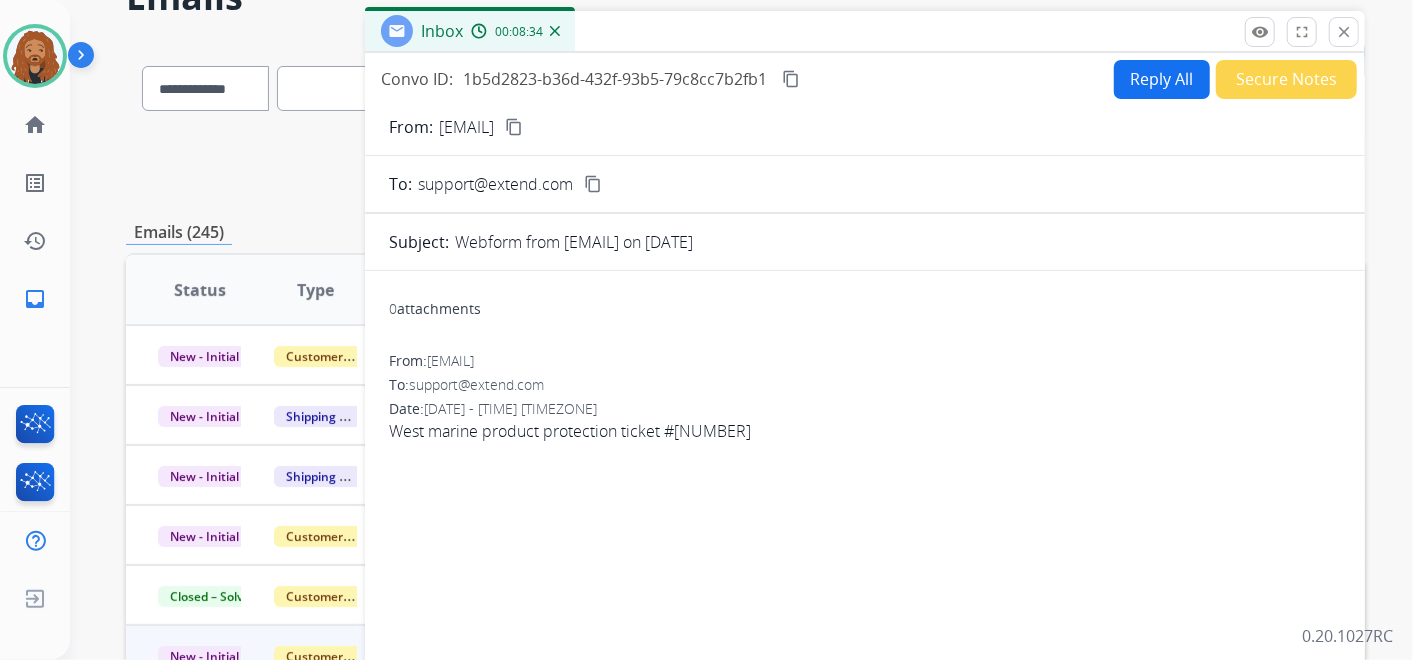 click on "Reply All" at bounding box center [1162, 79] 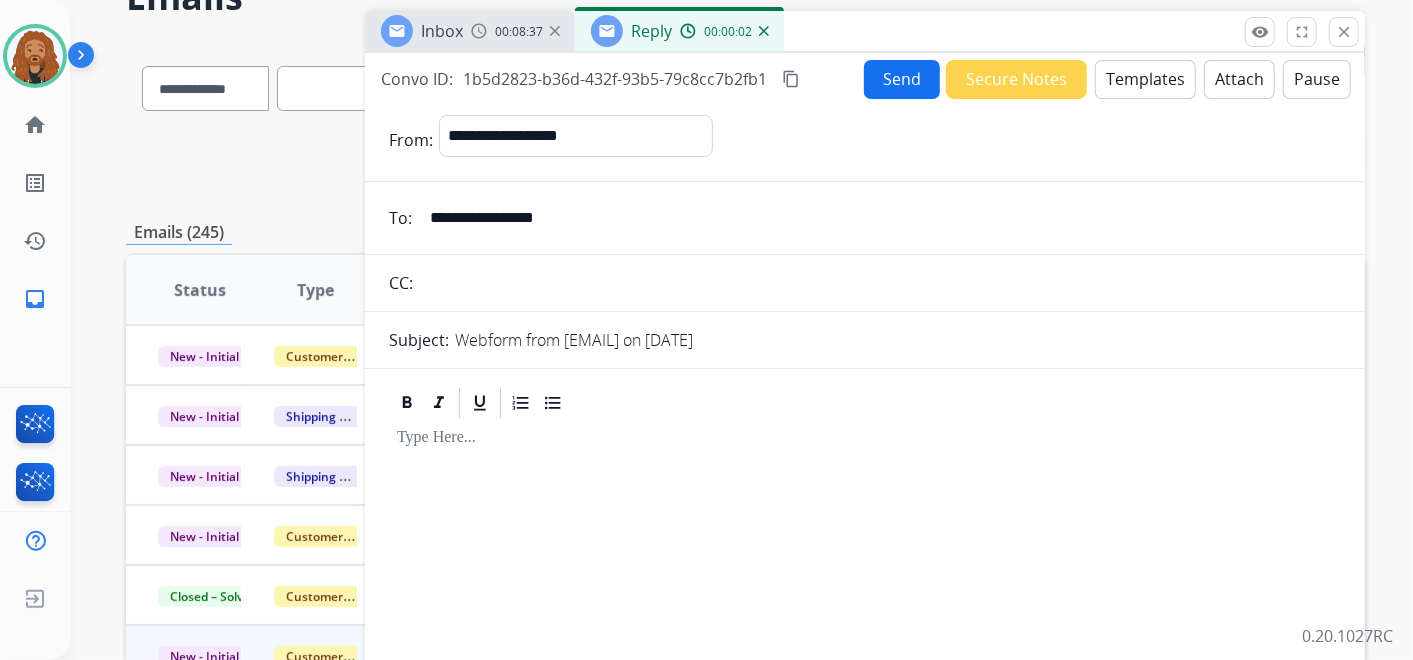 click on "Templates" at bounding box center [1145, 79] 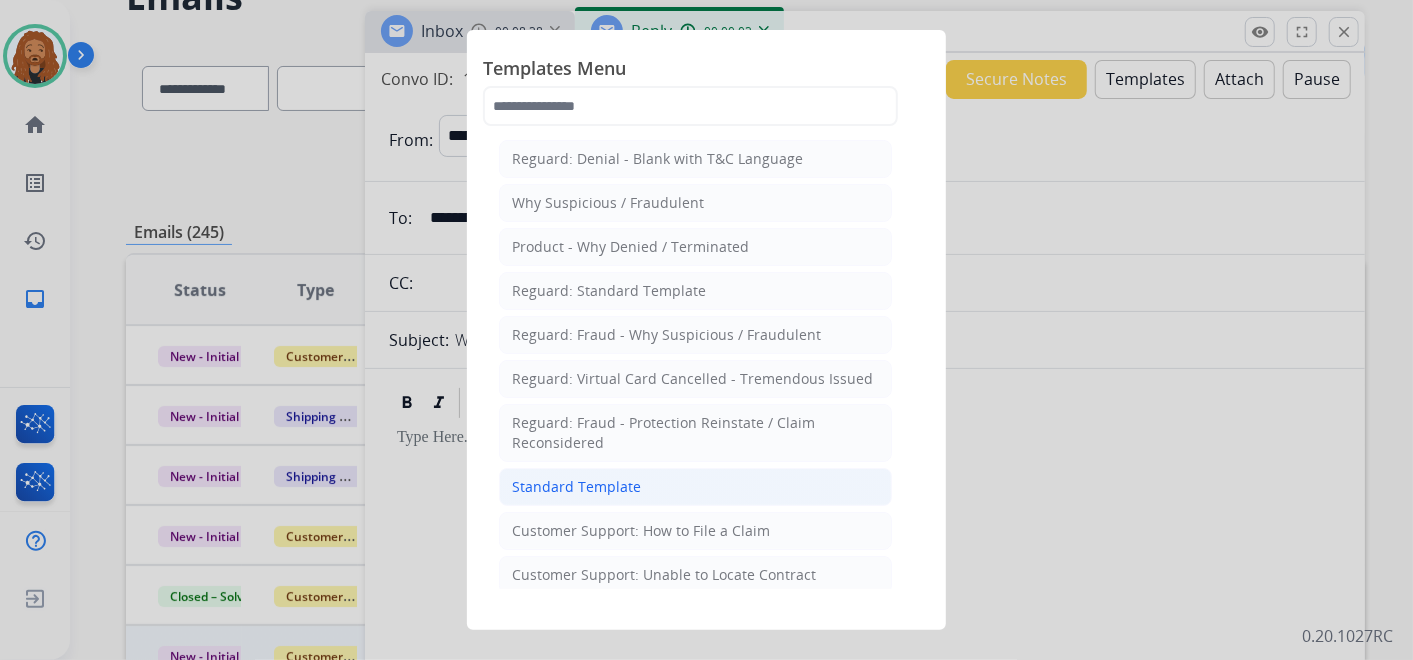 click on "Standard Template" 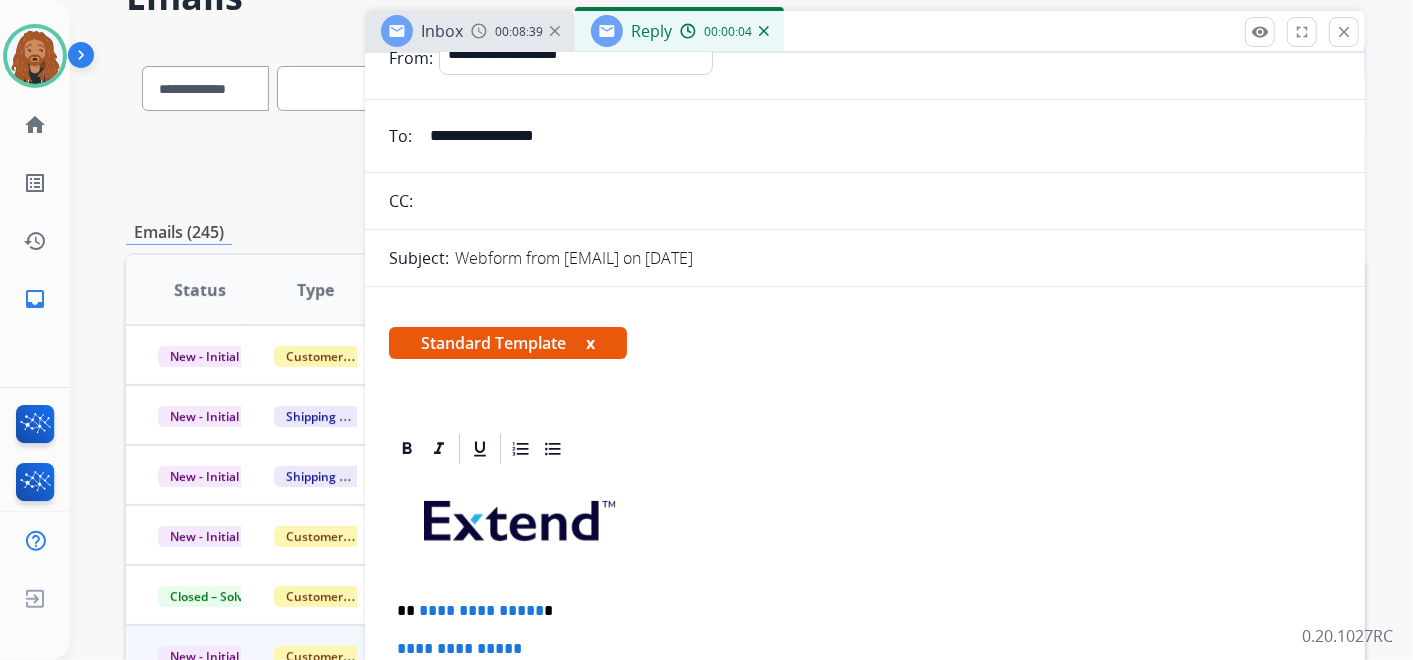 scroll, scrollTop: 222, scrollLeft: 0, axis: vertical 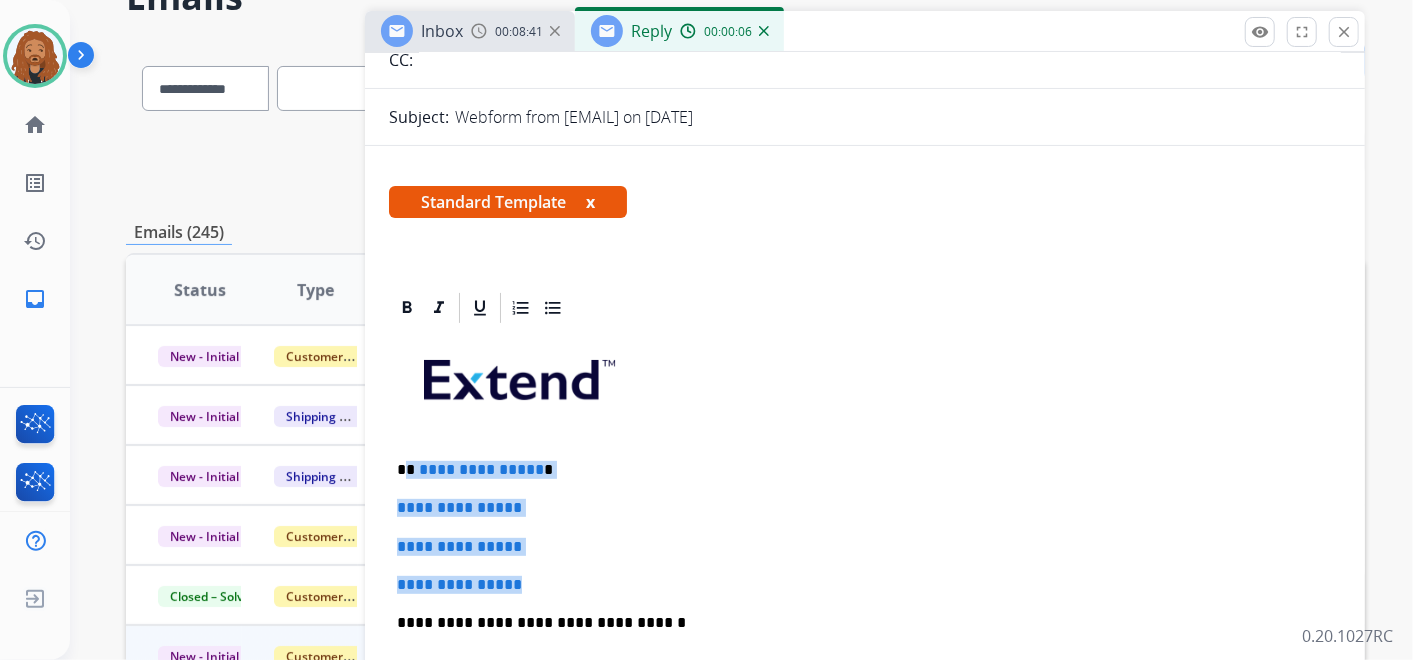 drag, startPoint x: 532, startPoint y: 582, endPoint x: 408, endPoint y: 457, distance: 176.07101 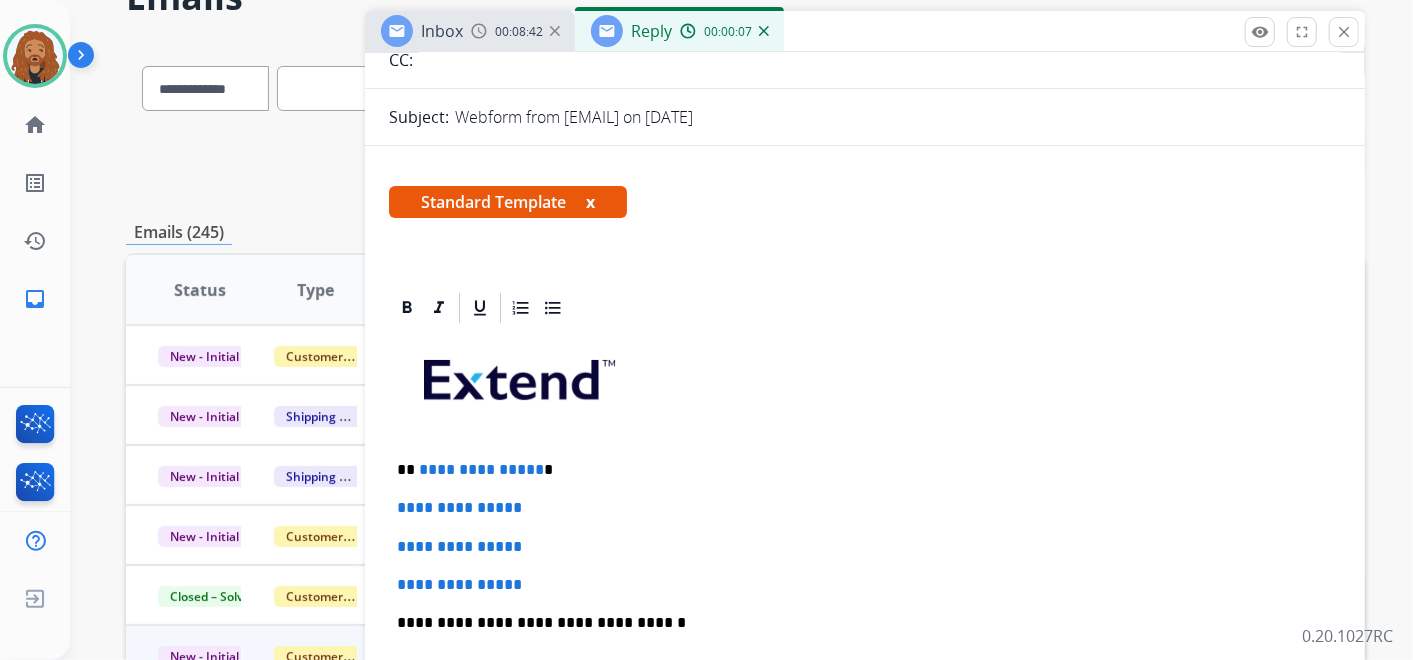 type 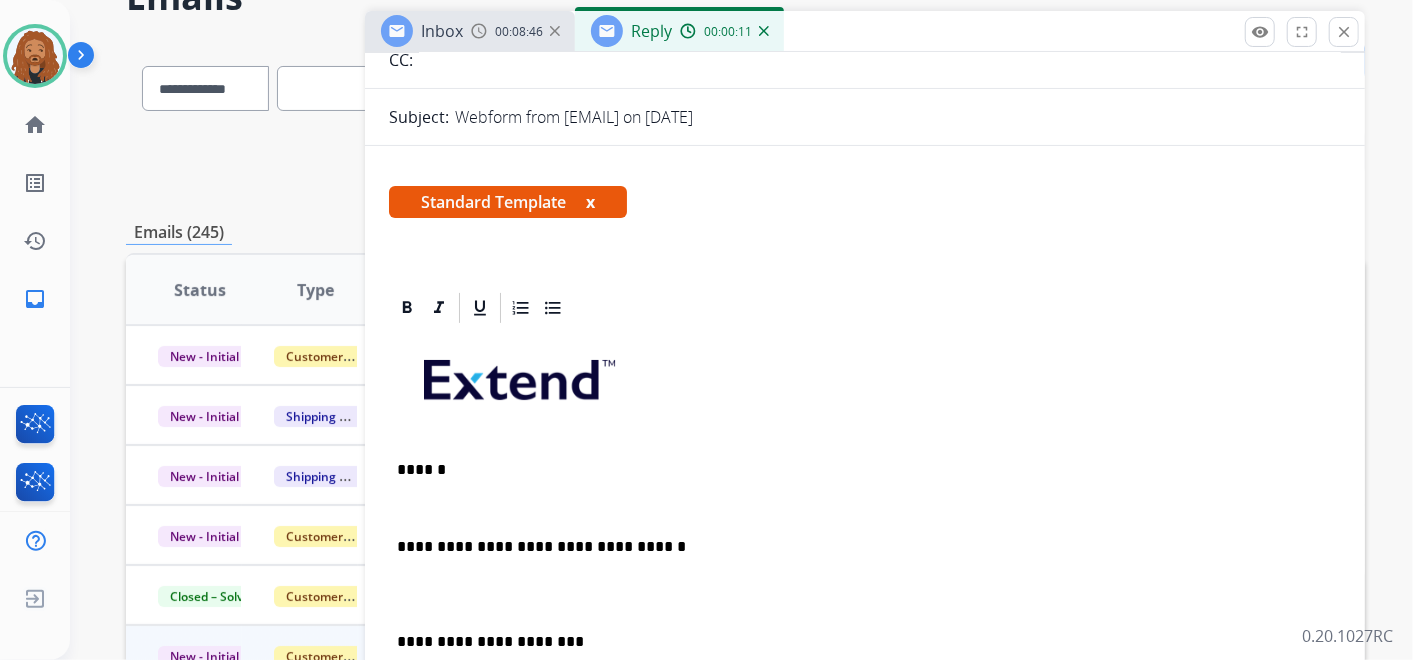 click at bounding box center (865, 594) 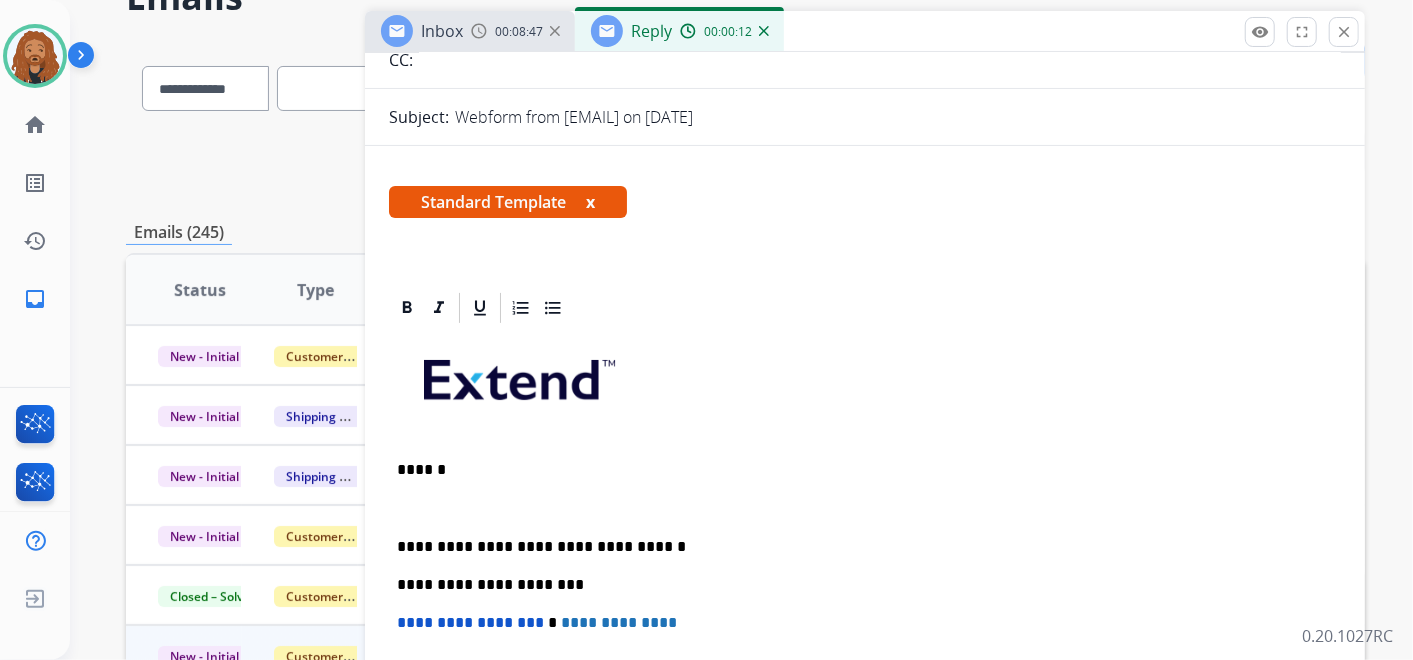 click at bounding box center (865, 508) 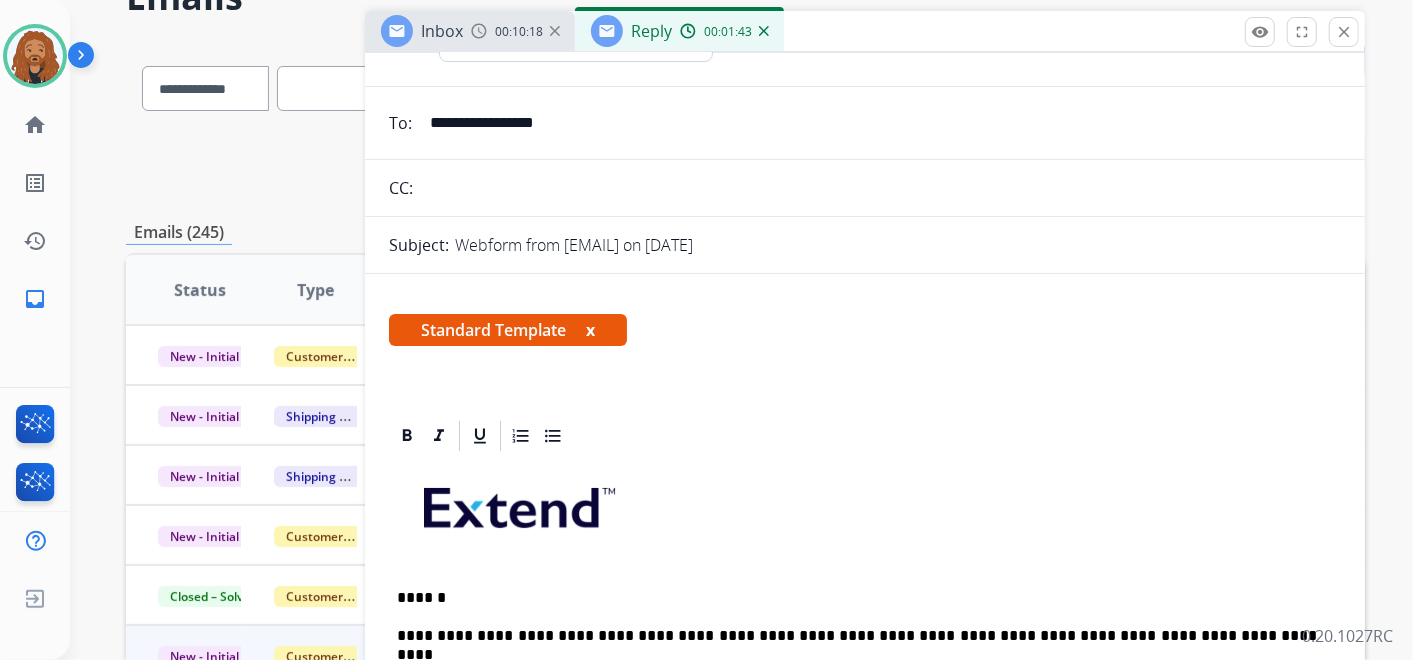 scroll, scrollTop: 0, scrollLeft: 0, axis: both 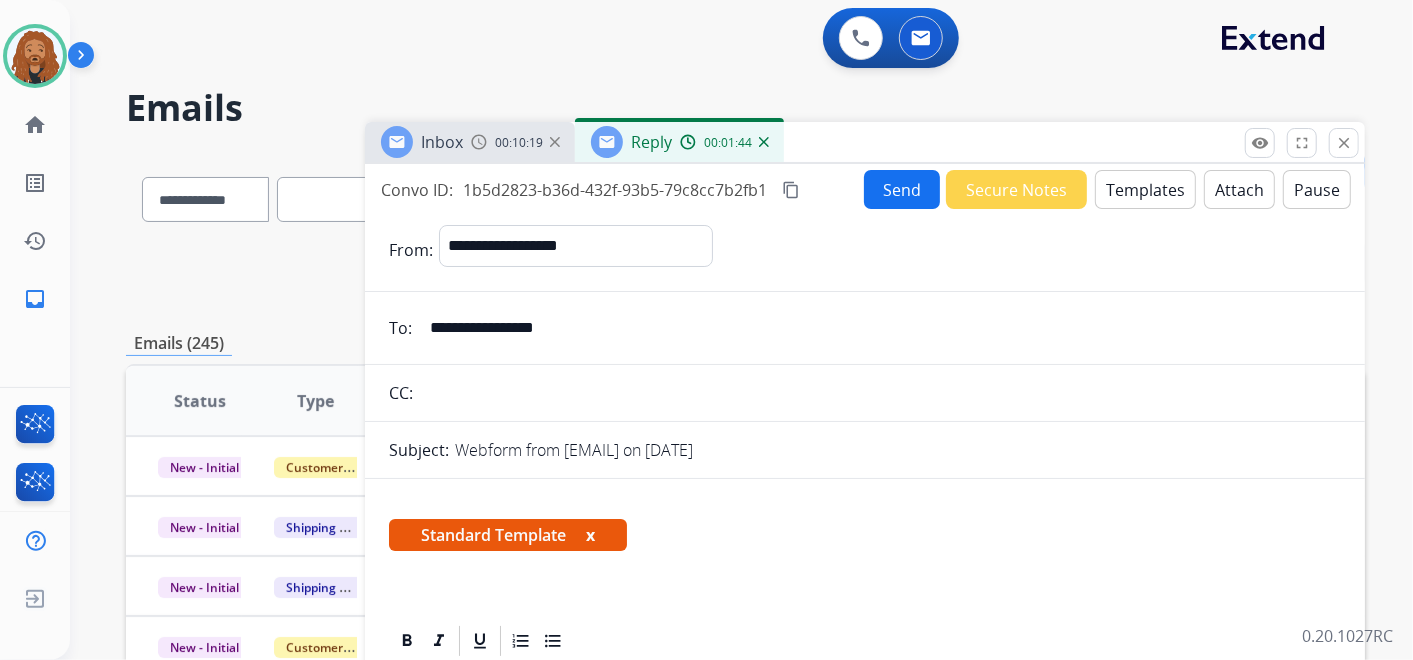 click on "Send" at bounding box center [902, 189] 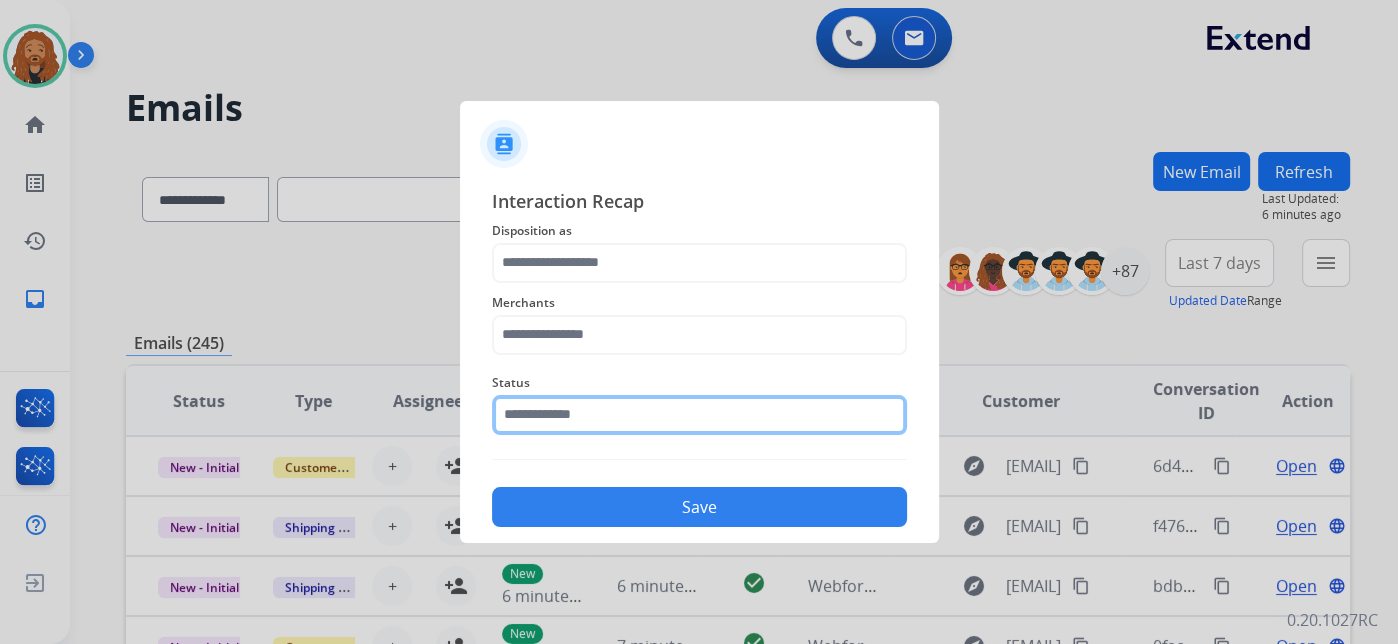 click 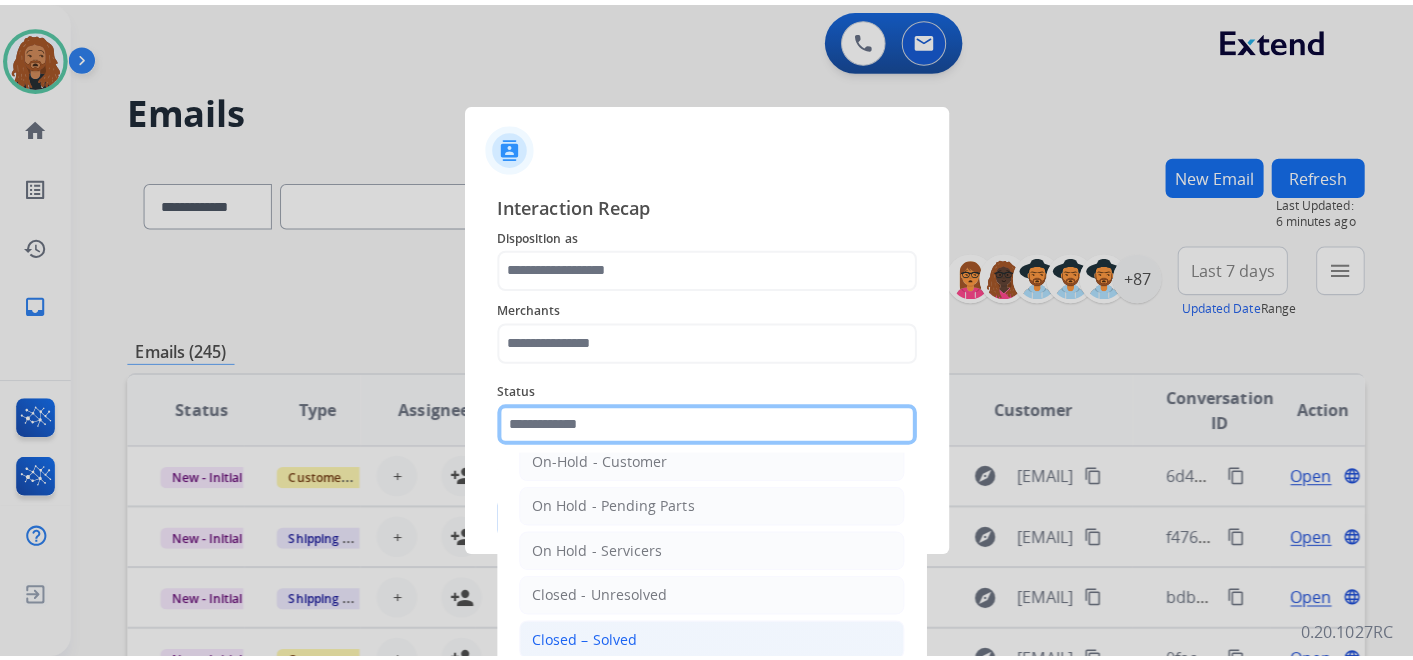 scroll, scrollTop: 114, scrollLeft: 0, axis: vertical 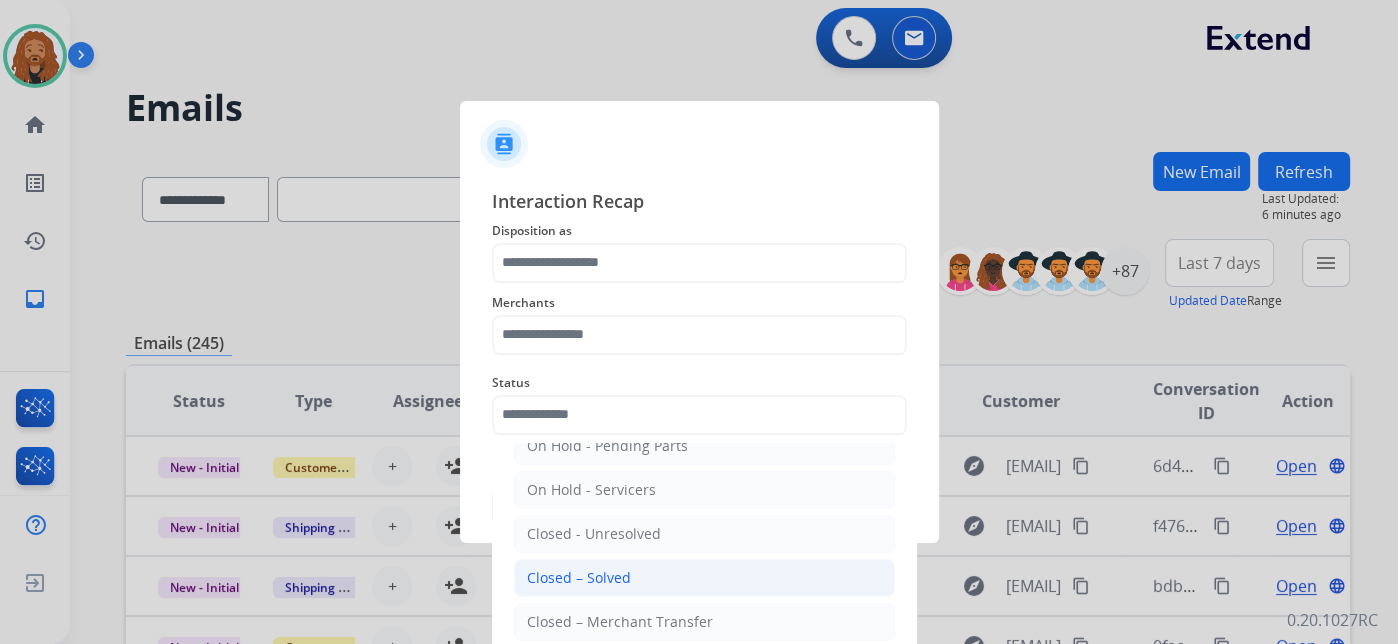 click on "Closed – Solved" 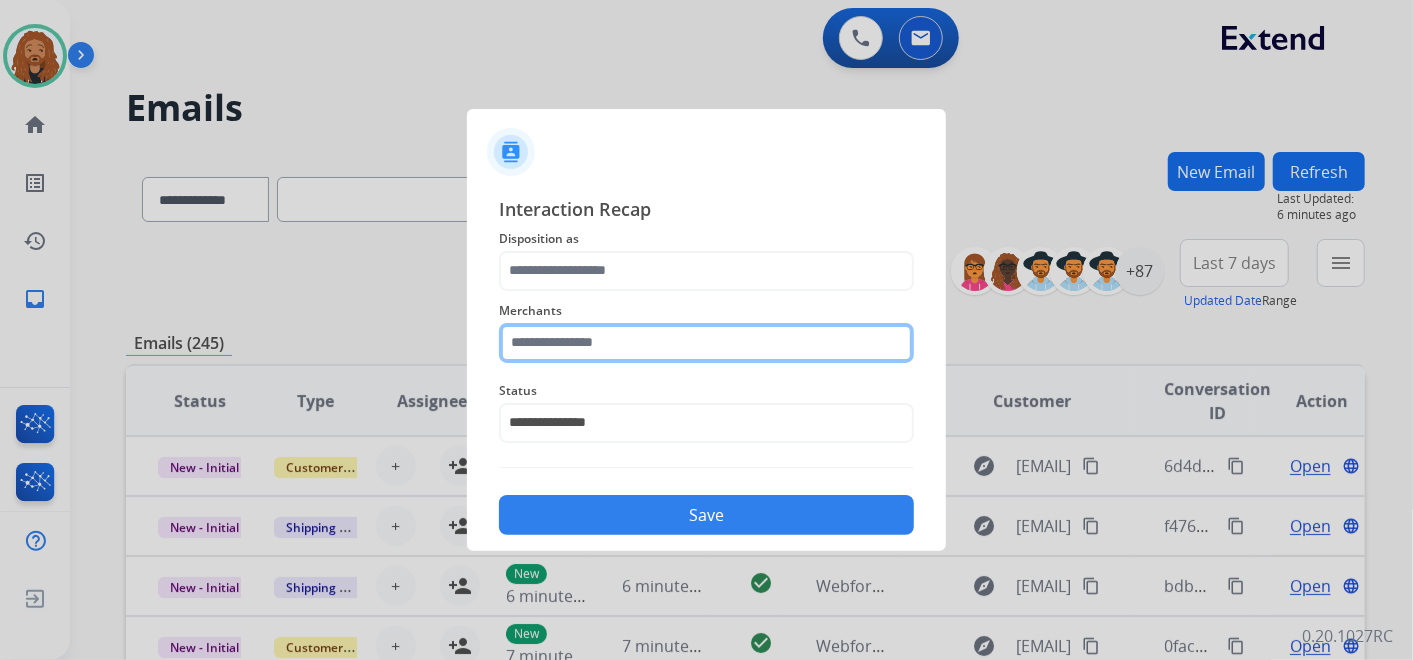 click on "Merchants" 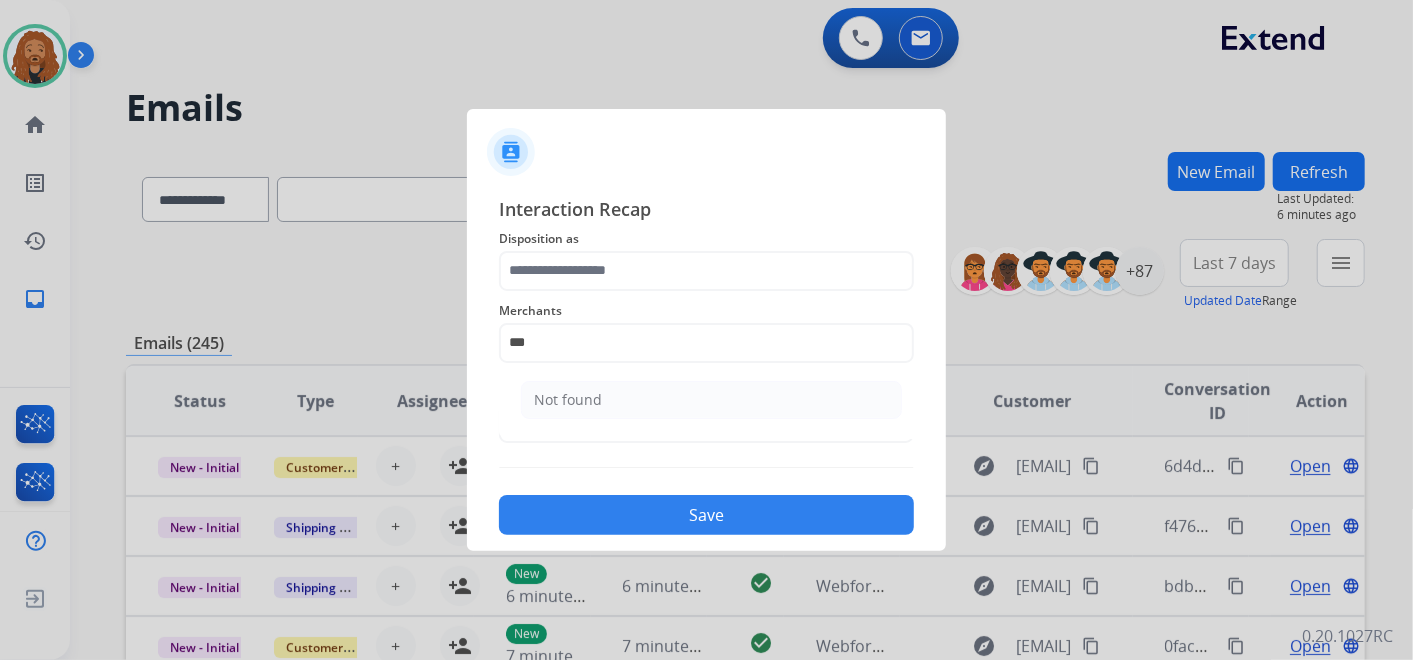 drag, startPoint x: 585, startPoint y: 409, endPoint x: 593, endPoint y: 329, distance: 80.399 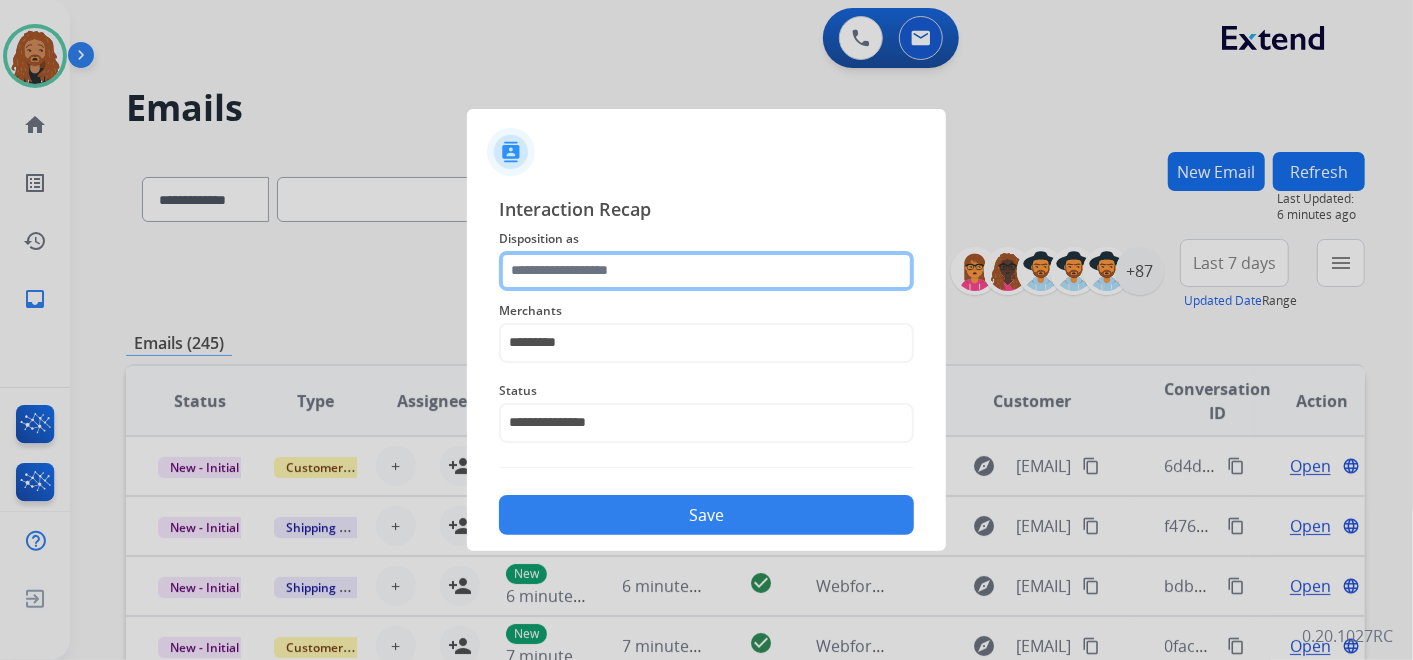 click 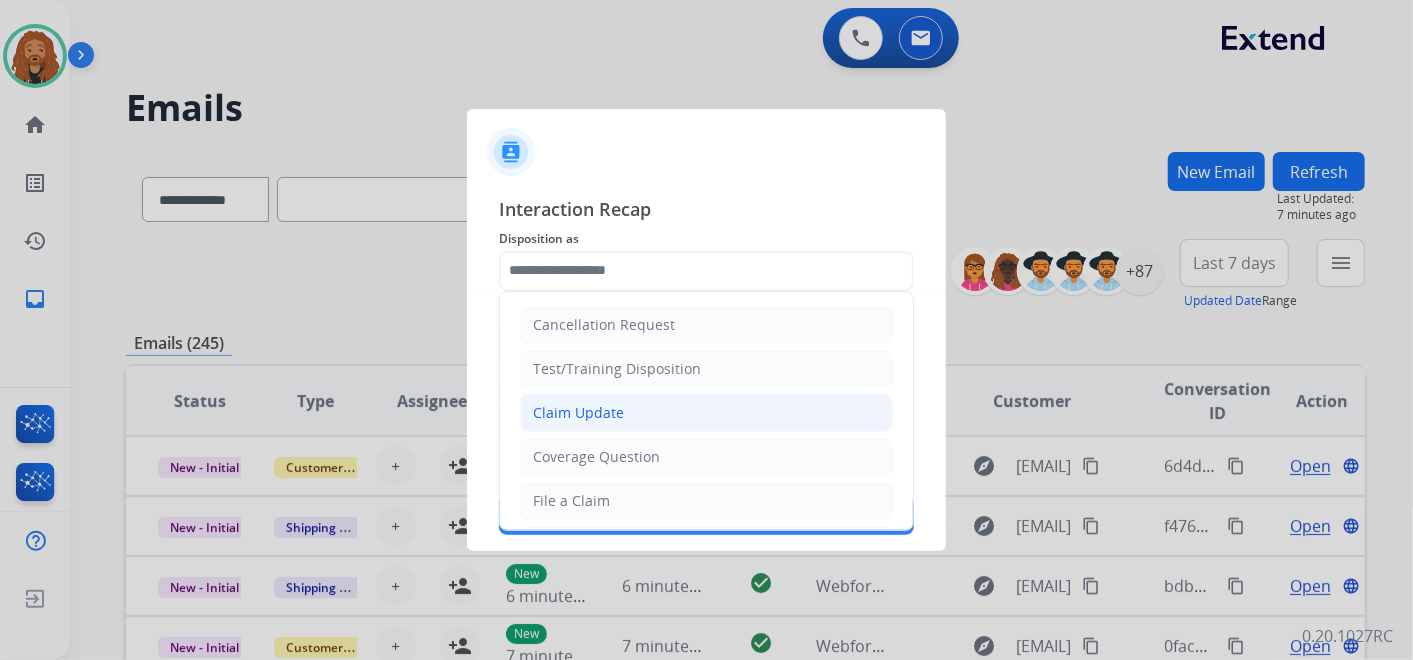 click on "Claim Update" 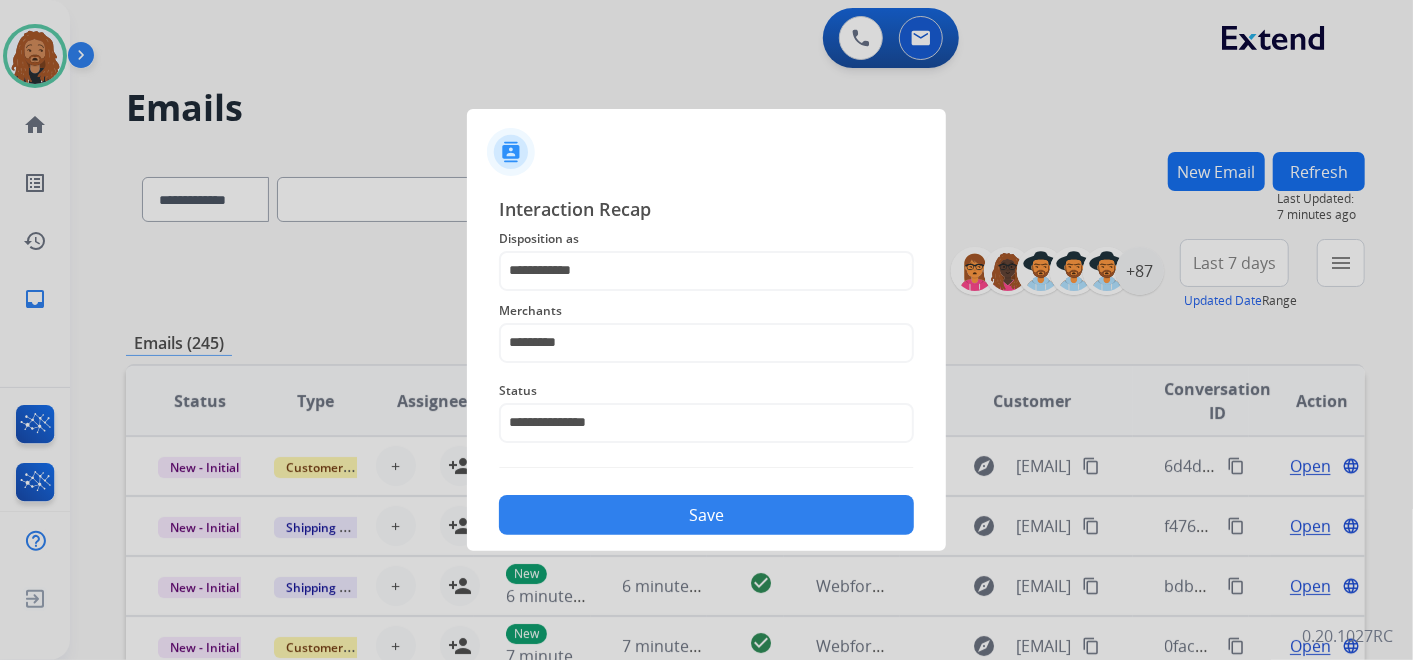 click on "Save" 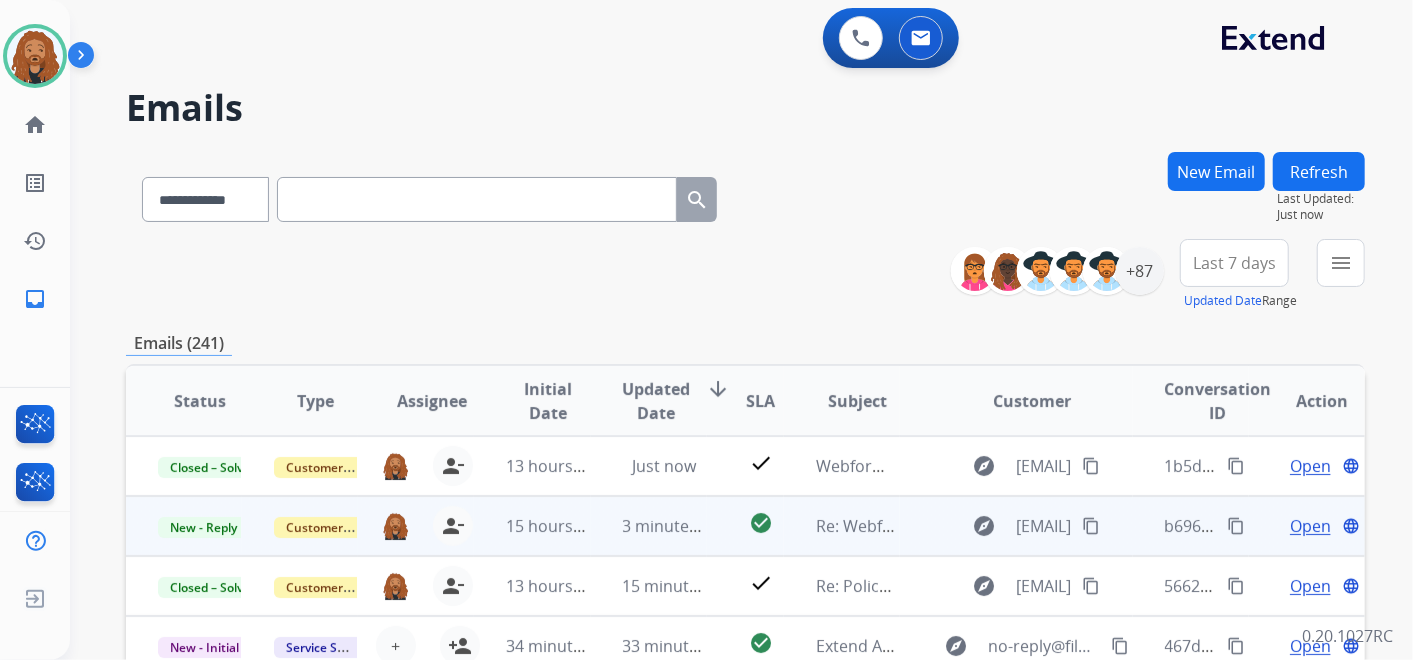 scroll, scrollTop: 1, scrollLeft: 0, axis: vertical 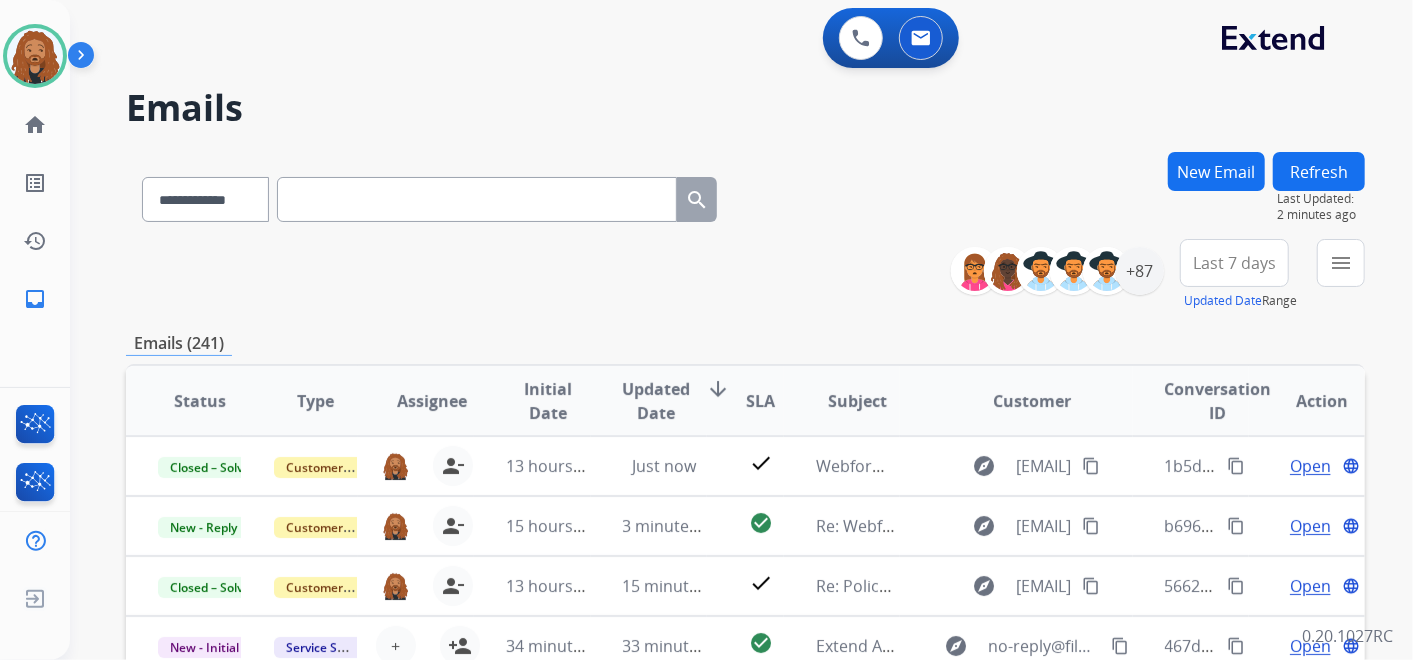 click on "New Email" at bounding box center (1216, 171) 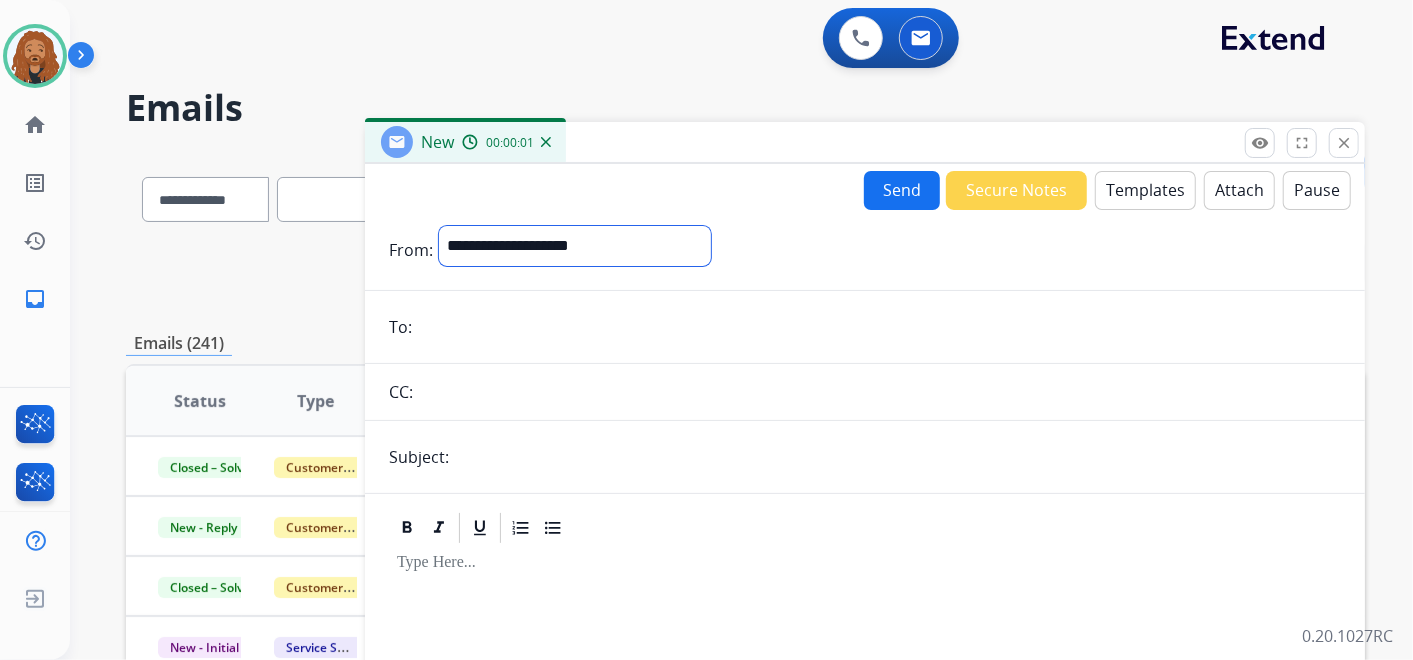 click on "**********" at bounding box center (575, 246) 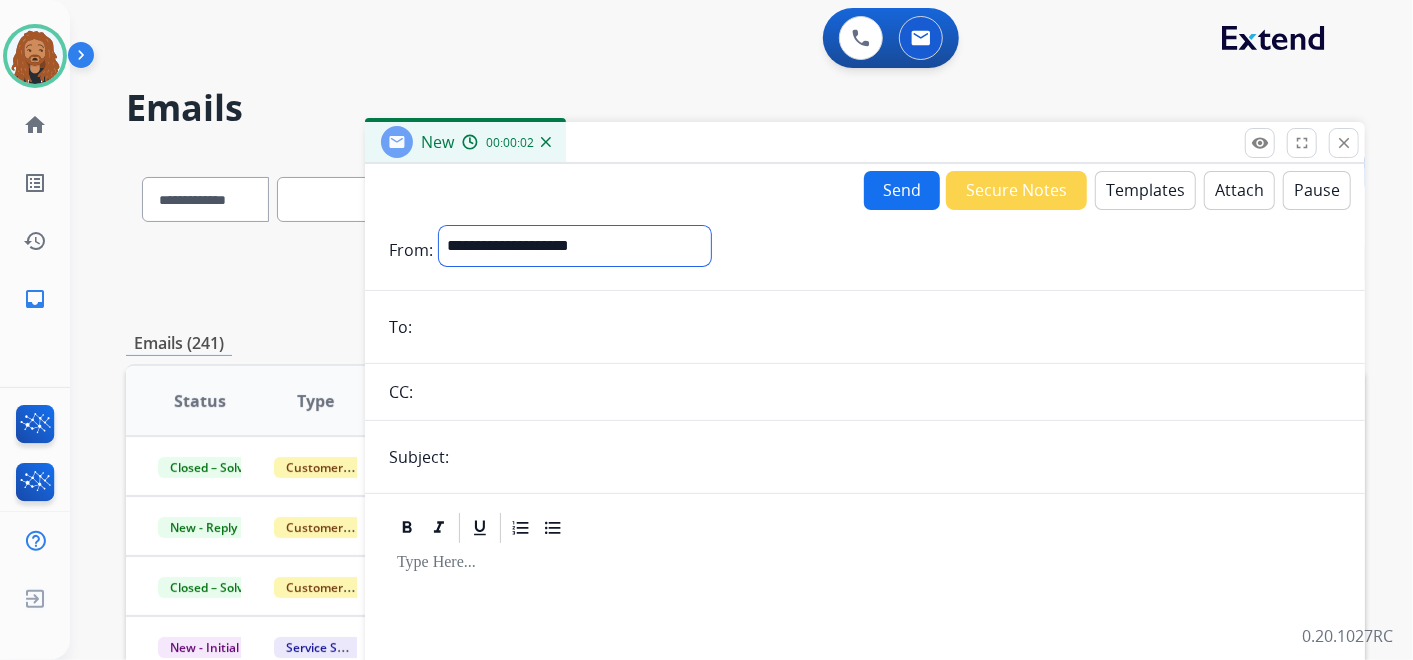 select on "**********" 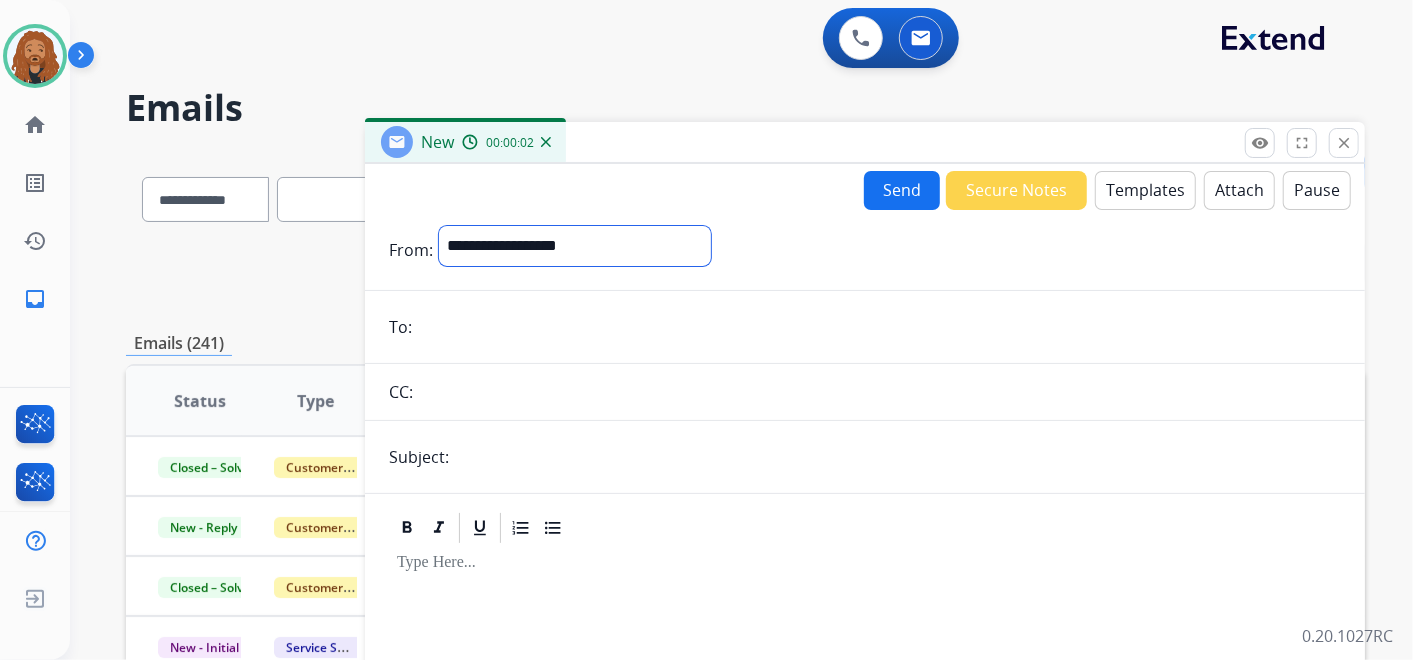click on "**********" at bounding box center [575, 246] 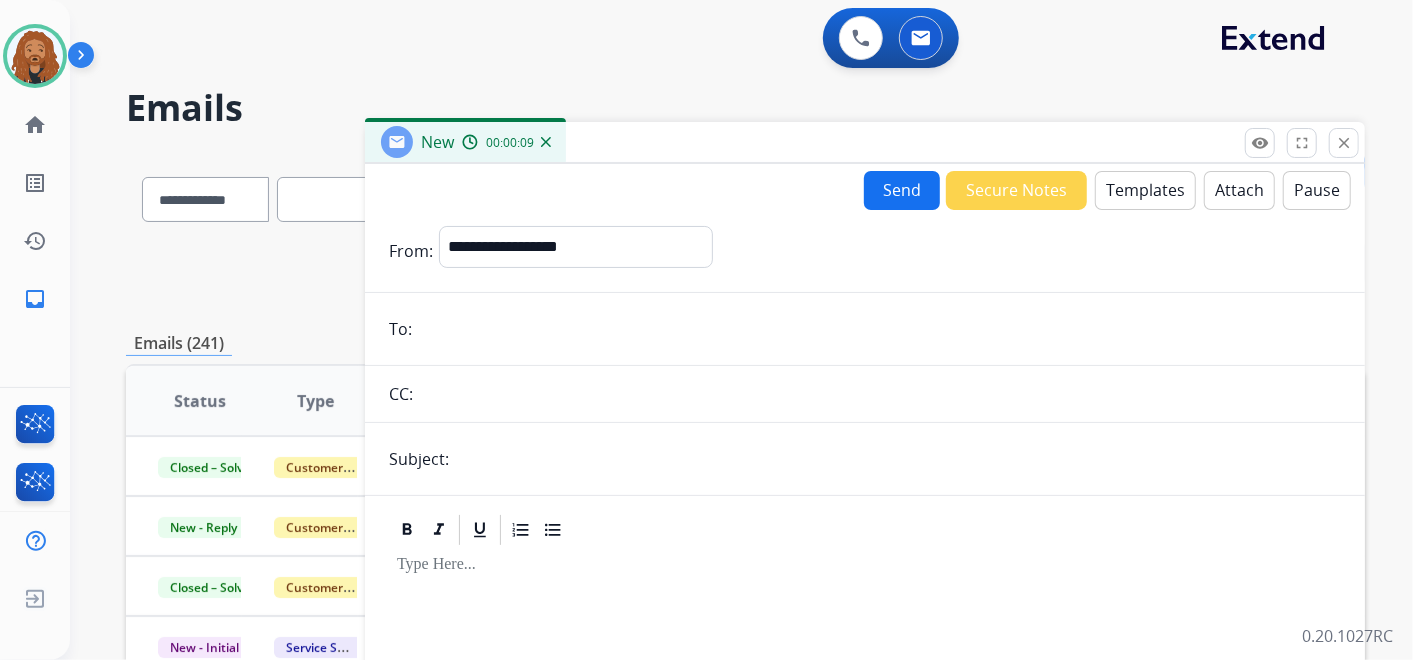 click at bounding box center [879, 329] 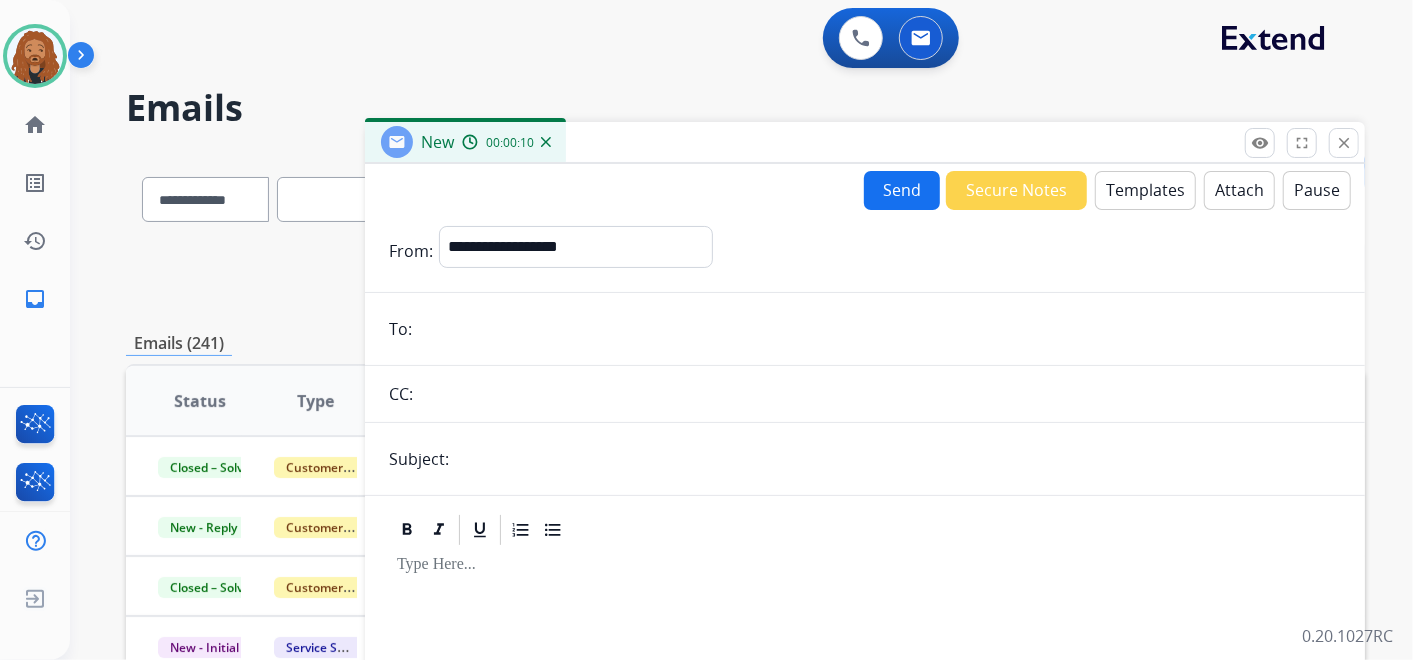 click on "Templates" at bounding box center (1145, 190) 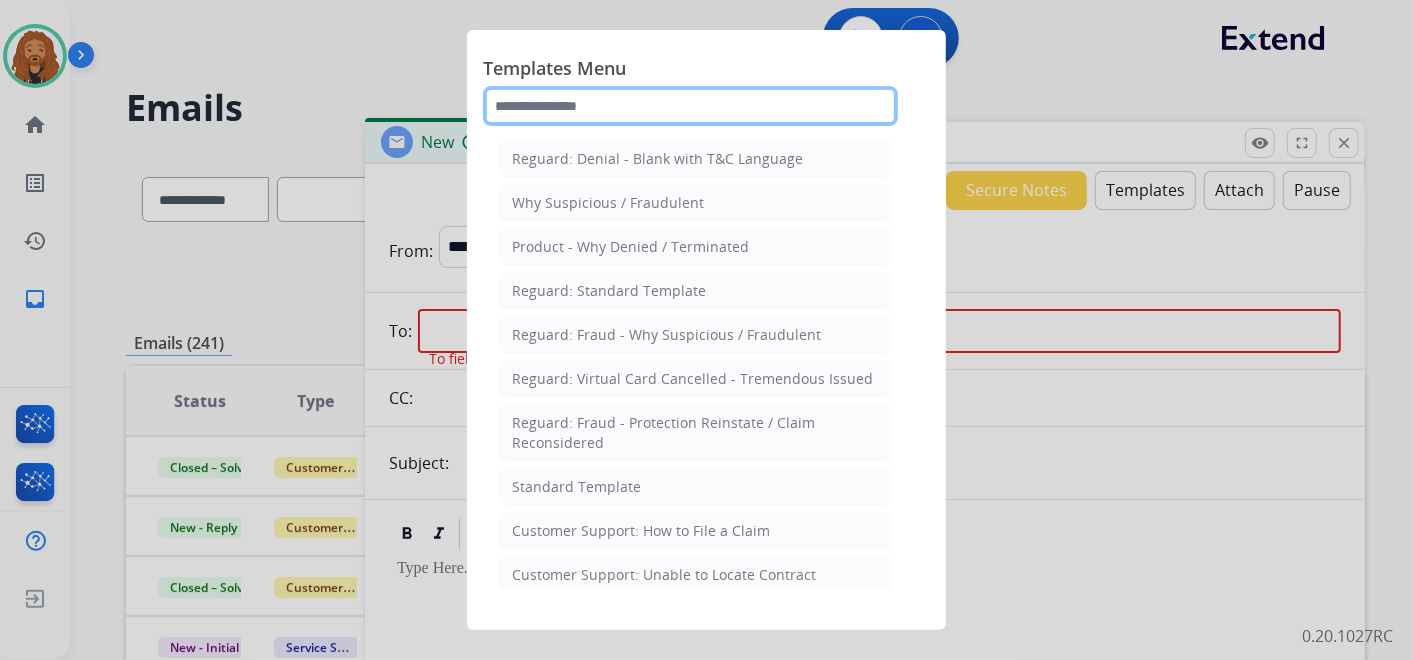 drag, startPoint x: 645, startPoint y: 110, endPoint x: 645, endPoint y: 87, distance: 23 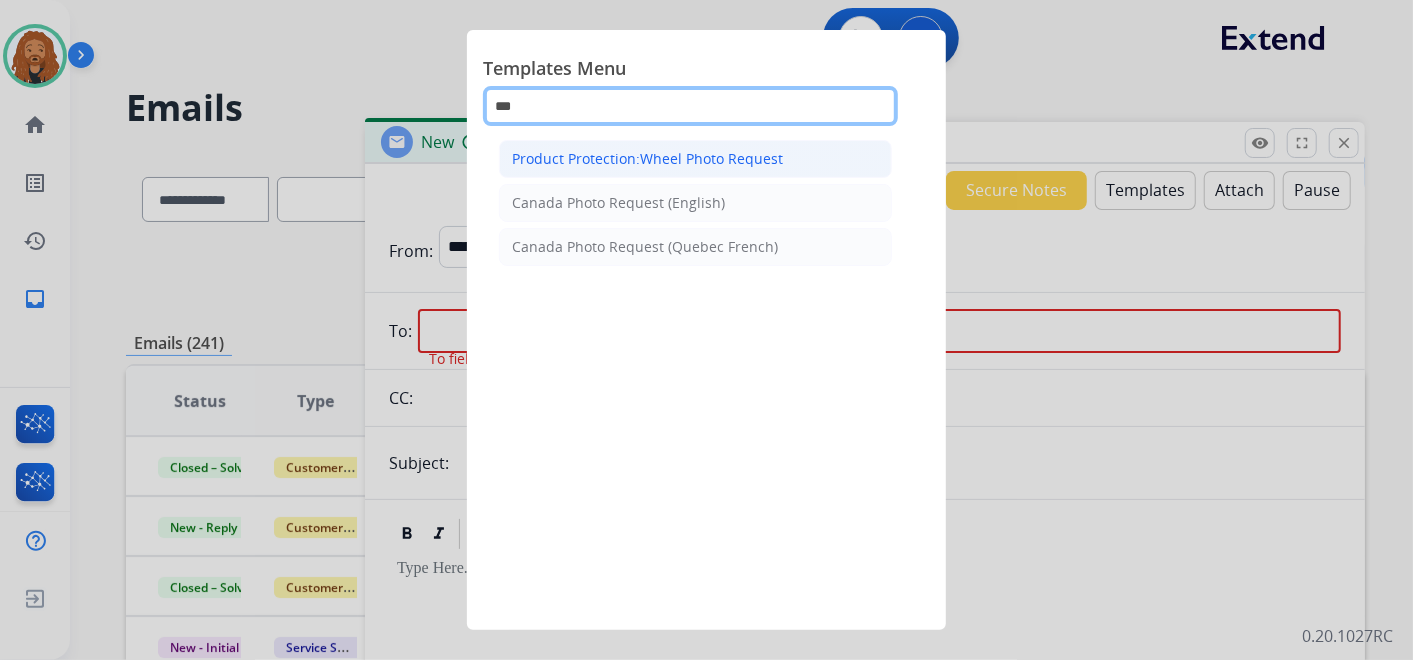 type on "***" 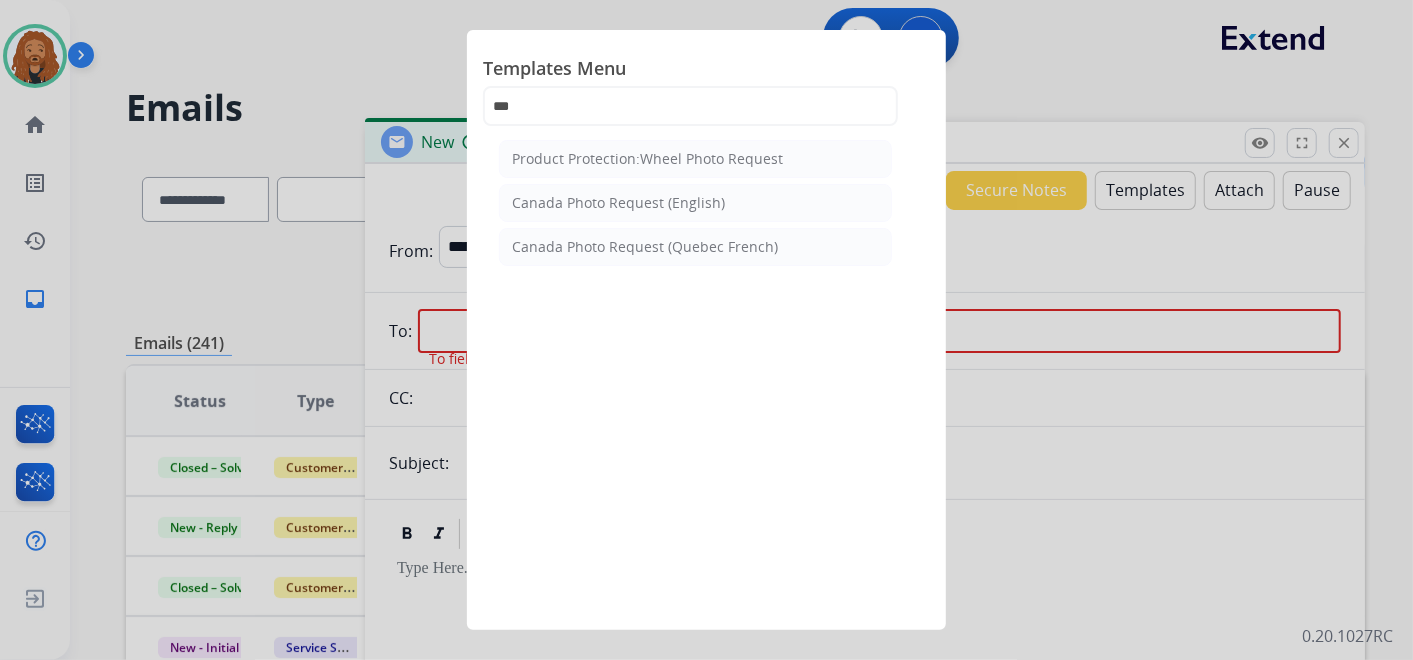 click on "Product Protection:Wheel Photo Request" 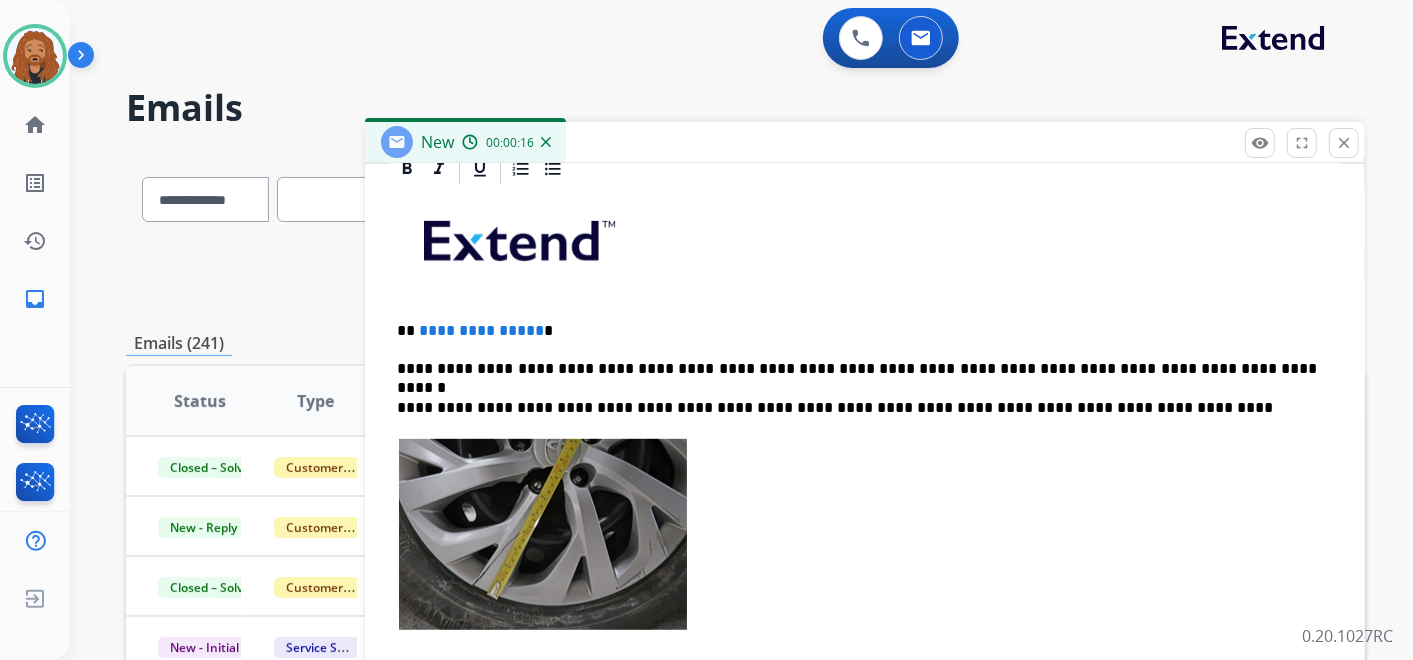 scroll, scrollTop: 666, scrollLeft: 0, axis: vertical 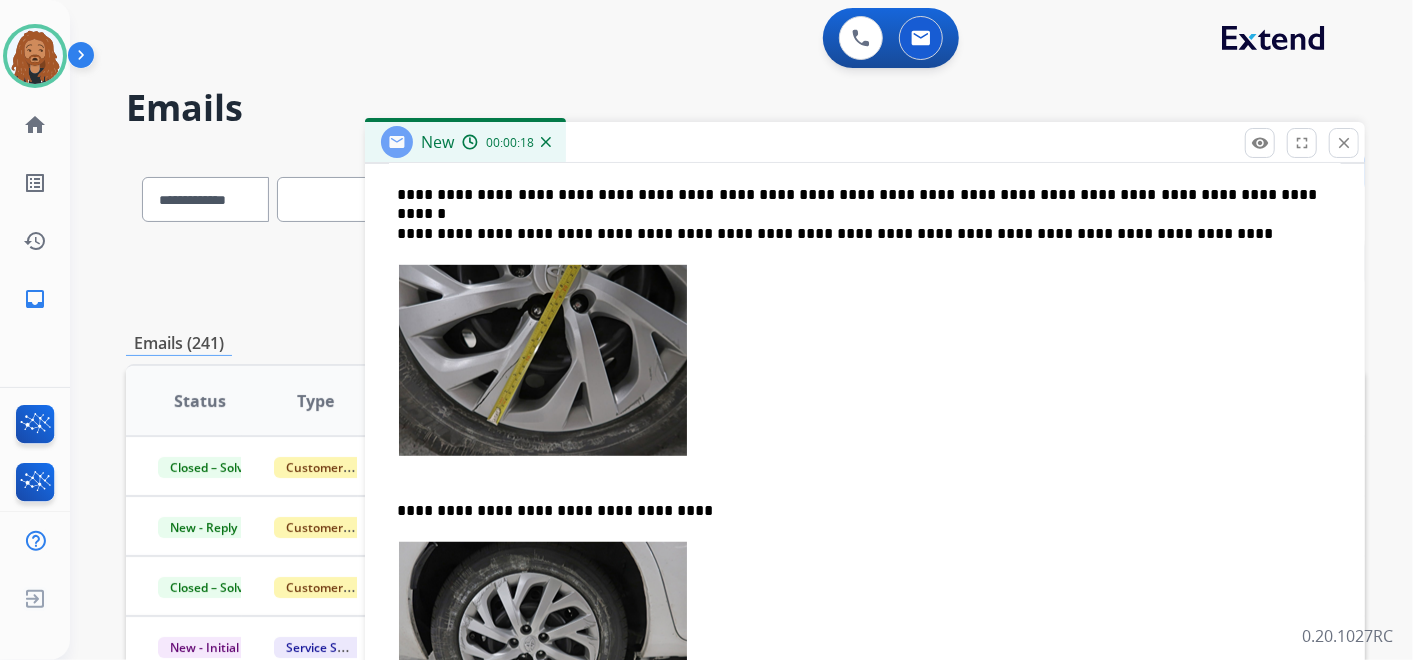 click at bounding box center [865, 372] 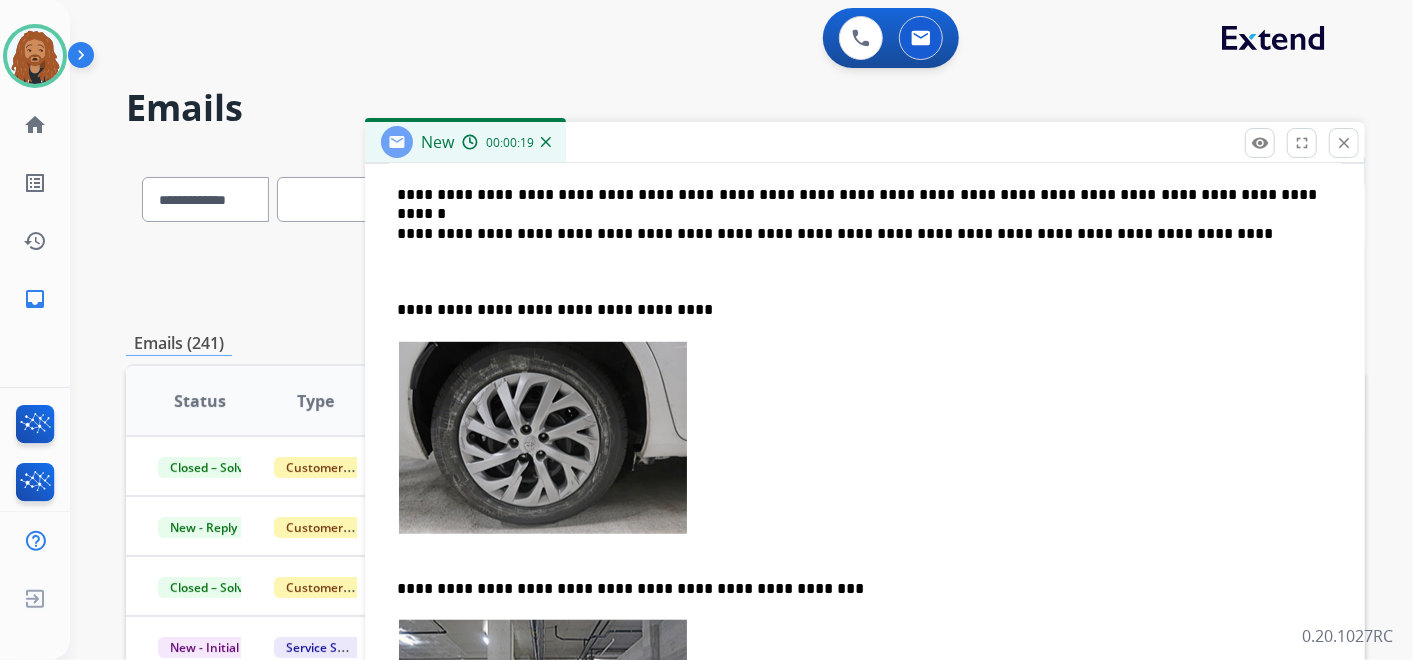 click at bounding box center [865, 450] 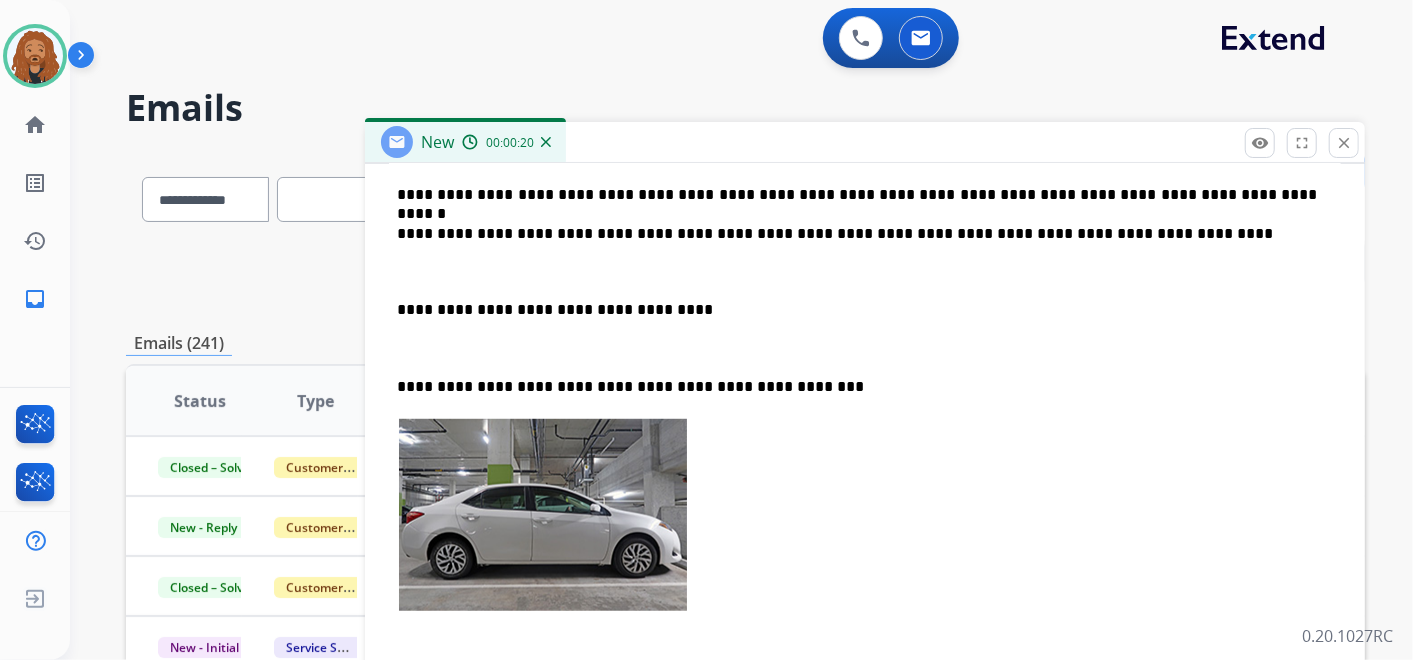 click at bounding box center (865, 527) 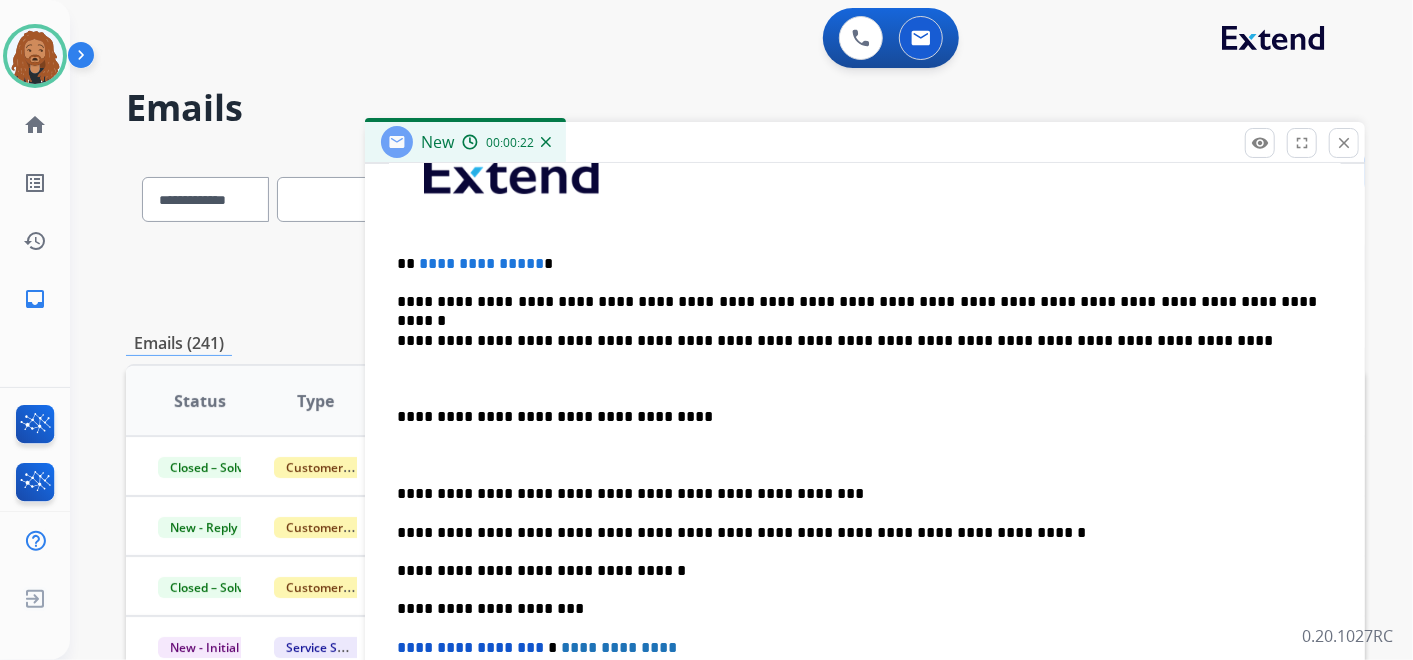 click at bounding box center [865, 456] 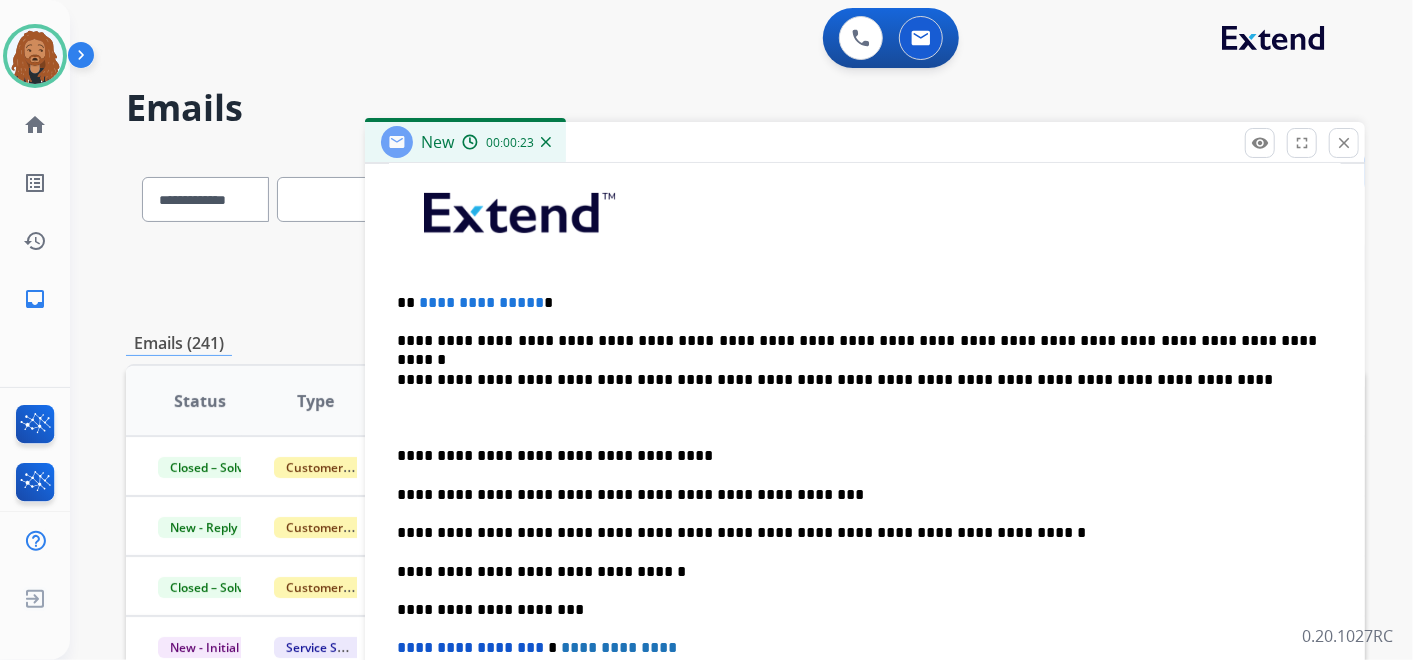 click on "**********" at bounding box center [865, 532] 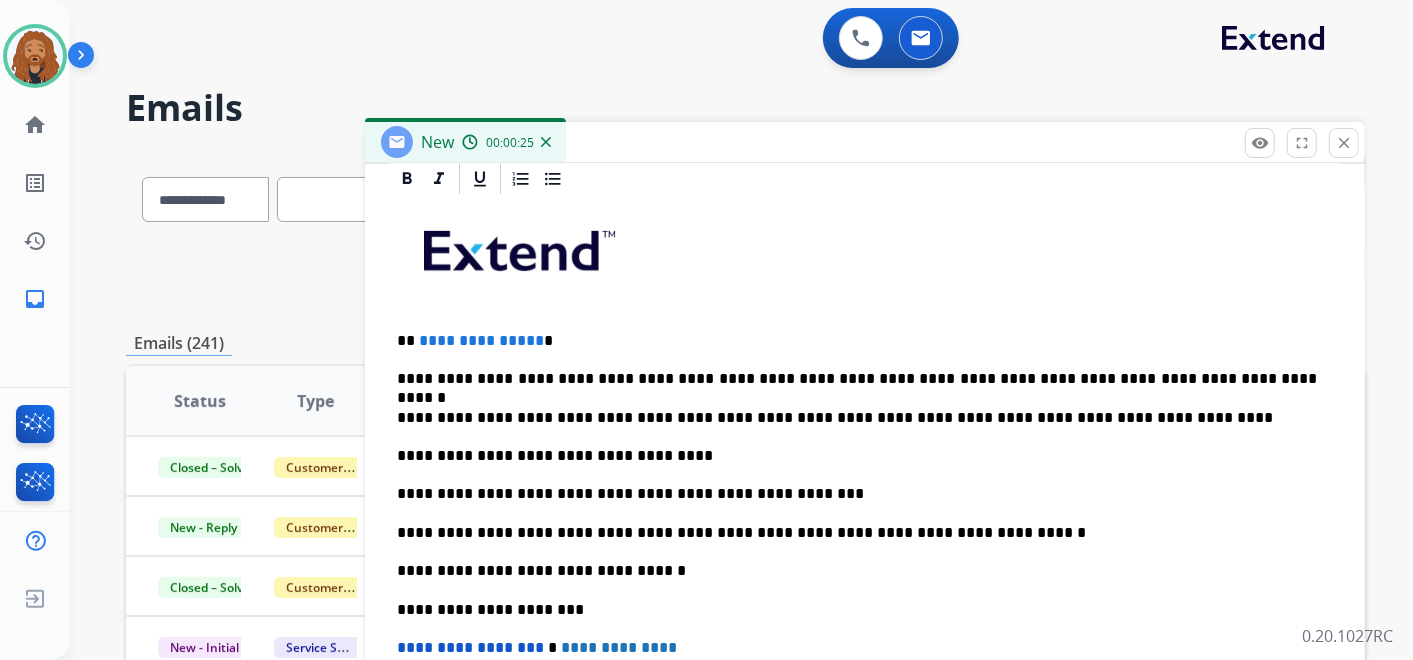 click on "**********" at bounding box center [857, 456] 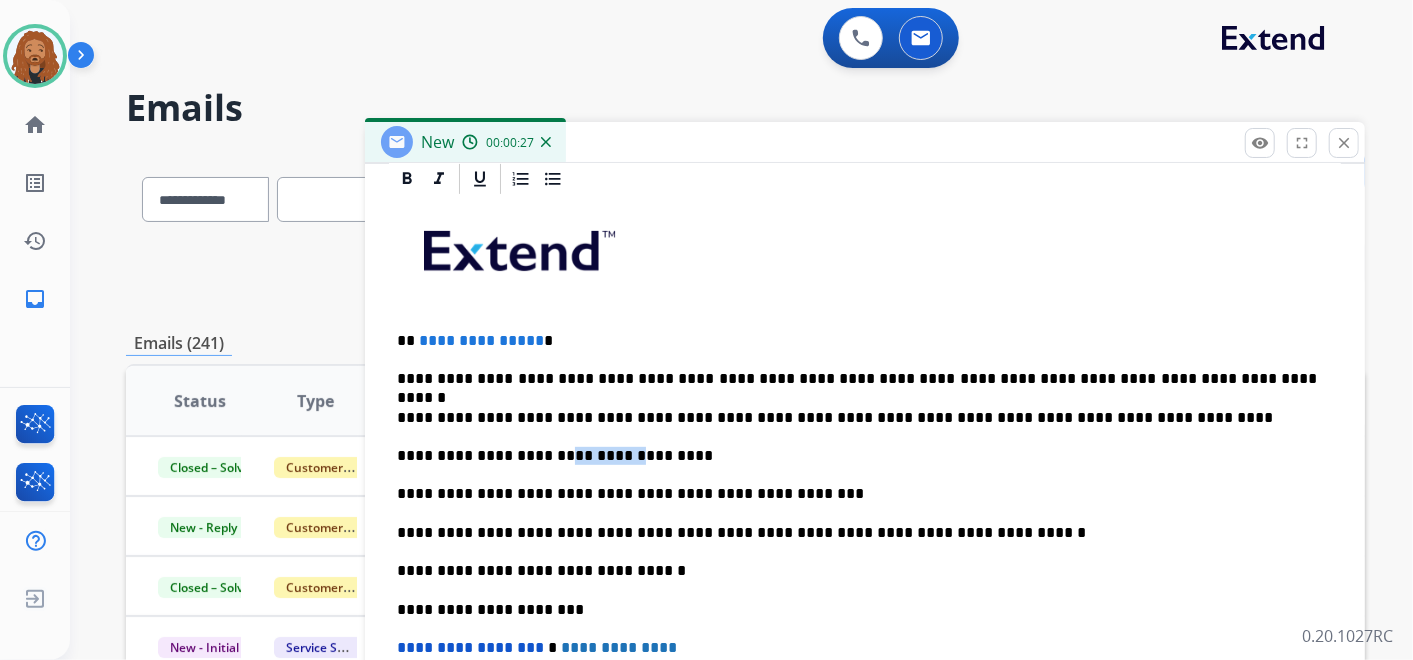 drag, startPoint x: 614, startPoint y: 449, endPoint x: 551, endPoint y: 454, distance: 63.1981 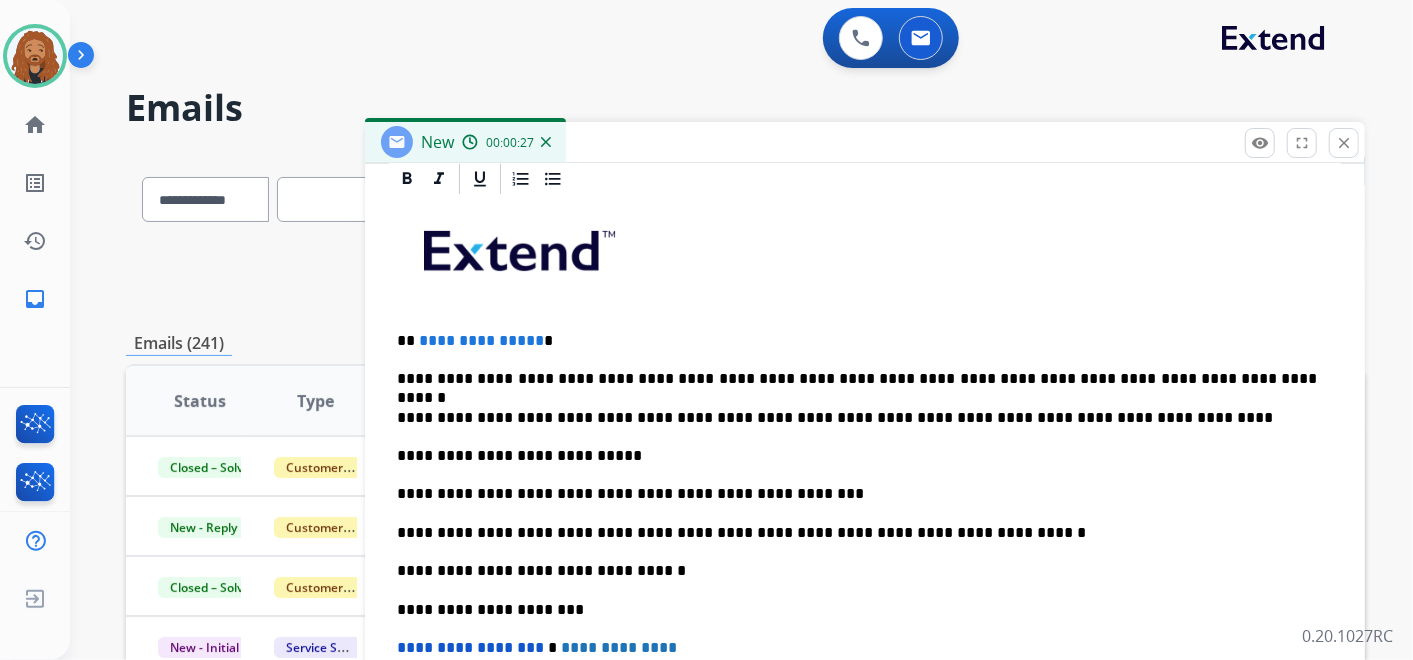 type 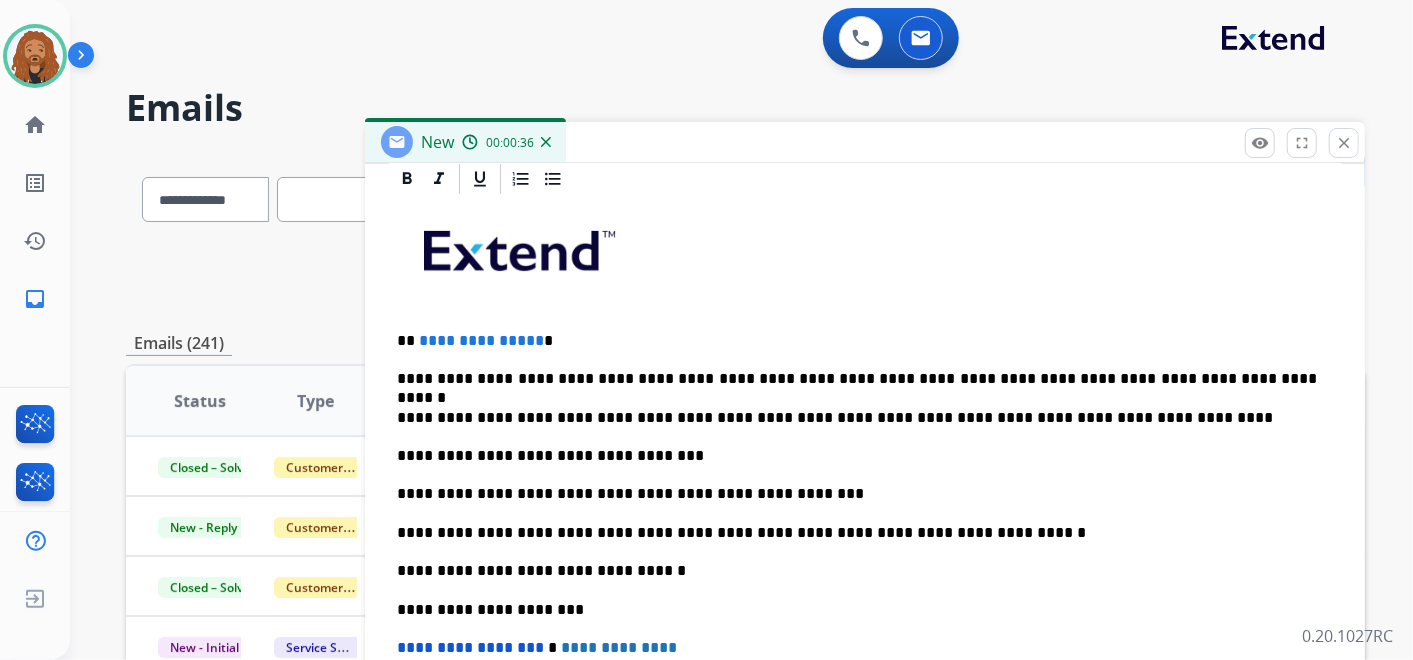 click on "**********" at bounding box center (857, 456) 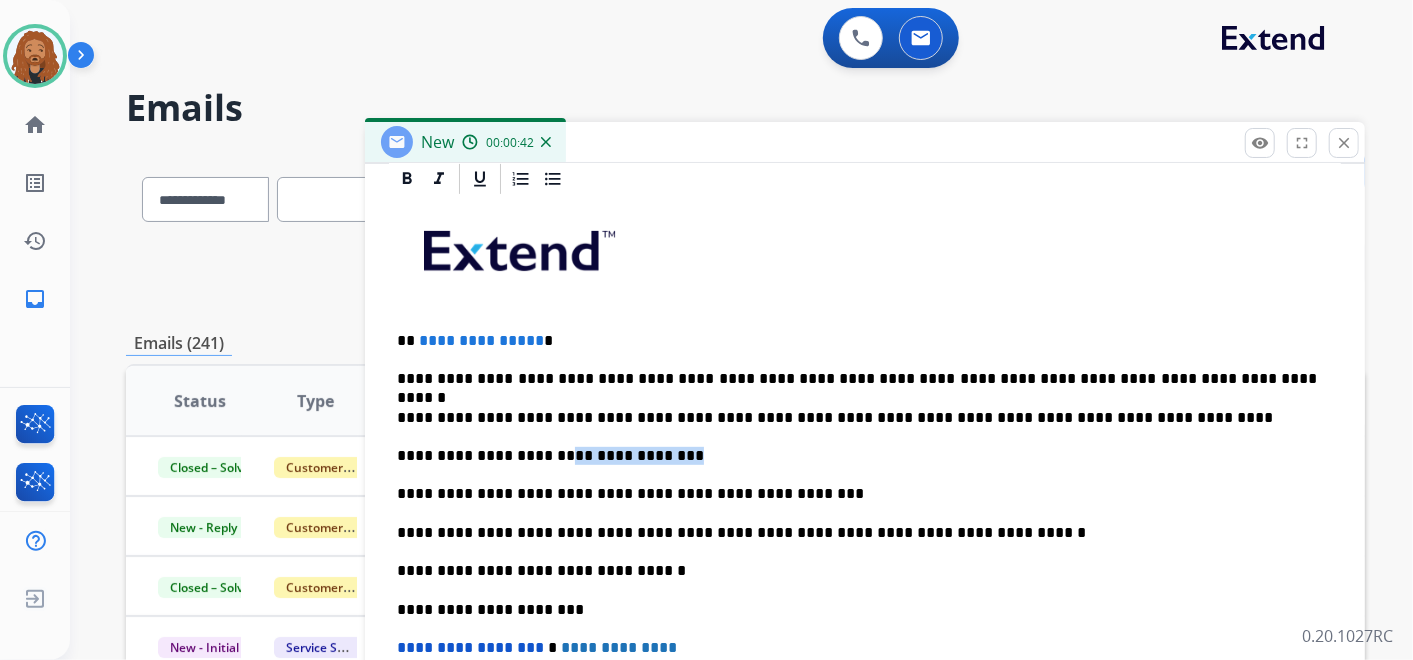 drag, startPoint x: 551, startPoint y: 453, endPoint x: 706, endPoint y: 454, distance: 155.00322 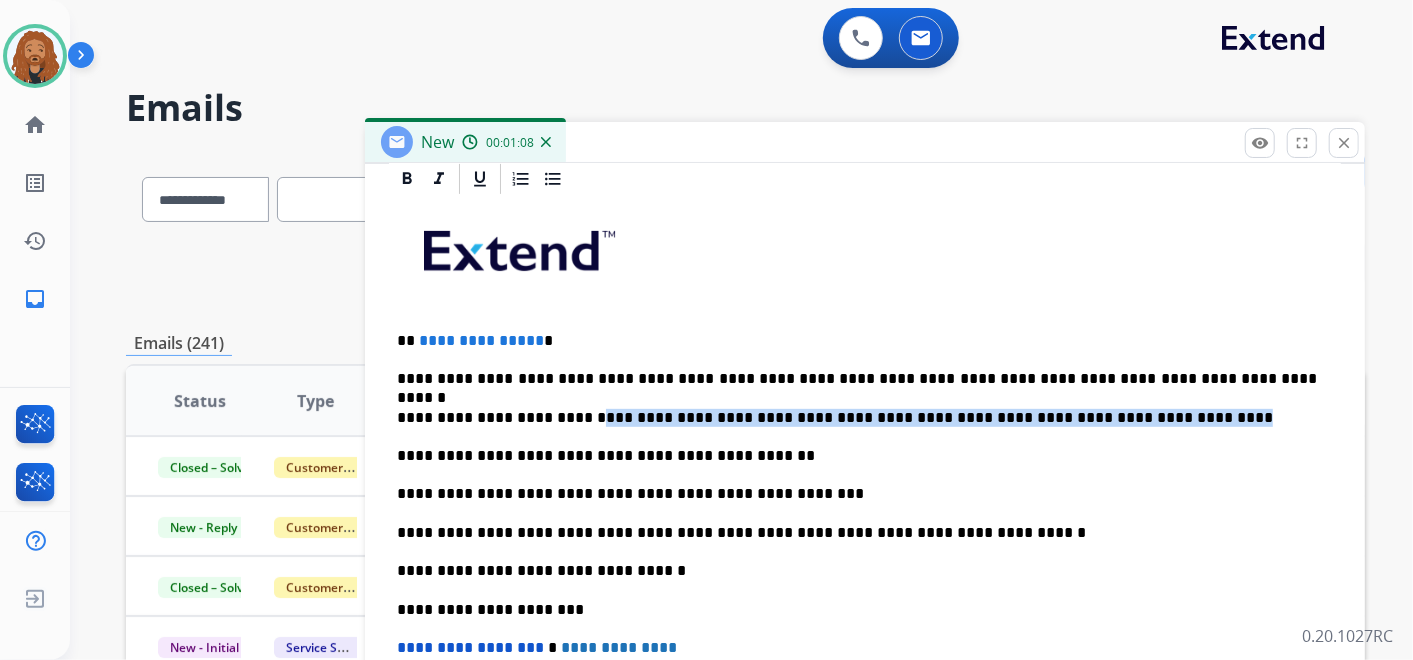 drag, startPoint x: 1120, startPoint y: 414, endPoint x: 574, endPoint y: 410, distance: 546.01465 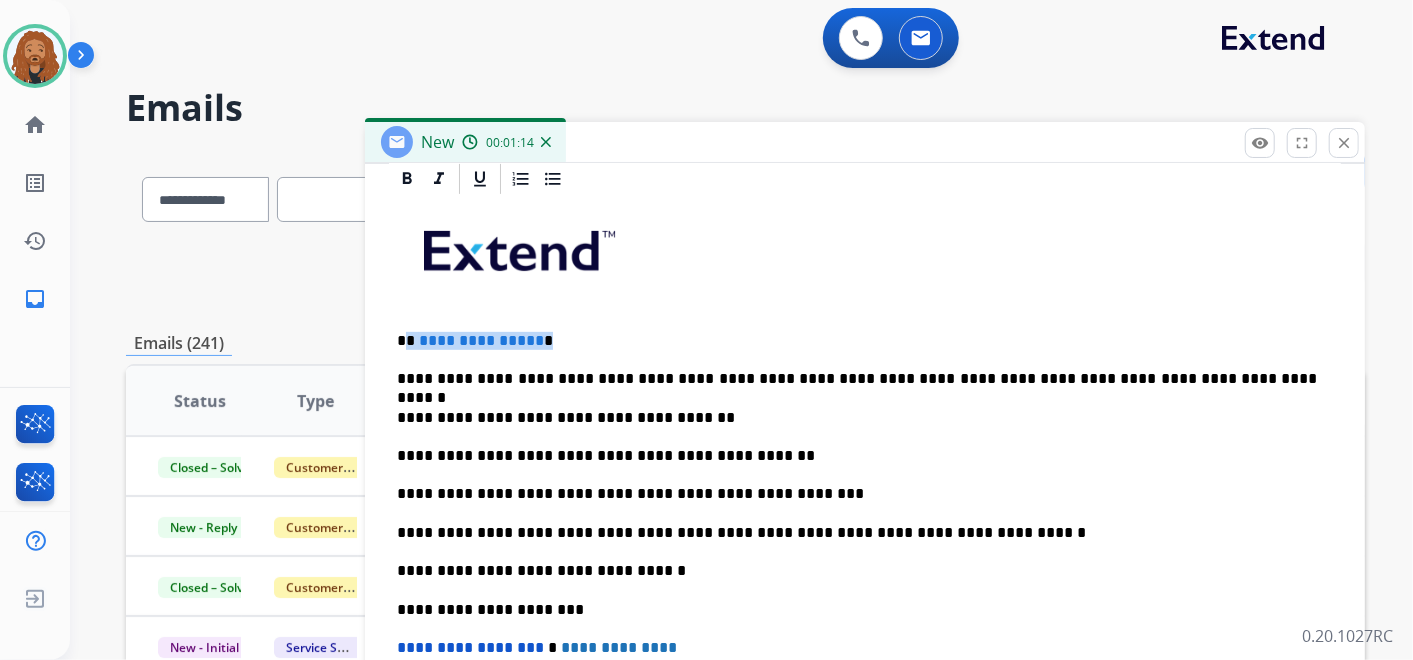 drag, startPoint x: 530, startPoint y: 334, endPoint x: 408, endPoint y: 331, distance: 122.03688 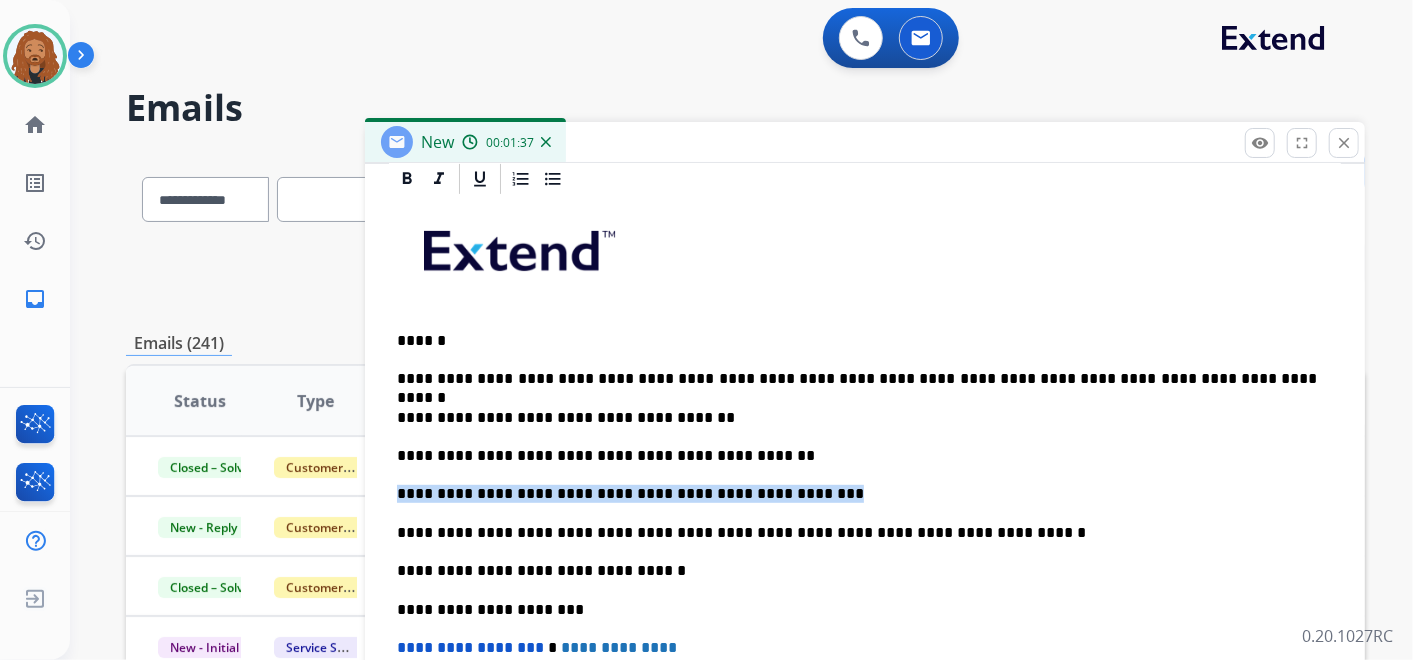 drag, startPoint x: 795, startPoint y: 494, endPoint x: 379, endPoint y: 490, distance: 416.01923 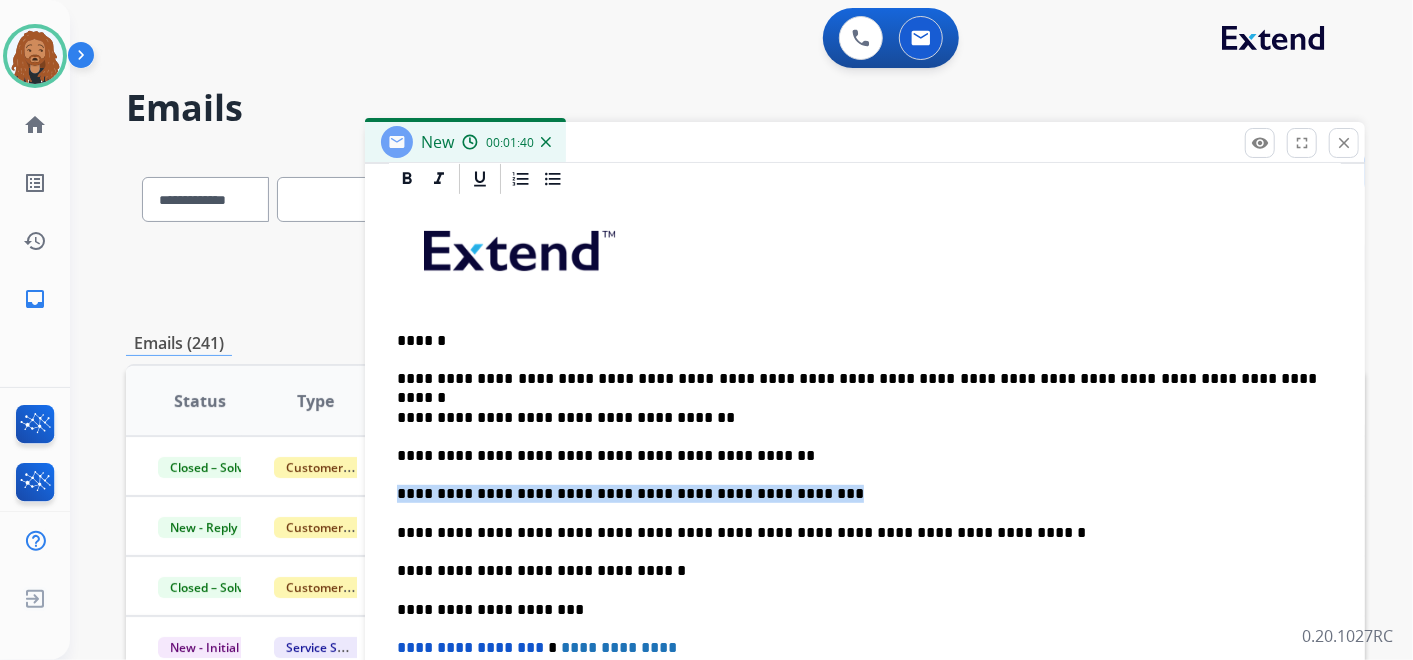 click on "**********" at bounding box center [857, 494] 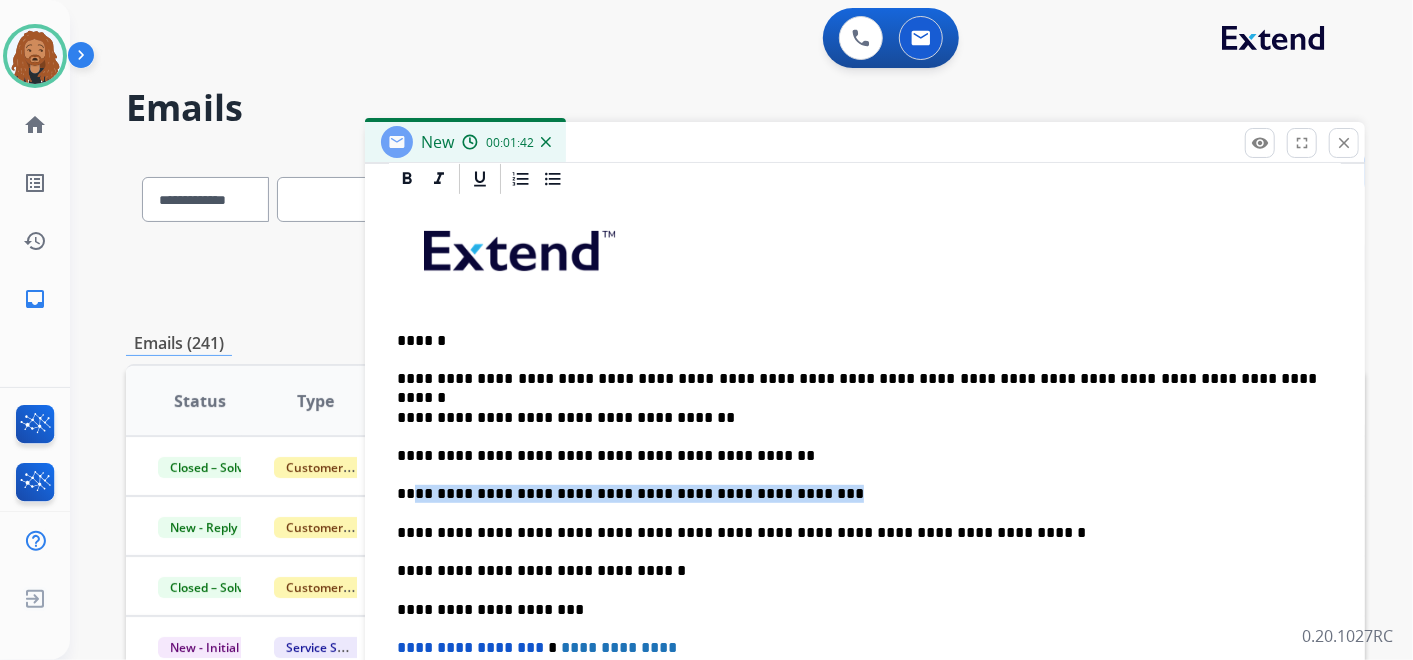 drag, startPoint x: 798, startPoint y: 483, endPoint x: 411, endPoint y: 495, distance: 387.186 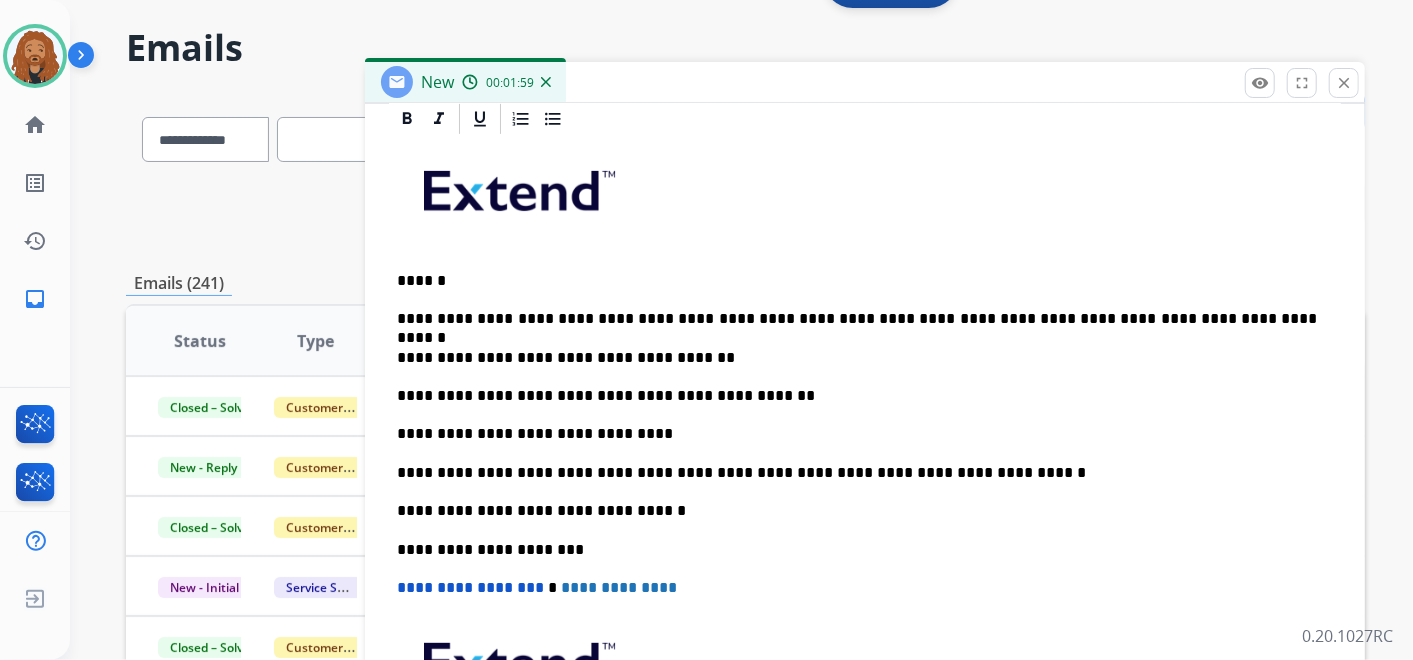 scroll, scrollTop: 111, scrollLeft: 0, axis: vertical 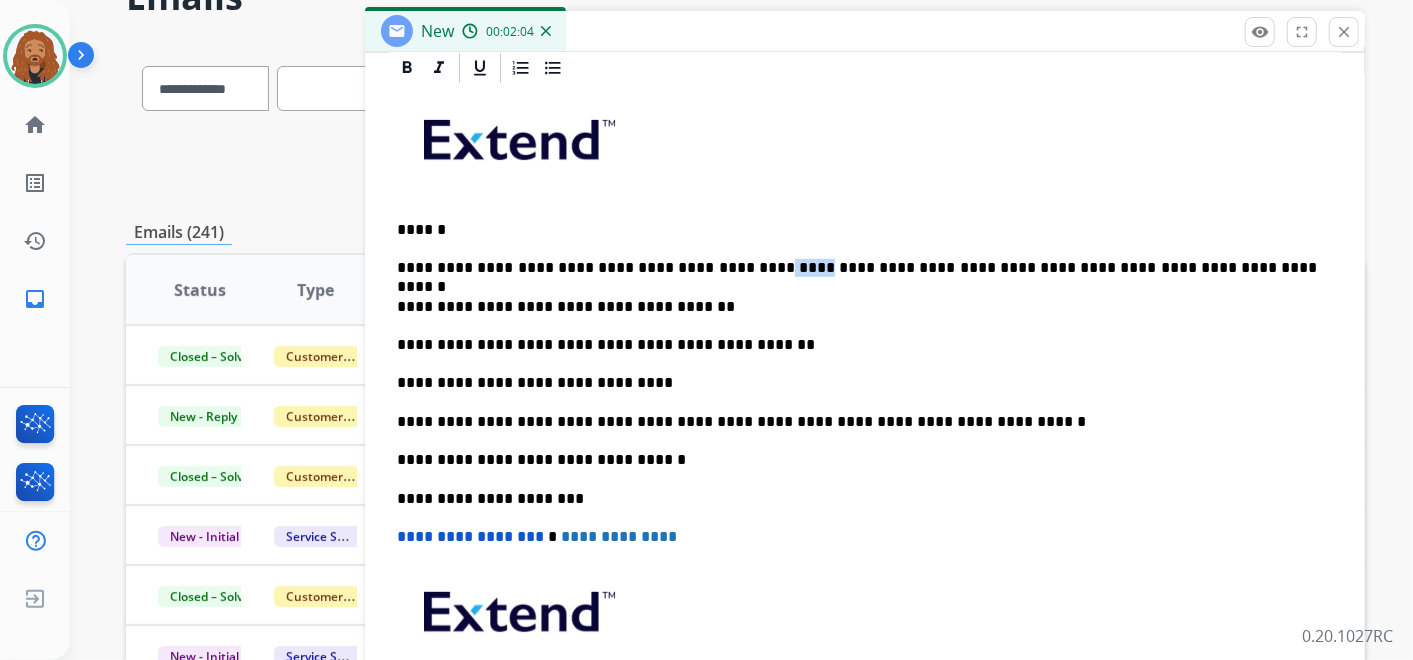 drag, startPoint x: 741, startPoint y: 260, endPoint x: 704, endPoint y: 267, distance: 37.65634 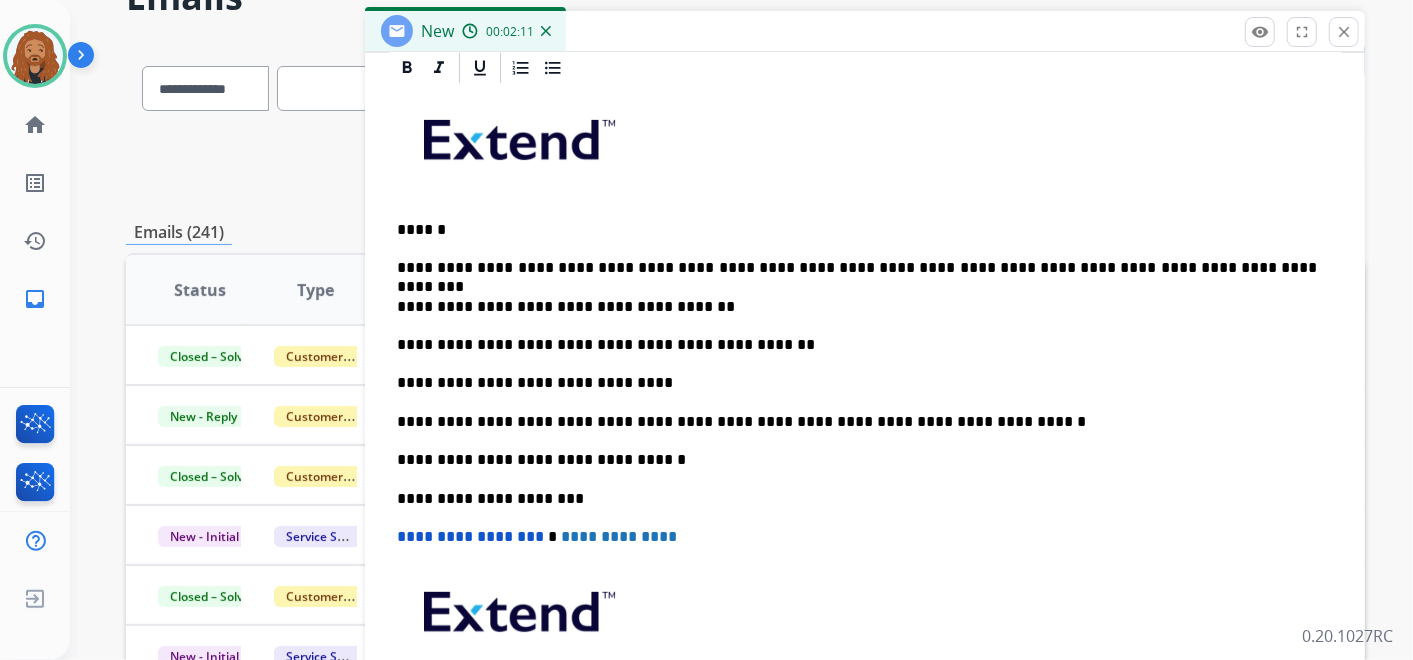 click on "**********" at bounding box center [865, 440] 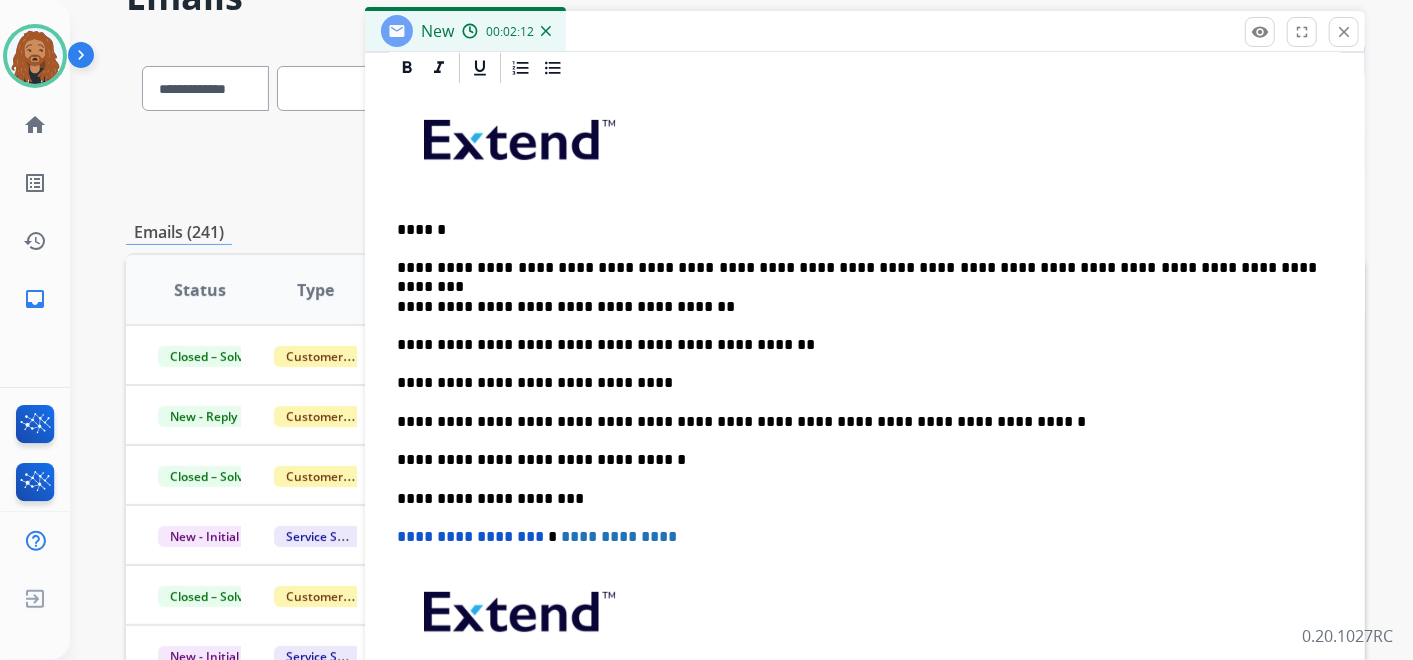 click on "******" at bounding box center (857, 230) 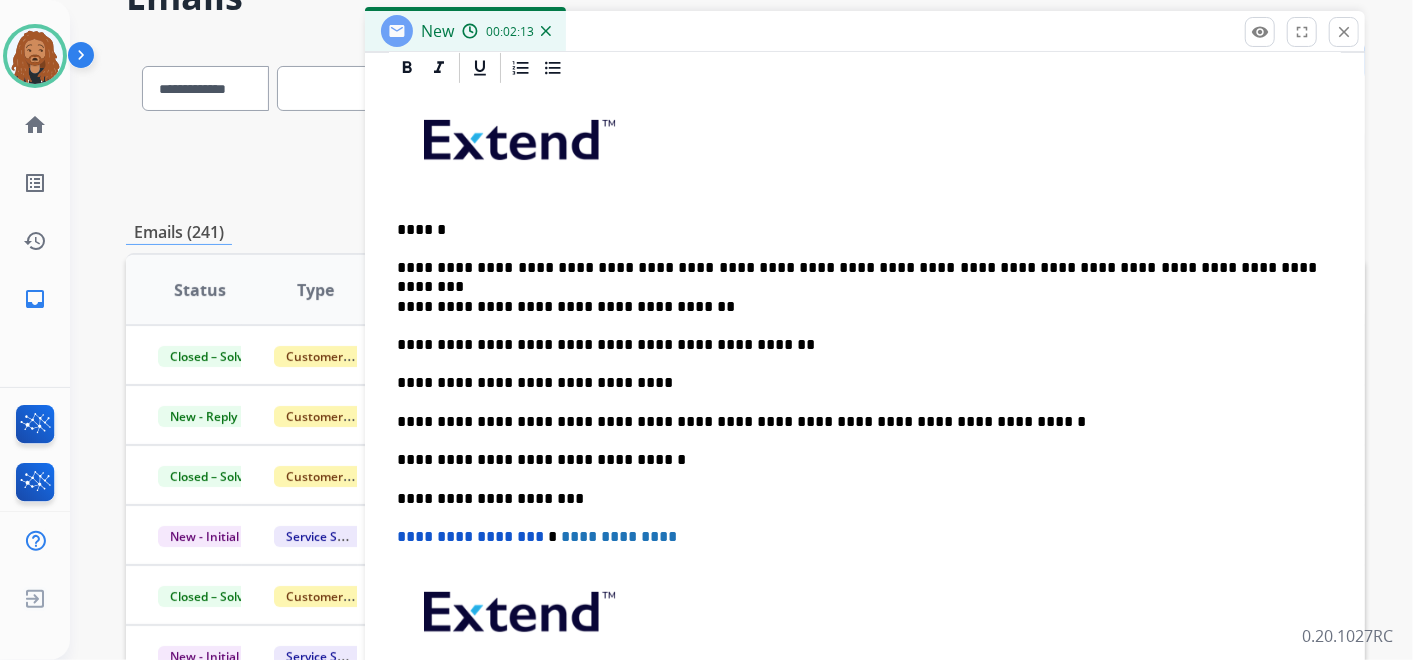 scroll, scrollTop: 520, scrollLeft: 0, axis: vertical 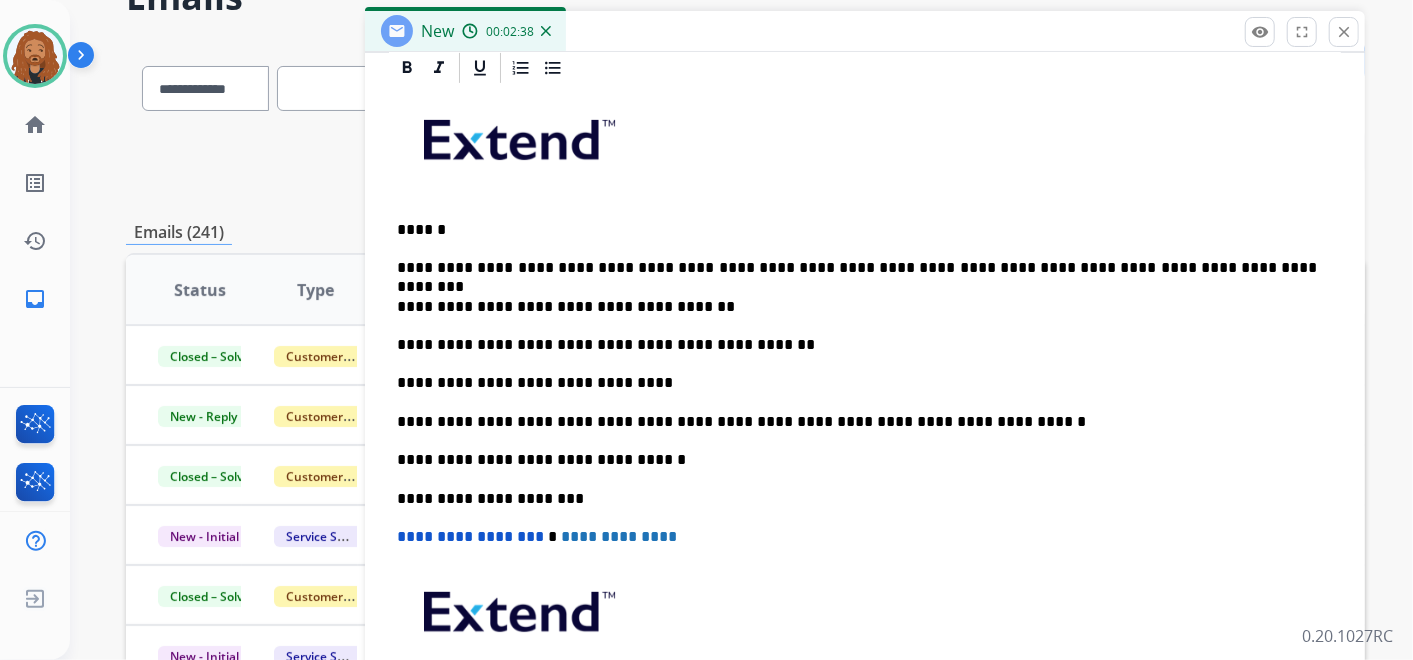click on "**********" at bounding box center [857, 268] 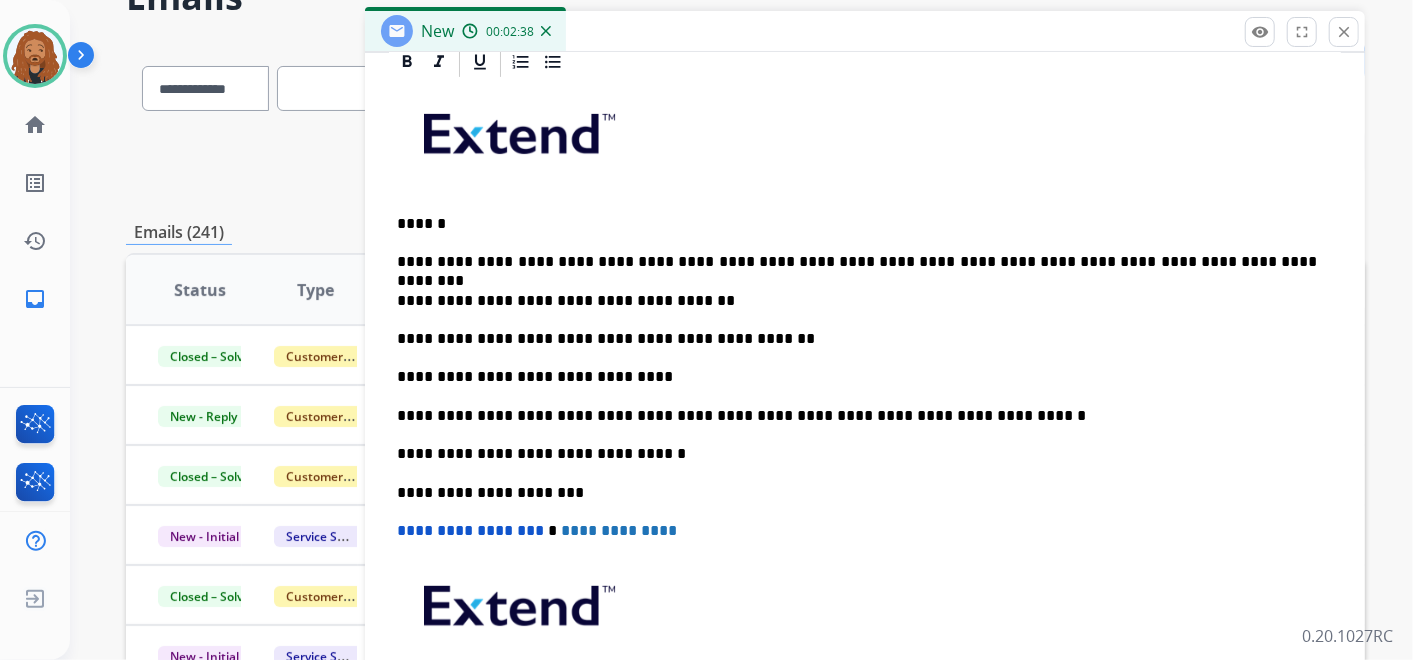 scroll, scrollTop: 72, scrollLeft: 0, axis: vertical 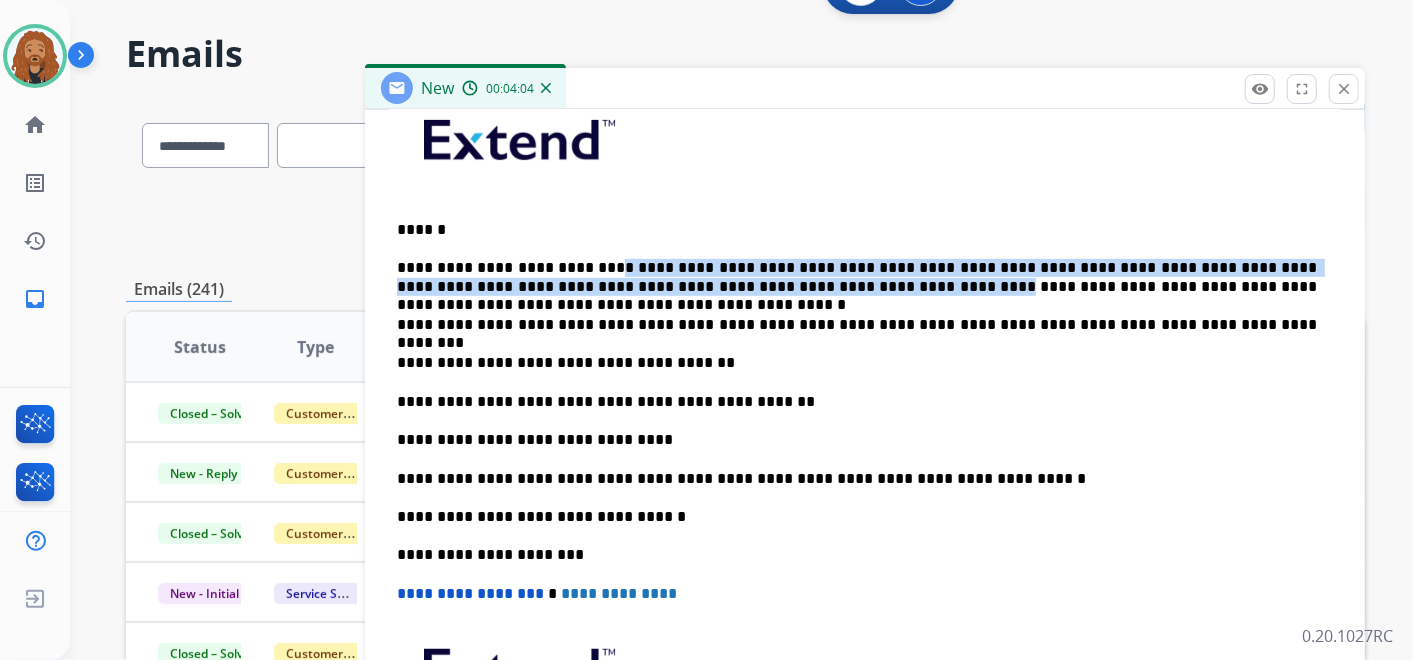 drag, startPoint x: 582, startPoint y: 265, endPoint x: 697, endPoint y: 285, distance: 116.72617 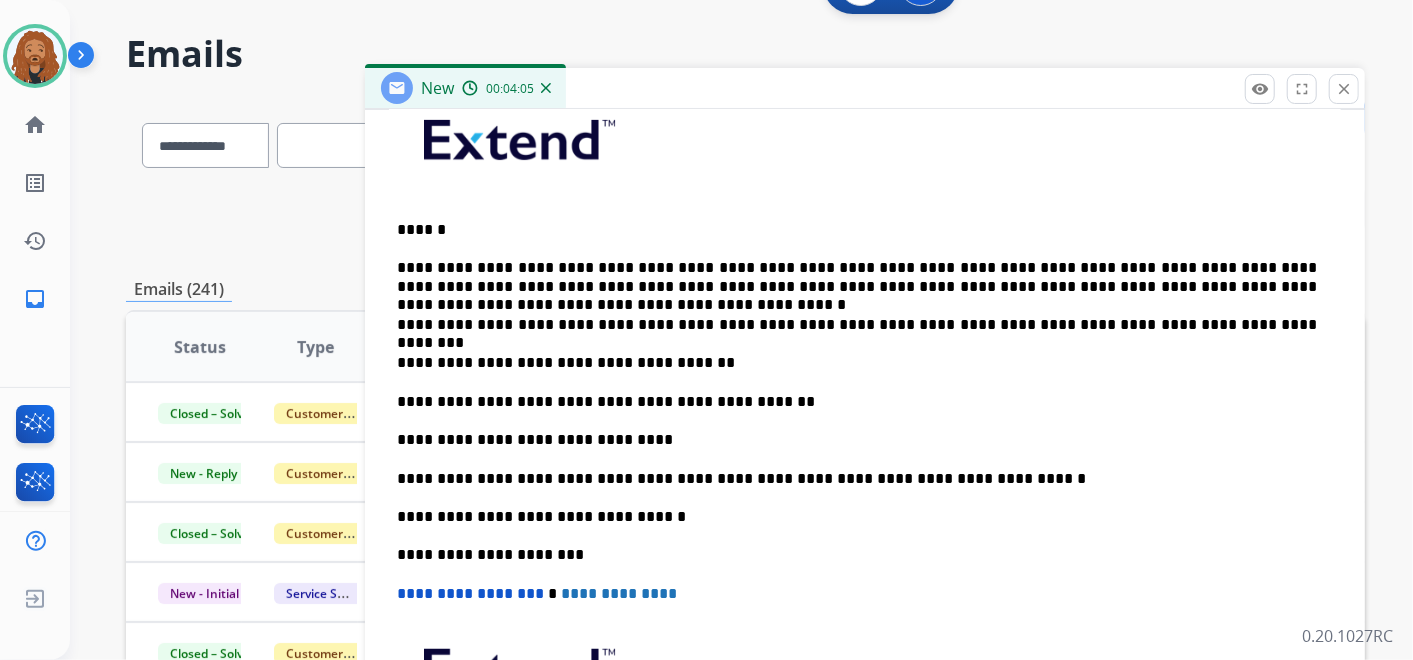 scroll, scrollTop: 520, scrollLeft: 0, axis: vertical 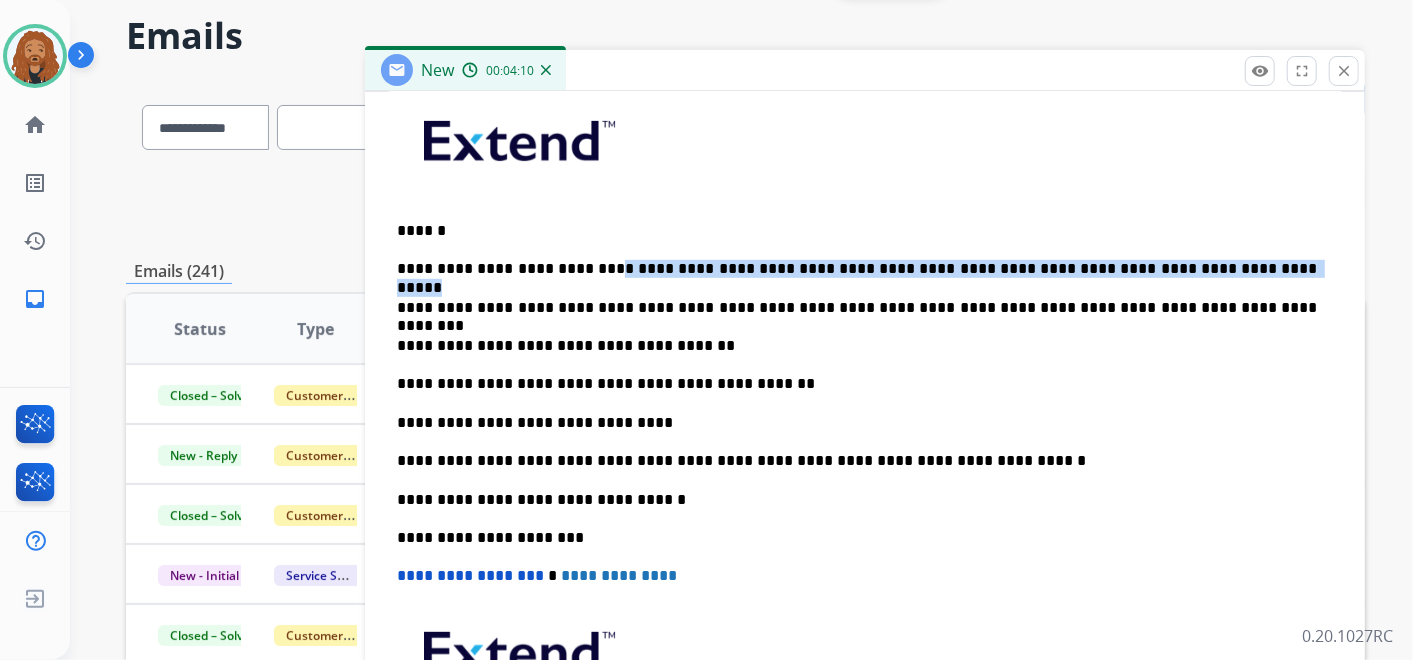 drag, startPoint x: 580, startPoint y: 262, endPoint x: 1145, endPoint y: 245, distance: 565.2557 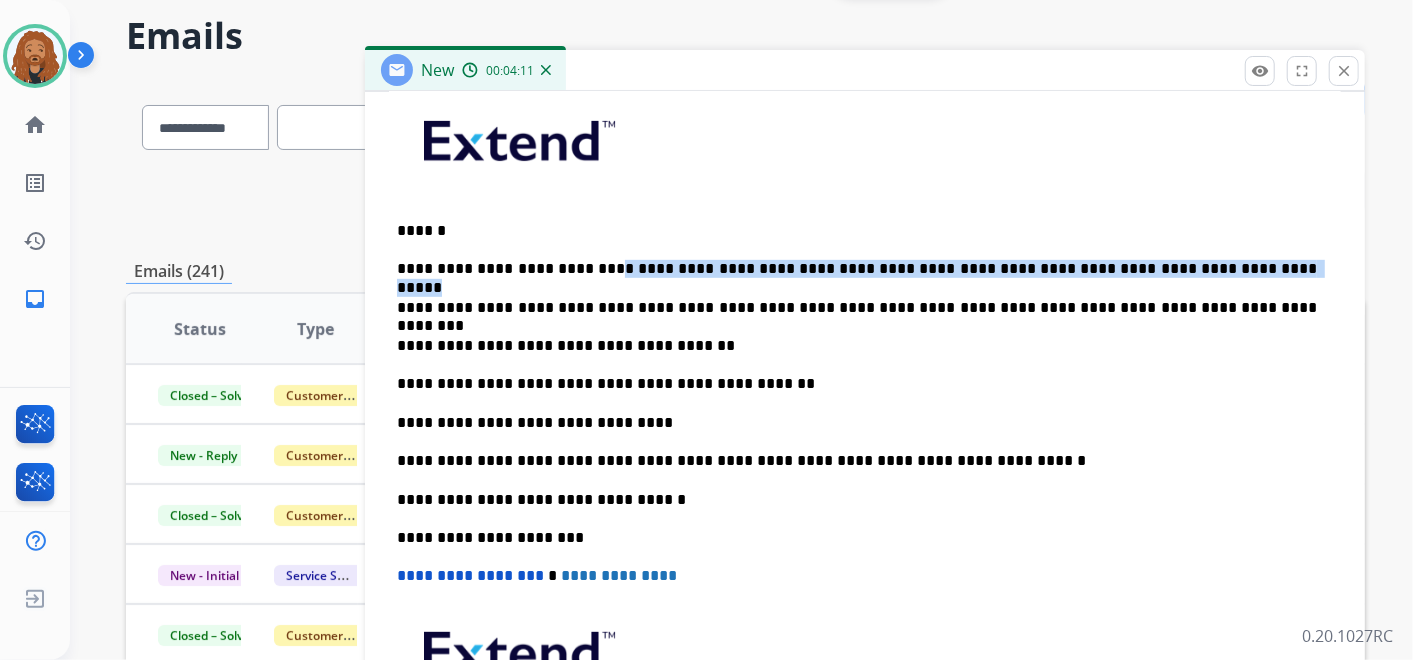 copy on "**********" 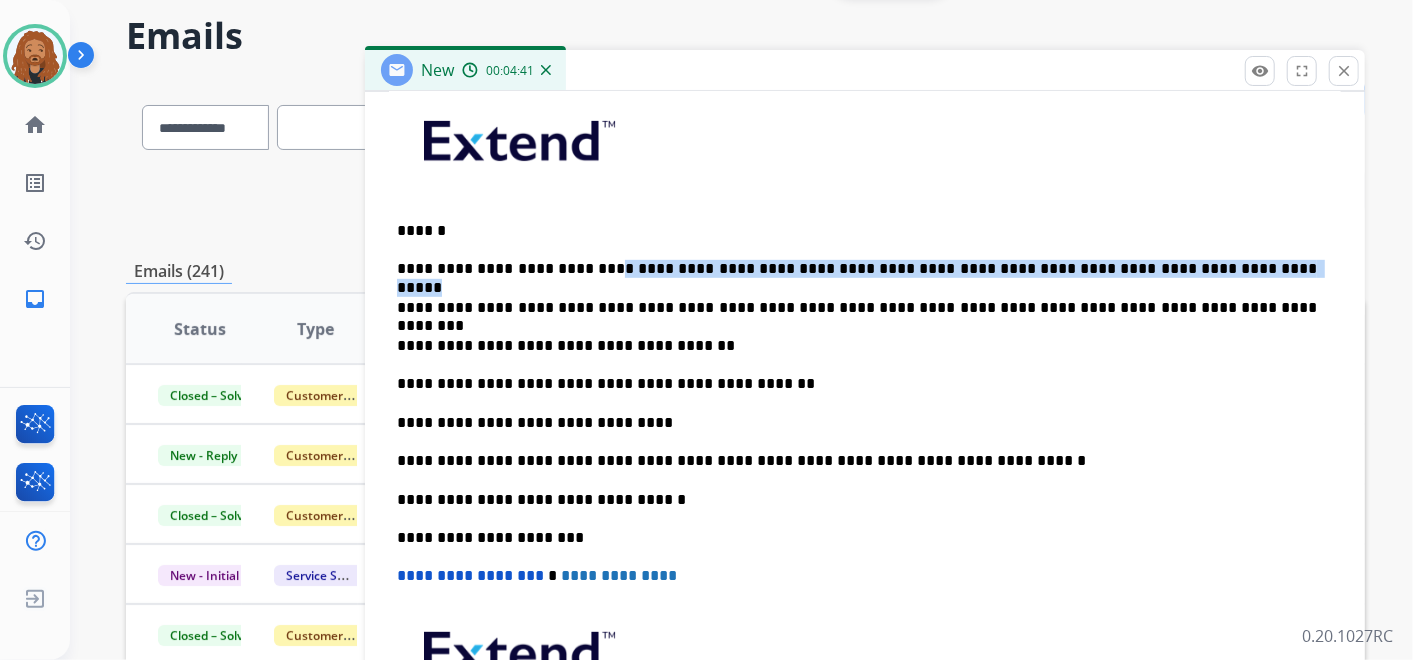 click on "**********" at bounding box center [857, 269] 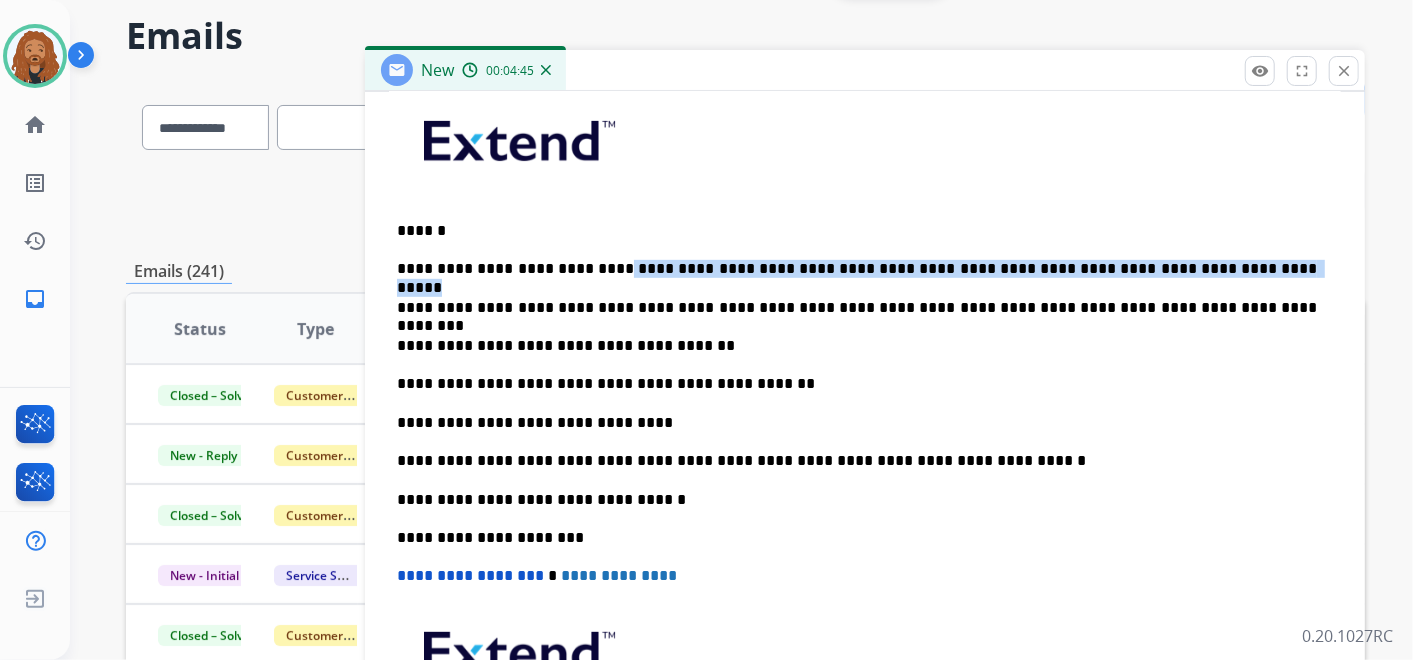 drag, startPoint x: 1144, startPoint y: 266, endPoint x: 584, endPoint y: 262, distance: 560.0143 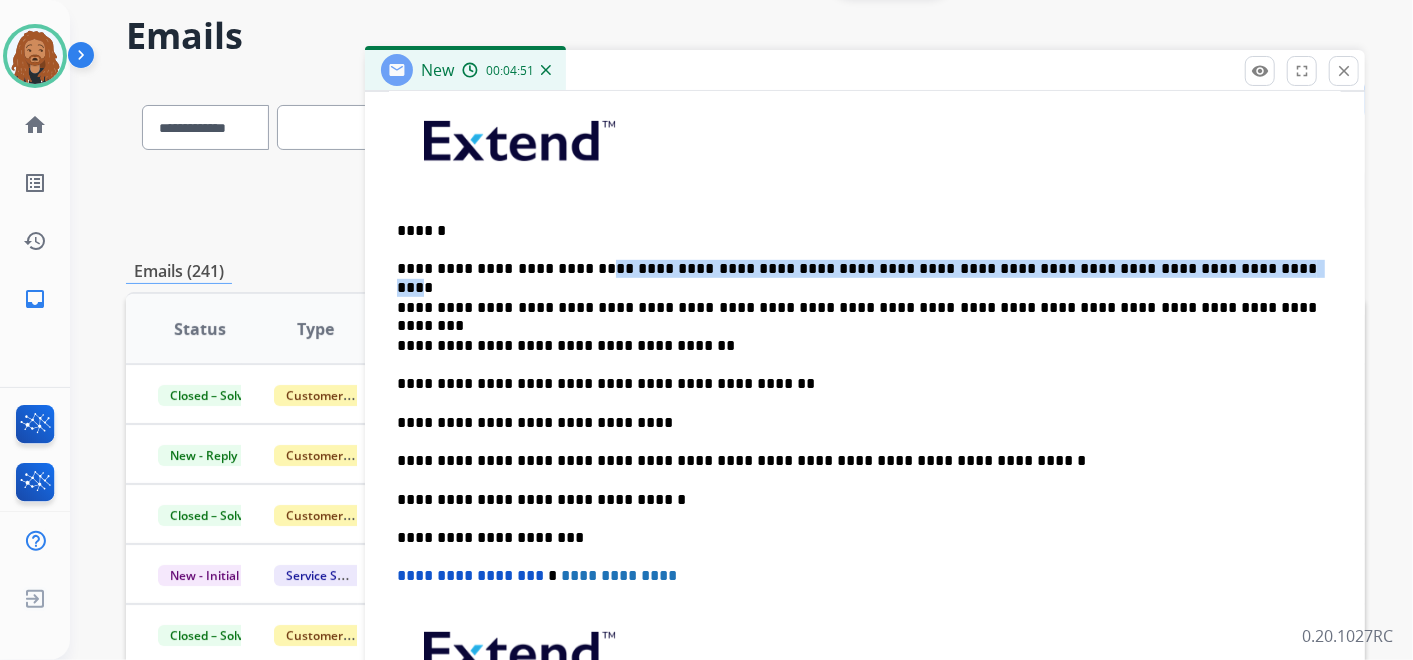 drag, startPoint x: 1134, startPoint y: 264, endPoint x: 576, endPoint y: 271, distance: 558.0439 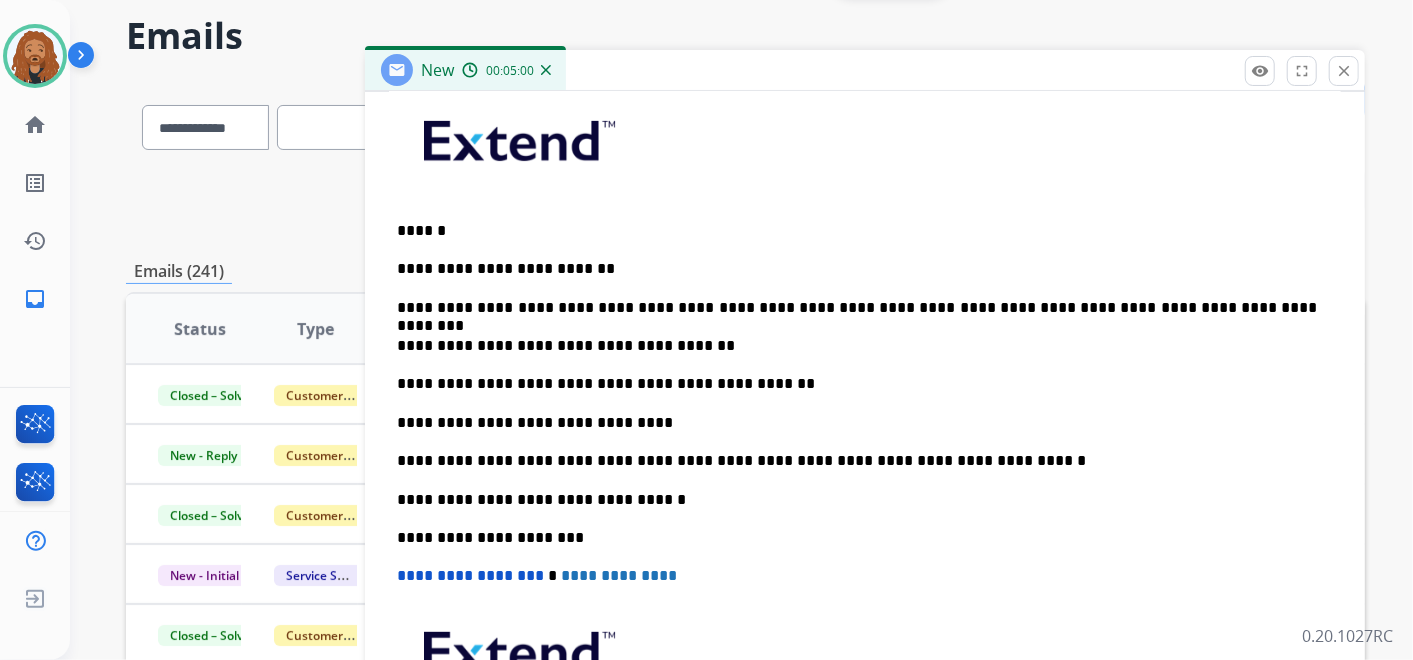 click on "**********" at bounding box center (865, 460) 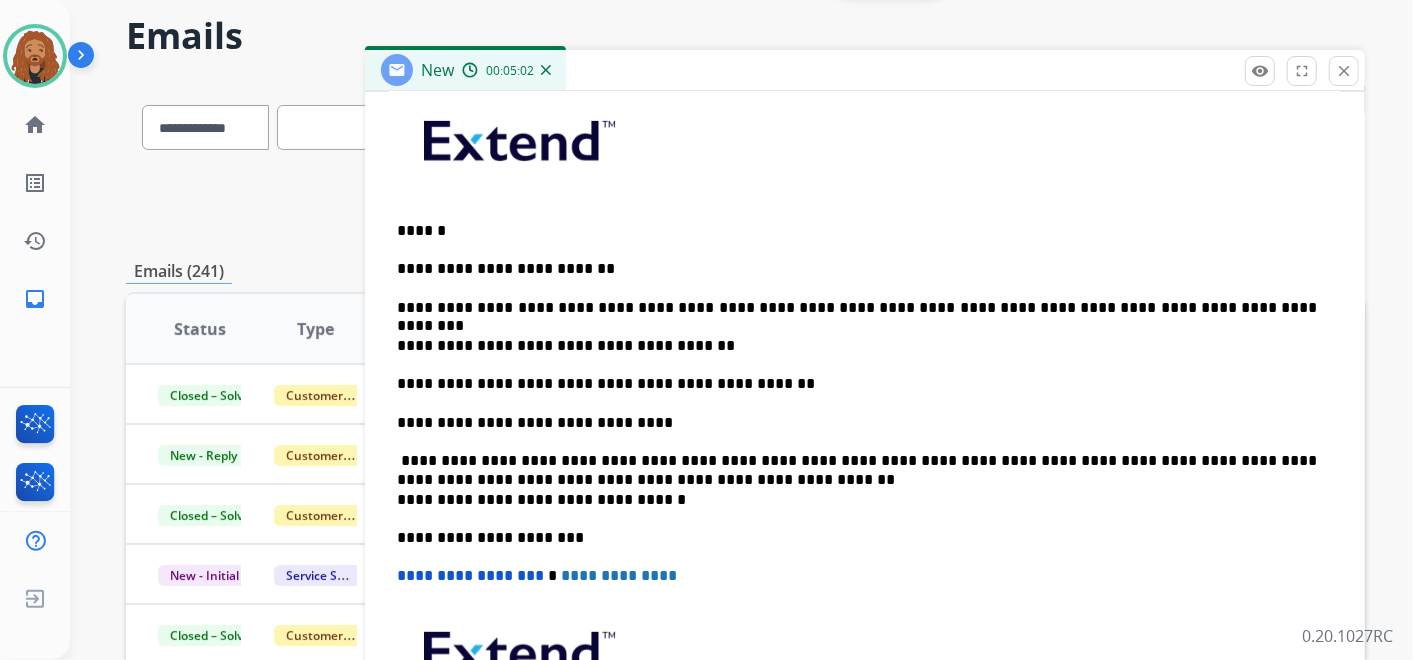 scroll, scrollTop: 539, scrollLeft: 0, axis: vertical 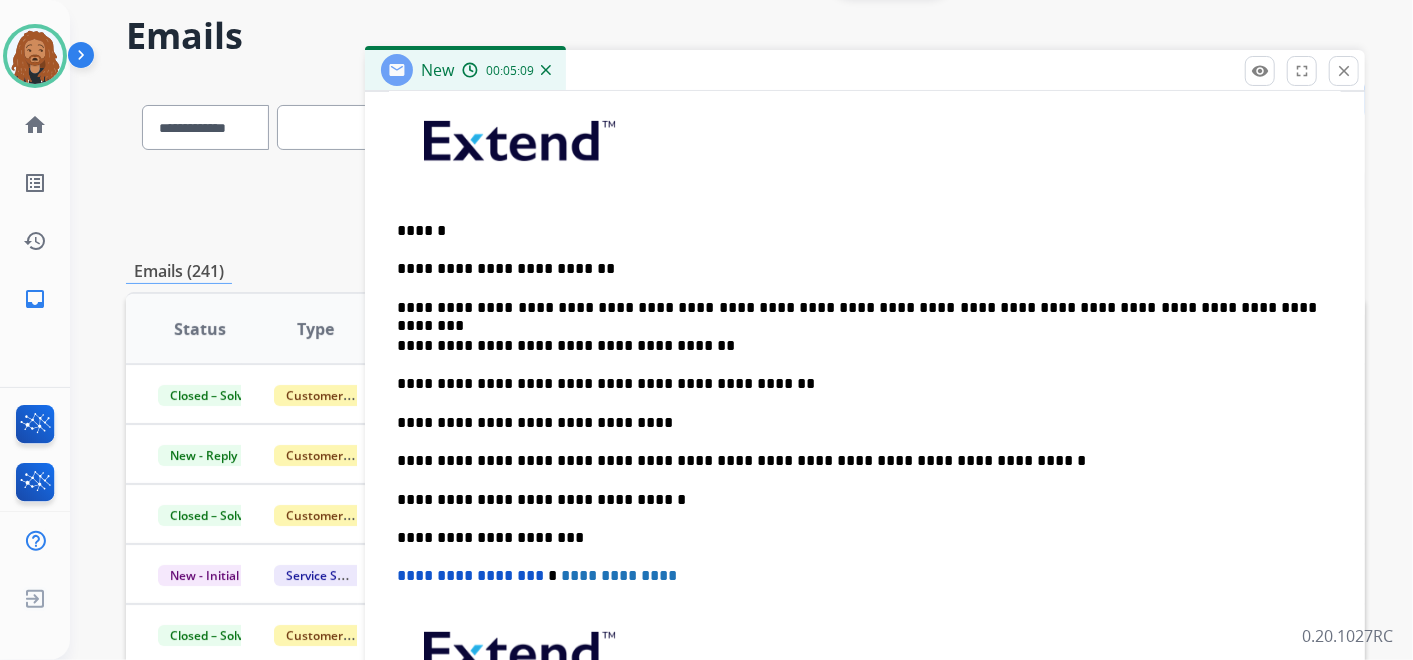 click on "**********" at bounding box center [857, 423] 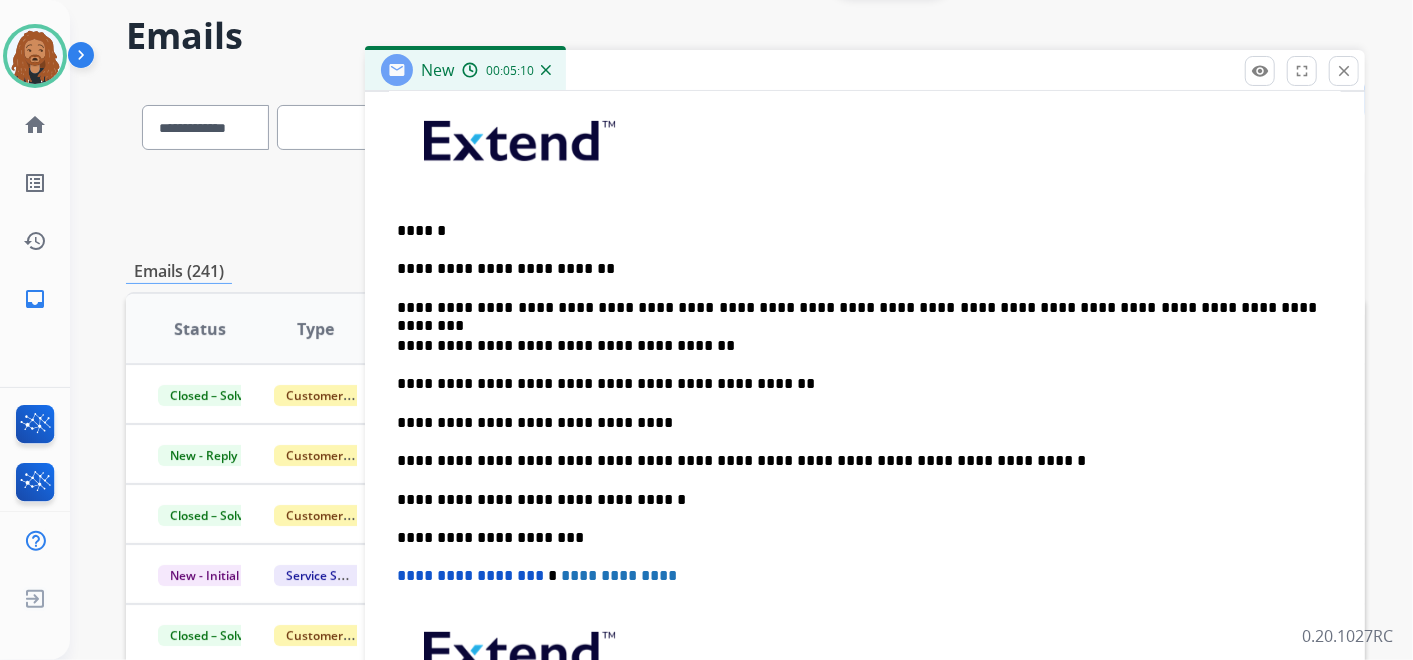 scroll, scrollTop: 559, scrollLeft: 0, axis: vertical 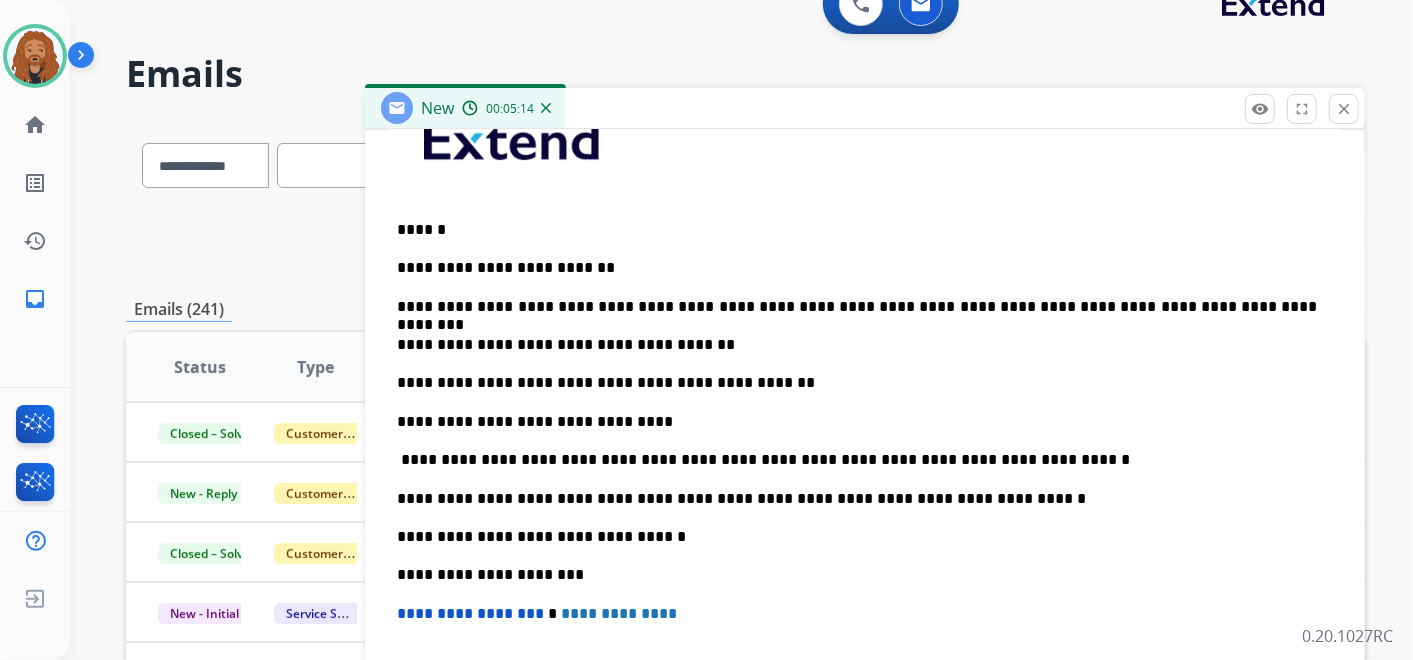 click on "**********" at bounding box center [857, 460] 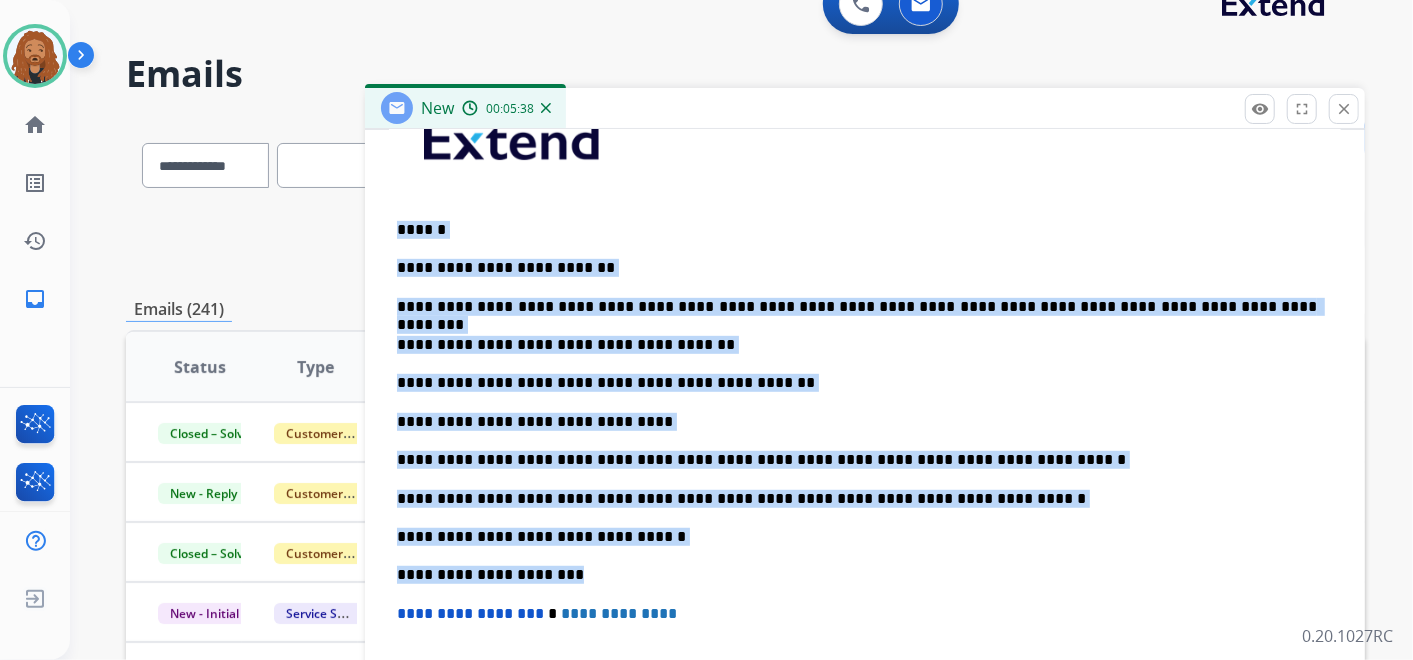 drag, startPoint x: 571, startPoint y: 578, endPoint x: 395, endPoint y: 204, distance: 413.34247 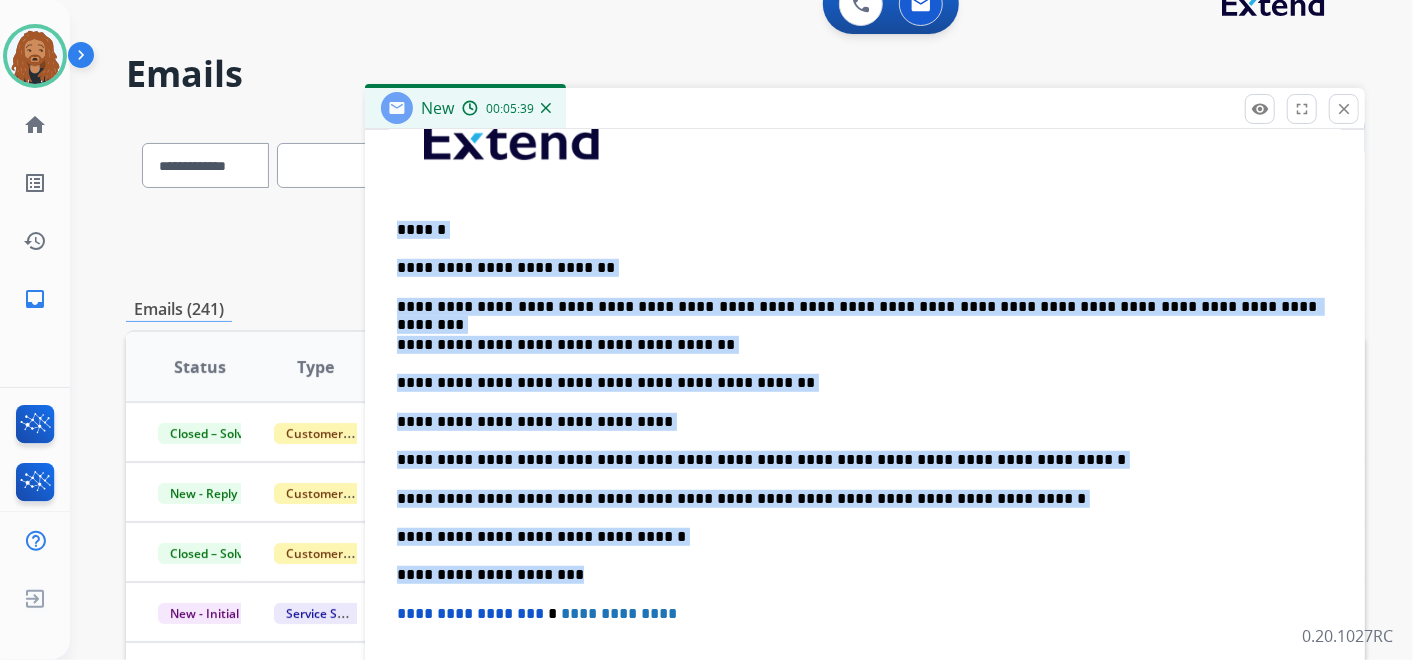 copy on "**********" 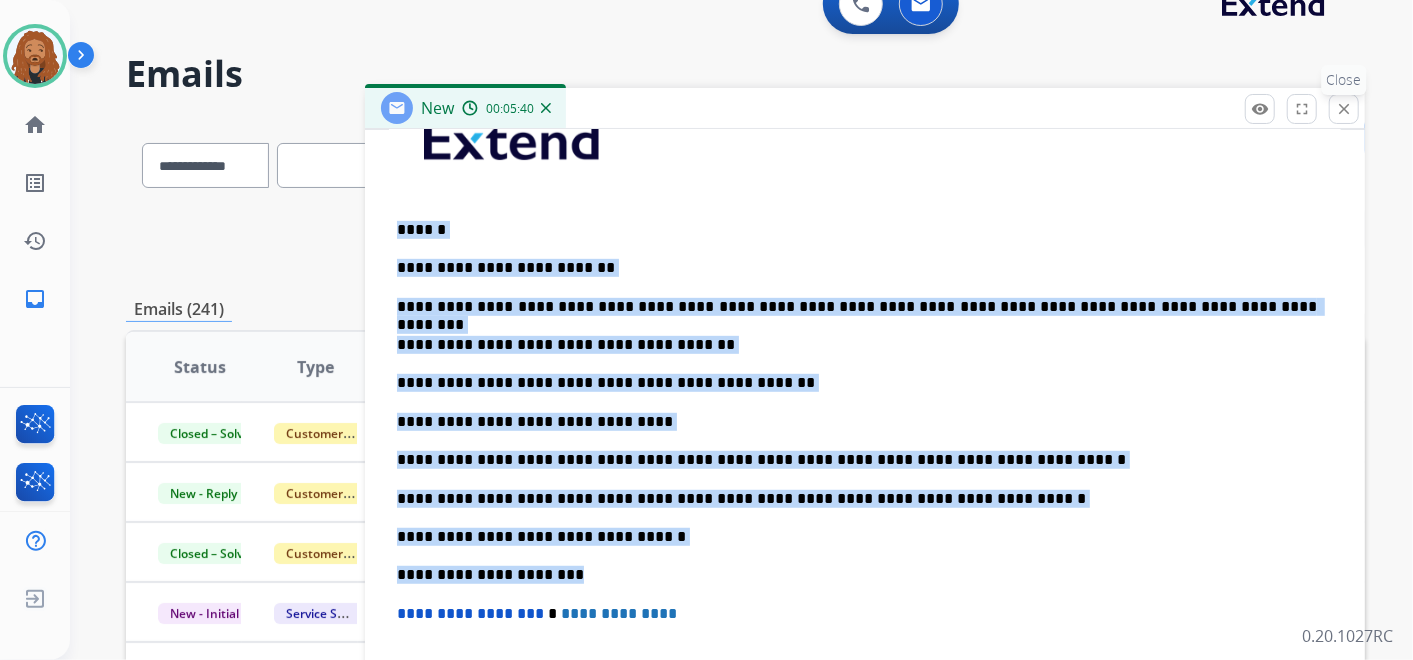 click on "close" at bounding box center [1344, 109] 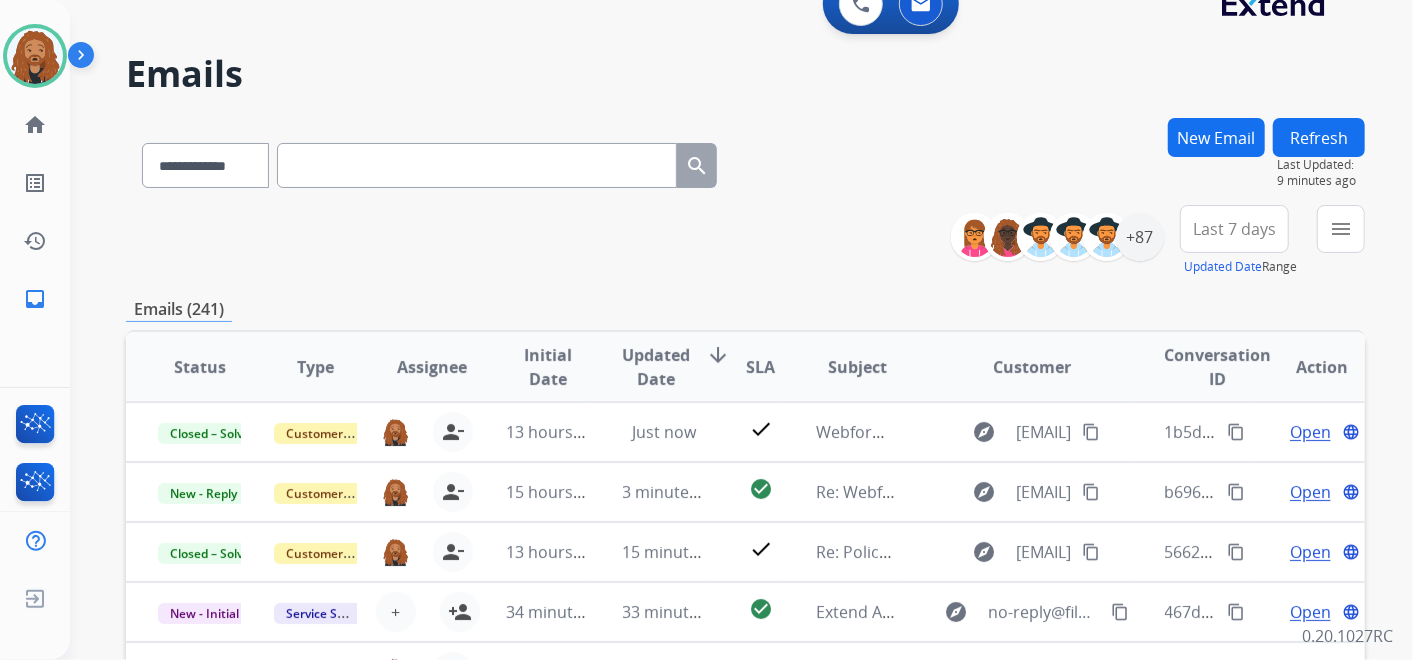 scroll, scrollTop: 0, scrollLeft: 0, axis: both 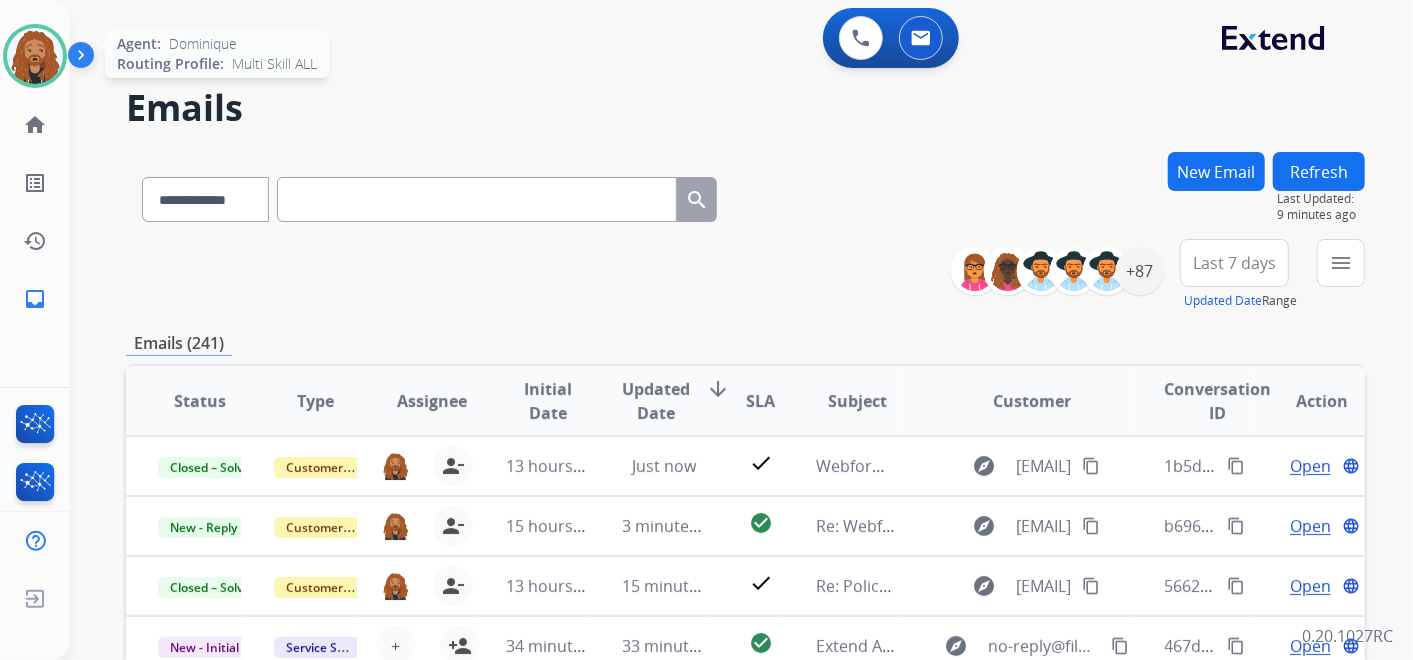 click at bounding box center [35, 56] 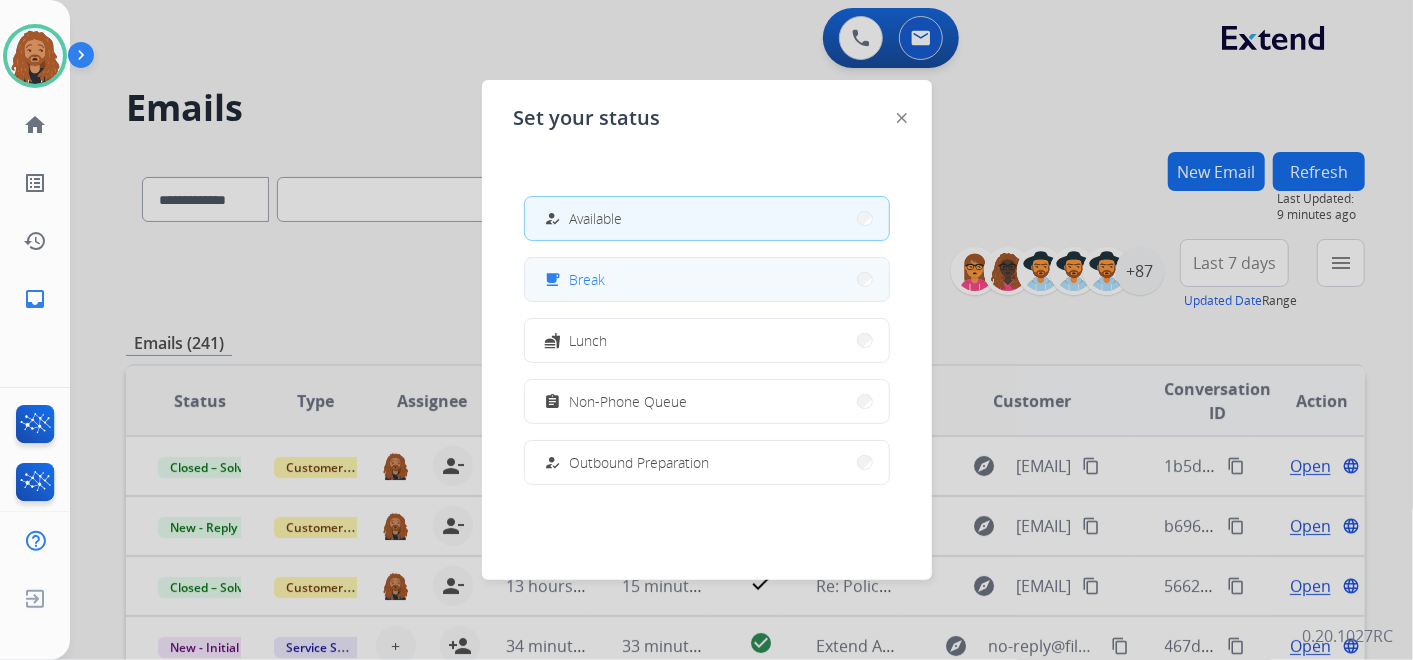 click on "free_breakfast Break" at bounding box center [707, 279] 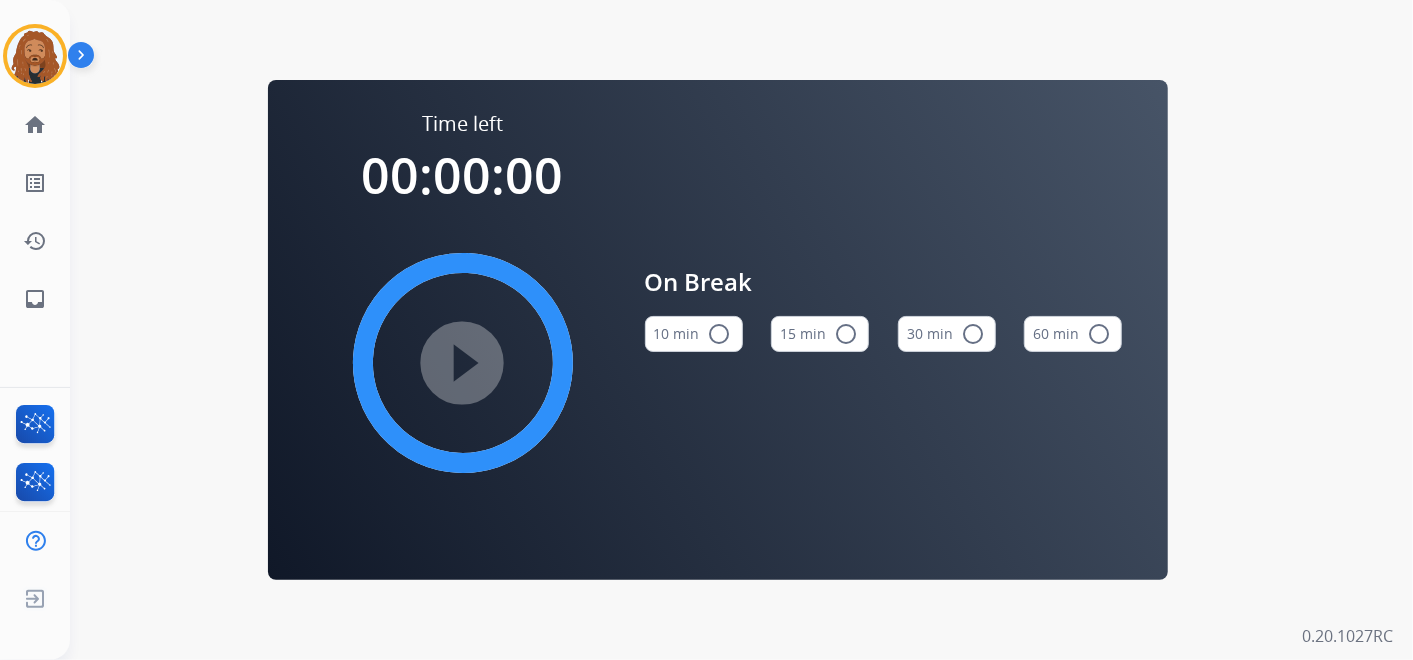 click on "radio_button_unchecked" at bounding box center (846, 334) 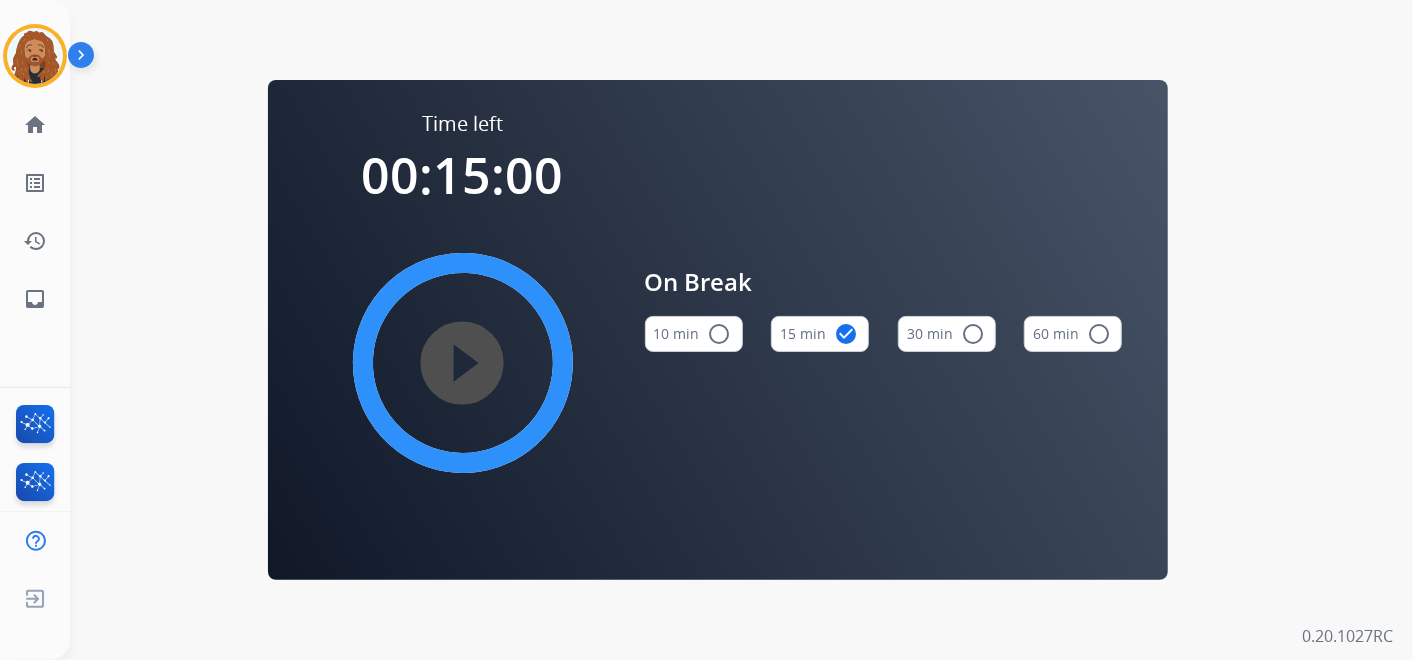 click on "play_circle_filled" at bounding box center (463, 363) 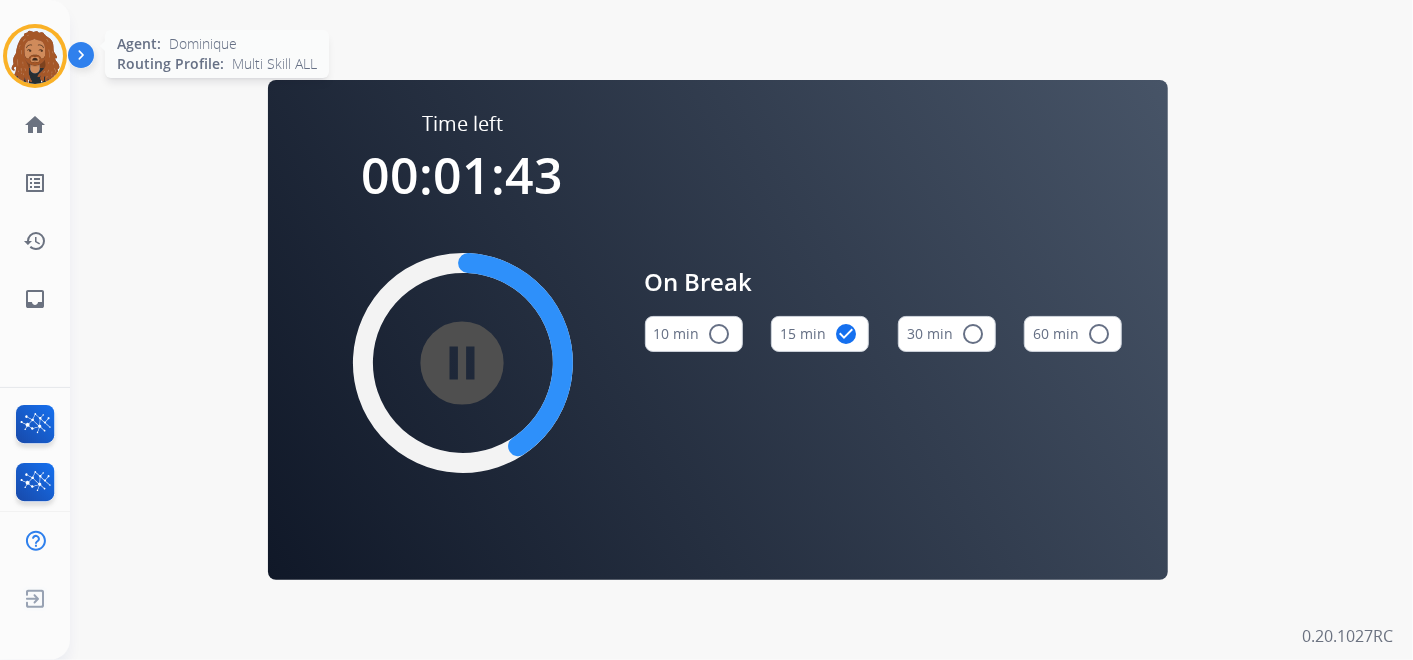 click at bounding box center [35, 56] 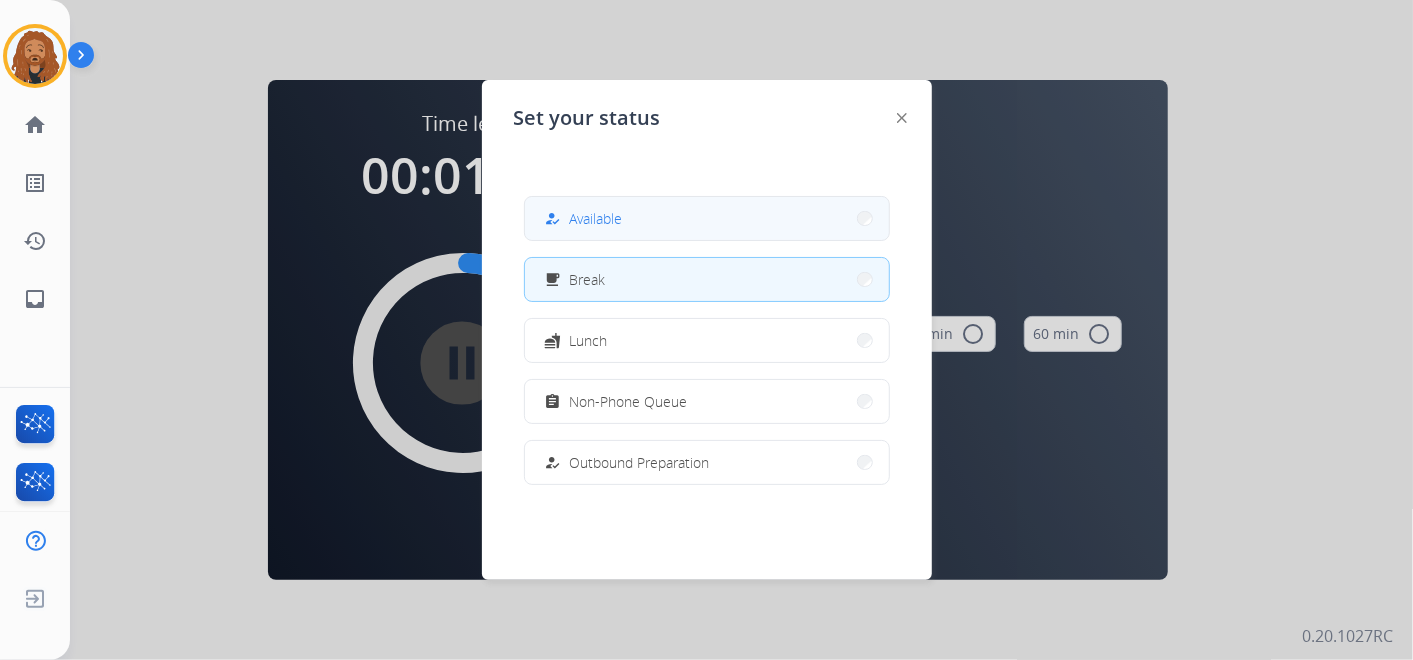 click on "how_to_reg Available" at bounding box center (707, 218) 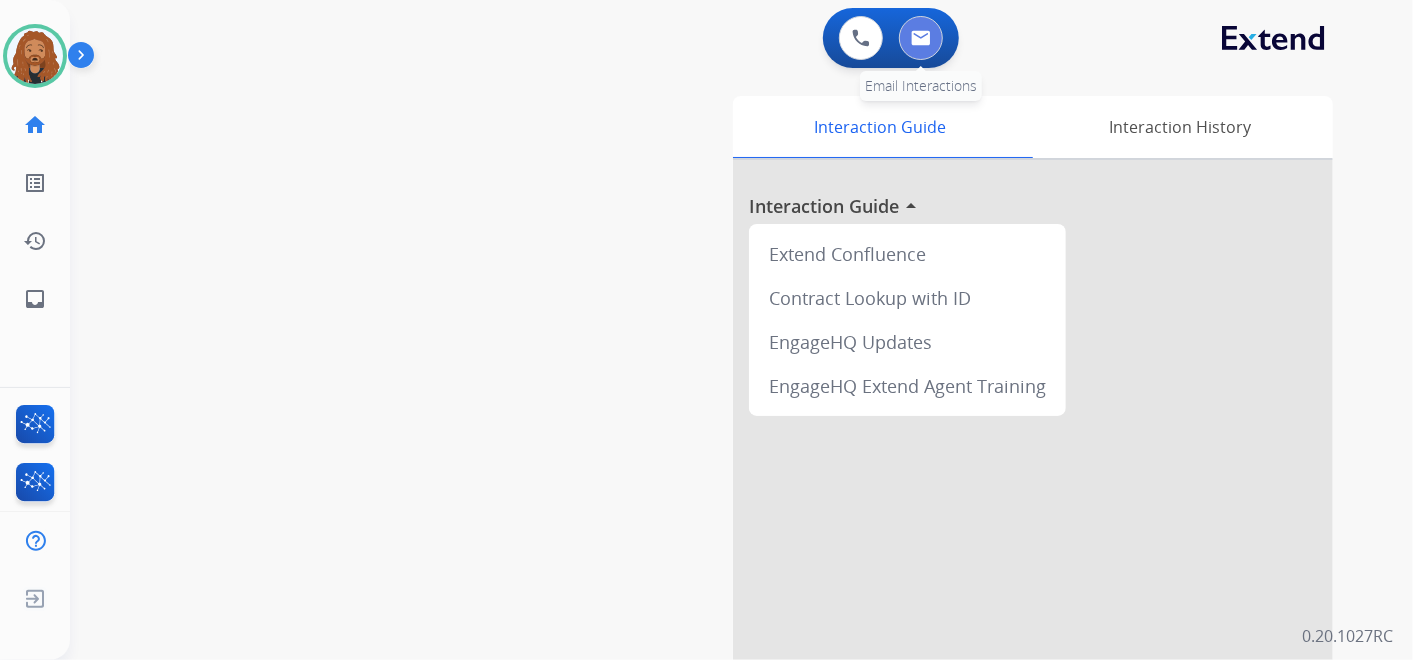 click at bounding box center [921, 38] 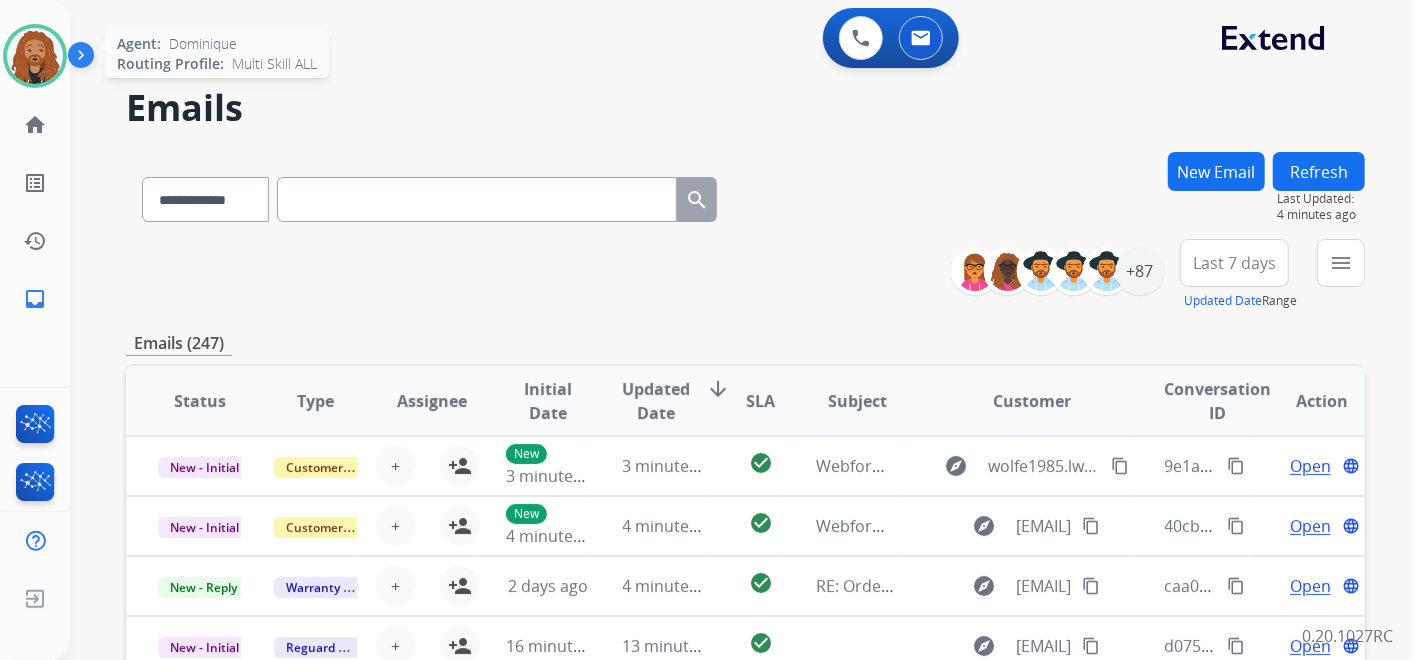 click at bounding box center (35, 56) 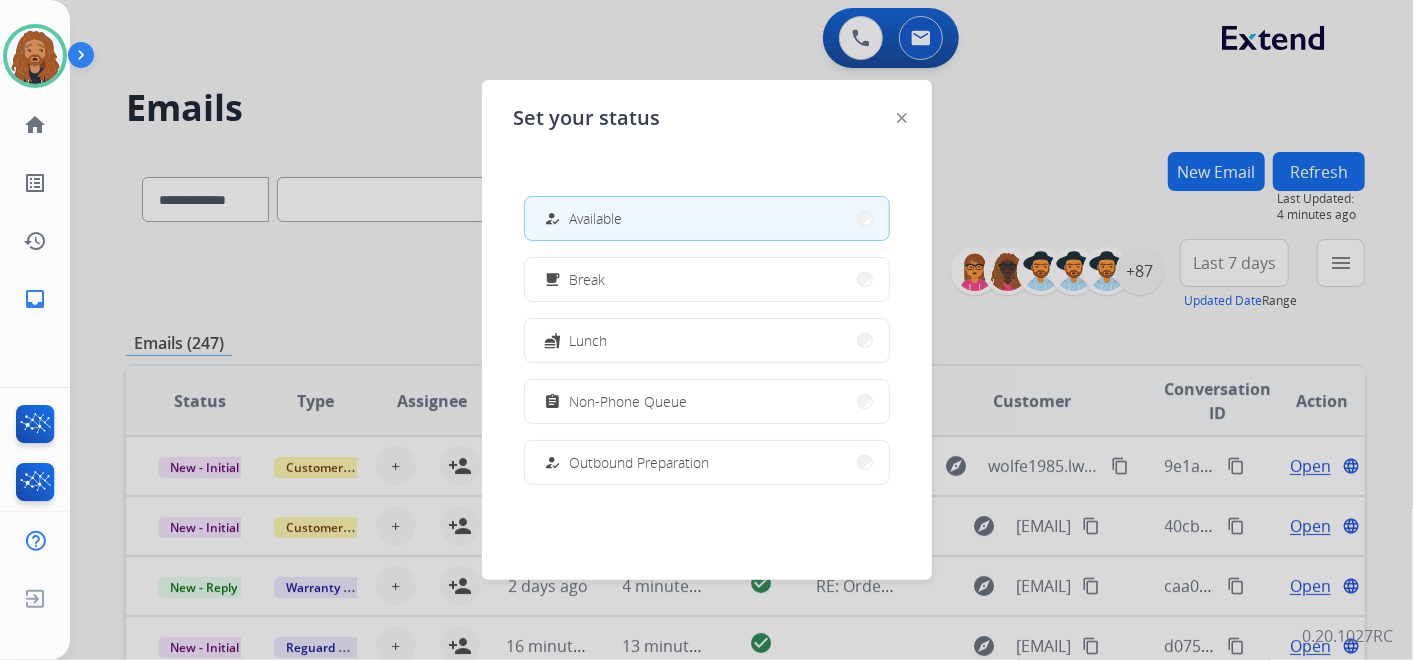 click at bounding box center [706, 330] 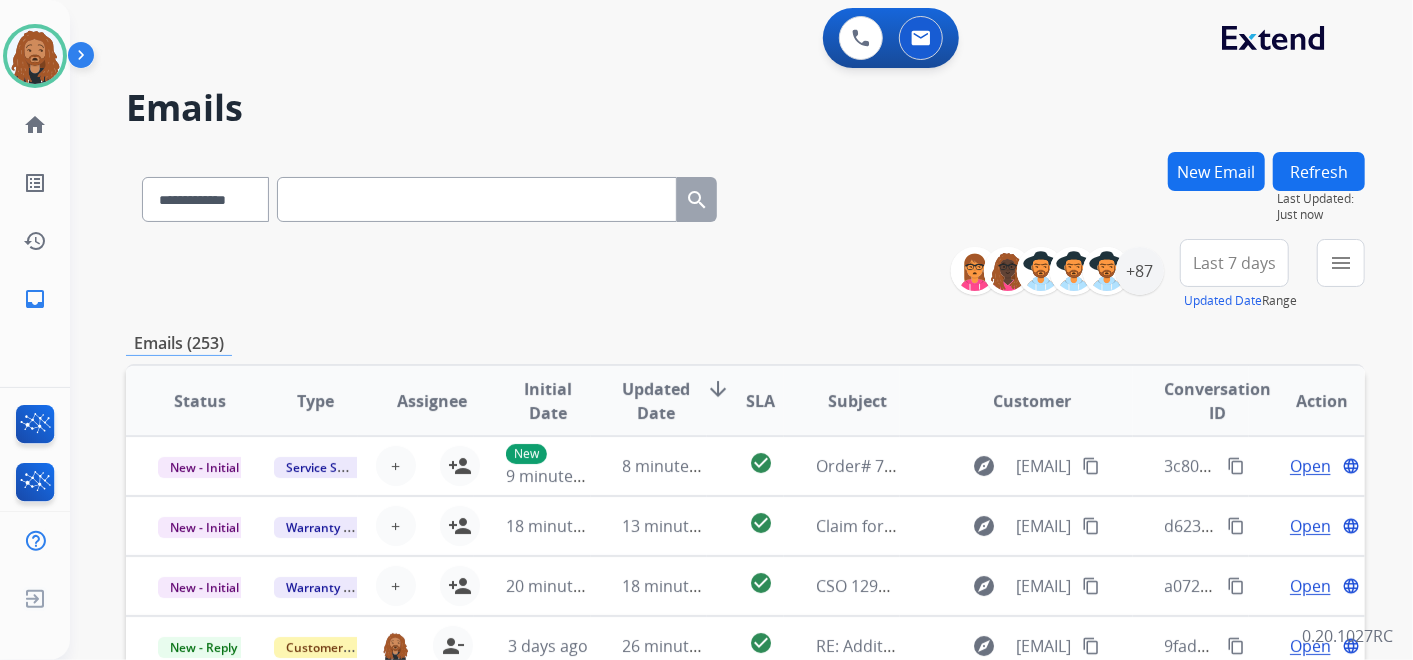 scroll, scrollTop: 1, scrollLeft: 0, axis: vertical 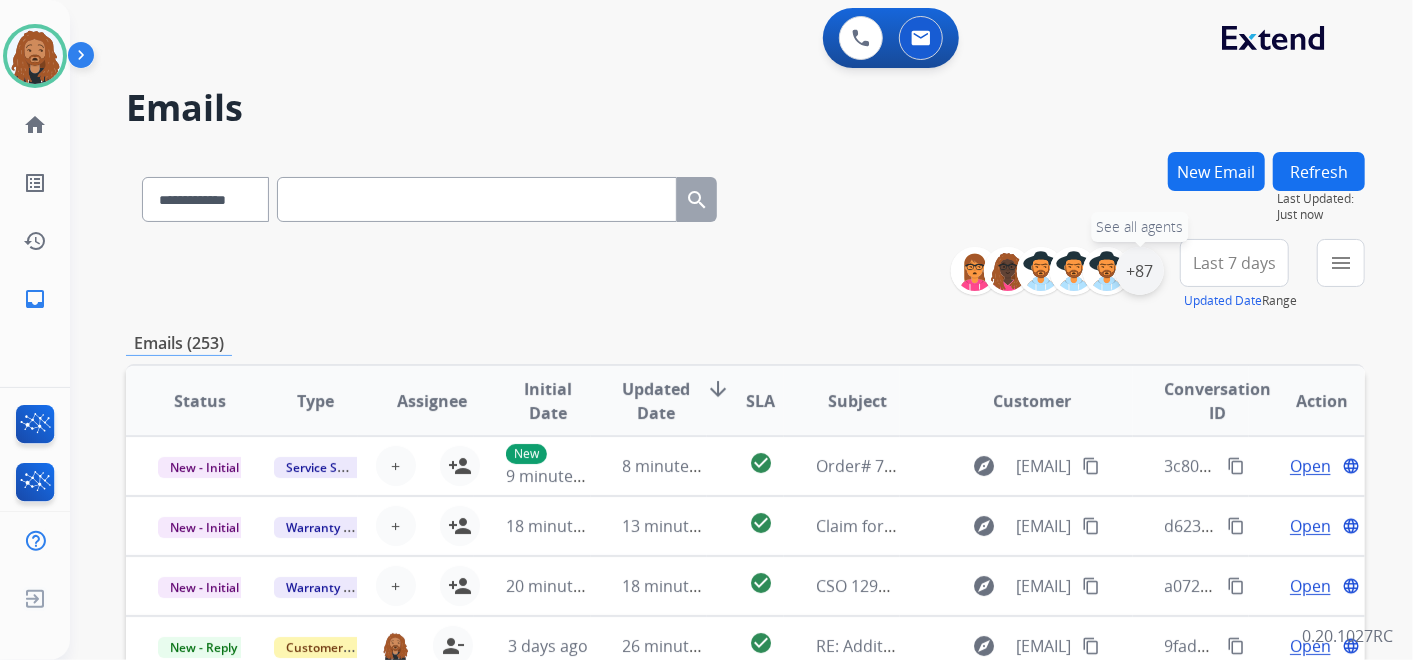 click on "+87" at bounding box center (1140, 271) 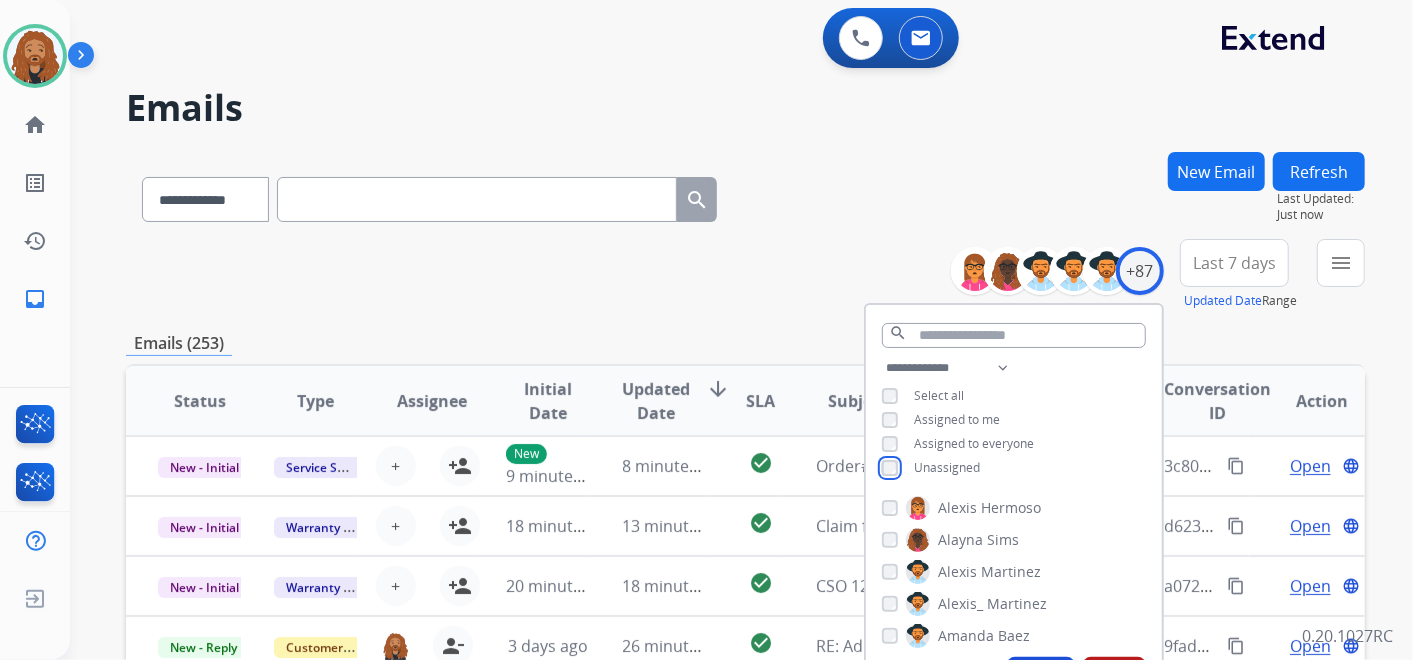 scroll, scrollTop: 222, scrollLeft: 0, axis: vertical 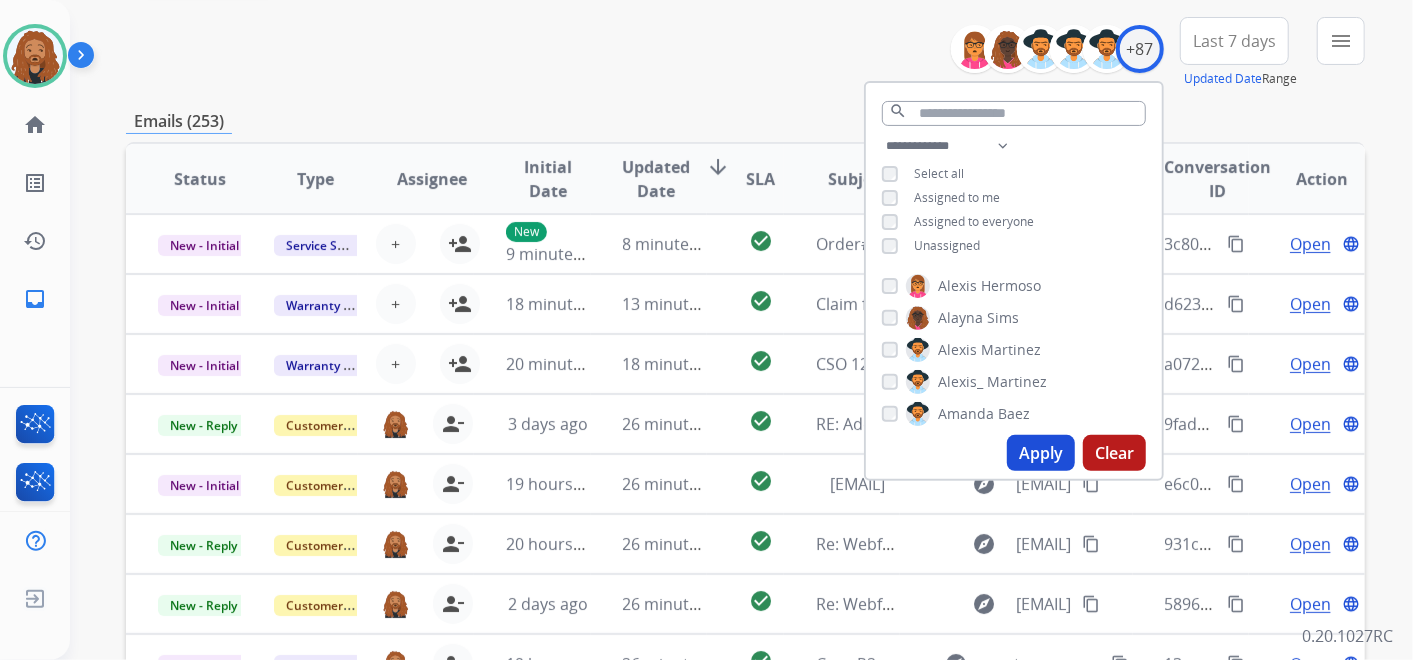 click on "Apply" at bounding box center [1041, 453] 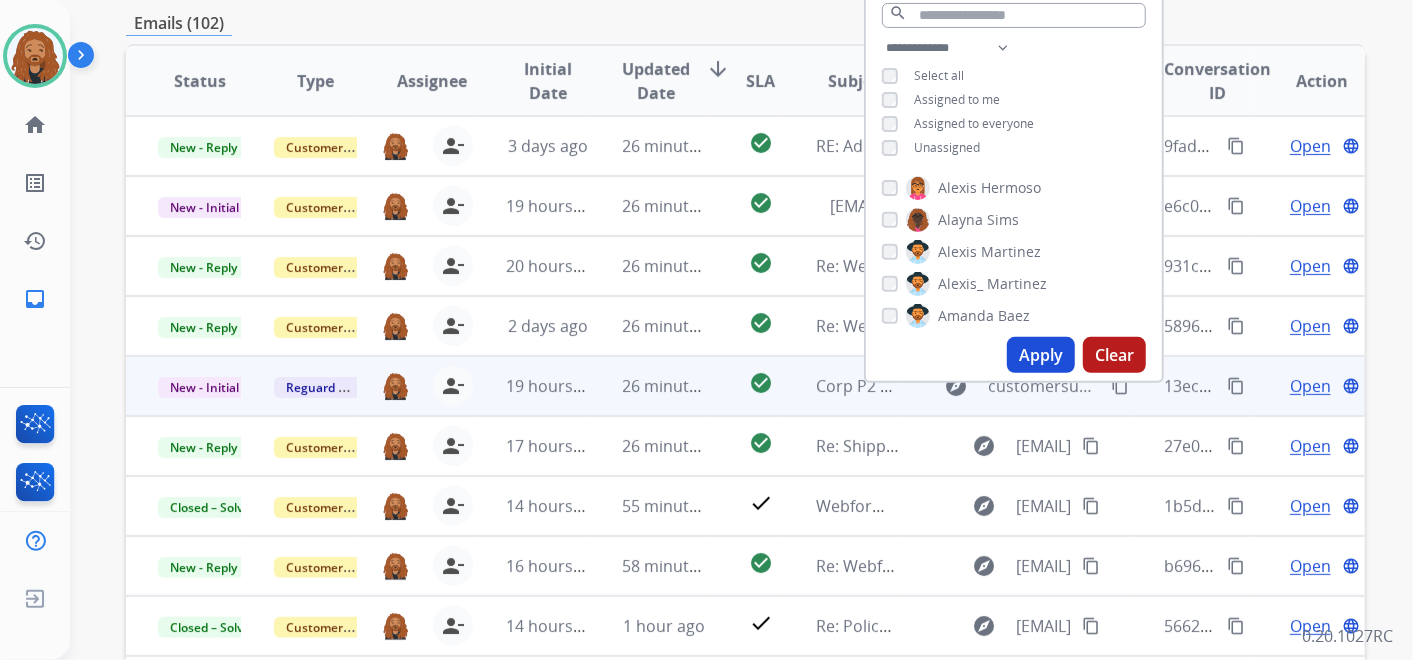 scroll, scrollTop: 333, scrollLeft: 0, axis: vertical 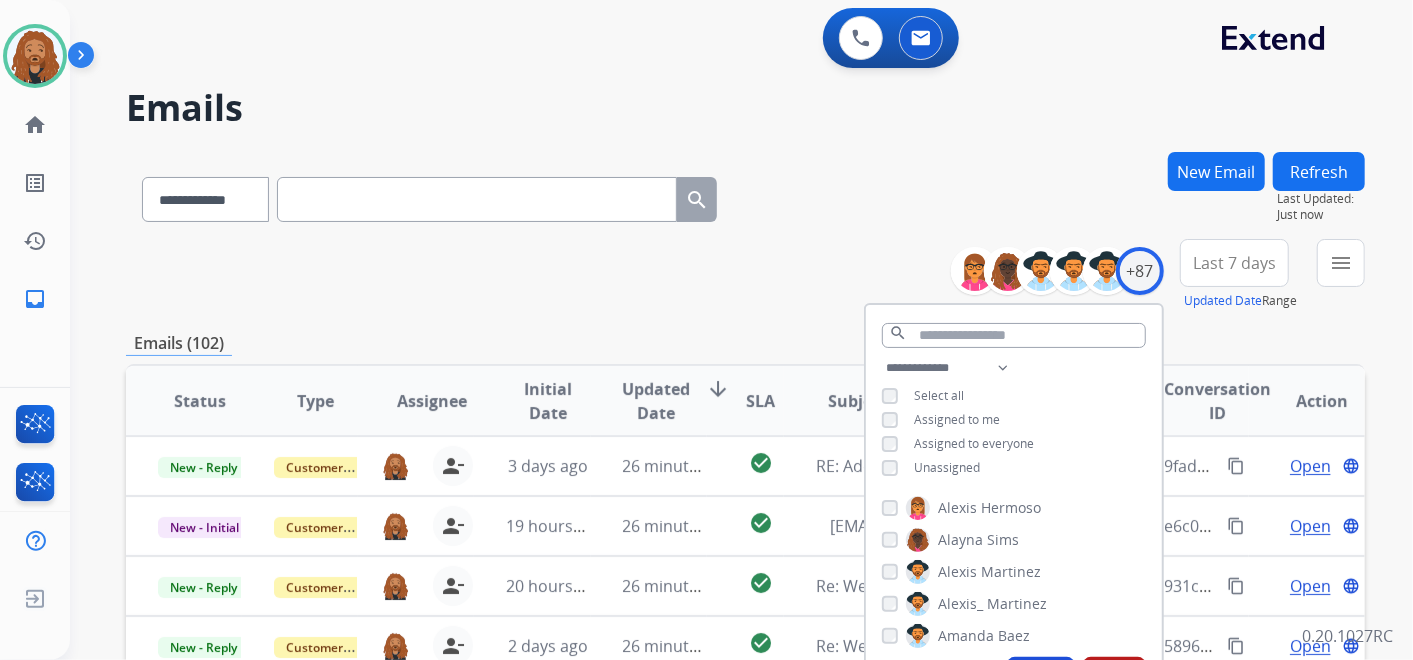 click on "Last 7 days" at bounding box center (1234, 263) 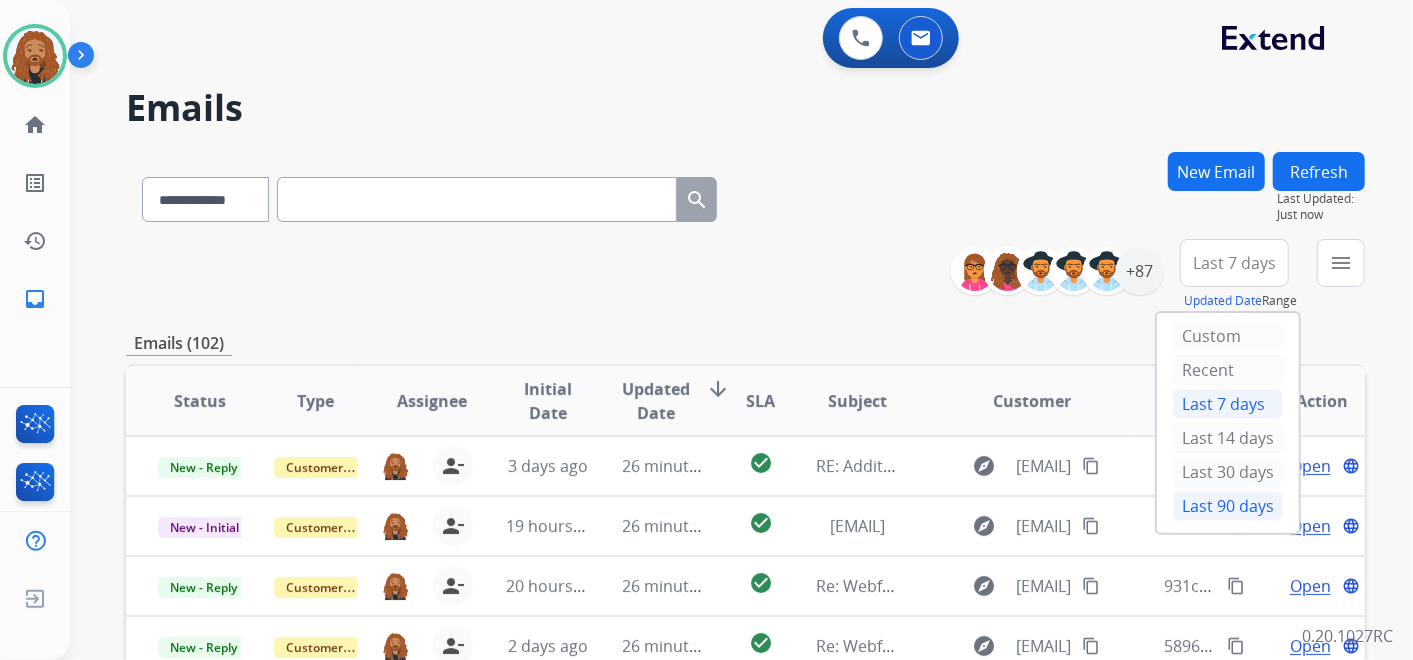 click on "Last 90 days" at bounding box center [1228, 506] 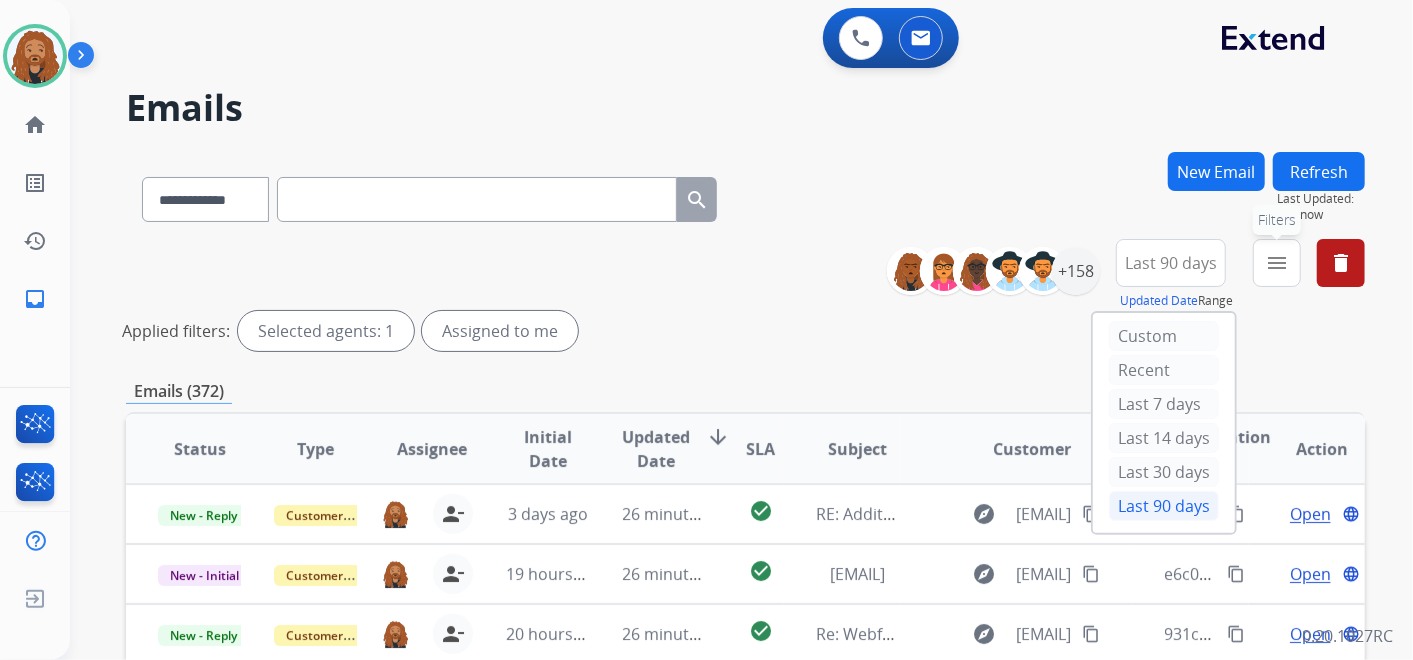 click on "menu  Filters  Type  Claims Adjudication   Customer Support   Escalation   Service Support   Shipping Protection   Warranty Ops   Dev Test   Spam/Phishing   Merchant Team   Reguard CS  Status  Open - All   Closed - All   New - Initial   New - Reply   On-hold – Internal   On-hold - Customer   On Hold - Pending Parts   On Hold - Servicers   Closed - Unresolved   Closed – Solved   Closed – Merchant Transfer  SLA  Within SLA   Nearing SLA   Past SLA   Critical   On Hold   Closed  Processed  Migration   Webhook   Polling   Extend.com (API)  Apply Clear" at bounding box center [1277, 275] 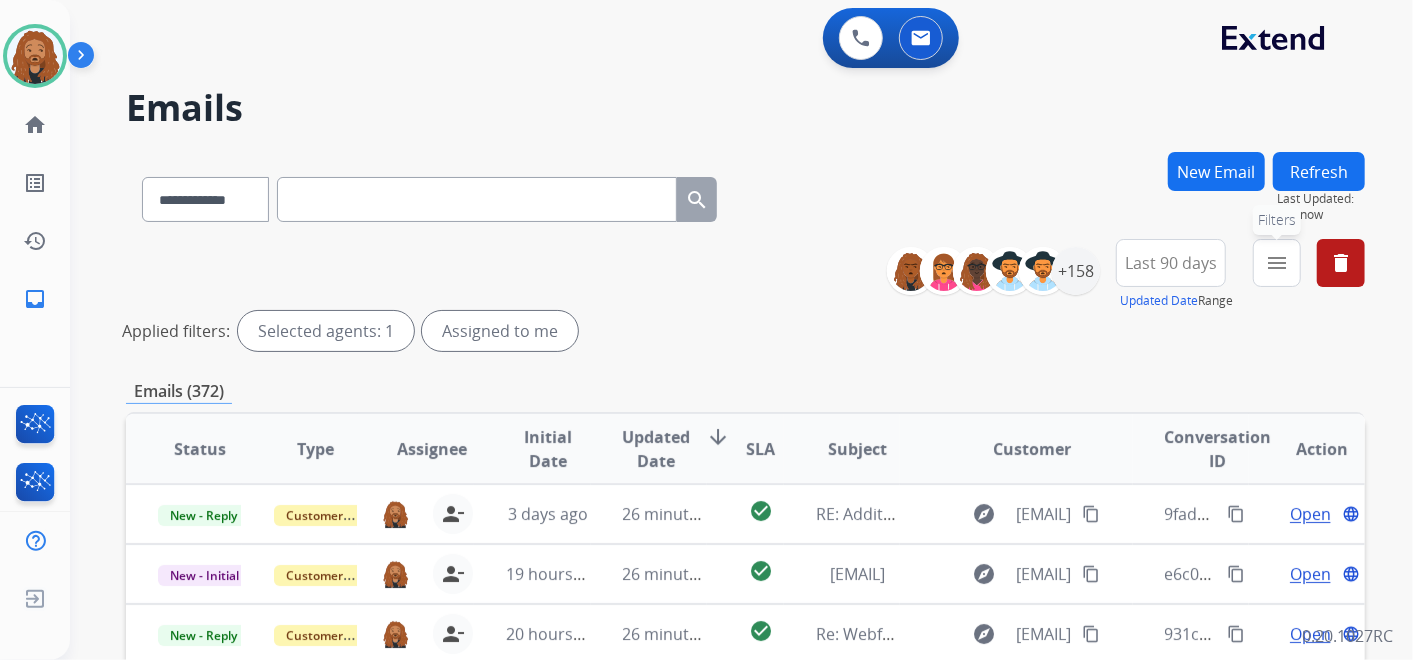 click on "menu  Filters" at bounding box center (1277, 263) 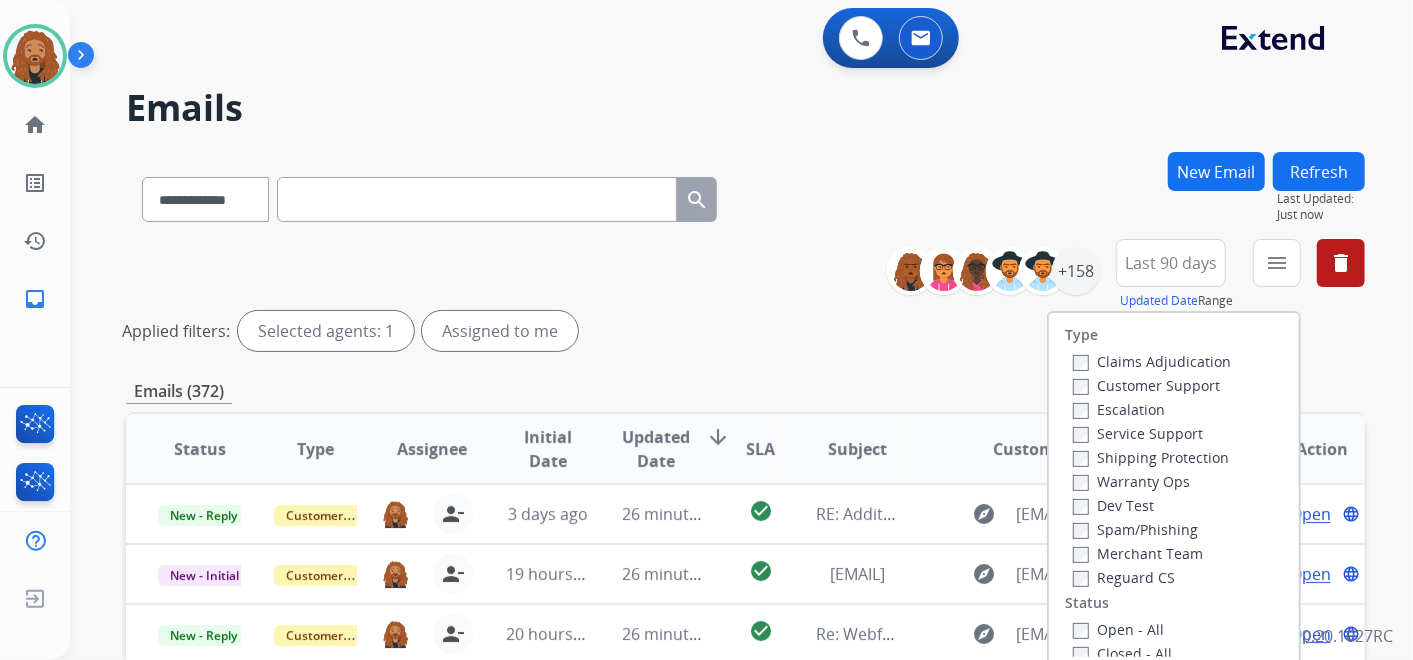 click on "Open - All" at bounding box center [1118, 629] 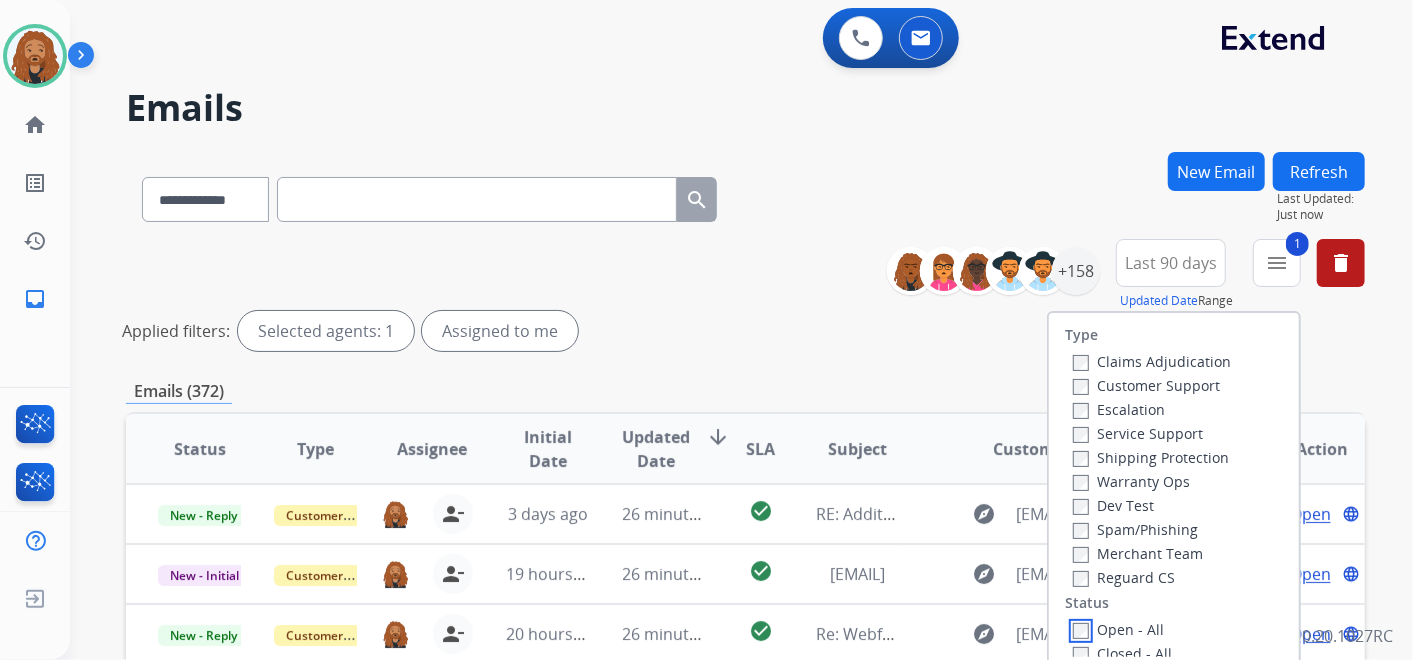 scroll, scrollTop: 222, scrollLeft: 0, axis: vertical 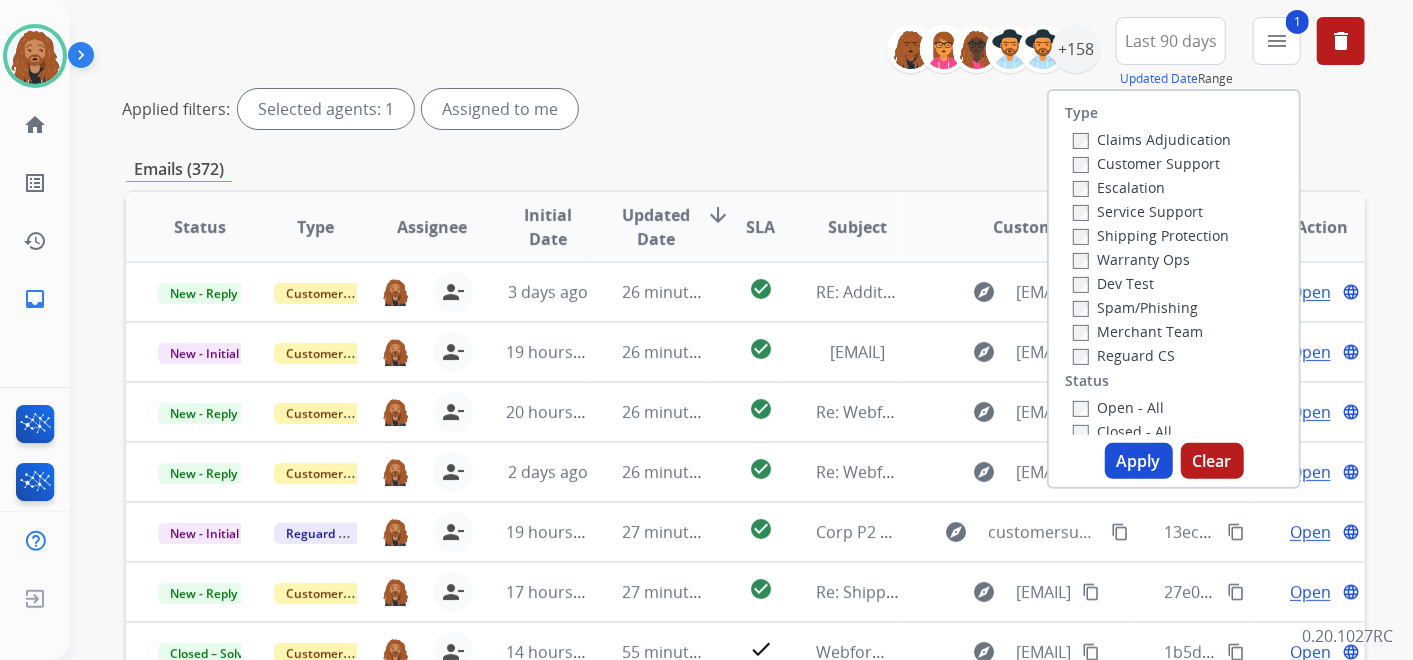 click on "Apply" at bounding box center [1139, 461] 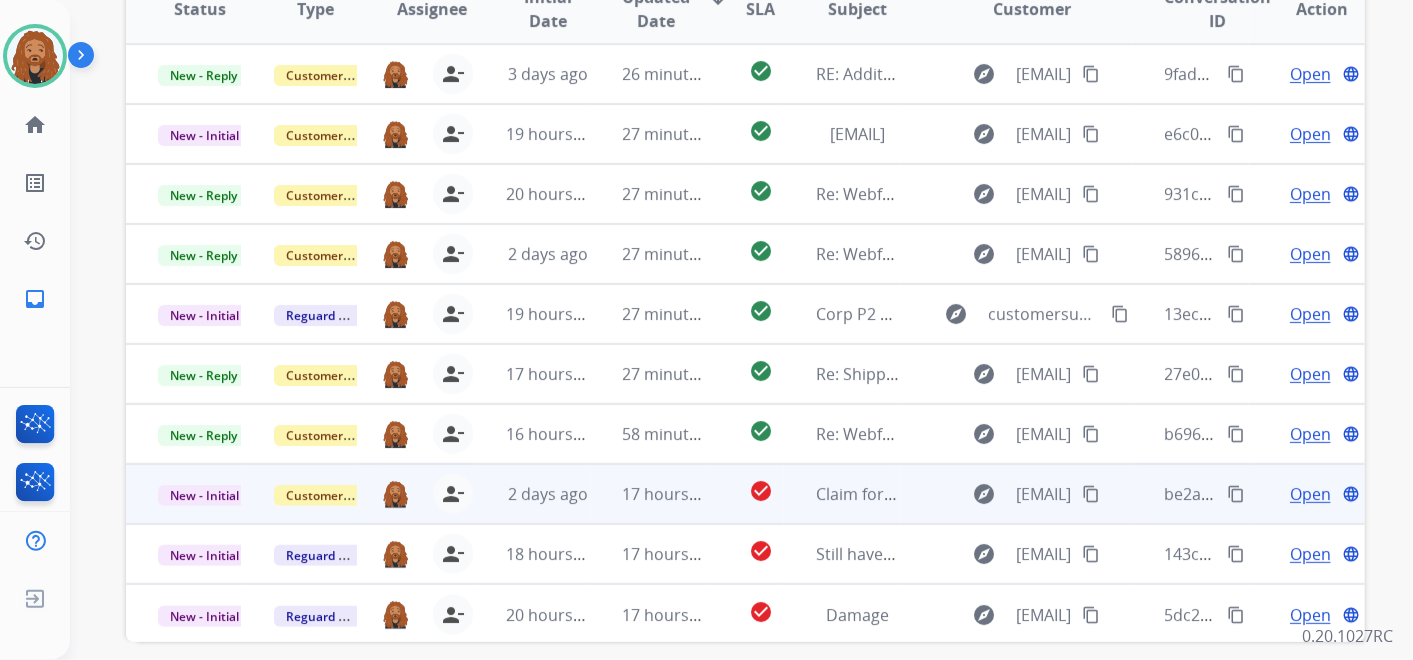 scroll, scrollTop: 444, scrollLeft: 0, axis: vertical 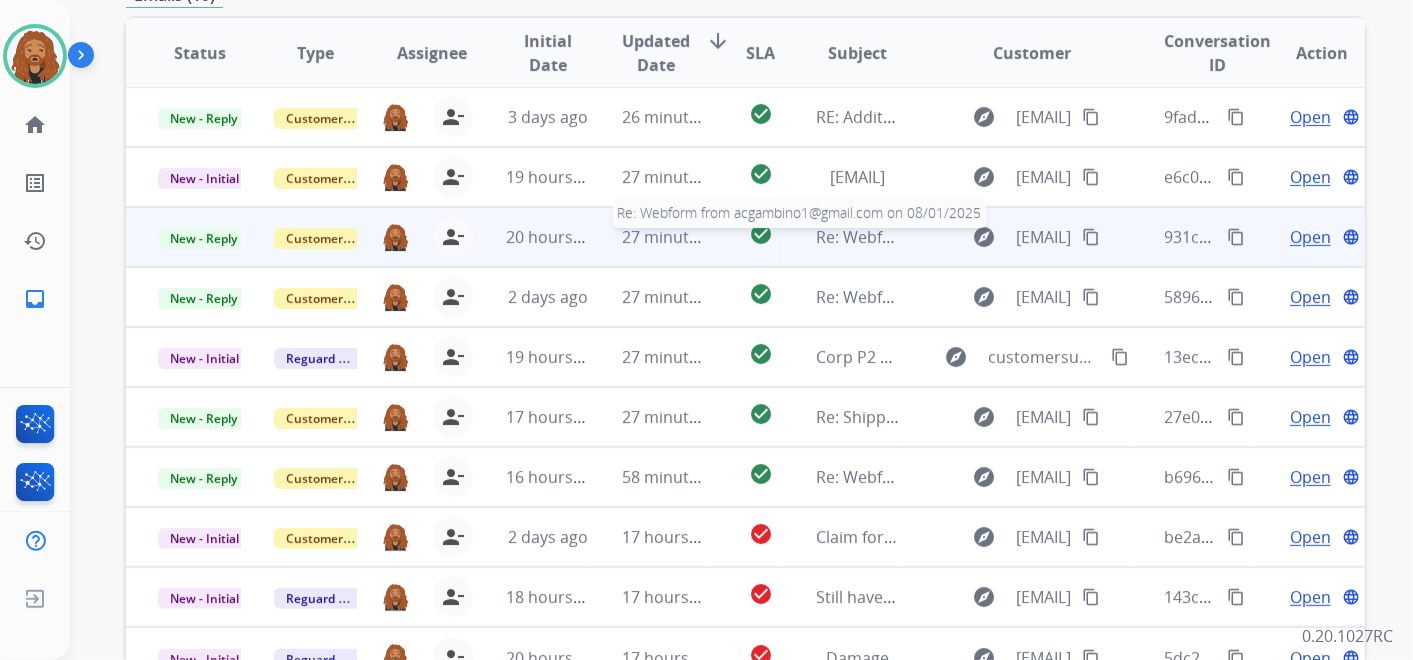 click on "Re: Webform from acgambino1@gmail.com on 08/01/2025" at bounding box center (1036, 237) 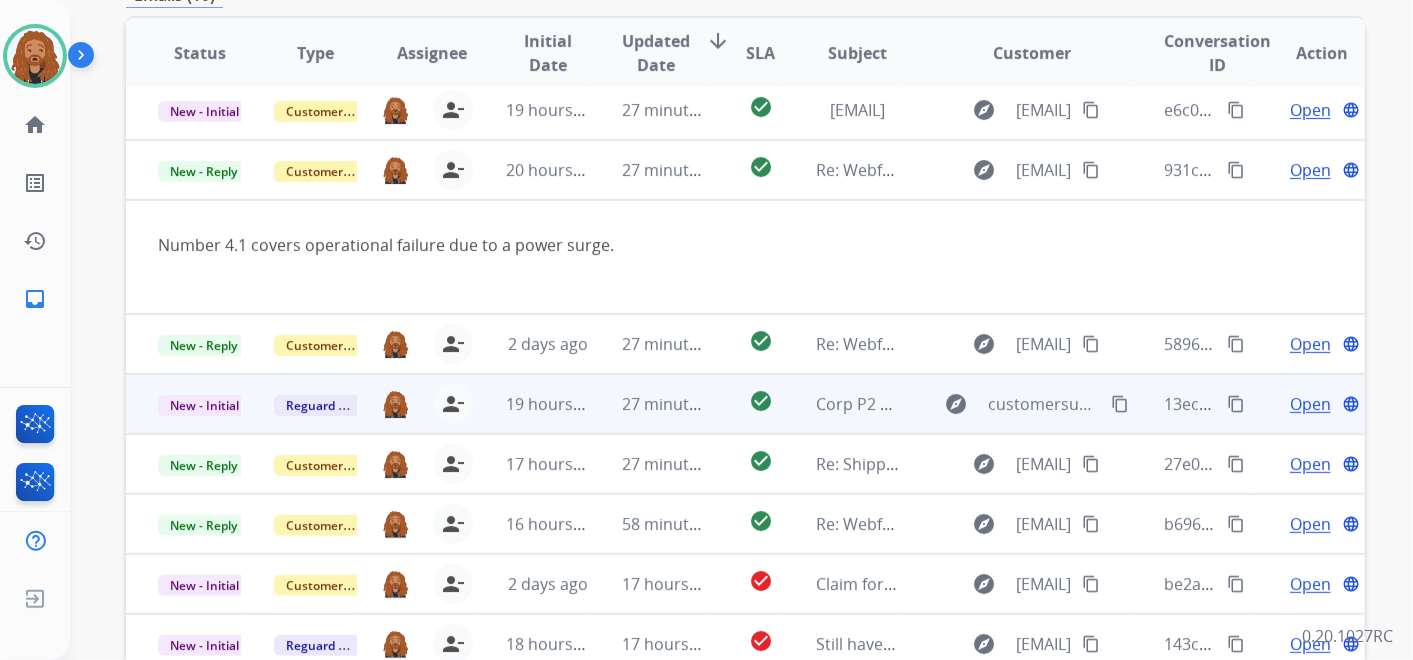 scroll, scrollTop: 114, scrollLeft: 0, axis: vertical 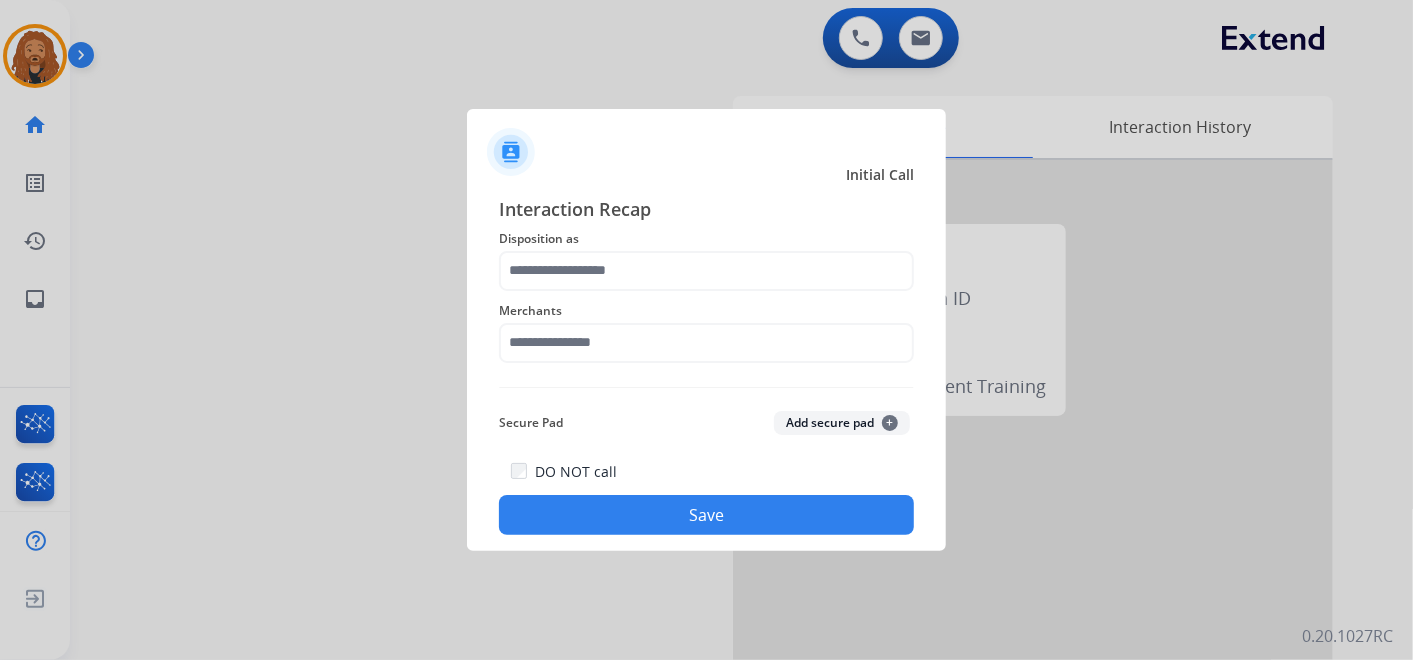 click on "Save" 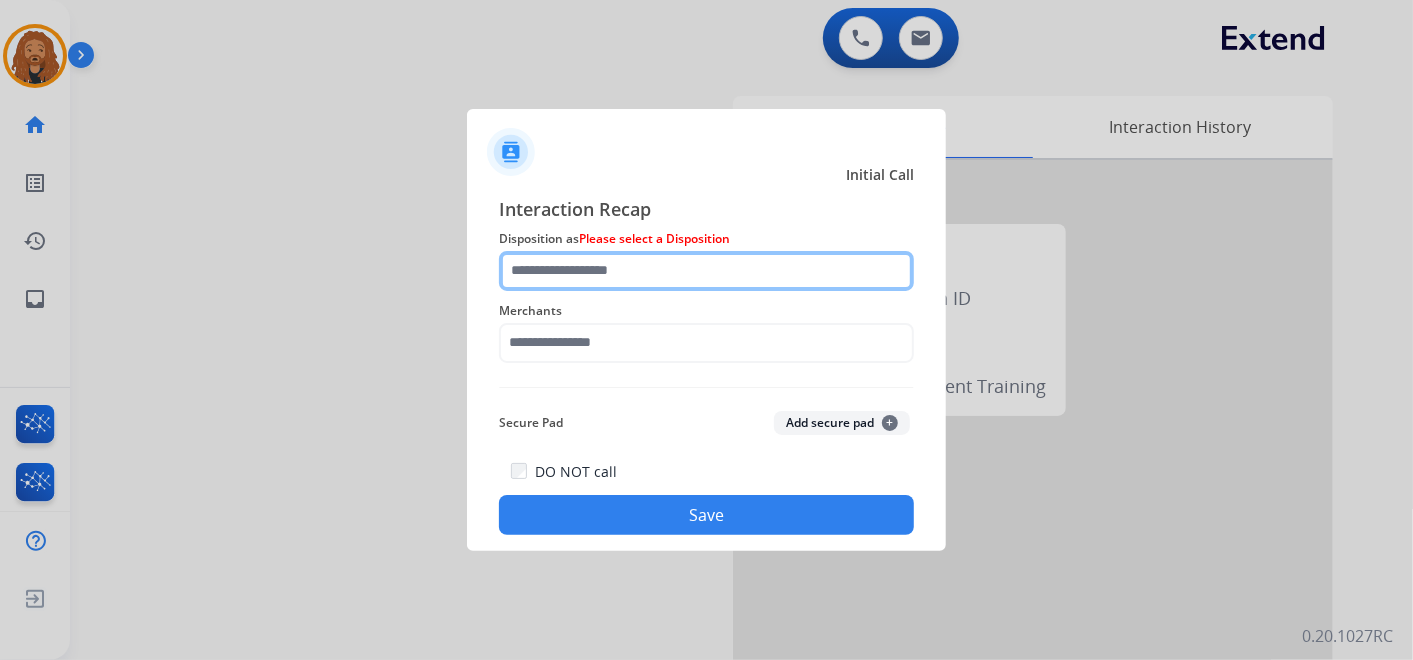click 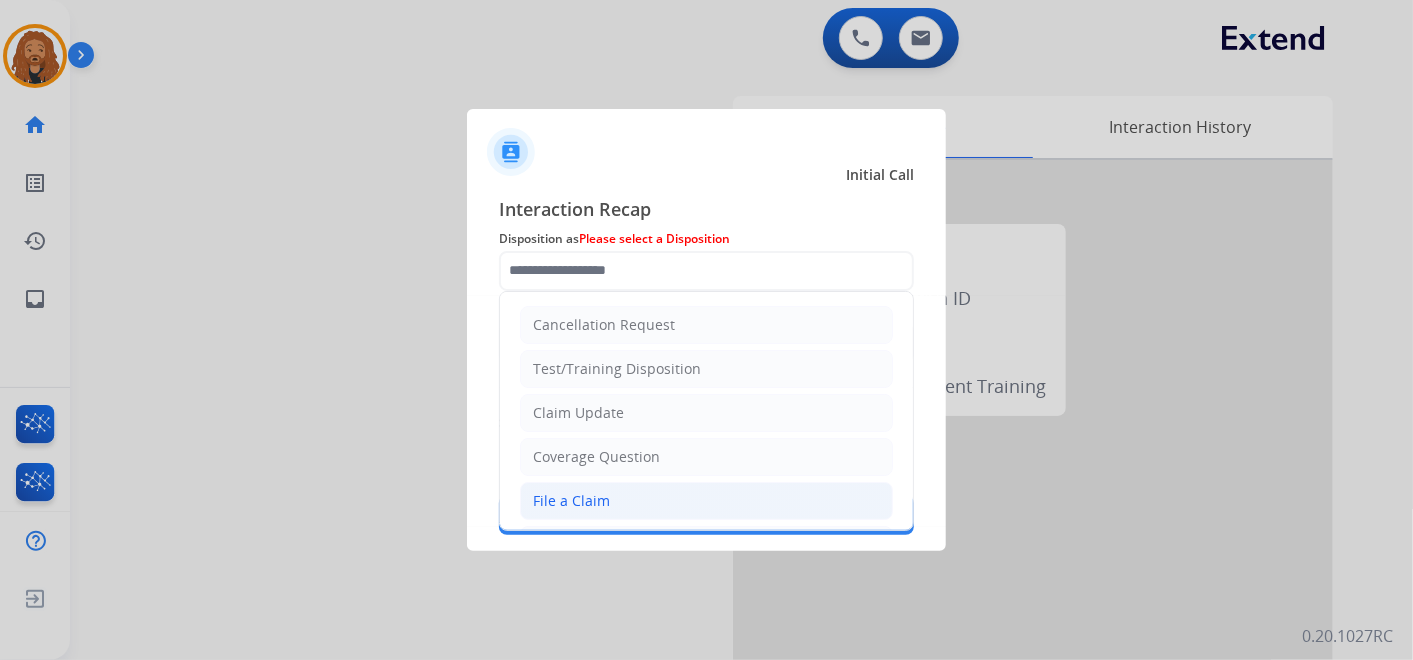 click on "File a Claim" 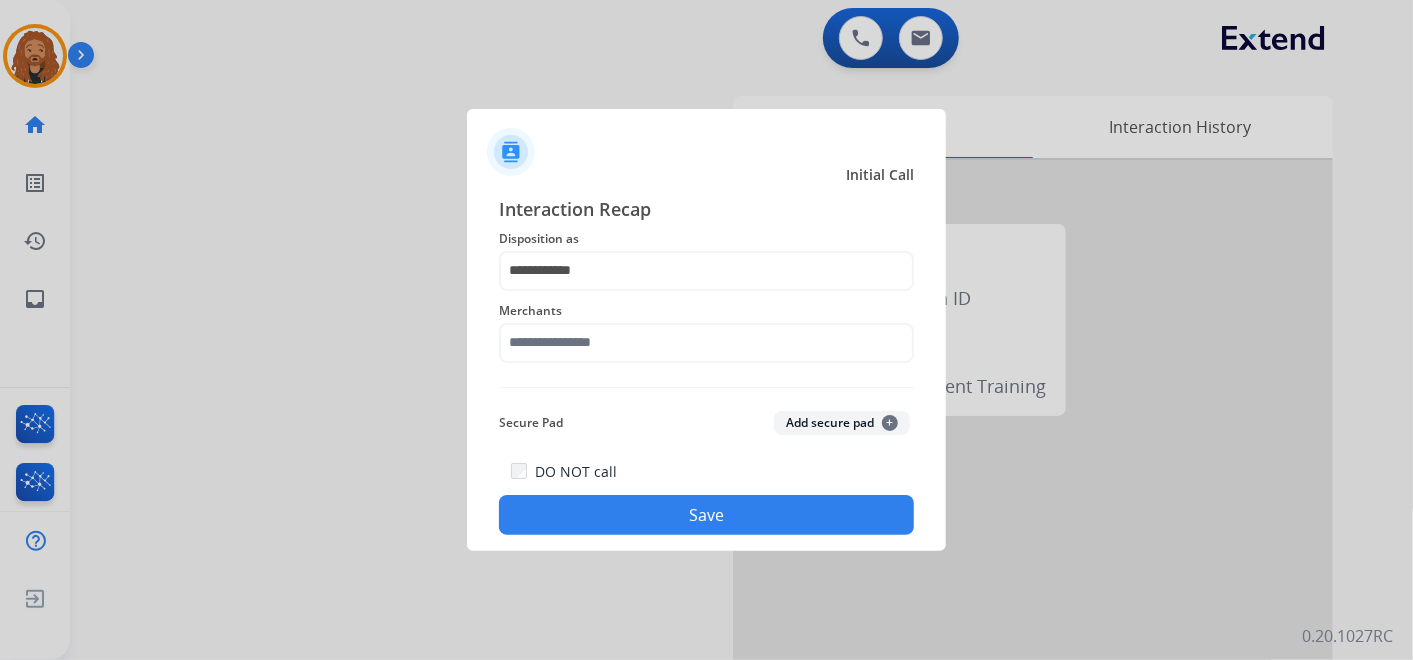drag, startPoint x: 656, startPoint y: 335, endPoint x: 653, endPoint y: 348, distance: 13.341664 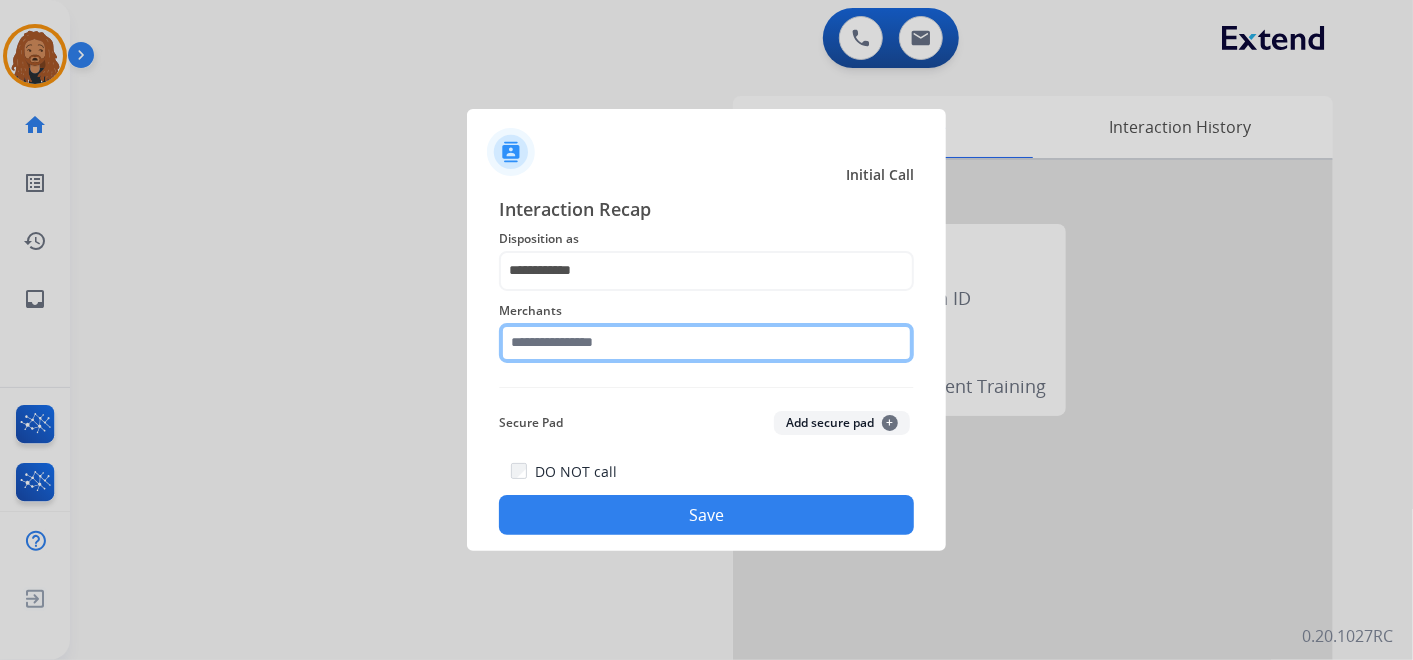 click 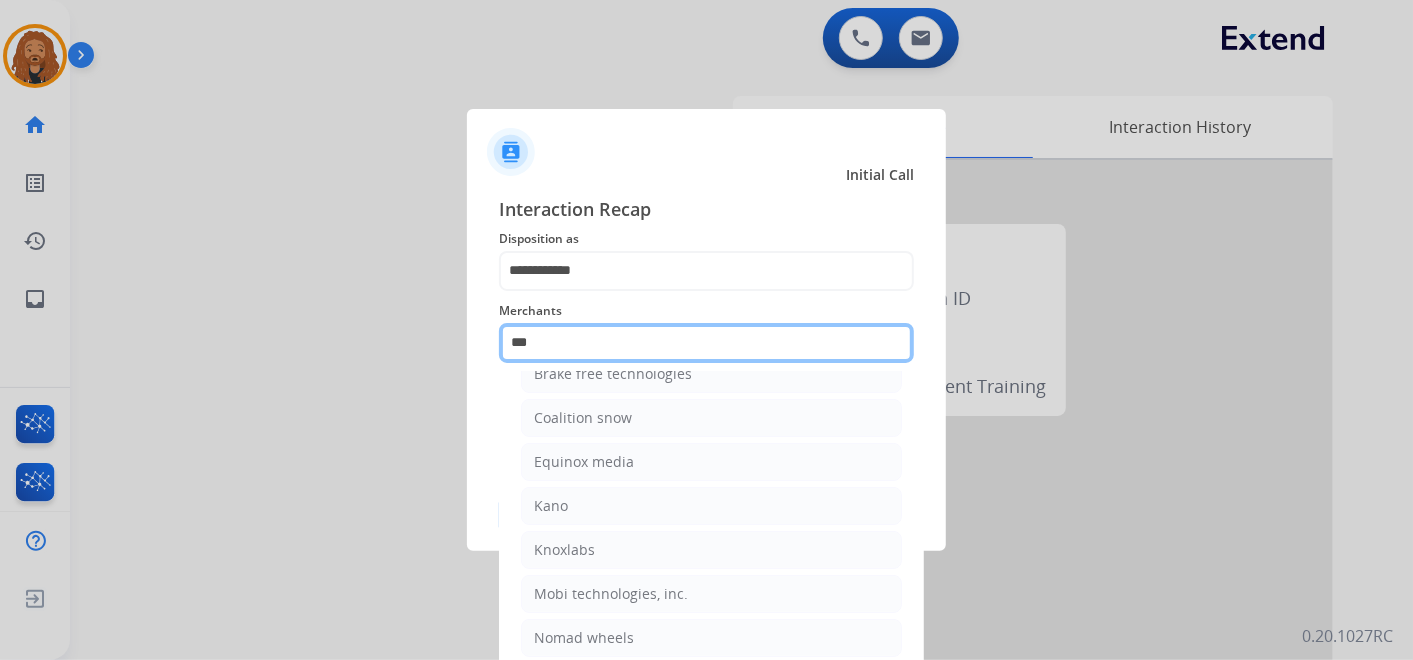 scroll, scrollTop: 0, scrollLeft: 0, axis: both 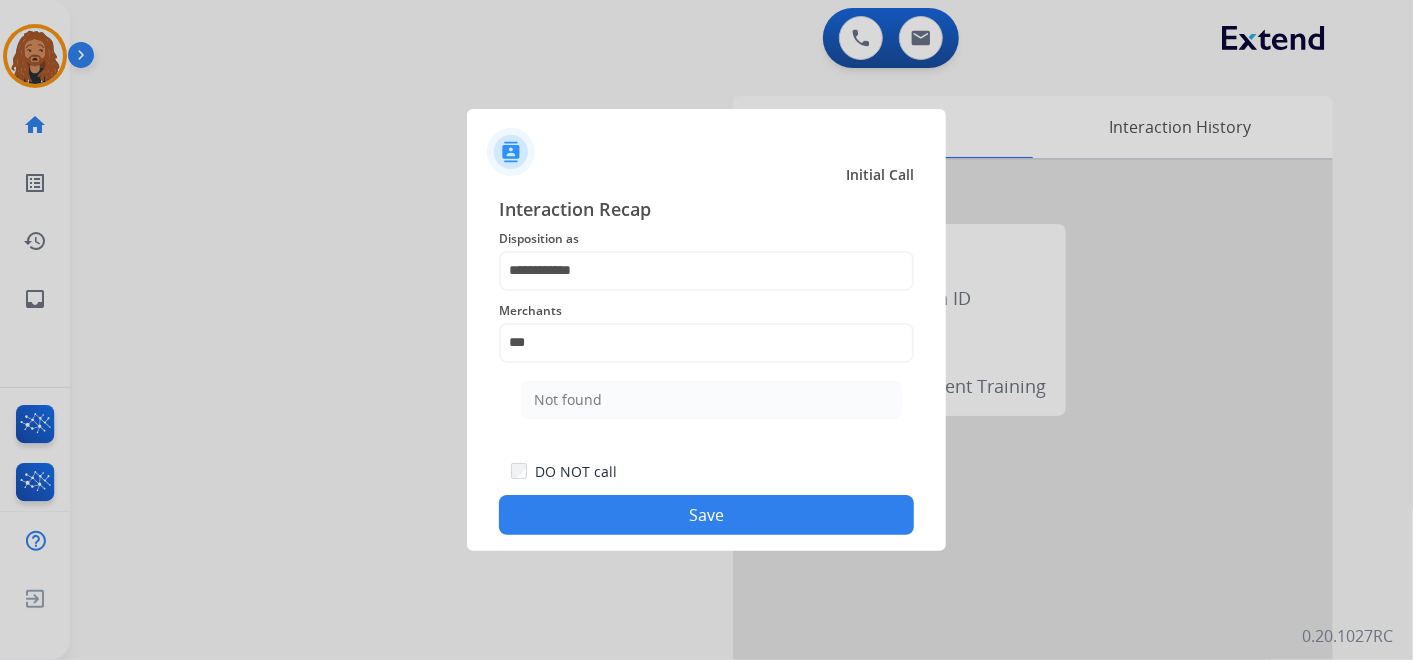 click on "Not found" 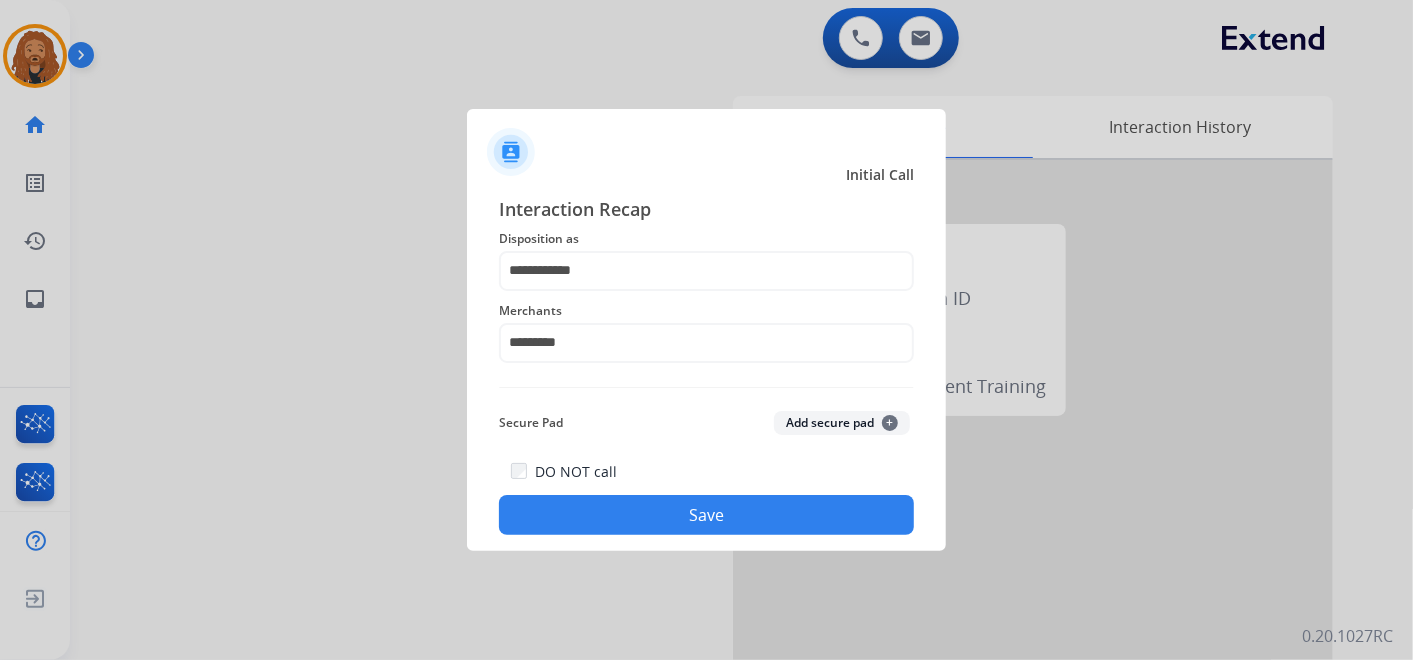 click on "Save" 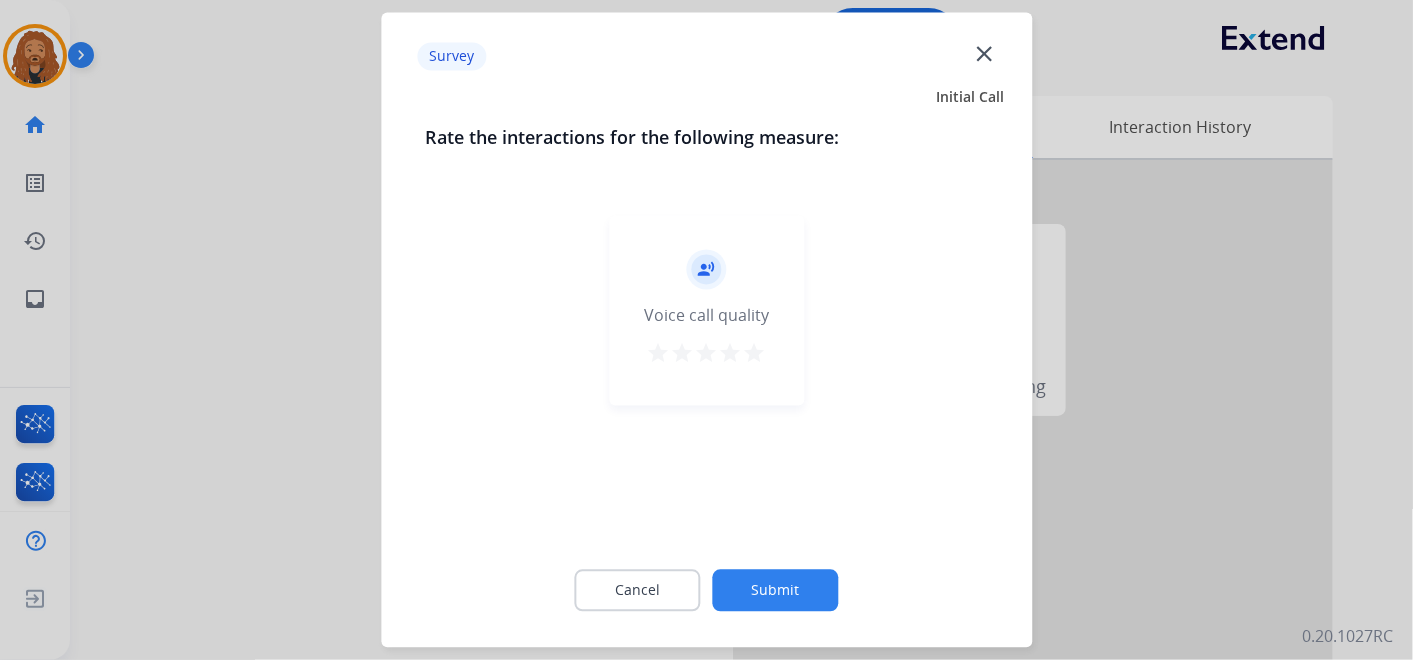 click on "star" at bounding box center (755, 354) 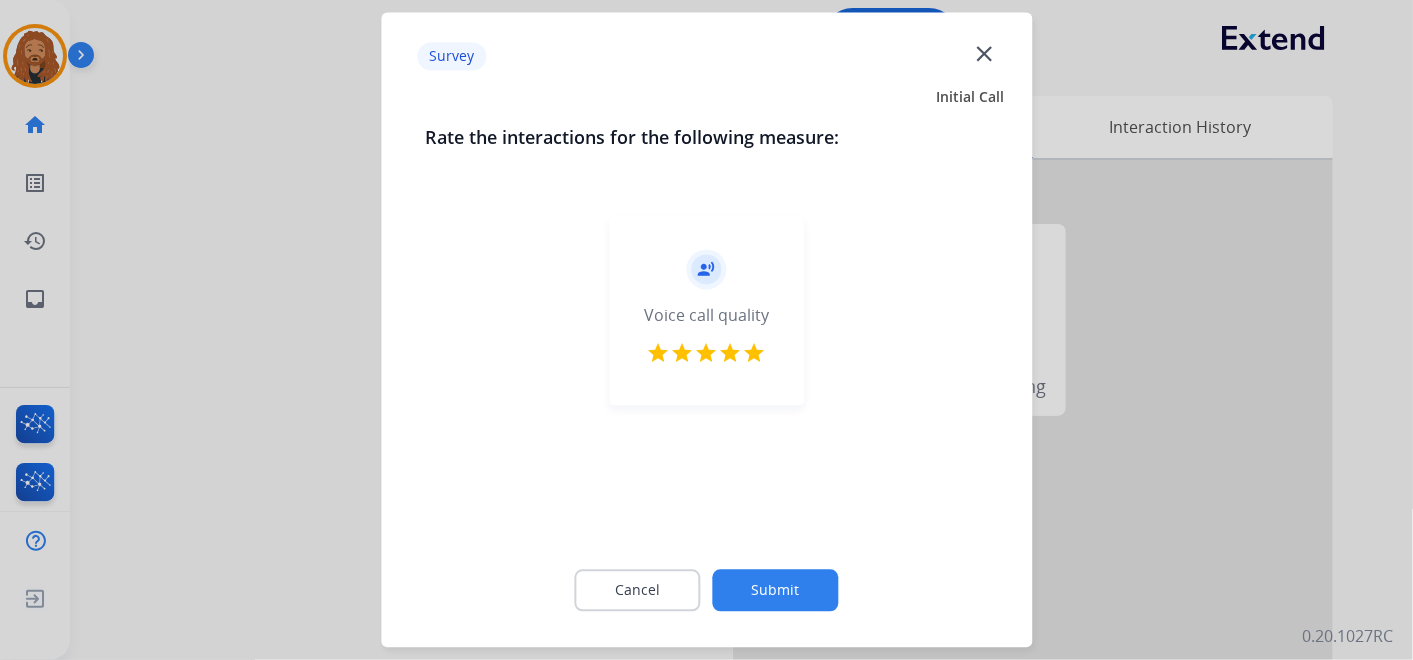 click on "Submit" 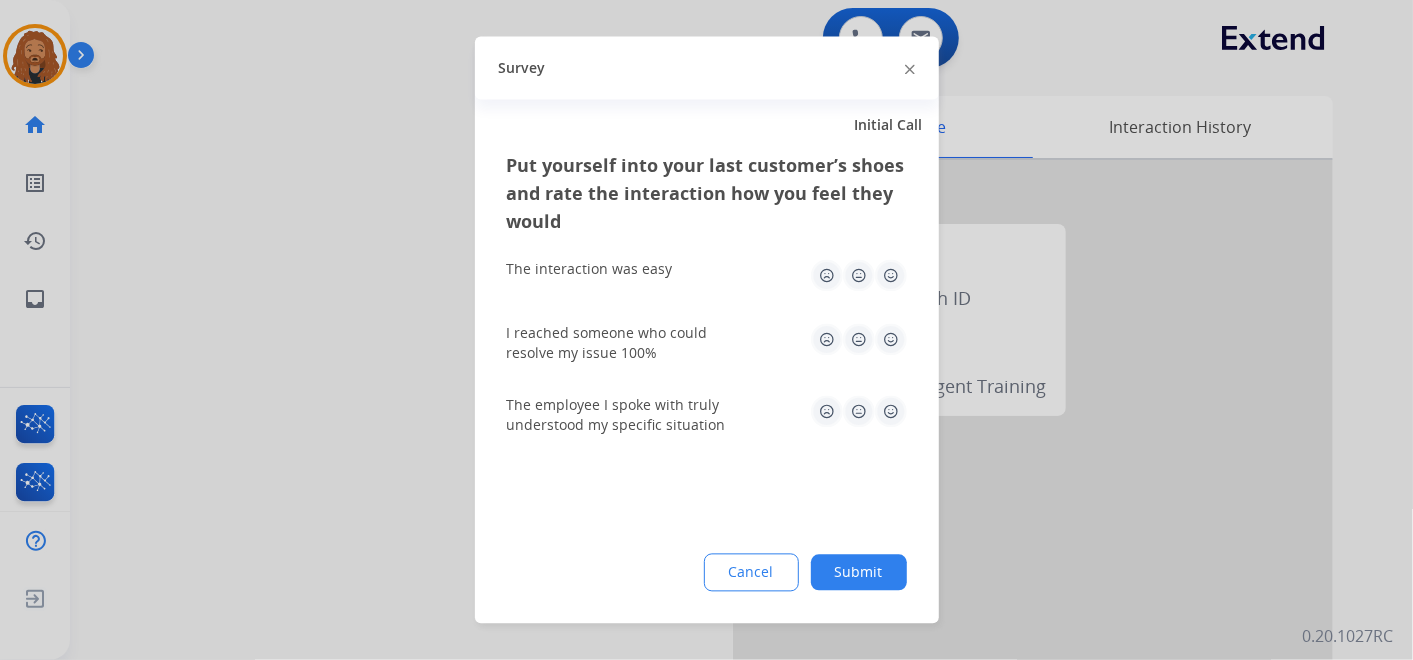 click 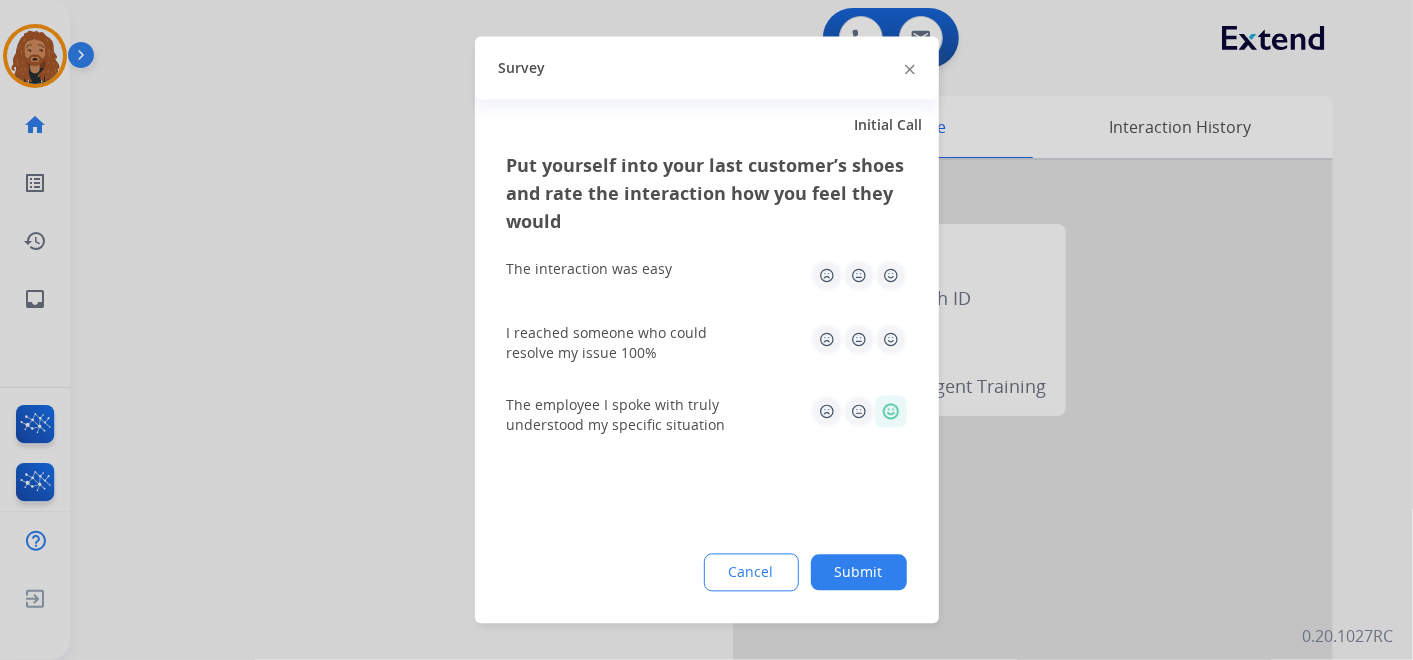 click 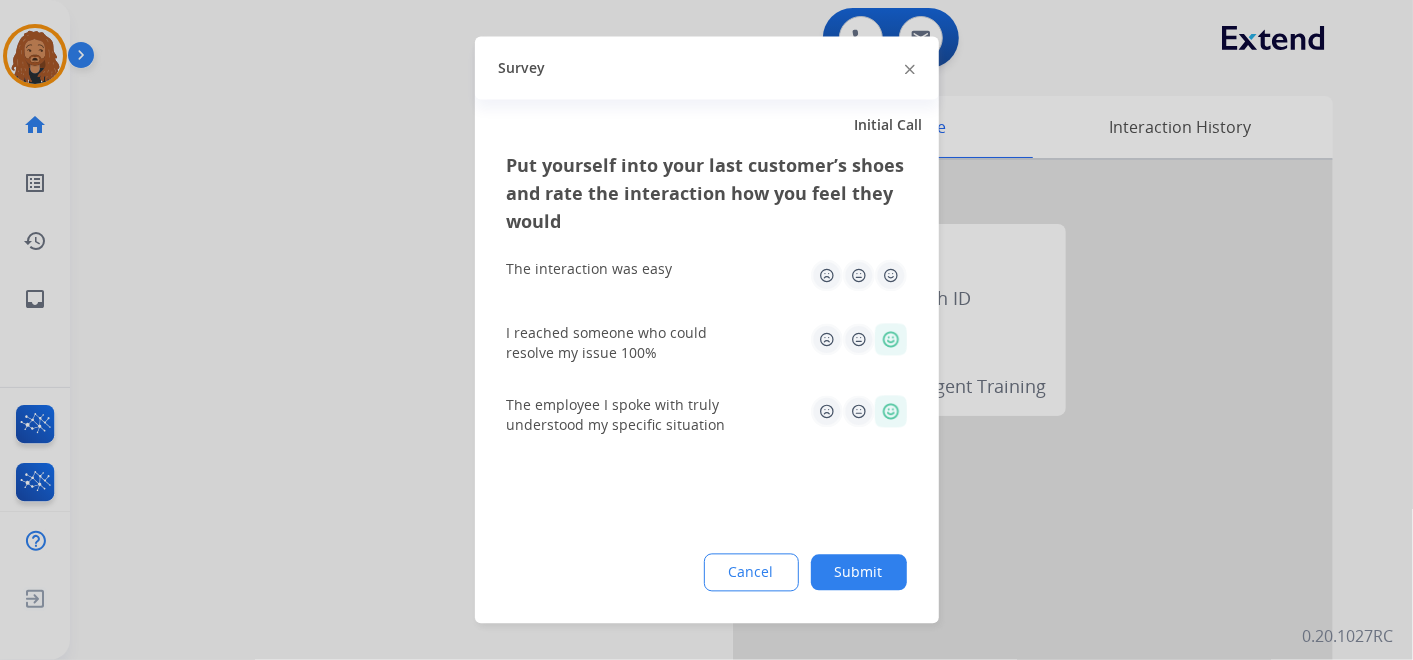 click 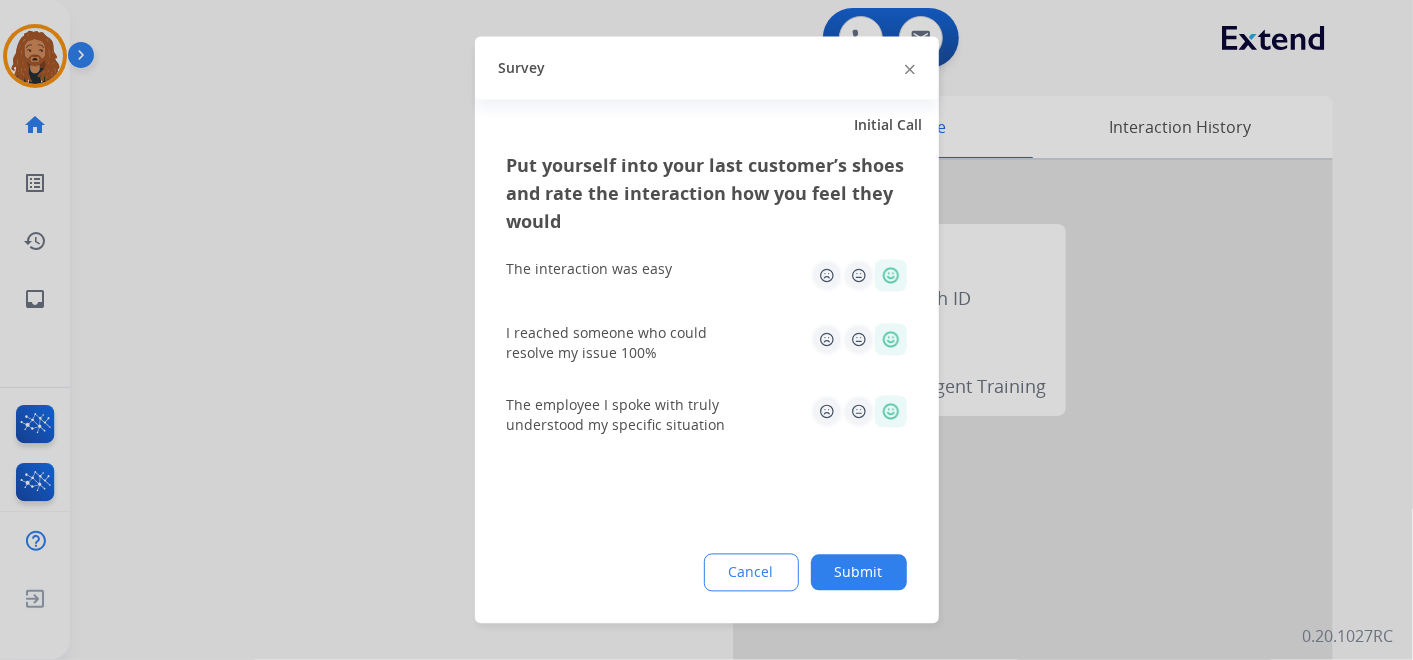 click on "Submit" 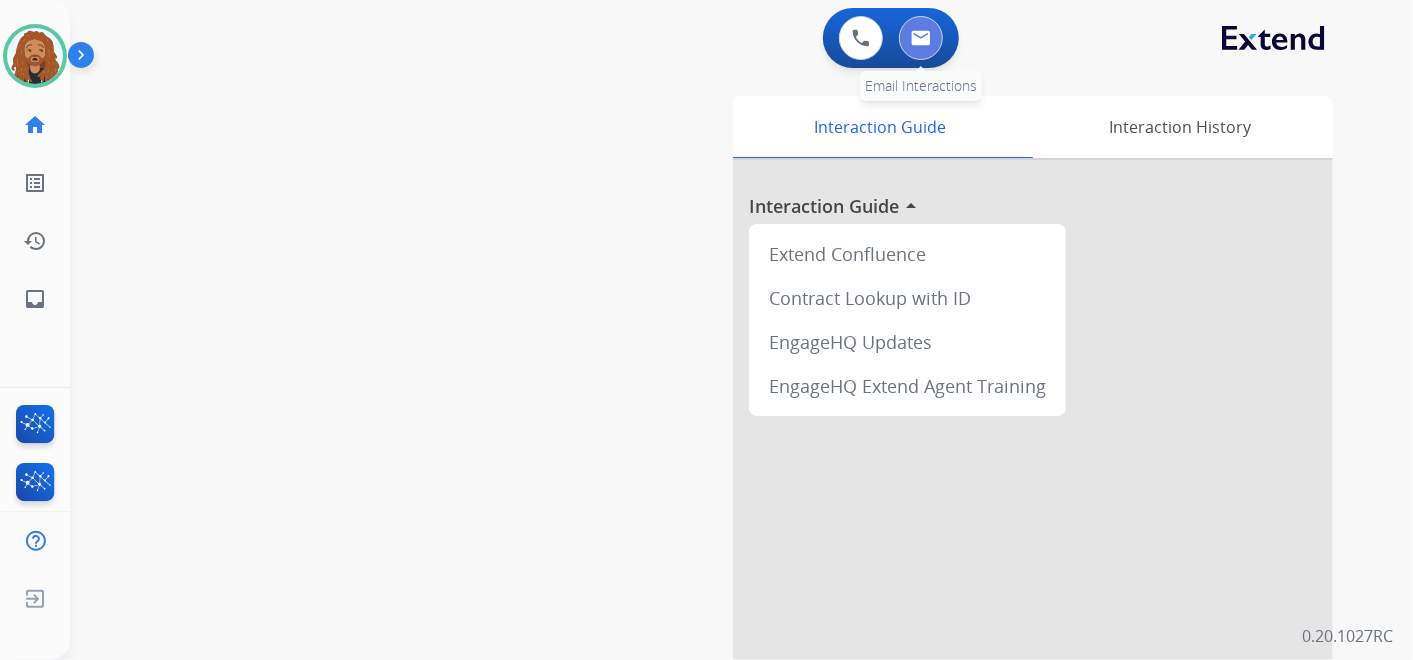 click at bounding box center (921, 38) 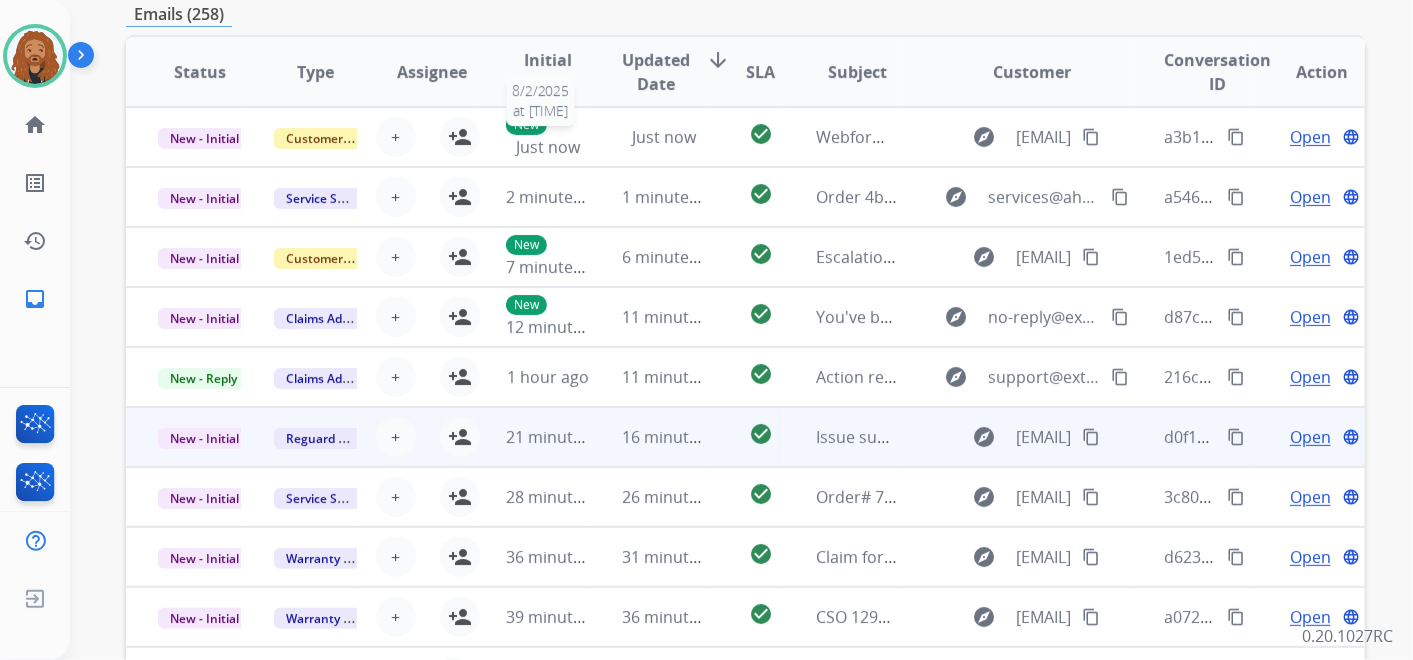 scroll, scrollTop: 333, scrollLeft: 0, axis: vertical 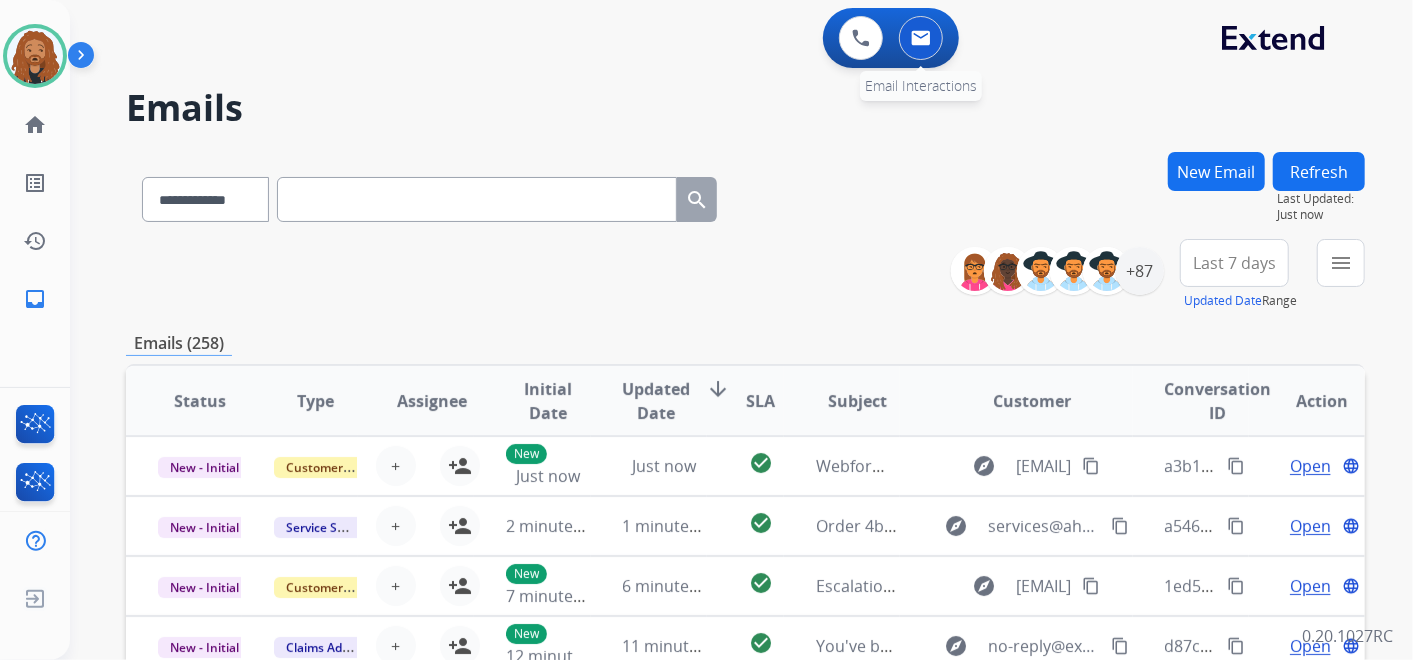 click at bounding box center (921, 38) 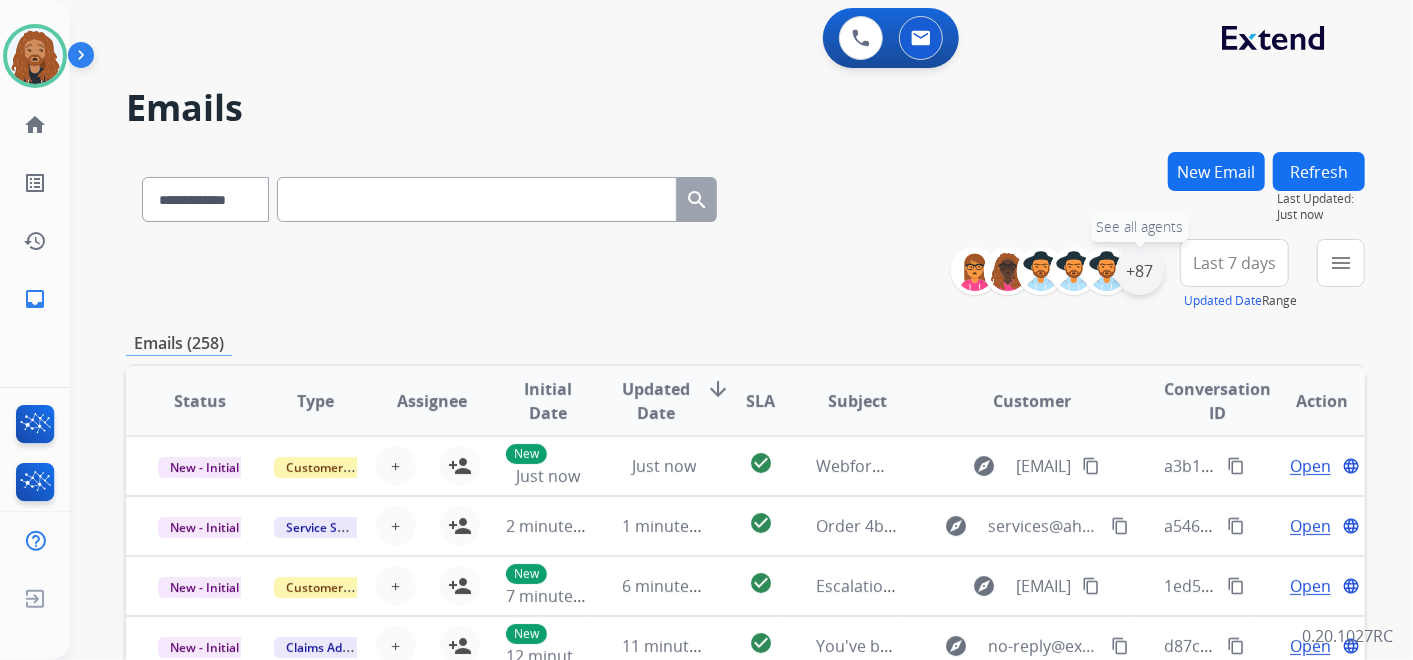 click on "+87" at bounding box center (1140, 271) 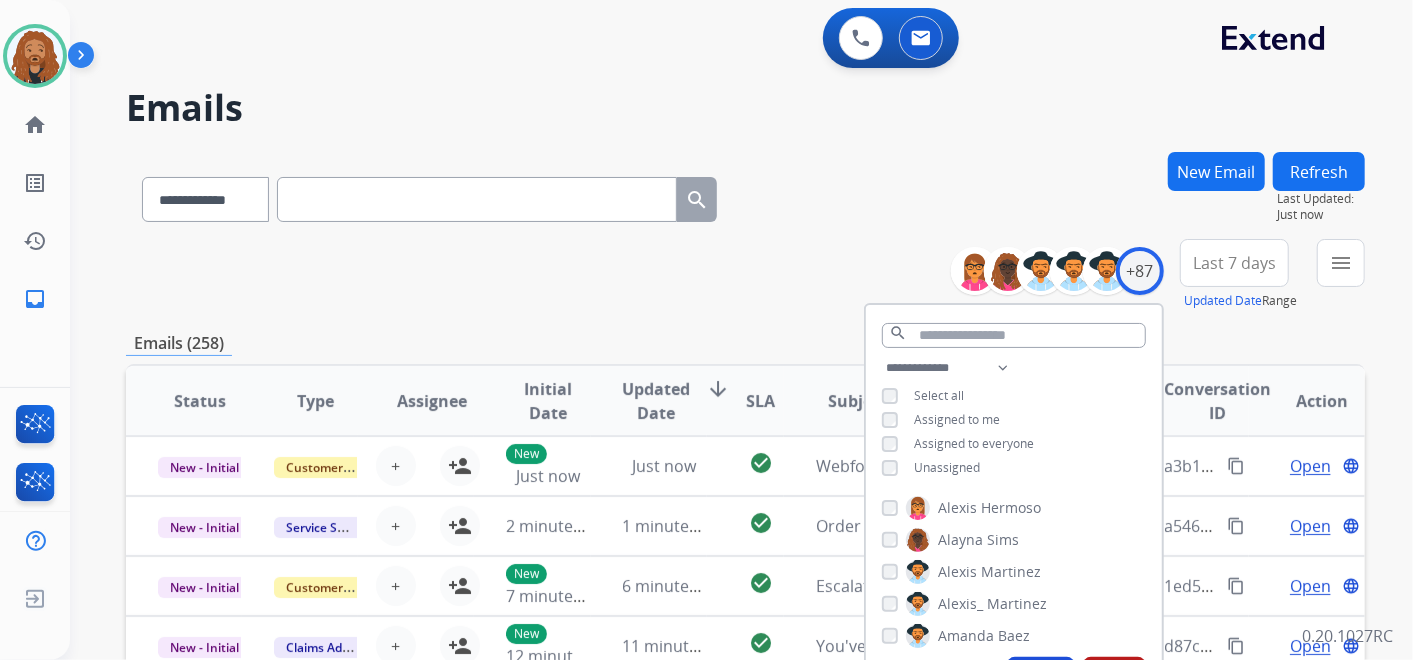 click on "Unassigned" at bounding box center (947, 467) 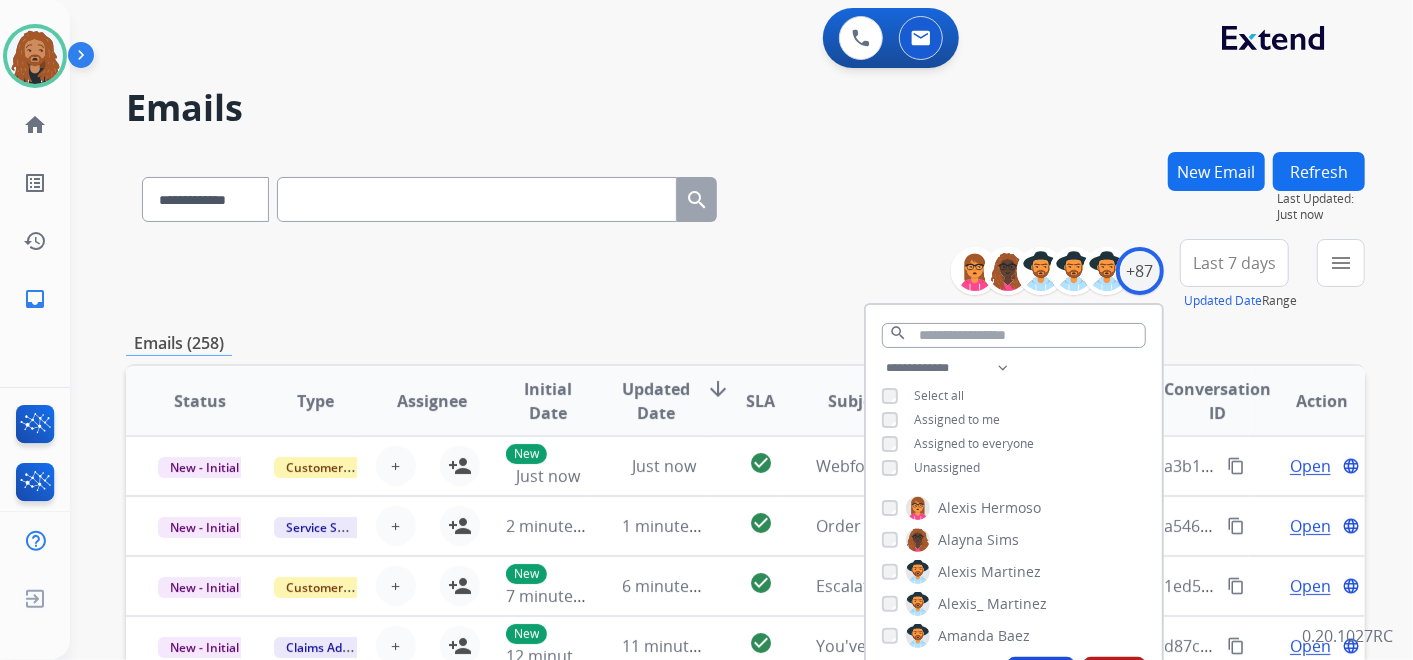 click on "Last 7 days" at bounding box center (1234, 263) 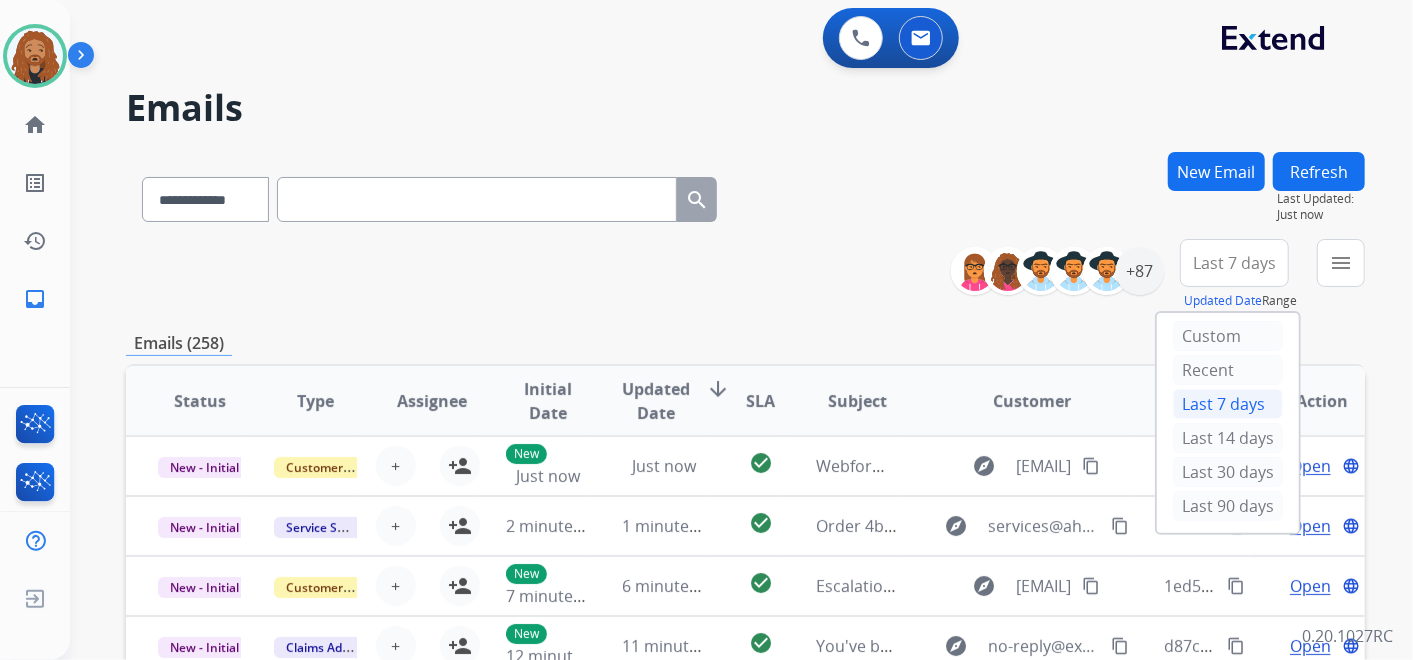 type 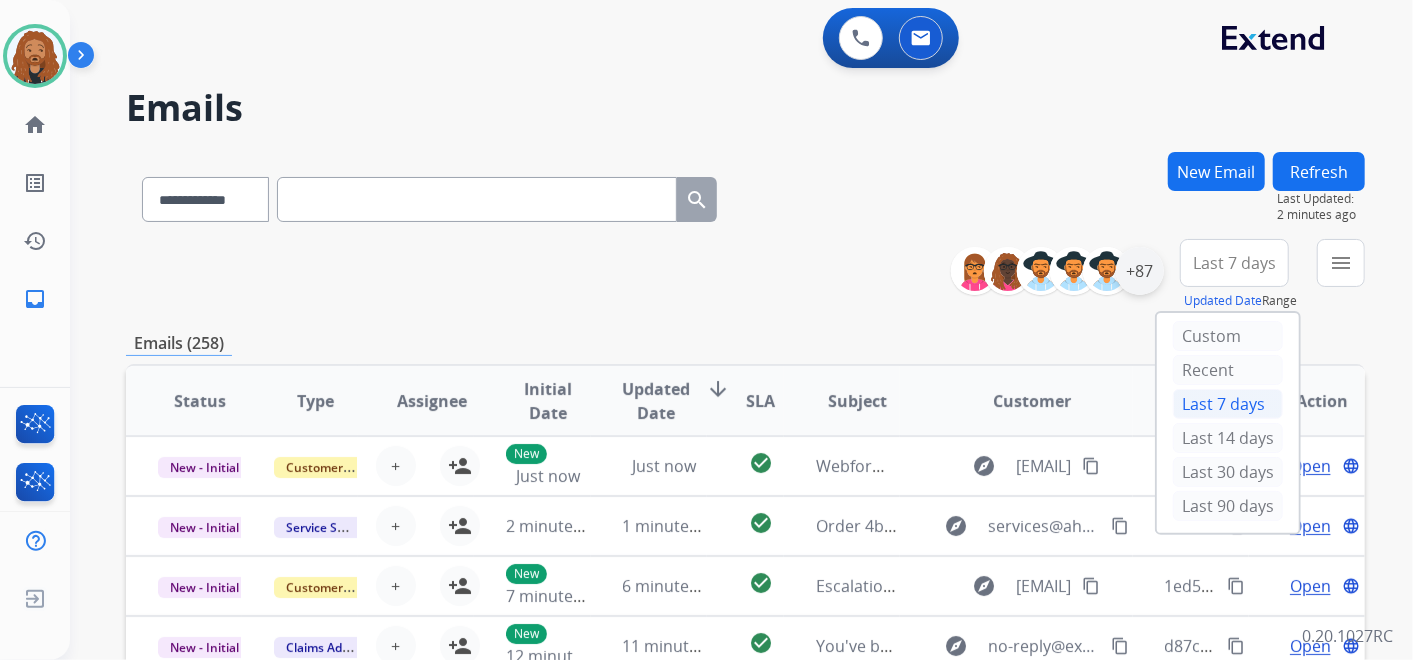 click on "+87" at bounding box center (1140, 271) 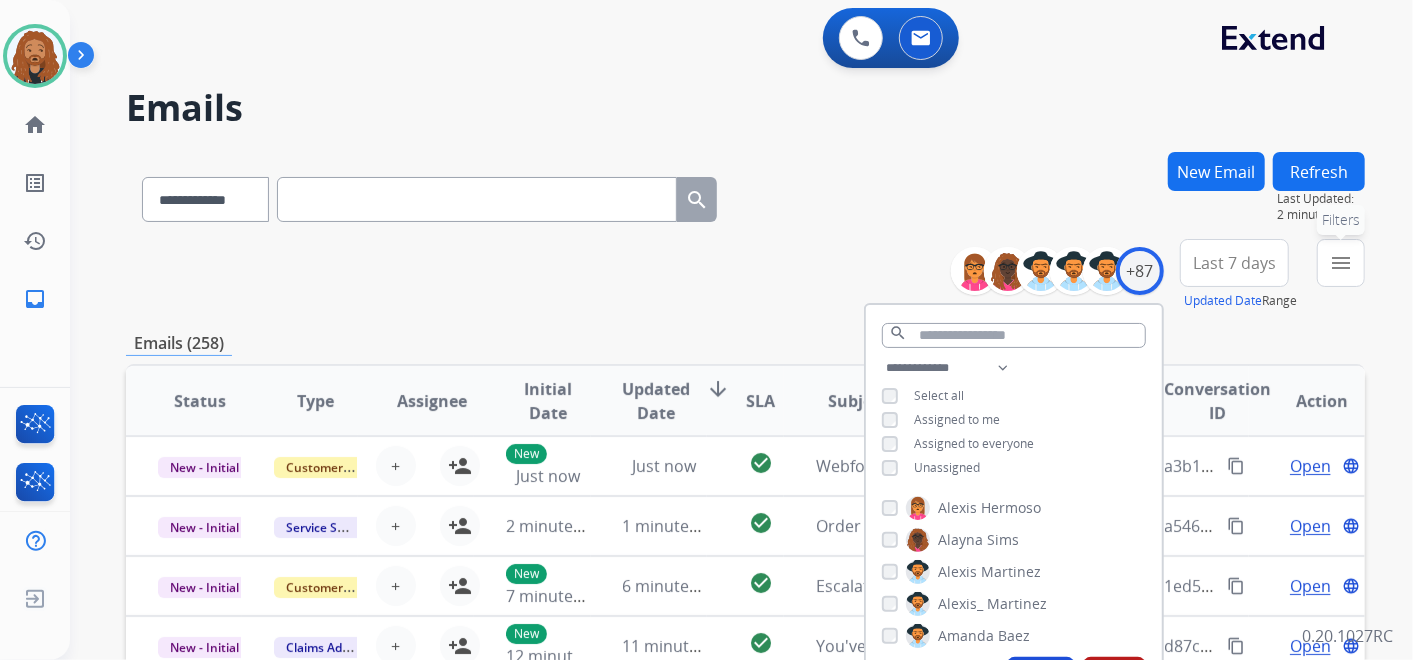 drag, startPoint x: 1359, startPoint y: 257, endPoint x: 1302, endPoint y: 323, distance: 87.20665 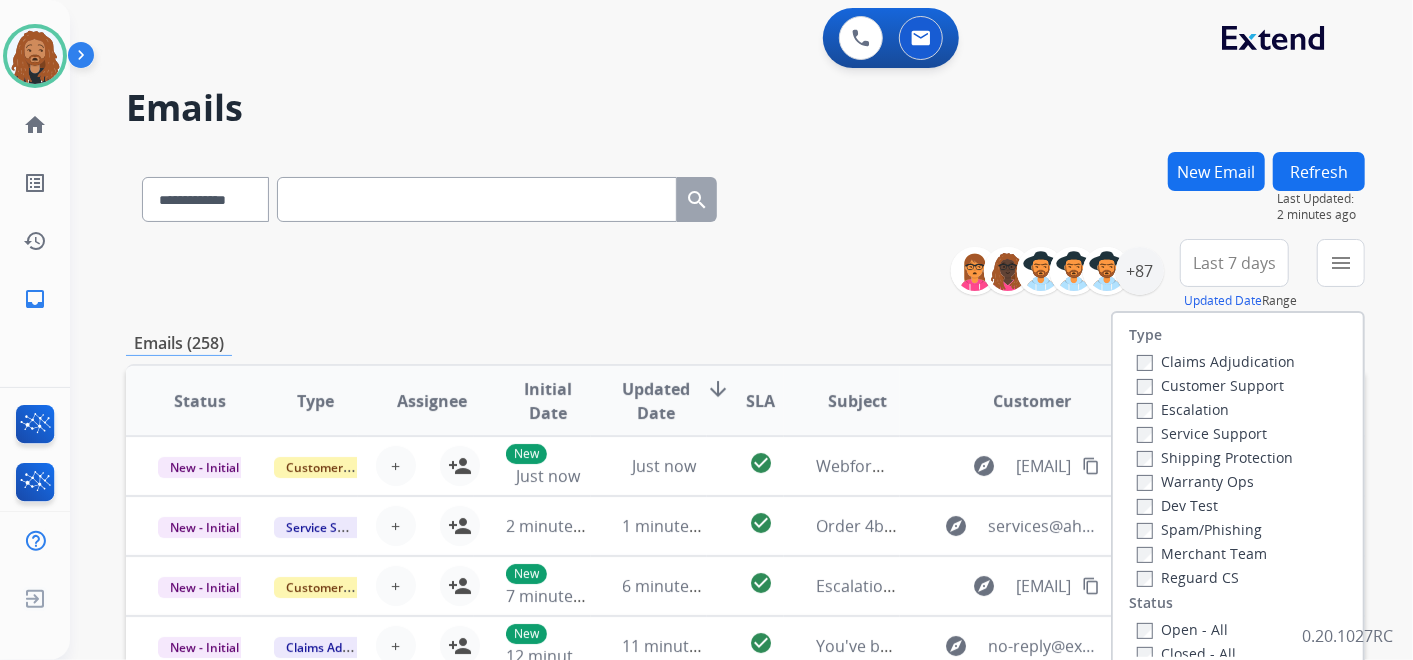 scroll, scrollTop: 222, scrollLeft: 0, axis: vertical 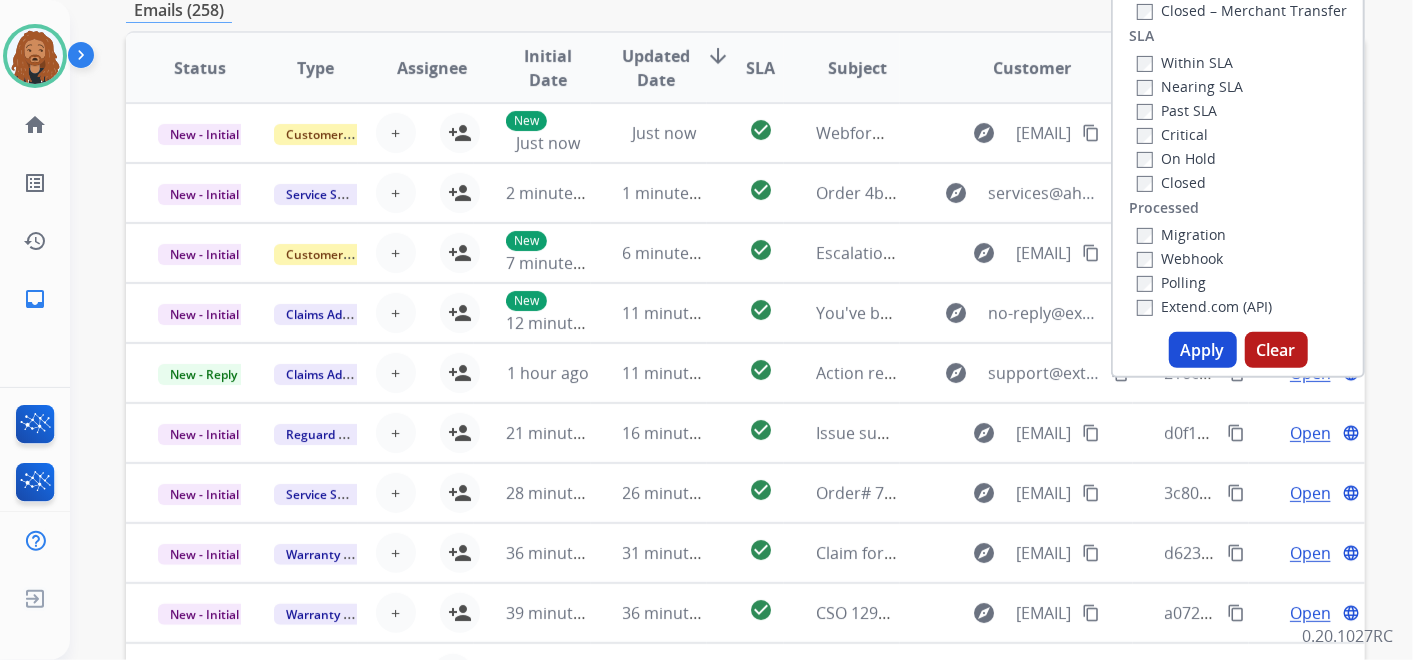 click on "Apply" at bounding box center [1203, 350] 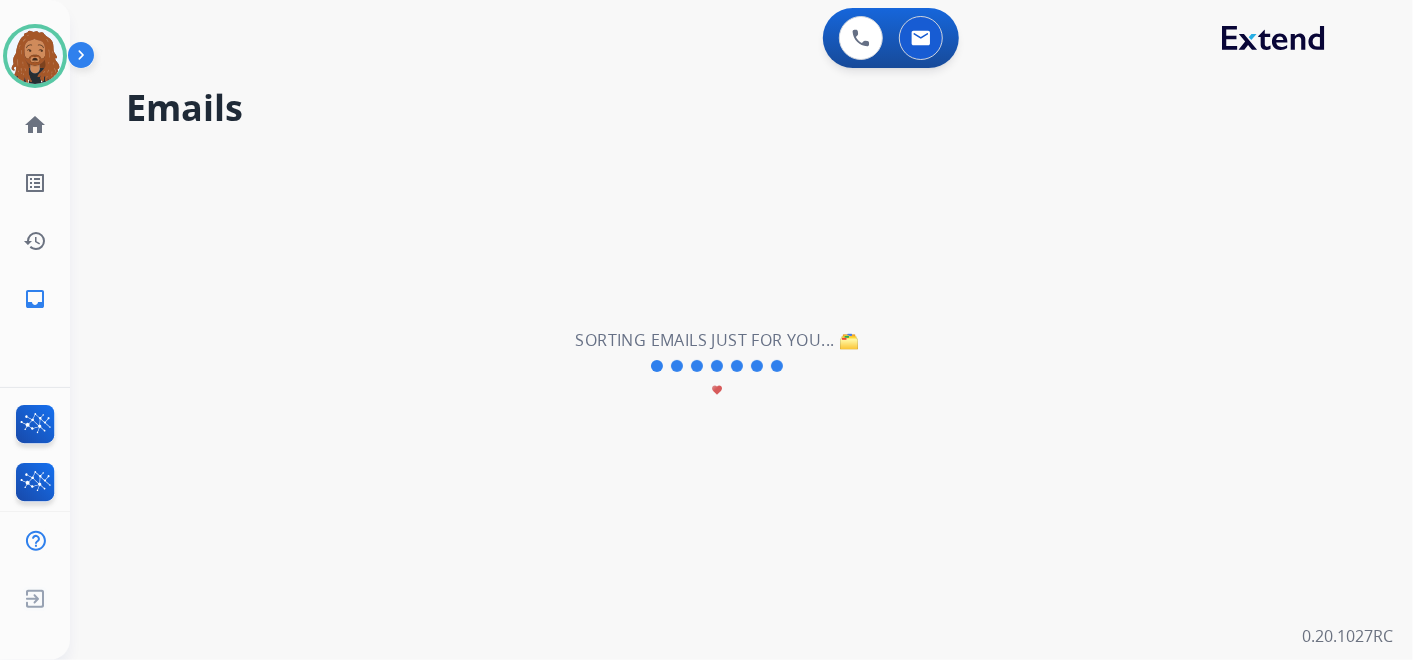 scroll, scrollTop: 0, scrollLeft: 0, axis: both 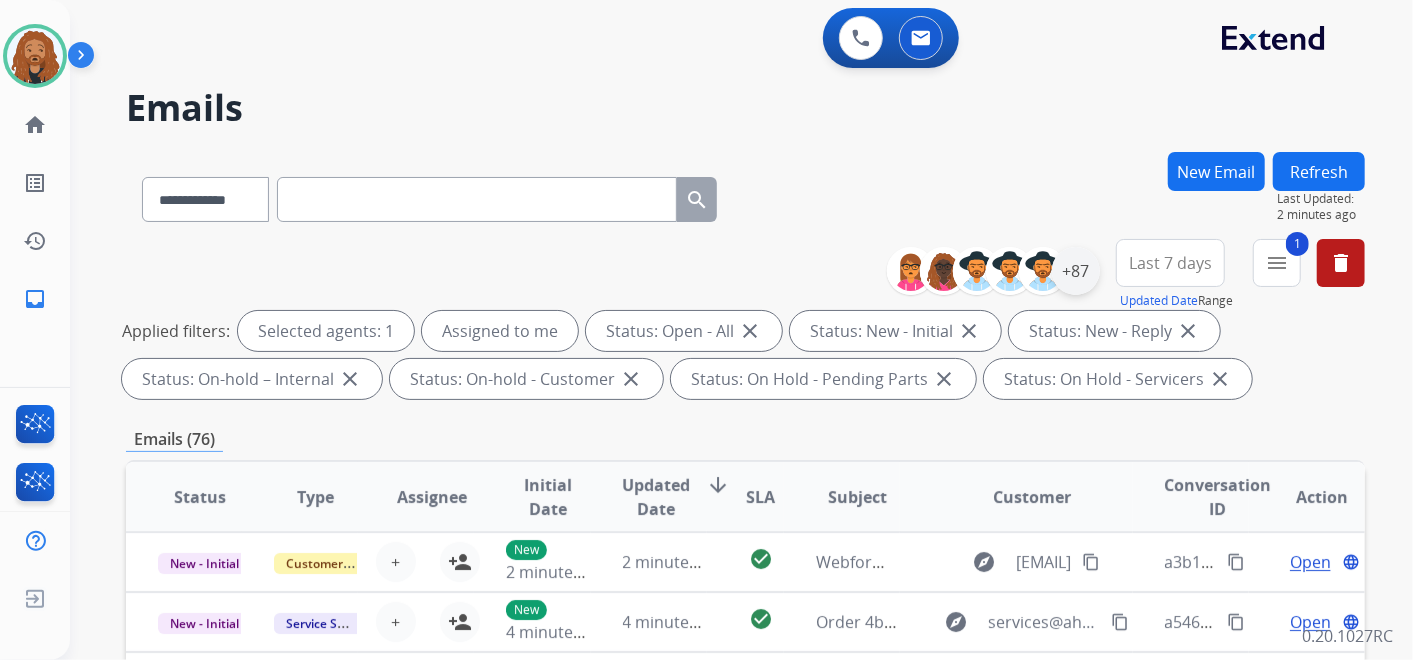 click on "+87" at bounding box center (1076, 271) 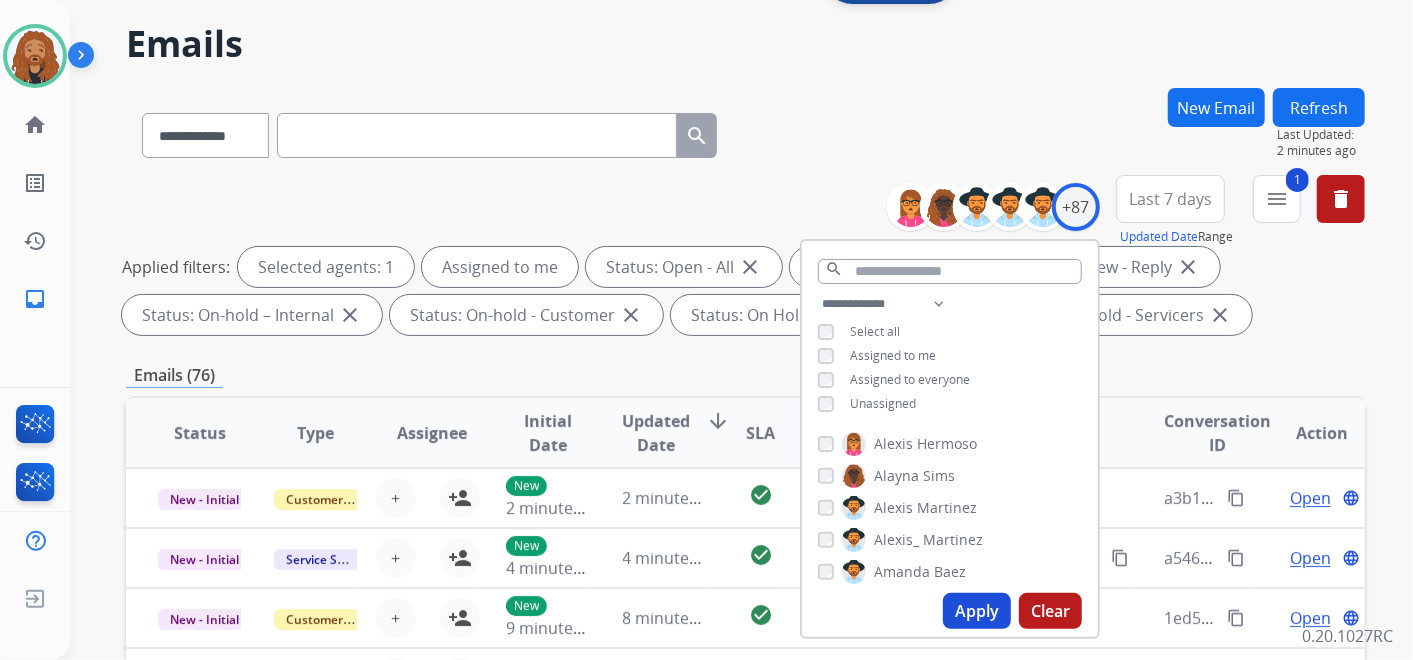 scroll, scrollTop: 222, scrollLeft: 0, axis: vertical 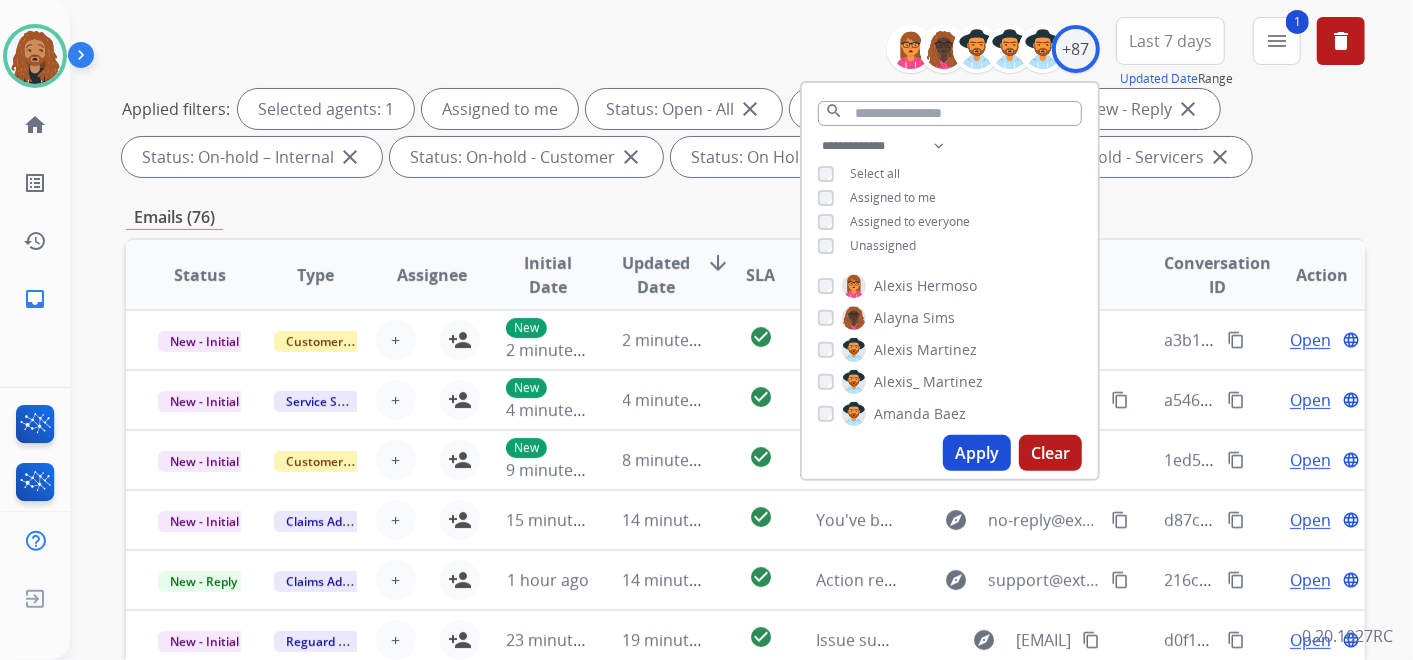 click on "Apply" at bounding box center (977, 453) 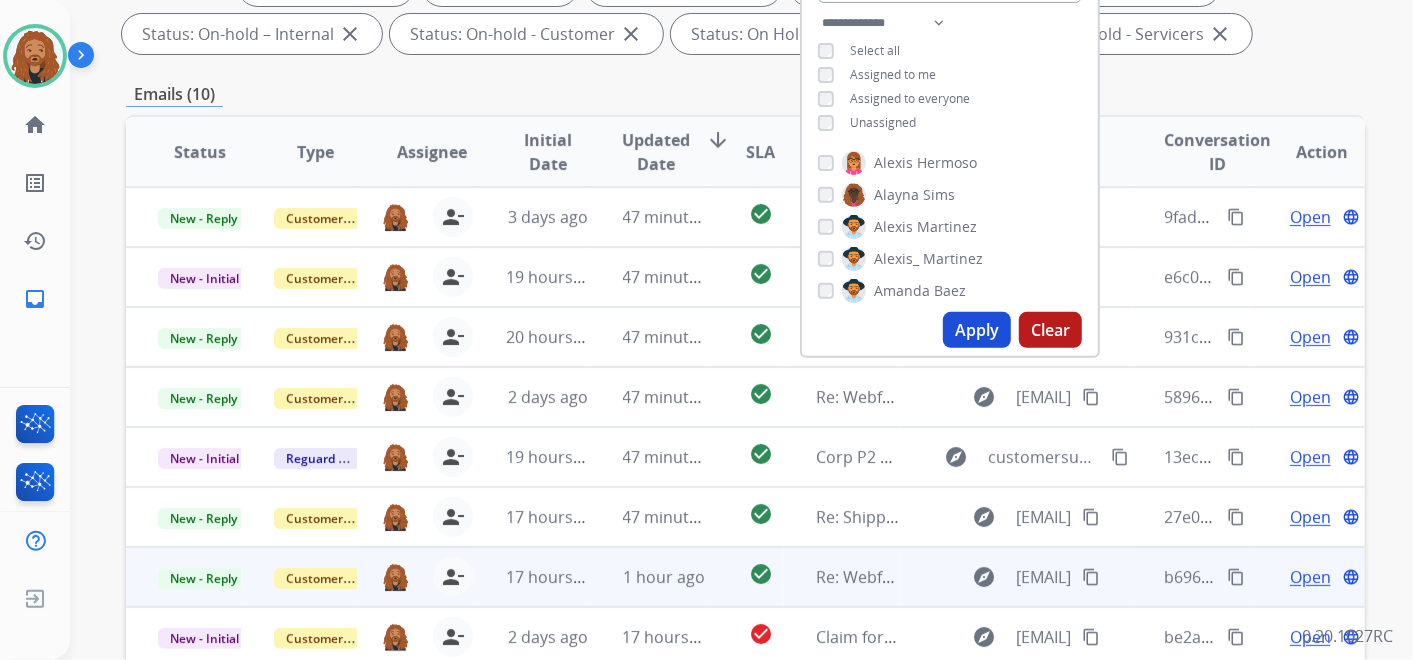 scroll, scrollTop: 444, scrollLeft: 0, axis: vertical 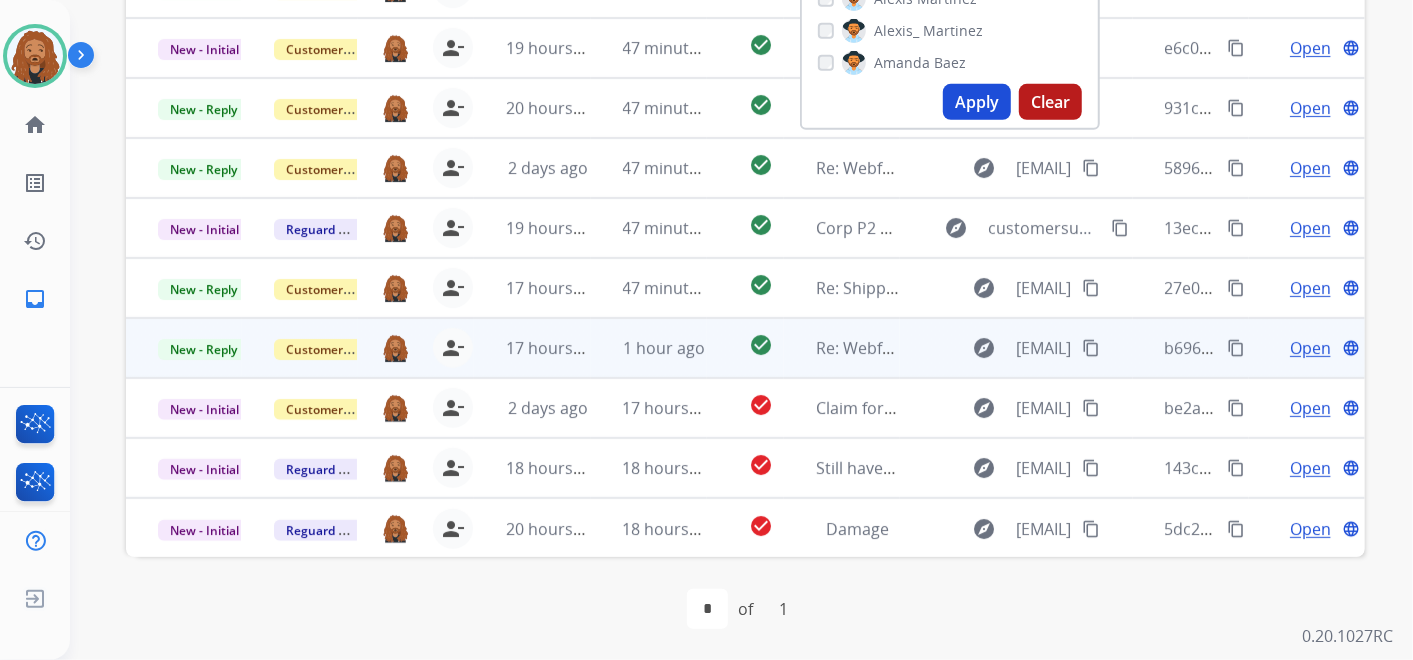 click on "Open" at bounding box center (1310, 348) 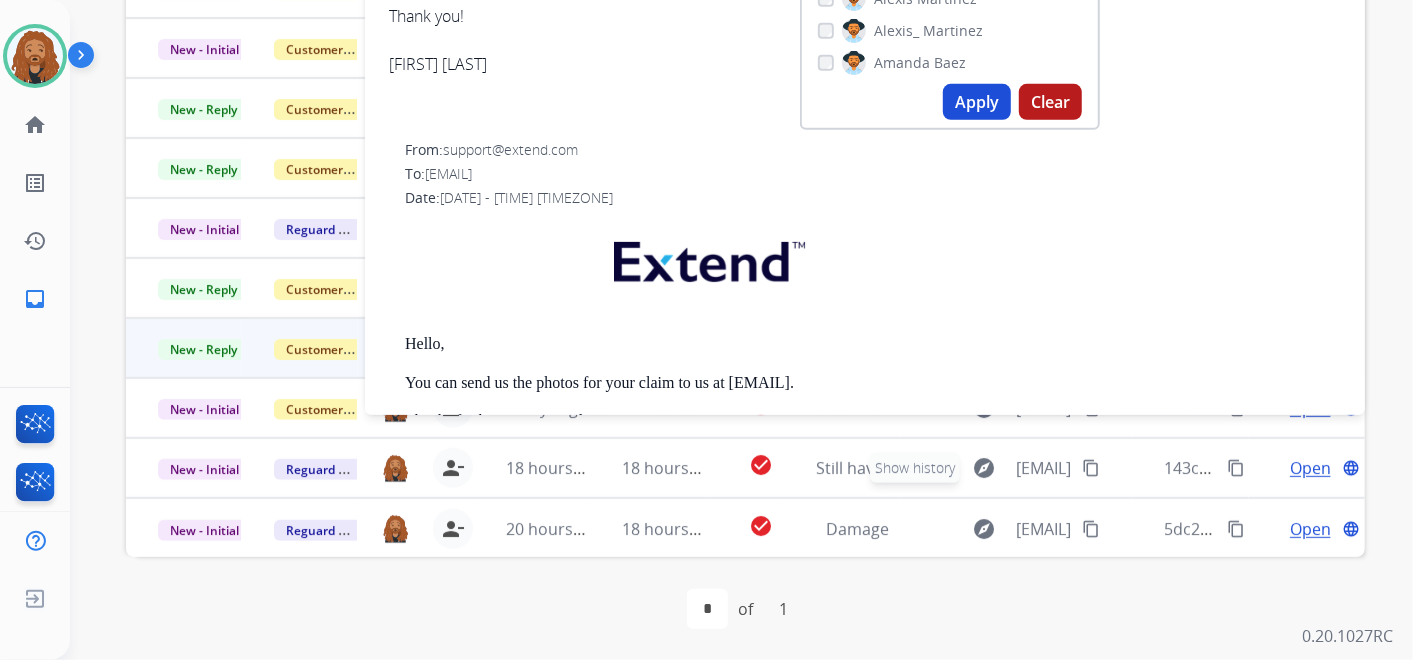 scroll, scrollTop: 0, scrollLeft: 0, axis: both 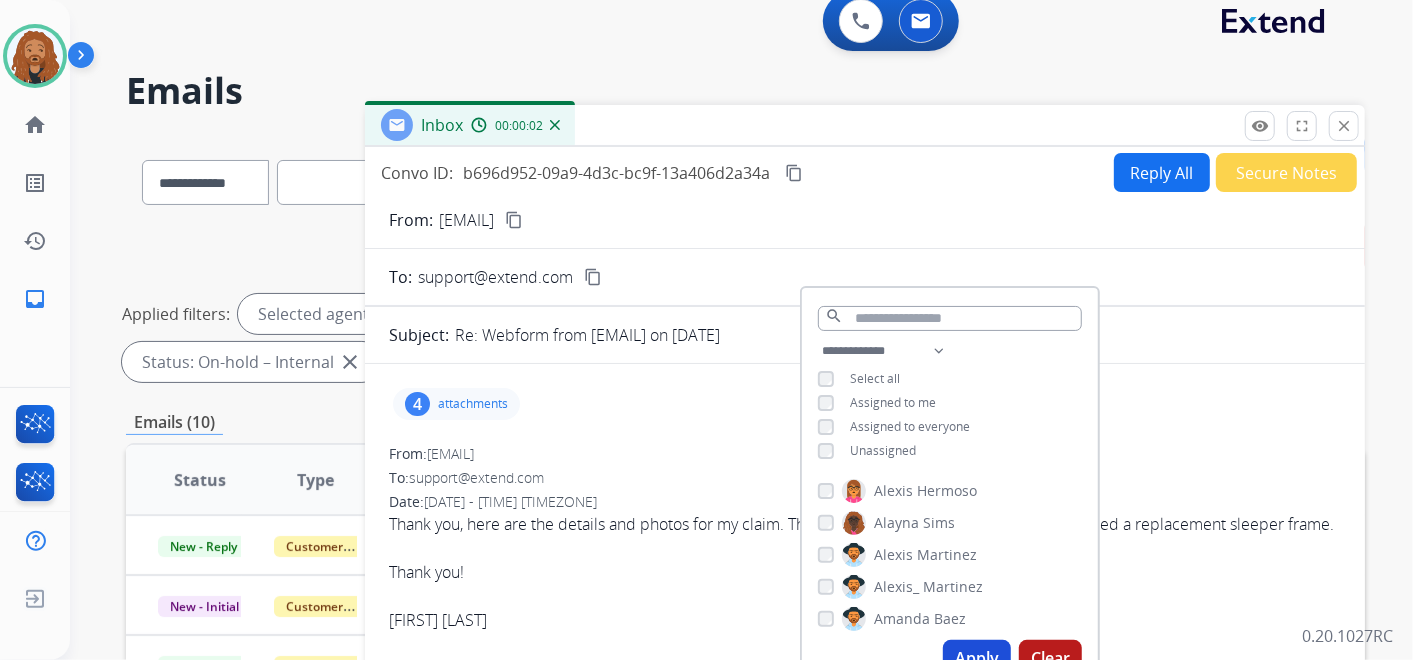 click on "From: lindseyg.dcr@gmail.com content_copy To:  support@extend.com  content_copy Subject:  Re: Webform from Lindseyg.dcr@gmail.com on 08/01/2025  4 attachments  From:  lindseyg.dcr@gmail.com   To:  support@extend.com  Date:  08/02/2025 - 07:36 AM MDT Thank you, here are the details and photos for my claim. The sofa itself and mattress are fine, I just need a replacement sleeper frame.  Thank you! Lindsey Bacalan  From:  support@extend.com   To:  Lindseyg.dcr@gmail.com  Date:  08/01/2025 - 05:56 PM MDT Hello, You can send us the photos for your claim to us at Support@Extend.com. Thanks for being an Extend customer. Extend Customer Support support@extend.com | www.extend.com If you have any questions or need further assistance, reply to this email or give us a call at (877) 248-7707 Monday-Friday 9:00AM - 8:00PM EST or Saturdays and Sundays 9:00AM - 2:00PM EST.  From:  Lindseyg.dcr@gmail.com   To:  support@extend.com  Date:  08/01/2025 - 03:50 PM MDT" at bounding box center [865, 813] 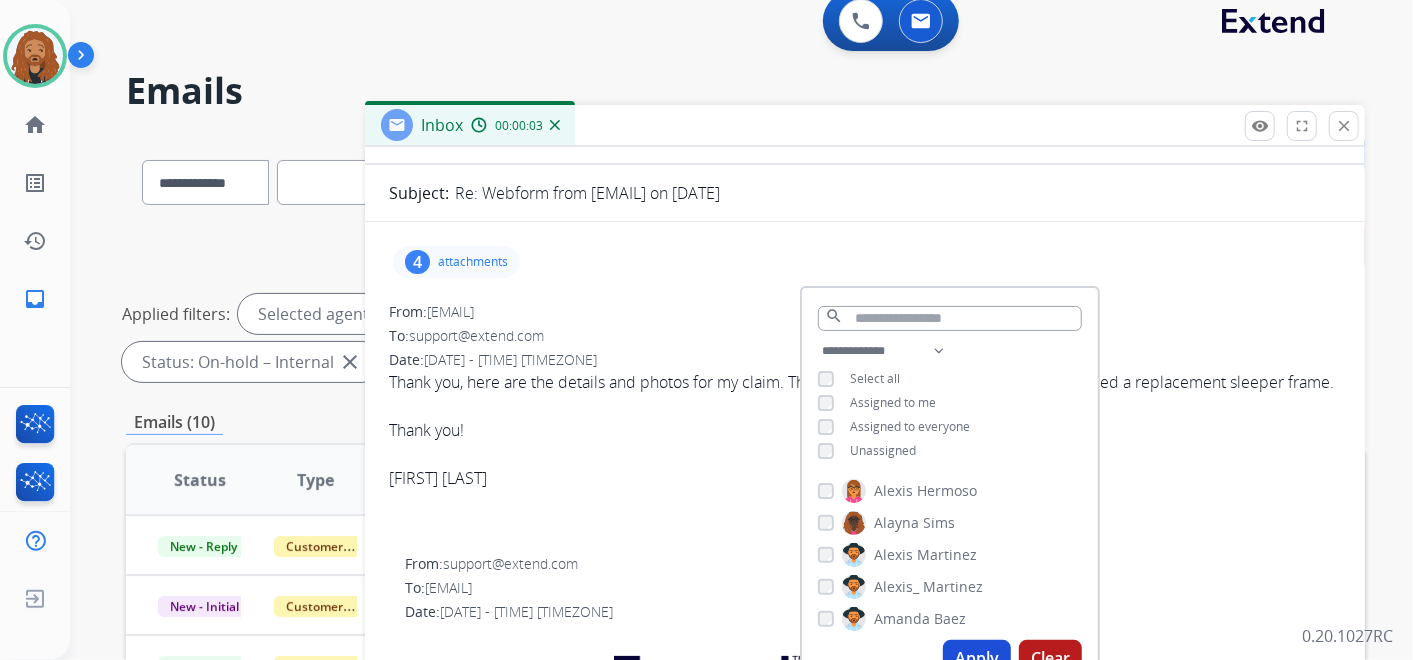 scroll, scrollTop: 222, scrollLeft: 0, axis: vertical 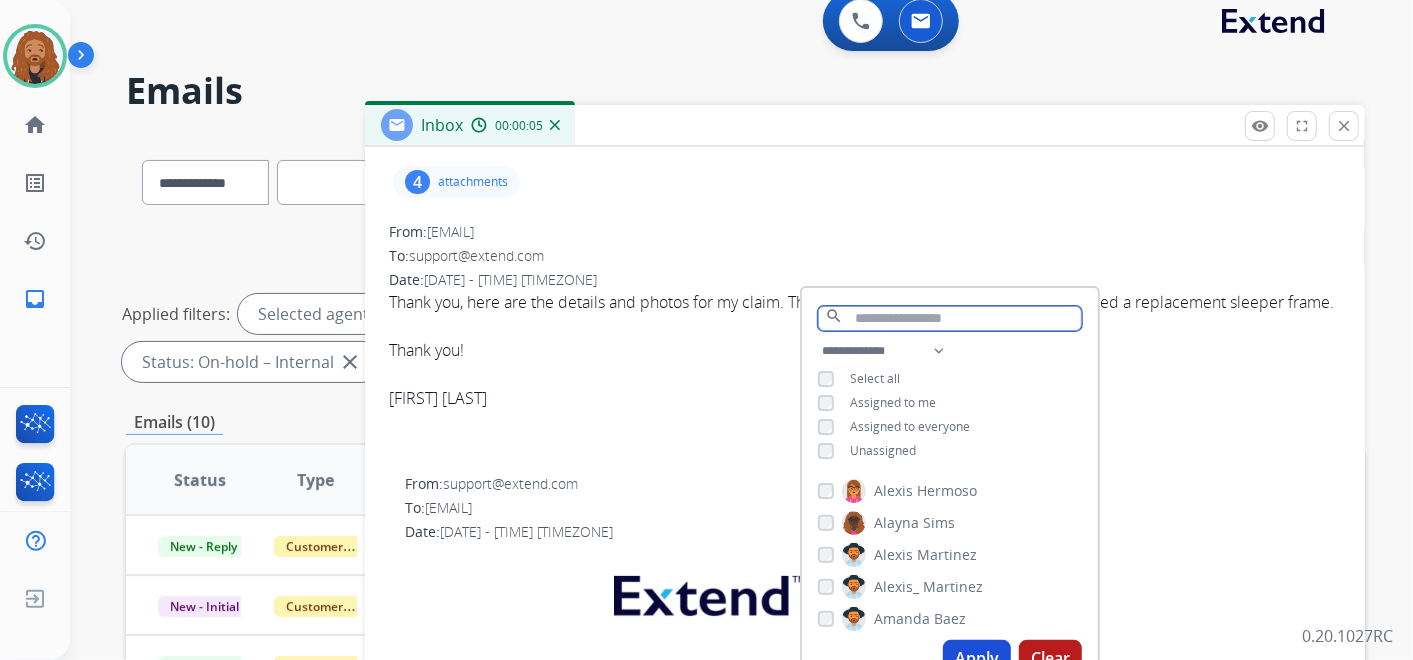 click at bounding box center [950, 318] 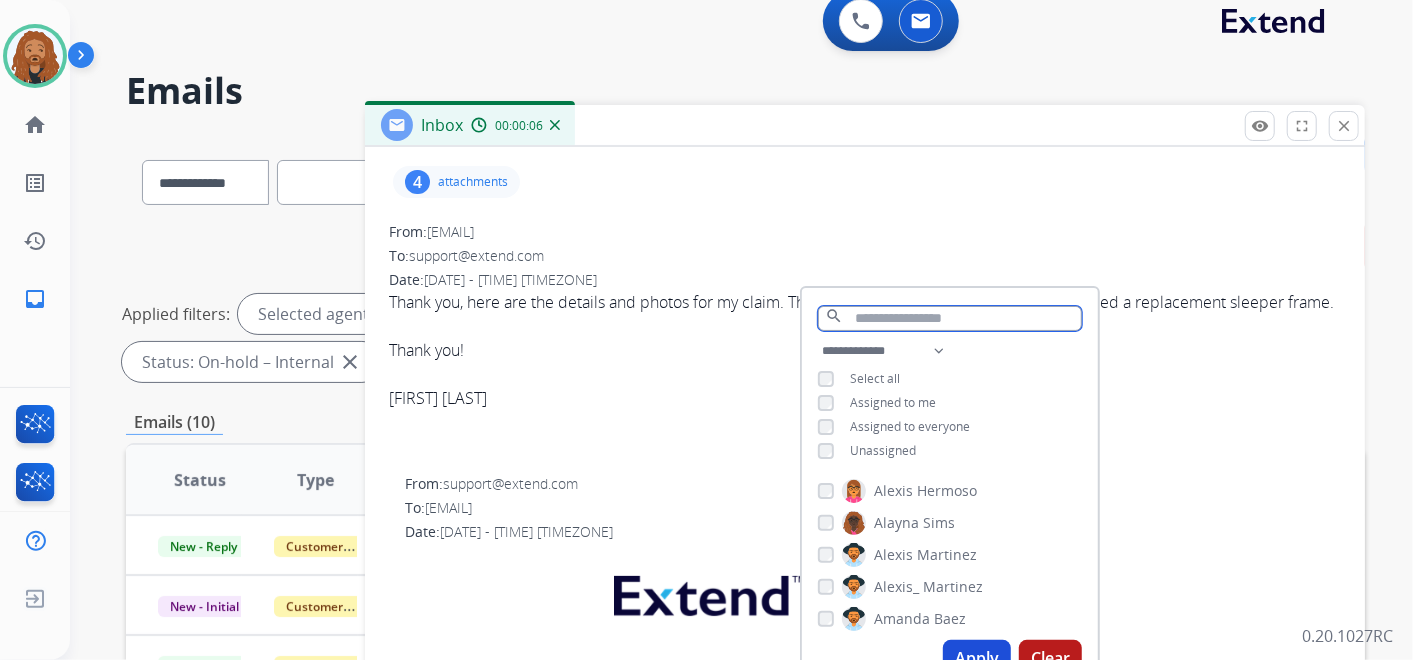 click at bounding box center [950, 318] 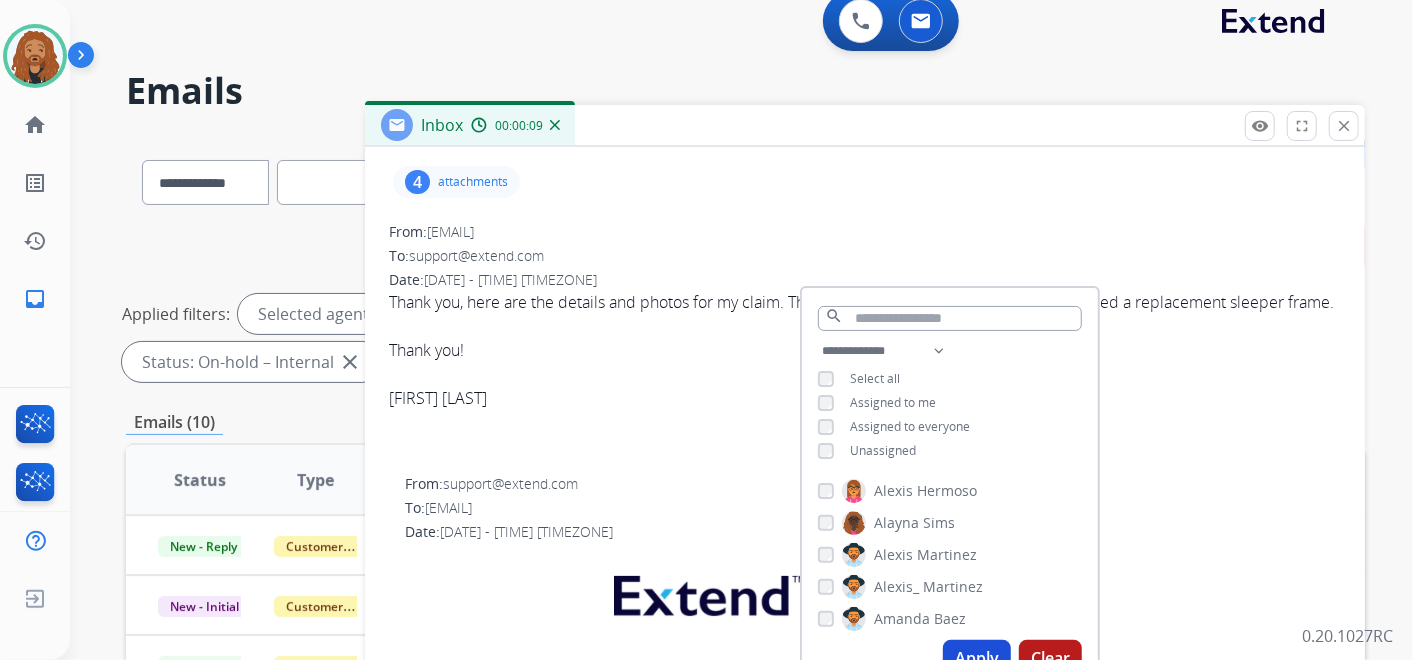 click on "Apply" at bounding box center (977, 658) 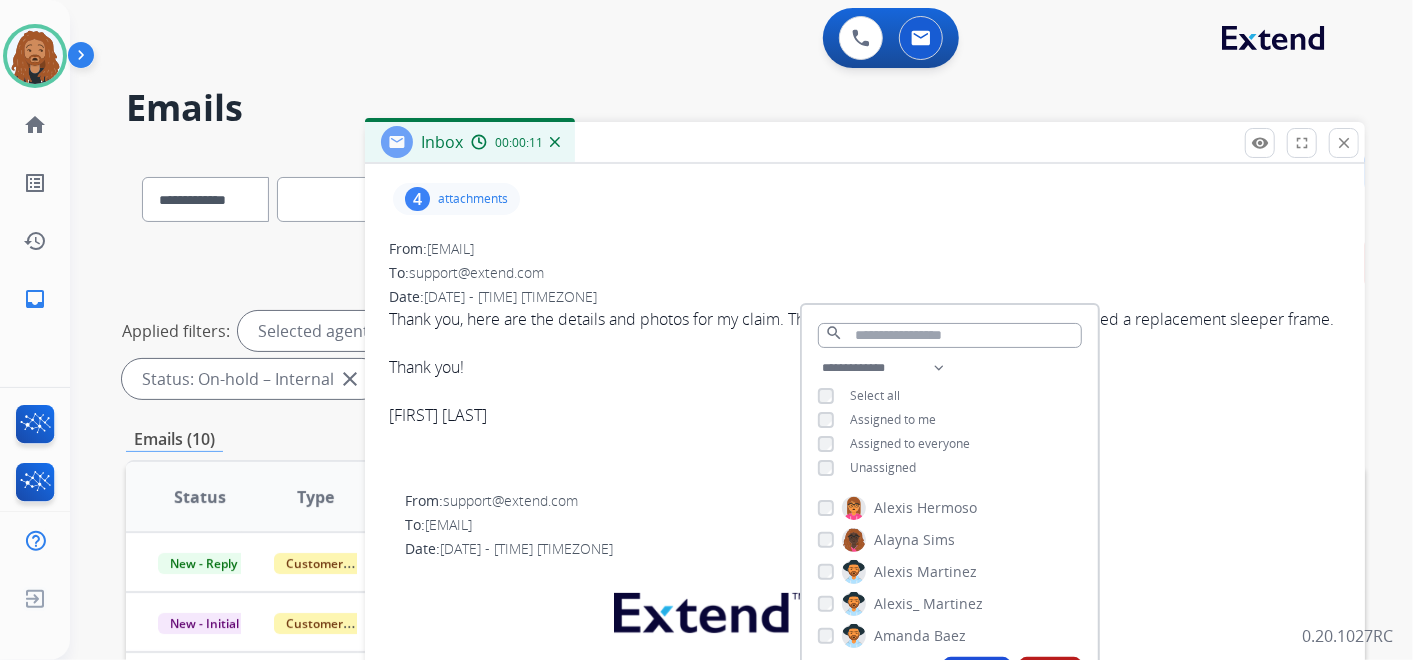 click on "4 attachments  From:  lindseyg.dcr@gmail.com   To:  support@extend.com  Date:  08/02/2025 - 07:36 AM MDT Thank you, here are the details and photos for my claim. The sofa itself and mattress are fine, I just need a replacement sleeper frame.  Thank you! Lindsey Bacalan  From:  support@extend.com   To:  Lindseyg.dcr@gmail.com  Date:  08/01/2025 - 05:56 PM MDT Hello, You can send us the photos for your claim to us at Support@Extend.com. Thanks for being an Extend customer. Extend Customer Support support@extend.com | www.extend.com If you have any questions or need further assistance, reply to this email or give us a call at (877) 248-7707 Monday-Friday 9:00AM - 8:00PM EST or Saturdays and Sundays 9:00AM - 2:00PM EST.  From:  Lindseyg.dcr@gmail.com   To:  support@extend.com  Date:  08/01/2025 - 03:50 PM MDT Hello I am working on filing a claim but there is an error message every time I try to upload photos. Please let me know if there’s another way to send the photos!" at bounding box center (865, 694) 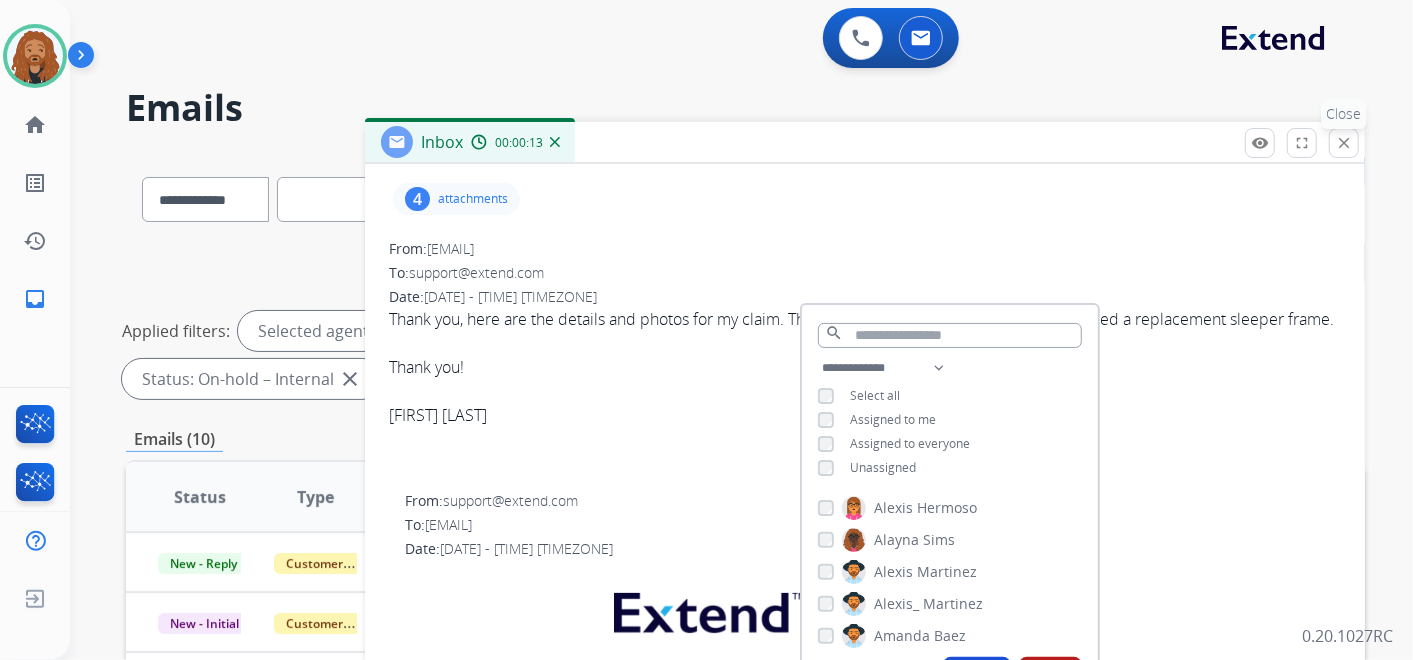 click on "close" at bounding box center (1344, 143) 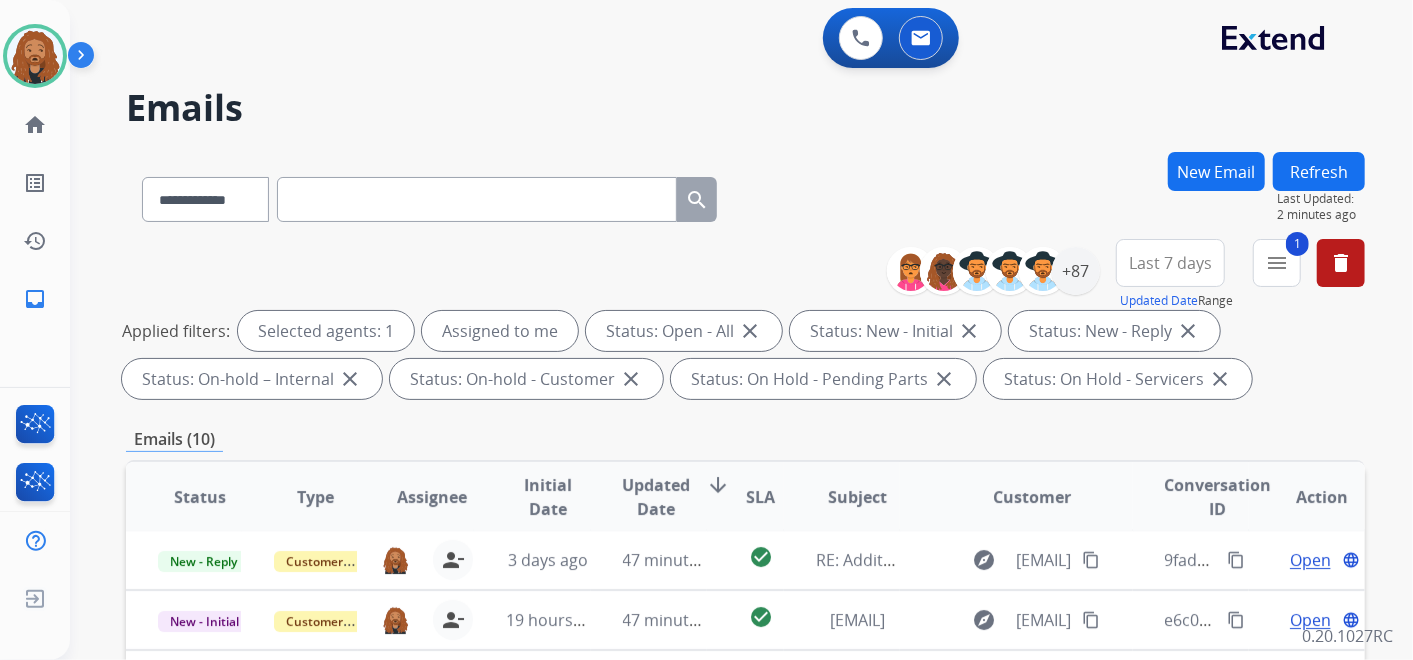 scroll, scrollTop: 17, scrollLeft: 0, axis: vertical 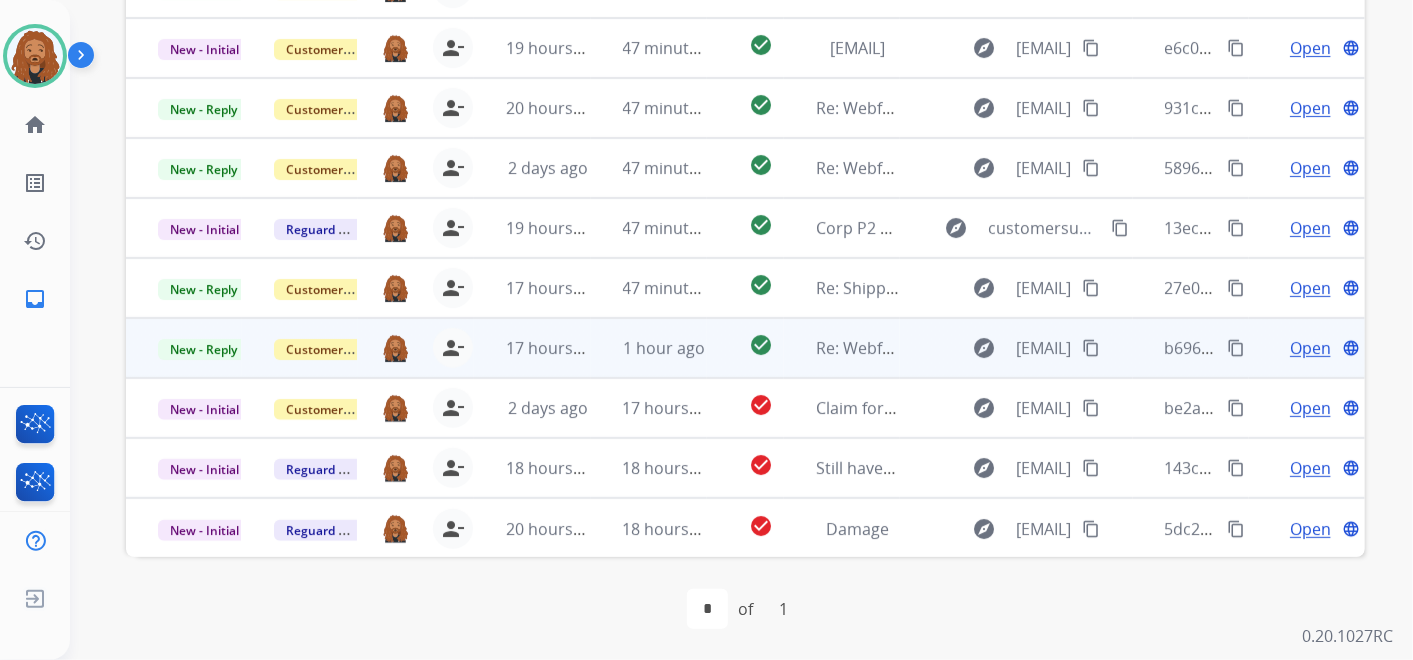 click on "Open" at bounding box center (1310, 348) 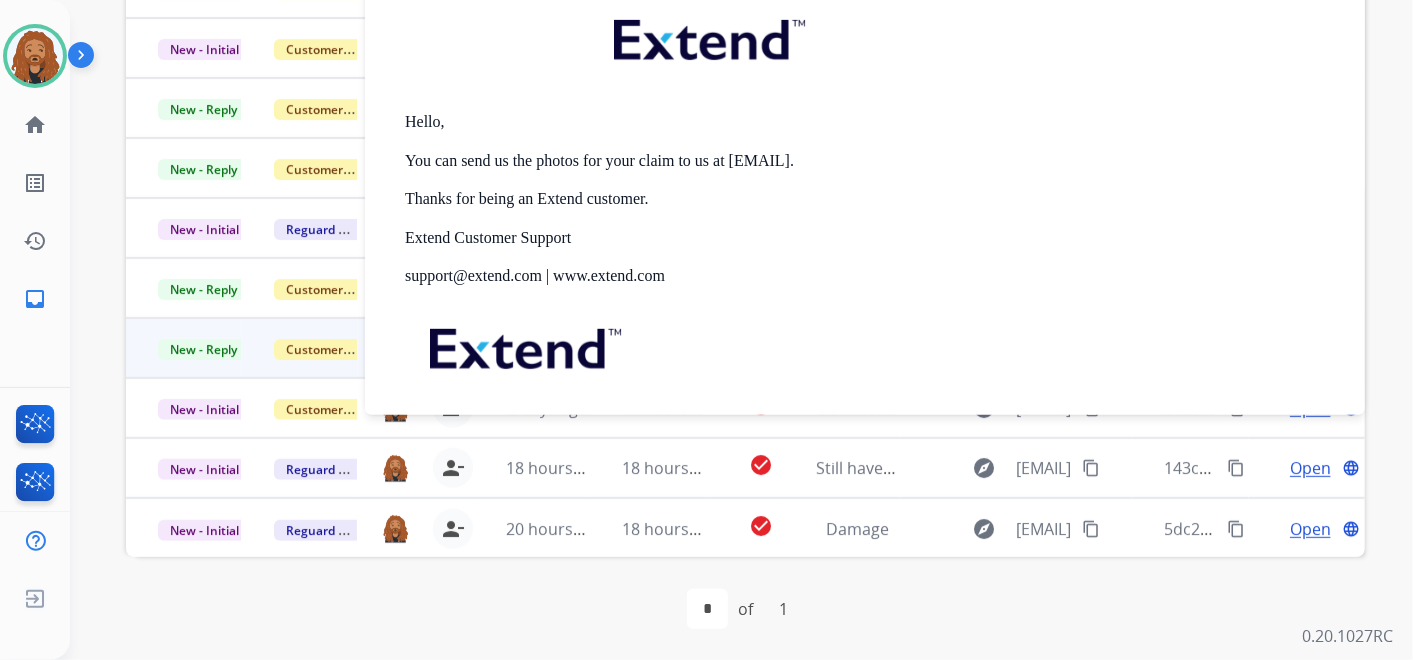 scroll, scrollTop: 0, scrollLeft: 0, axis: both 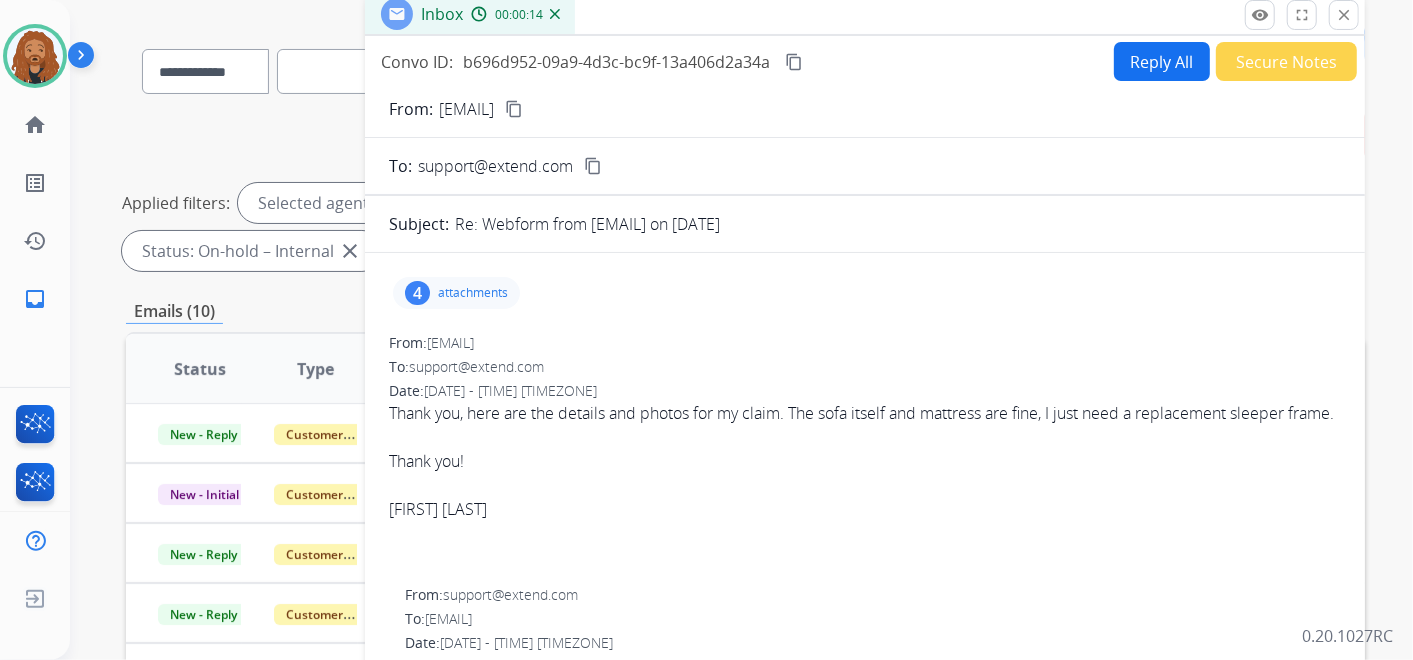 click on "attachments" at bounding box center [473, 293] 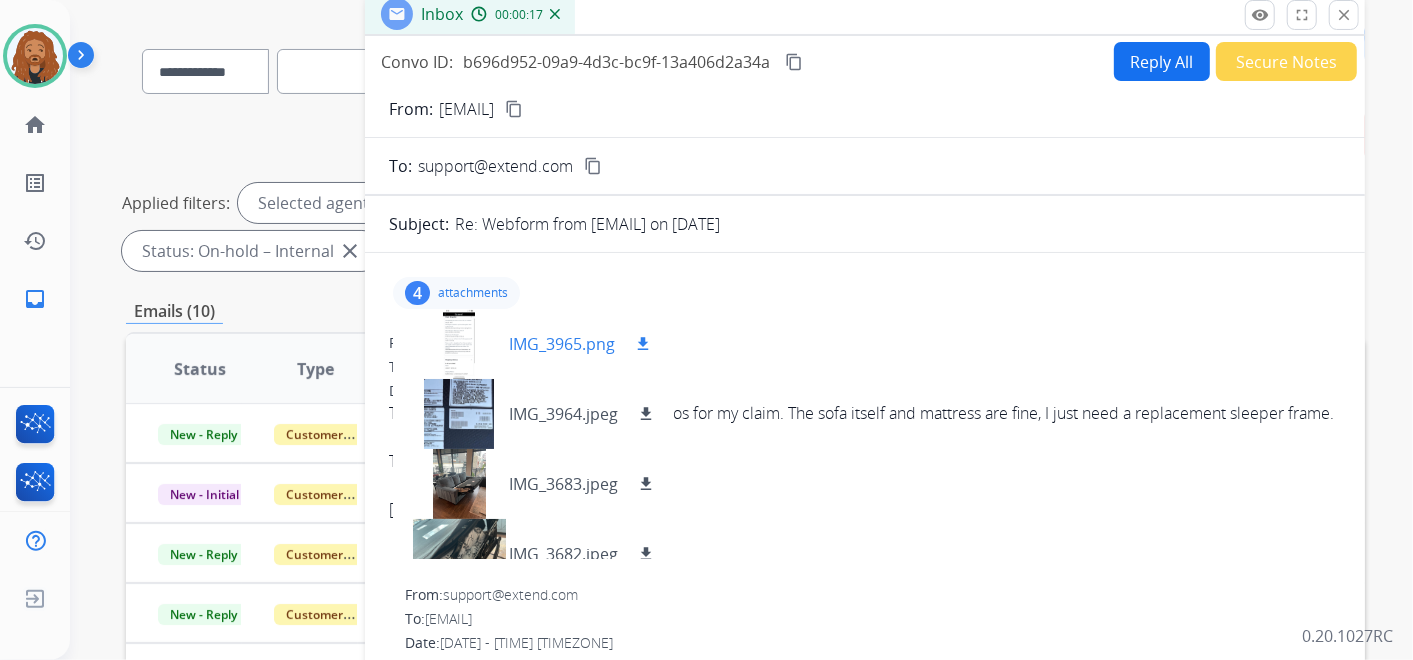 click on "download" at bounding box center [643, 344] 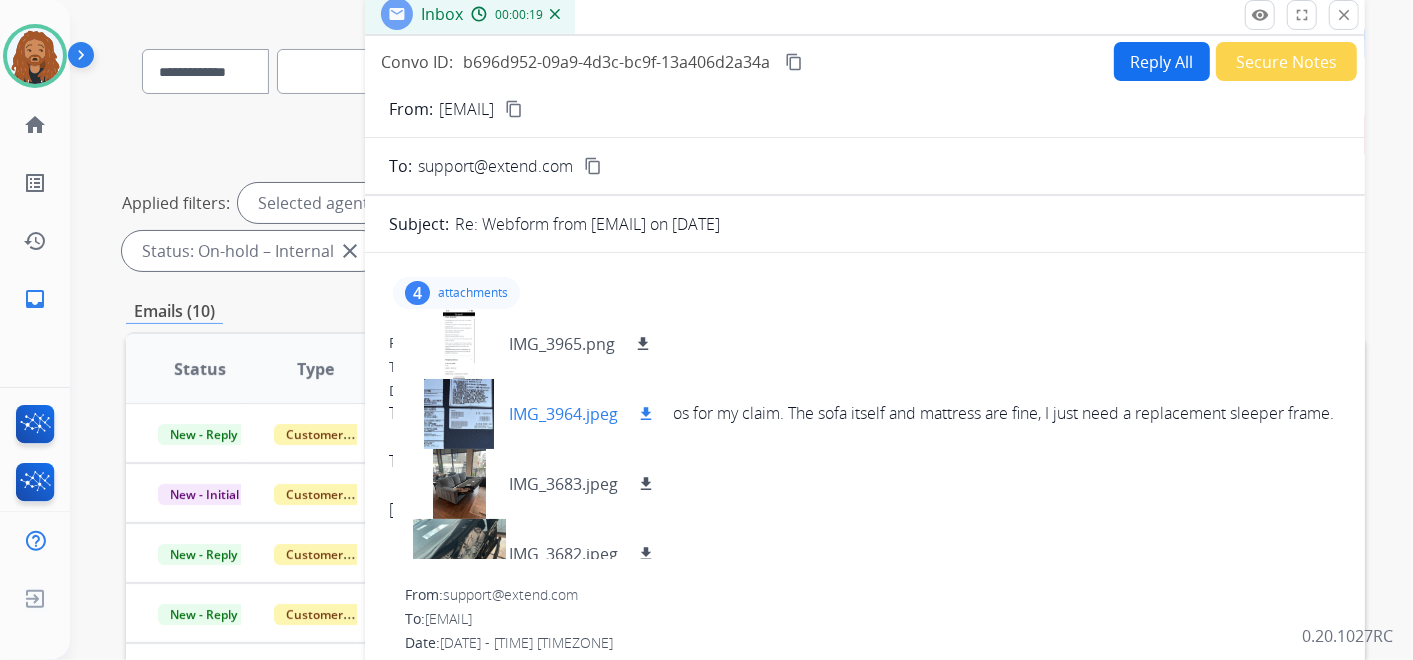 click on "download" at bounding box center [646, 414] 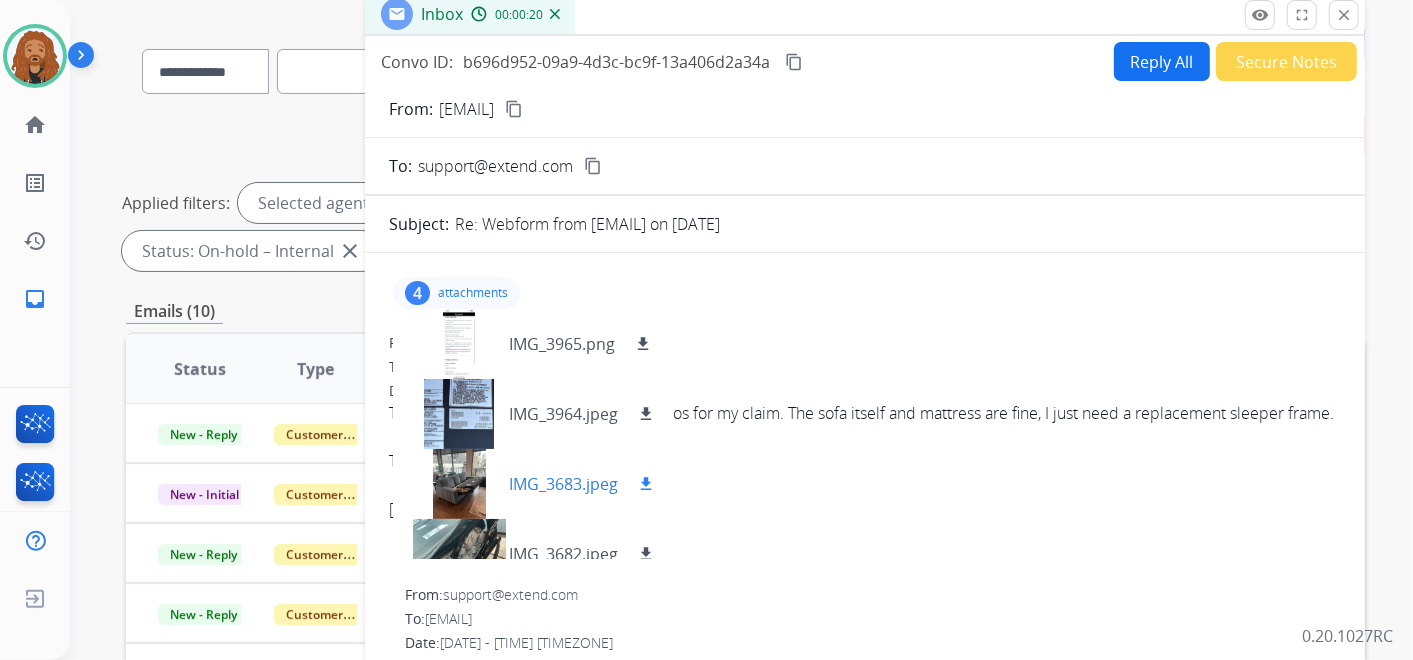 click on "download" at bounding box center (646, 484) 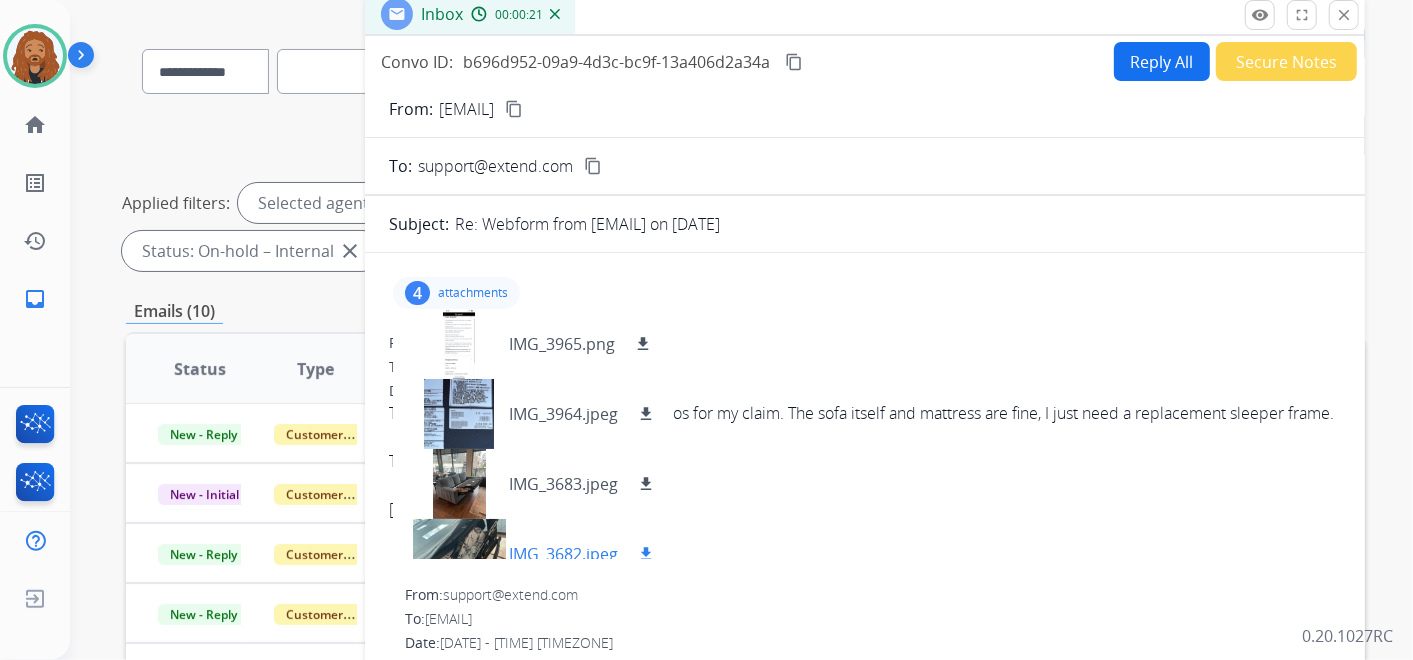 click on "download" at bounding box center [646, 554] 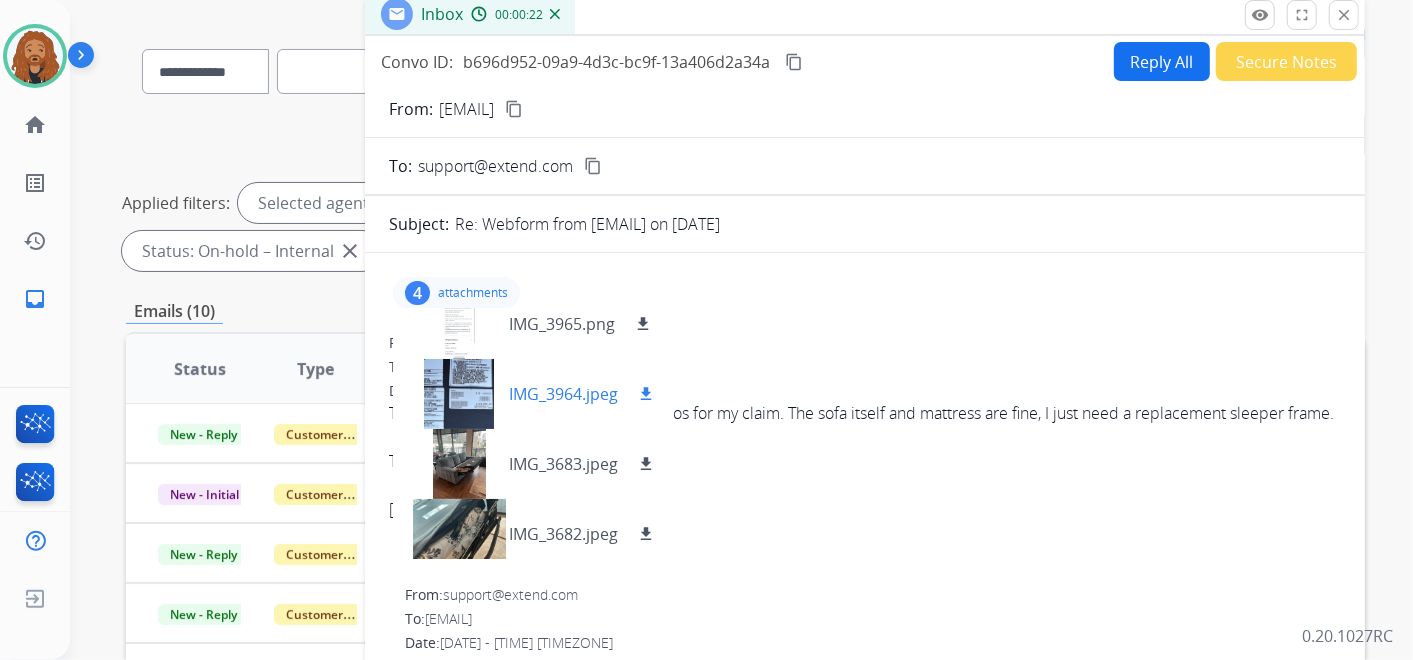 scroll, scrollTop: 30, scrollLeft: 0, axis: vertical 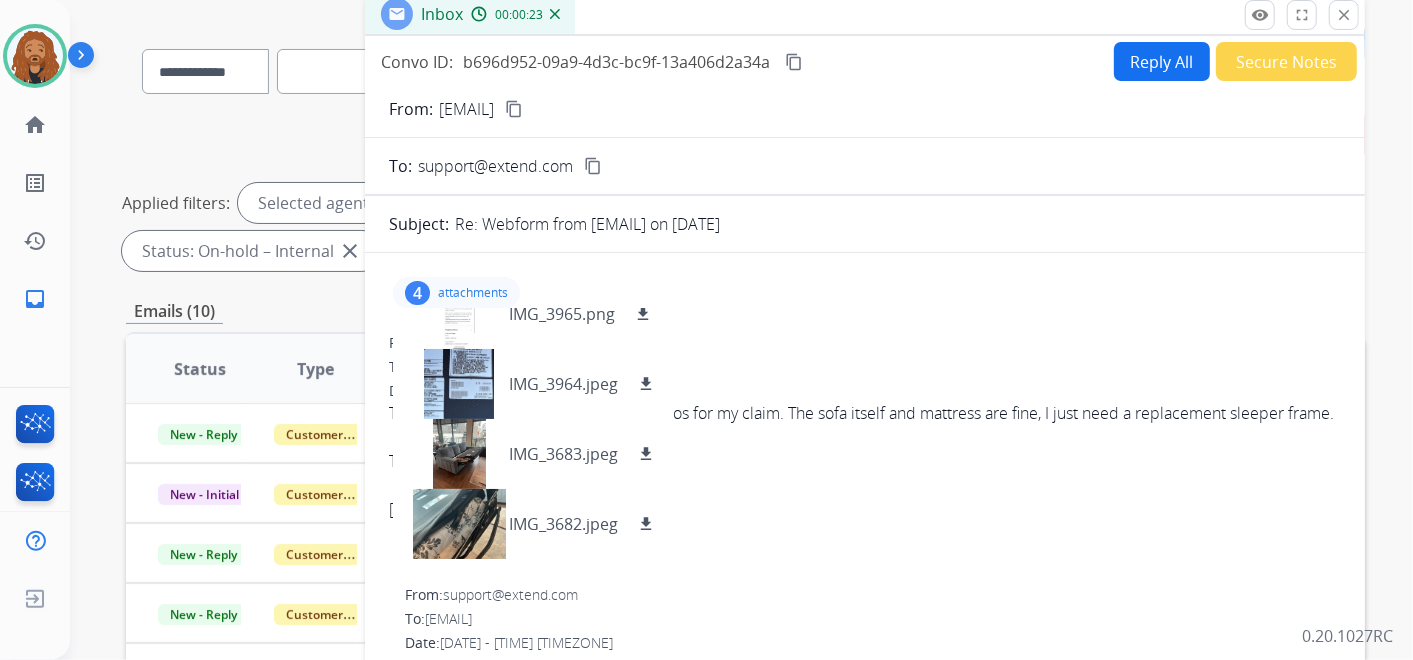 click on "content_copy" at bounding box center (514, 109) 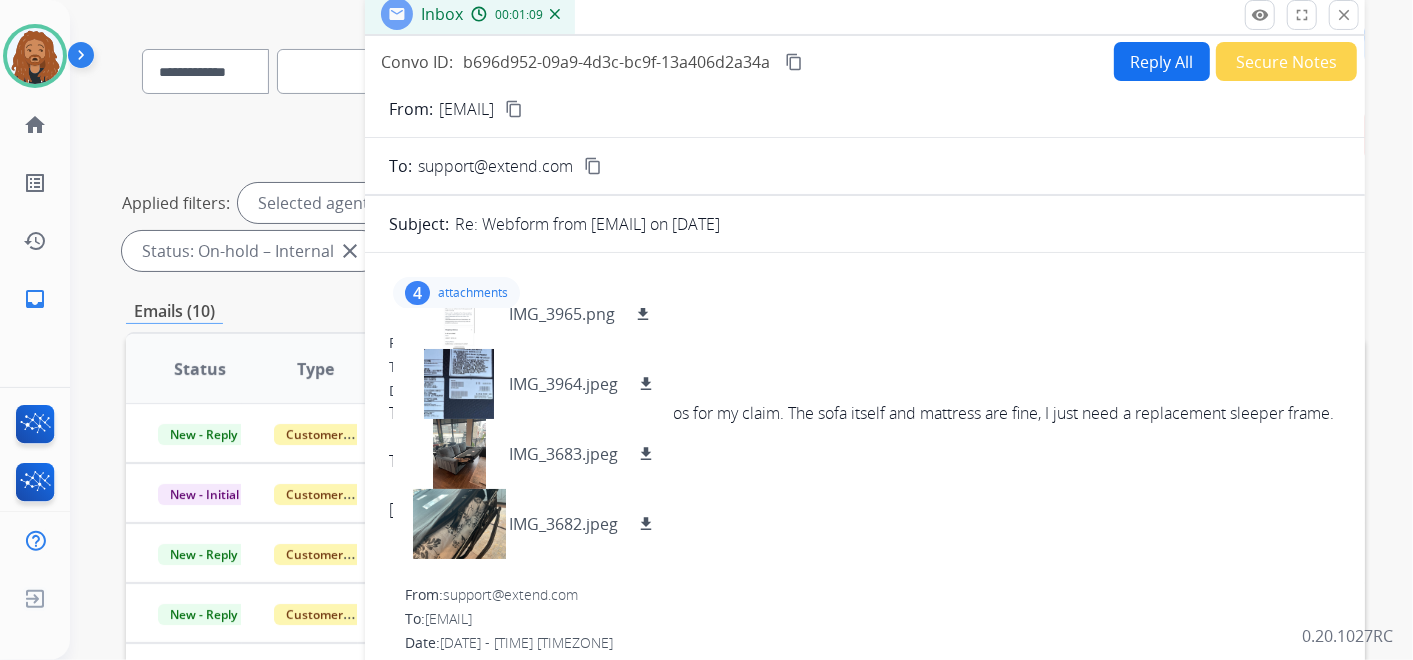 click on "From: lindseyg.dcr@gmail.com content_copy" at bounding box center [865, 109] 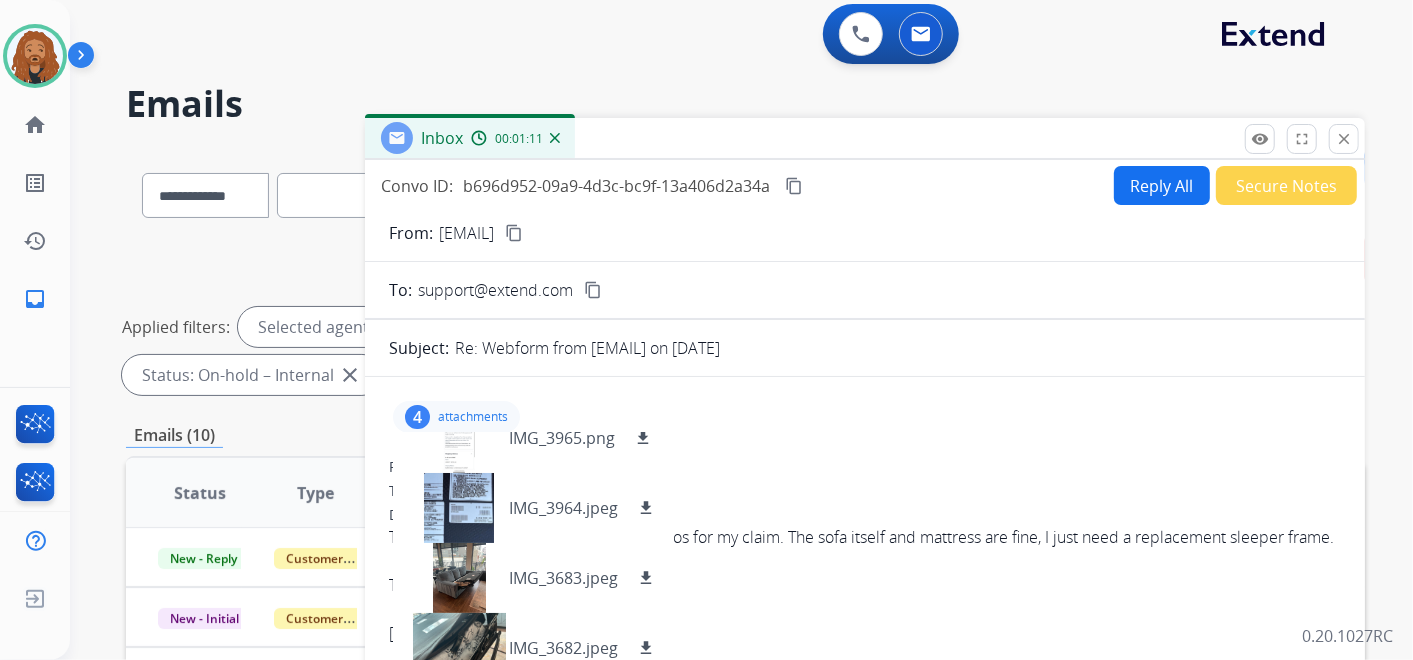 scroll, scrollTop: 0, scrollLeft: 0, axis: both 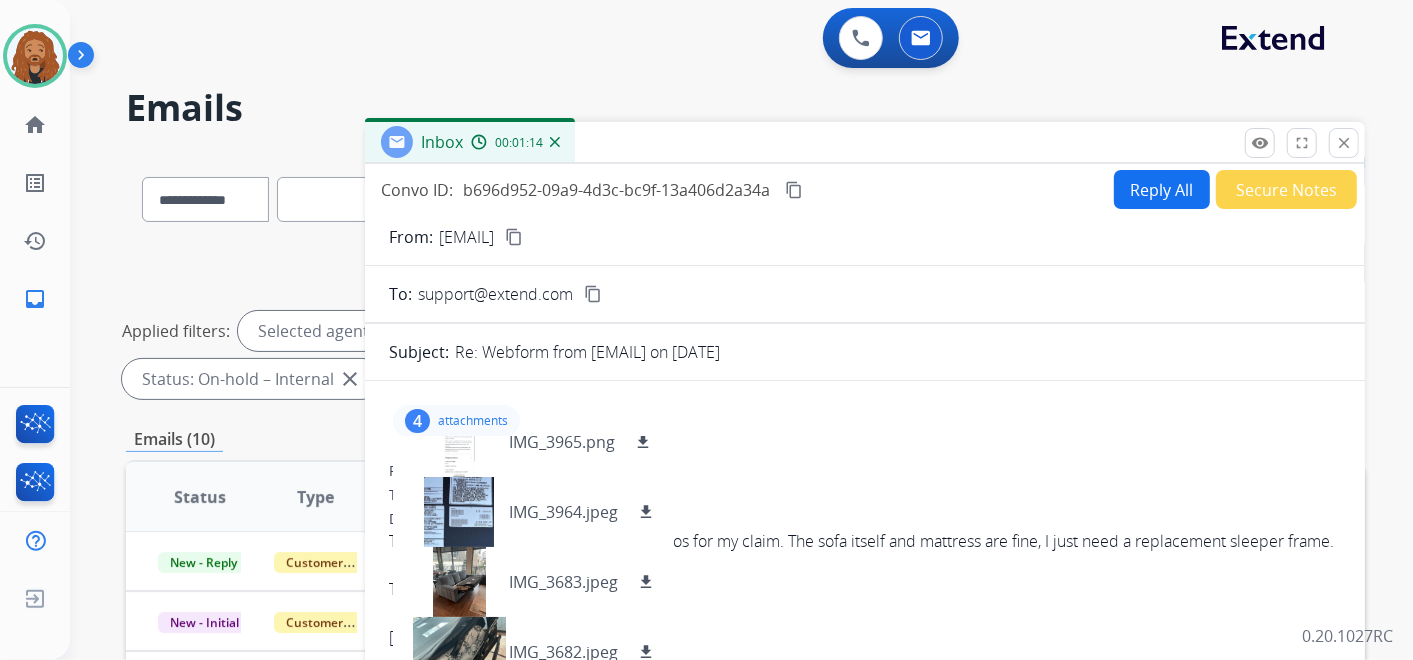 click on "content_copy" at bounding box center (794, 190) 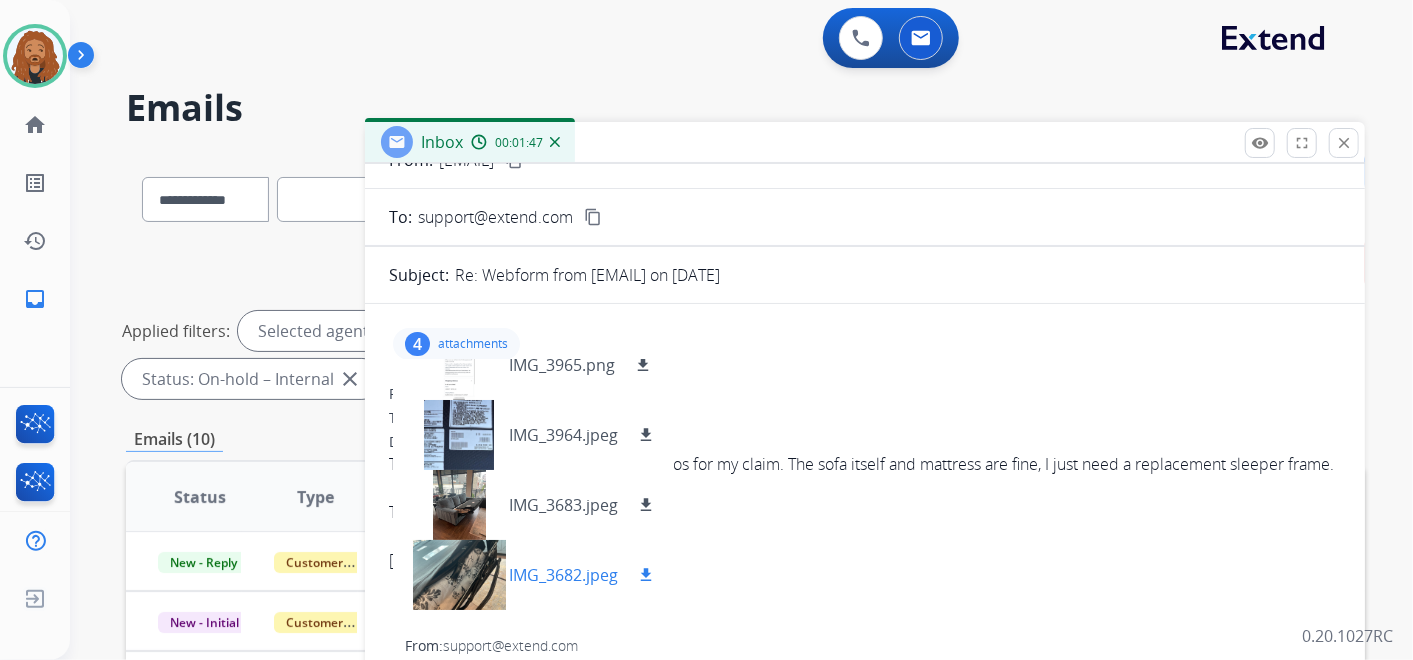 scroll, scrollTop: 111, scrollLeft: 0, axis: vertical 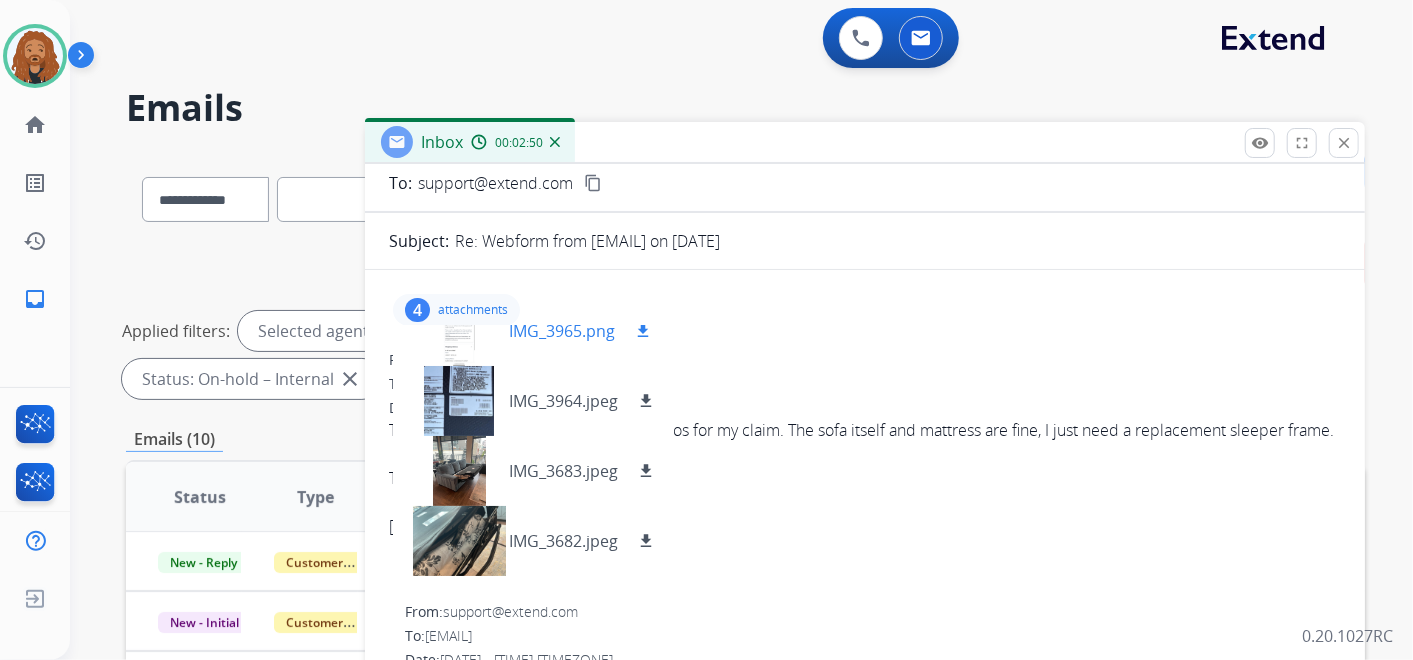 click on "IMG_3965.png  download" at bounding box center (532, 331) 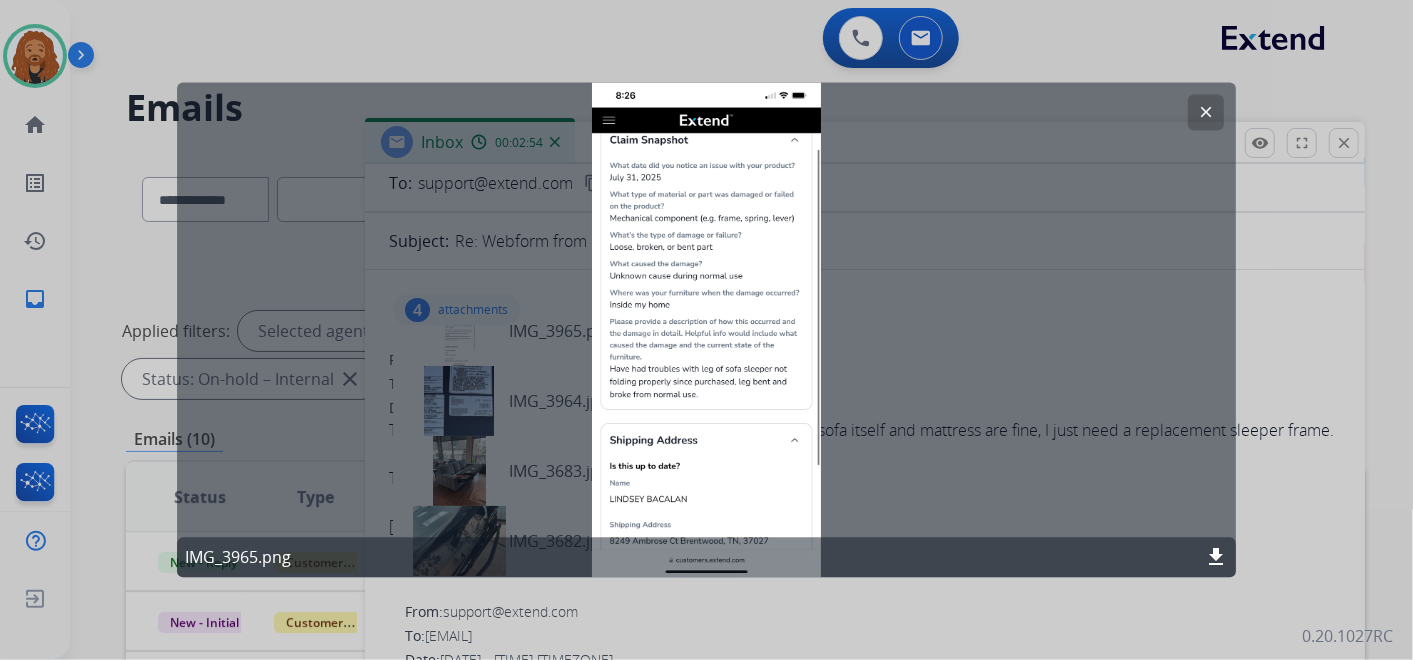 click on "clear" 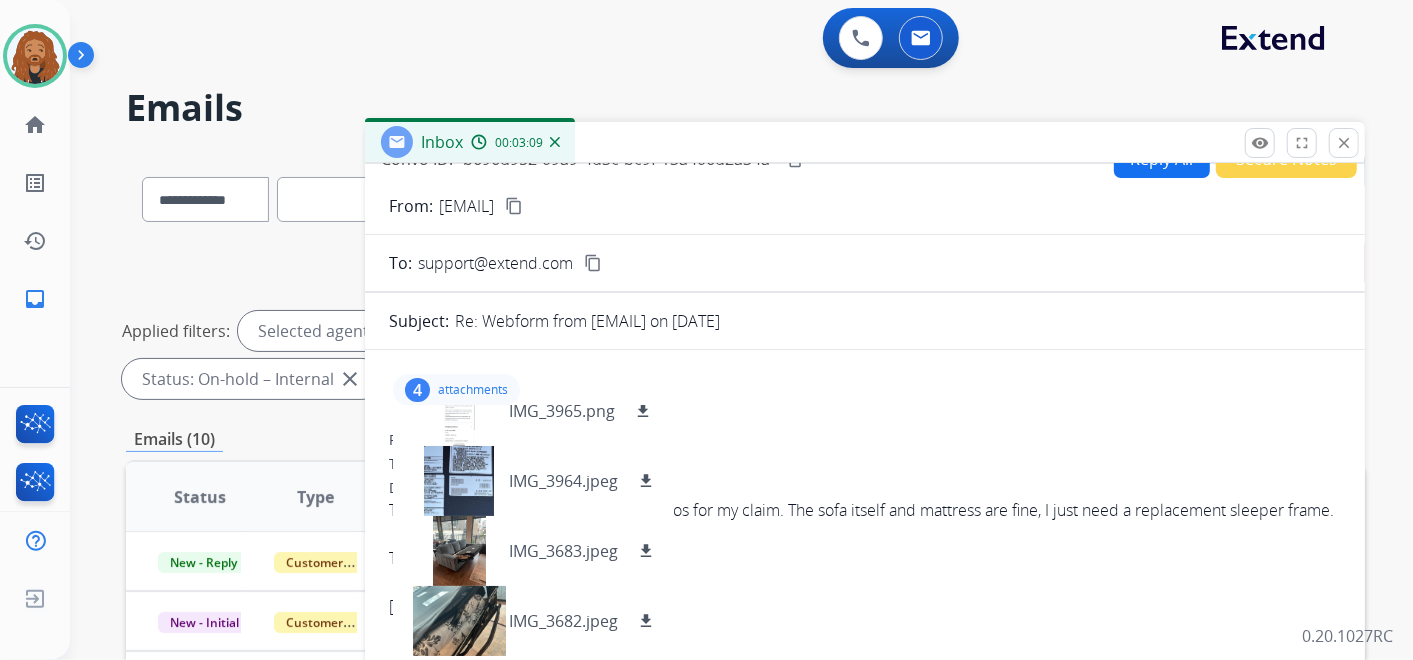 scroll, scrollTop: 0, scrollLeft: 0, axis: both 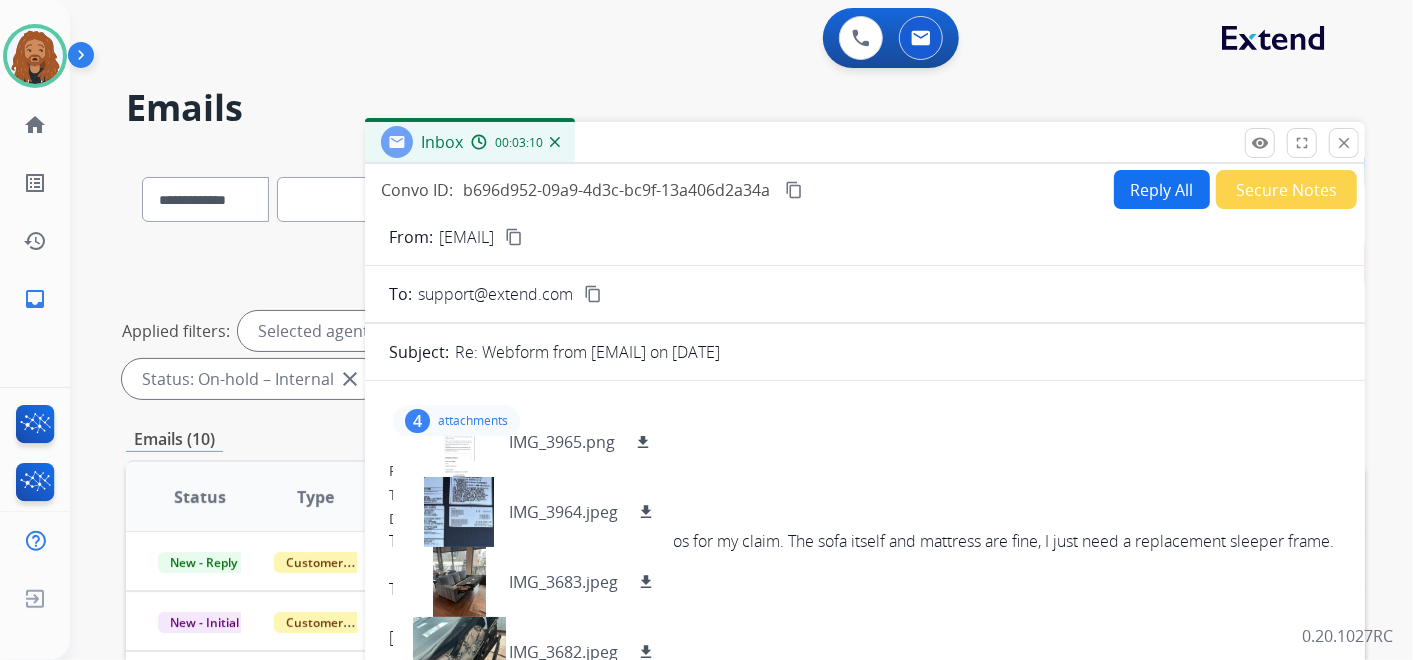 click on "Reply All" at bounding box center [1162, 189] 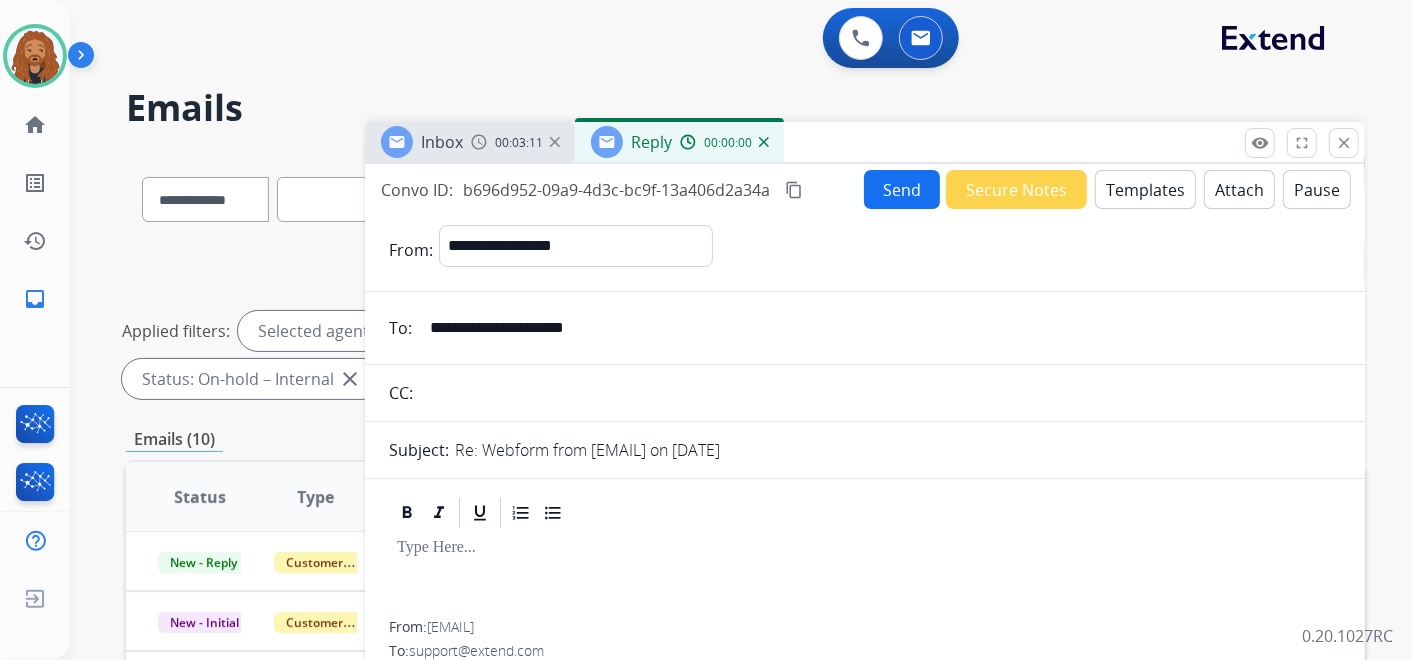 select on "**********" 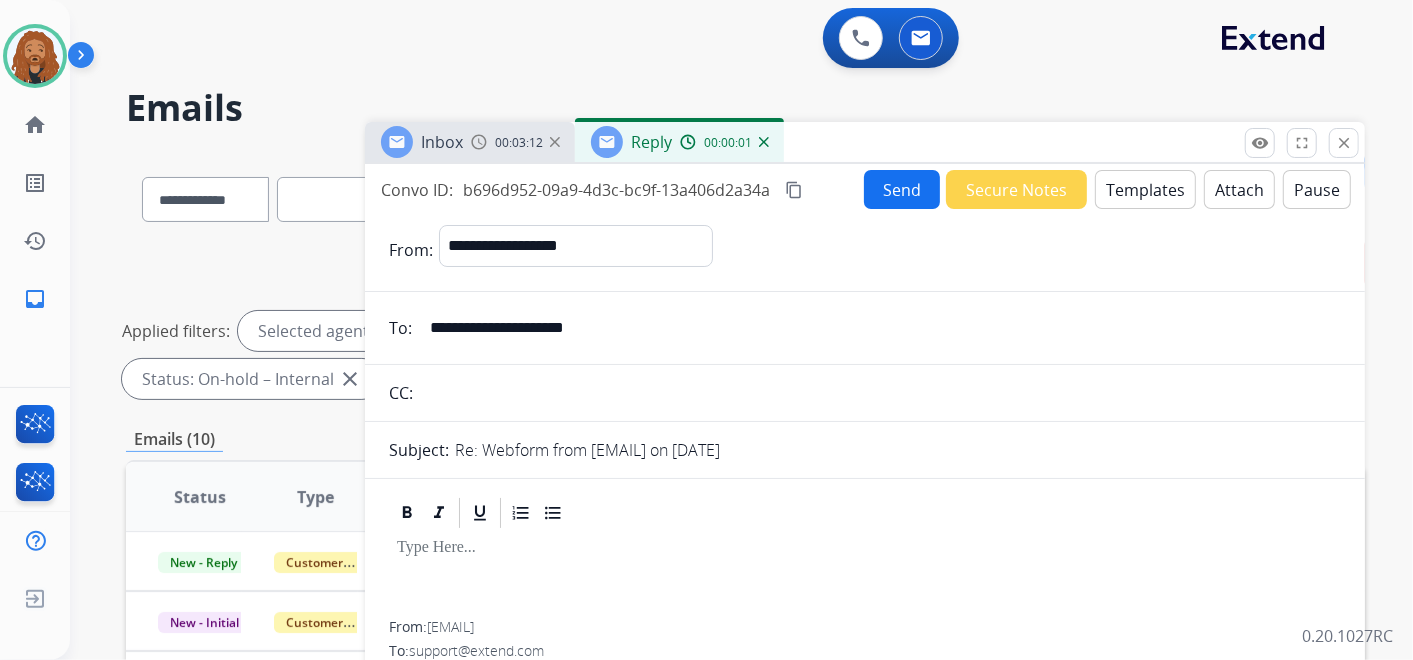 click on "Templates" at bounding box center [1145, 189] 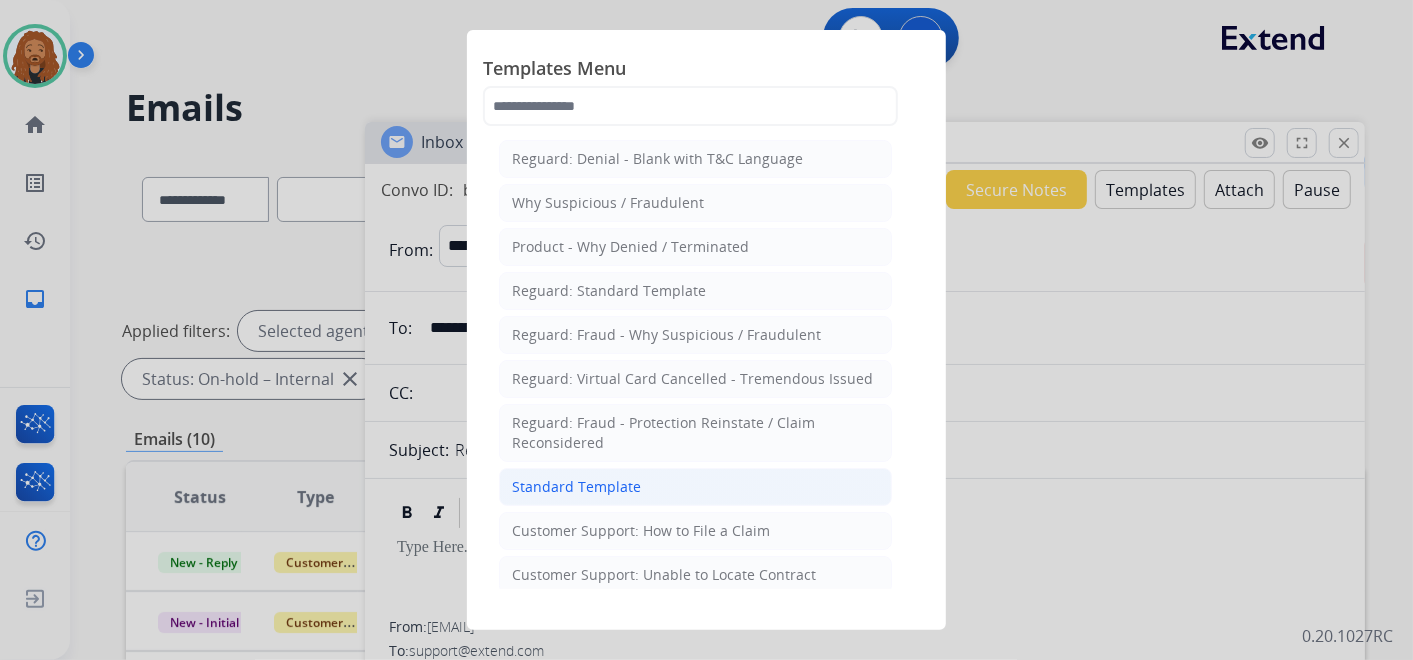 click on "Standard Template" 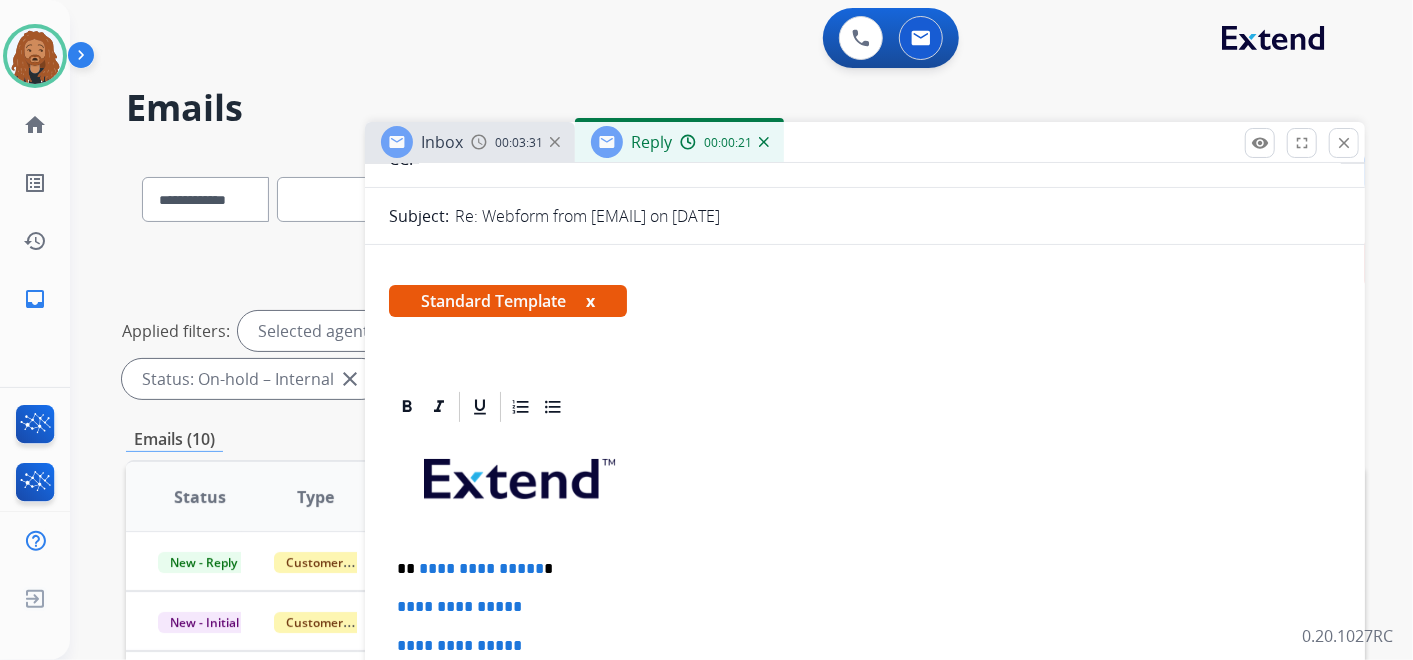 scroll, scrollTop: 333, scrollLeft: 0, axis: vertical 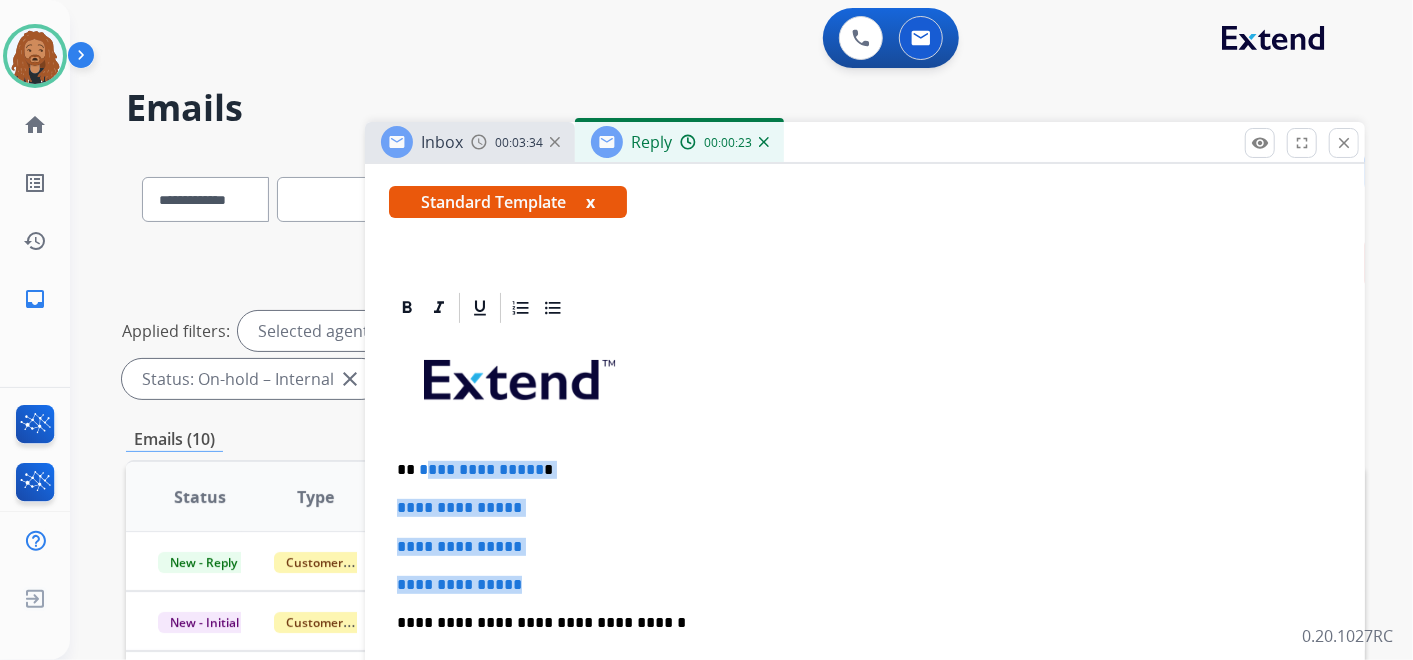 drag, startPoint x: 531, startPoint y: 585, endPoint x: 420, endPoint y: 465, distance: 163.46559 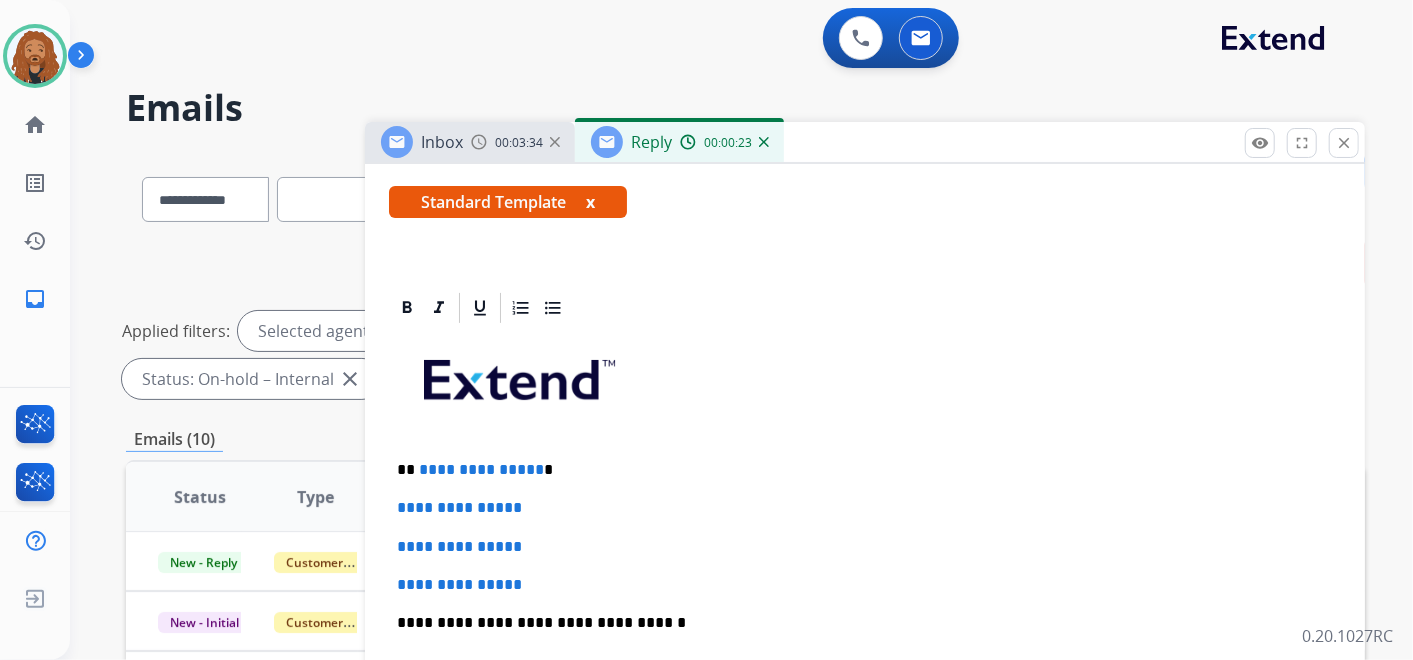 type 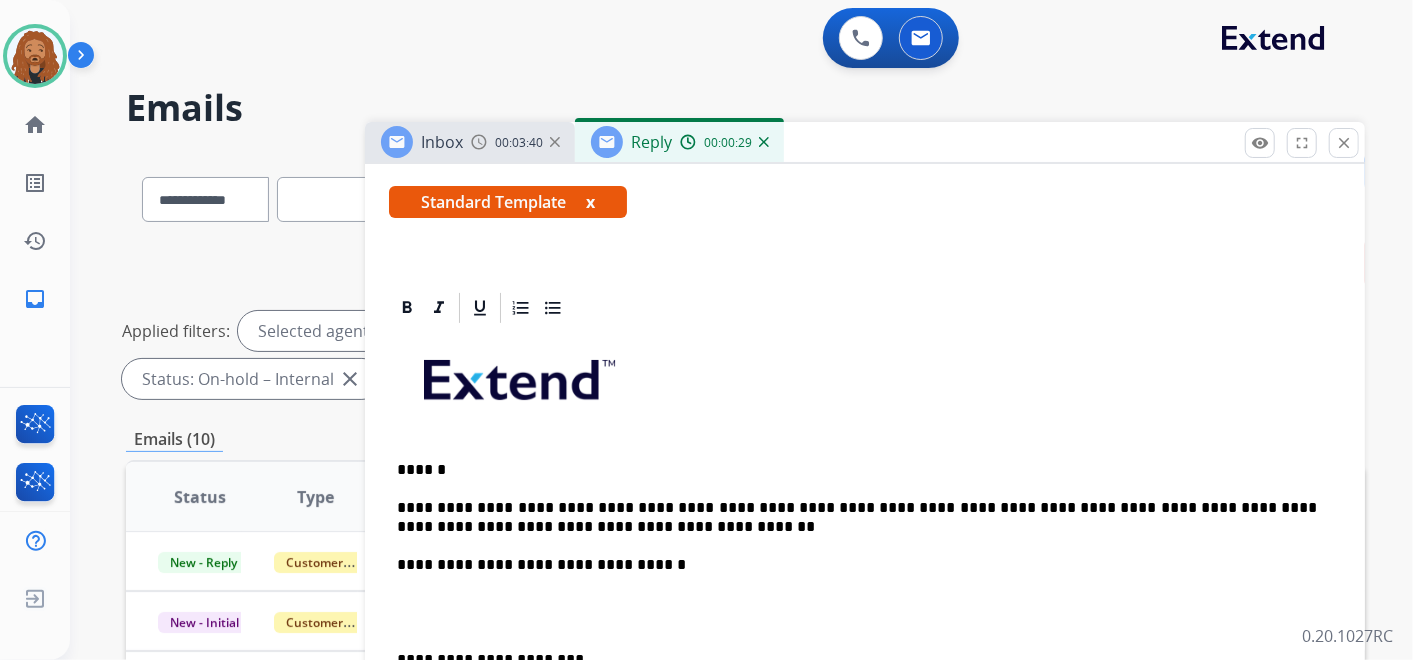 click on "**********" at bounding box center [865, 641] 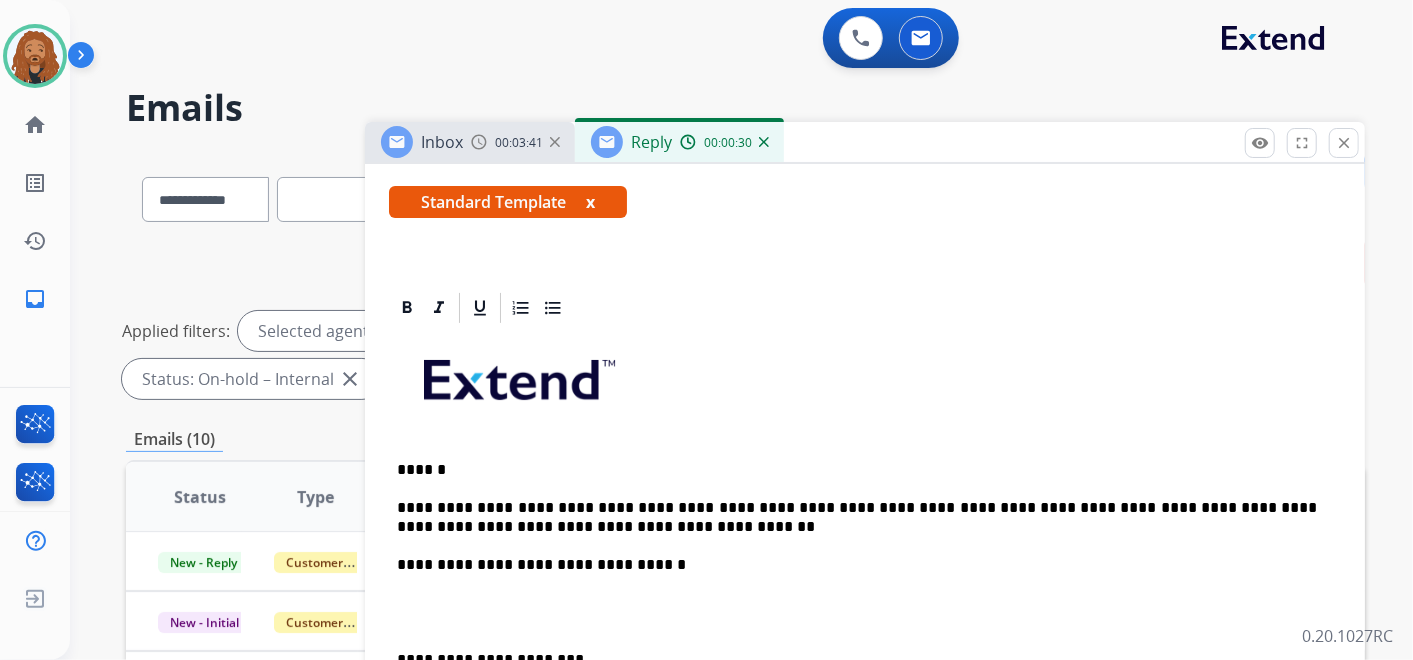 click at bounding box center [865, 612] 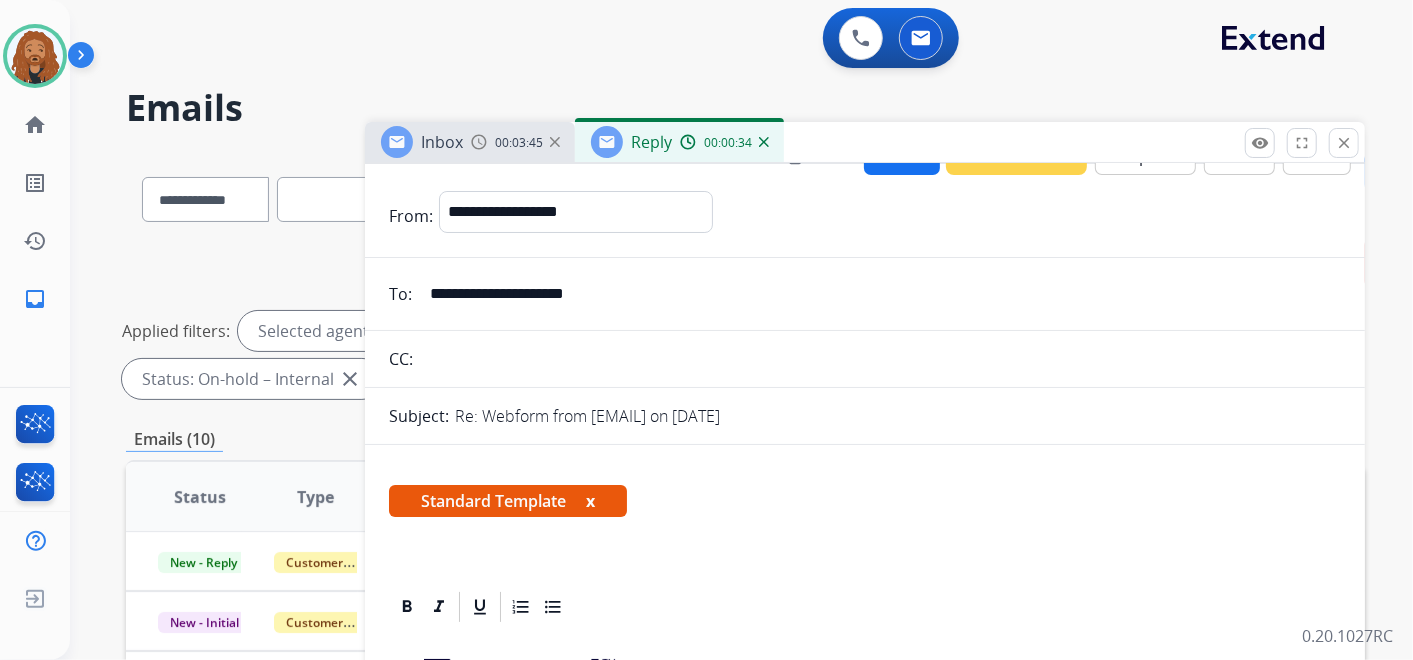 scroll, scrollTop: 0, scrollLeft: 0, axis: both 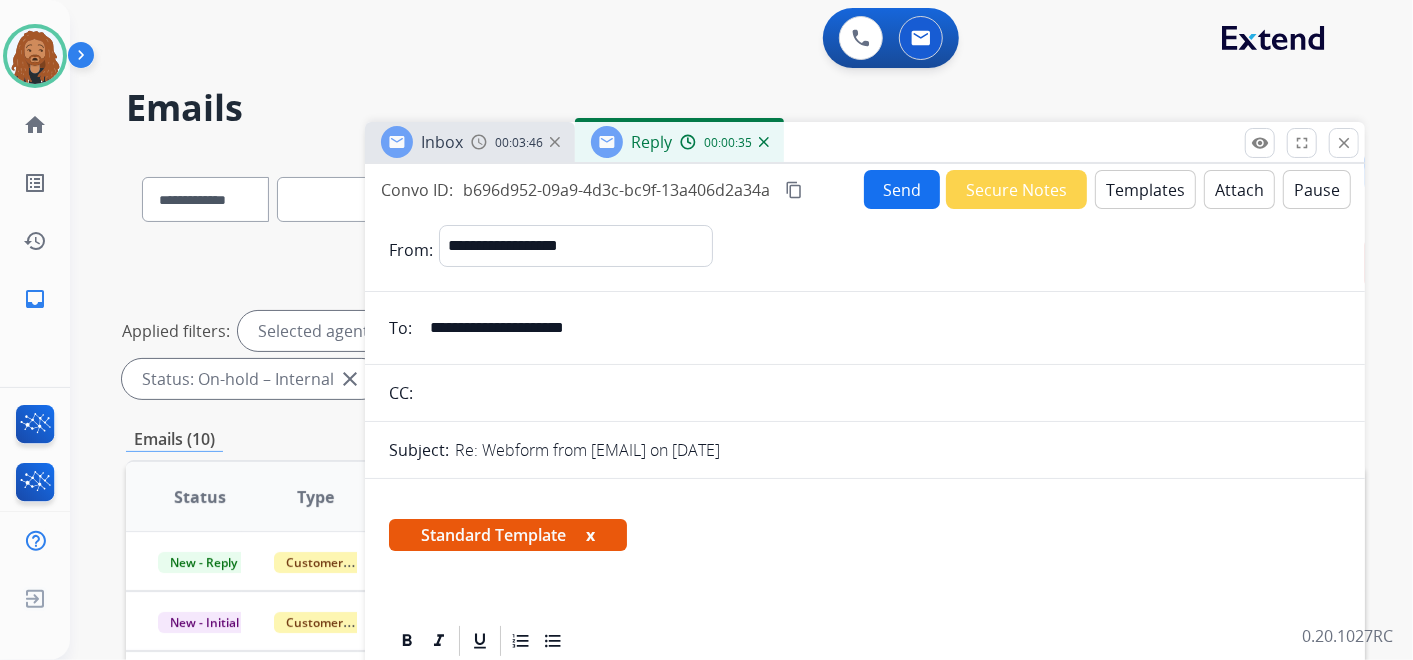 click on "Send" at bounding box center [902, 189] 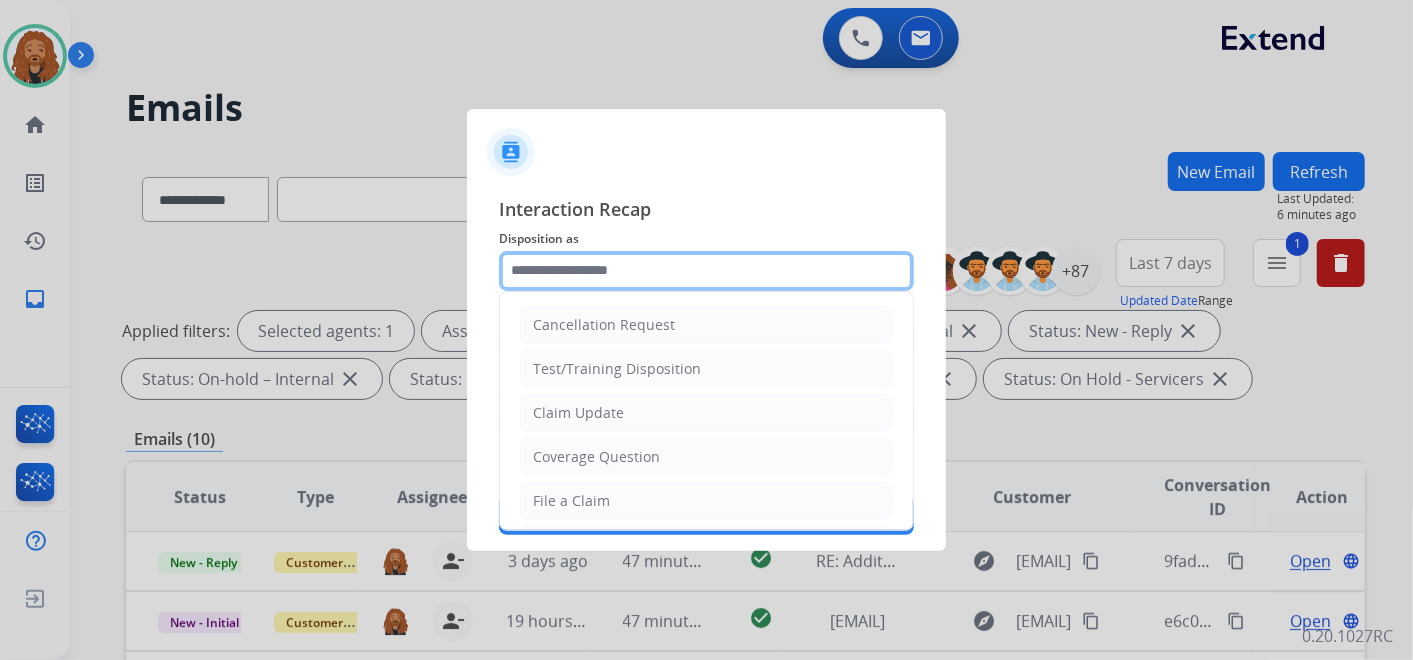 click 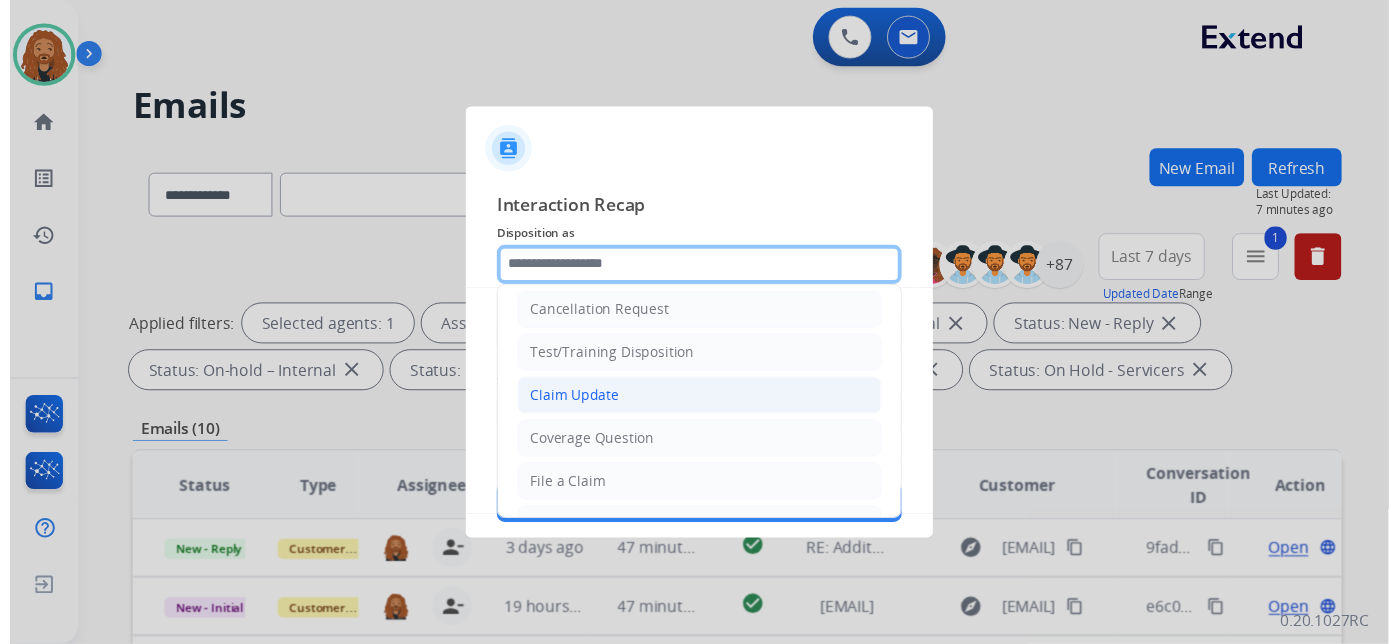 scroll, scrollTop: 0, scrollLeft: 0, axis: both 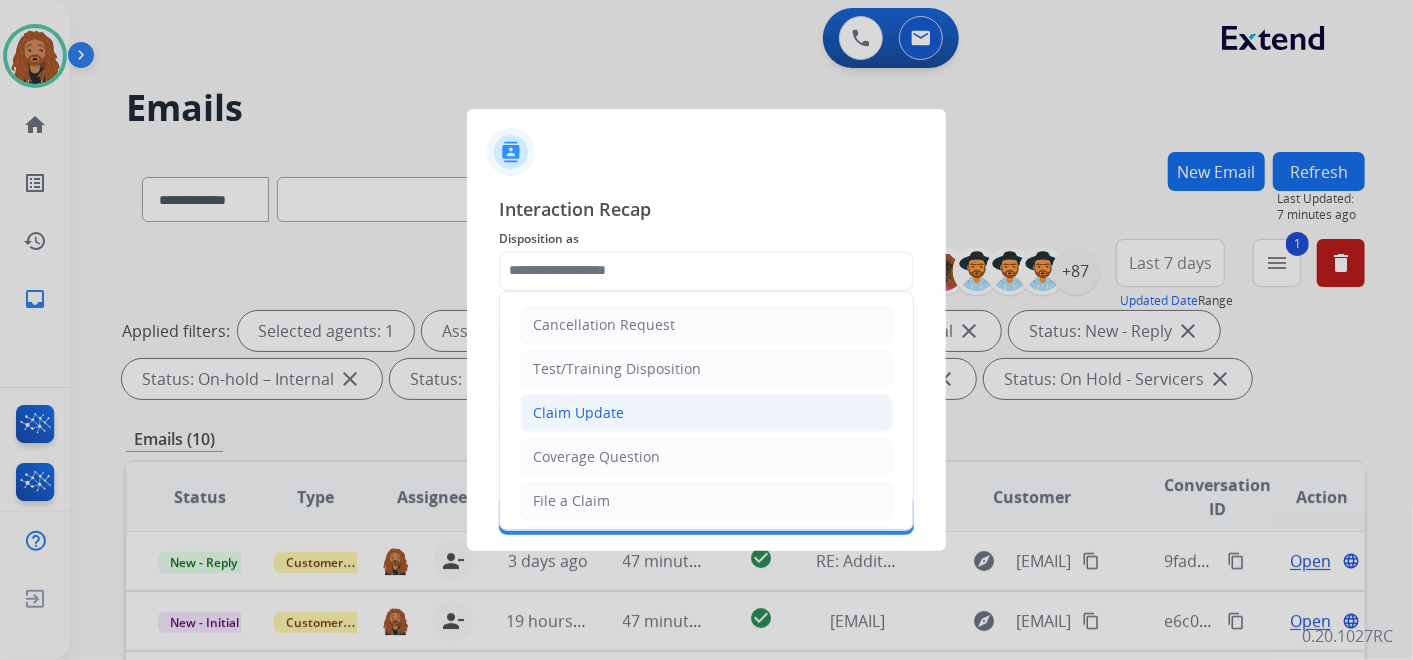 click on "Claim Update" 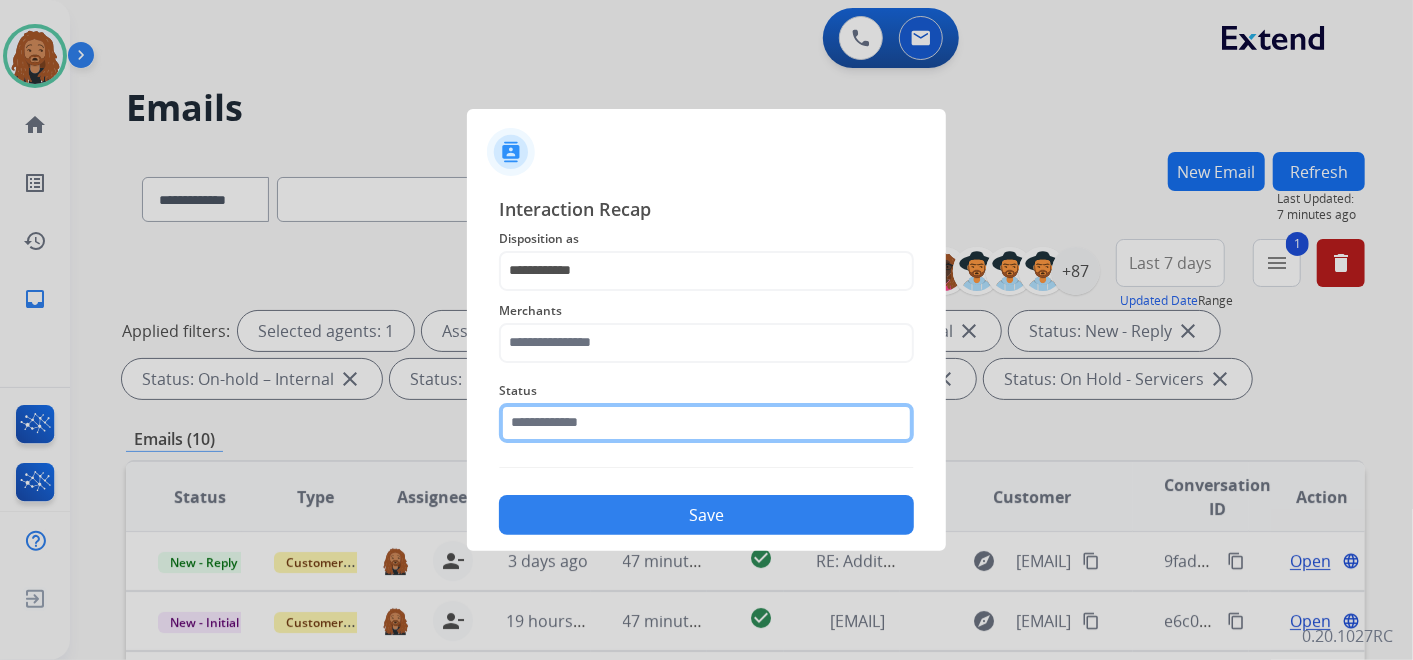 click 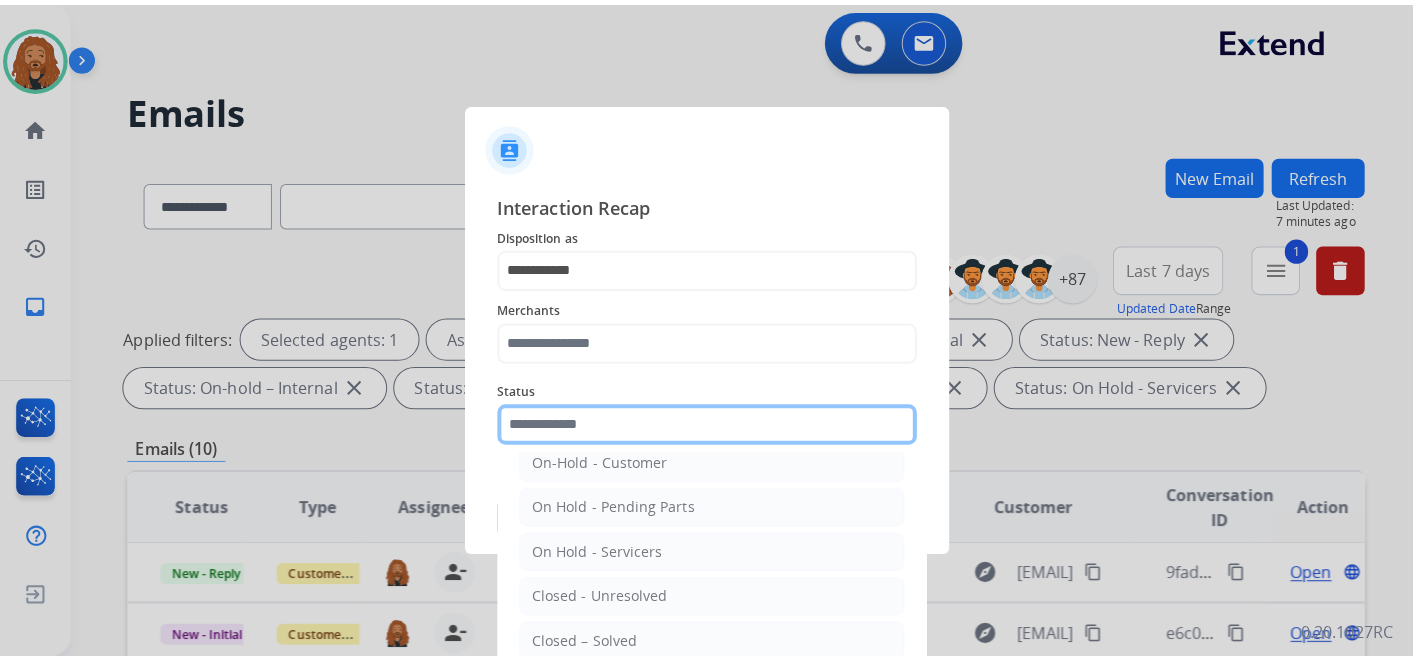scroll, scrollTop: 114, scrollLeft: 0, axis: vertical 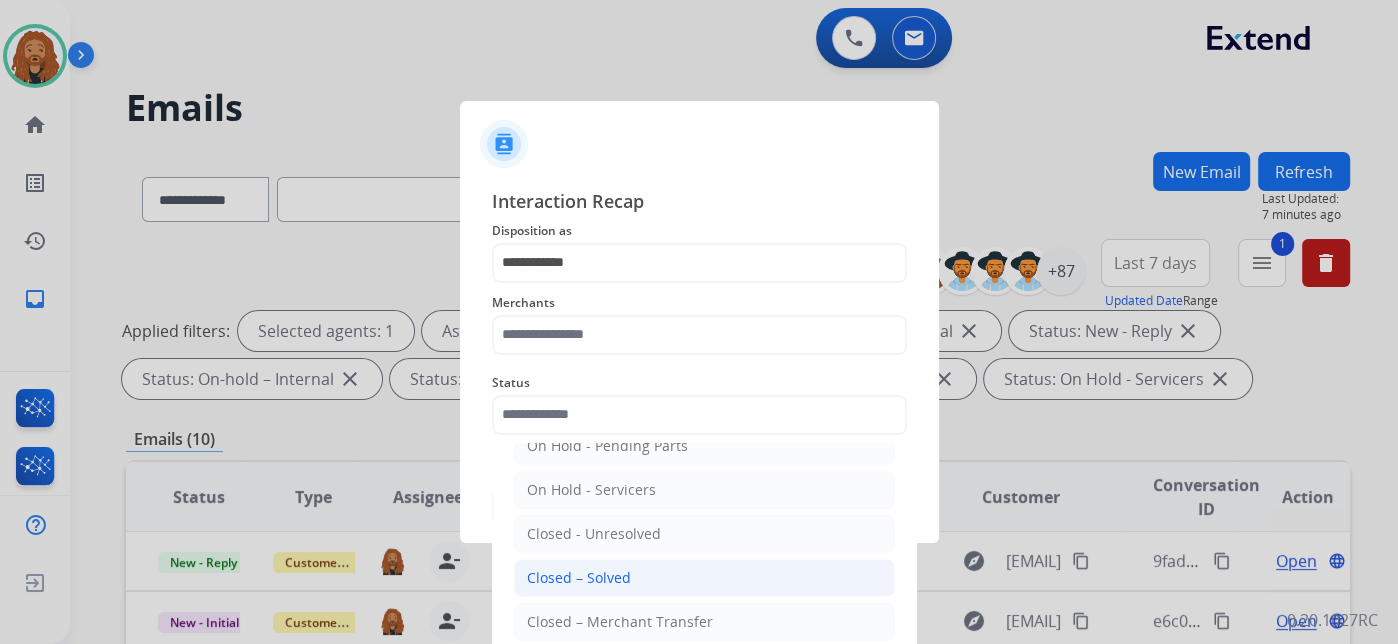 click on "Closed – Solved" 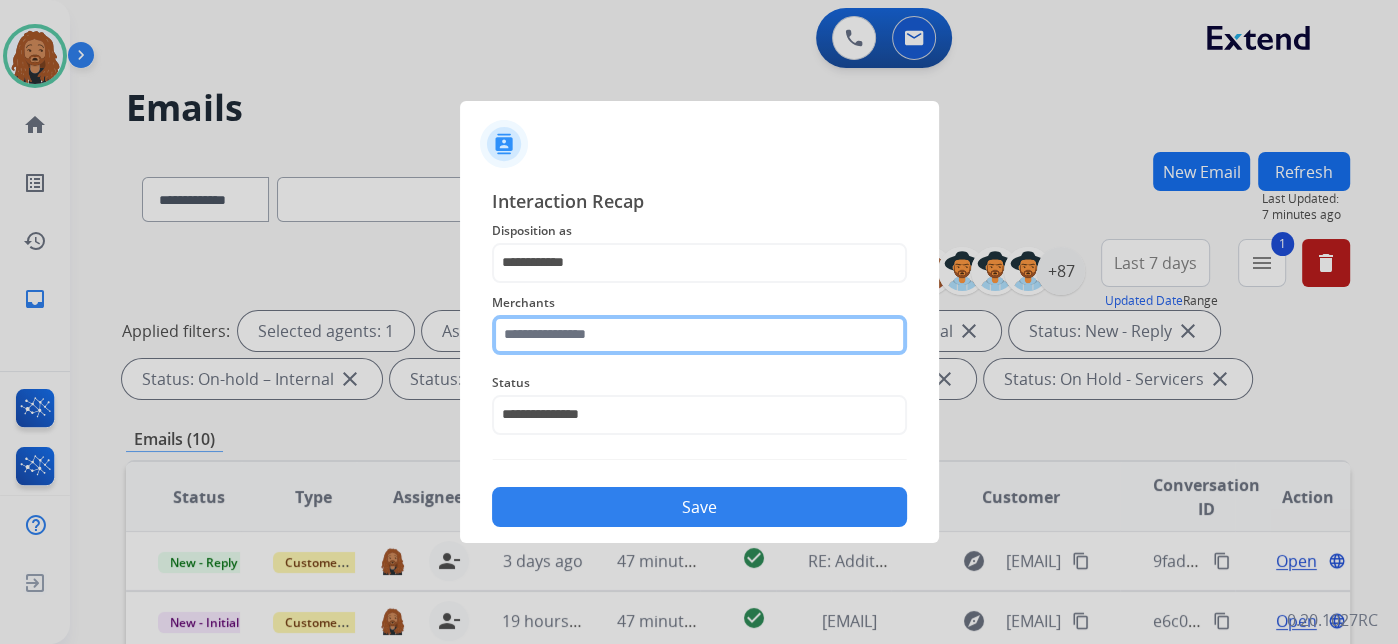 click 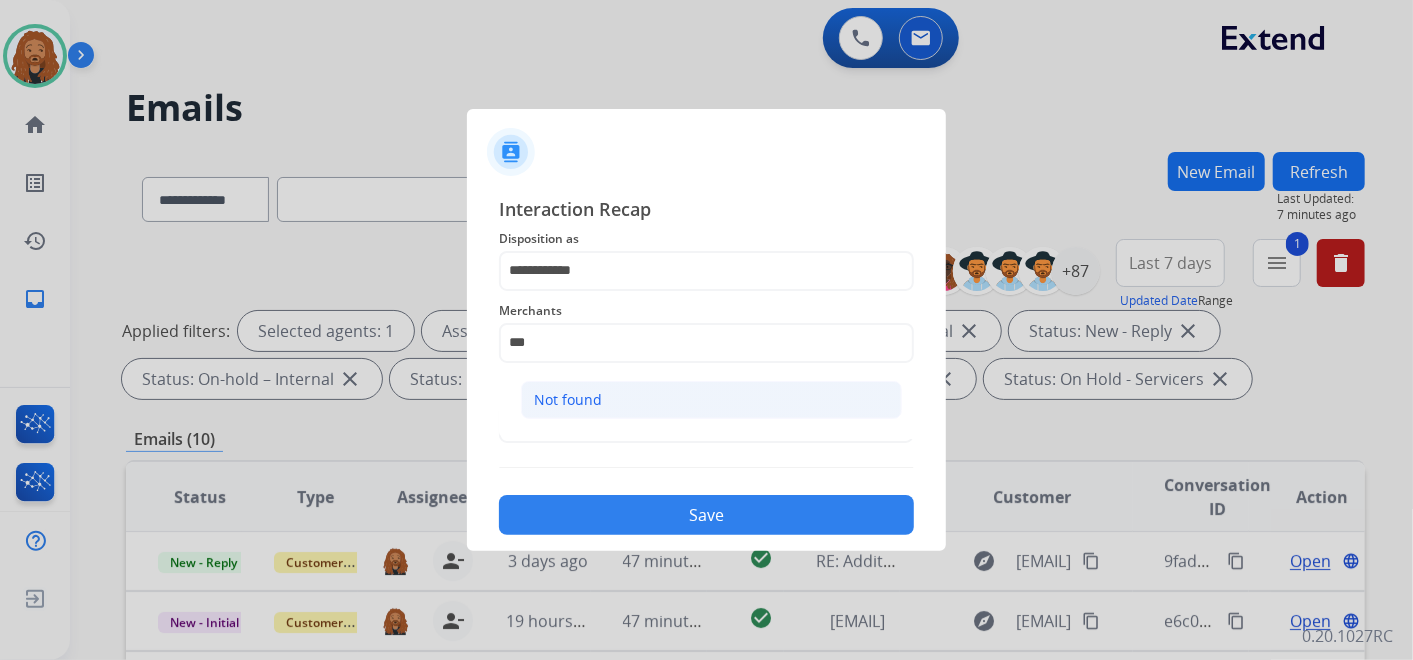 click on "Not found" 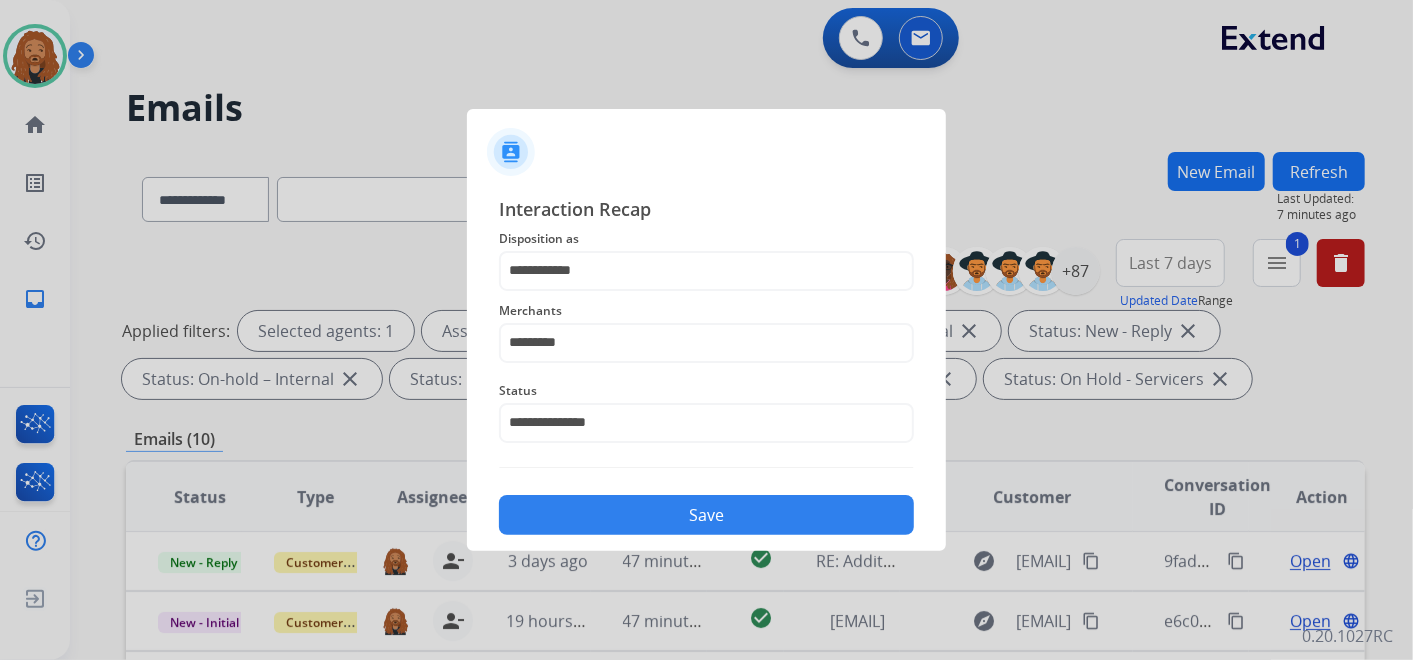 click on "Save" 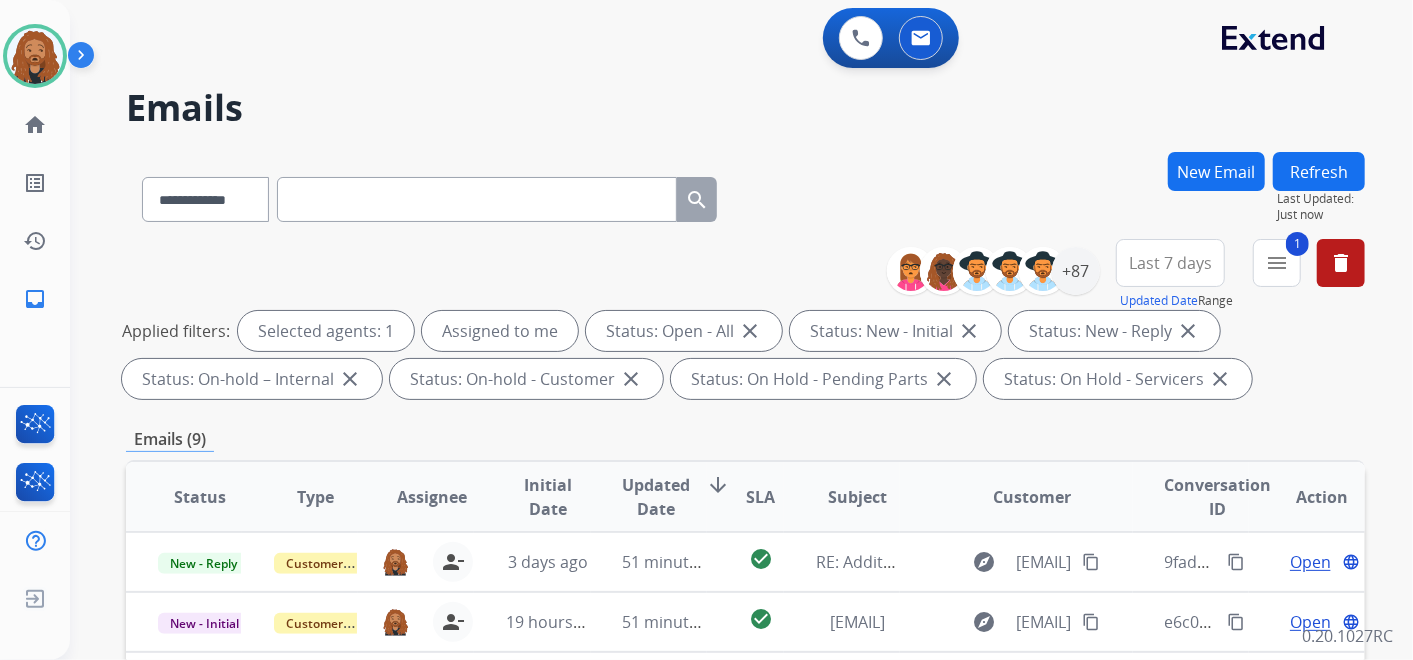 scroll, scrollTop: 0, scrollLeft: 0, axis: both 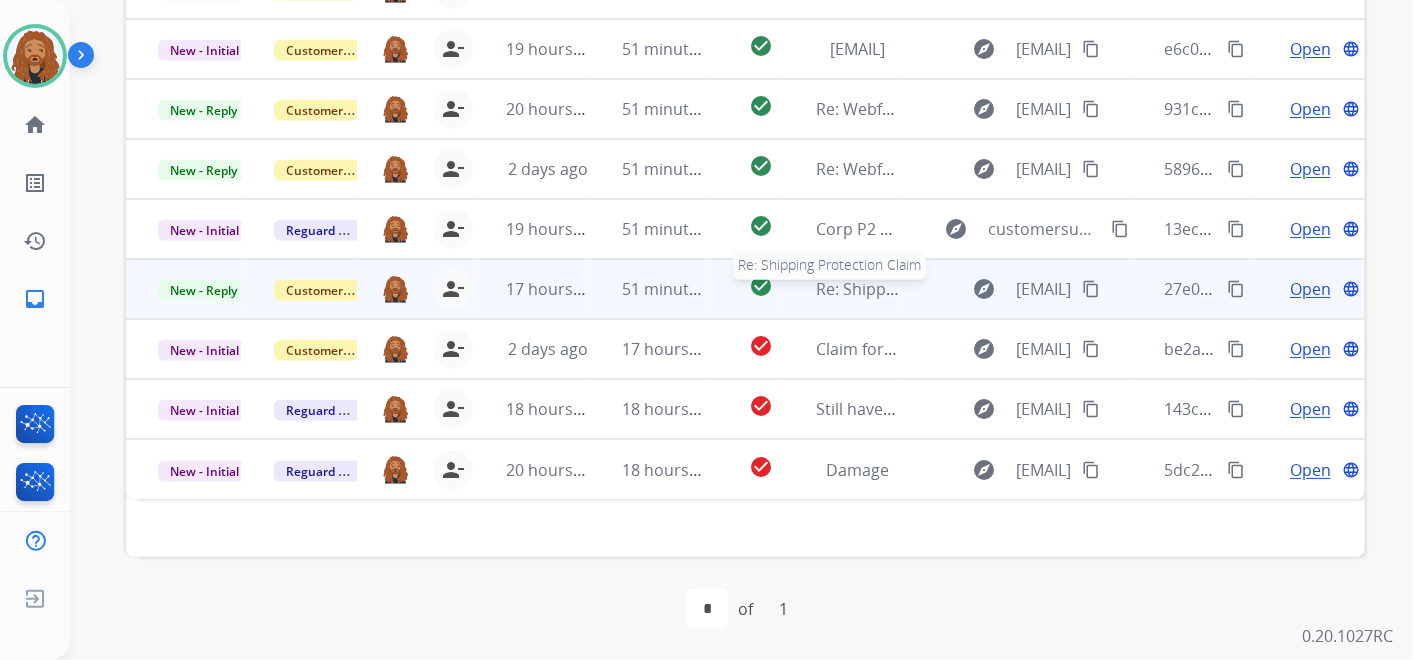 click on "Re: Shipping Protection Claim" at bounding box center (927, 289) 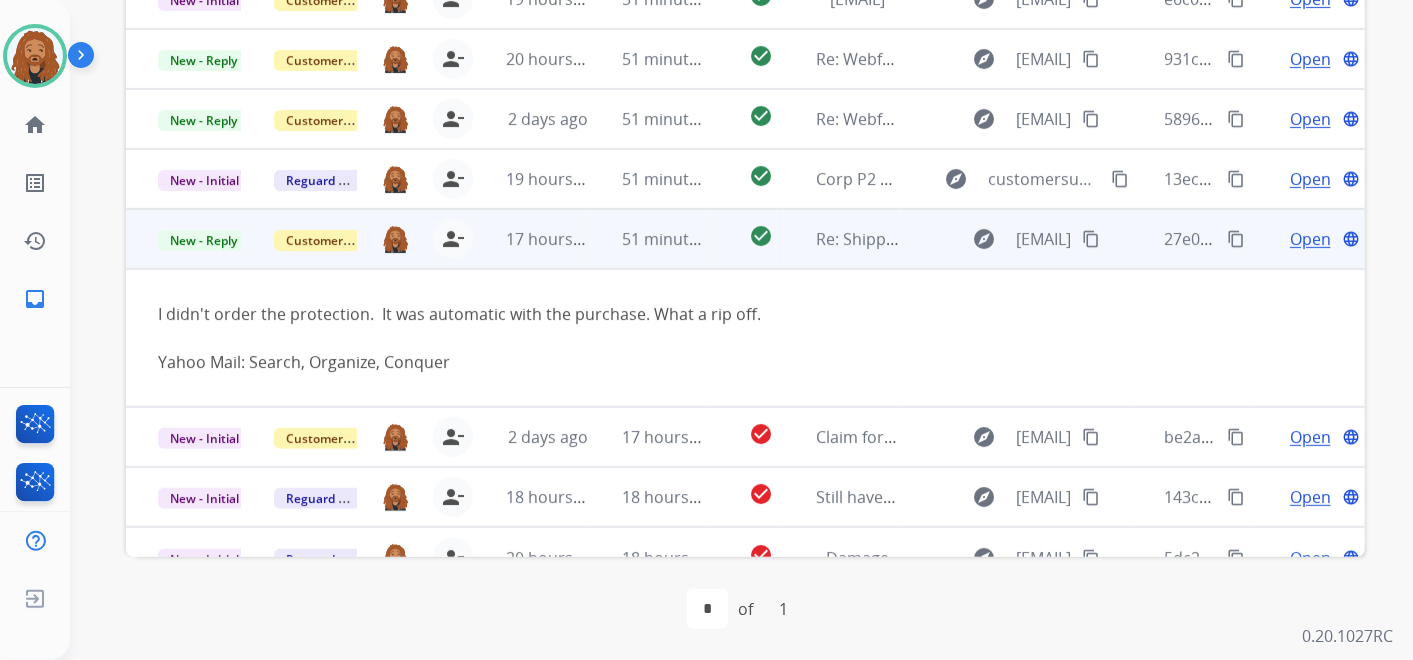 scroll, scrollTop: 78, scrollLeft: 0, axis: vertical 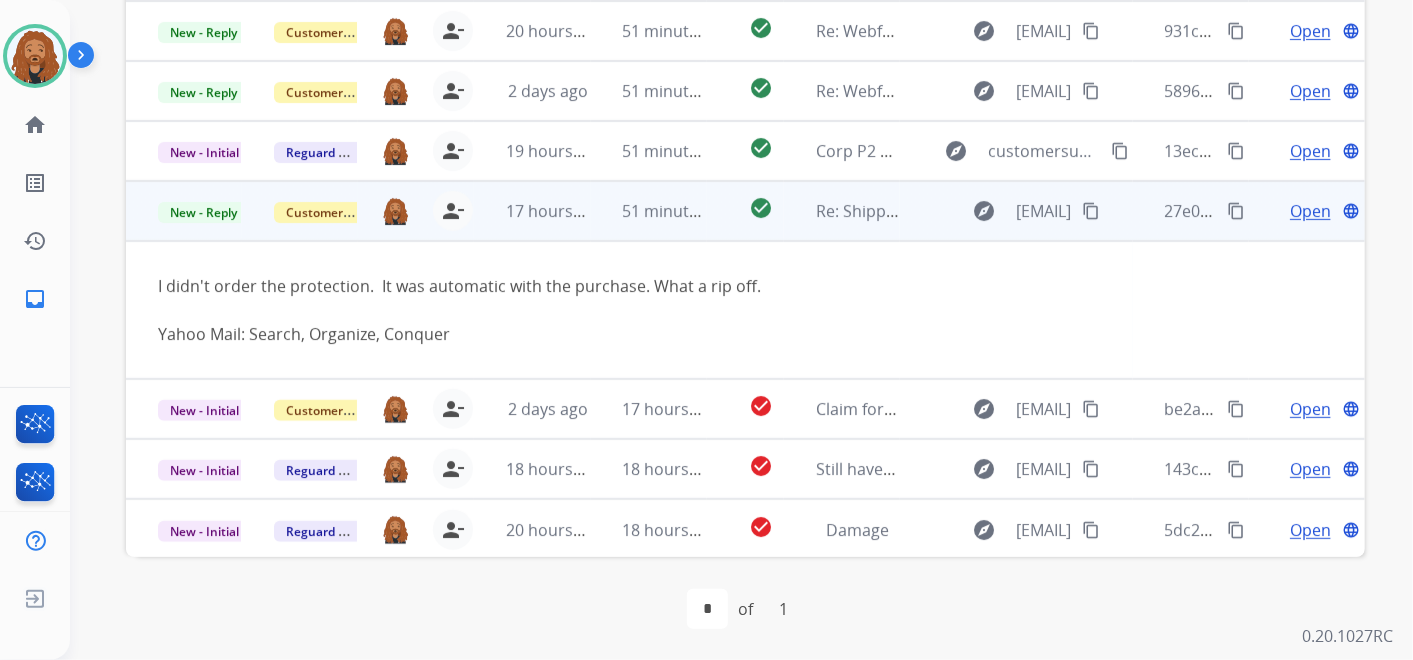 click on "Open" at bounding box center [1310, 211] 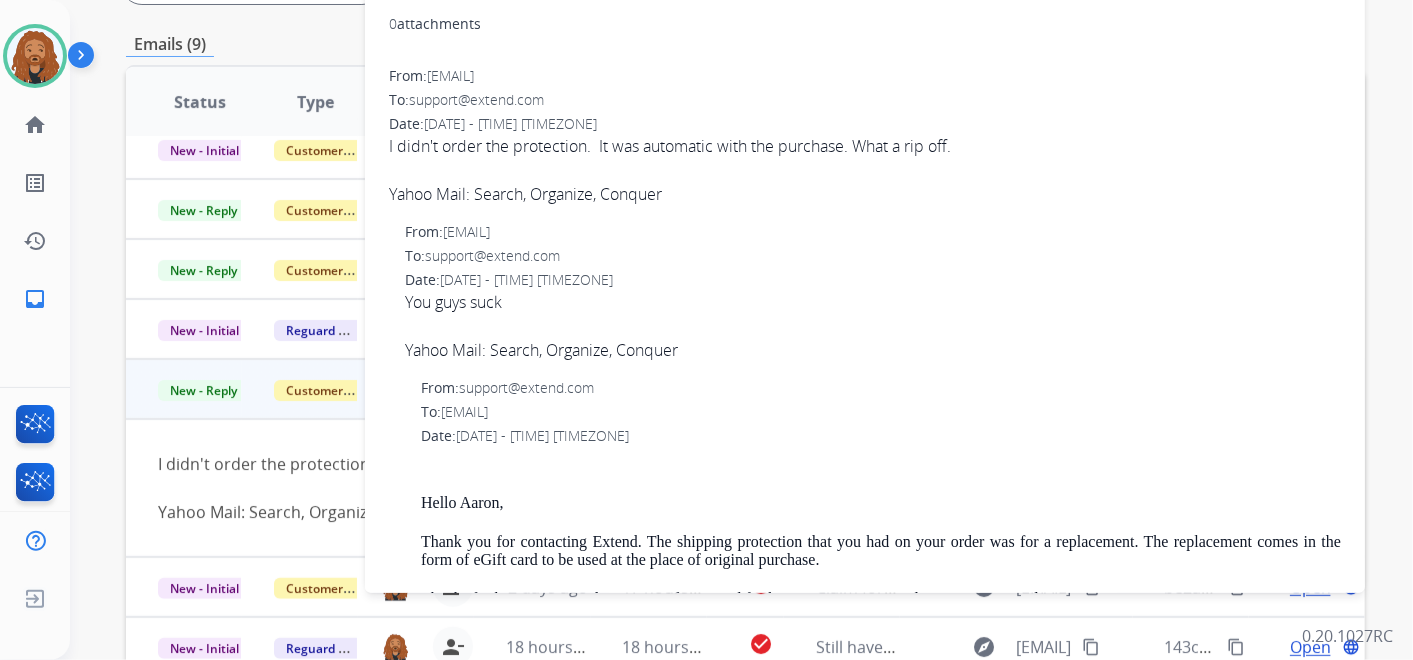 scroll, scrollTop: 351, scrollLeft: 0, axis: vertical 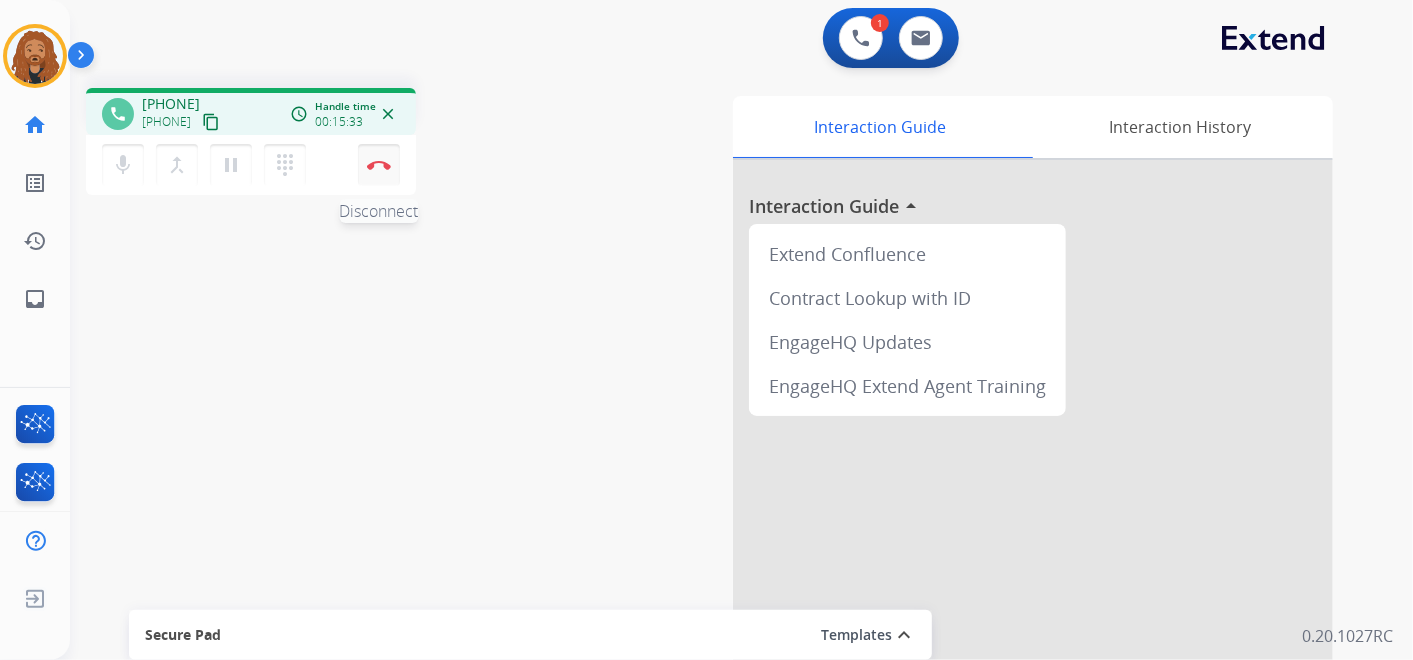 click at bounding box center (379, 165) 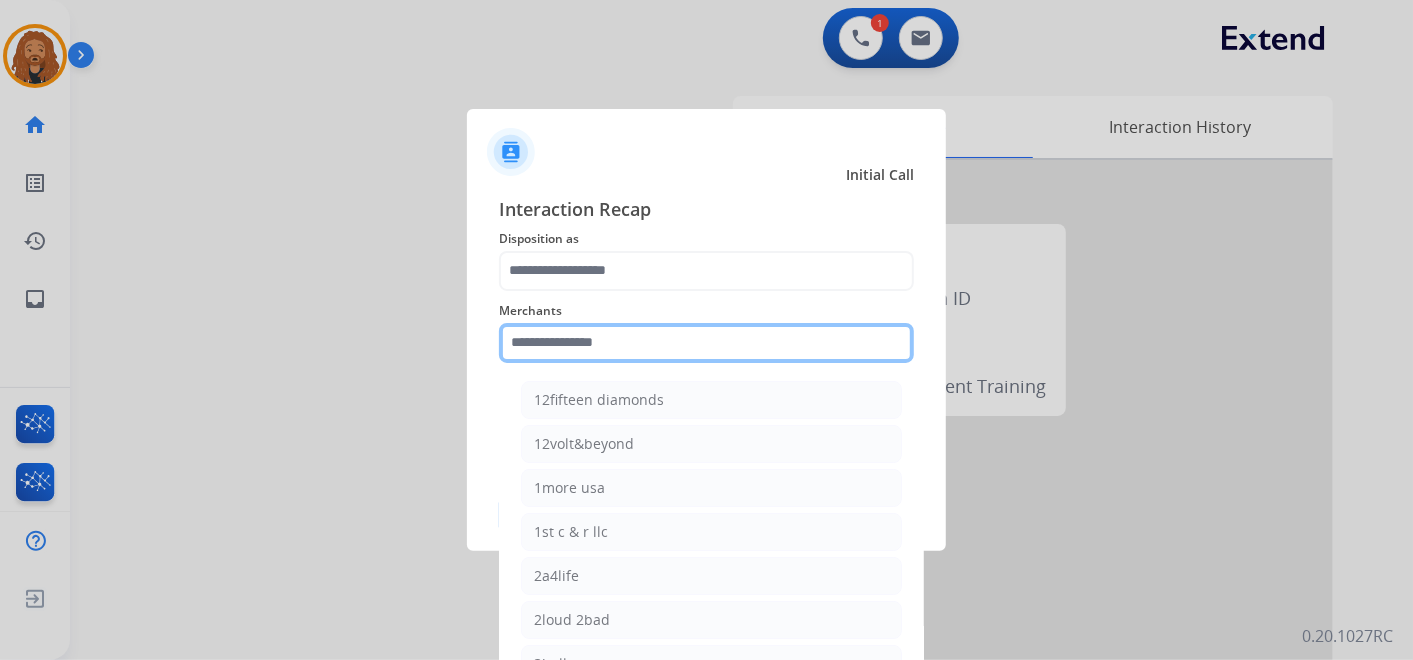 click 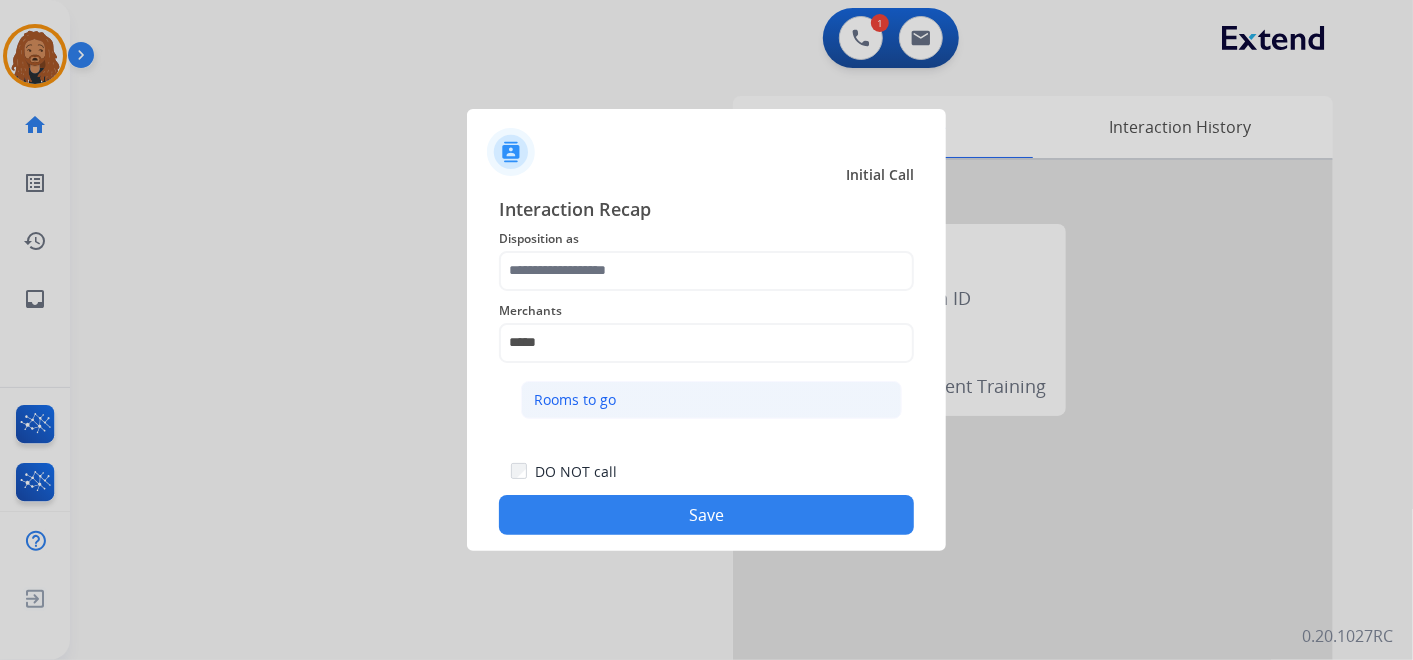 click on "Rooms to go" 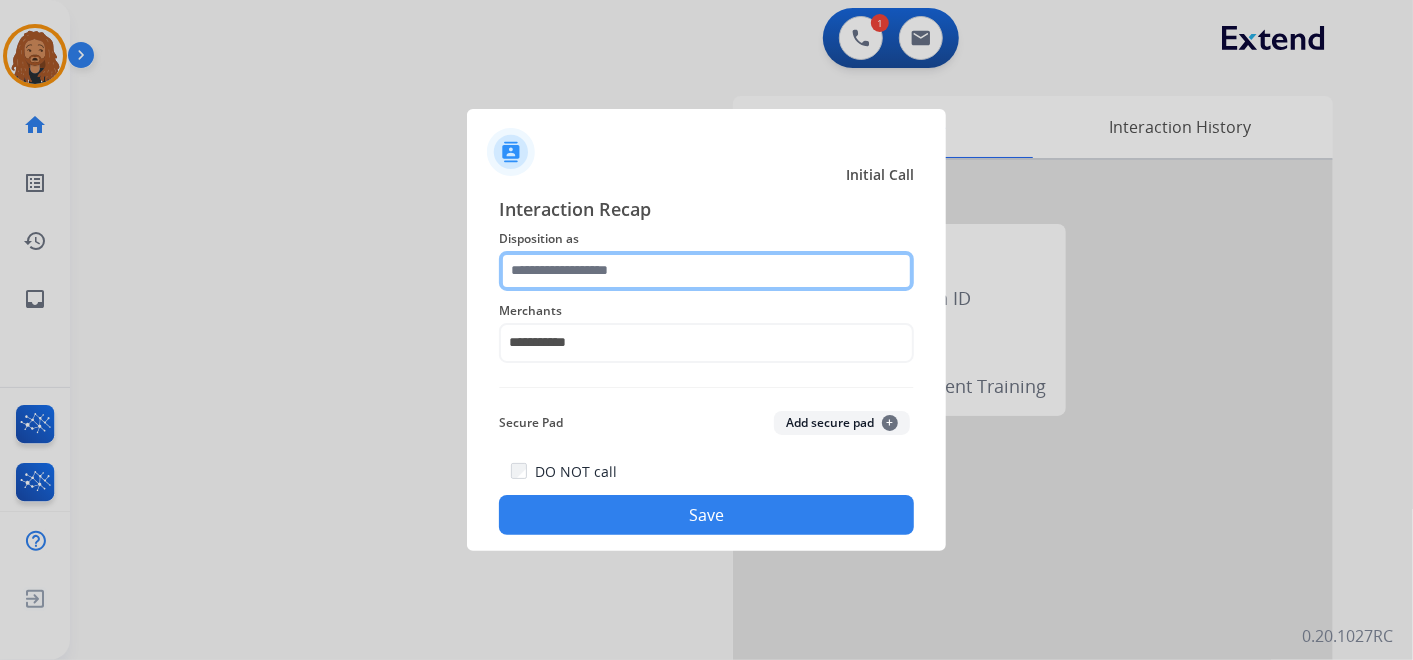 click 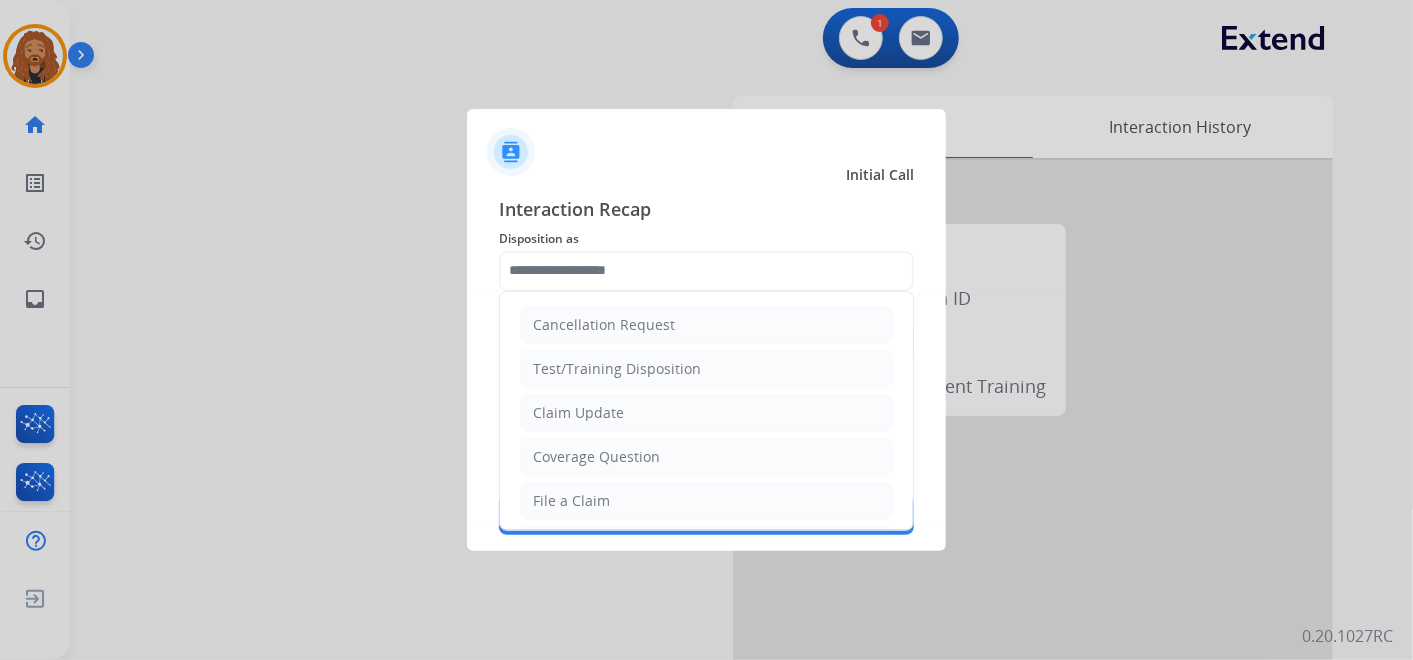 click on "Cancellation Request   Test/Training Disposition   Claim Update   Coverage Question   File a Claim   MyExtend Support   Virtual or Tremendous Card Support   Inquiring about Fraud   Account Update   Resend Contract or Shipping Label   Other   Service Support" 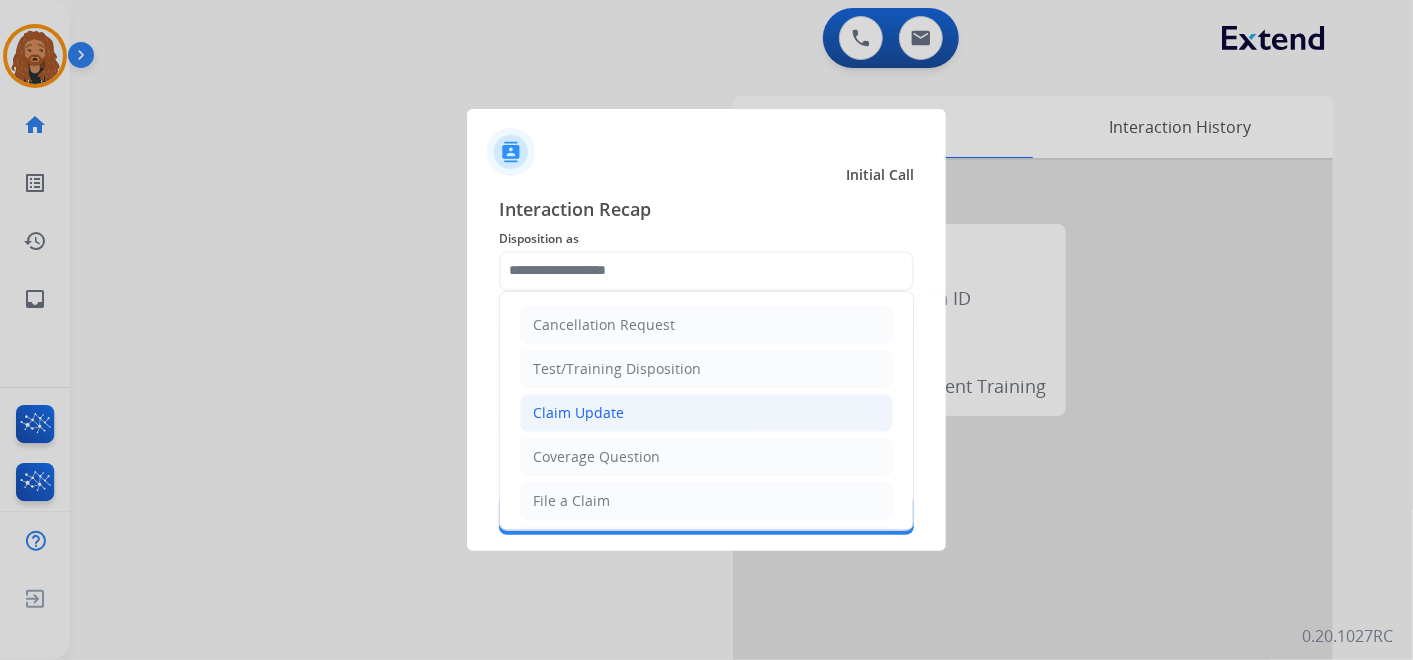click on "Claim Update" 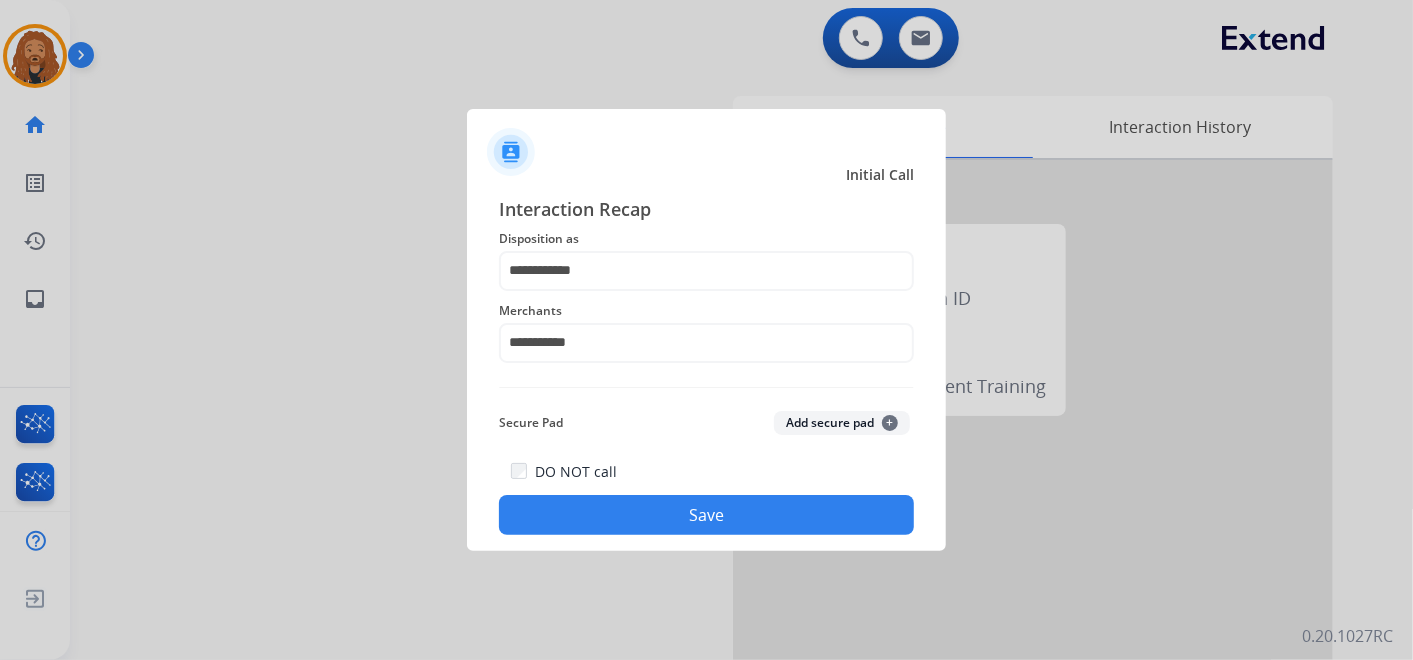 click on "DO NOT call   Save" 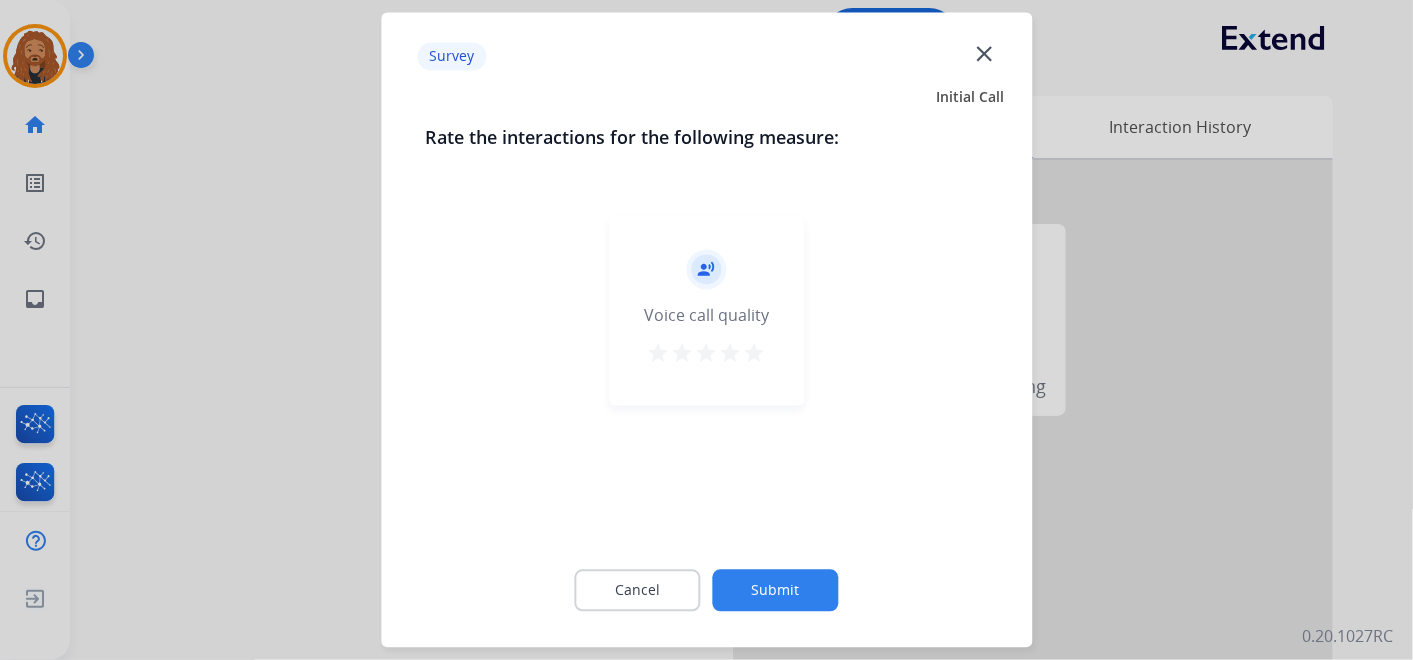 click on "star" at bounding box center (755, 354) 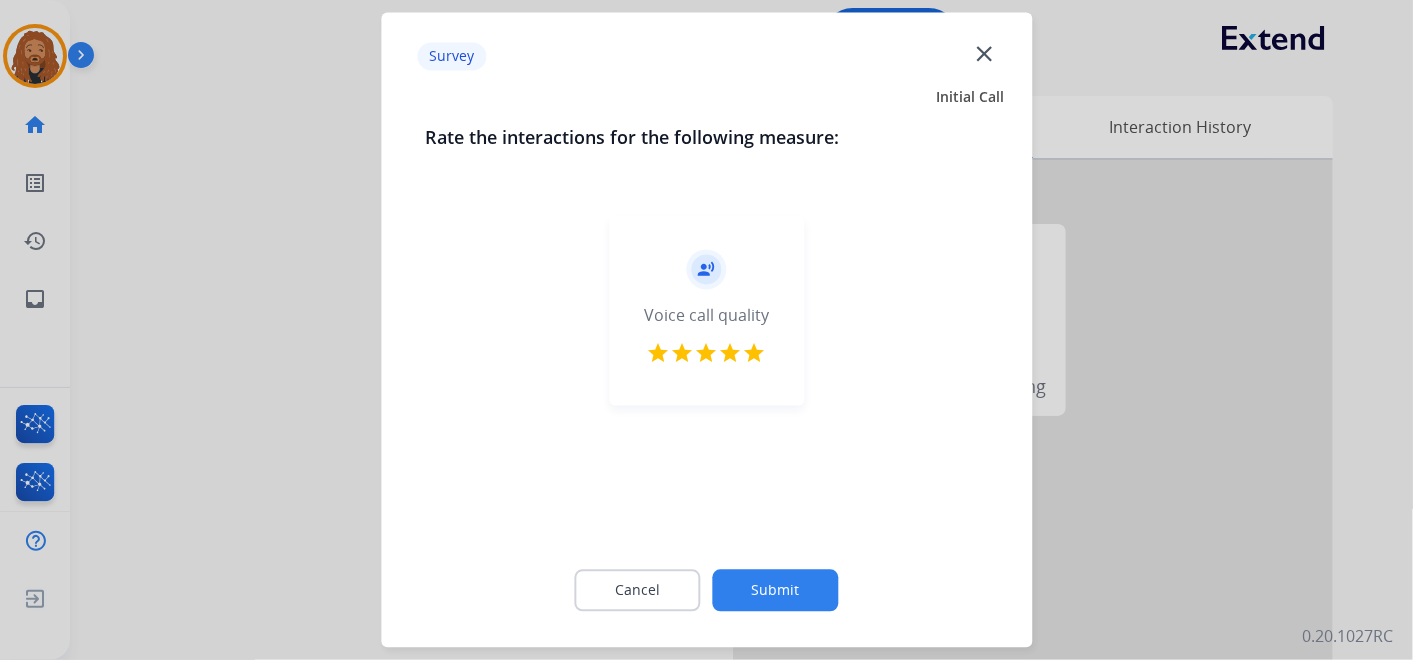 click on "Submit" 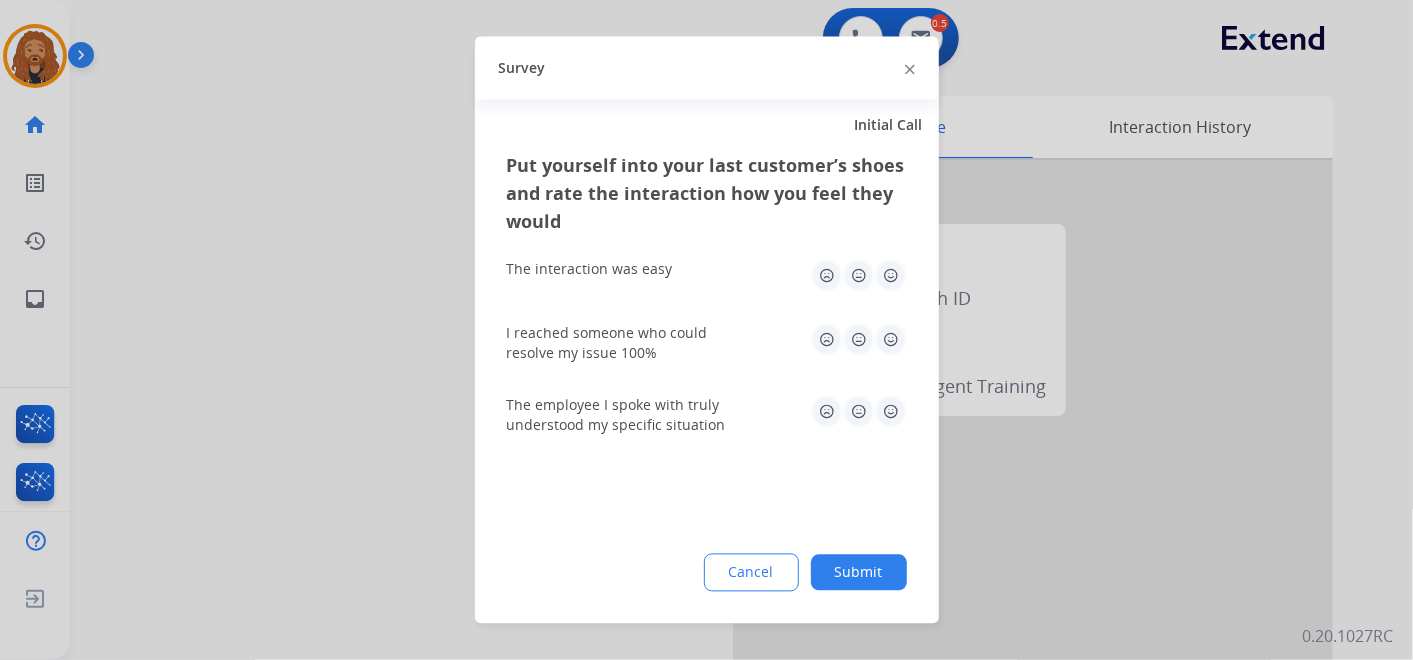 click 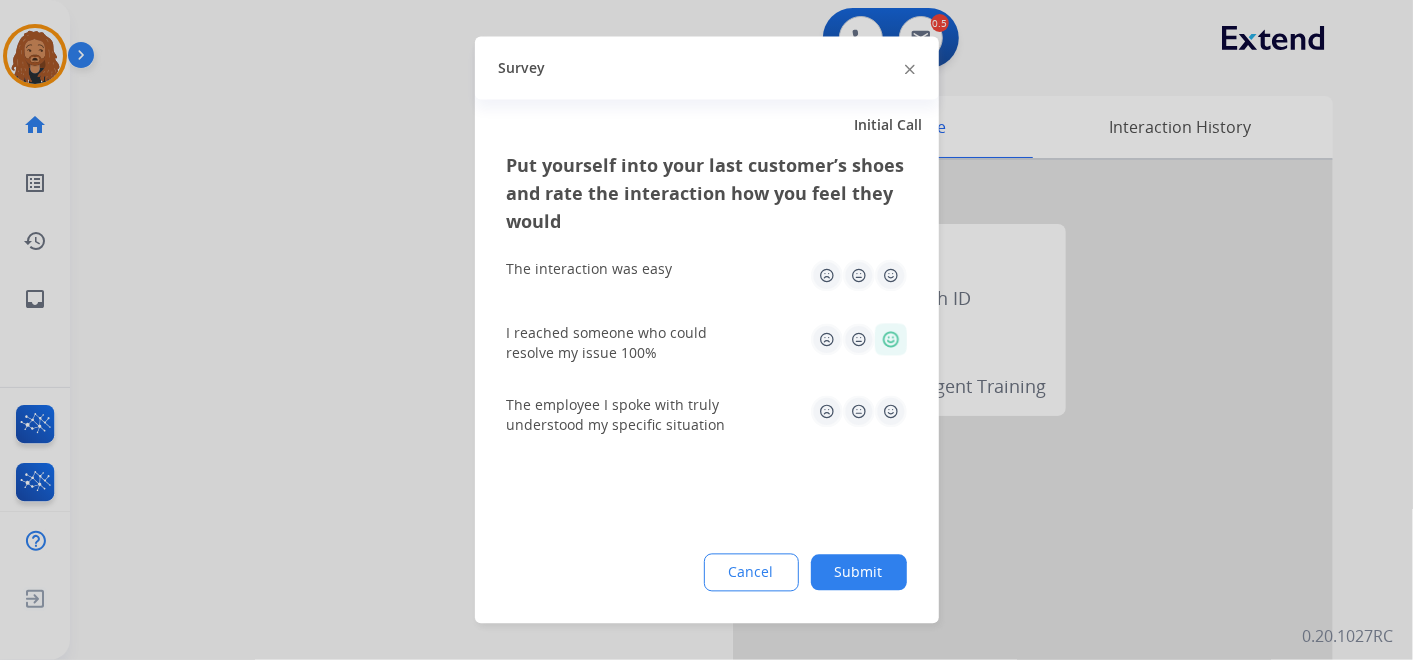click 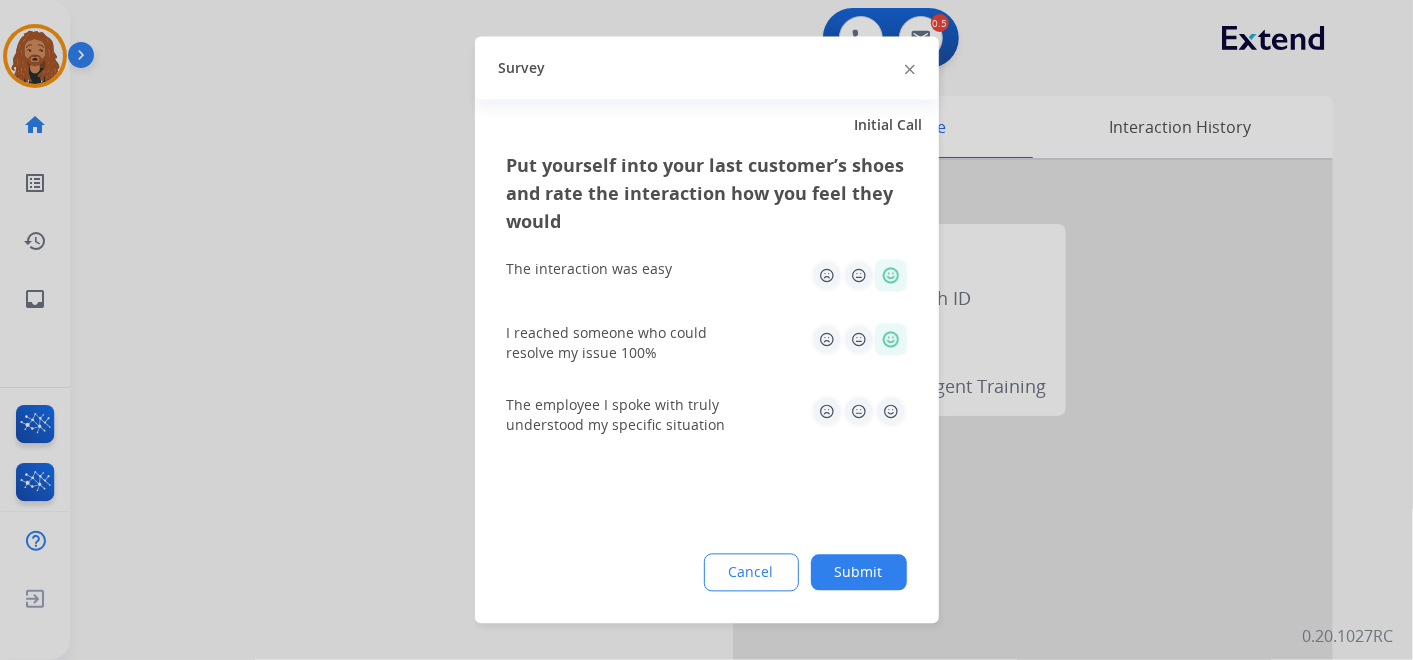 click 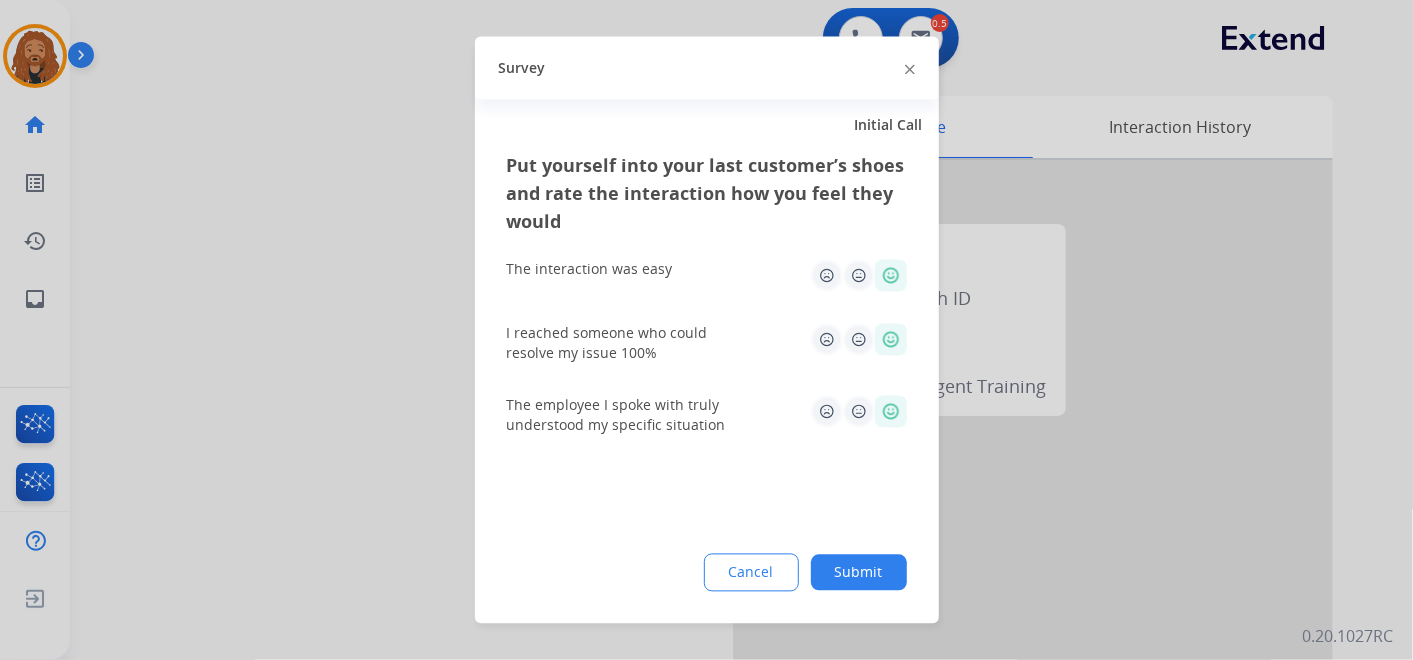click on "Submit" 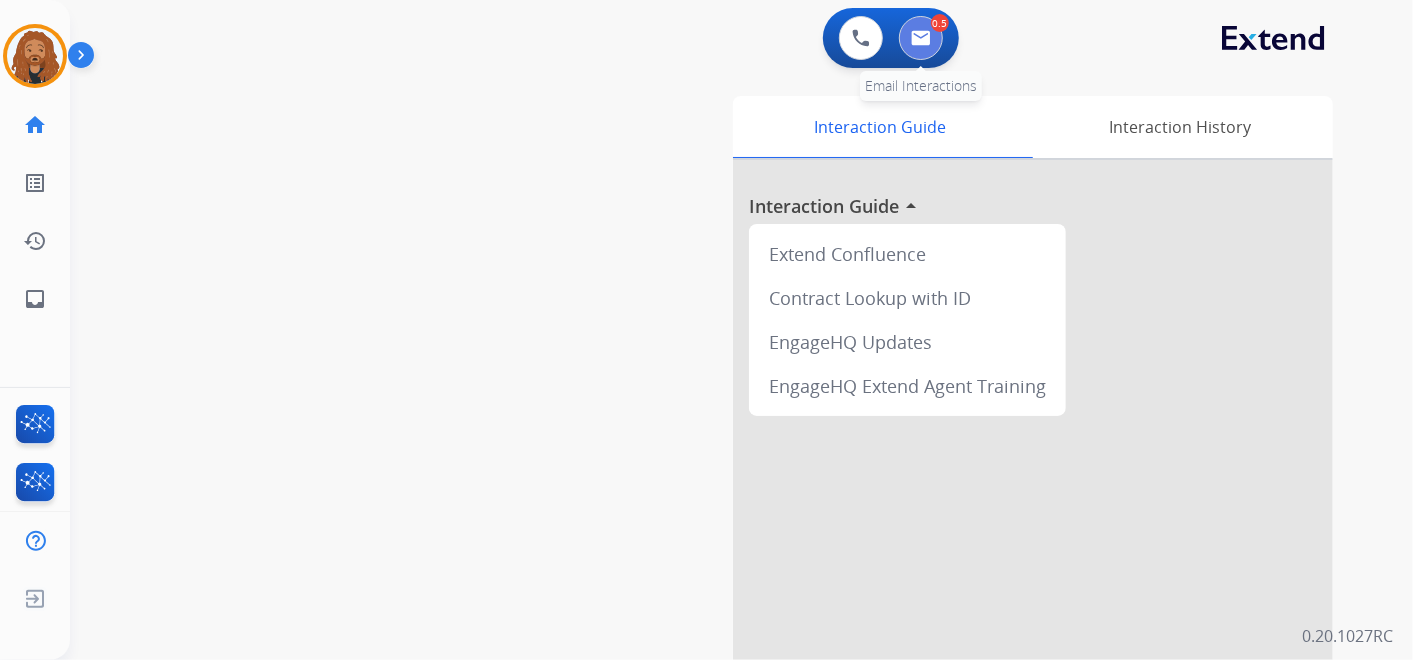 click at bounding box center [921, 38] 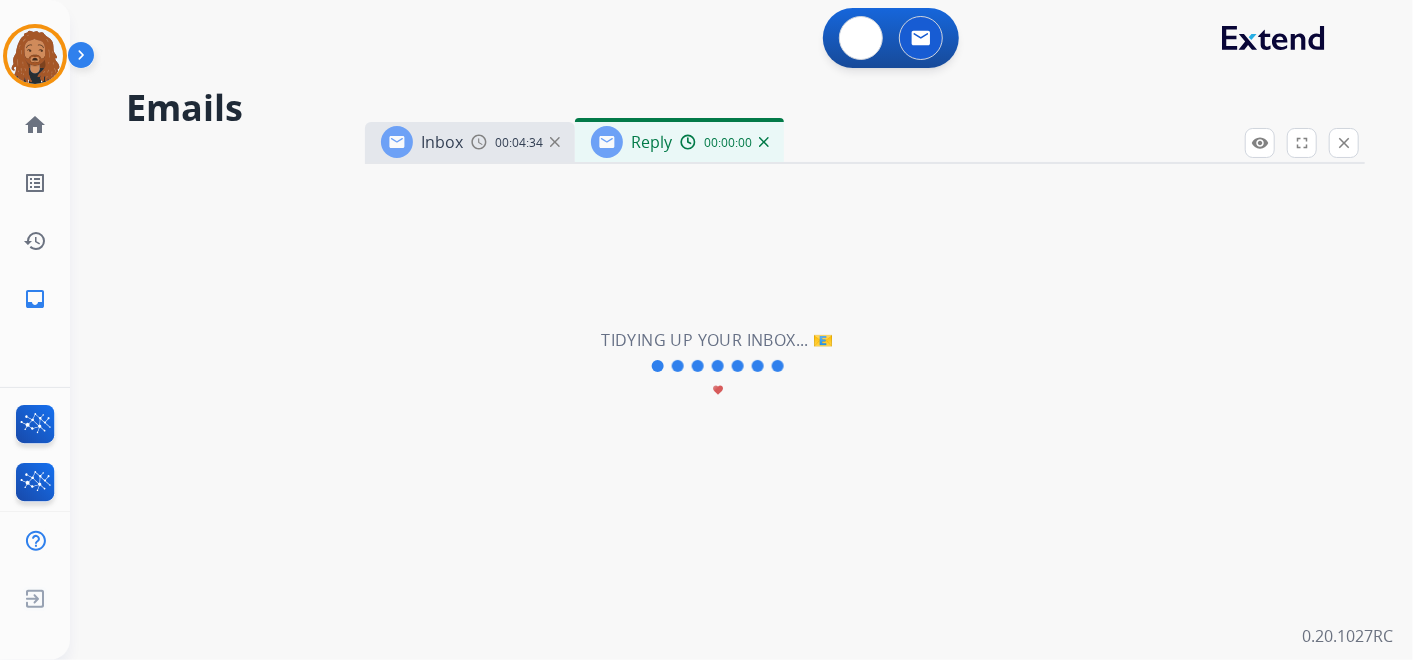 select on "**********" 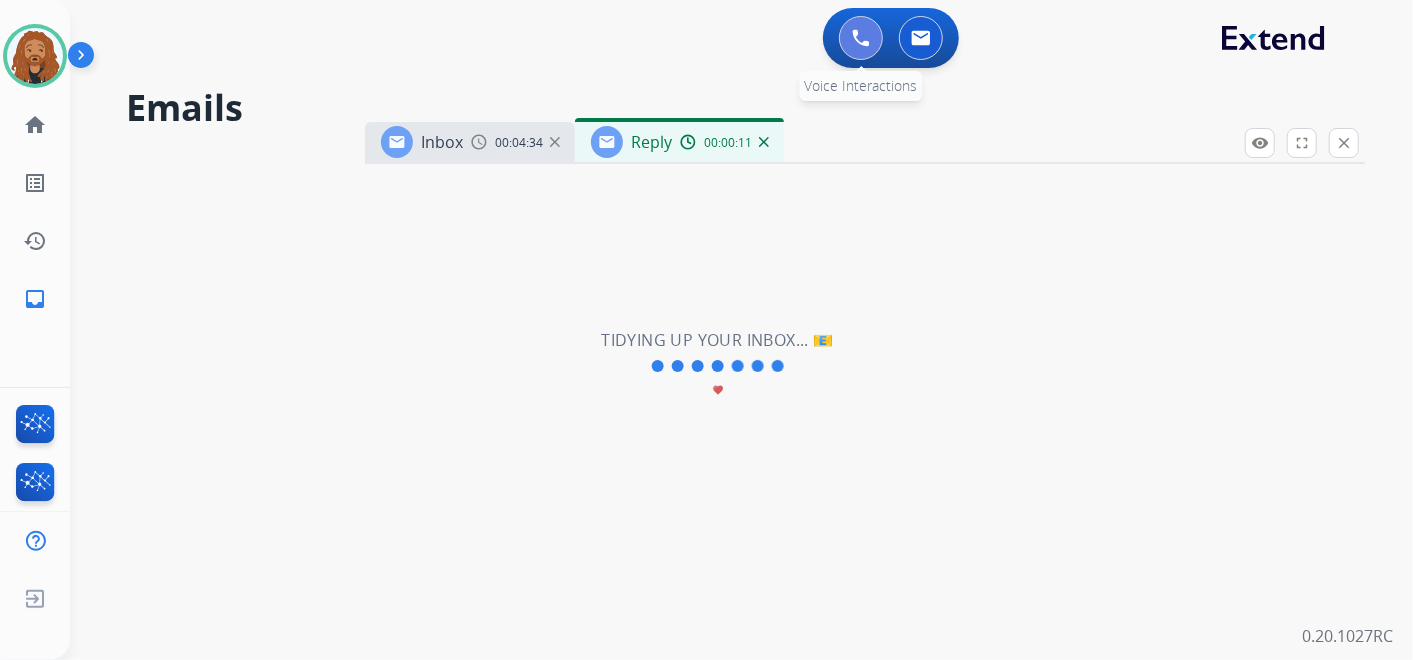 click at bounding box center (861, 38) 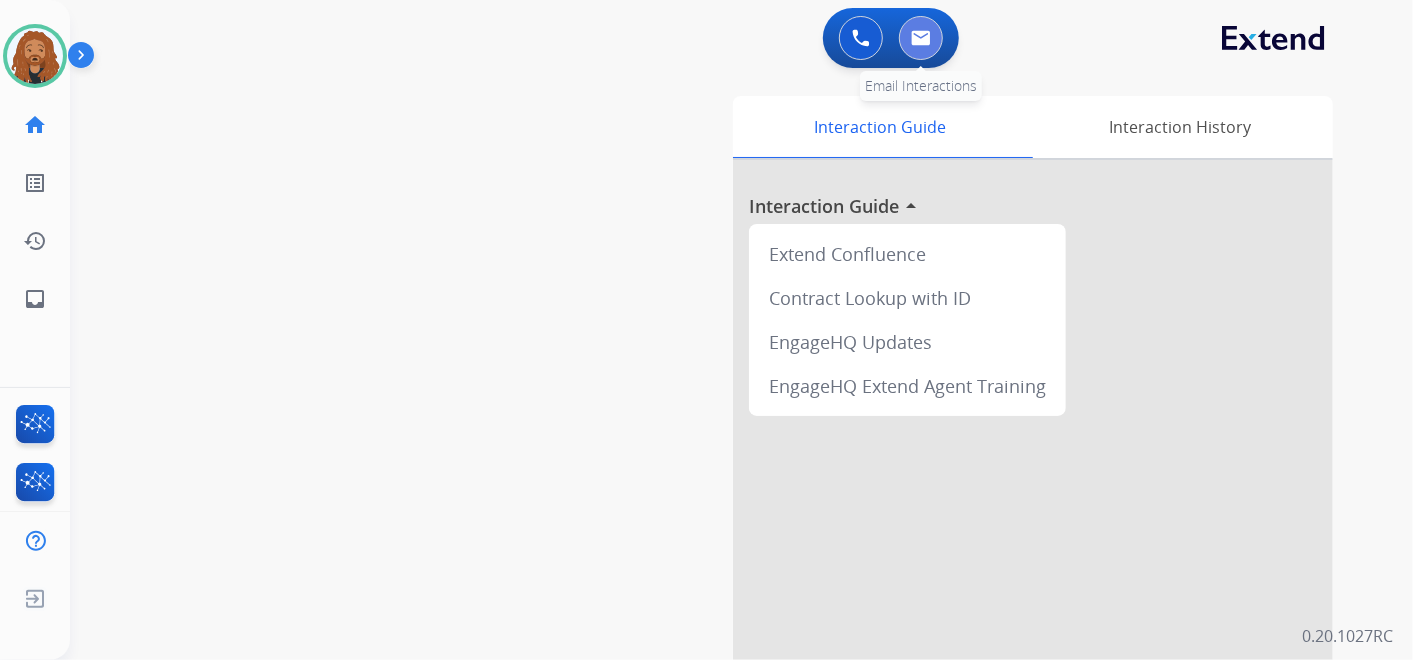click at bounding box center [921, 38] 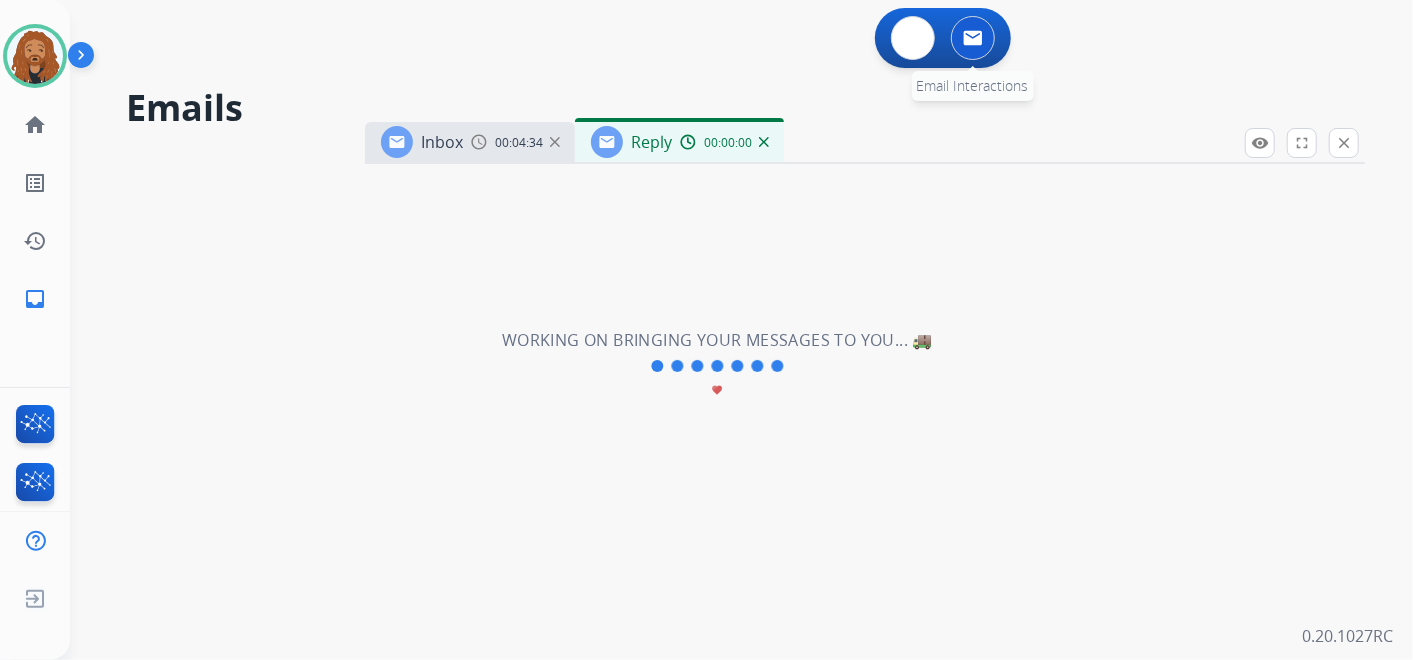select on "**********" 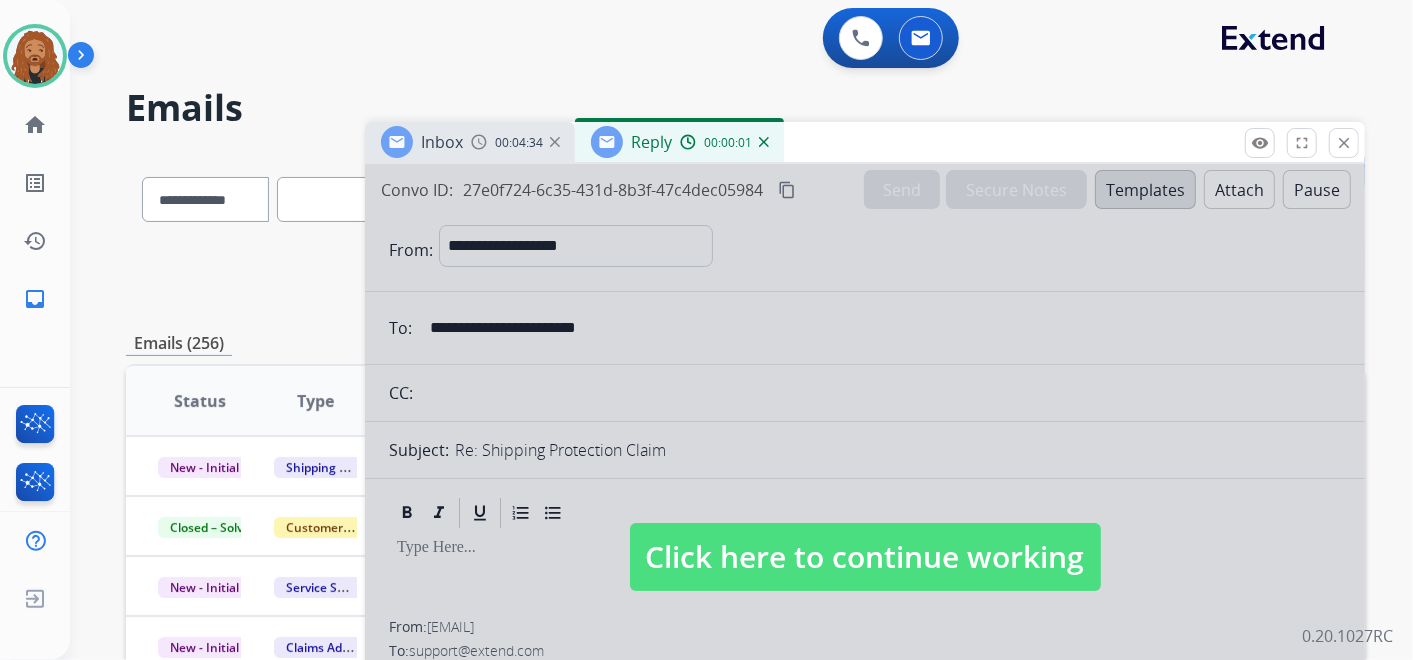 click on "Click here to continue working" at bounding box center (865, 557) 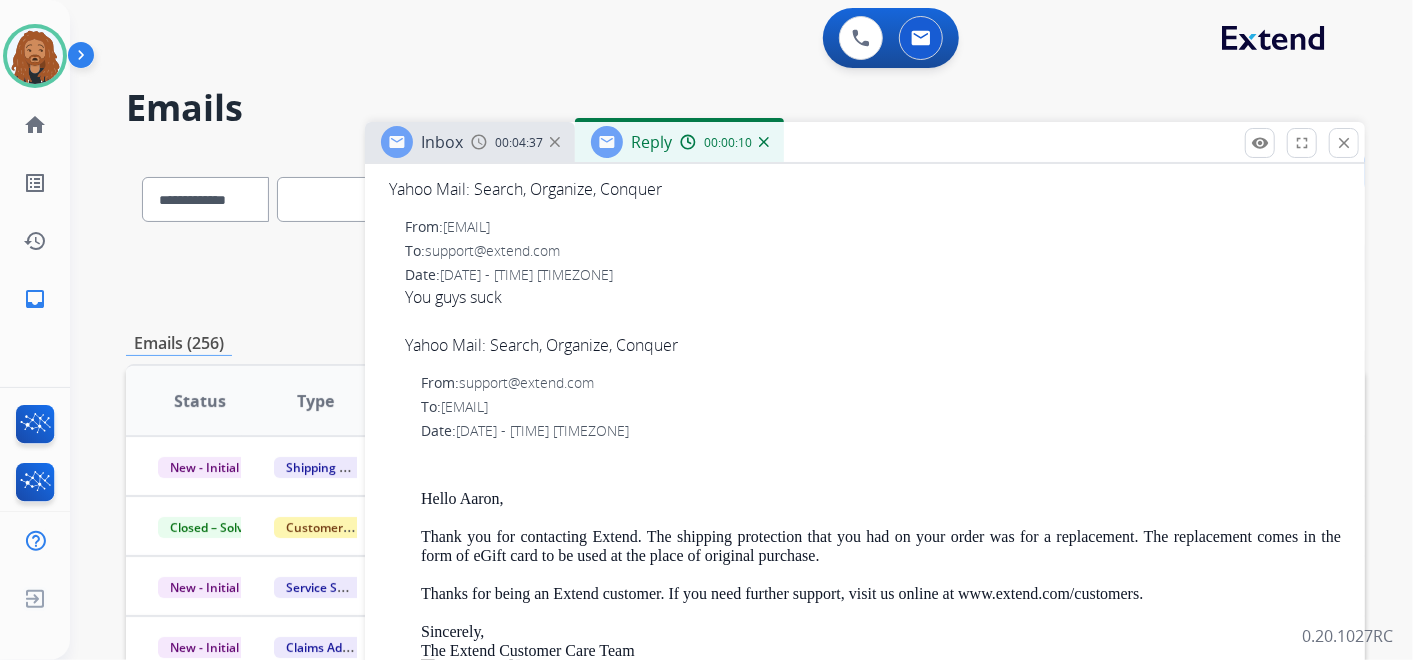 scroll, scrollTop: 444, scrollLeft: 0, axis: vertical 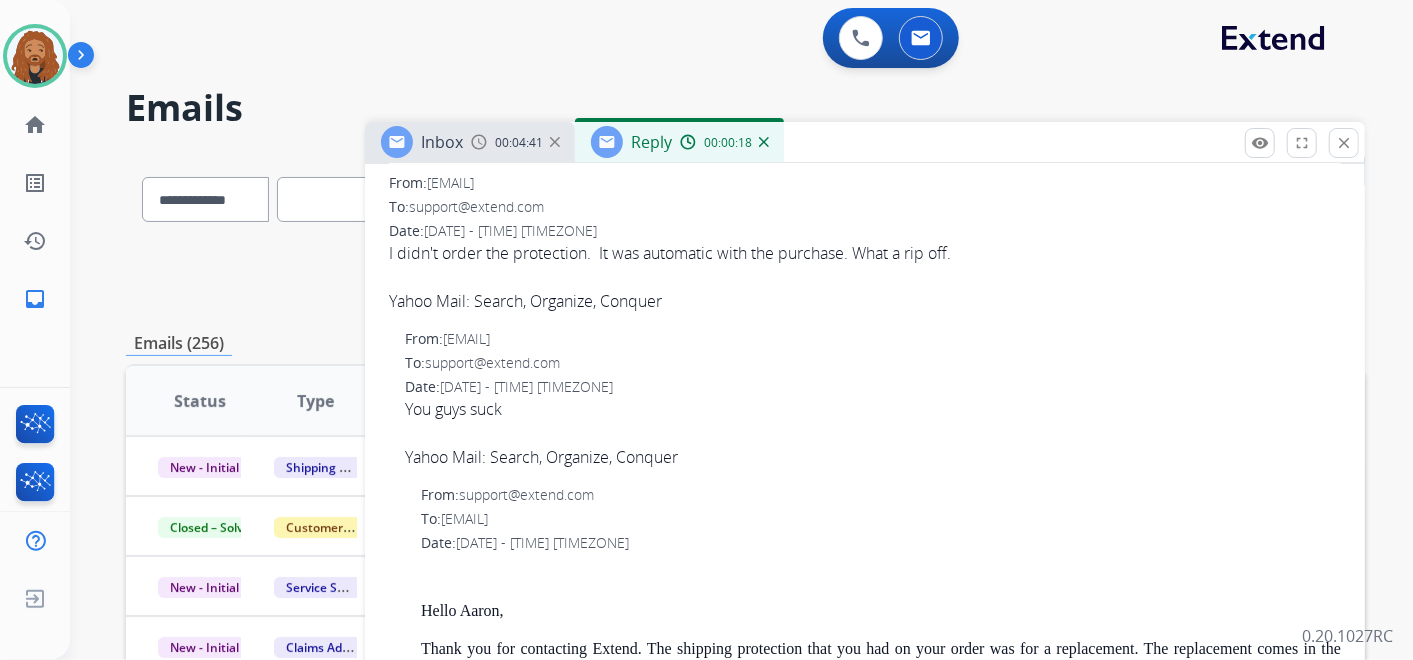 click at bounding box center [764, 142] 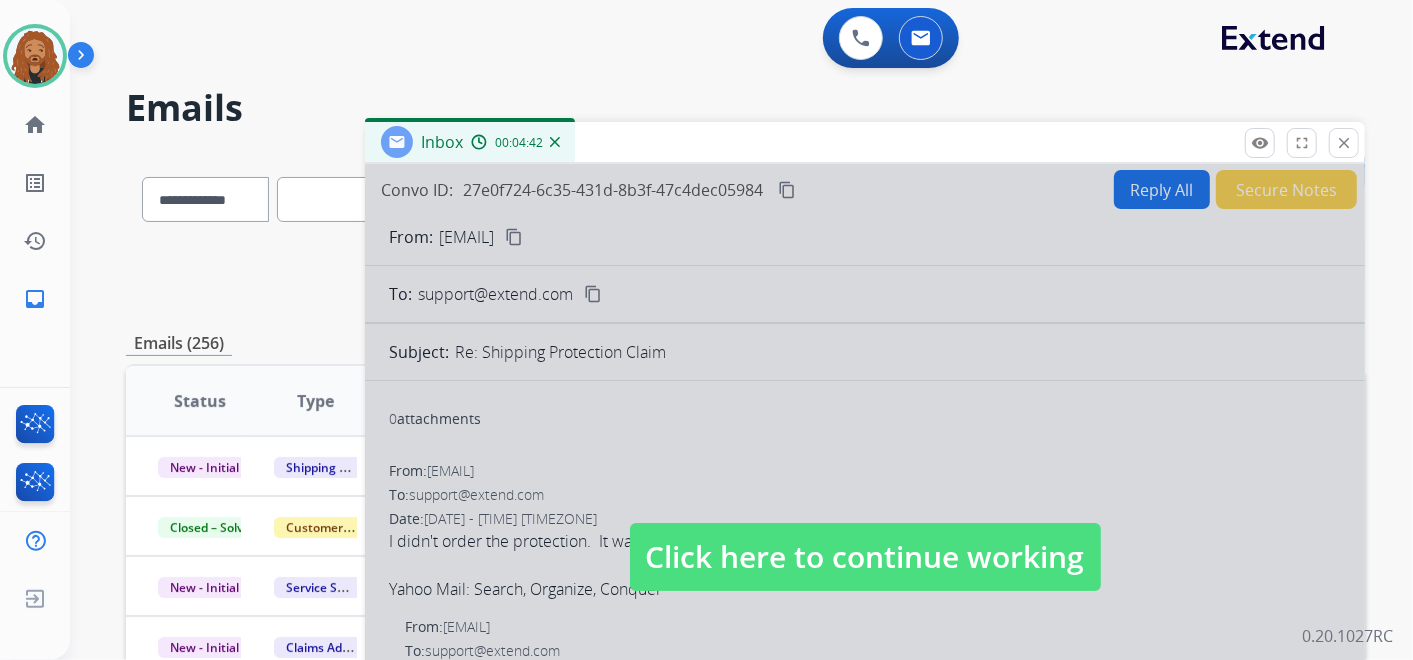 click at bounding box center [865, 537] 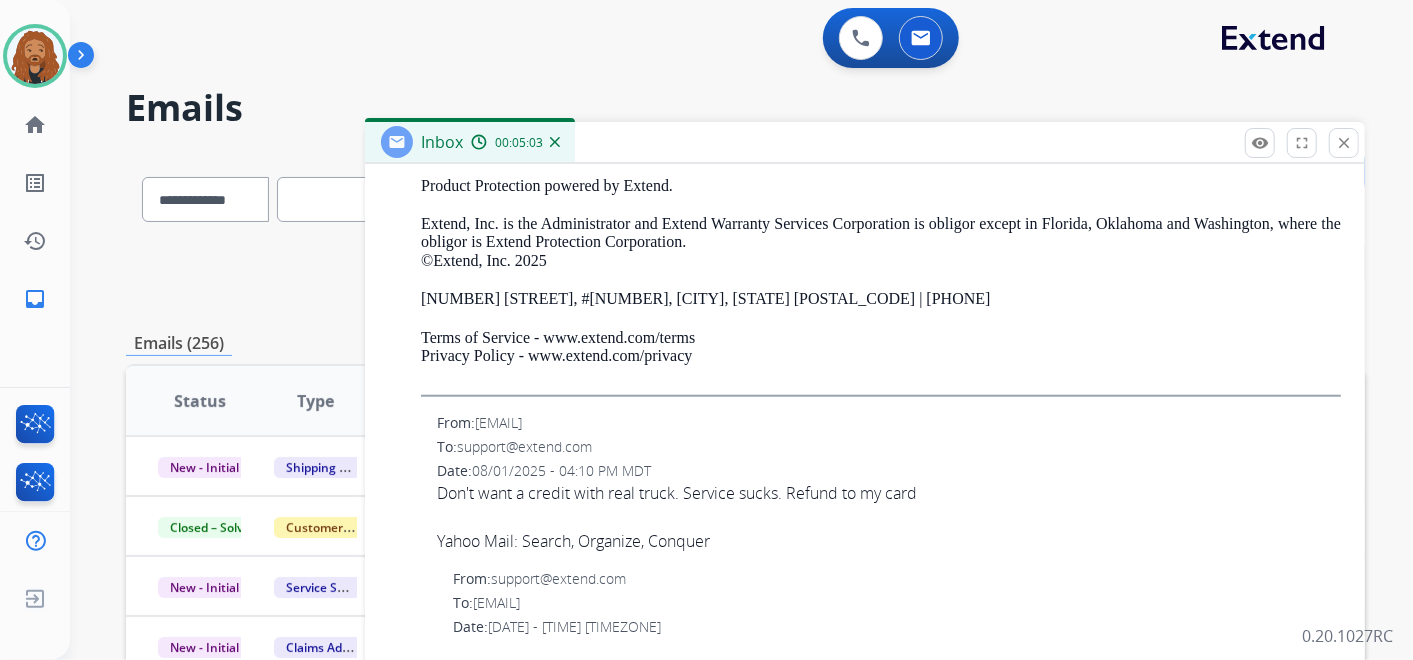 scroll, scrollTop: 1414, scrollLeft: 0, axis: vertical 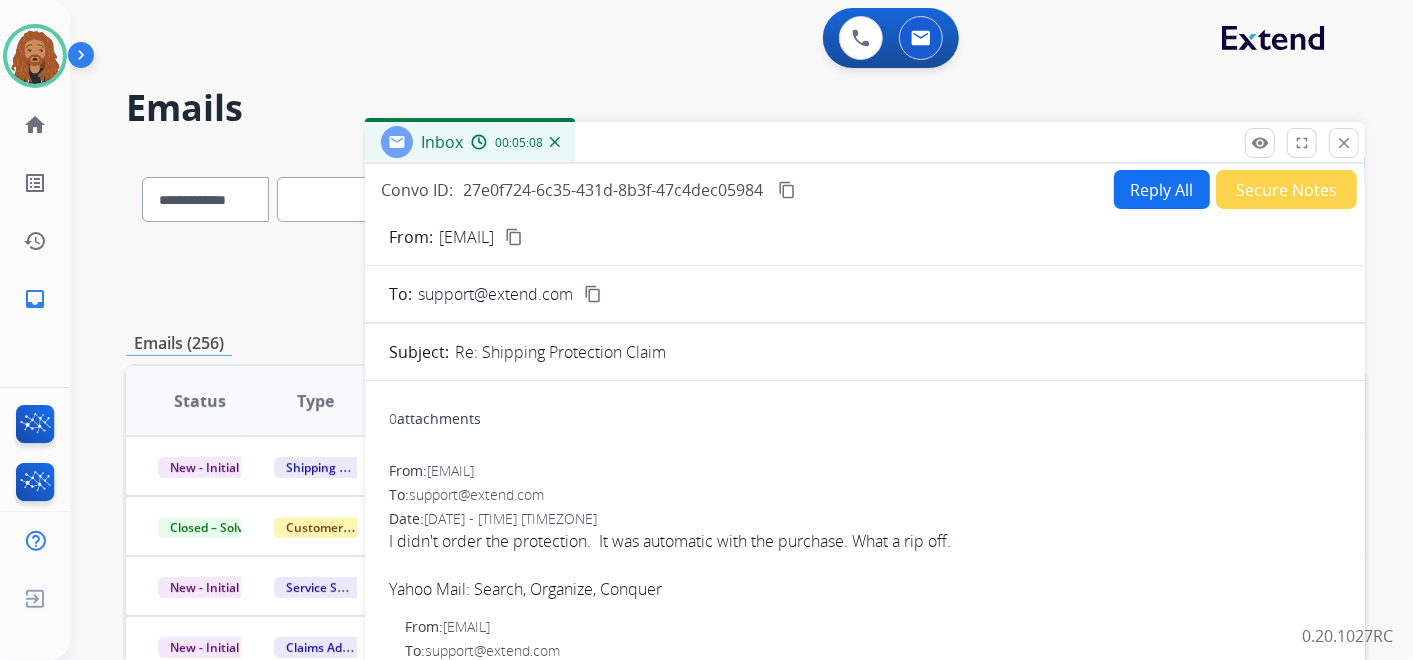 click on "Reply All" at bounding box center (1162, 189) 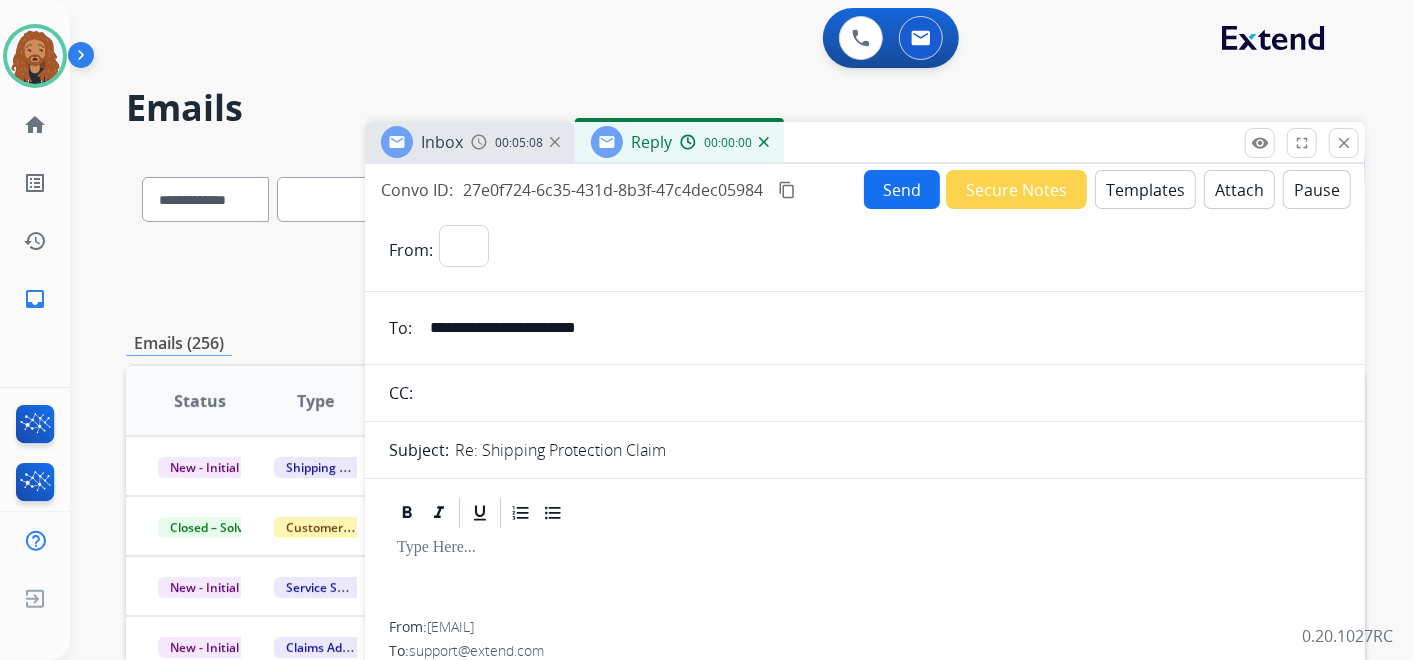 select on "**********" 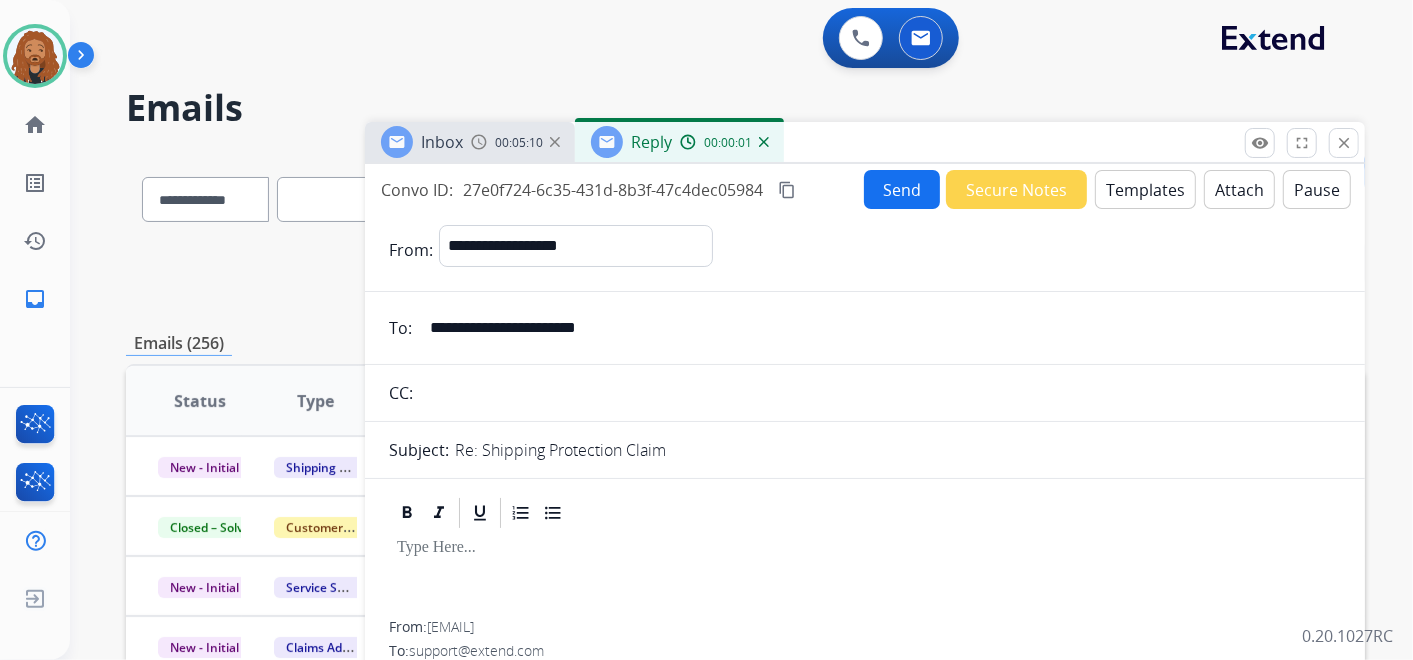 click on "Templates" at bounding box center (1145, 189) 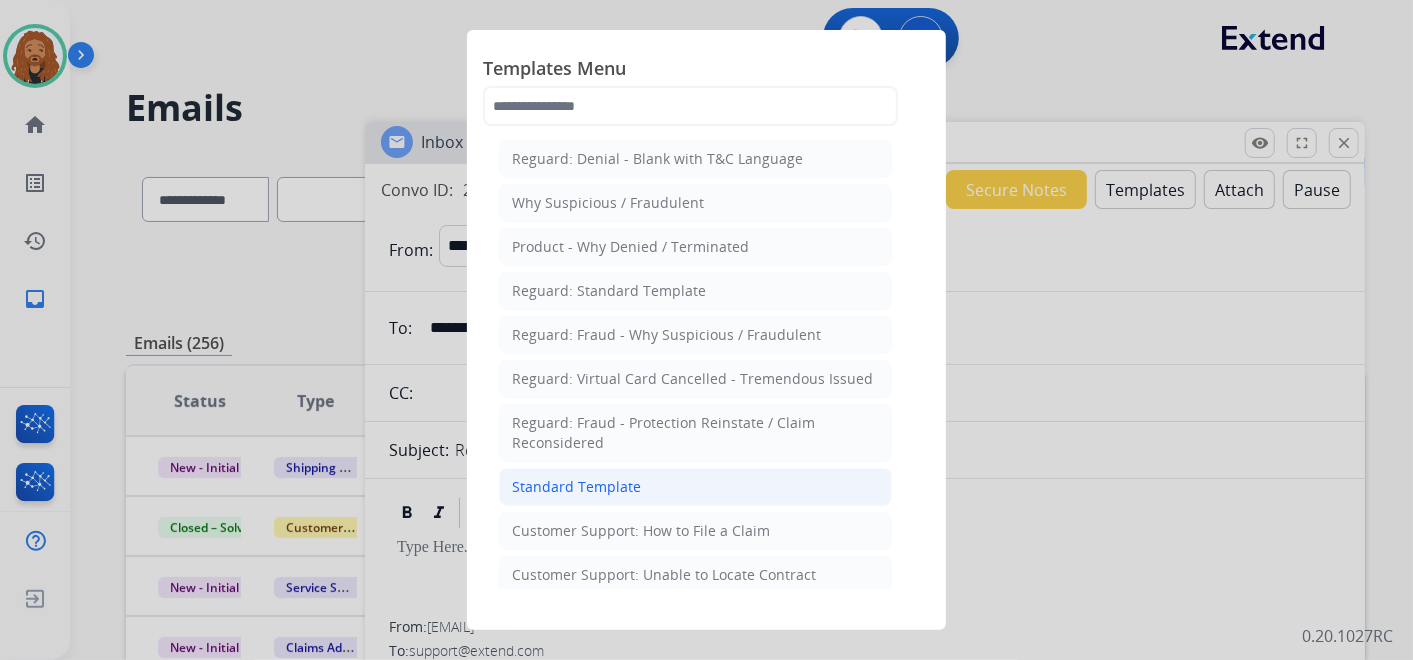 click on "Standard Template" 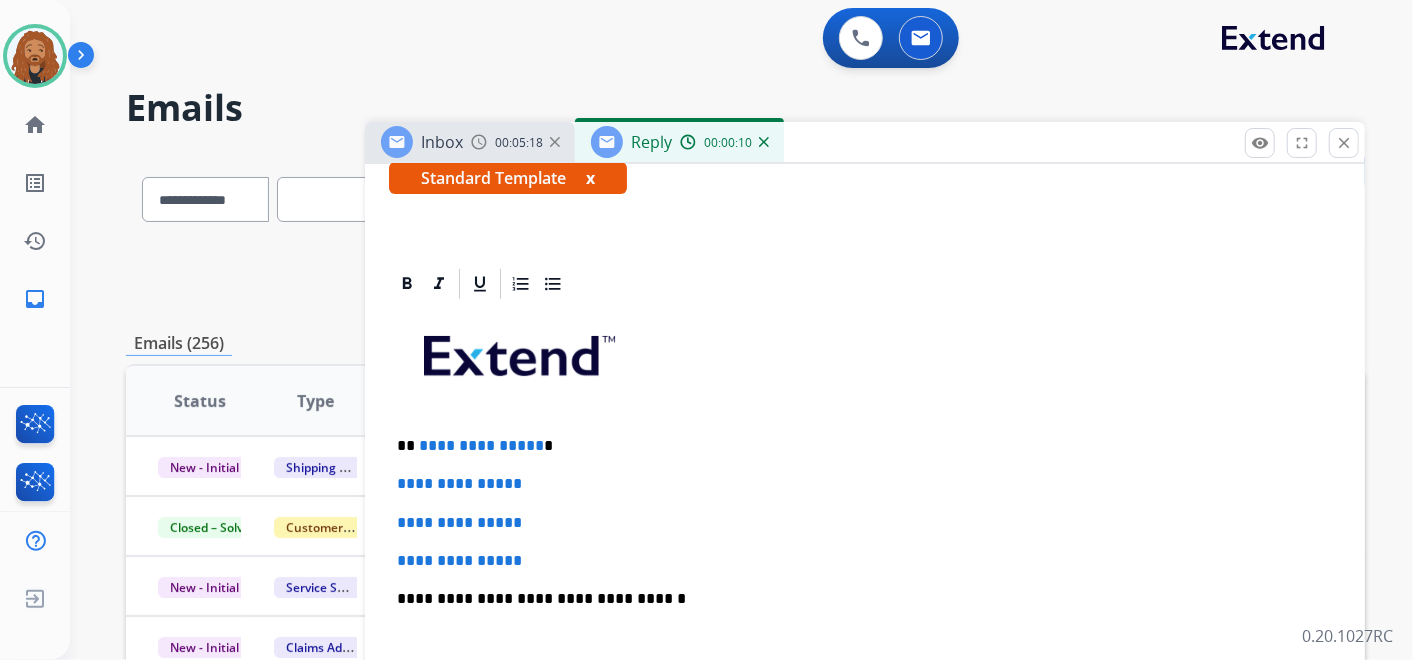 scroll, scrollTop: 333, scrollLeft: 0, axis: vertical 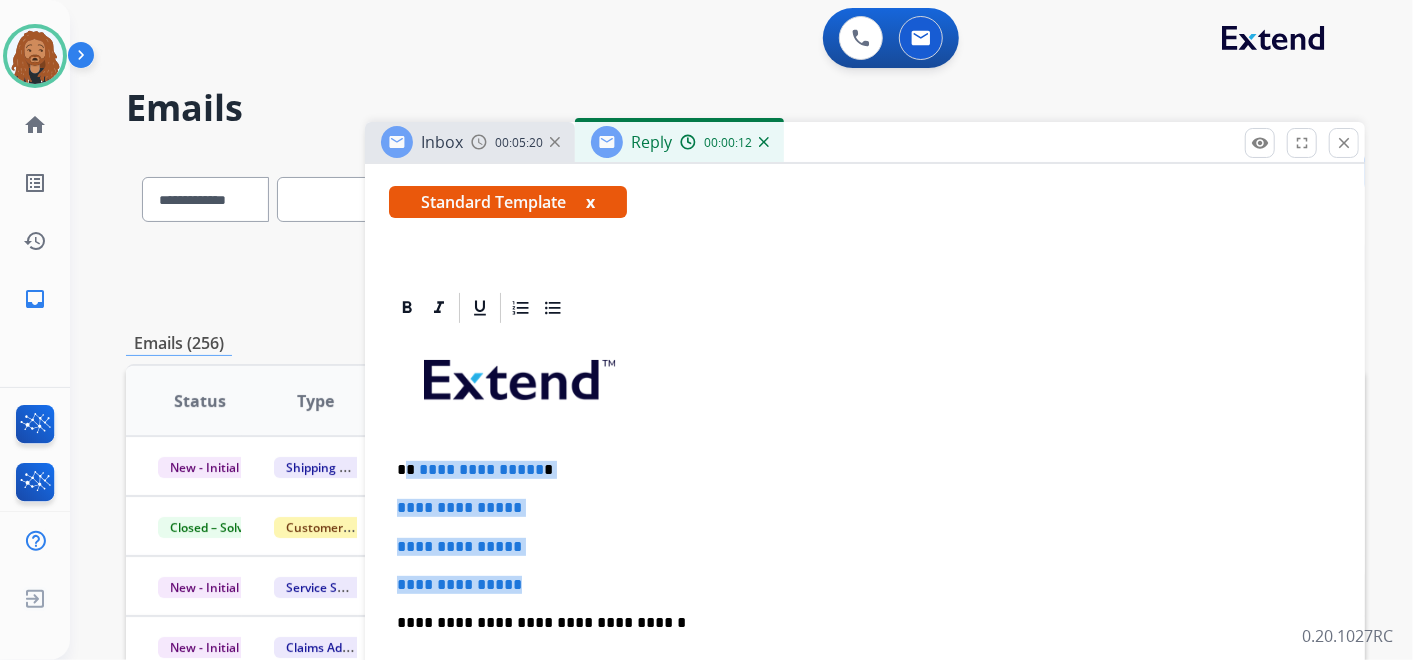 drag, startPoint x: 539, startPoint y: 582, endPoint x: 407, endPoint y: 445, distance: 190.24458 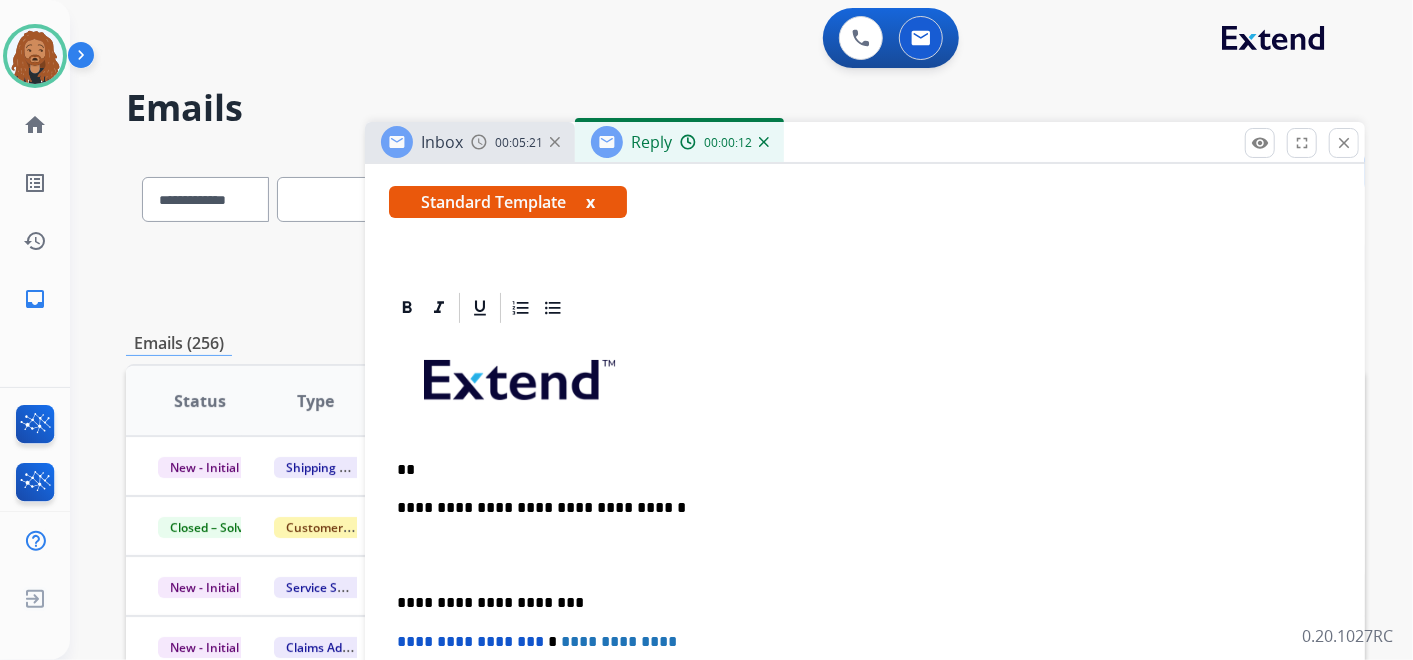 type 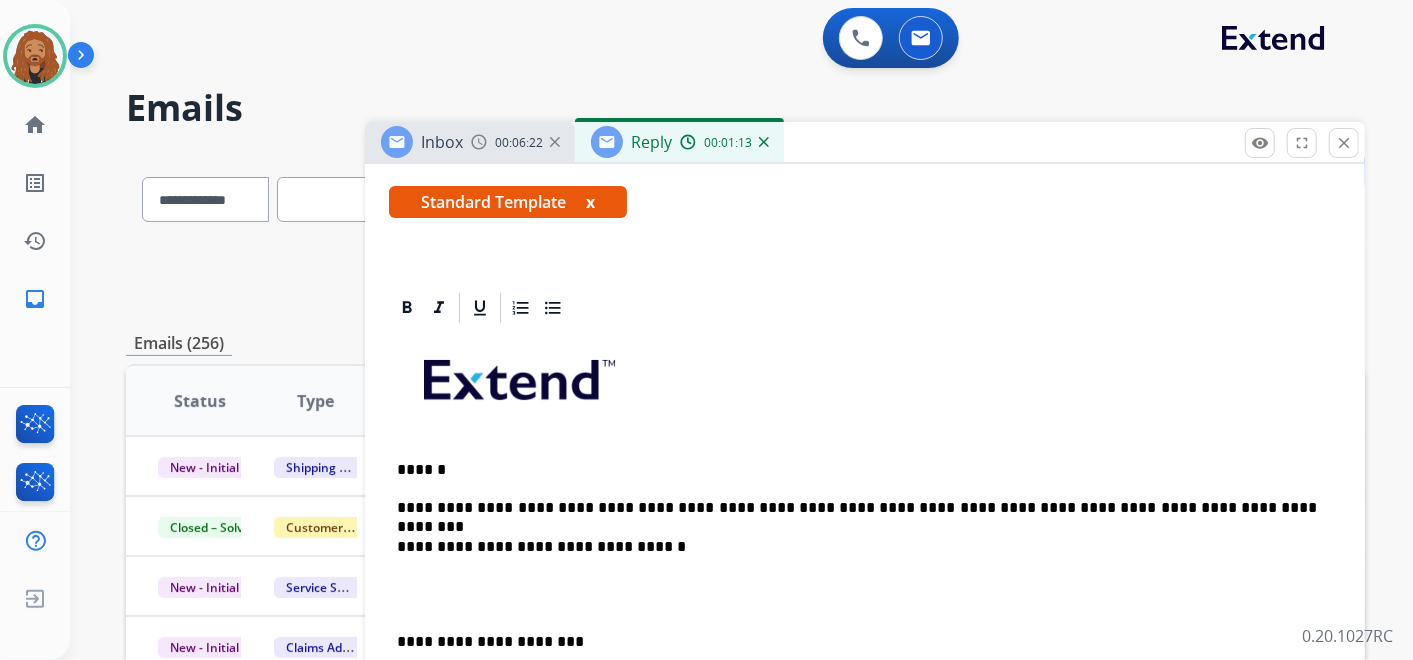 click on "**********" at bounding box center (857, 508) 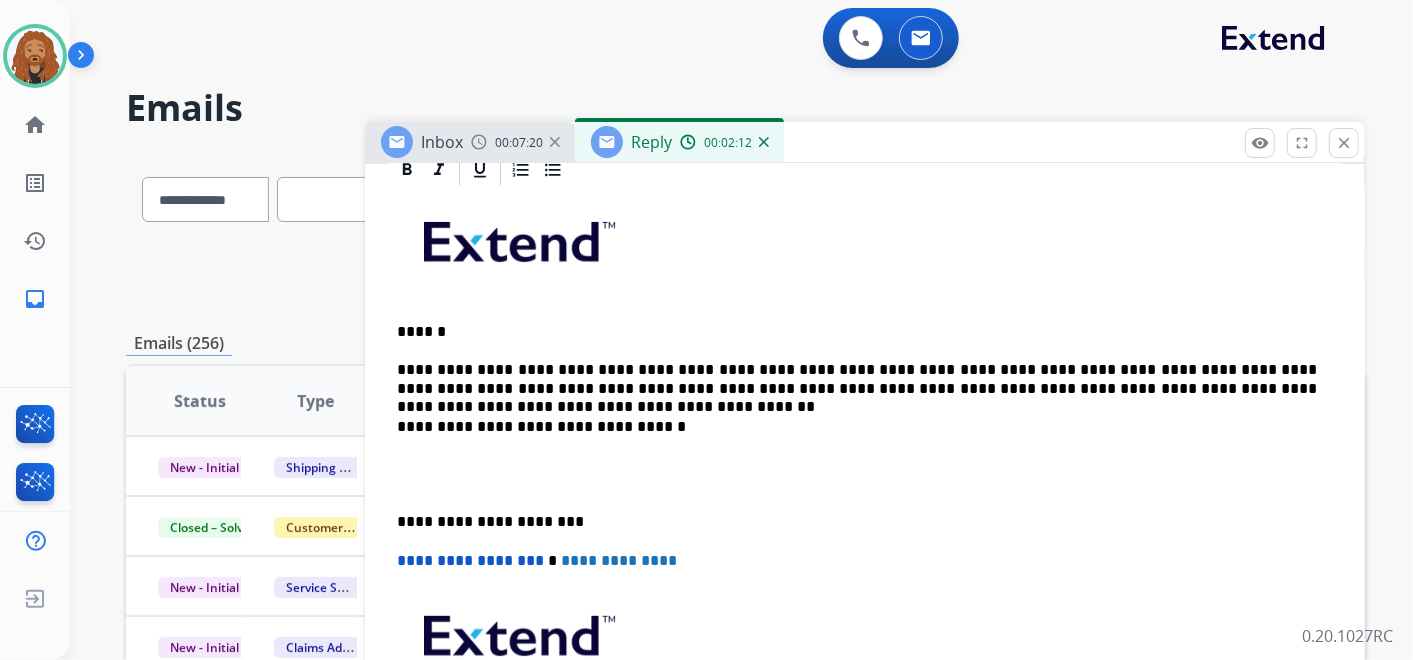 scroll, scrollTop: 457, scrollLeft: 0, axis: vertical 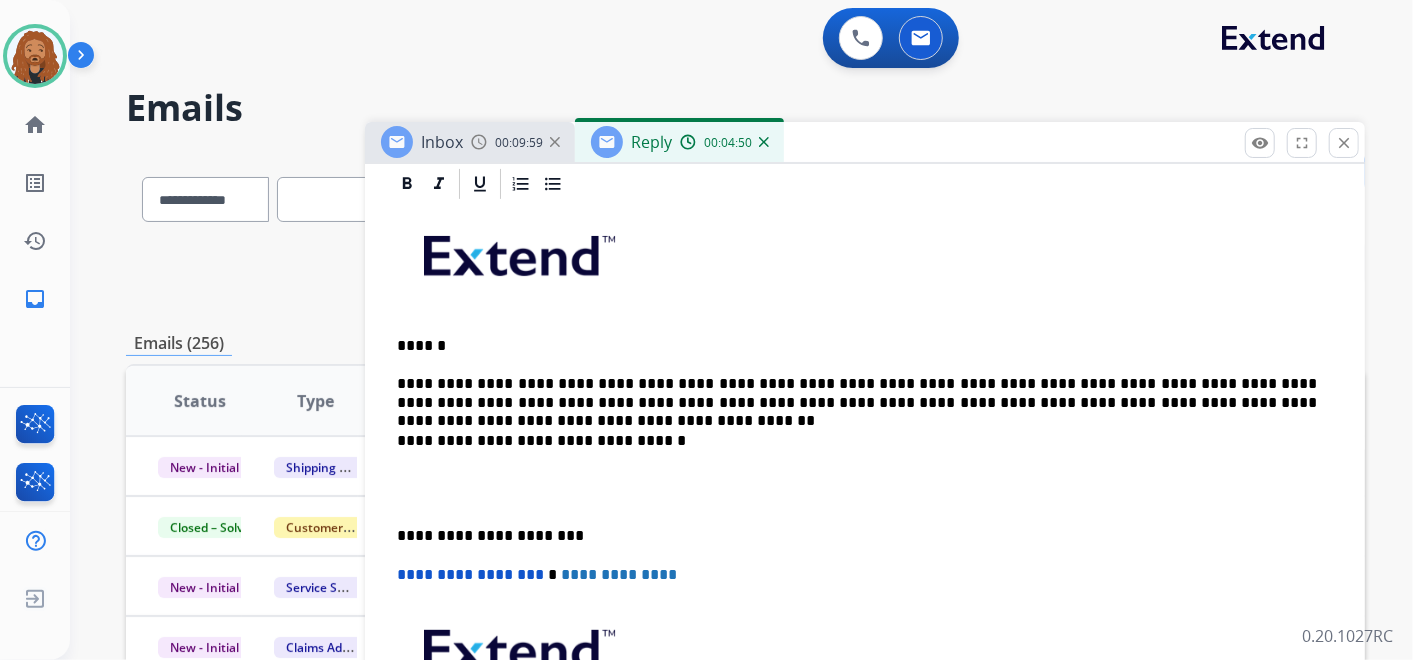 click at bounding box center (865, 488) 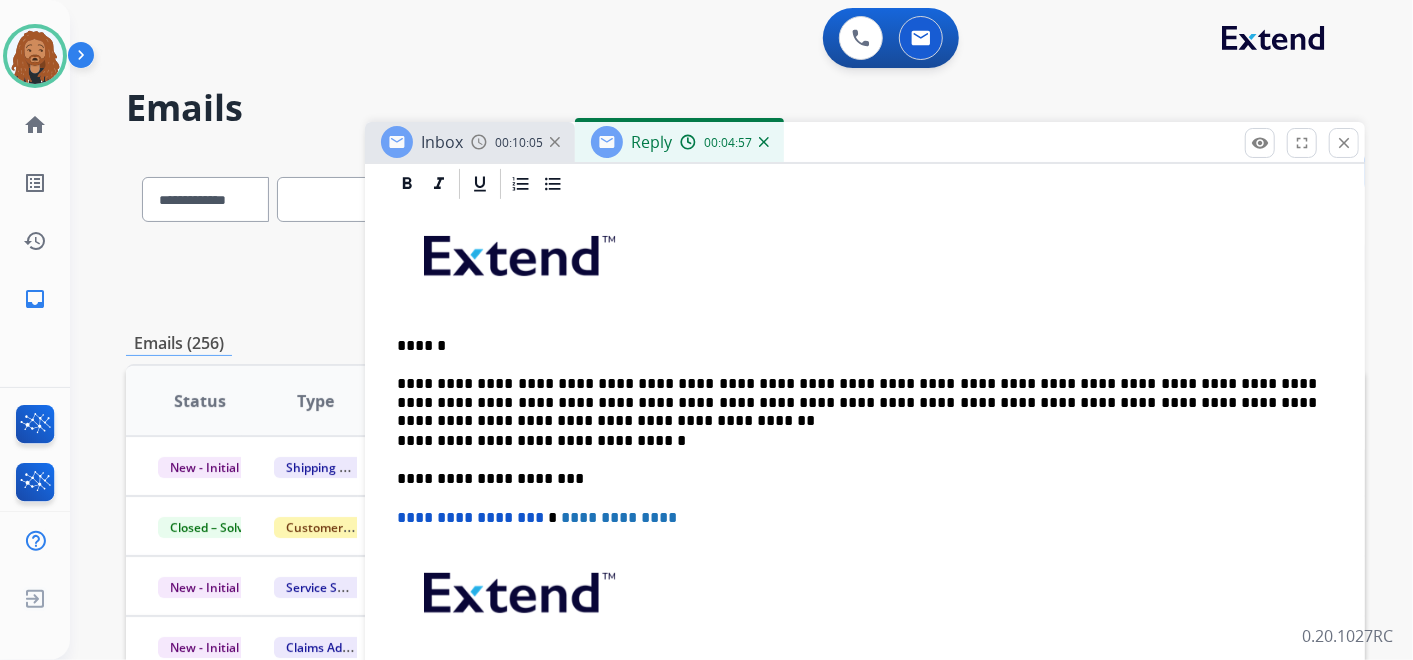 click on "**********" at bounding box center [857, 393] 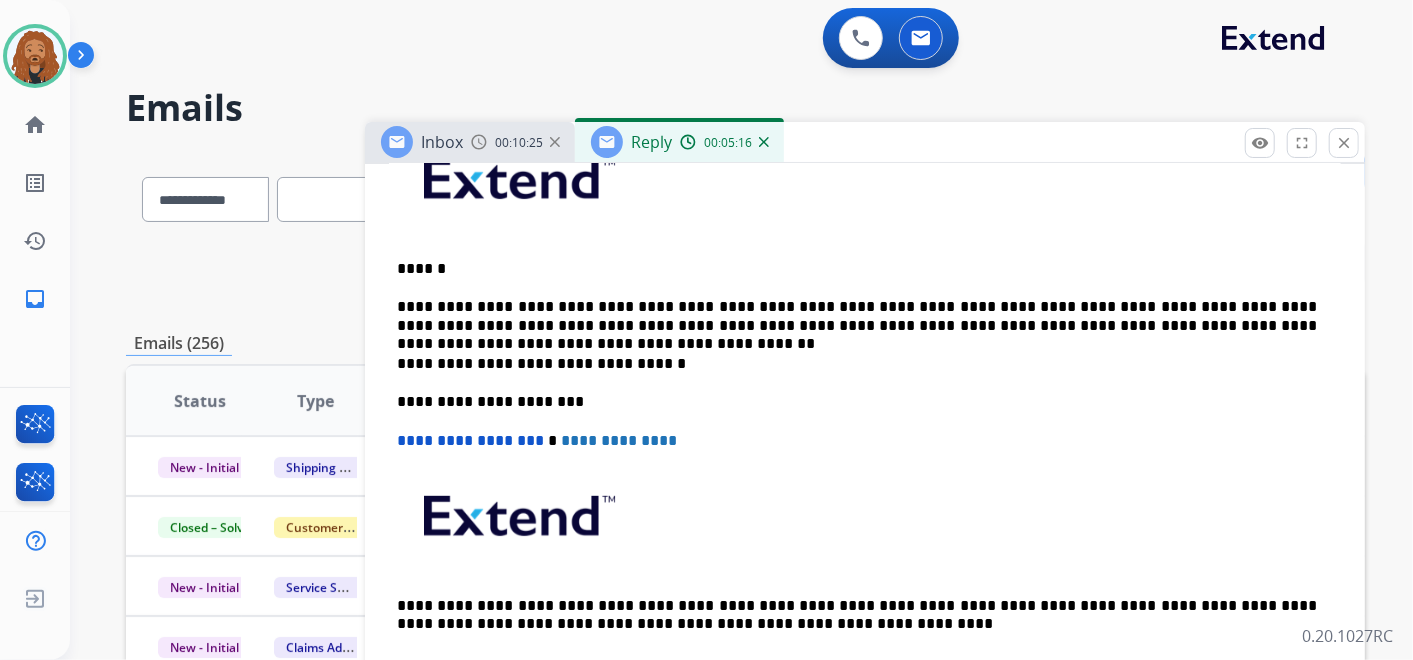 scroll, scrollTop: 568, scrollLeft: 0, axis: vertical 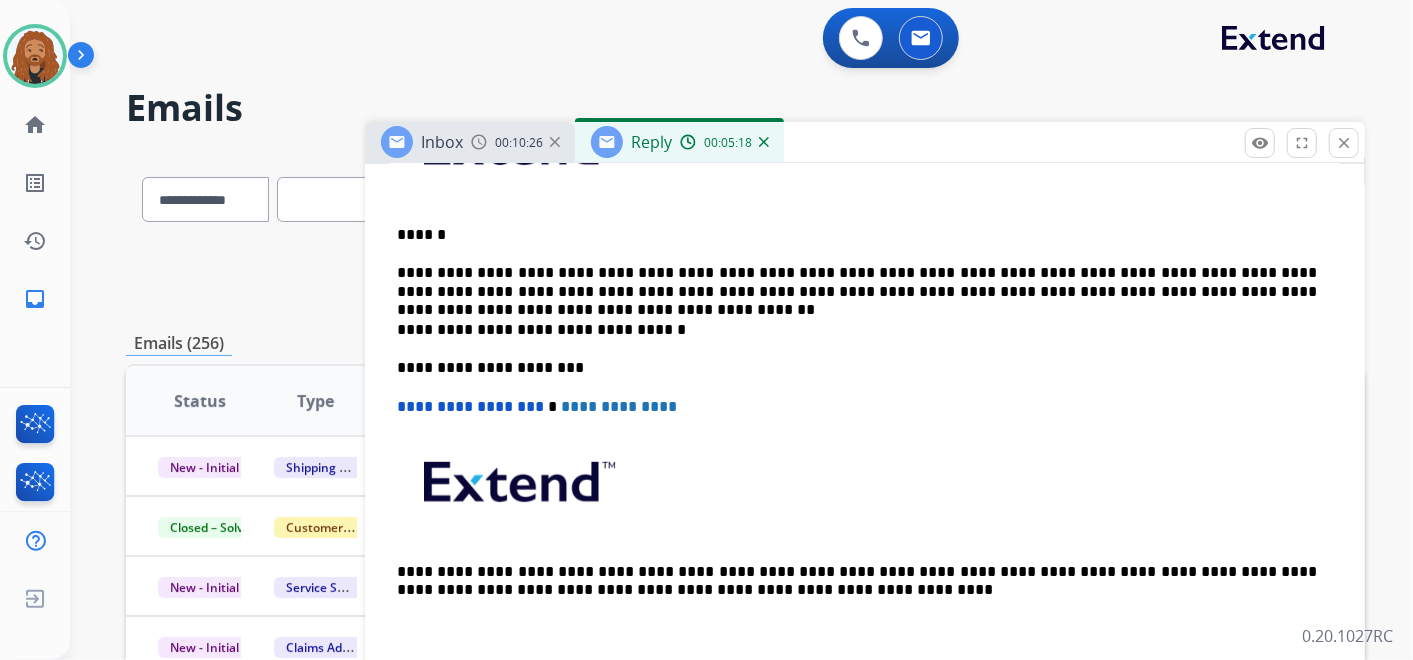 click on "**********" at bounding box center [865, 377] 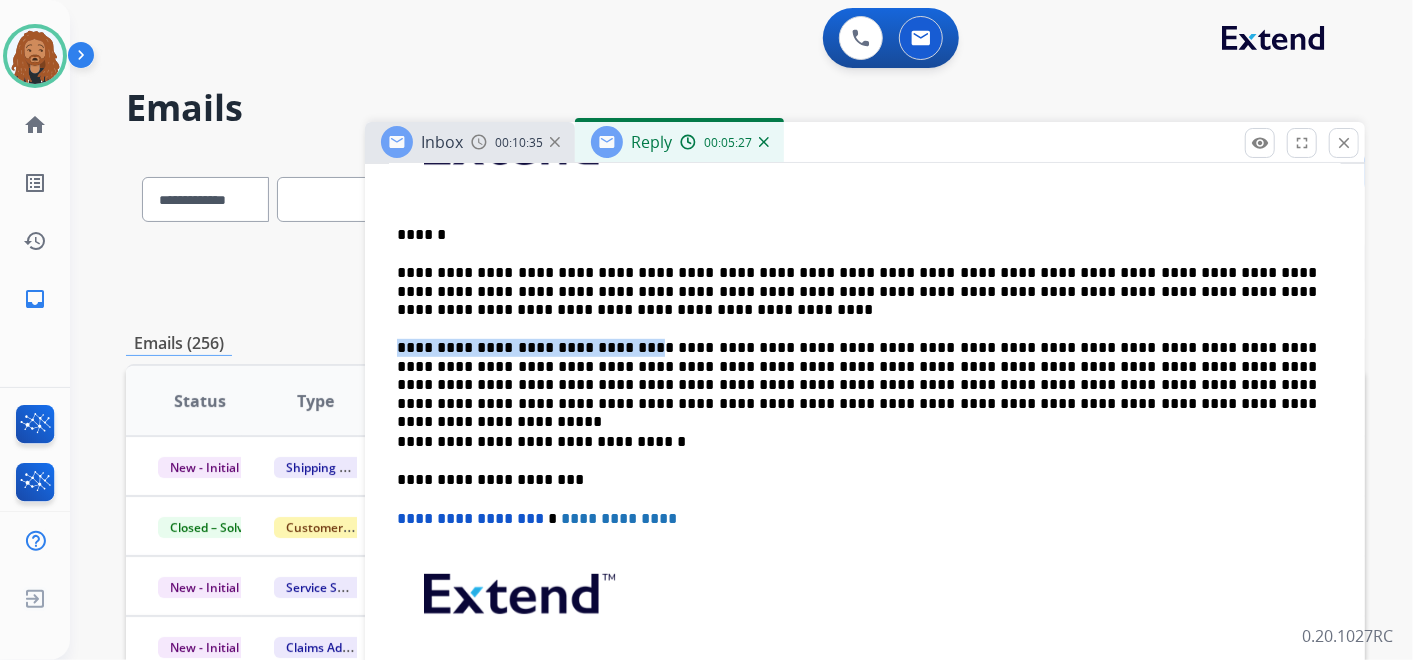 drag, startPoint x: 397, startPoint y: 337, endPoint x: 614, endPoint y: 342, distance: 217.0576 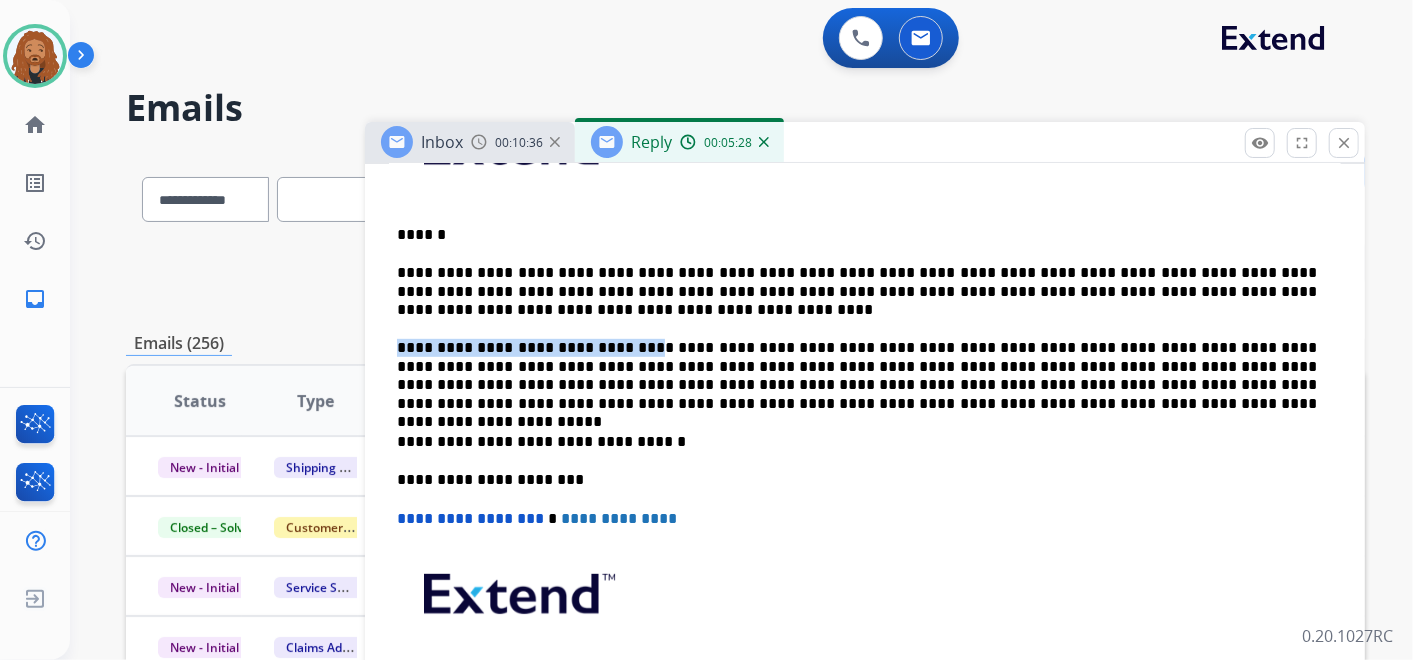 copy on "**********" 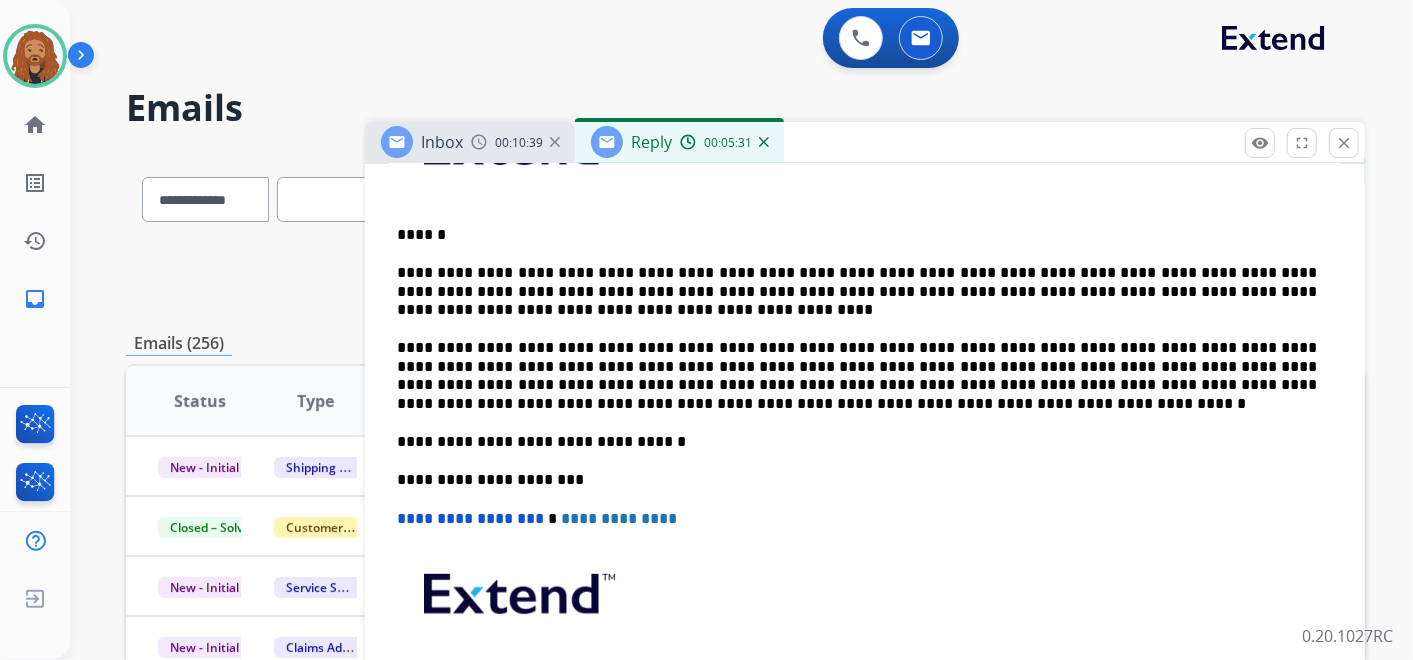 click on "**********" at bounding box center (865, 433) 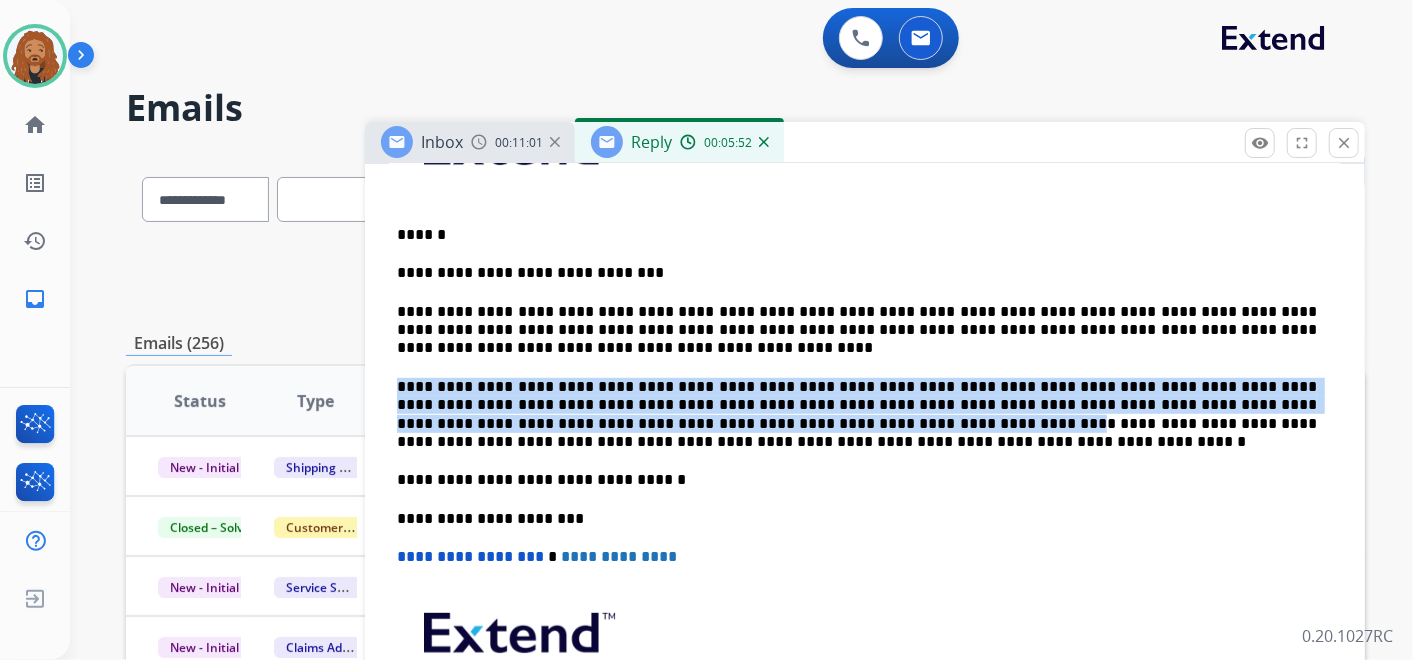 drag, startPoint x: 391, startPoint y: 383, endPoint x: 868, endPoint y: 422, distance: 478.59167 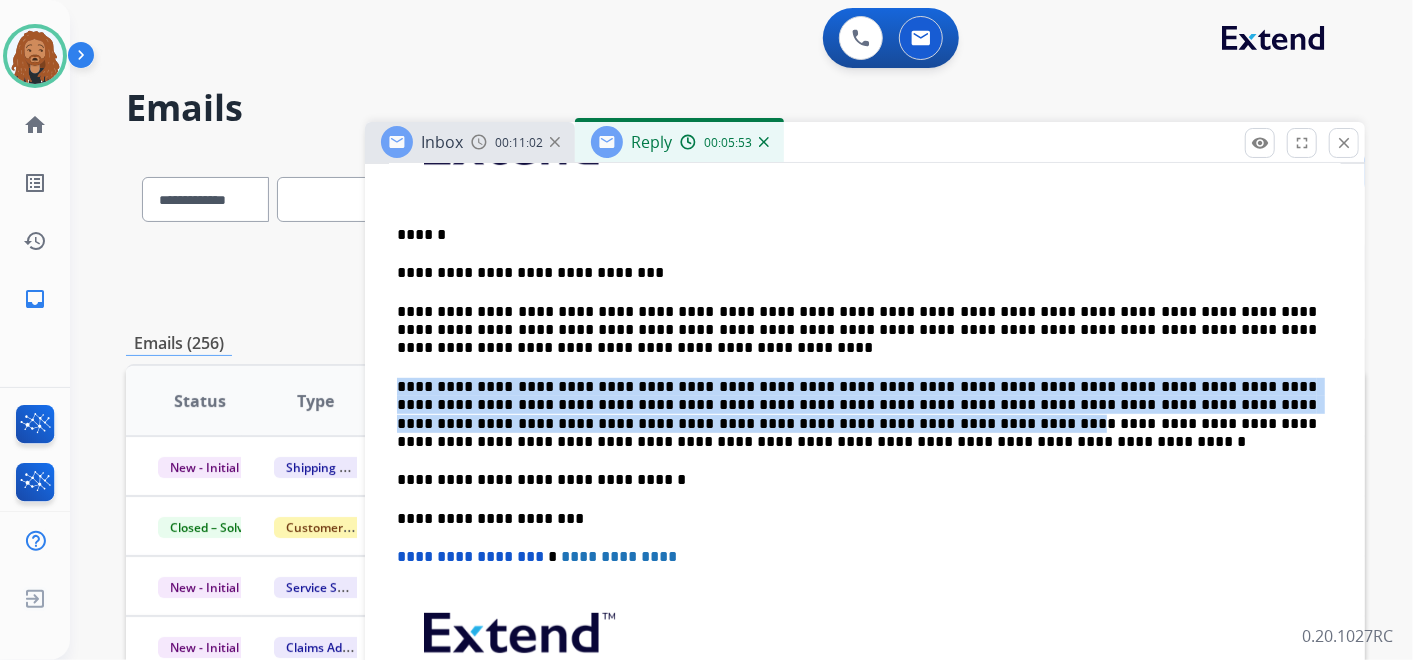 copy on "**********" 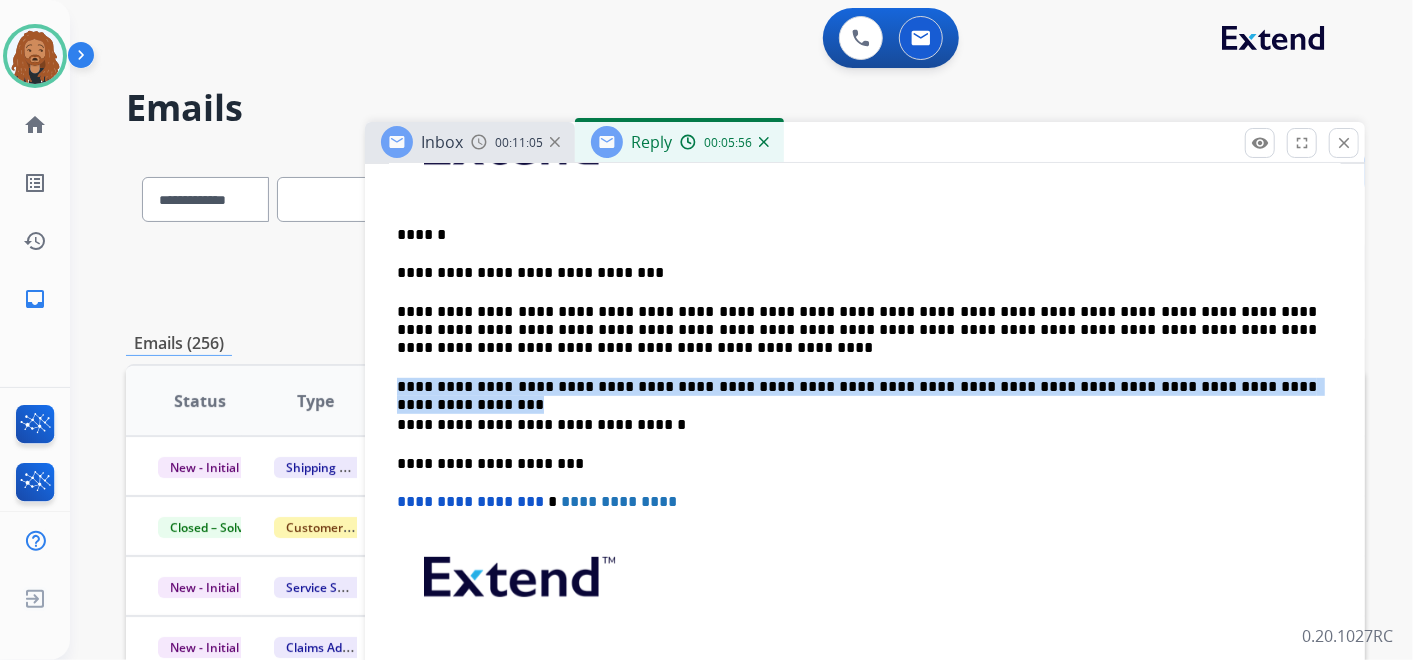 drag, startPoint x: 865, startPoint y: 395, endPoint x: 361, endPoint y: 377, distance: 504.32132 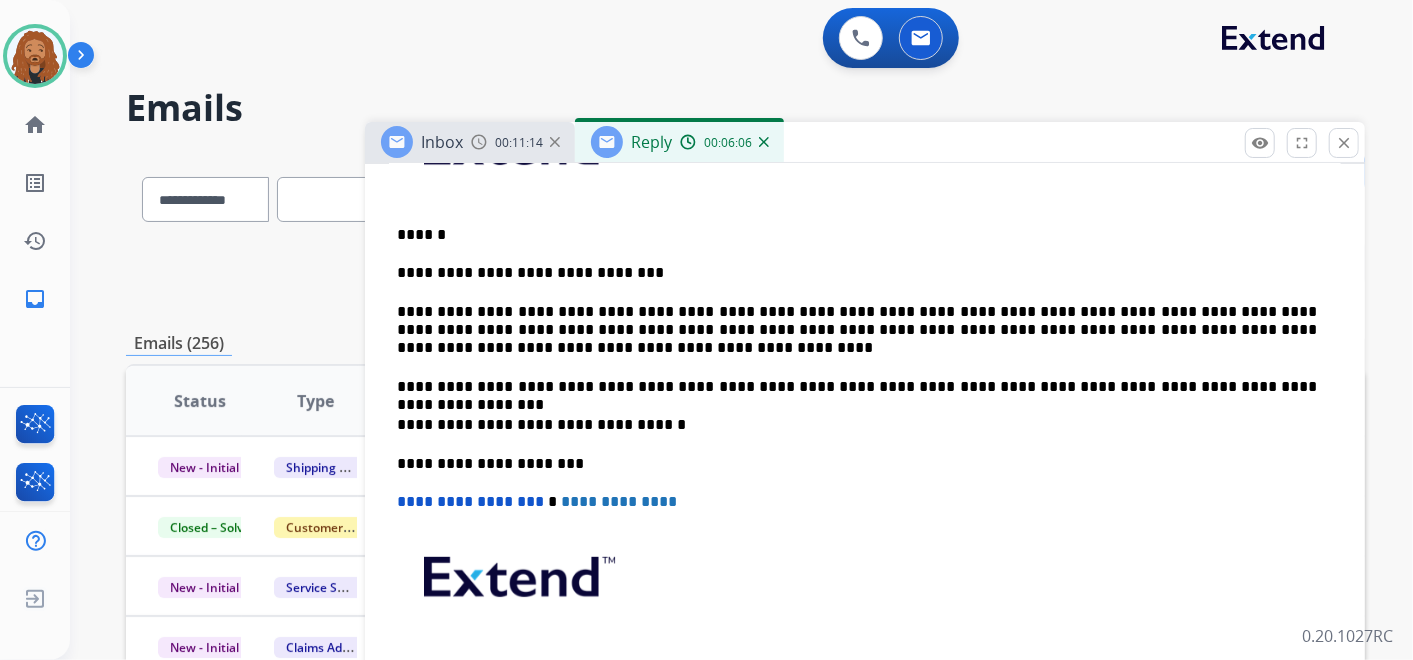 click on "**********" at bounding box center (857, 330) 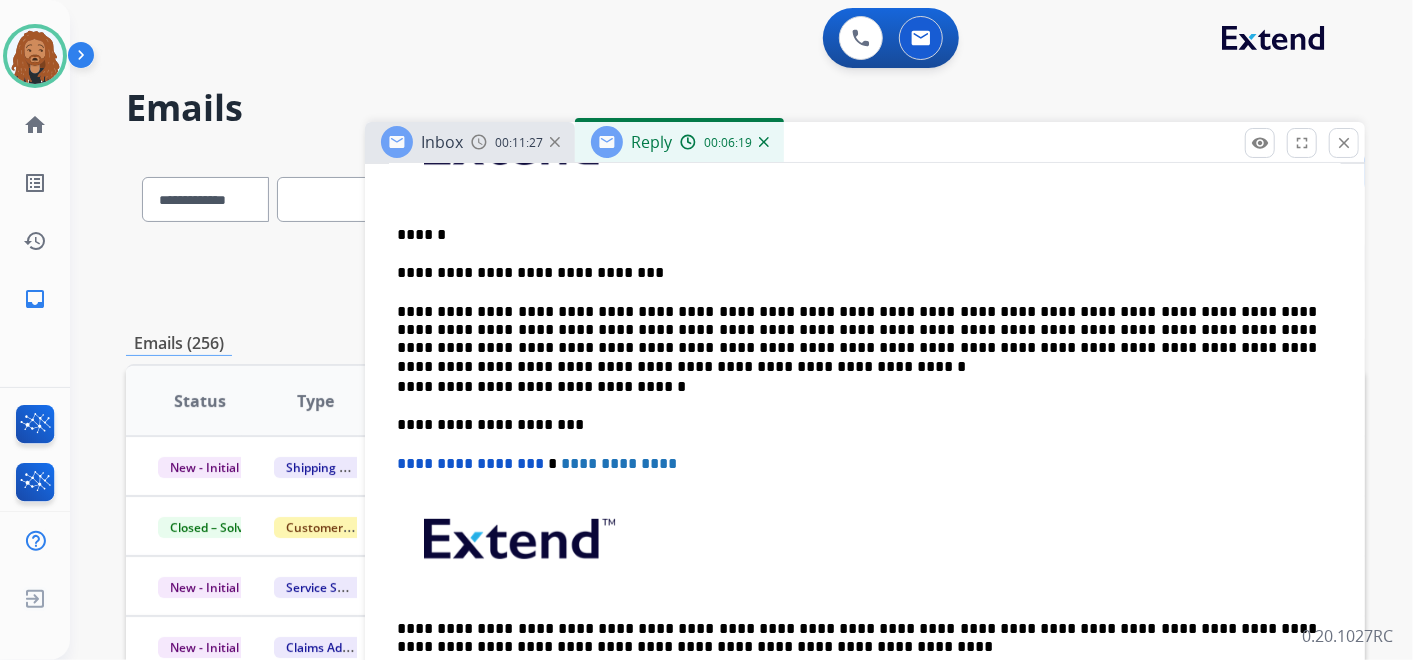 click on "**********" at bounding box center [857, 330] 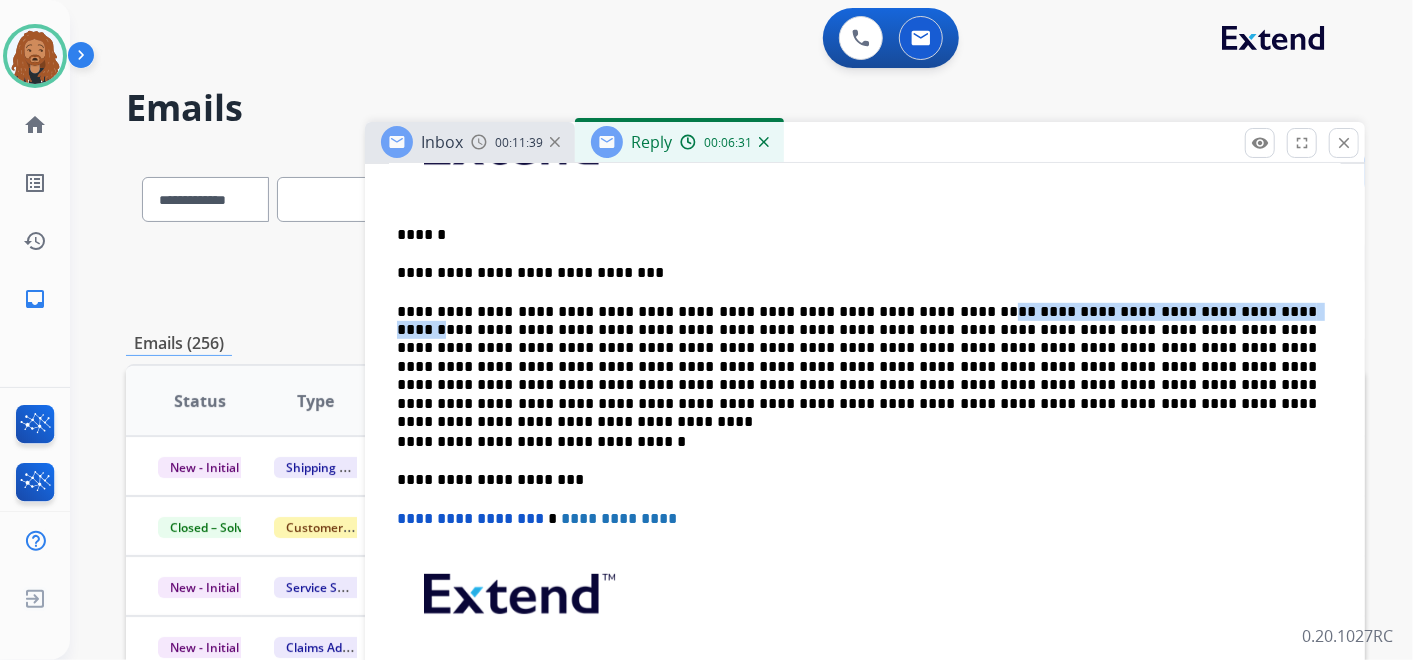 drag, startPoint x: 942, startPoint y: 306, endPoint x: 1240, endPoint y: 301, distance: 298.04193 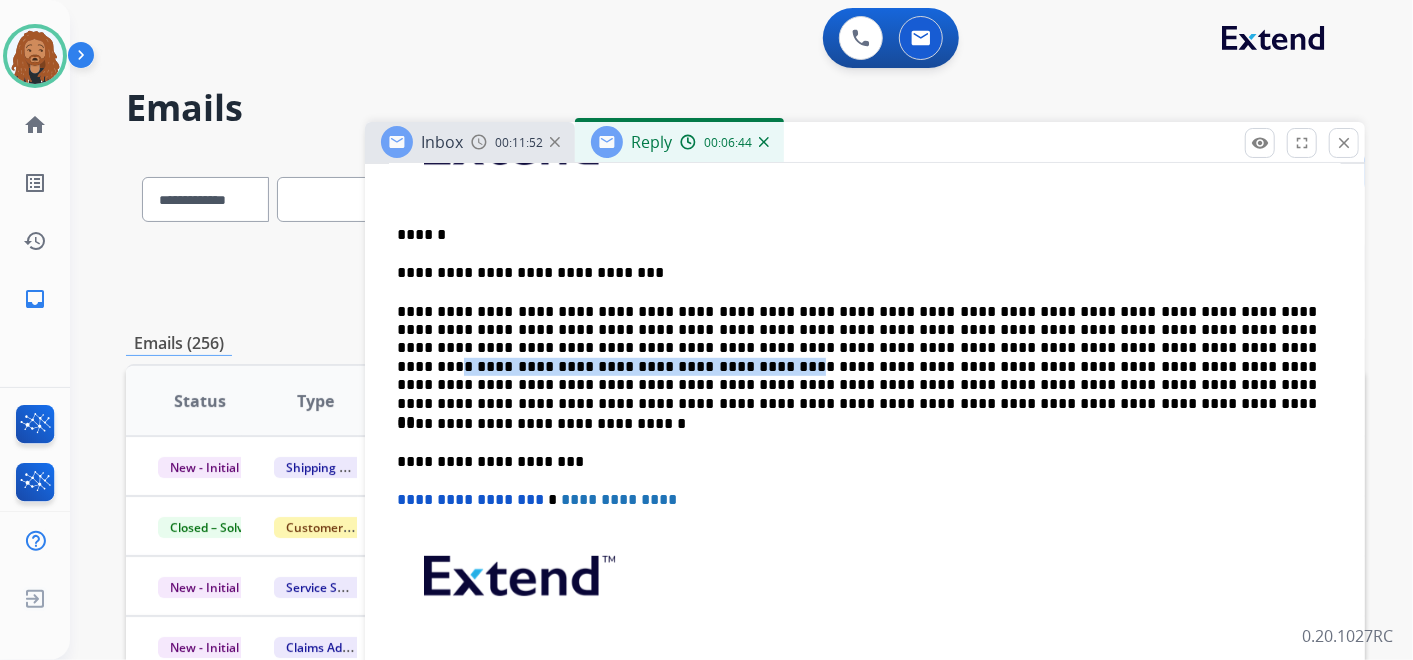 drag, startPoint x: 877, startPoint y: 342, endPoint x: 1188, endPoint y: 337, distance: 311.0402 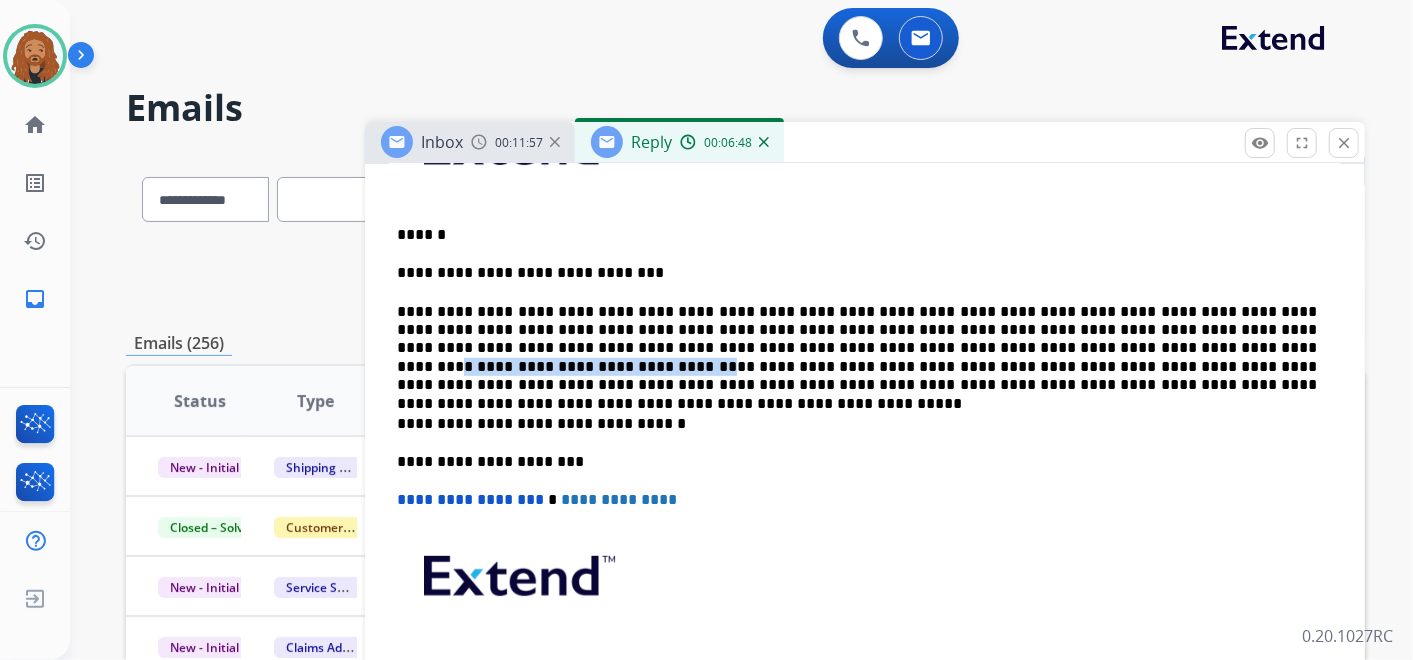 drag, startPoint x: 872, startPoint y: 340, endPoint x: 1088, endPoint y: 335, distance: 216.05786 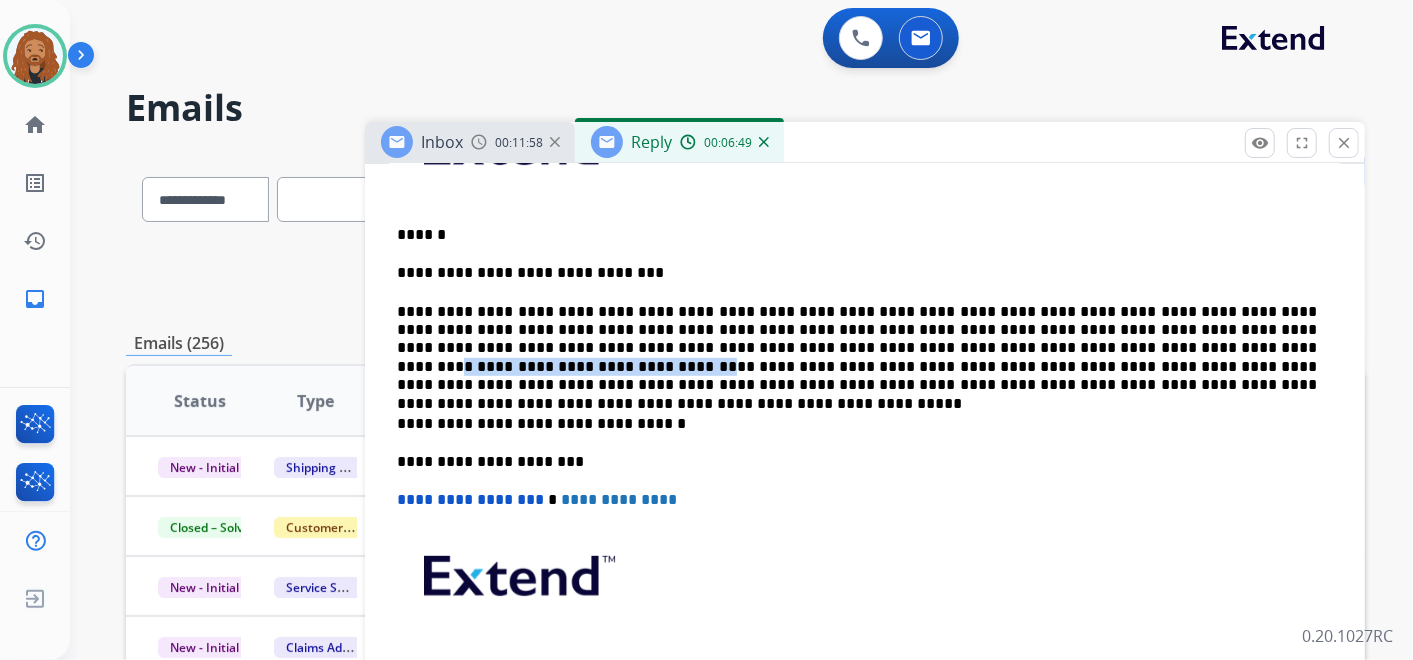 copy on "**********" 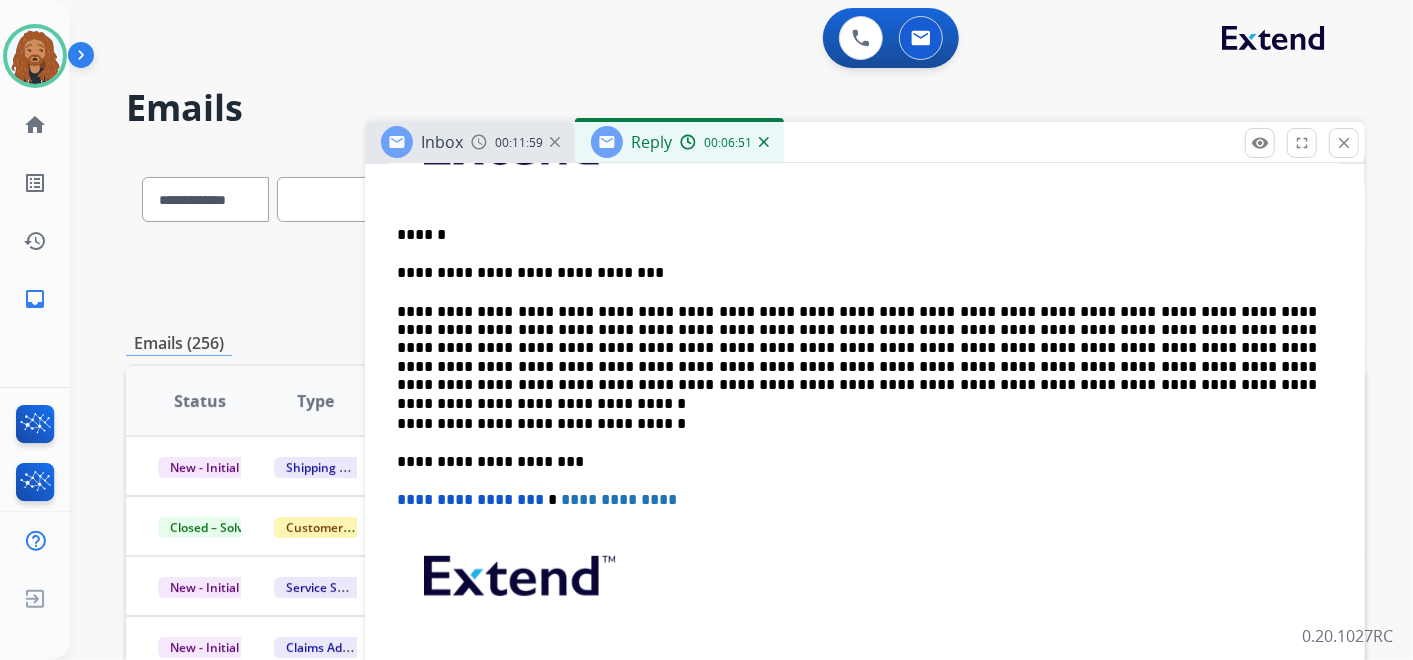 click on "**********" at bounding box center (857, 349) 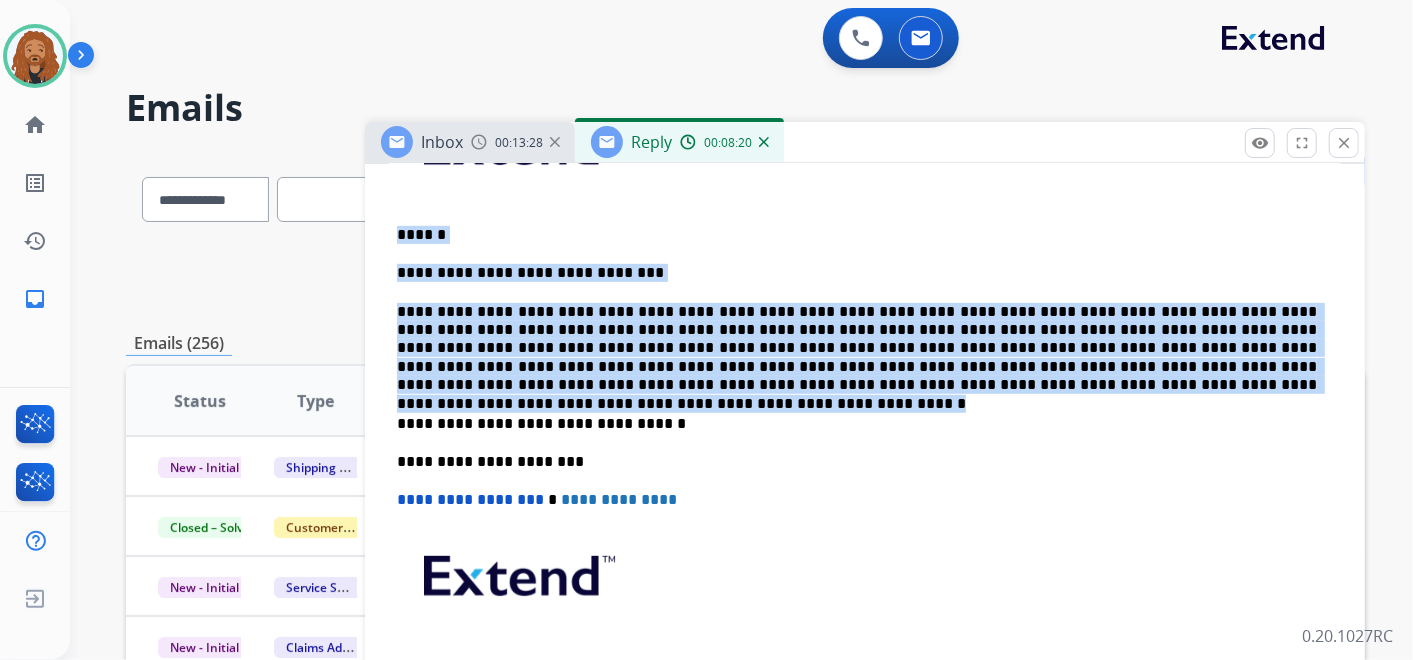 drag, startPoint x: 911, startPoint y: 388, endPoint x: 394, endPoint y: 228, distance: 541.1922 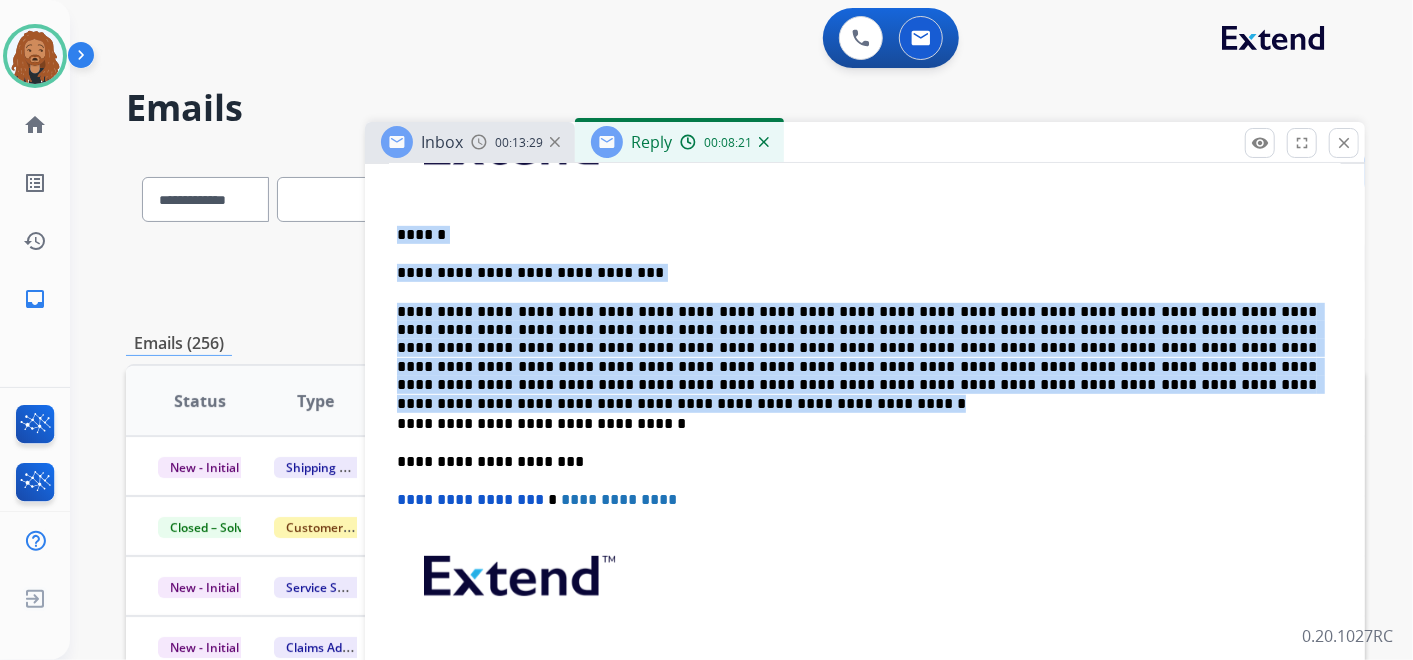 copy on "**********" 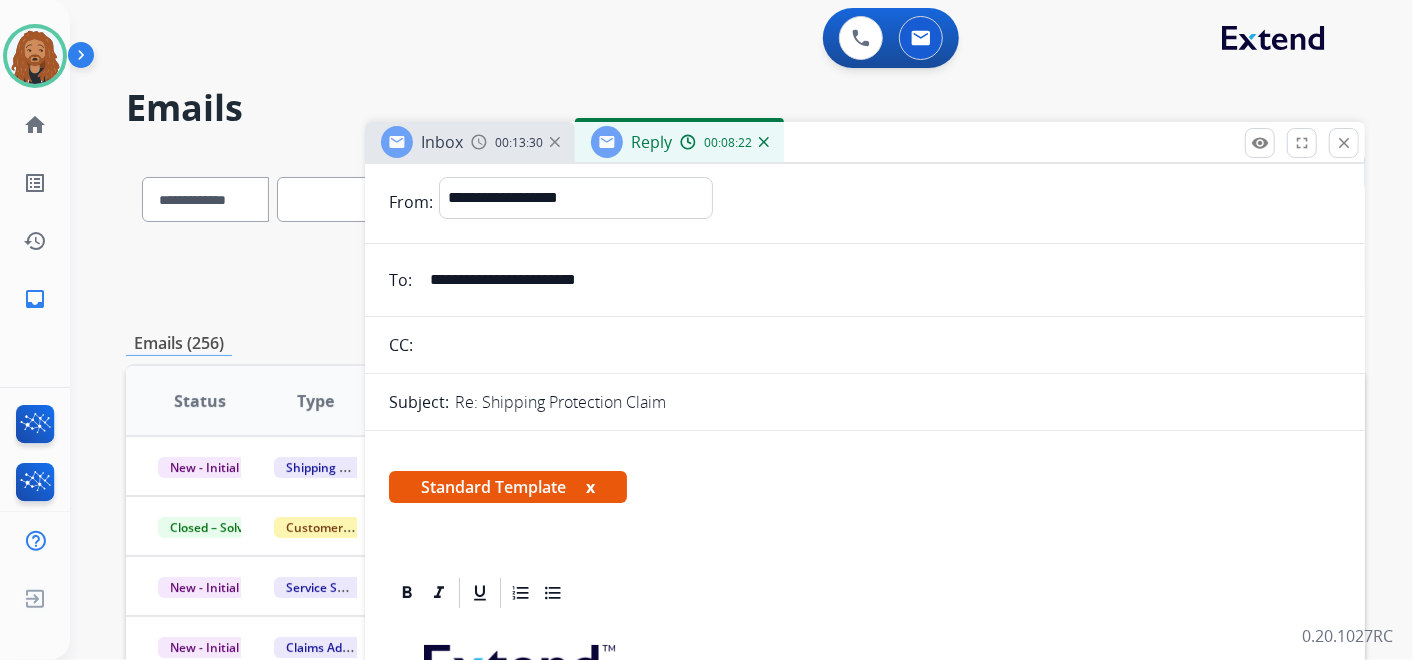 scroll, scrollTop: 0, scrollLeft: 0, axis: both 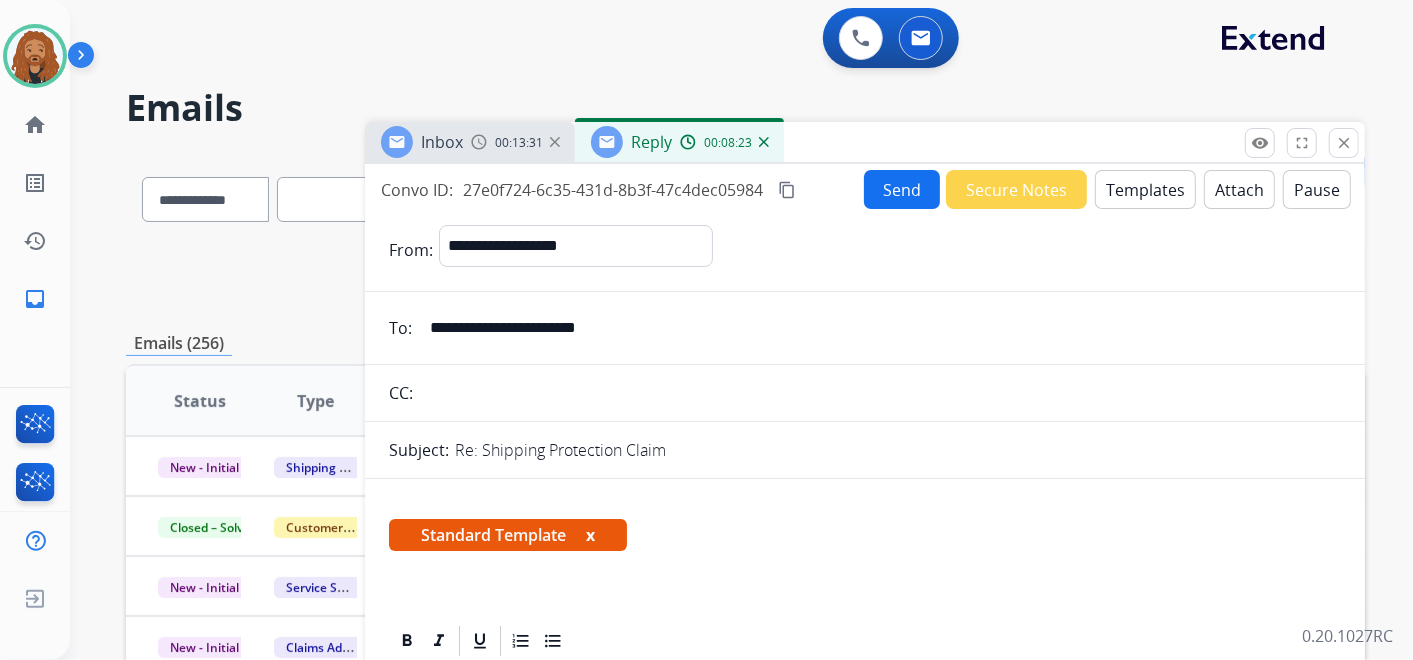 click on "Templates" at bounding box center (1145, 189) 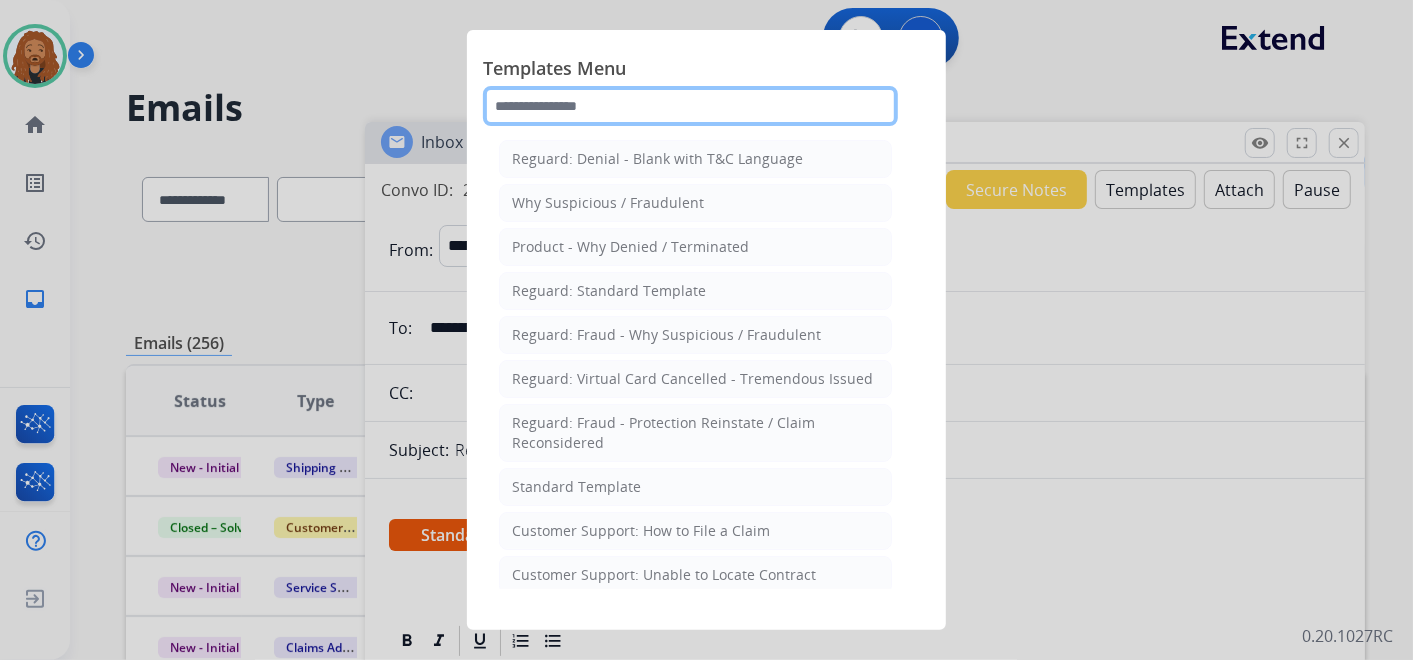 click 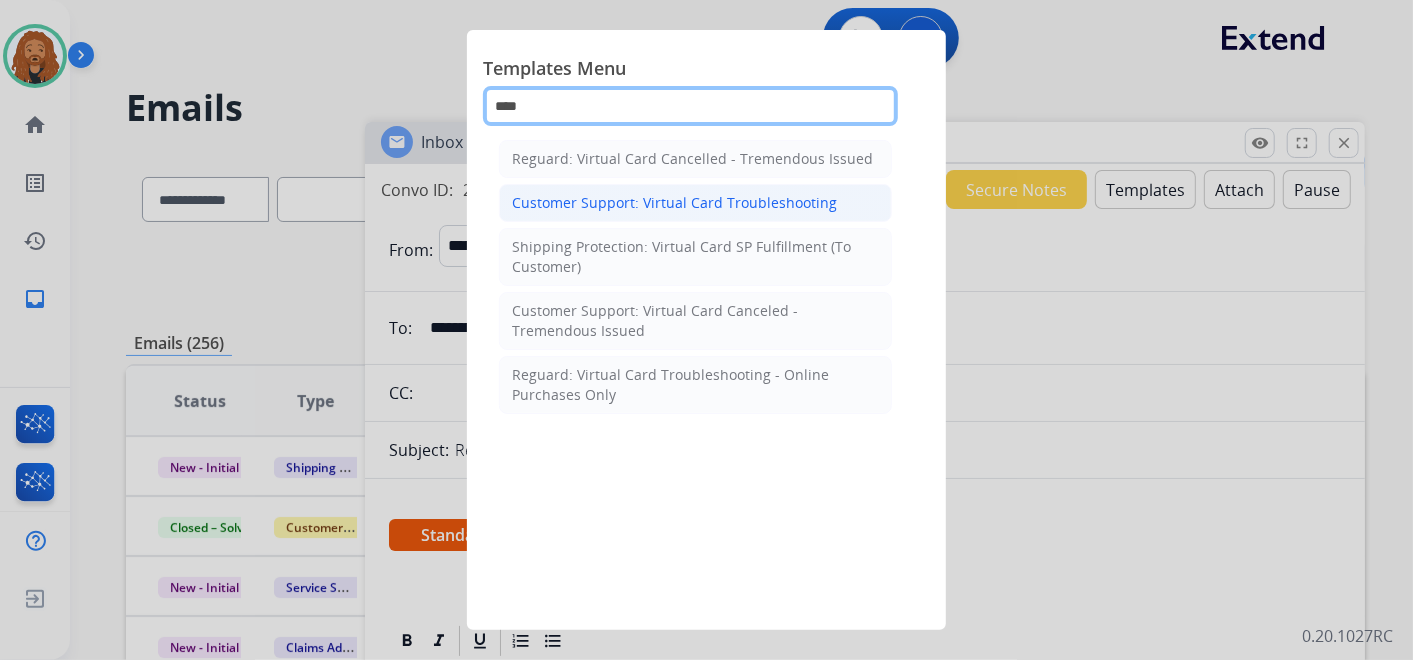 type on "****" 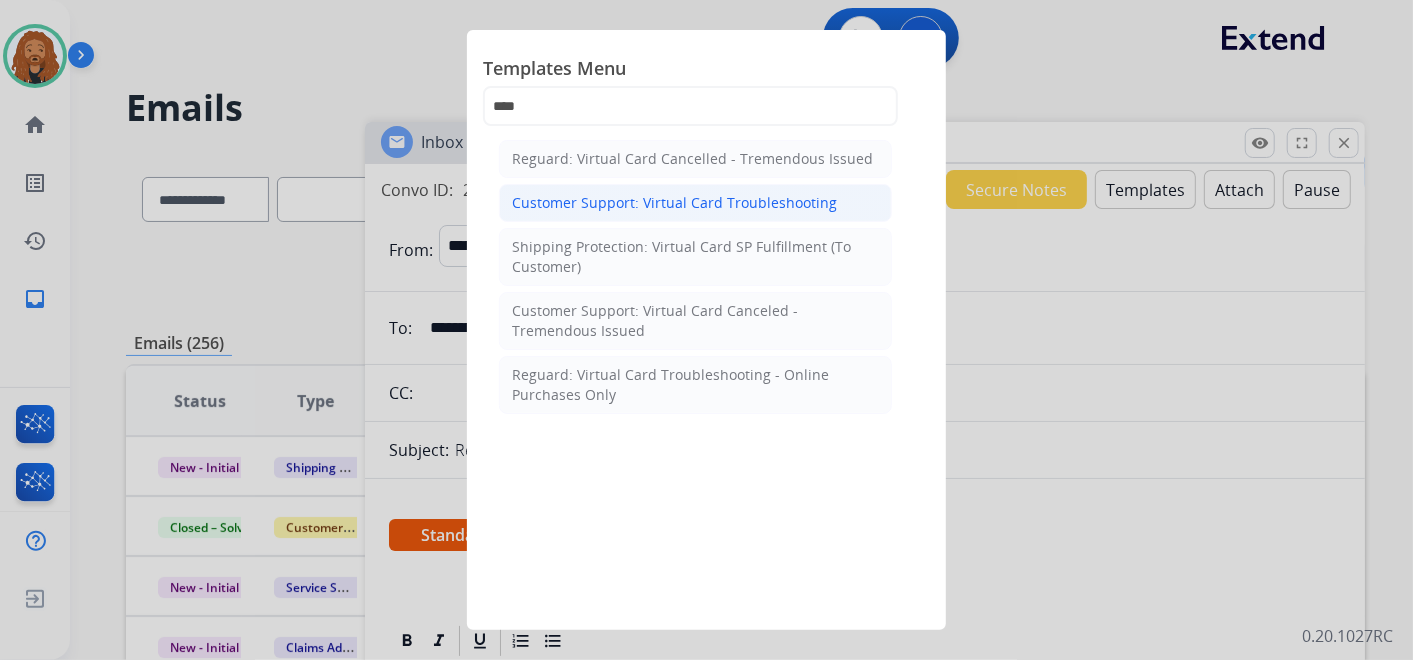 click on "Customer Support: Virtual Card Troubleshooting" 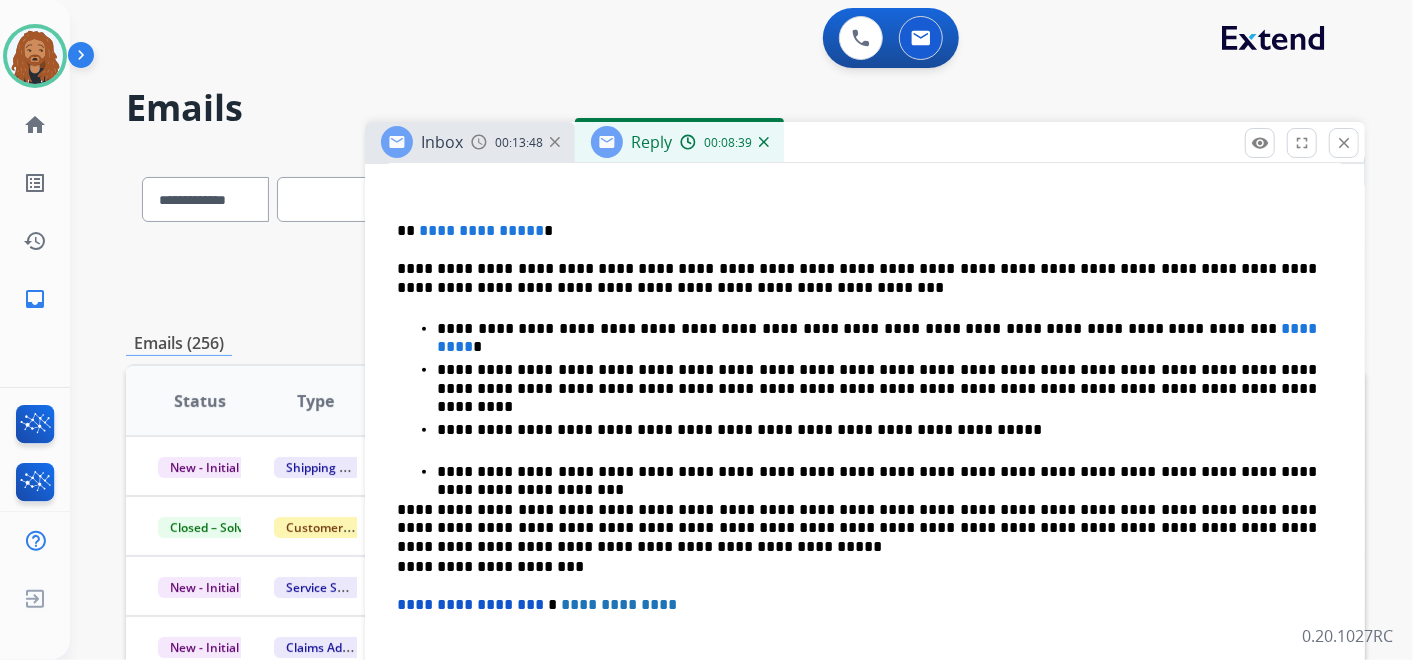 scroll, scrollTop: 444, scrollLeft: 0, axis: vertical 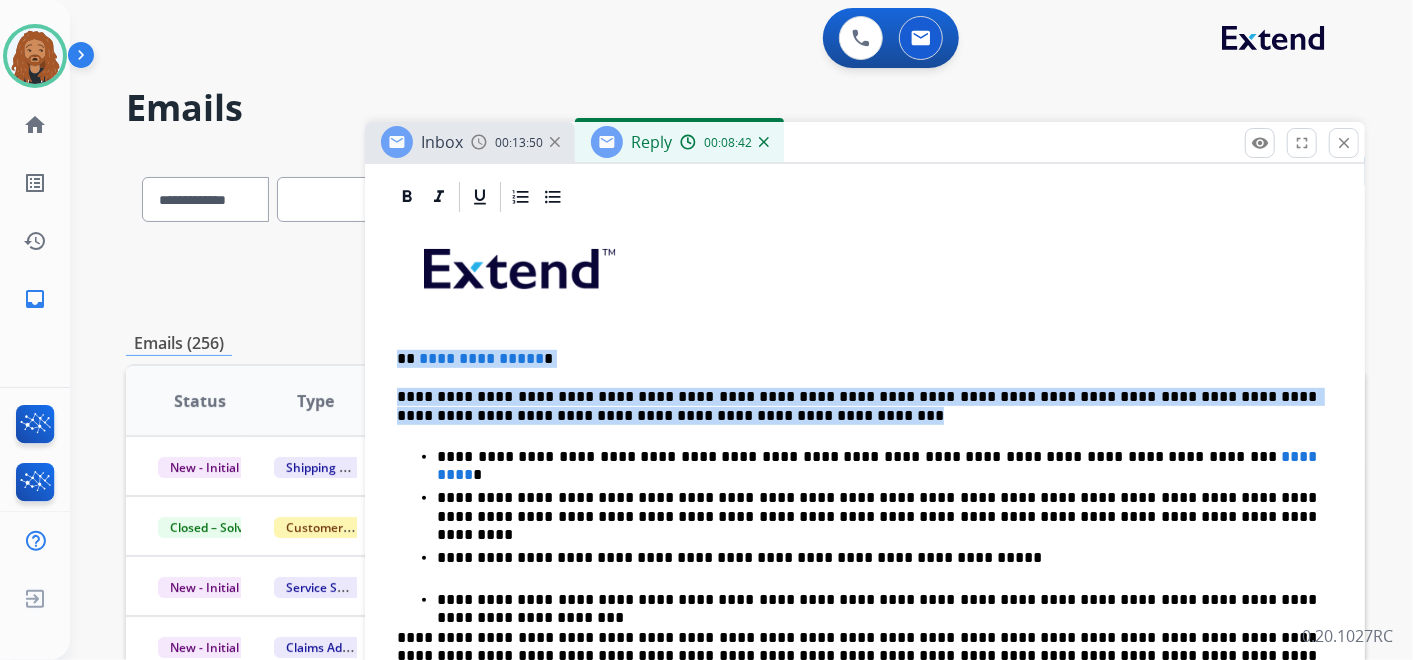 drag, startPoint x: 650, startPoint y: 410, endPoint x: 392, endPoint y: 345, distance: 266.062 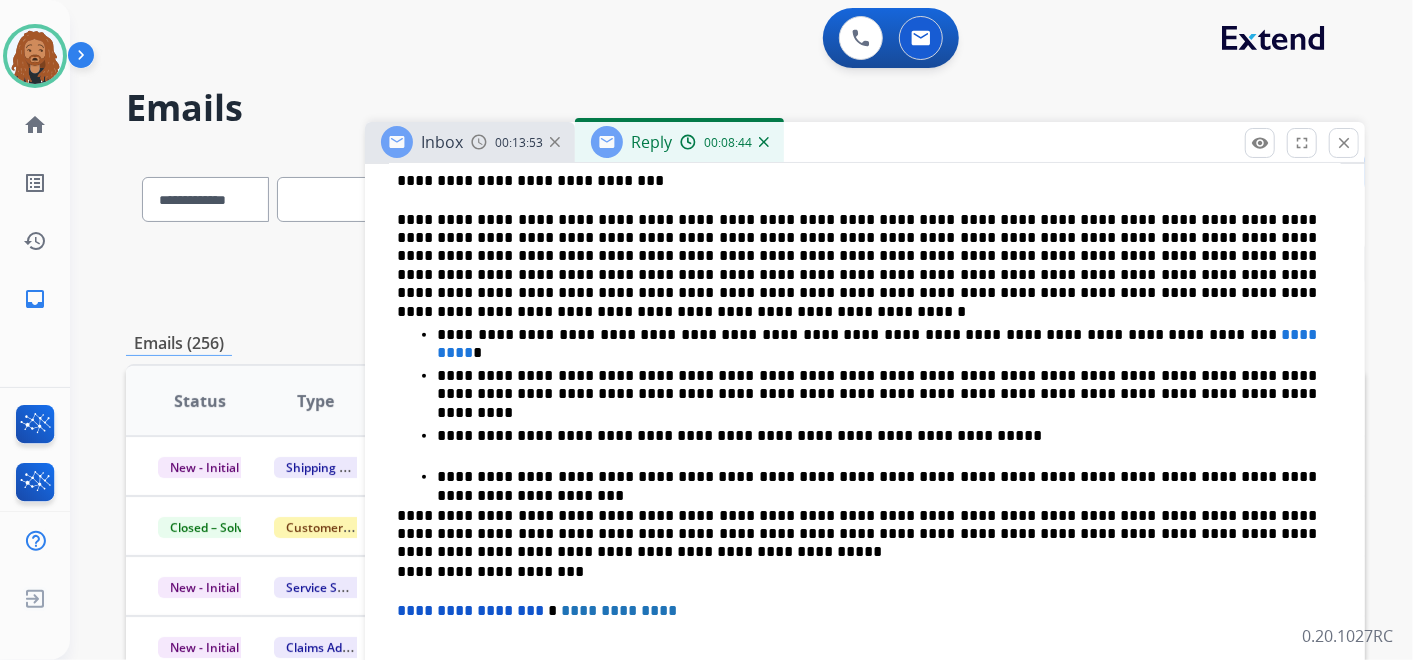 scroll, scrollTop: 666, scrollLeft: 0, axis: vertical 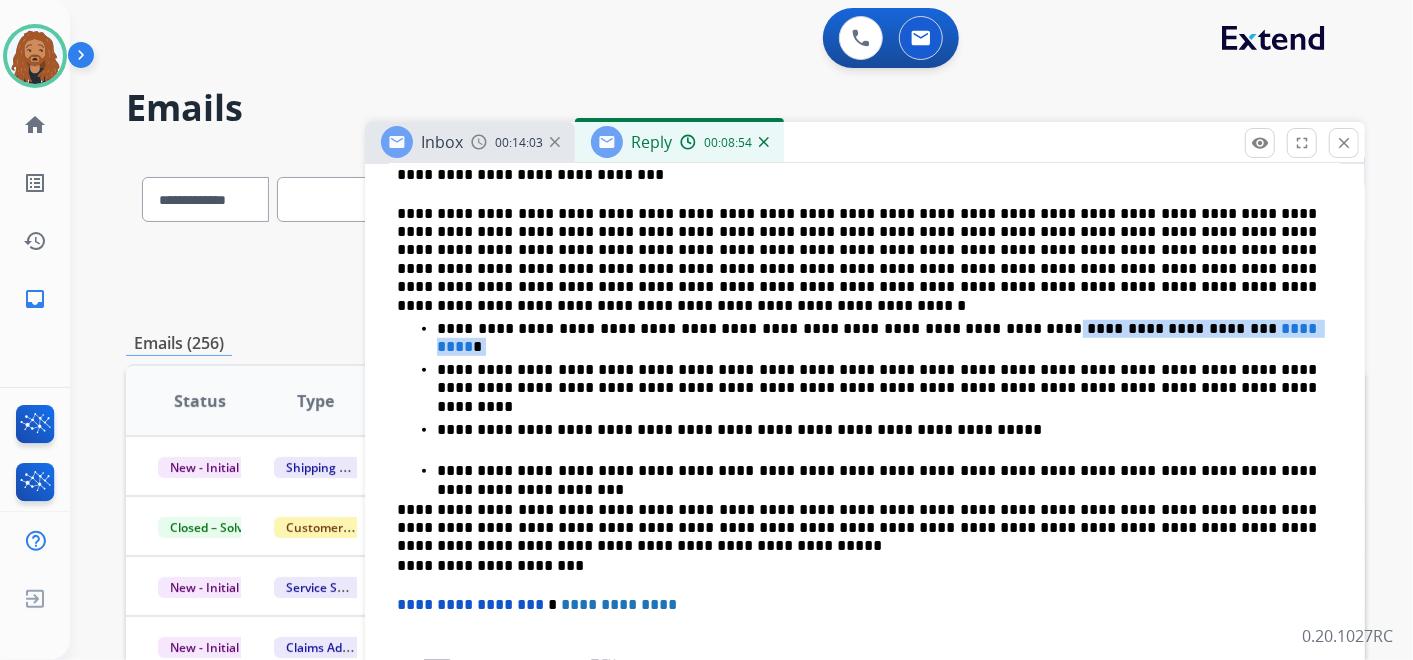 drag, startPoint x: 1175, startPoint y: 338, endPoint x: 940, endPoint y: 317, distance: 235.93643 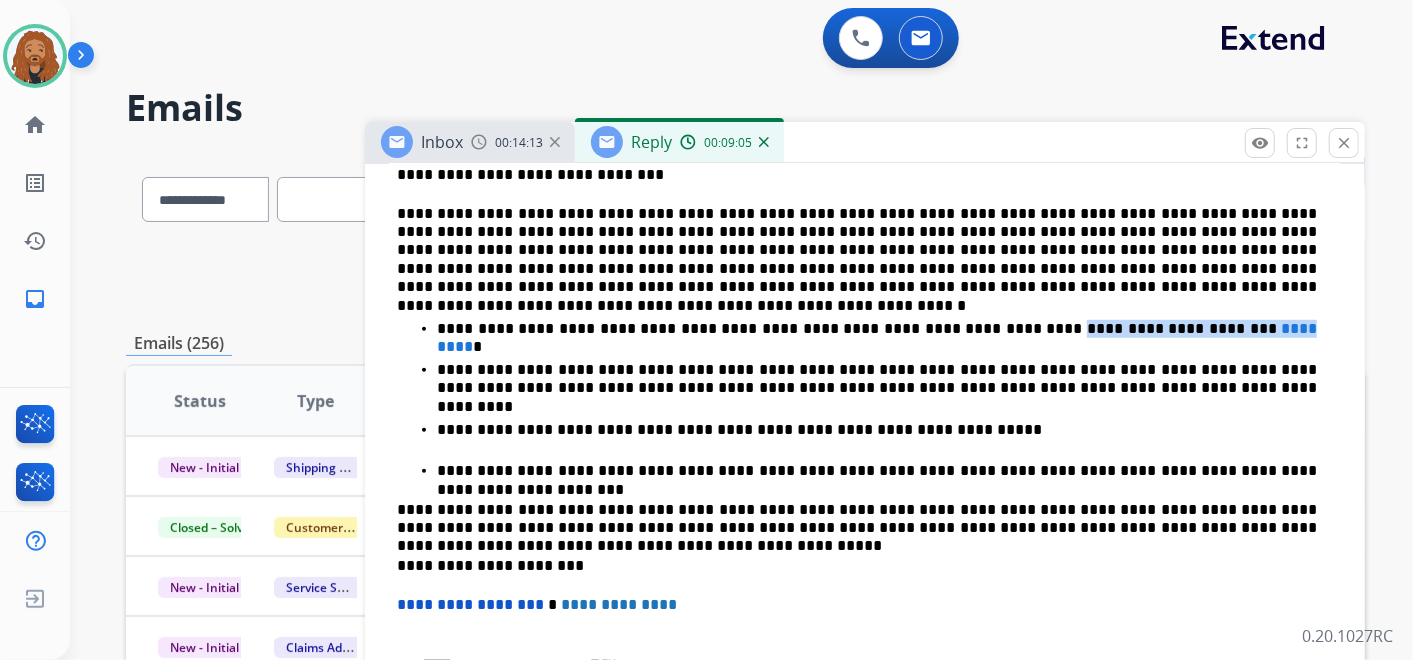 drag, startPoint x: 946, startPoint y: 320, endPoint x: 1125, endPoint y: 324, distance: 179.0447 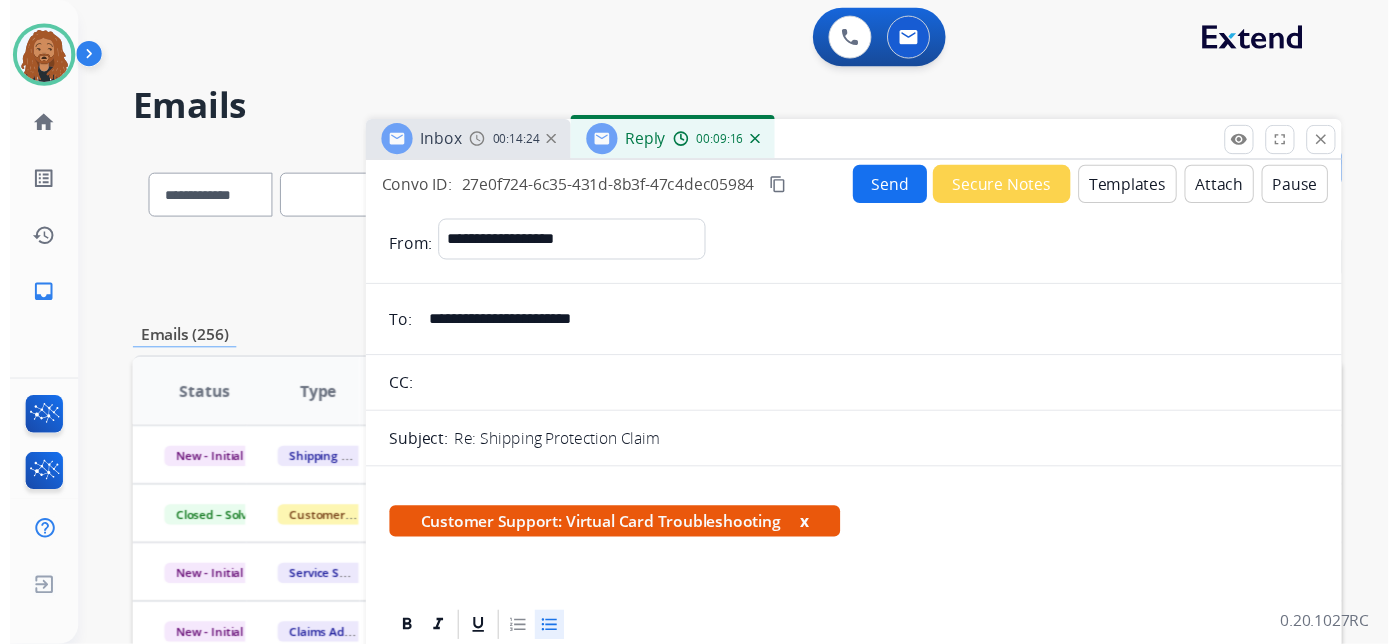 scroll, scrollTop: 0, scrollLeft: 0, axis: both 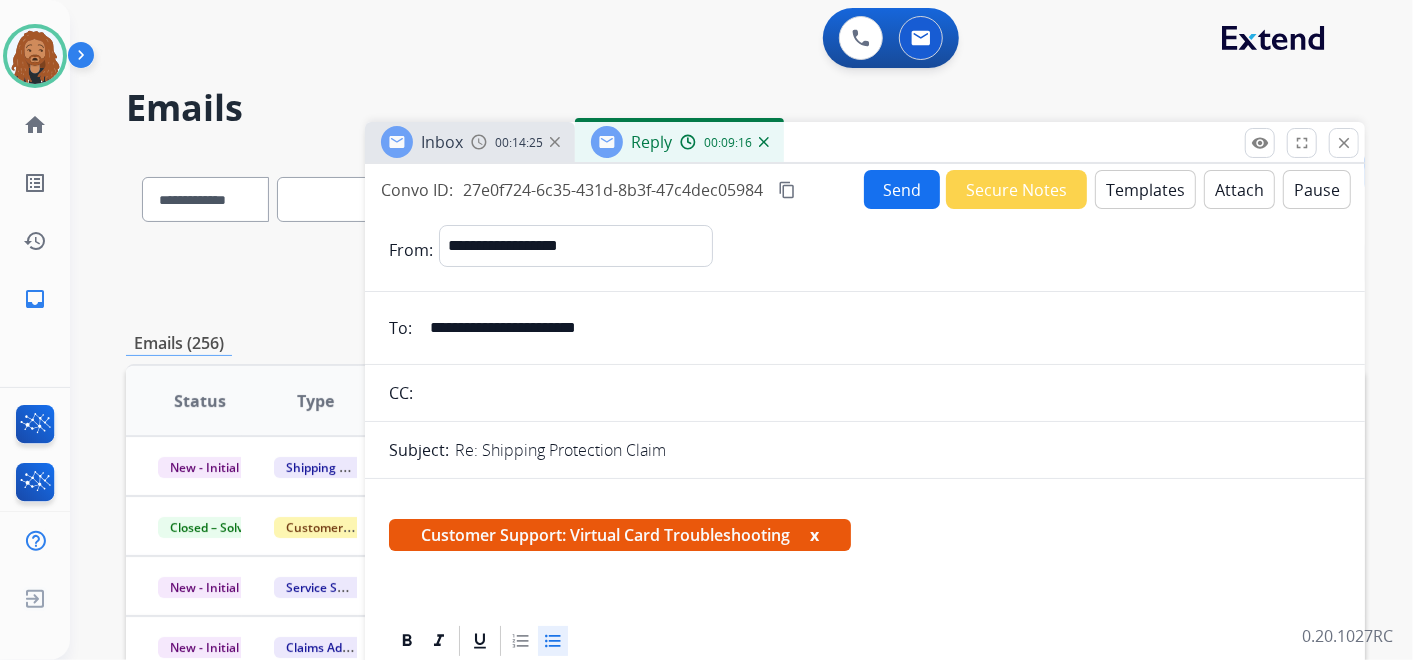 click on "Send" at bounding box center [902, 189] 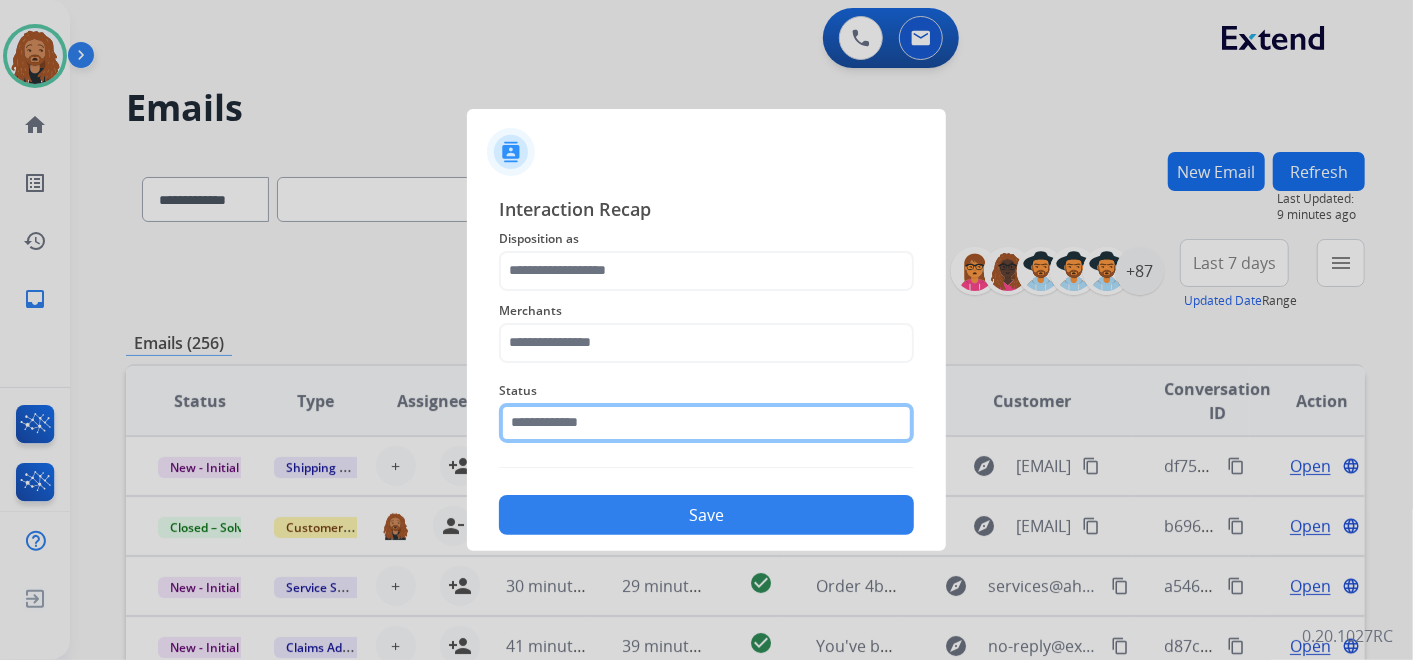 click 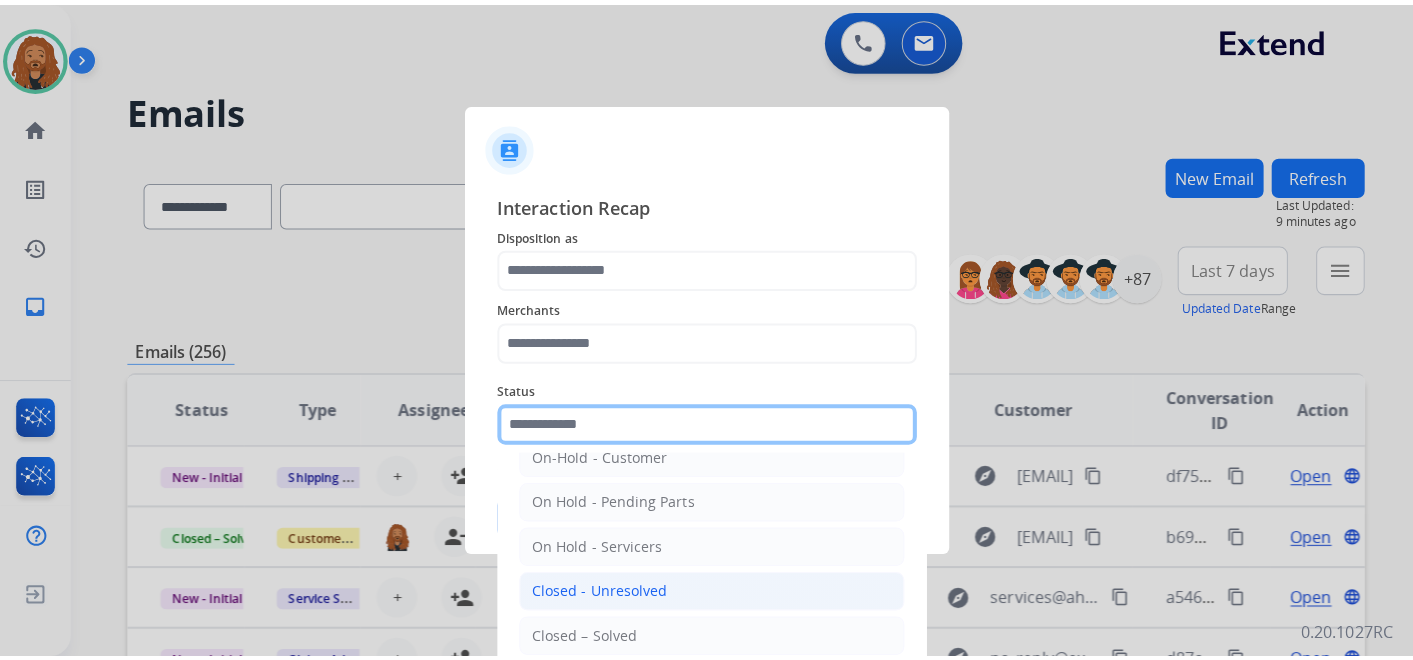 scroll, scrollTop: 114, scrollLeft: 0, axis: vertical 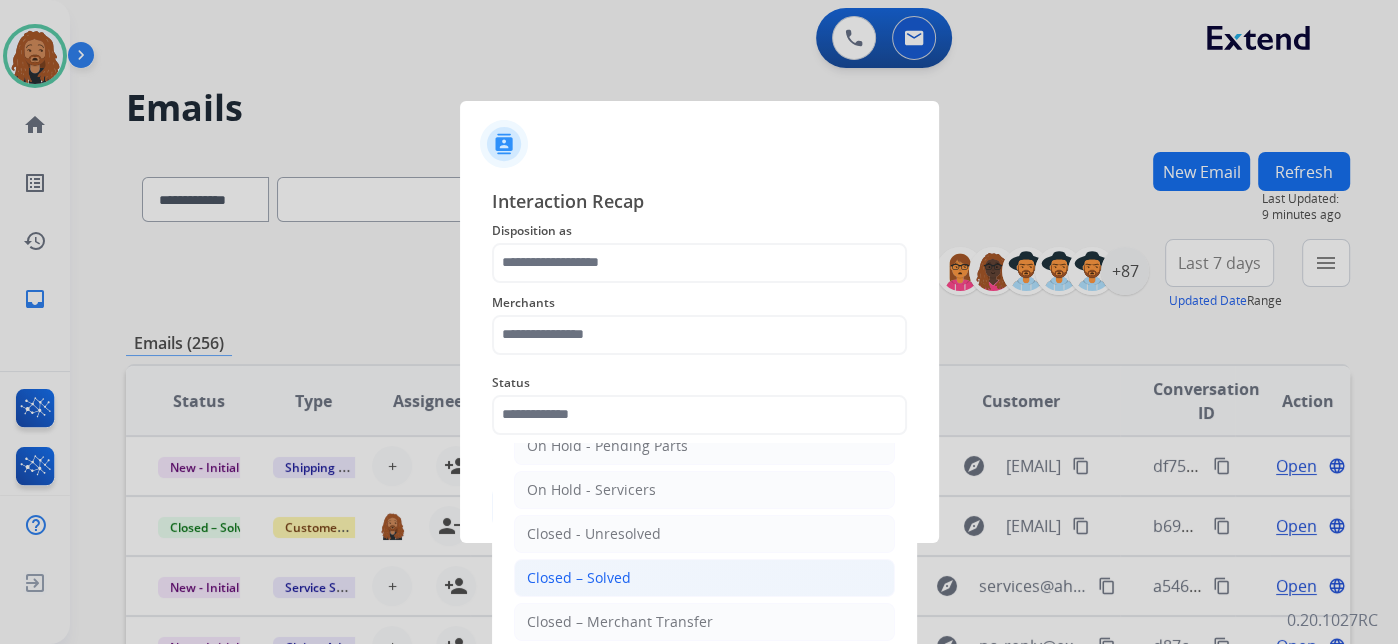 click on "Closed – Solved" 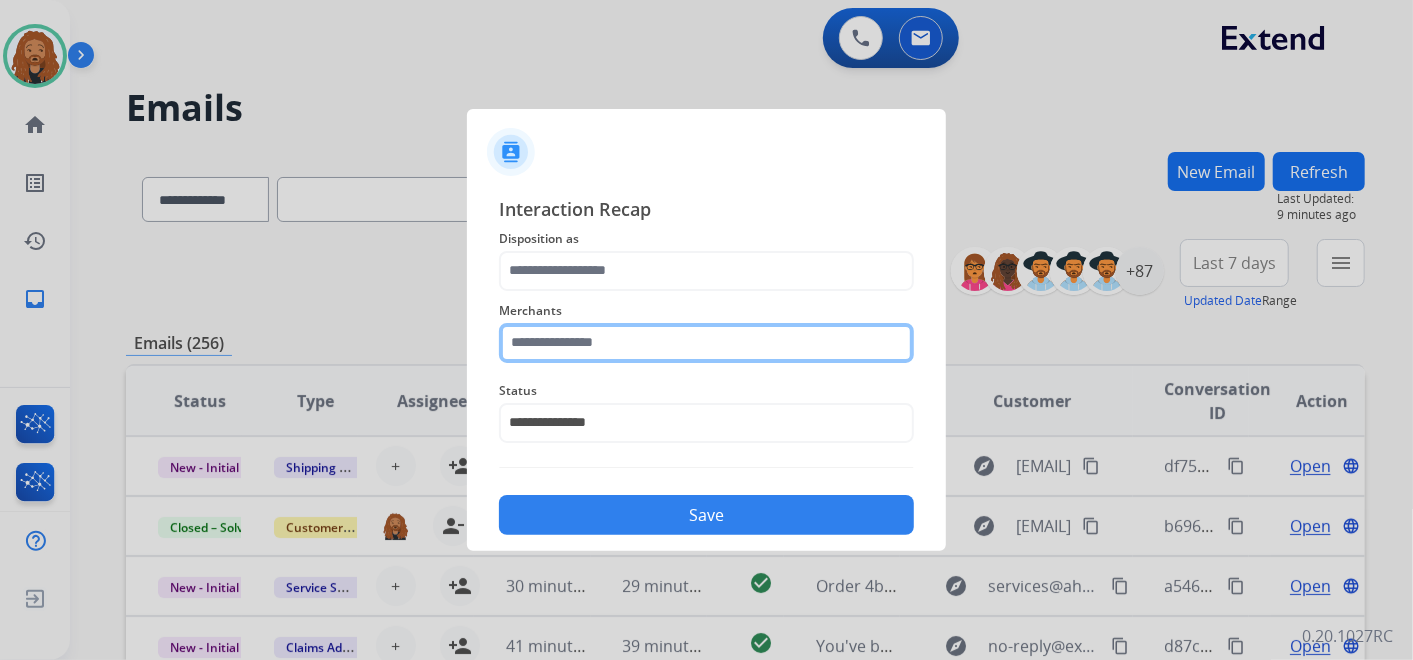 click 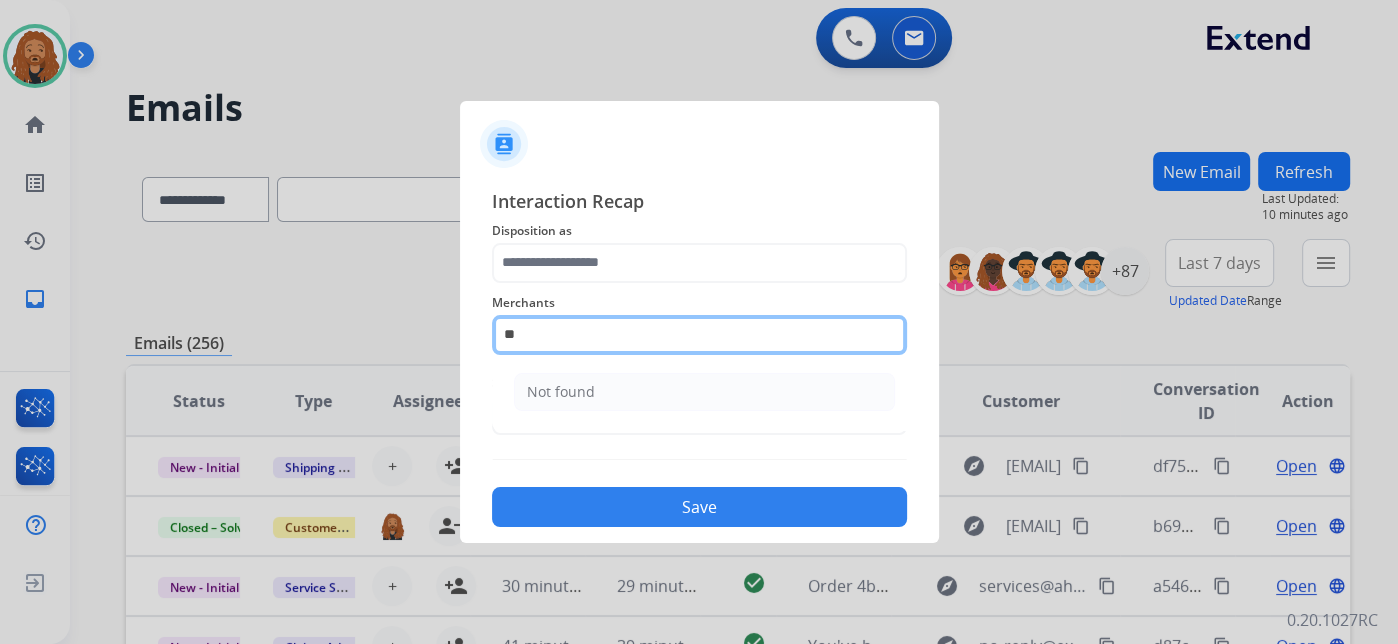 type on "*" 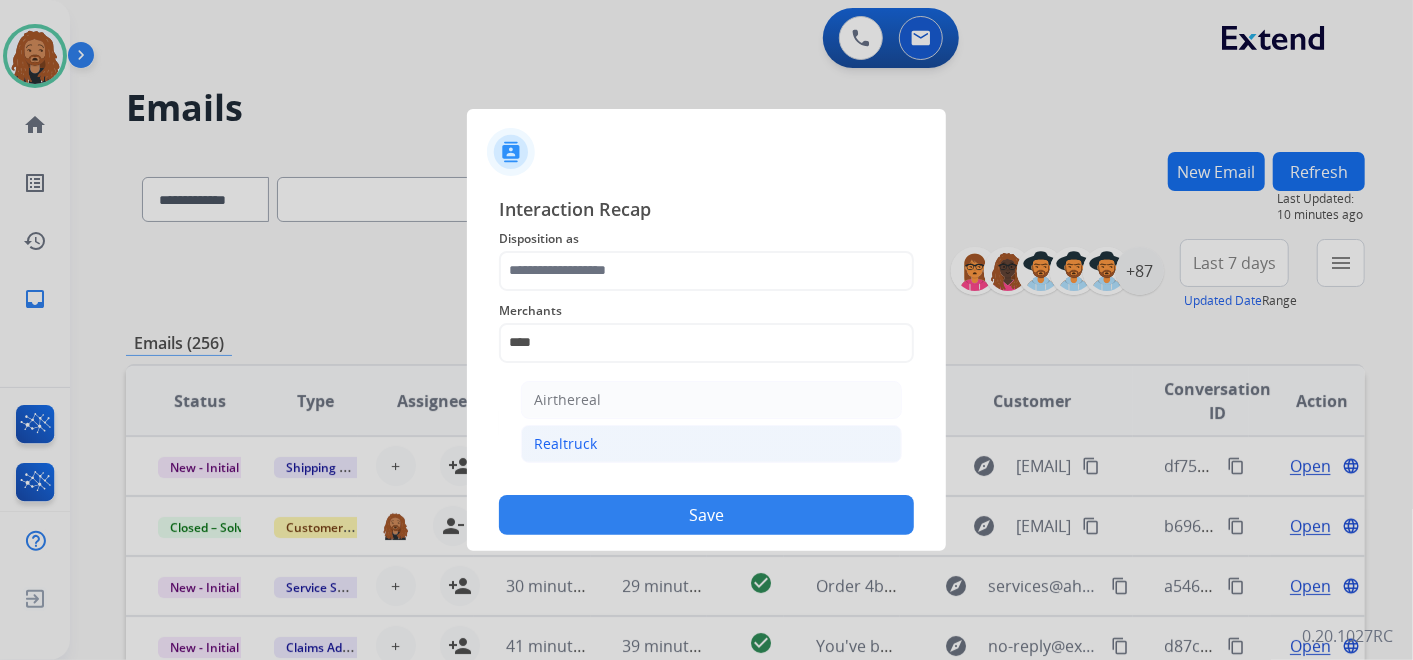 click on "Realtruck" 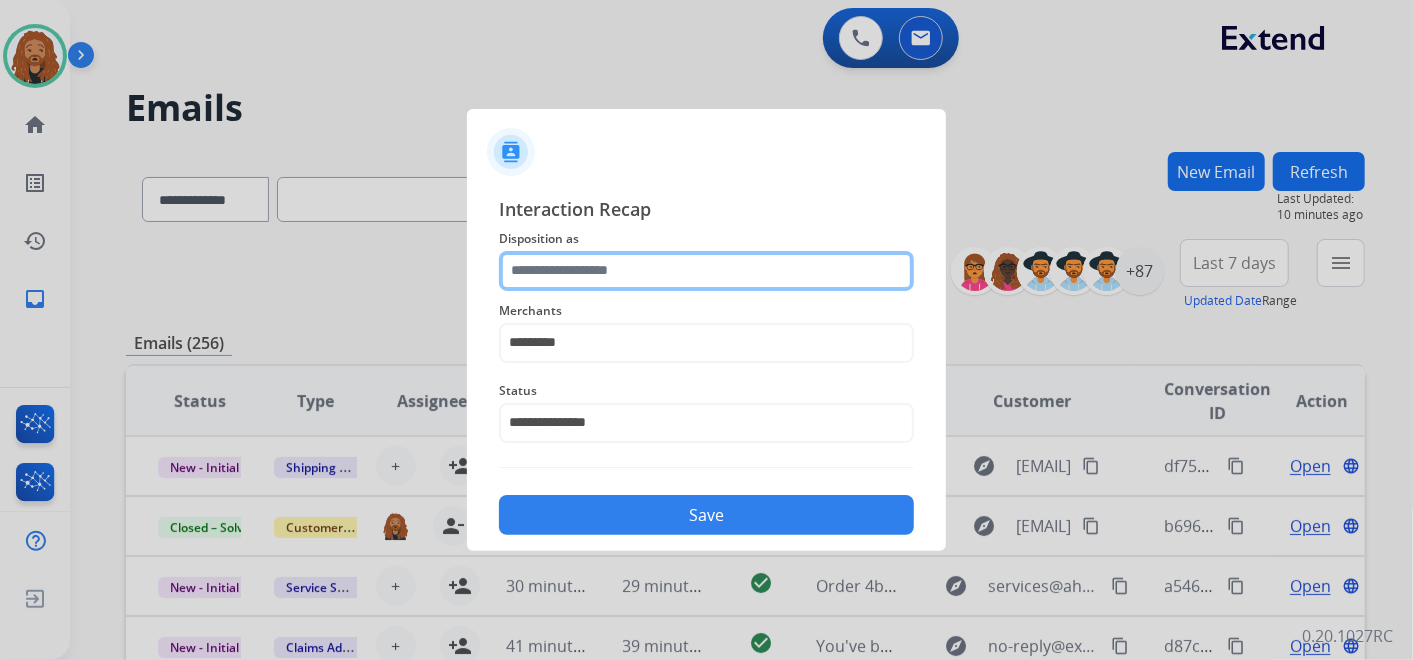click 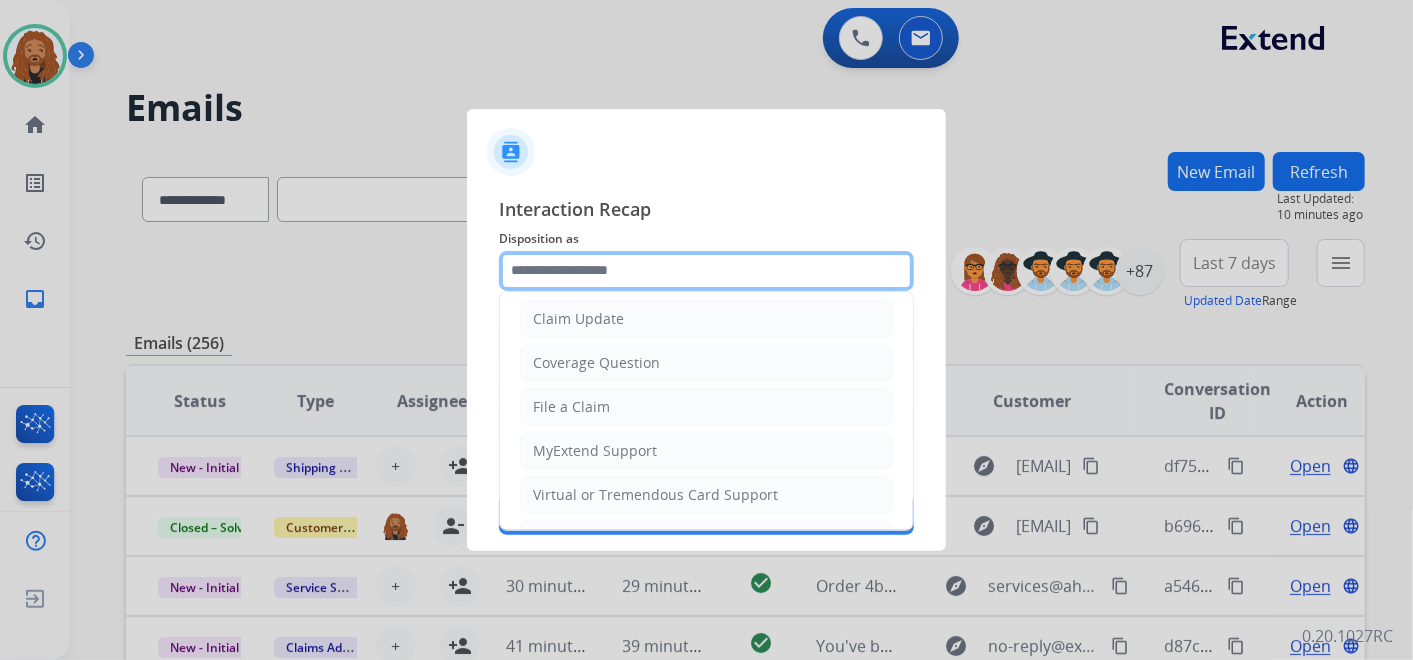 scroll, scrollTop: 305, scrollLeft: 0, axis: vertical 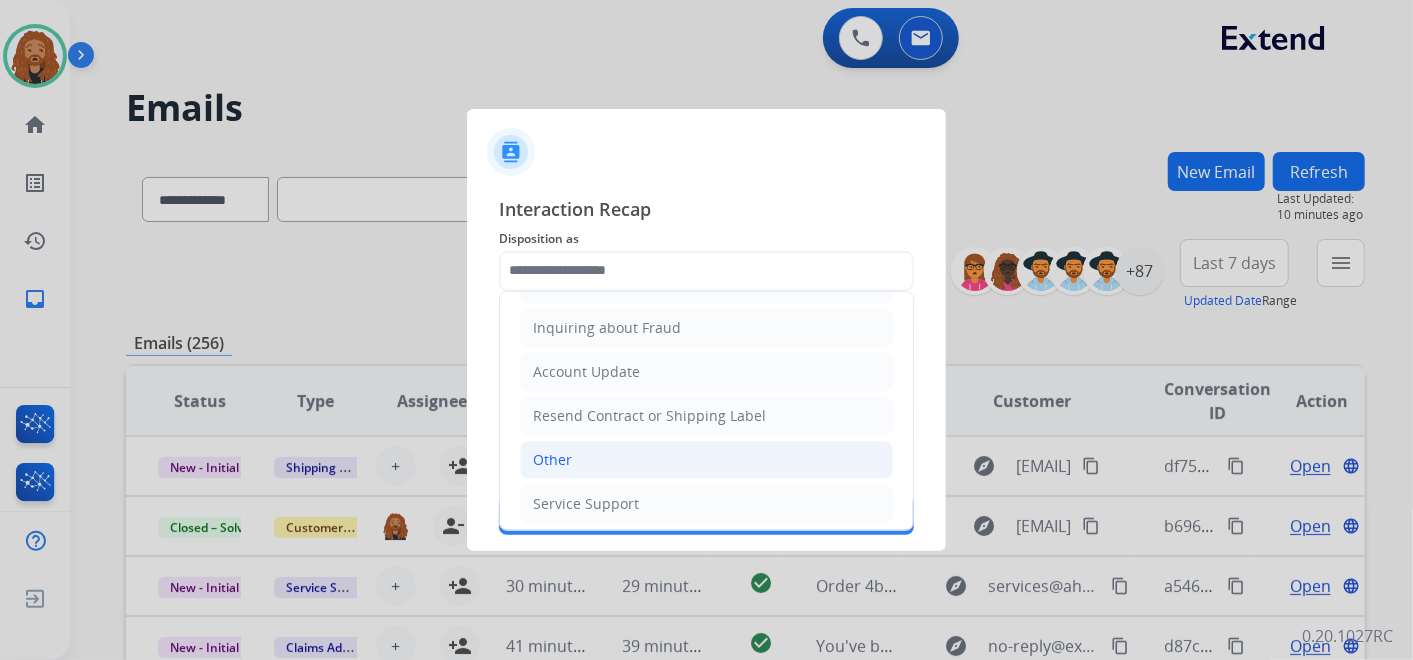 click on "Other" 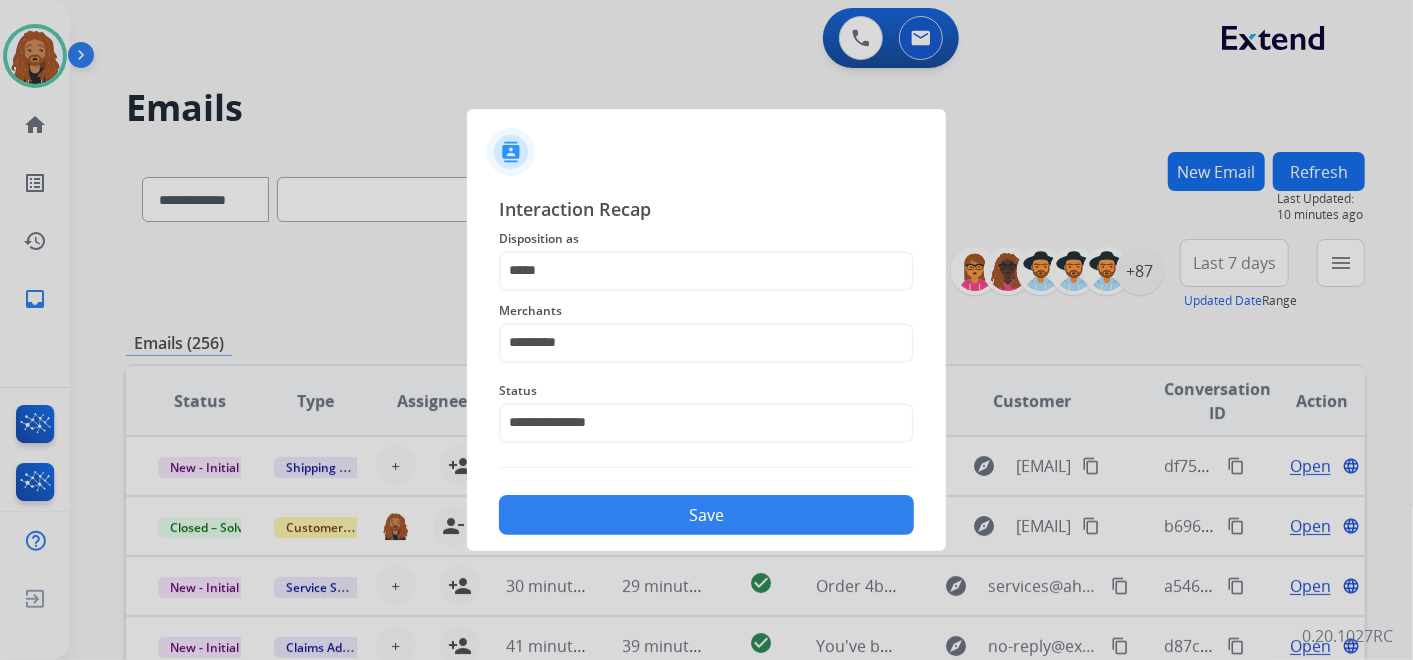 click on "Save" 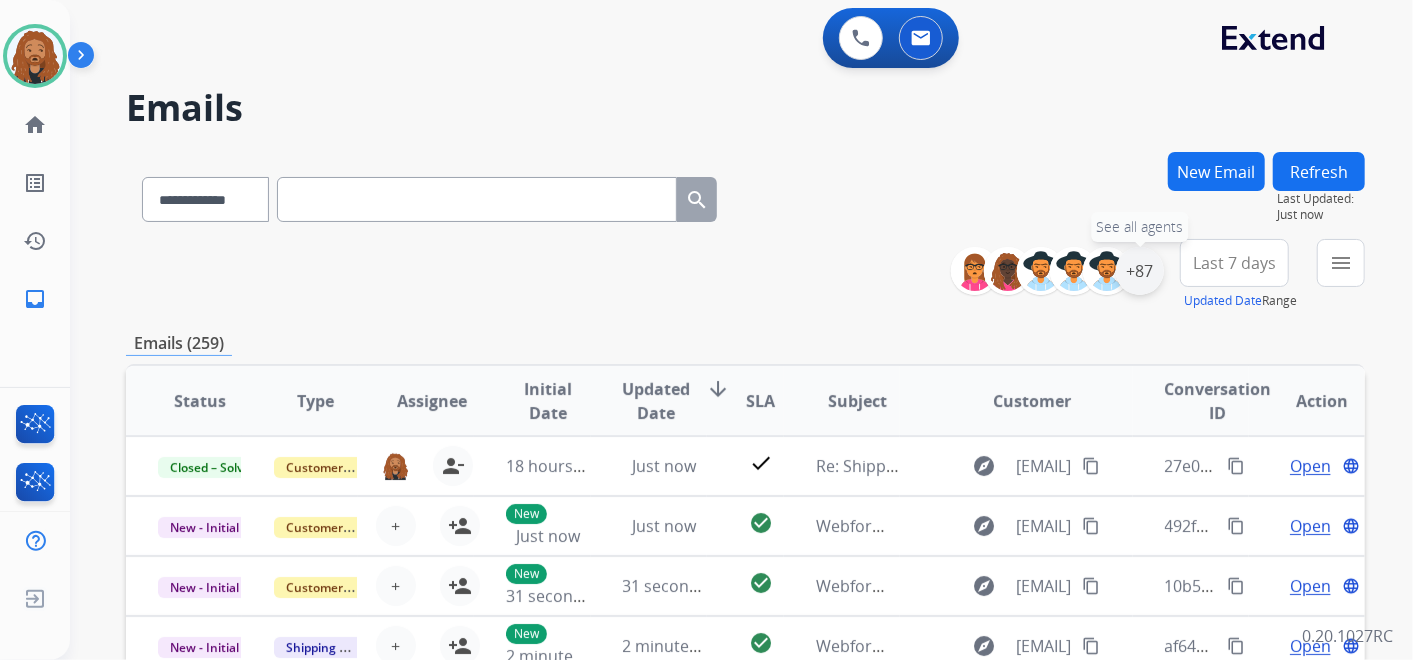 click on "+87" at bounding box center [1140, 271] 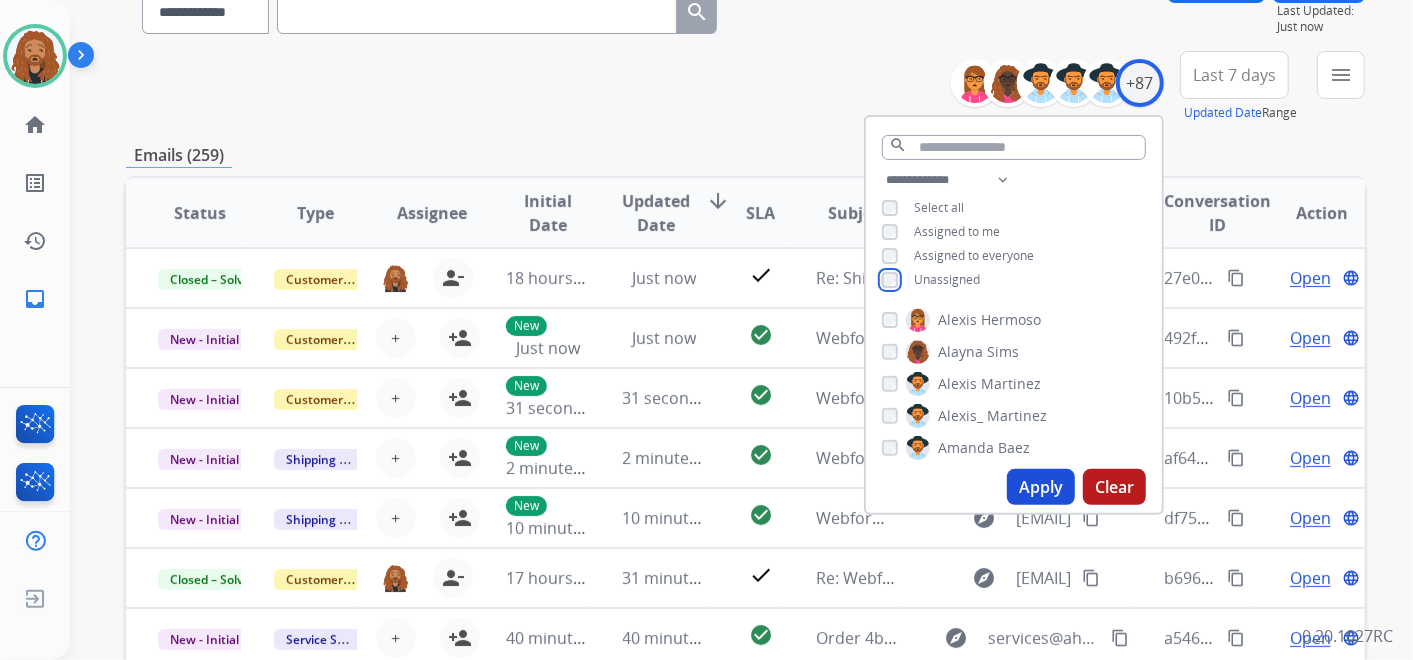 scroll, scrollTop: 222, scrollLeft: 0, axis: vertical 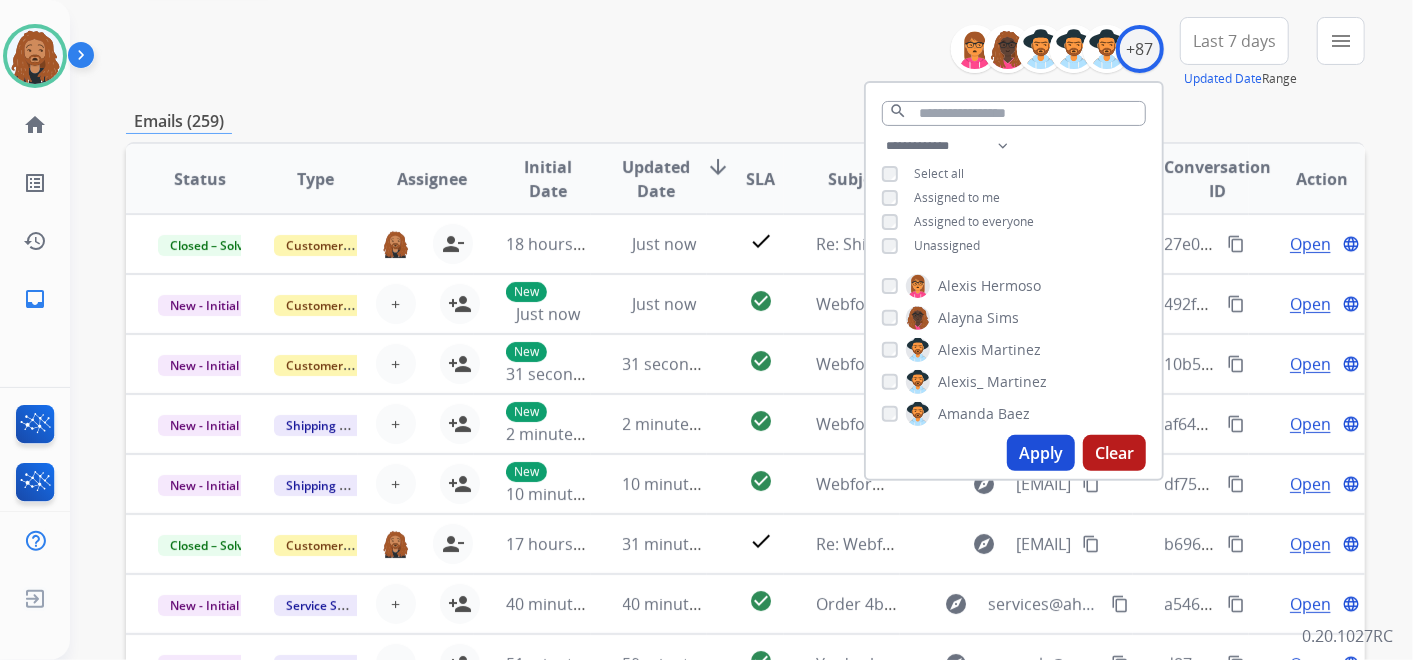 click on "Apply" at bounding box center [1041, 453] 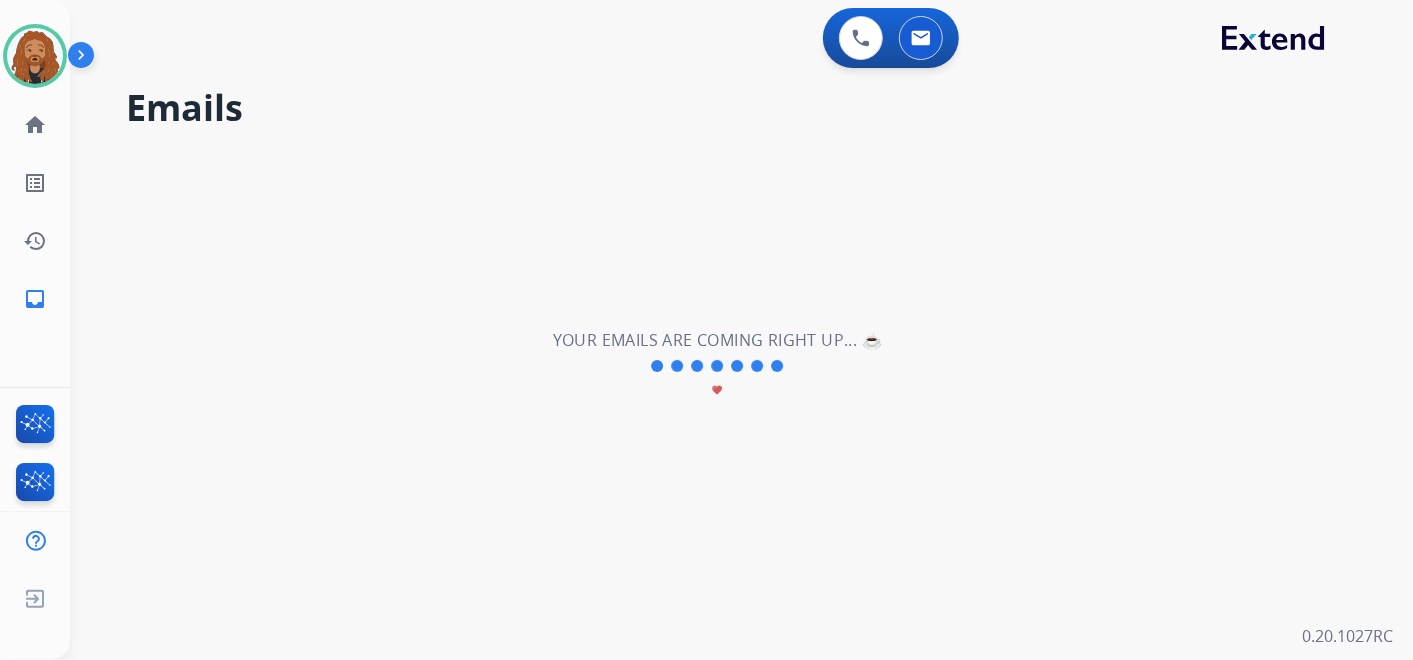 scroll, scrollTop: 0, scrollLeft: 0, axis: both 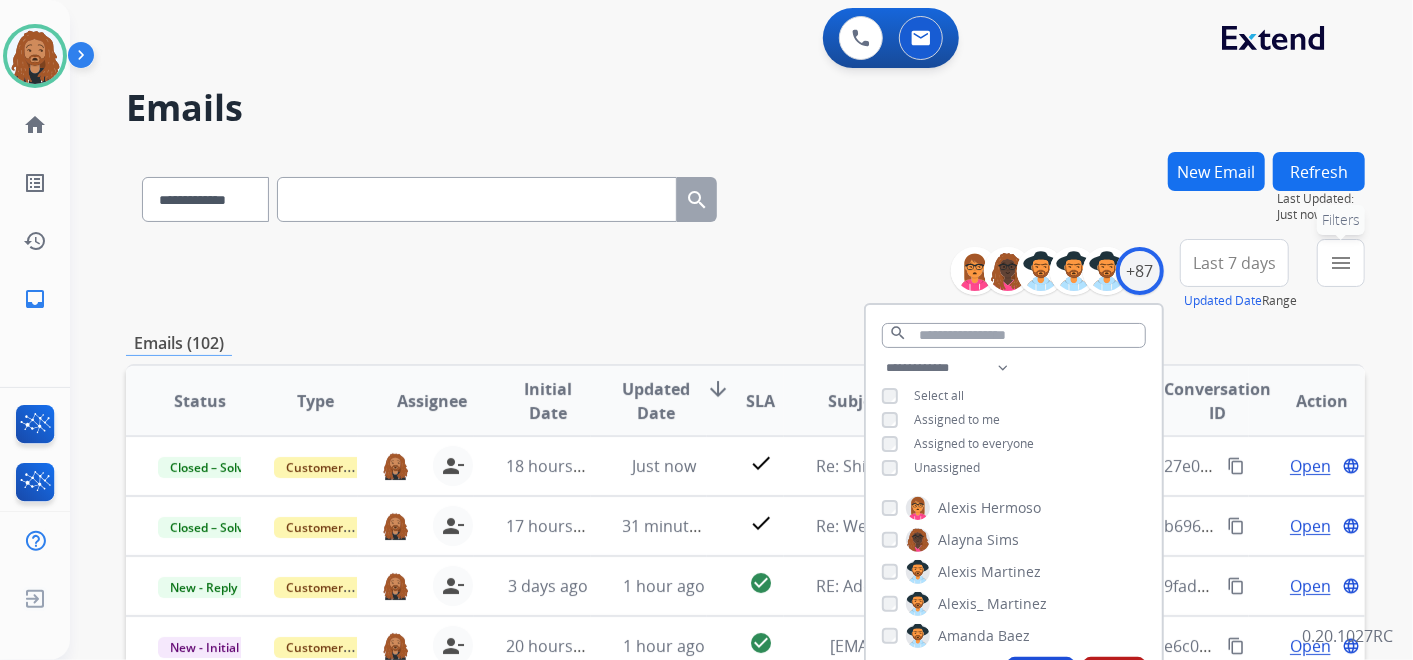 click on "menu" at bounding box center (1341, 263) 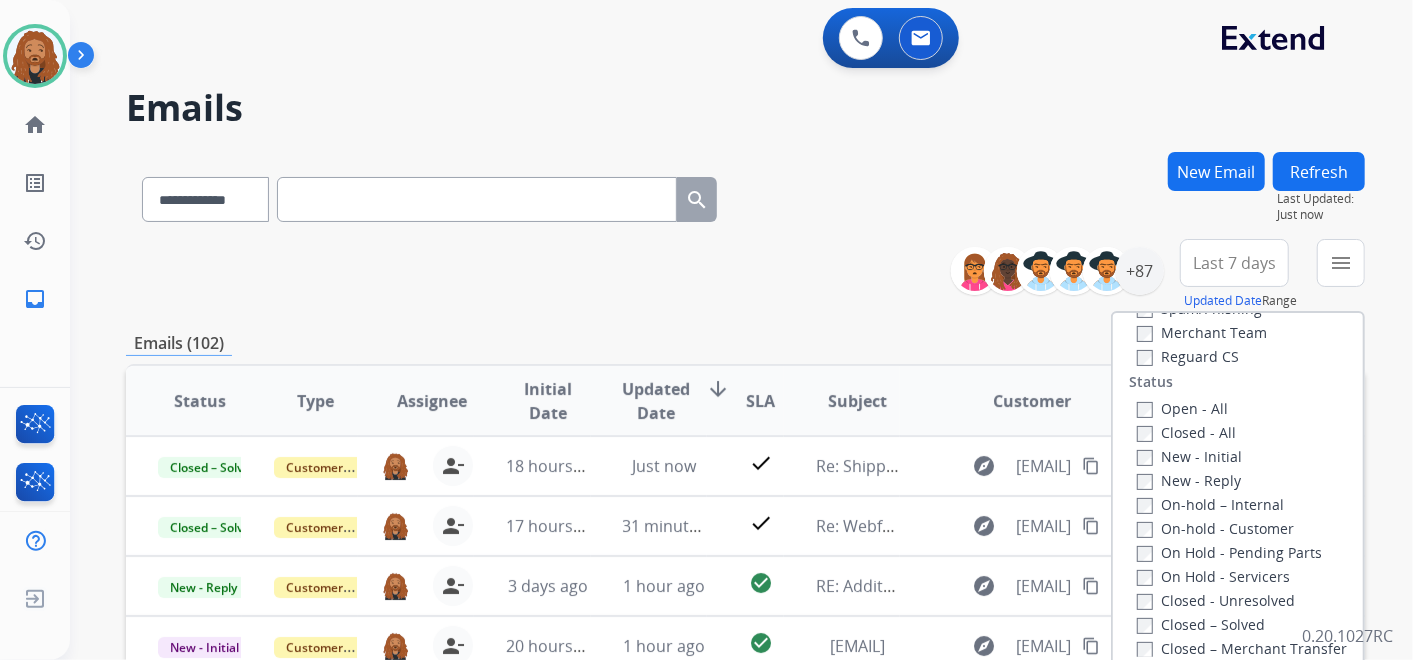 scroll, scrollTop: 222, scrollLeft: 0, axis: vertical 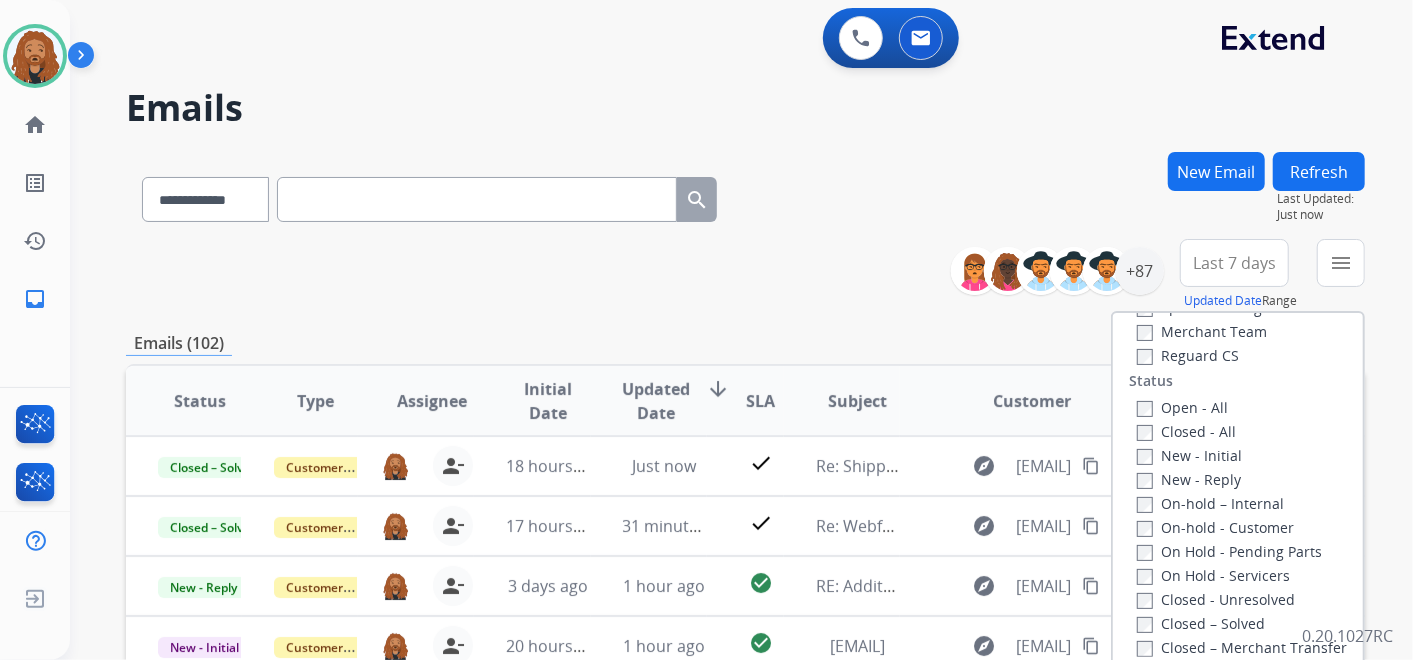 click on "Open - All" at bounding box center (1182, 407) 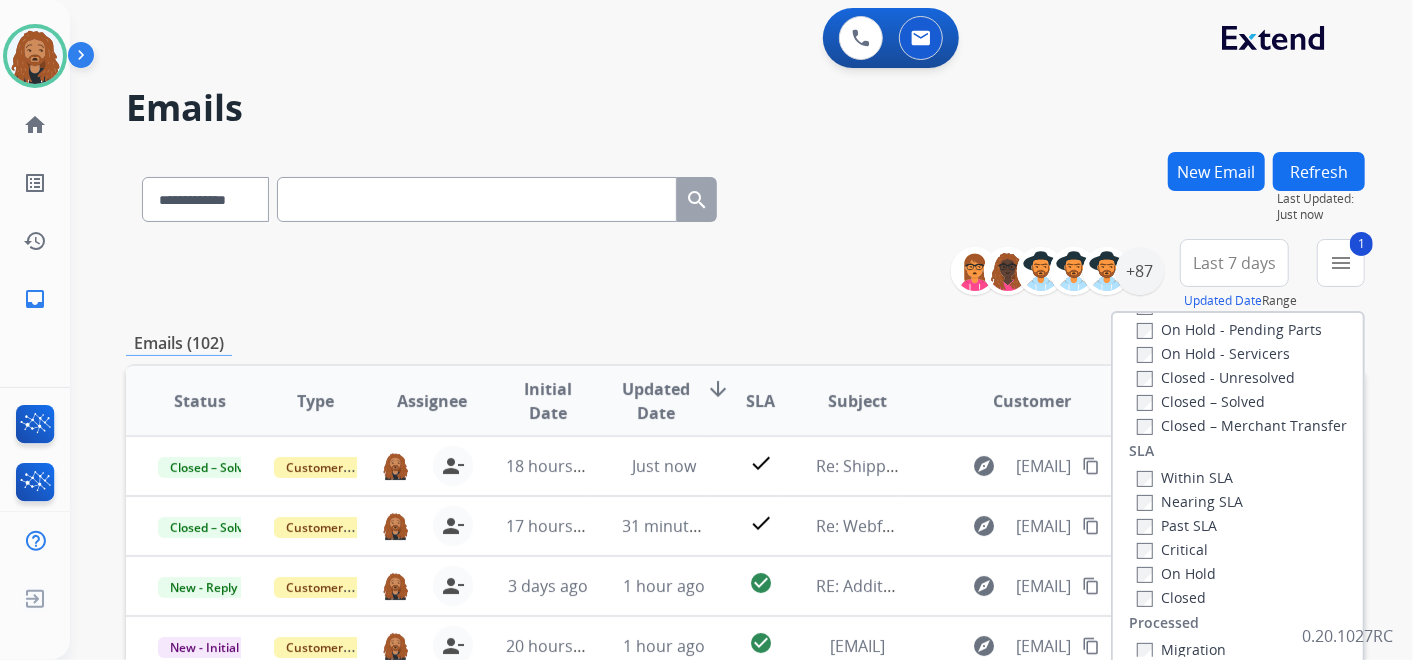 scroll, scrollTop: 526, scrollLeft: 0, axis: vertical 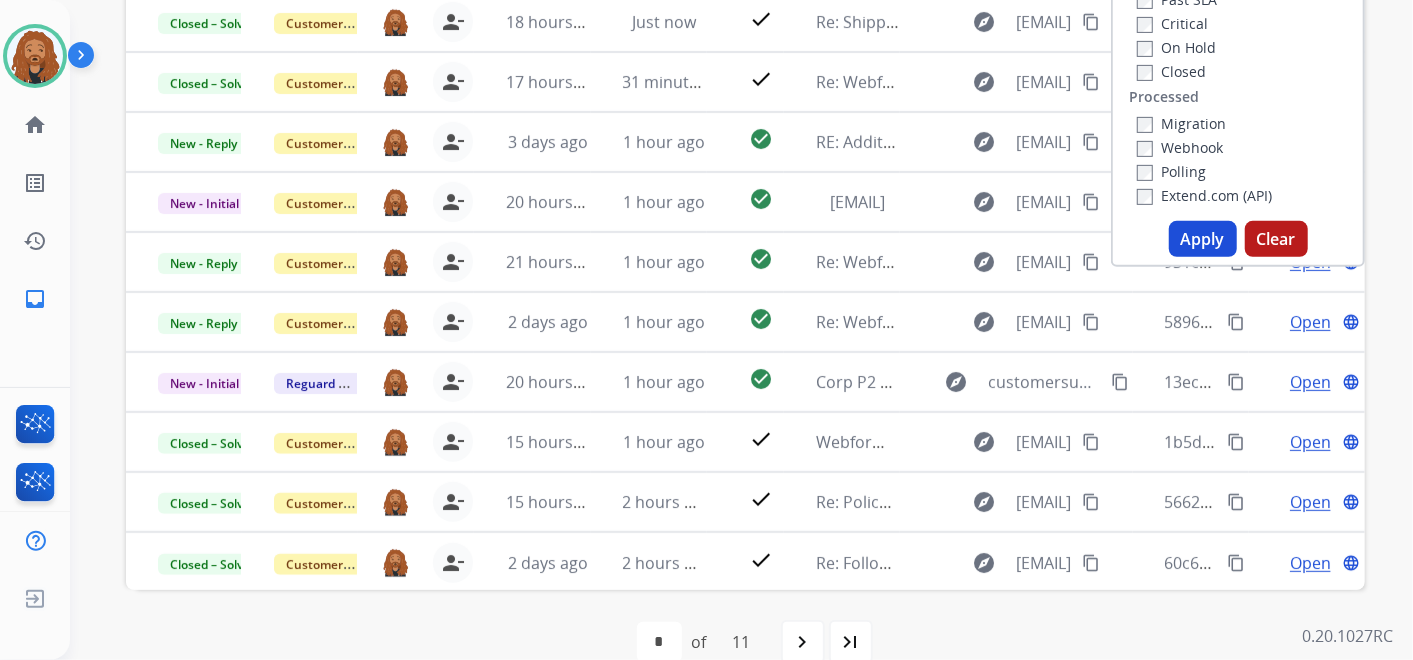 click on "Apply" at bounding box center (1203, 239) 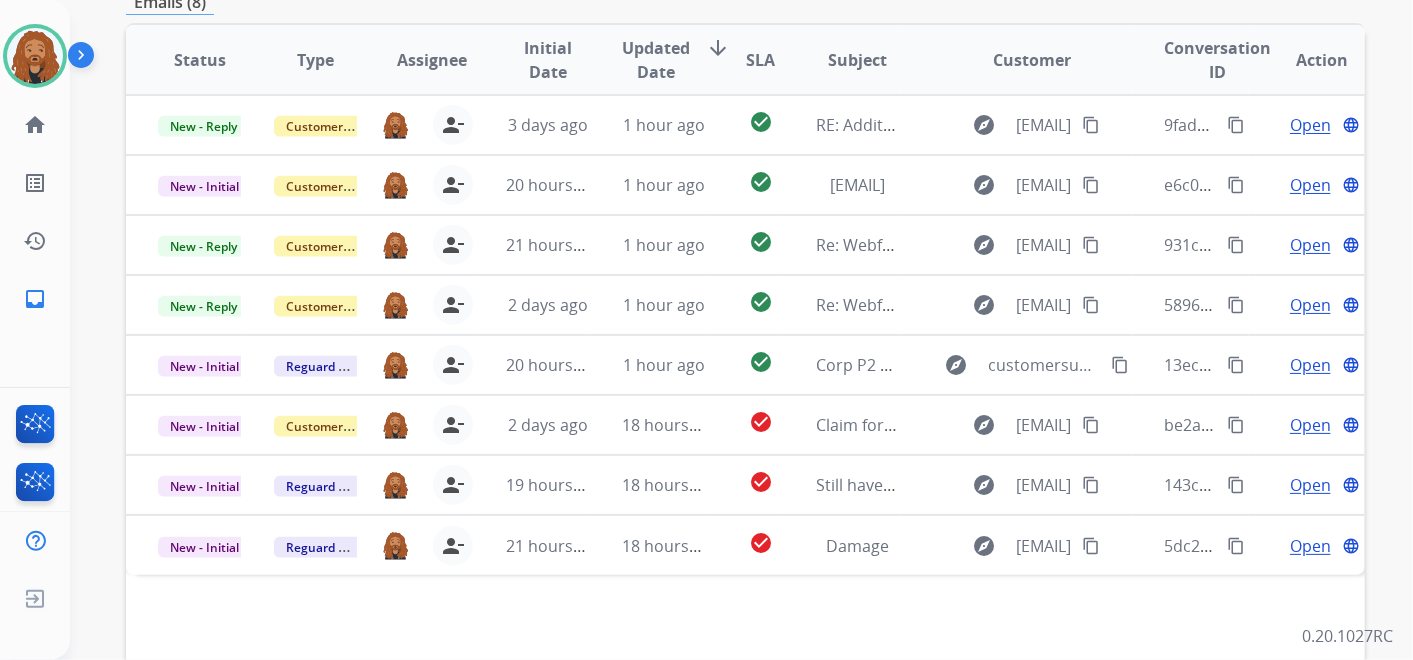 scroll, scrollTop: 444, scrollLeft: 0, axis: vertical 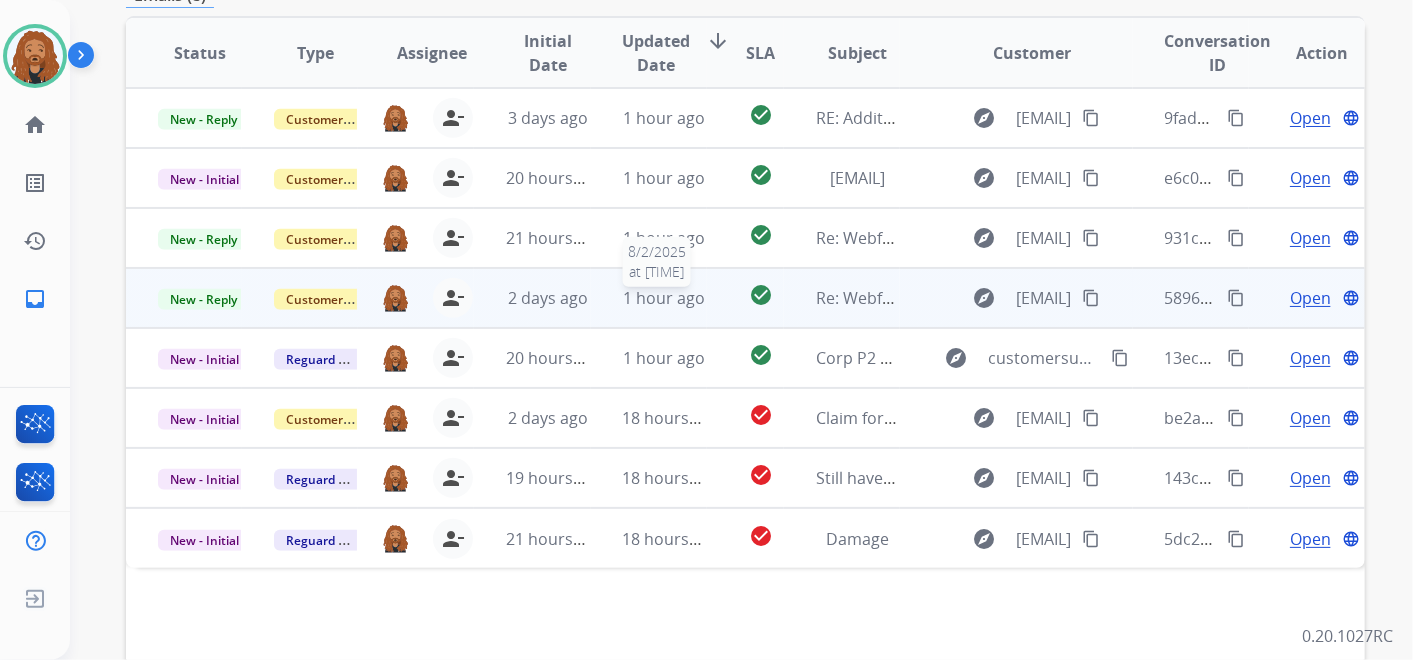 click on "1 hour ago" at bounding box center (664, 298) 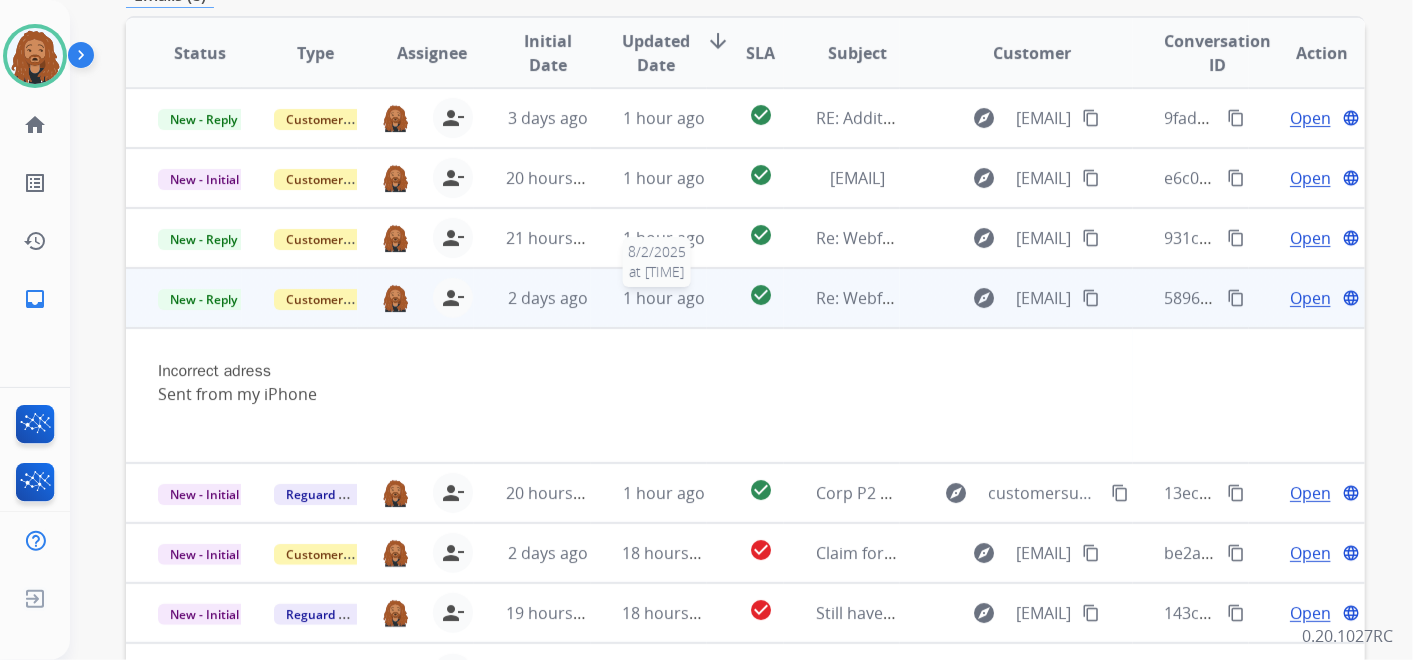 scroll, scrollTop: 15, scrollLeft: 0, axis: vertical 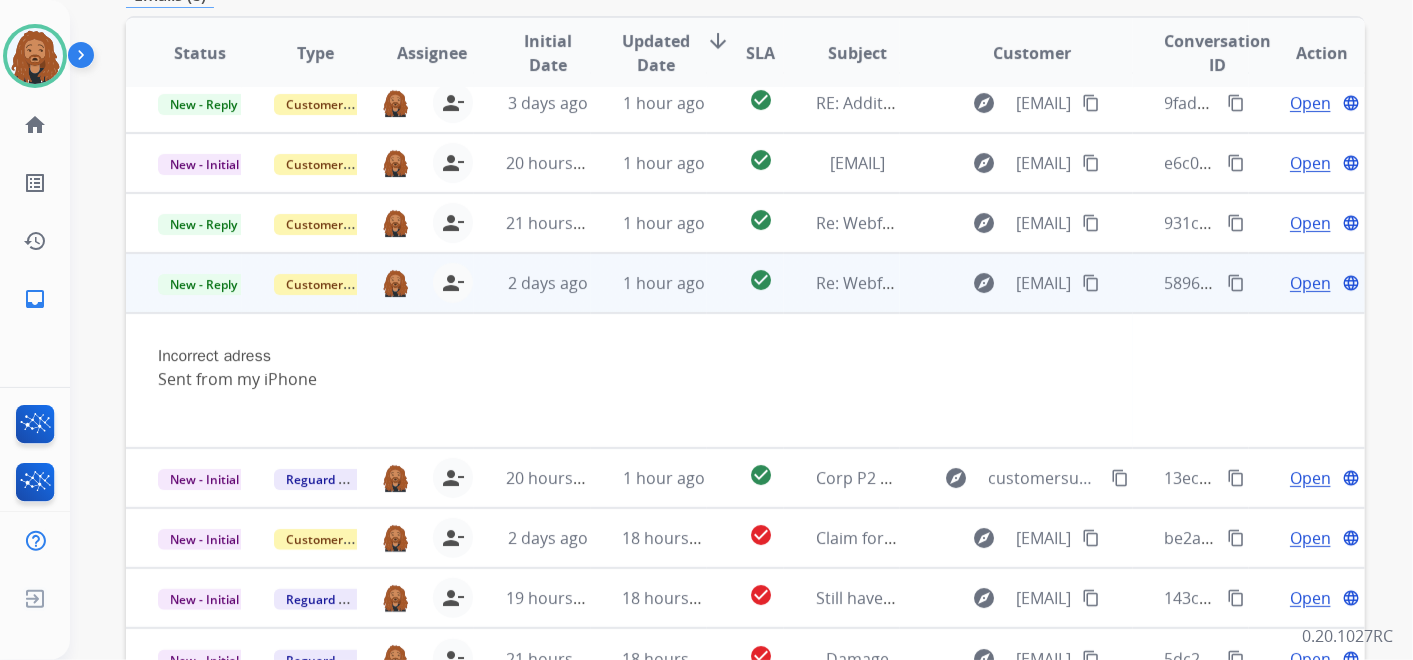 click on "Open" at bounding box center [1310, 283] 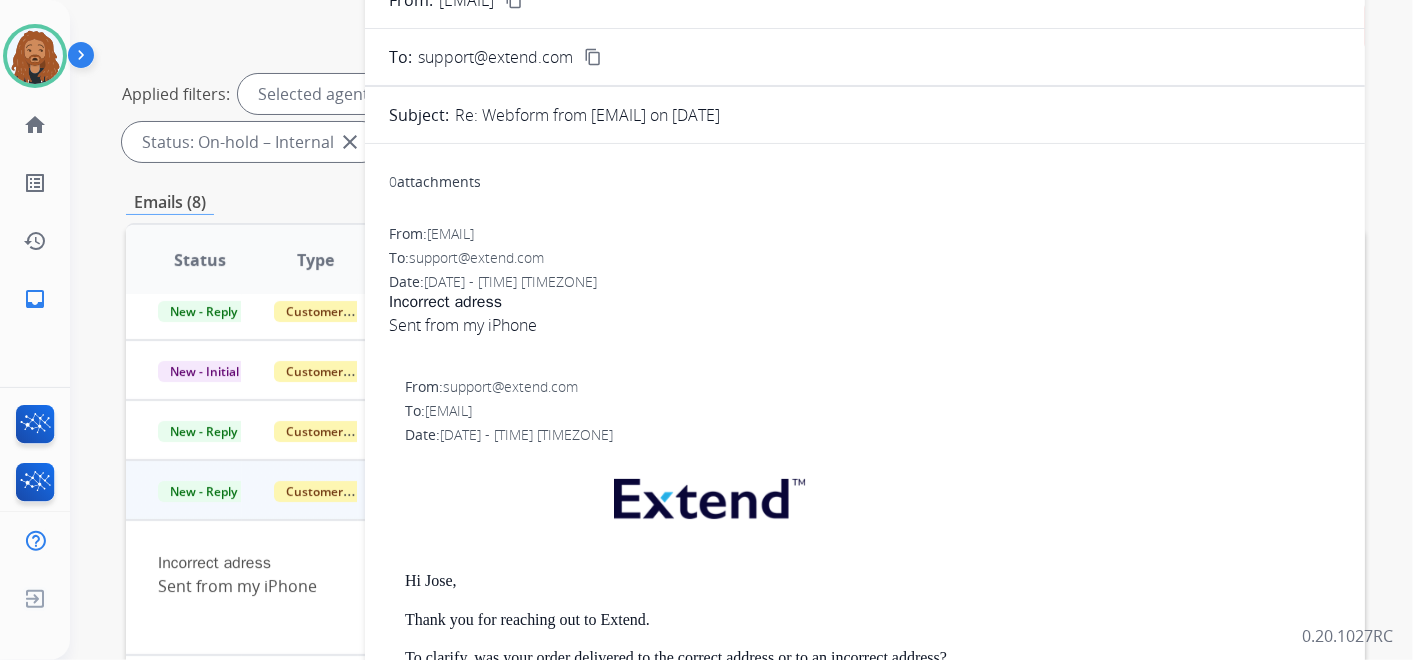 scroll, scrollTop: 0, scrollLeft: 0, axis: both 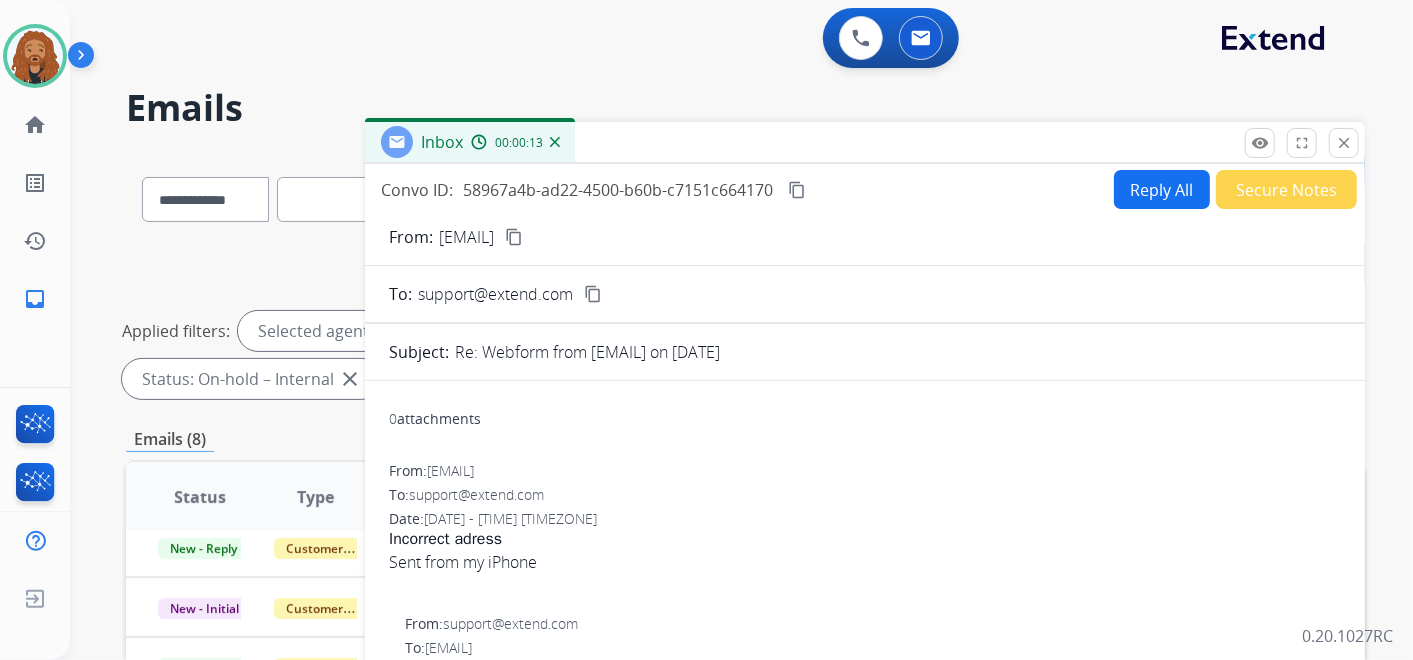 click on "content_copy" at bounding box center [514, 237] 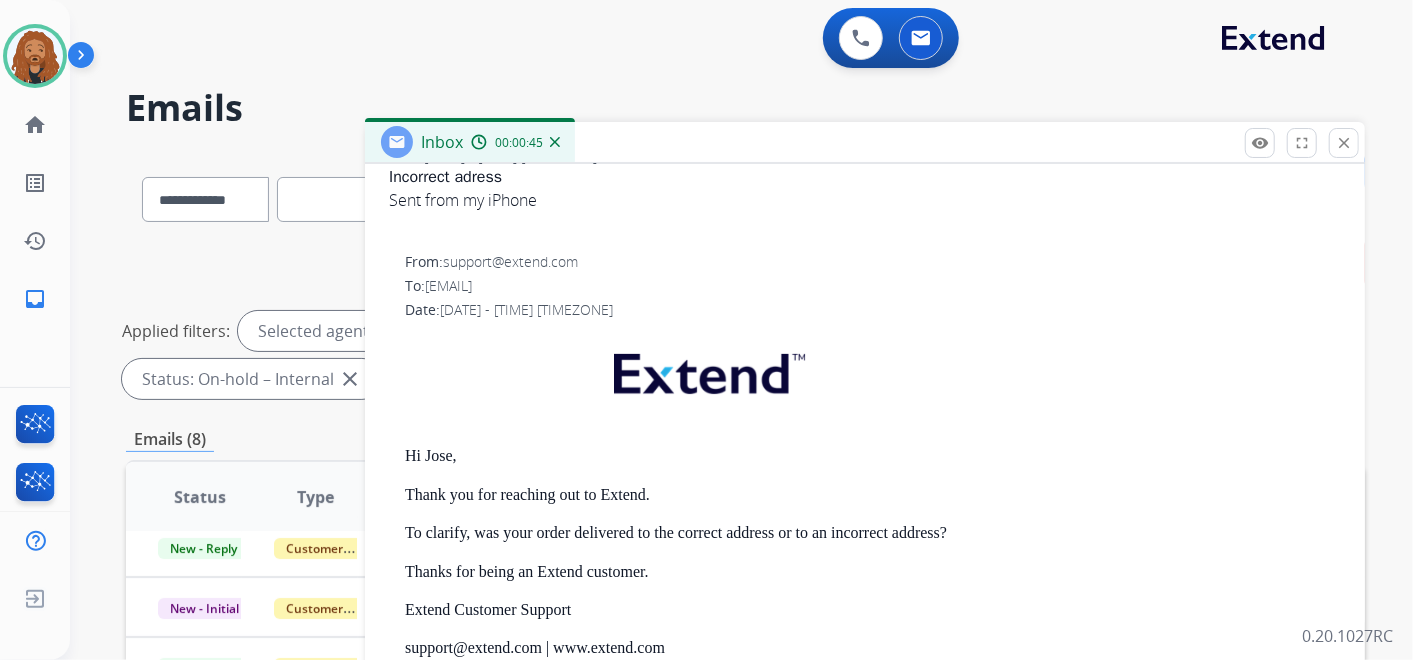 scroll, scrollTop: 377, scrollLeft: 0, axis: vertical 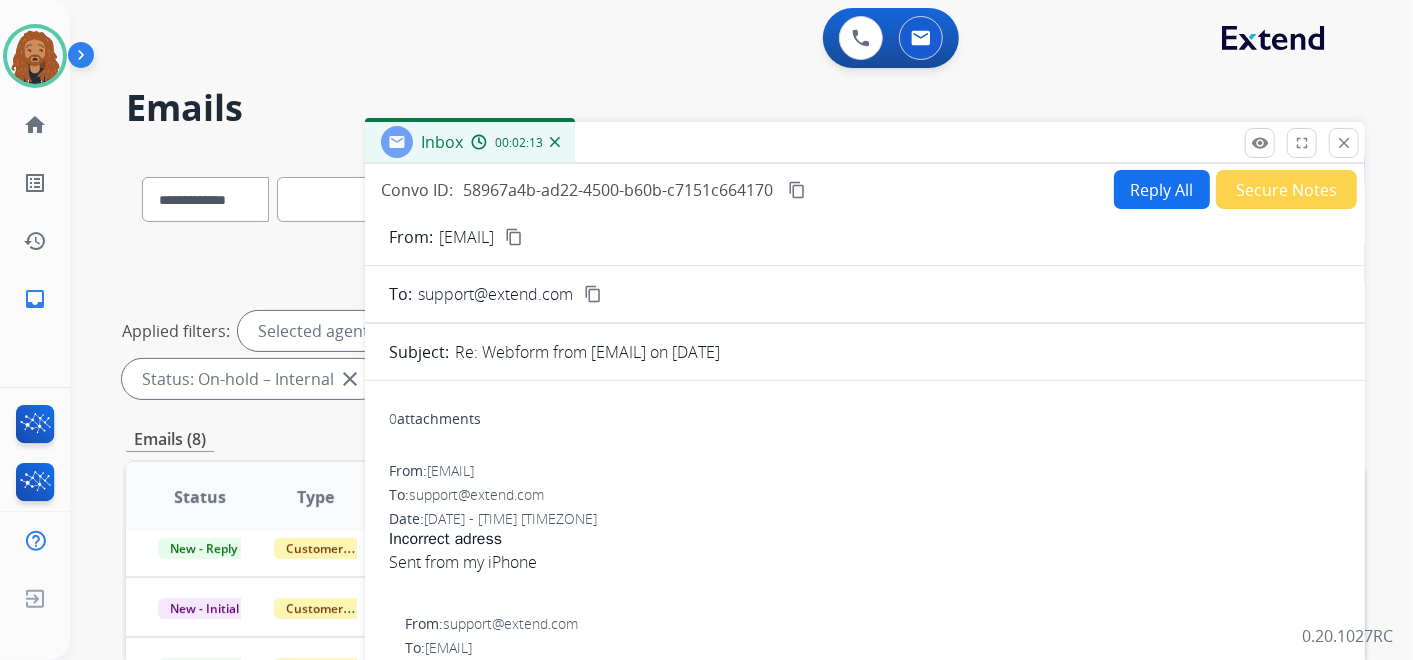 click on "Reply All" at bounding box center (1162, 189) 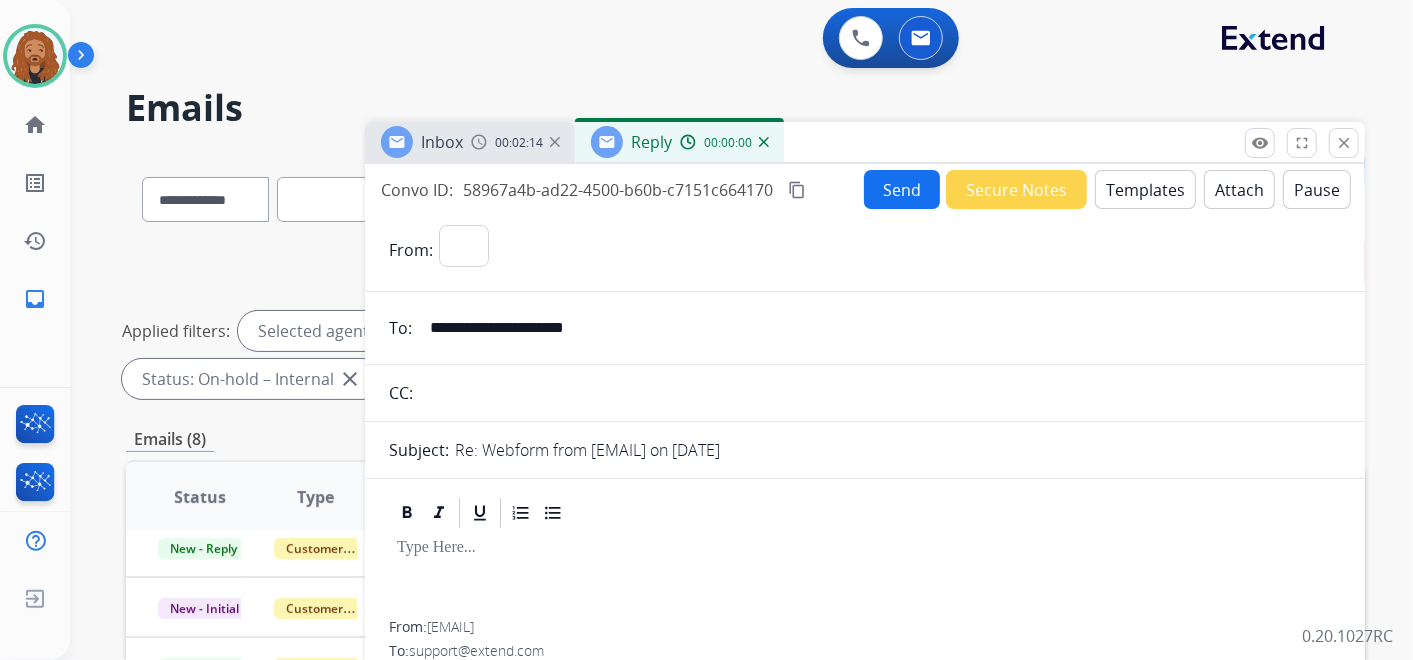 select on "**********" 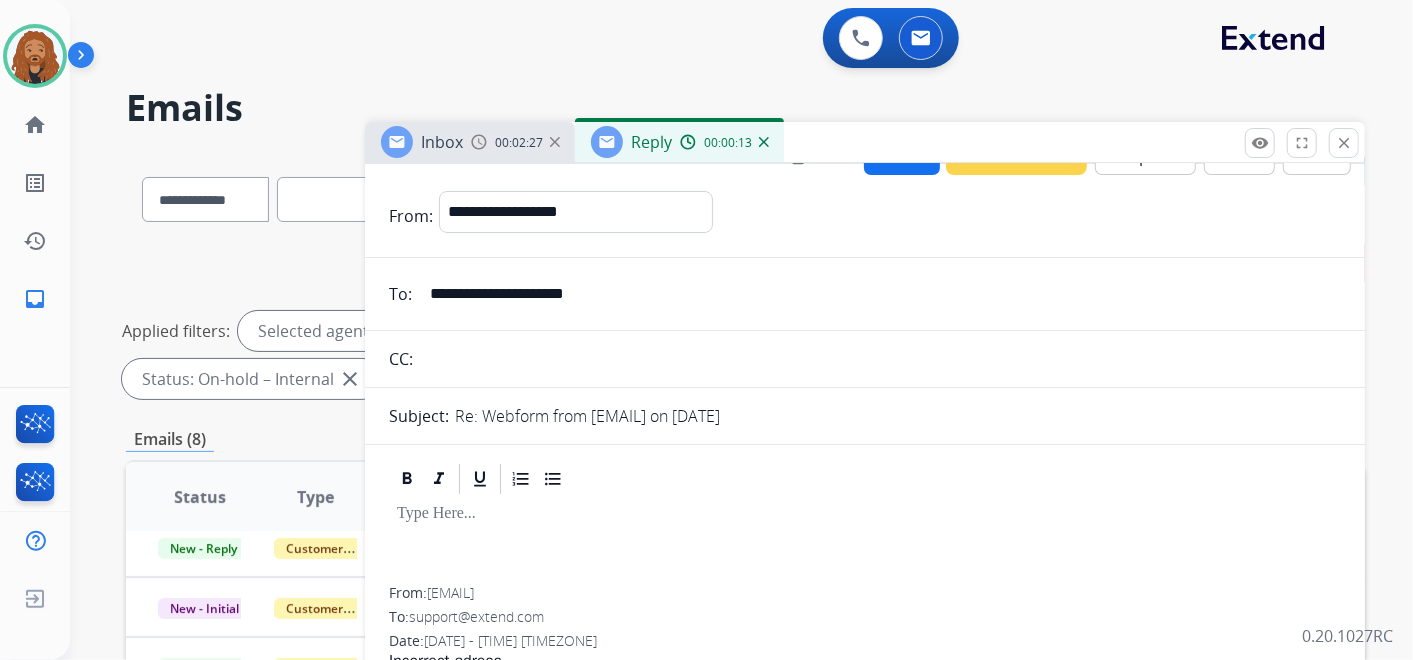 scroll, scrollTop: 0, scrollLeft: 0, axis: both 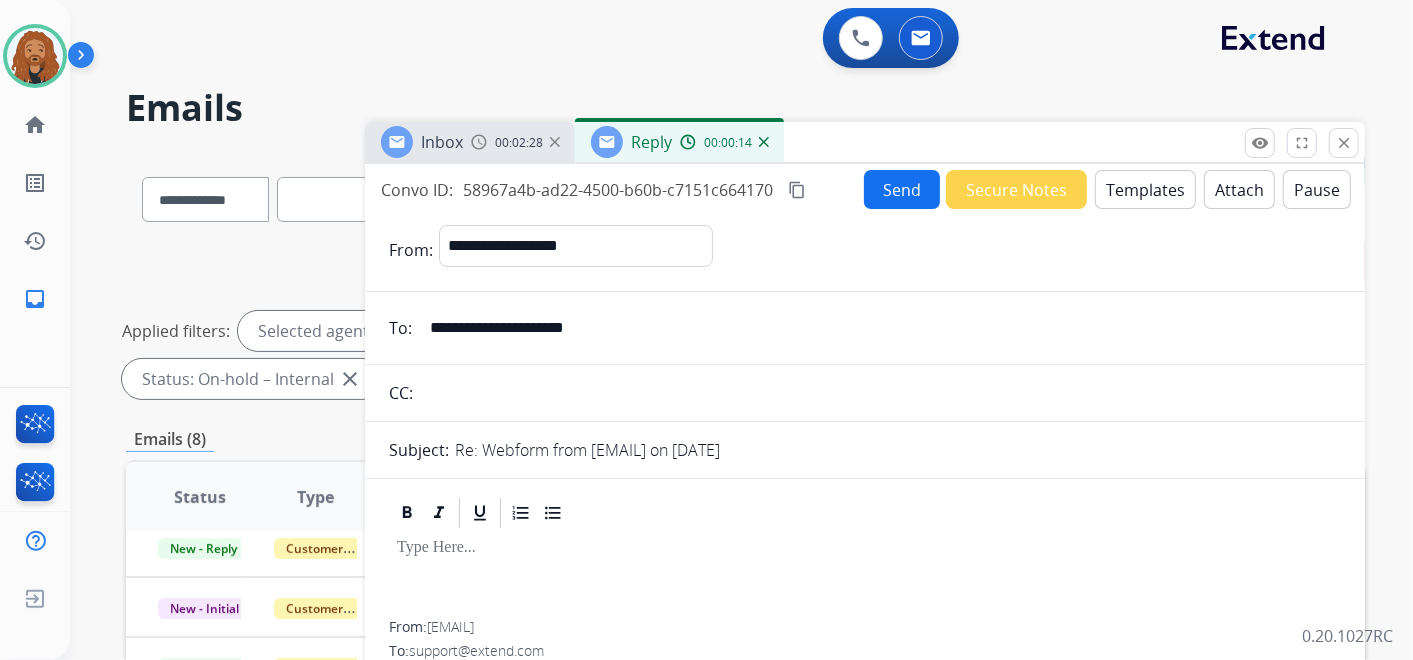 click on "Templates" at bounding box center [1145, 189] 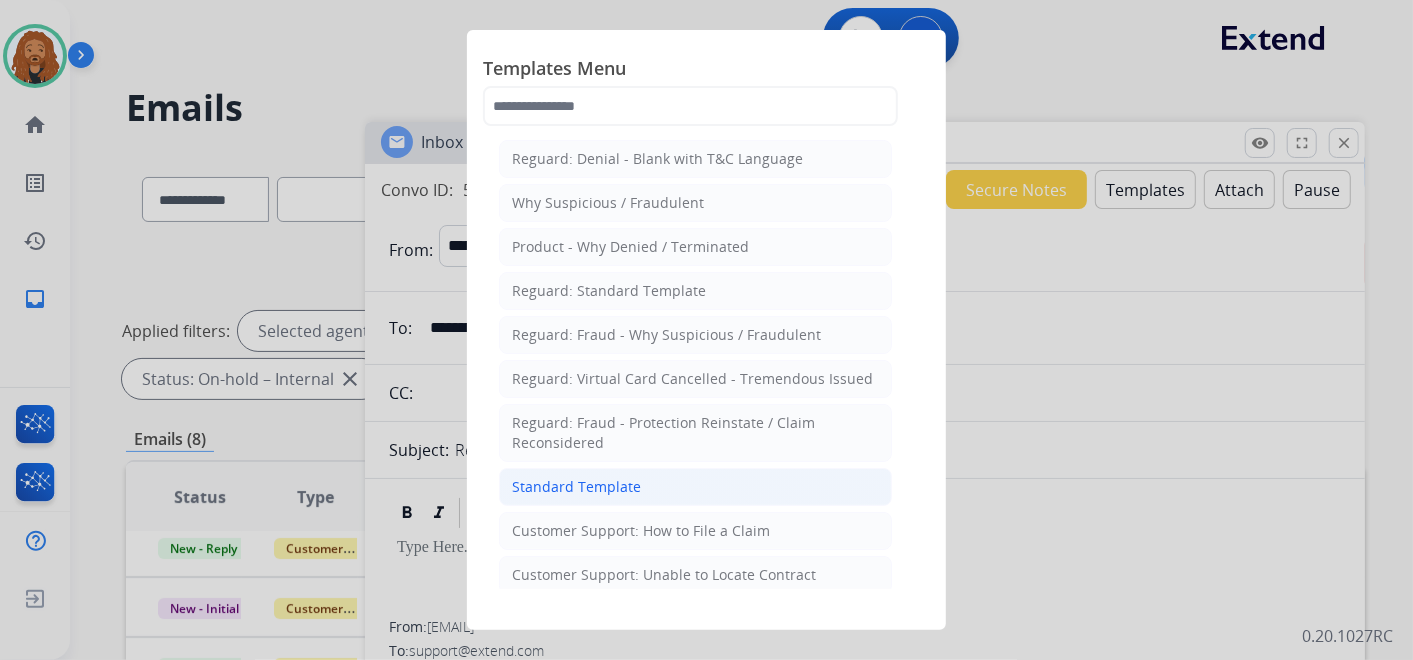 click on "Standard Template" 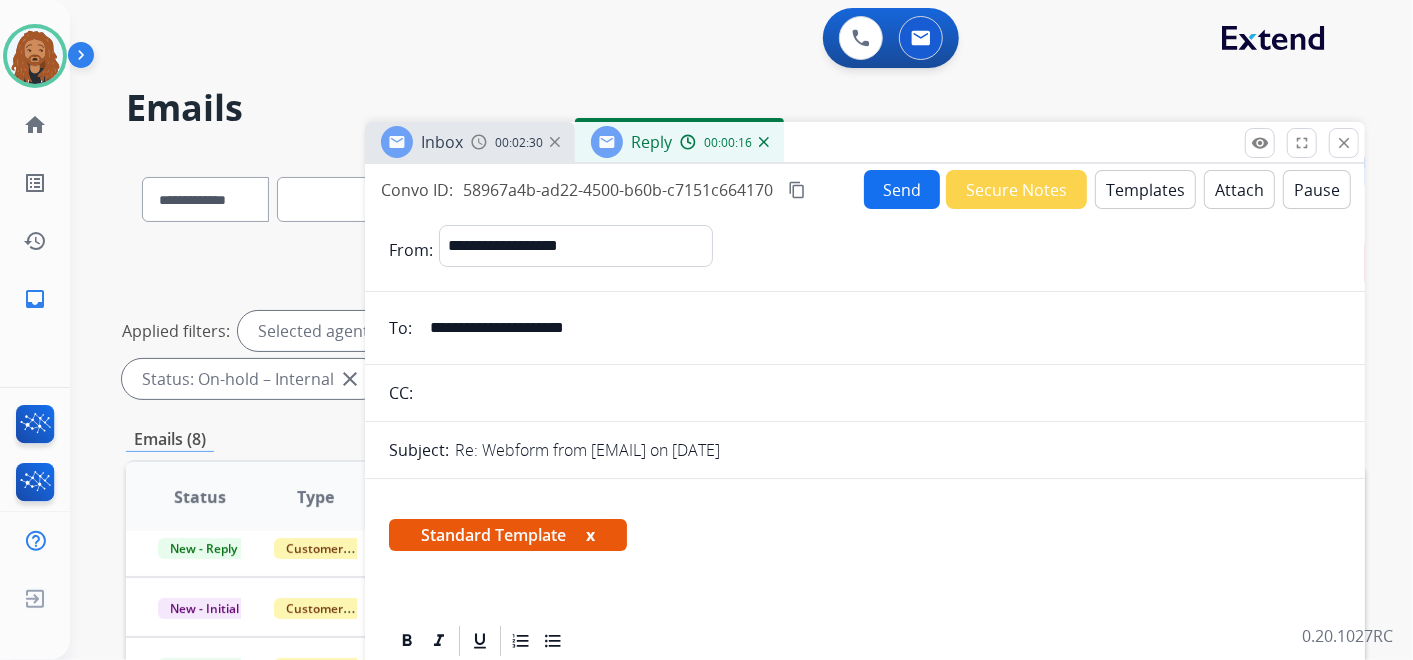 scroll, scrollTop: 555, scrollLeft: 0, axis: vertical 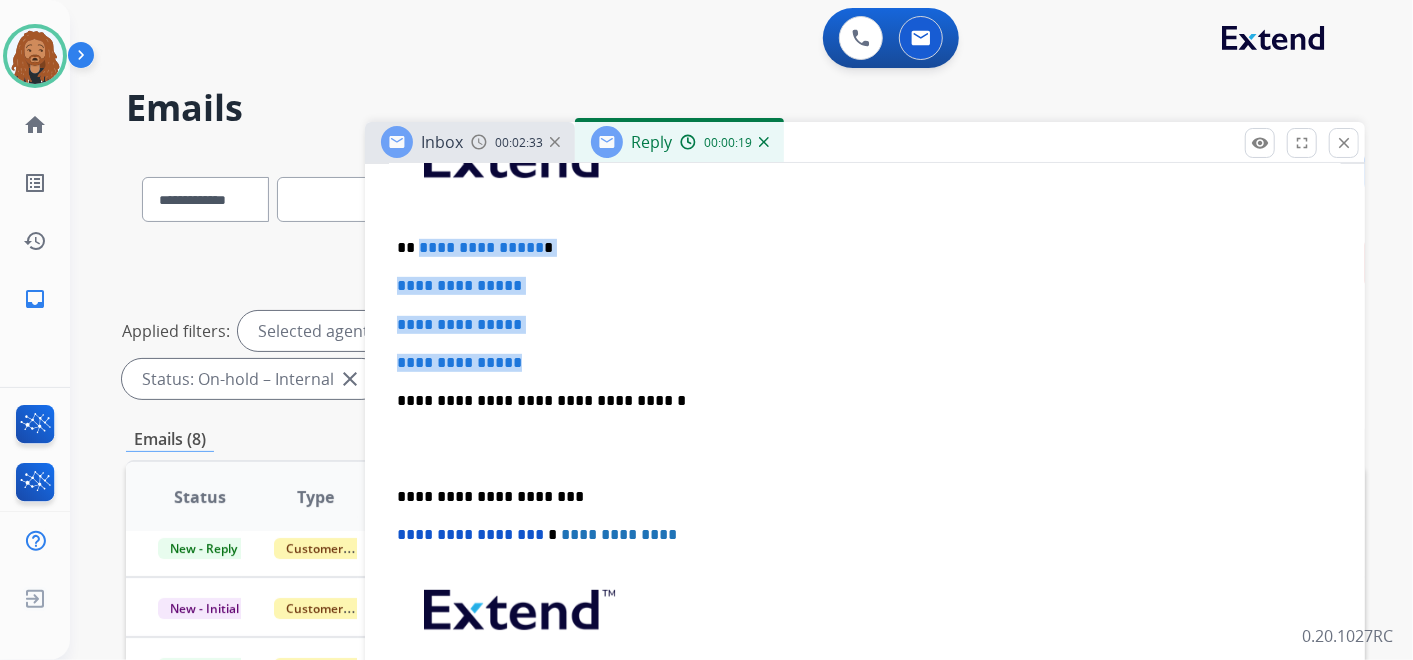 drag, startPoint x: 516, startPoint y: 348, endPoint x: 419, endPoint y: 247, distance: 140.0357 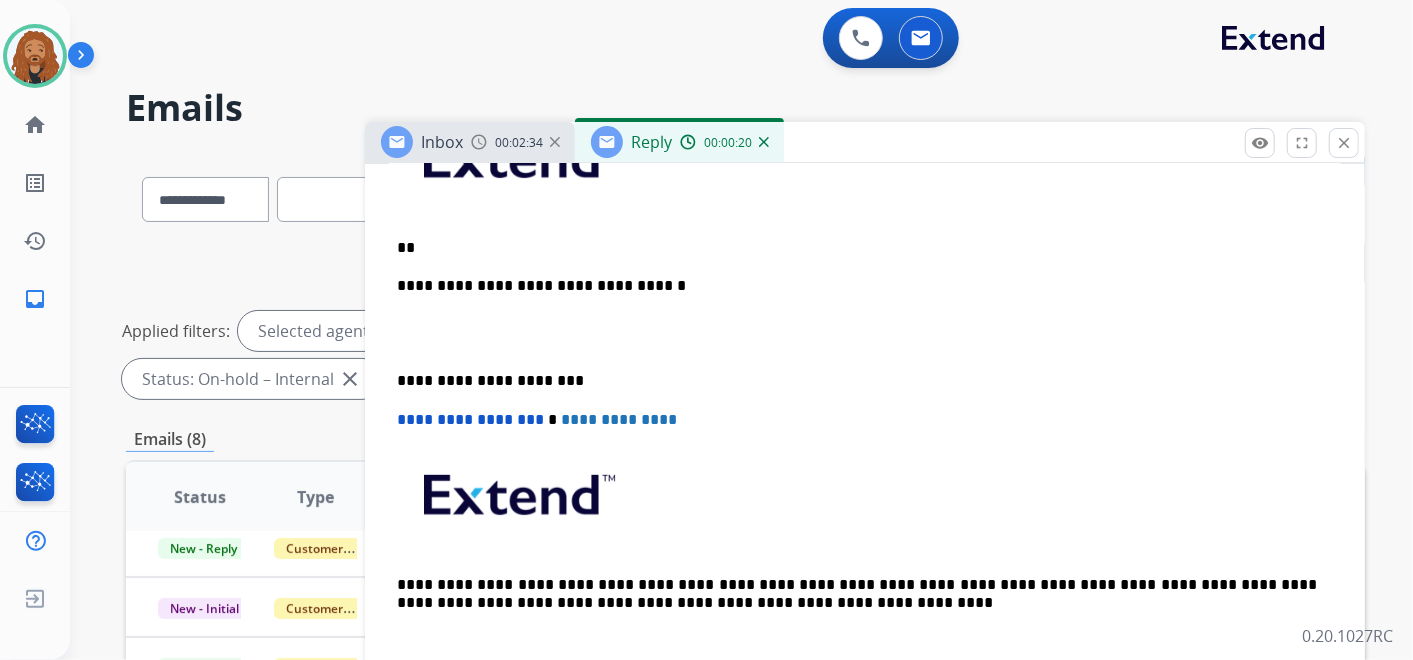 type 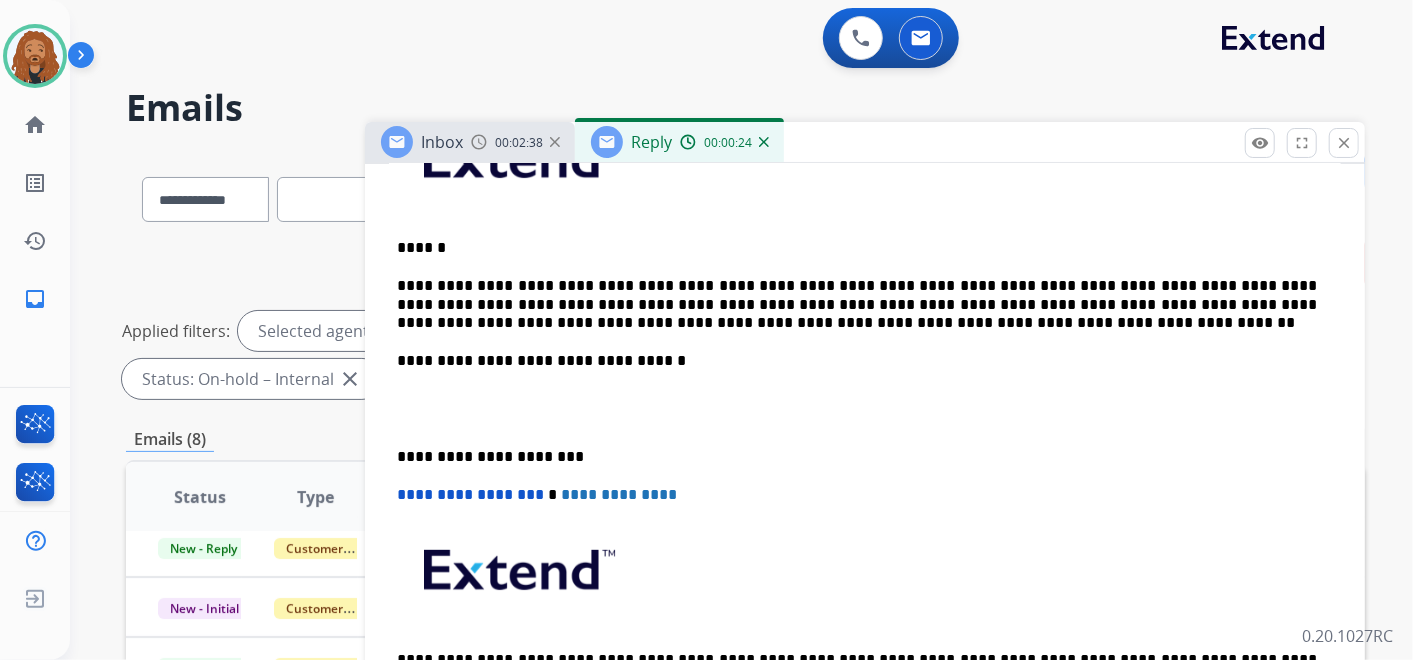 scroll, scrollTop: 444, scrollLeft: 0, axis: vertical 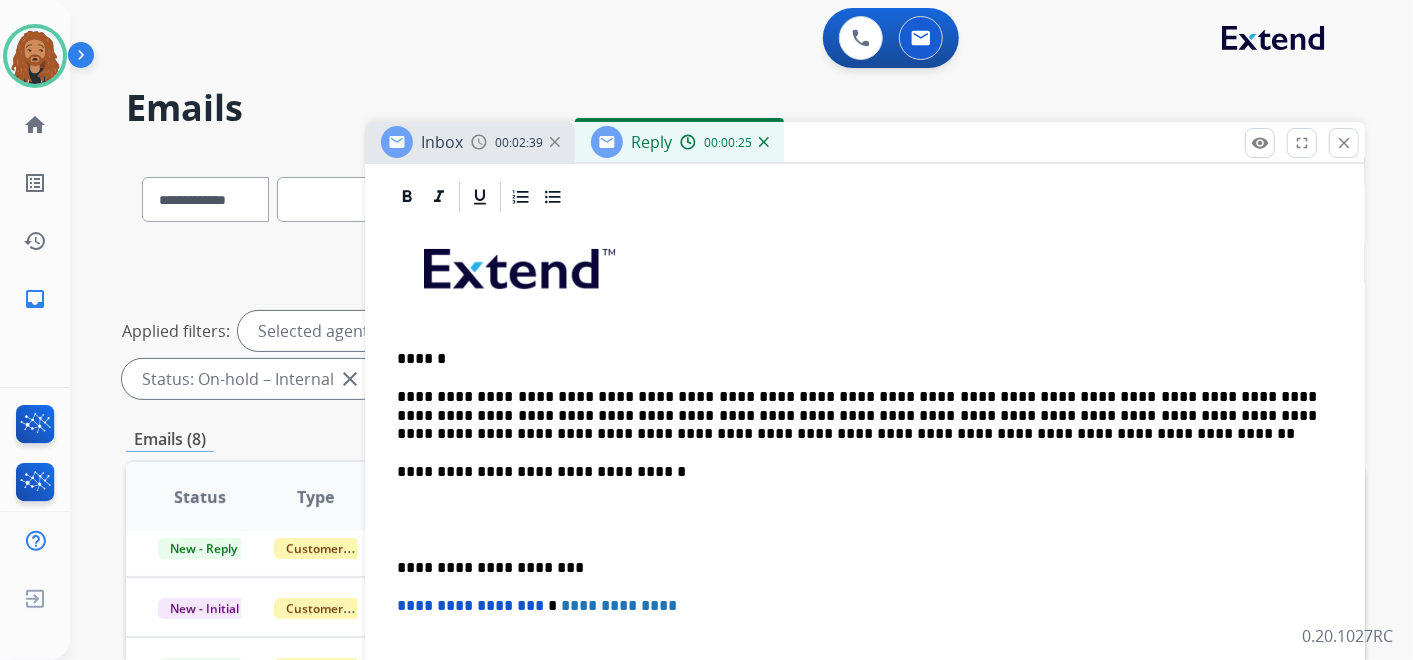 click at bounding box center [865, 520] 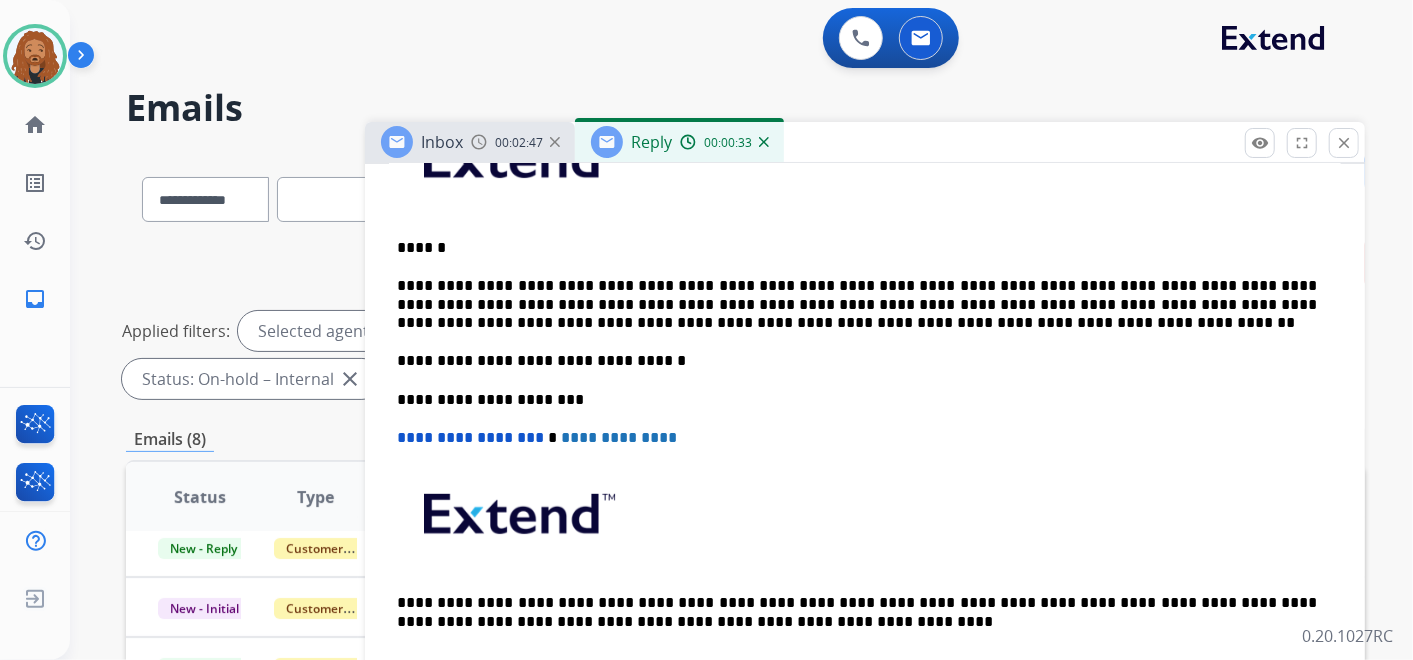scroll, scrollTop: 0, scrollLeft: 0, axis: both 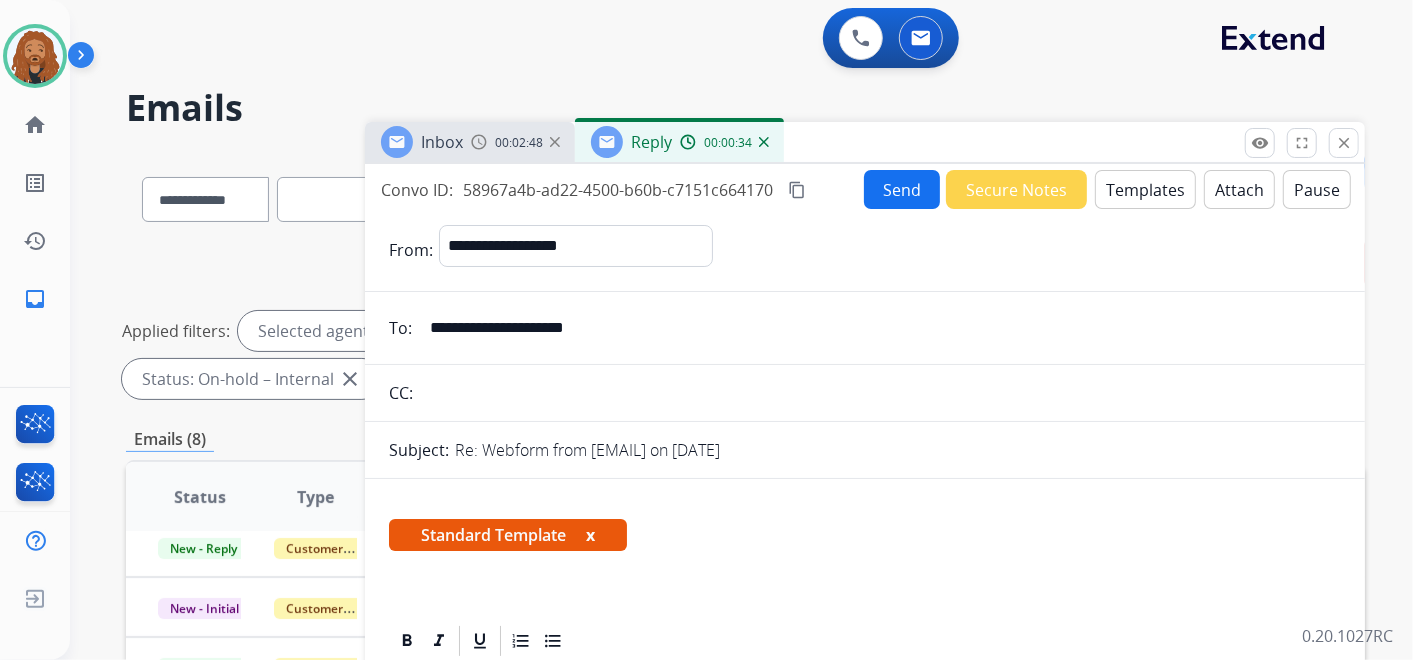 click on "Templates" at bounding box center [1145, 189] 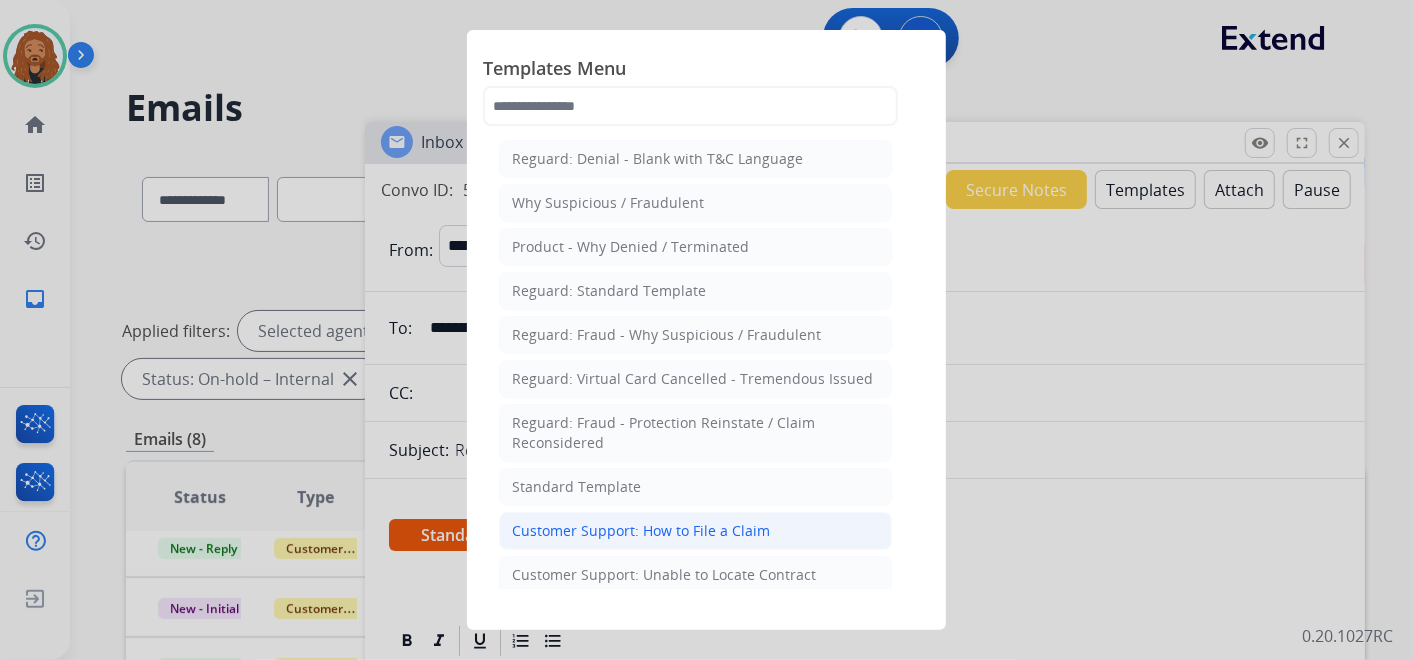 click on "Customer Support: How to File a Claim" 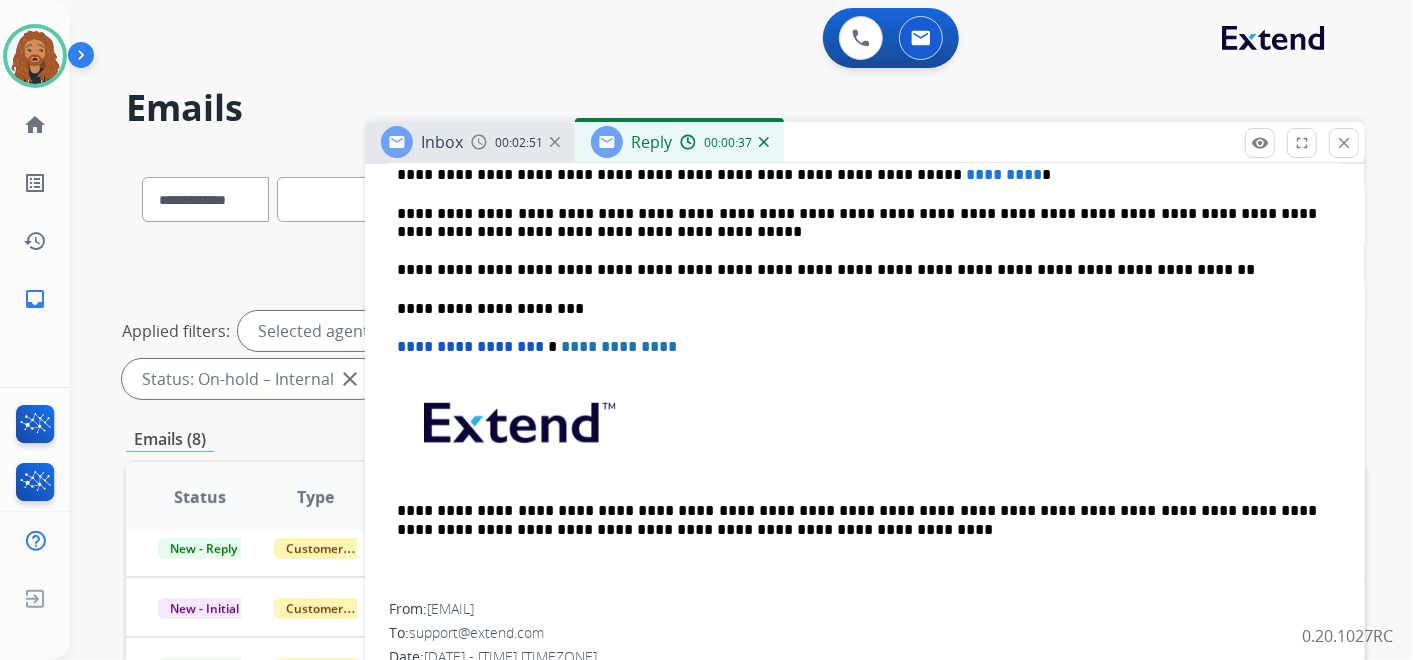 scroll, scrollTop: 444, scrollLeft: 0, axis: vertical 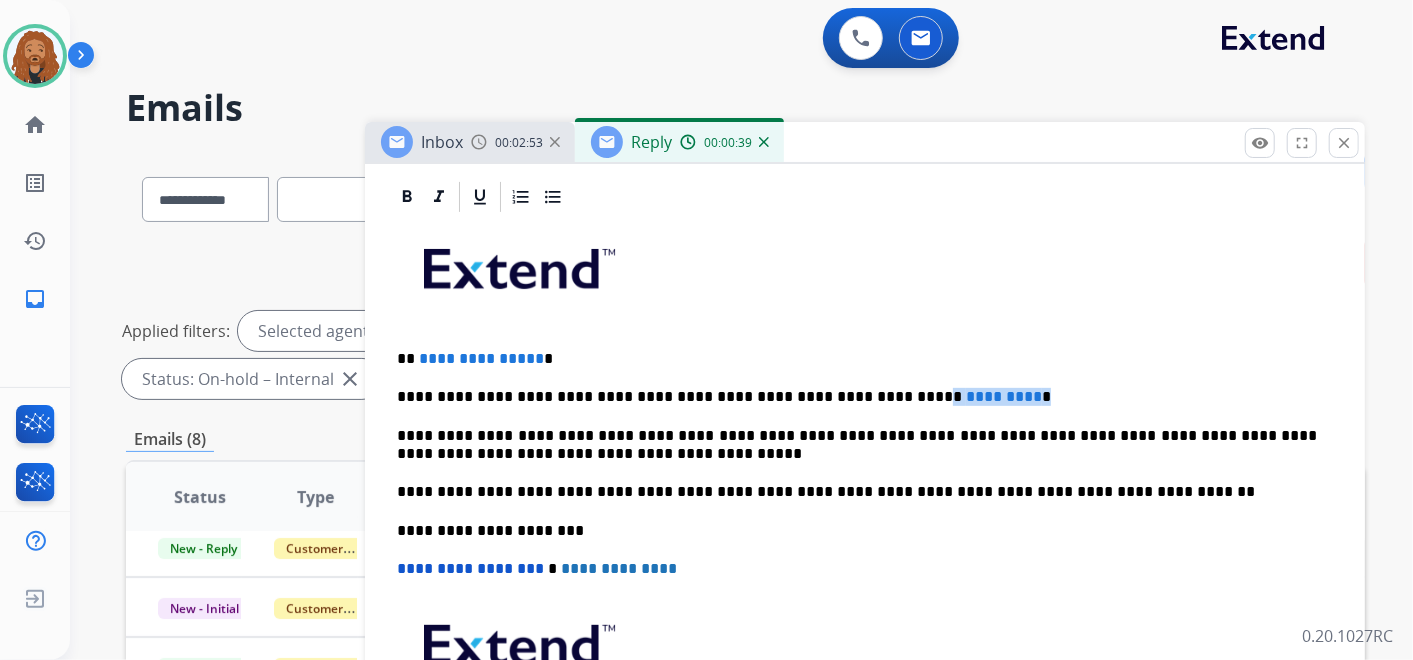 drag, startPoint x: 956, startPoint y: 394, endPoint x: 848, endPoint y: 394, distance: 108 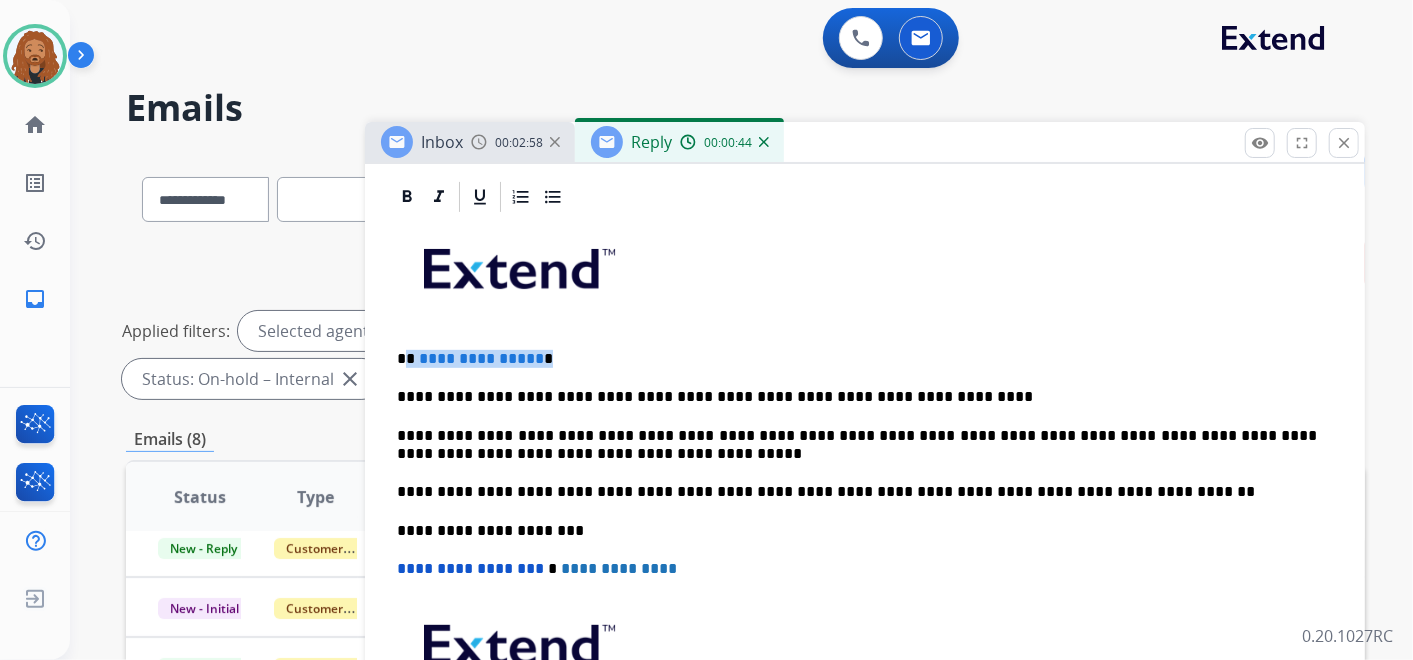 drag, startPoint x: 561, startPoint y: 350, endPoint x: 407, endPoint y: 351, distance: 154.00325 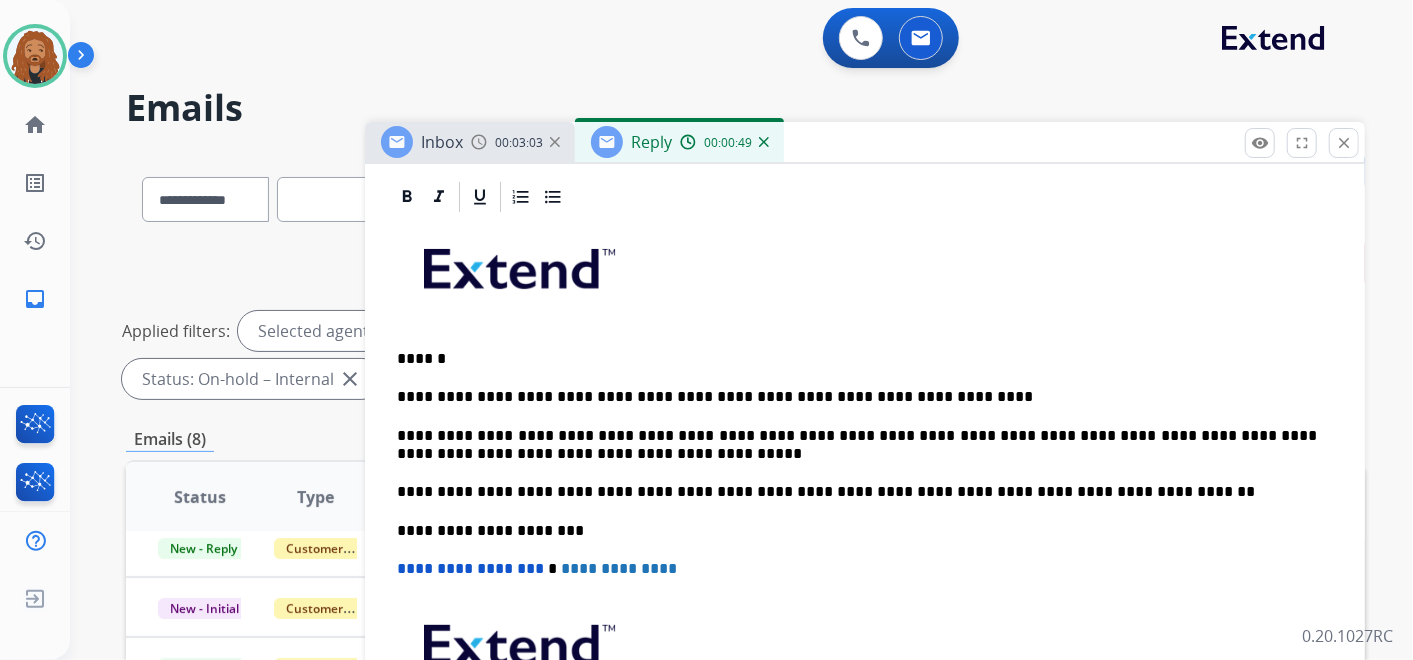 click on "**********" at bounding box center (857, 397) 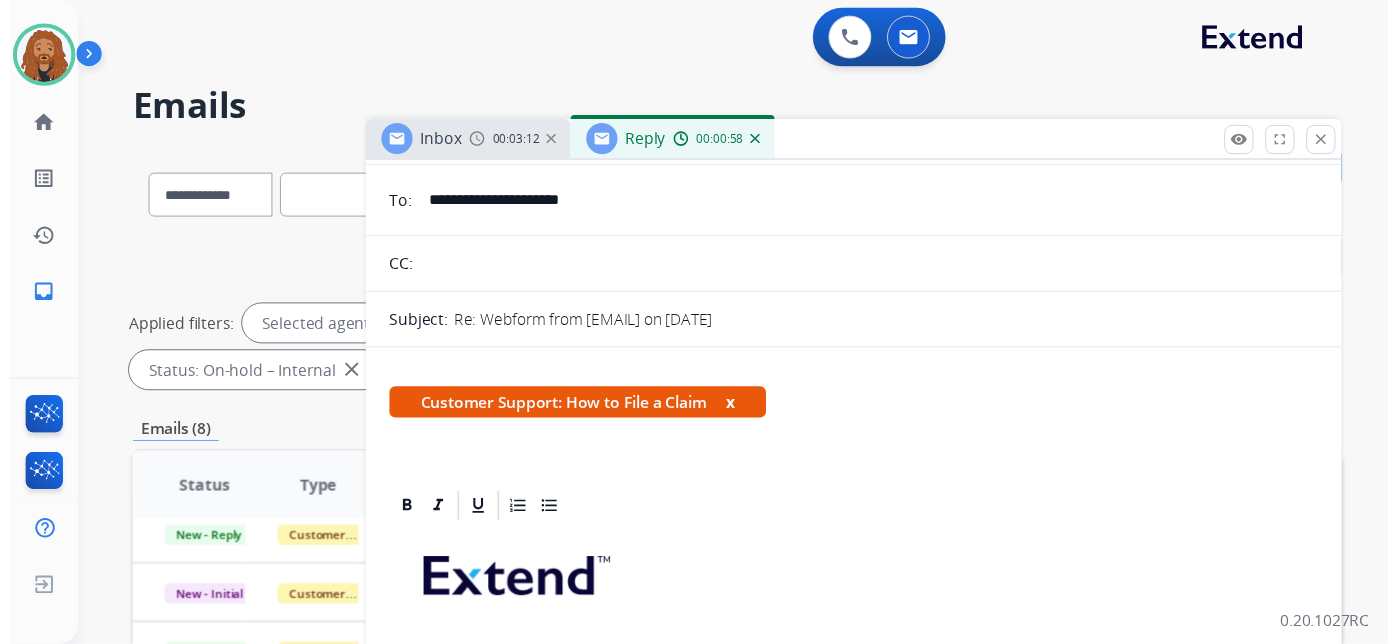 scroll, scrollTop: 0, scrollLeft: 0, axis: both 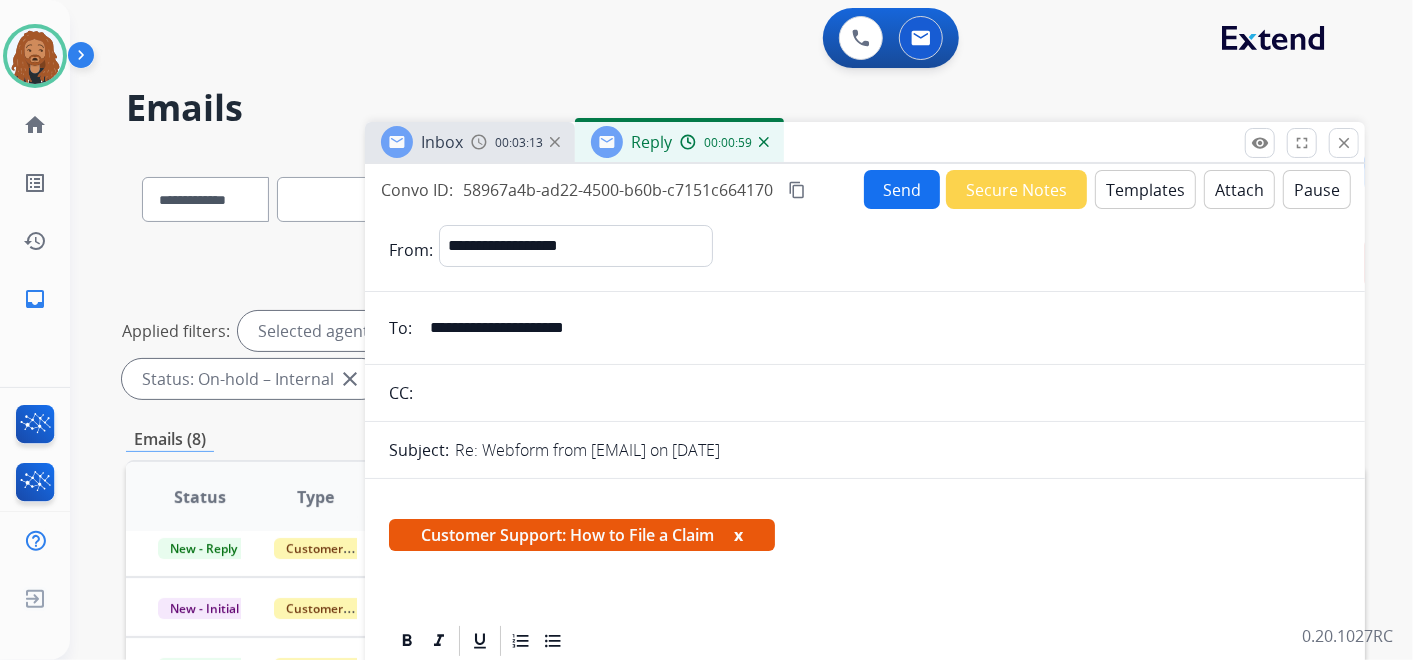 click on "Send" at bounding box center [902, 189] 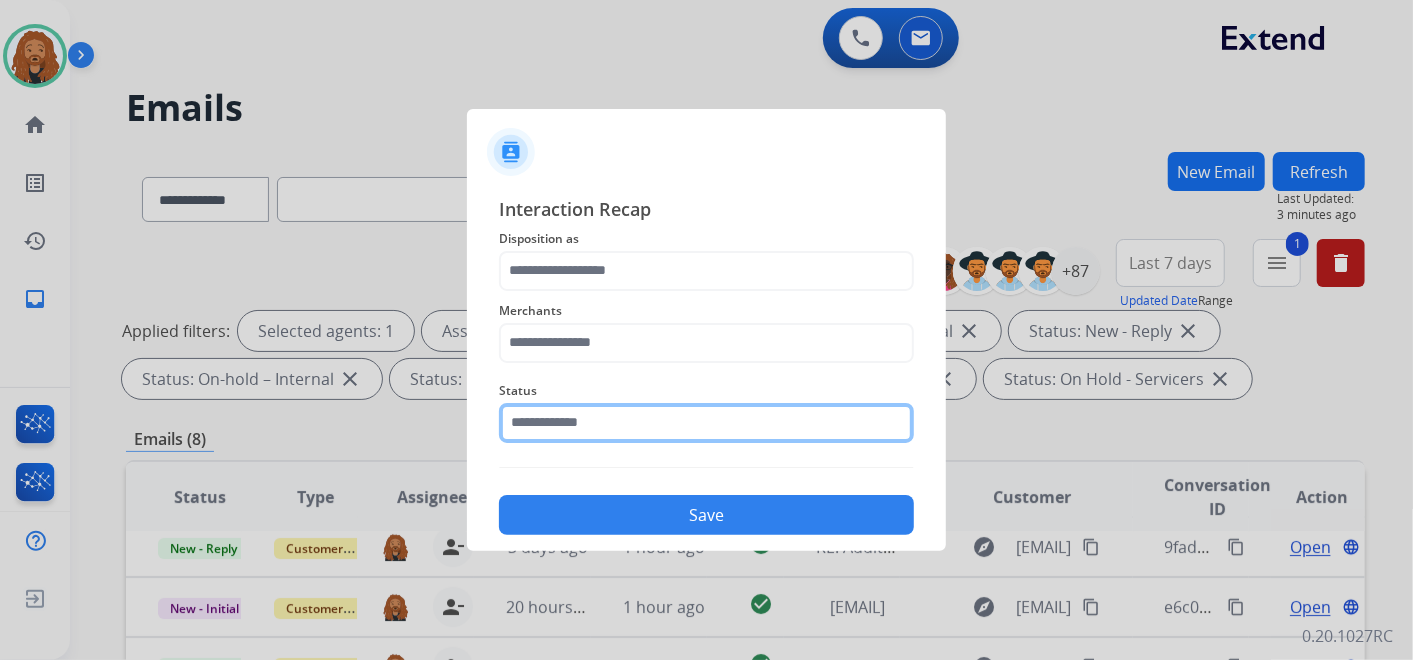 click 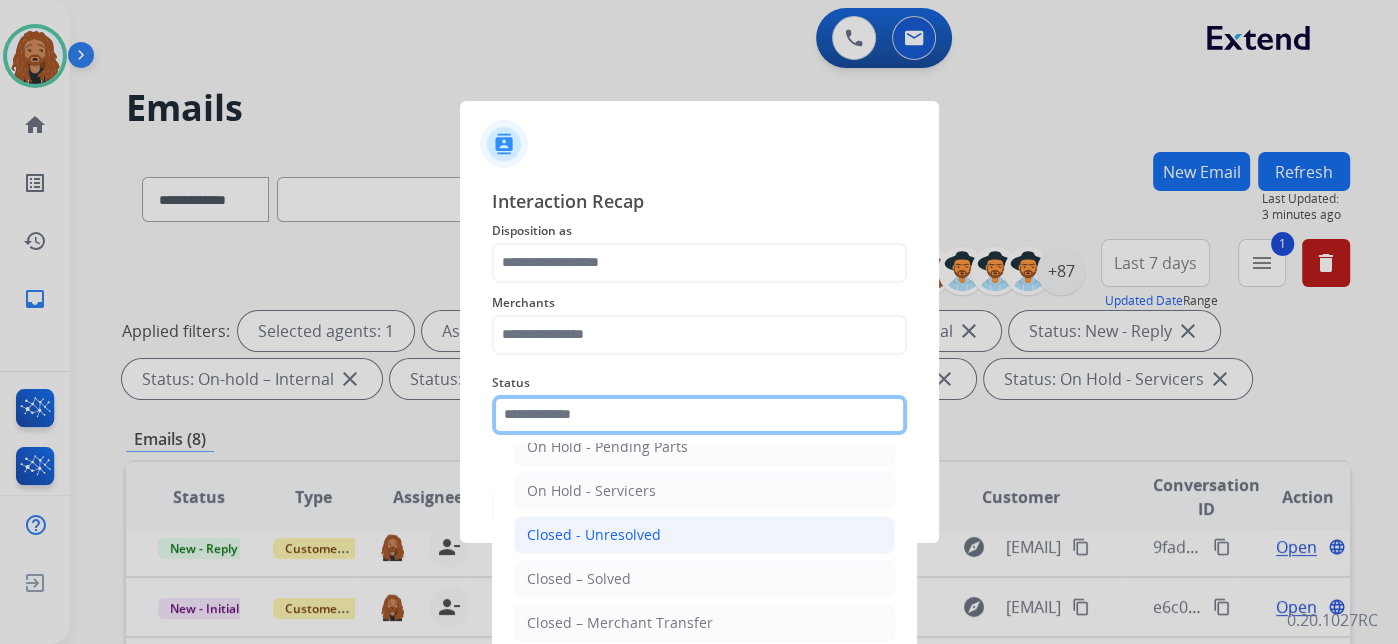 scroll, scrollTop: 114, scrollLeft: 0, axis: vertical 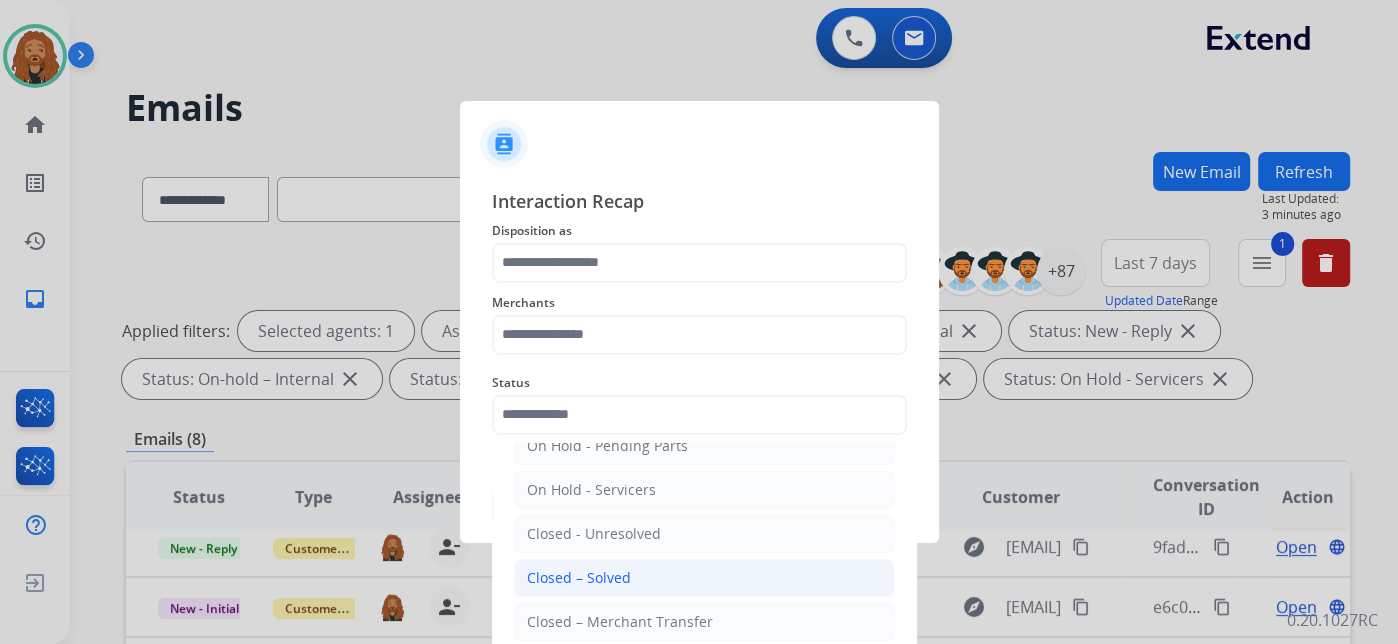 click on "Closed – Solved" 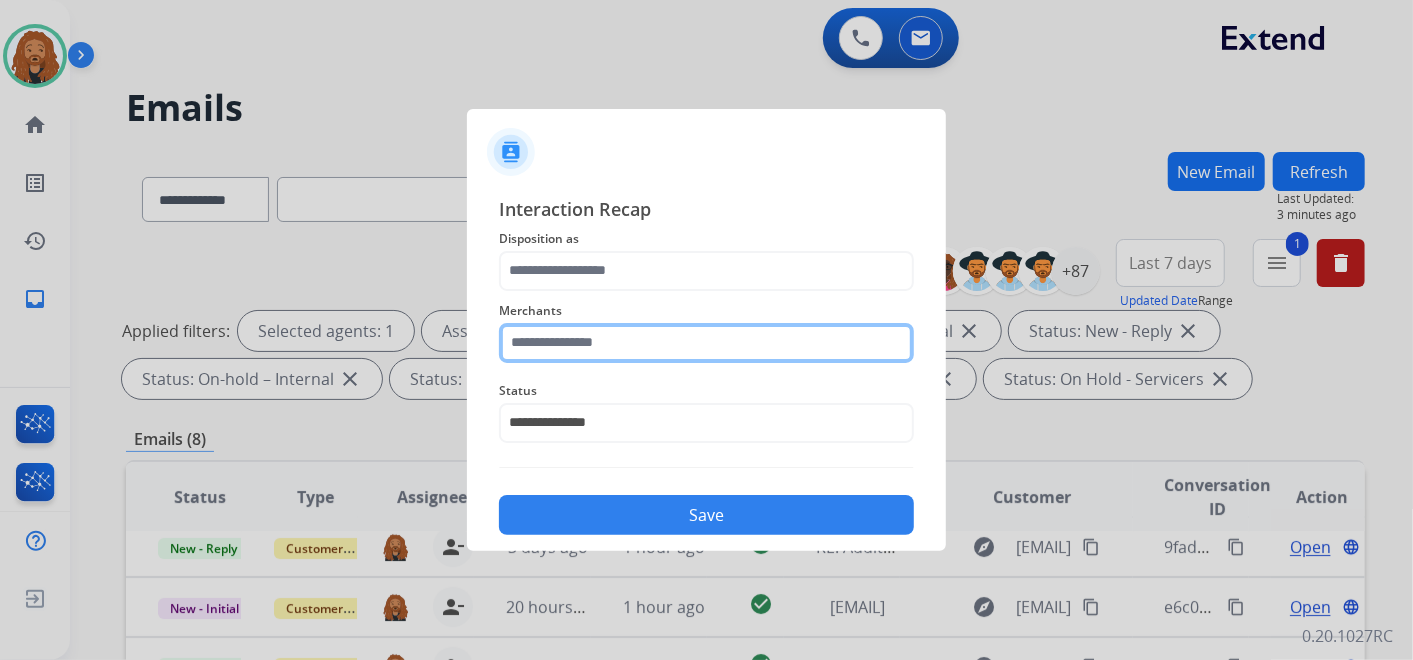click 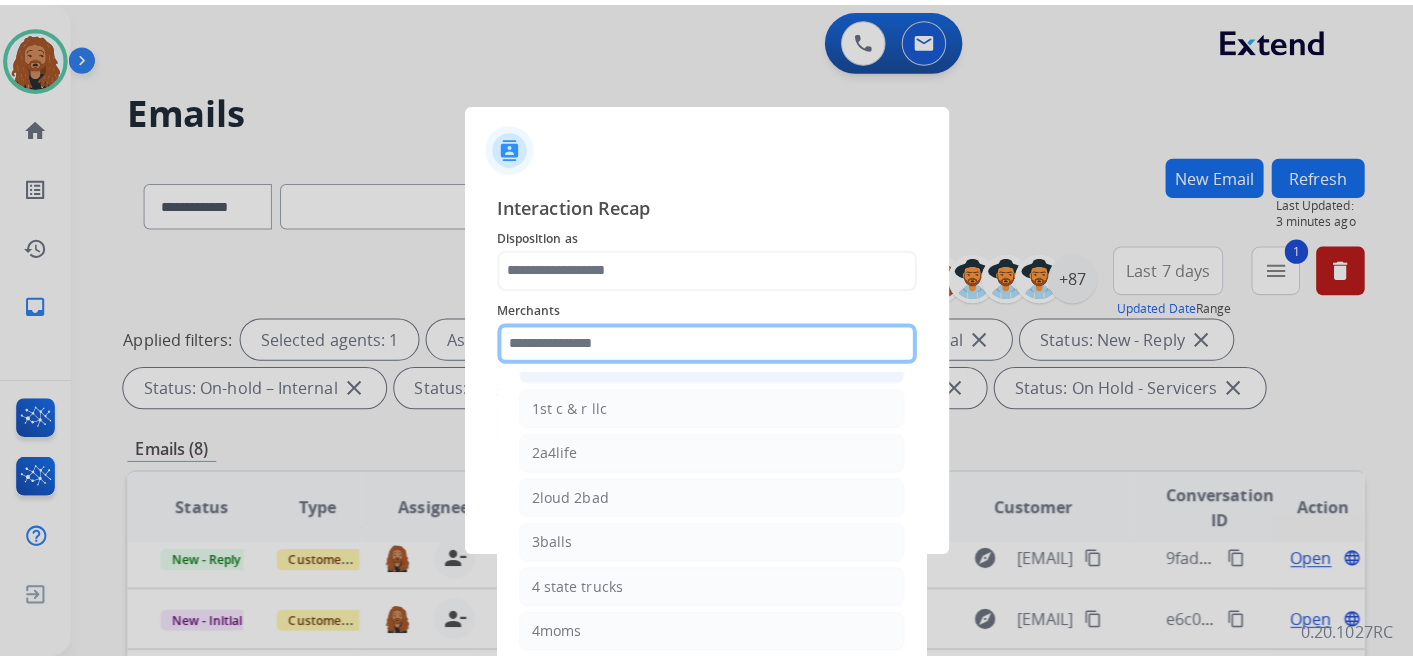 scroll, scrollTop: 222, scrollLeft: 0, axis: vertical 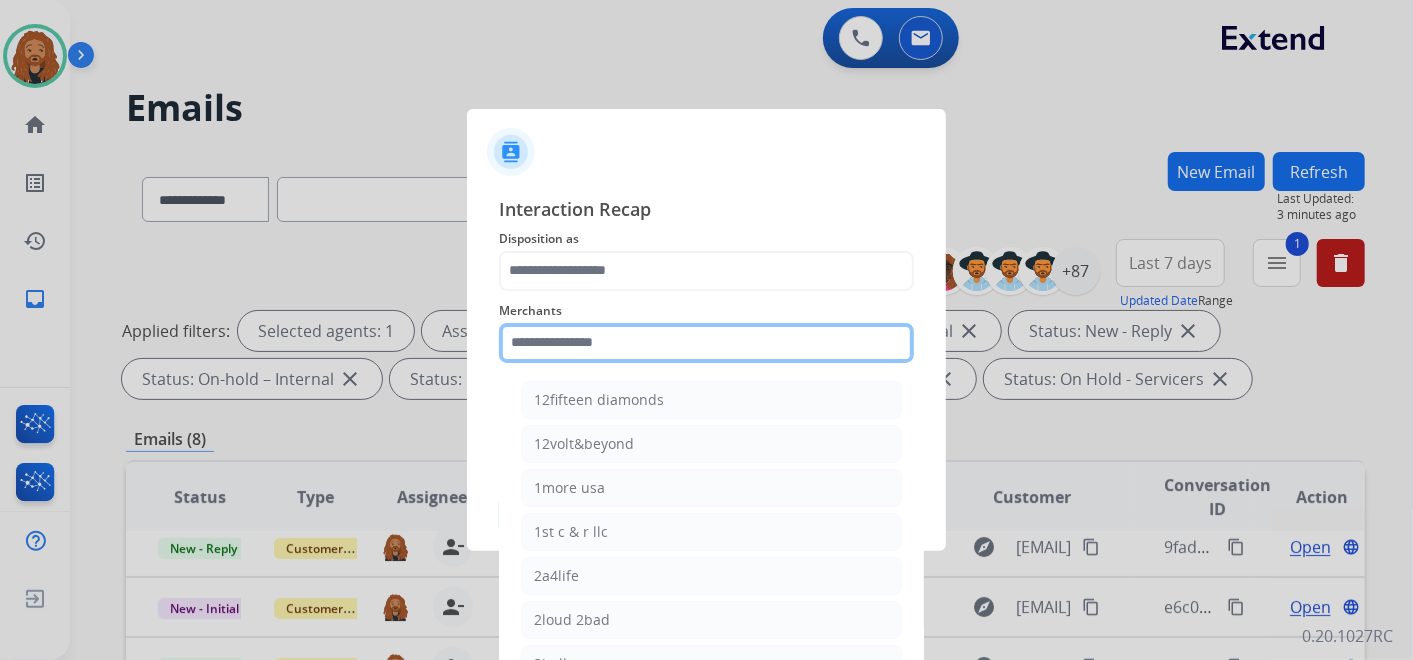click 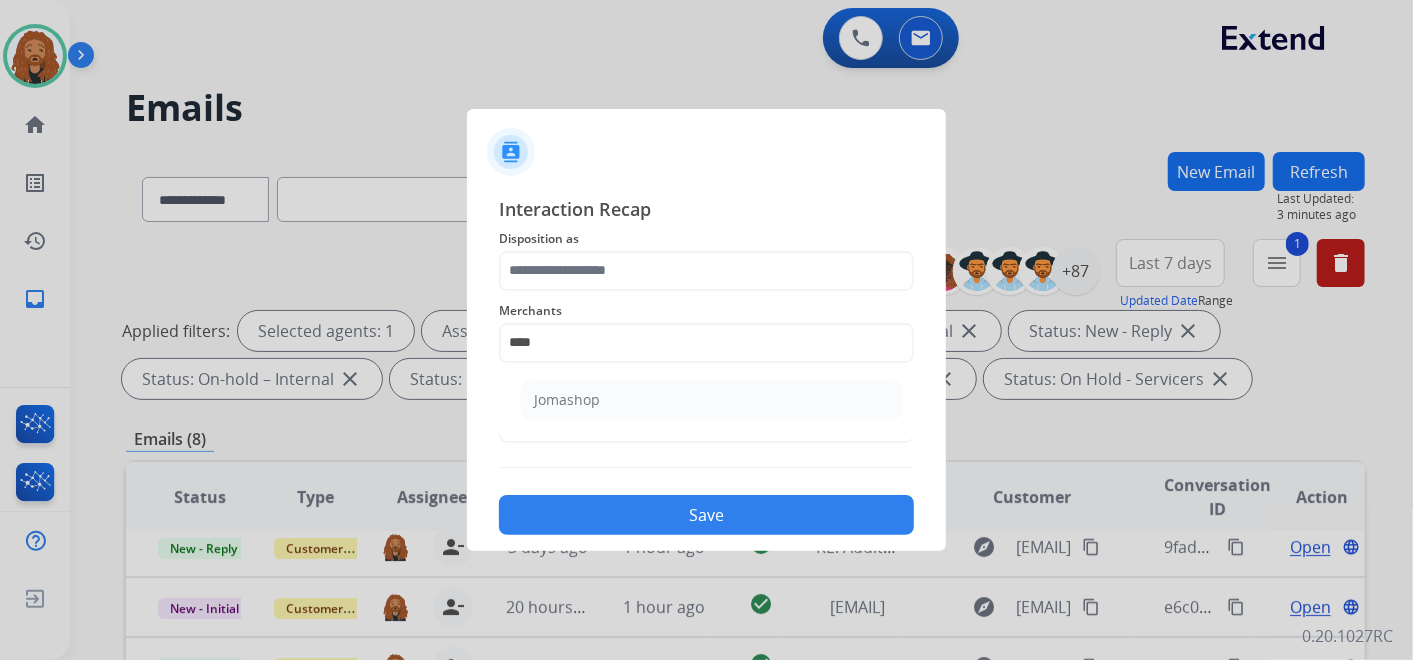 click on "Jomashop" 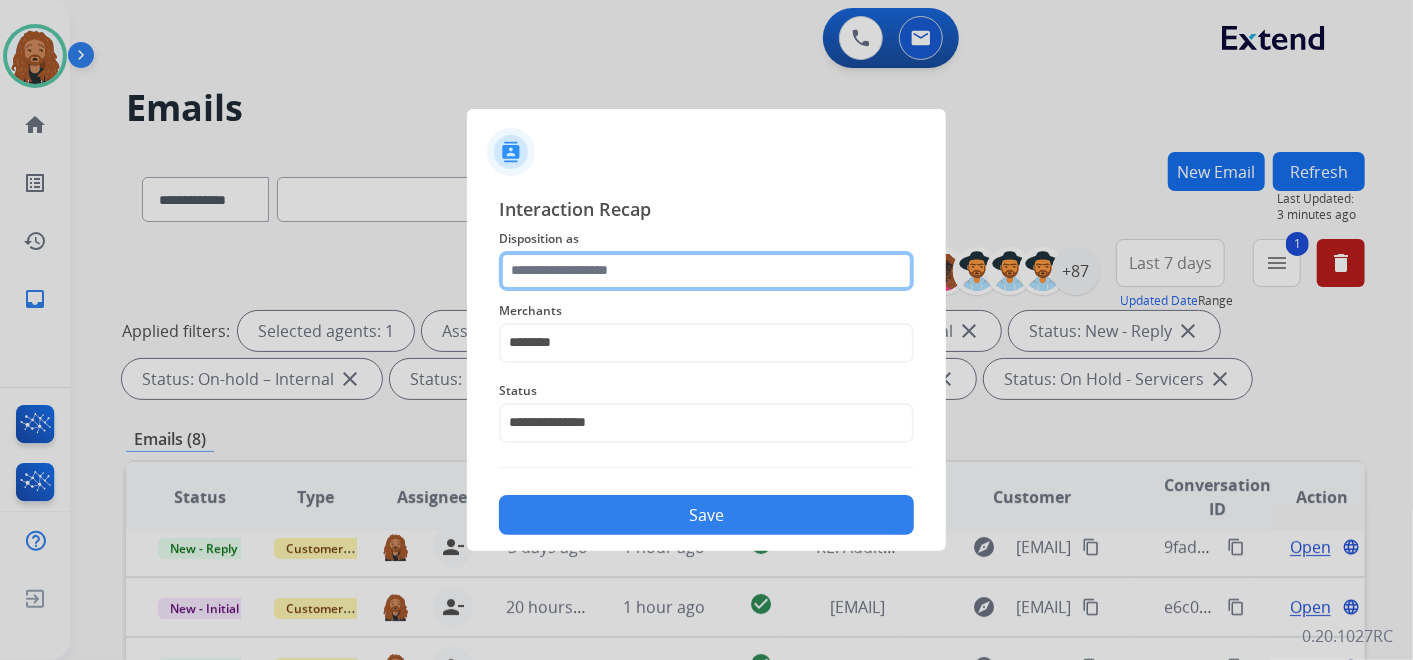 click 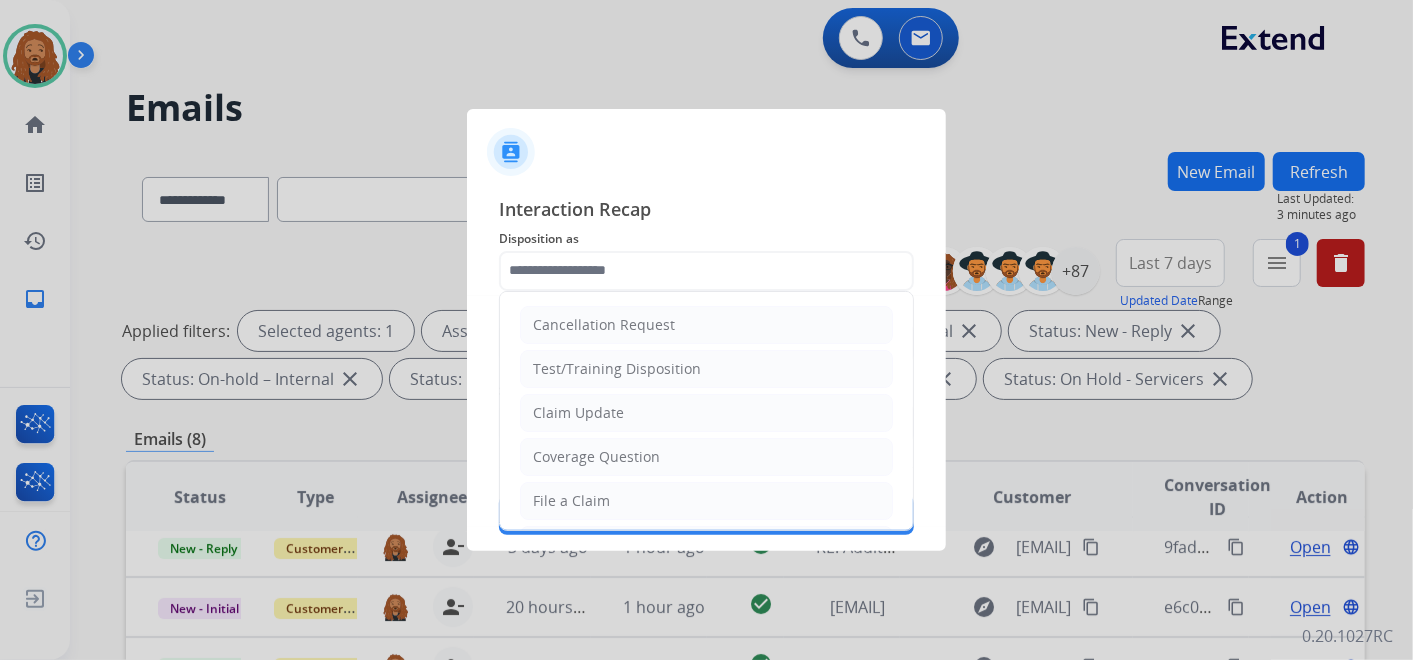 click on "File a Claim" 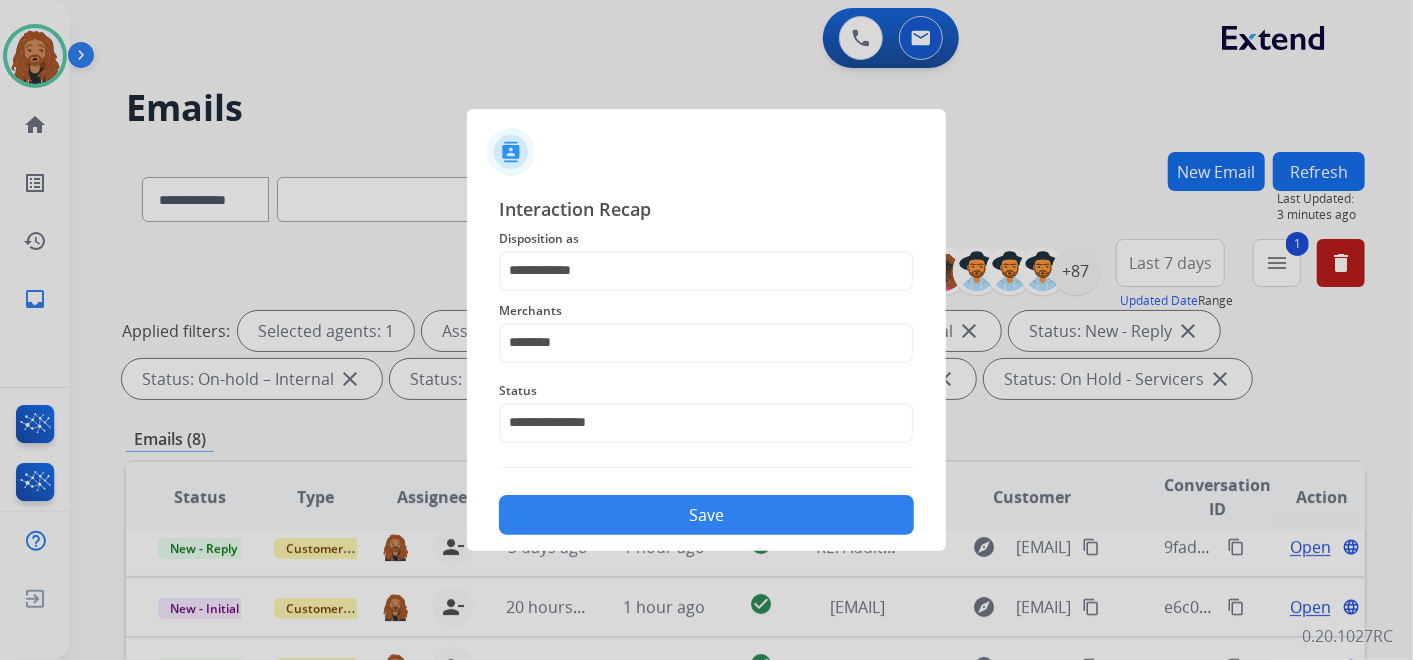 click on "Save" 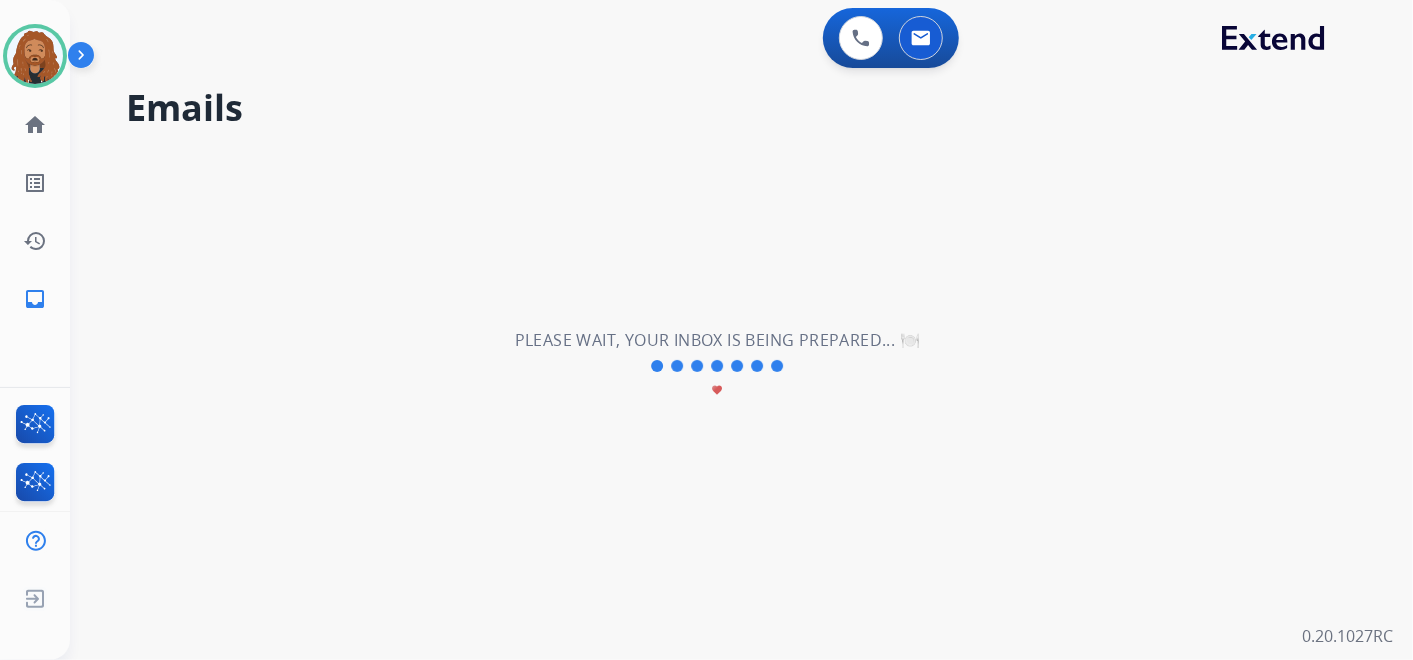 scroll, scrollTop: 0, scrollLeft: 0, axis: both 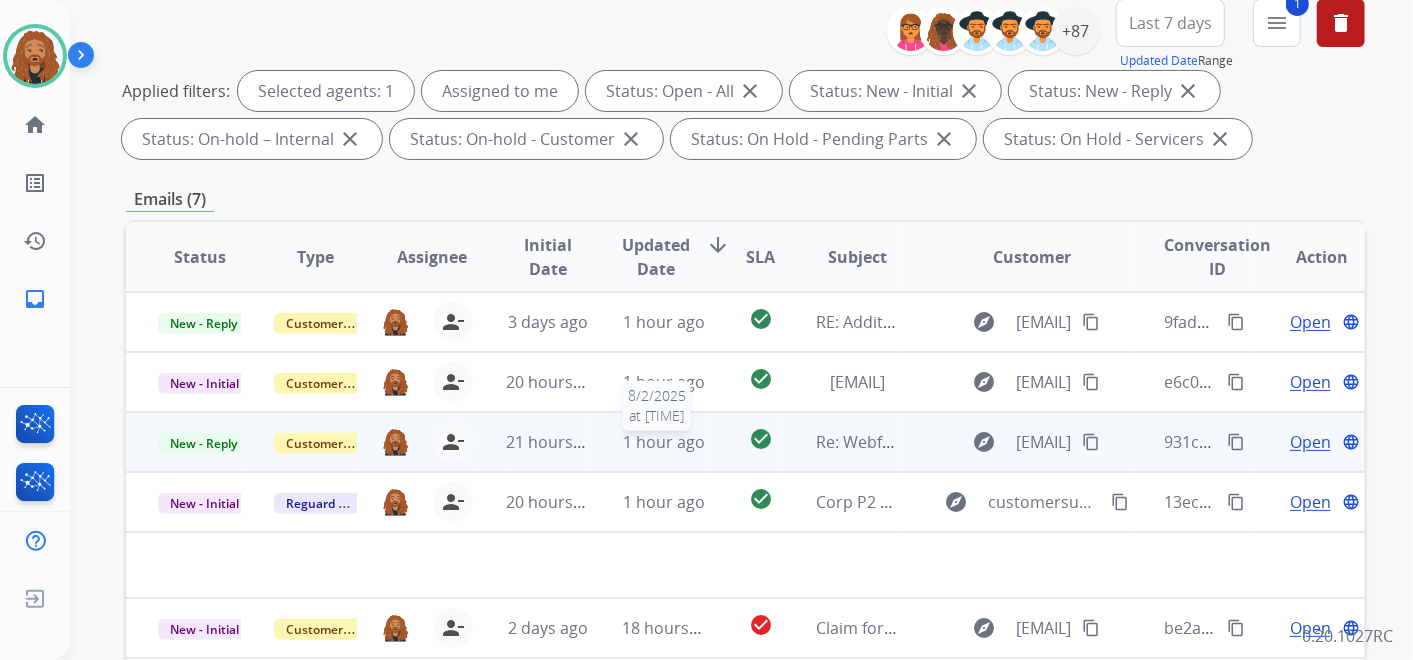 click on "1 hour ago" at bounding box center [664, 442] 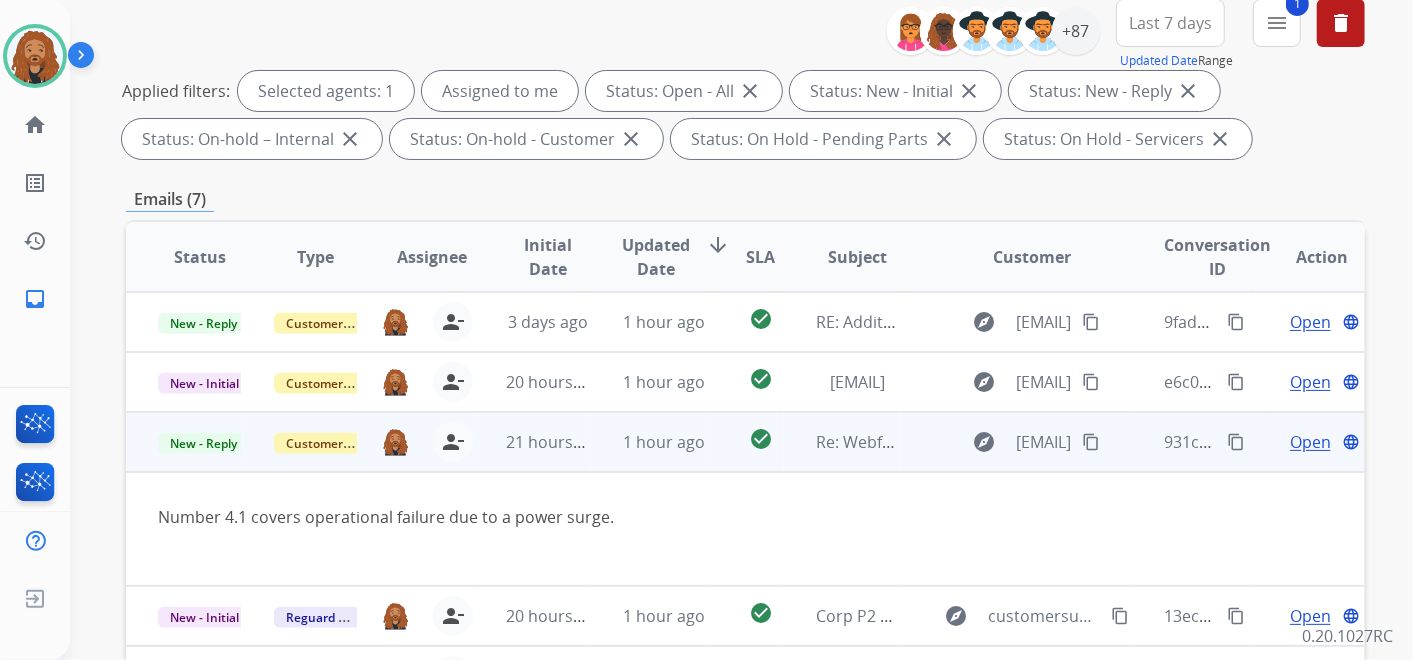 click on "Open" at bounding box center [1310, 442] 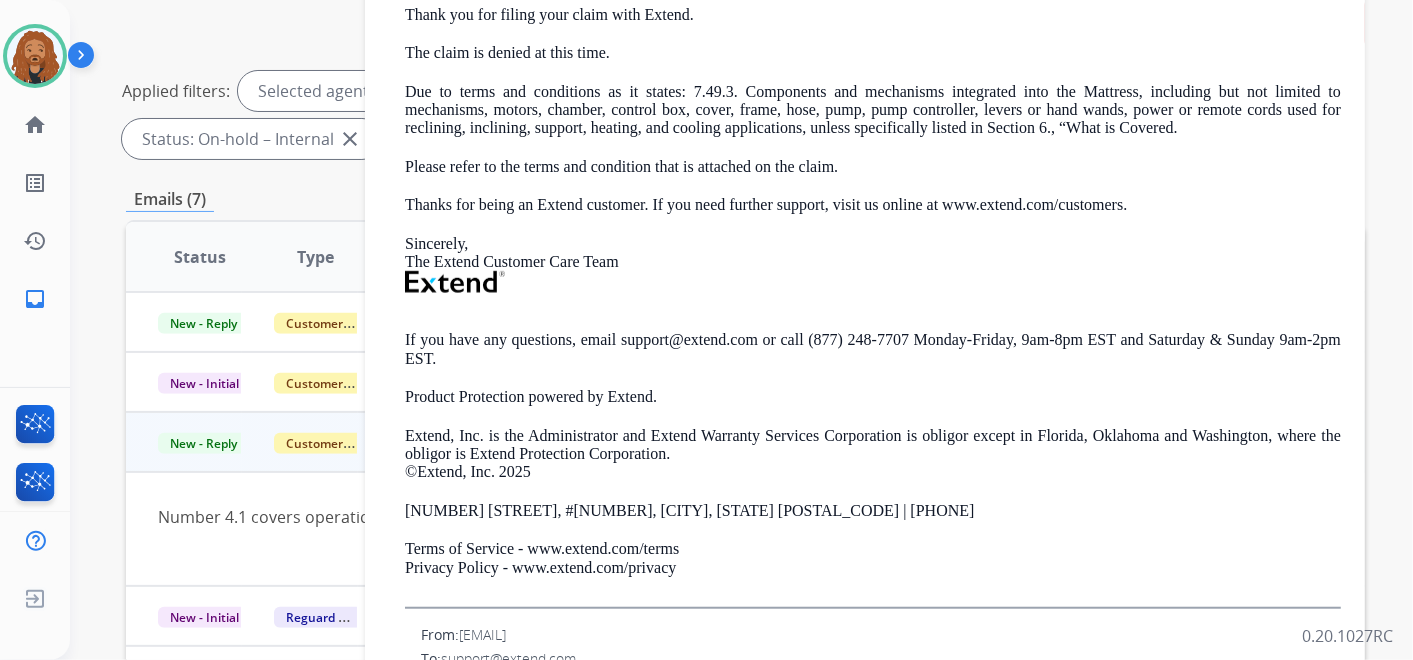 scroll, scrollTop: 525, scrollLeft: 0, axis: vertical 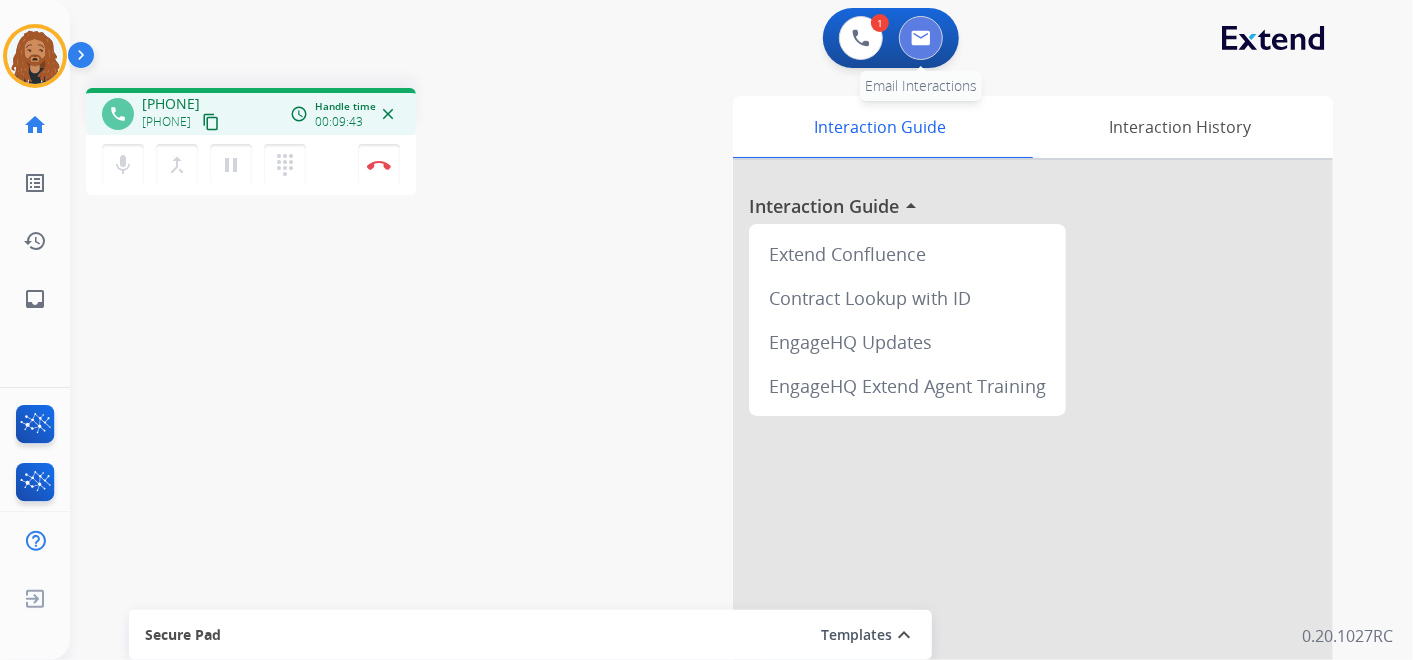 click at bounding box center [921, 38] 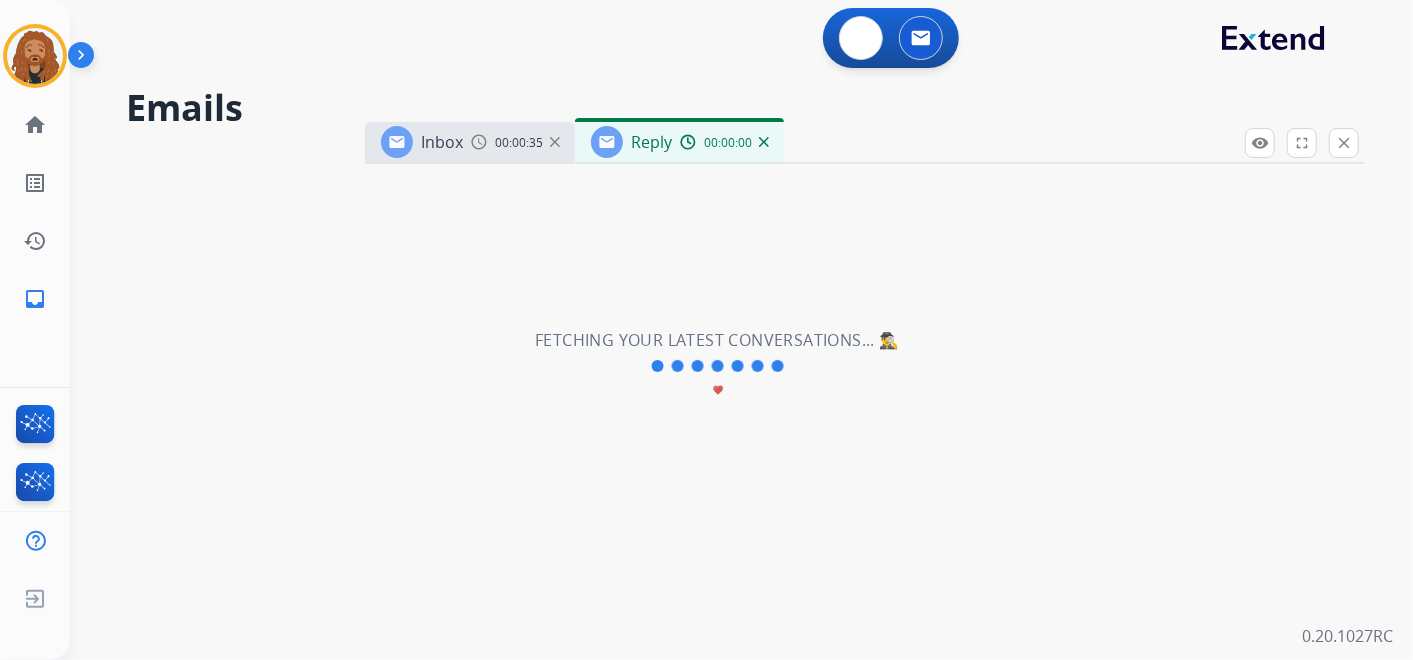 select on "**********" 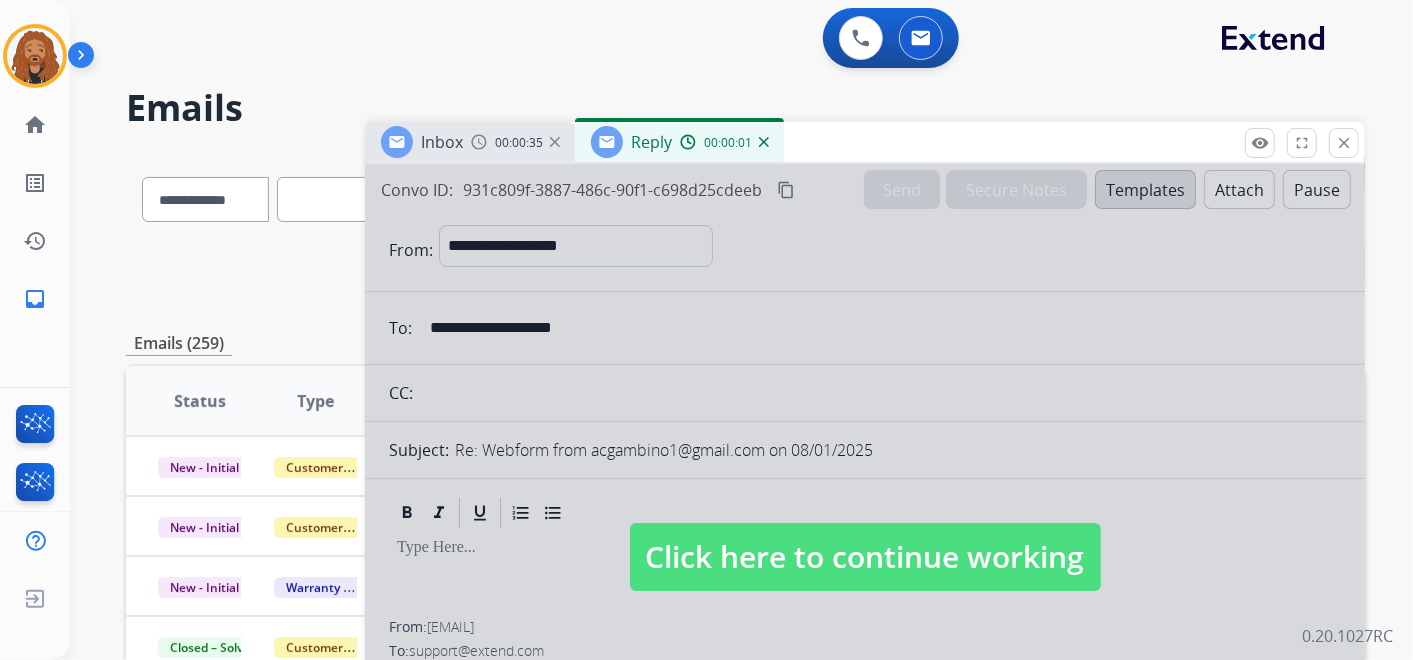 click on "Click here to continue working" at bounding box center [865, 557] 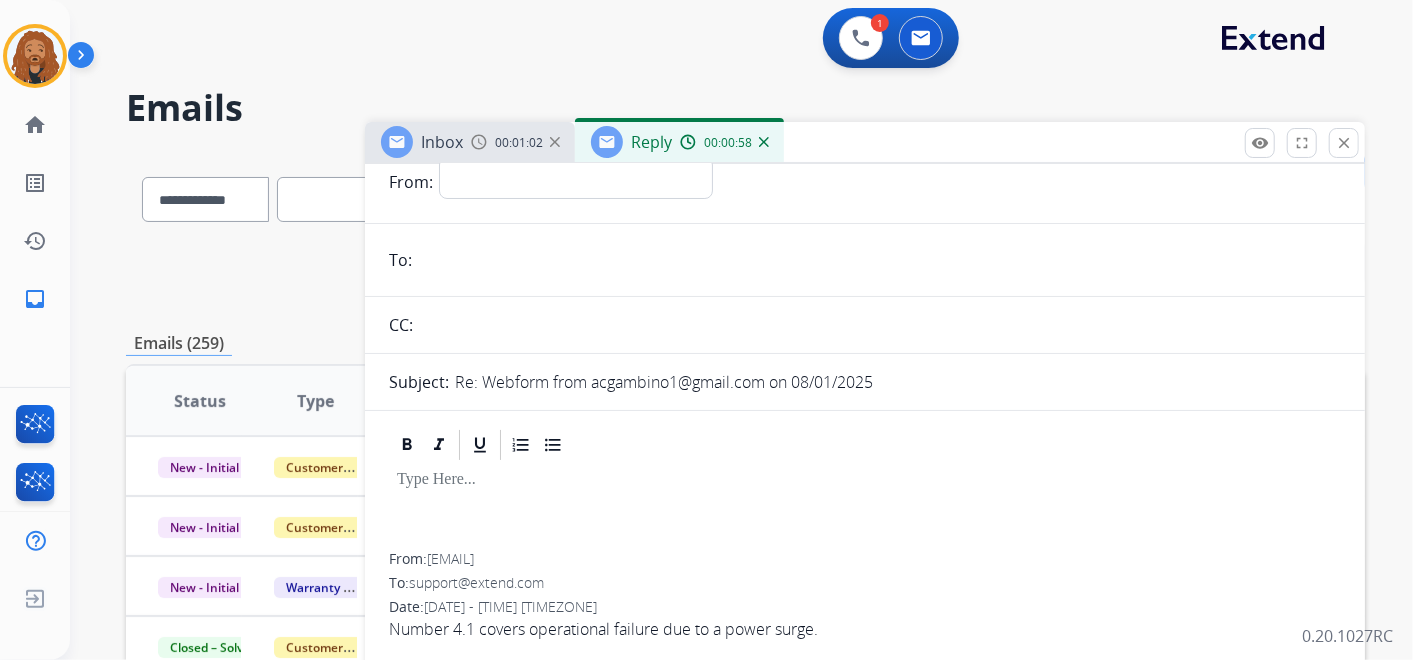 scroll, scrollTop: 0, scrollLeft: 0, axis: both 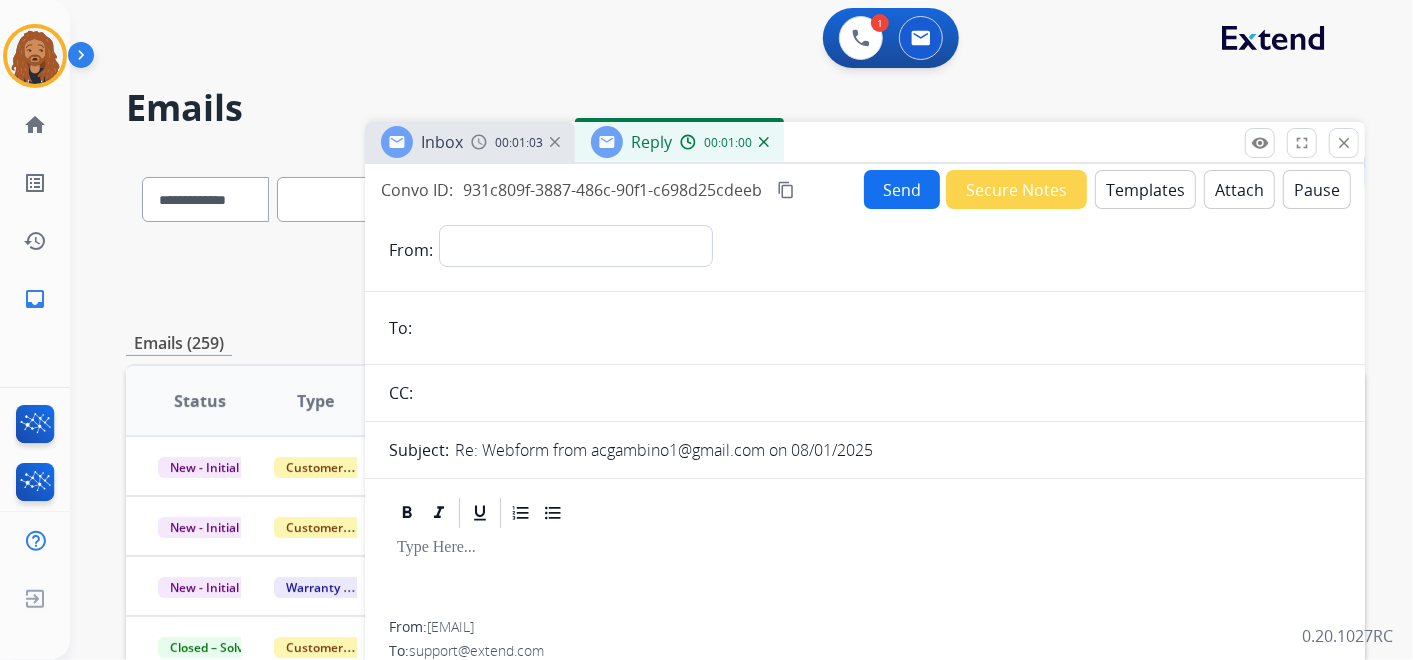 click at bounding box center [764, 142] 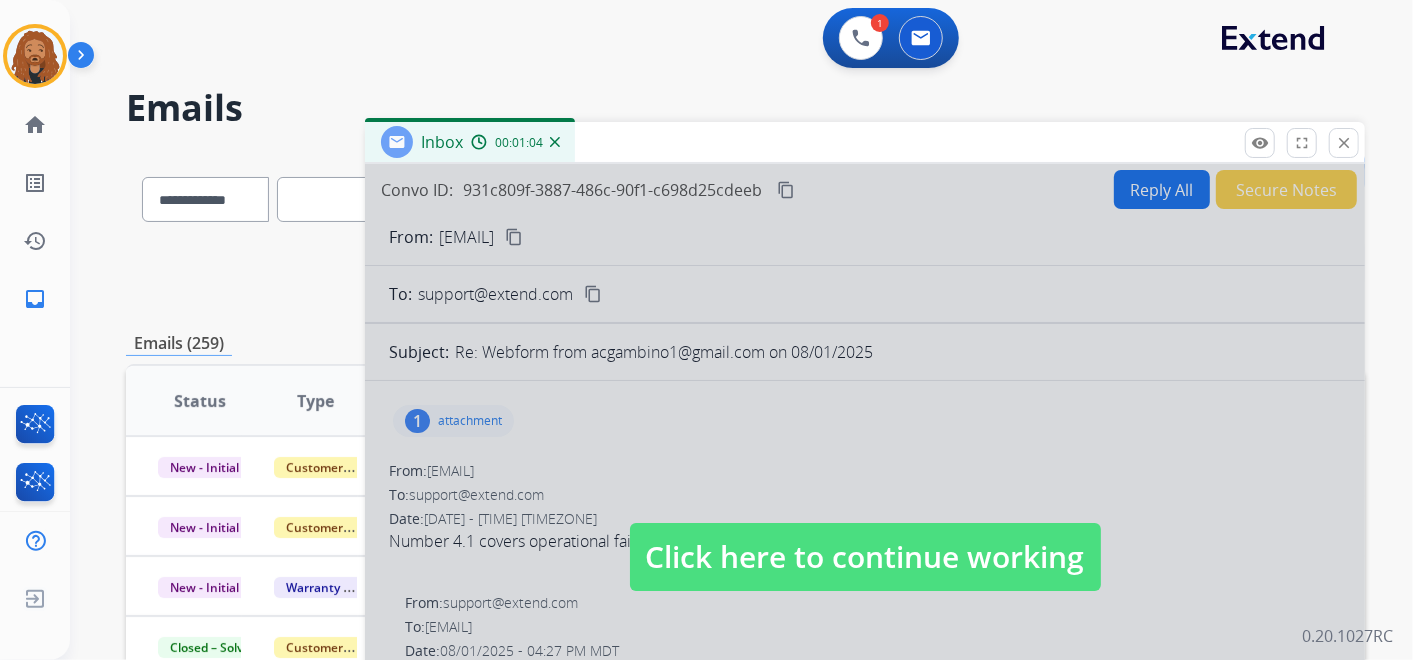 click at bounding box center (865, 537) 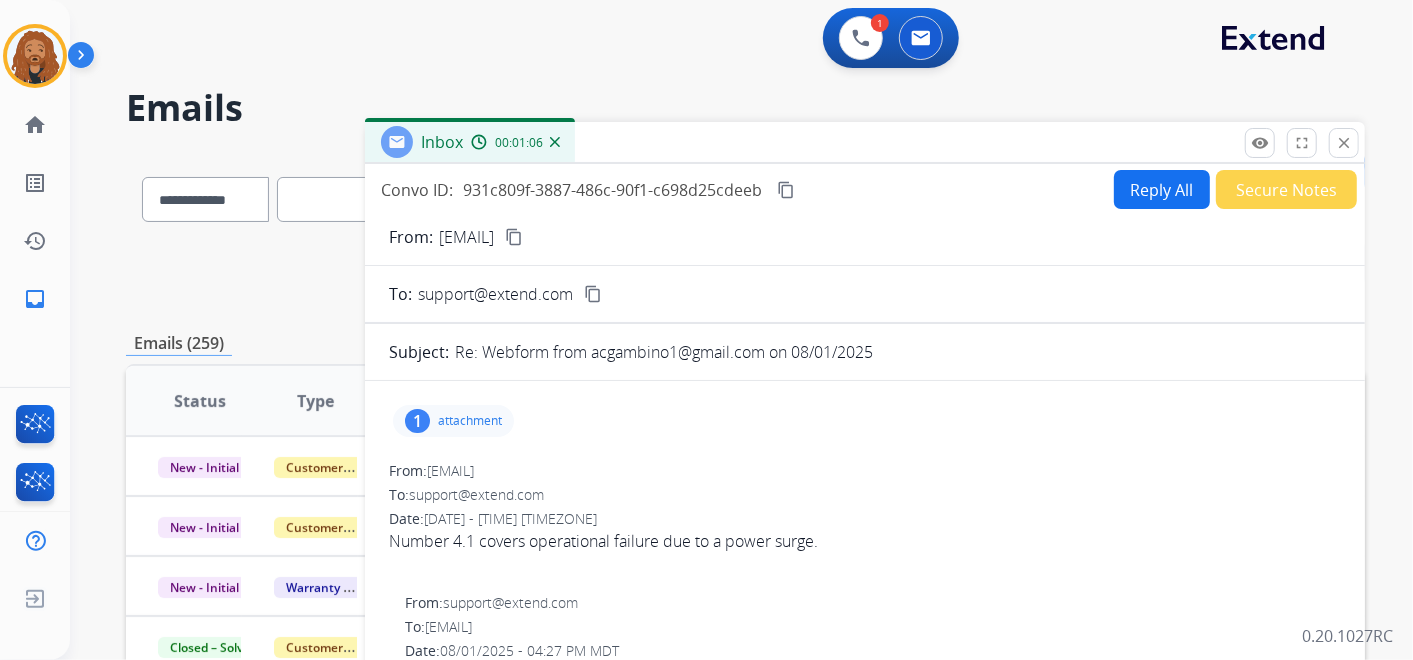 click at bounding box center (555, 142) 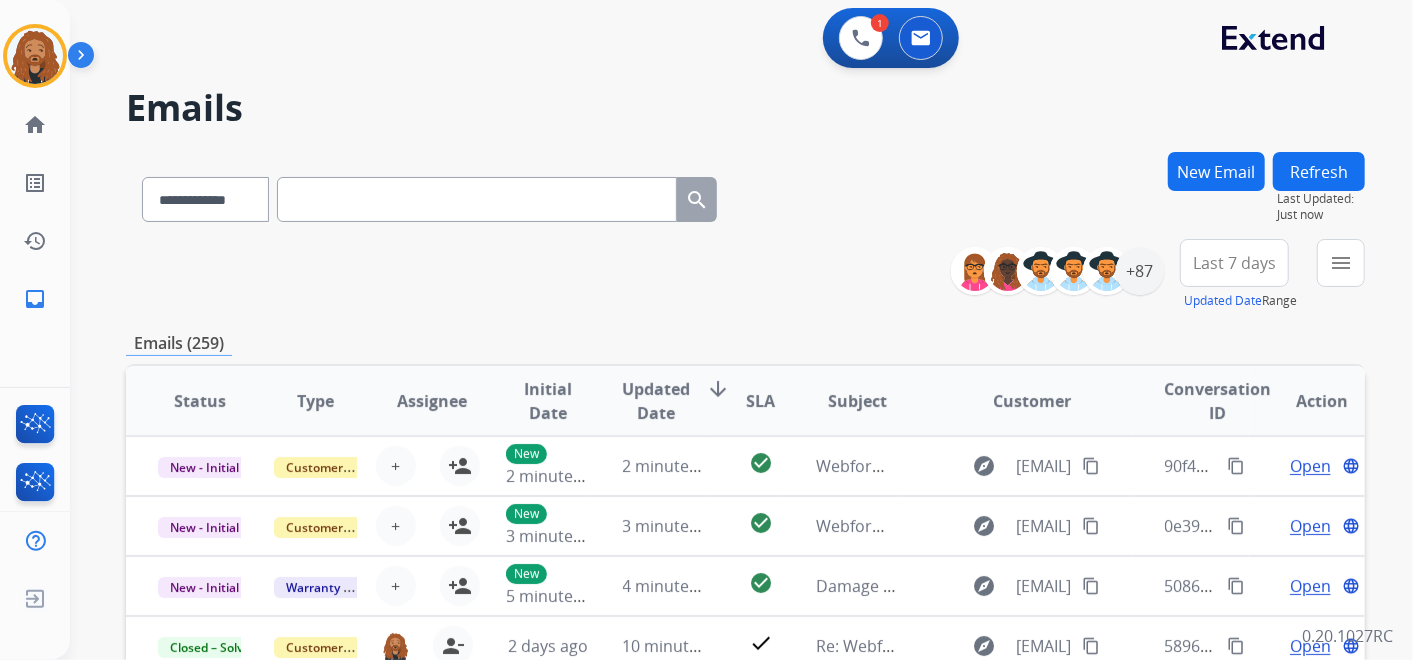 click on "New Email" at bounding box center [1216, 171] 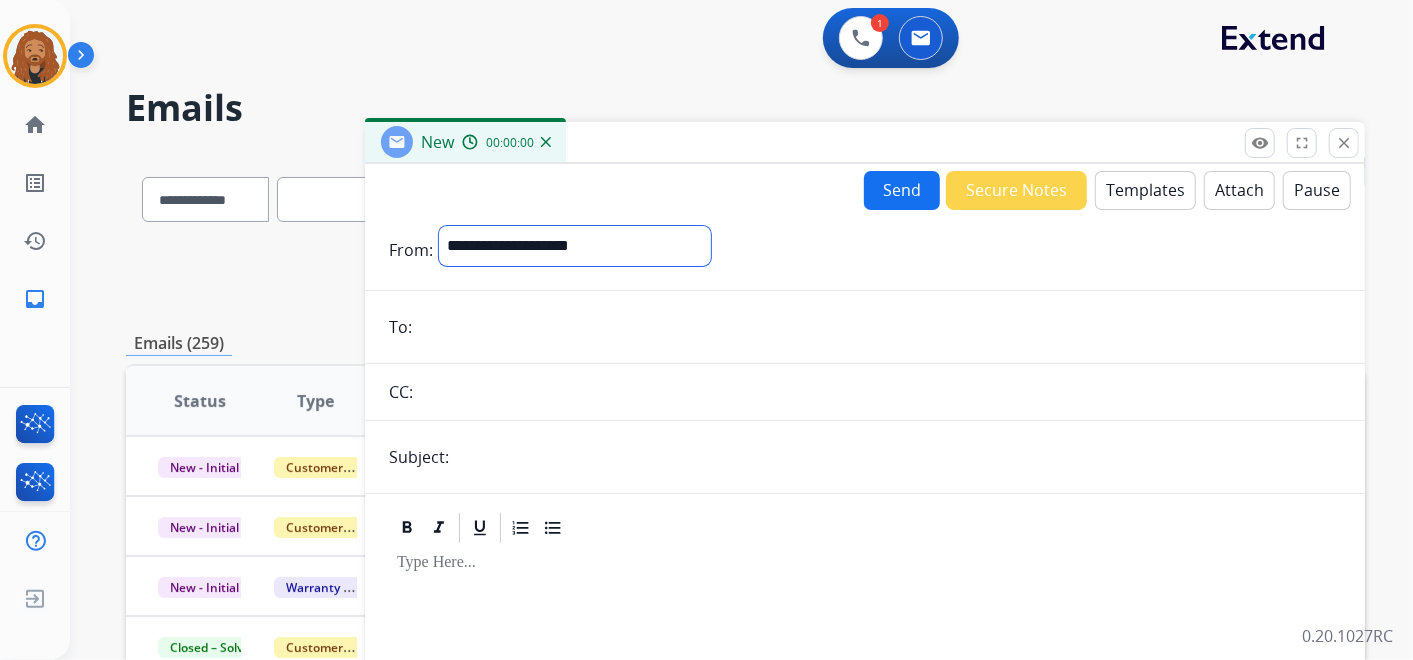 click on "**********" at bounding box center (575, 246) 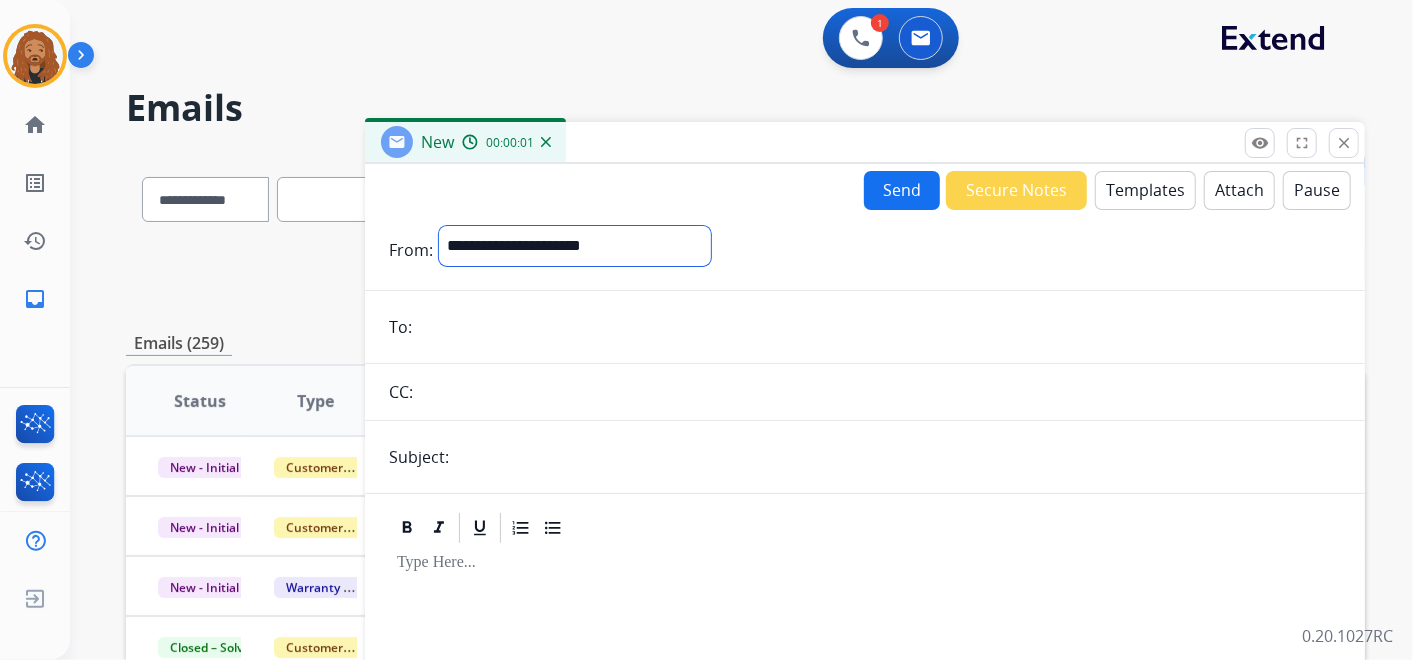click on "**********" at bounding box center (575, 246) 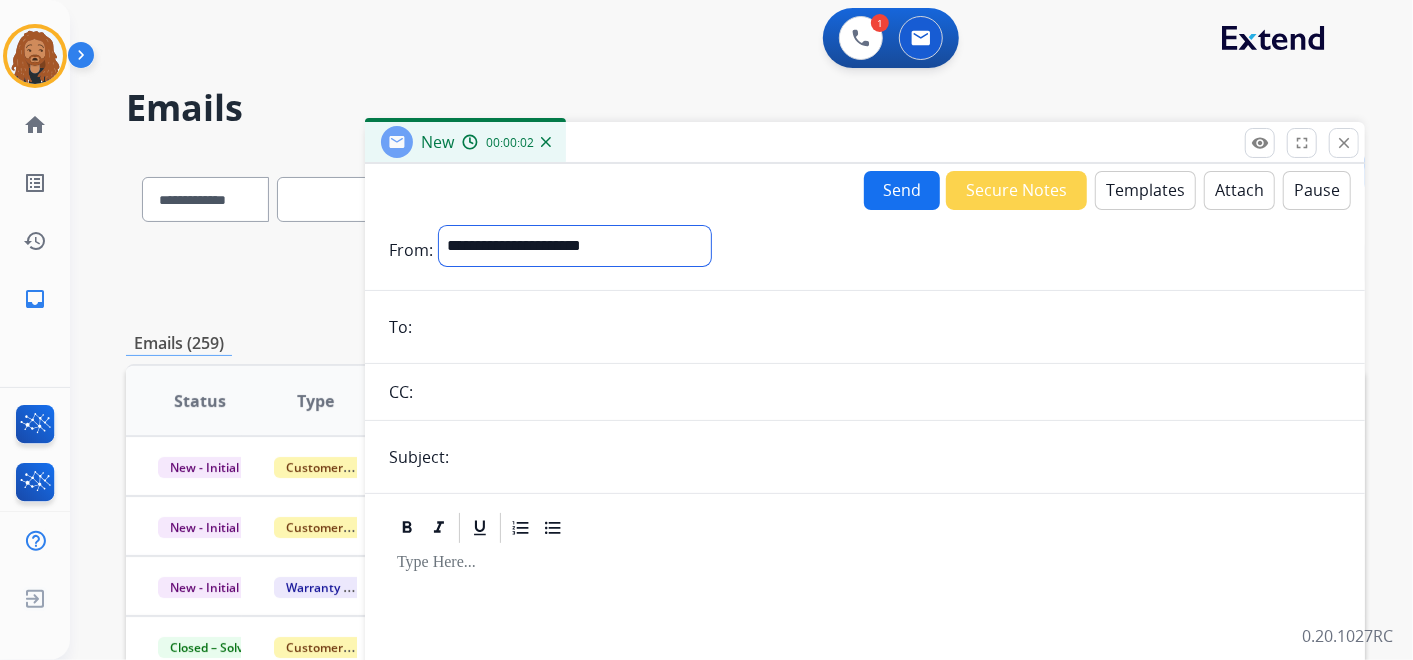 click on "**********" at bounding box center [575, 246] 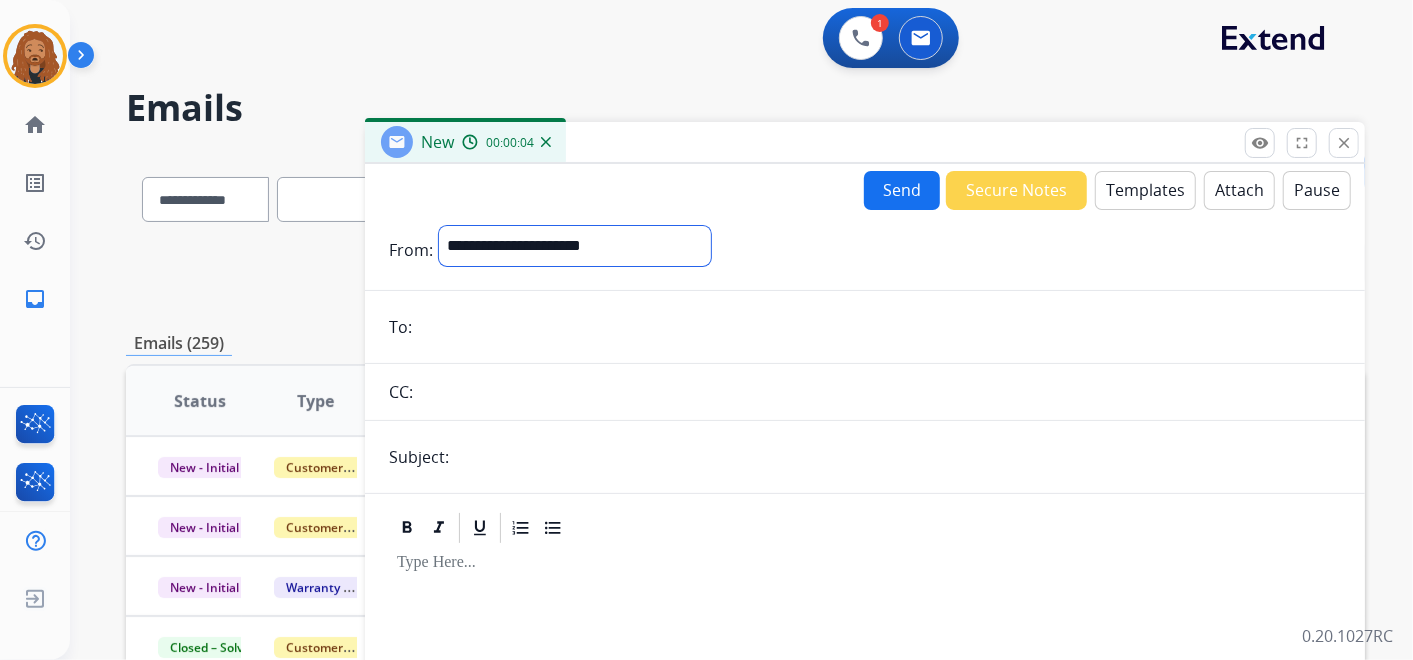select on "**********" 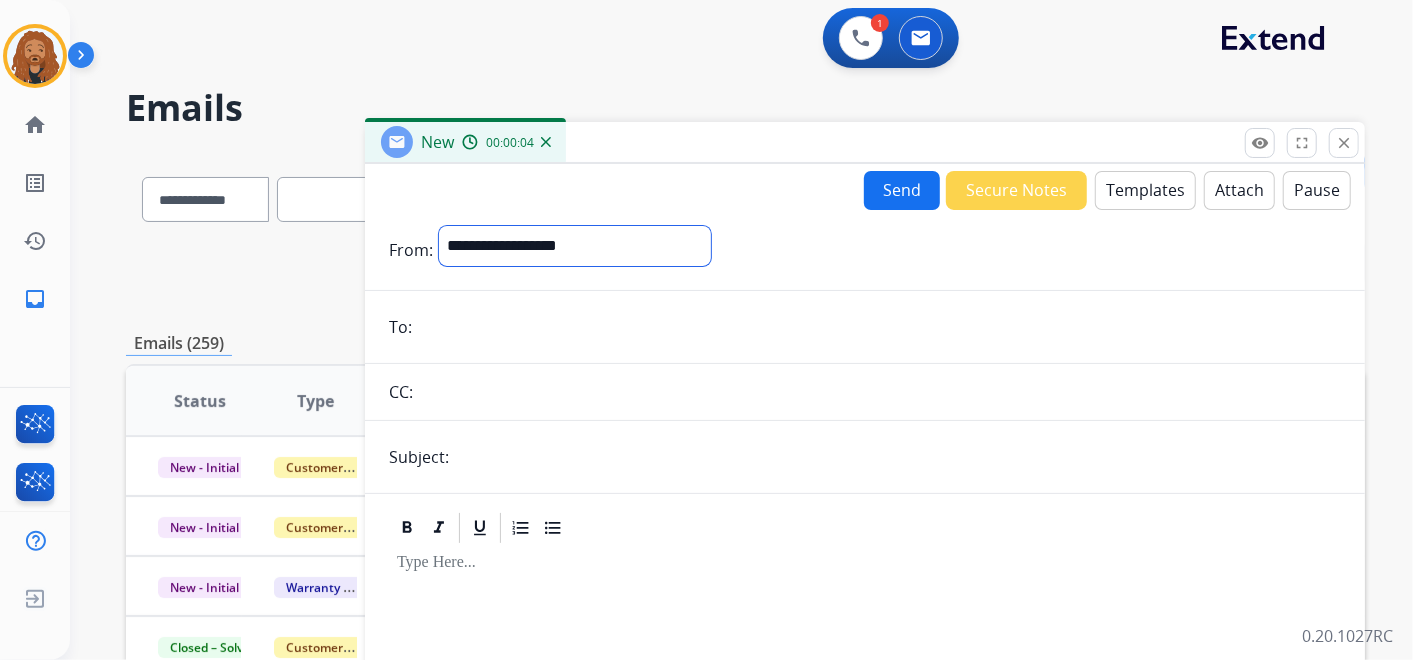 click on "**********" at bounding box center [575, 246] 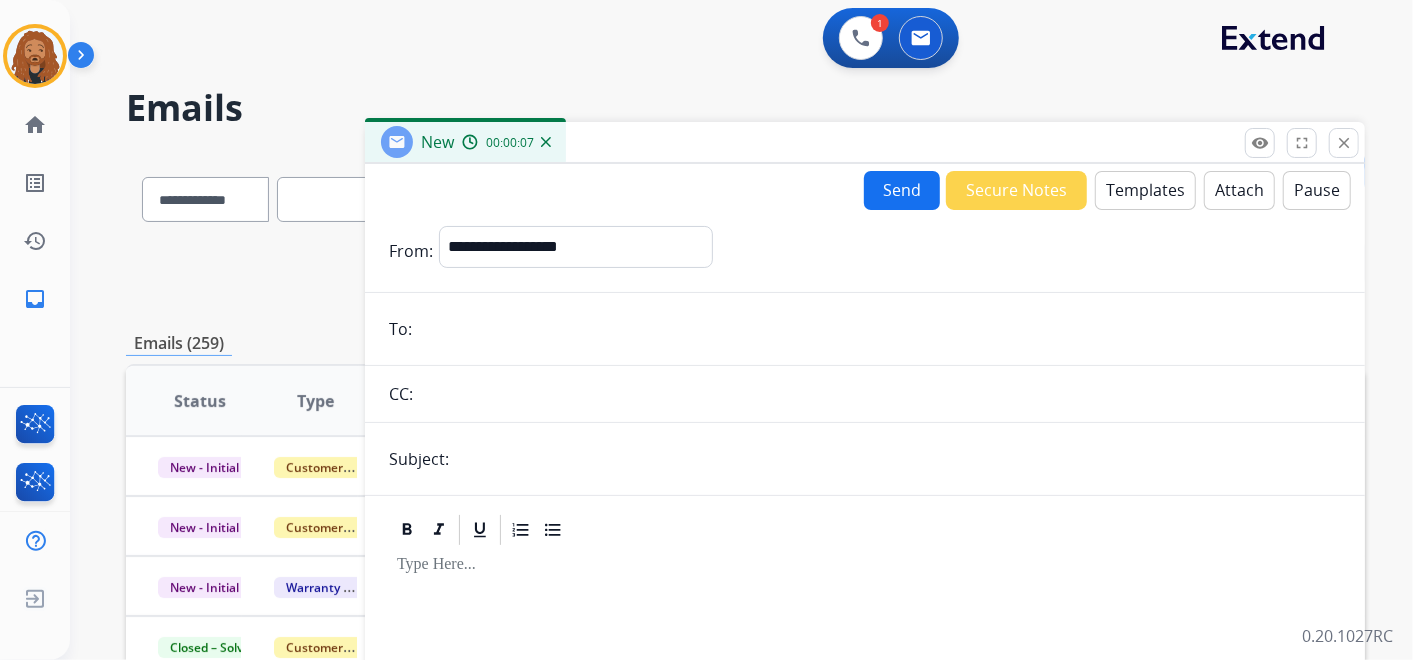 click at bounding box center (879, 329) 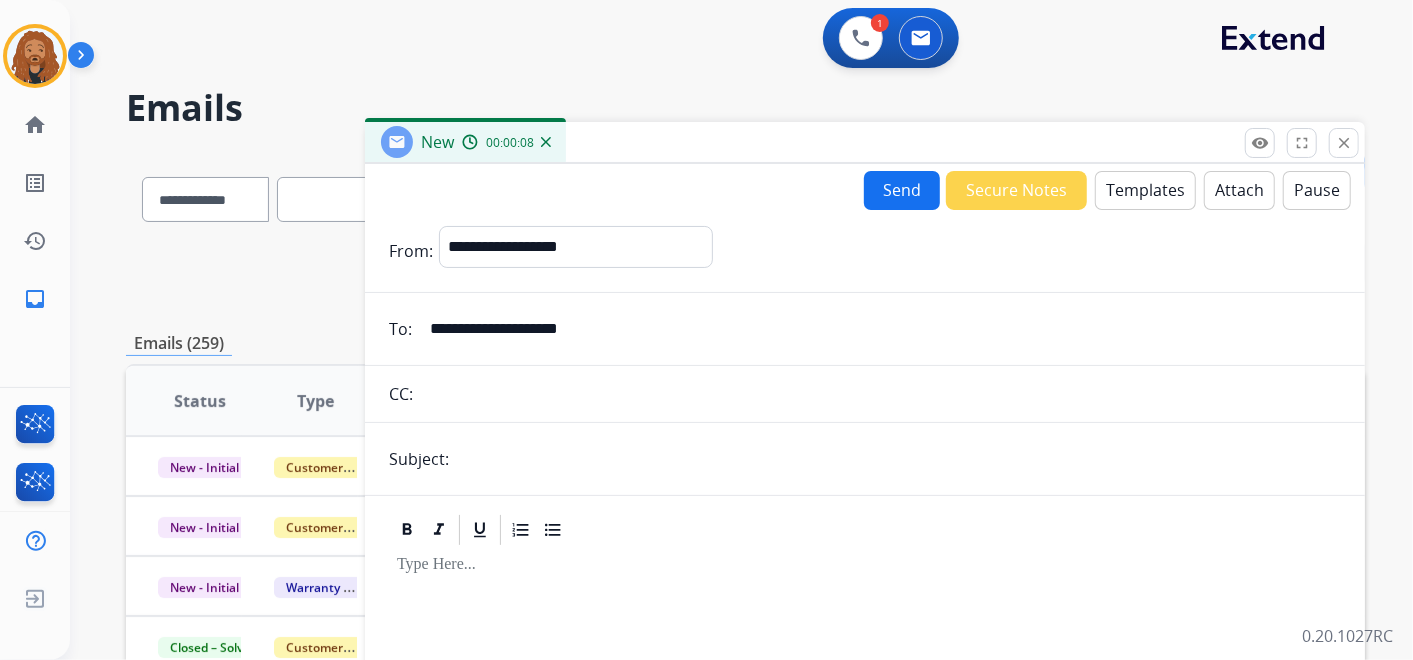 type on "**********" 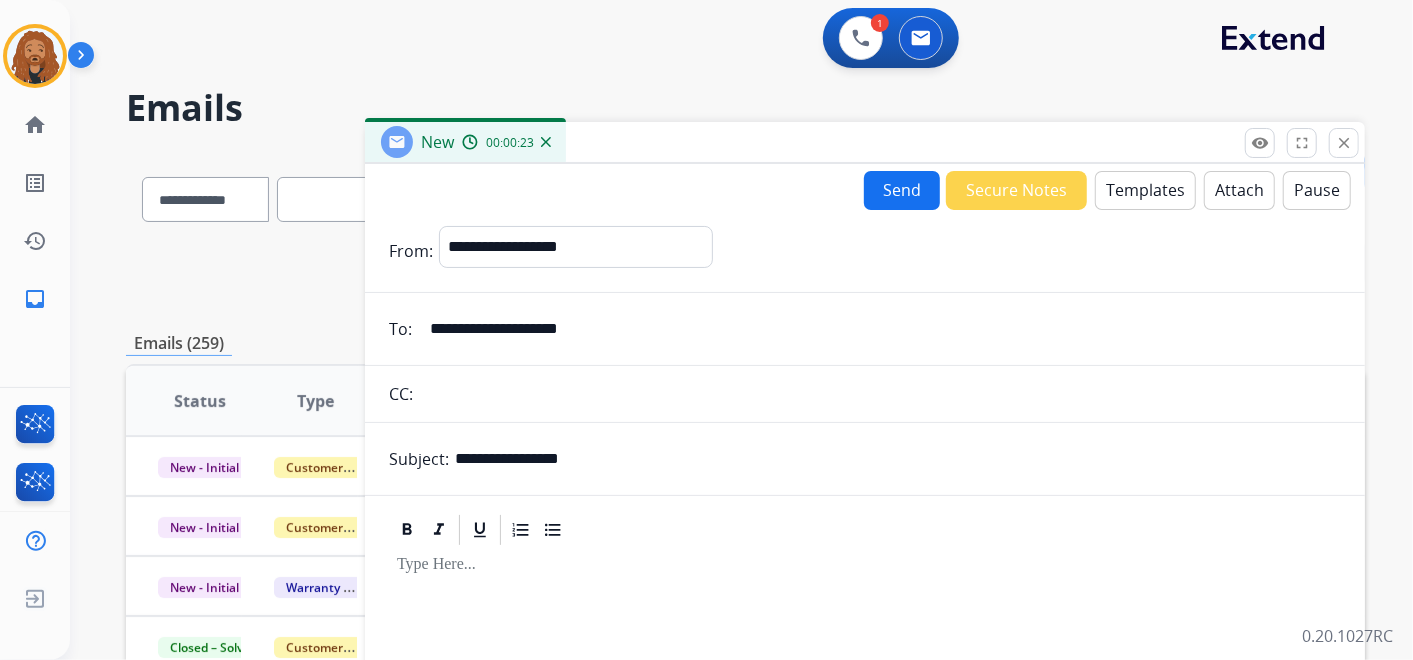 type on "**********" 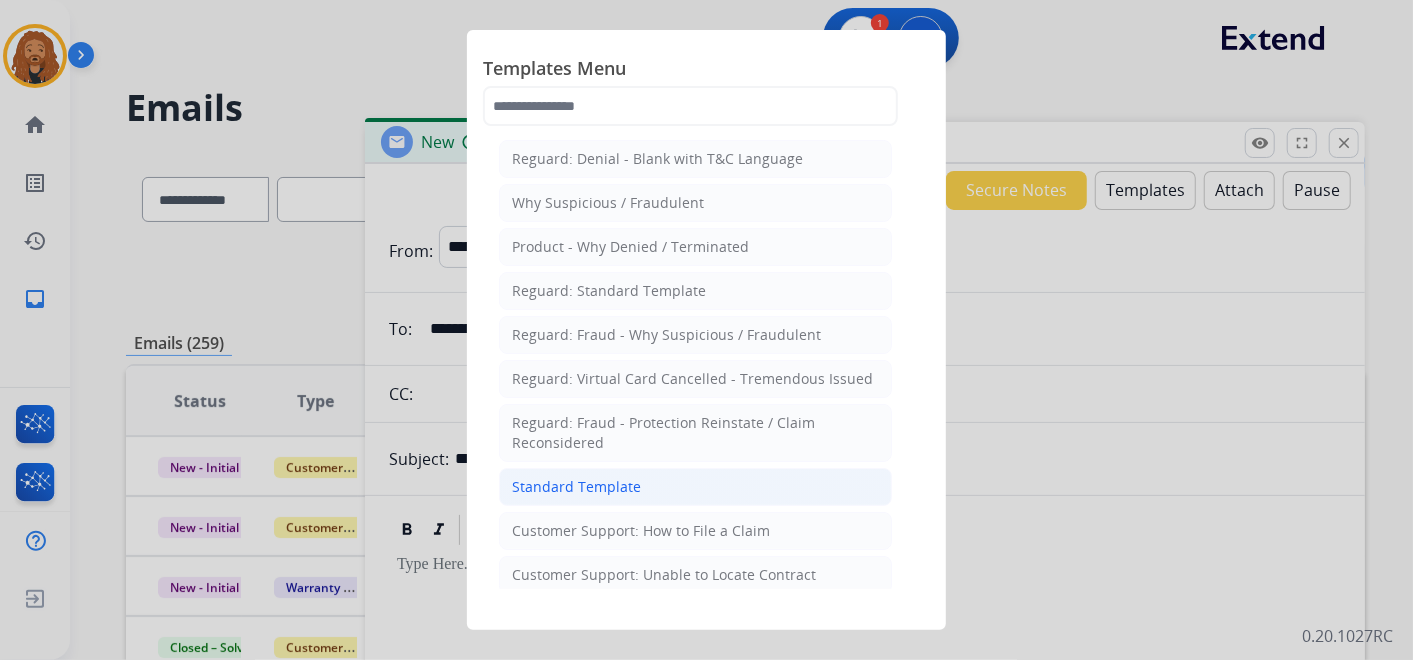 click on "Standard Template" 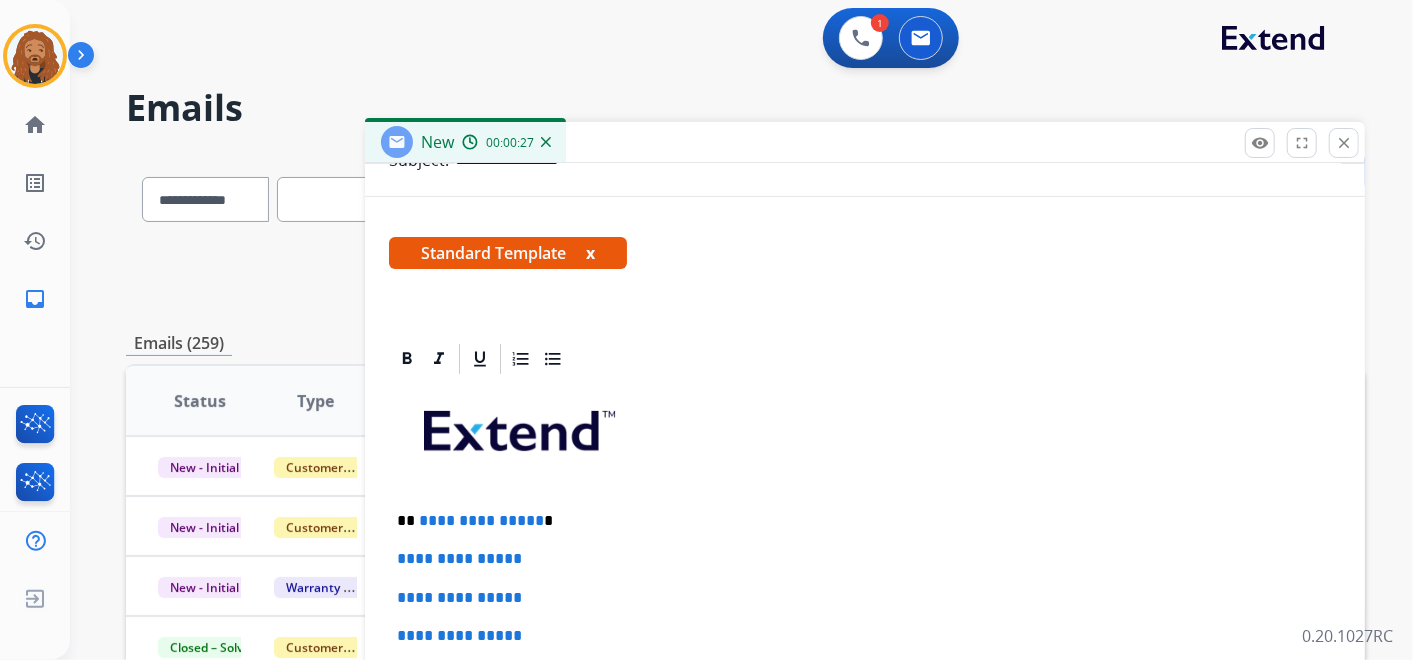 scroll, scrollTop: 333, scrollLeft: 0, axis: vertical 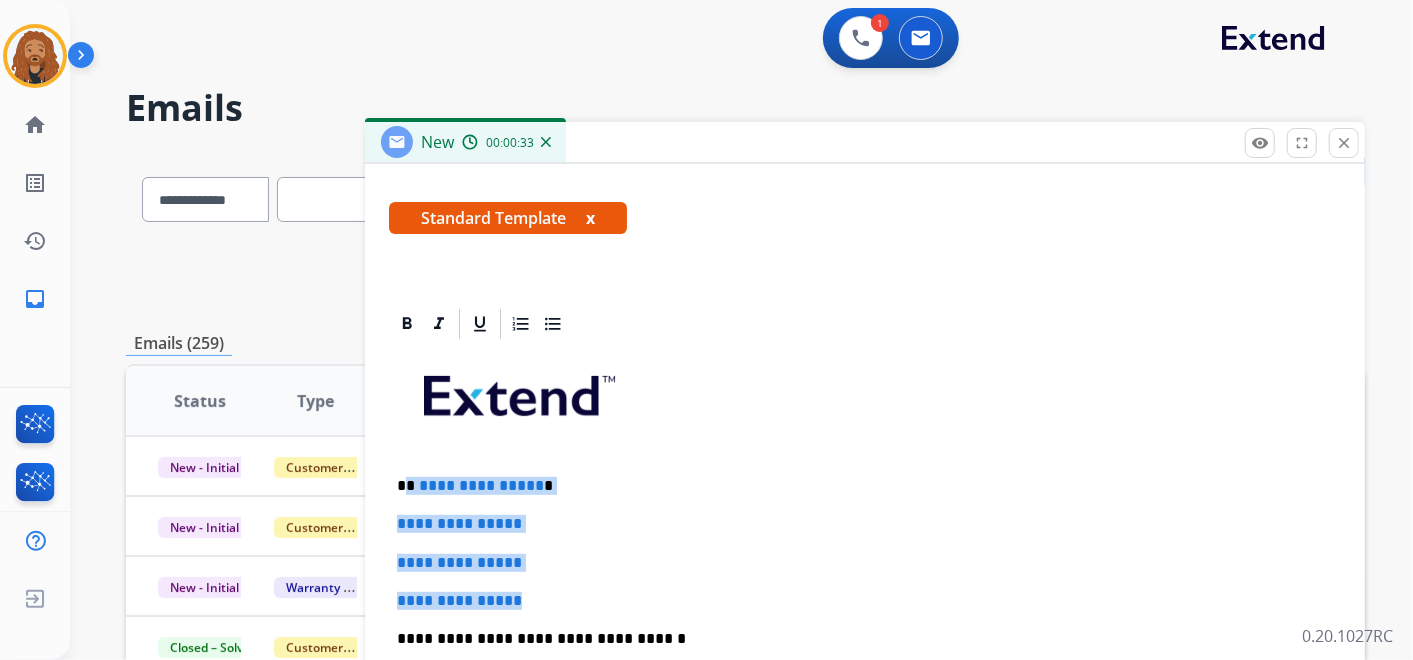 drag, startPoint x: 538, startPoint y: 594, endPoint x: 405, endPoint y: 462, distance: 187.38463 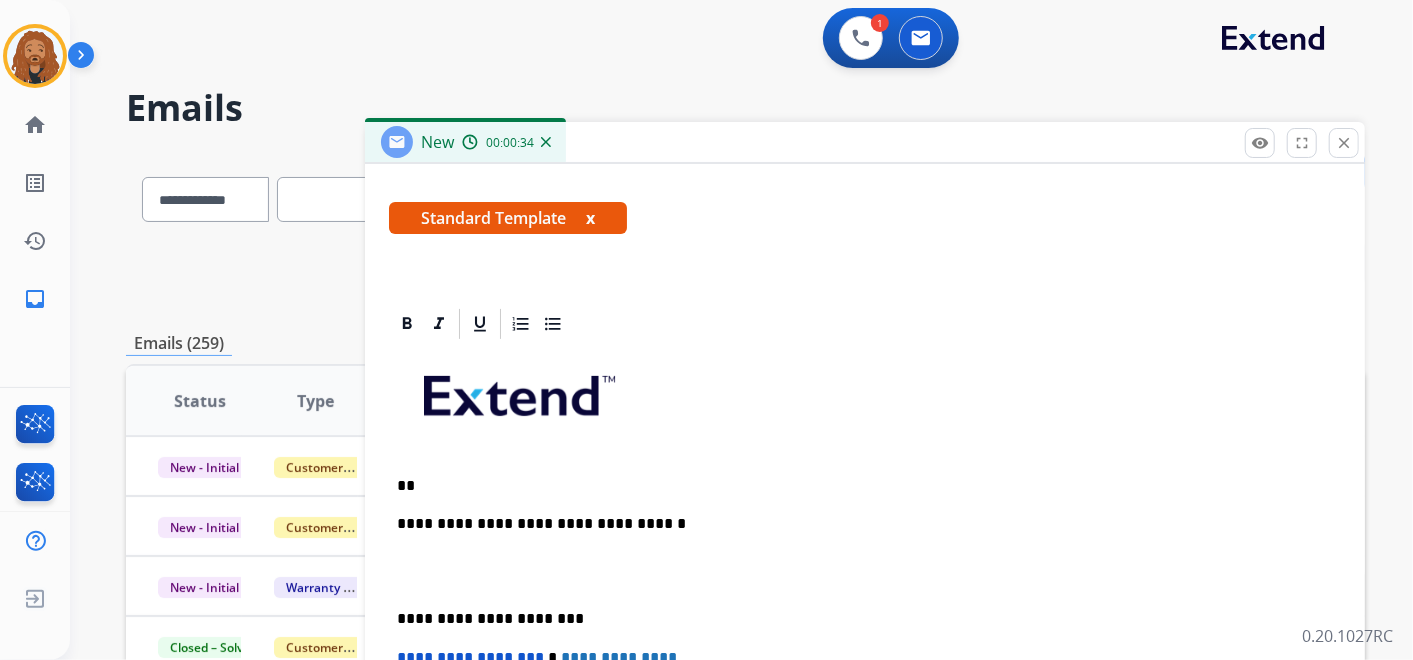 type 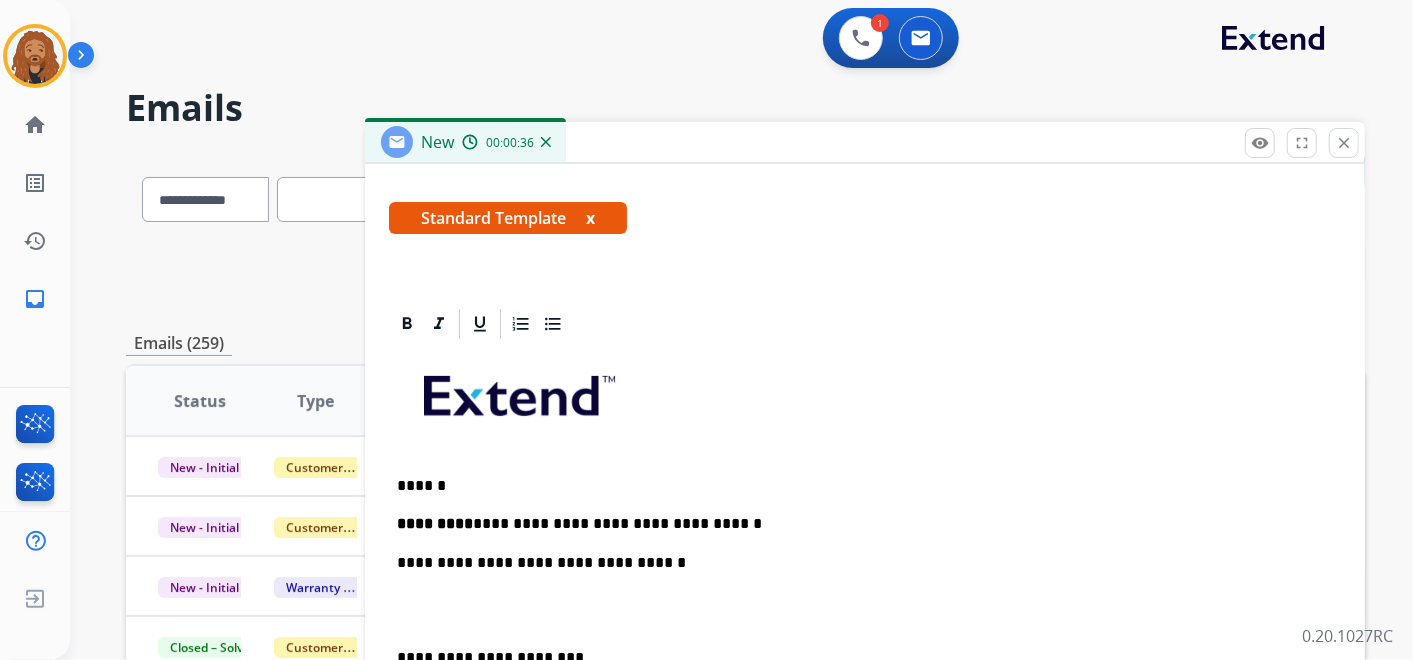 scroll, scrollTop: 382, scrollLeft: 0, axis: vertical 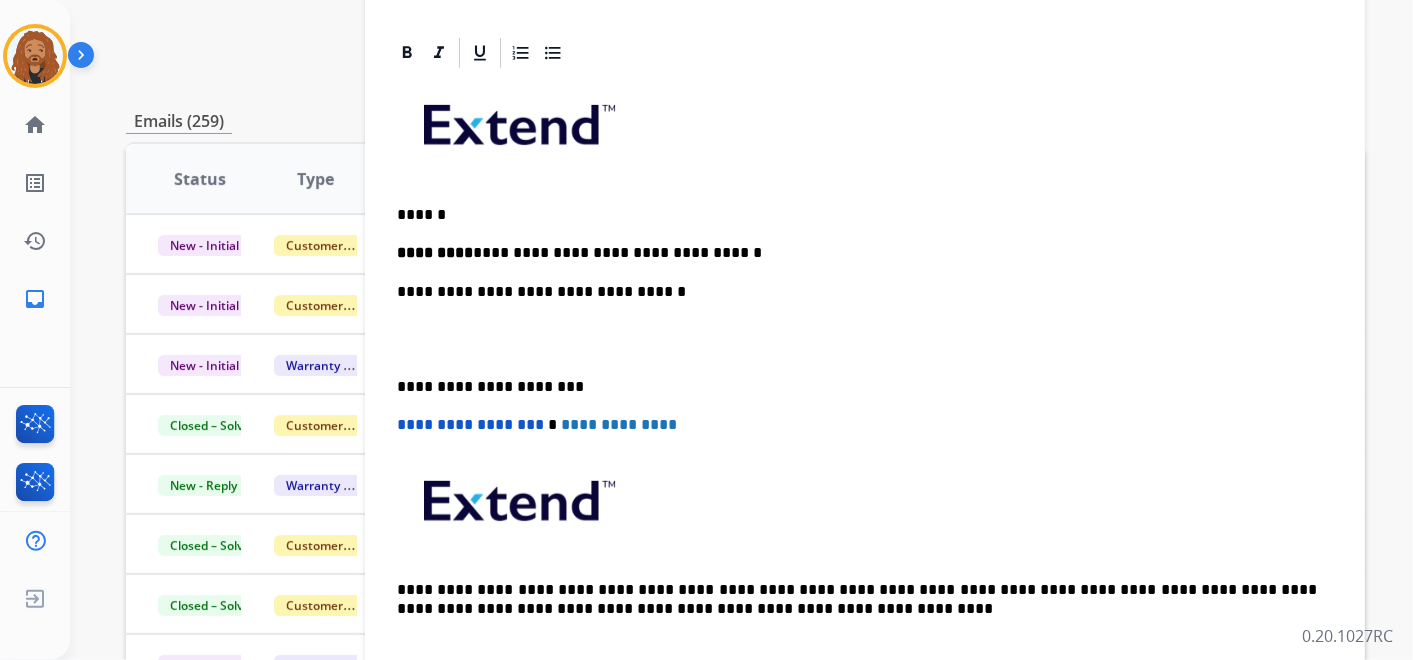 click at bounding box center [865, 339] 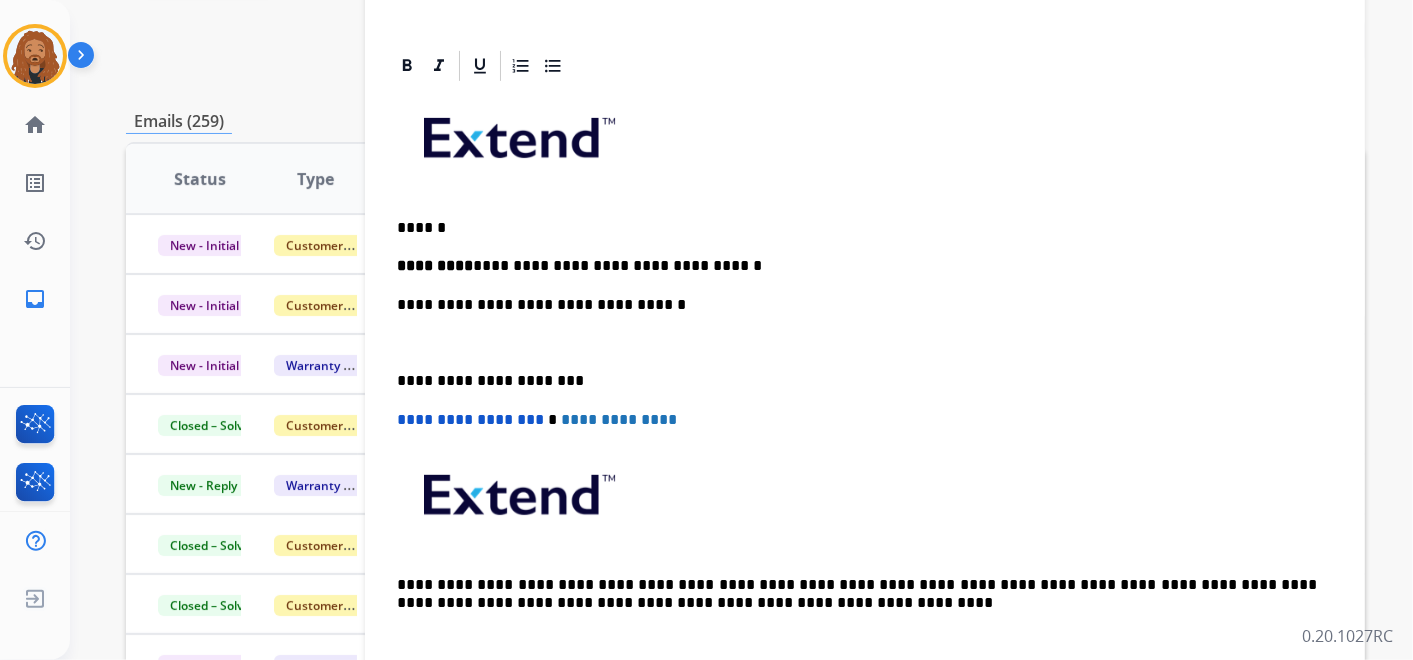 scroll, scrollTop: 364, scrollLeft: 0, axis: vertical 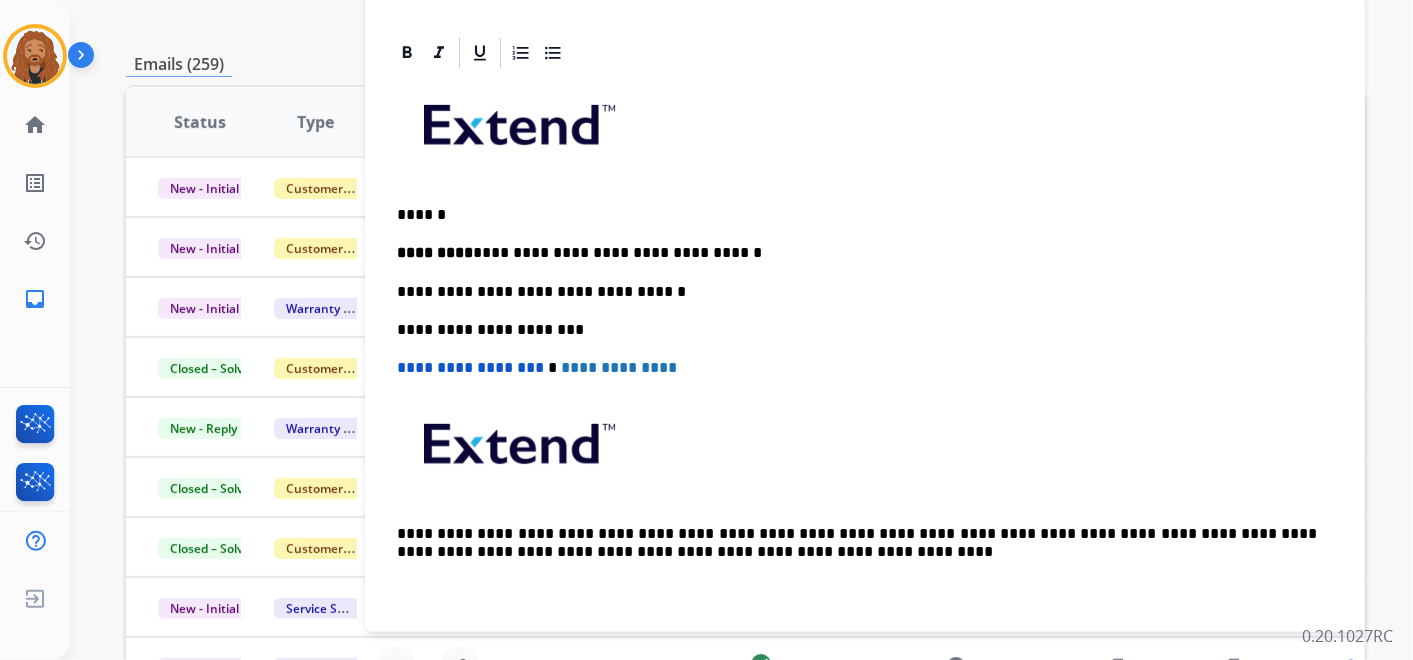 click on "**********" at bounding box center (857, 253) 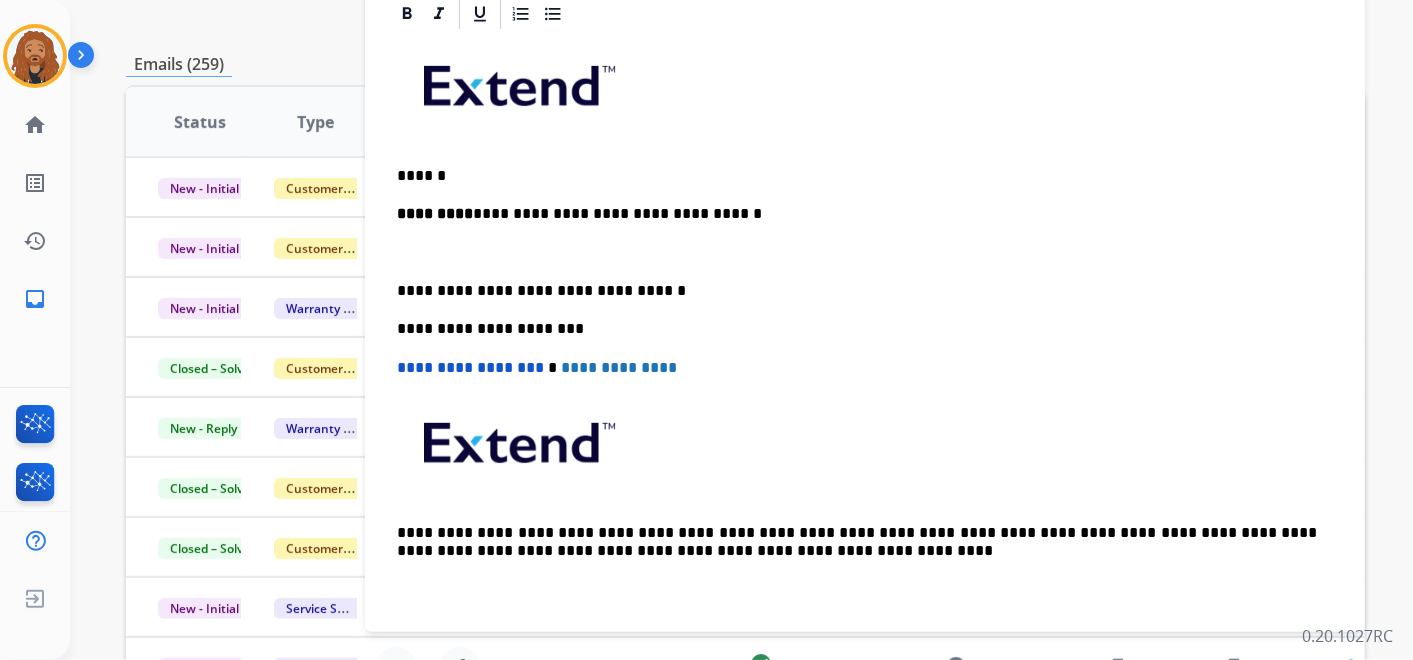 scroll, scrollTop: 240, scrollLeft: 0, axis: vertical 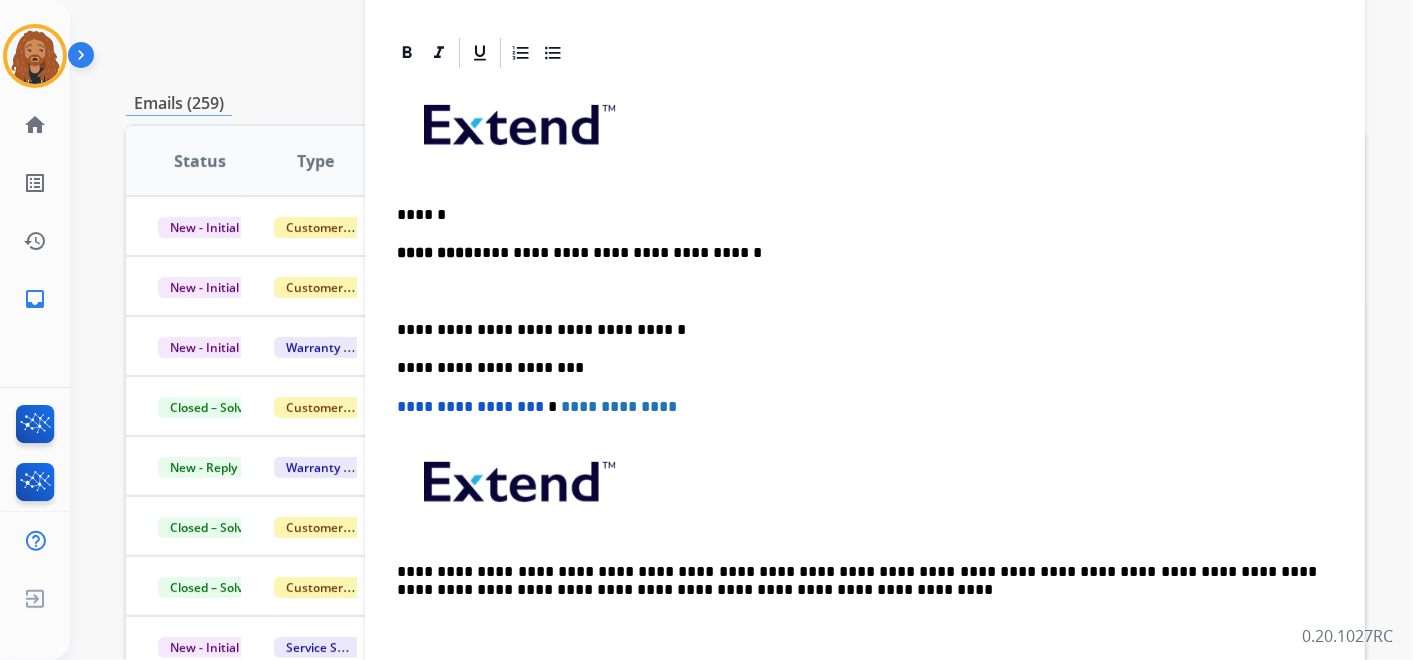 click at bounding box center (857, 292) 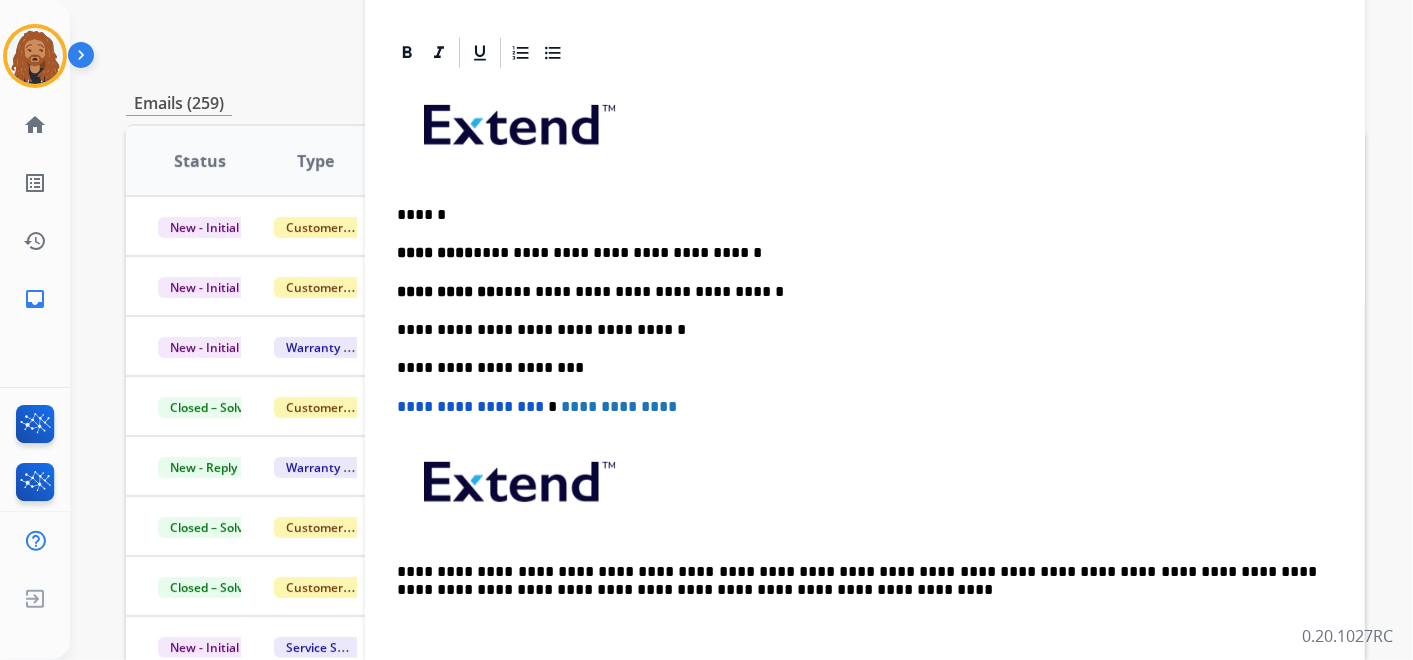 click on "**********" at bounding box center [857, 292] 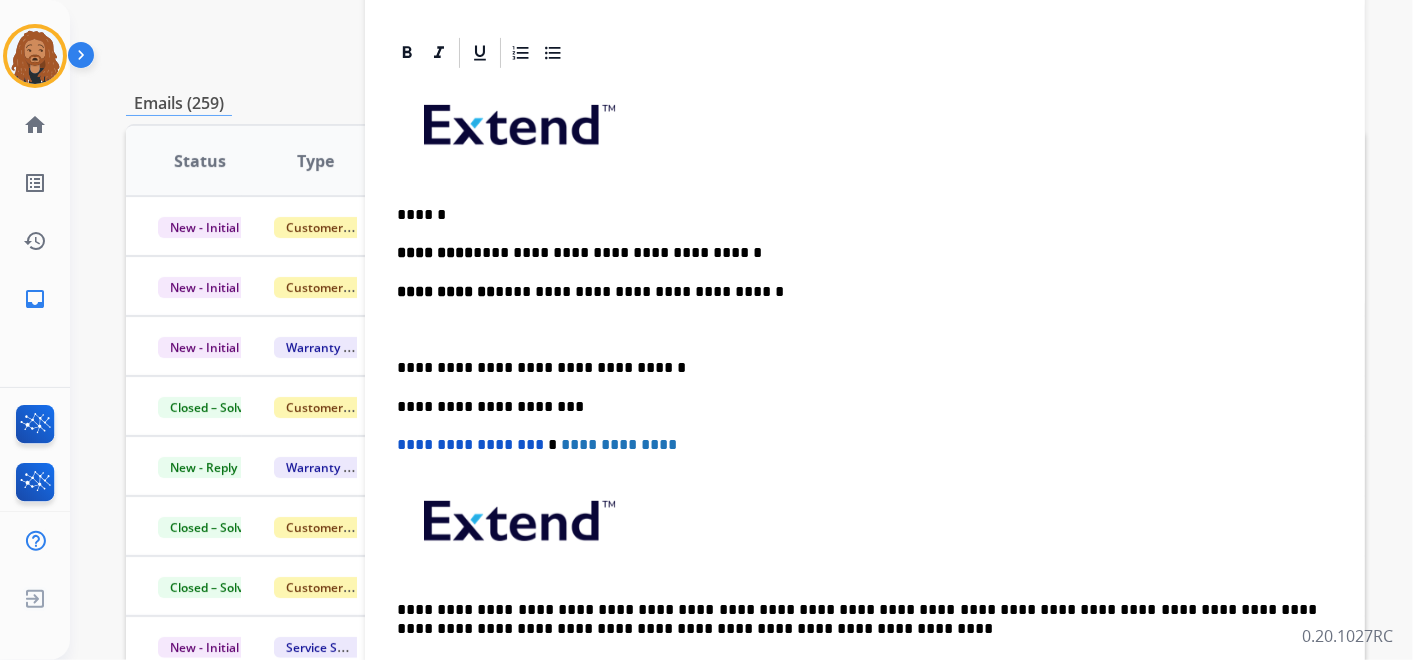 scroll, scrollTop: 382, scrollLeft: 0, axis: vertical 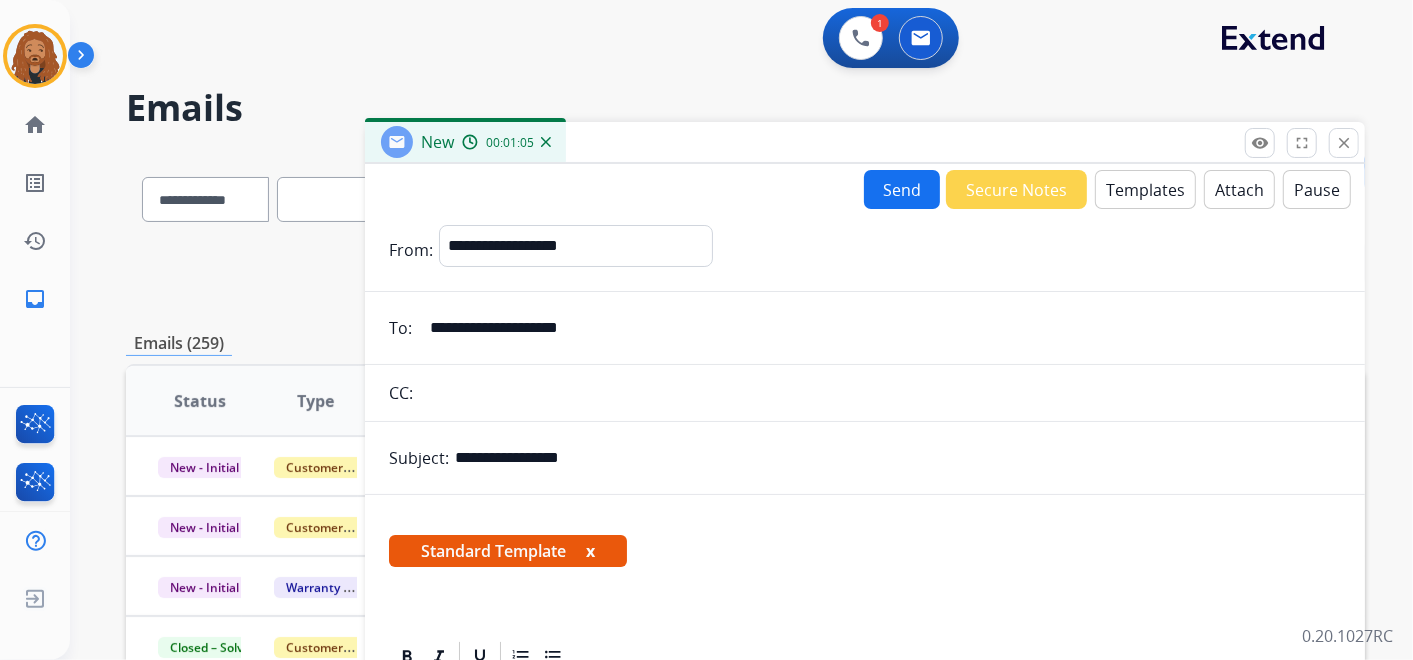 click on "Send" at bounding box center [902, 189] 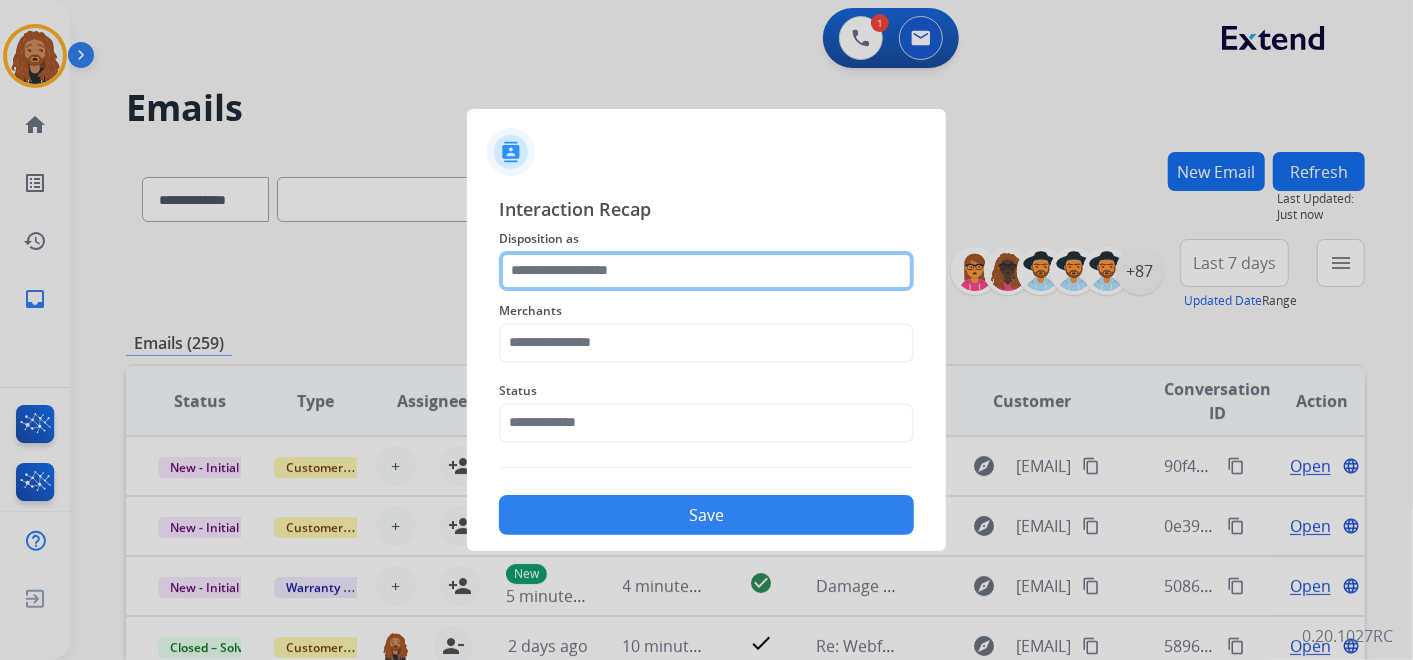 click 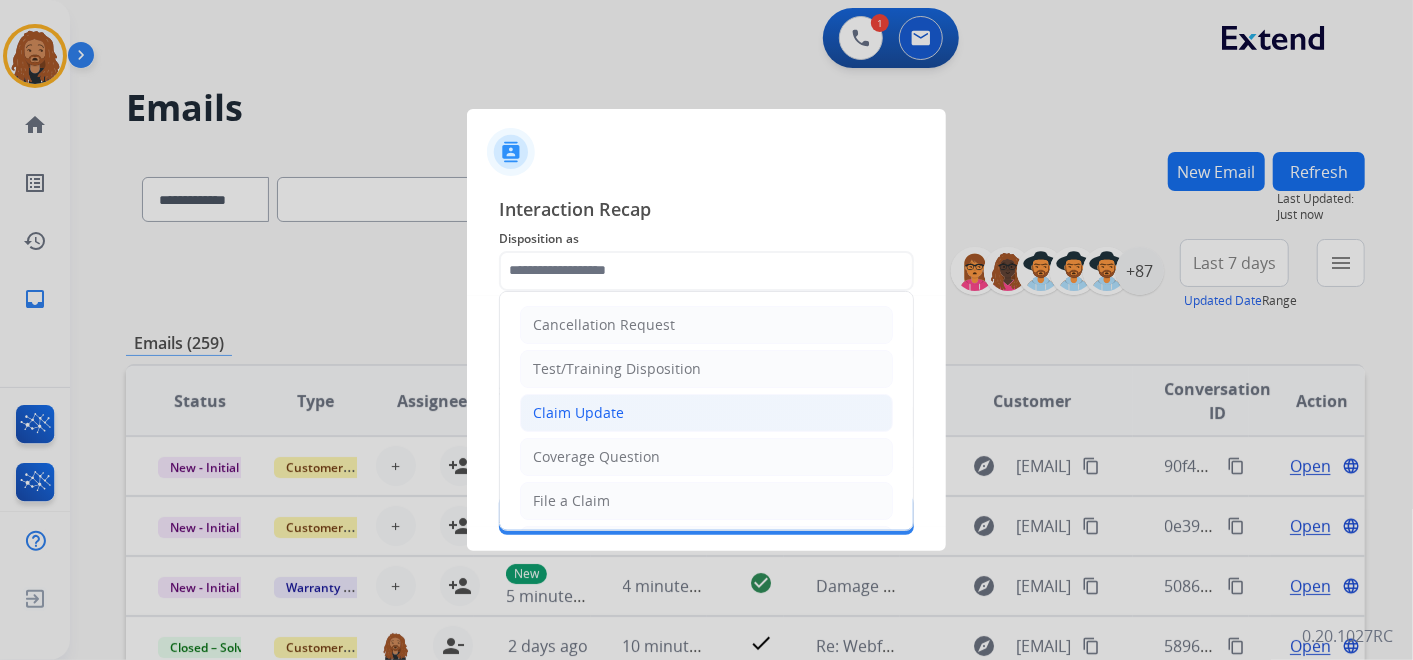 click on "Claim Update" 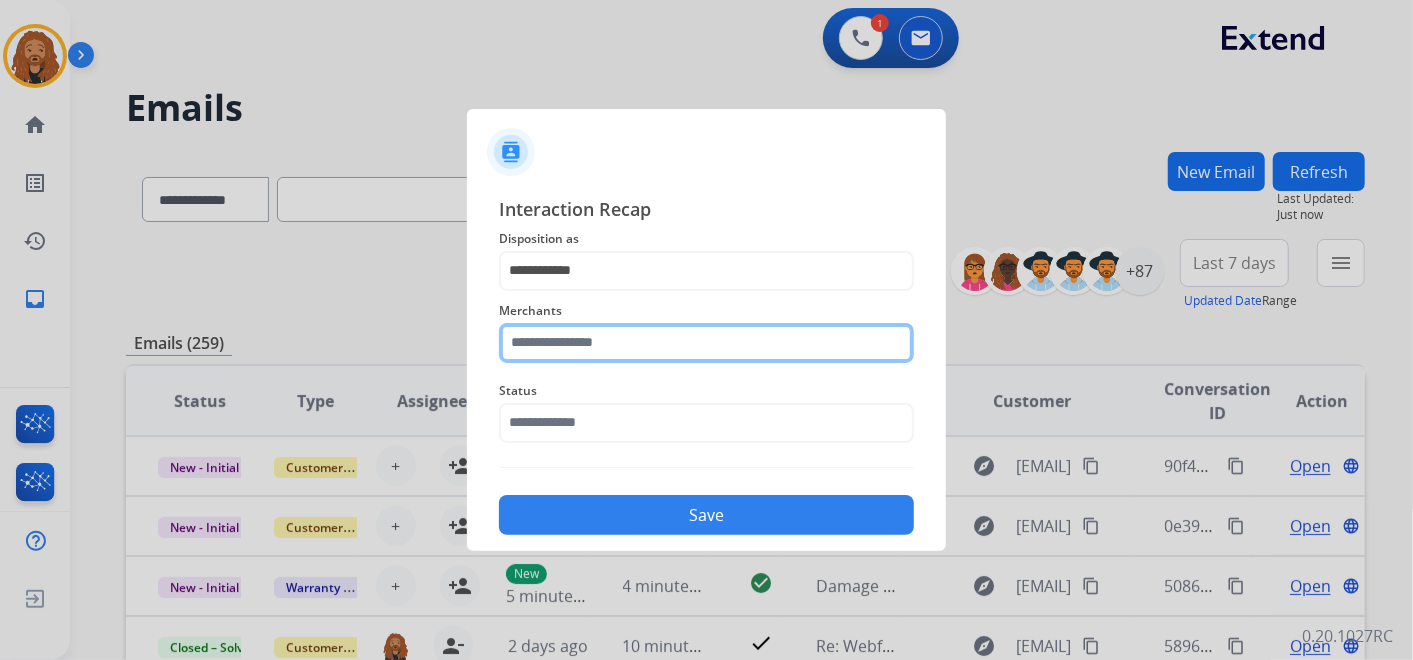 click 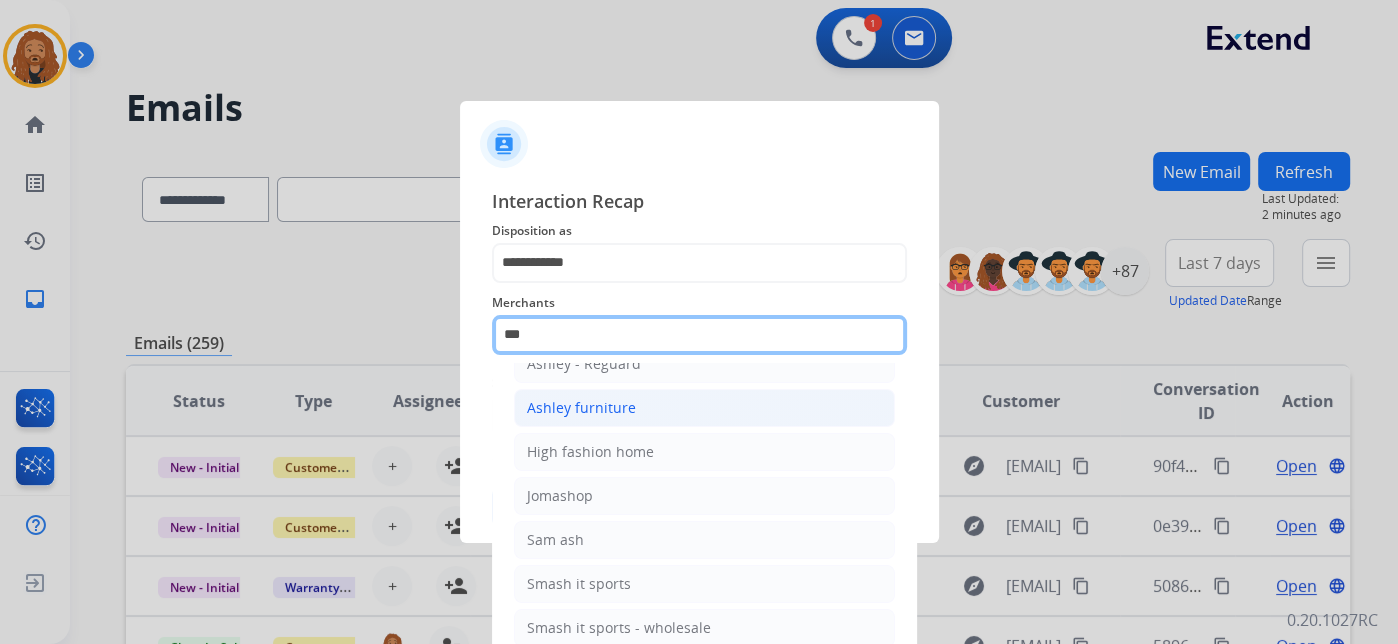 scroll, scrollTop: 0, scrollLeft: 0, axis: both 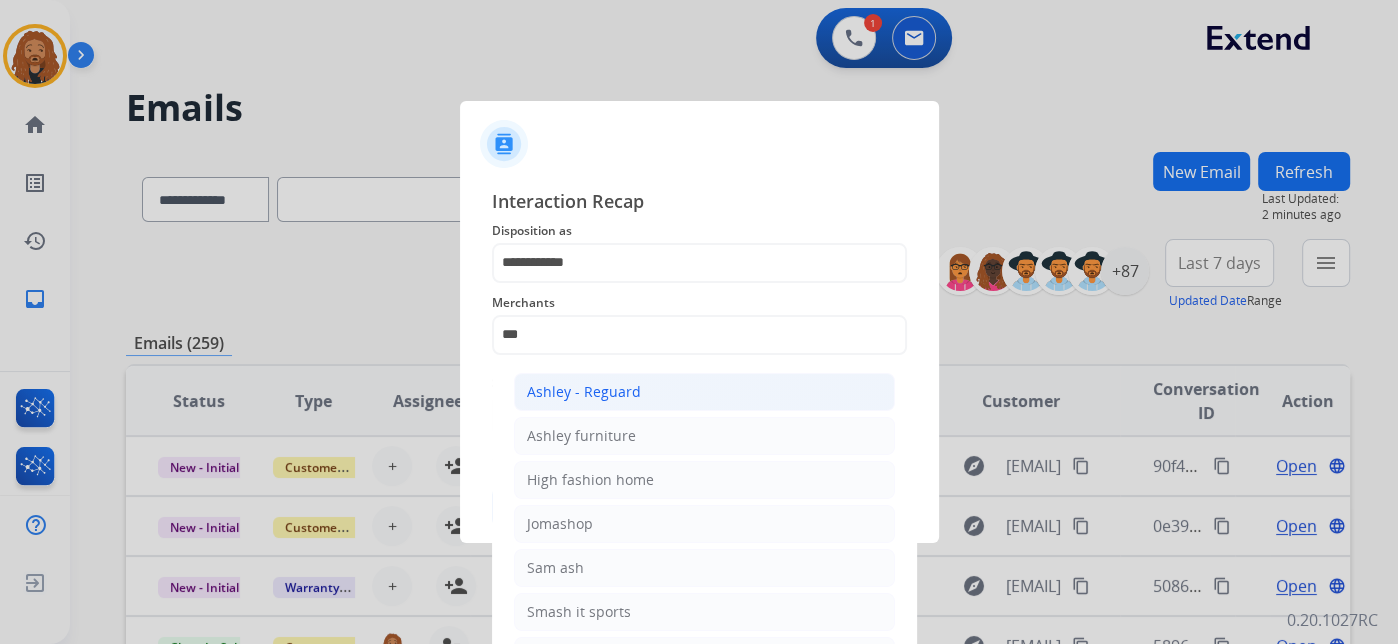 click on "Ashley - Reguard" 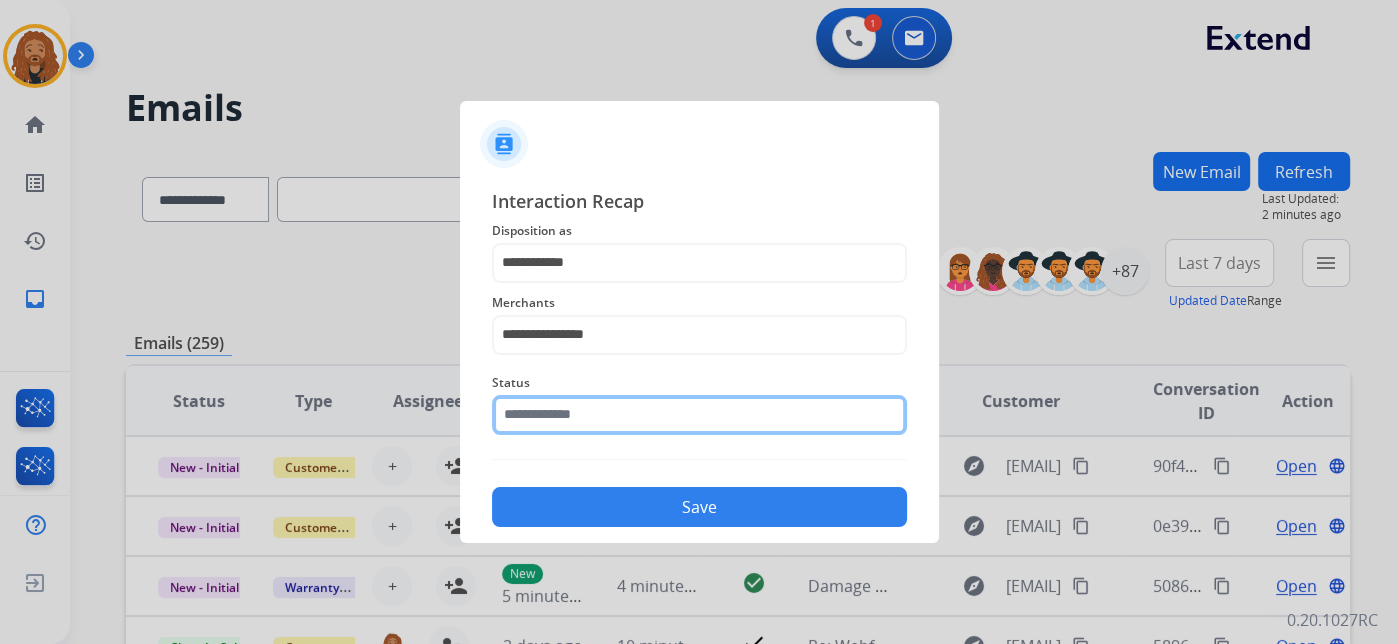 click 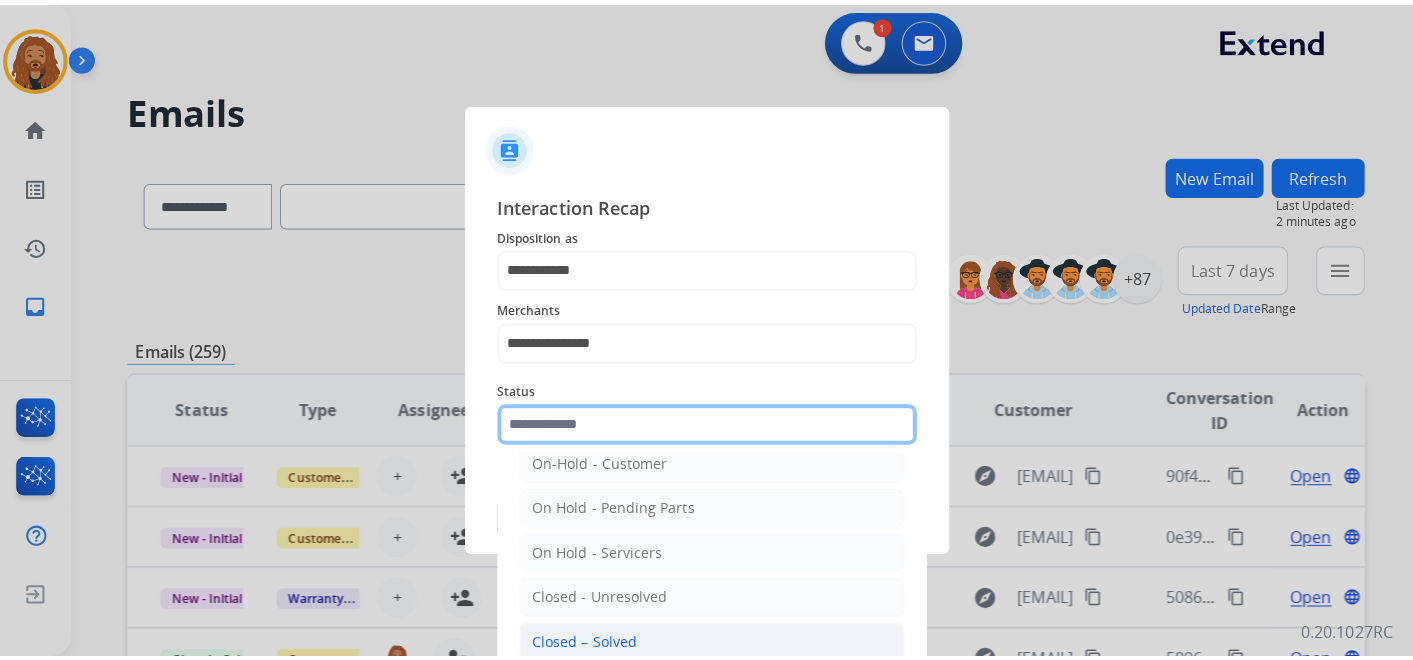 scroll, scrollTop: 114, scrollLeft: 0, axis: vertical 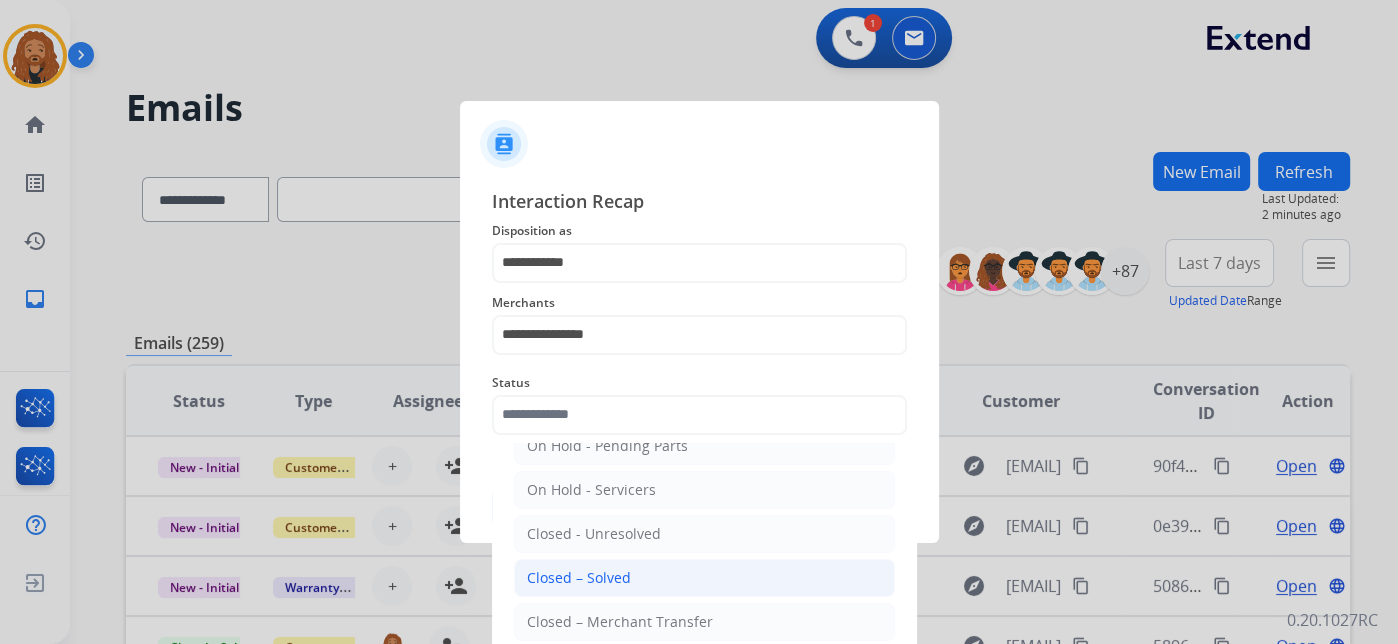 click on "Closed – Solved" 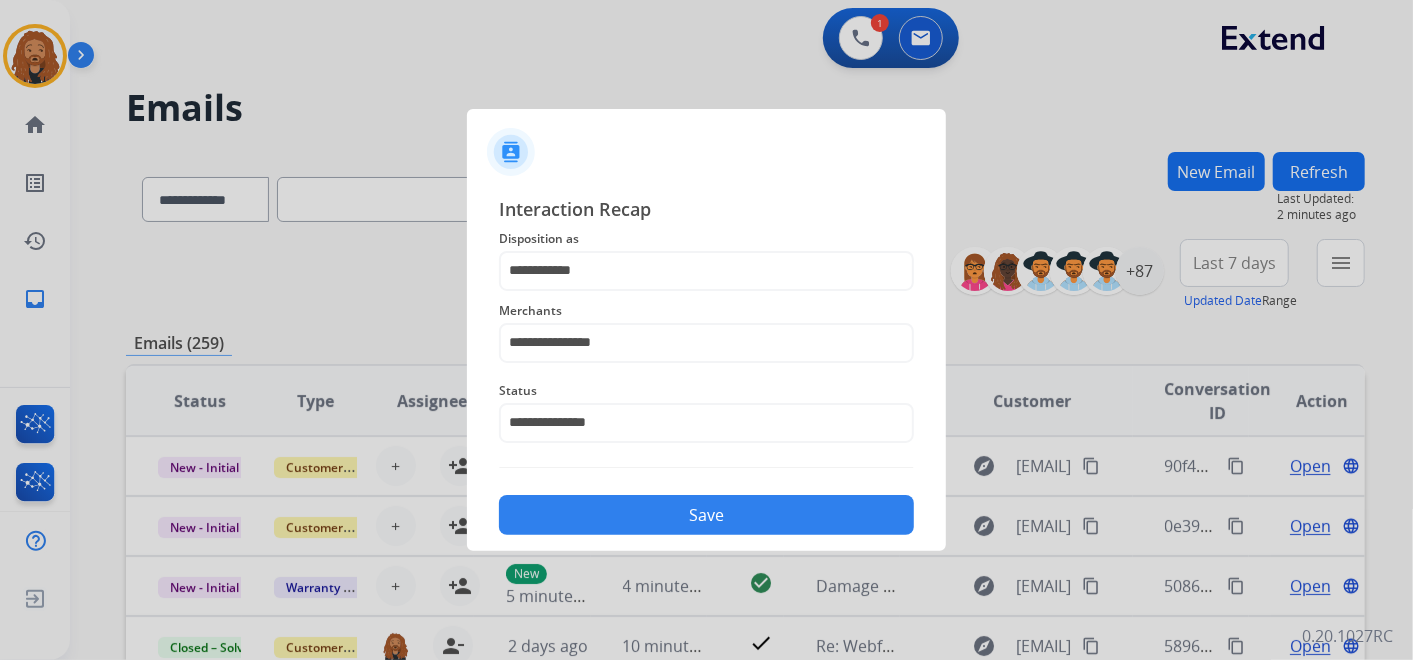 click on "Save" 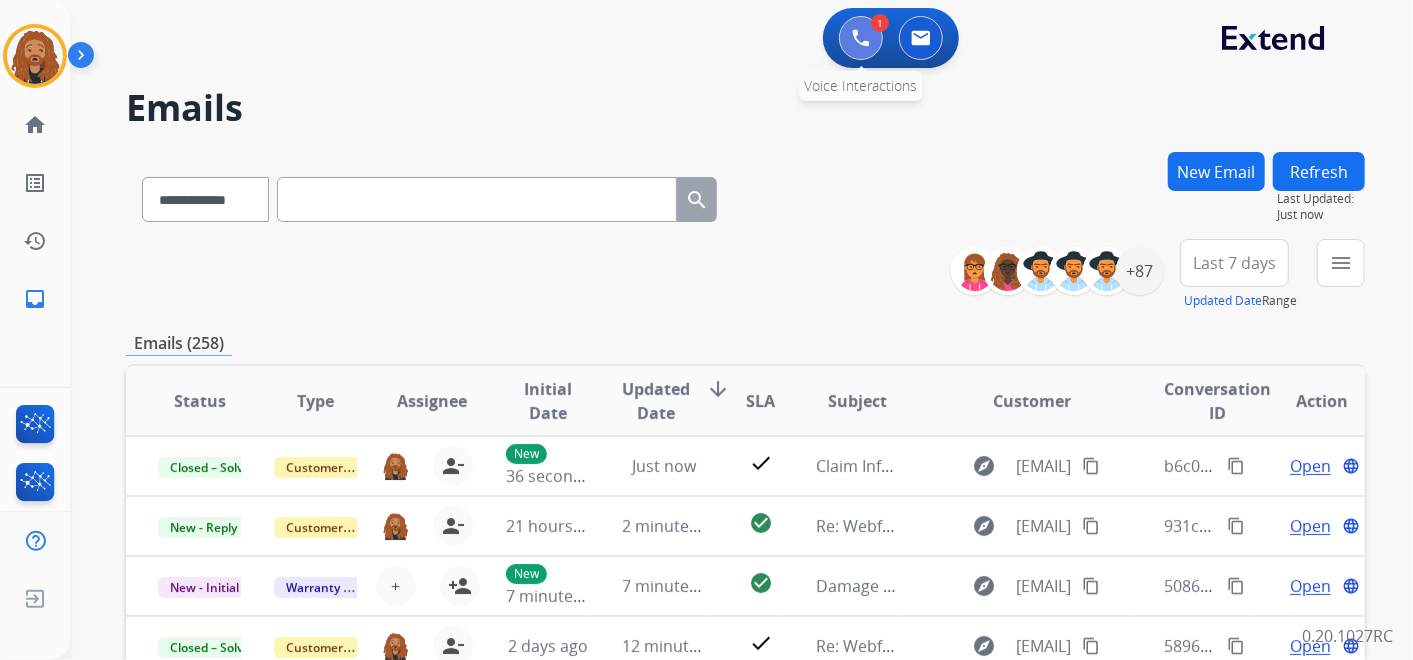 click at bounding box center (861, 38) 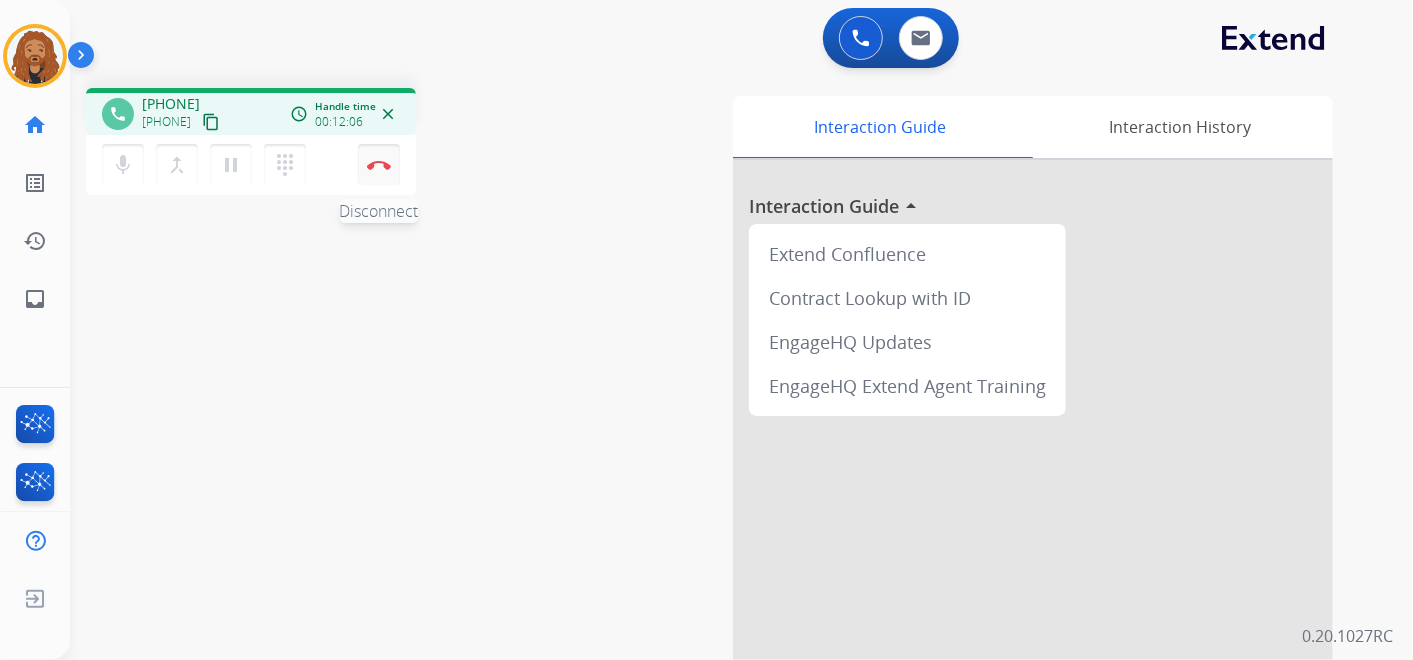 click at bounding box center (379, 165) 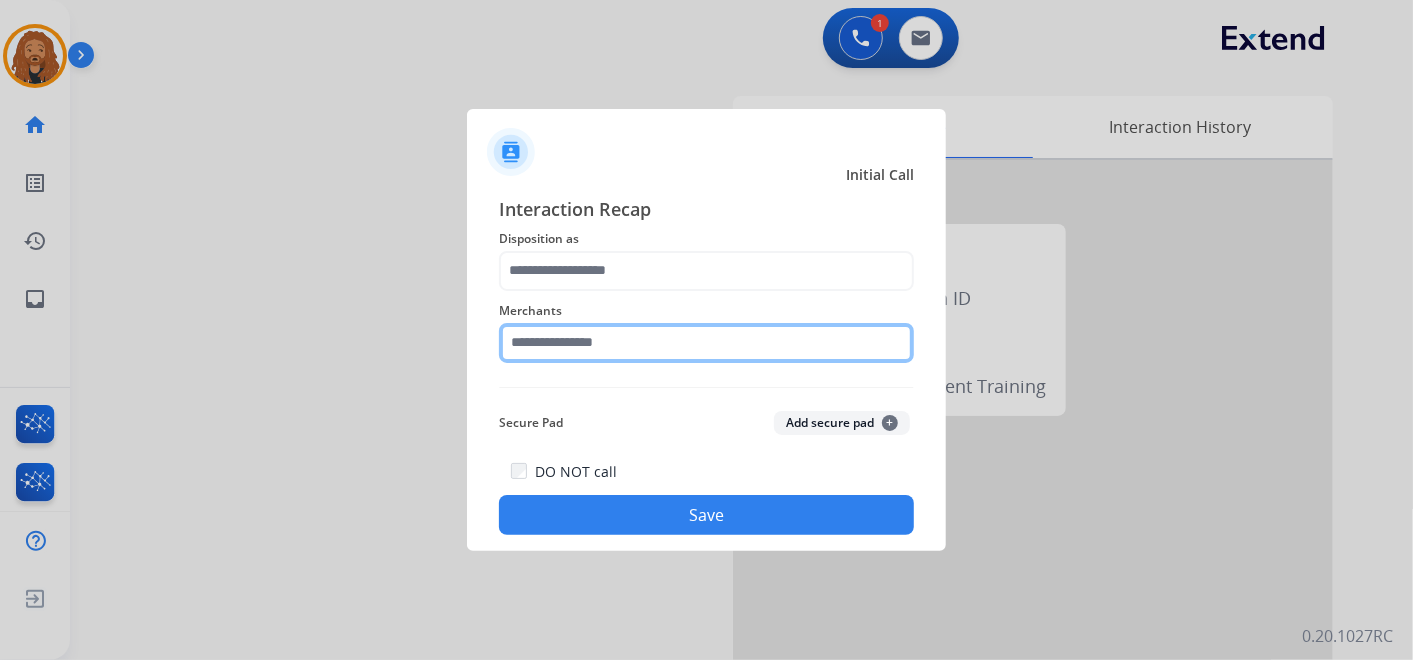 click 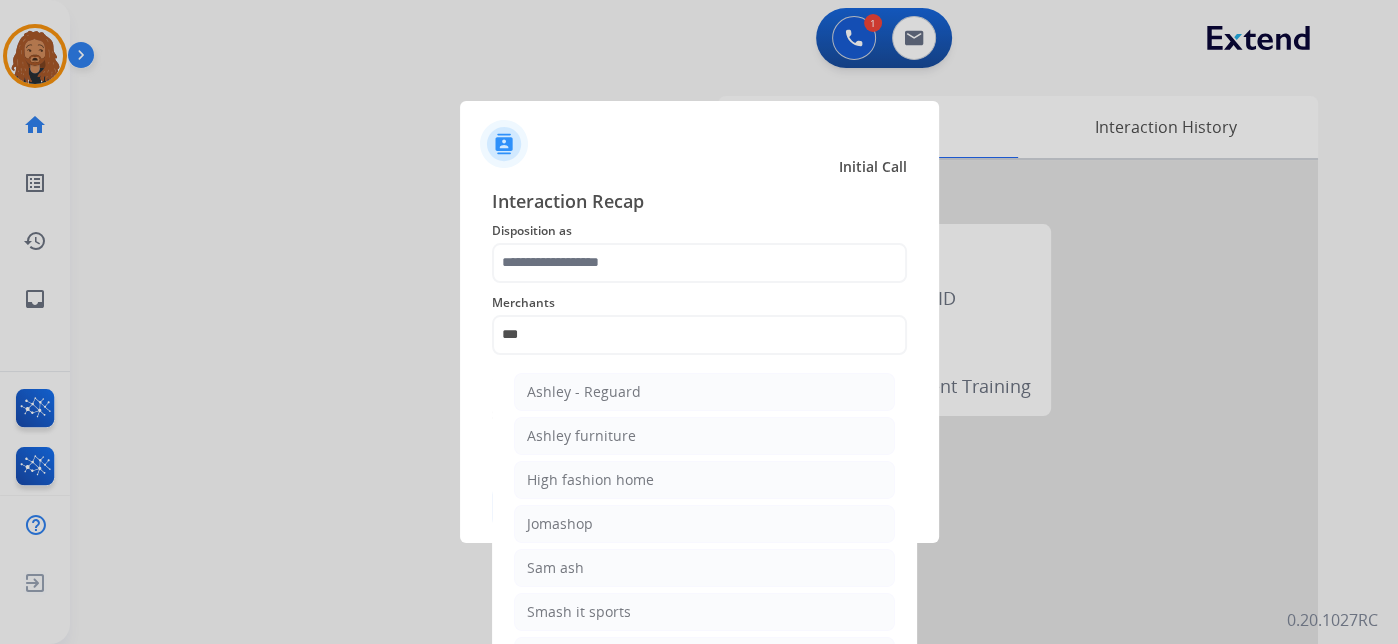 drag, startPoint x: 596, startPoint y: 440, endPoint x: 571, endPoint y: 353, distance: 90.52071 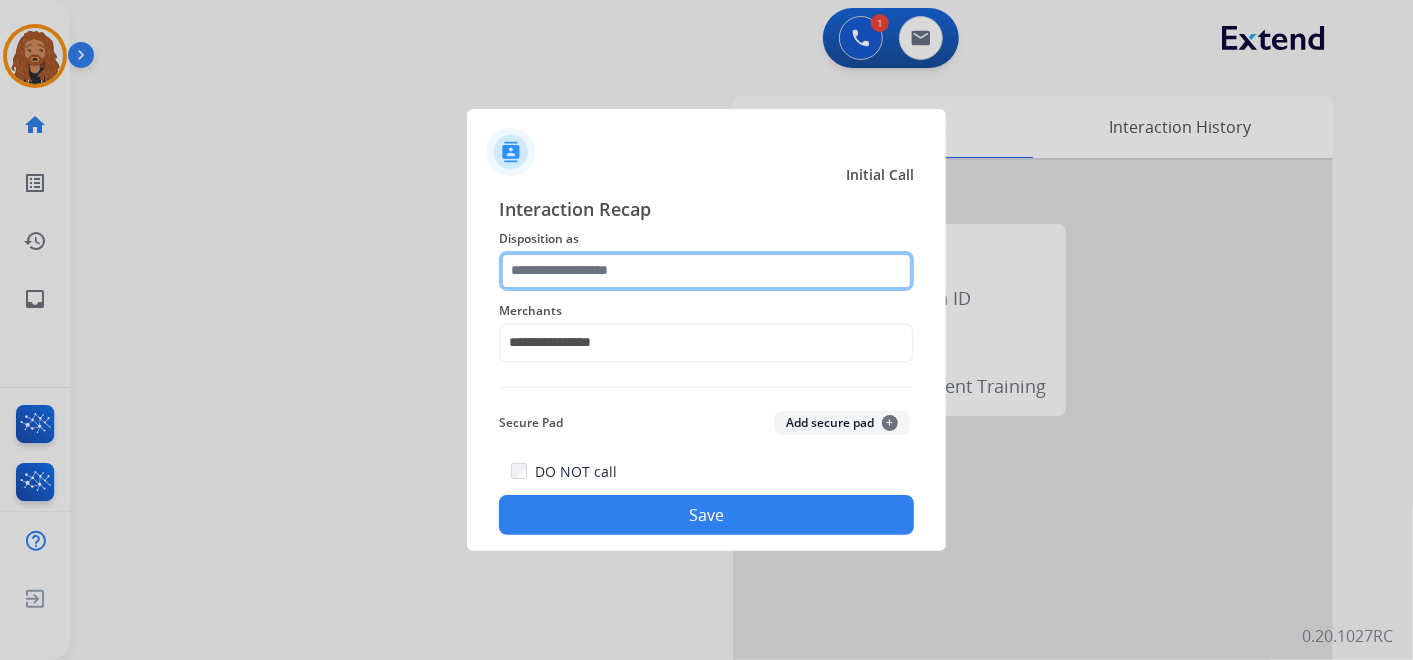 click 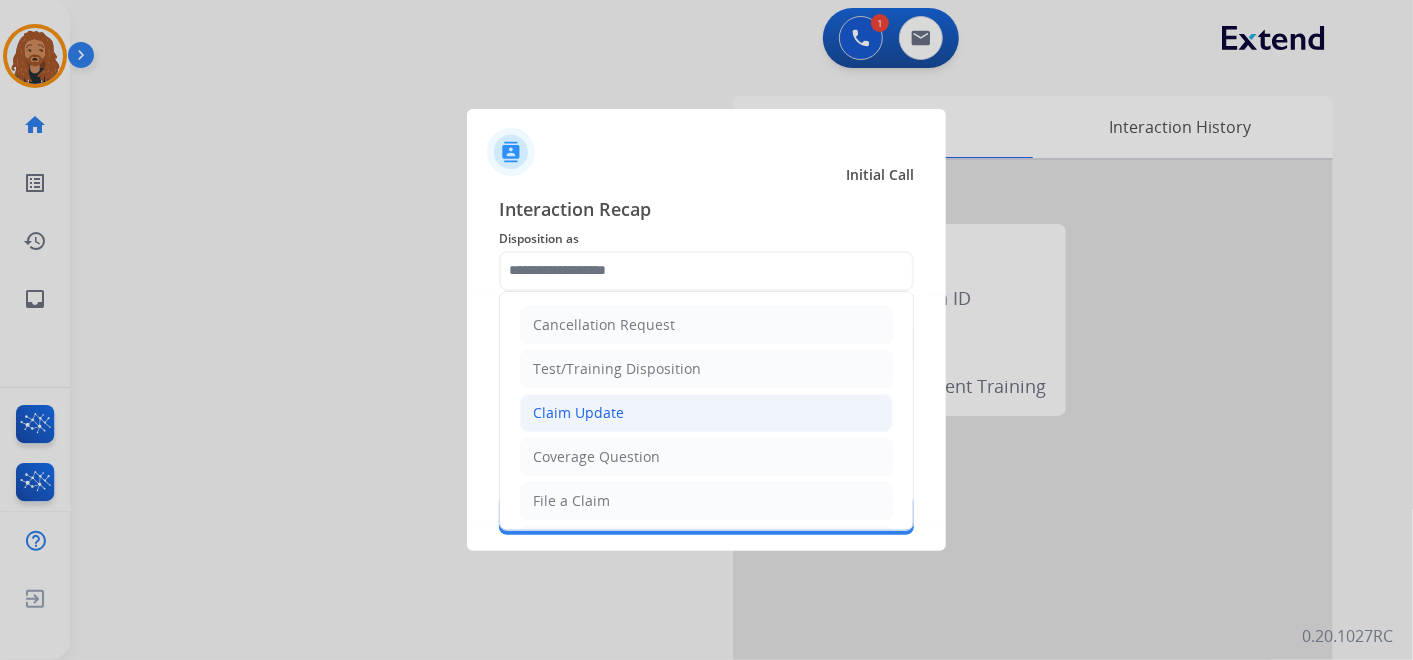 click on "Claim Update" 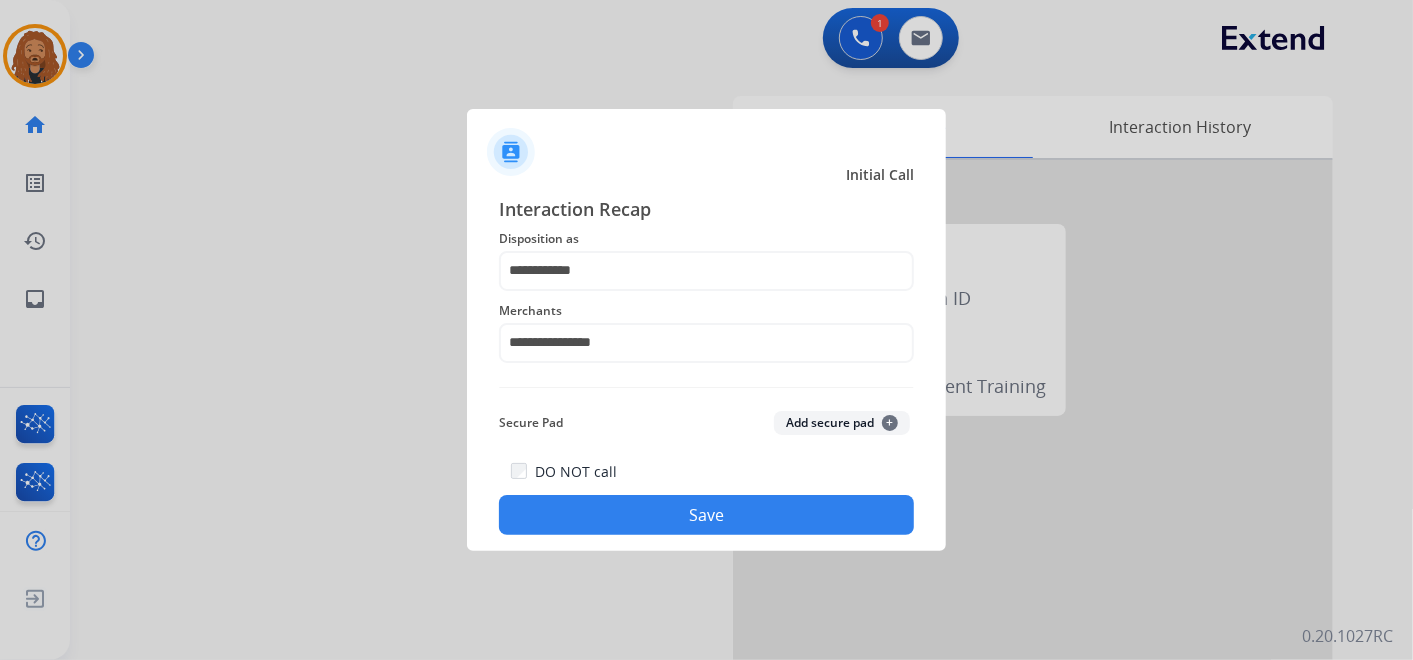 click on "Save" 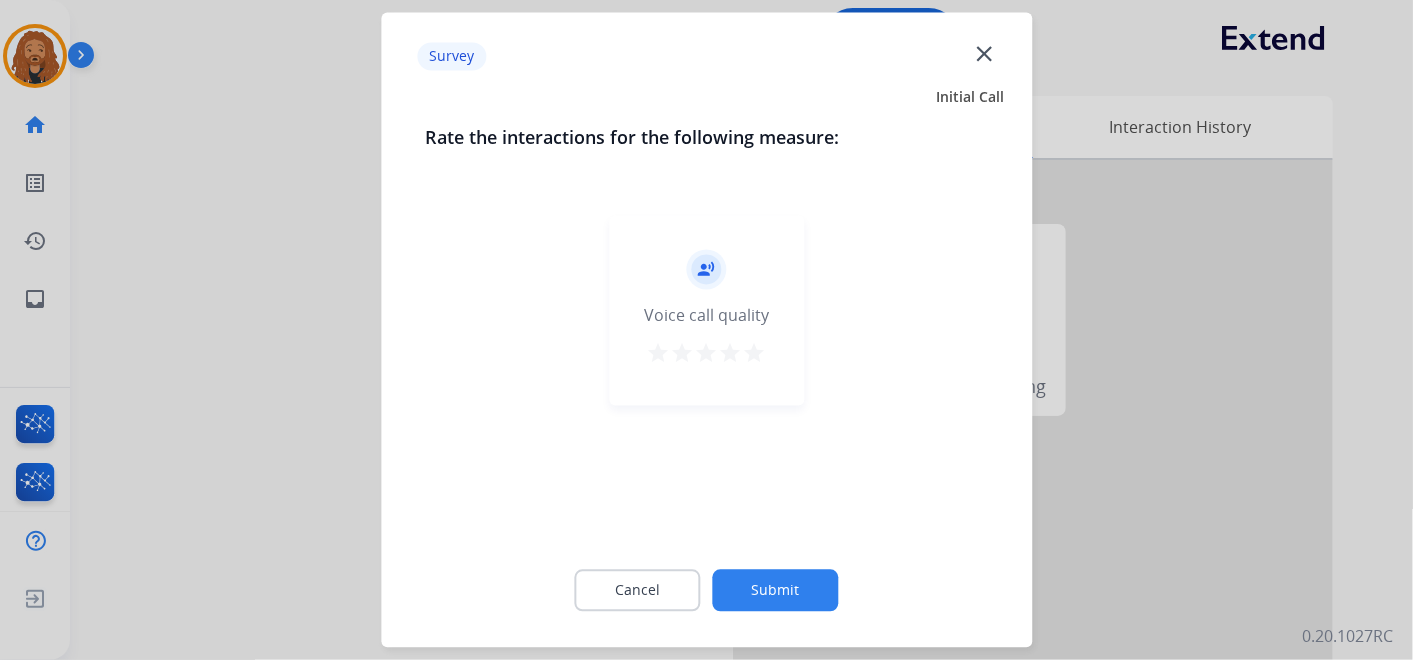 click on "star" at bounding box center [755, 354] 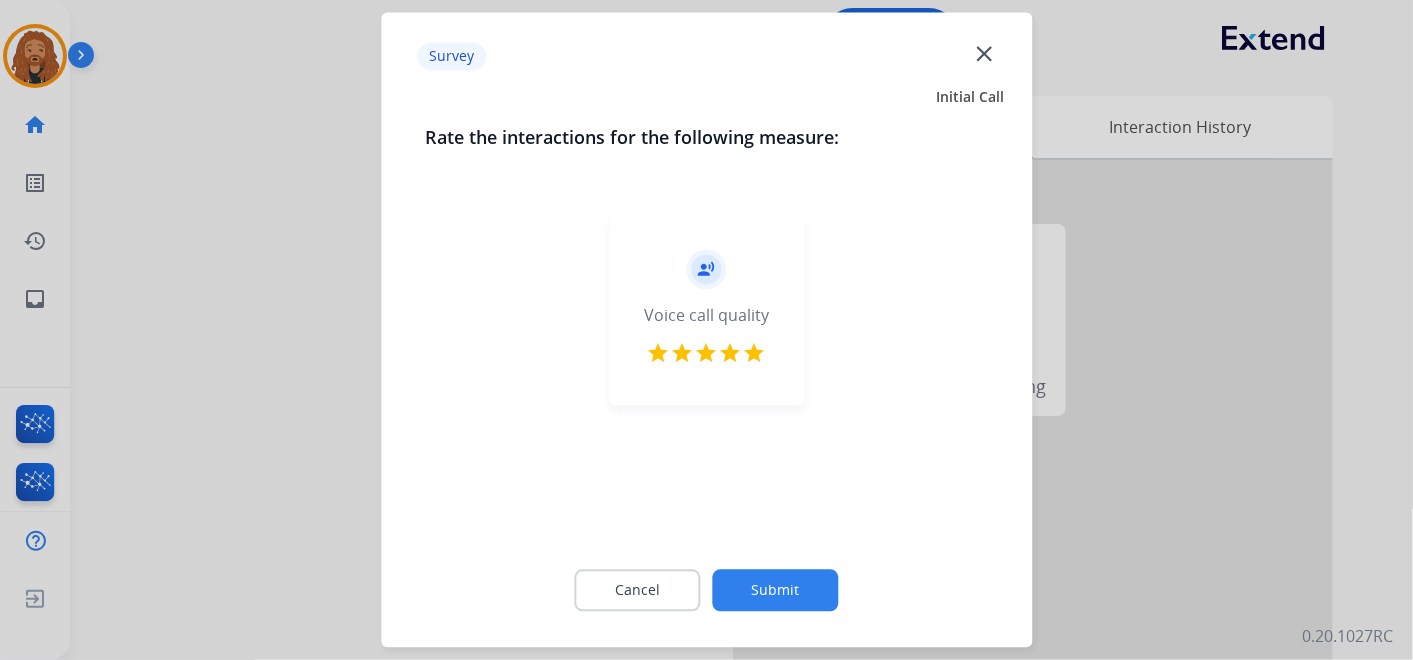 click on "Submit" 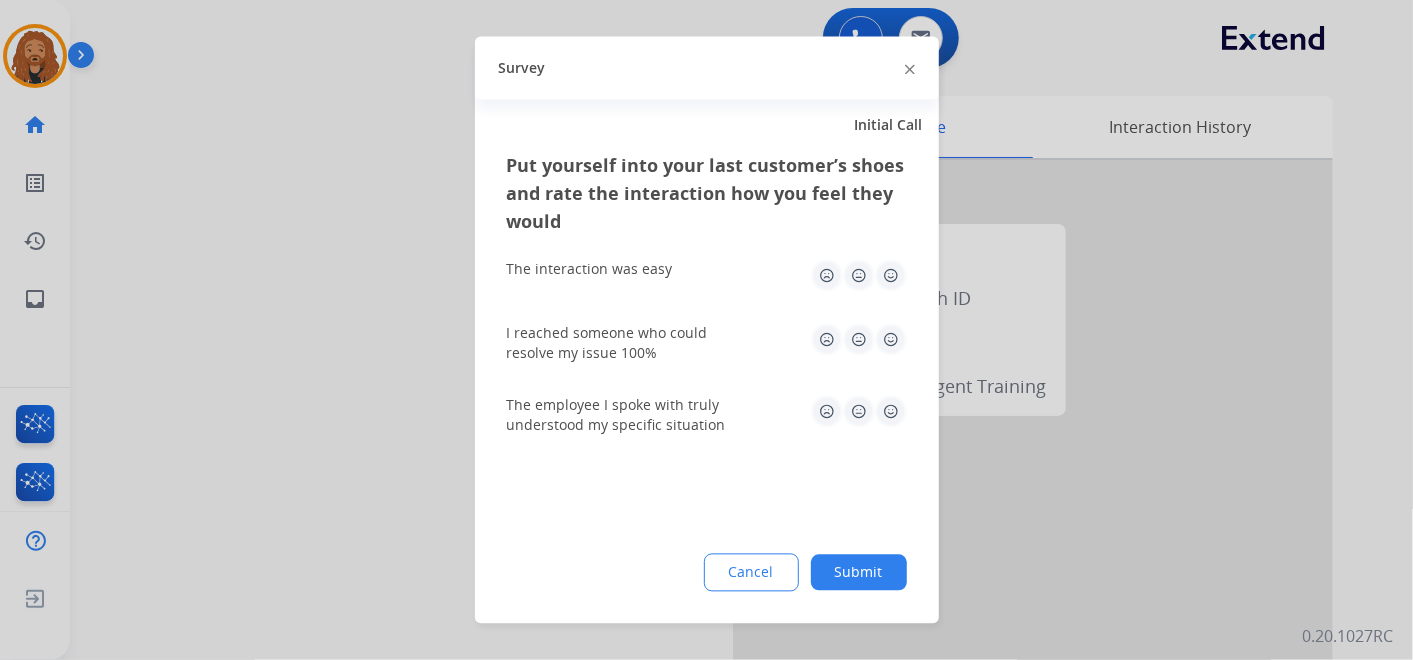drag, startPoint x: 892, startPoint y: 423, endPoint x: 885, endPoint y: 415, distance: 10.630146 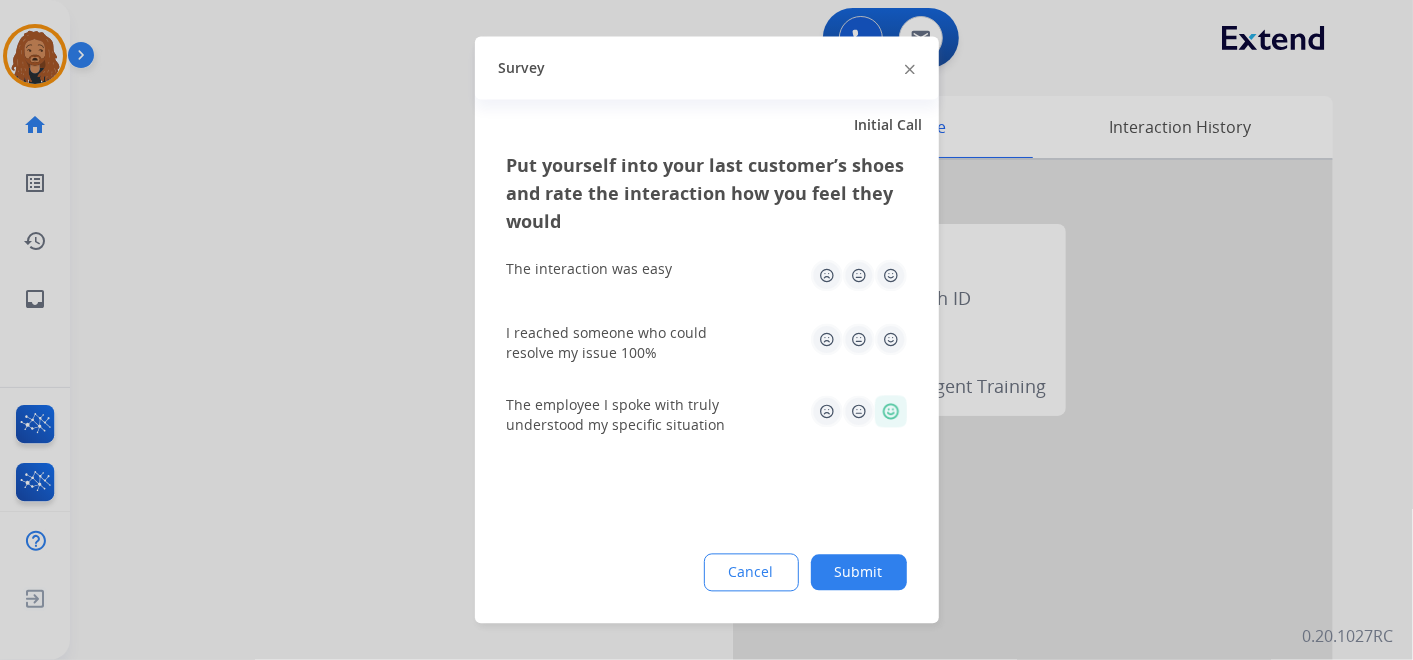 click 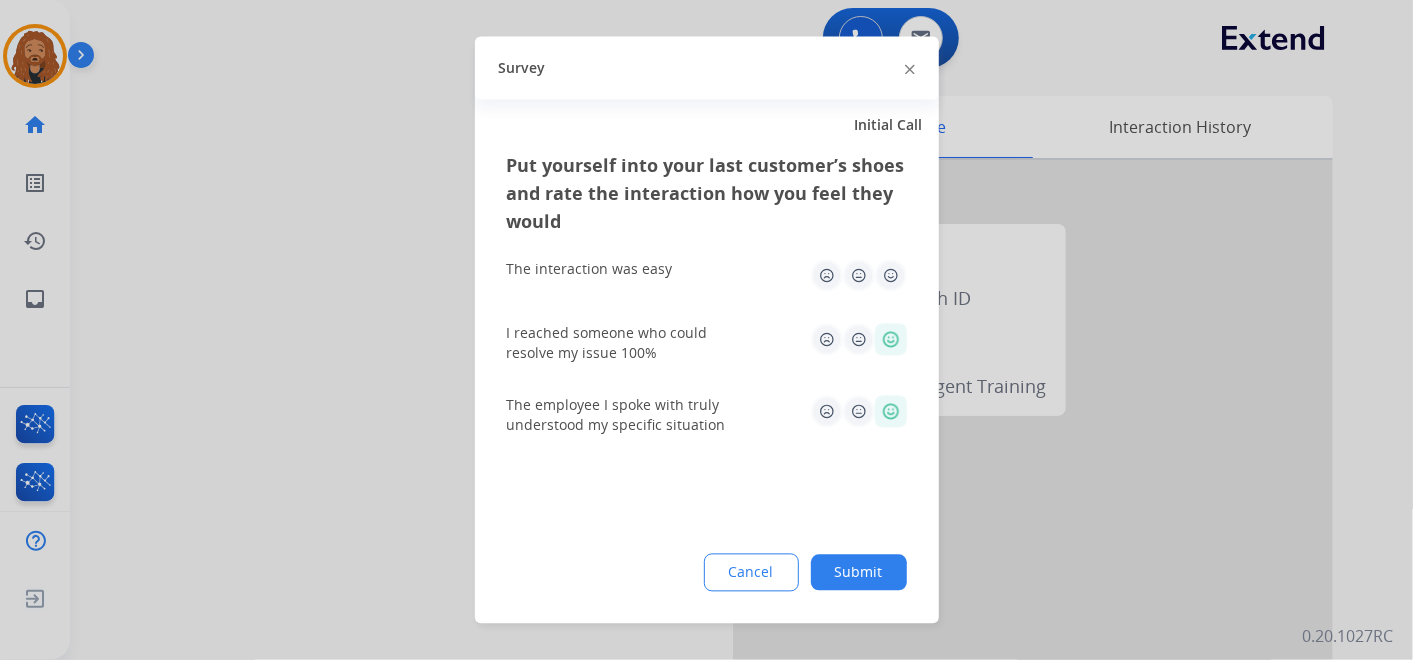 click 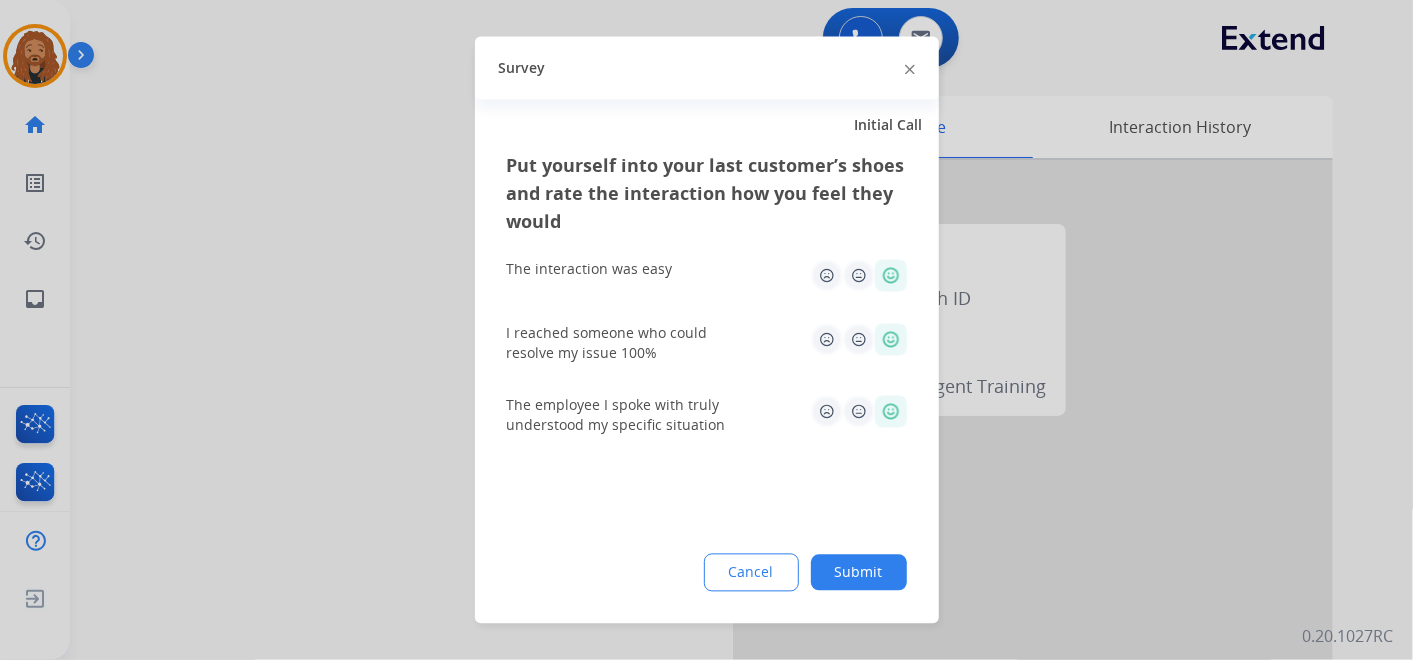 click on "Submit" 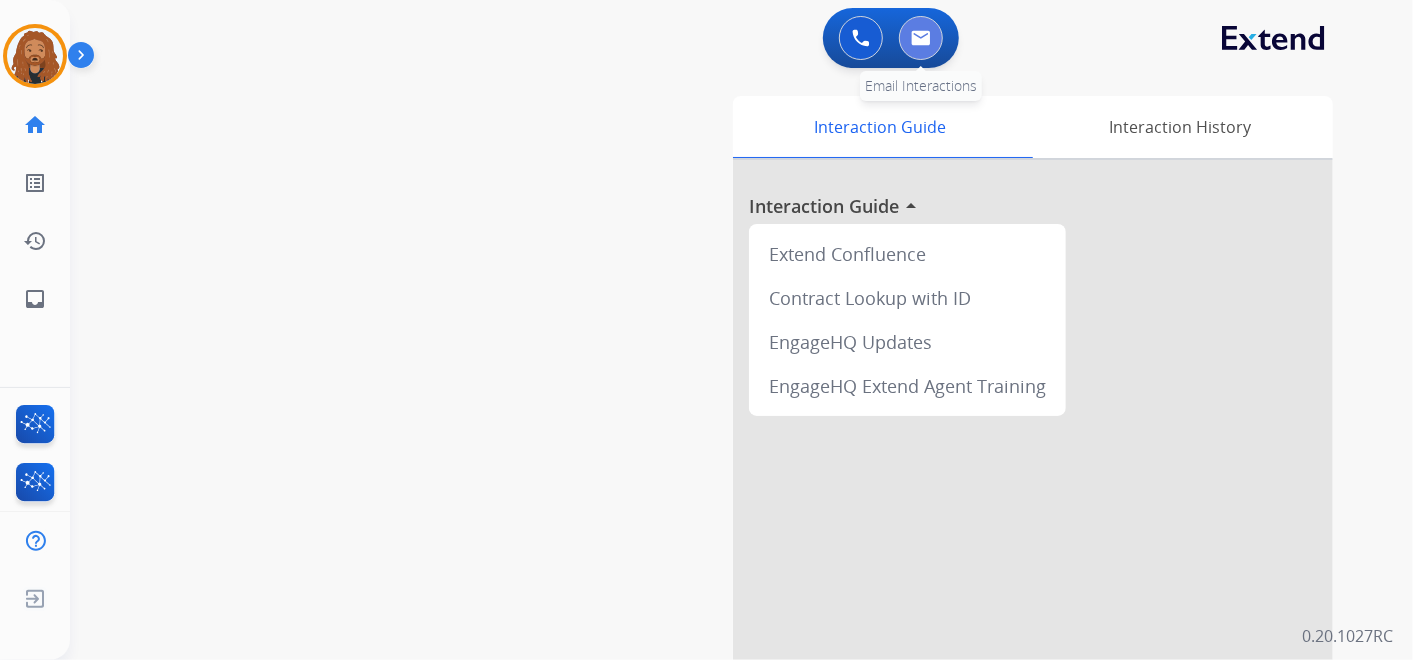 click at bounding box center (921, 38) 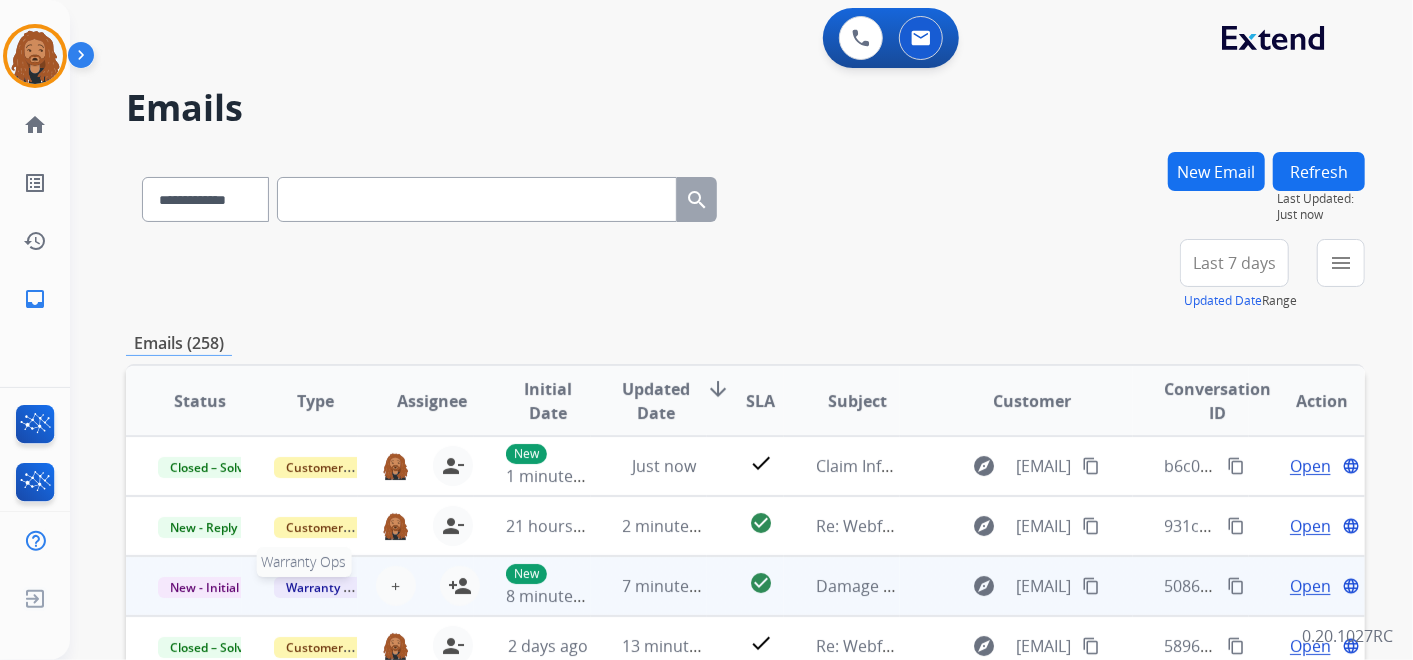scroll, scrollTop: 1, scrollLeft: 0, axis: vertical 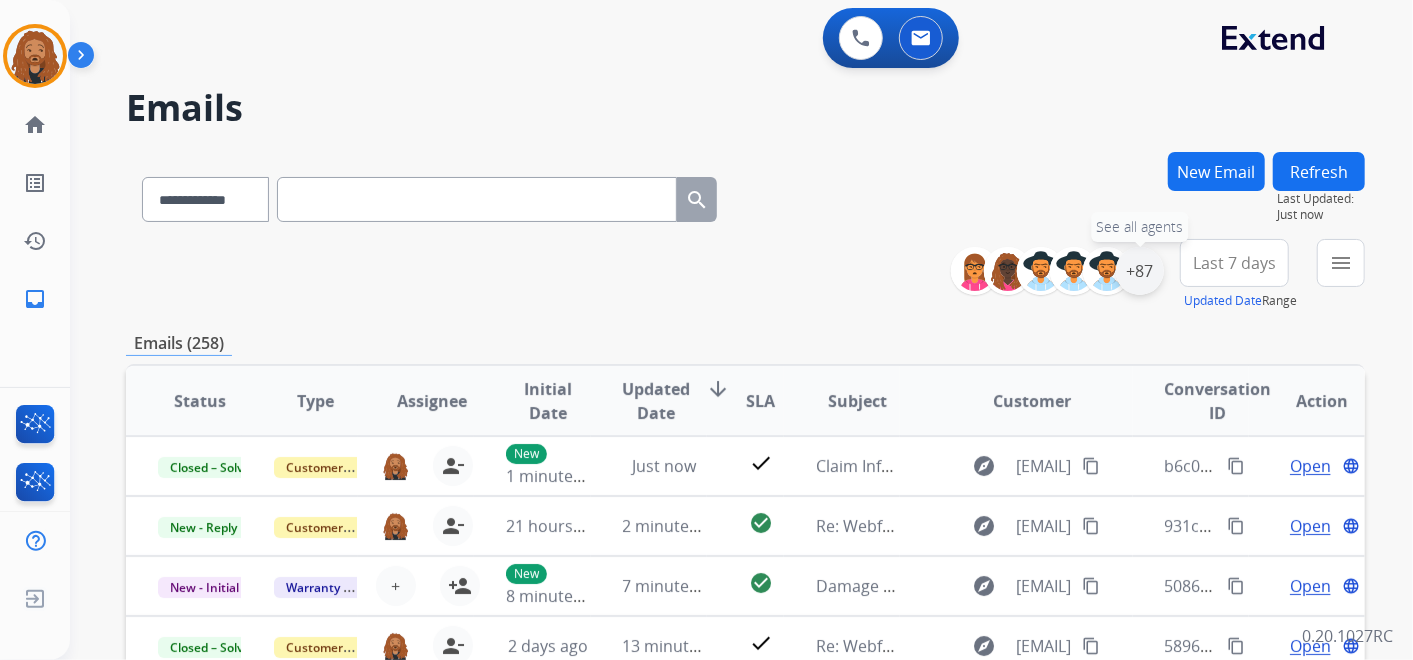 click on "+87" at bounding box center (1140, 271) 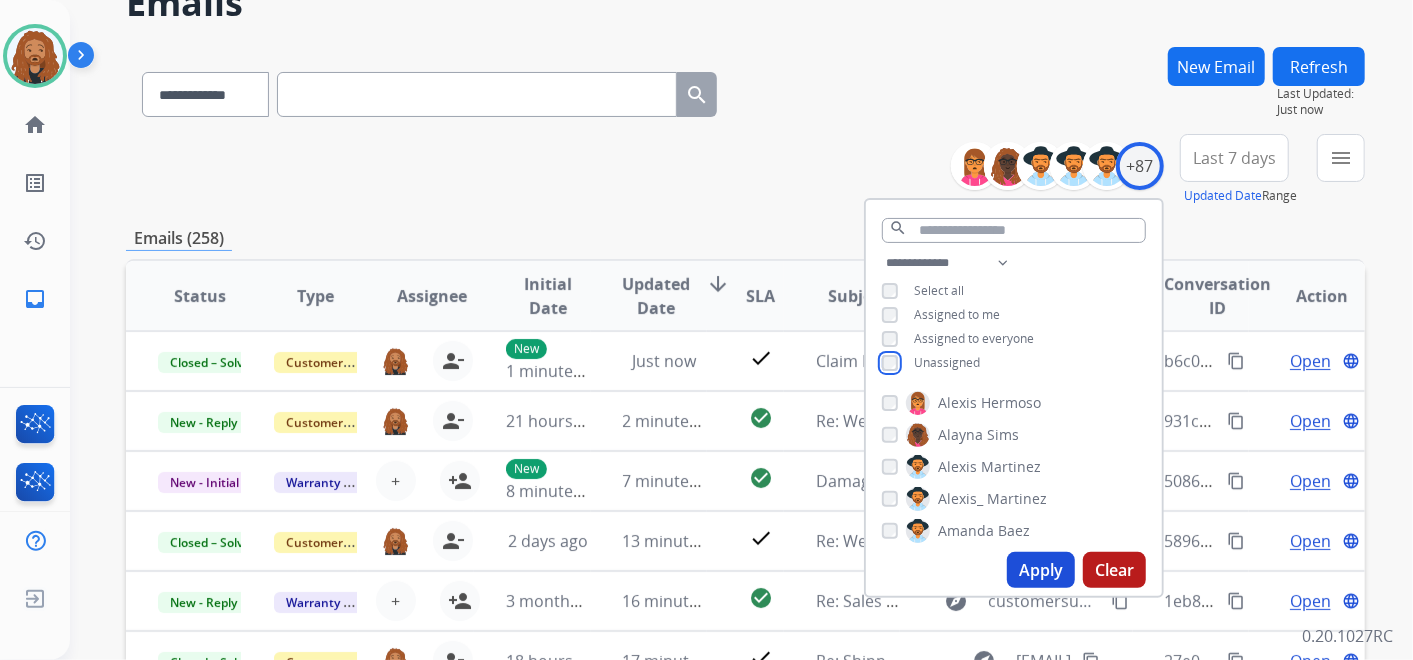 scroll, scrollTop: 333, scrollLeft: 0, axis: vertical 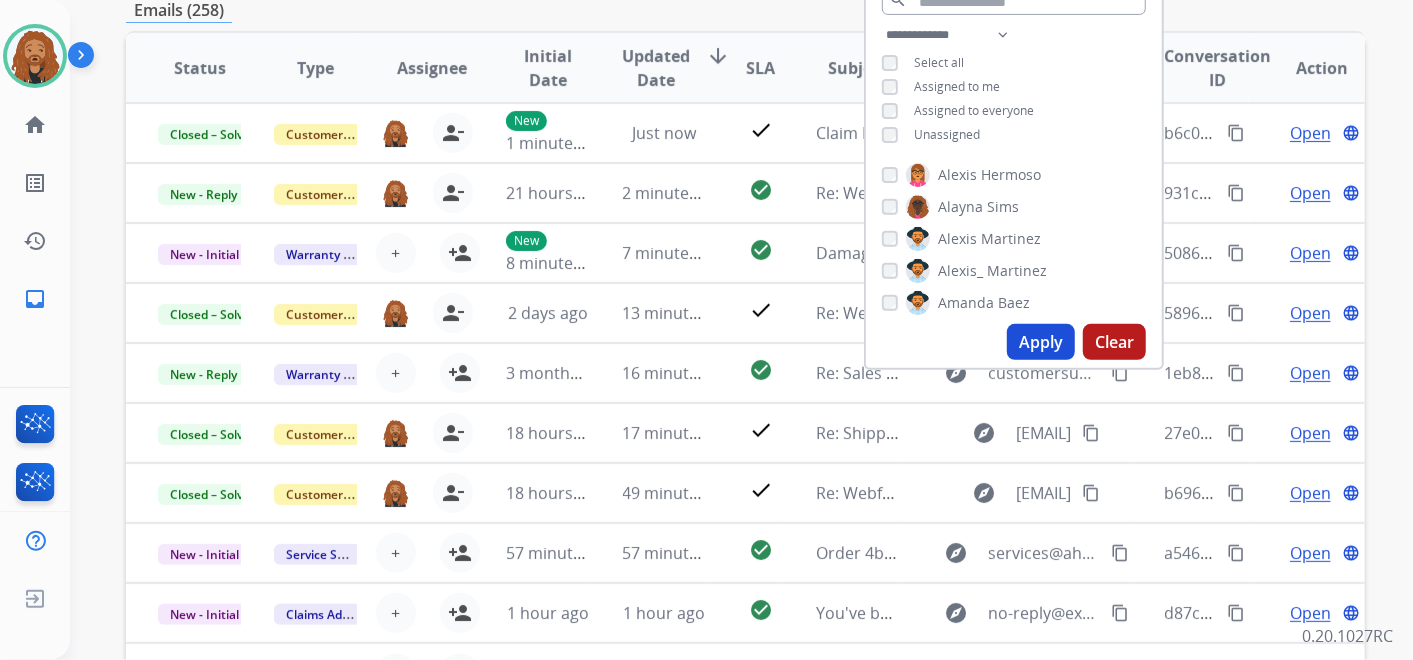 click on "Apply" at bounding box center (1041, 342) 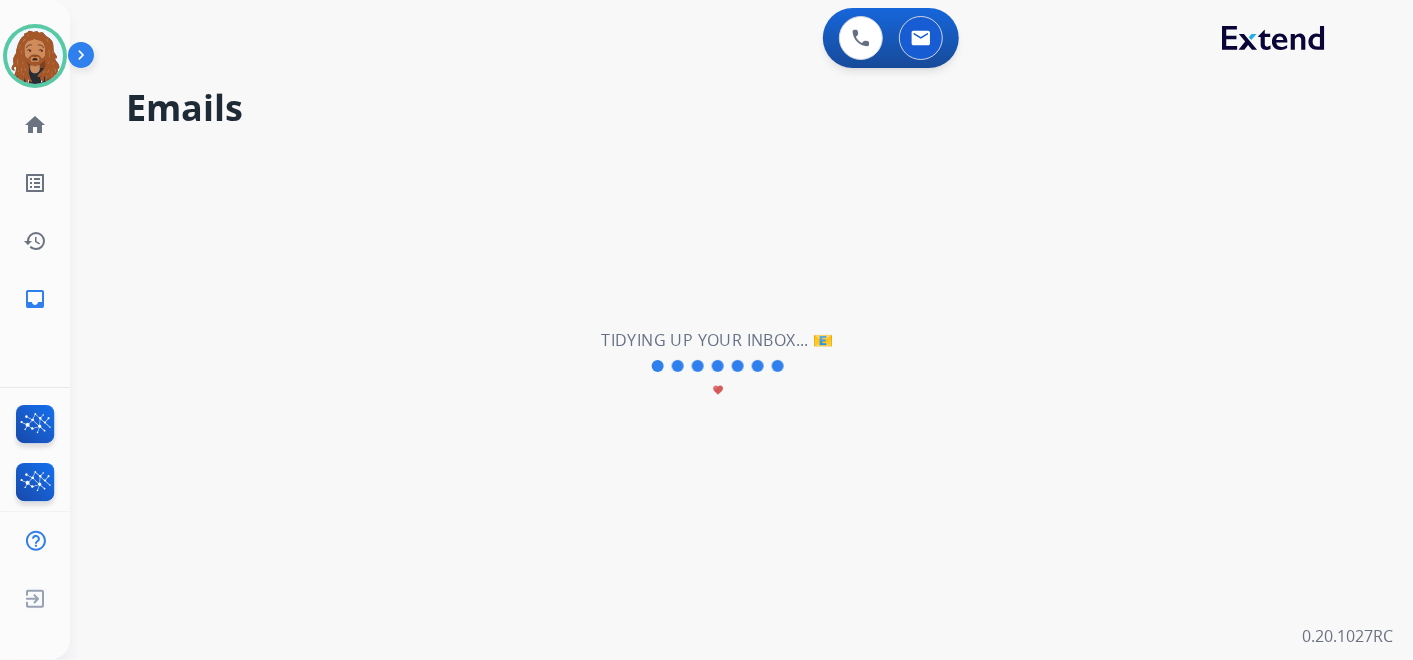scroll, scrollTop: 0, scrollLeft: 0, axis: both 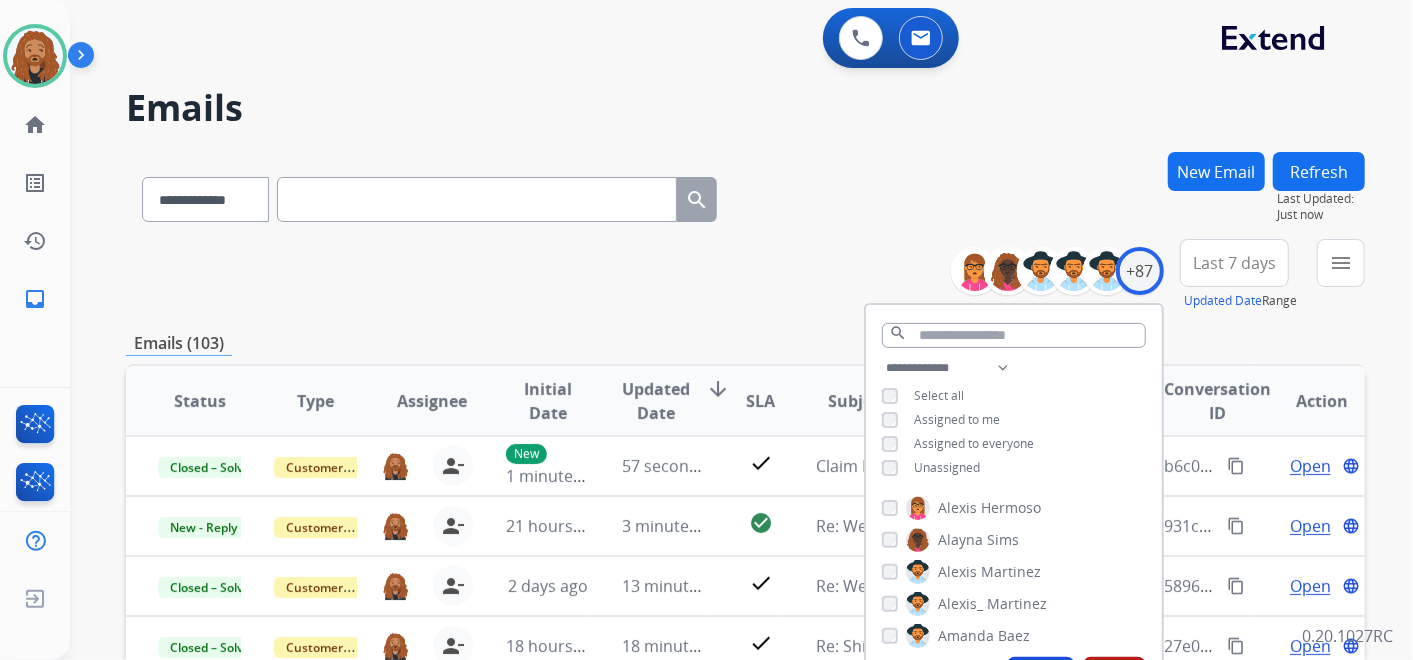 click on "**********" at bounding box center (745, 195) 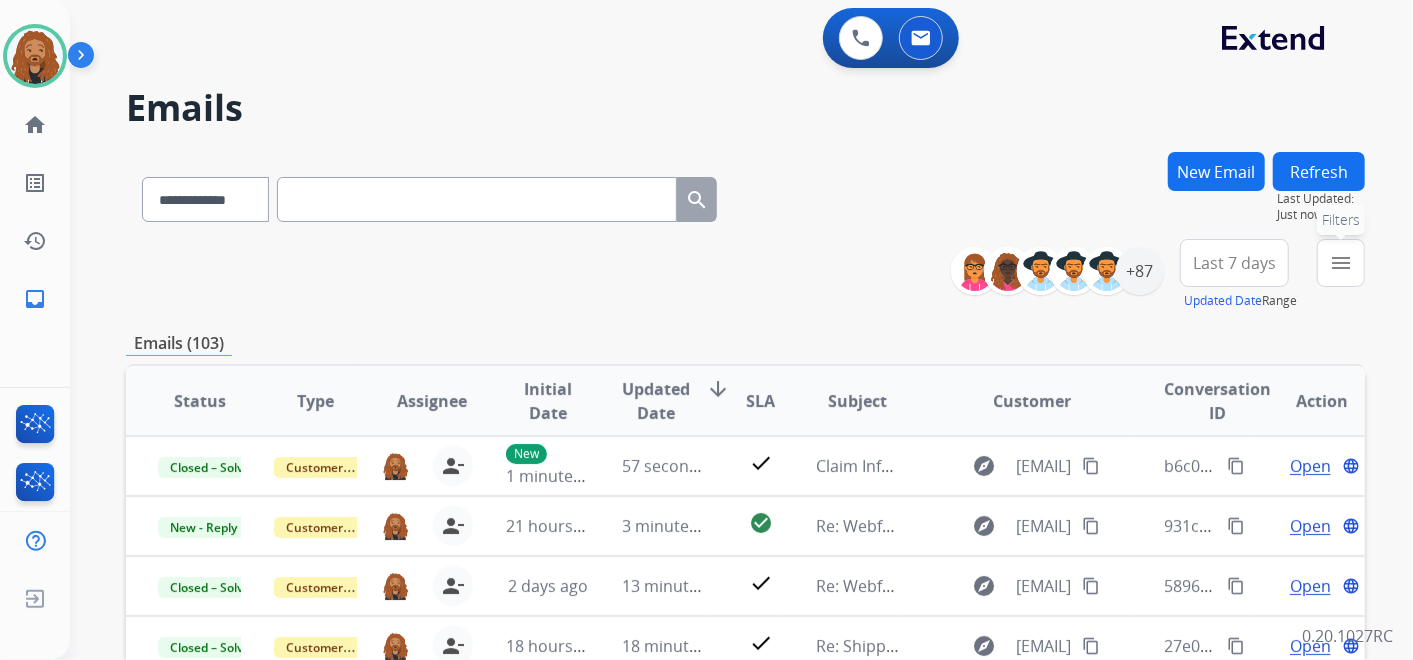 click on "menu  Filters" at bounding box center [1341, 263] 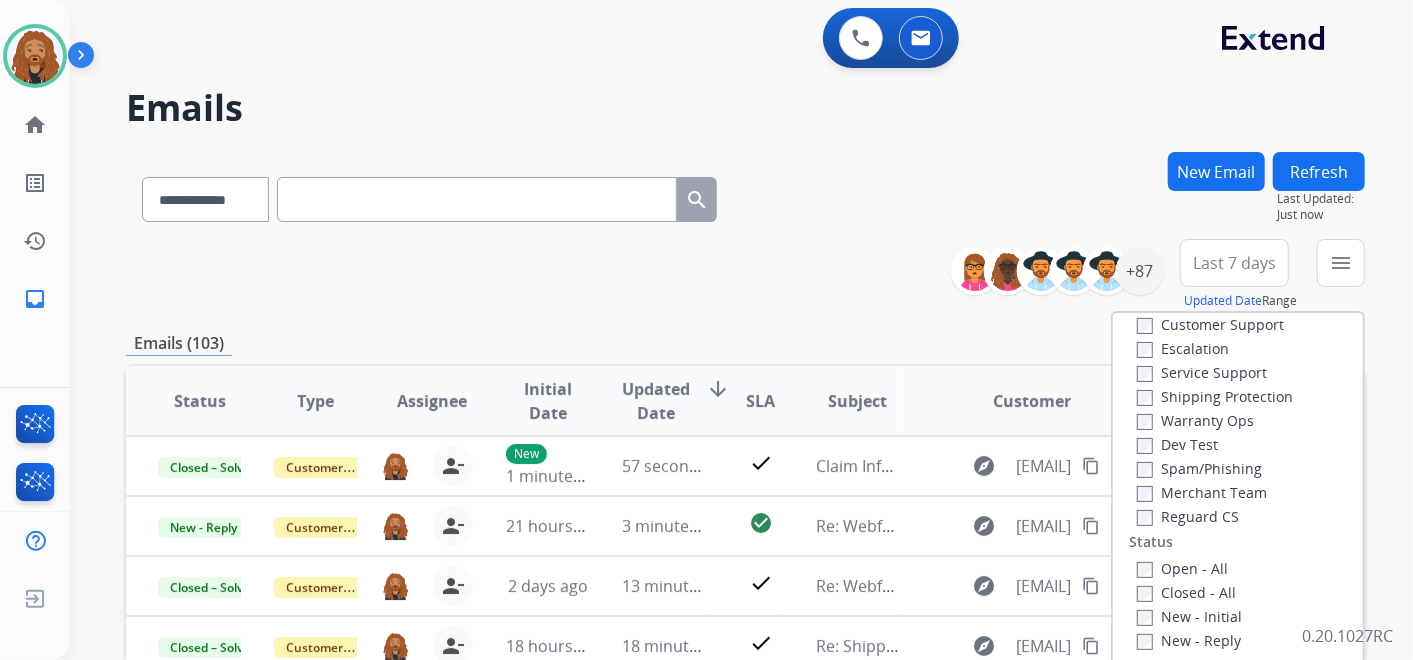 scroll, scrollTop: 111, scrollLeft: 0, axis: vertical 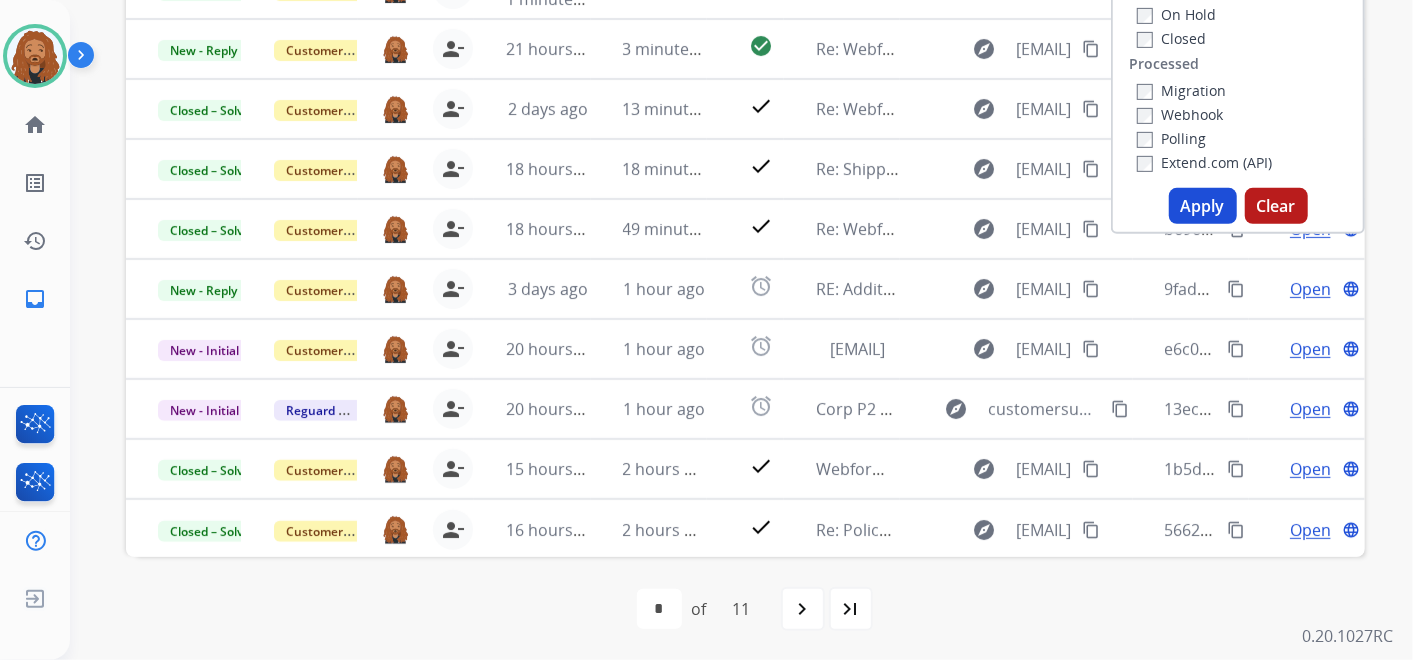 click on "Apply" at bounding box center [1203, 206] 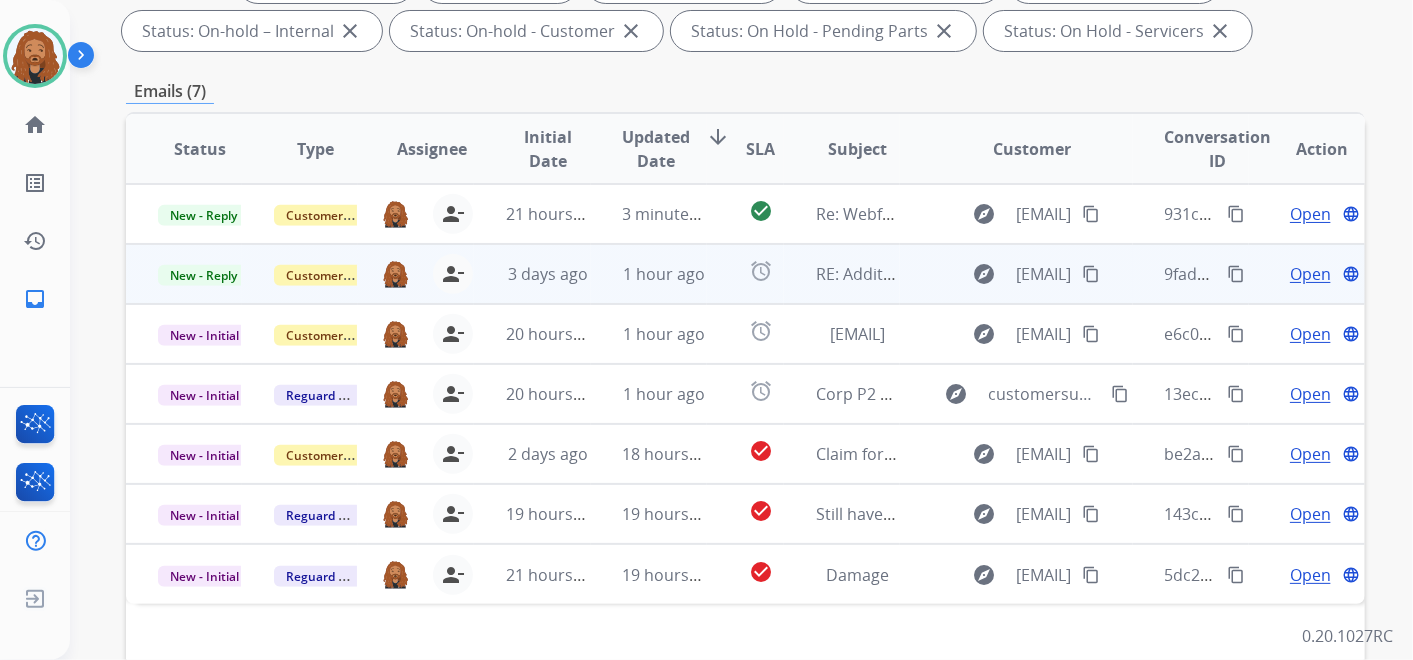 scroll, scrollTop: 222, scrollLeft: 0, axis: vertical 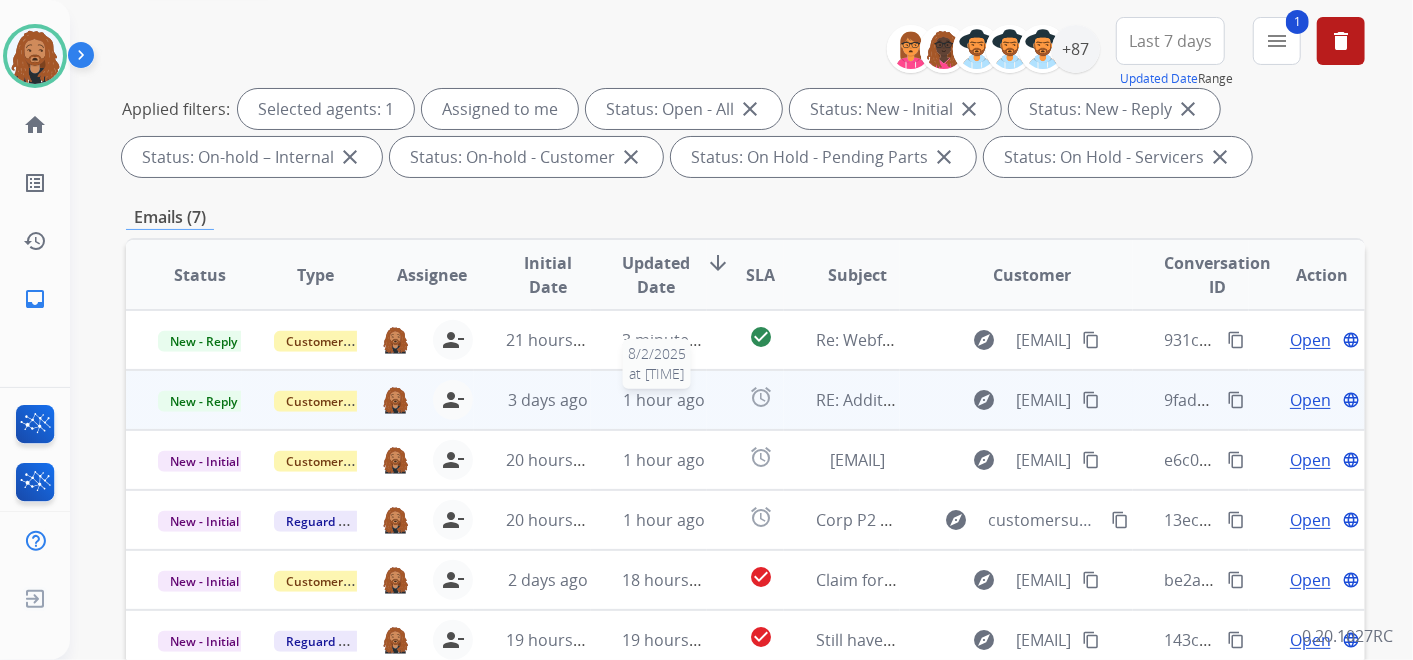 click on "1 hour ago" at bounding box center [664, 400] 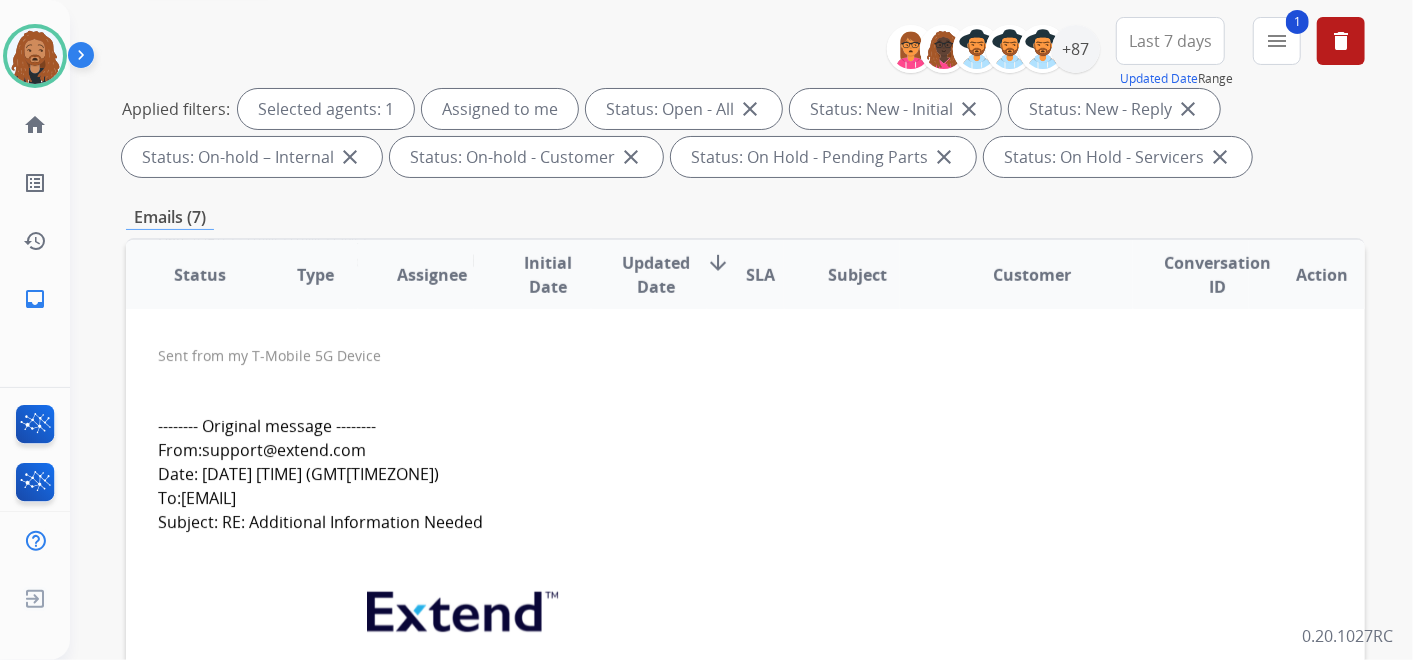 scroll, scrollTop: 1112, scrollLeft: 0, axis: vertical 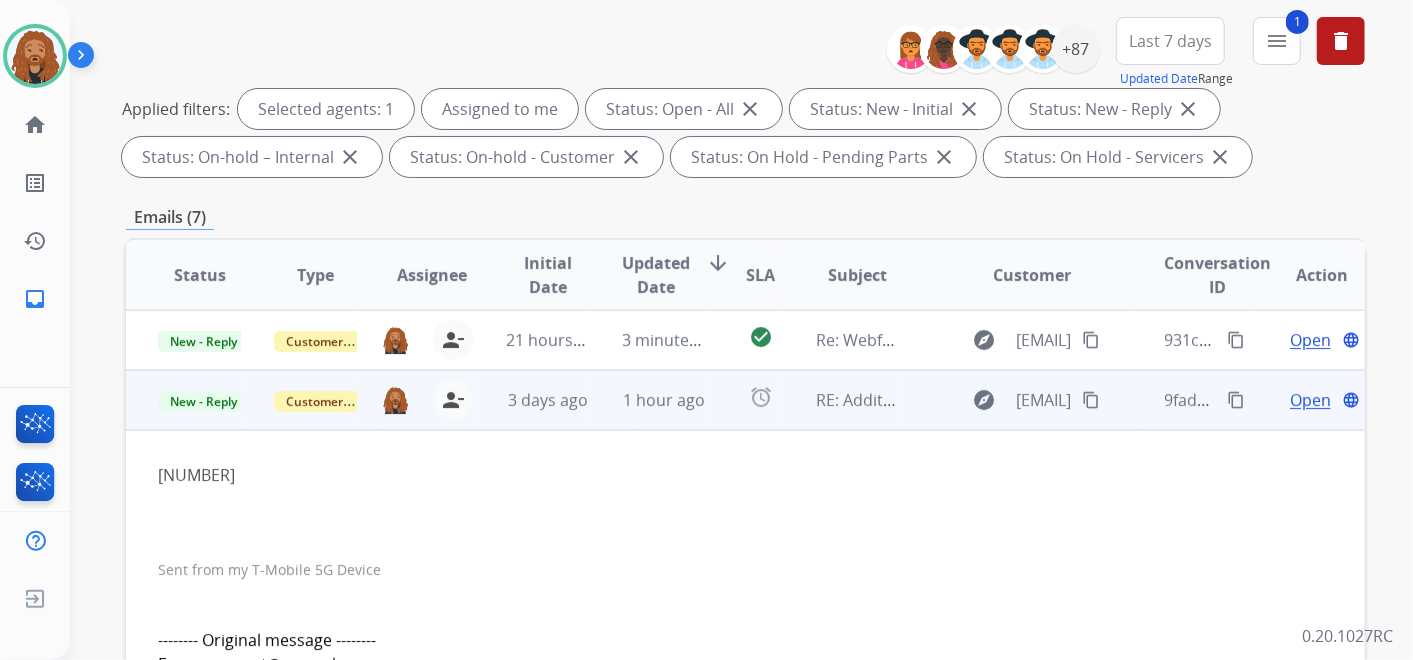 click on "Open" at bounding box center (1310, 400) 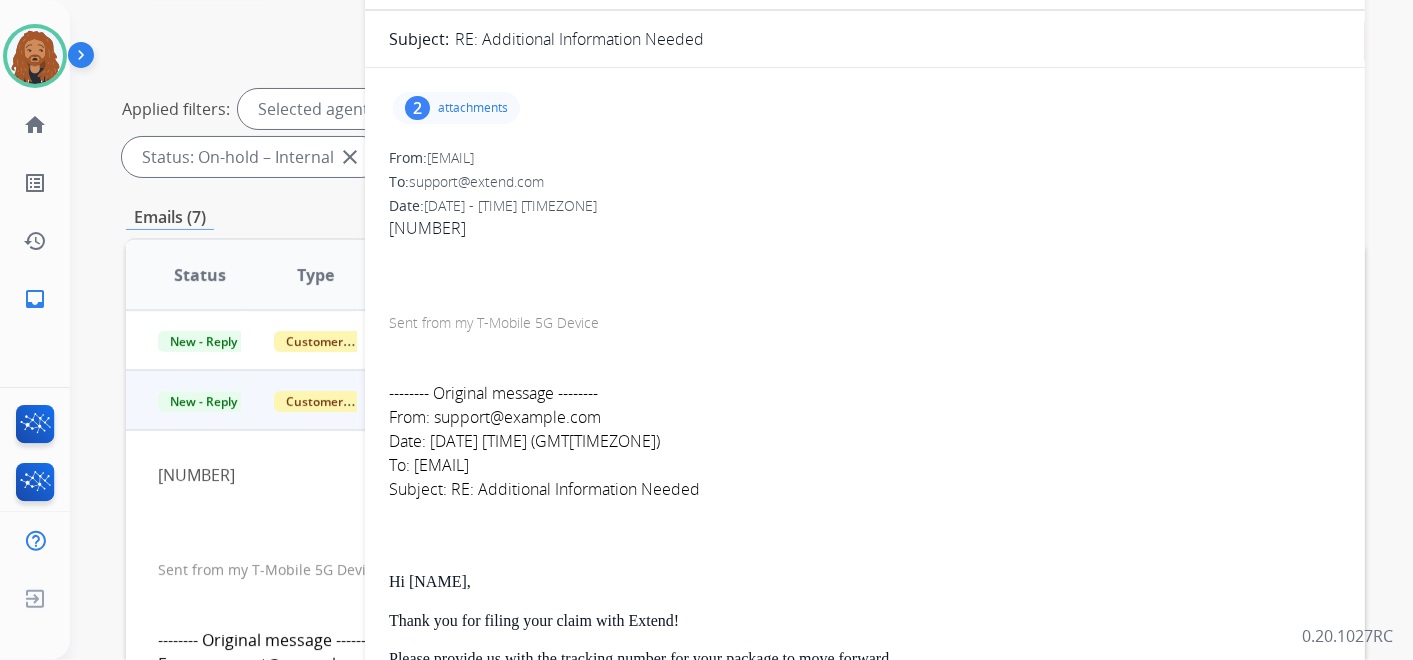 scroll, scrollTop: 0, scrollLeft: 0, axis: both 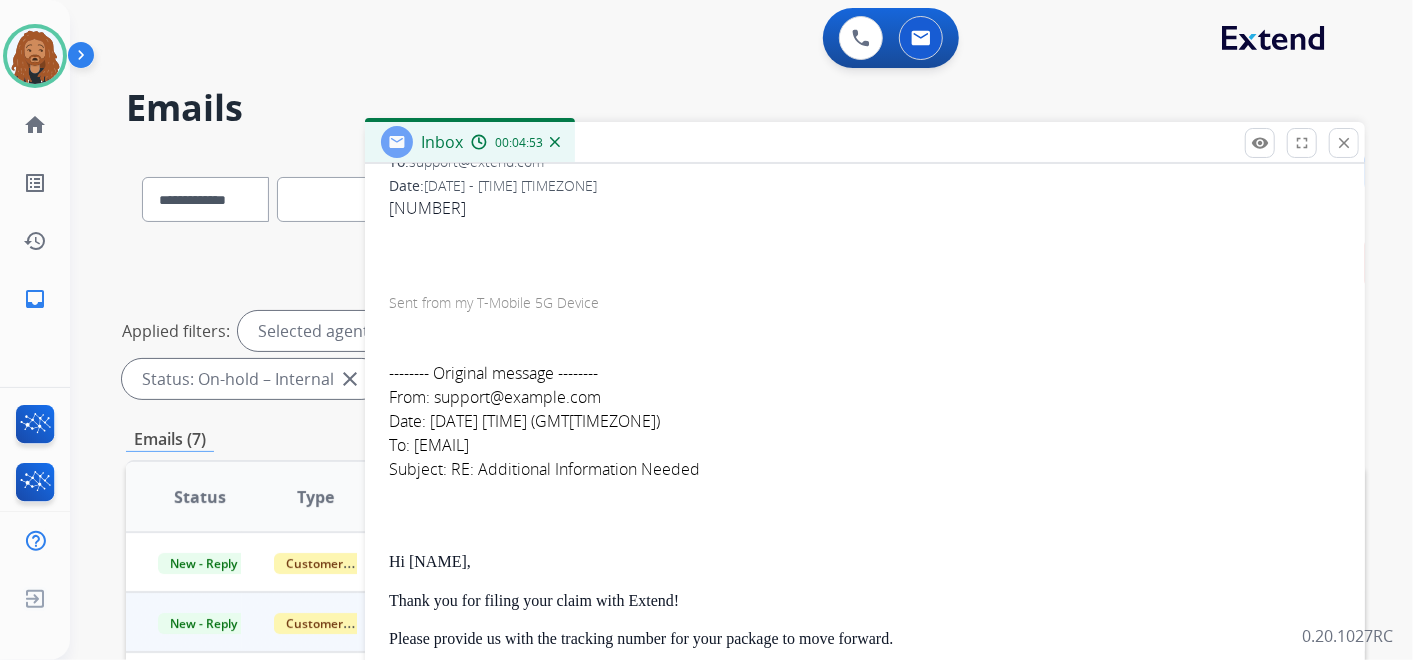 drag, startPoint x: 501, startPoint y: 202, endPoint x: 387, endPoint y: 208, distance: 114.15778 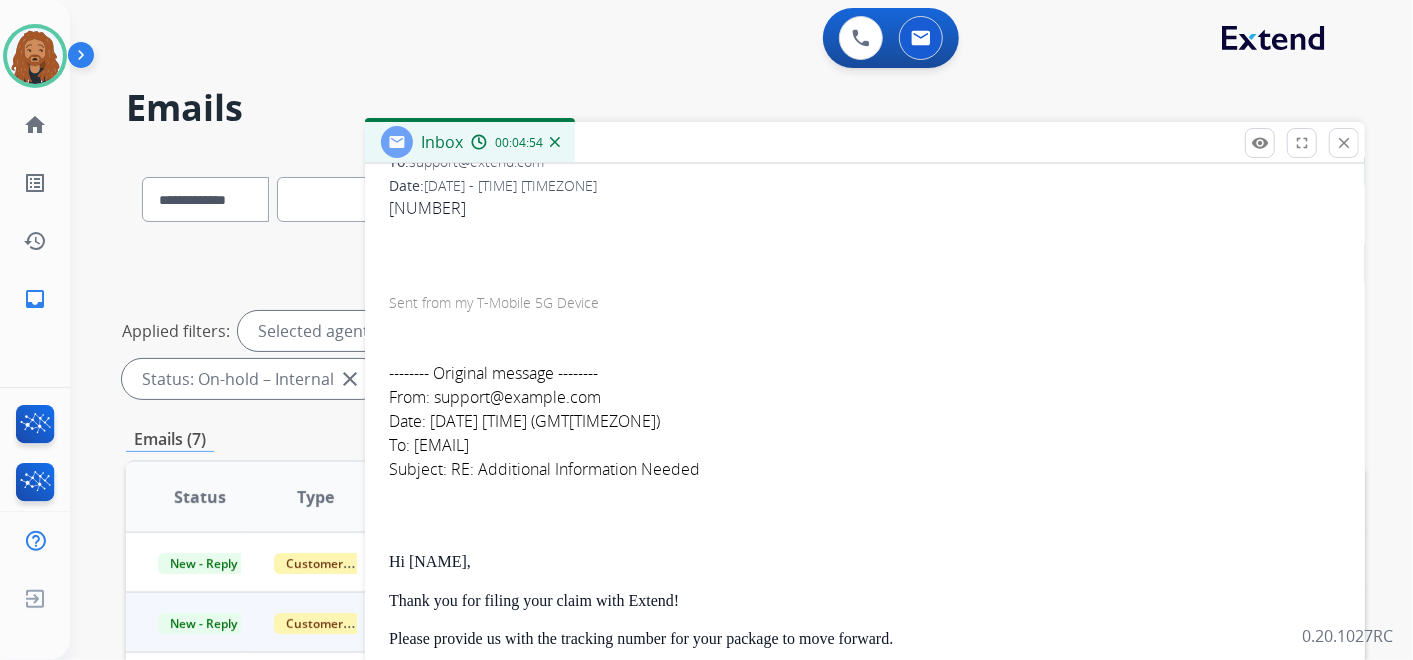 copy on "882791832780" 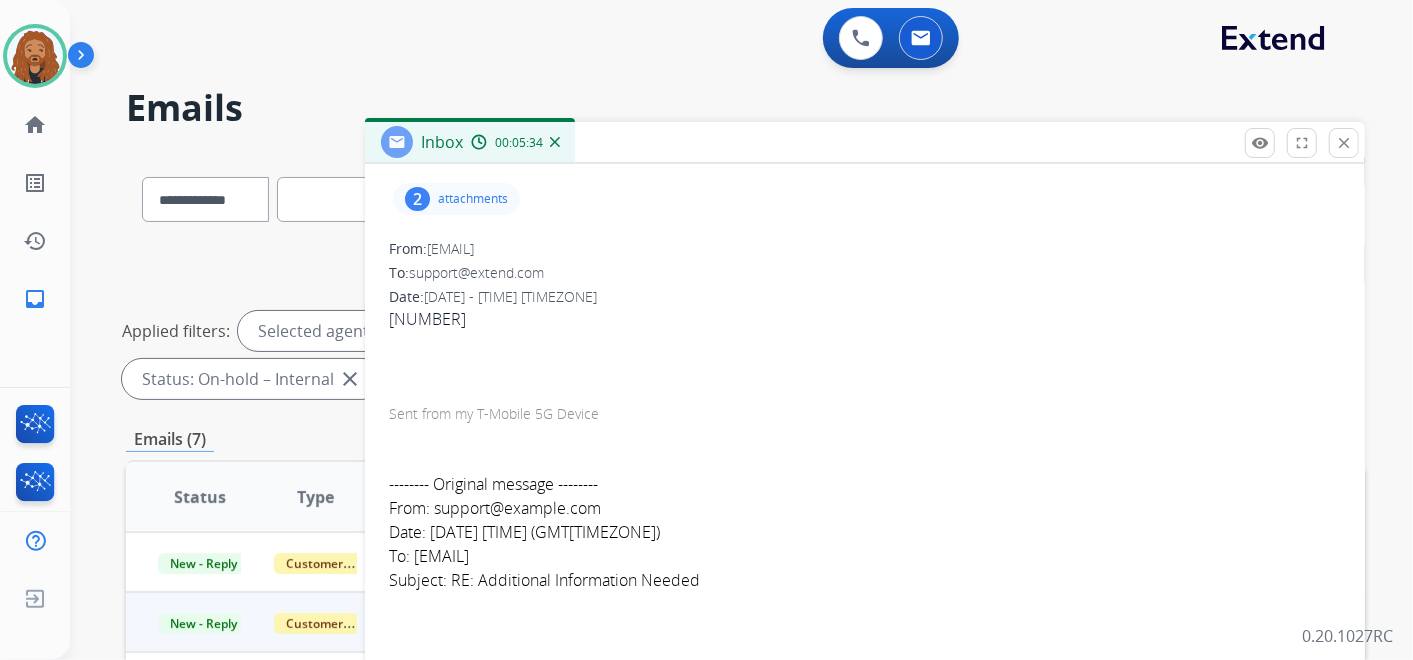 scroll, scrollTop: 0, scrollLeft: 0, axis: both 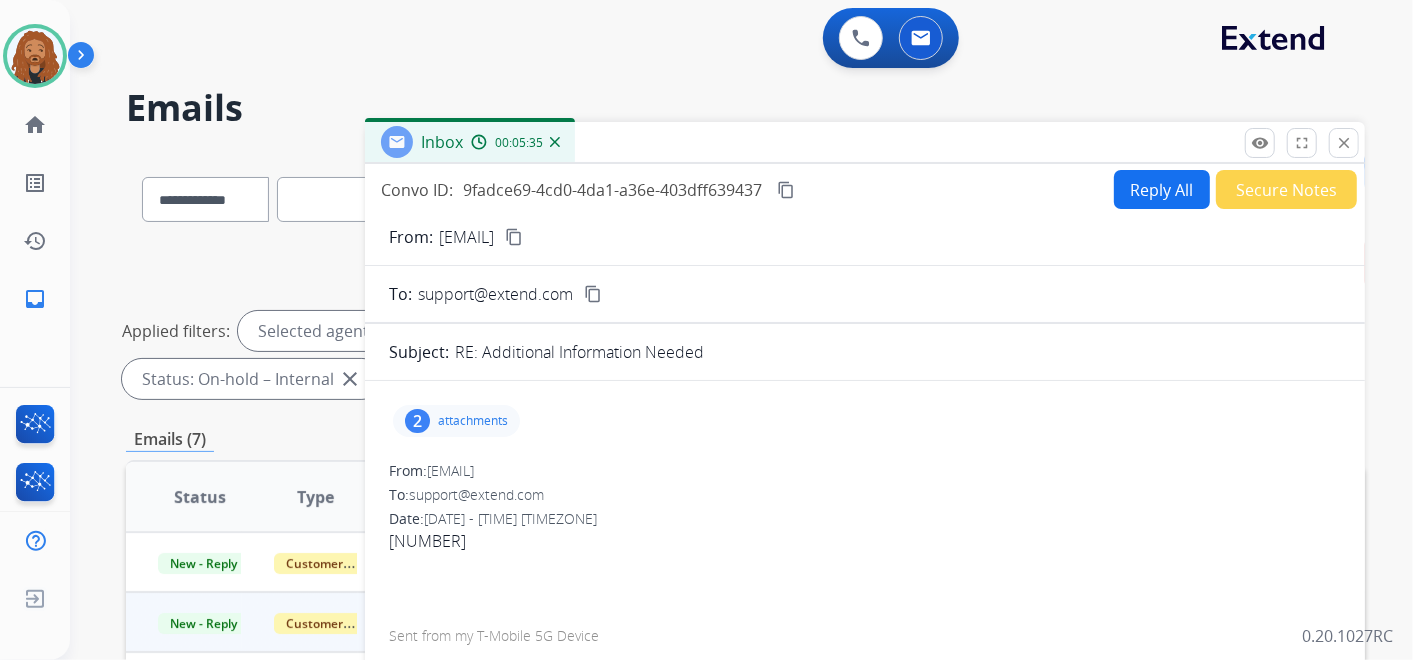 click on "content_copy" at bounding box center [514, 237] 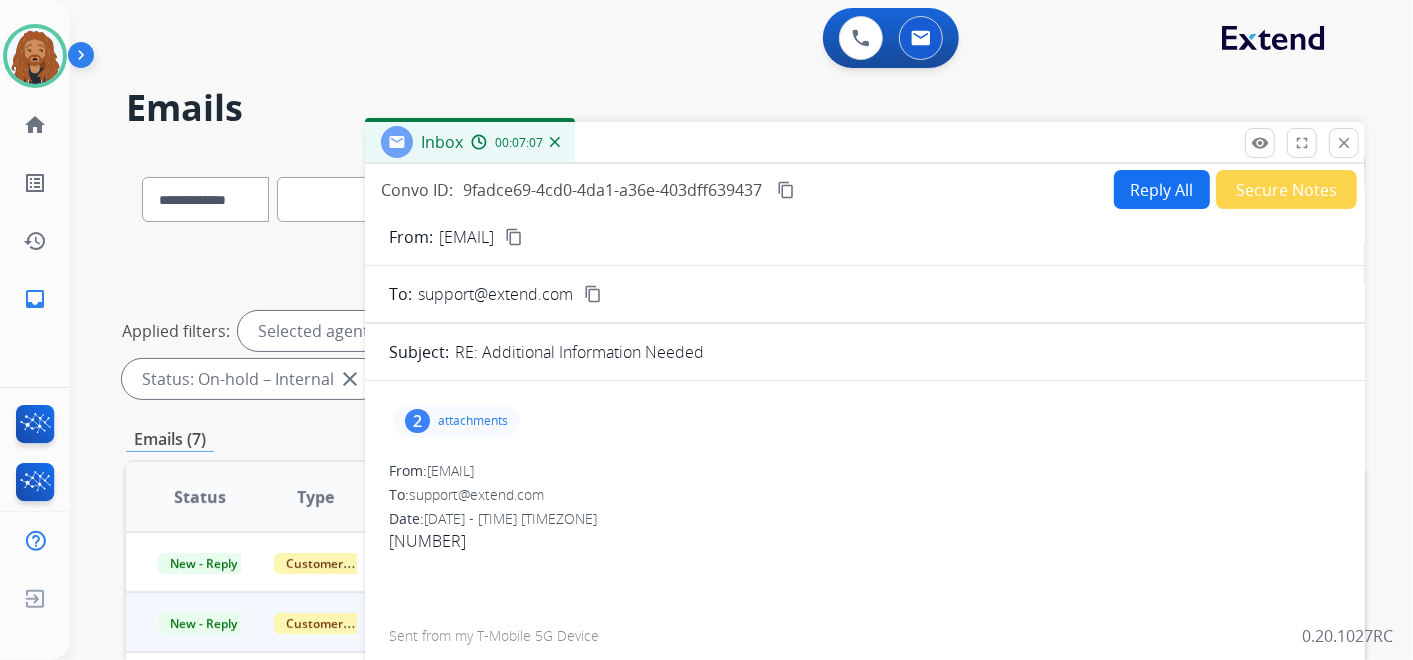 click on "Reply All" at bounding box center (1162, 189) 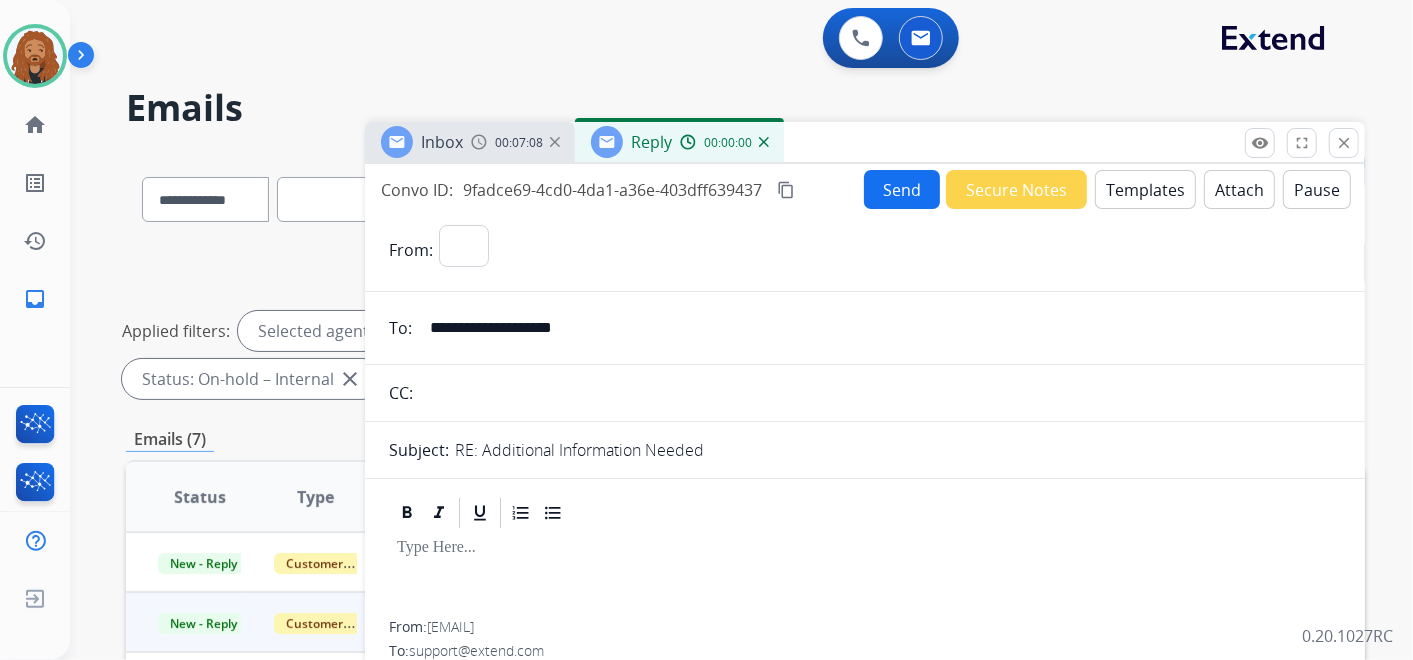 select on "**********" 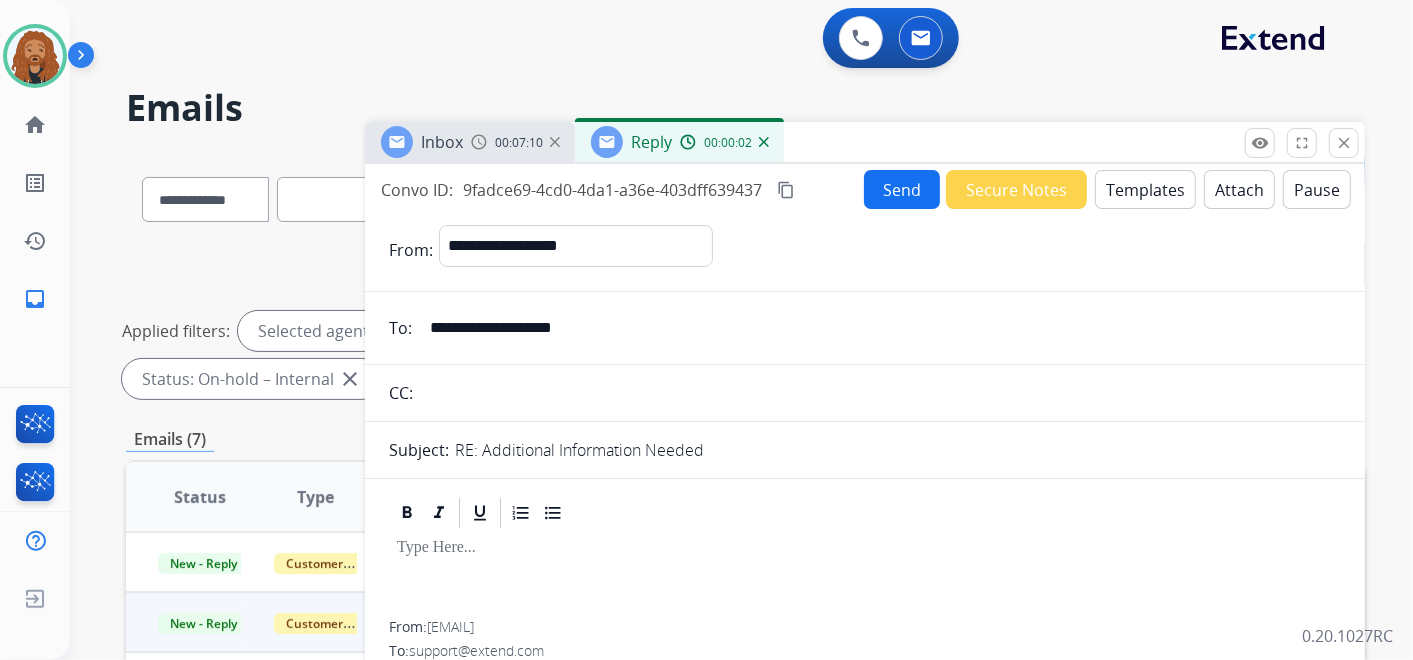 click on "Templates" at bounding box center [1145, 189] 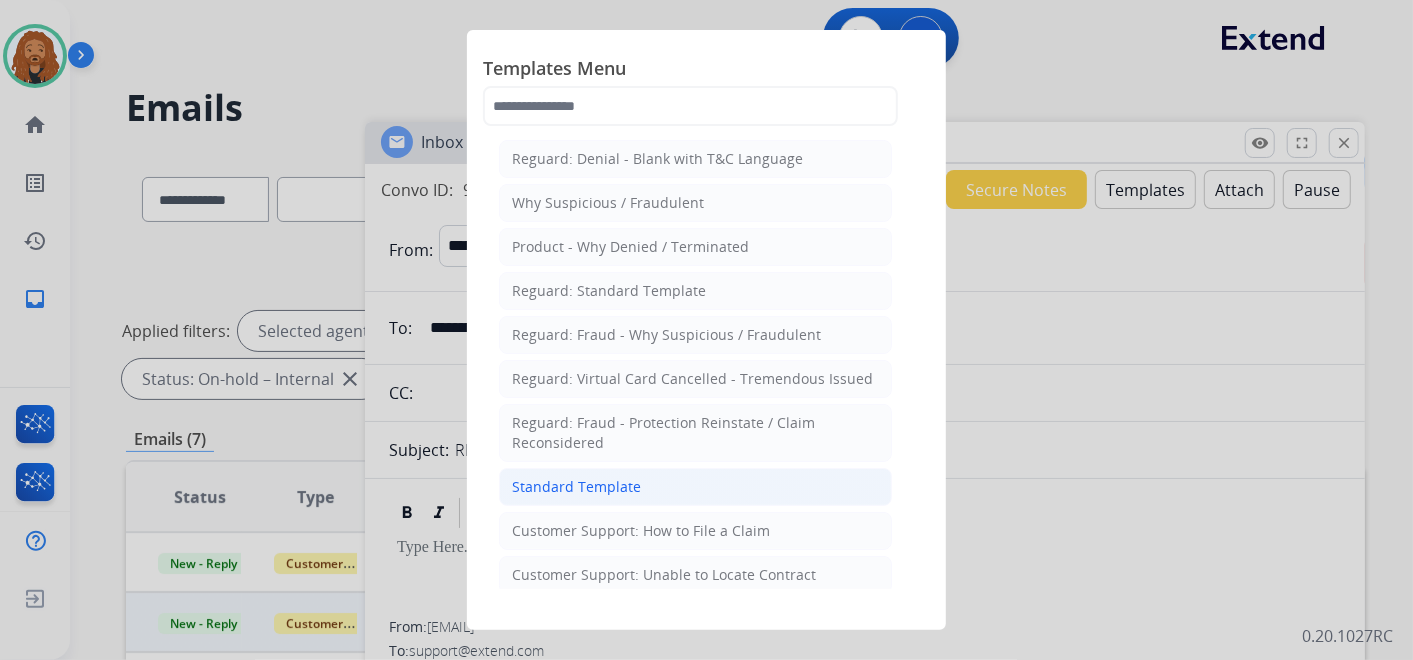 click on "Standard Template" 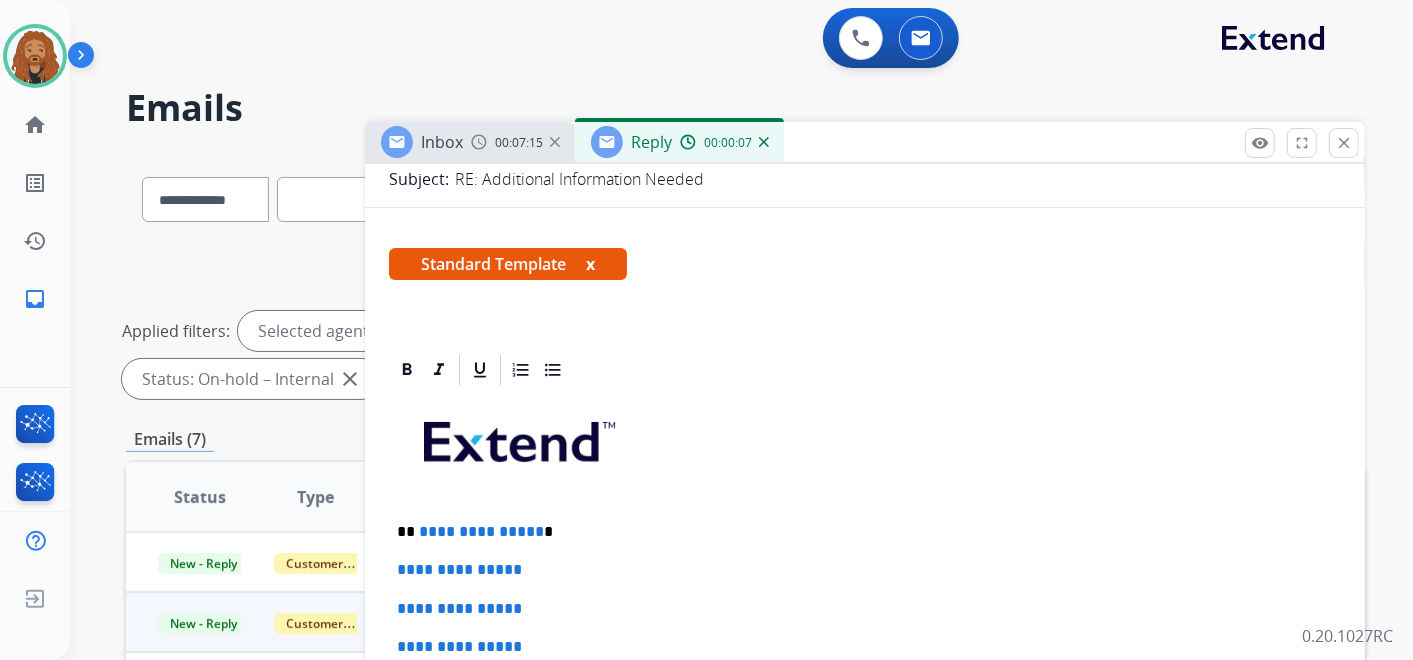 scroll, scrollTop: 444, scrollLeft: 0, axis: vertical 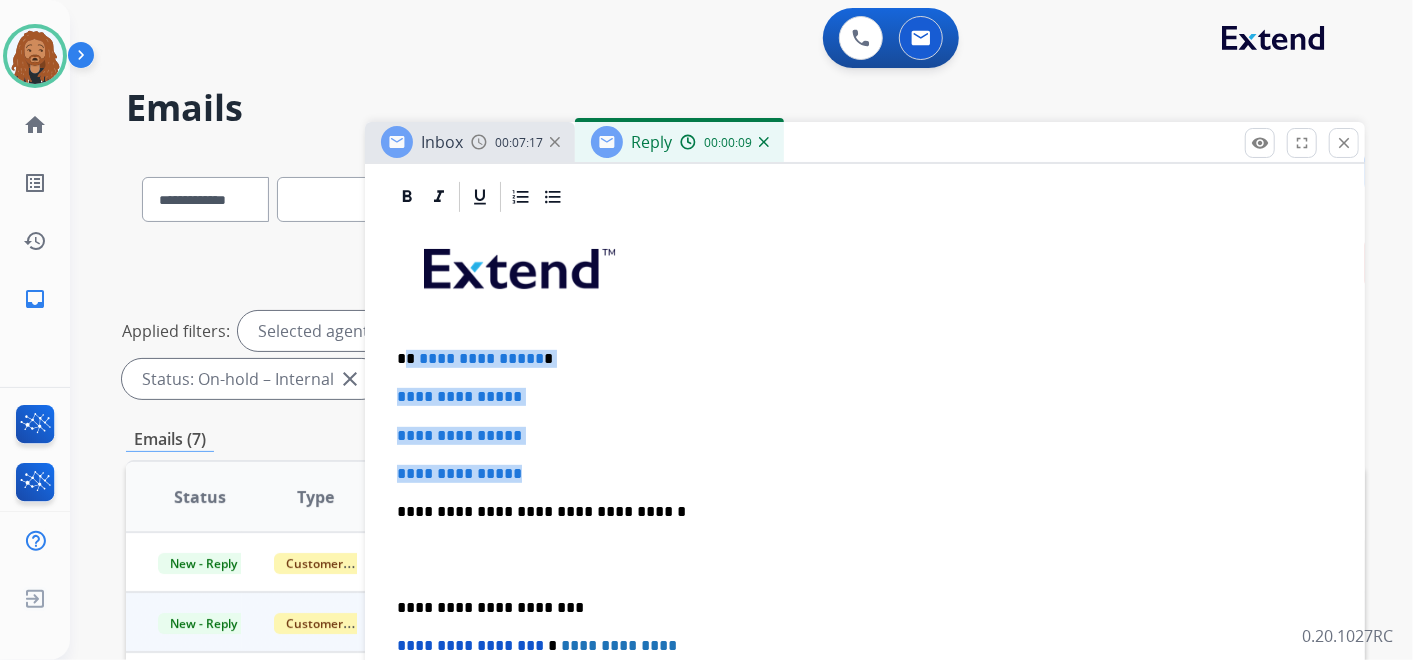 drag, startPoint x: 442, startPoint y: 390, endPoint x: 405, endPoint y: 349, distance: 55.226807 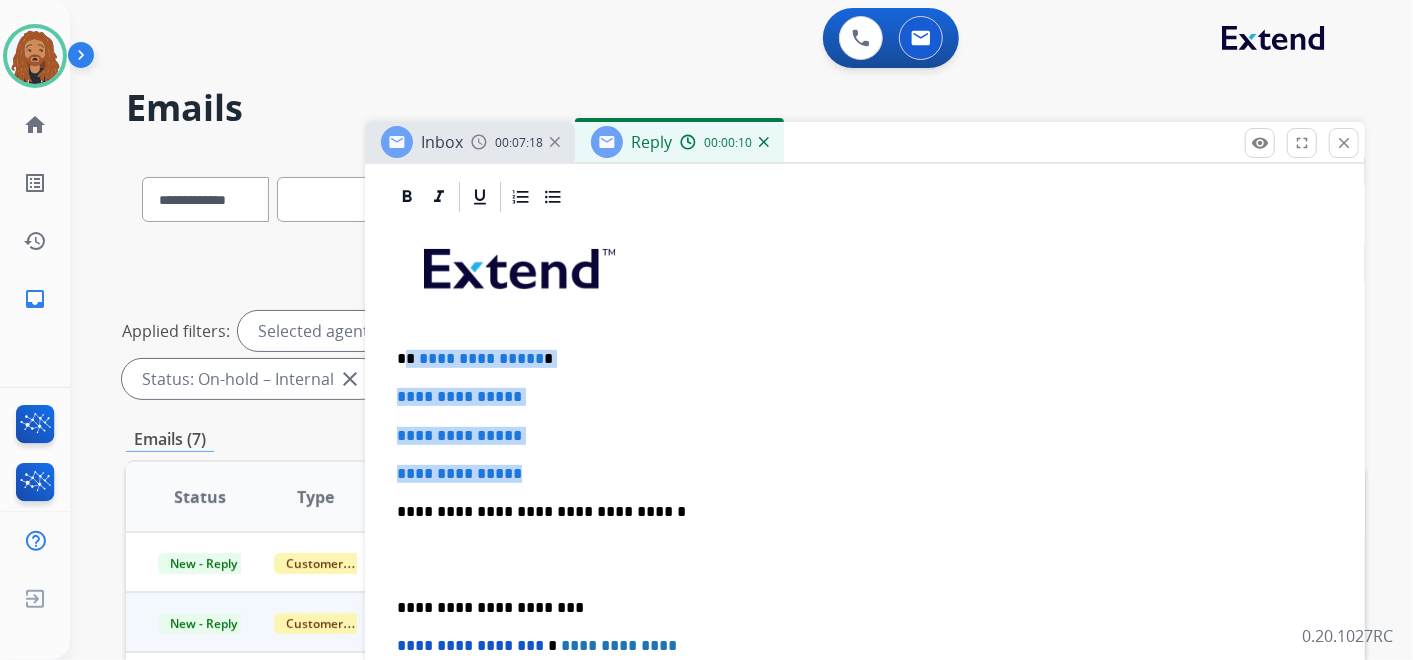 type 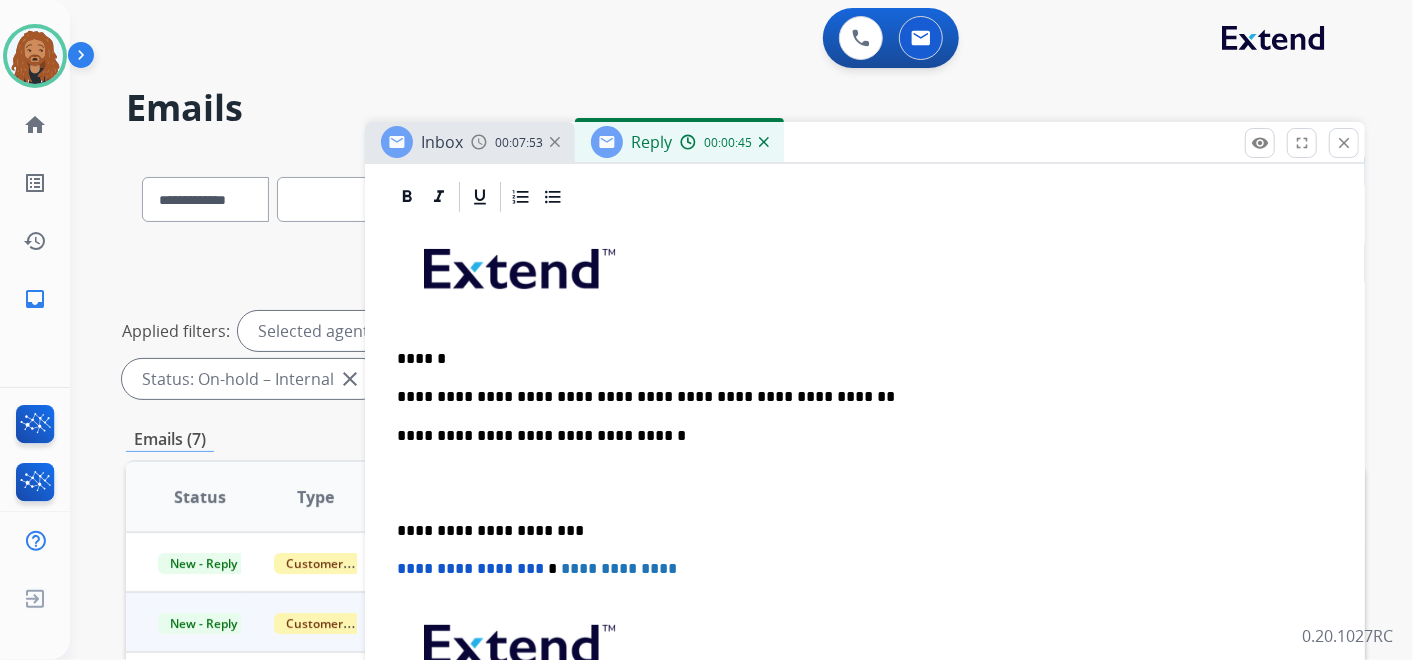 click on "**********" at bounding box center (865, 520) 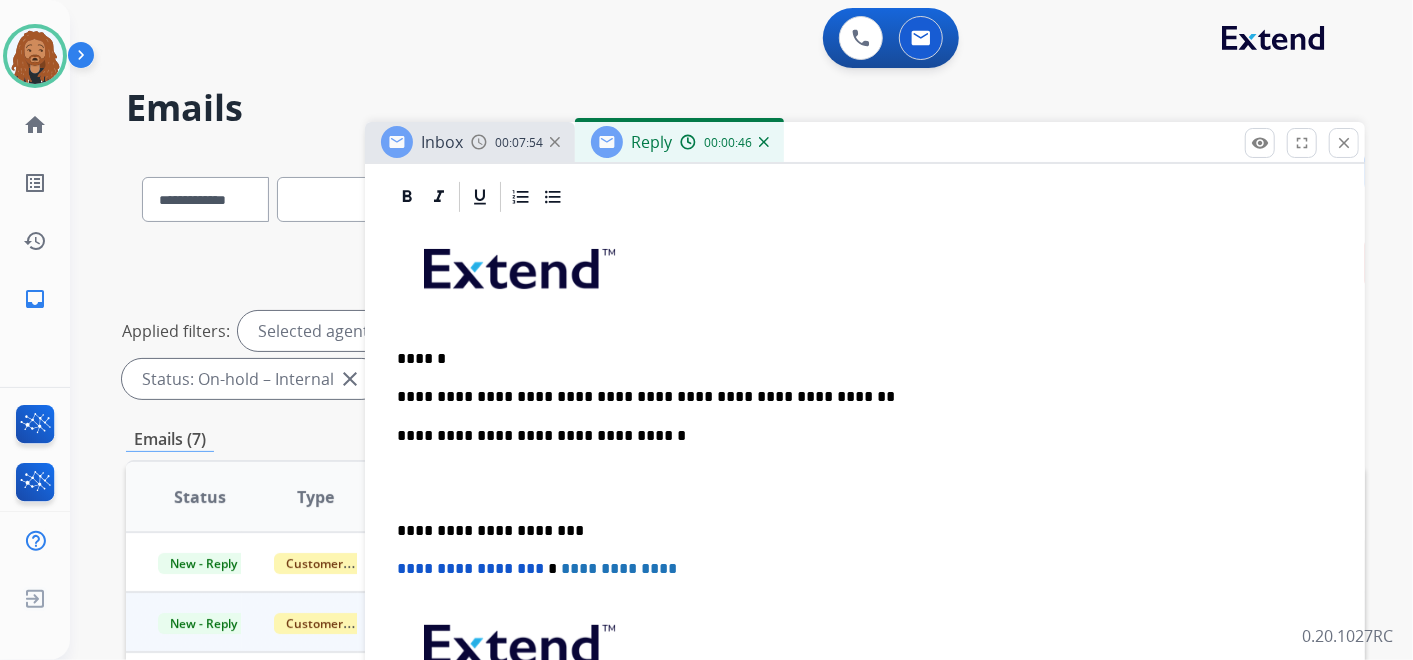 click at bounding box center [865, 483] 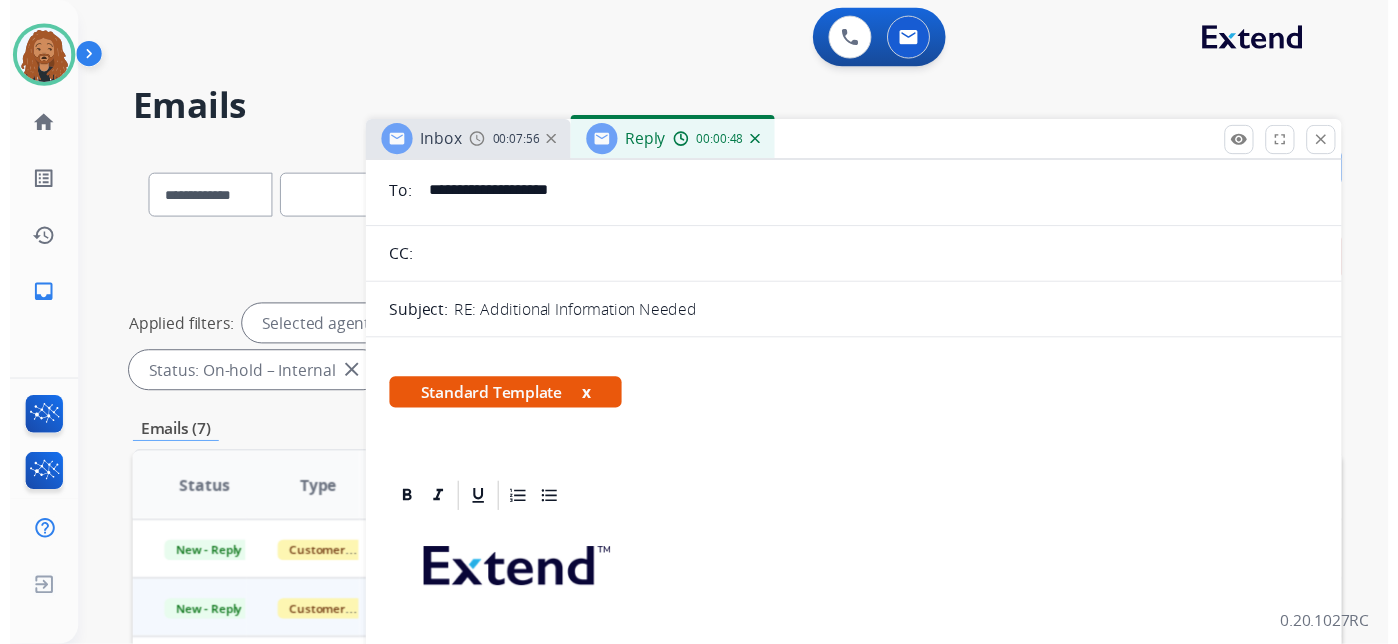 scroll, scrollTop: 0, scrollLeft: 0, axis: both 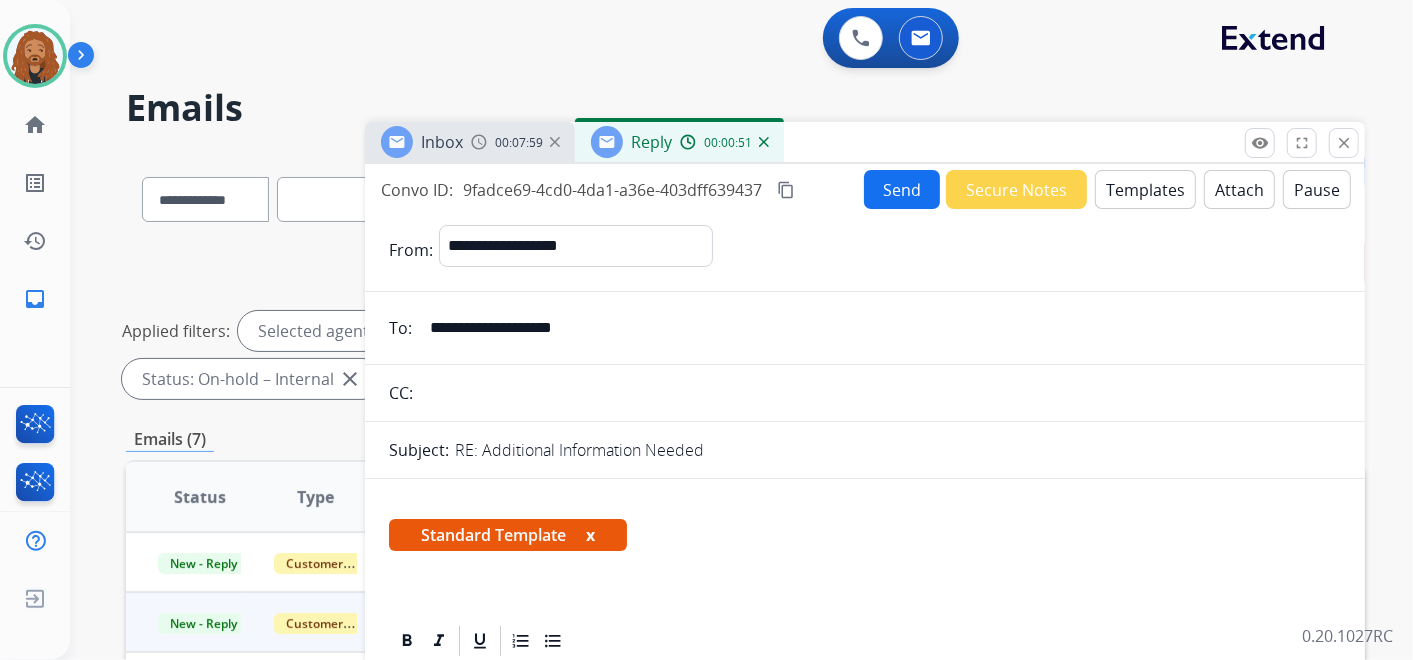 click on "Send" at bounding box center [902, 189] 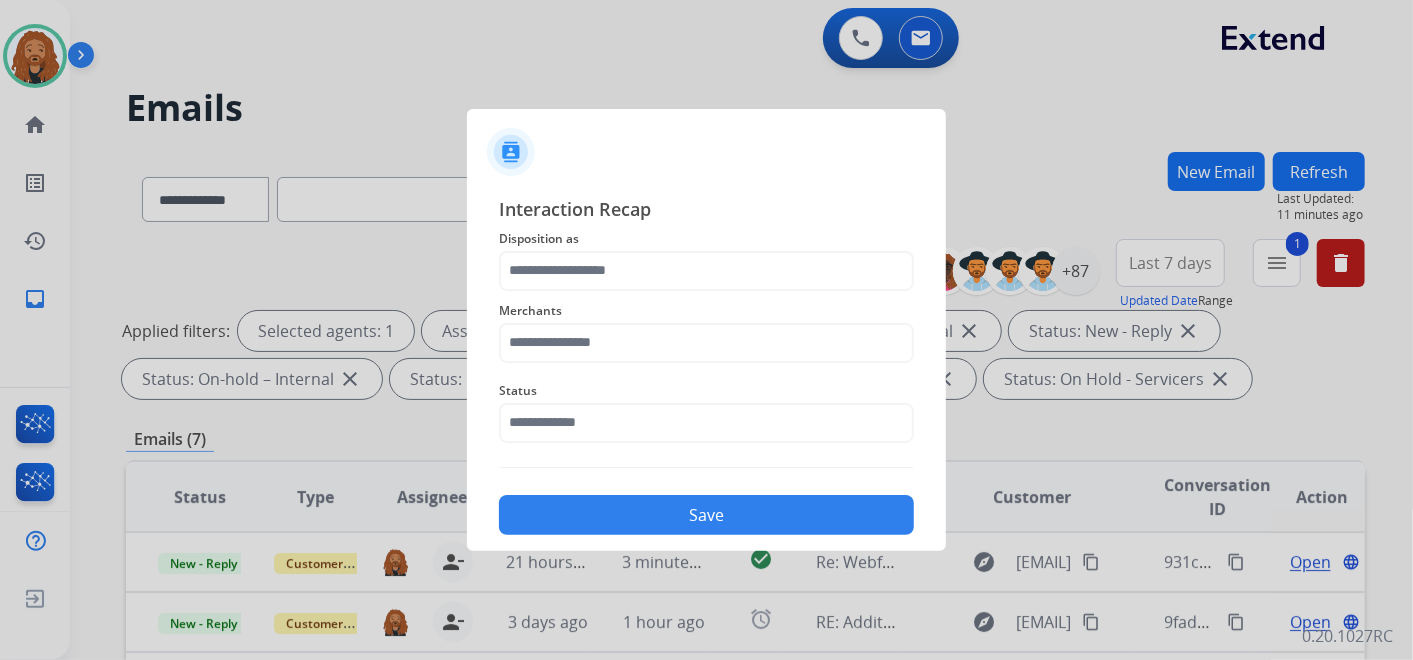 click on "Status" 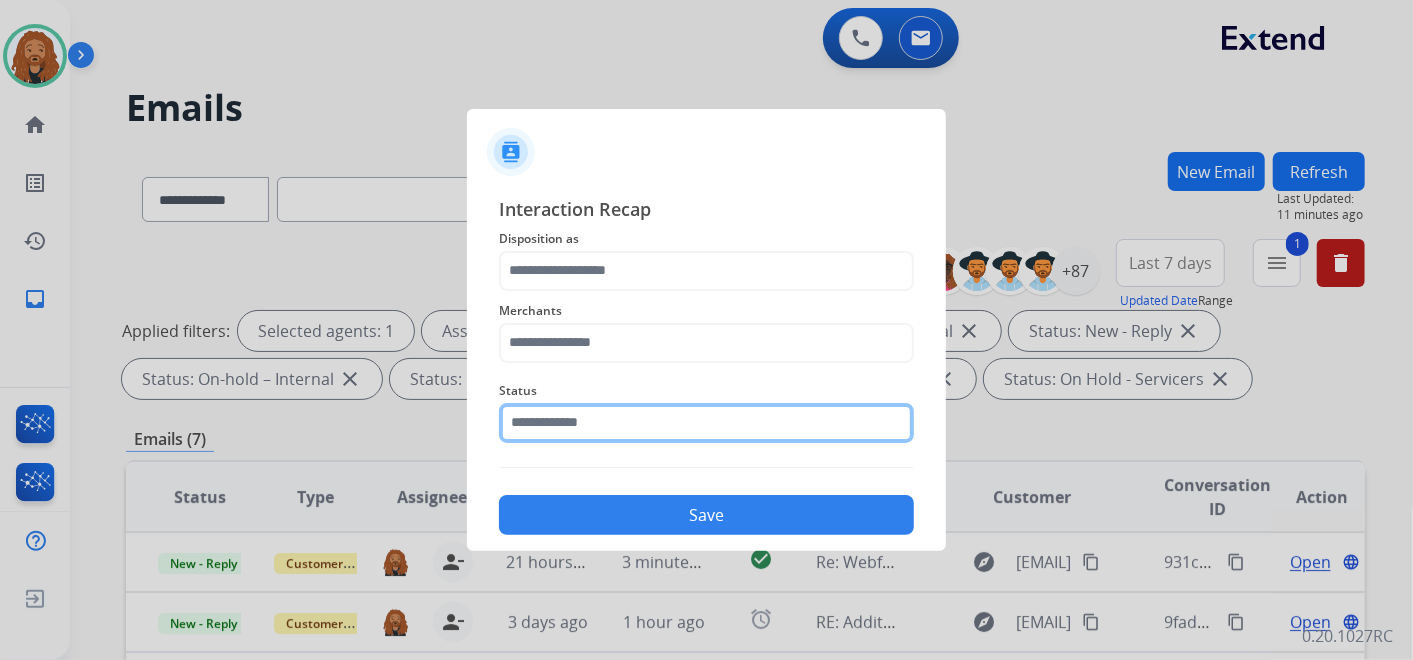 click 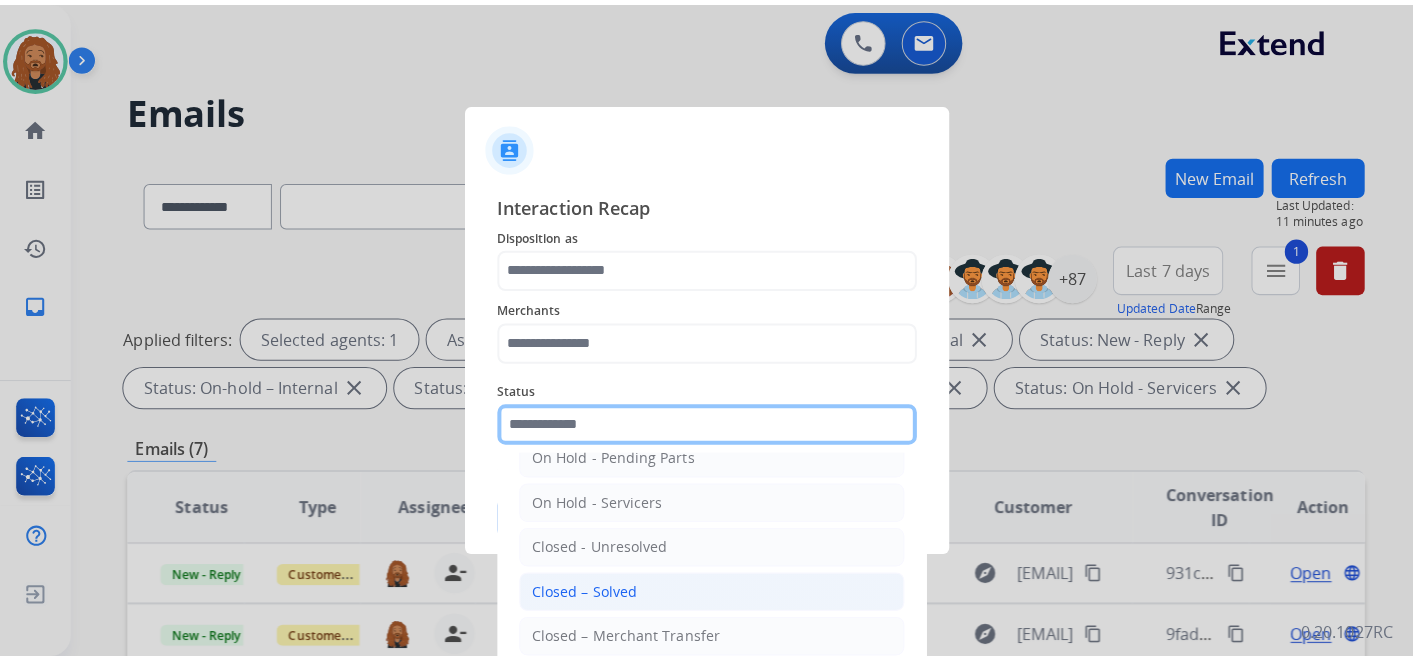 scroll, scrollTop: 114, scrollLeft: 0, axis: vertical 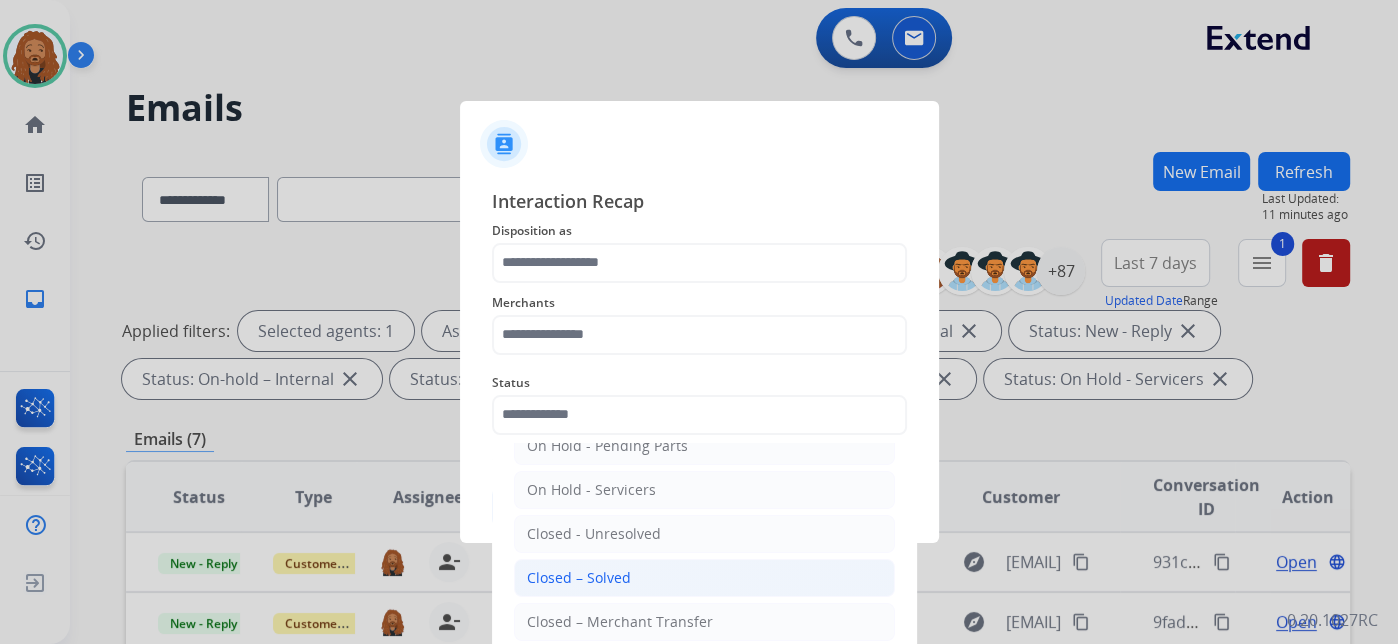 click on "Closed – Solved" 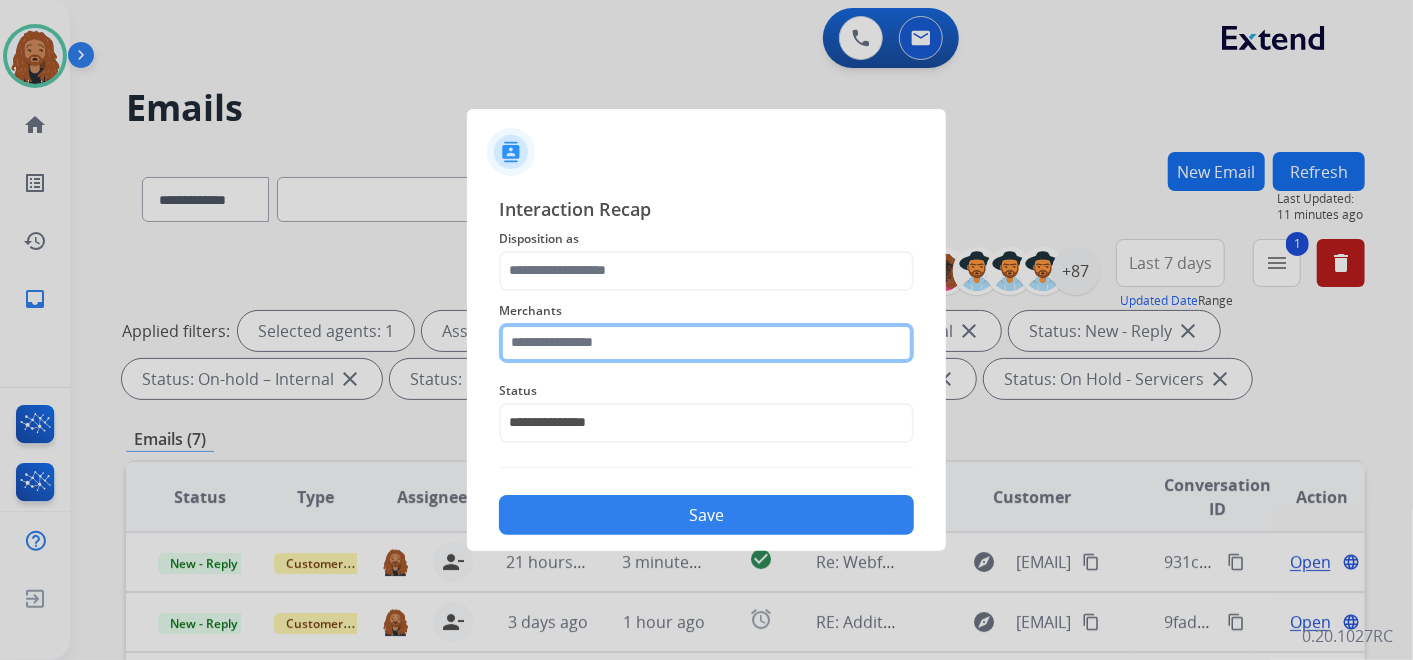 click 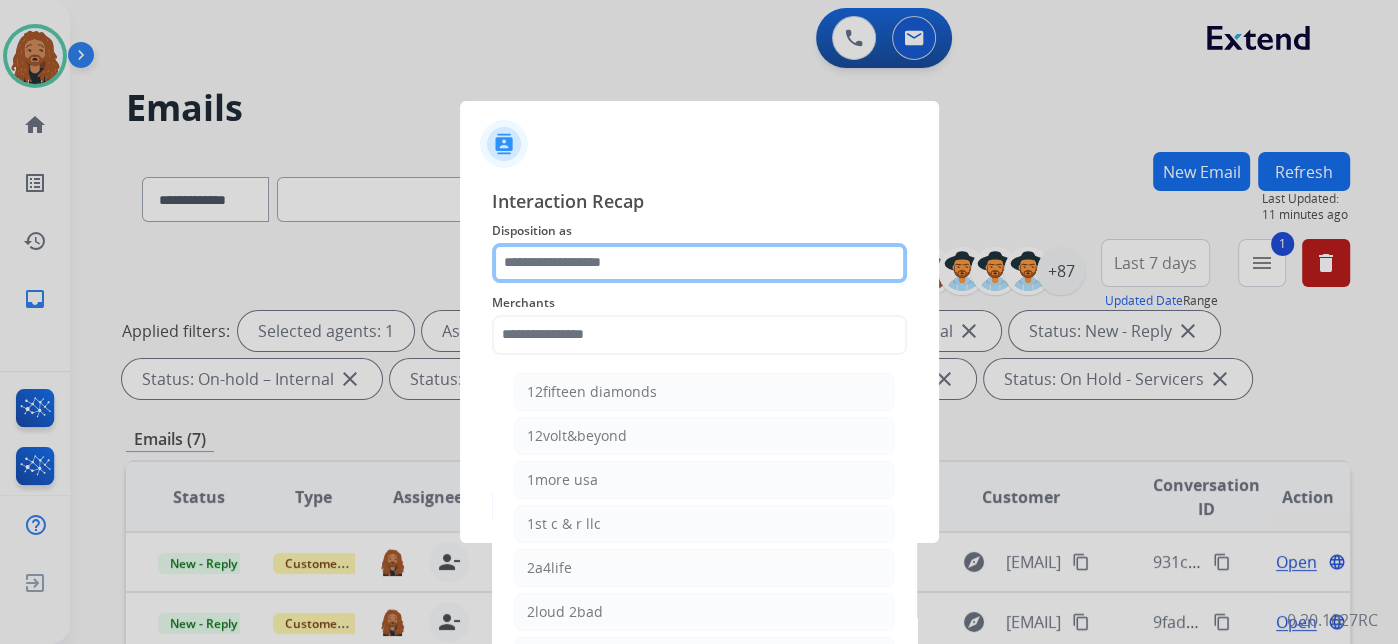 click 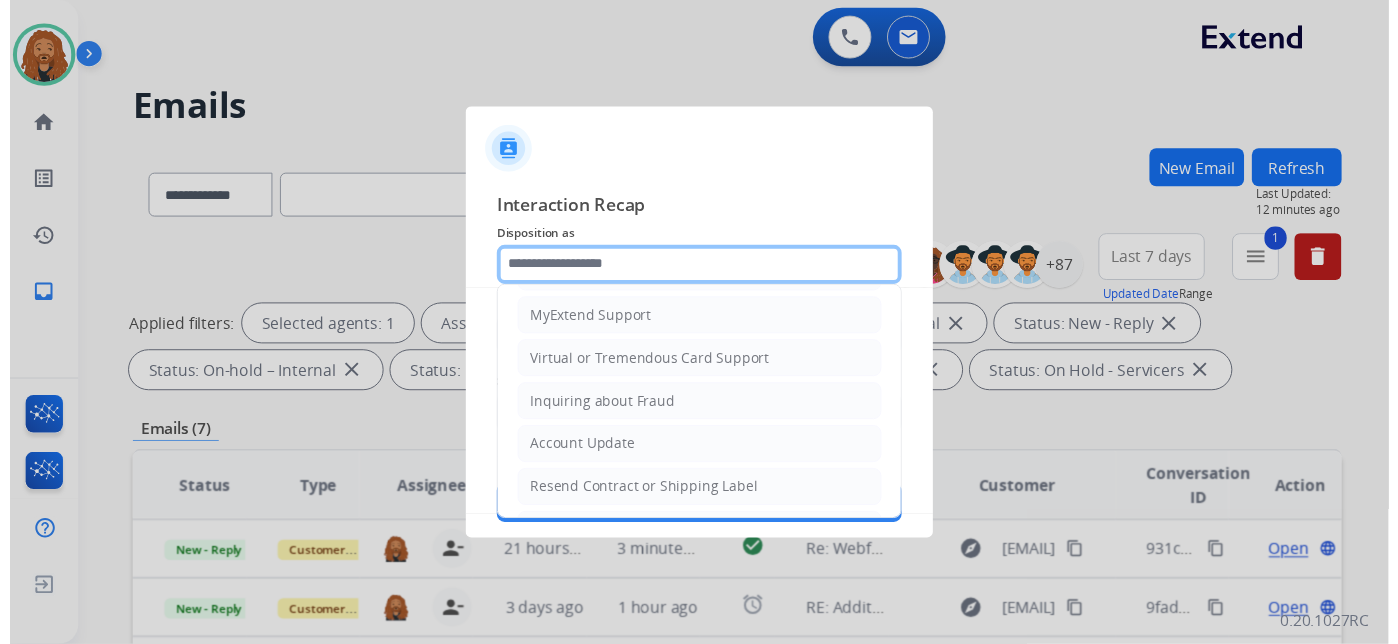 scroll, scrollTop: 0, scrollLeft: 0, axis: both 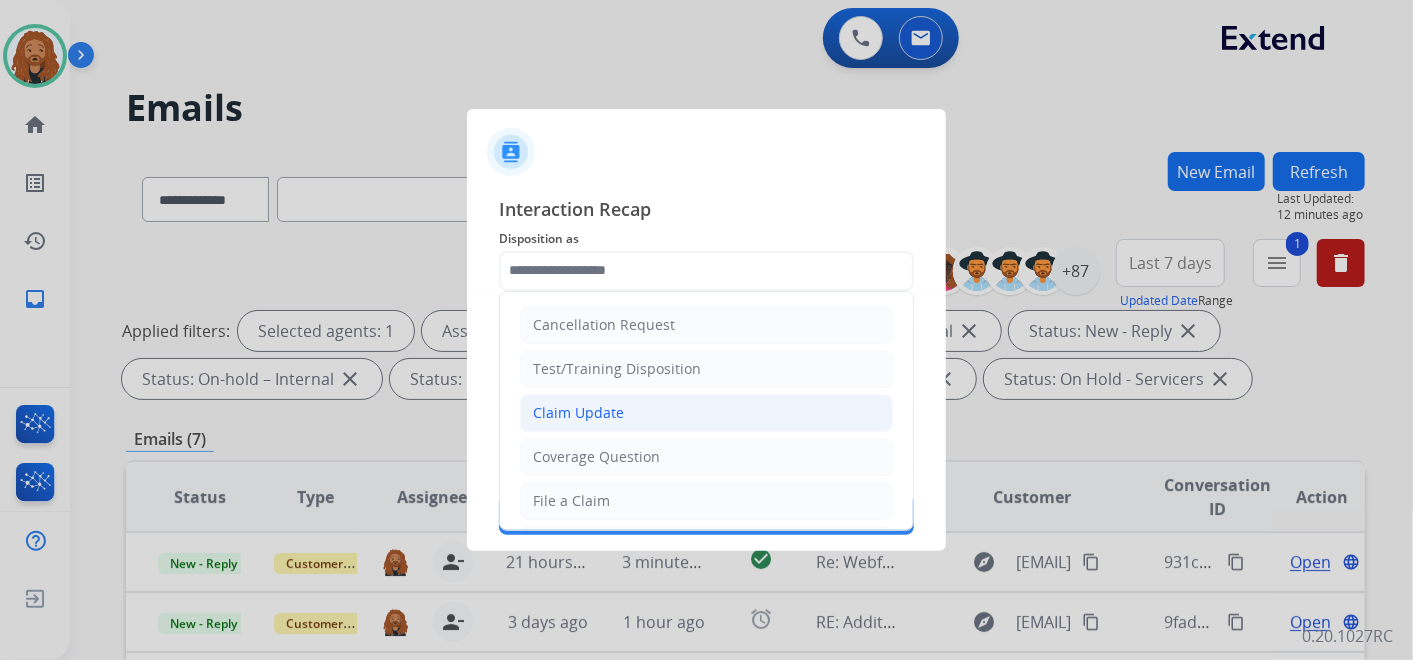 click on "Claim Update" 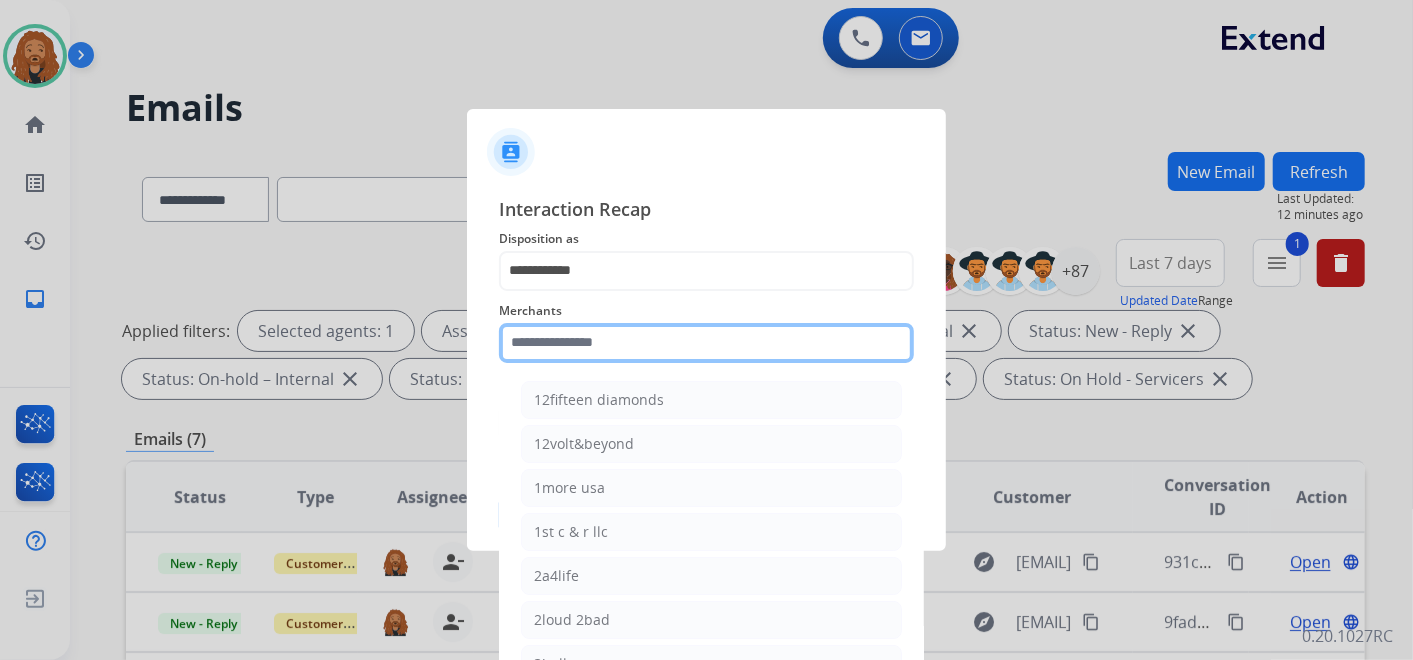 click 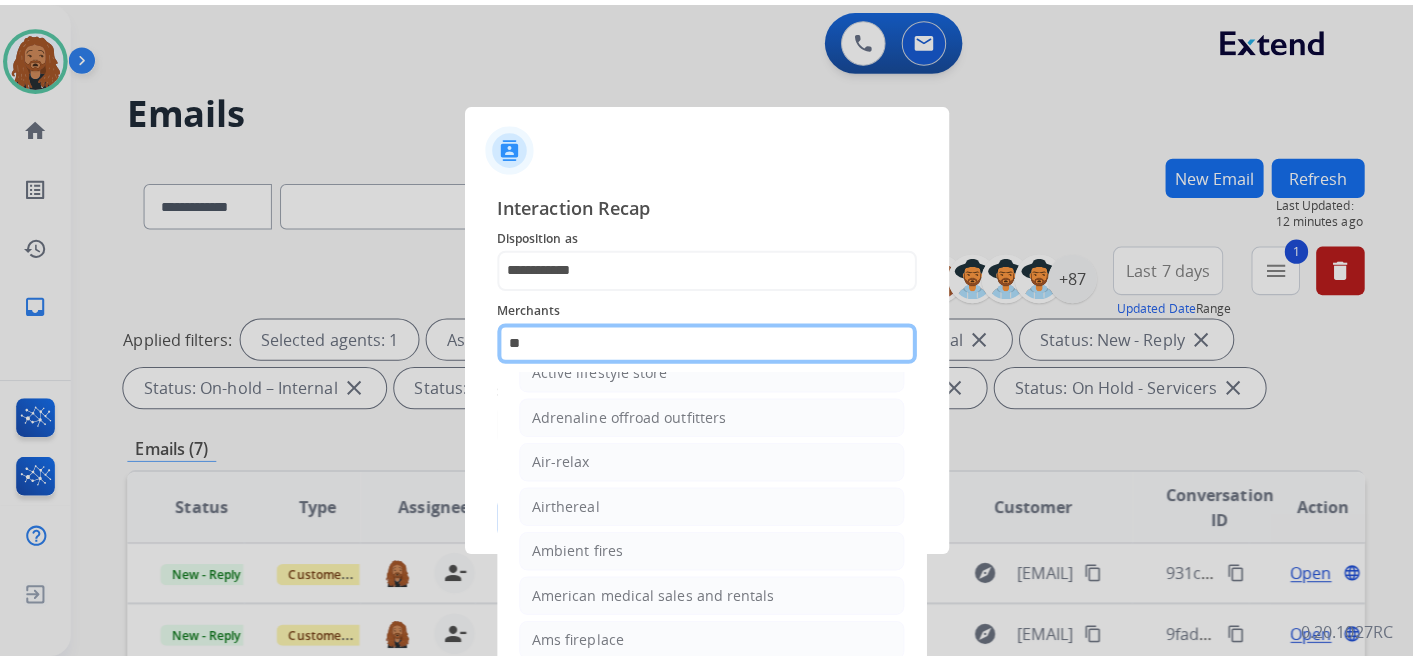scroll, scrollTop: 0, scrollLeft: 0, axis: both 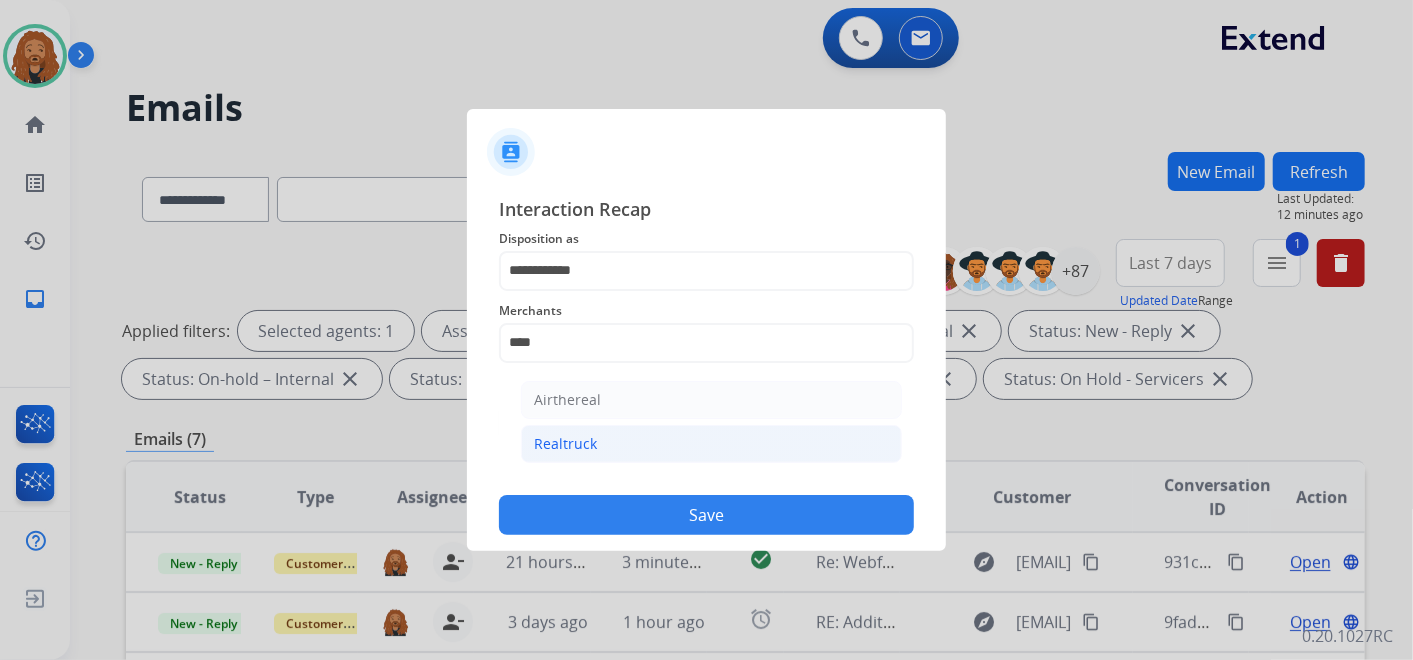 click on "Realtruck" 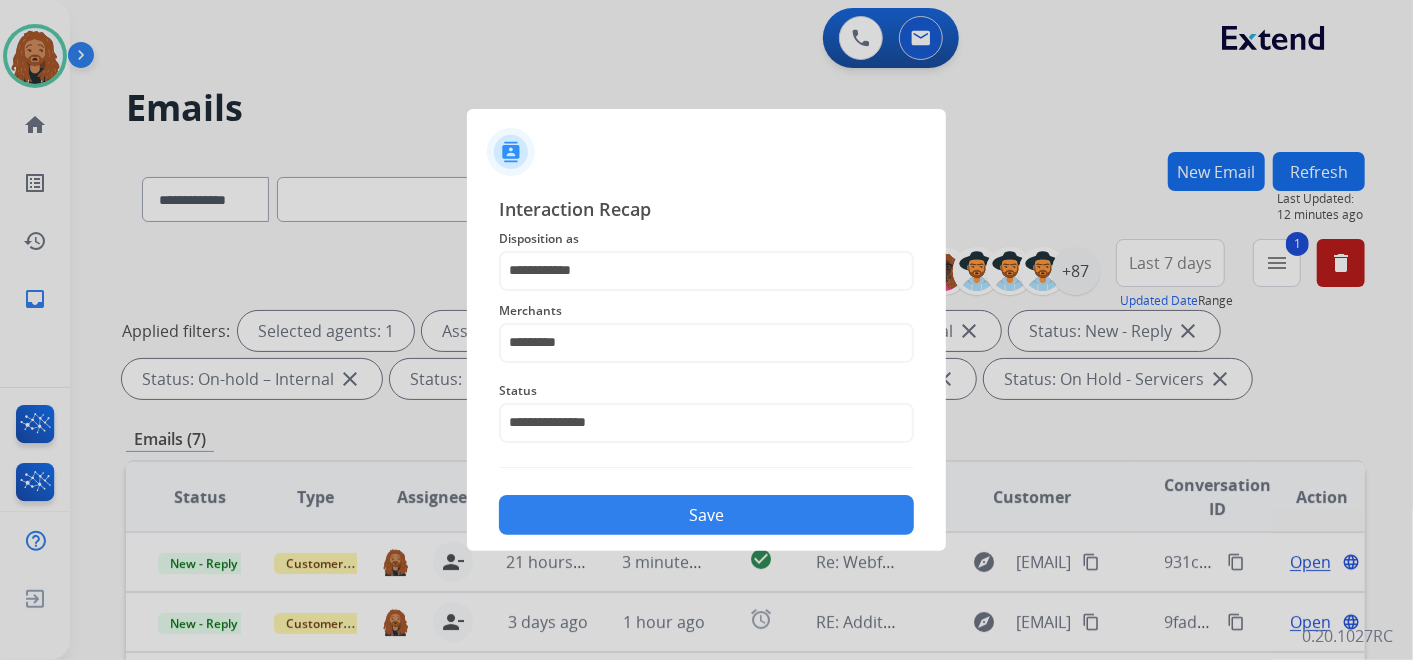 click on "Save" 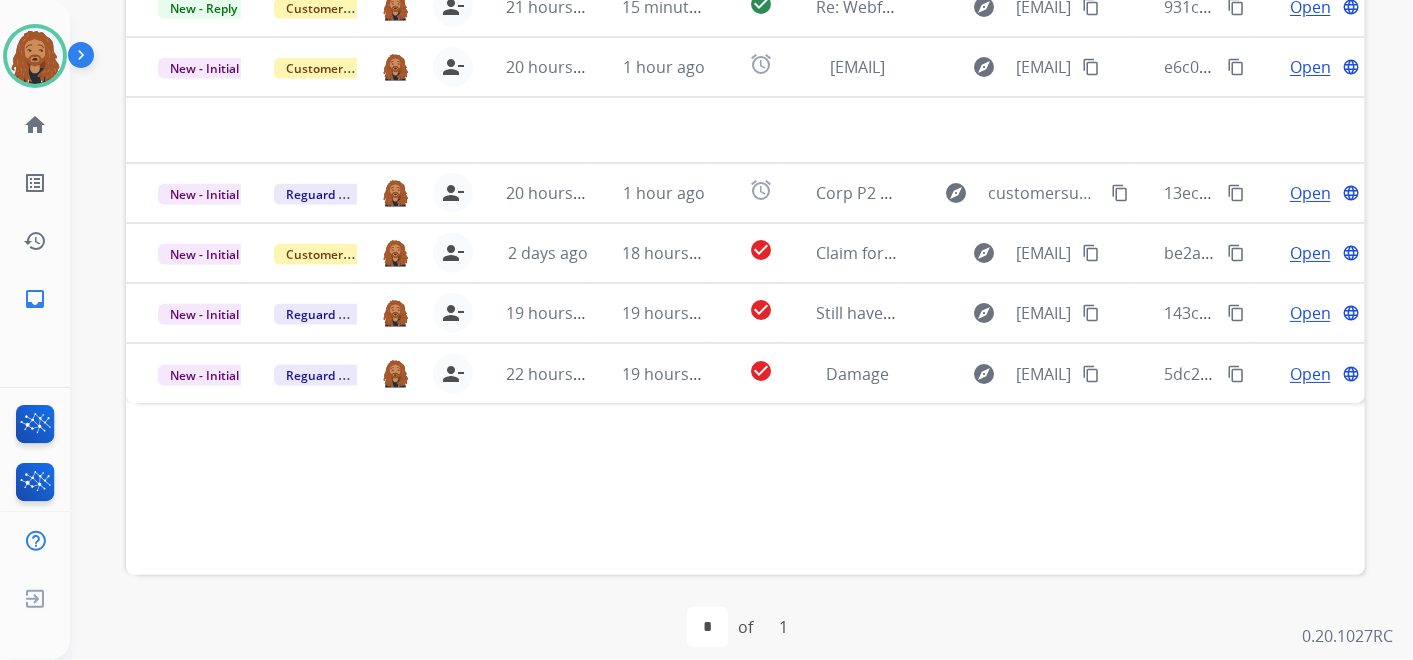 scroll, scrollTop: 444, scrollLeft: 0, axis: vertical 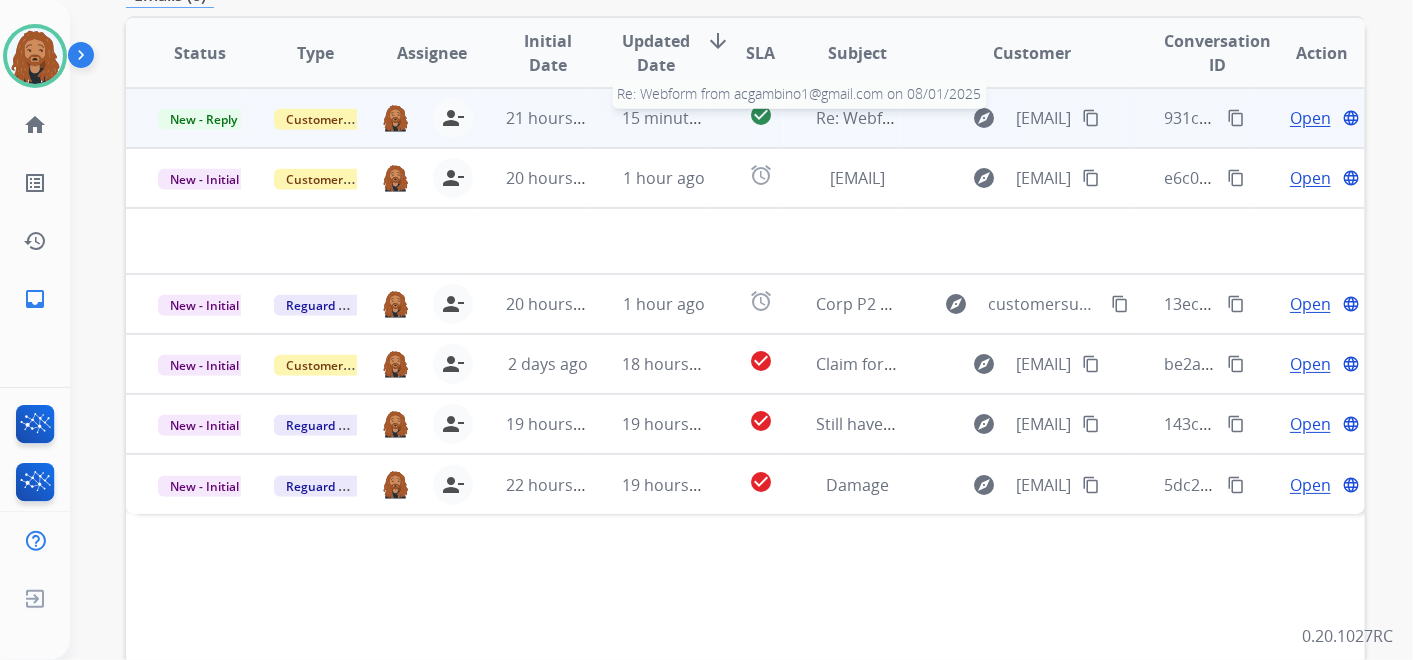 click on "Re: Webform from acgambino1@gmail.com on 08/01/2025" at bounding box center (1036, 118) 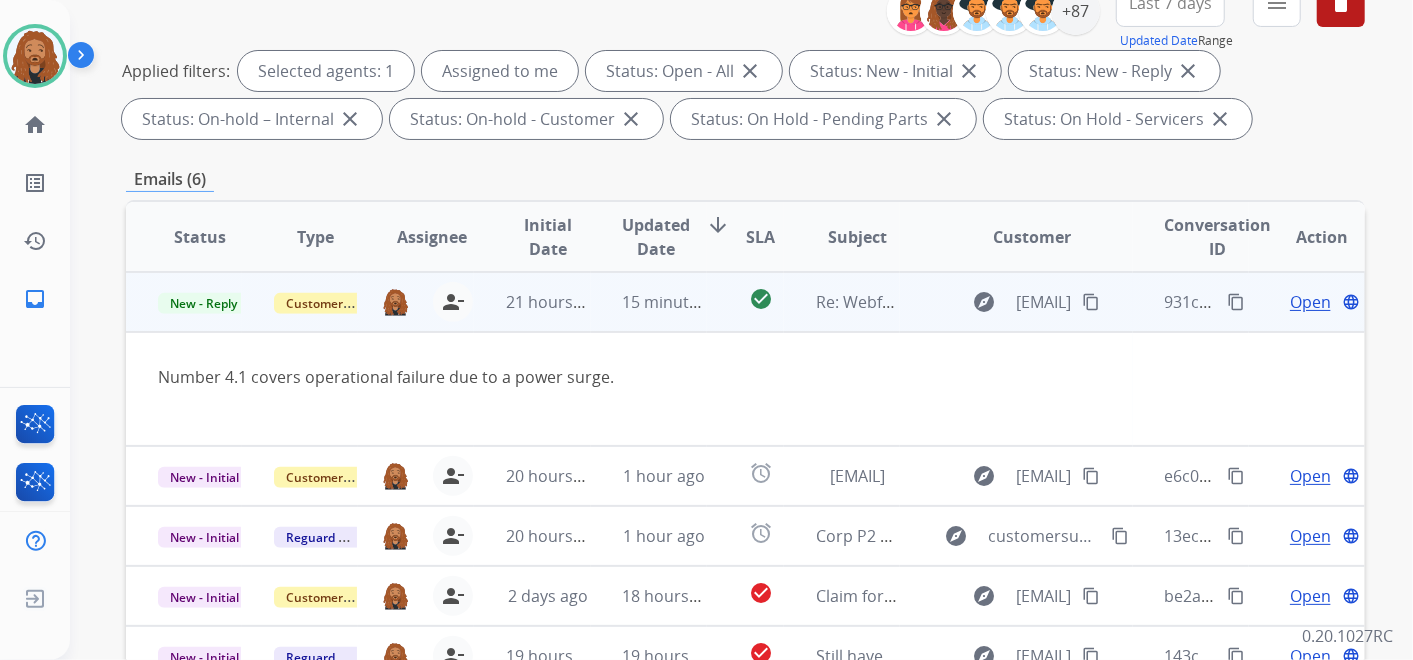 scroll, scrollTop: 222, scrollLeft: 0, axis: vertical 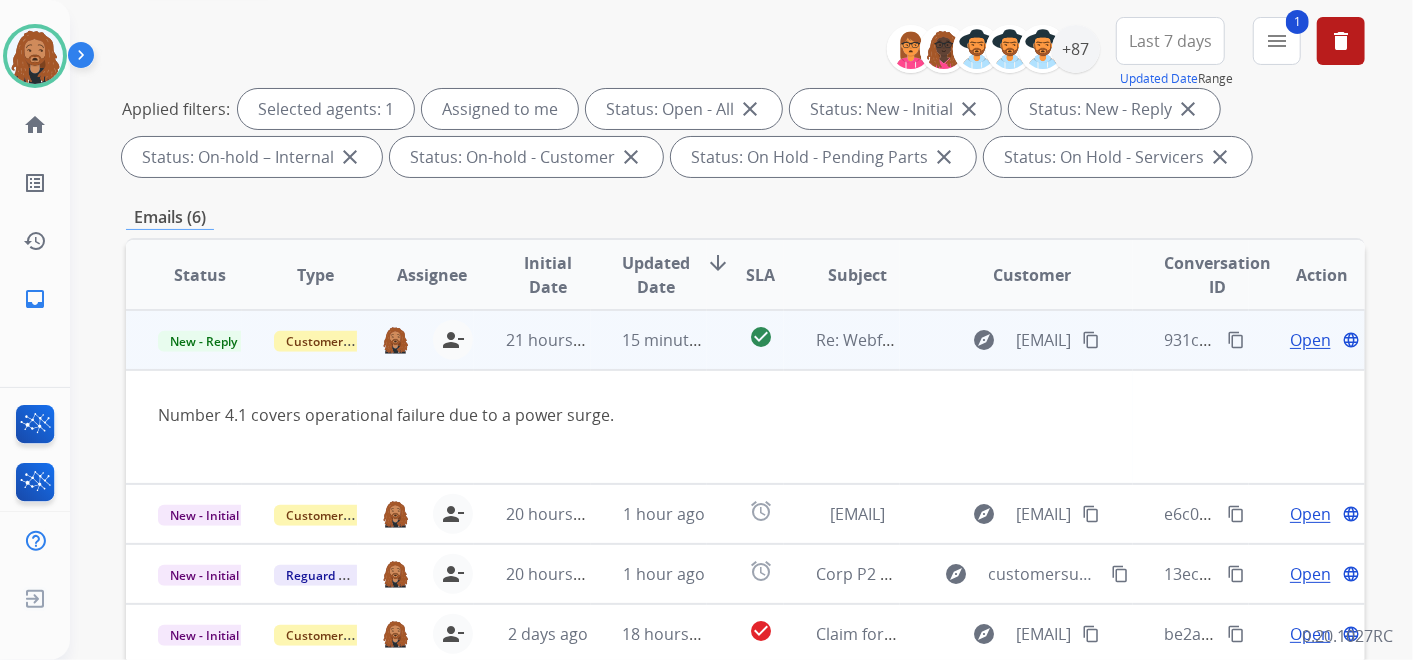 click on "Open" at bounding box center [1310, 340] 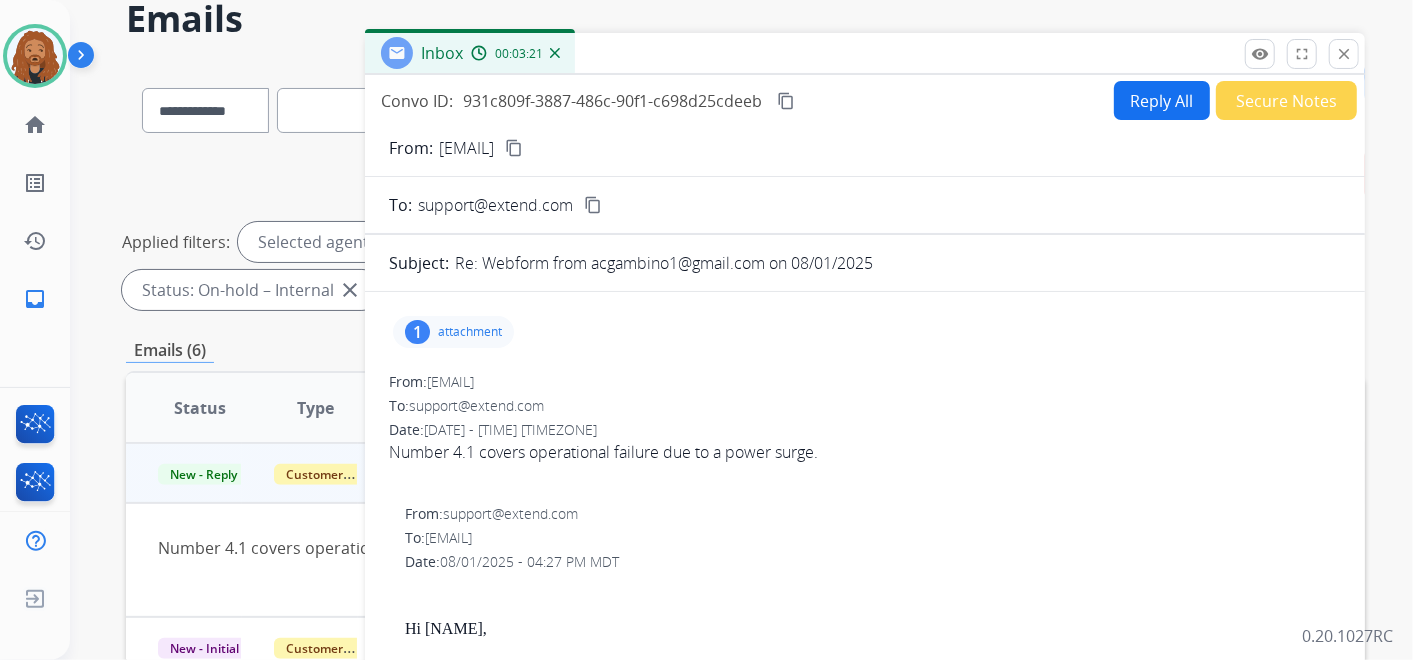 scroll, scrollTop: 0, scrollLeft: 0, axis: both 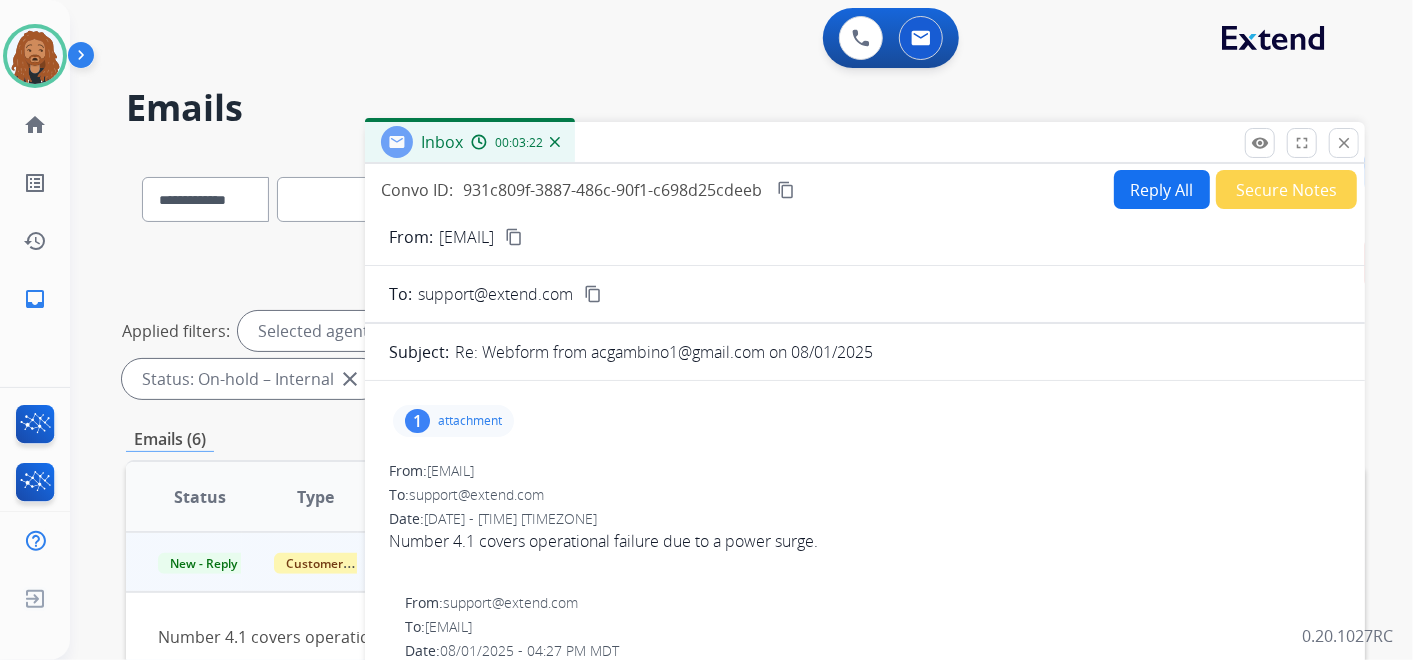 click on "content_copy" at bounding box center [514, 237] 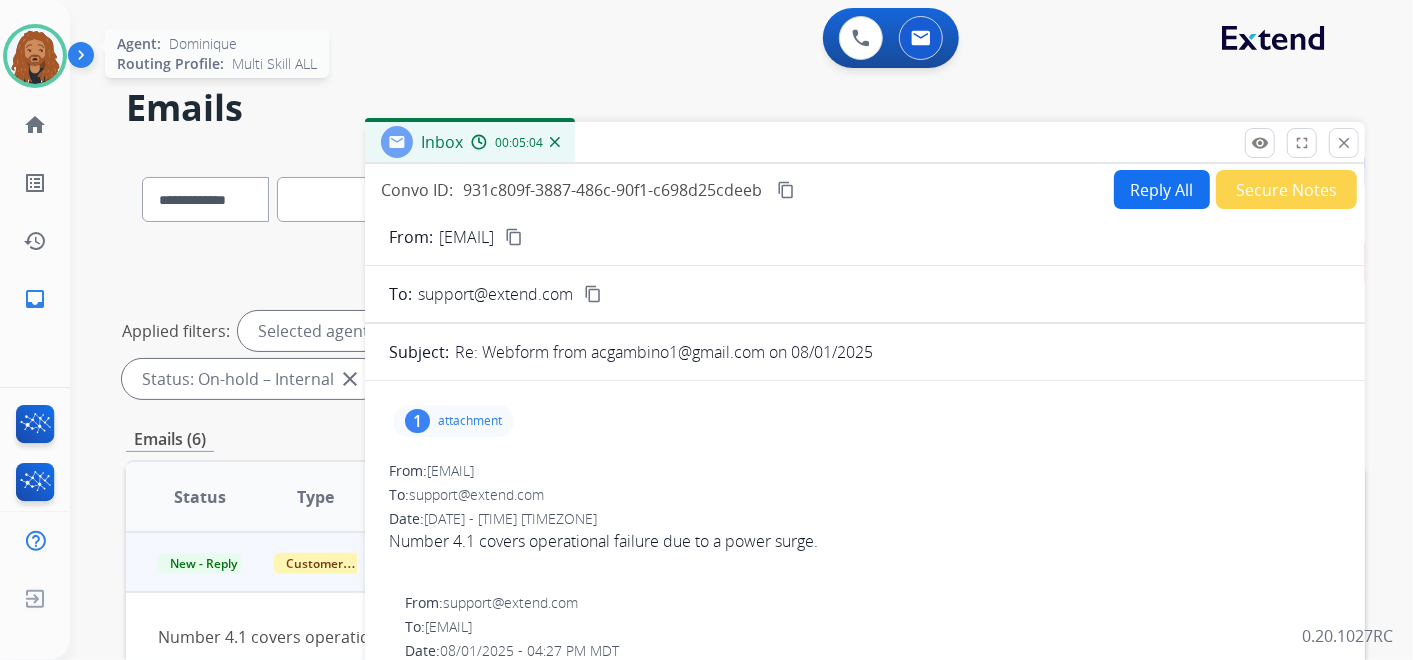 drag, startPoint x: 50, startPoint y: 58, endPoint x: 89, endPoint y: 63, distance: 39.319206 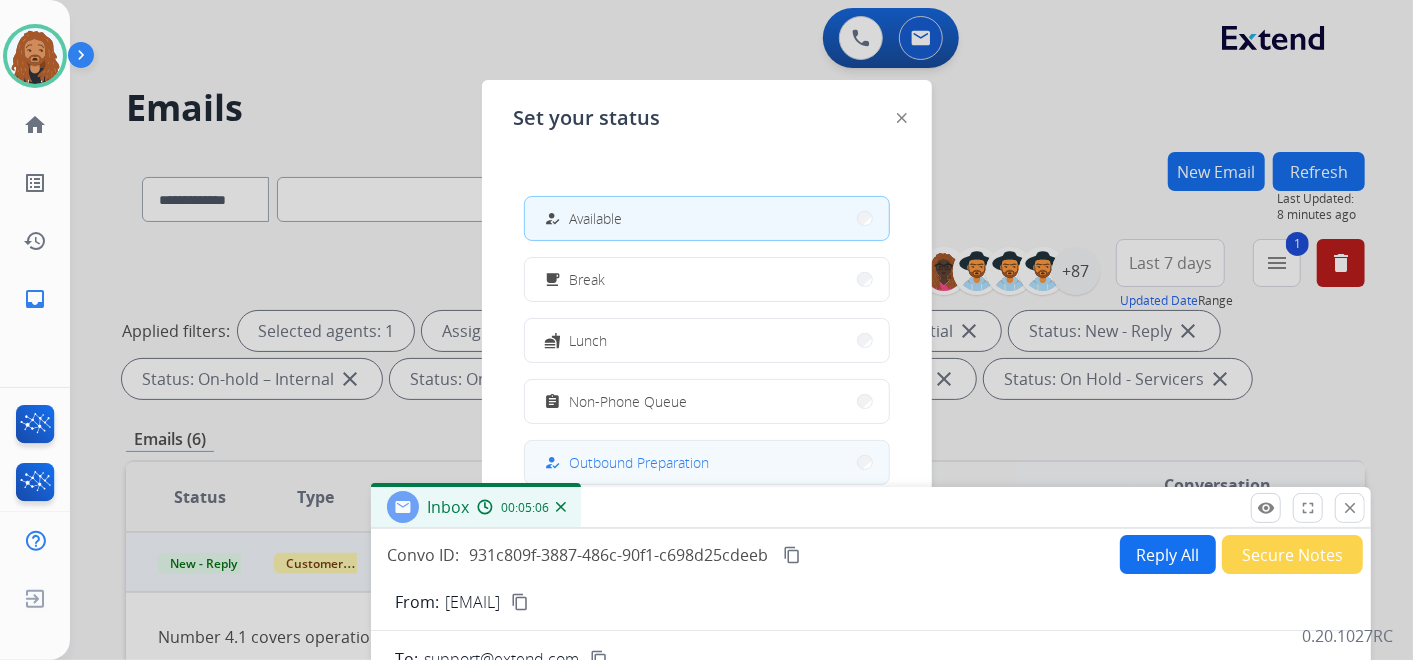 drag, startPoint x: 781, startPoint y: 134, endPoint x: 706, endPoint y: 439, distance: 314.08597 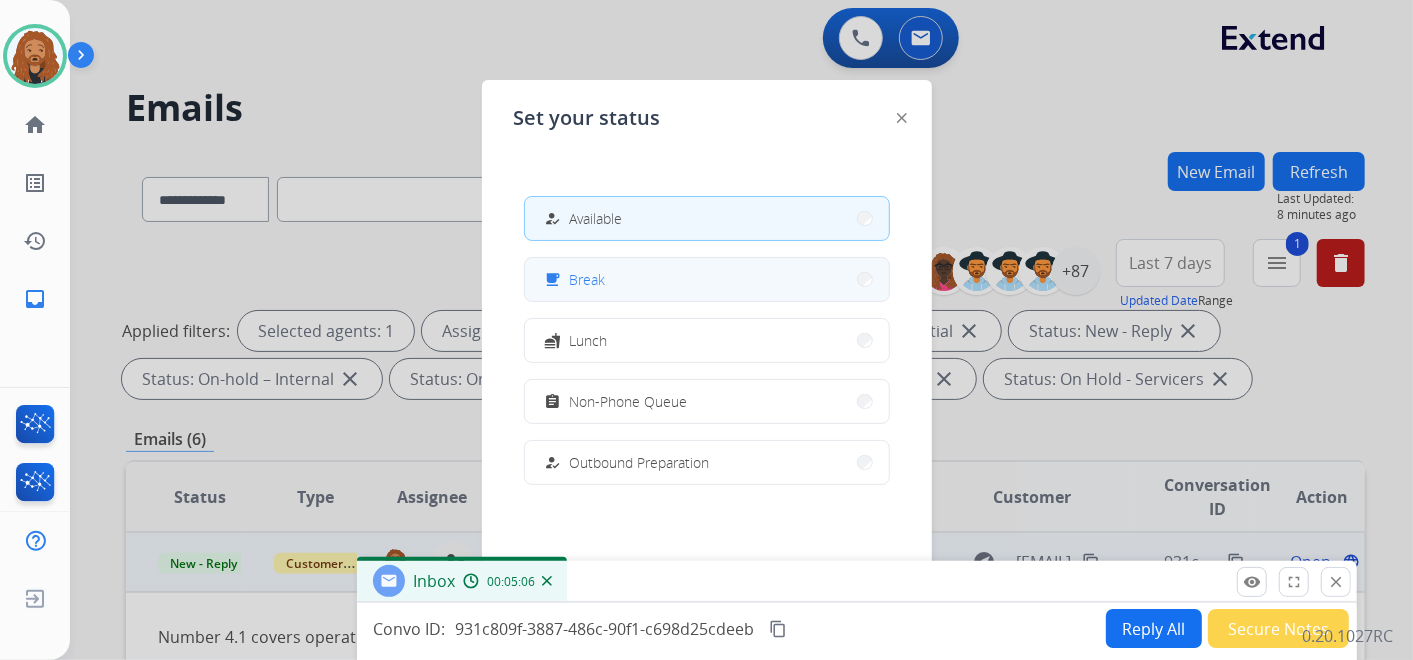 click on "Break" at bounding box center [588, 279] 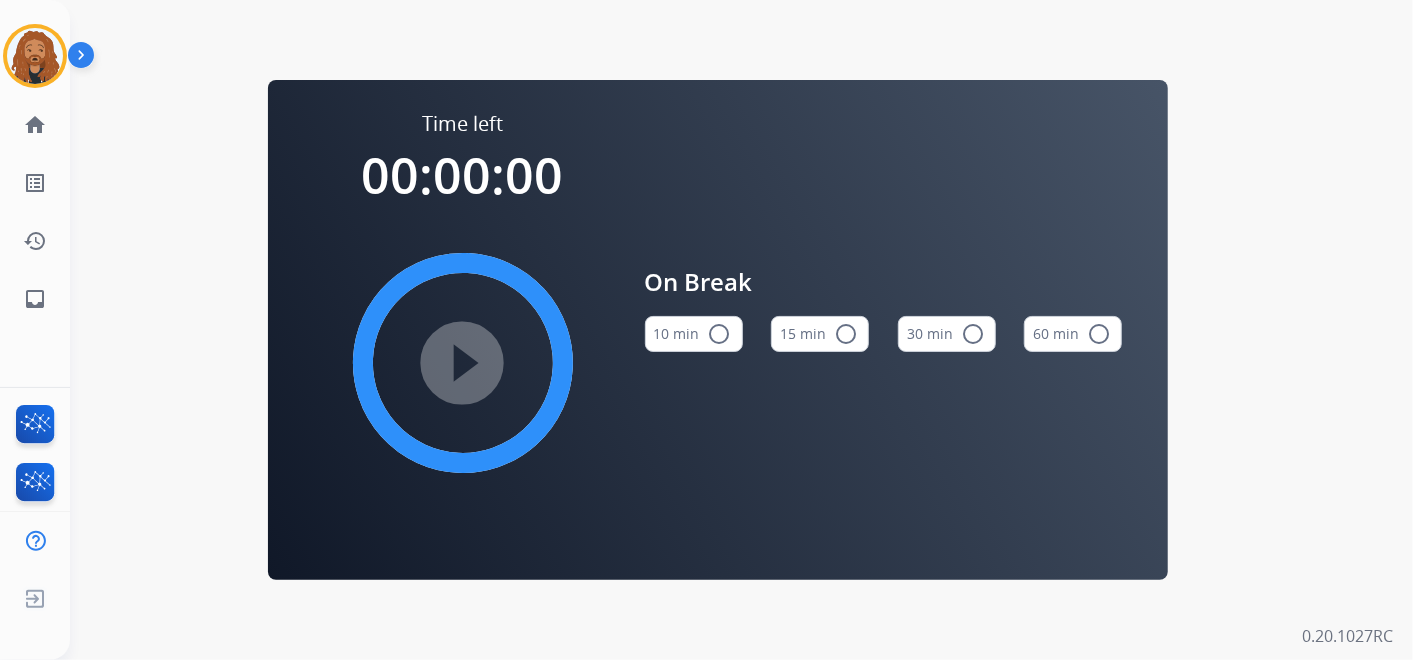 click on "radio_button_unchecked" at bounding box center [846, 334] 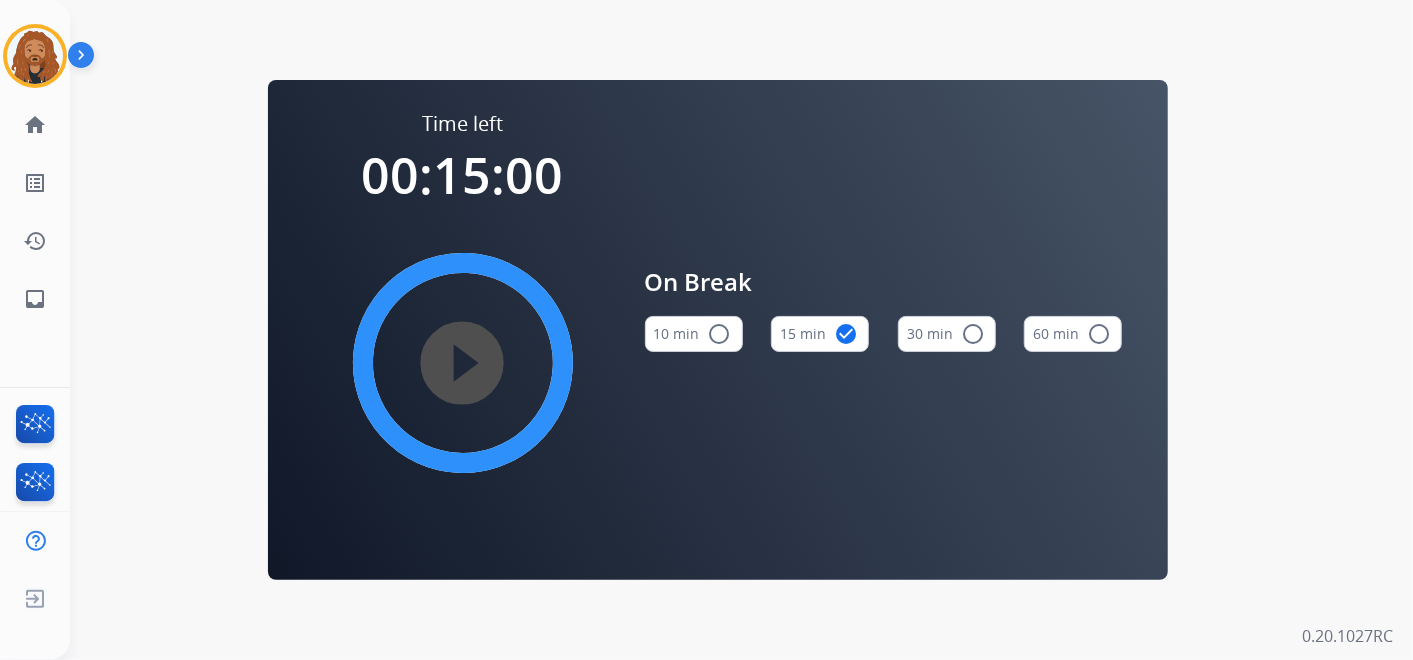 click on "play_circle_filled" at bounding box center (463, 363) 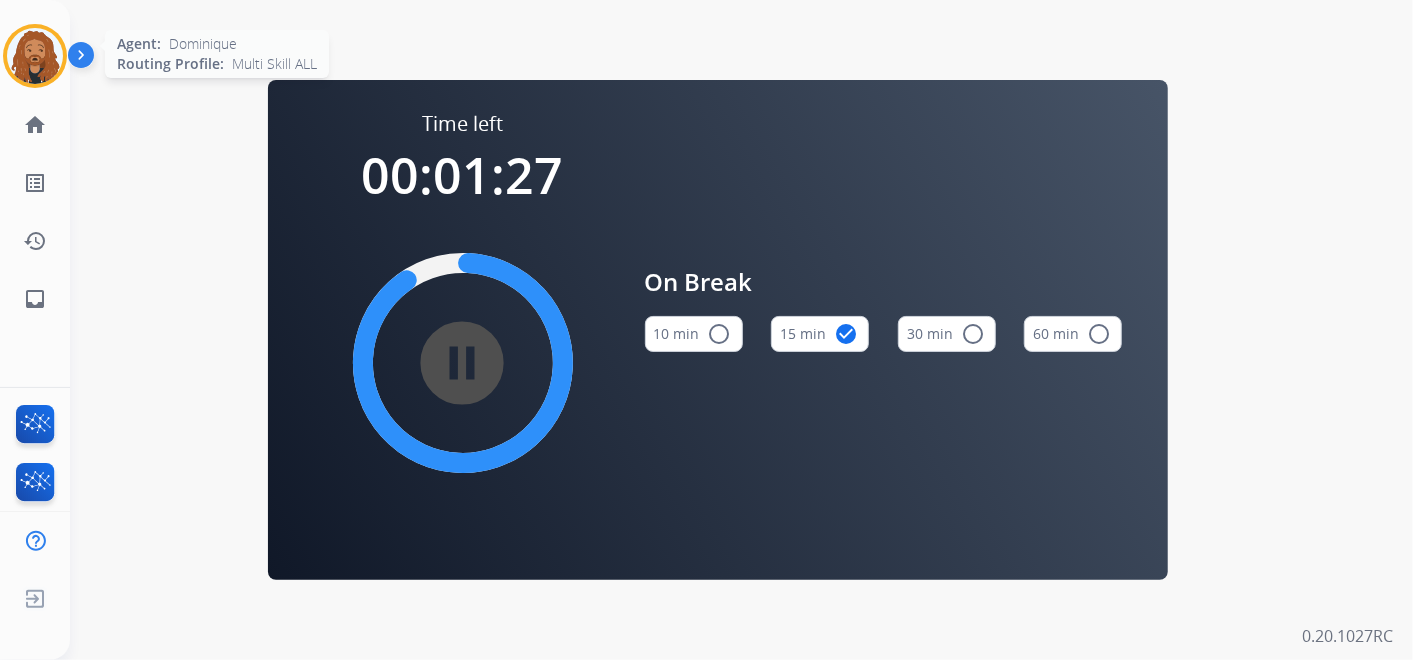 click at bounding box center [35, 56] 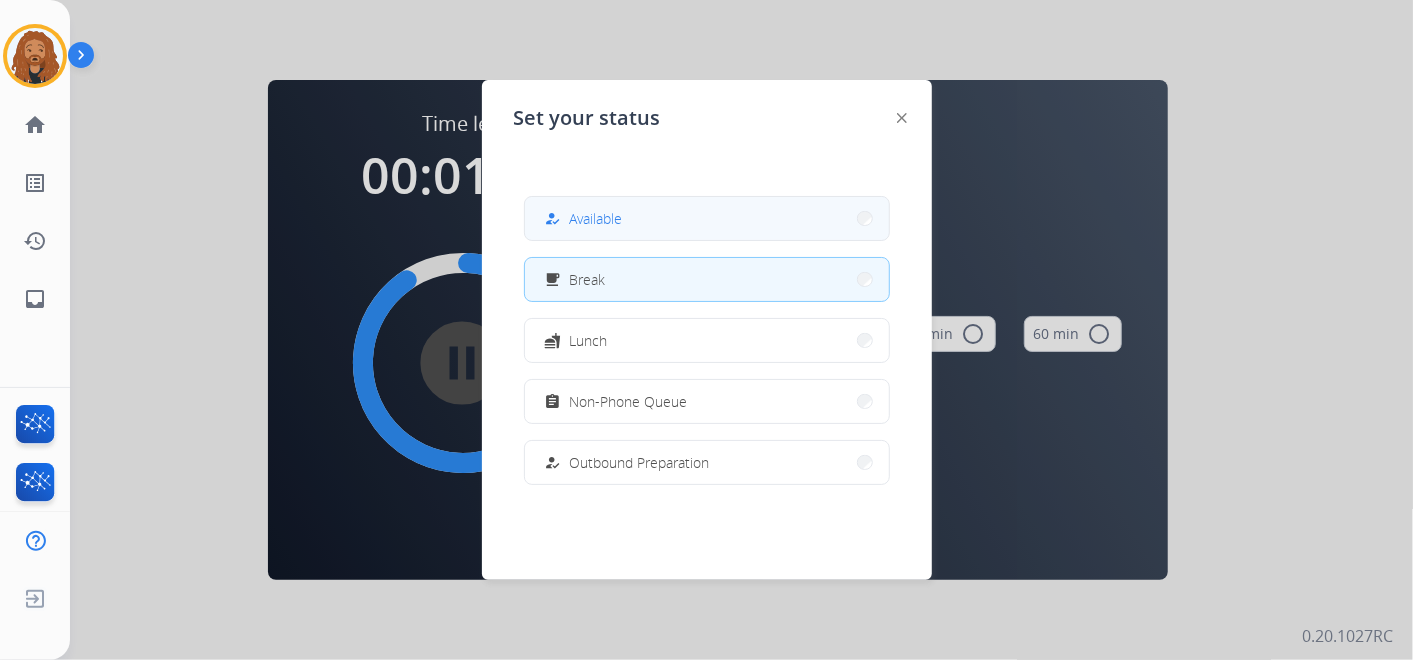 click on "how_to_reg Available" at bounding box center (707, 218) 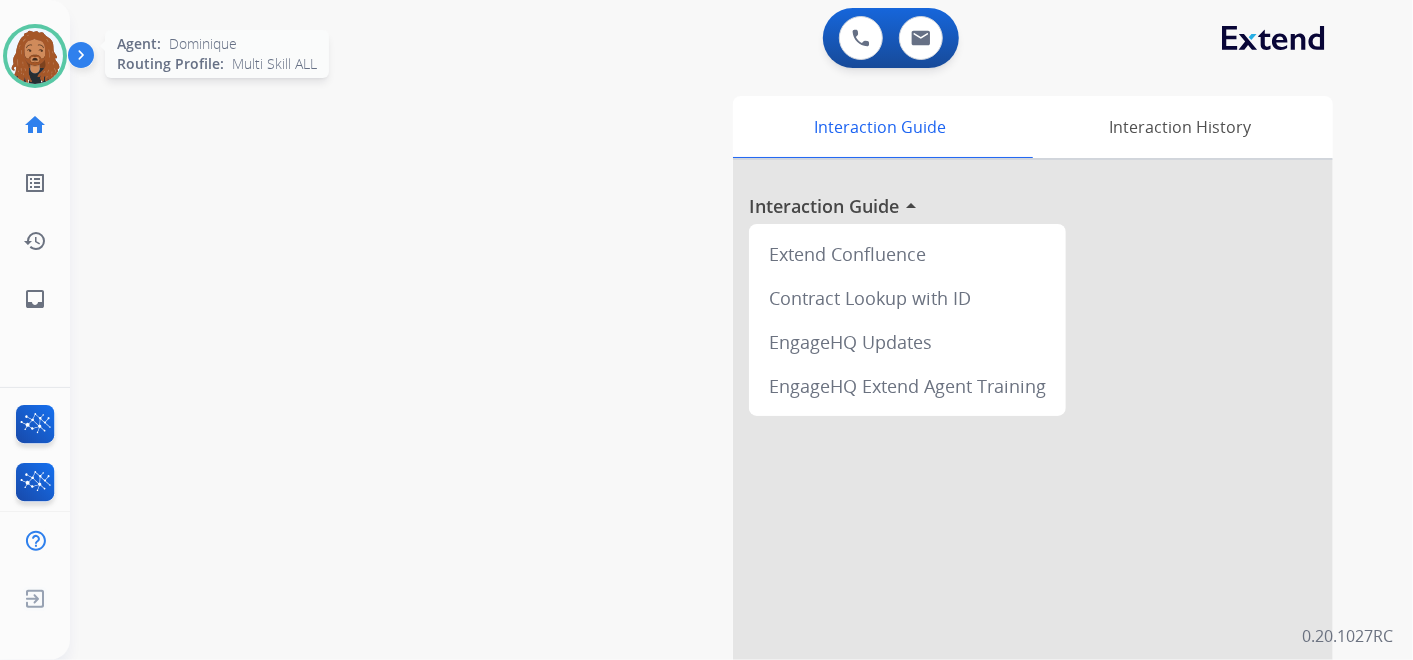 click at bounding box center [35, 56] 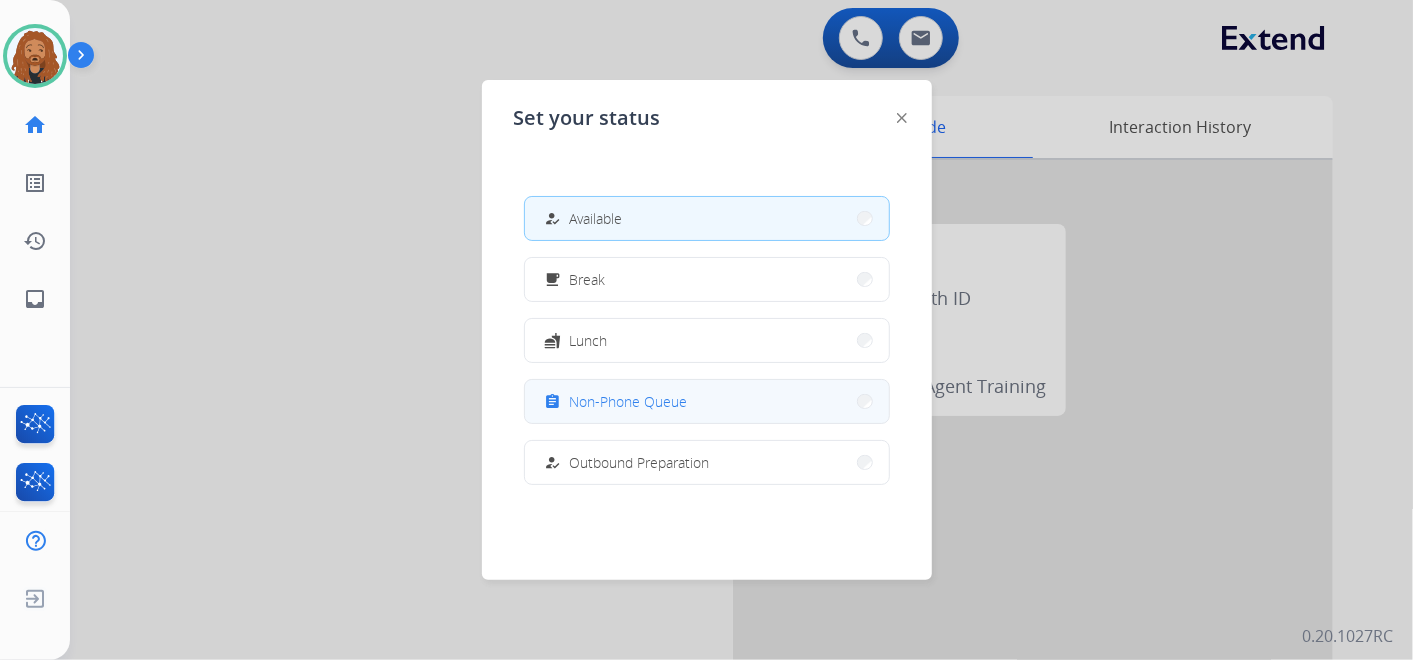click on "Non-Phone Queue" at bounding box center [629, 401] 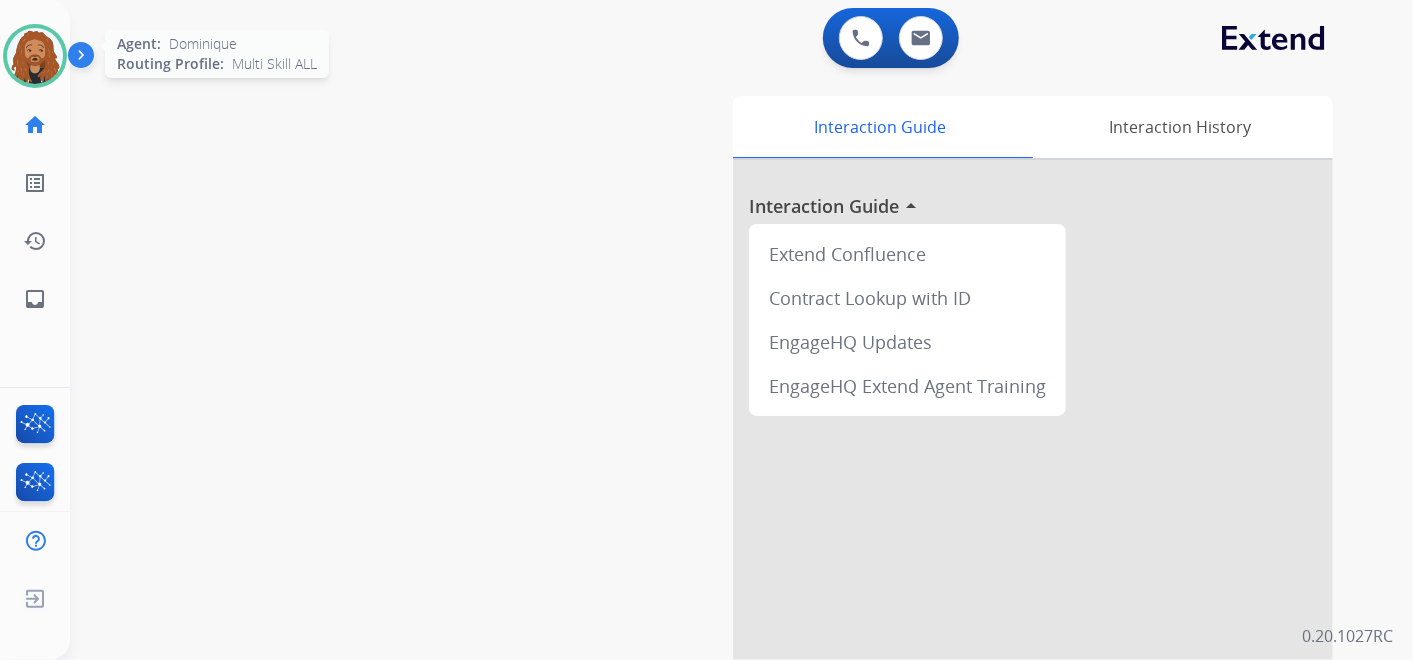 click at bounding box center (35, 56) 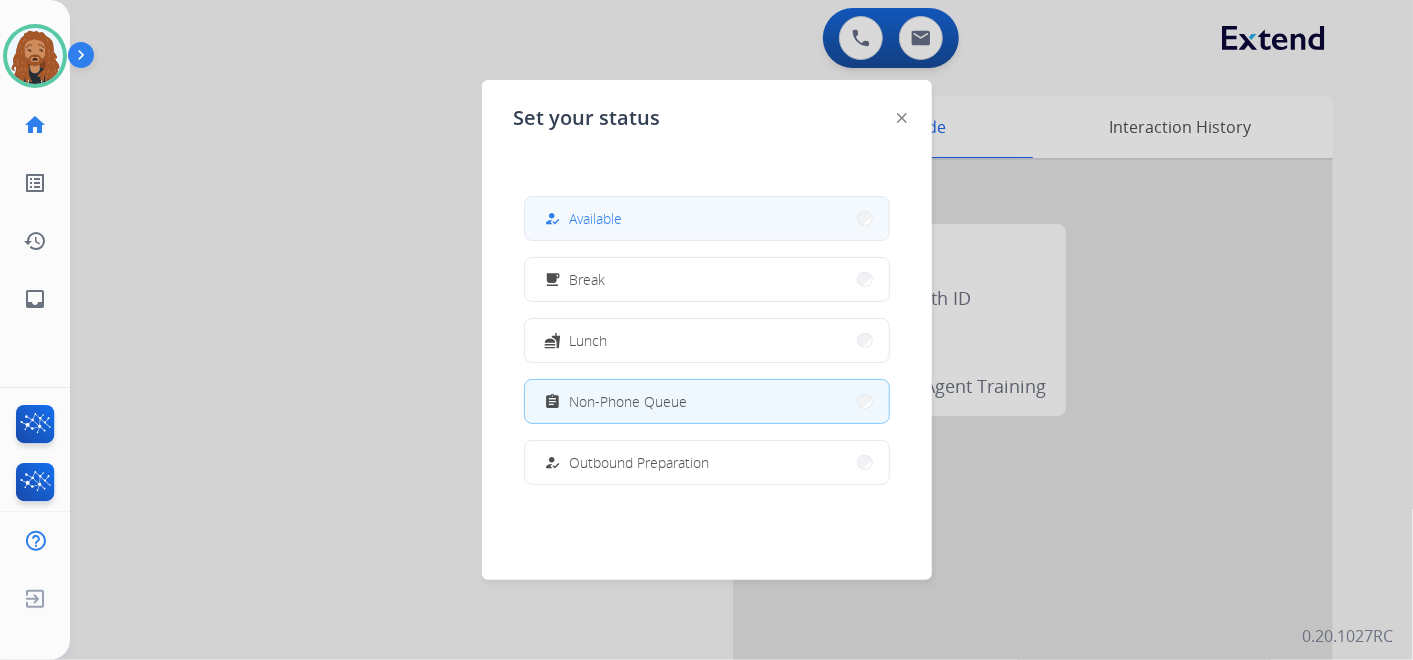 click on "how_to_reg Available" at bounding box center [707, 218] 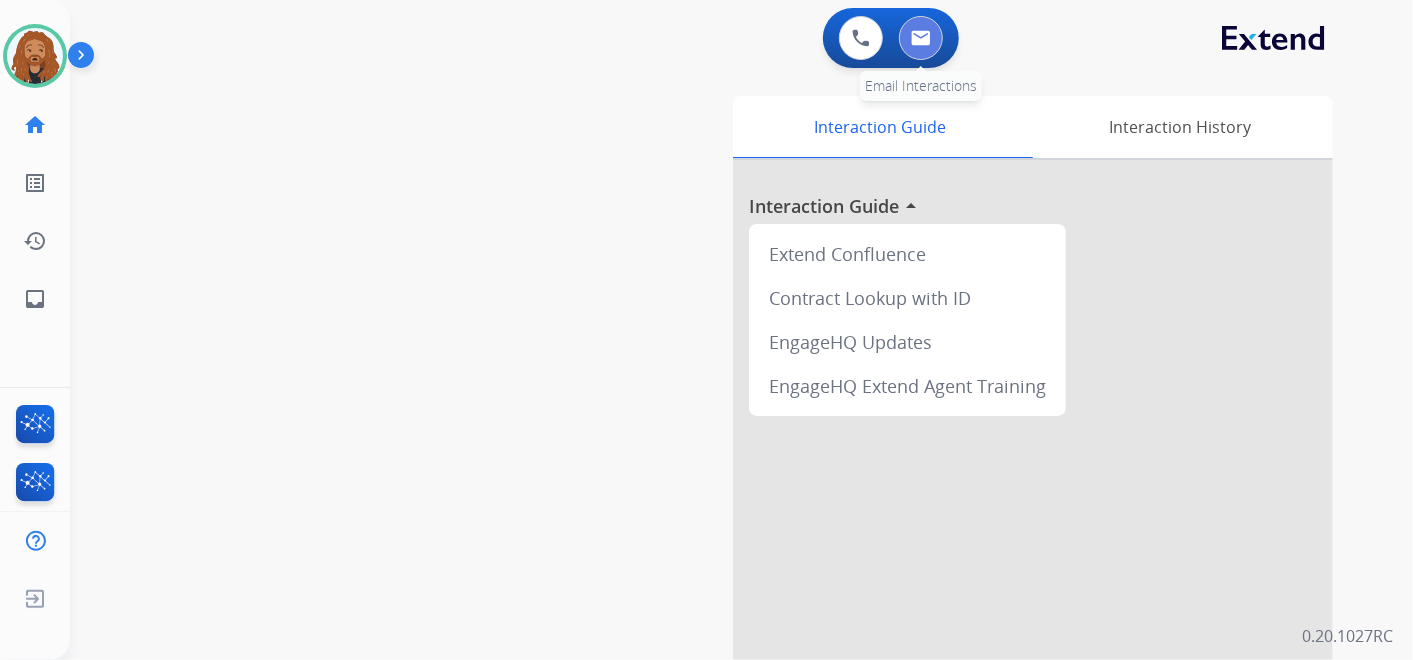 click at bounding box center (921, 38) 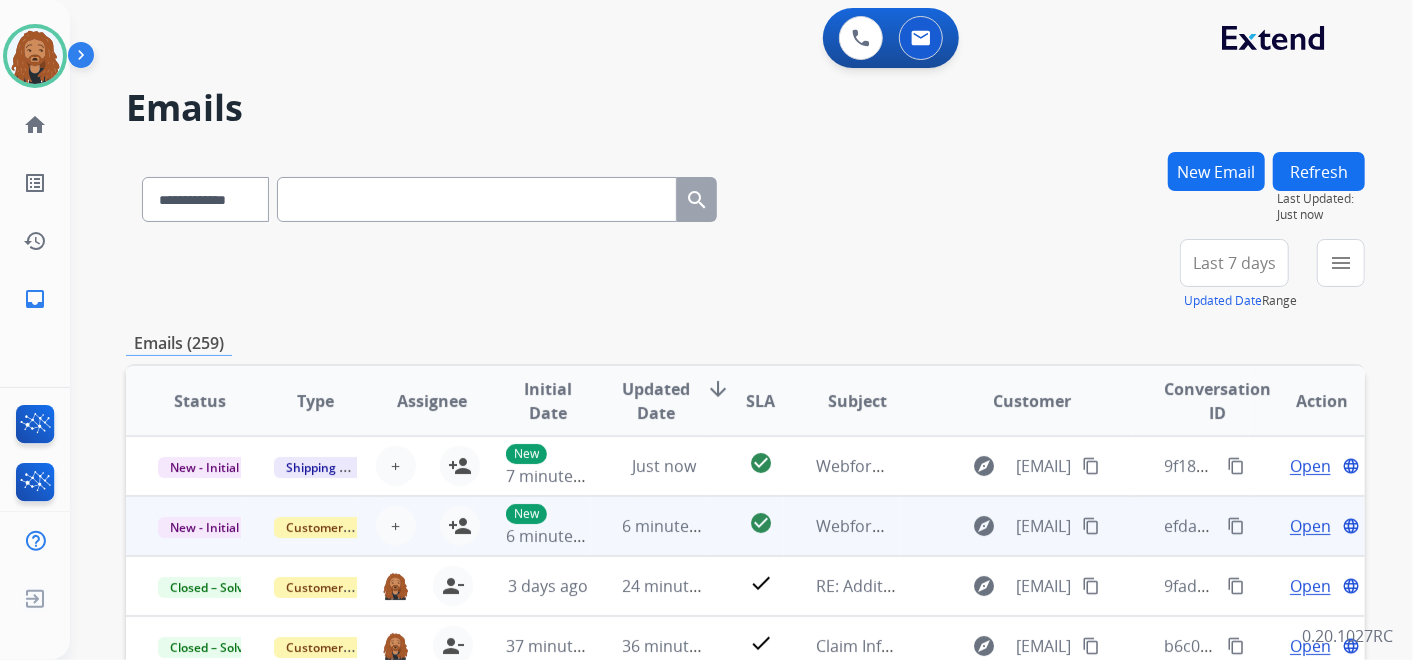 scroll, scrollTop: 1, scrollLeft: 0, axis: vertical 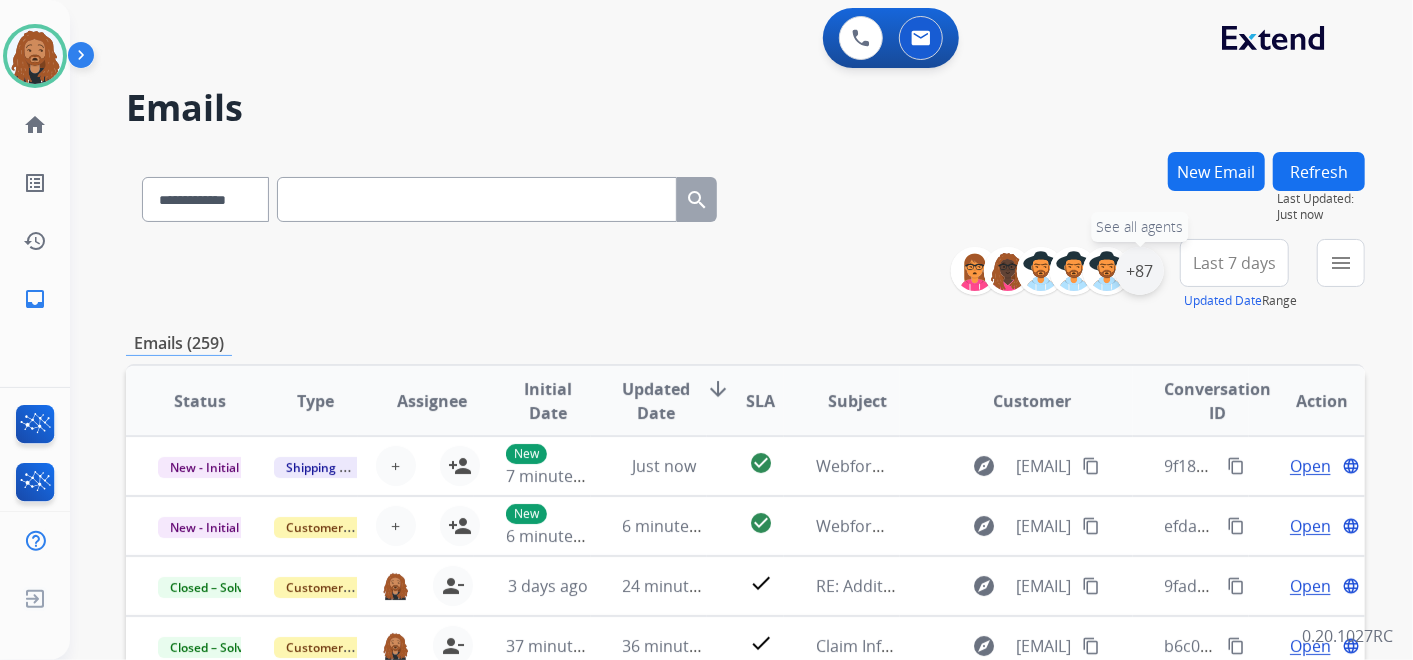 click on "+87" at bounding box center (1140, 271) 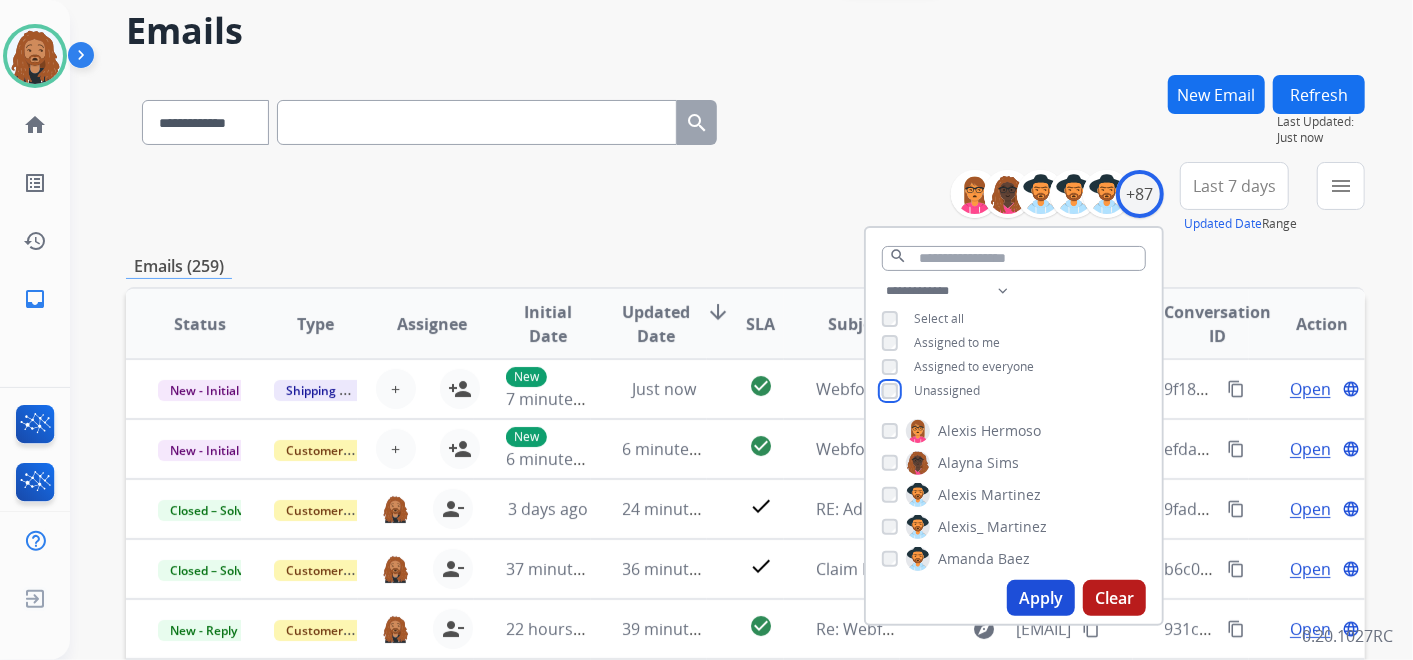 scroll, scrollTop: 111, scrollLeft: 0, axis: vertical 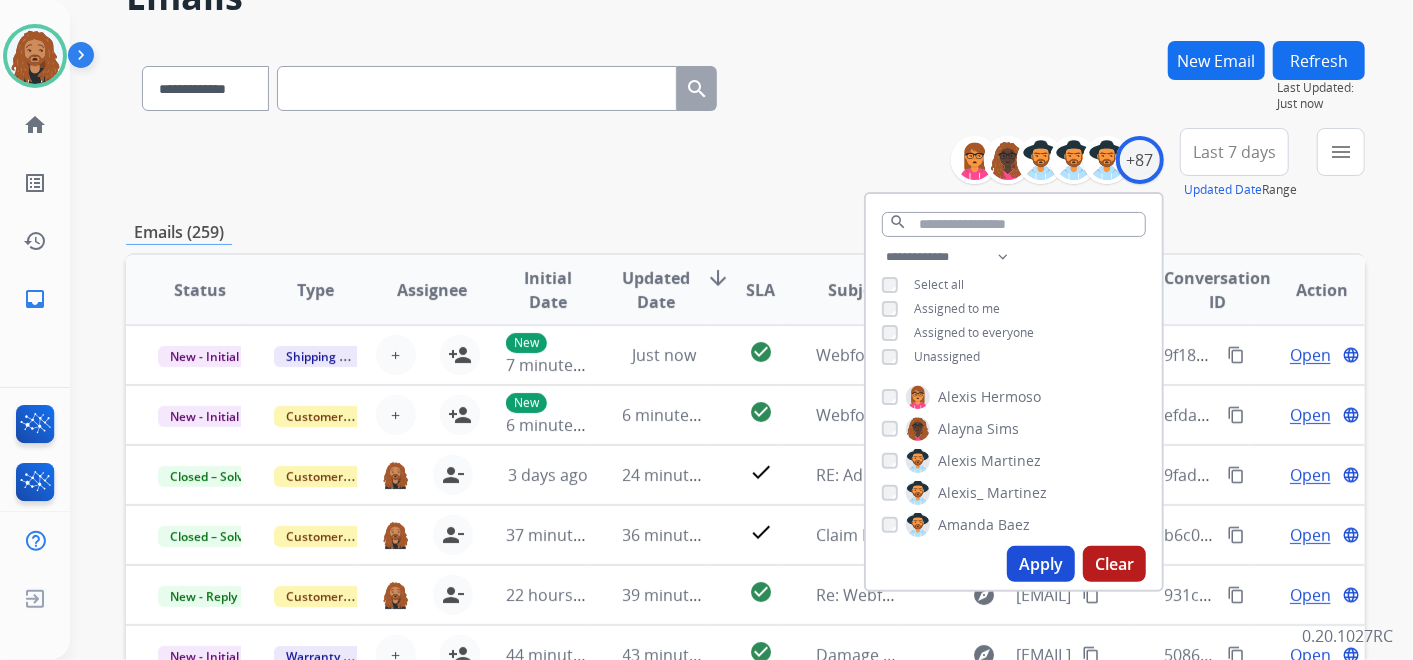click on "Apply" at bounding box center (1041, 564) 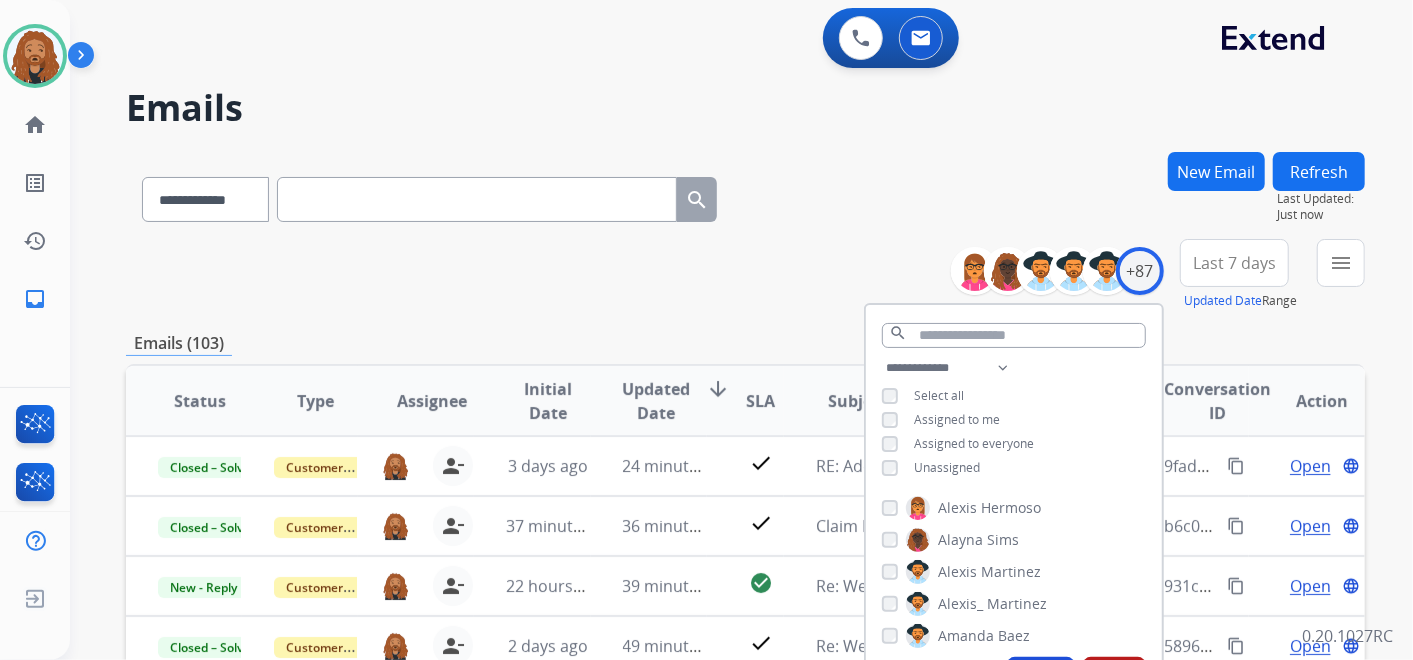 click on "Last 7 days" at bounding box center [1234, 263] 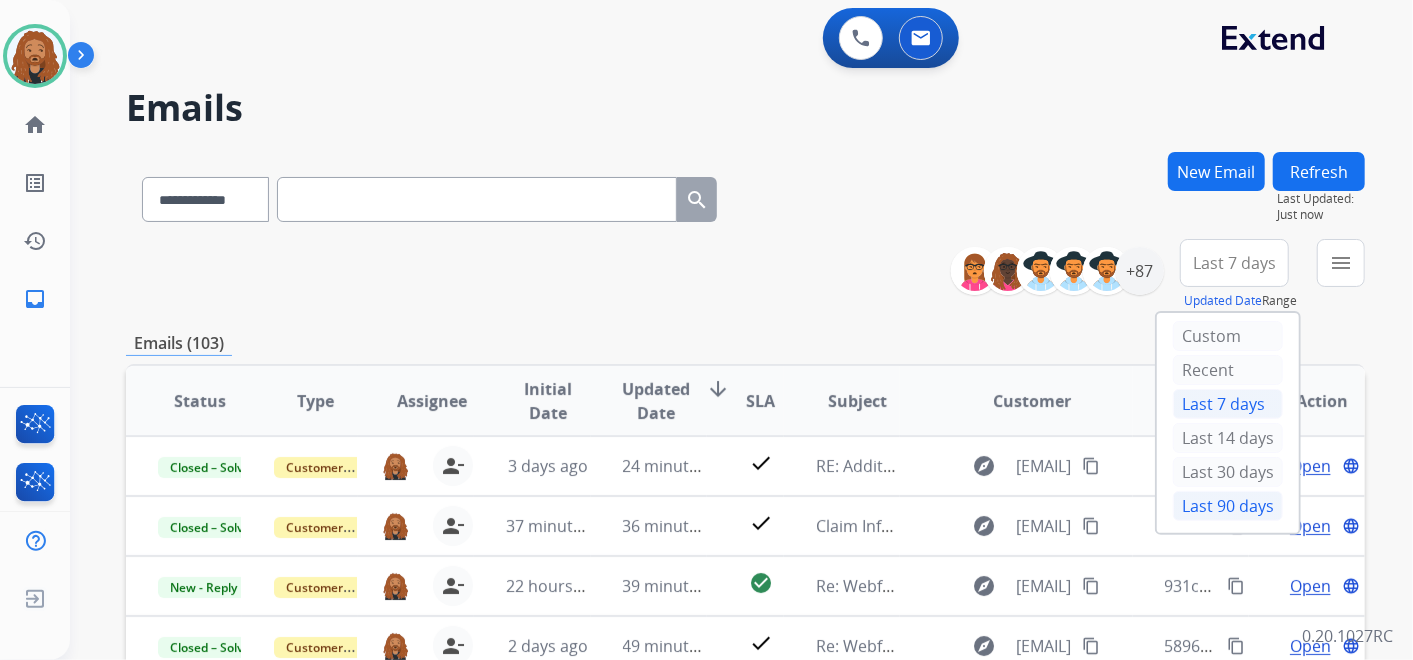 click on "Last 90 days" at bounding box center [1228, 506] 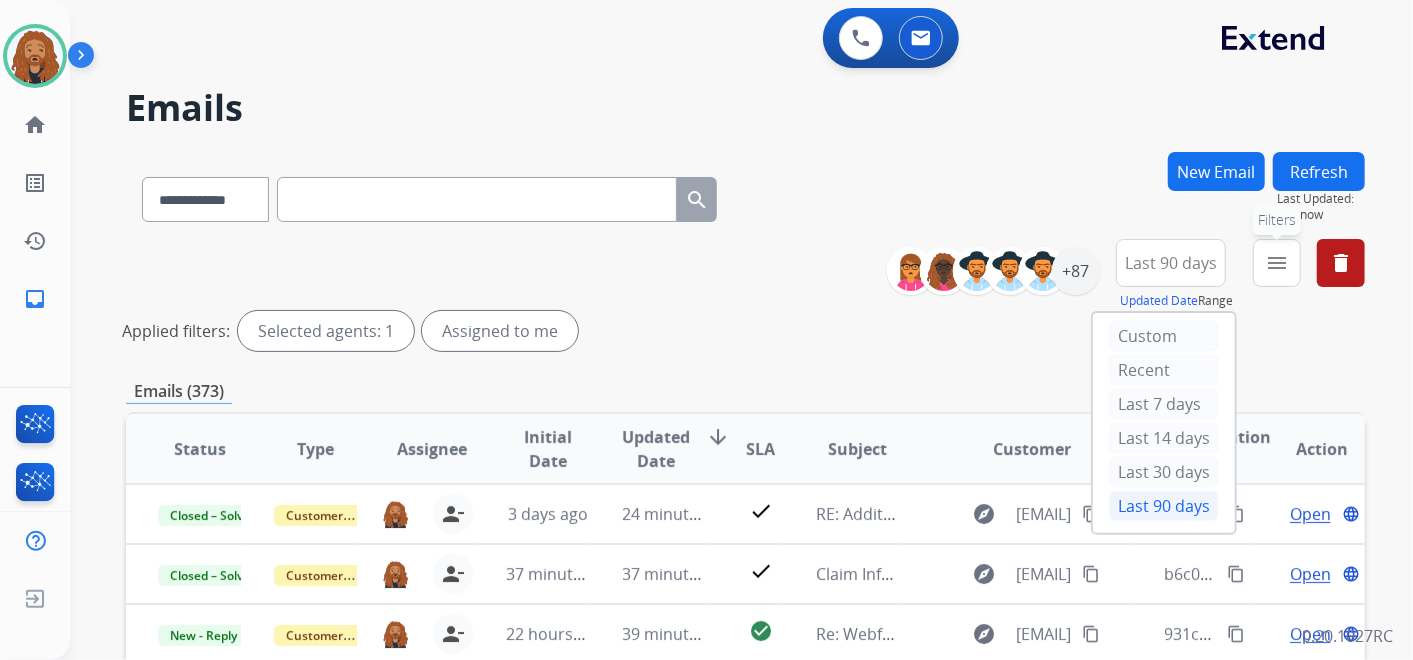 click on "menu  Filters" at bounding box center (1277, 263) 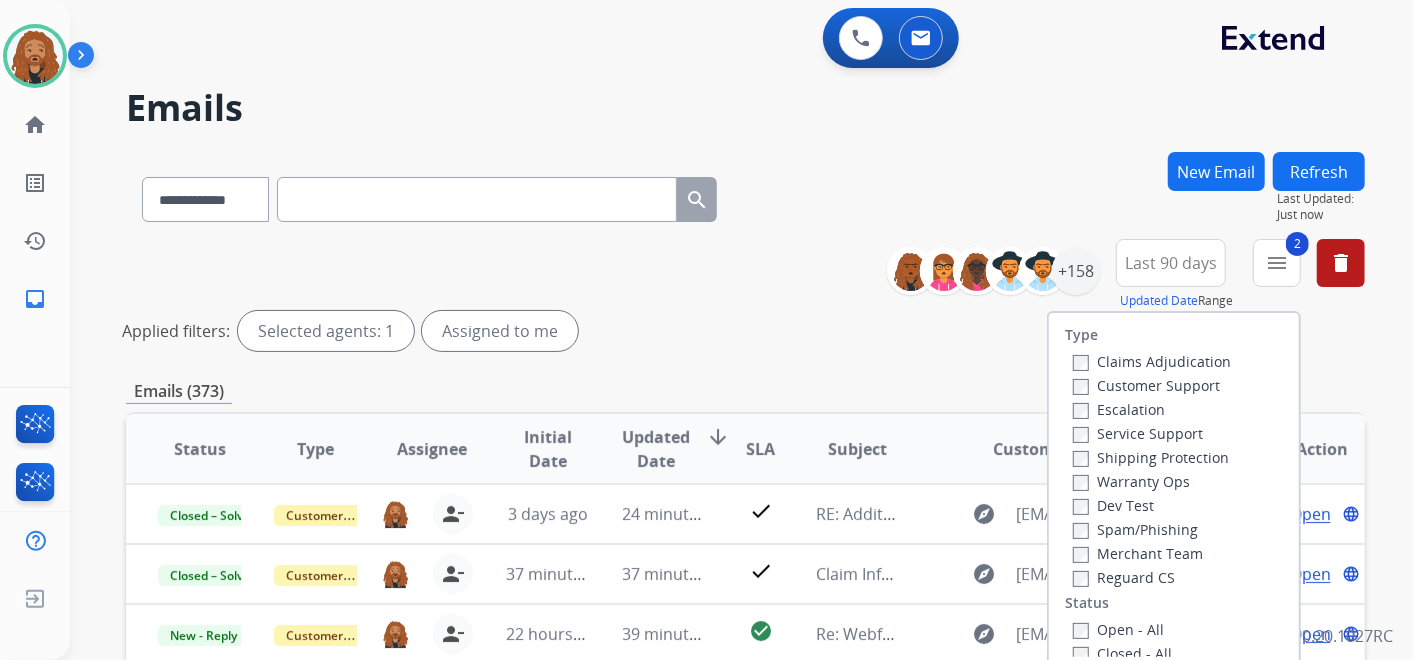 click on "Reguard CS" at bounding box center [1124, 577] 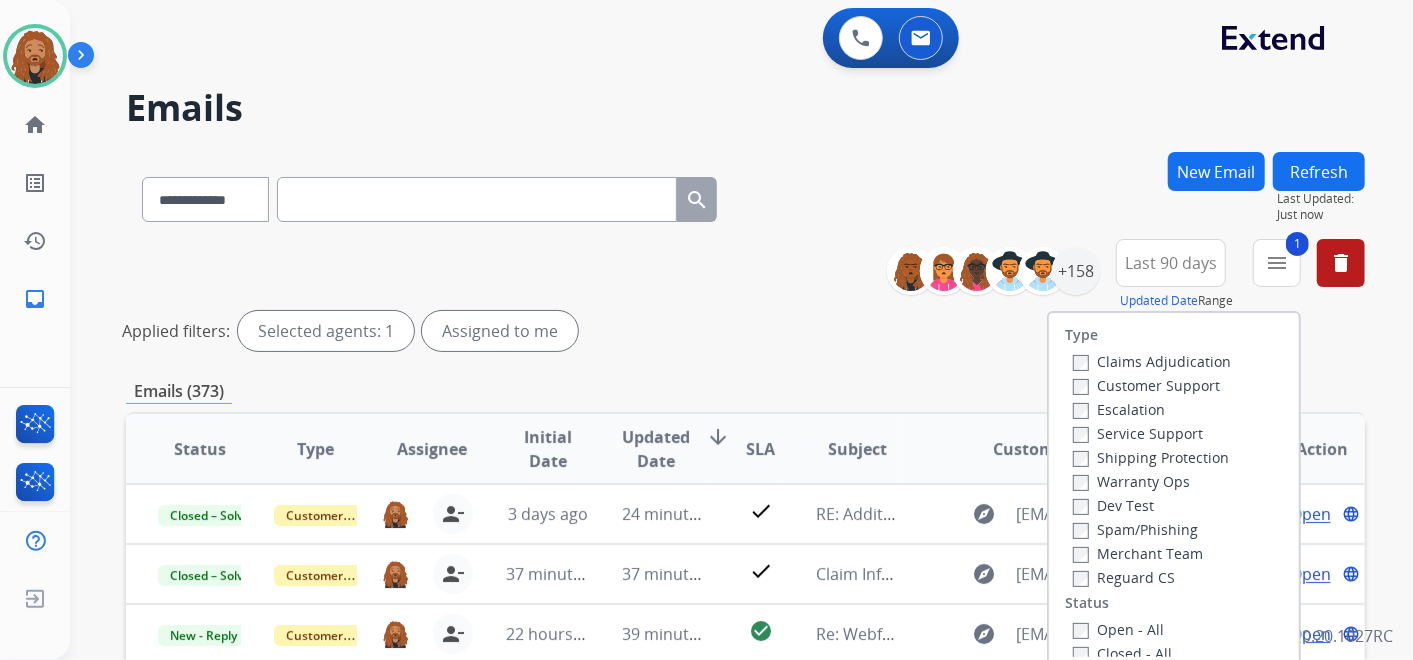 click on "Type  Claims Adjudication   Customer Support   Escalation   Service Support   Shipping Protection   Warranty Ops   Dev Test   Spam/Phishing   Merchant Team   Reguard CS  Status  Open - All   Closed - All   New - Initial   New - Reply   On-hold – Internal   On-hold - Customer   On Hold - Pending Parts   On Hold - Servicers   Closed - Unresolved   Closed – Solved   Closed – Merchant Transfer  SLA  Within SLA   Nearing SLA   Past SLA   Critical   On Hold   Closed  Processed  Migration   Webhook   Polling   Extend.com (API)" at bounding box center [1174, 485] 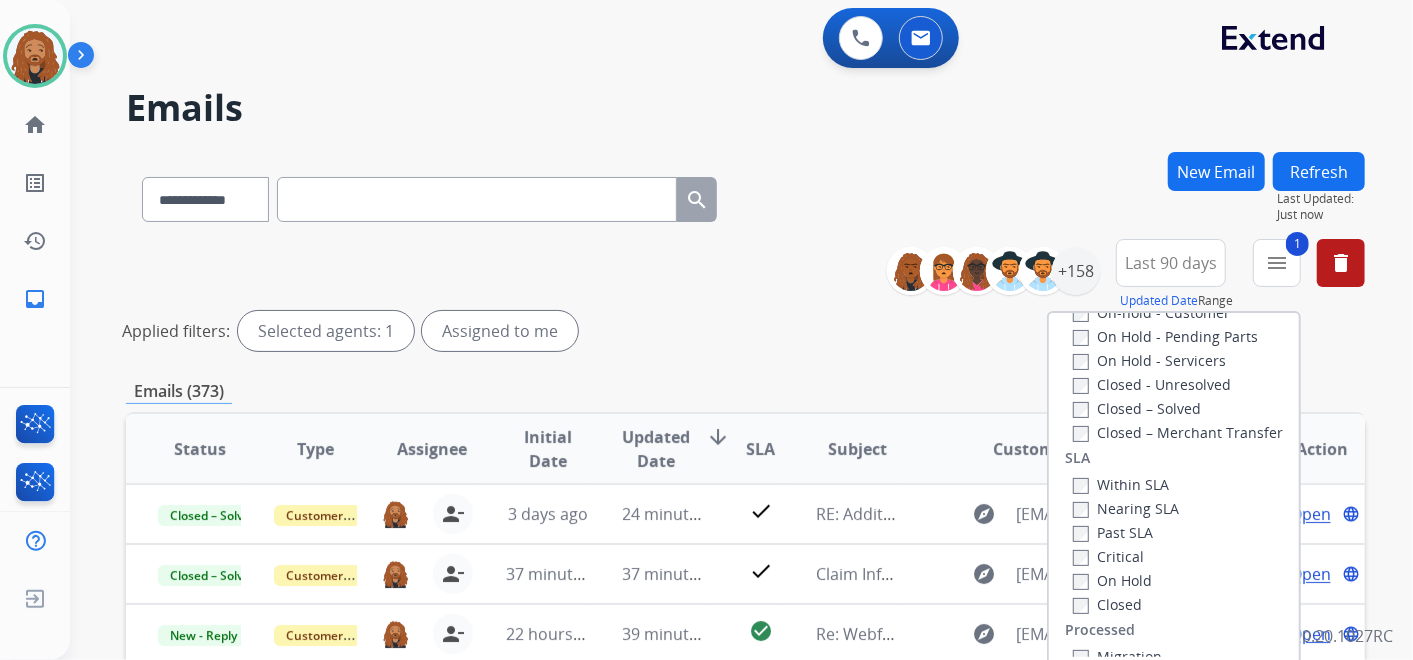 scroll, scrollTop: 526, scrollLeft: 0, axis: vertical 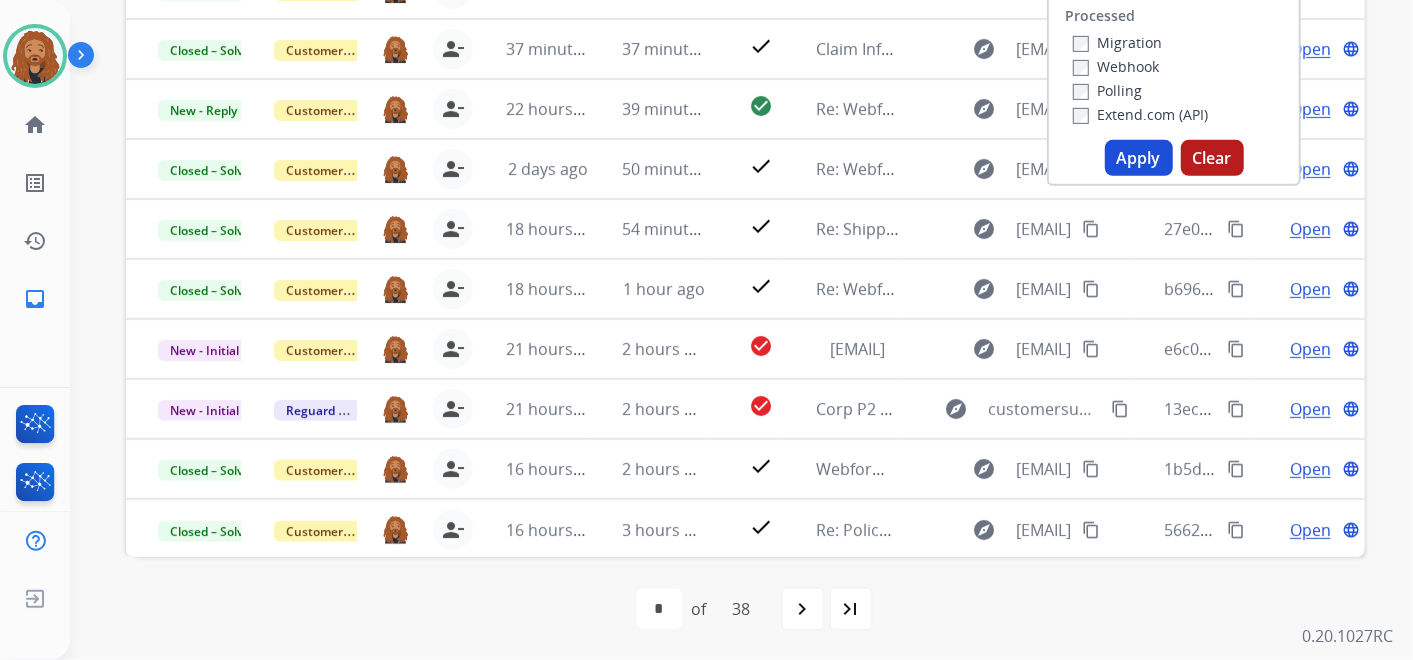 click on "Apply" at bounding box center (1139, 158) 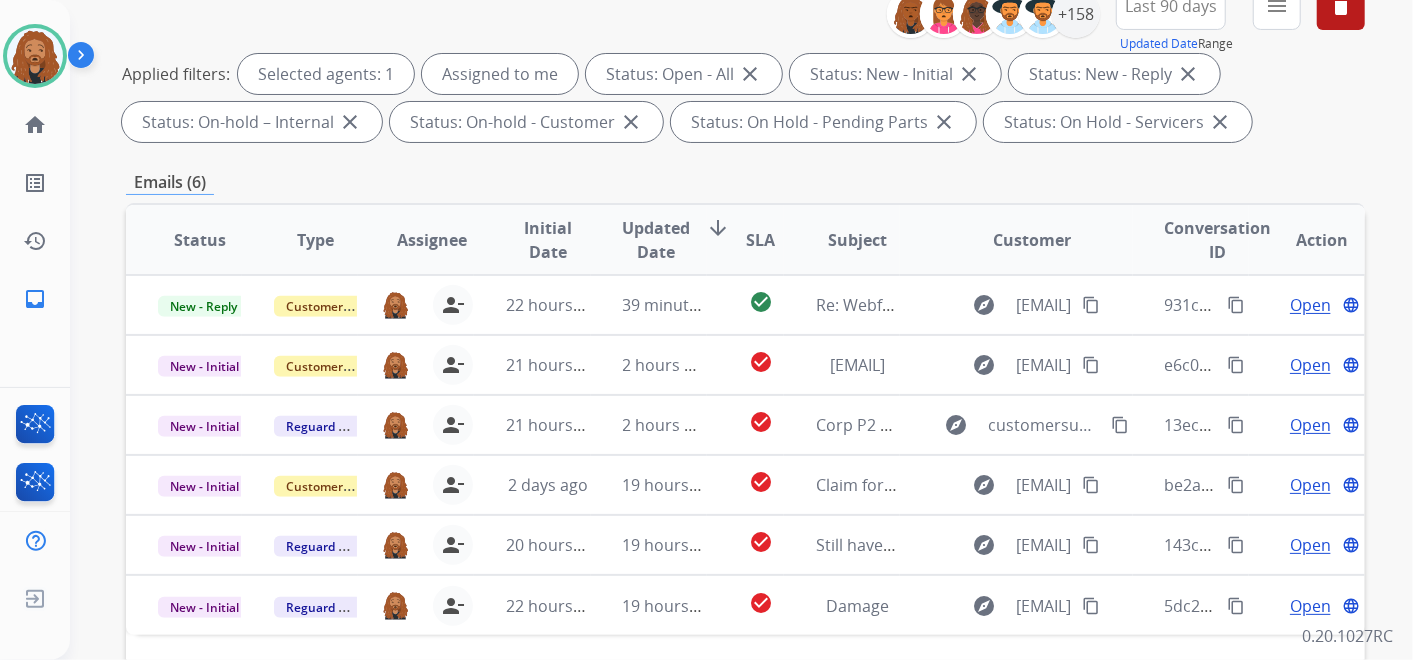scroll, scrollTop: 222, scrollLeft: 0, axis: vertical 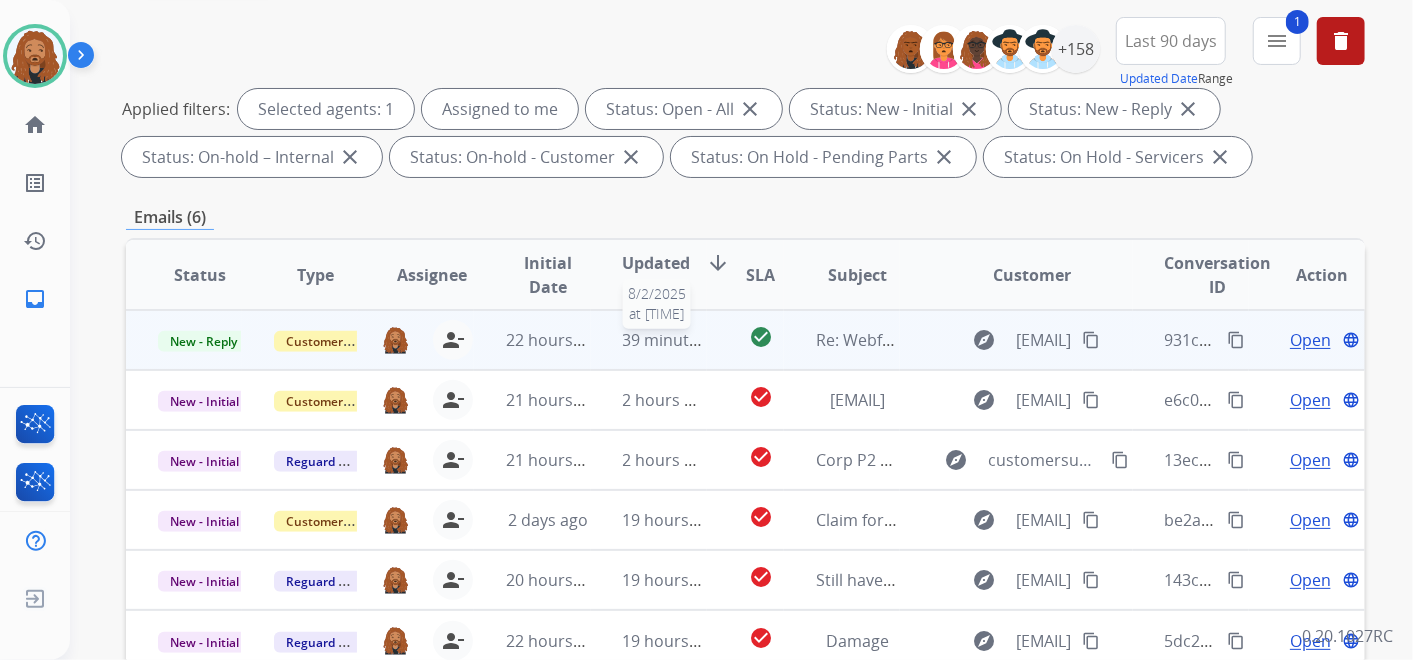 click on "39 minutes ago" at bounding box center [681, 340] 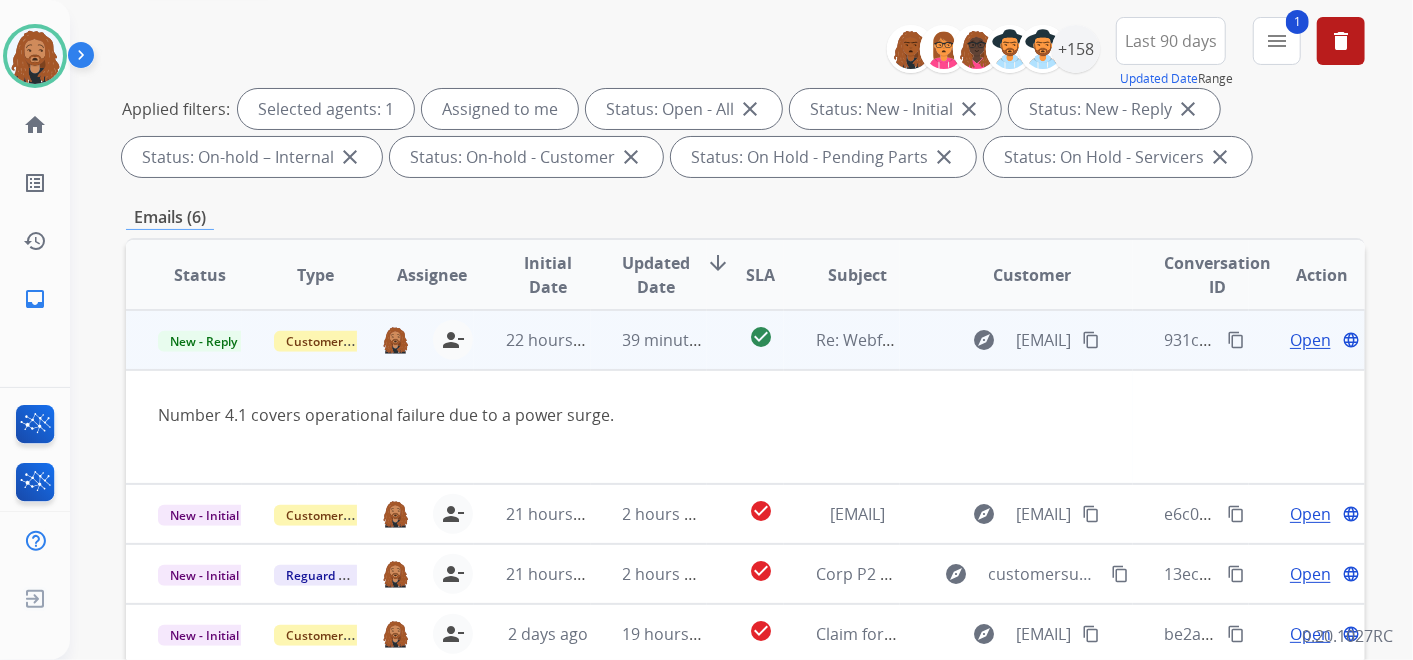 click on "Open" at bounding box center (1310, 340) 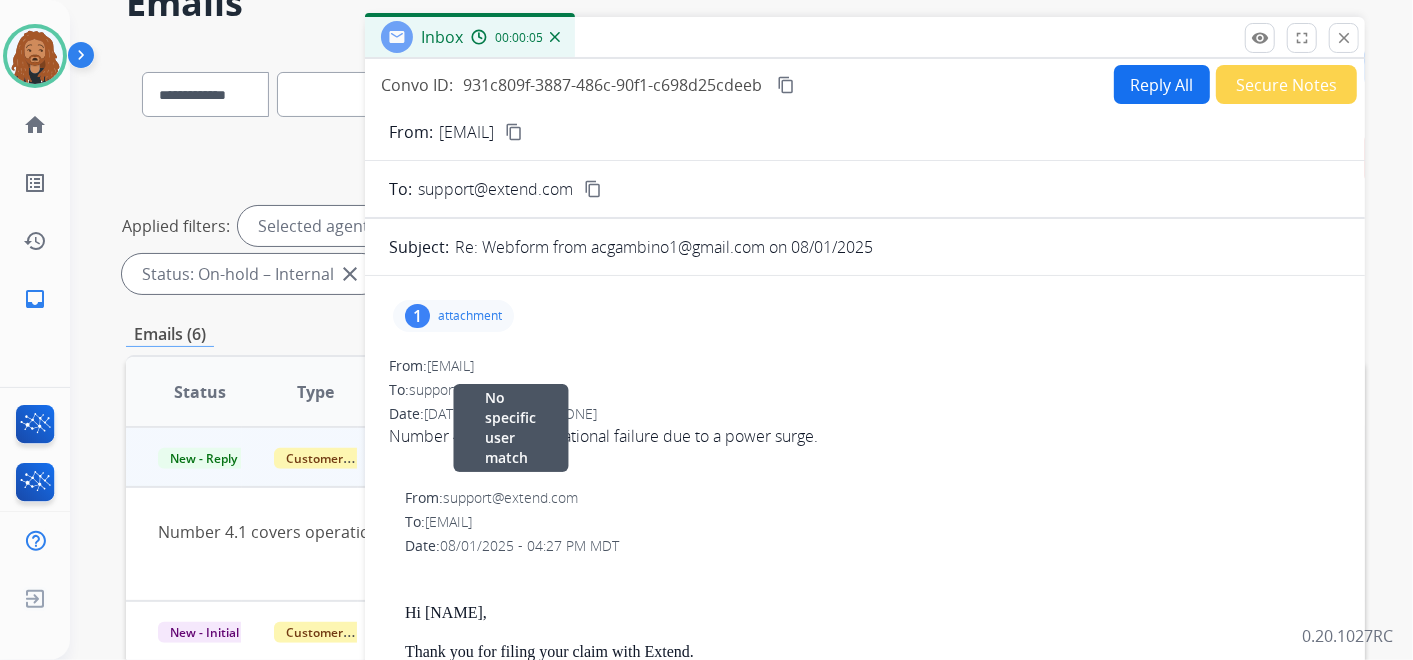 scroll, scrollTop: 0, scrollLeft: 0, axis: both 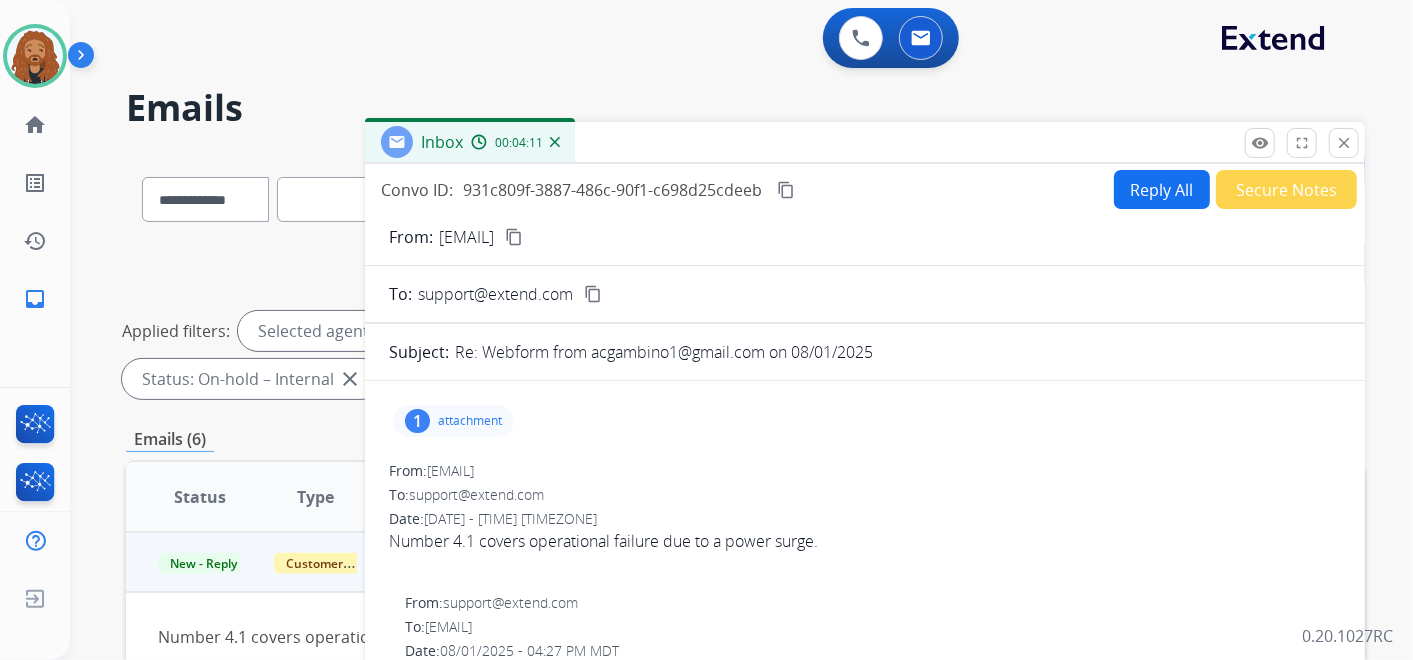 click on "1 attachment" at bounding box center (453, 421) 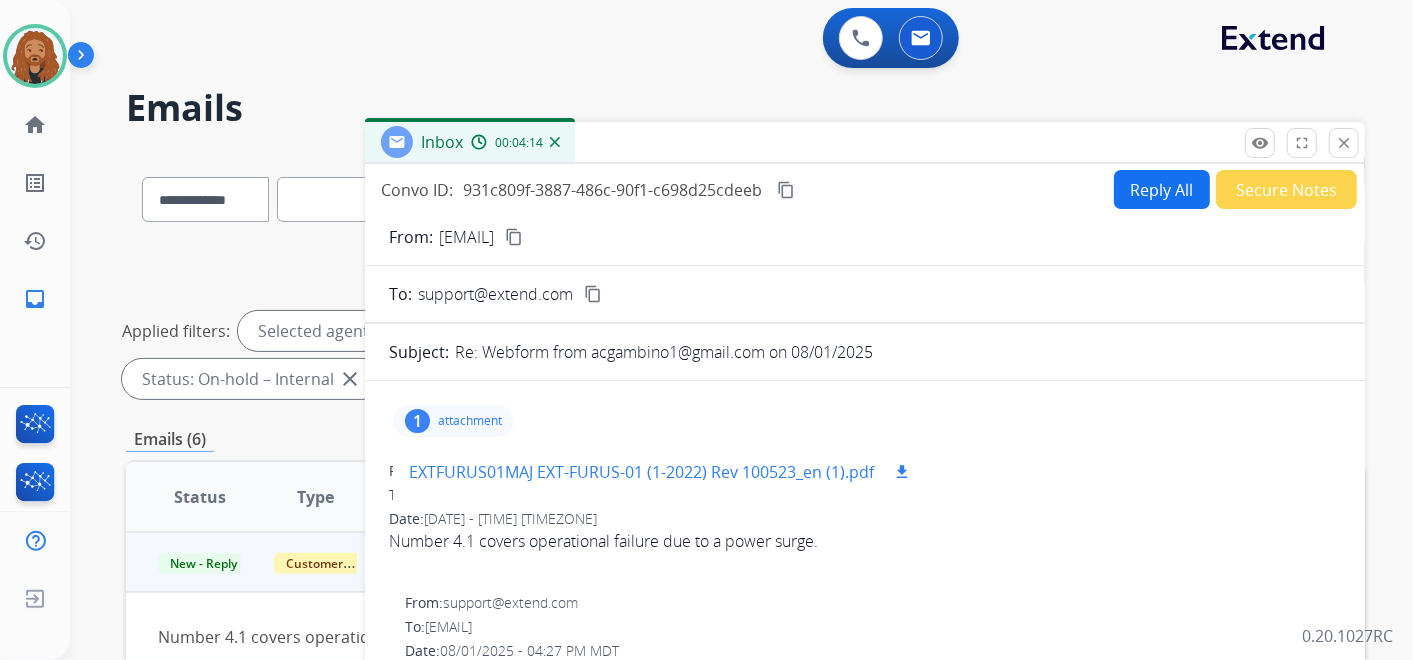 click on "EXTFURUS01MAJ EXT-FURUS-01 (1-2022) Rev 100523_en (1).pdf" at bounding box center (641, 472) 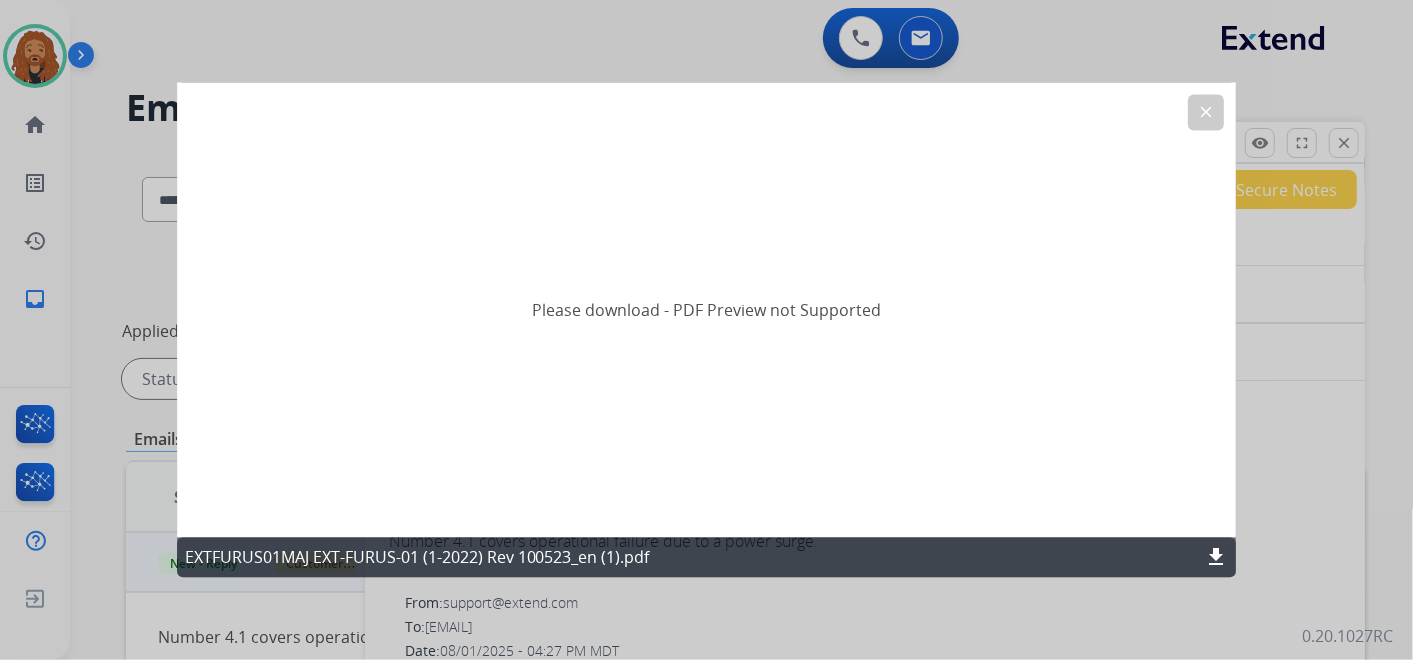 click on "download" 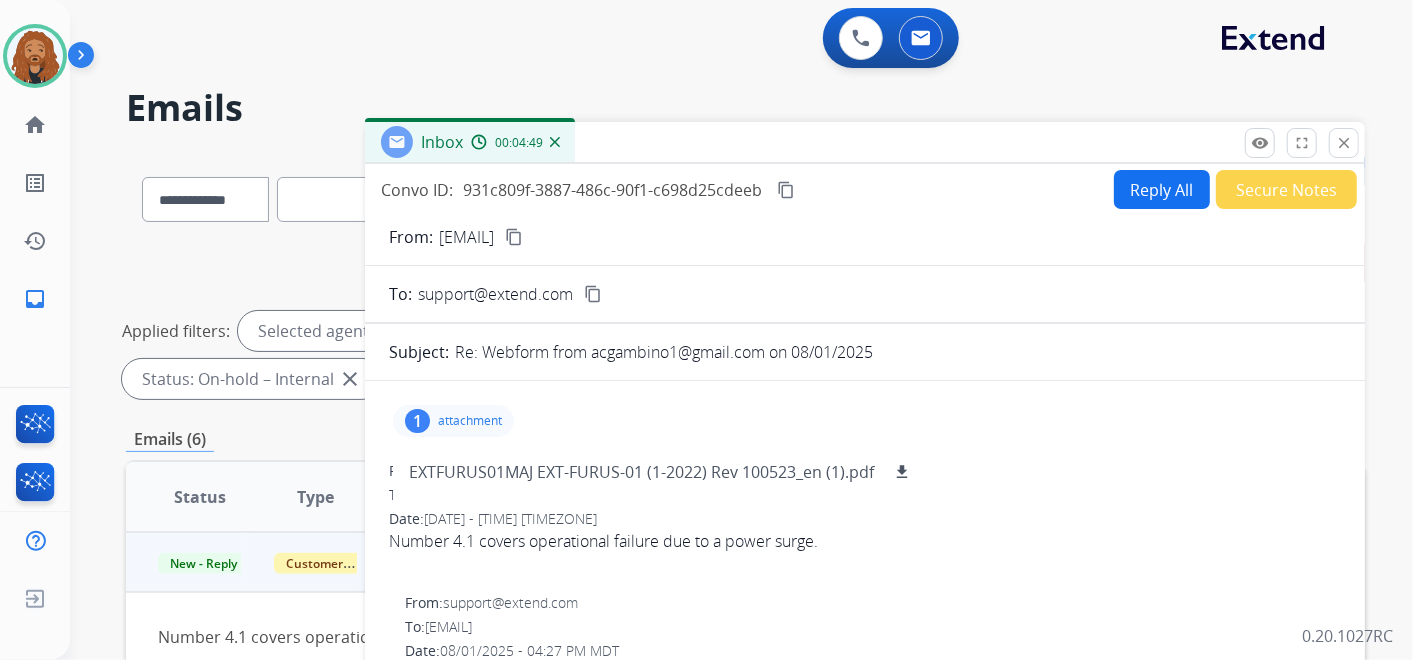 click at bounding box center (865, 565) 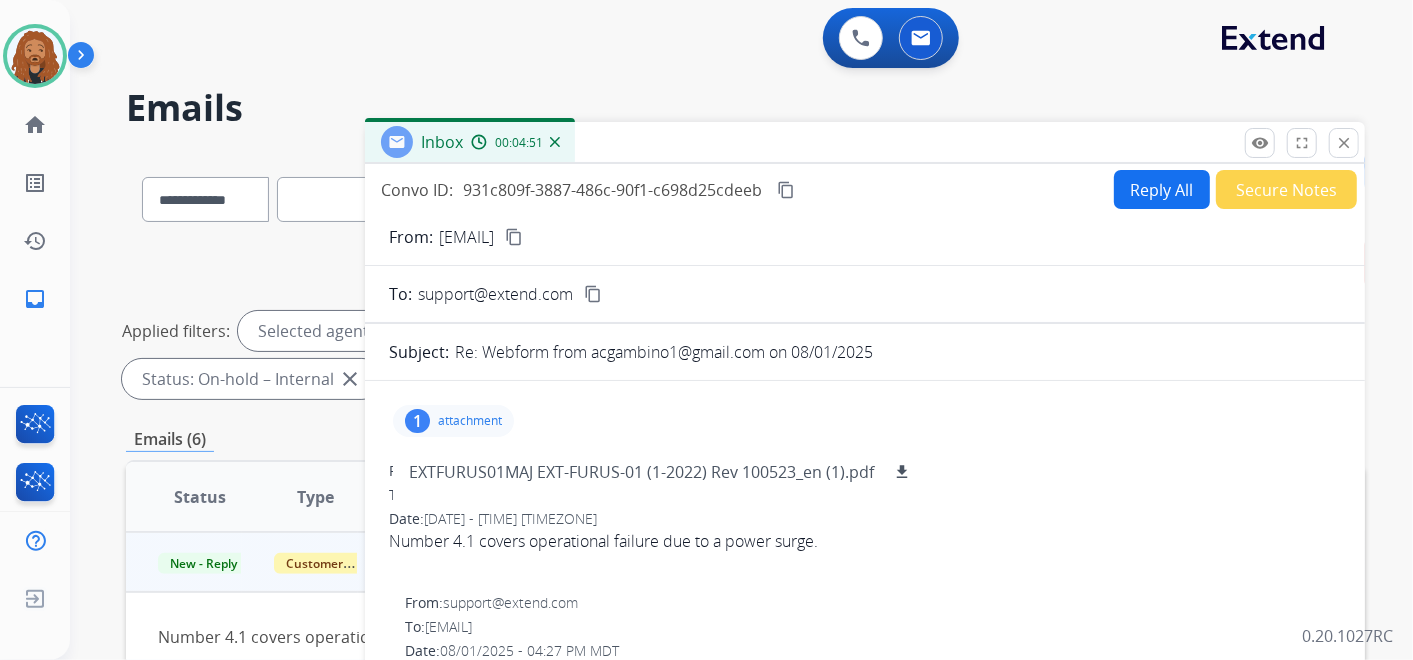 click on "attachment" at bounding box center [470, 421] 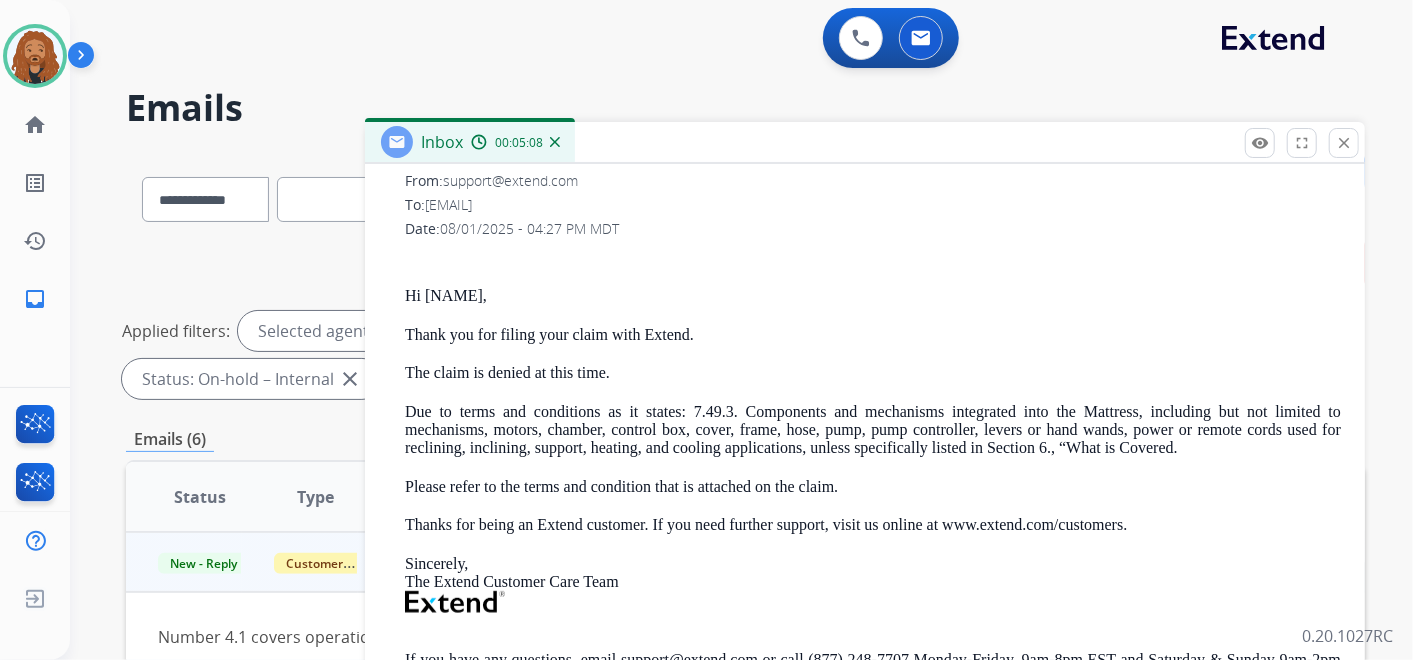 scroll, scrollTop: 525, scrollLeft: 0, axis: vertical 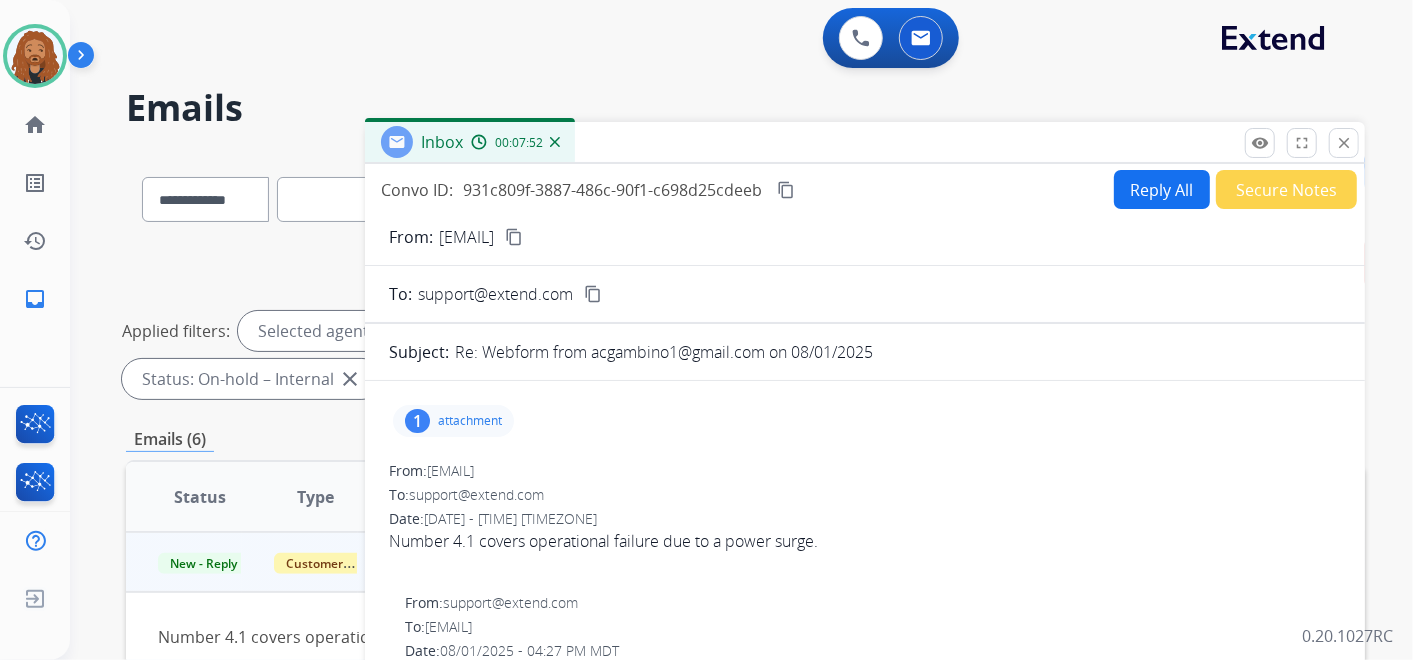 click on "Reply All" at bounding box center (1162, 189) 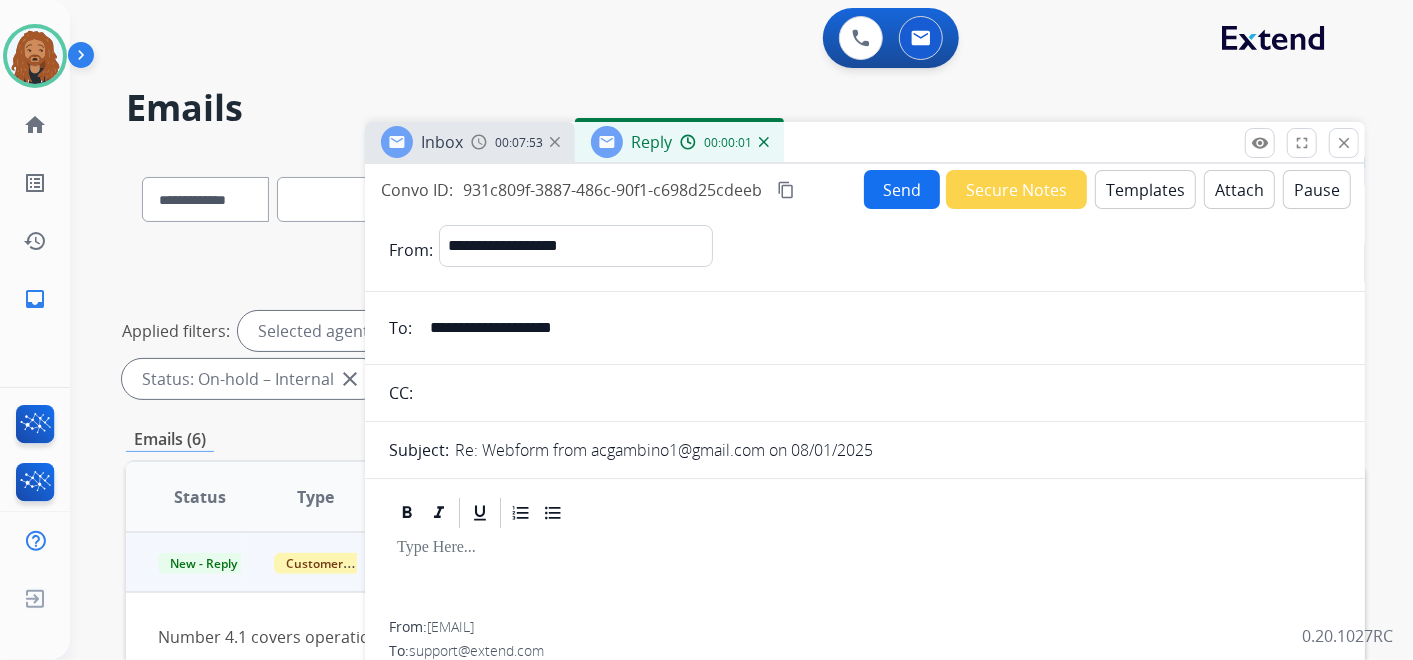 click on "Templates" at bounding box center [1145, 189] 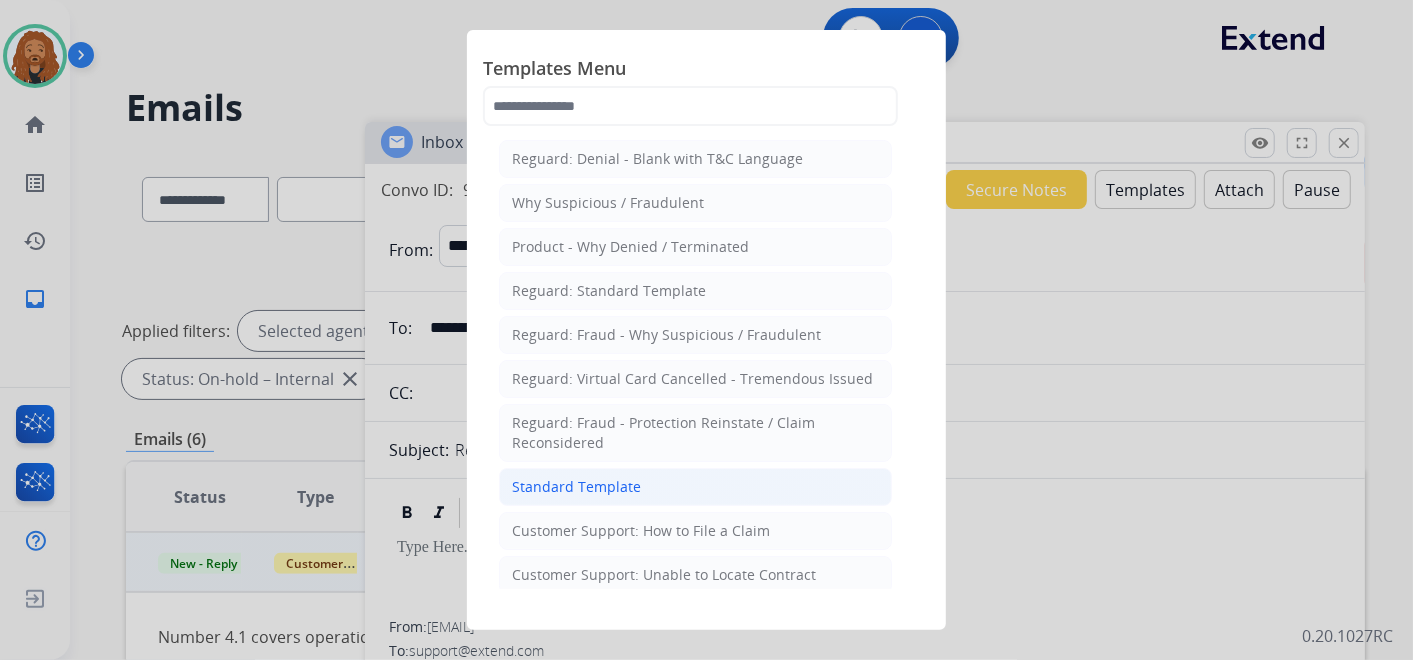 click on "Standard Template" 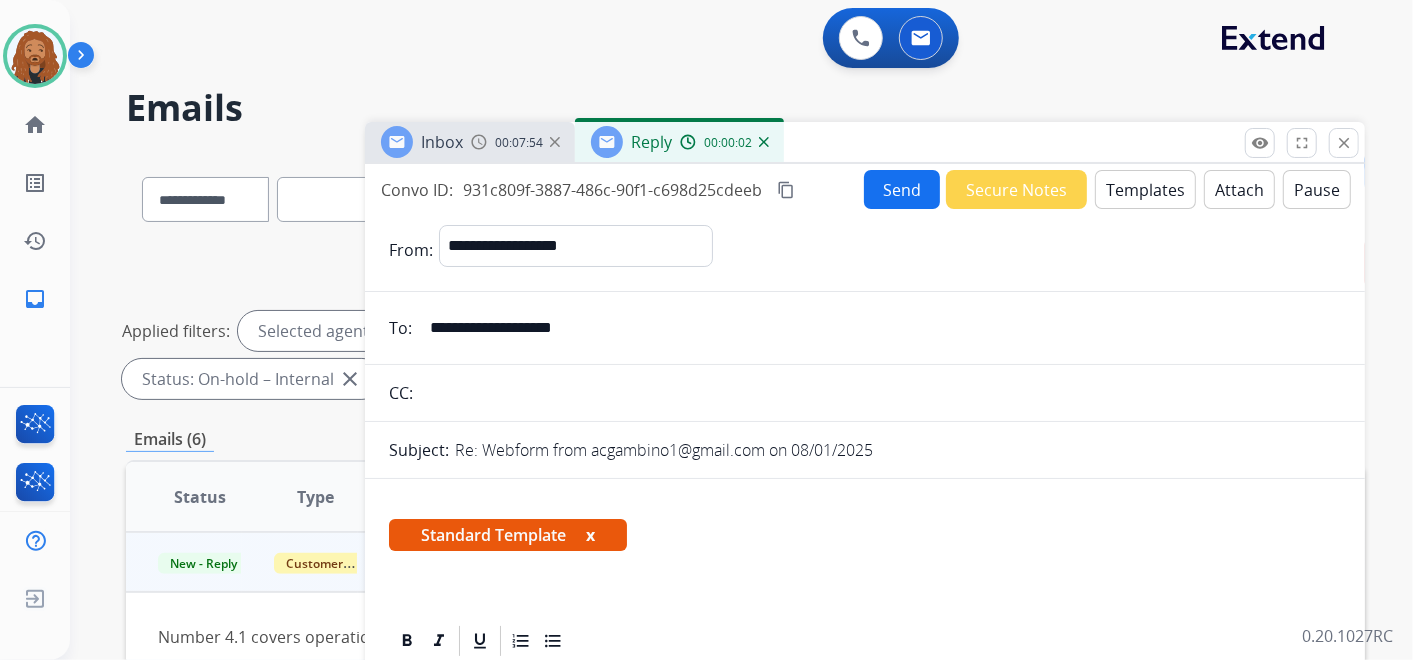 scroll, scrollTop: 555, scrollLeft: 0, axis: vertical 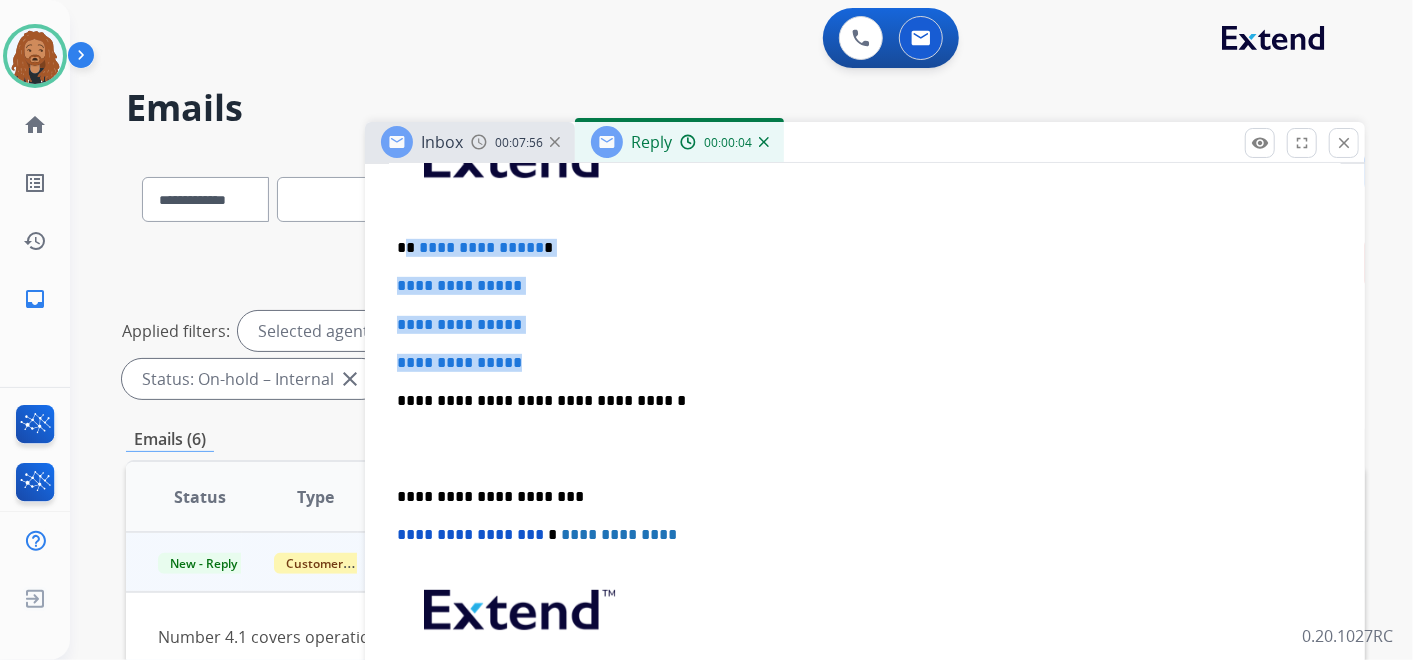 drag, startPoint x: 532, startPoint y: 357, endPoint x: 407, endPoint y: 229, distance: 178.9106 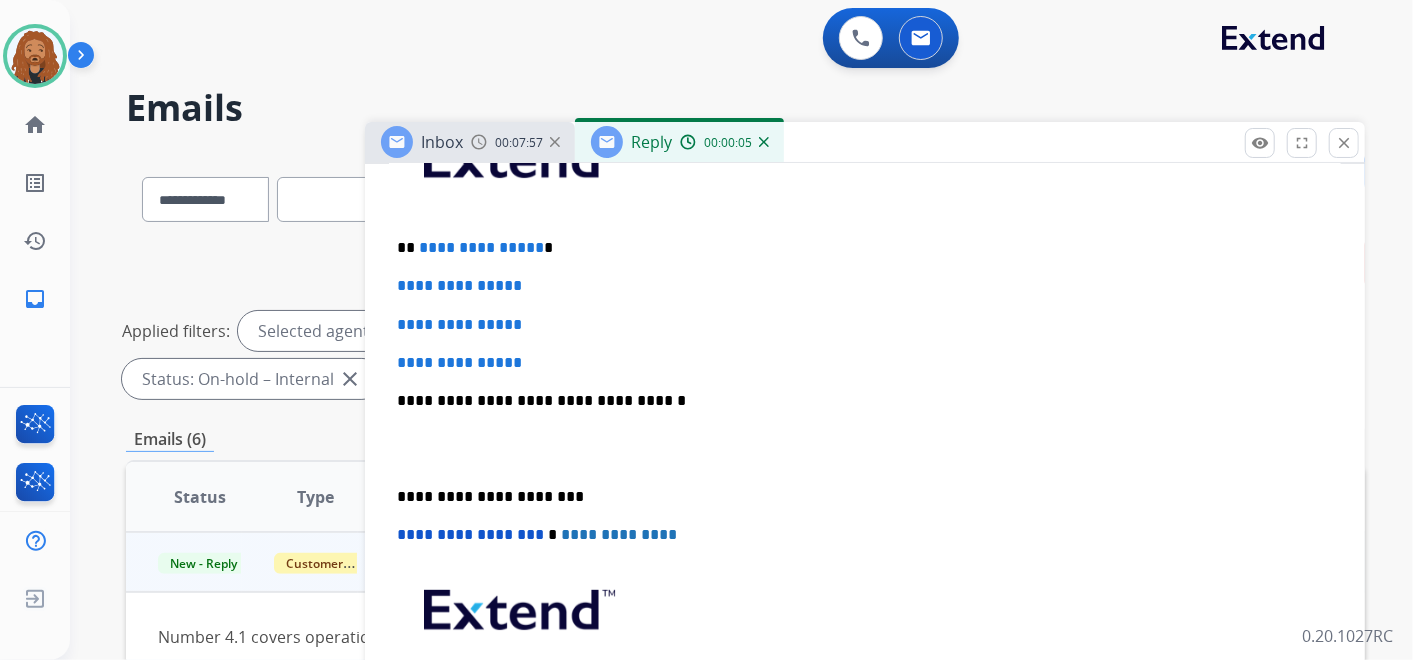 type 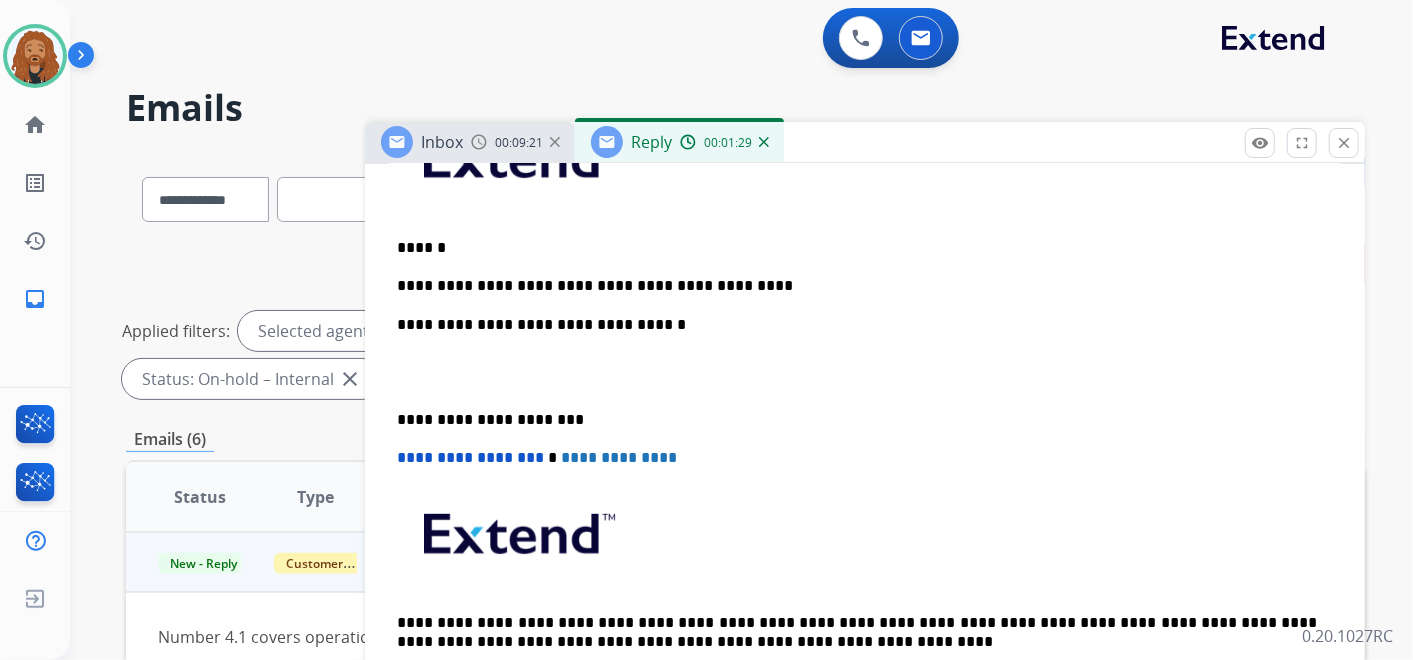 click at bounding box center (865, 372) 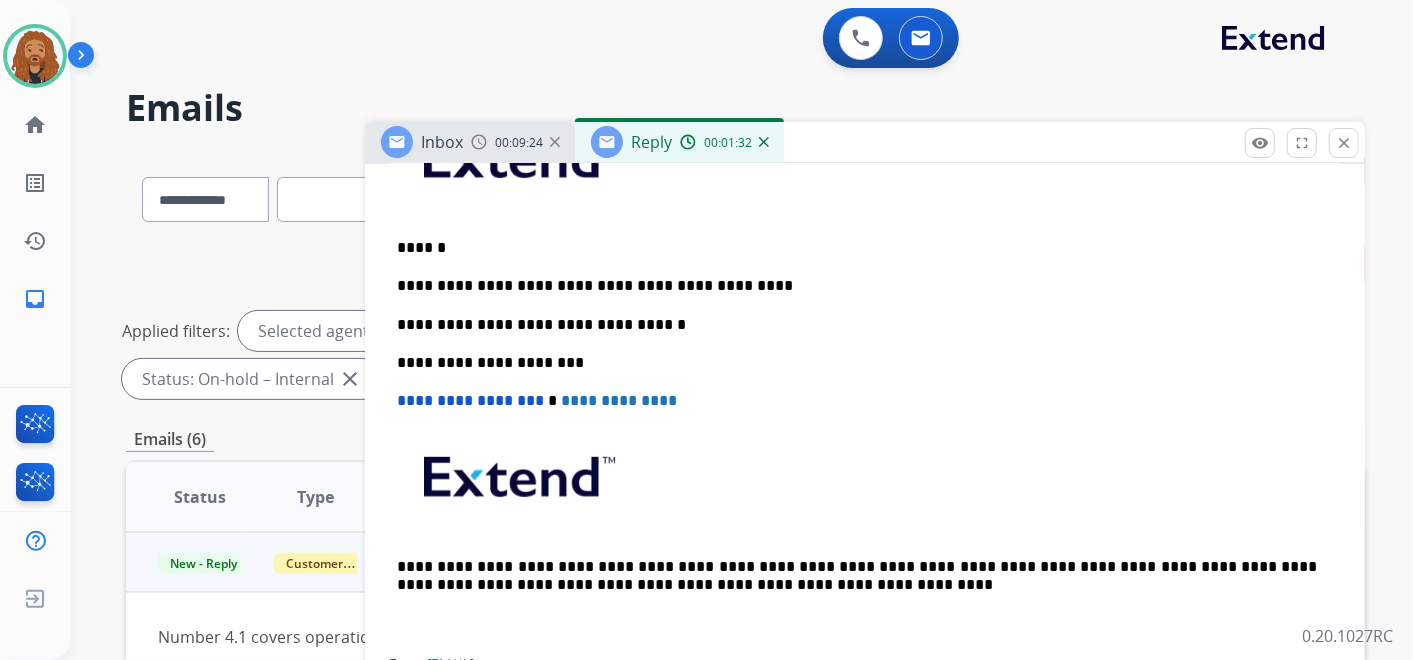 click on "**********" at bounding box center [865, 381] 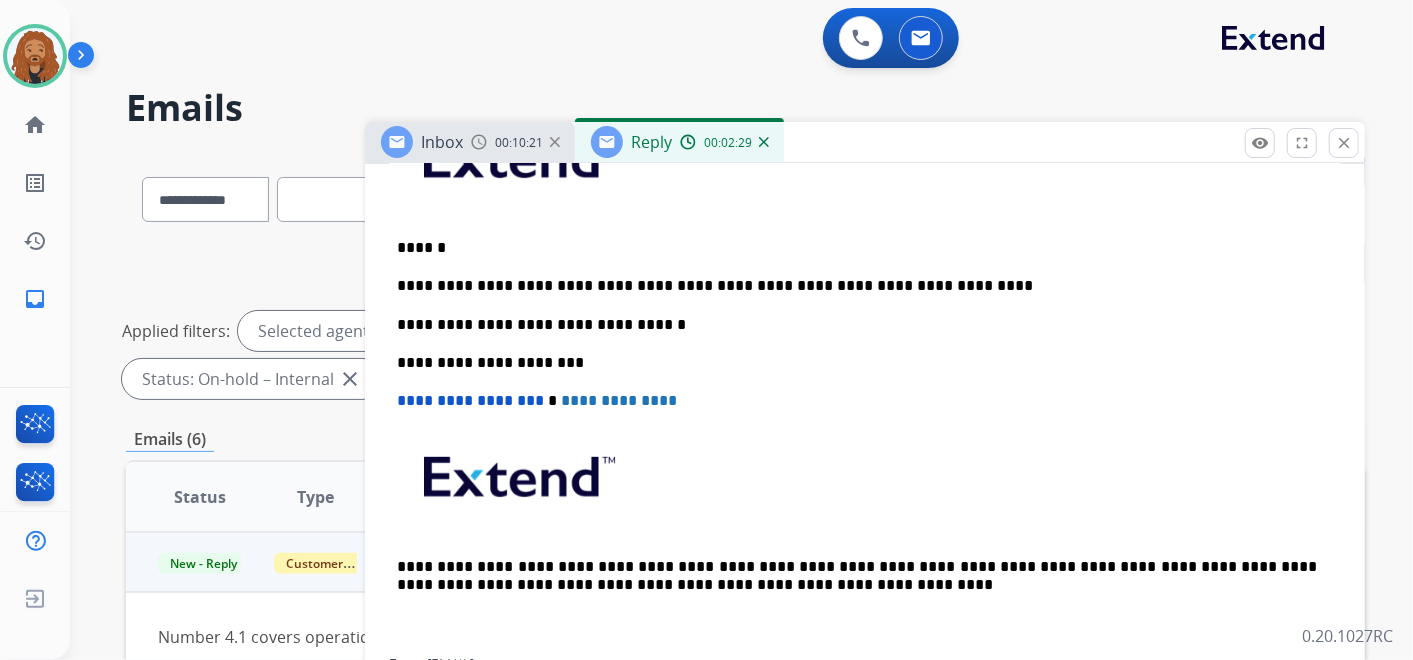 scroll, scrollTop: 444, scrollLeft: 0, axis: vertical 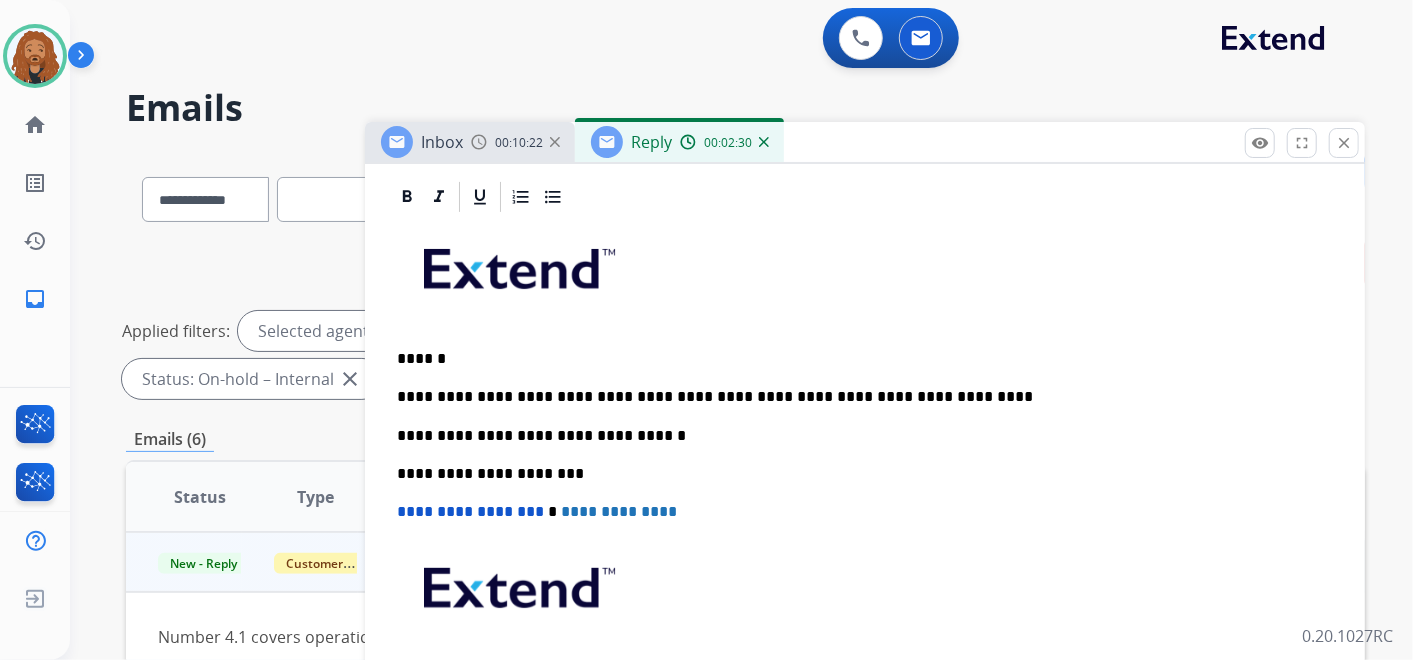 click on "**********" at bounding box center (857, 397) 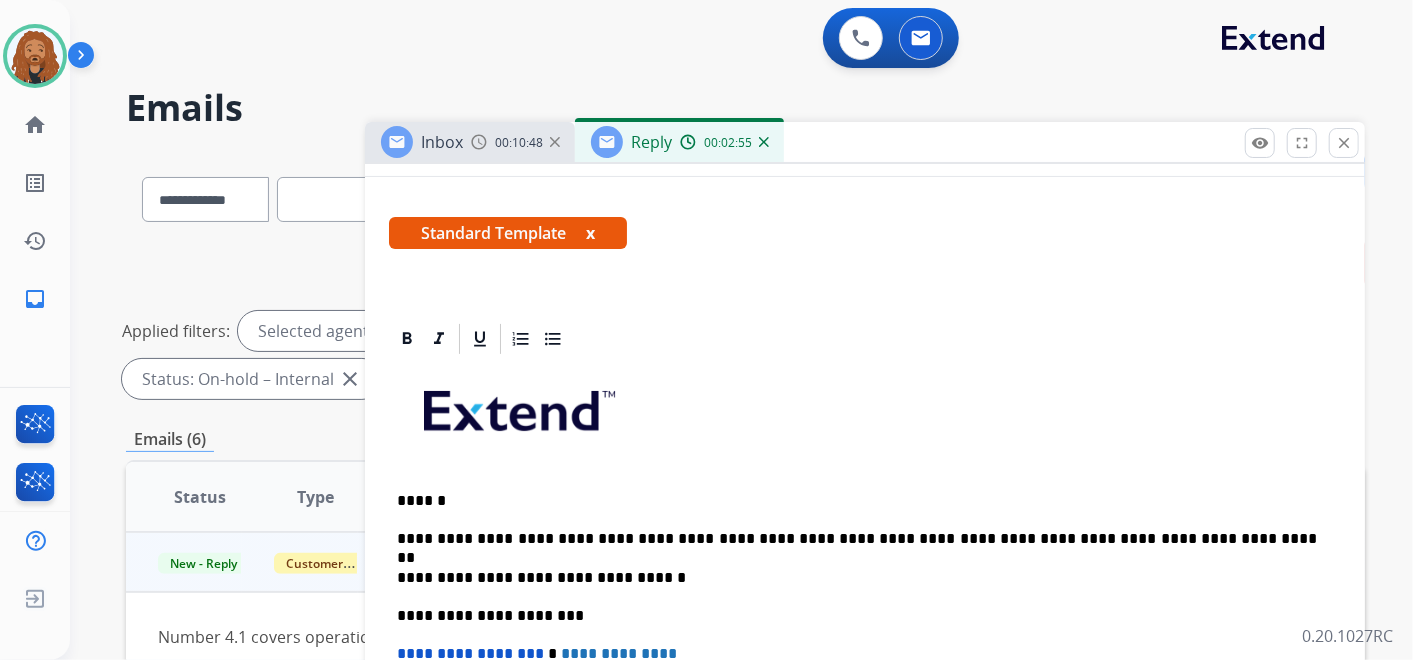 scroll, scrollTop: 444, scrollLeft: 0, axis: vertical 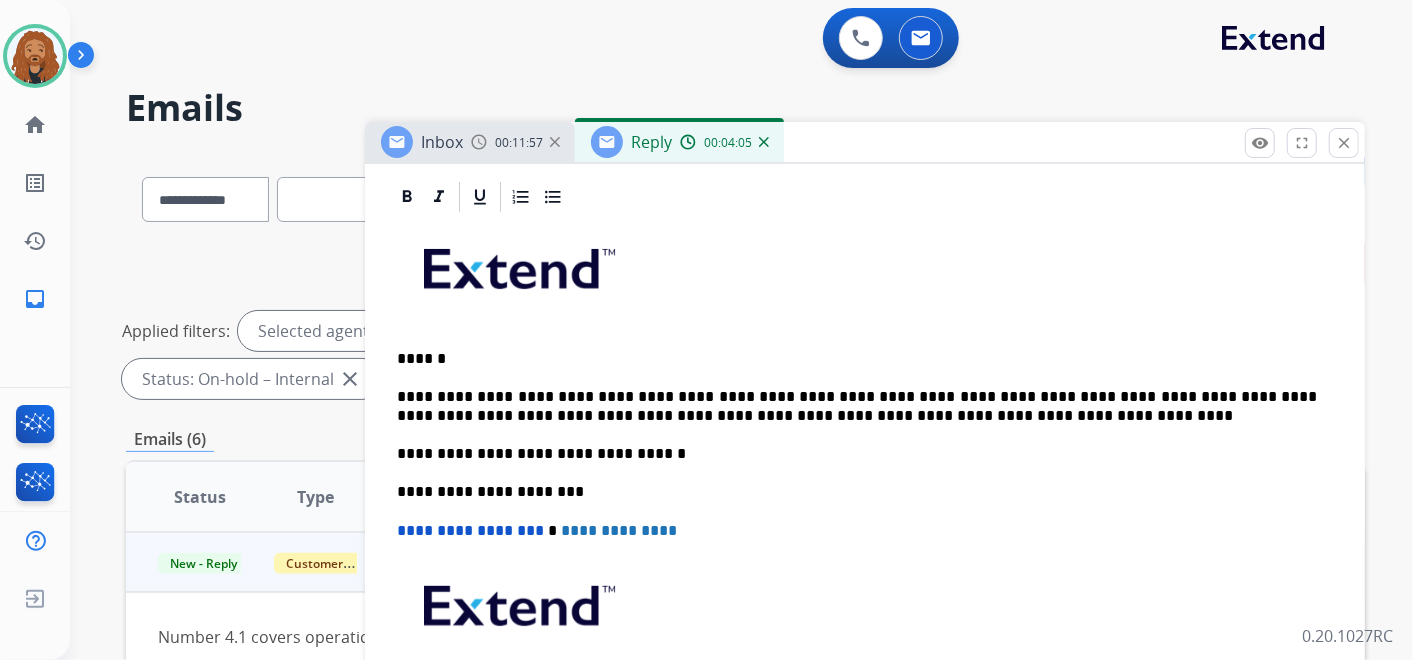 drag, startPoint x: 825, startPoint y: 419, endPoint x: 877, endPoint y: 503, distance: 98.79271 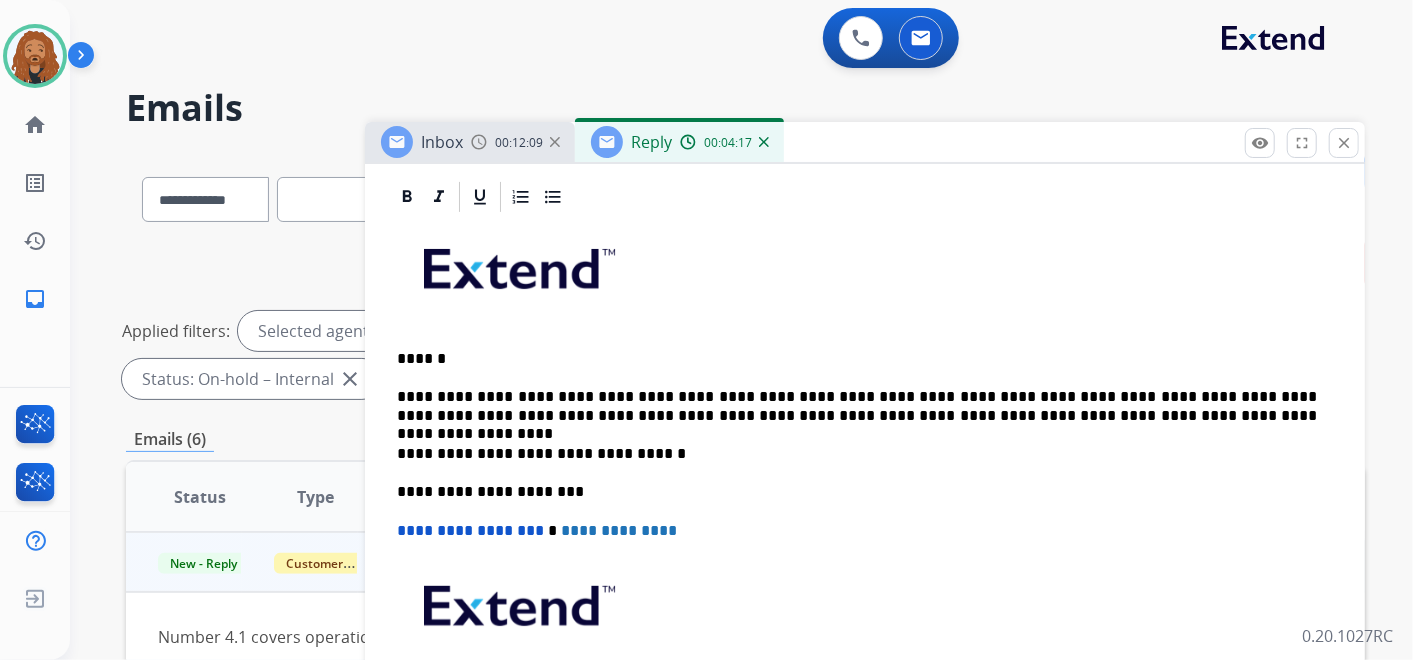 click on "**********" at bounding box center (857, 406) 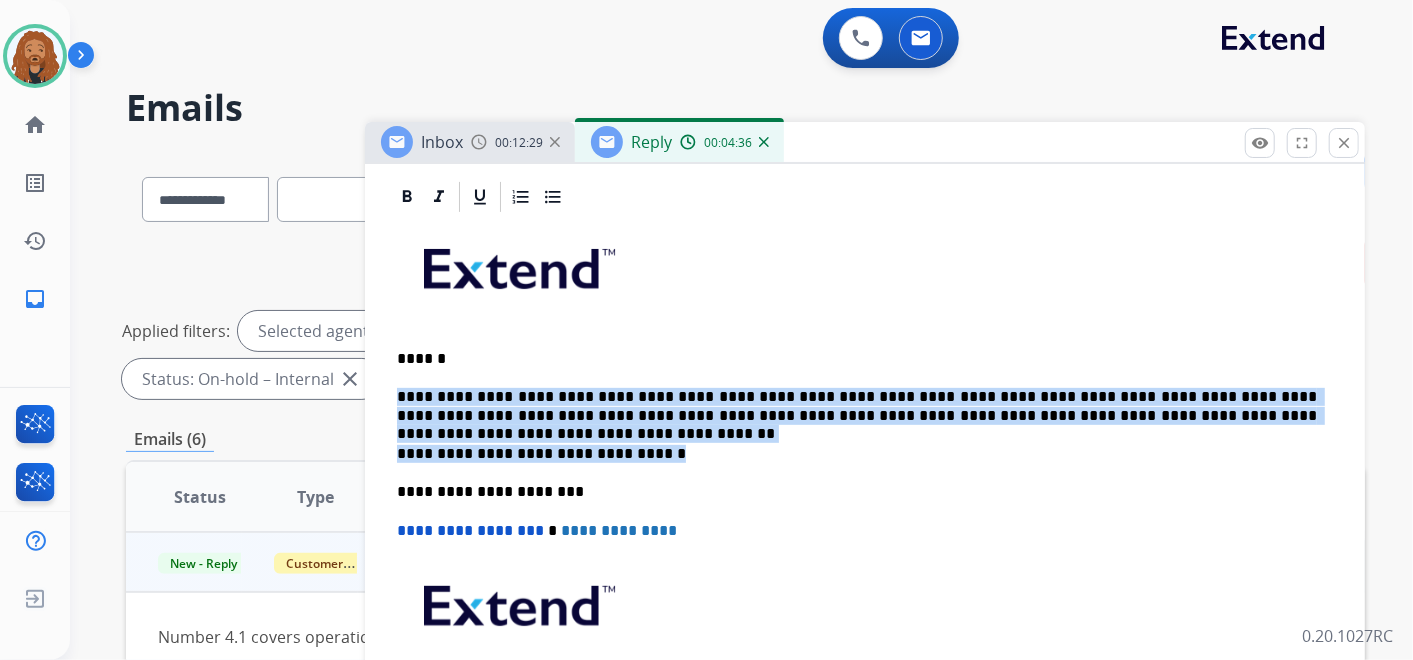 drag, startPoint x: 1305, startPoint y: 422, endPoint x: 382, endPoint y: 371, distance: 924.4079 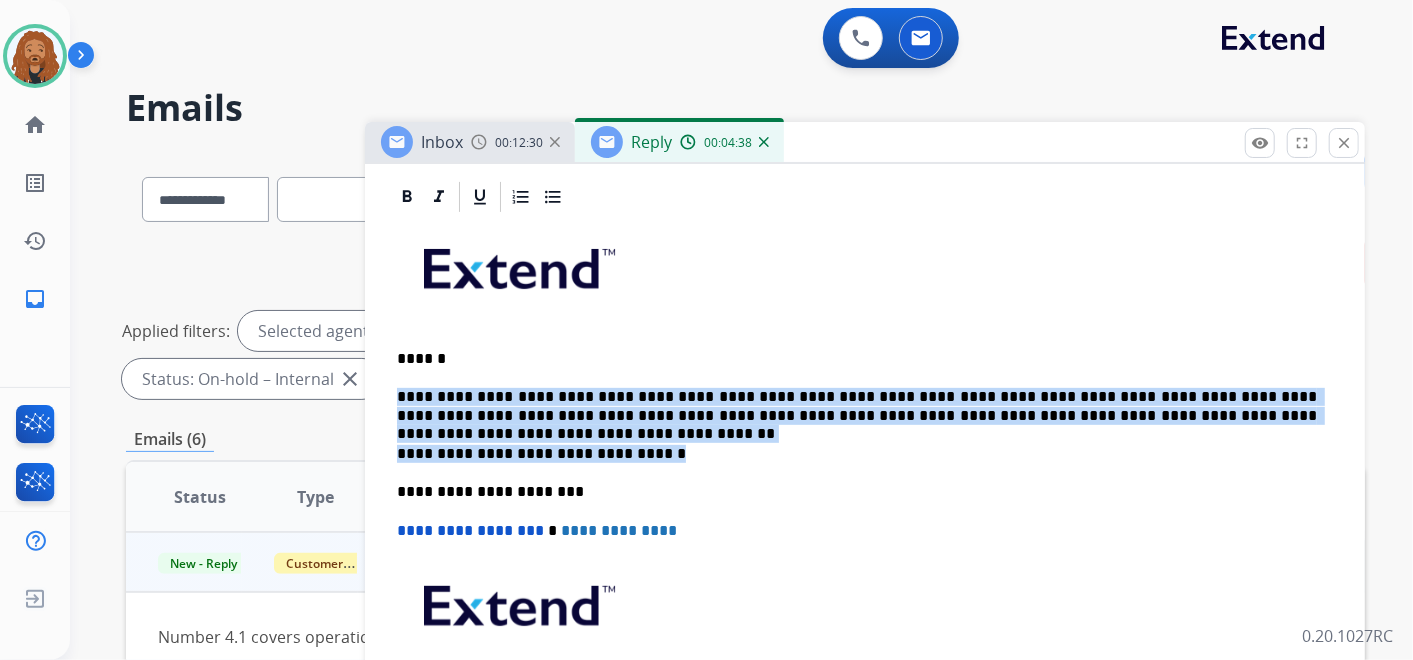 copy on "**********" 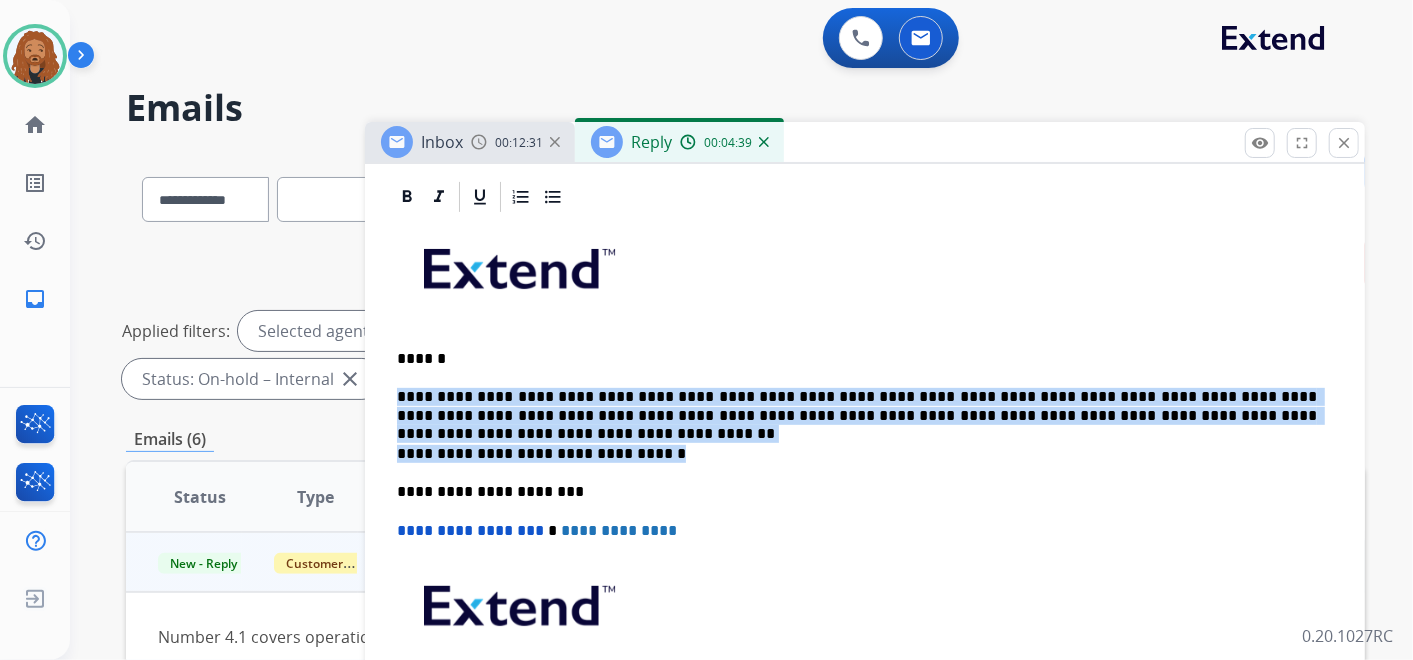 click on "**********" at bounding box center [857, 406] 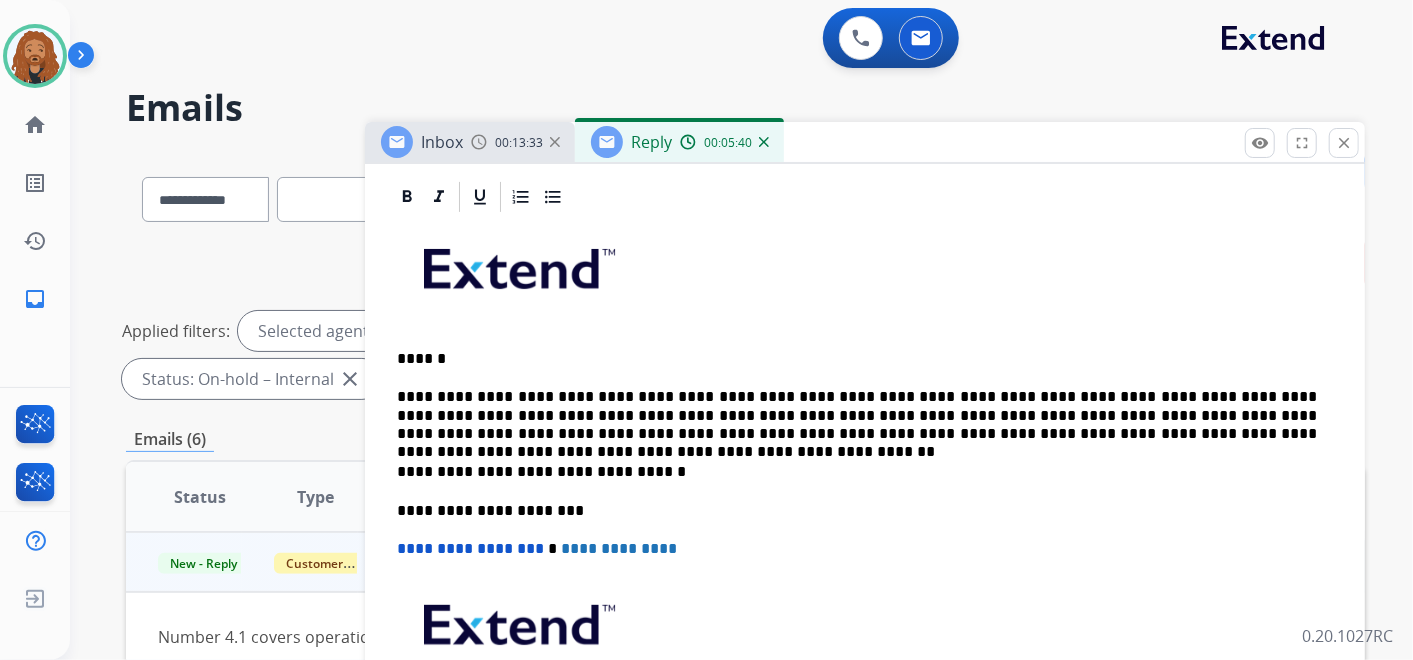 click on "**********" at bounding box center [857, 415] 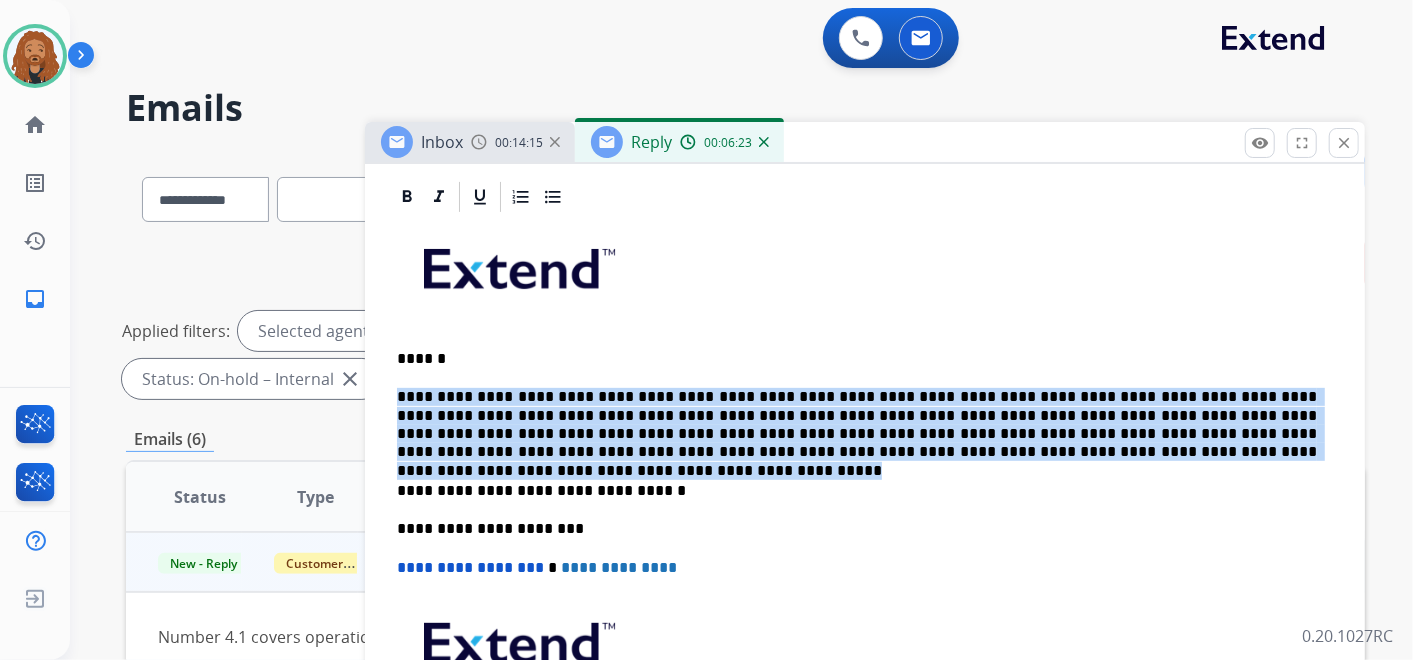 drag, startPoint x: 1091, startPoint y: 453, endPoint x: 285, endPoint y: 379, distance: 809.3899 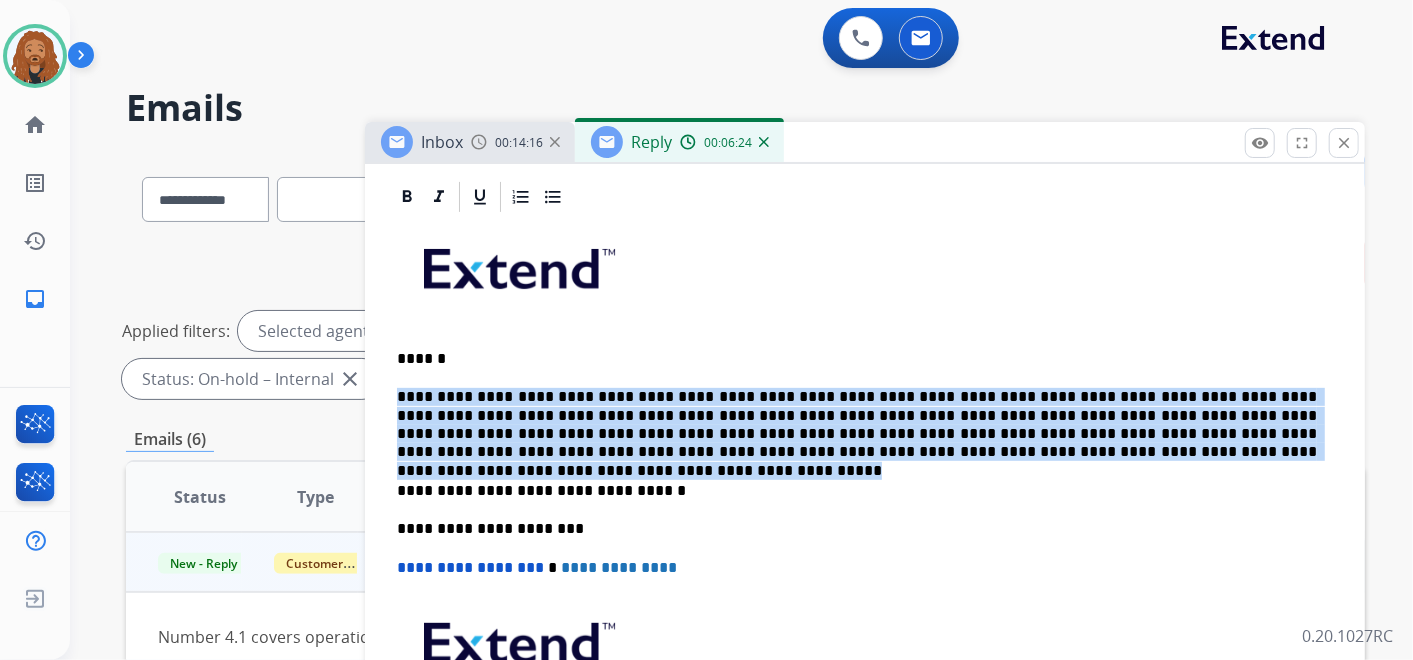 copy on "**********" 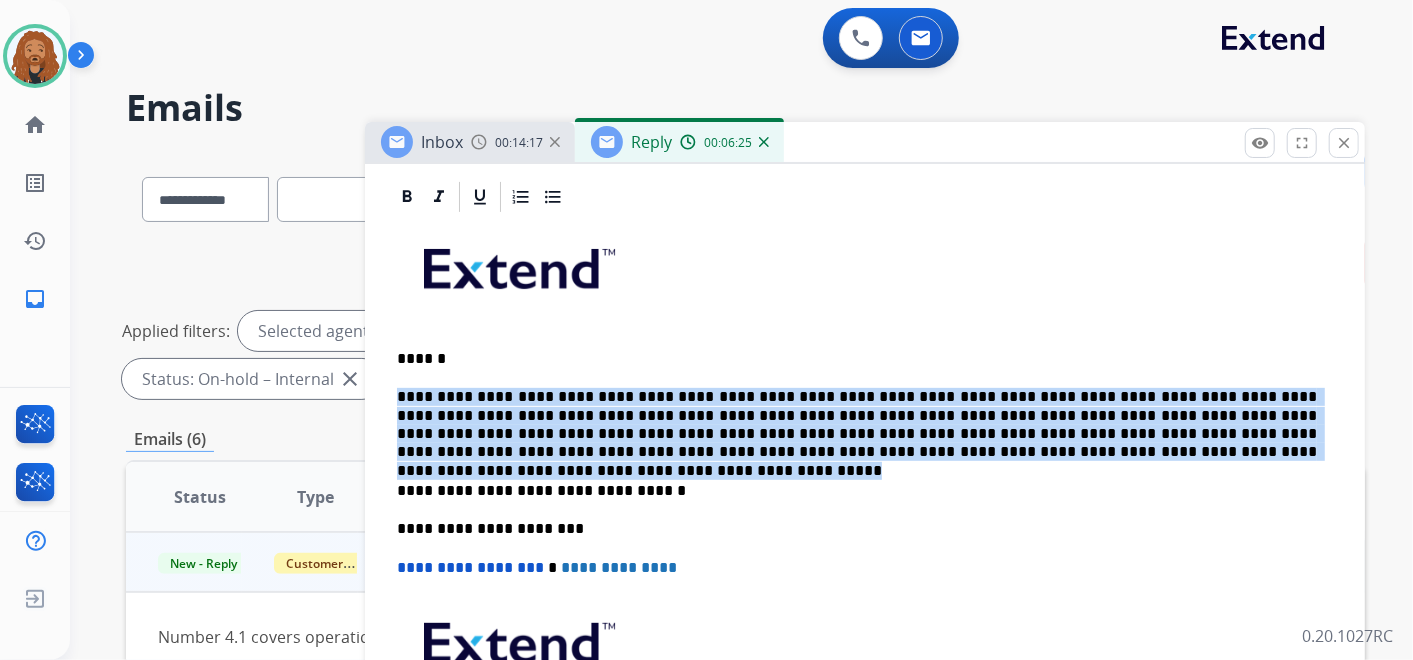 click on "**********" at bounding box center (857, 425) 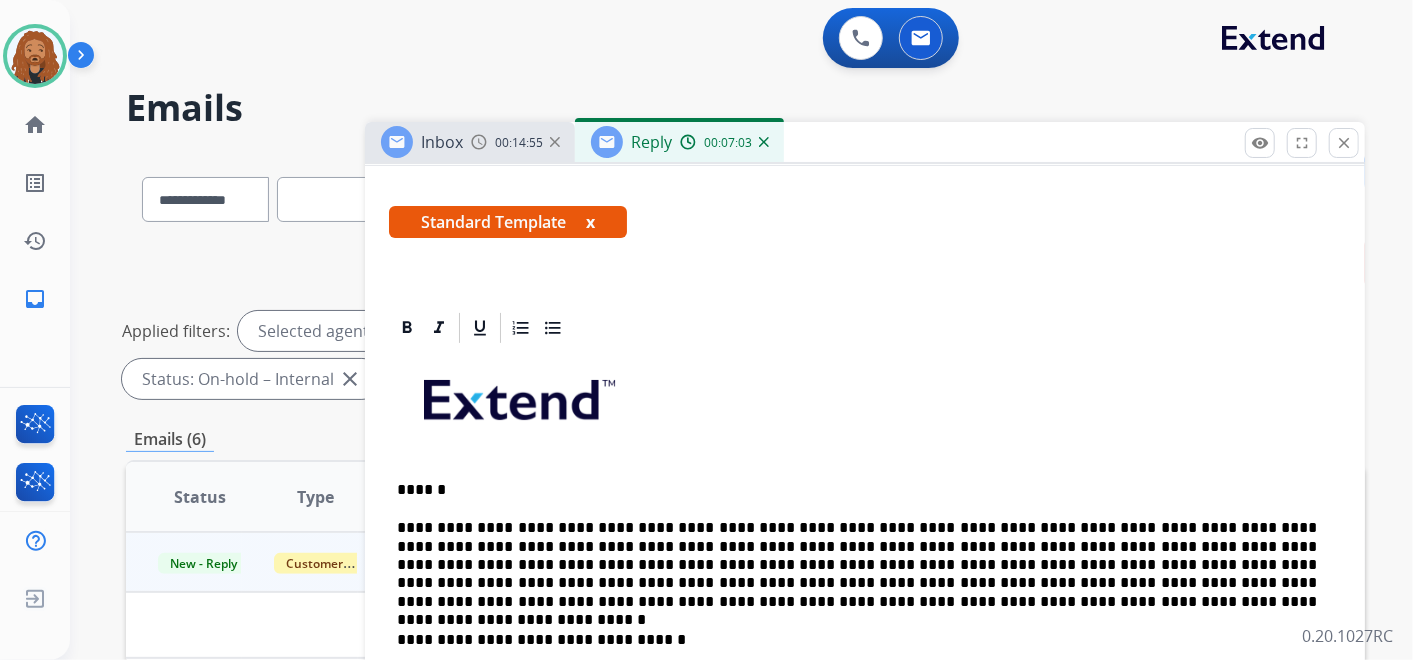 scroll, scrollTop: 312, scrollLeft: 0, axis: vertical 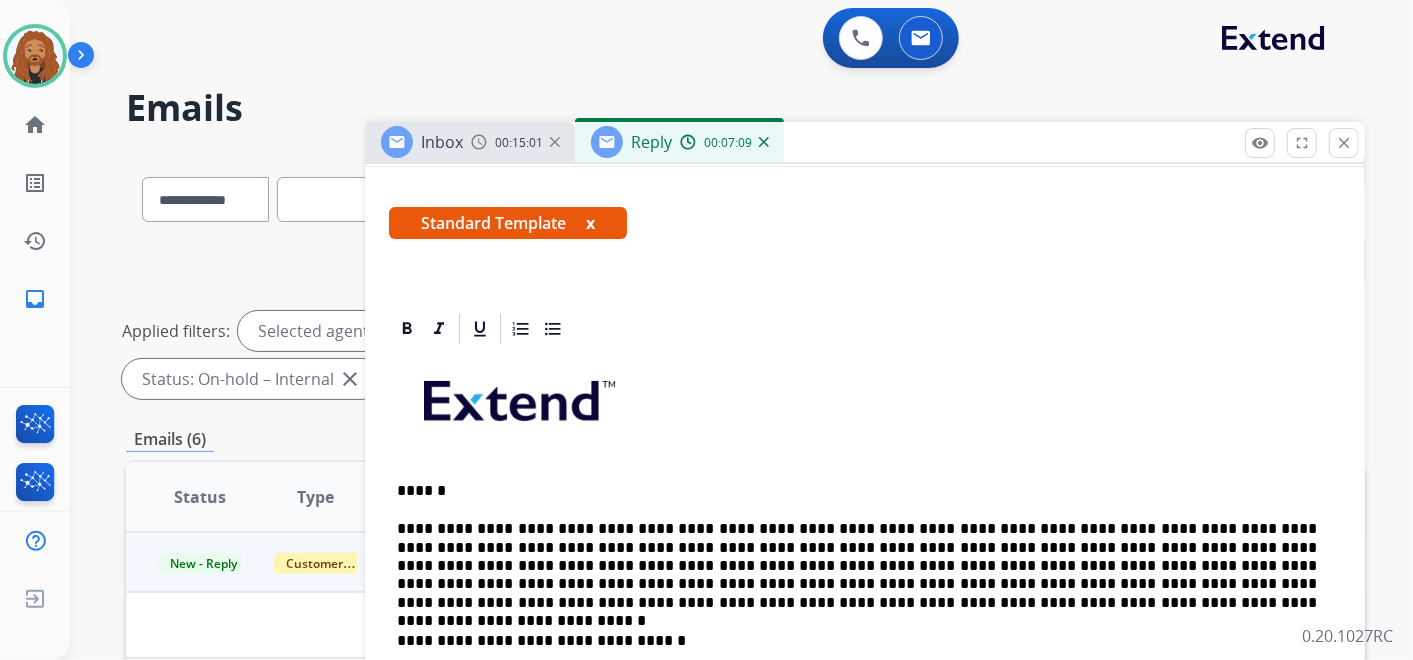 click on "**********" at bounding box center (857, 566) 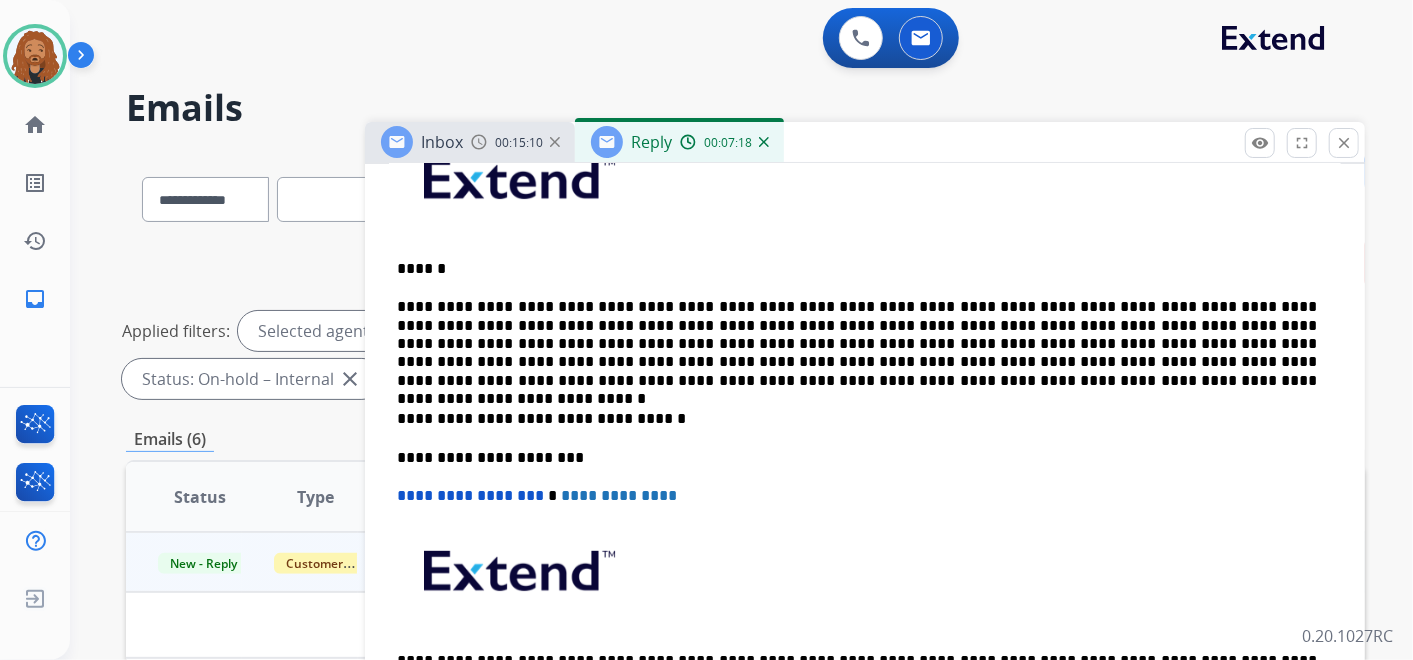 scroll, scrollTop: 423, scrollLeft: 0, axis: vertical 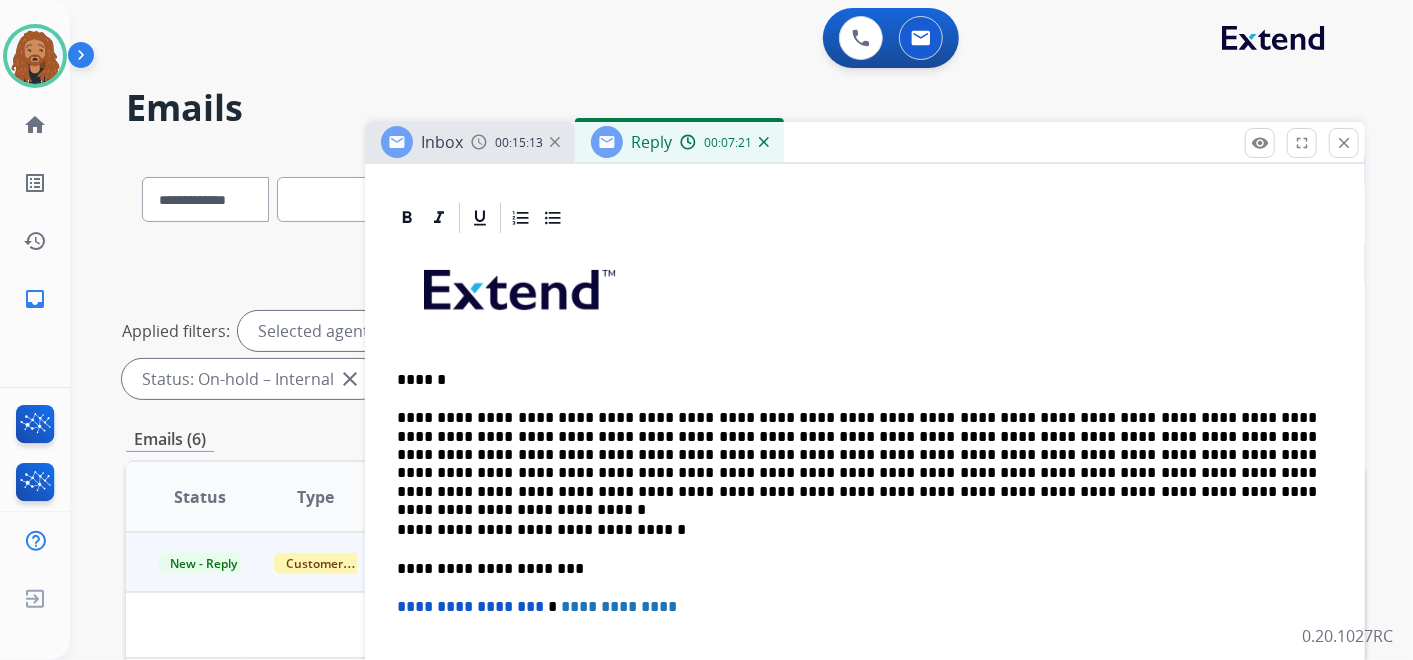 click on "**********" at bounding box center (865, 550) 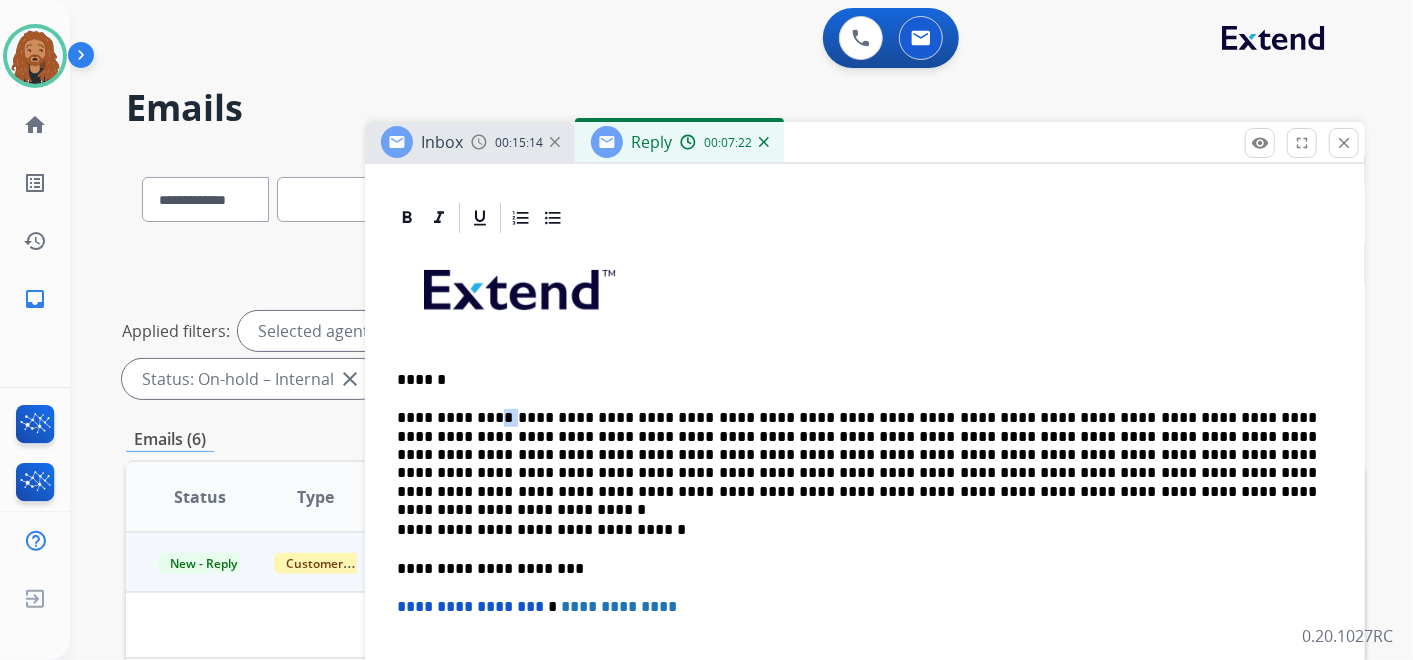 click on "**********" at bounding box center [857, 455] 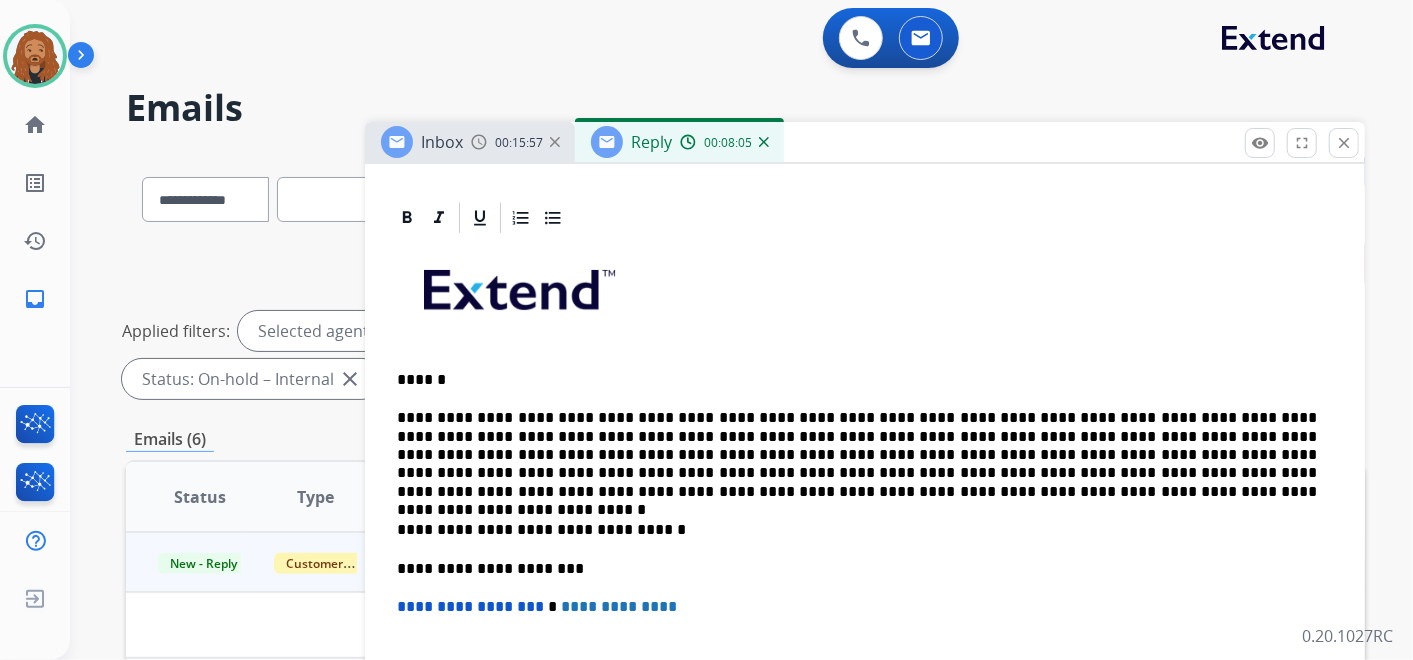 click on "**********" at bounding box center [857, 455] 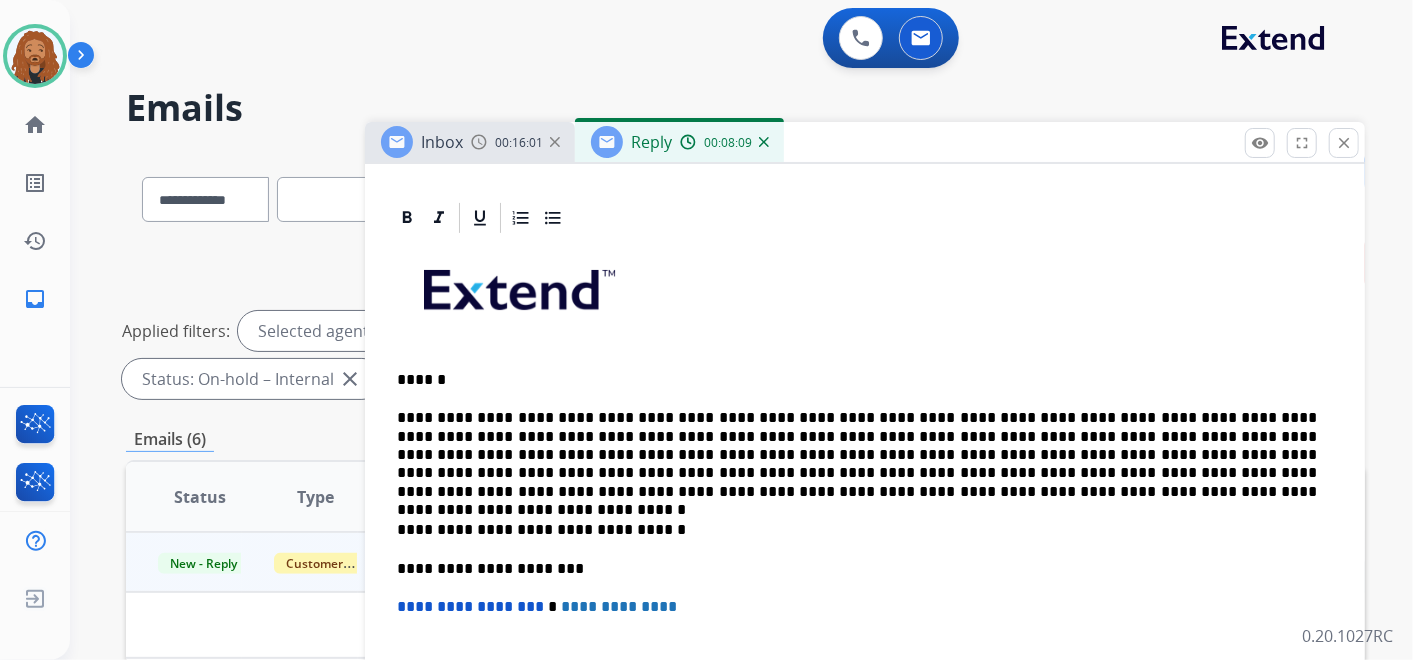 click on "**********" at bounding box center (857, 455) 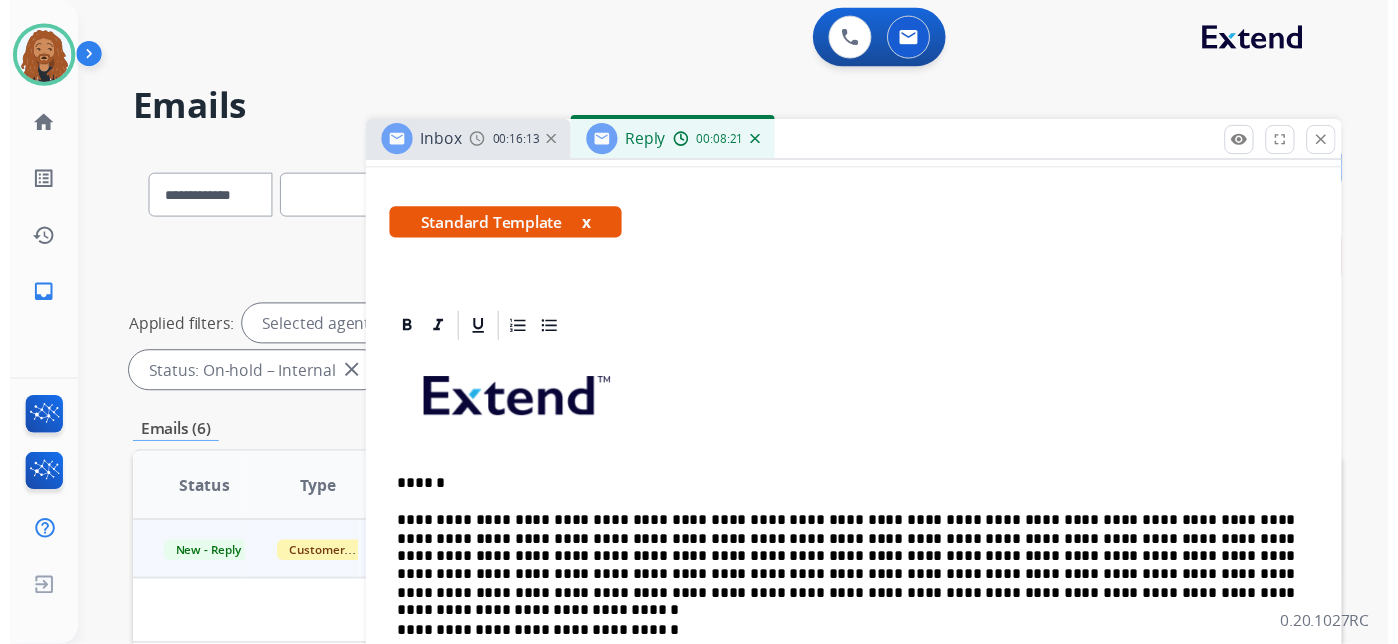 scroll, scrollTop: 0, scrollLeft: 0, axis: both 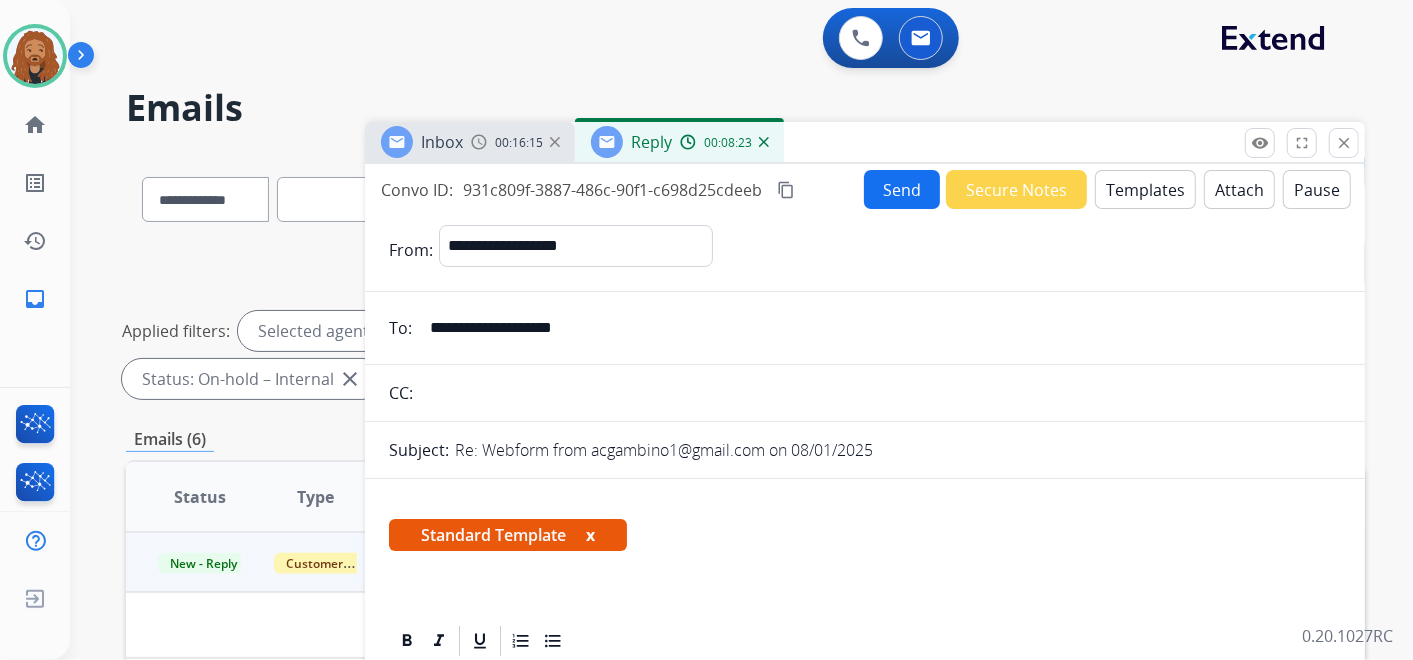 click on "Send" at bounding box center [902, 189] 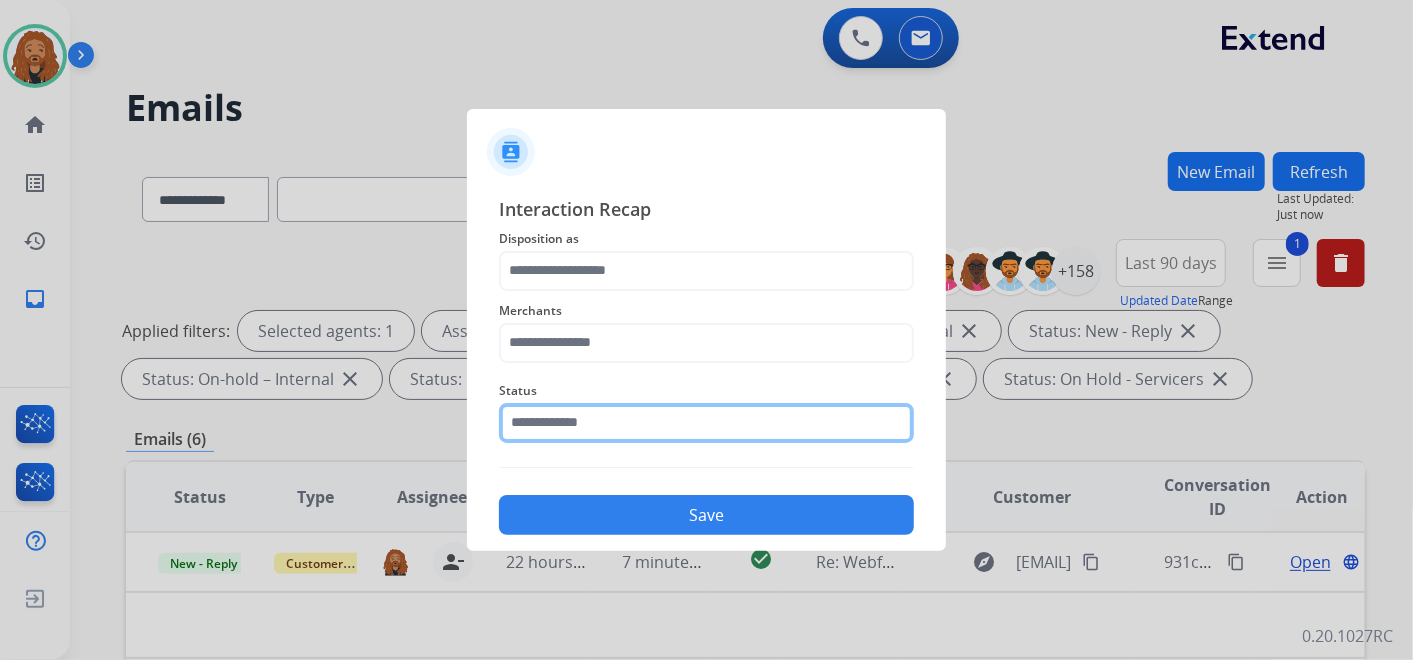 click 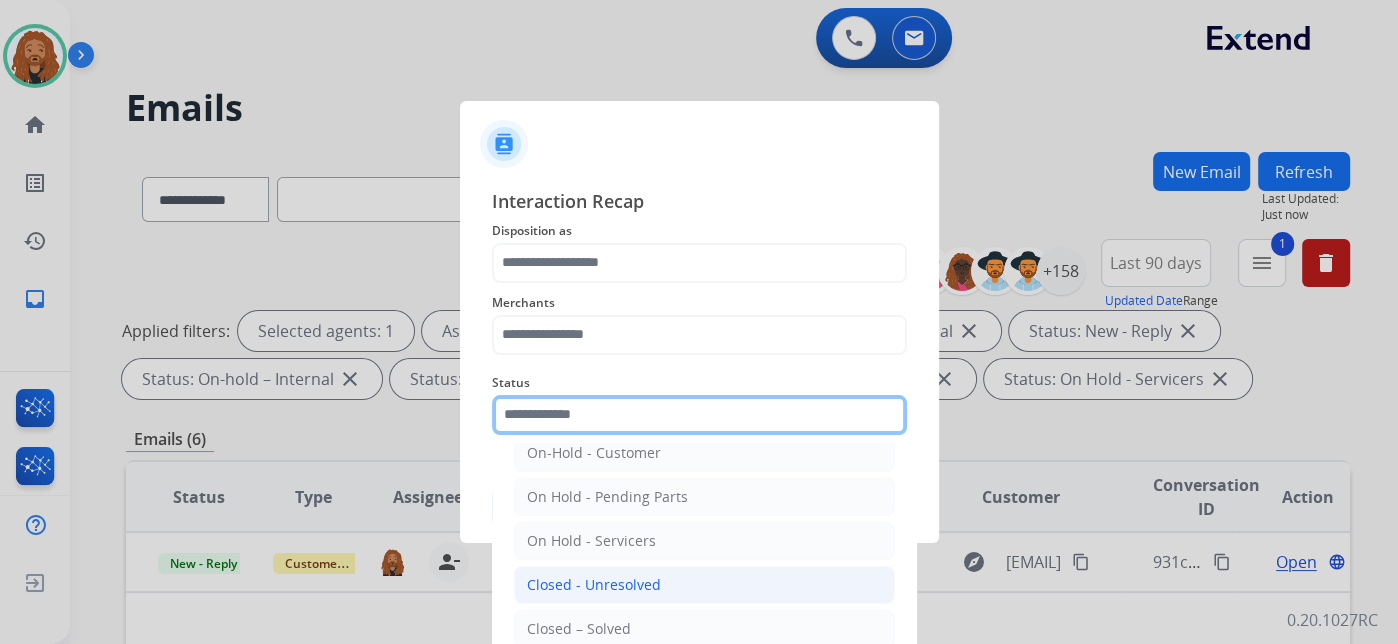 scroll, scrollTop: 114, scrollLeft: 0, axis: vertical 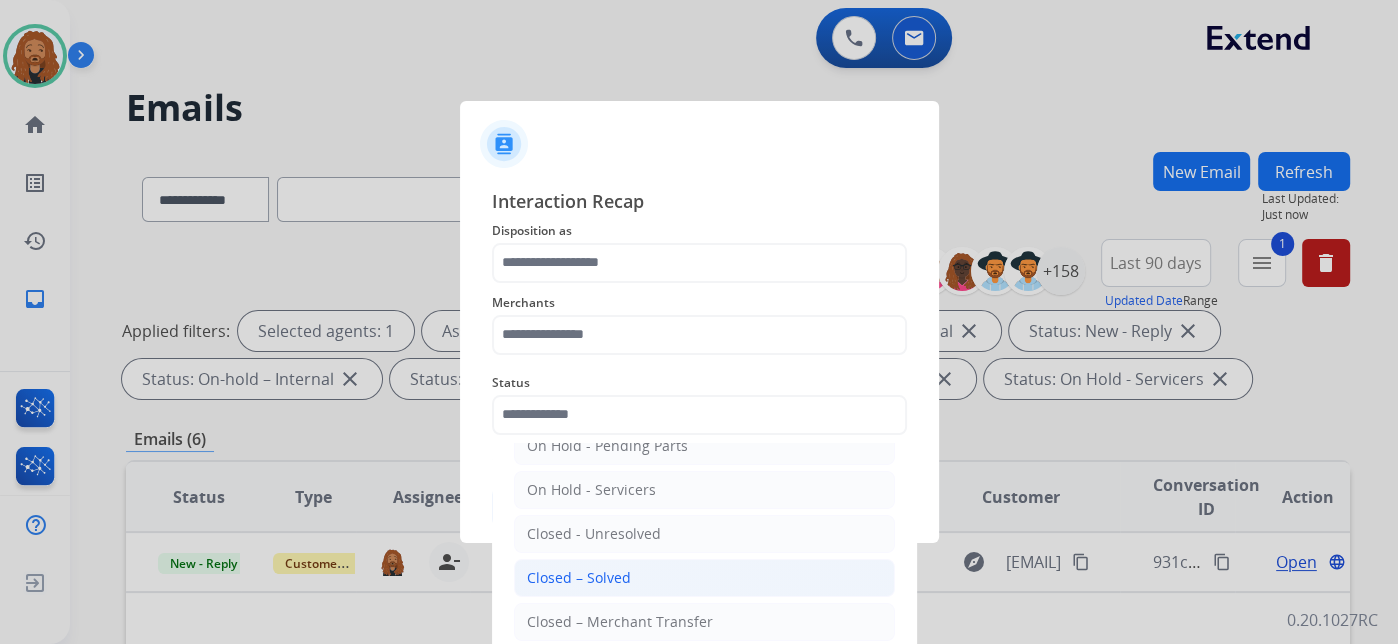 click on "Closed – Solved" 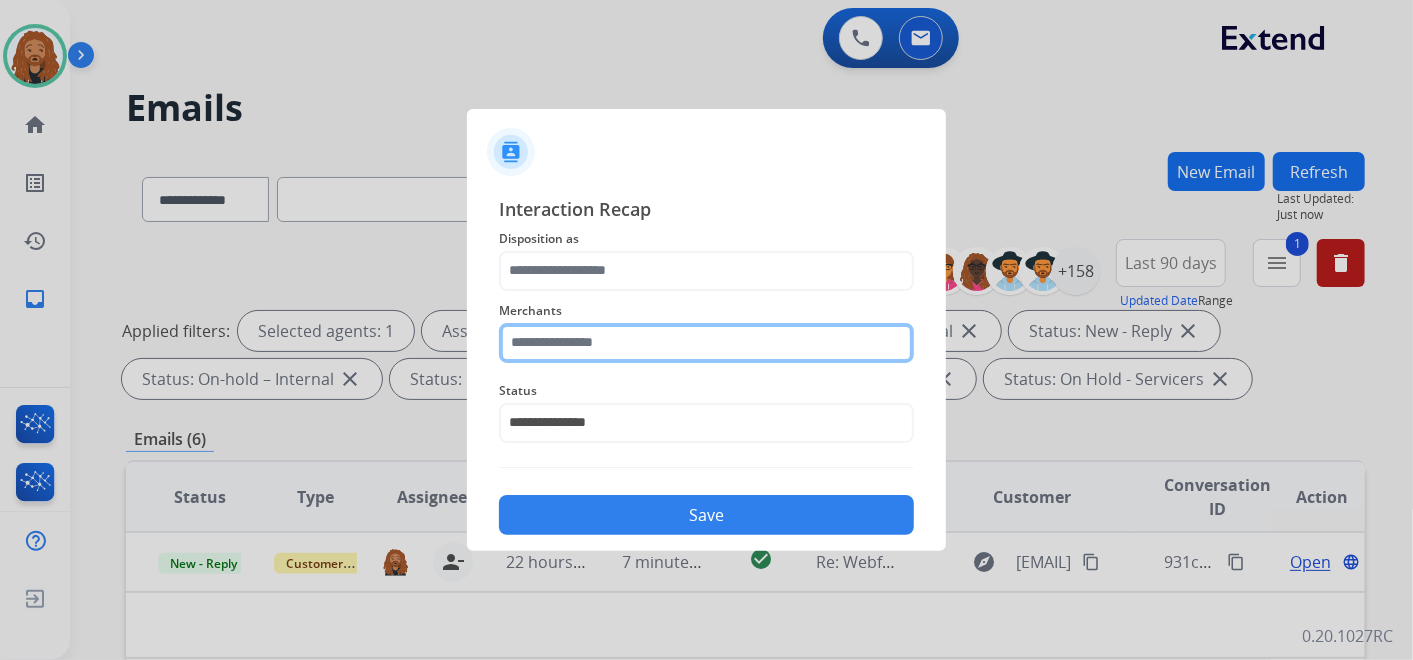 click 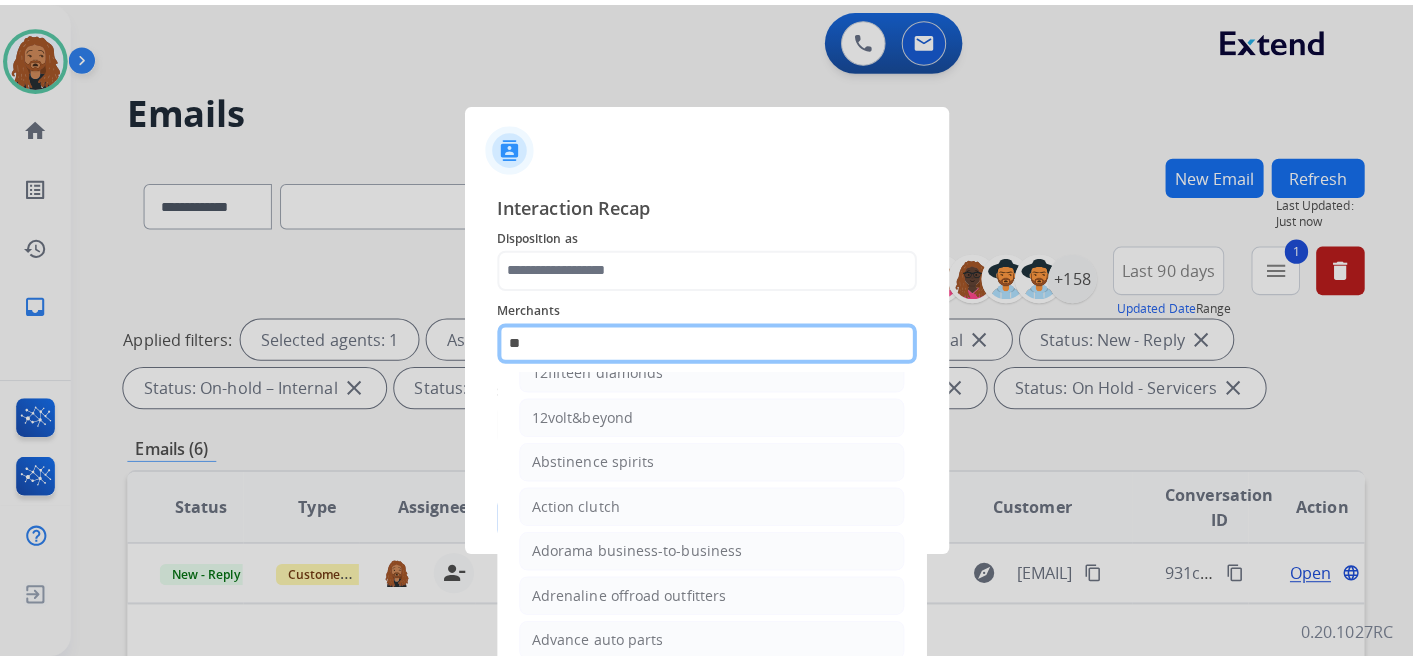 scroll, scrollTop: 0, scrollLeft: 0, axis: both 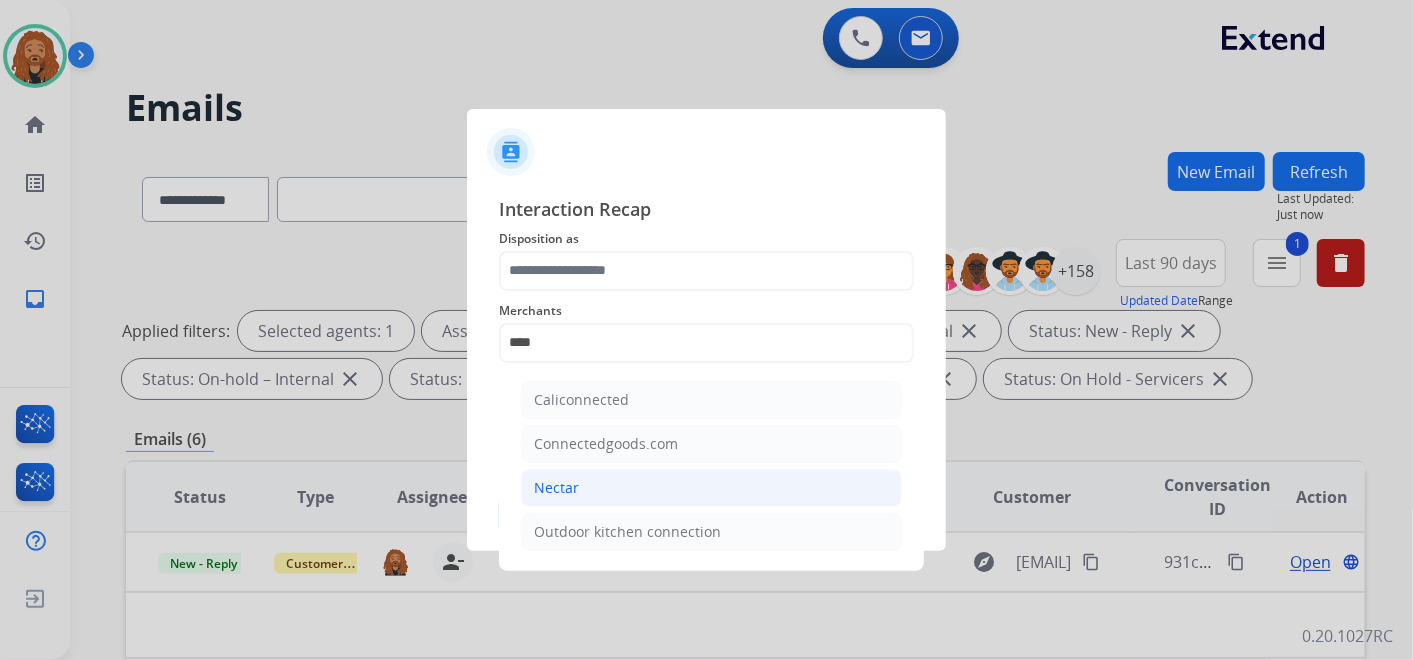drag, startPoint x: 650, startPoint y: 488, endPoint x: 645, endPoint y: 262, distance: 226.0553 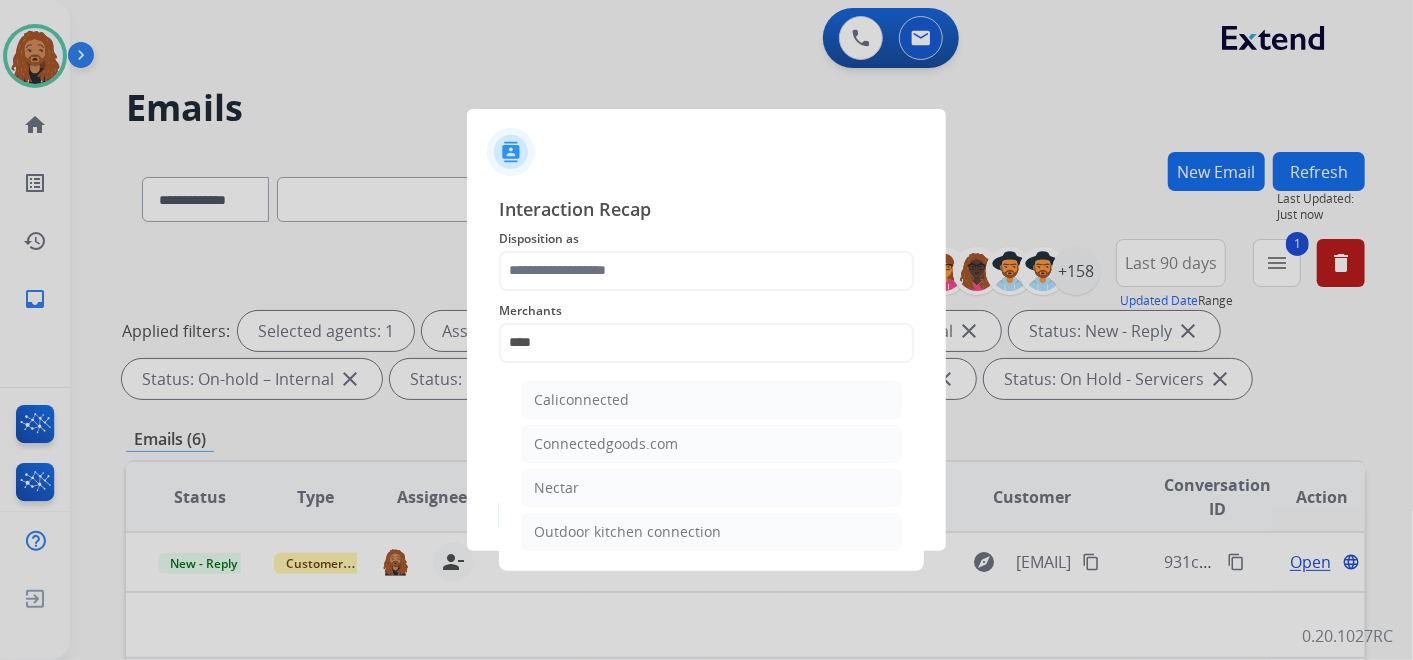 click on "Nectar" 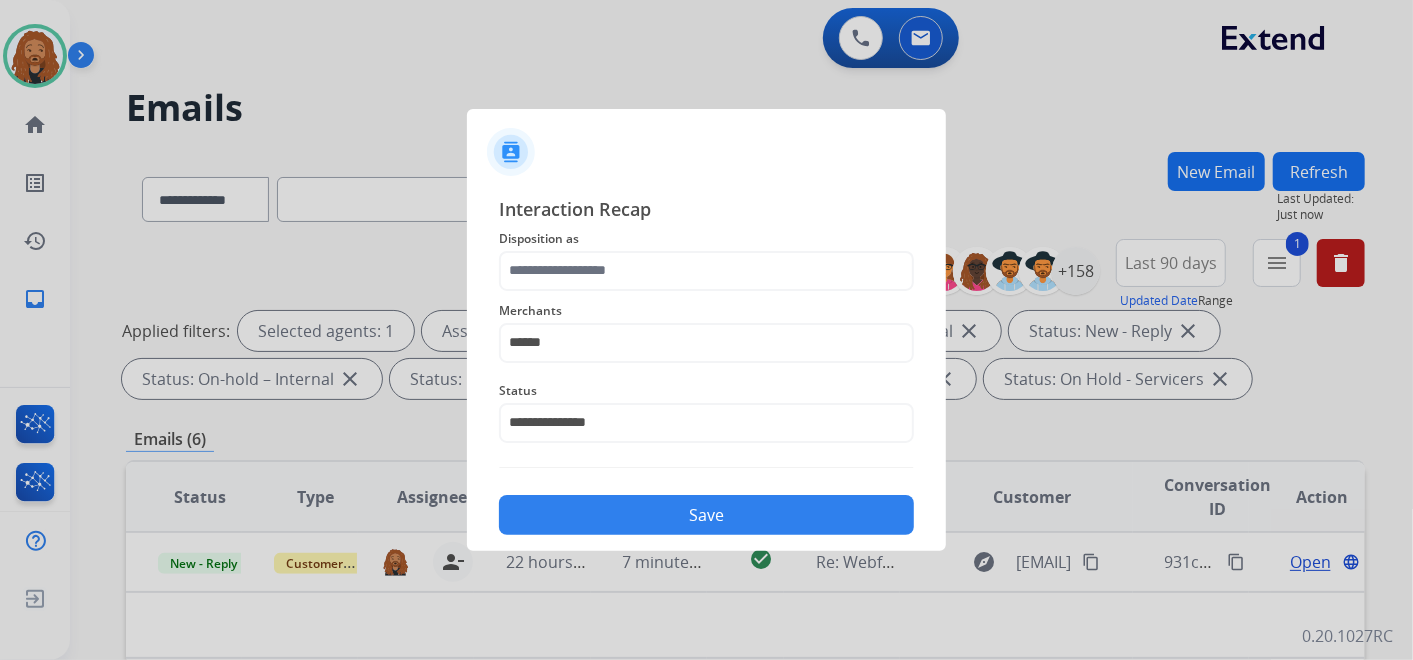 click on "Disposition as" 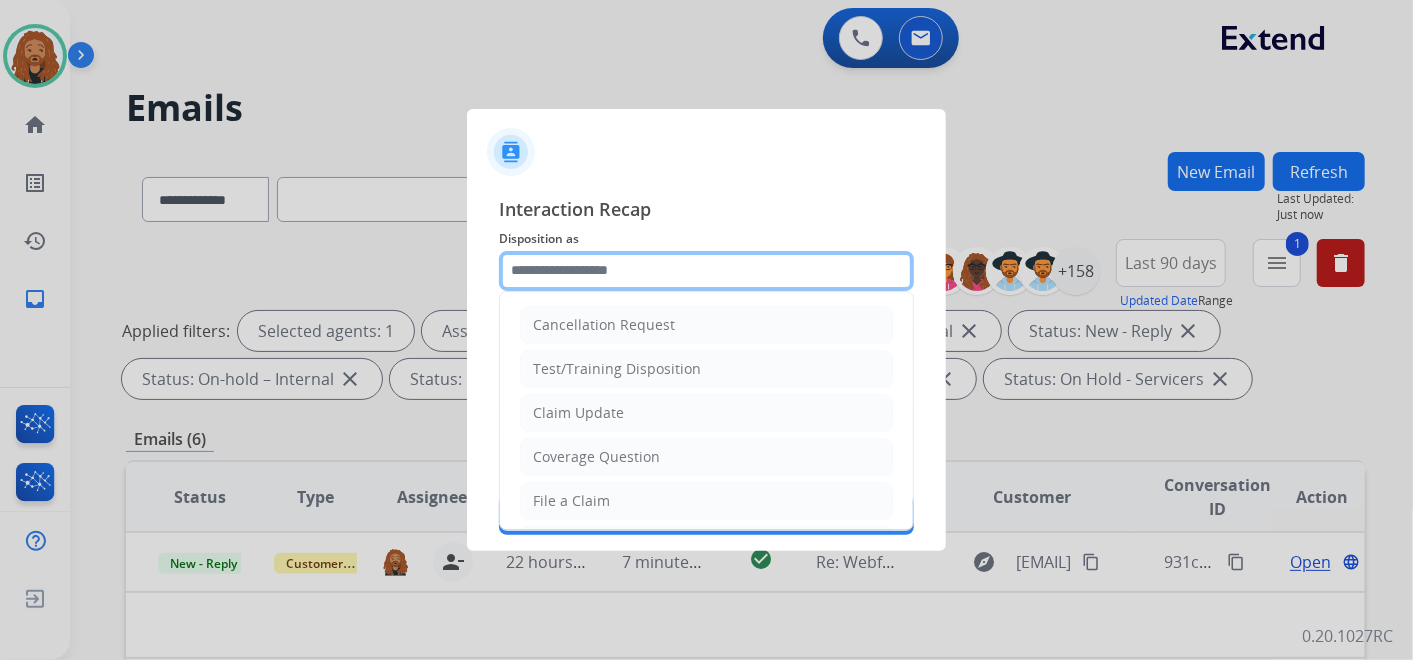 click 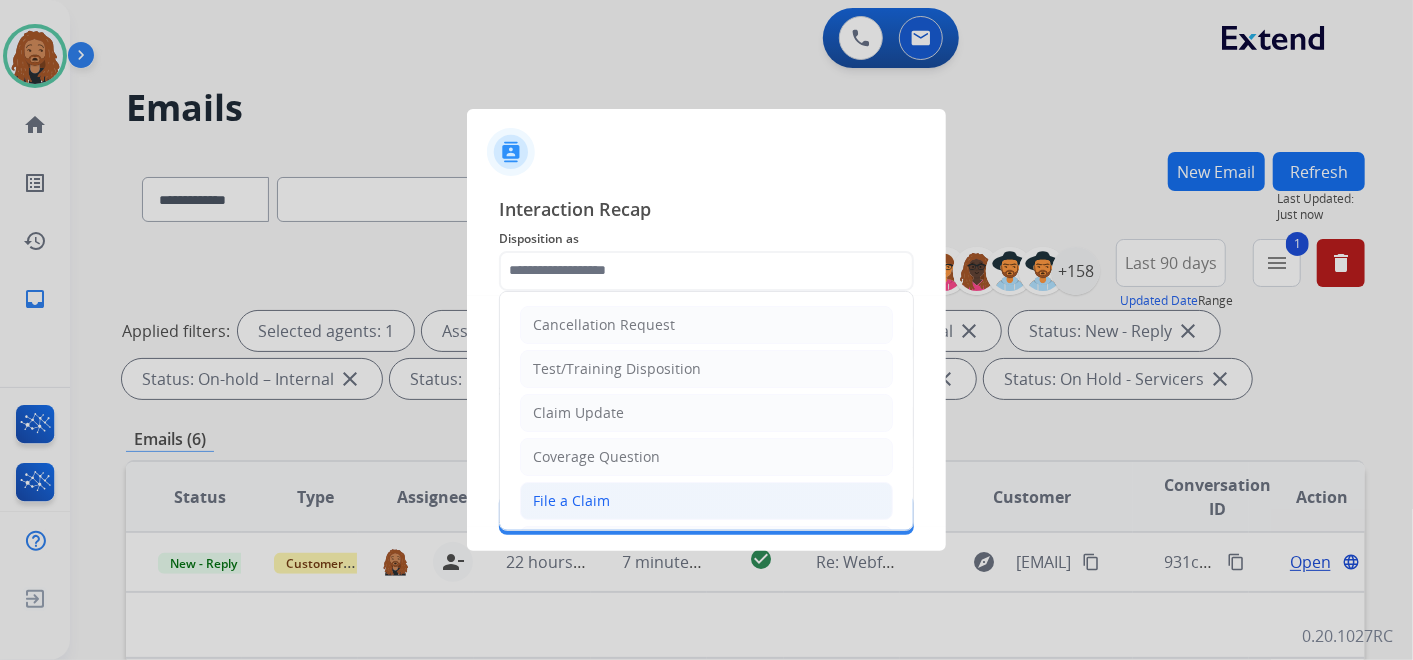 click on "File a Claim" 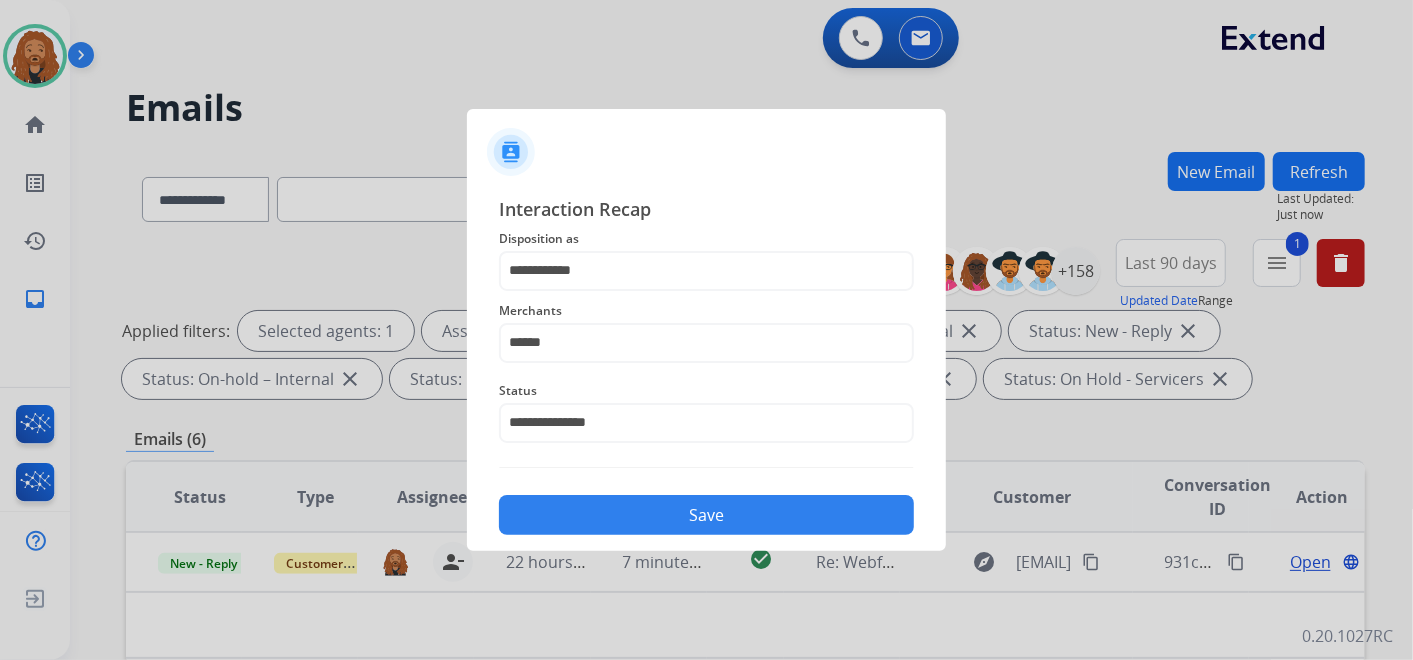 click on "Save" 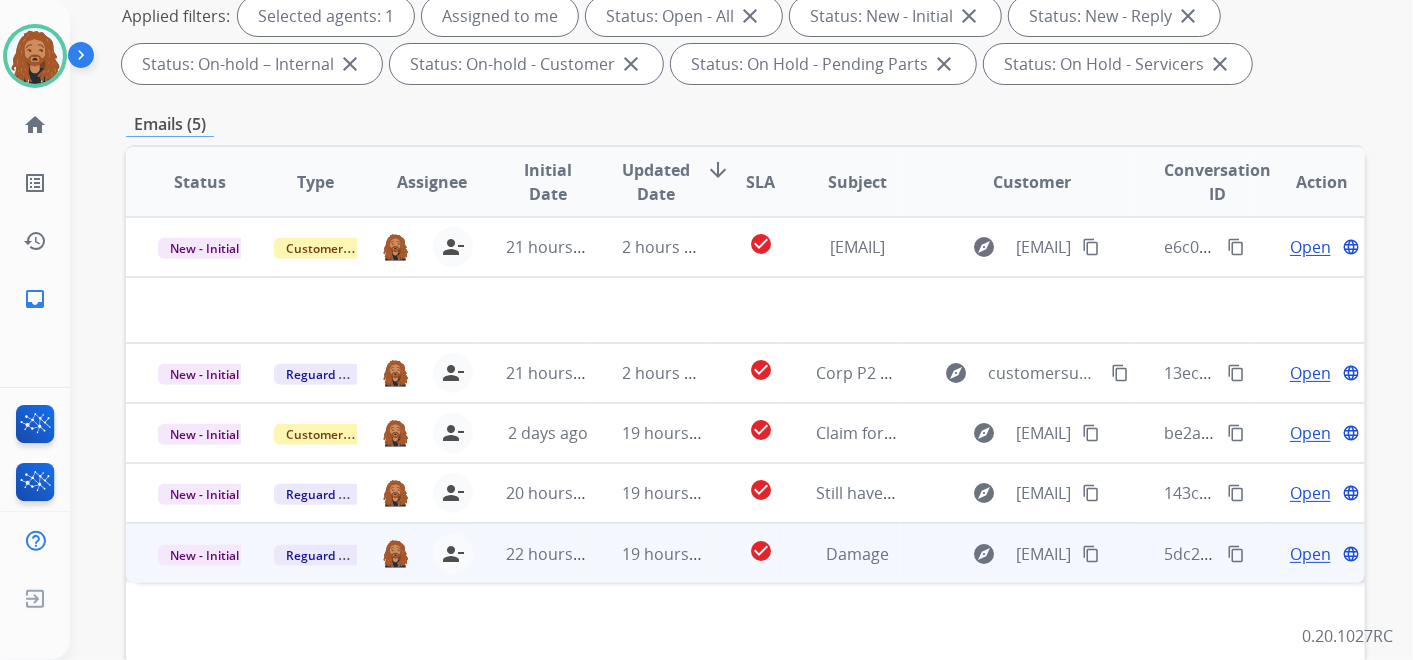scroll, scrollTop: 444, scrollLeft: 0, axis: vertical 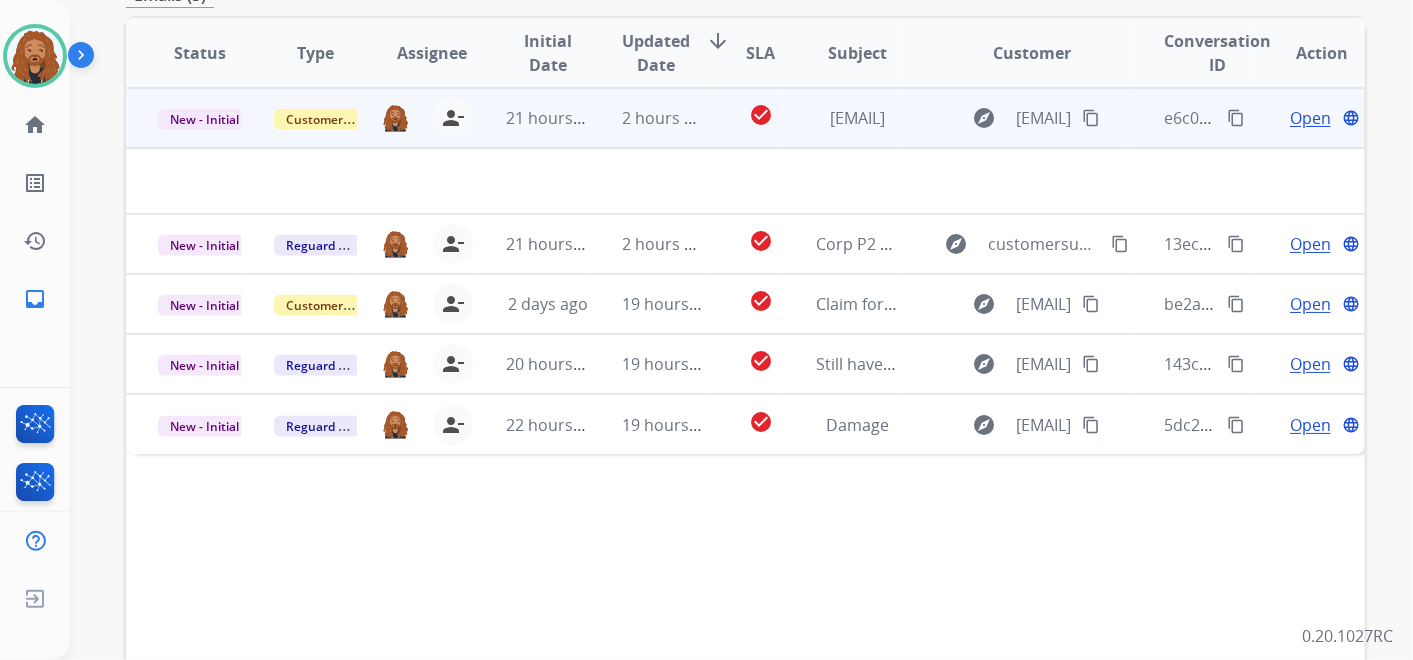 click on "Open" at bounding box center [1310, 118] 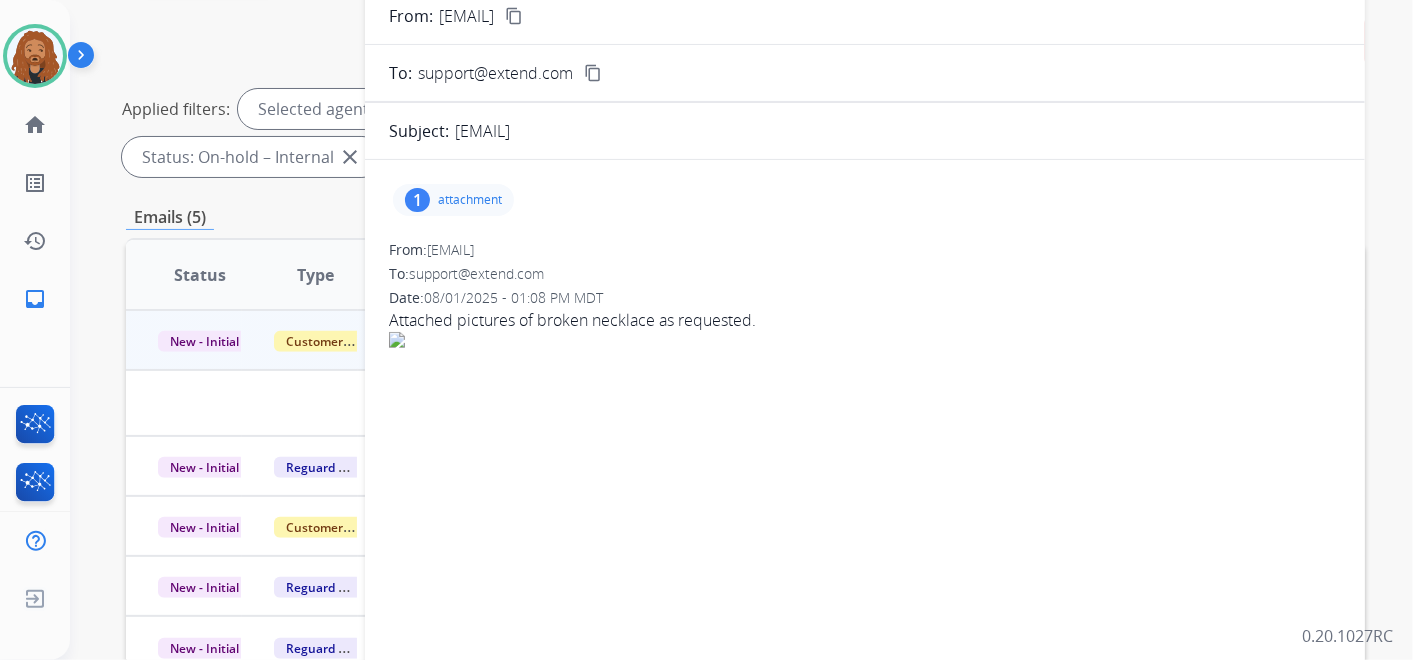 scroll, scrollTop: 0, scrollLeft: 0, axis: both 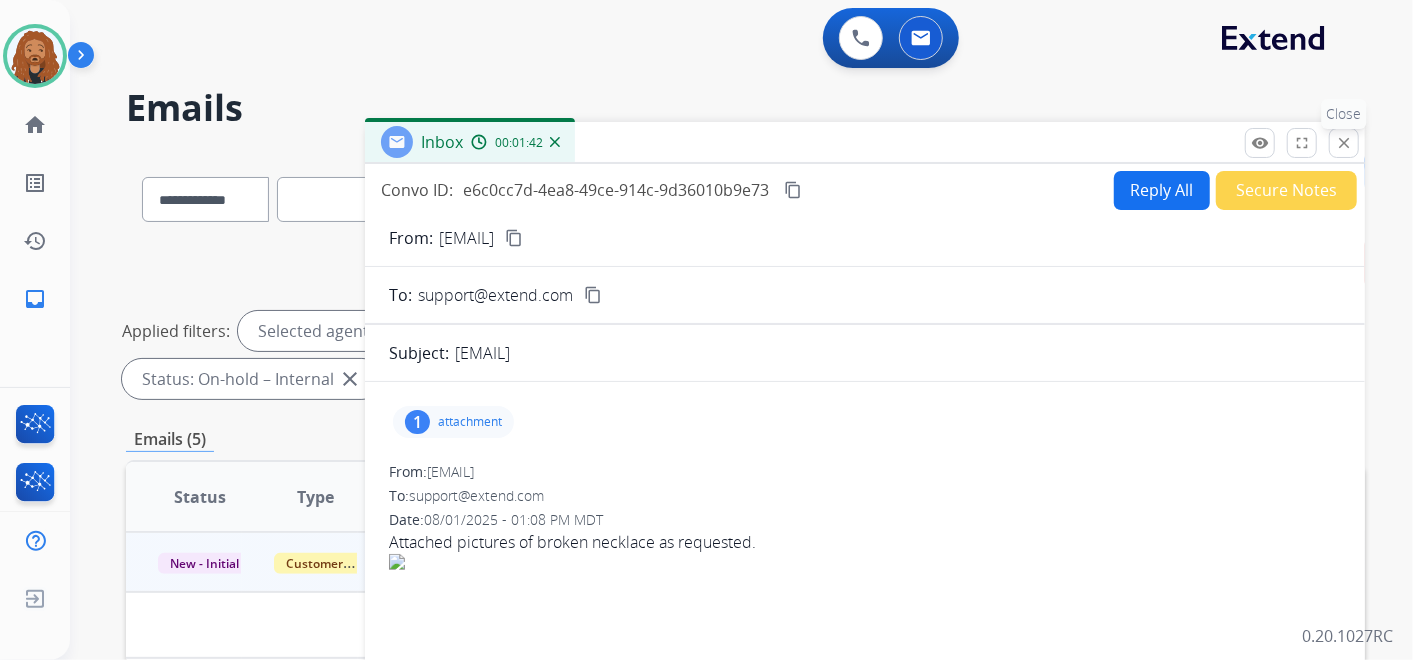 click on "close" at bounding box center (1344, 143) 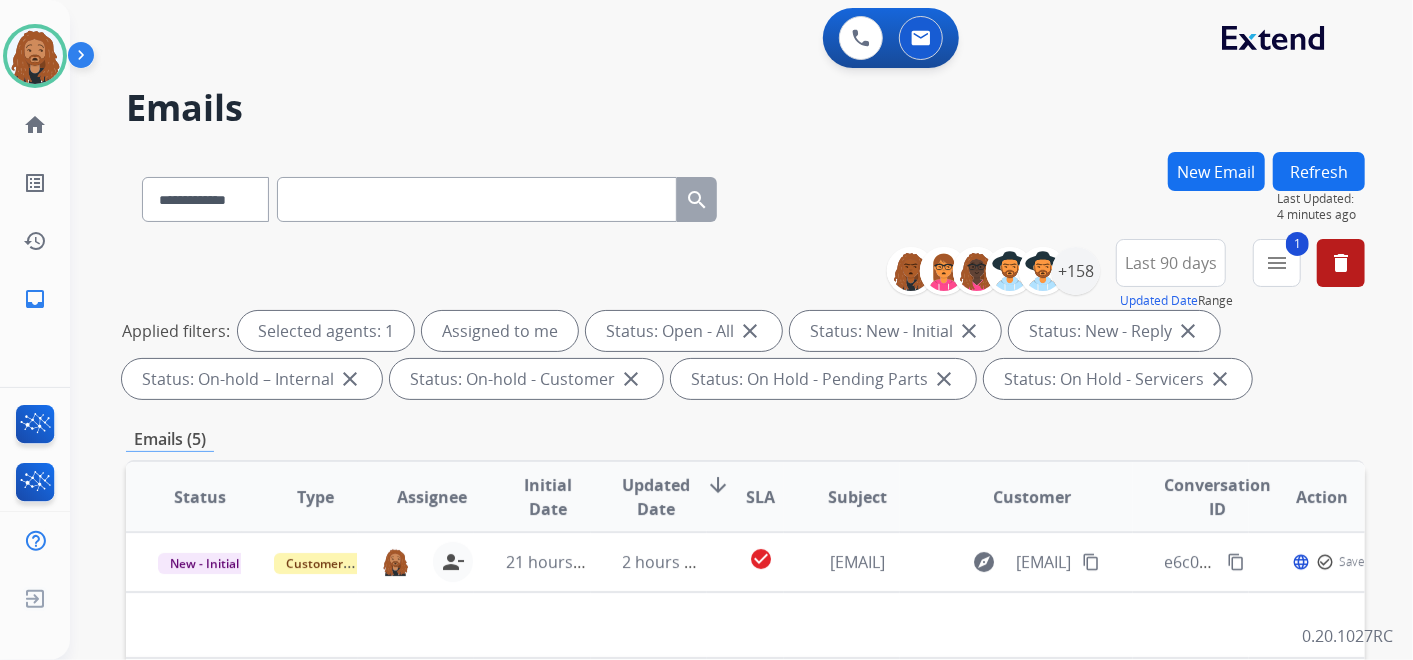 scroll, scrollTop: 555, scrollLeft: 0, axis: vertical 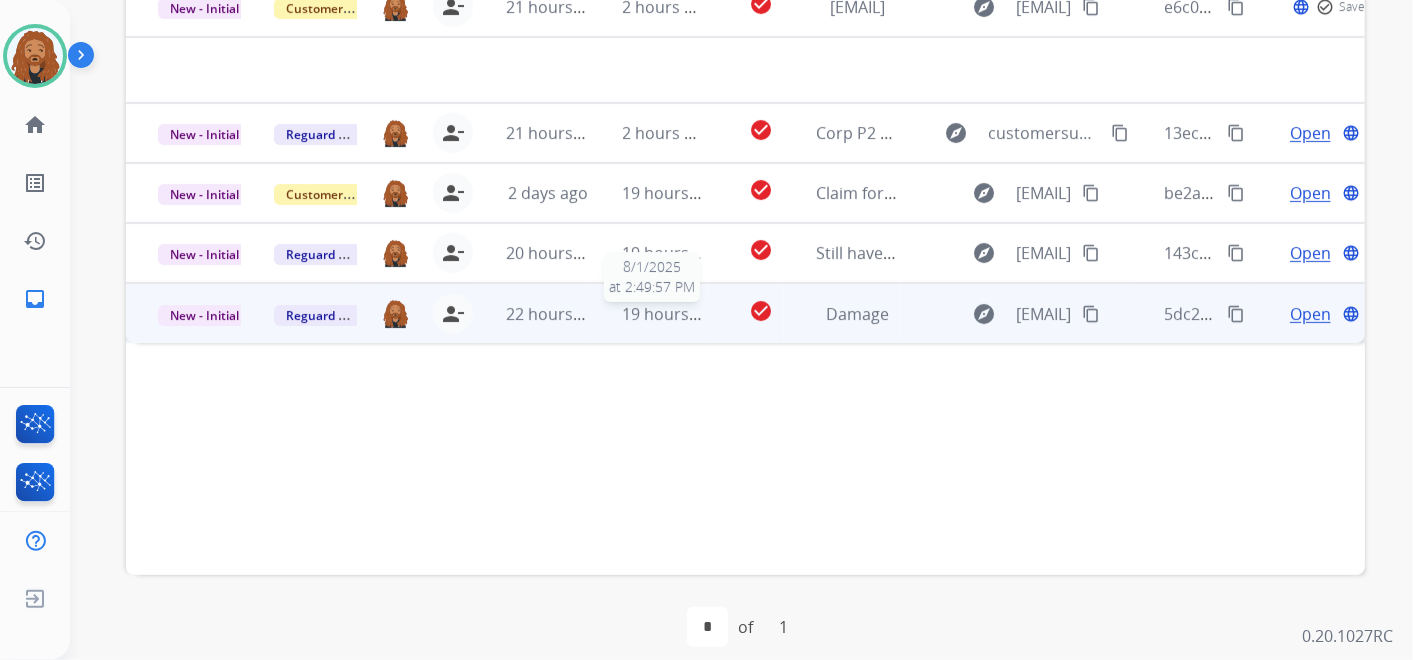 click on "19 hours ago" at bounding box center (672, 314) 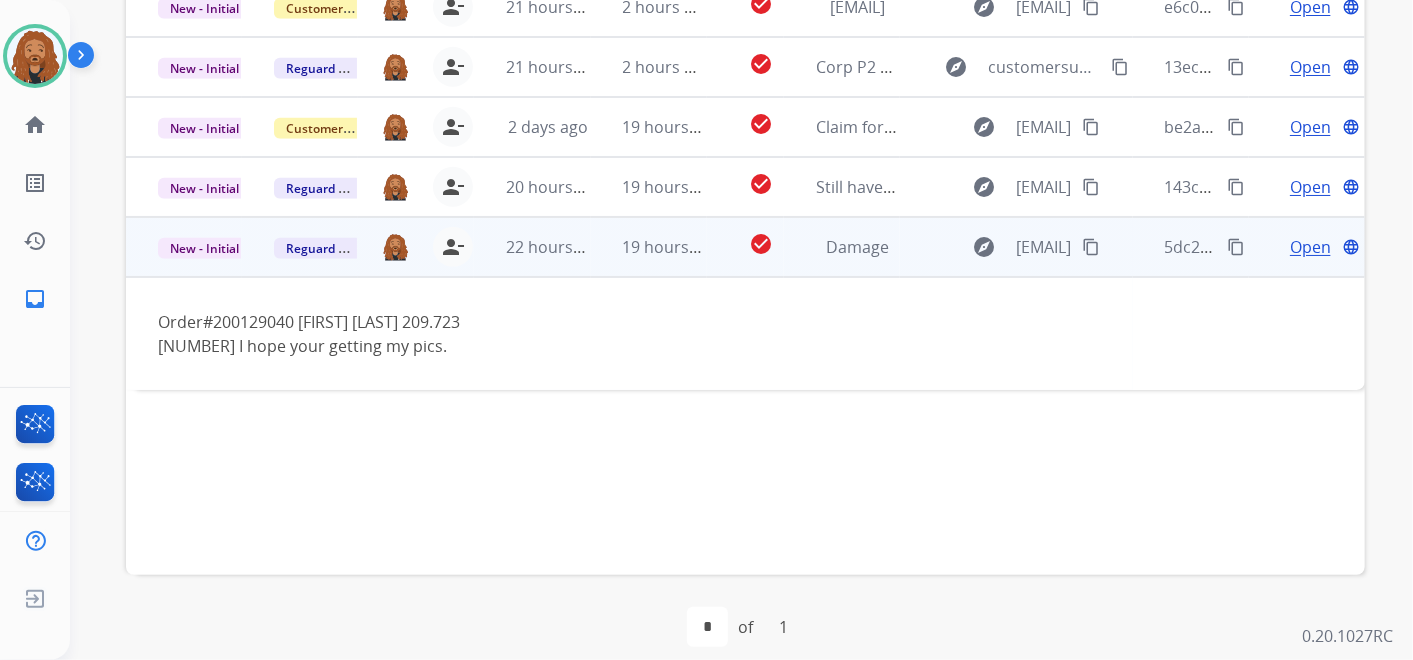 click on "Open" at bounding box center [1310, 247] 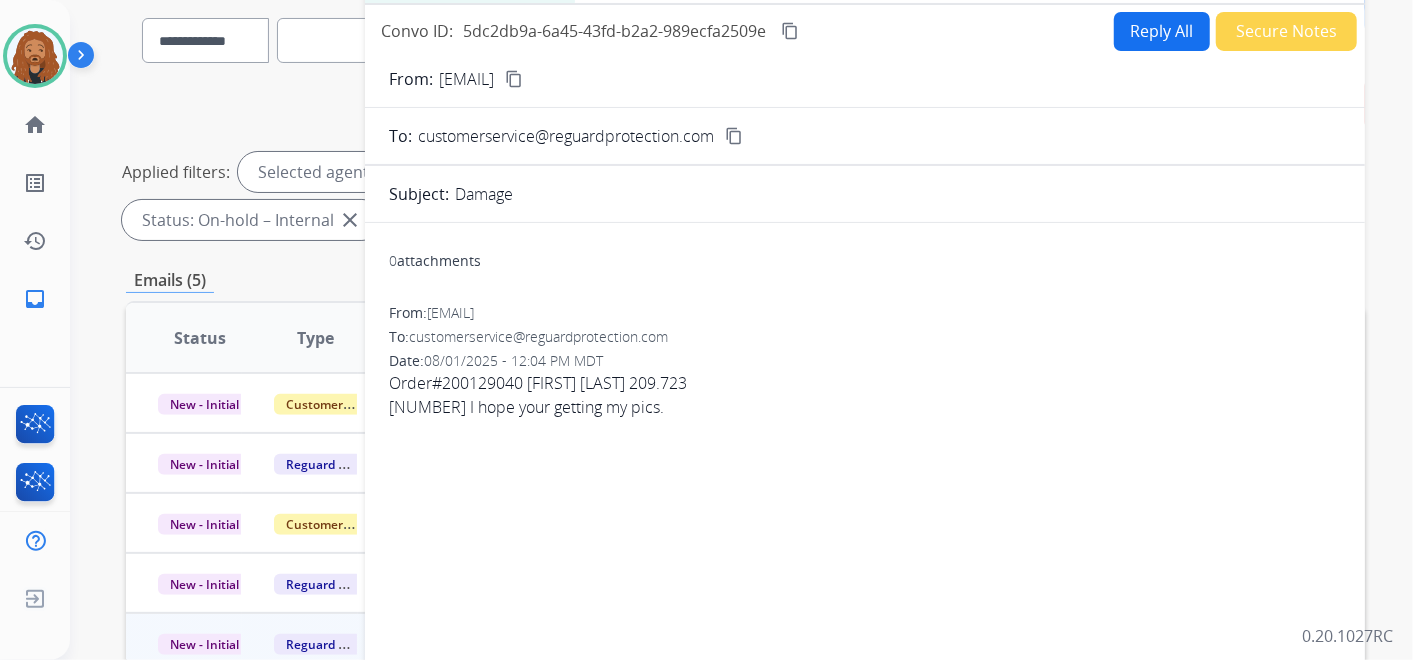 scroll, scrollTop: 111, scrollLeft: 0, axis: vertical 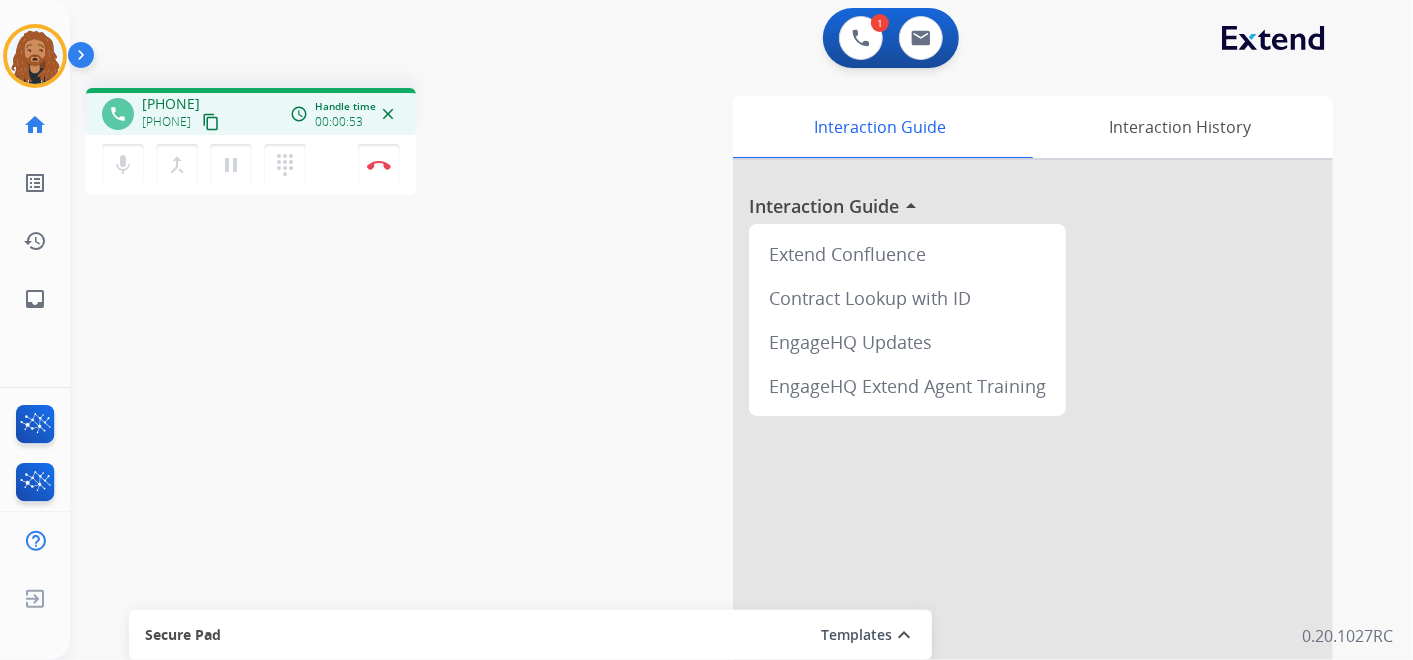 click on "content_copy" at bounding box center [211, 122] 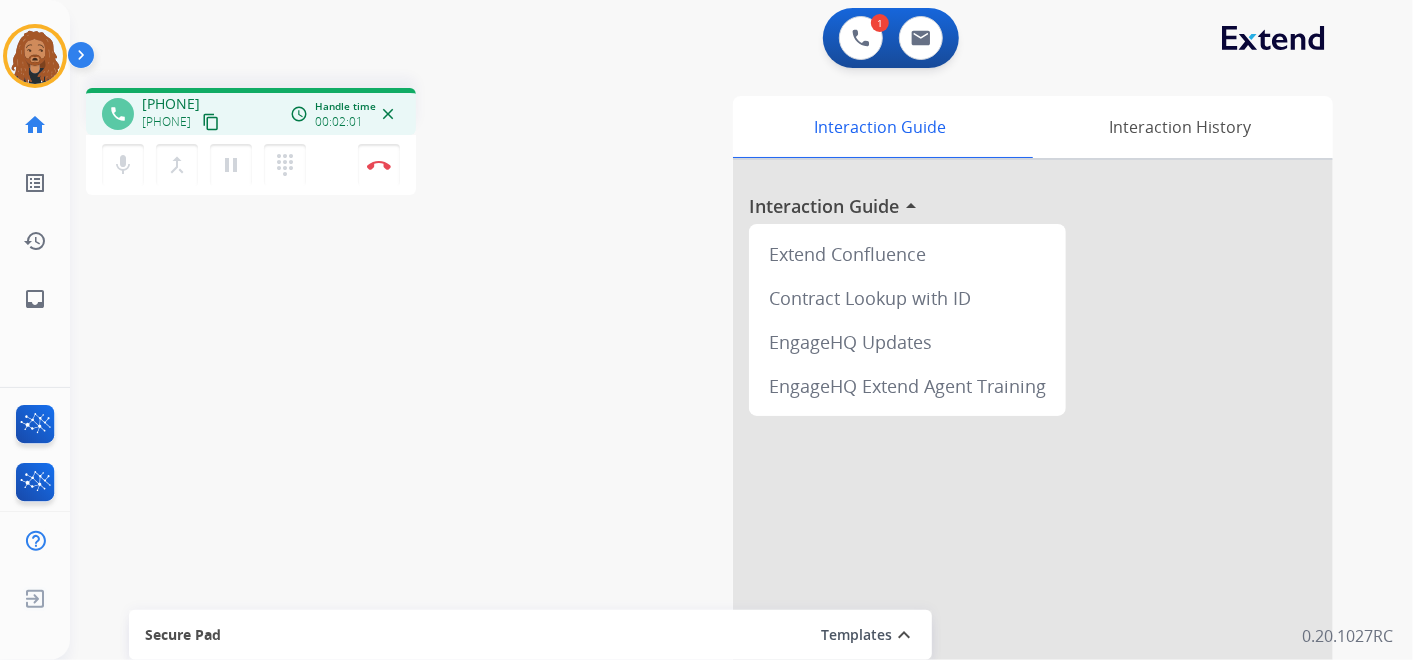 click on "1 Voice Interactions  0  Email Interactions" at bounding box center [891, 38] 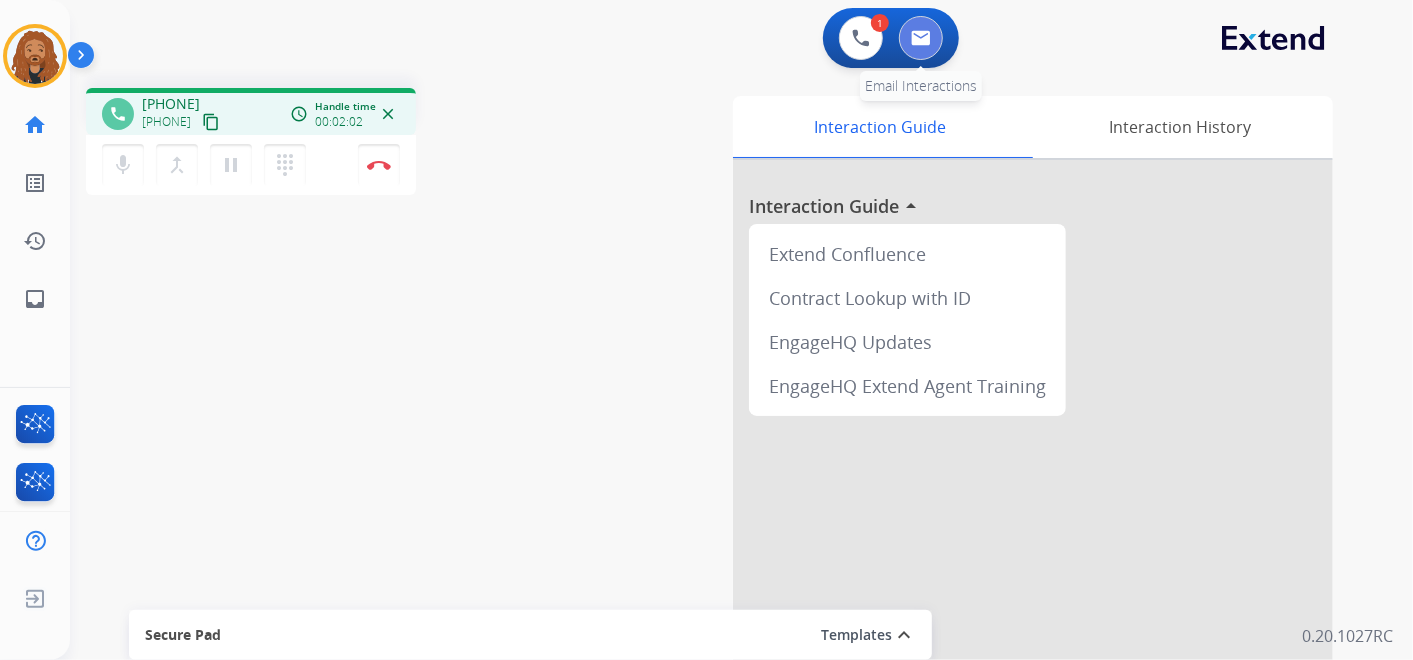 click at bounding box center [921, 38] 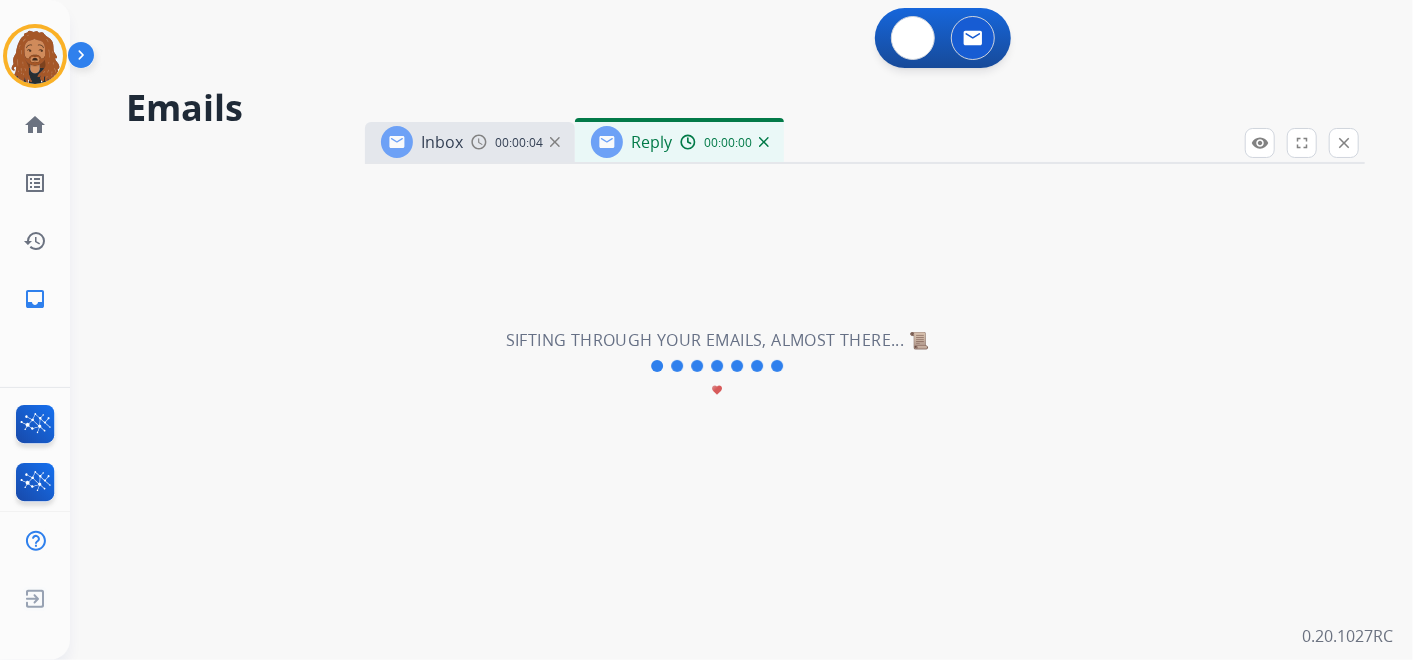 select on "**********" 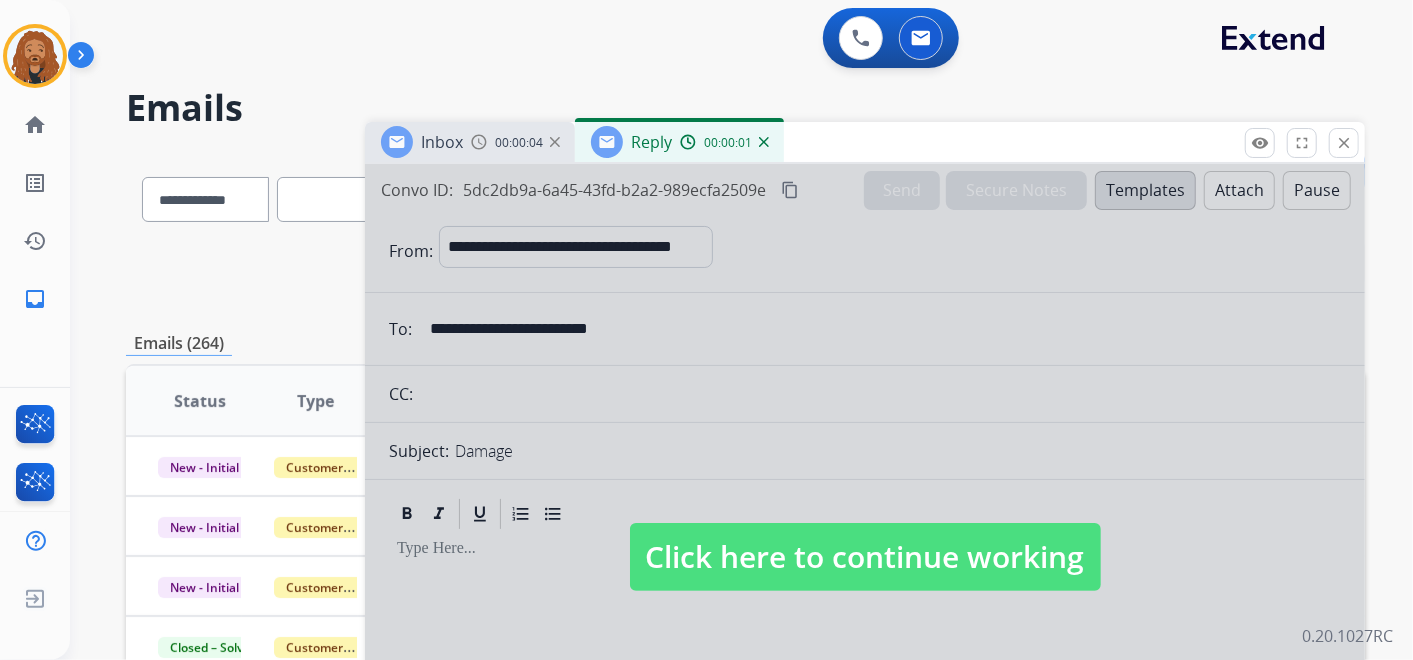 click on "Click here to continue working" at bounding box center [865, 557] 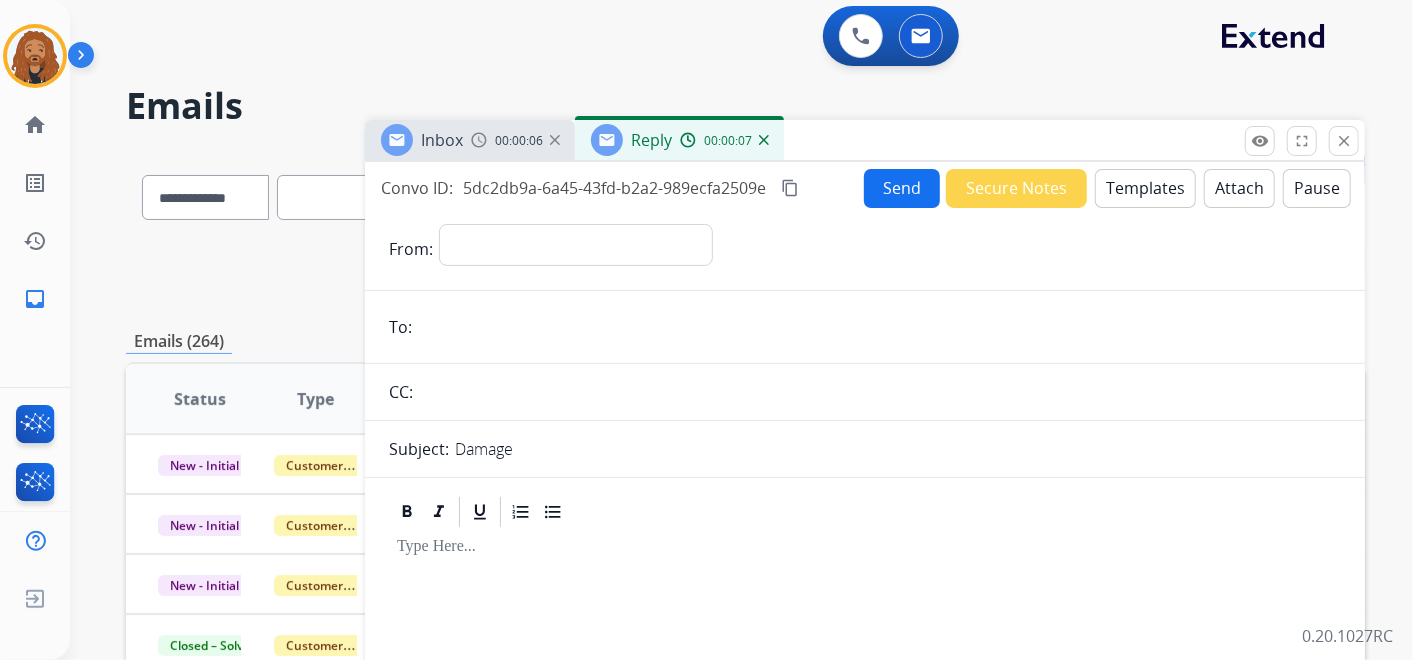 scroll, scrollTop: 0, scrollLeft: 0, axis: both 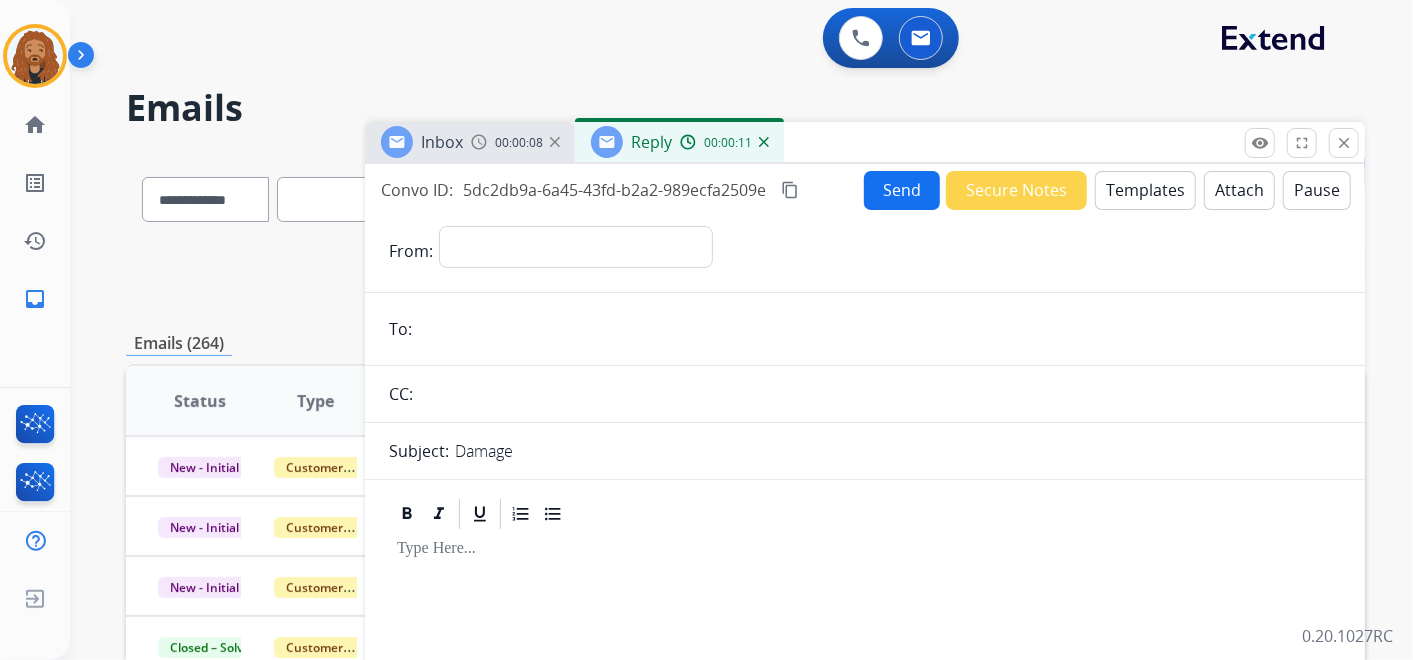 click on "00:00:11" at bounding box center (724, 142) 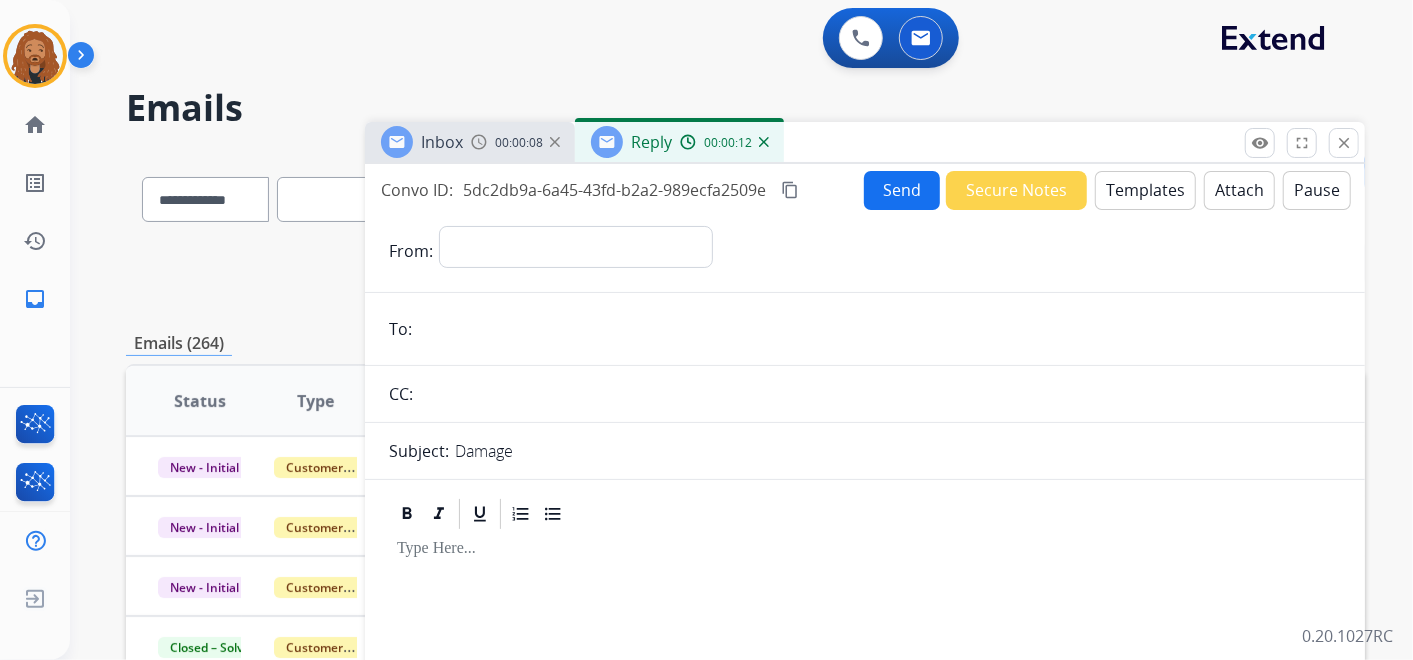 click at bounding box center (764, 142) 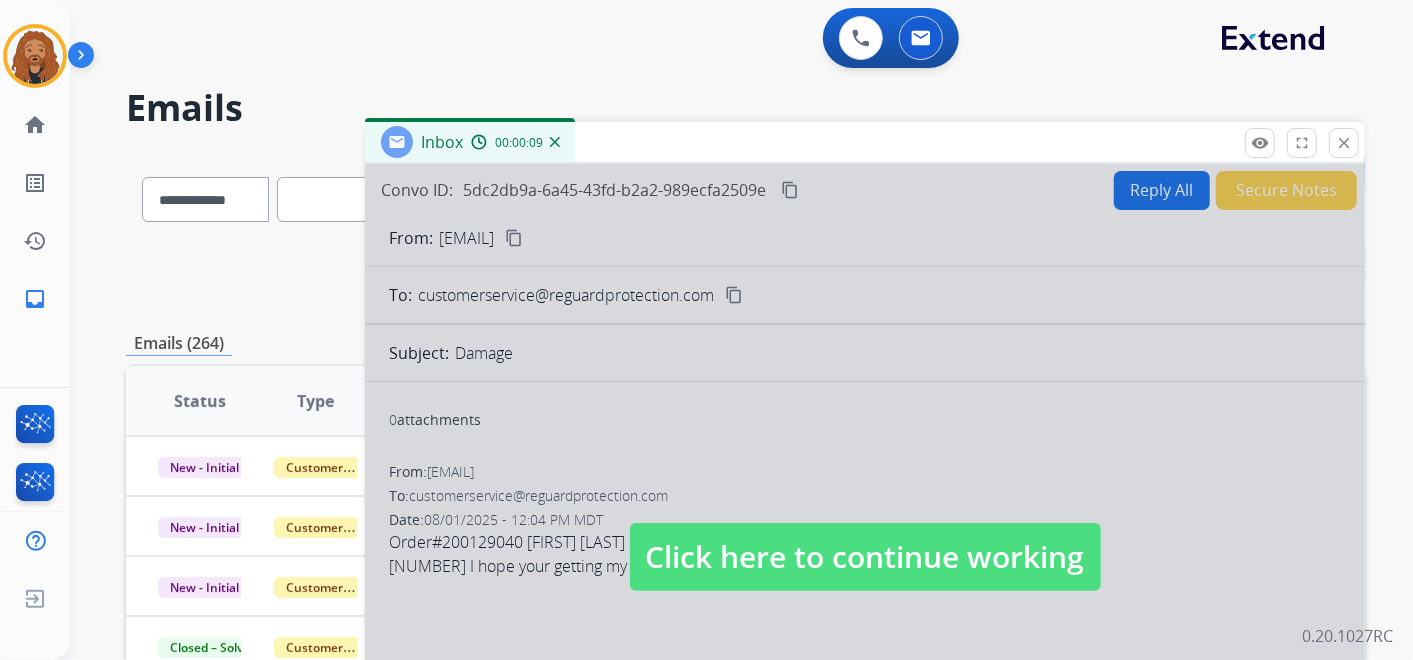 click at bounding box center (555, 142) 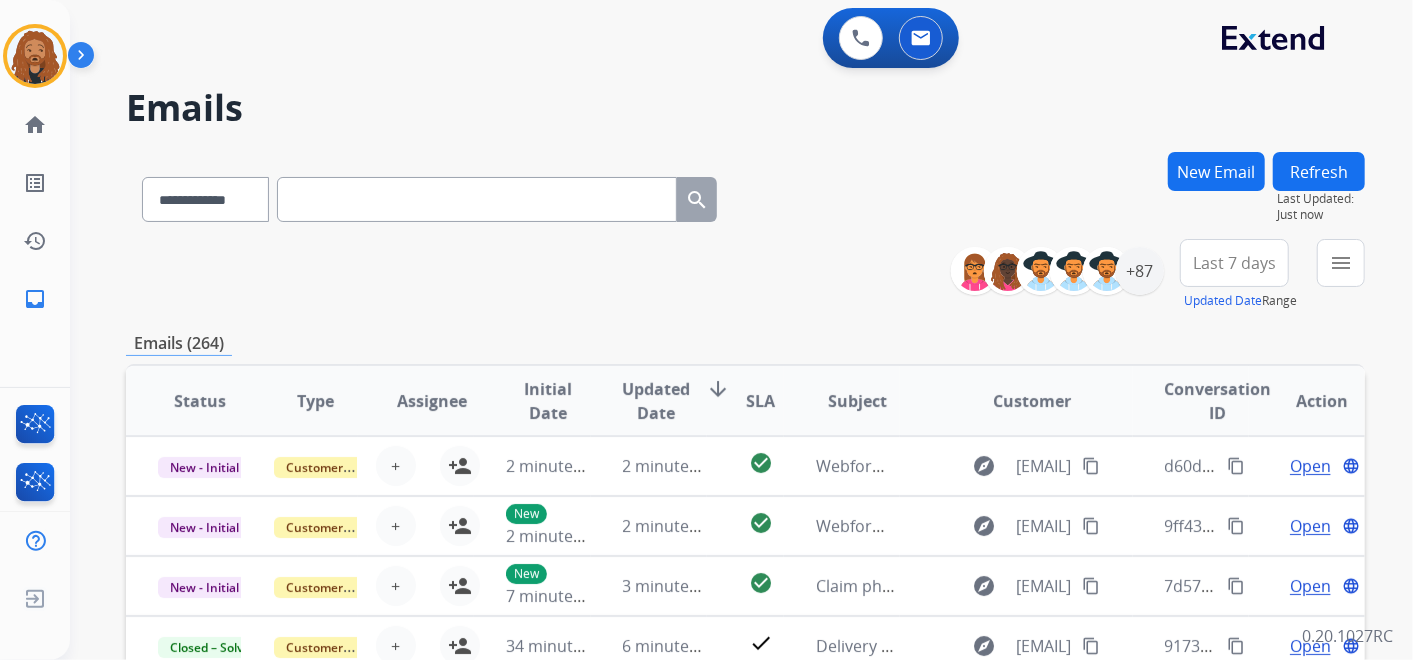 click on "New Email" at bounding box center (1216, 171) 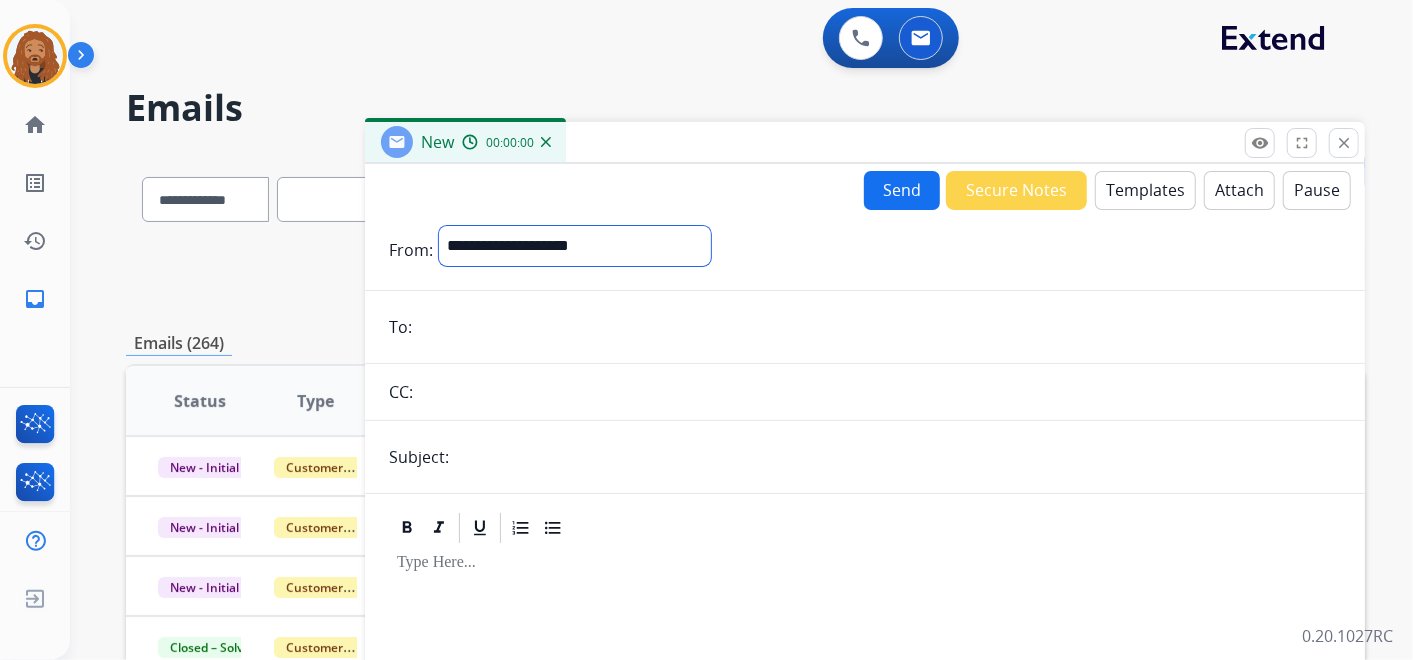 click on "**********" at bounding box center [575, 246] 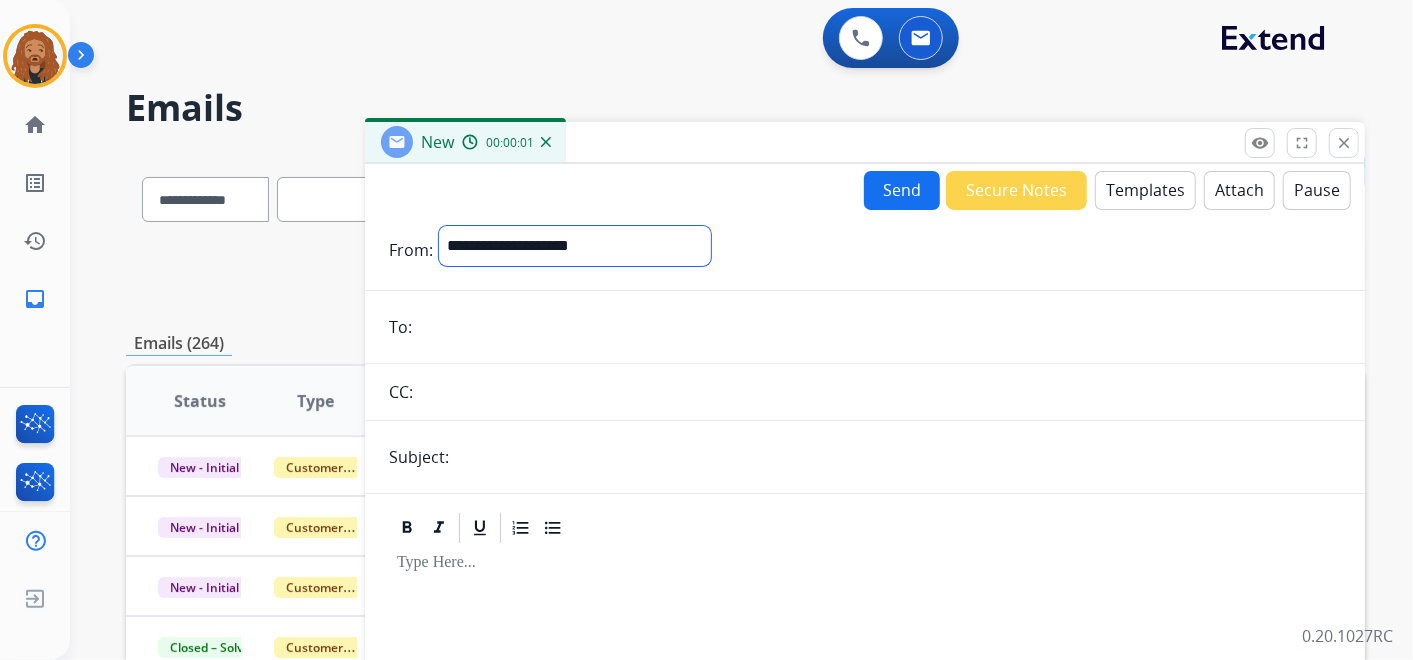 select on "**********" 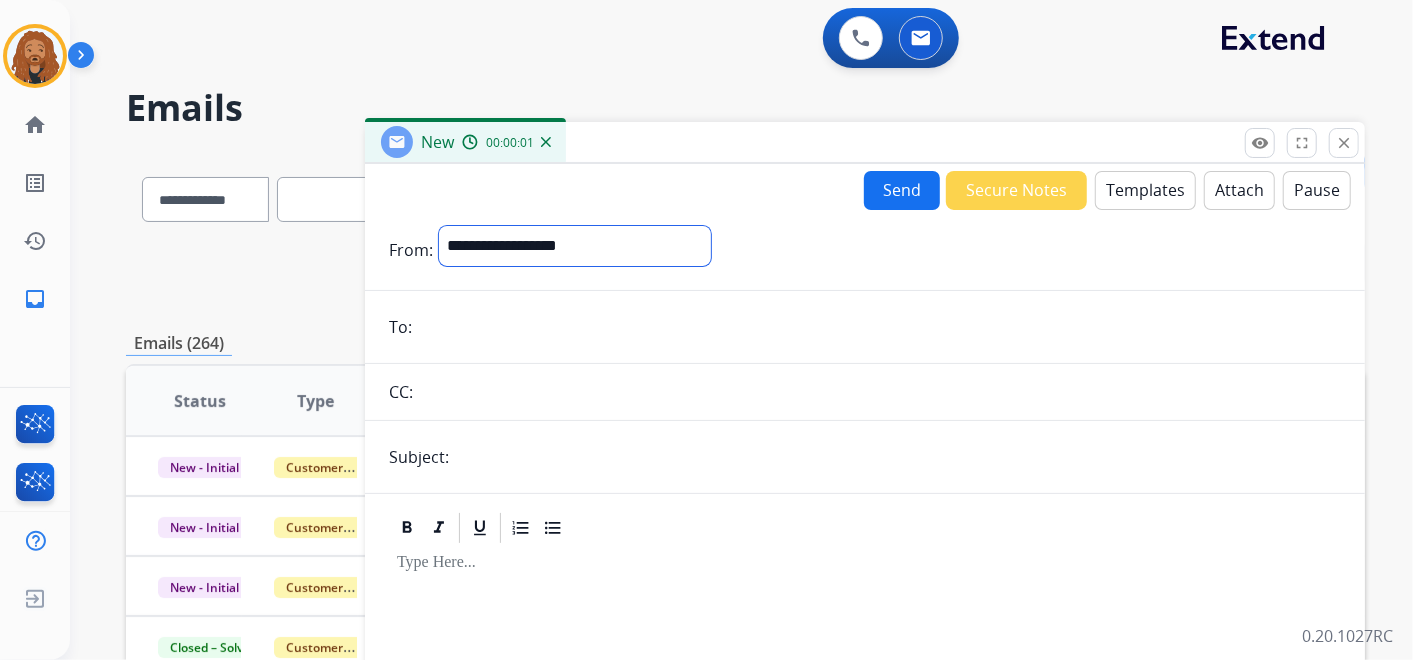 click on "**********" at bounding box center [575, 246] 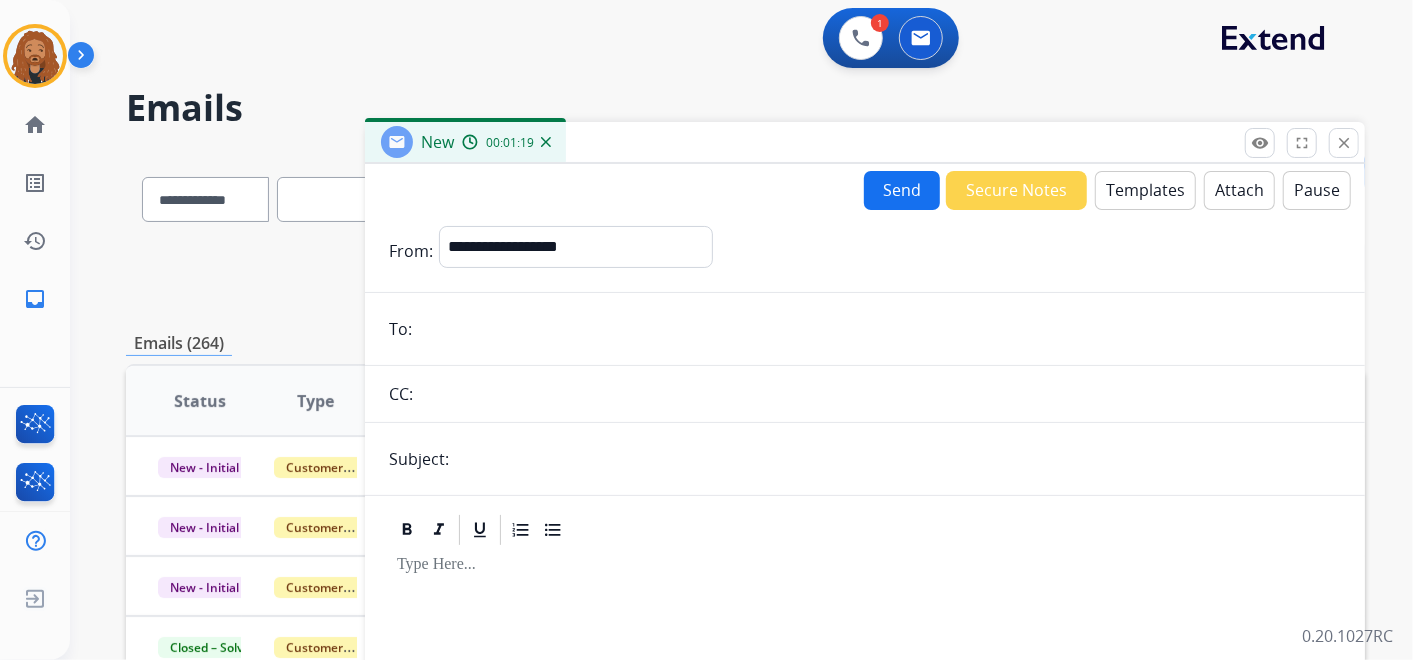 click at bounding box center [879, 329] 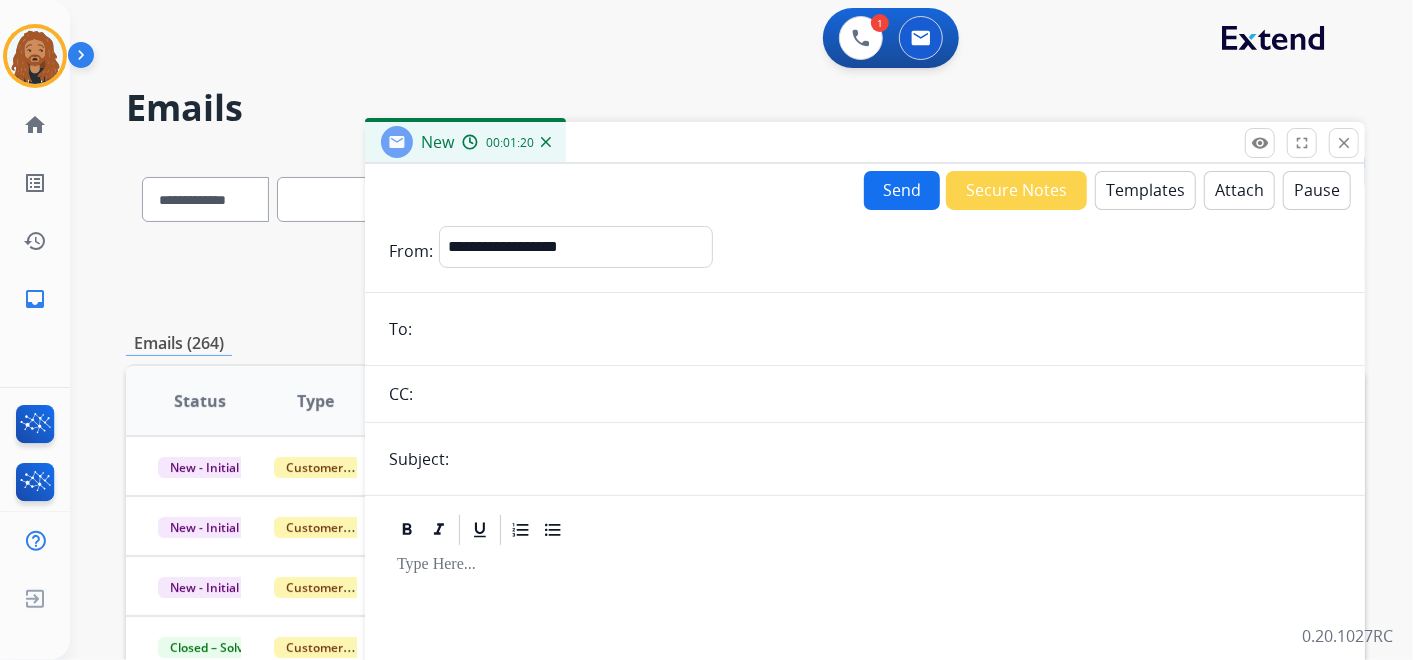 paste on "**********" 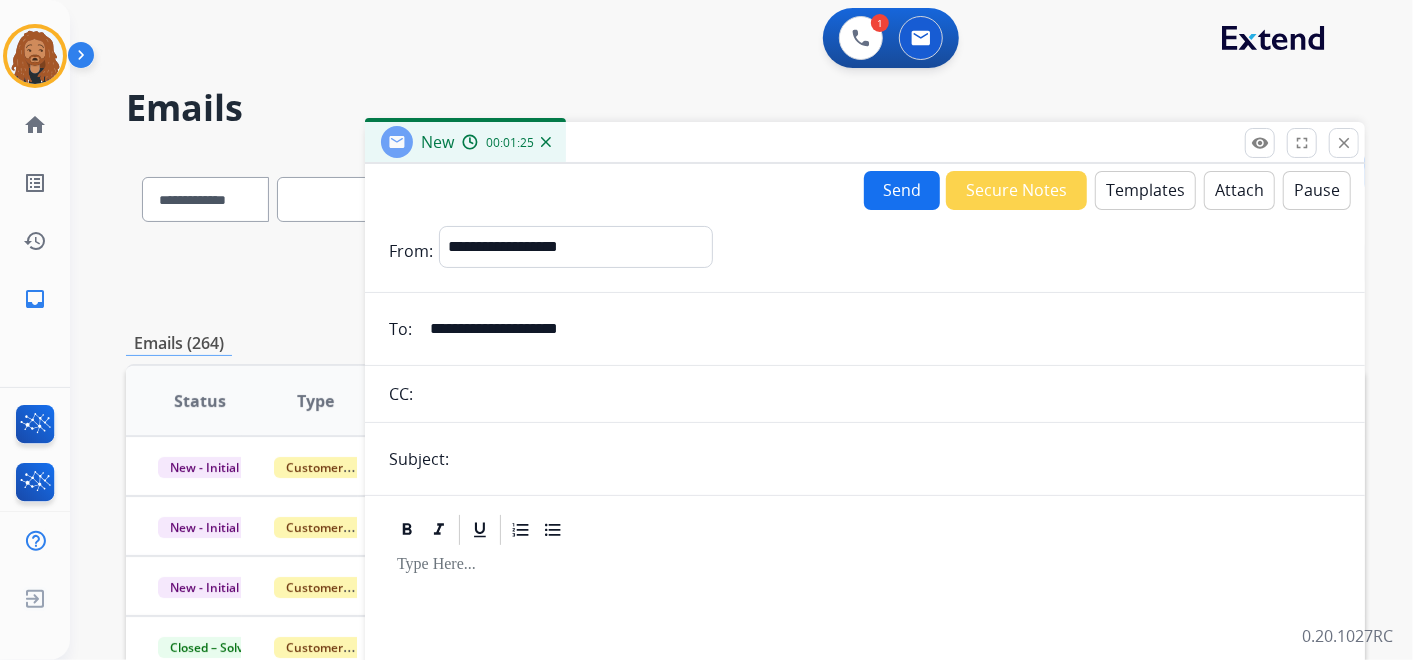 type on "**********" 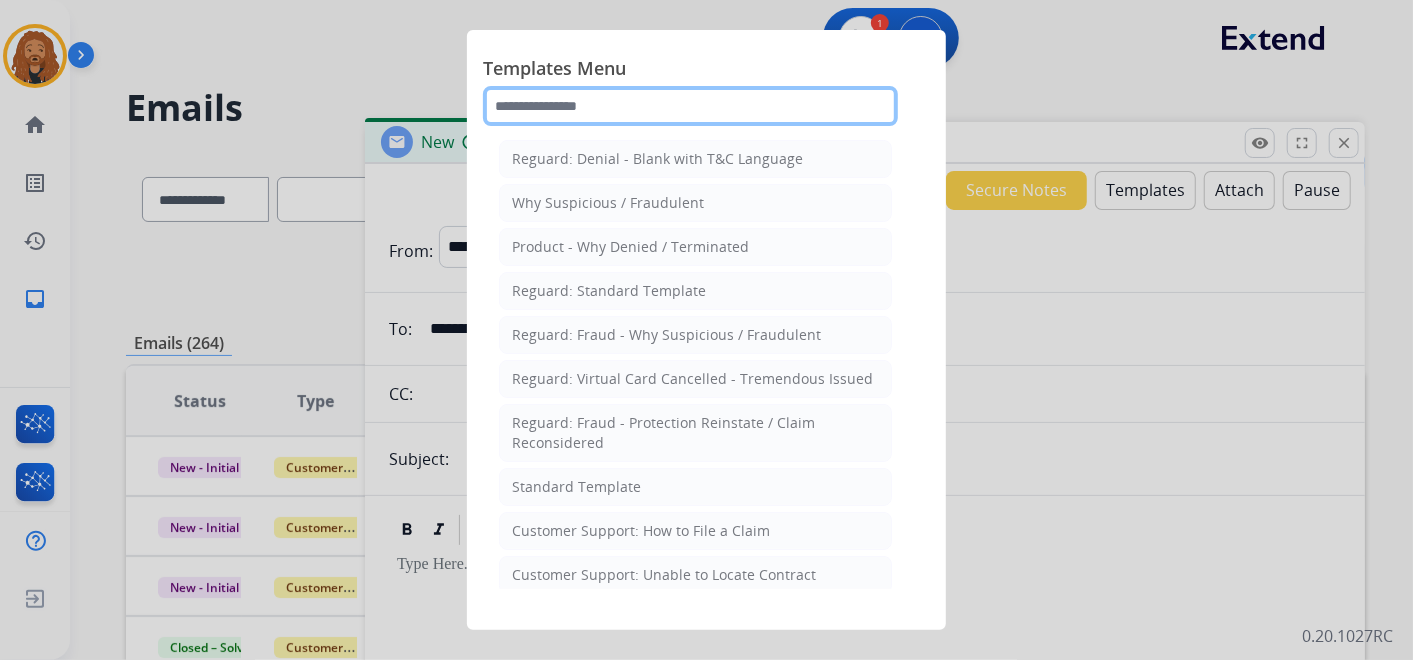 click 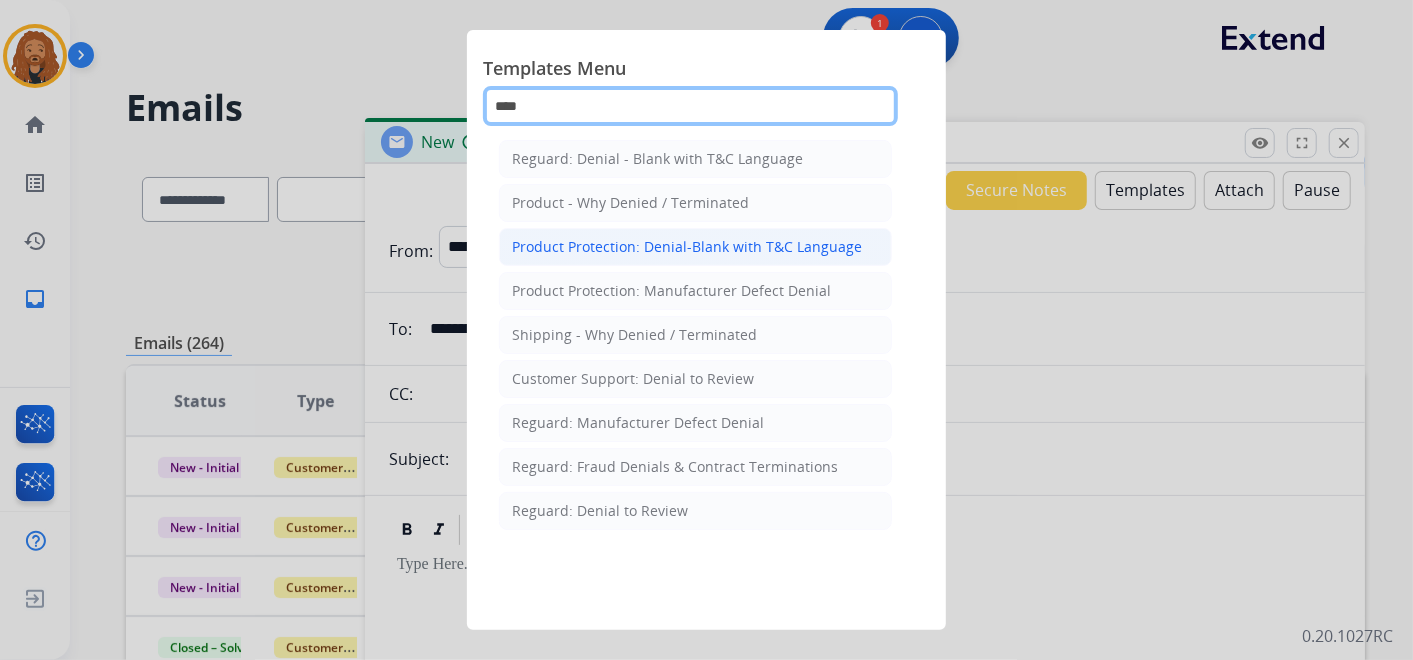 type on "****" 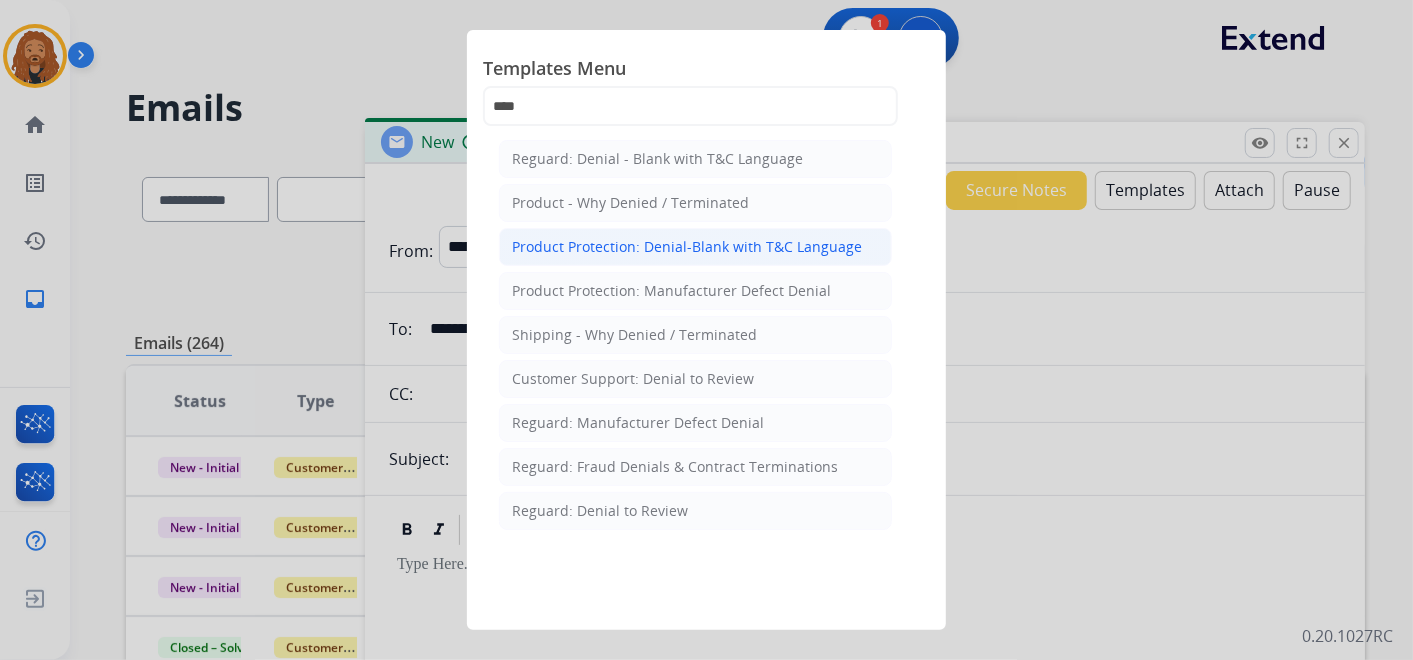 click on "Product Protection: Denial-Blank with T&C Language" 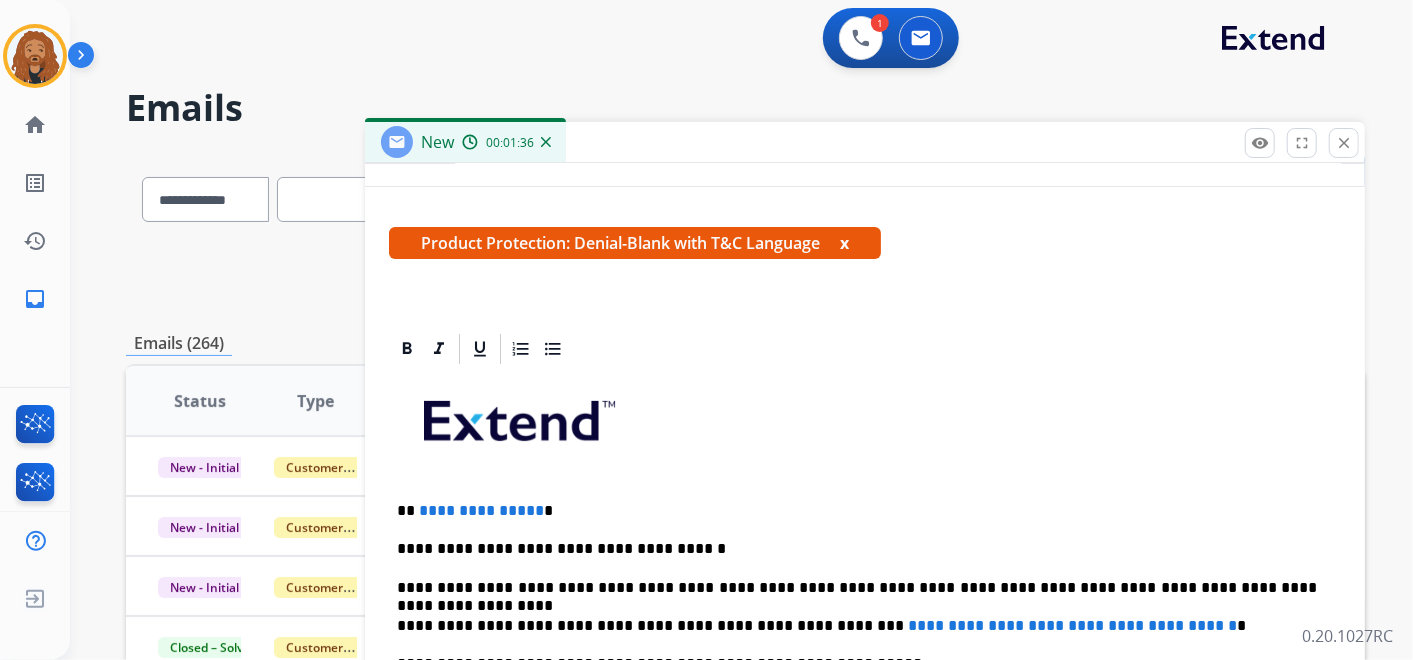 scroll, scrollTop: 441, scrollLeft: 0, axis: vertical 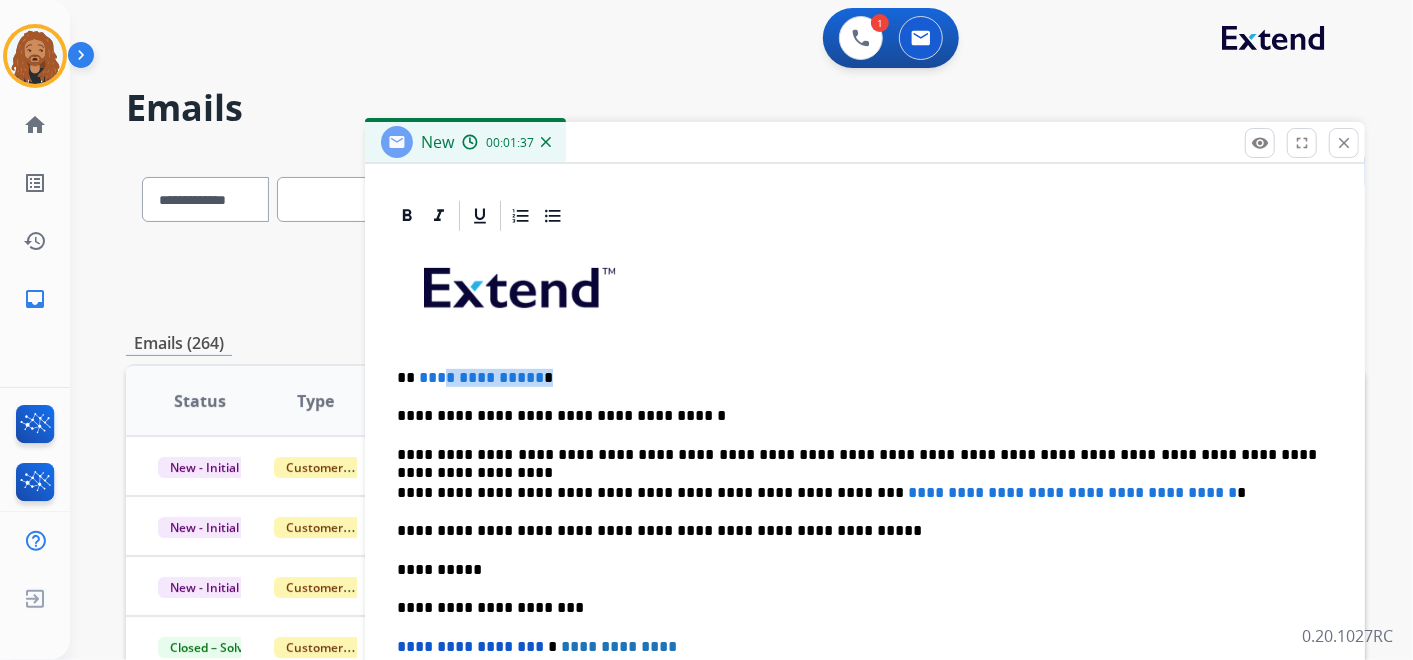 drag, startPoint x: 508, startPoint y: 373, endPoint x: 428, endPoint y: 371, distance: 80.024994 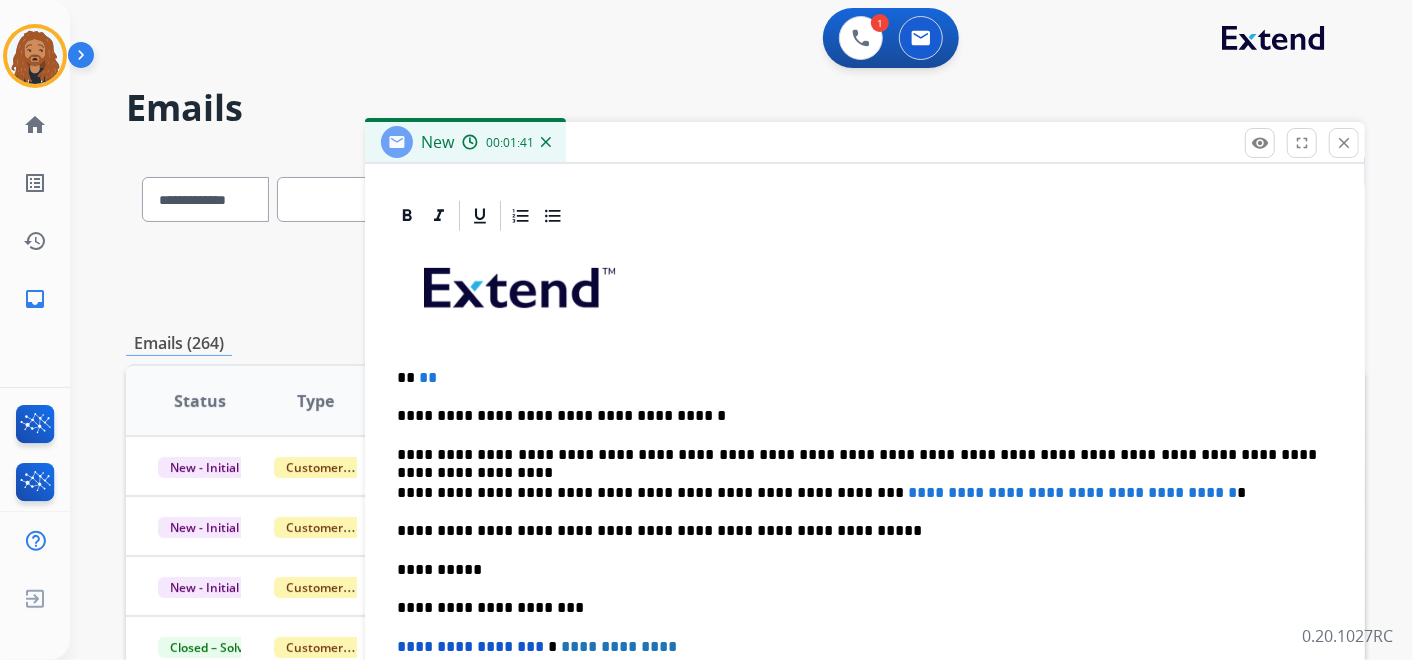 scroll, scrollTop: 402, scrollLeft: 0, axis: vertical 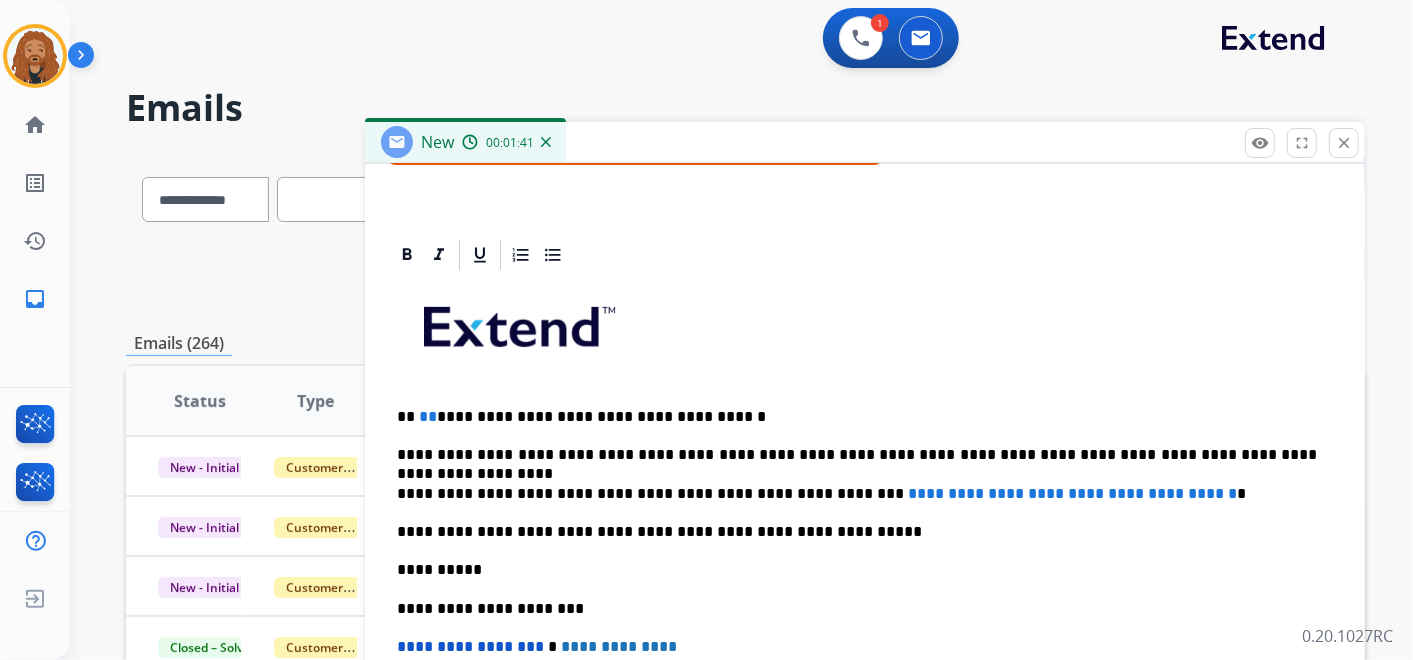 type 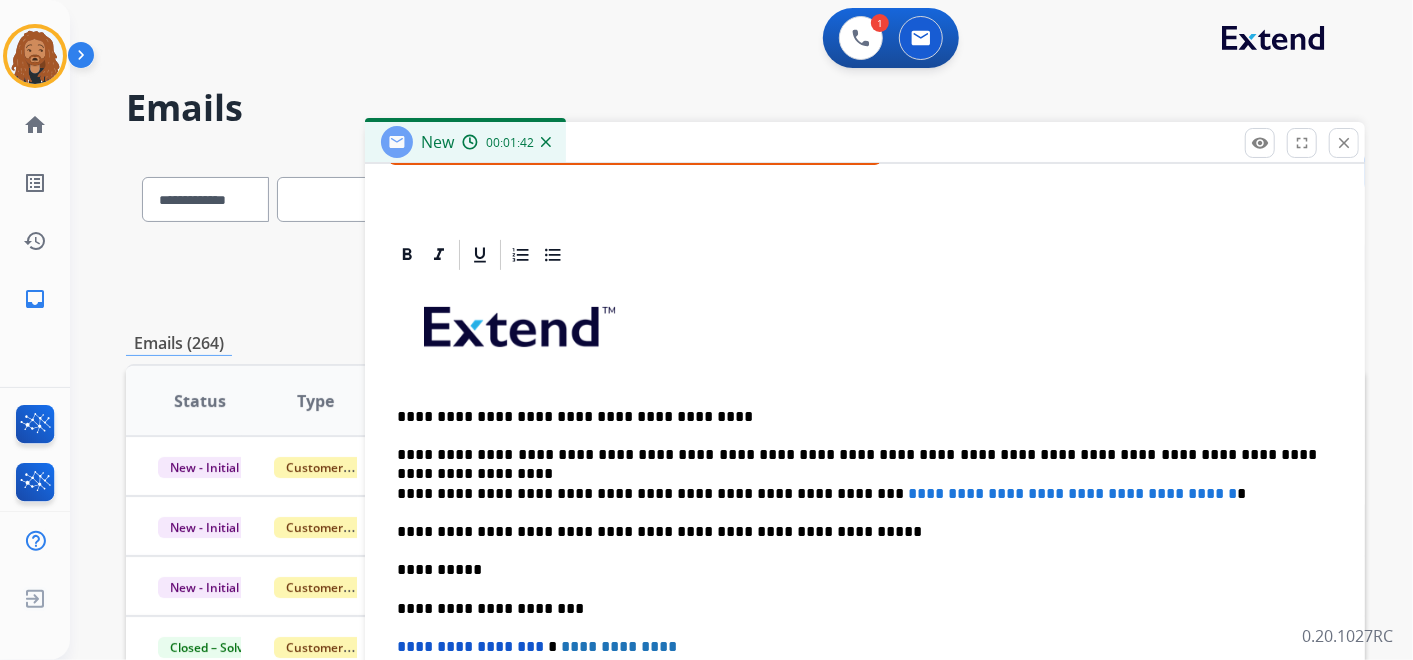 scroll, scrollTop: 441, scrollLeft: 0, axis: vertical 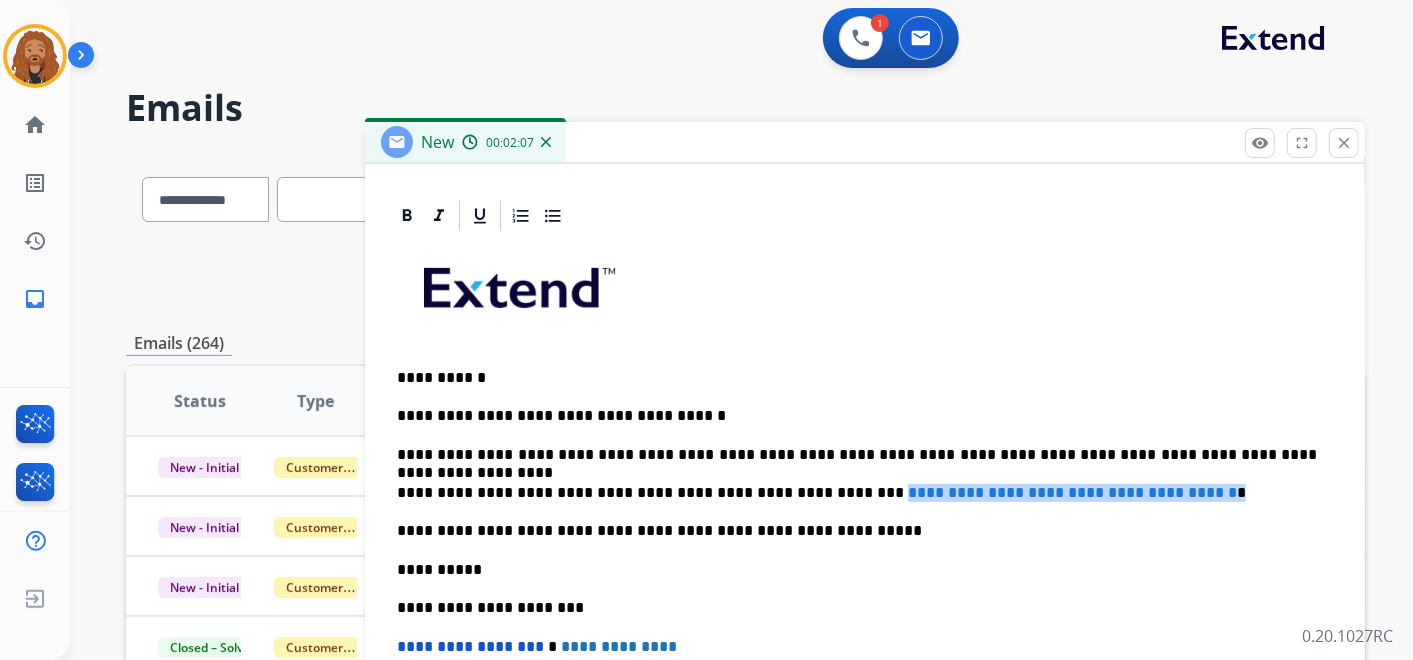 drag, startPoint x: 805, startPoint y: 485, endPoint x: 1215, endPoint y: 482, distance: 410.011 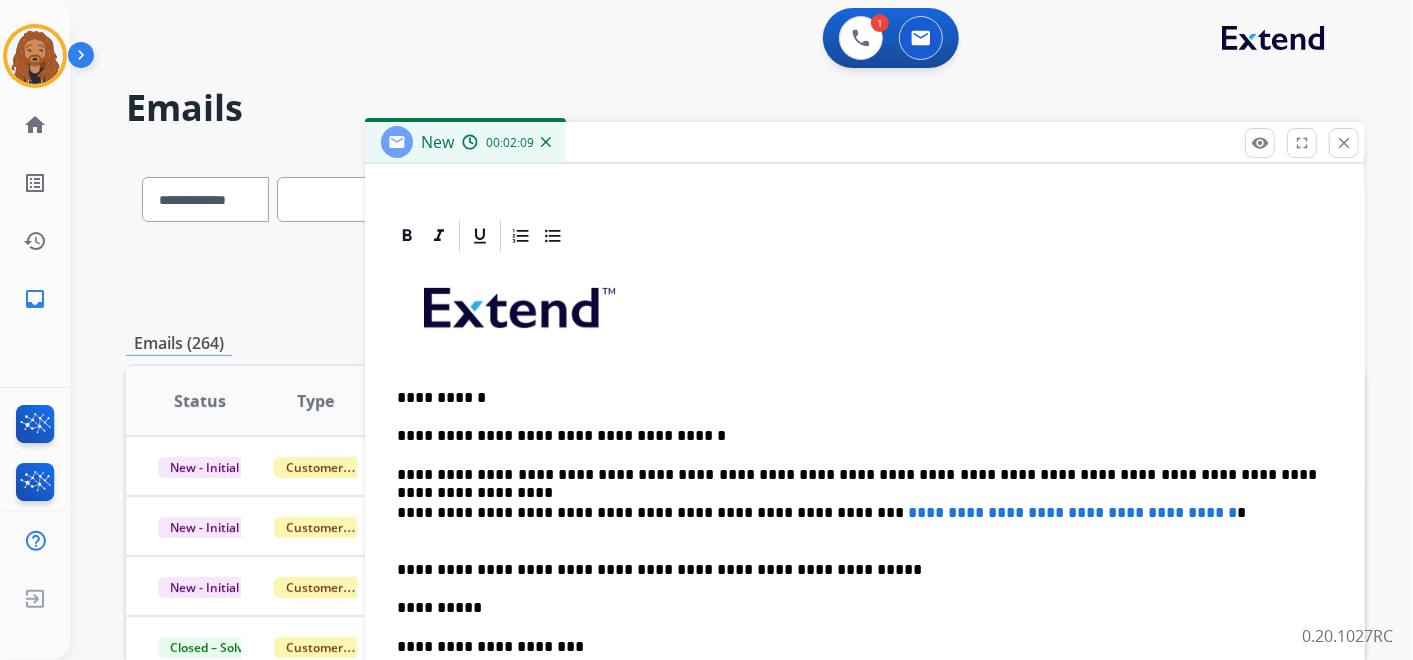 scroll, scrollTop: 441, scrollLeft: 0, axis: vertical 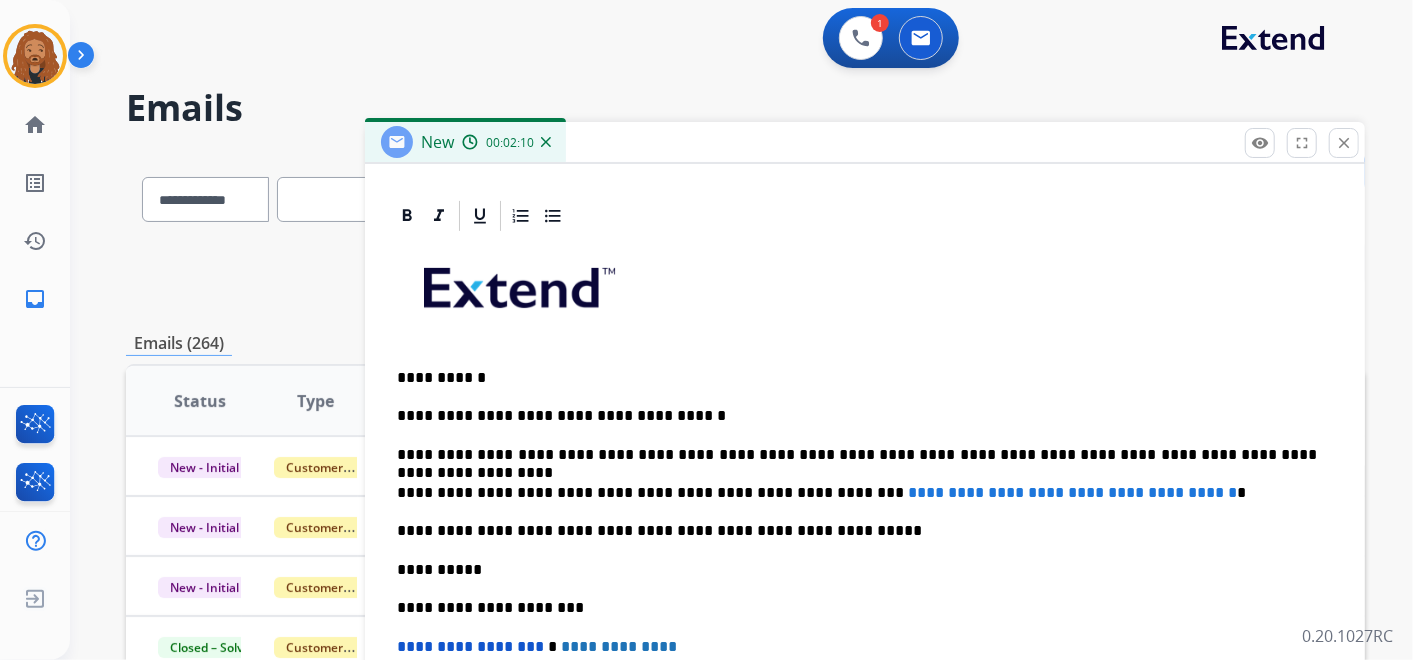 click on "**********" at bounding box center [857, 493] 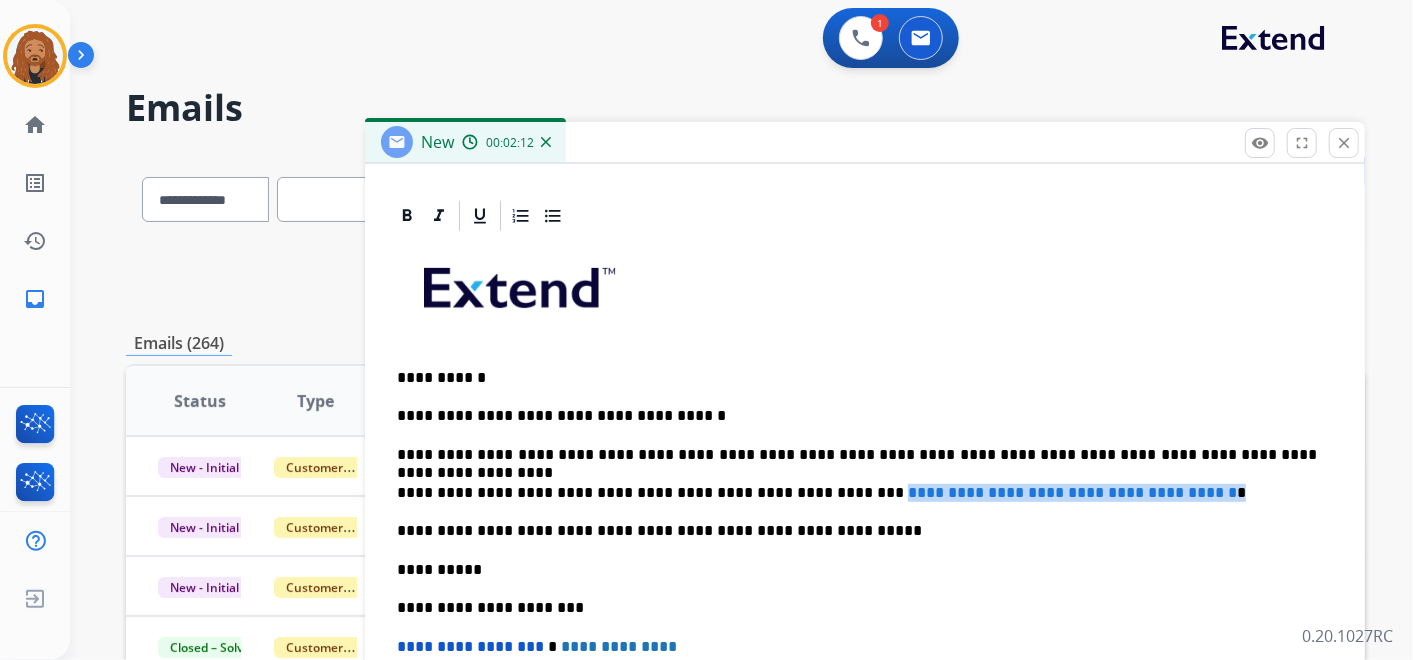drag, startPoint x: 1208, startPoint y: 488, endPoint x: 805, endPoint y: 480, distance: 403.0794 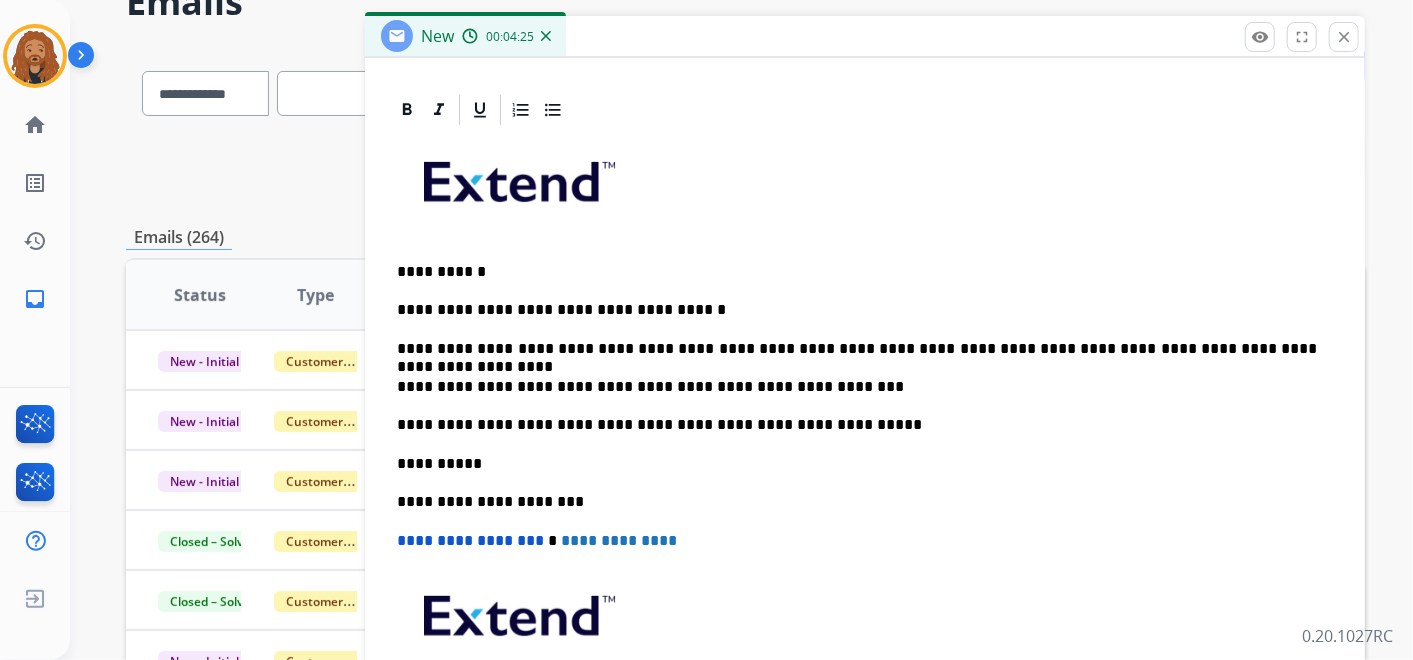scroll, scrollTop: 222, scrollLeft: 0, axis: vertical 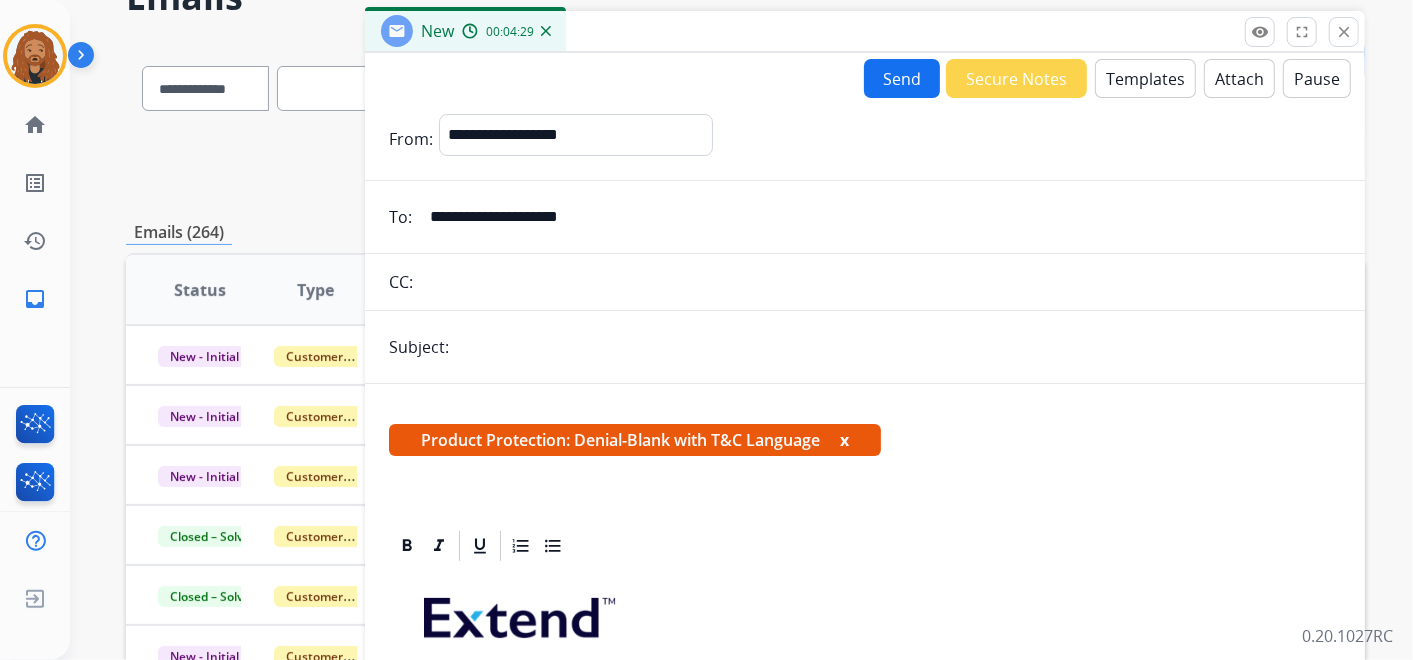 drag, startPoint x: 656, startPoint y: 330, endPoint x: 674, endPoint y: 330, distance: 18 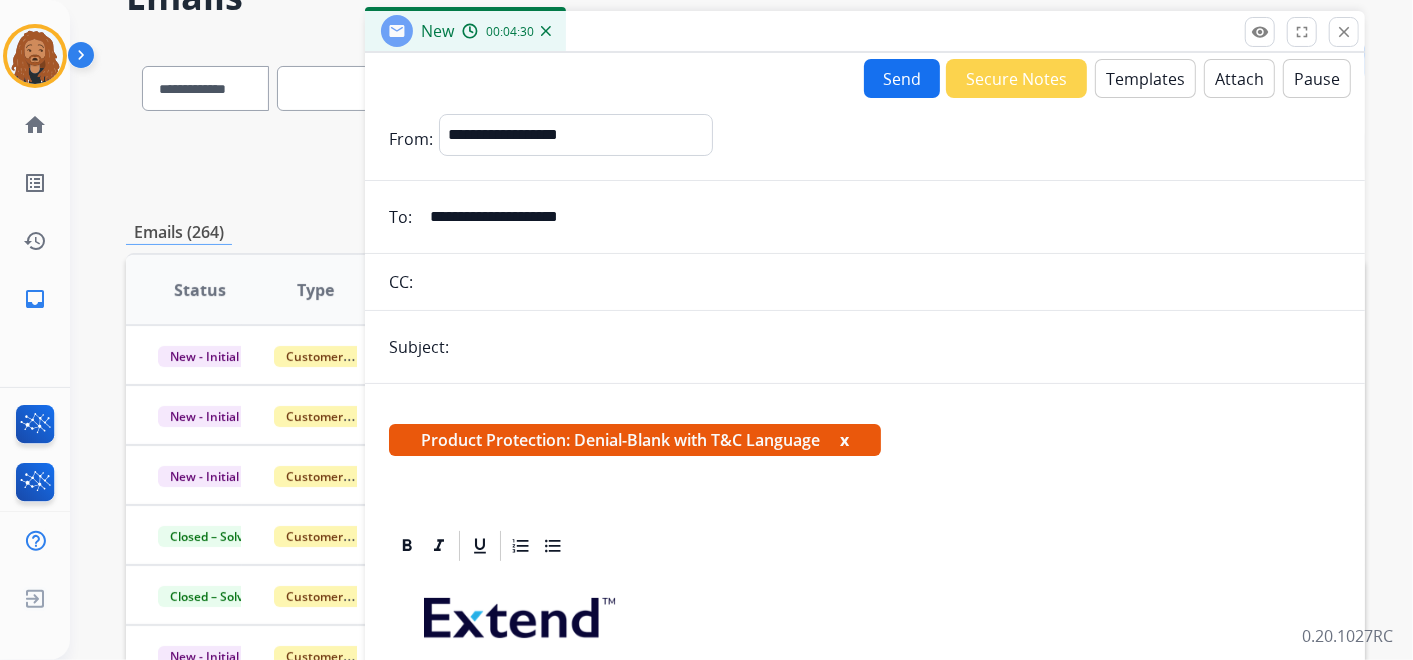 type on "**********" 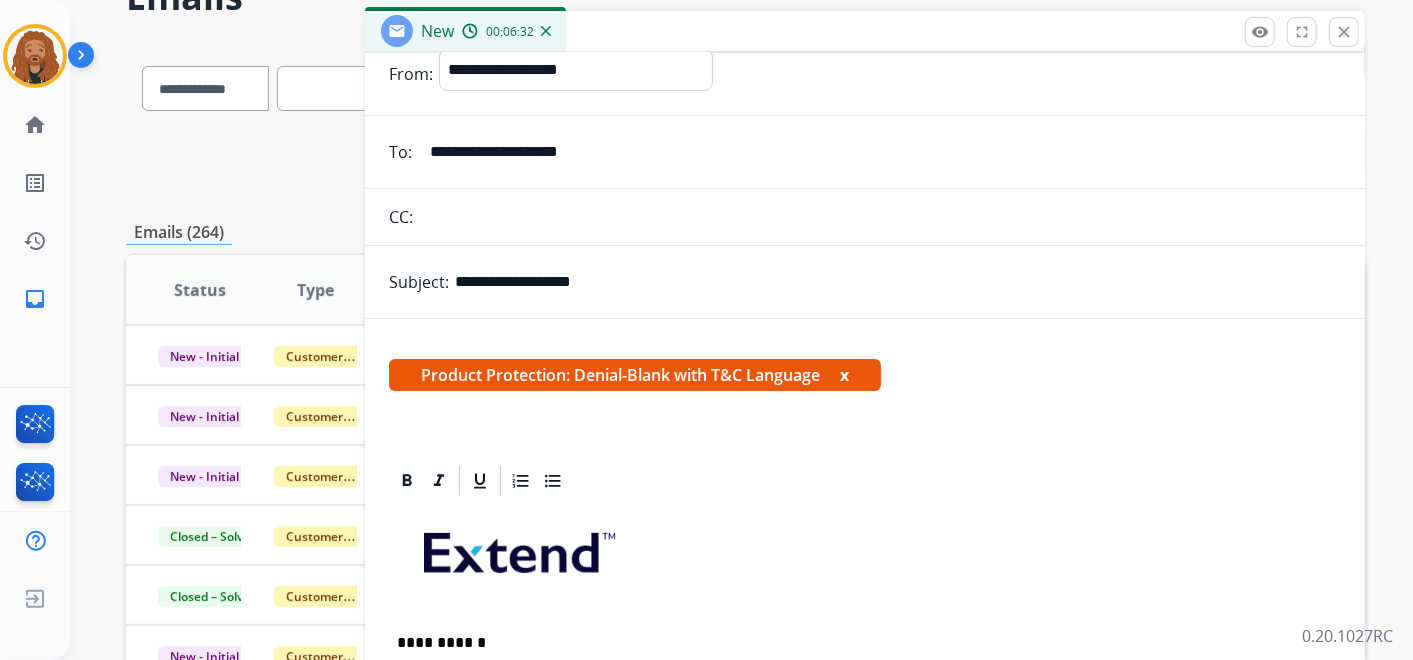 scroll, scrollTop: 0, scrollLeft: 0, axis: both 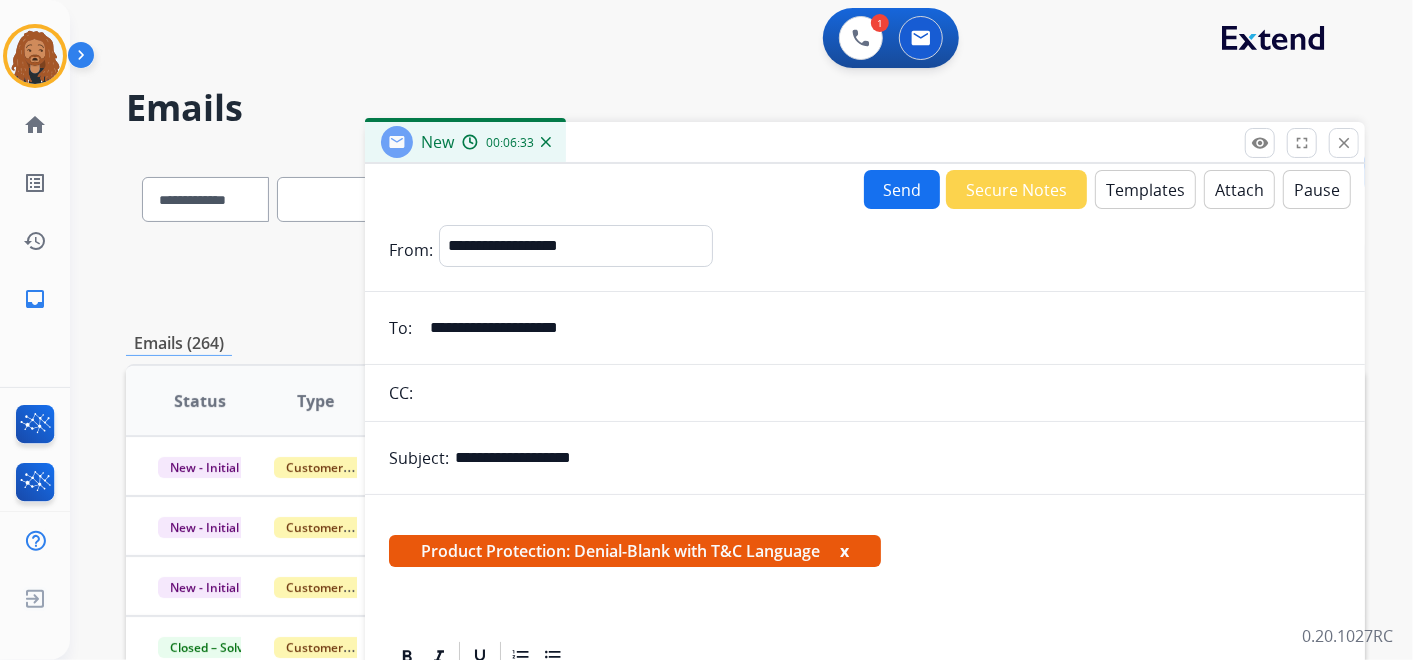 click on "Attach" at bounding box center [1239, 189] 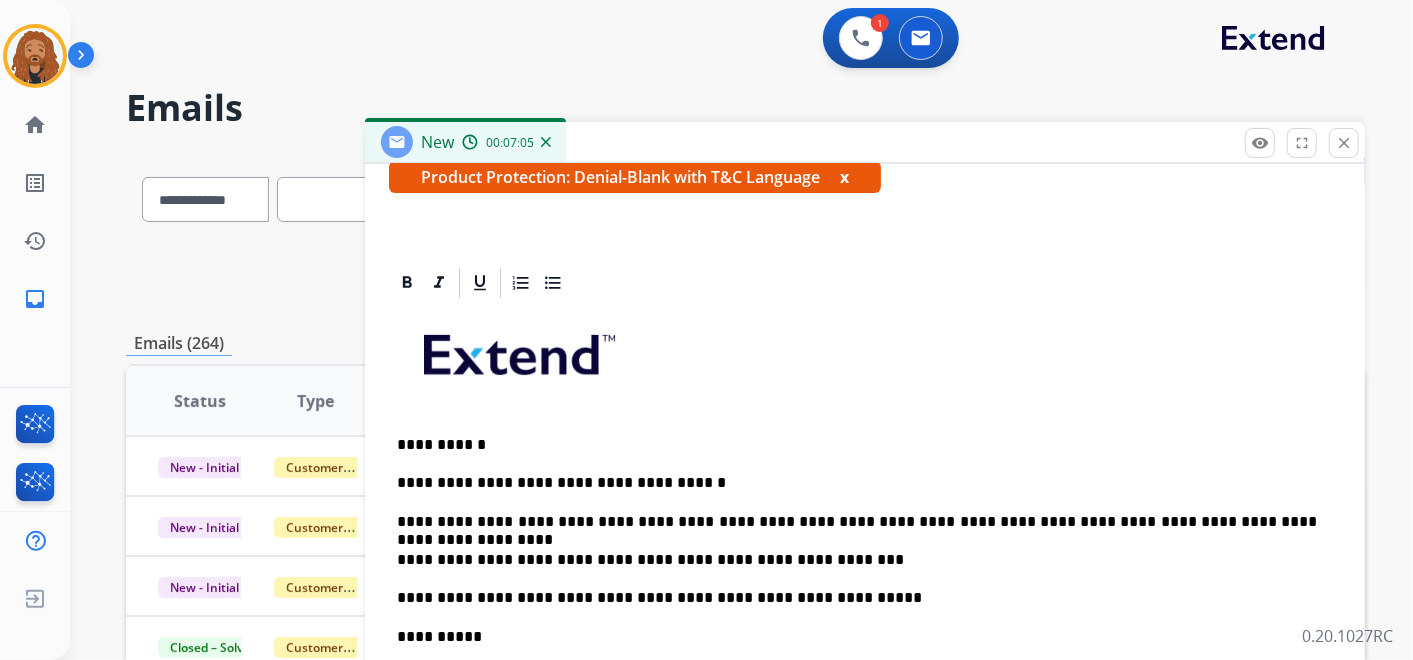 scroll, scrollTop: 488, scrollLeft: 0, axis: vertical 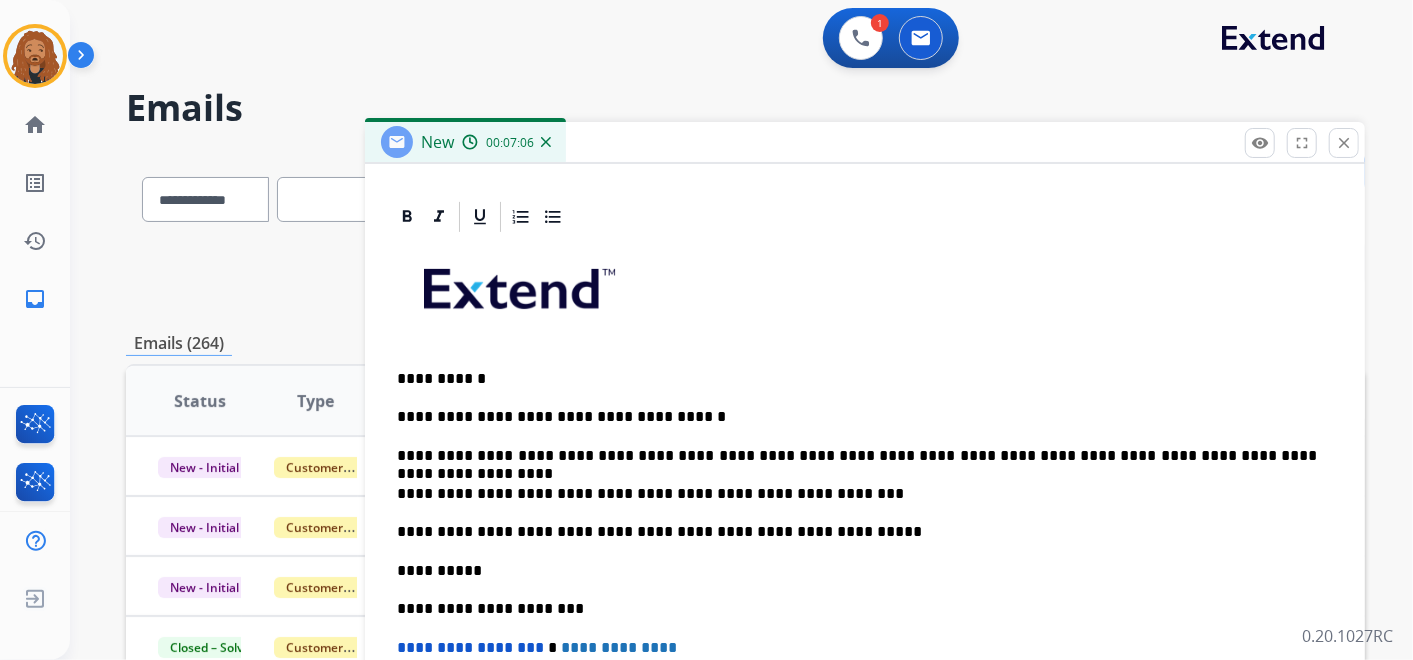click on "**********" at bounding box center [857, 494] 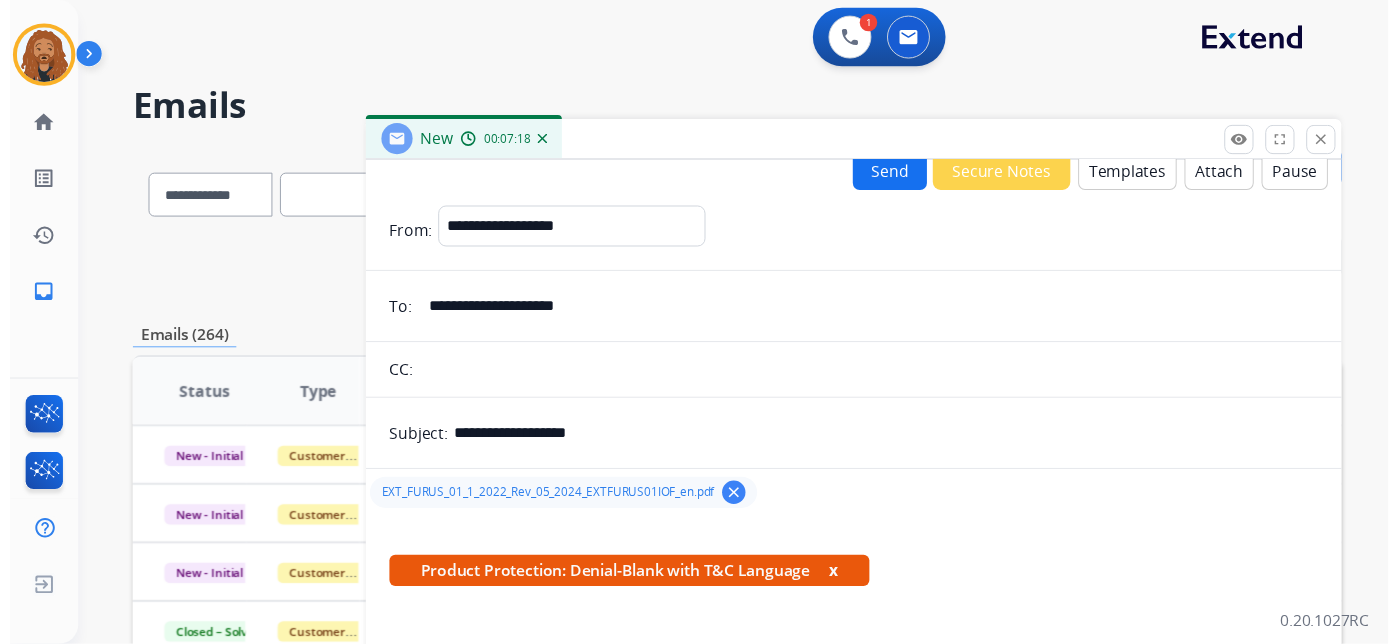 scroll, scrollTop: 0, scrollLeft: 0, axis: both 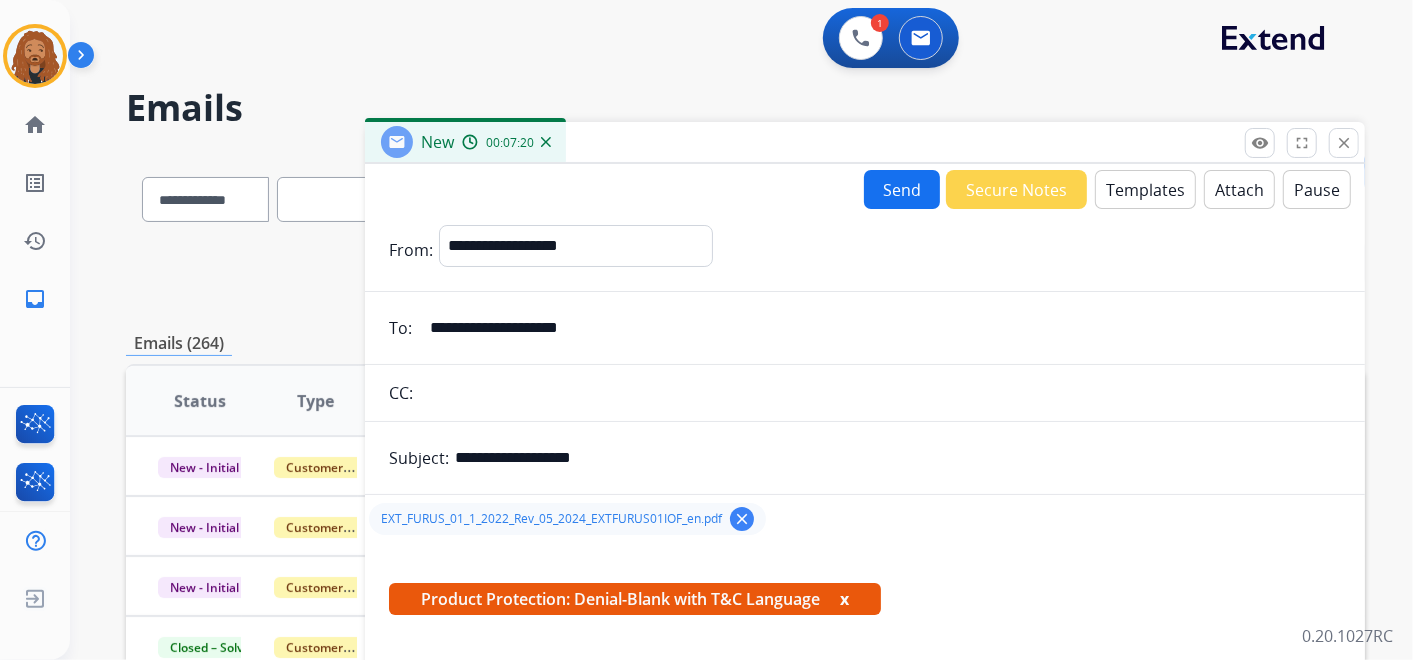 click on "Send" at bounding box center [902, 189] 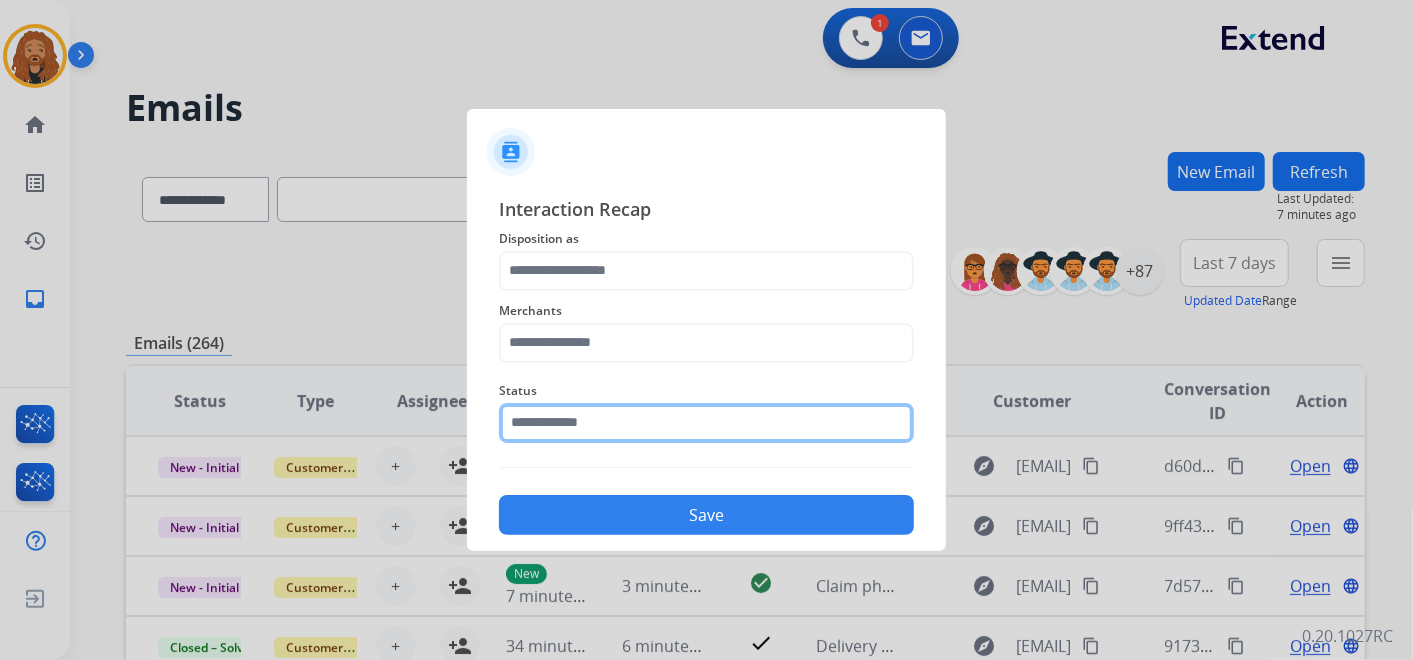 click 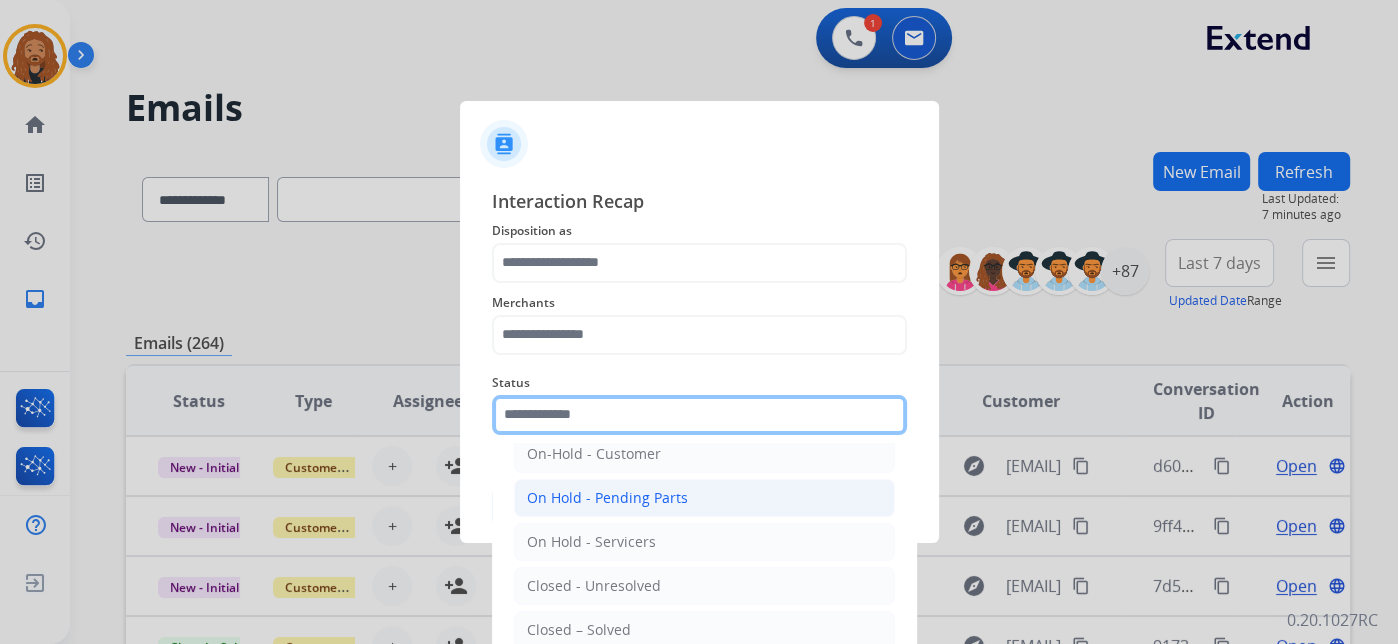 scroll, scrollTop: 114, scrollLeft: 0, axis: vertical 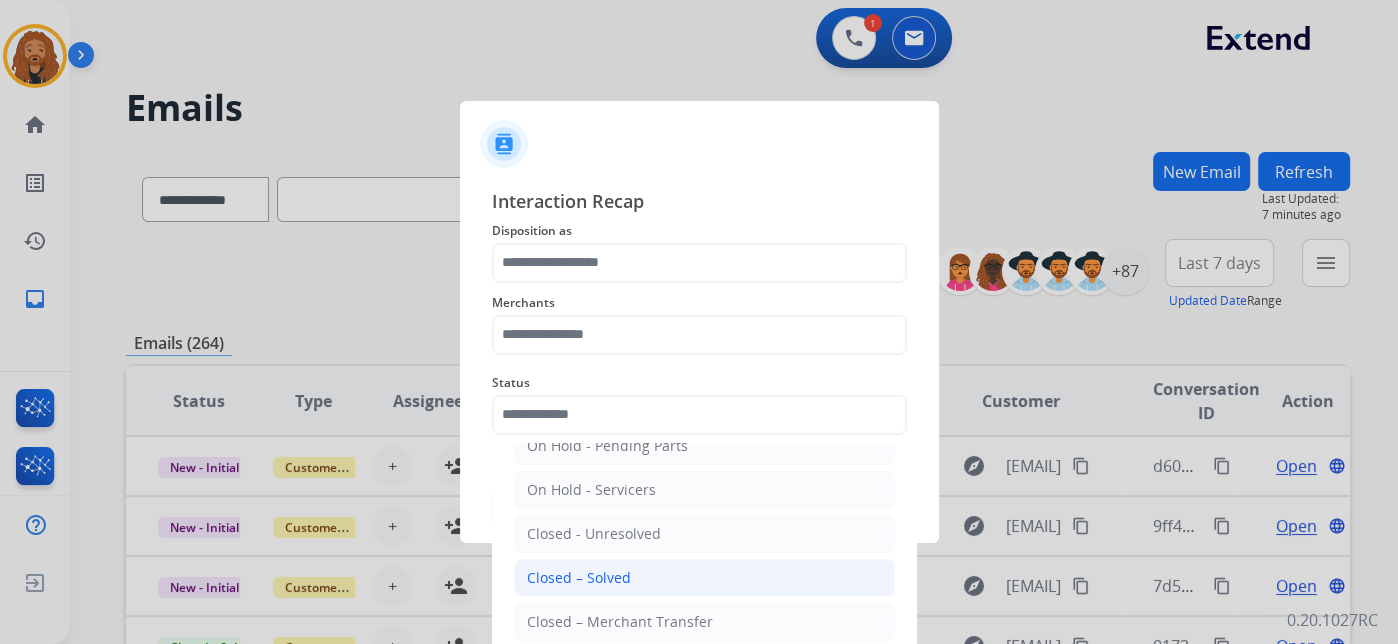click on "Closed – Solved" 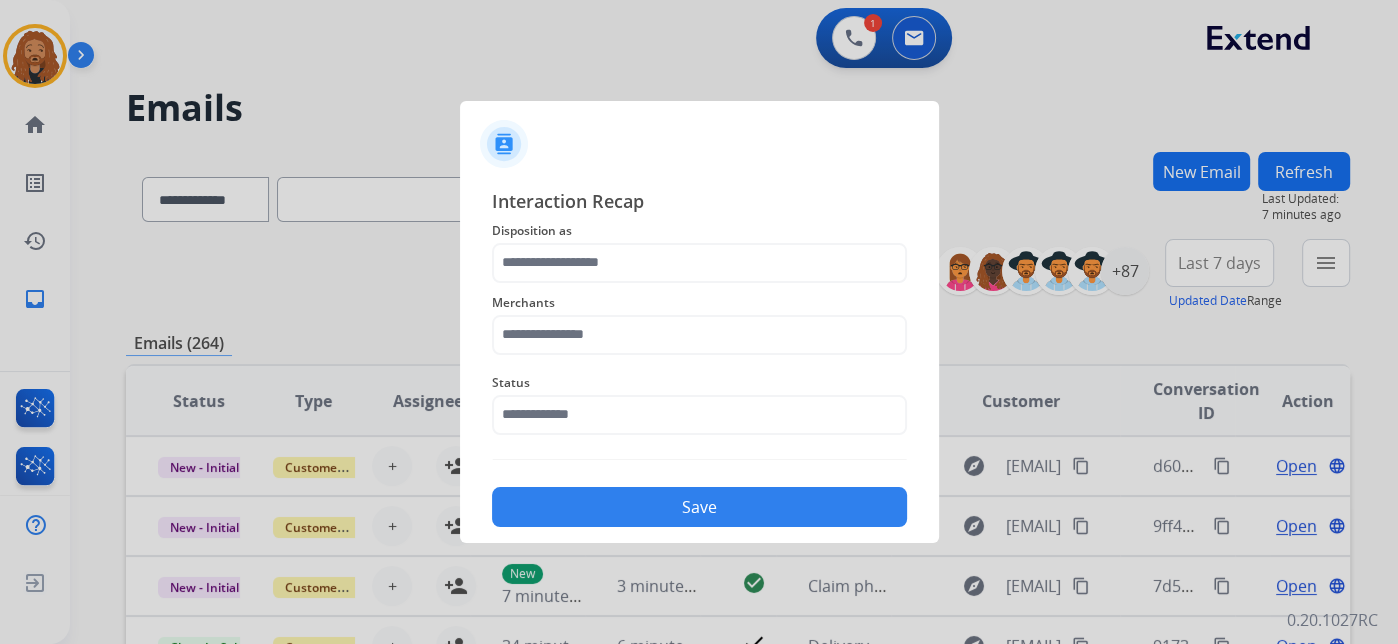 type on "**********" 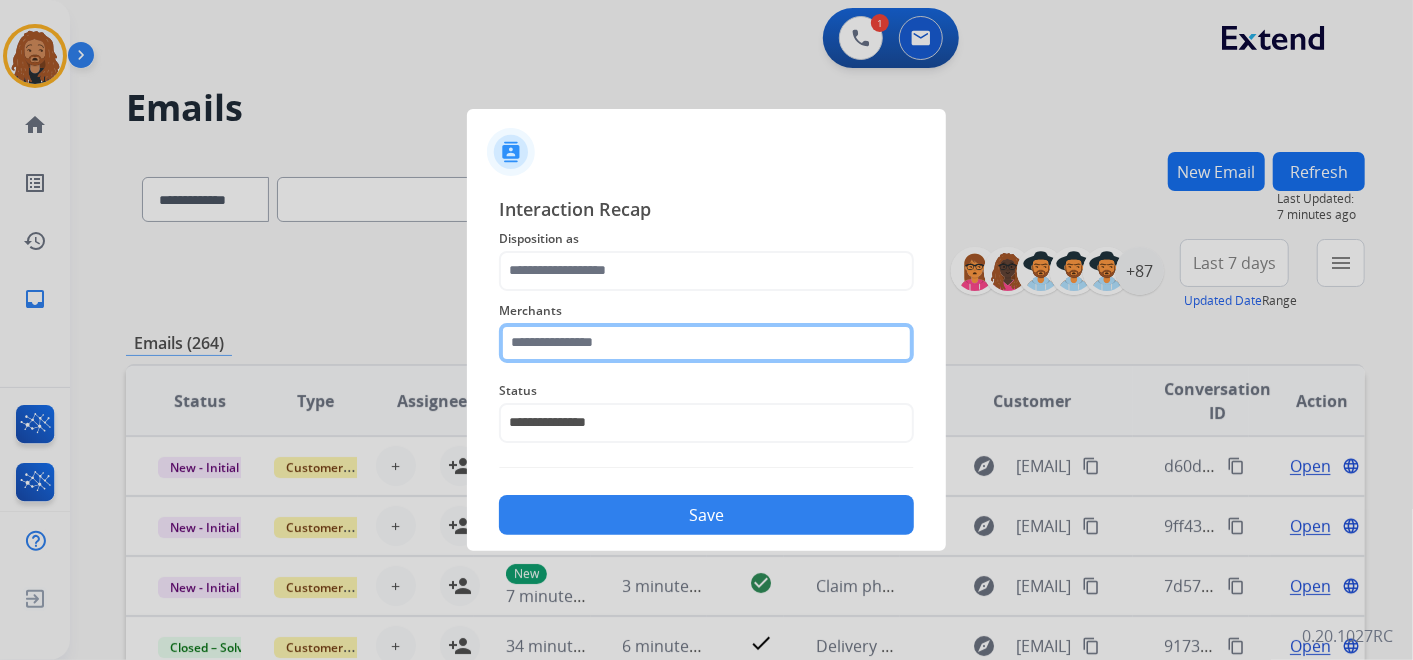 click 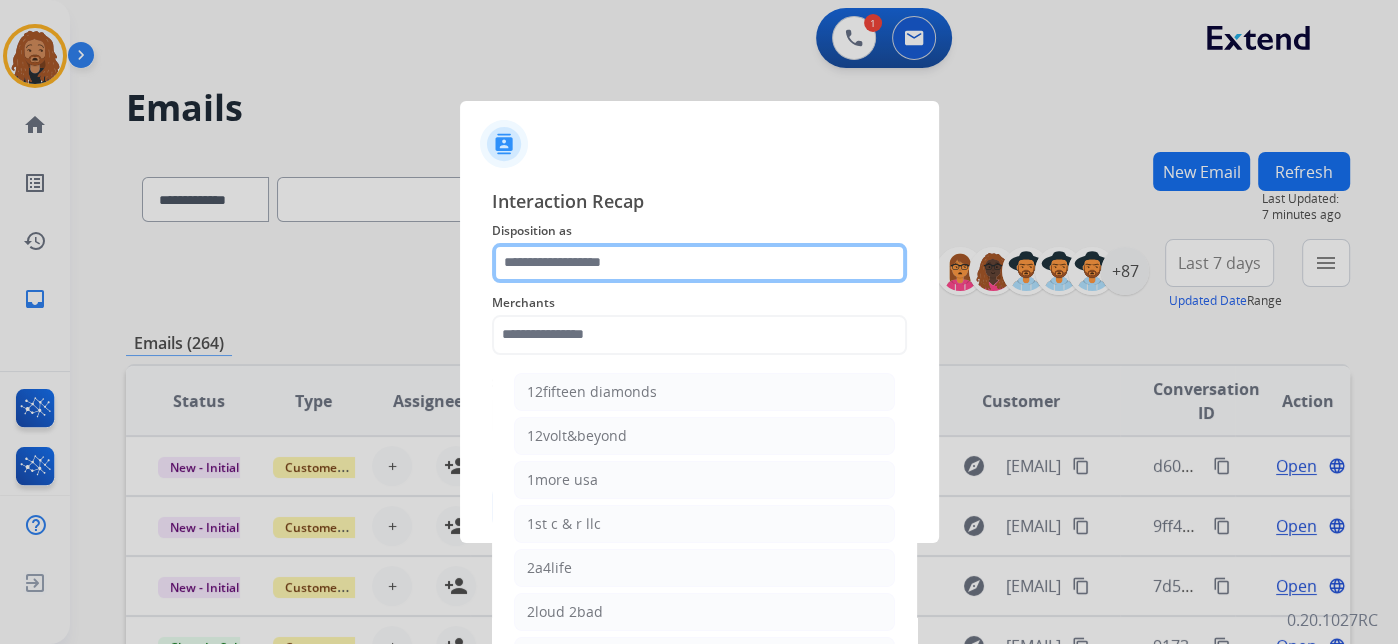 click 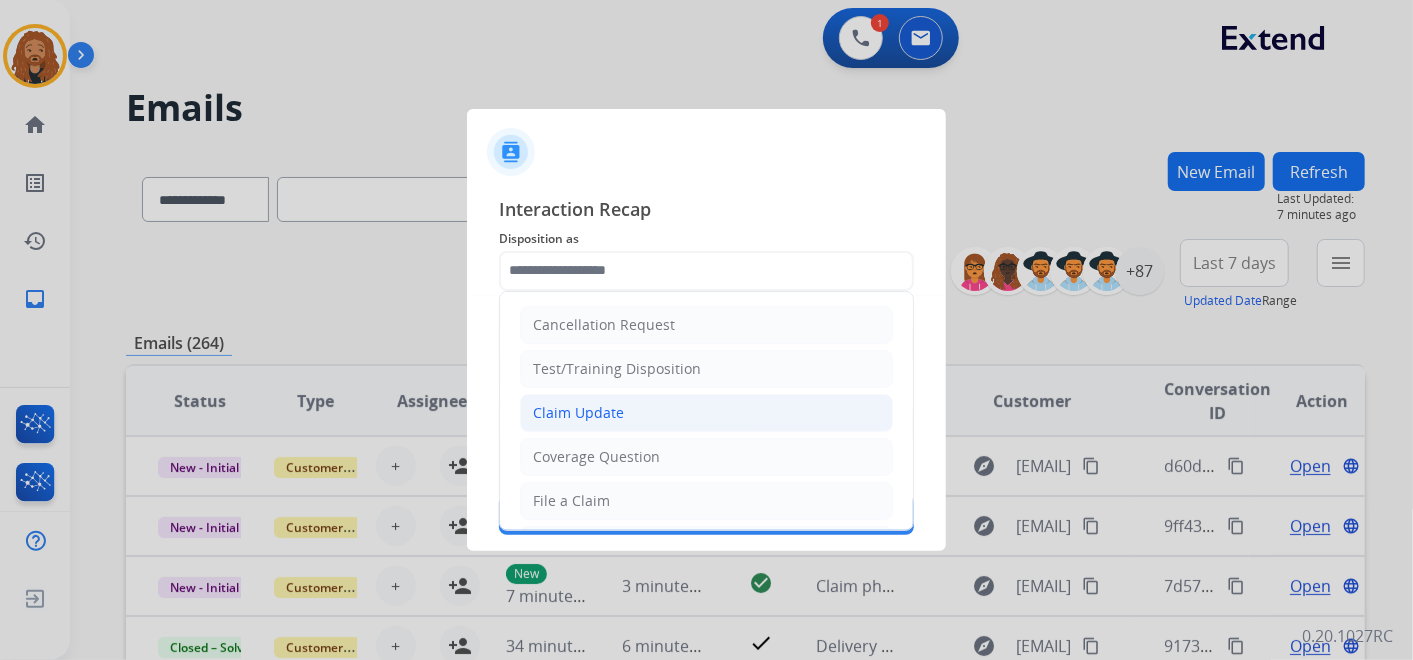 click on "Claim Update" 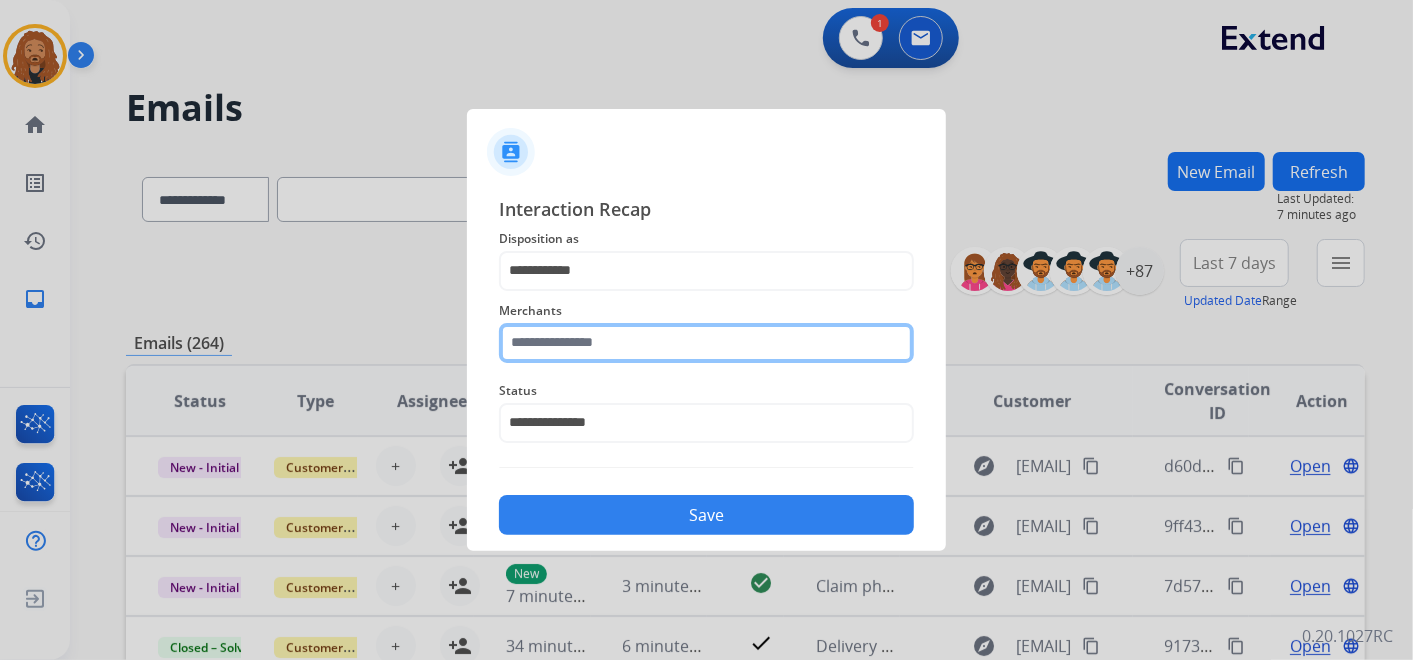 click 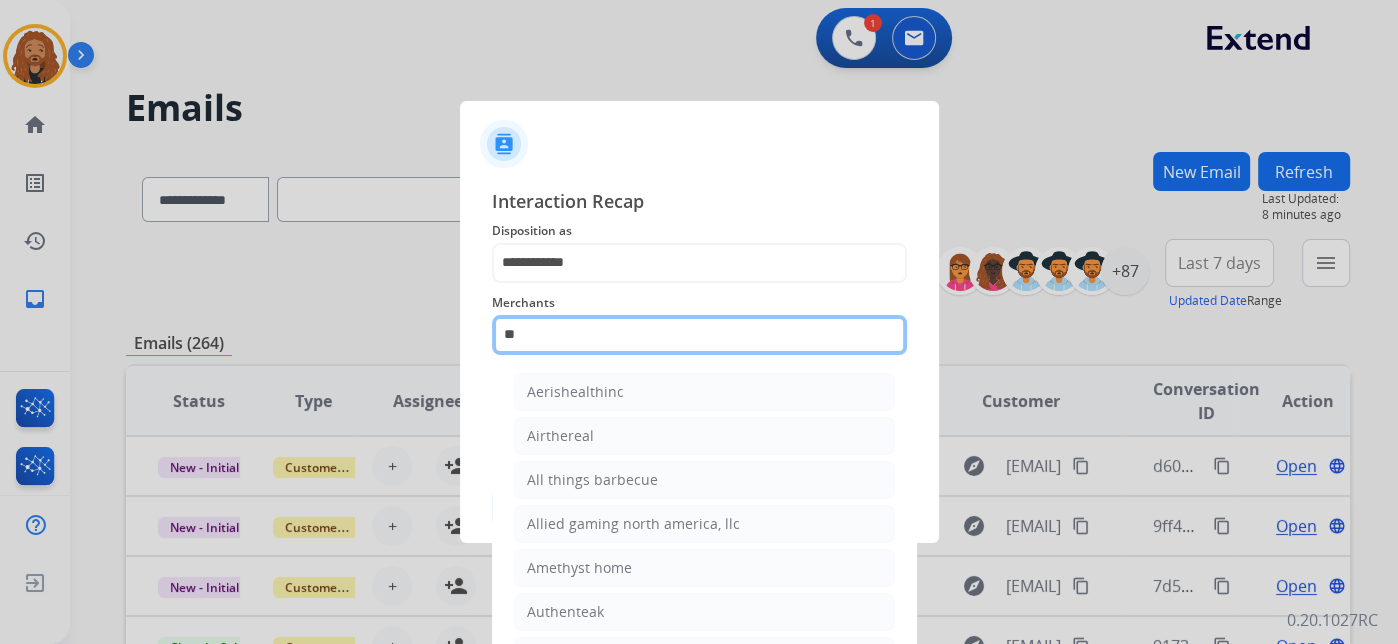 type on "*" 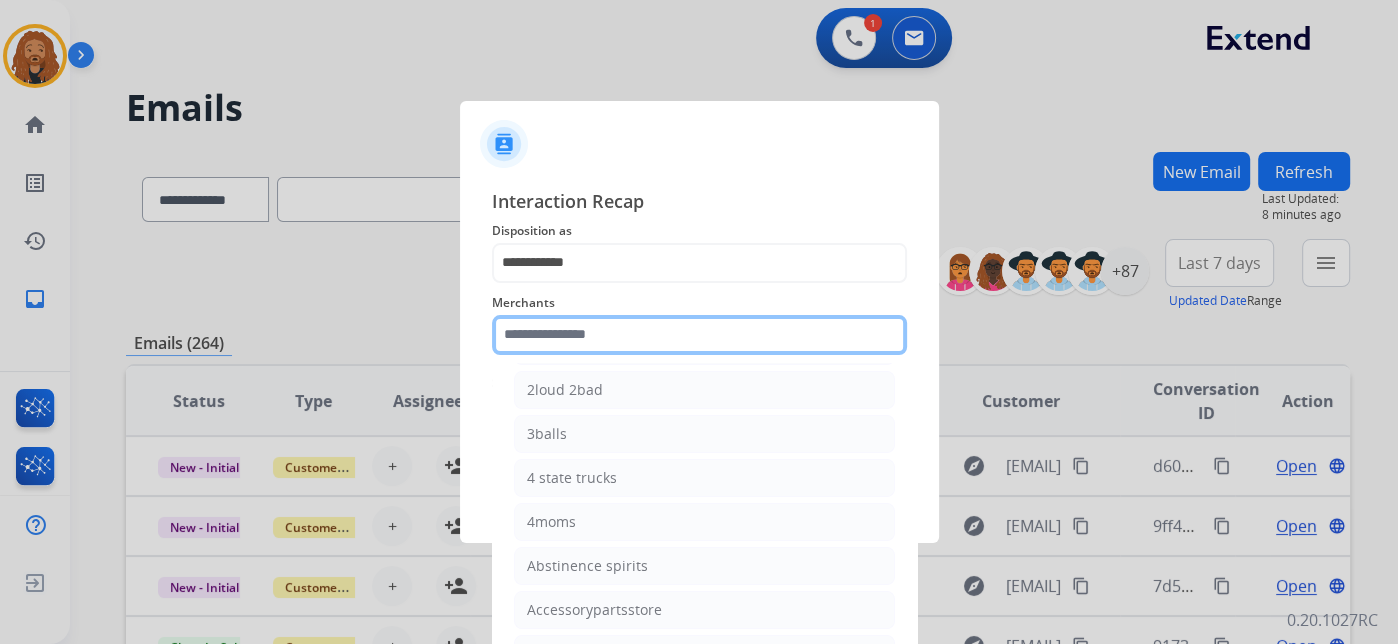 scroll, scrollTop: 0, scrollLeft: 0, axis: both 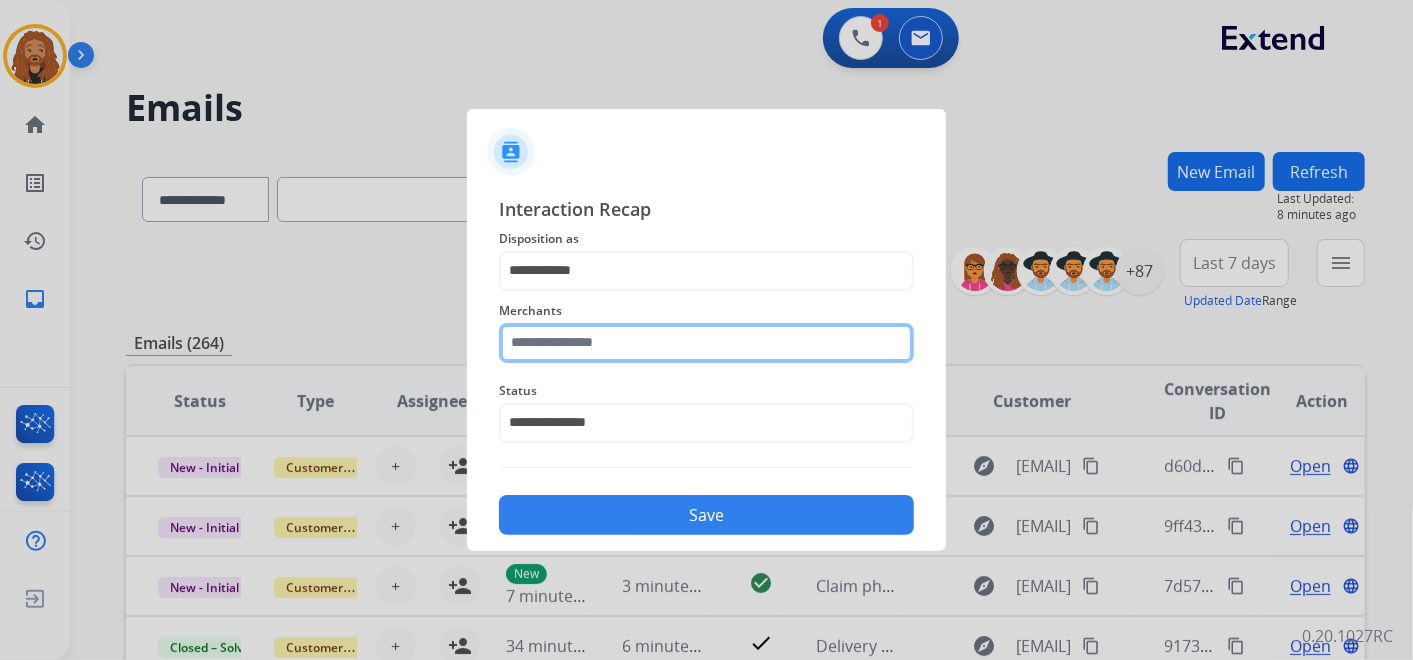 click 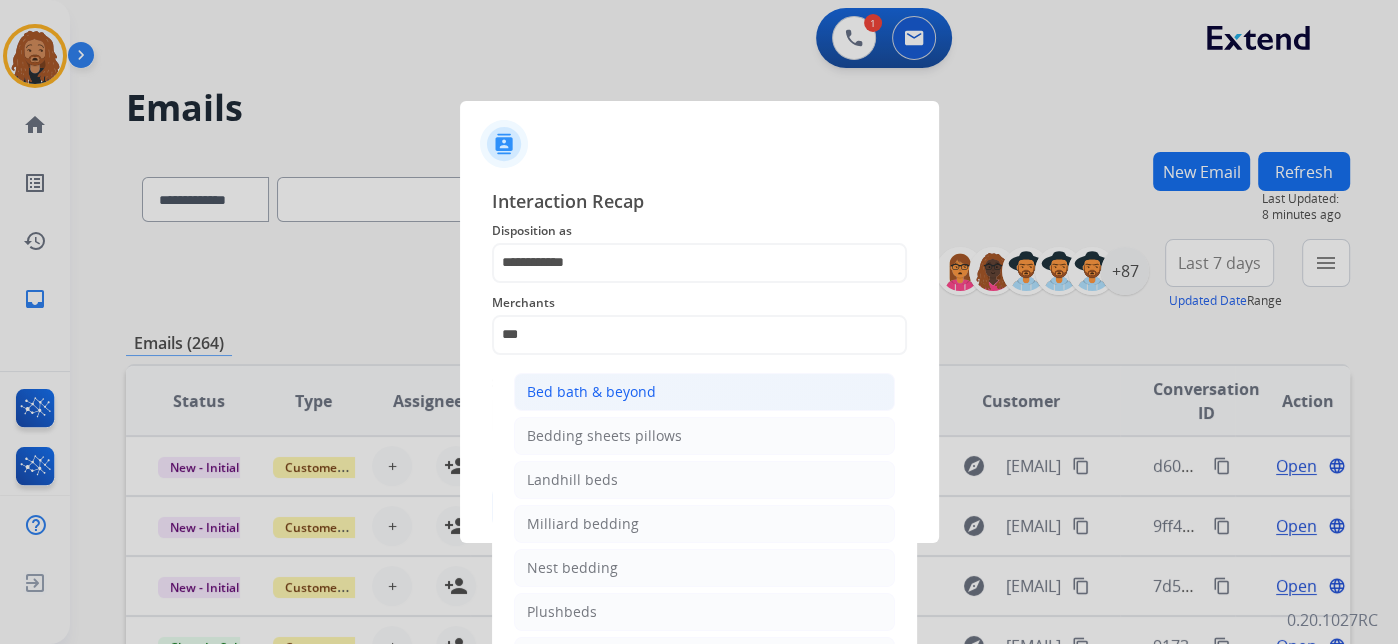 click on "Bed bath & beyond" 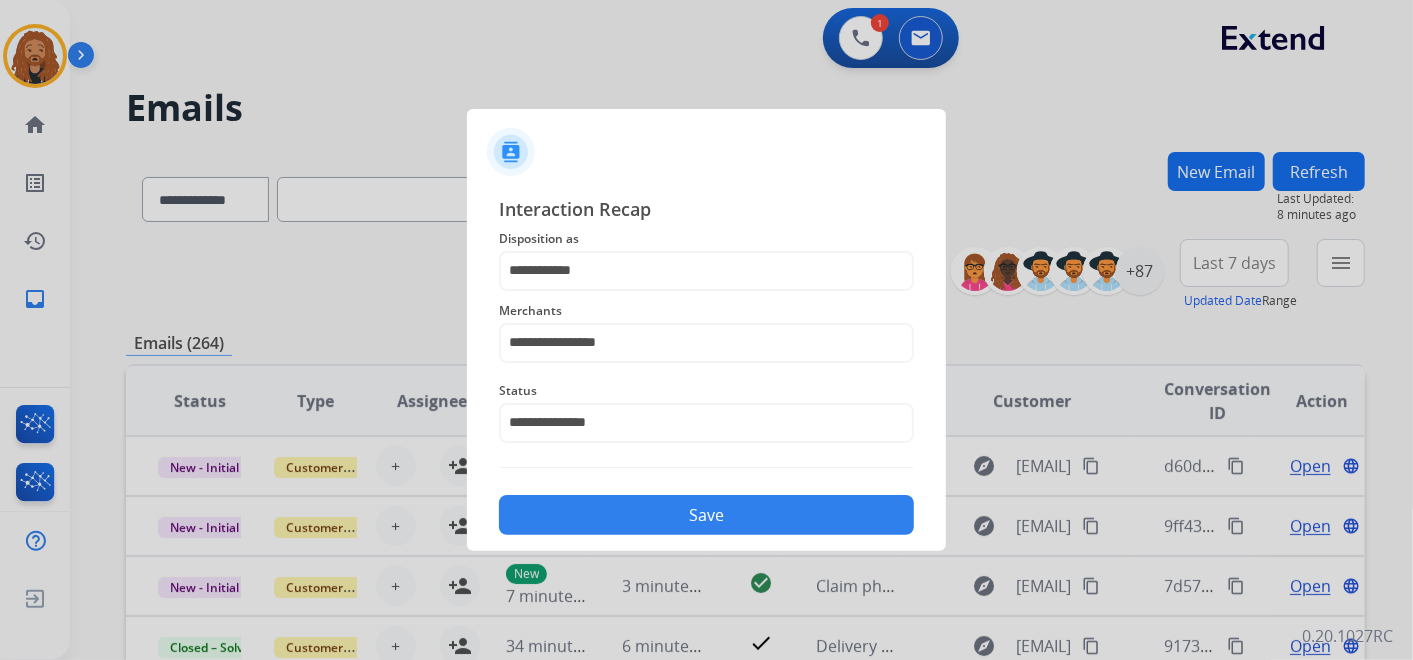 click on "Save" 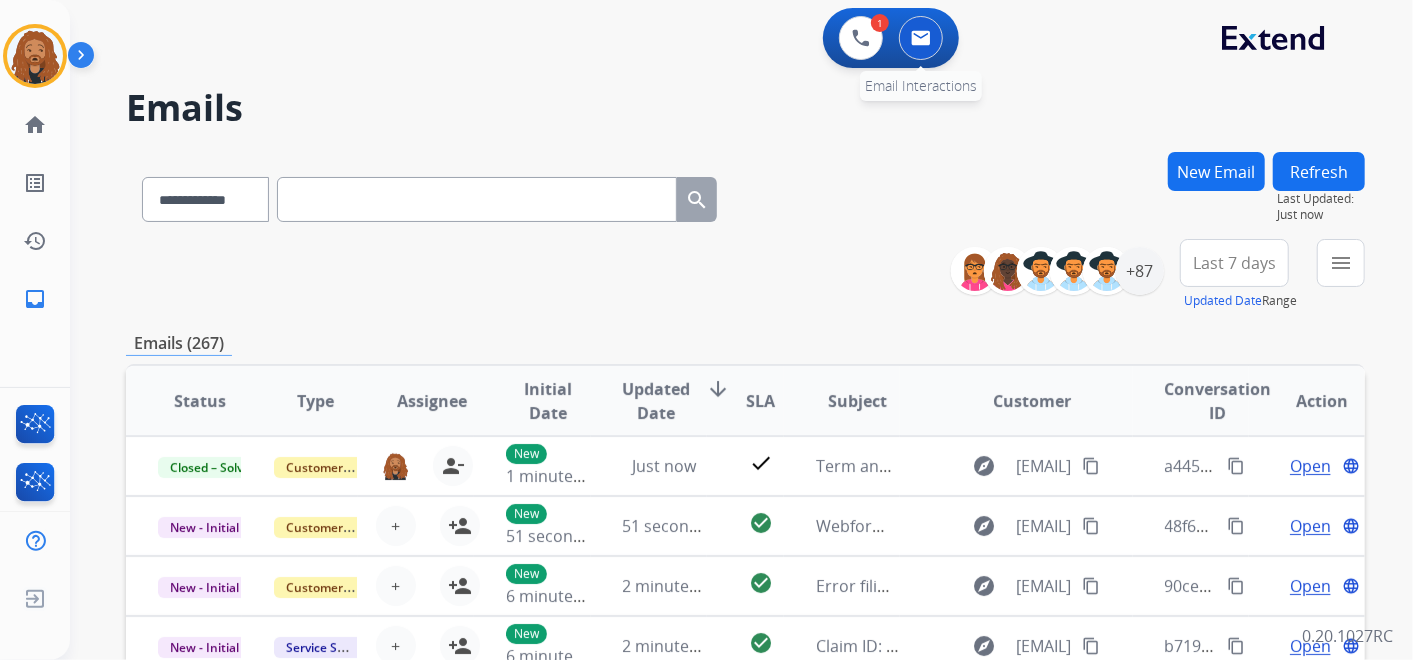 click at bounding box center (921, 38) 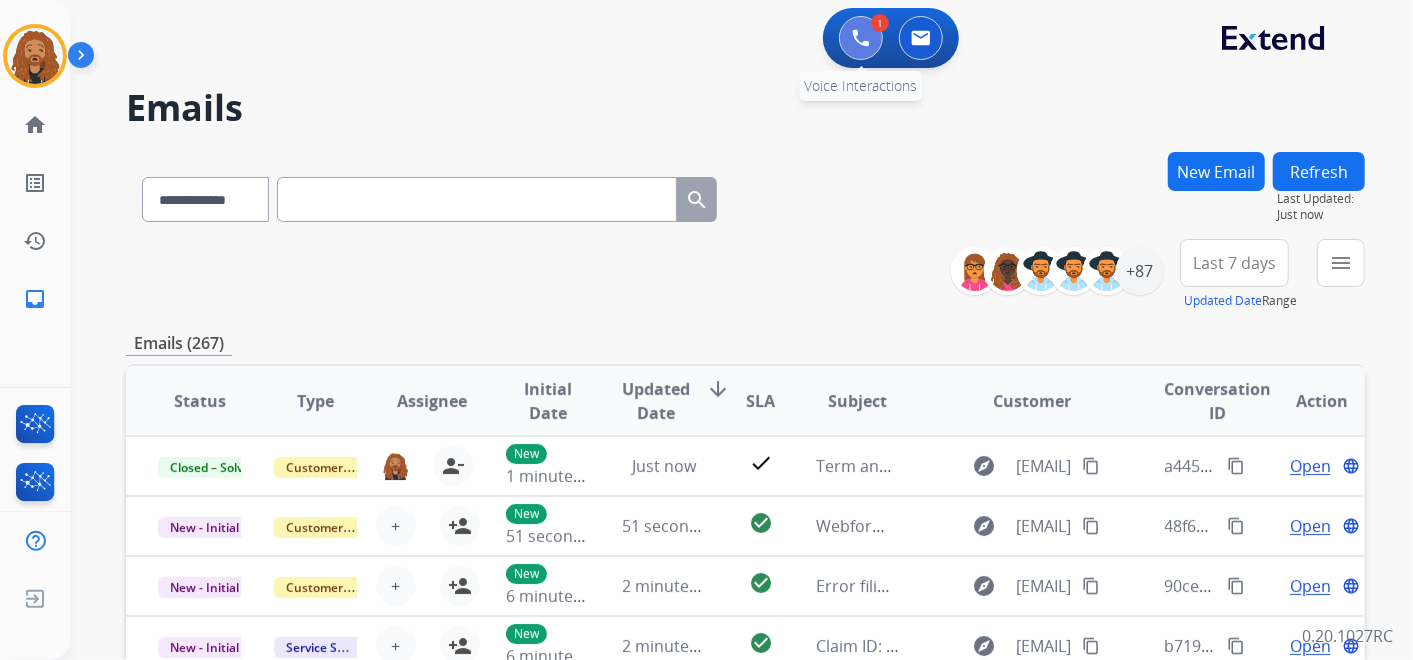 click at bounding box center (861, 38) 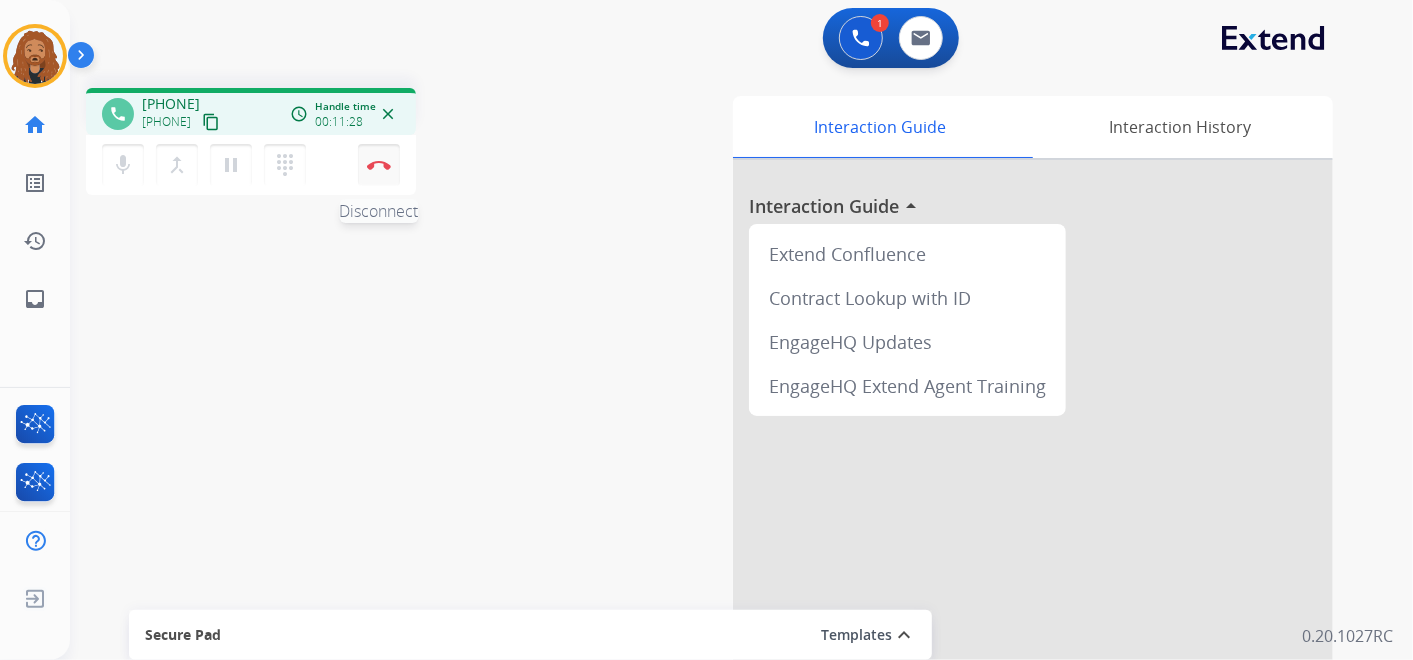 click at bounding box center [379, 165] 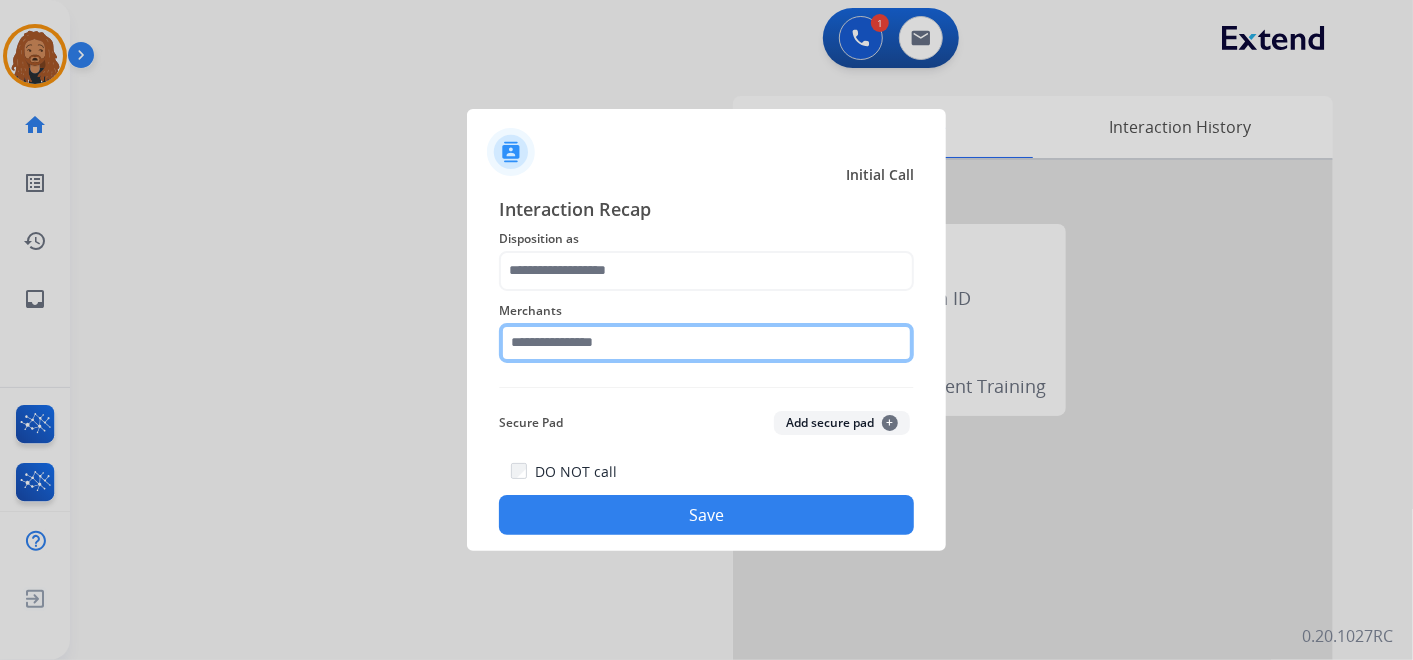 click 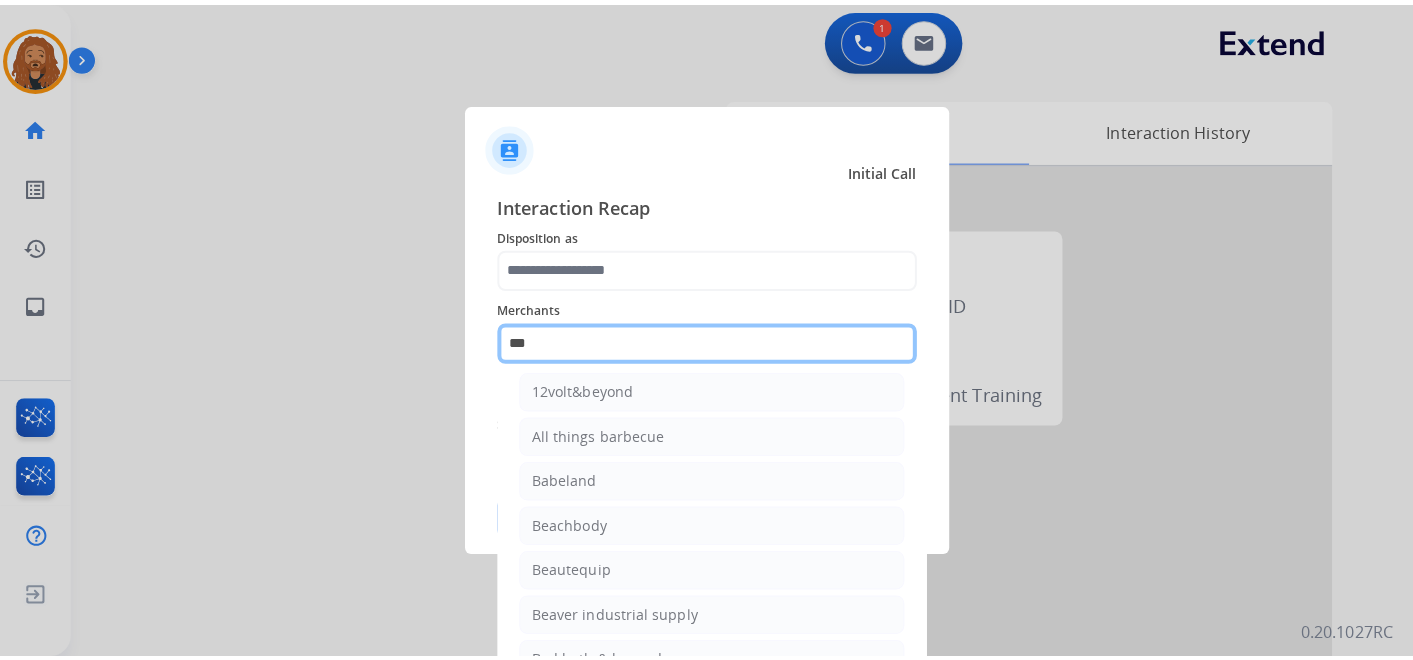 scroll, scrollTop: 0, scrollLeft: 0, axis: both 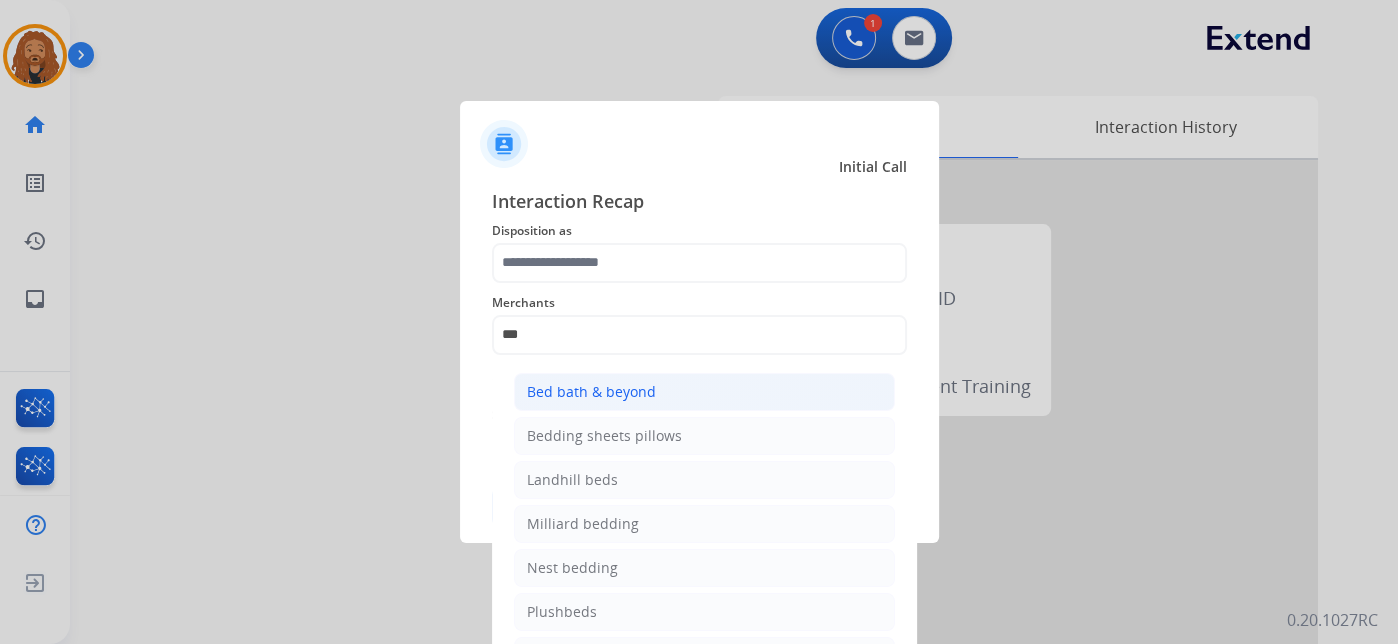 click on "Bed bath & beyond" 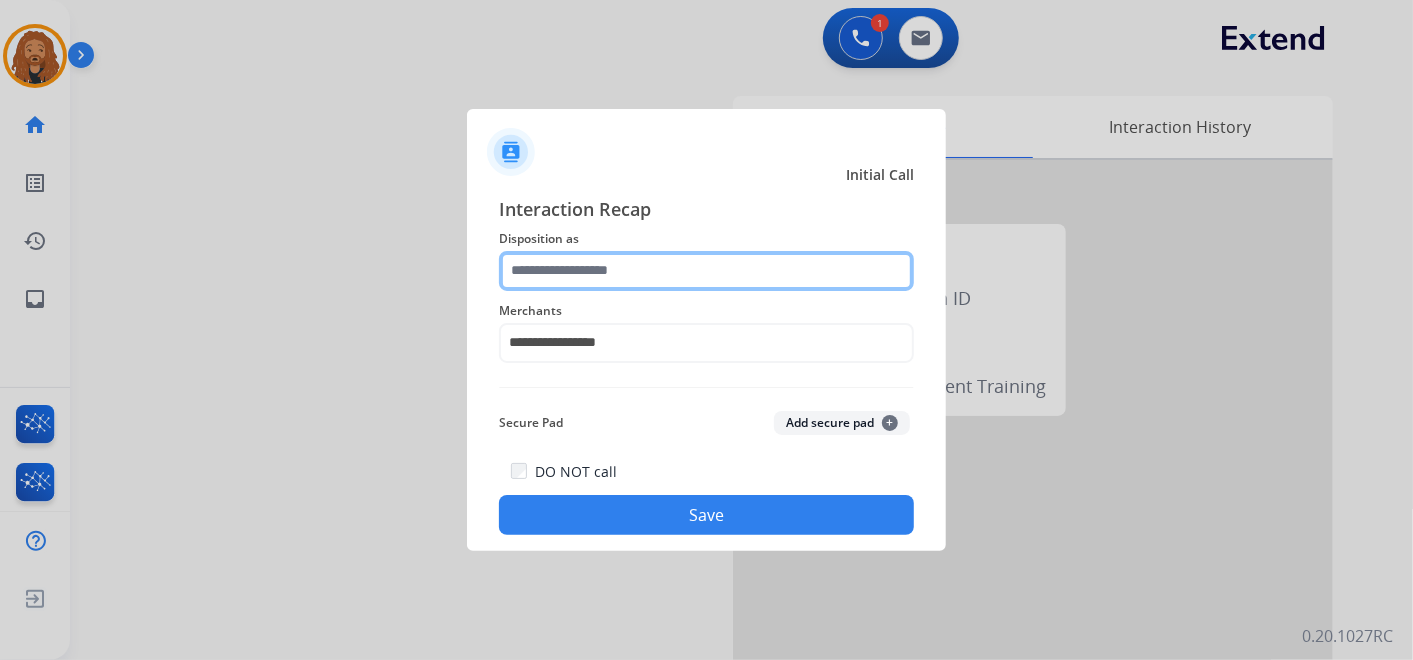click 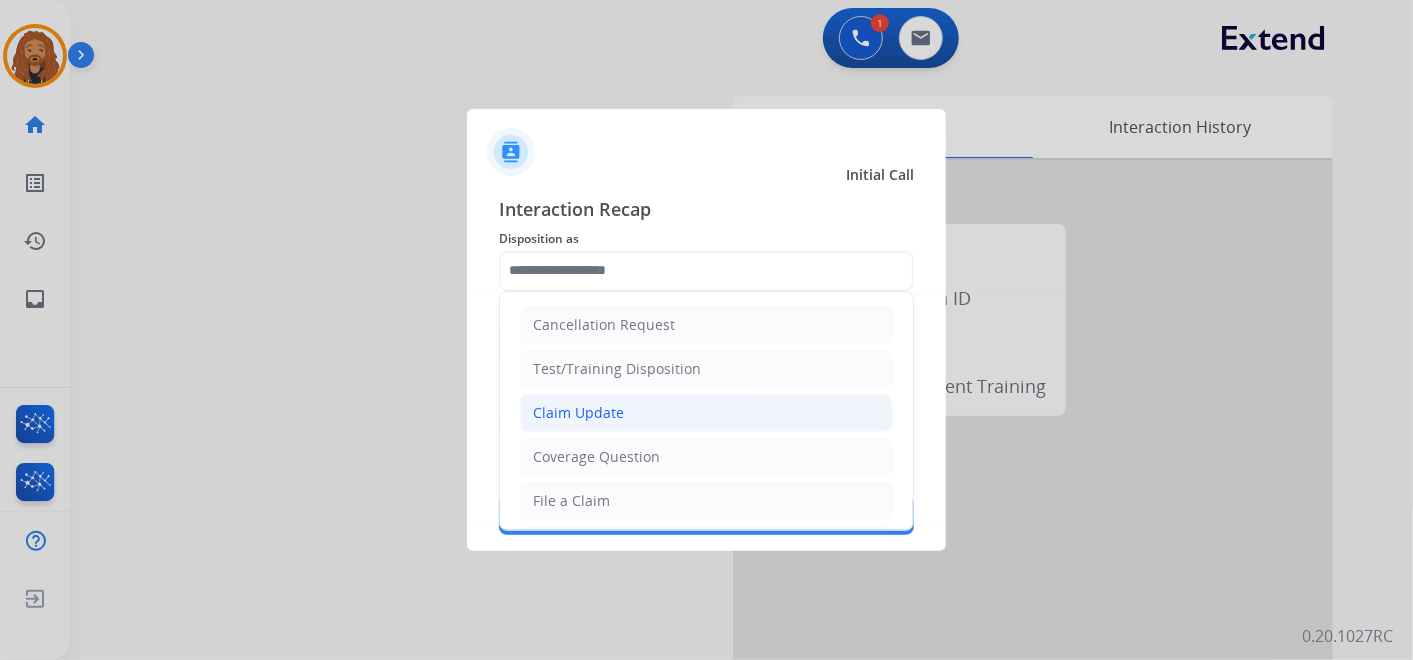 click on "Claim Update" 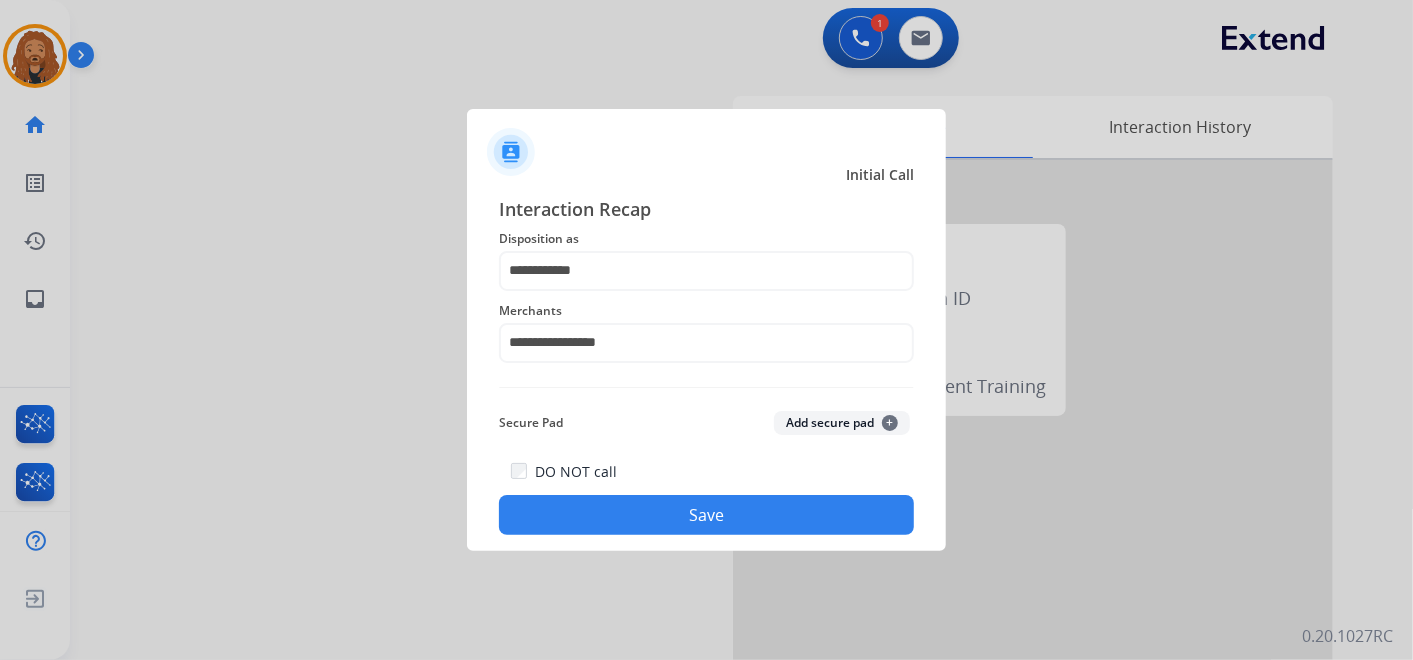 click on "Save" 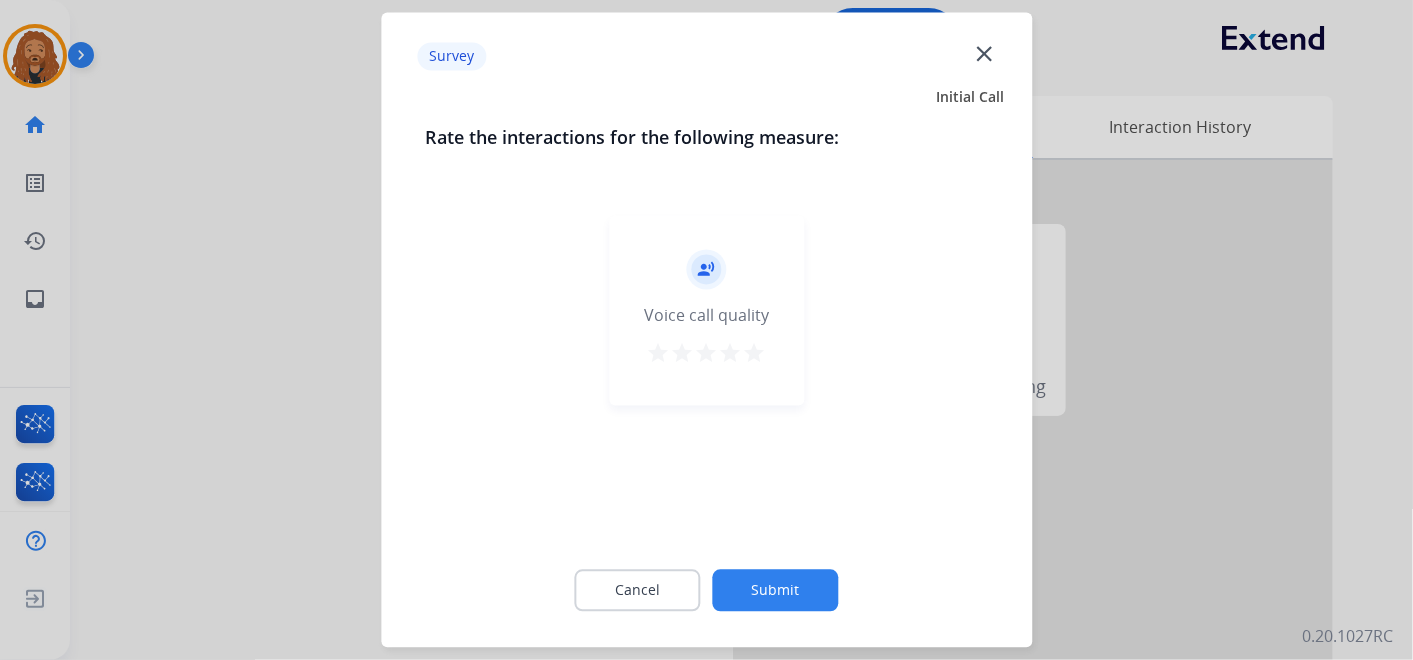 click on "star" at bounding box center [755, 354] 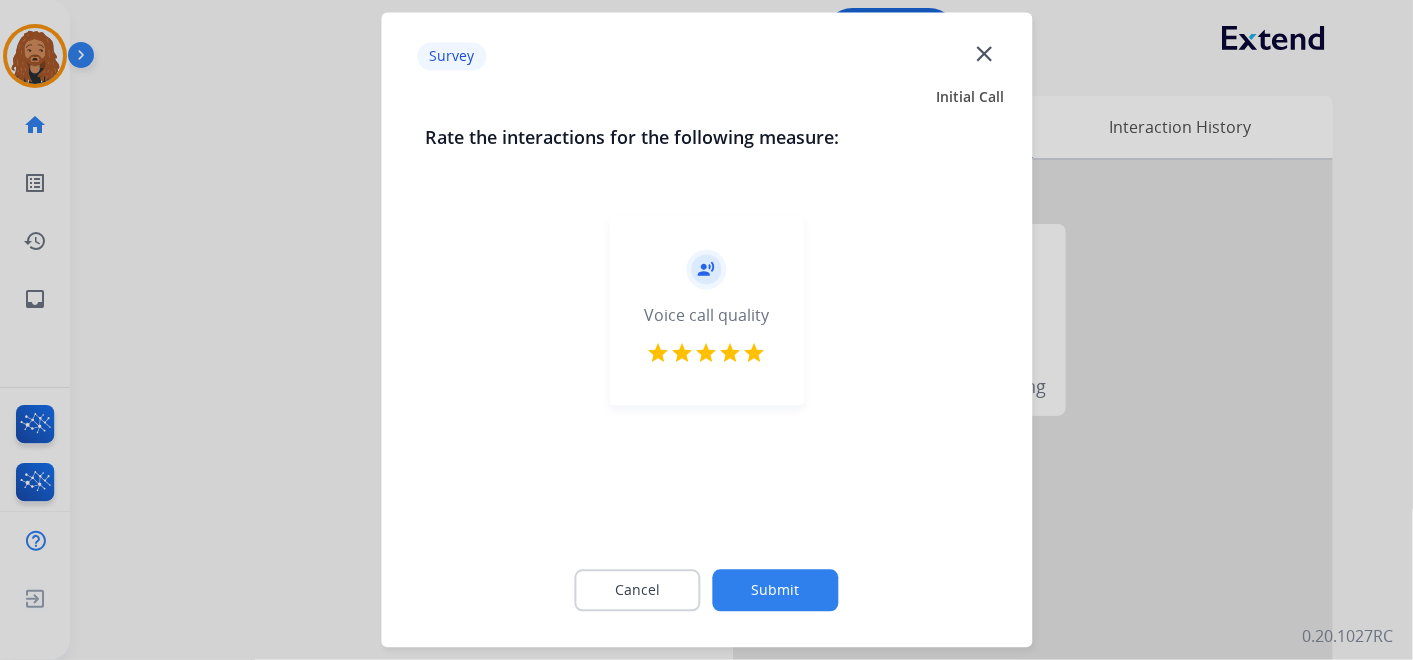 click on "Submit" 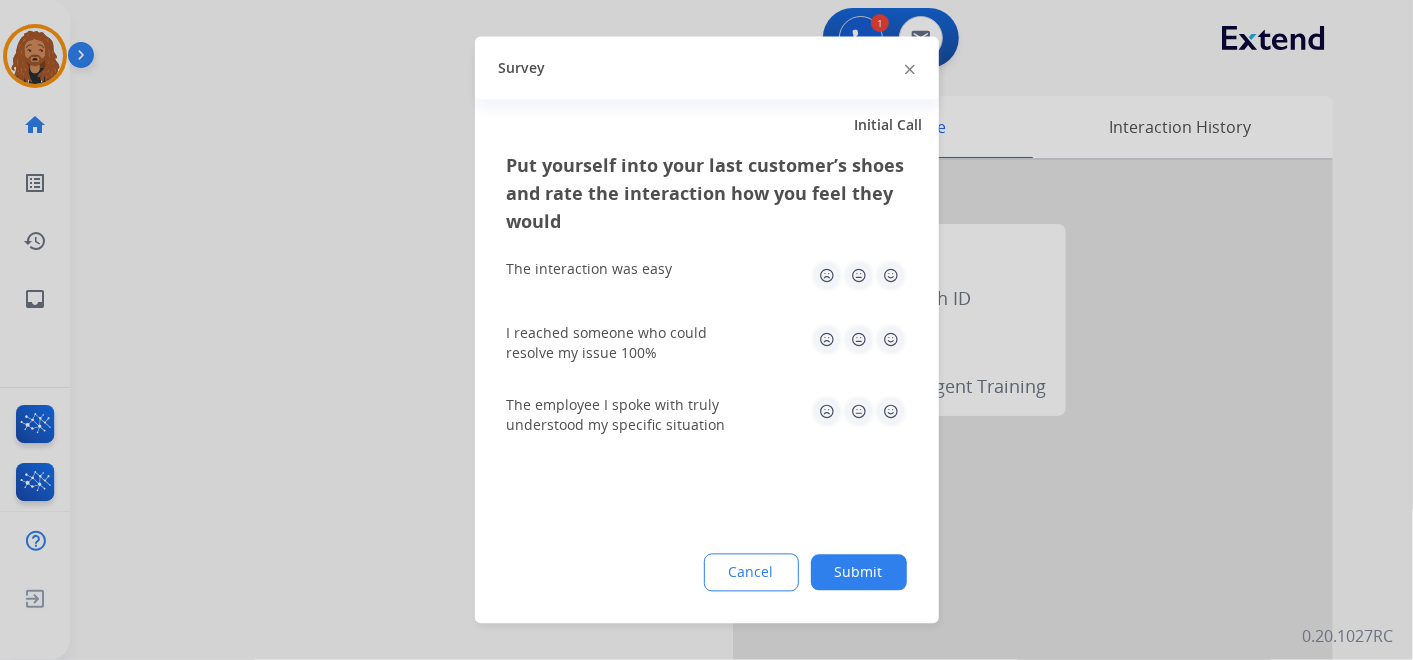 click 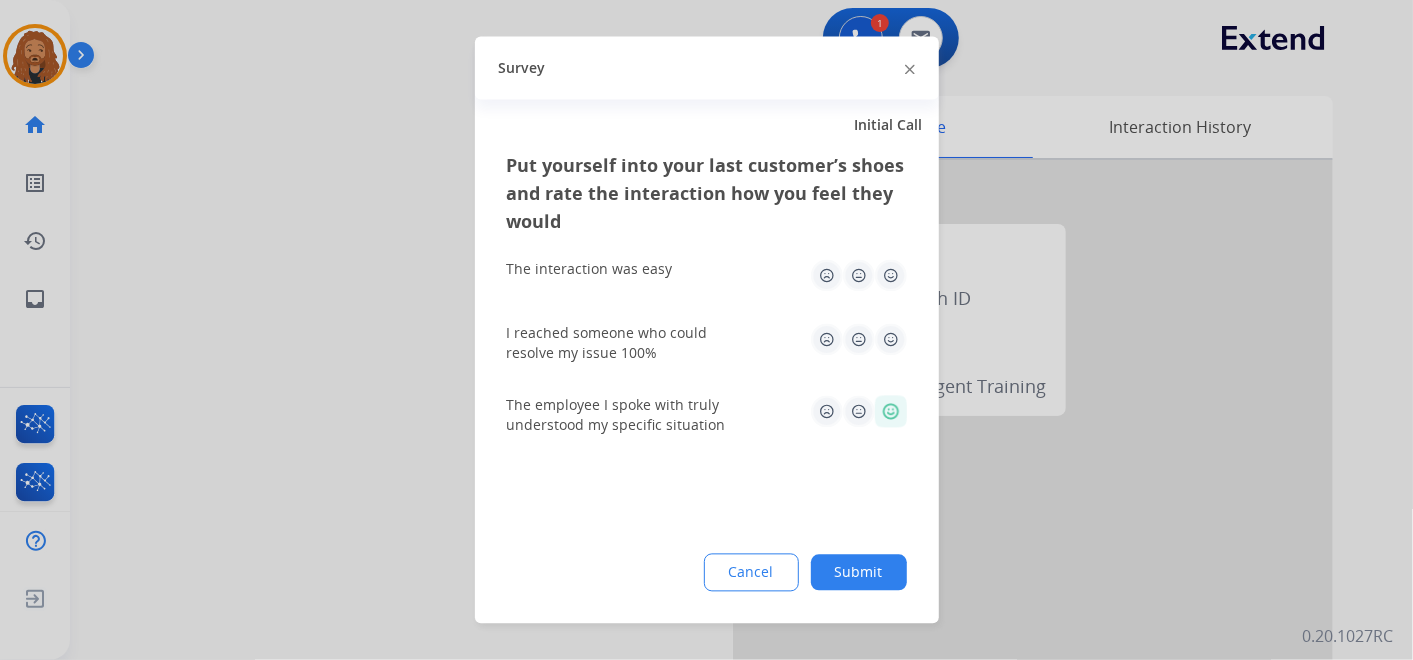 click 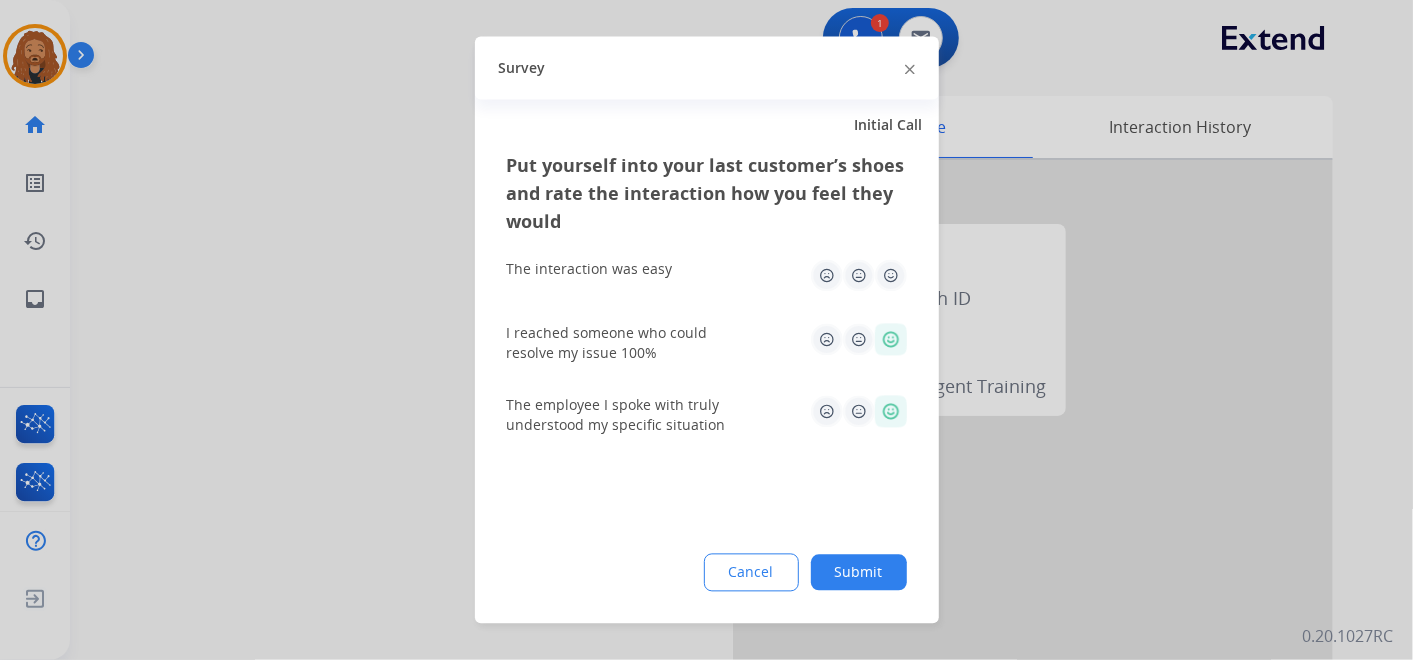 click 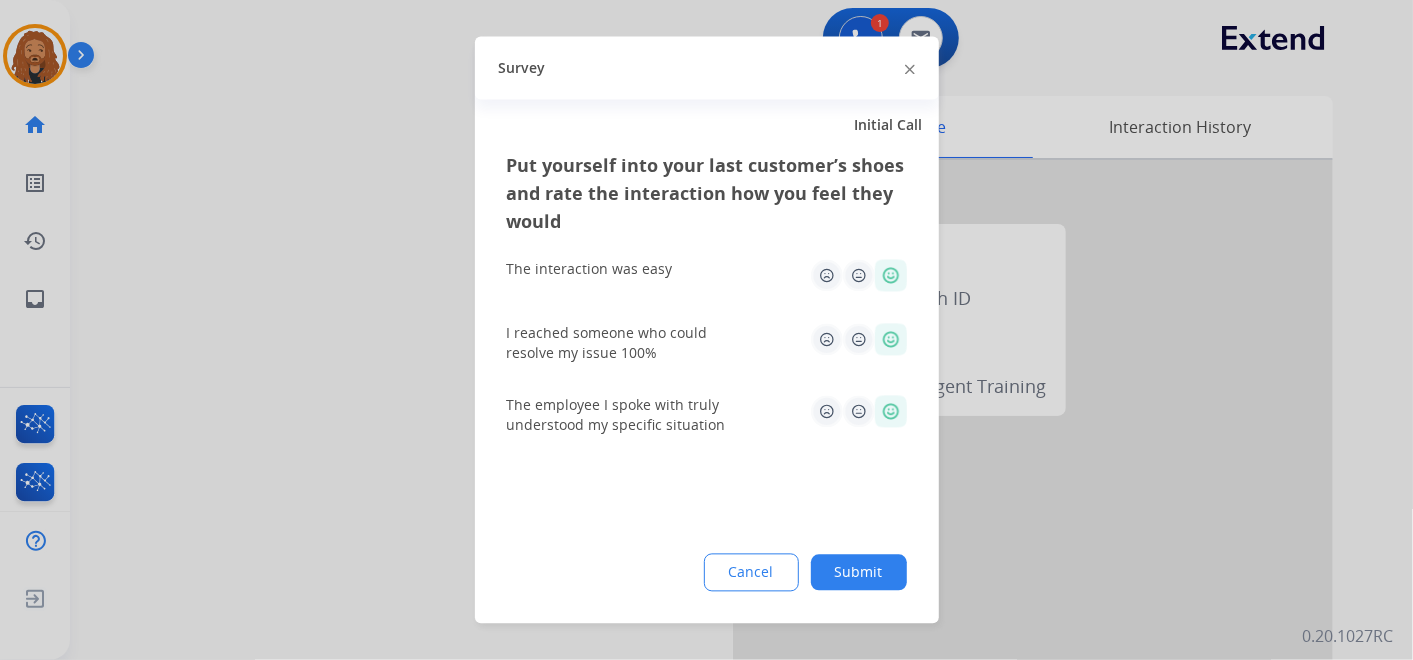 click on "Submit" 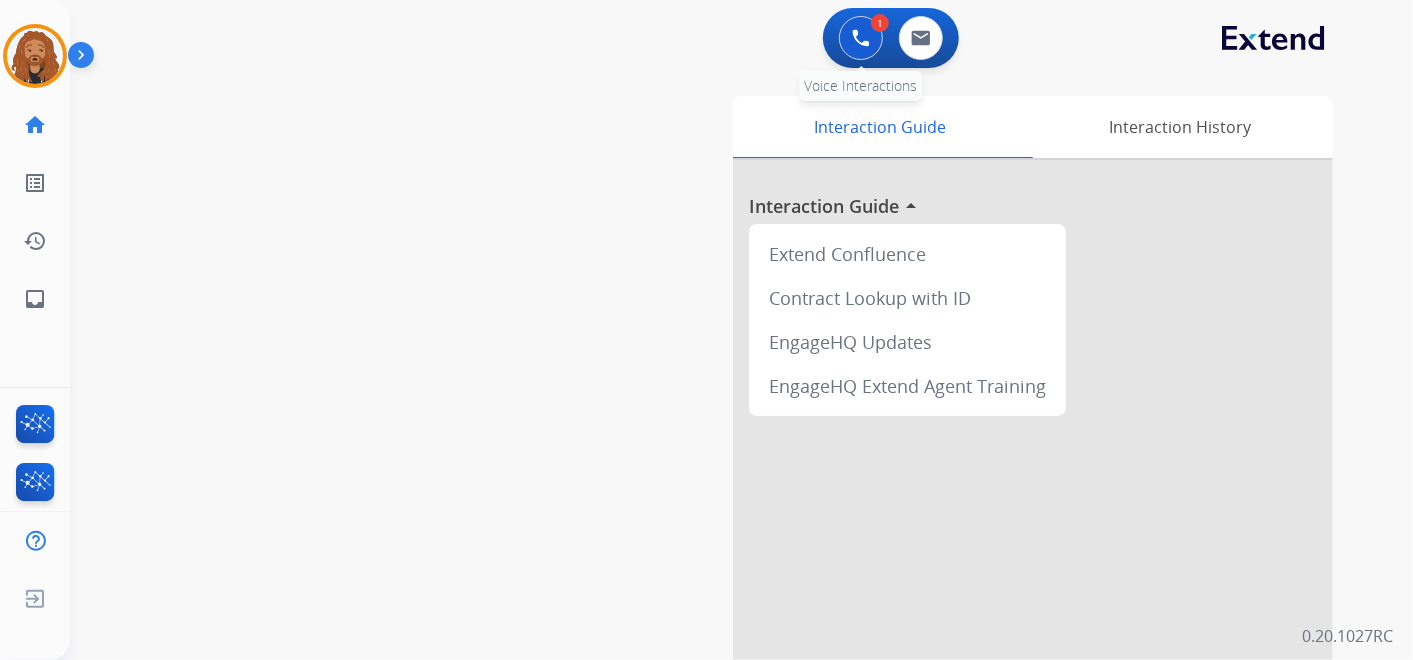 click at bounding box center (861, 38) 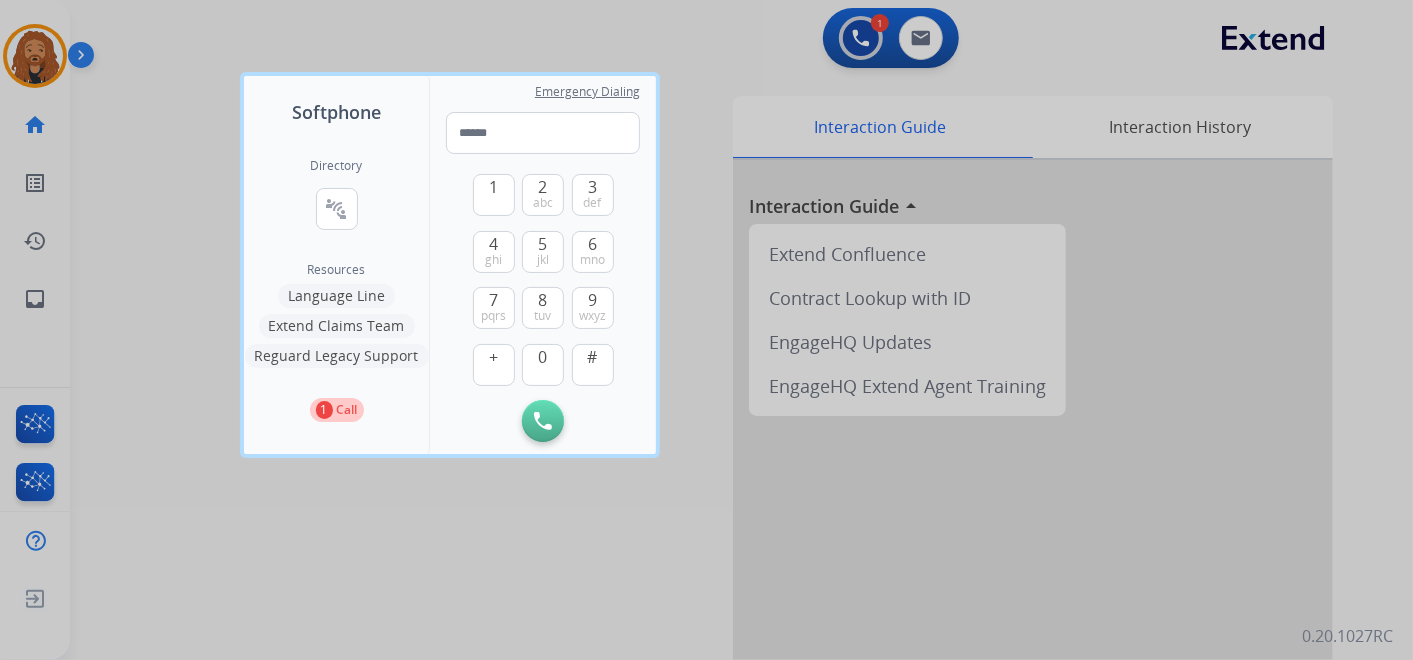 click at bounding box center (706, 330) 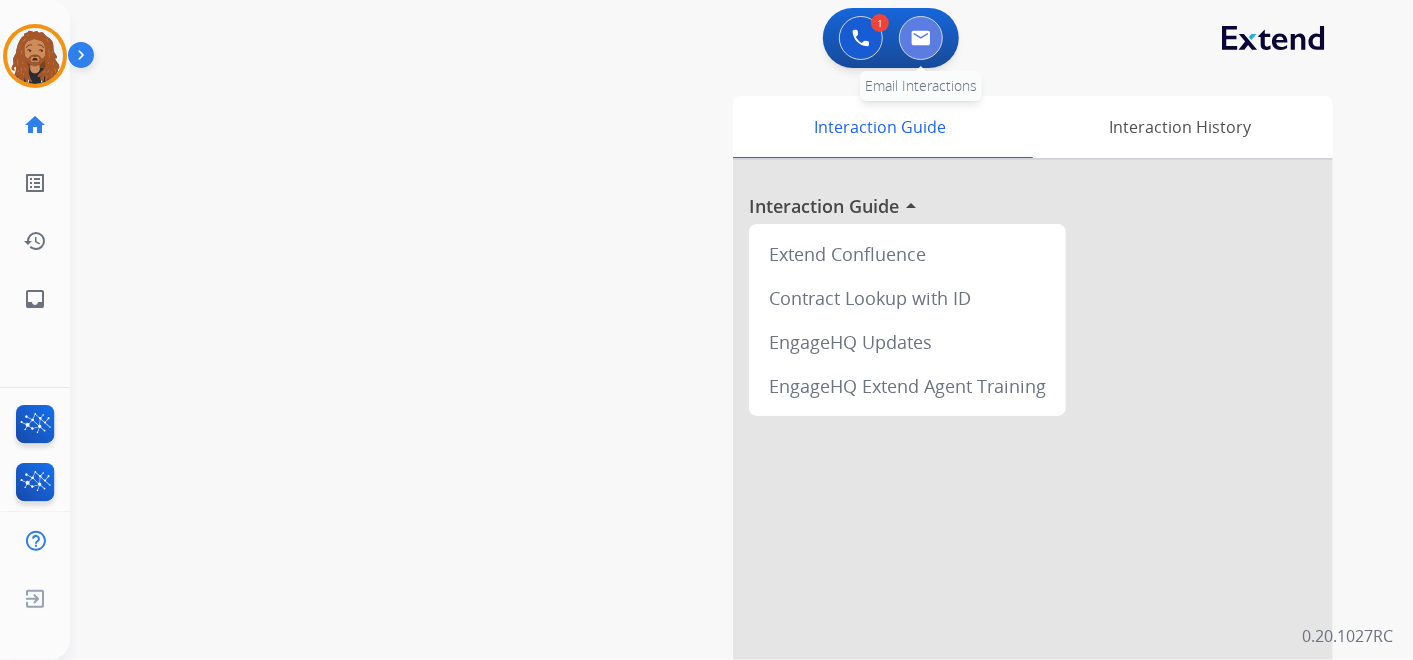 click at bounding box center [921, 38] 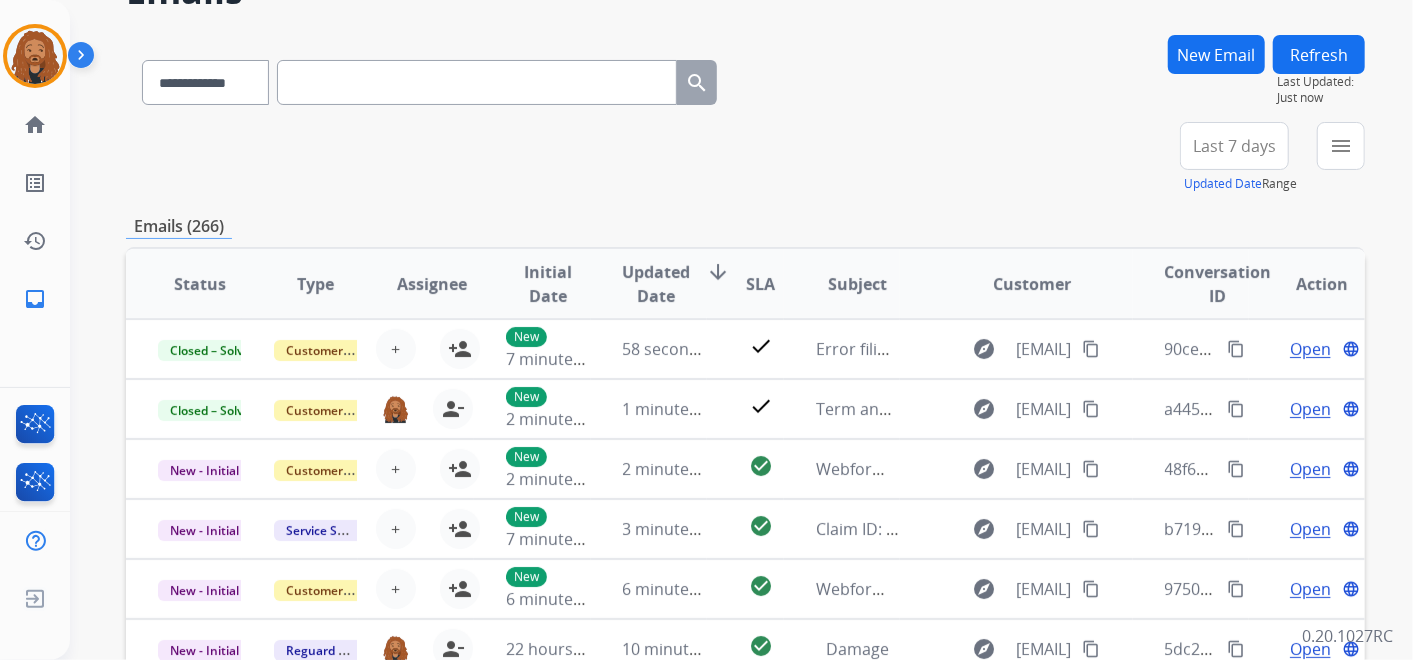 scroll, scrollTop: 0, scrollLeft: 0, axis: both 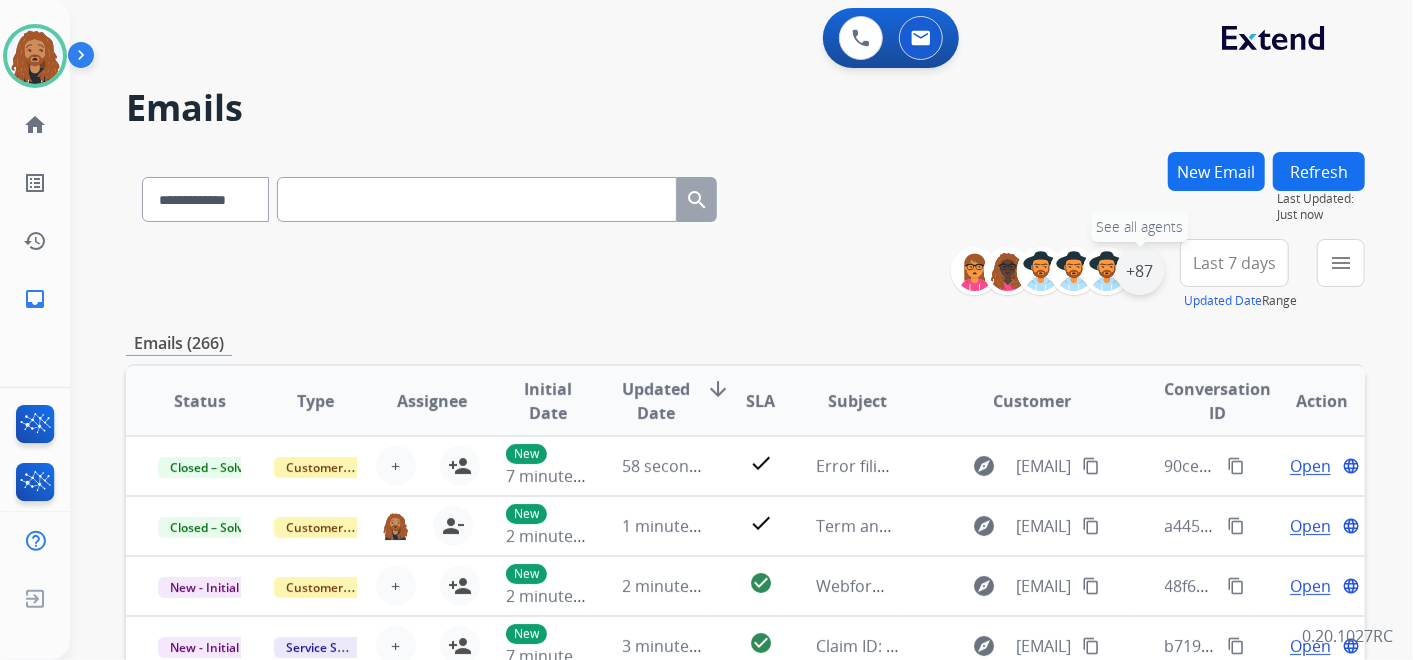 click on "+87" at bounding box center [1140, 271] 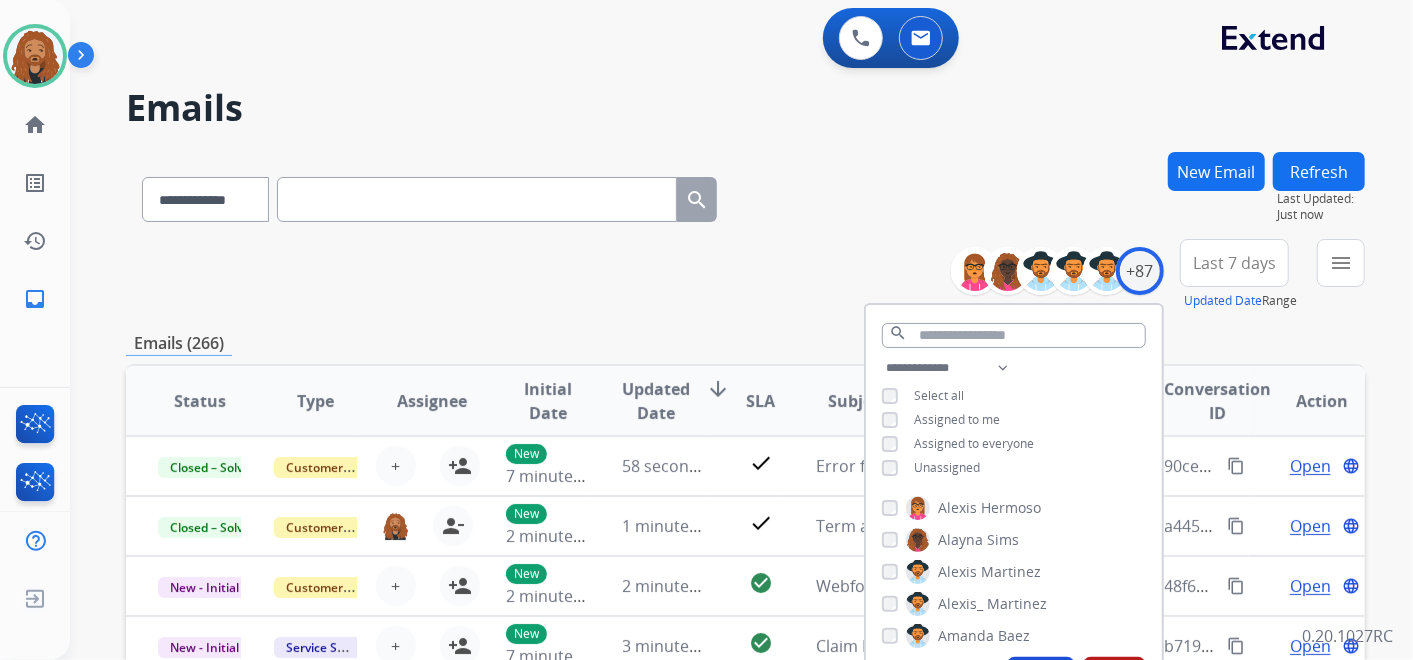 click on "Unassigned" at bounding box center (947, 467) 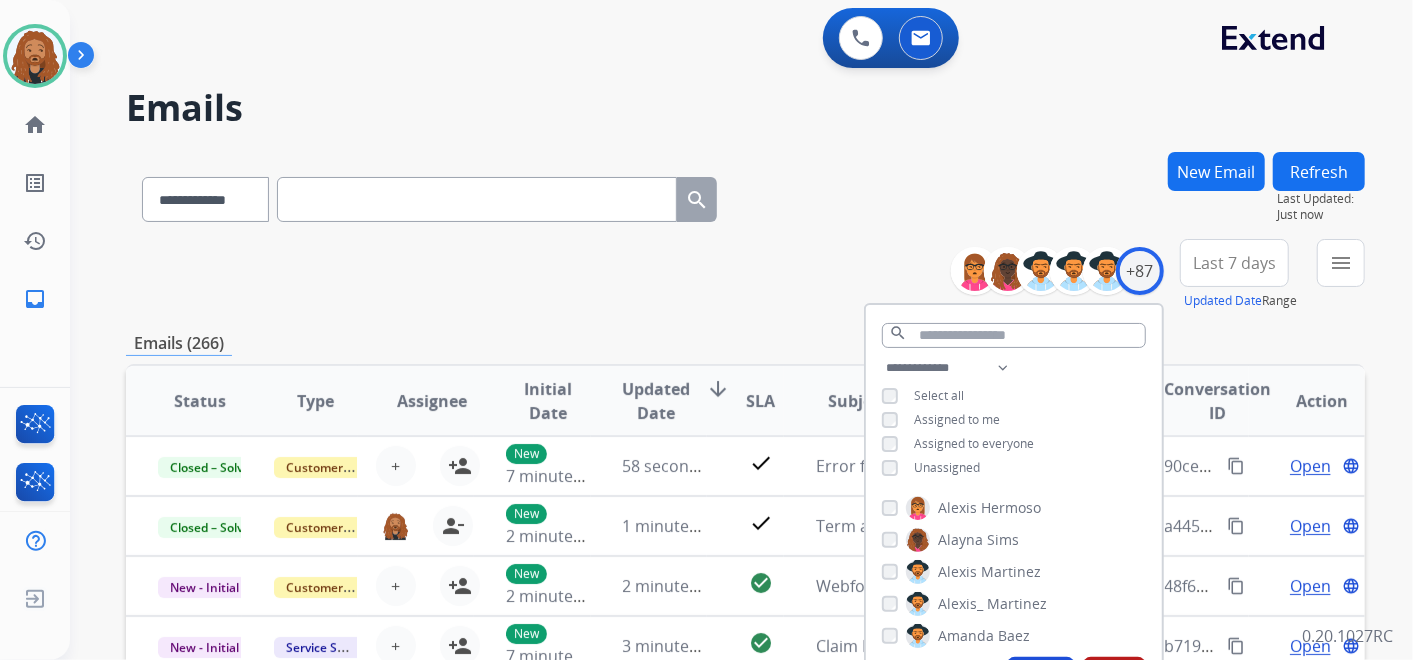 scroll, scrollTop: 222, scrollLeft: 0, axis: vertical 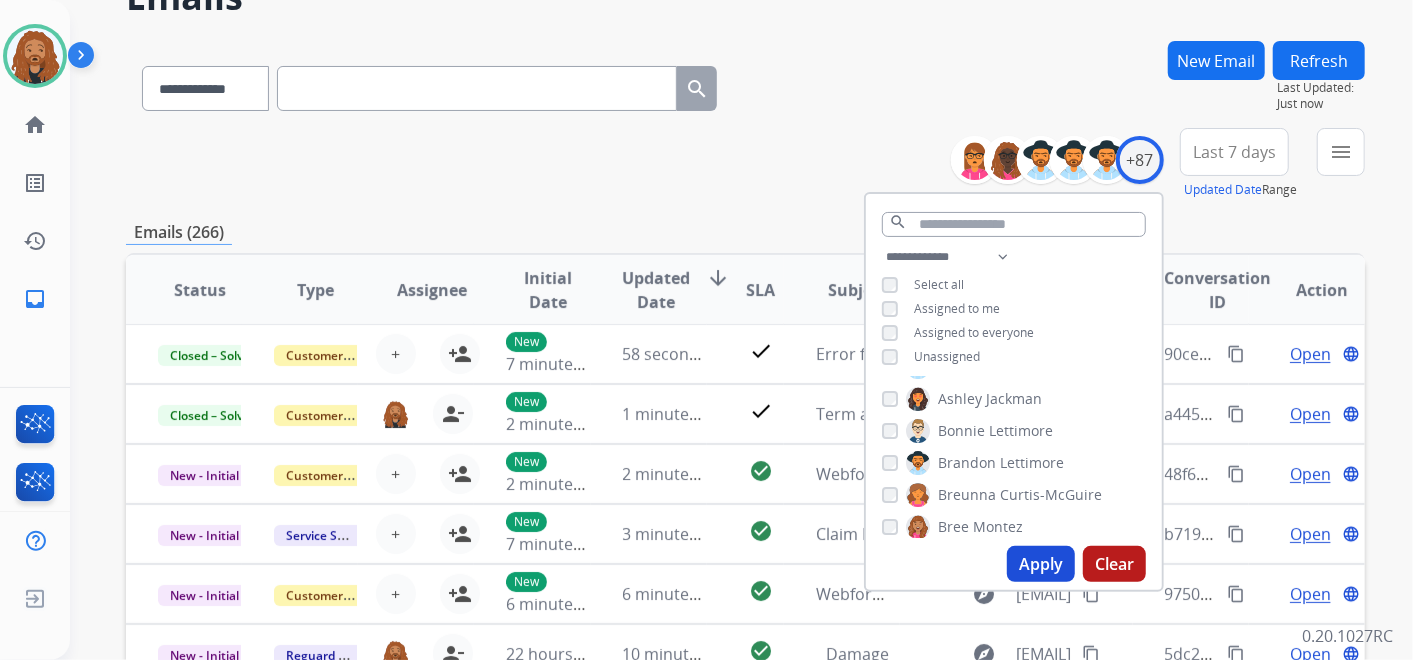 click on "Apply" at bounding box center (1041, 564) 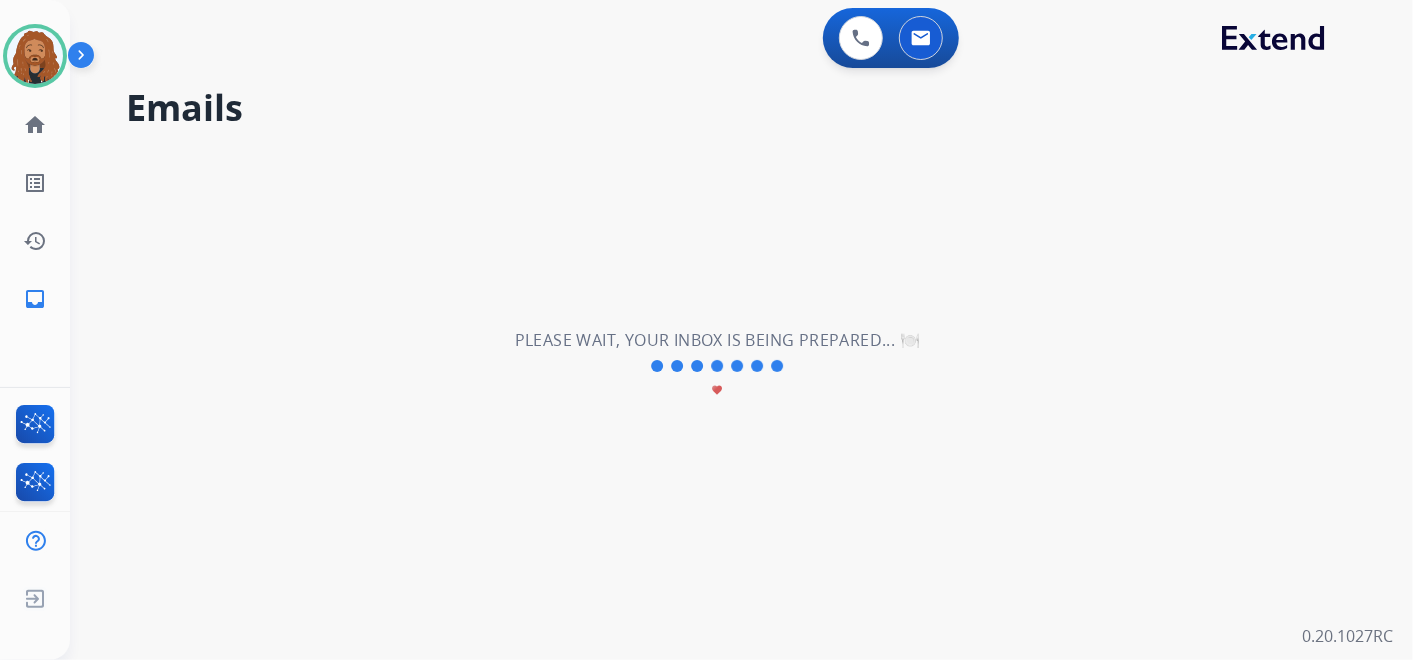 scroll, scrollTop: 0, scrollLeft: 0, axis: both 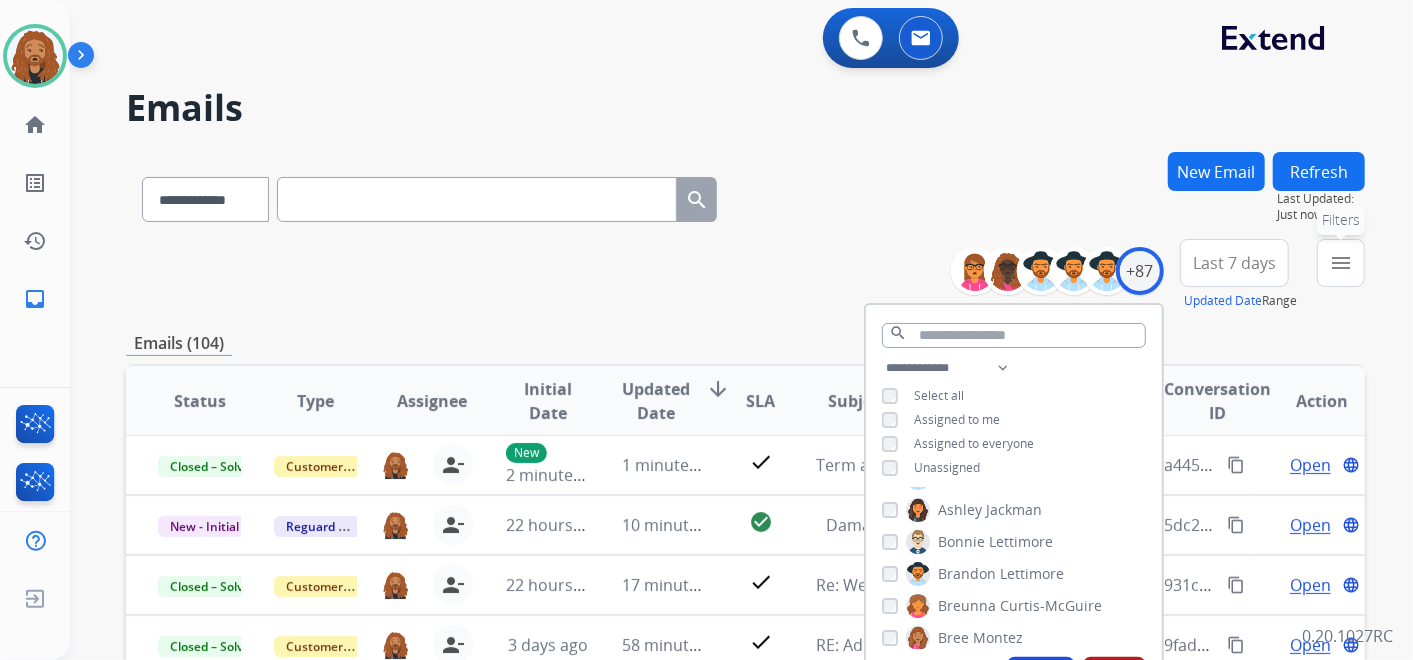 click on "menu" at bounding box center (1341, 263) 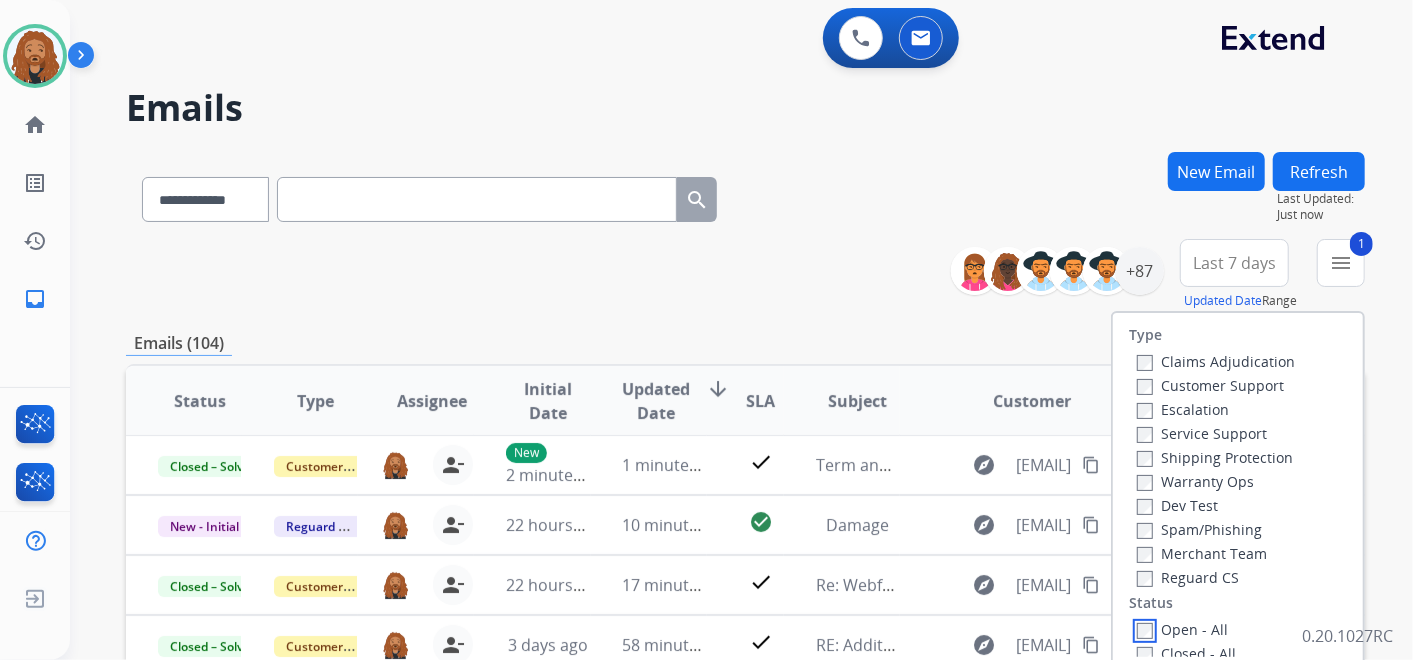 scroll, scrollTop: 222, scrollLeft: 0, axis: vertical 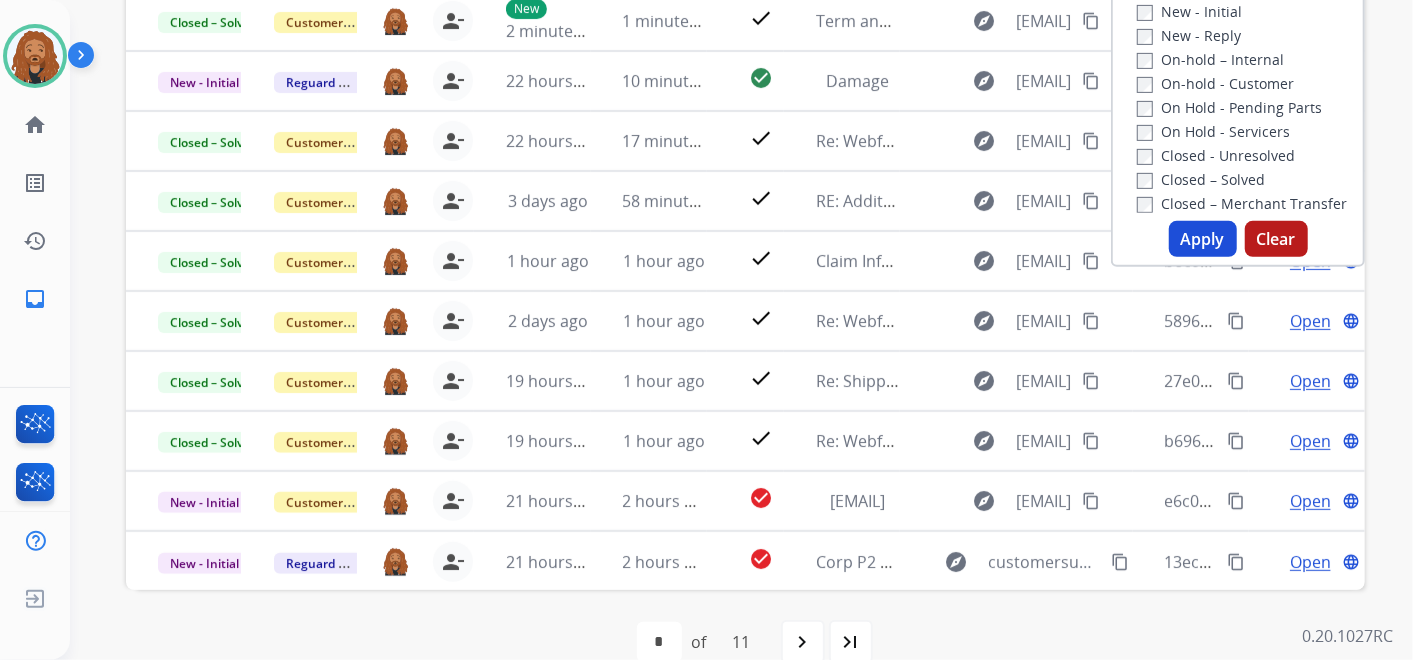 click on "Apply" at bounding box center (1203, 239) 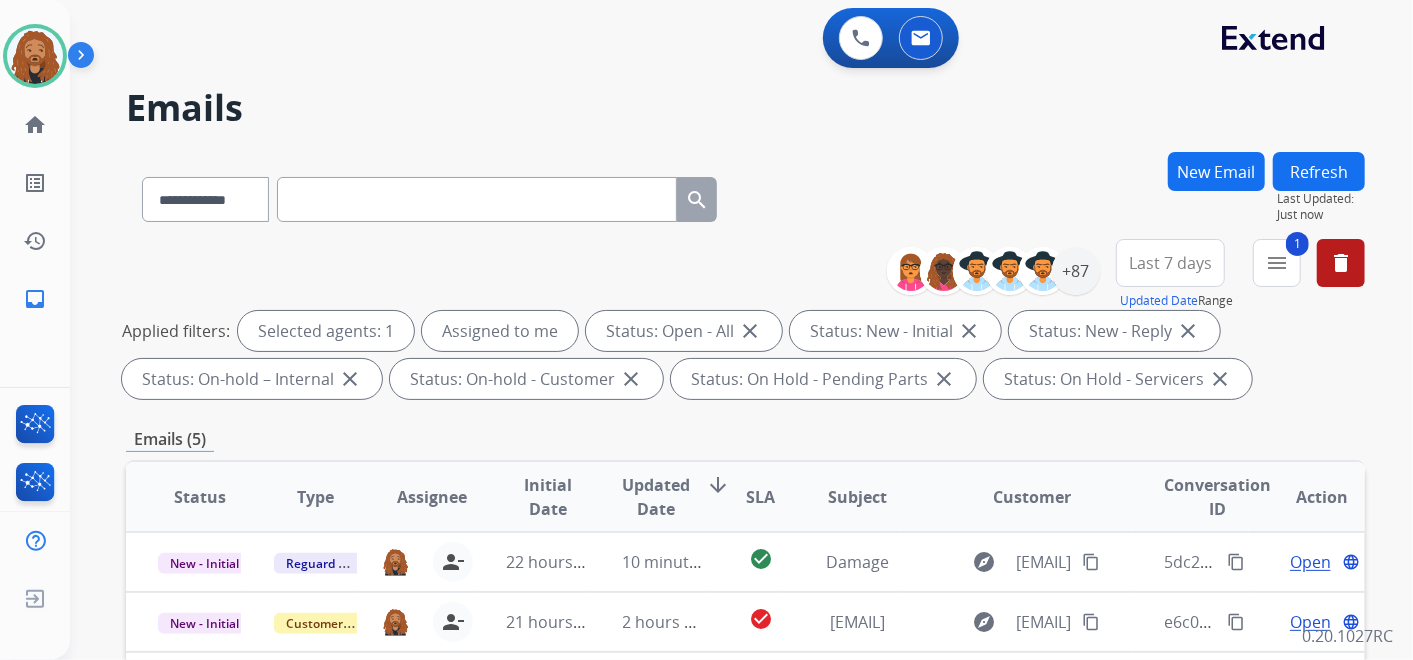 scroll, scrollTop: 0, scrollLeft: 0, axis: both 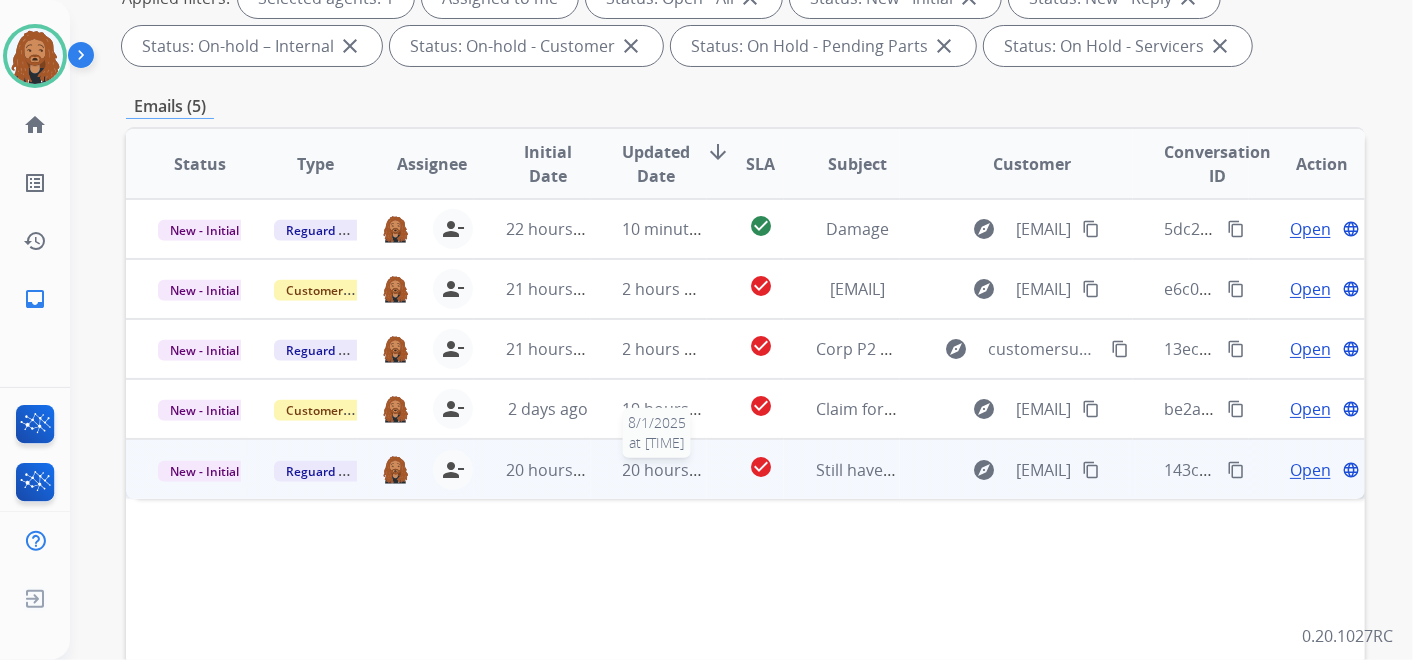 click on "20 hours ago" at bounding box center [672, 470] 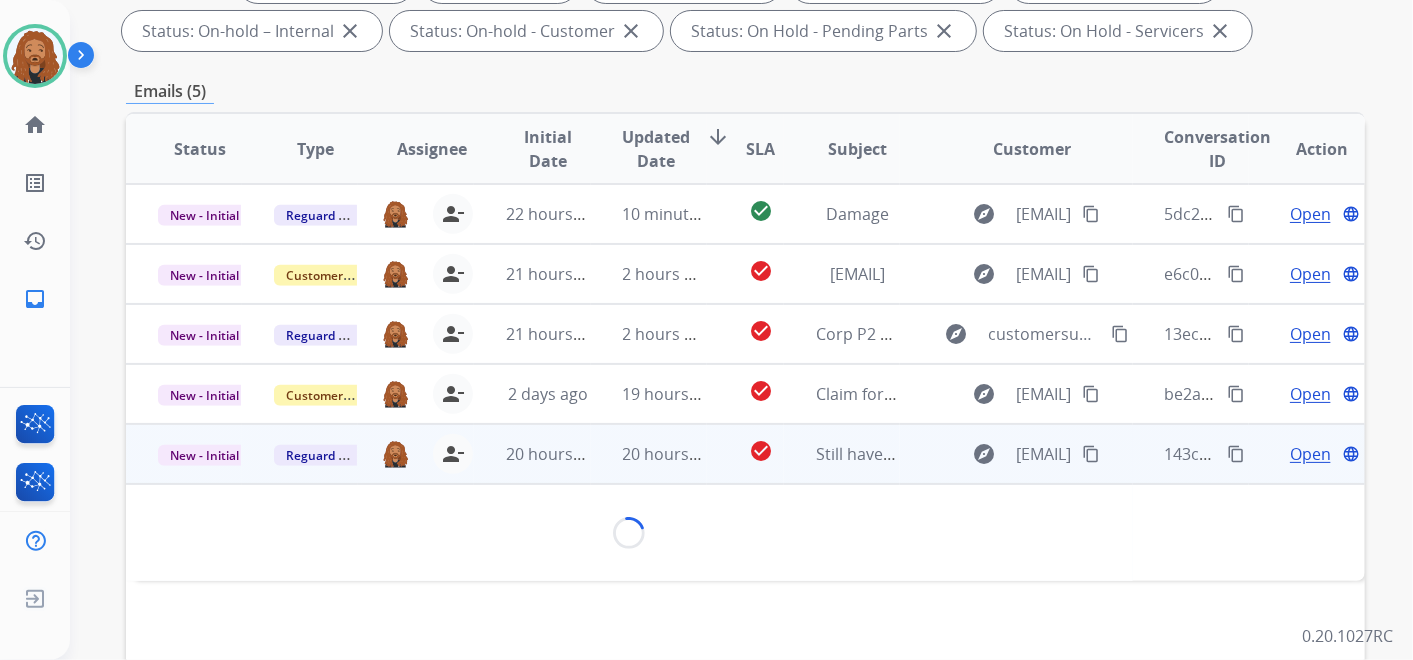 scroll, scrollTop: 444, scrollLeft: 0, axis: vertical 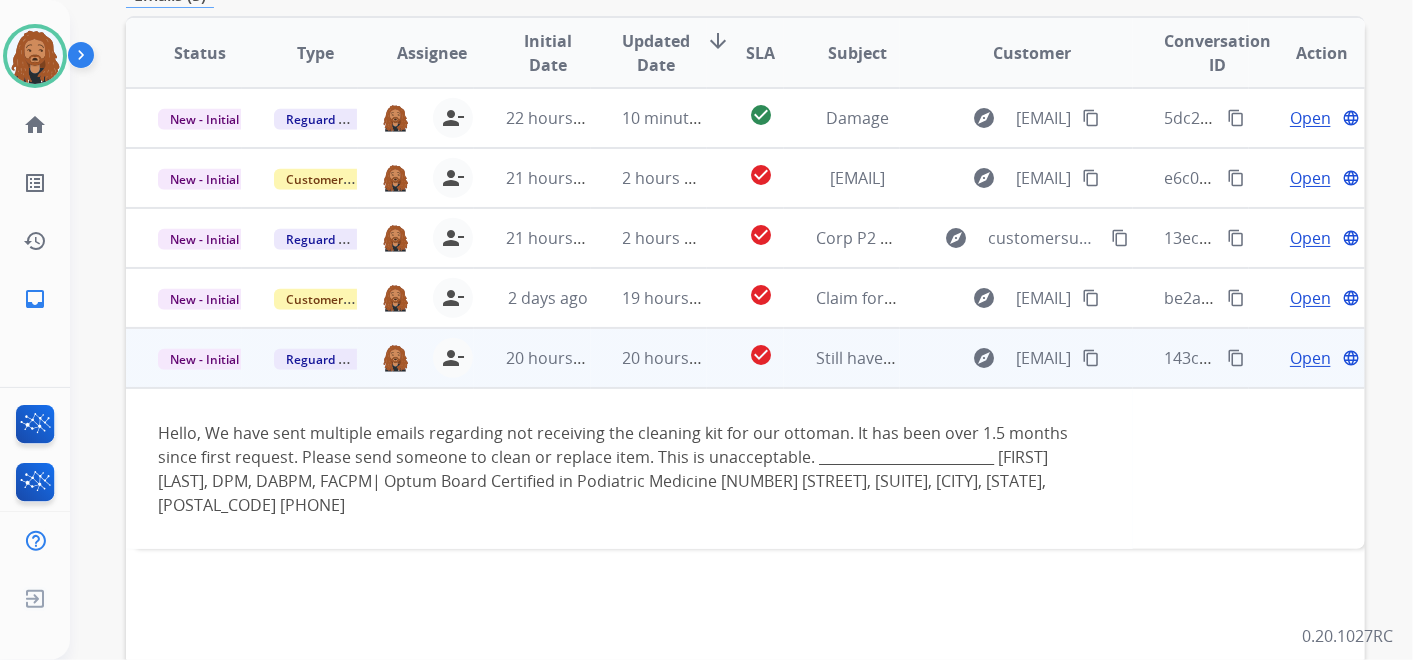 click on "Open" at bounding box center (1310, 358) 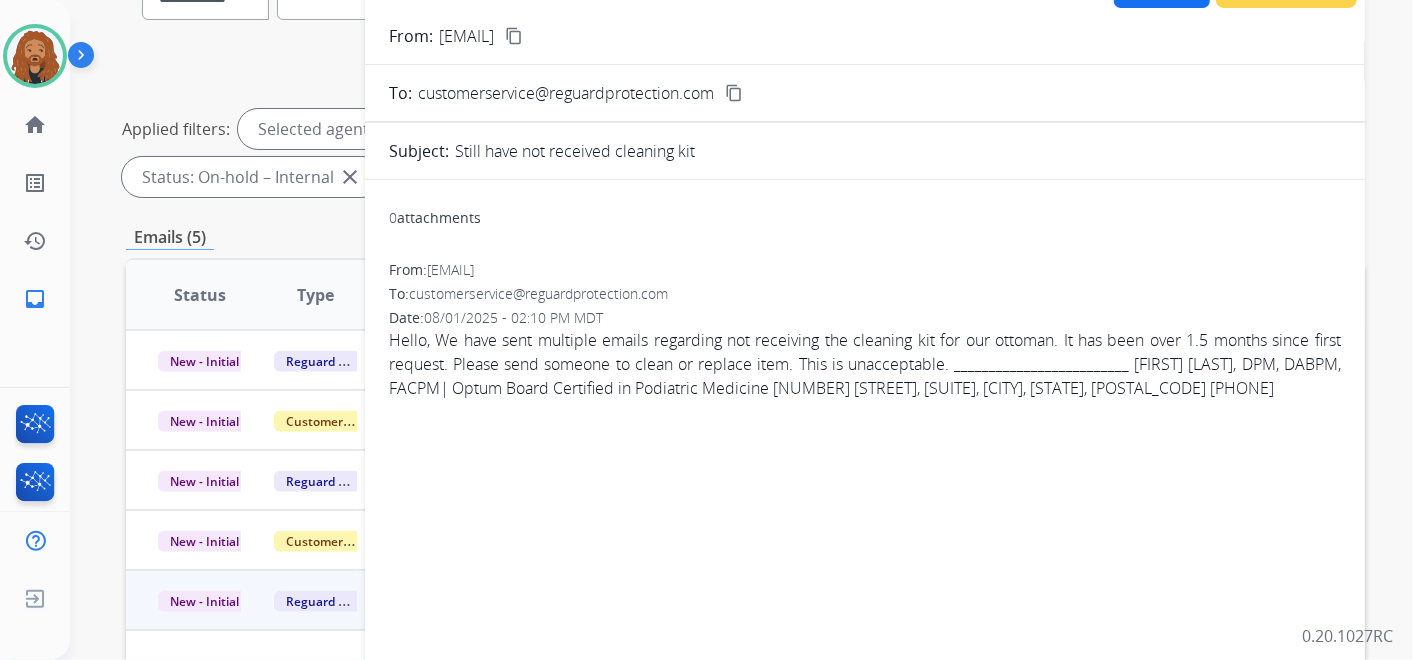 scroll, scrollTop: 111, scrollLeft: 0, axis: vertical 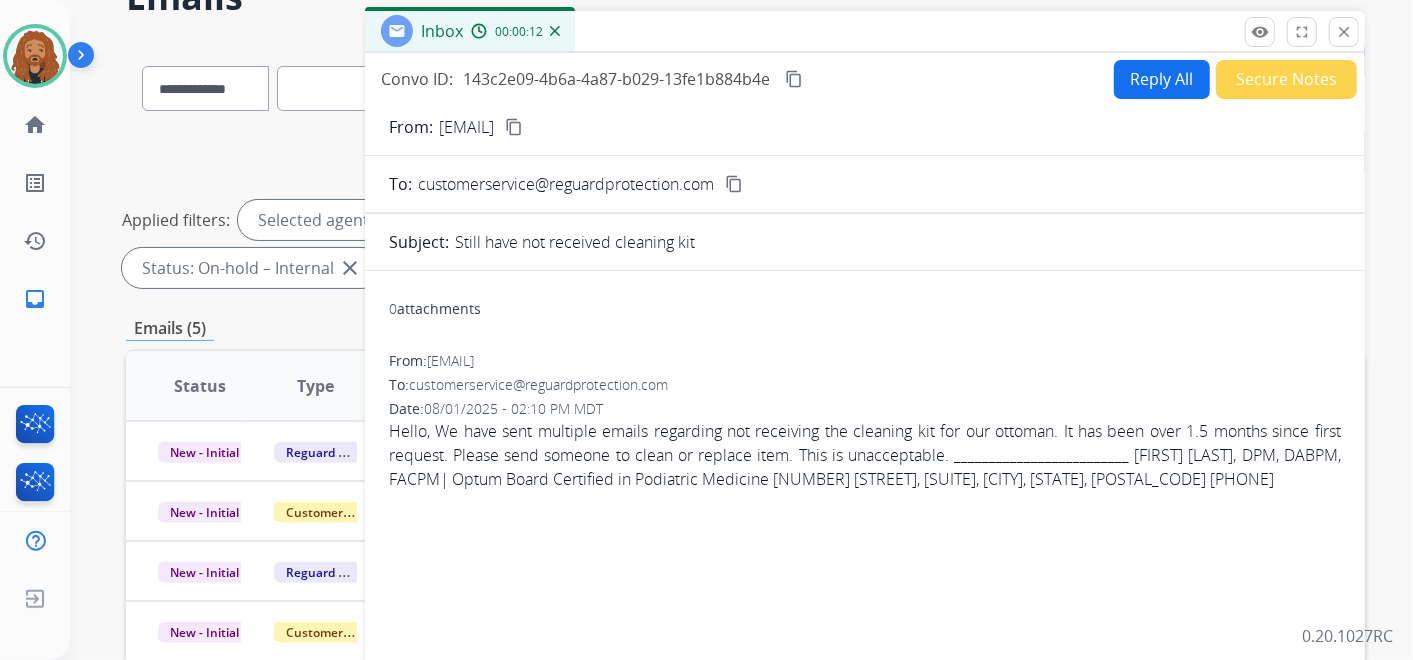 click on "content_copy" at bounding box center [734, 184] 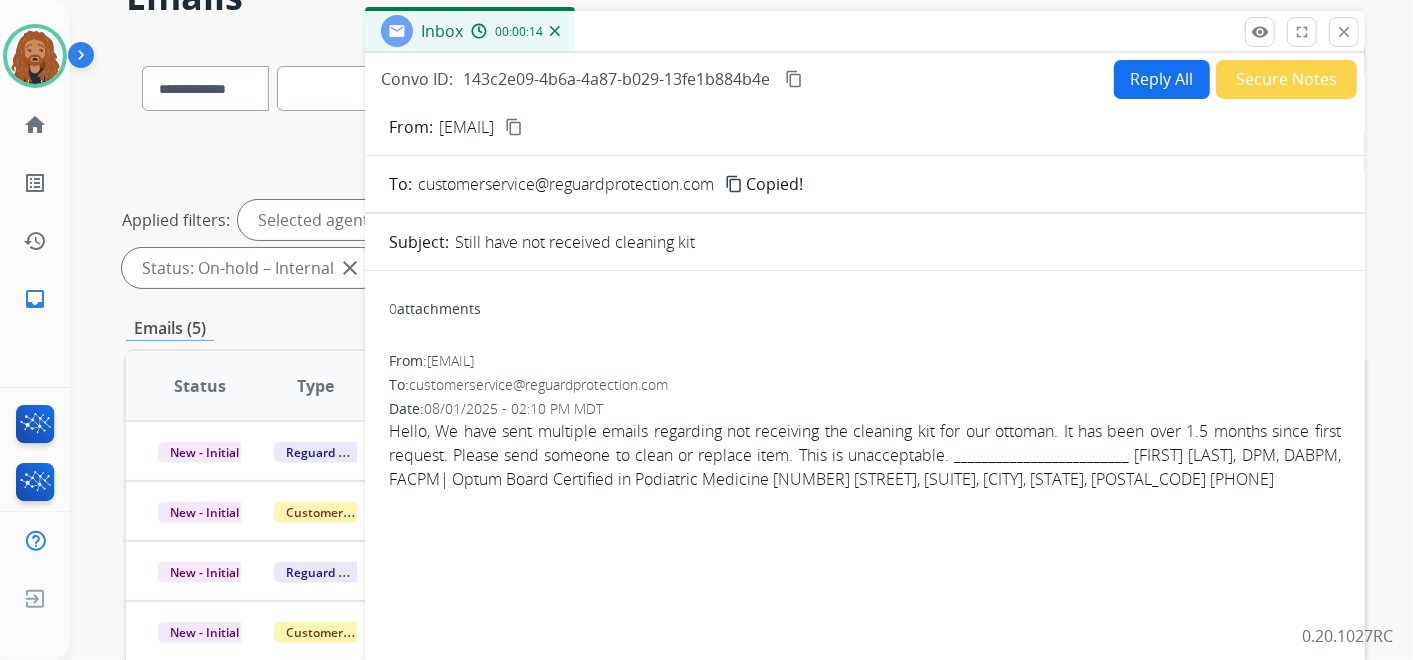 click on "content_copy" at bounding box center (514, 127) 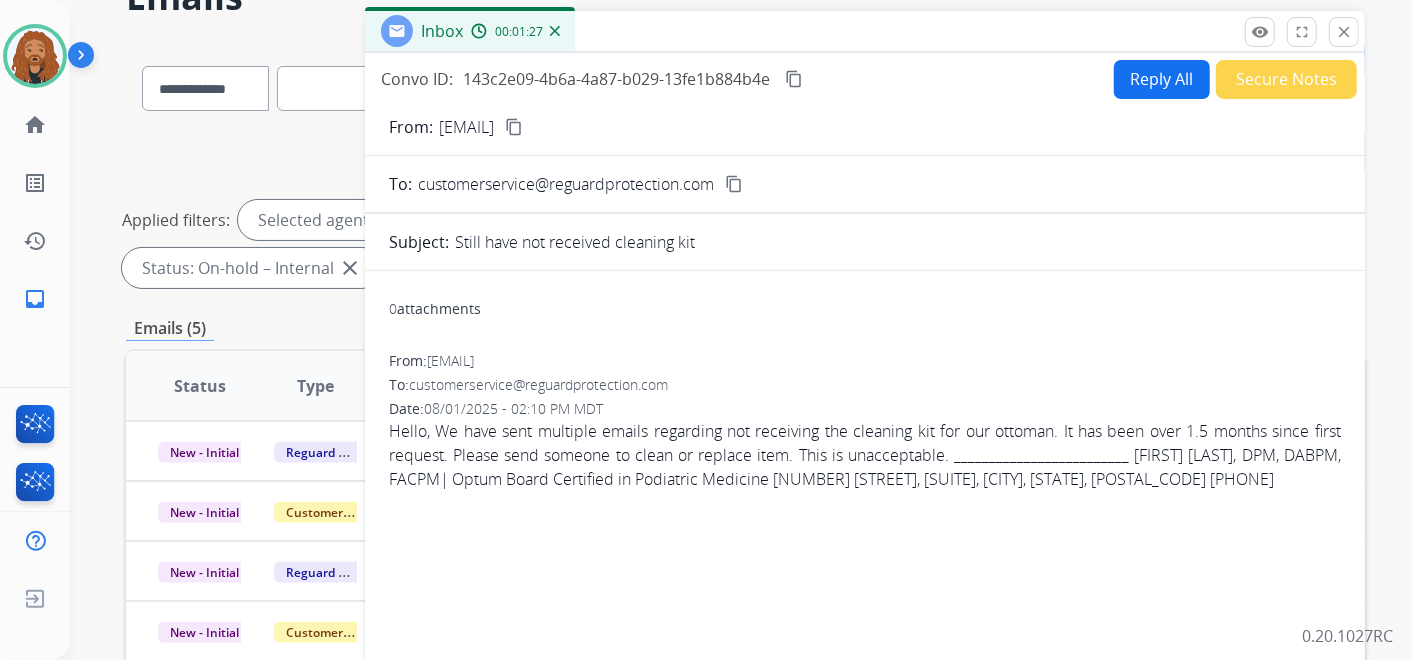 click on "Reply All" at bounding box center (1162, 79) 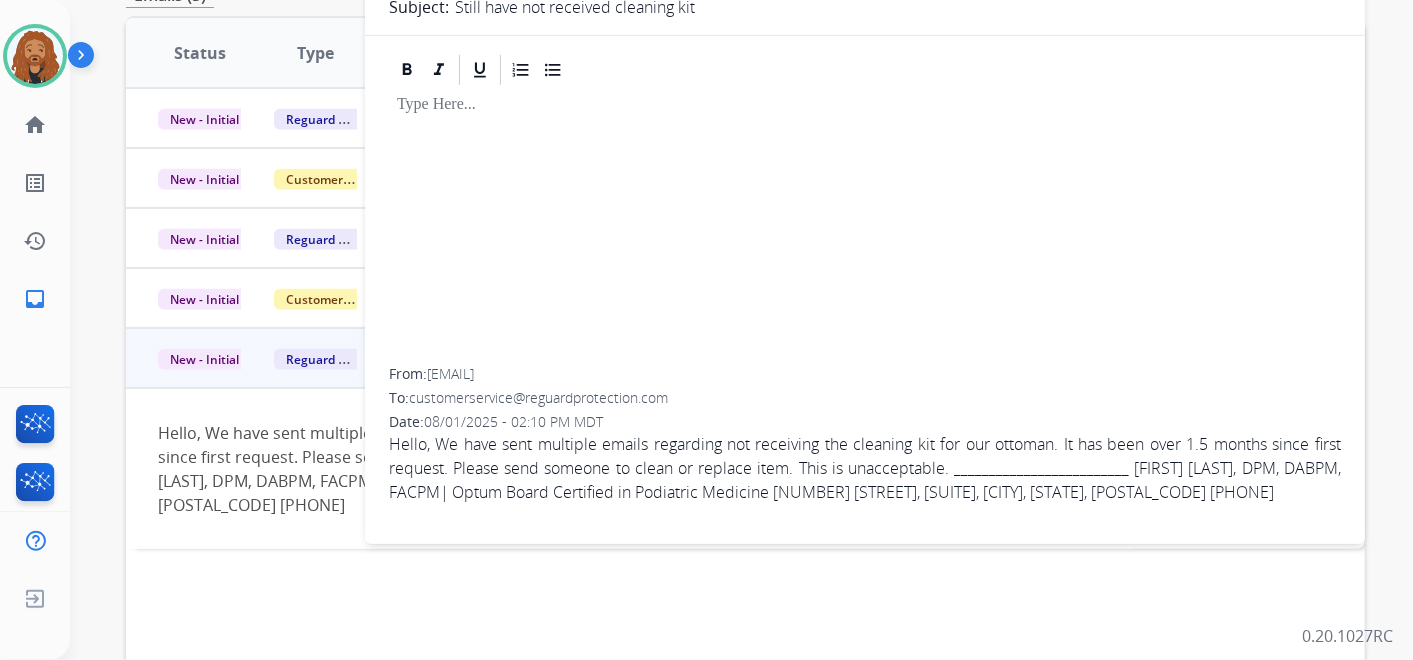 scroll, scrollTop: 0, scrollLeft: 0, axis: both 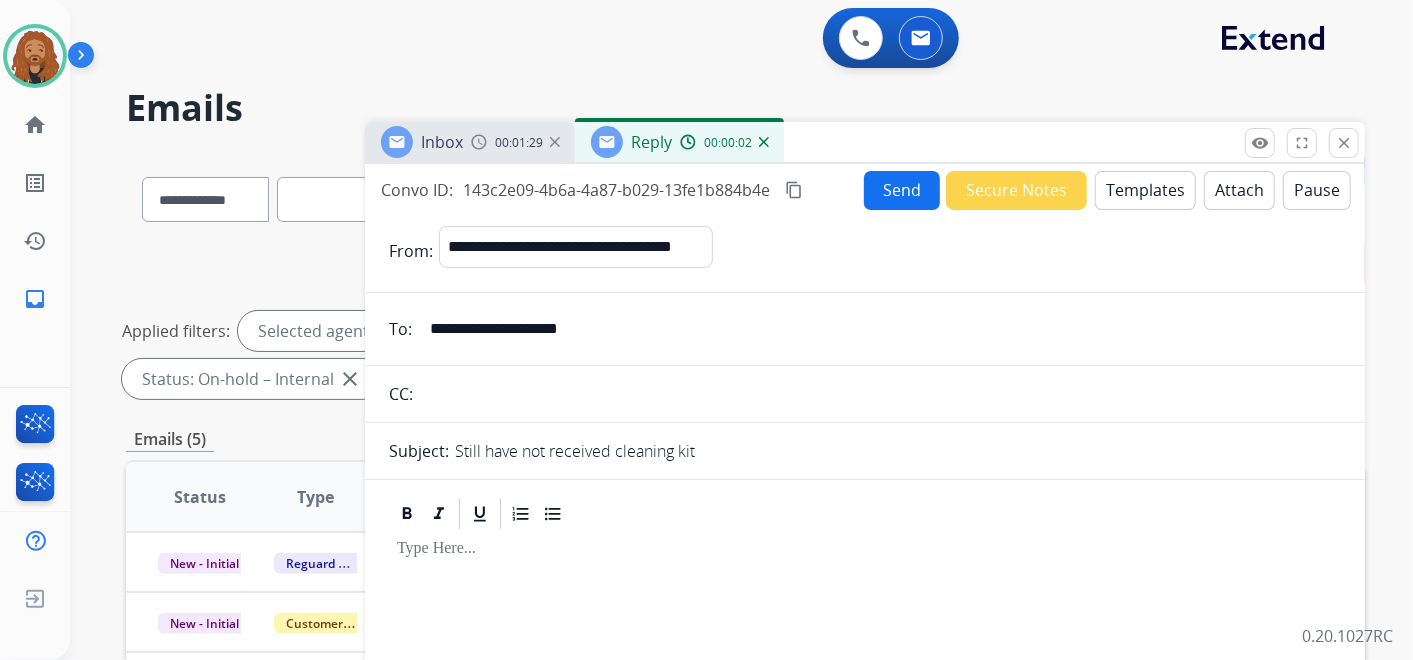 click on "Templates" at bounding box center [1145, 190] 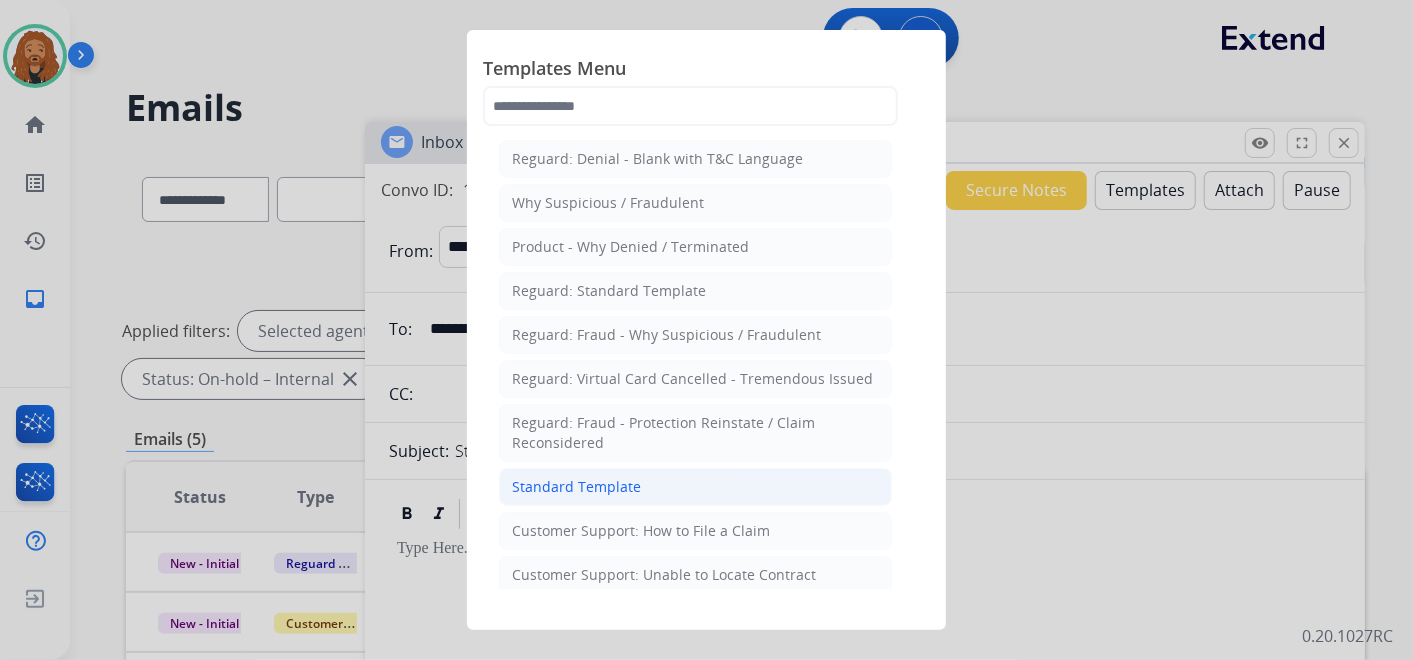 click on "Standard Template" 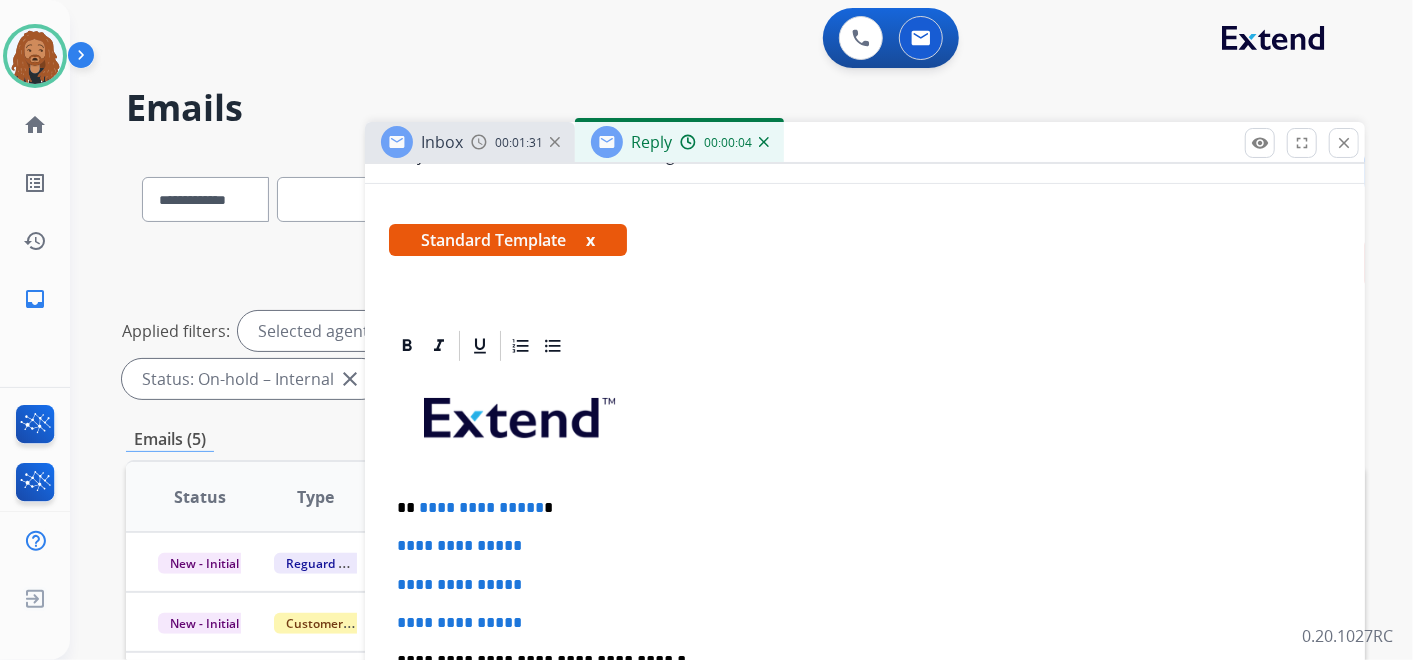 scroll, scrollTop: 444, scrollLeft: 0, axis: vertical 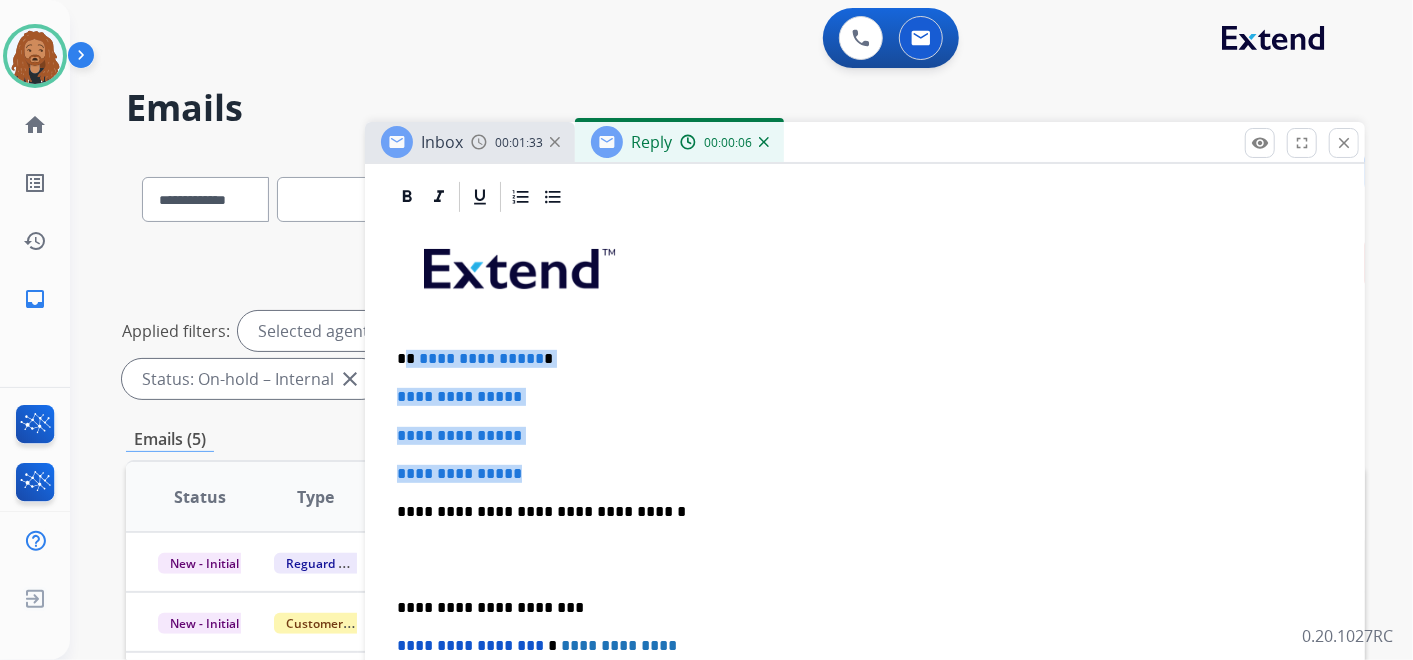 drag, startPoint x: 542, startPoint y: 474, endPoint x: 408, endPoint y: 353, distance: 180.54639 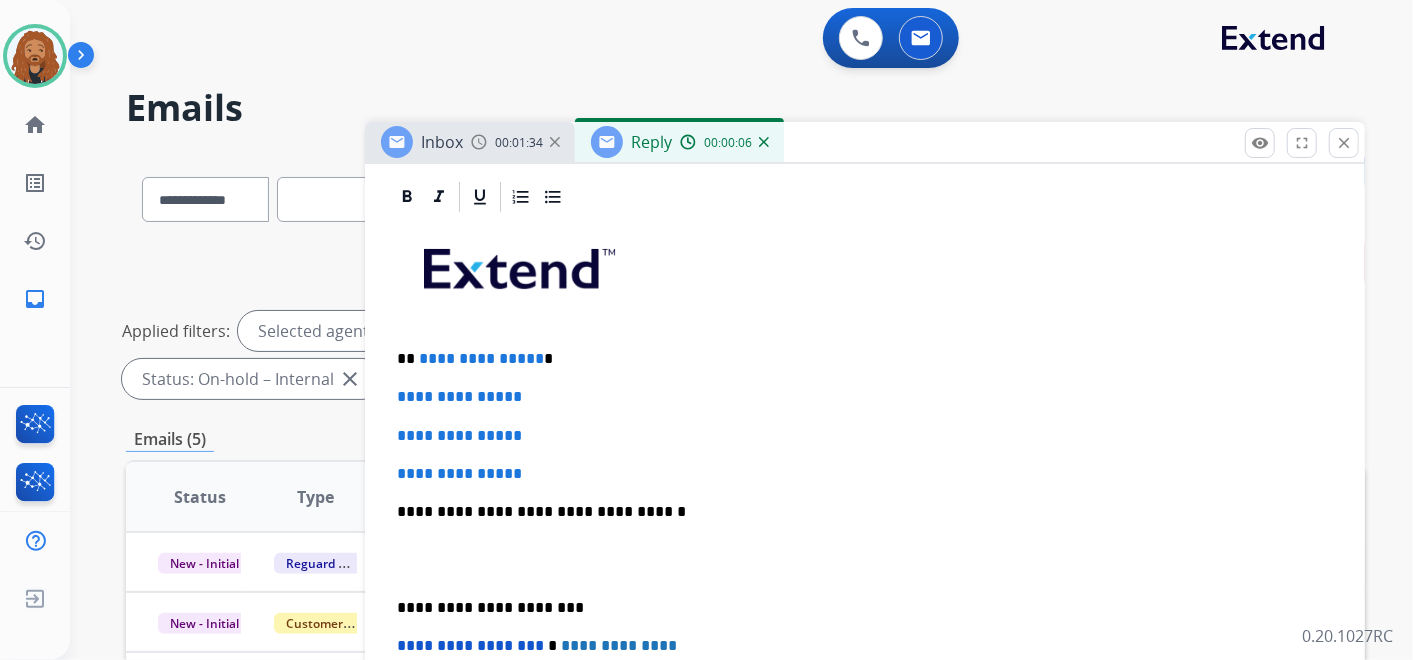 type 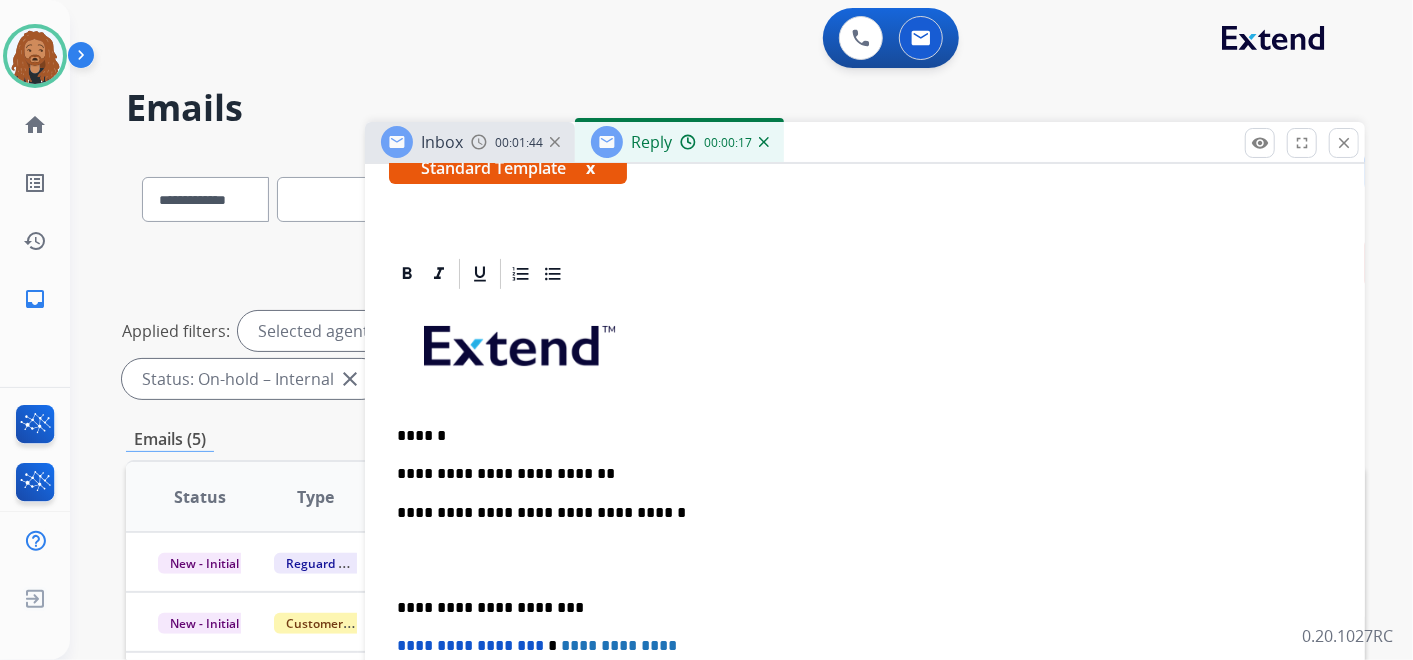 scroll, scrollTop: 333, scrollLeft: 0, axis: vertical 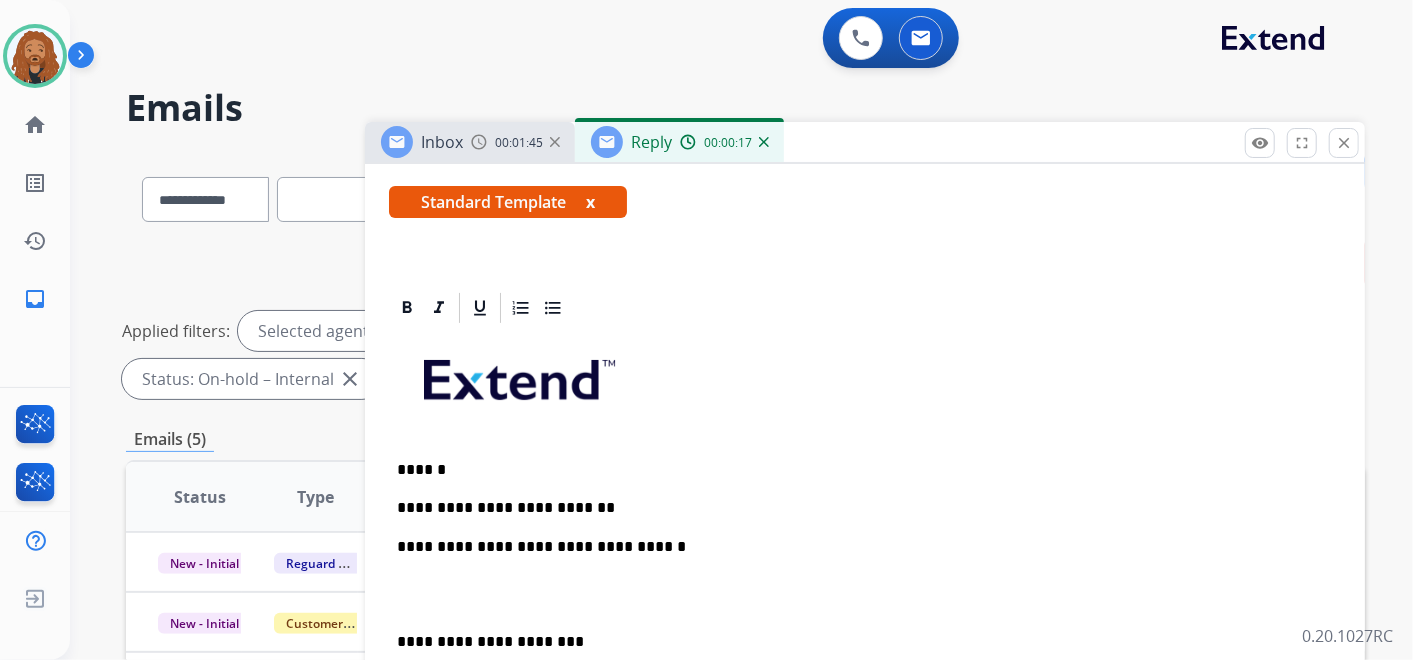 click at bounding box center (865, 594) 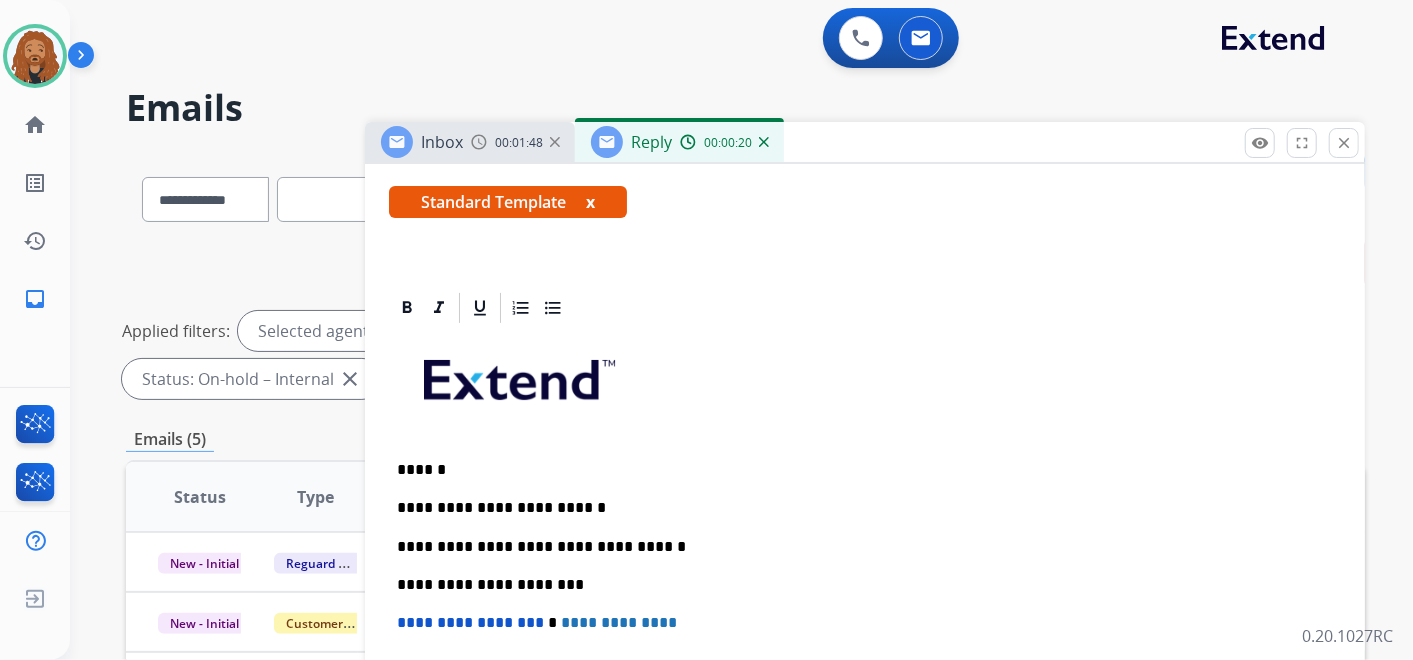 click on "**********" at bounding box center (857, 508) 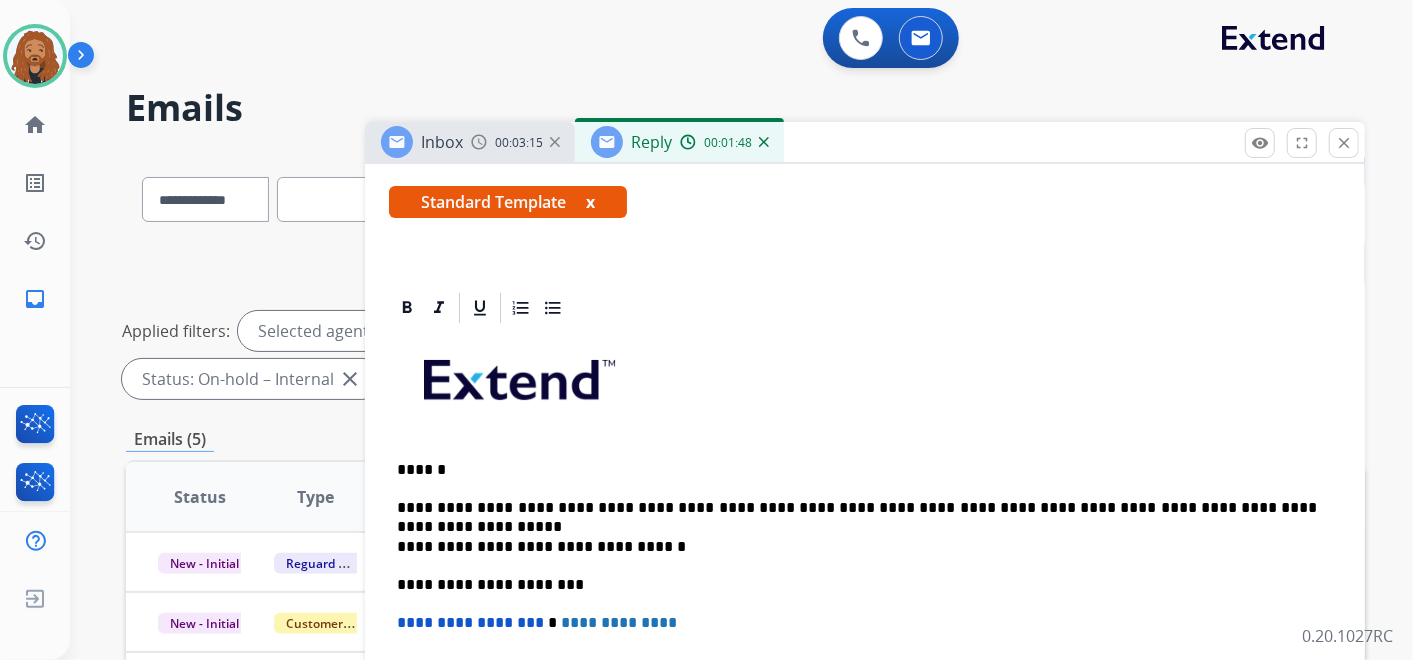 click on "**********" at bounding box center (857, 508) 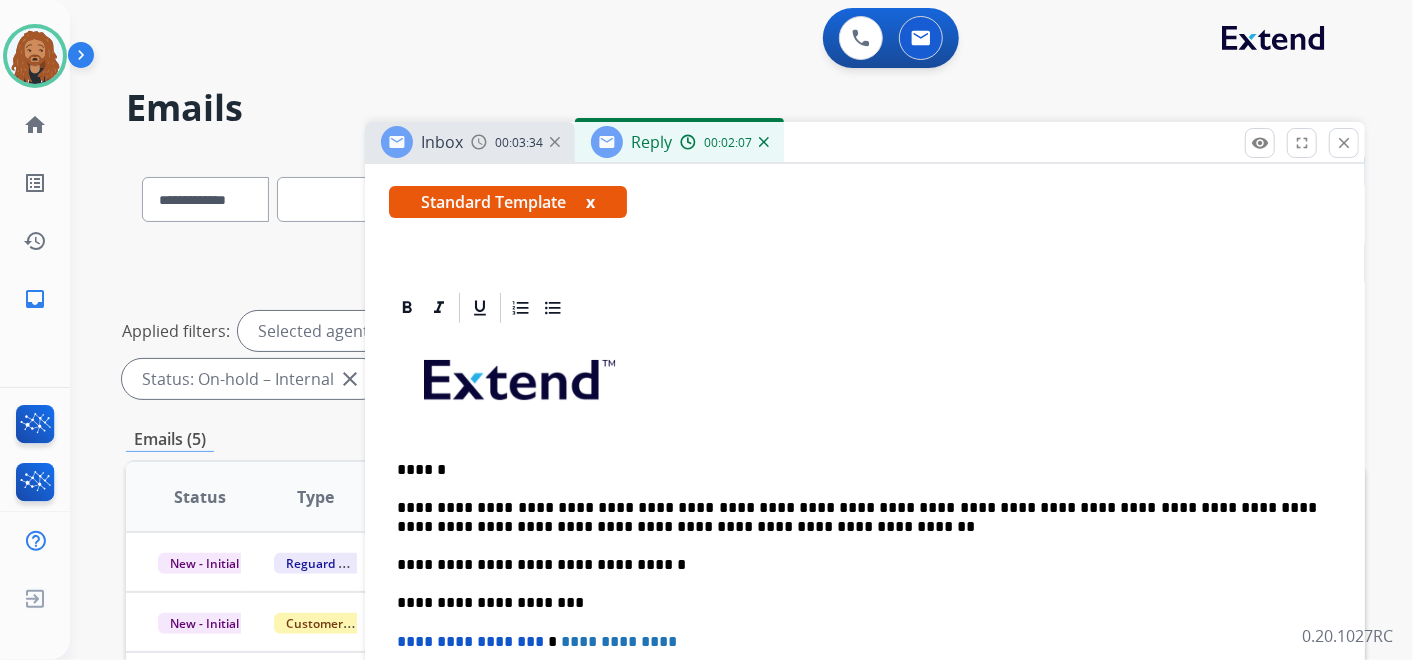 click on "**********" at bounding box center [857, 517] 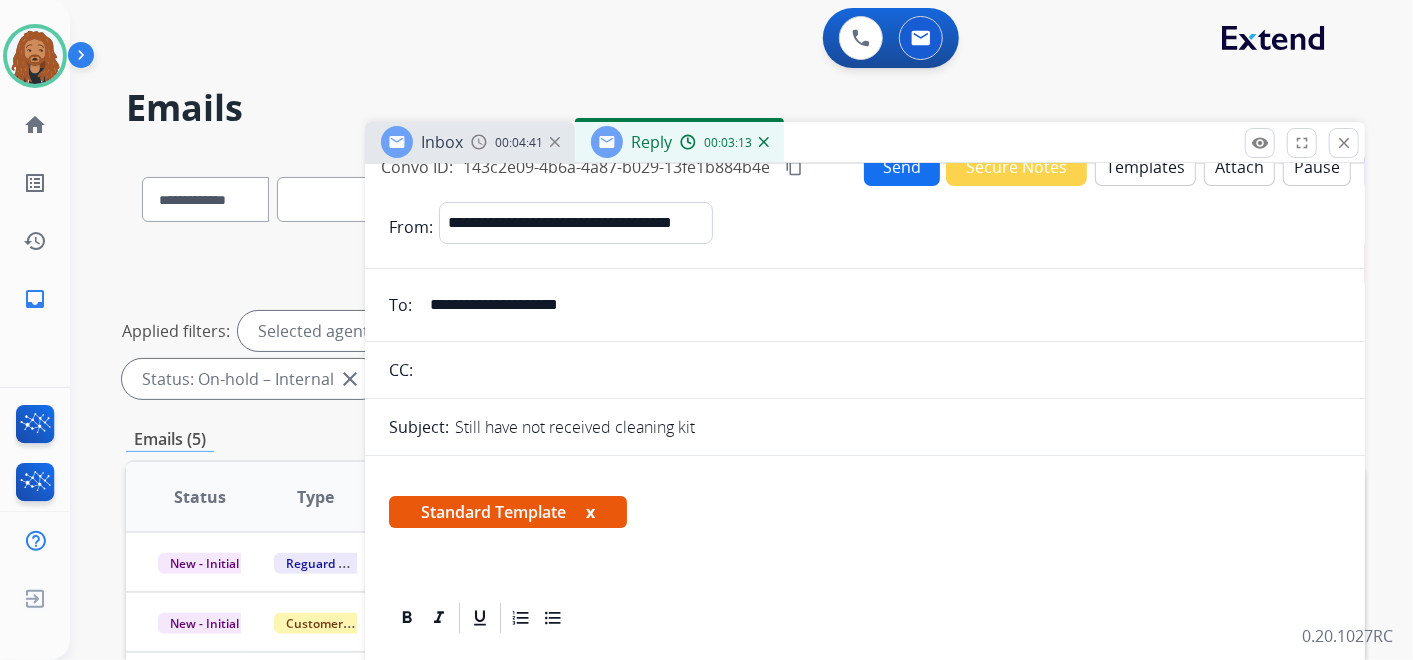 scroll, scrollTop: 0, scrollLeft: 0, axis: both 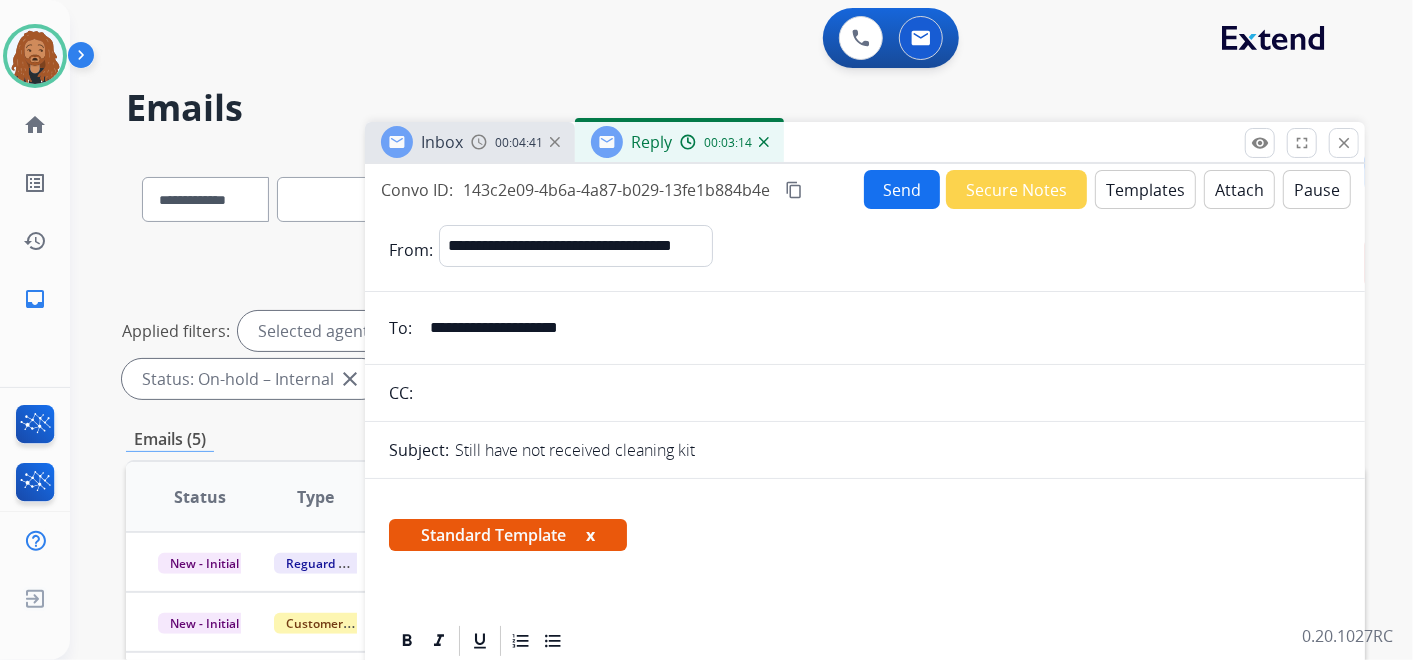 click on "Send" at bounding box center (902, 189) 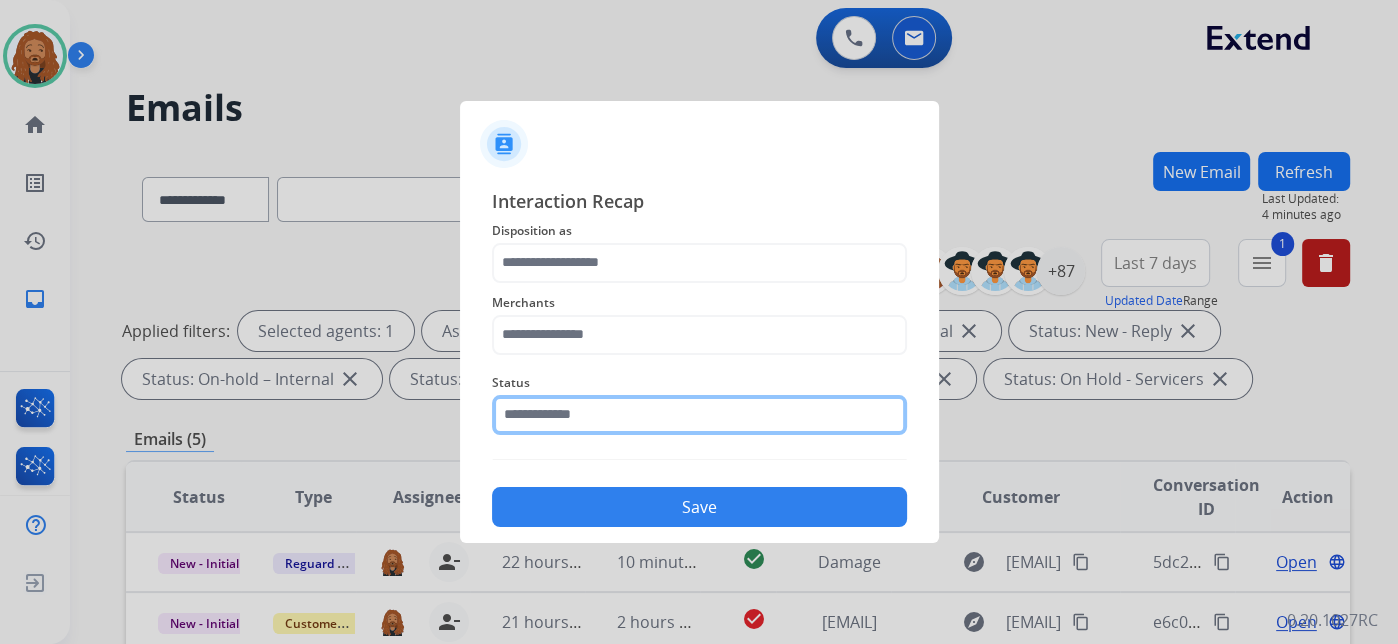 click 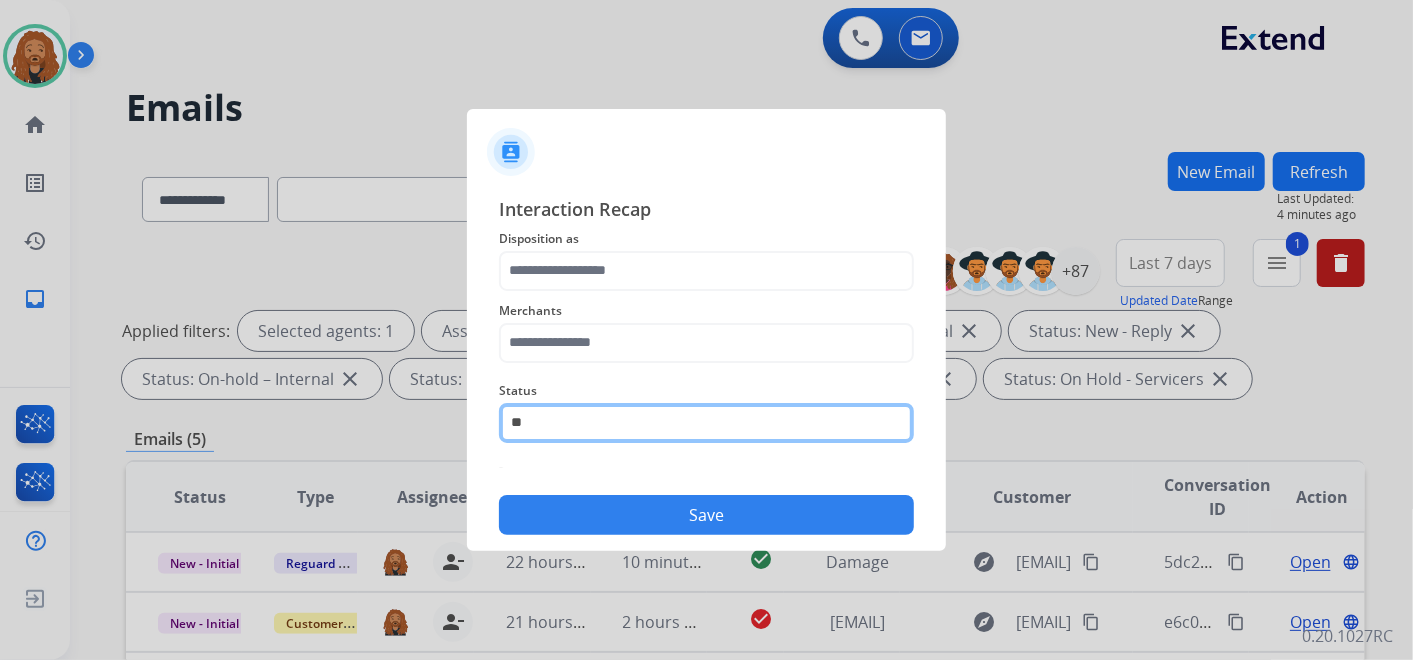 type on "*" 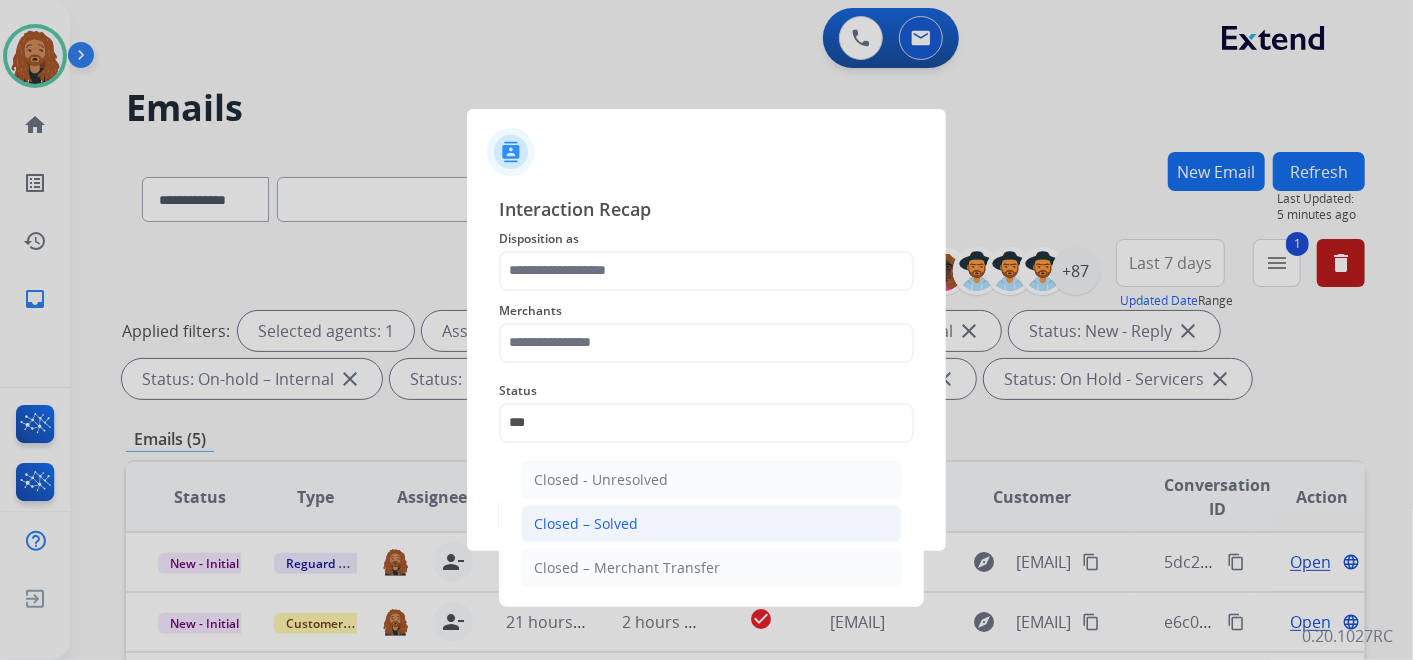 click on "Closed – Solved" 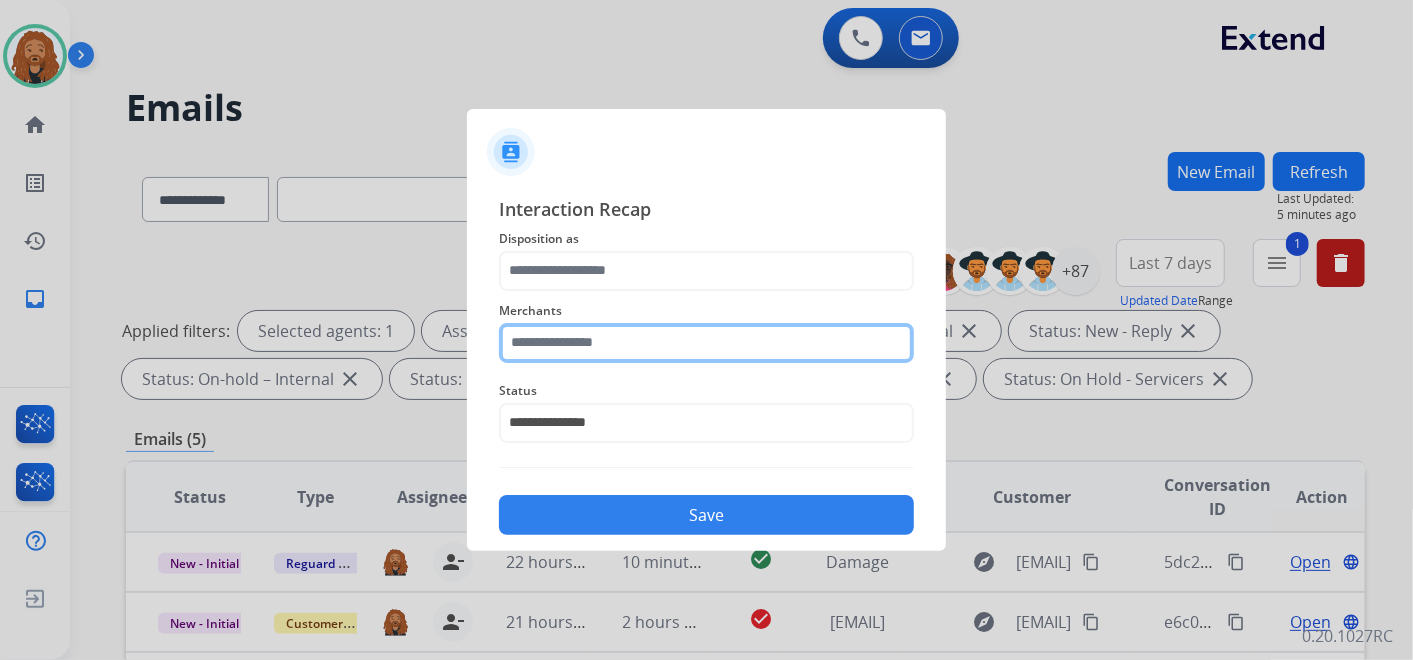click 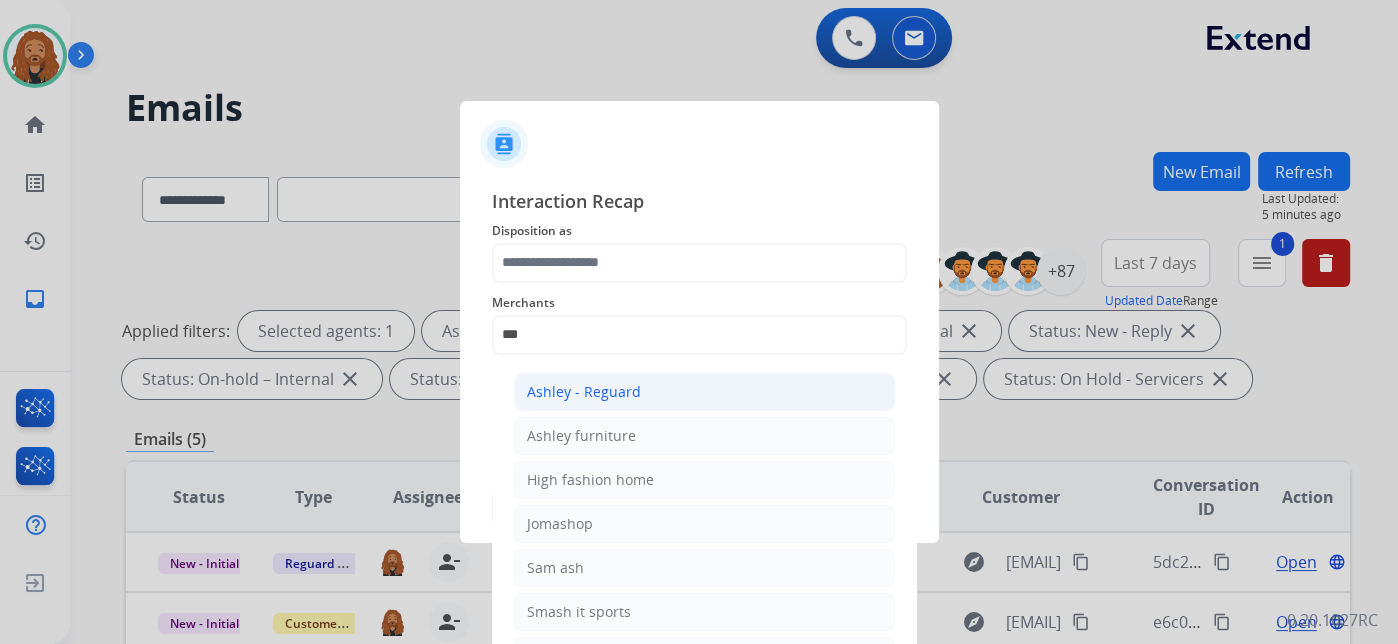 click on "Ashley - Reguard" 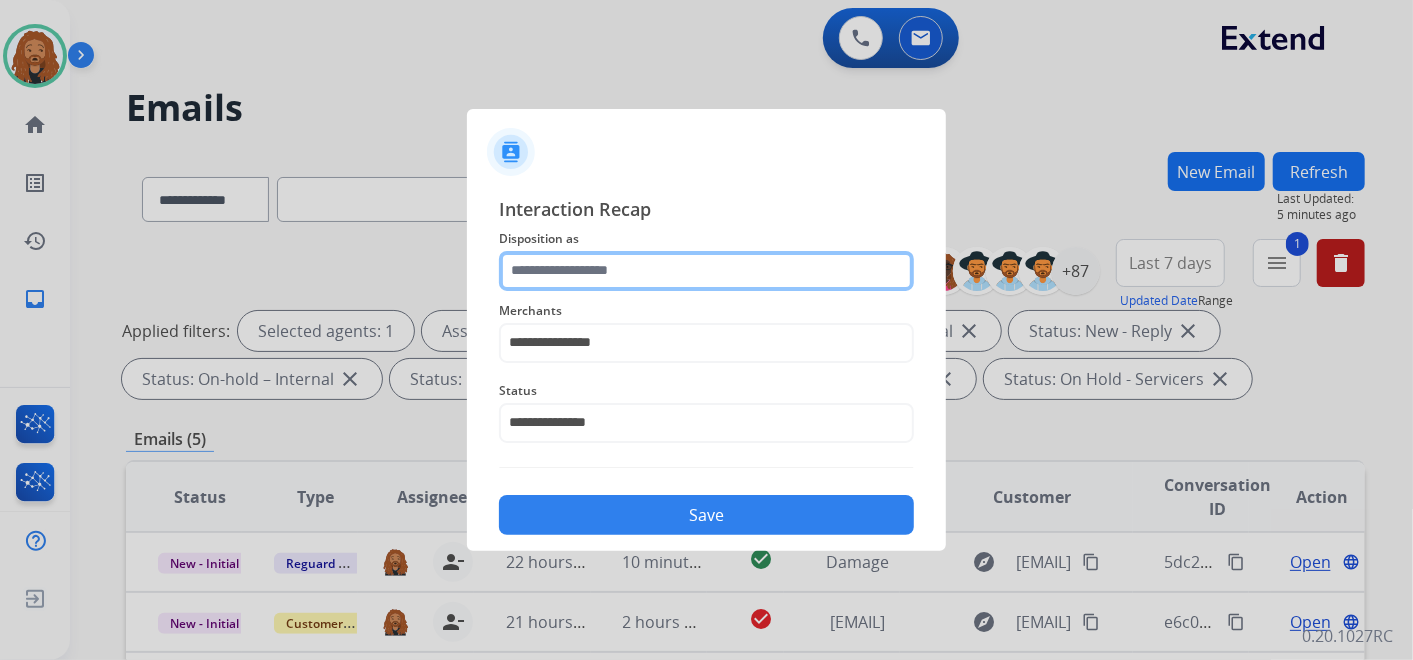 click 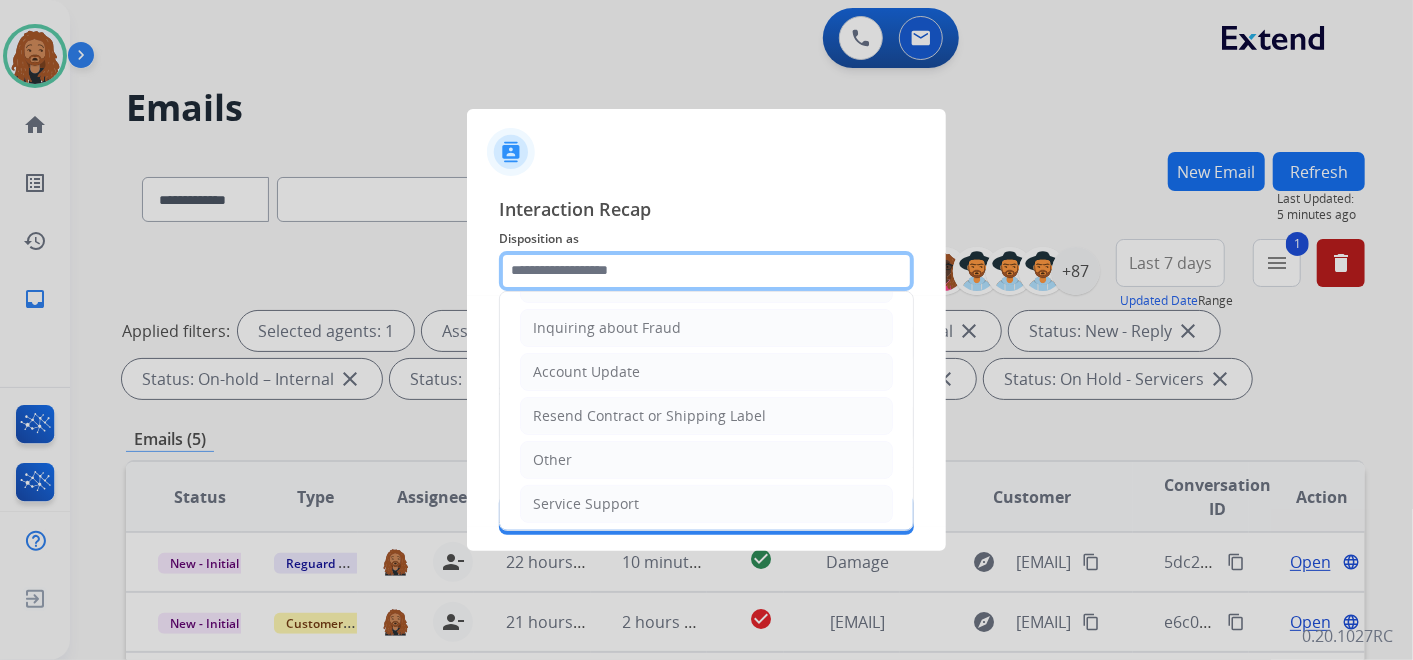 scroll, scrollTop: 0, scrollLeft: 0, axis: both 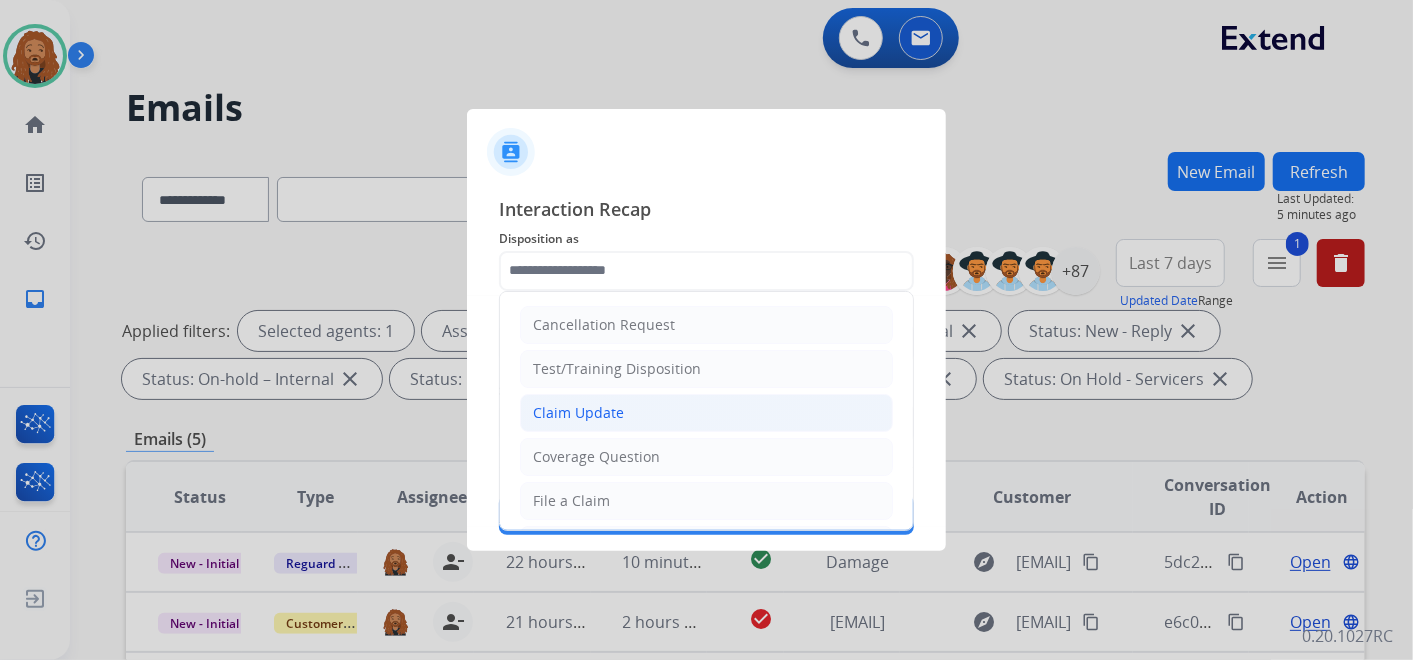 click on "Claim Update" 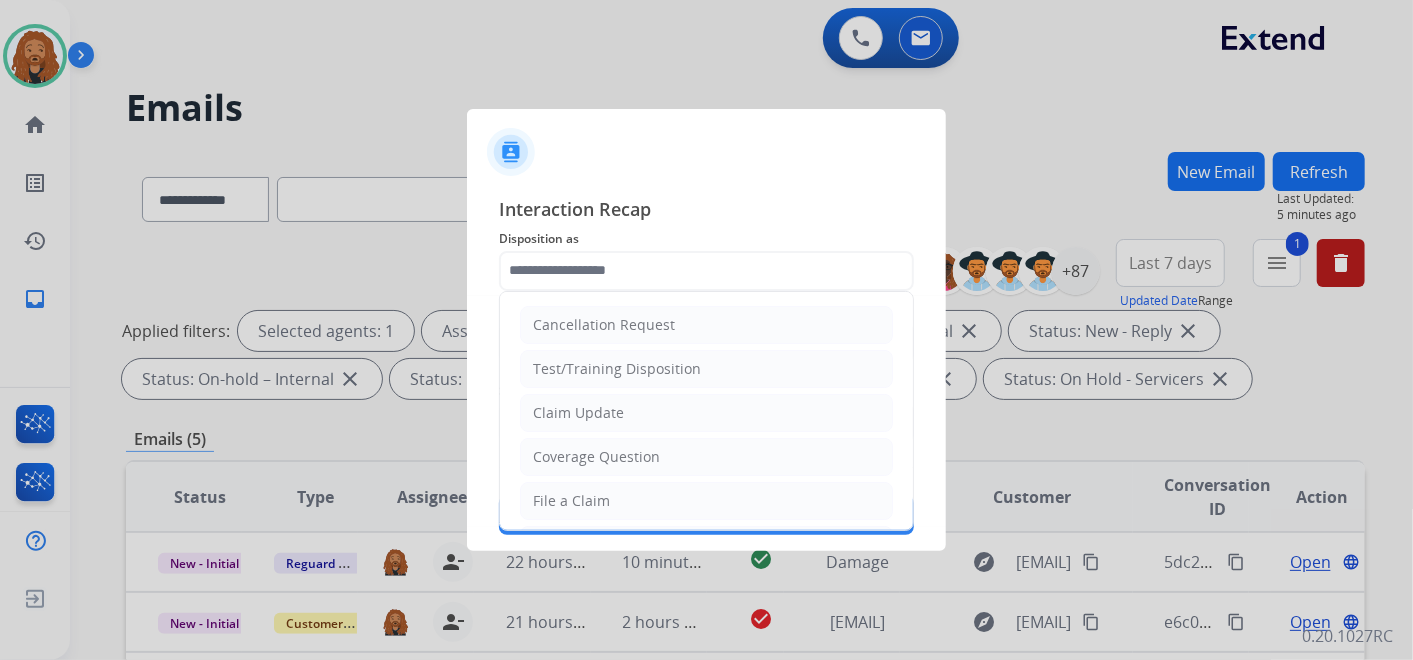 type on "**********" 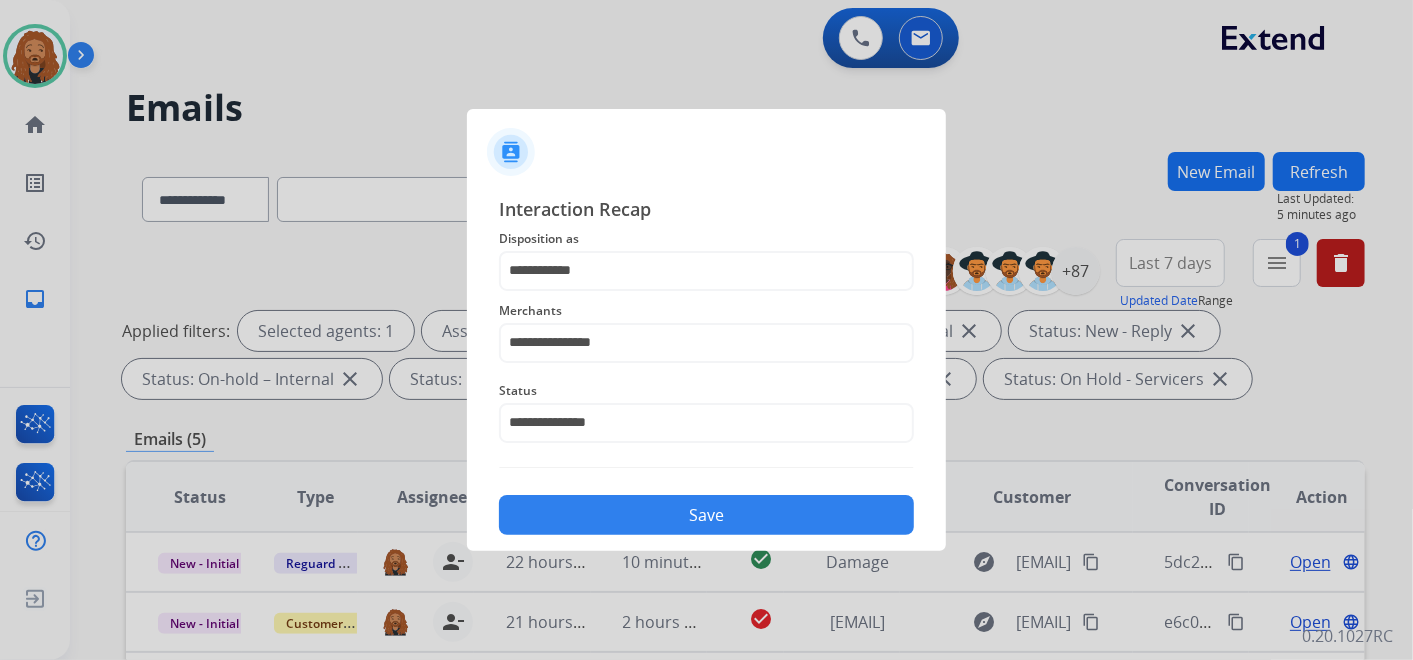 click on "Save" 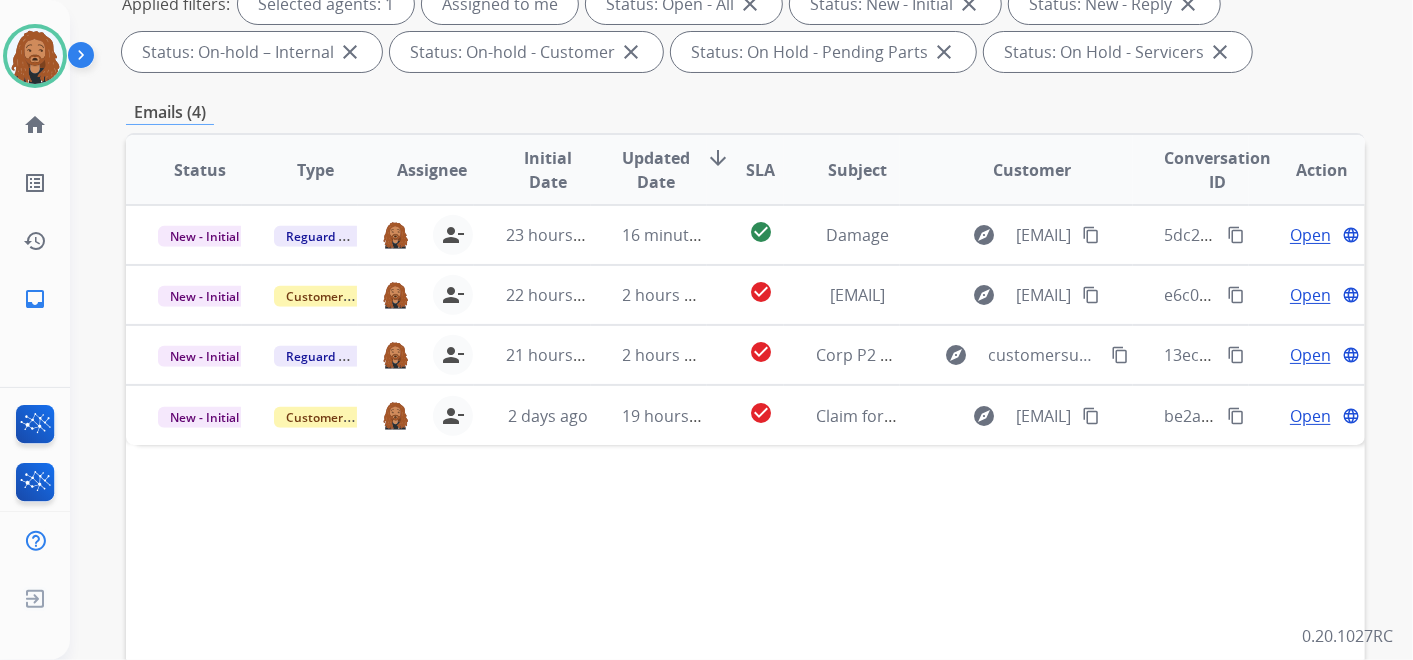 scroll, scrollTop: 333, scrollLeft: 0, axis: vertical 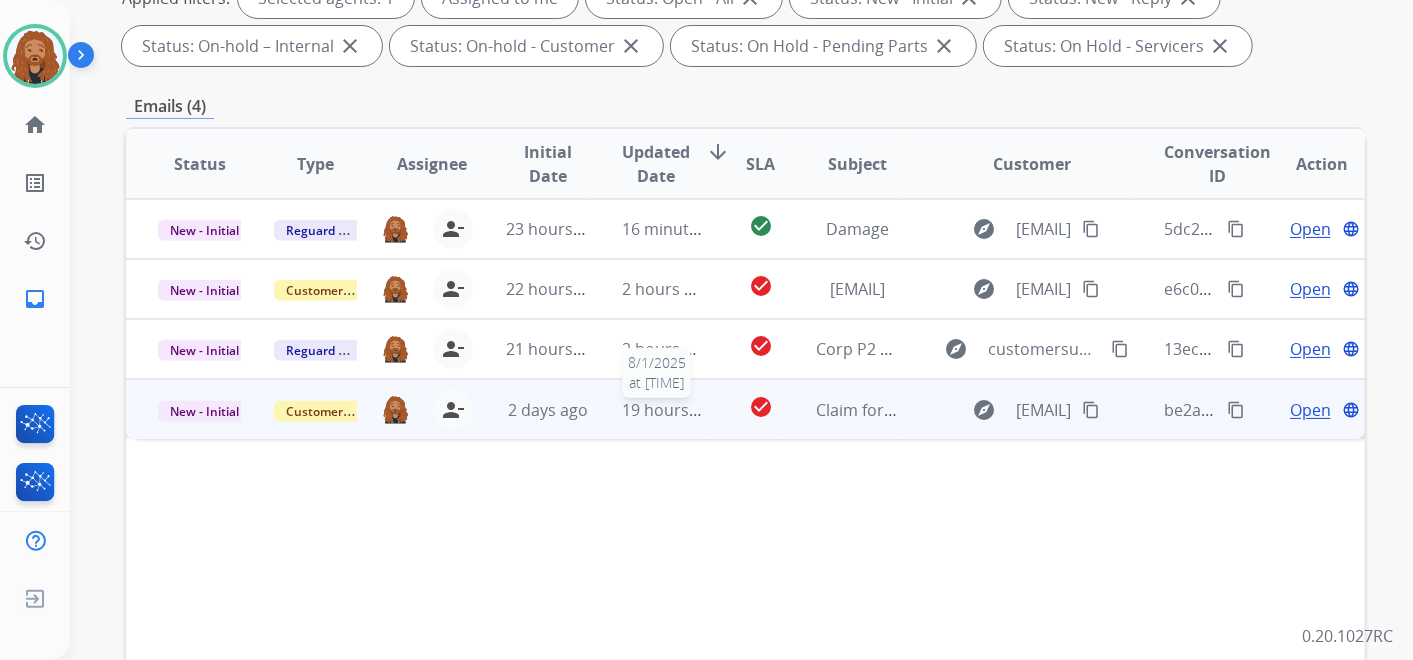 click on "19 hours ago" at bounding box center (672, 410) 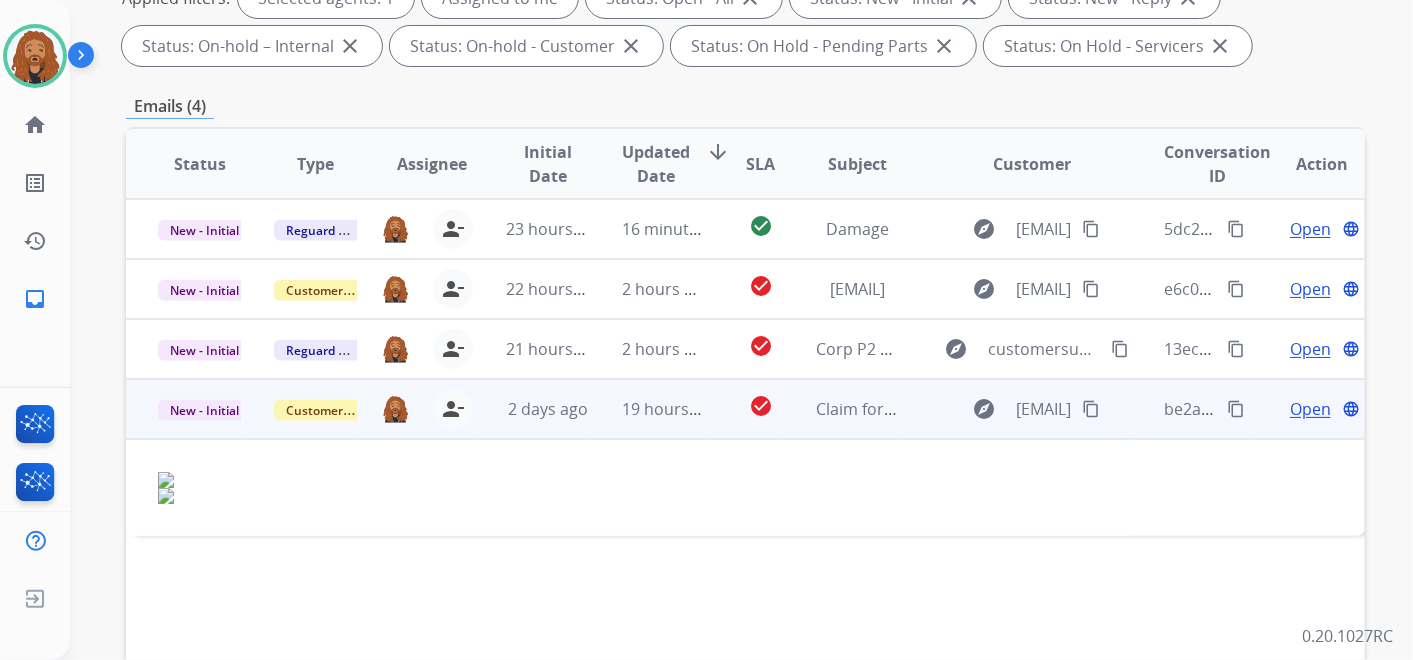 click on "Open" at bounding box center (1310, 409) 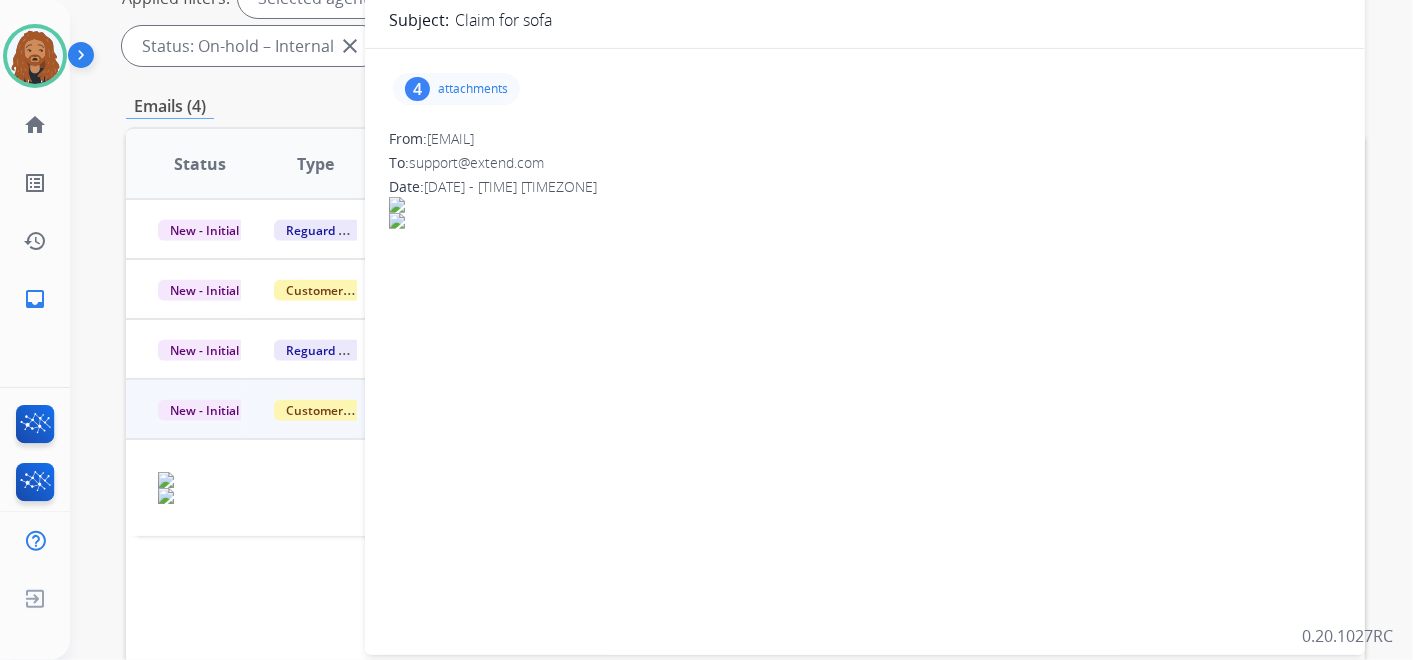 scroll, scrollTop: 111, scrollLeft: 0, axis: vertical 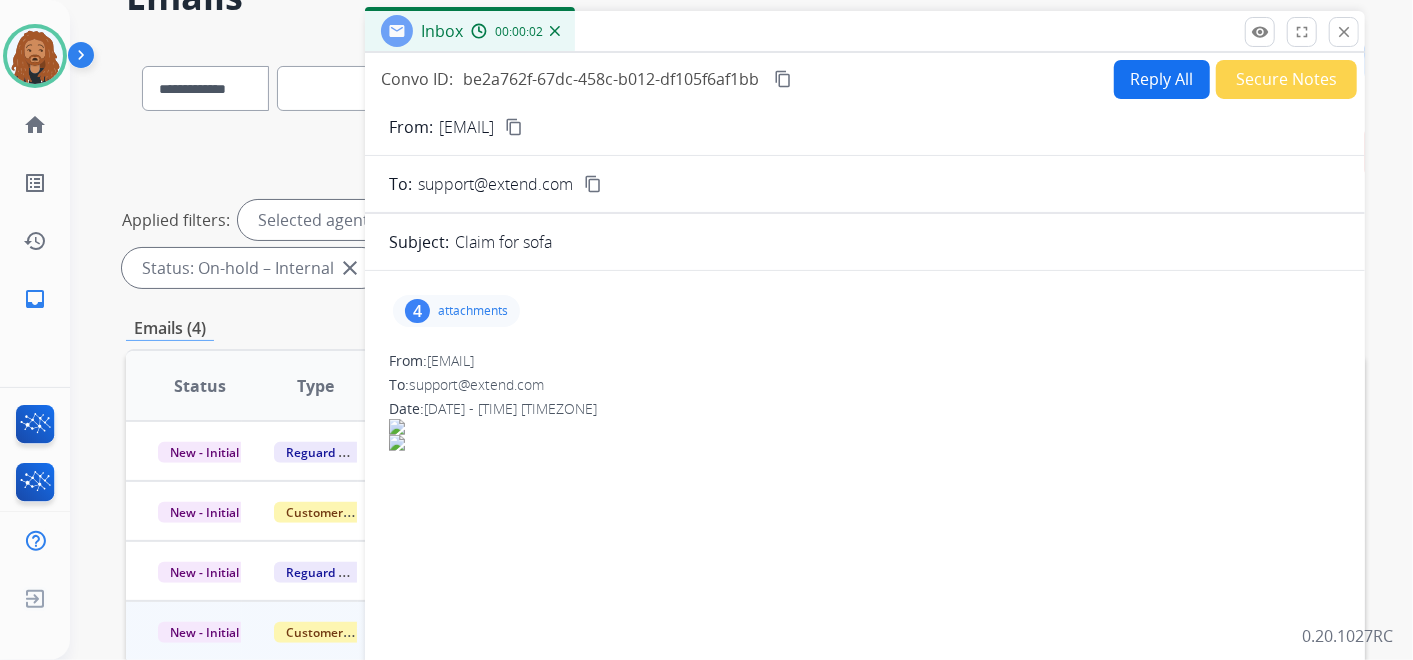 click on "4 attachments" at bounding box center [865, 311] 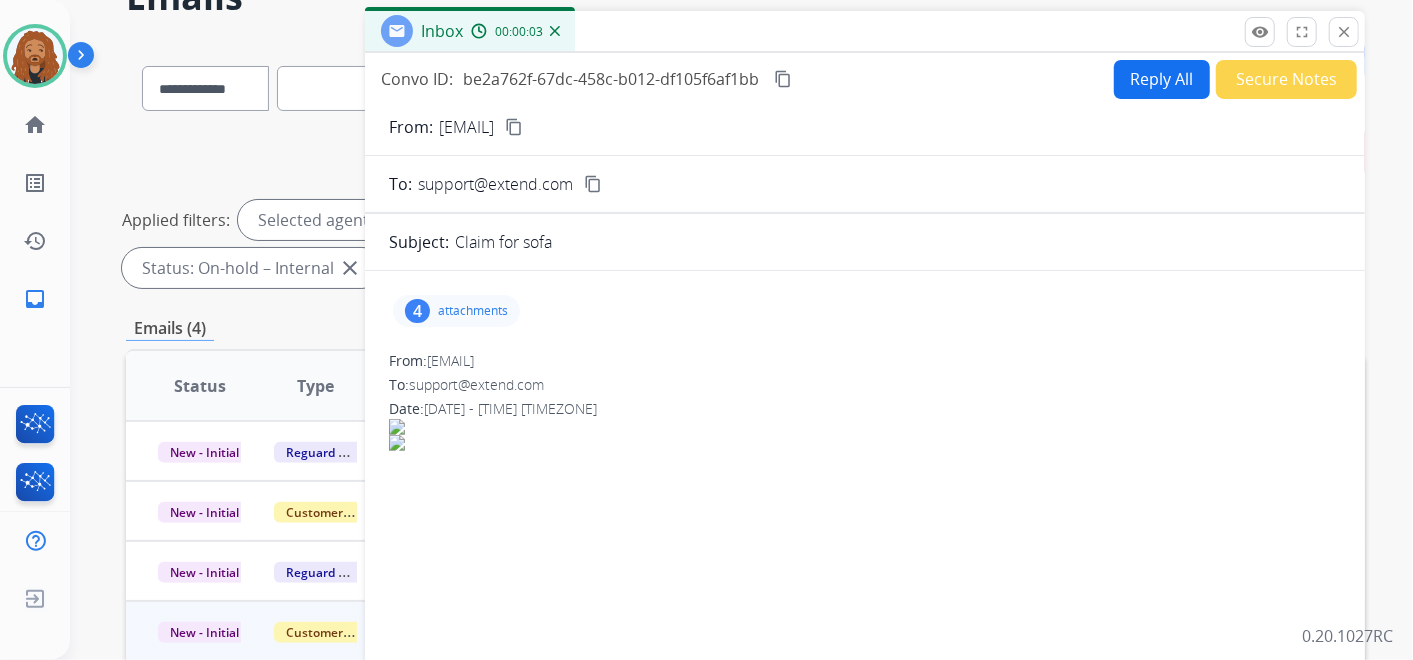 click on "attachments" at bounding box center [473, 311] 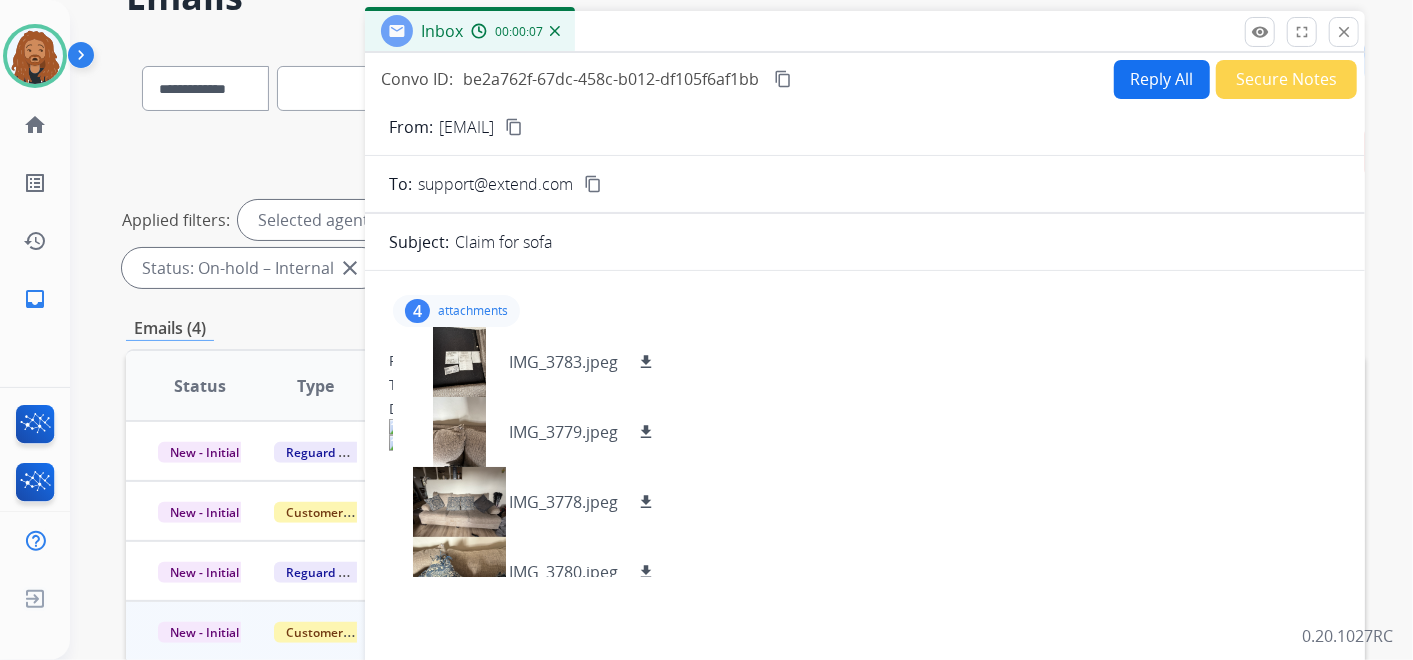 click on "content_copy" at bounding box center [514, 127] 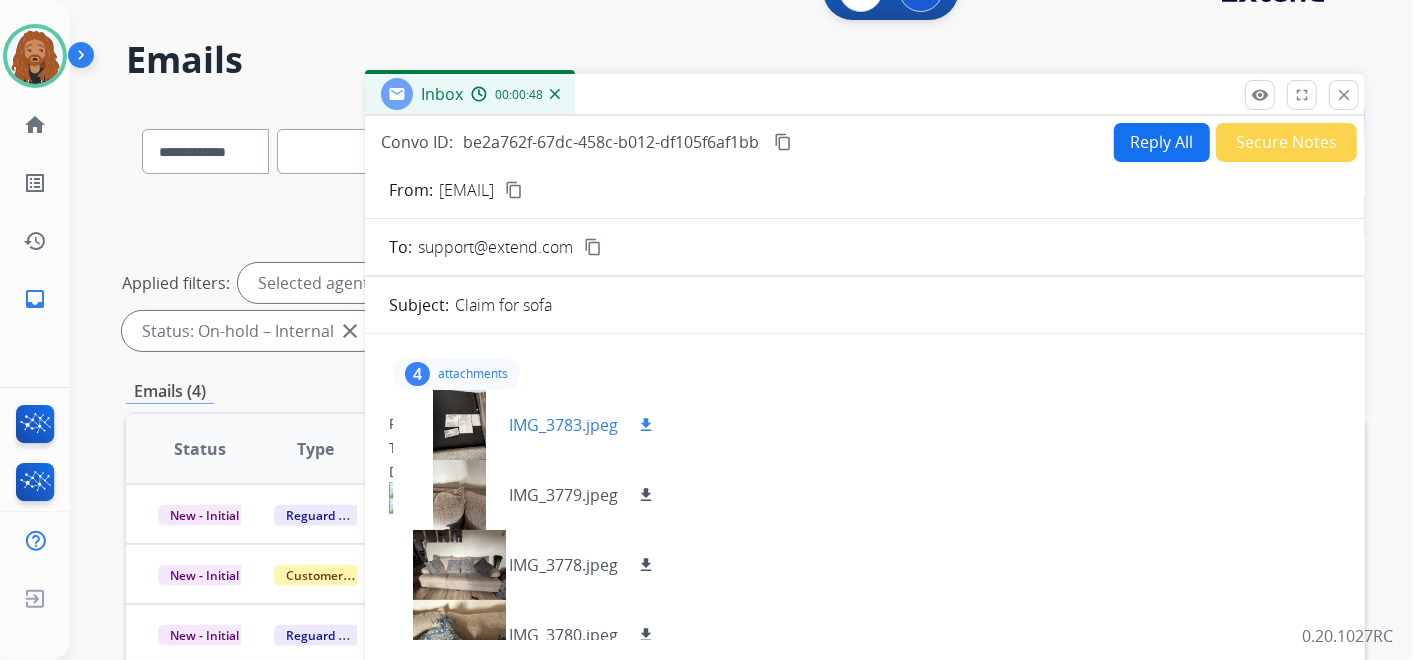 scroll, scrollTop: 0, scrollLeft: 0, axis: both 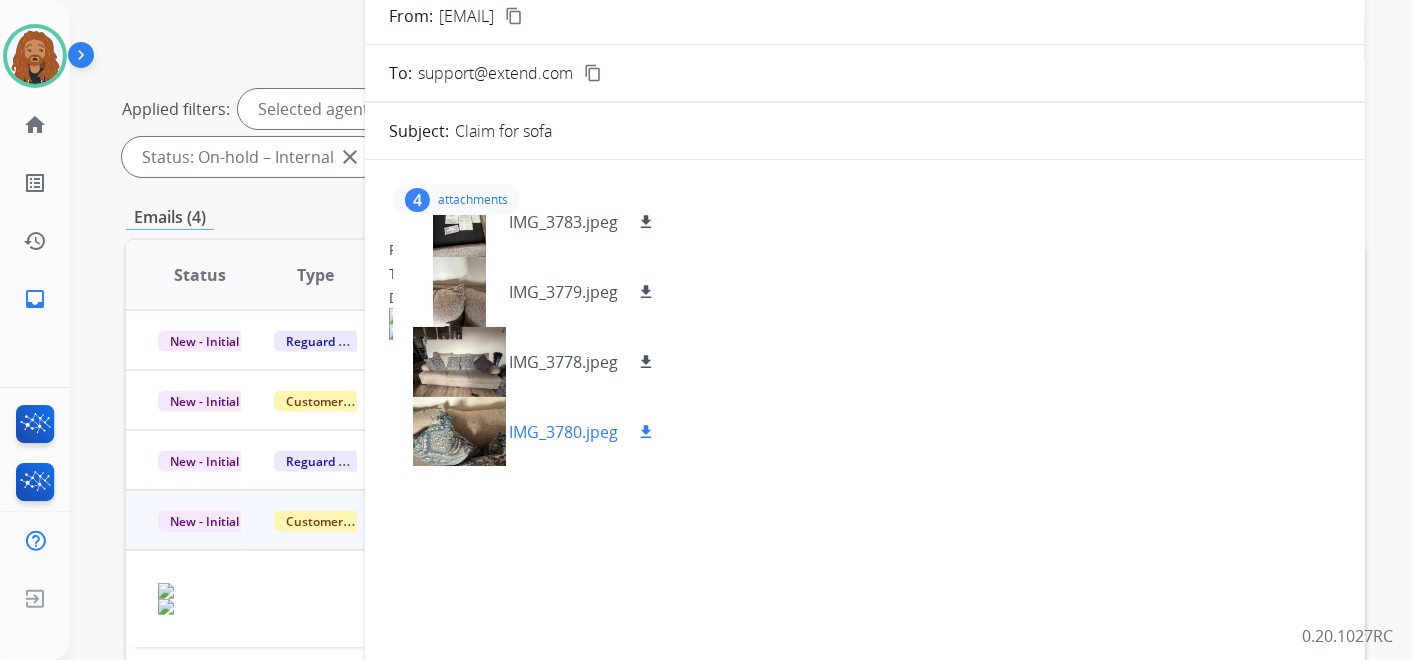 click on "download" at bounding box center (646, 432) 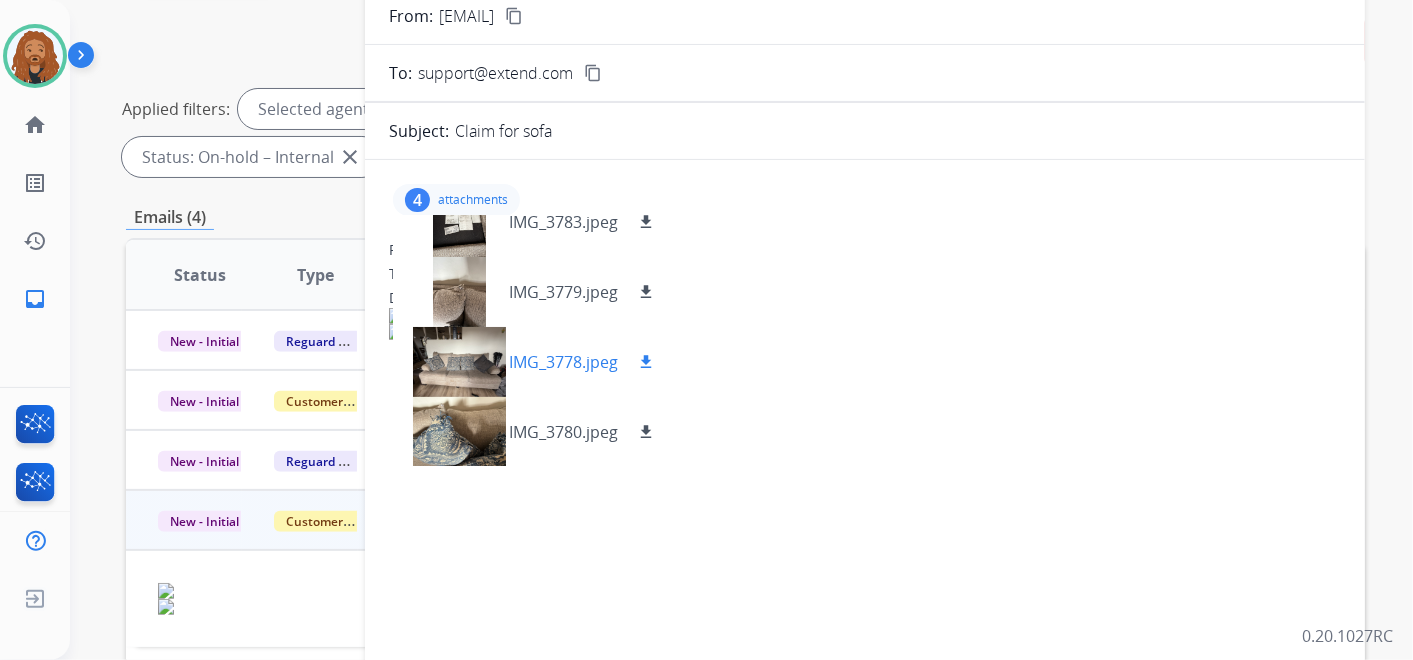 click on "download" at bounding box center (646, 362) 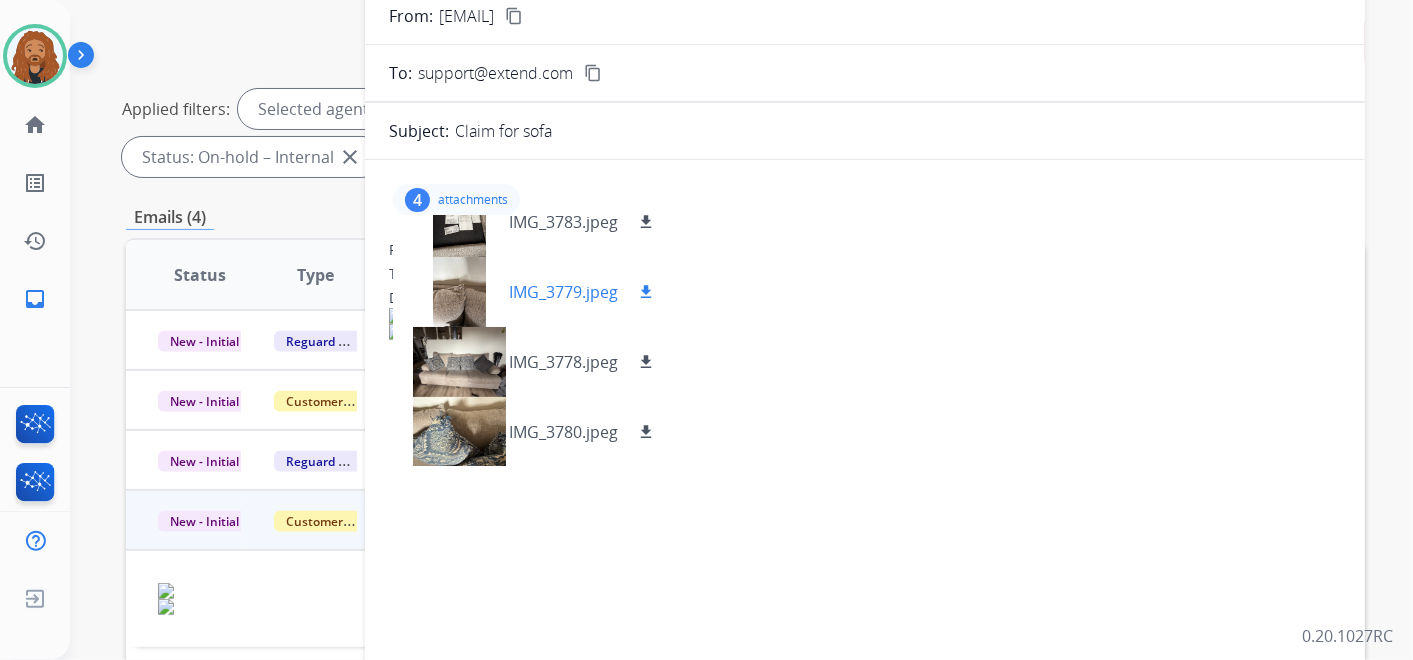 click on "download" at bounding box center (646, 292) 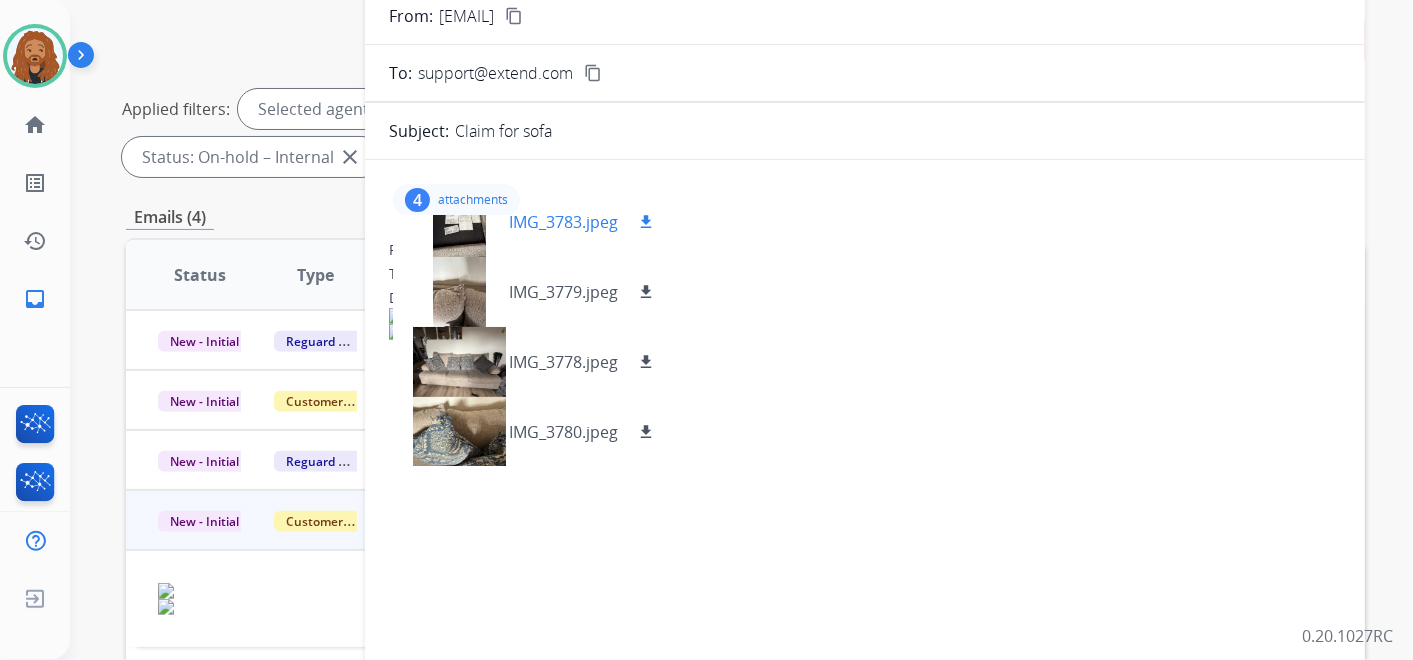 click on "download" at bounding box center (646, 222) 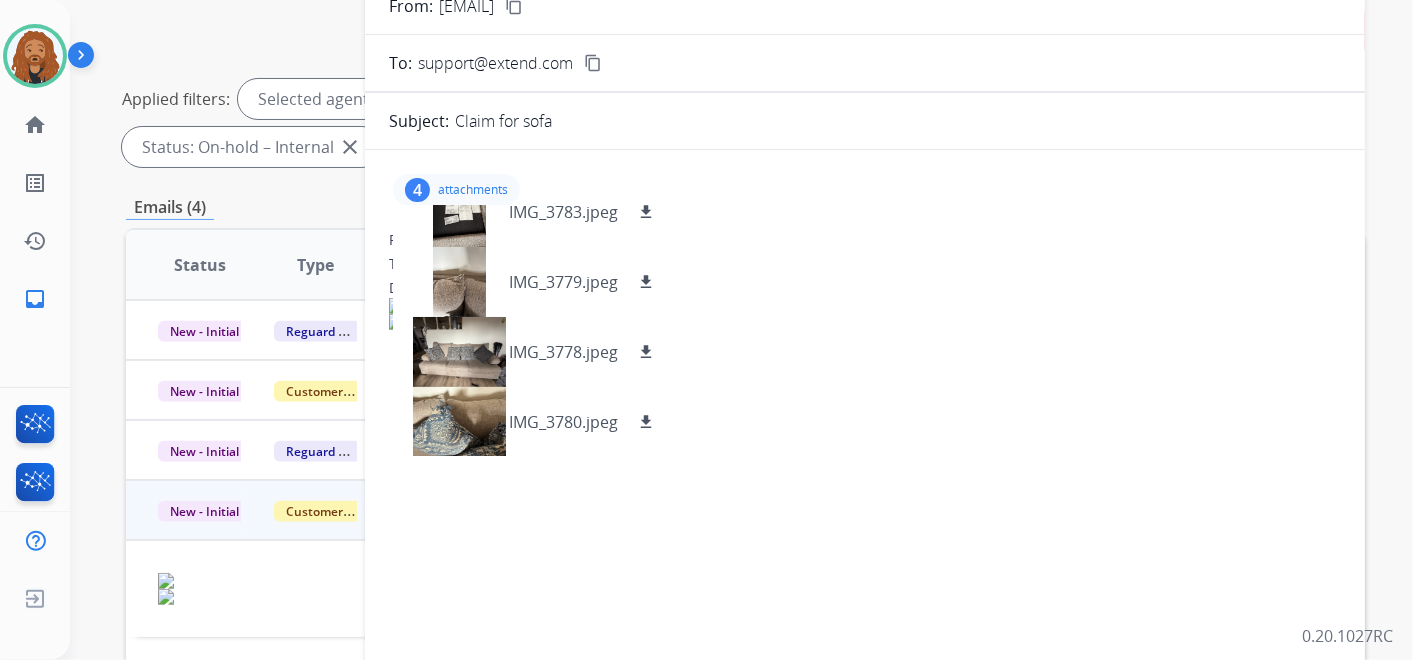 scroll, scrollTop: 333, scrollLeft: 0, axis: vertical 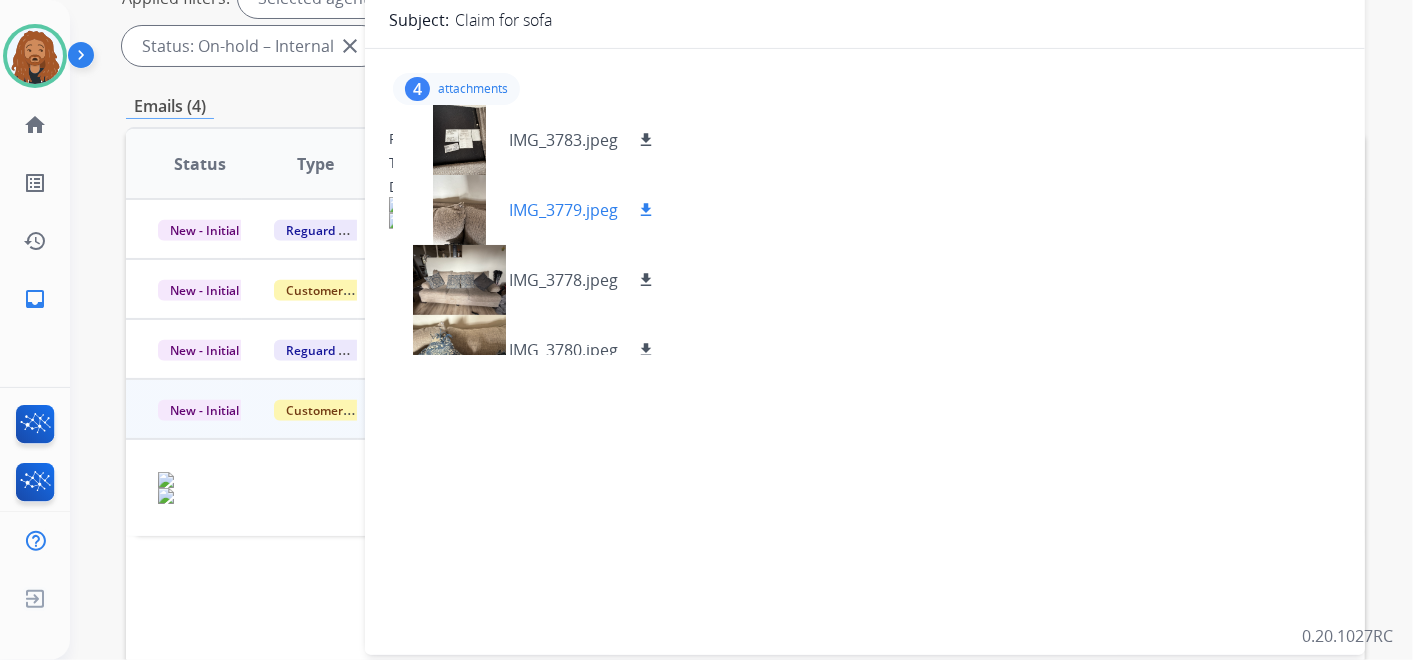 click on "IMG_3779.jpeg  download" at bounding box center [533, 210] 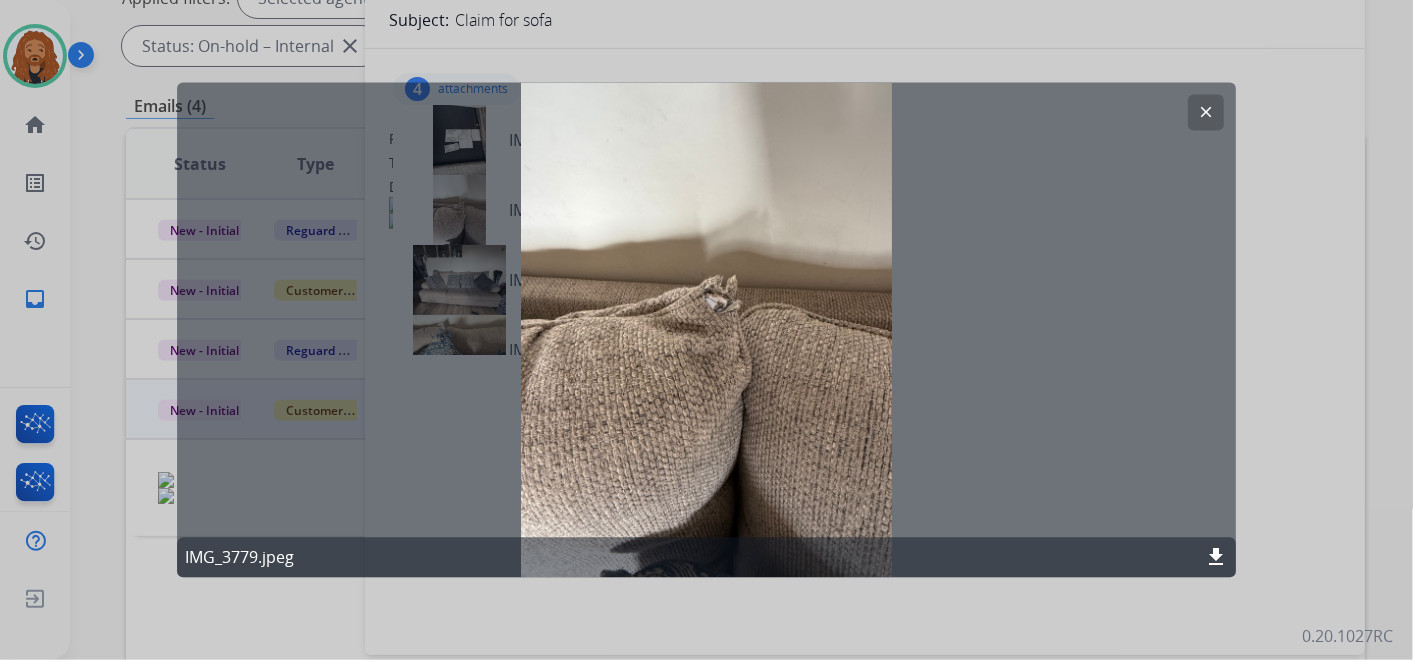 click on "clear" 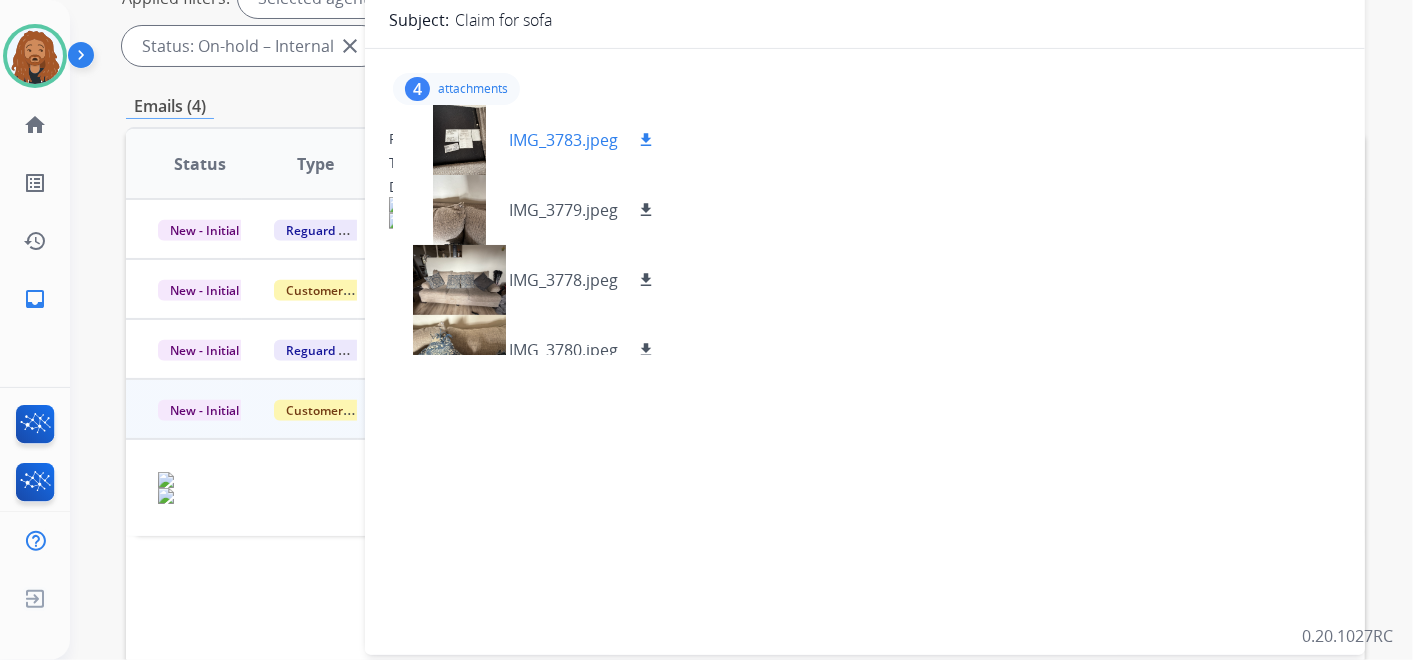click on "IMG_3783.jpeg  download" at bounding box center (533, 140) 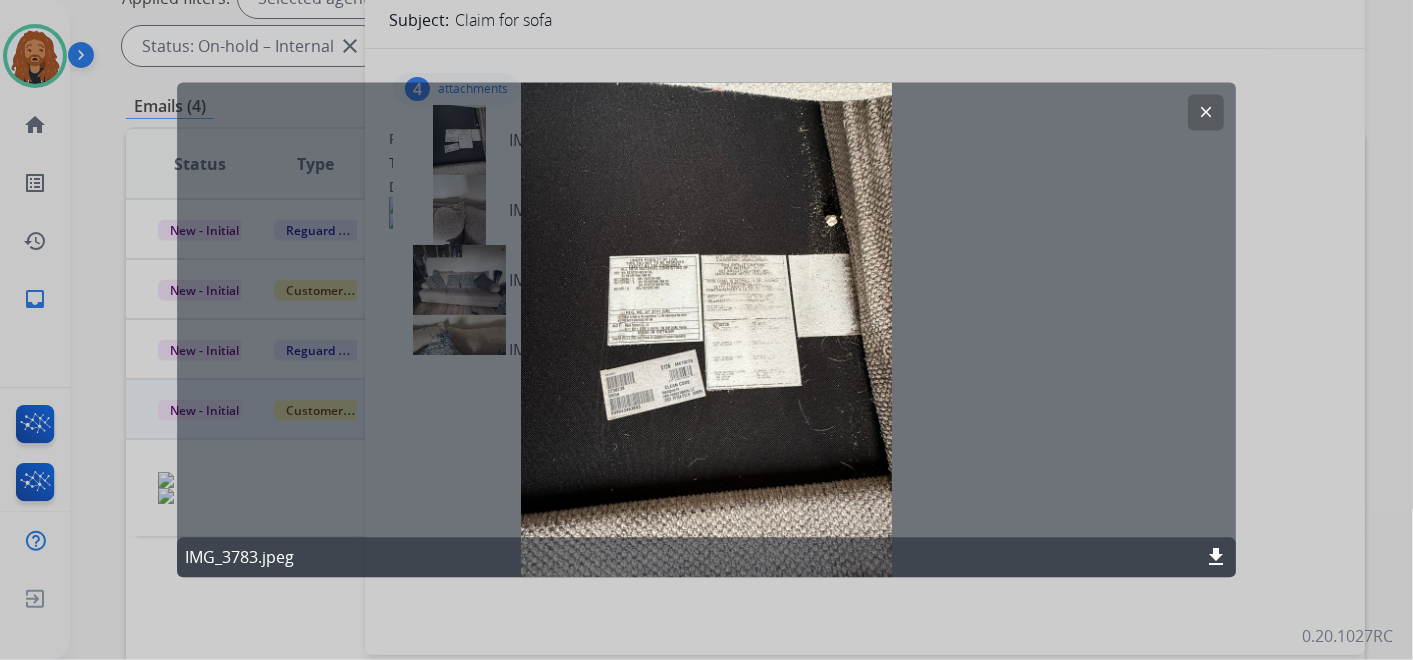 click on "clear" 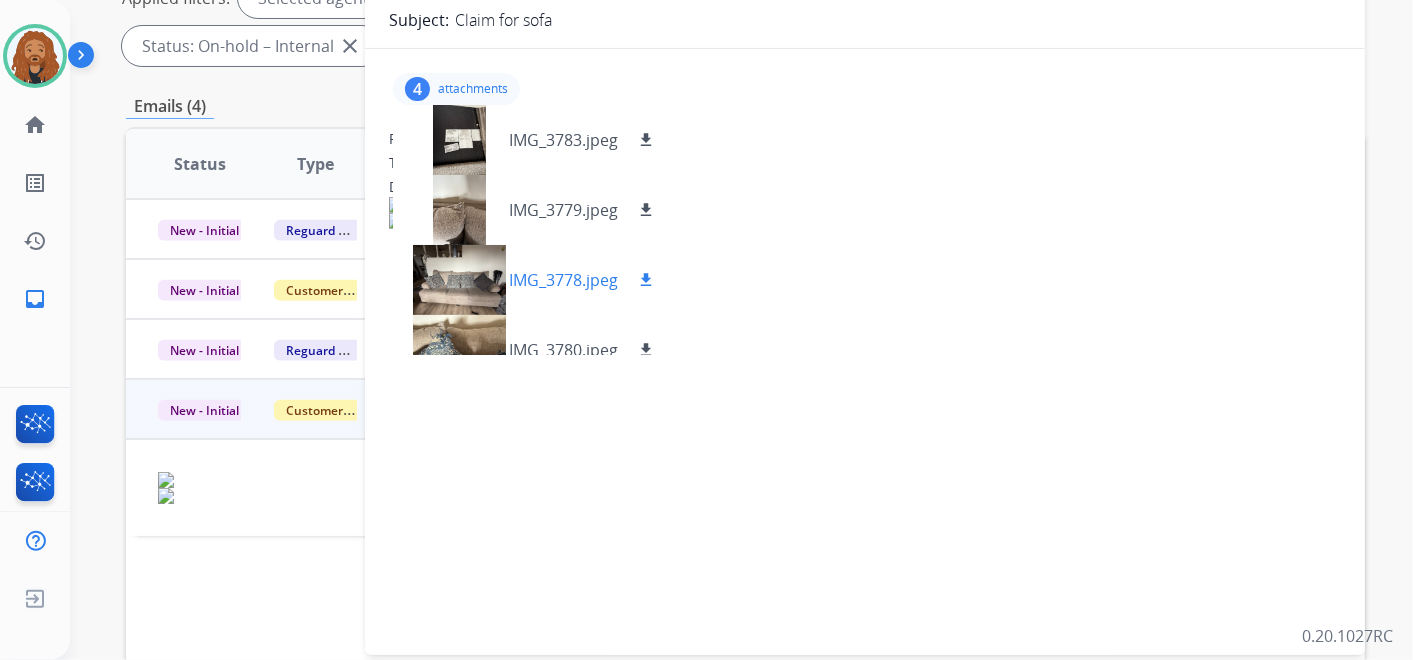 click on "IMG_3778.jpeg" at bounding box center (563, 280) 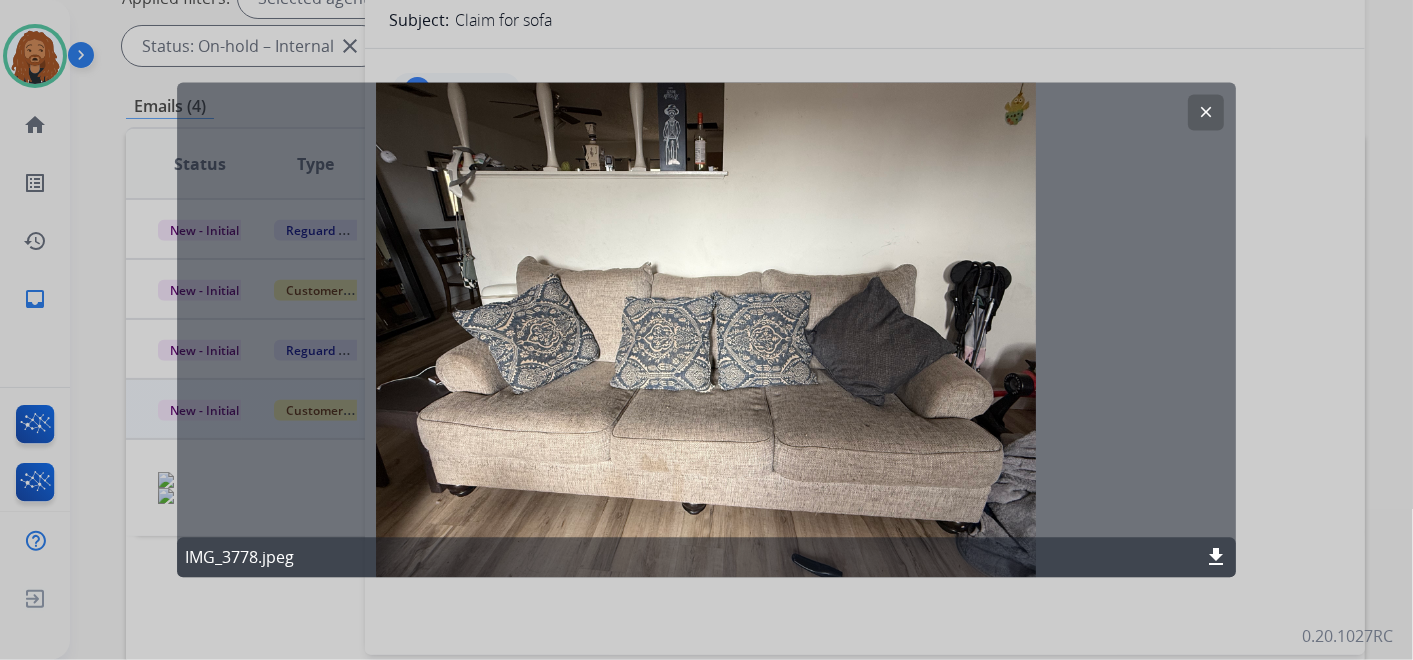 click on "clear" 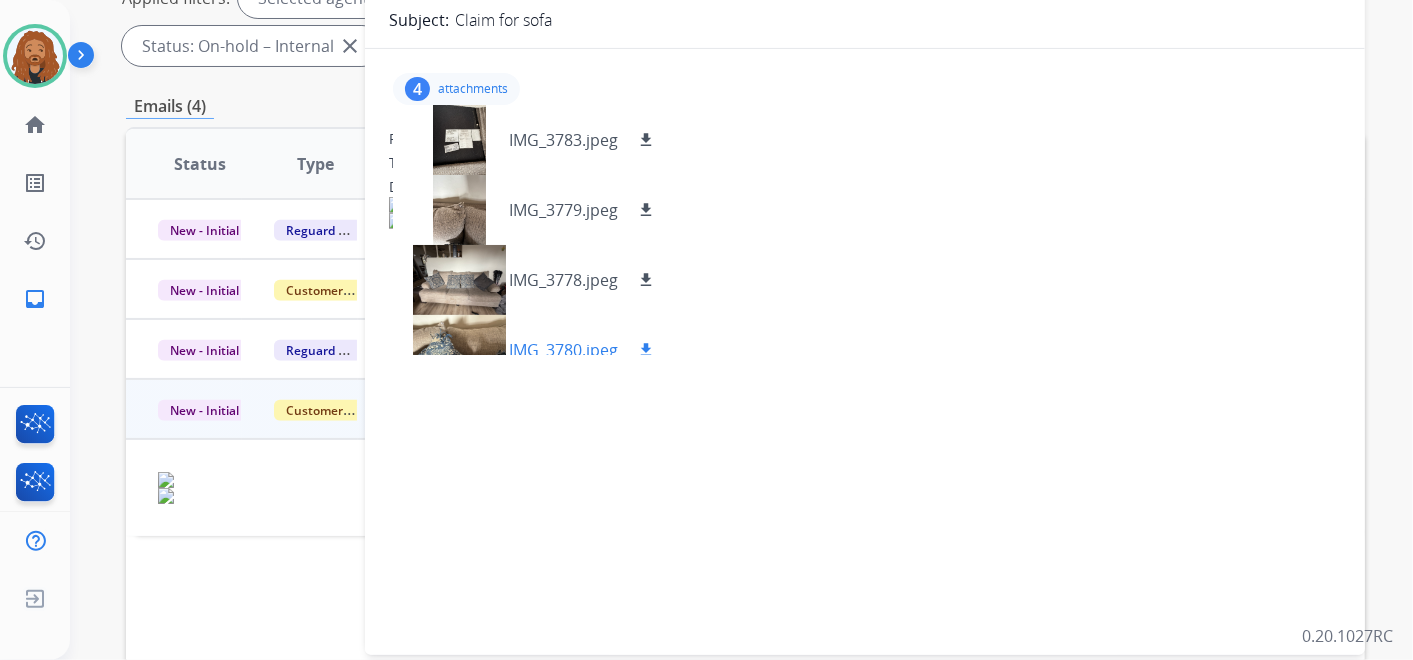 click on "IMG_3780.jpeg" at bounding box center [563, 350] 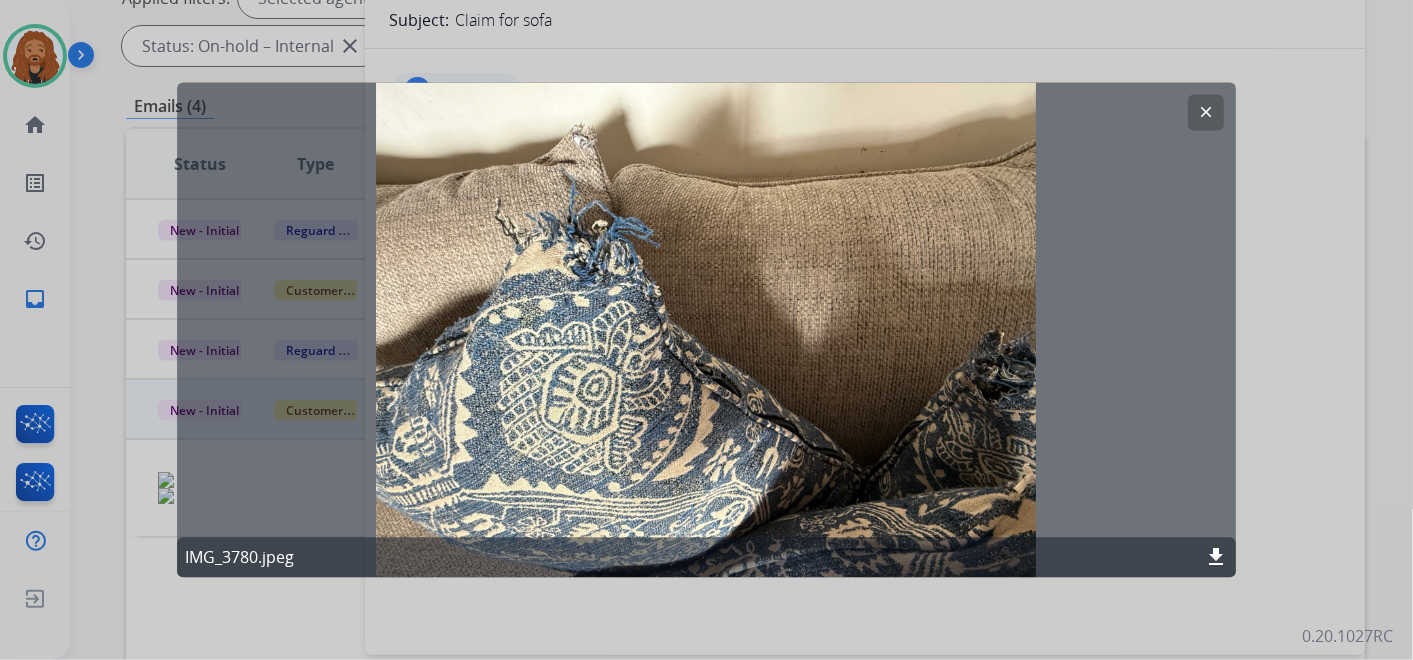 click on "clear" 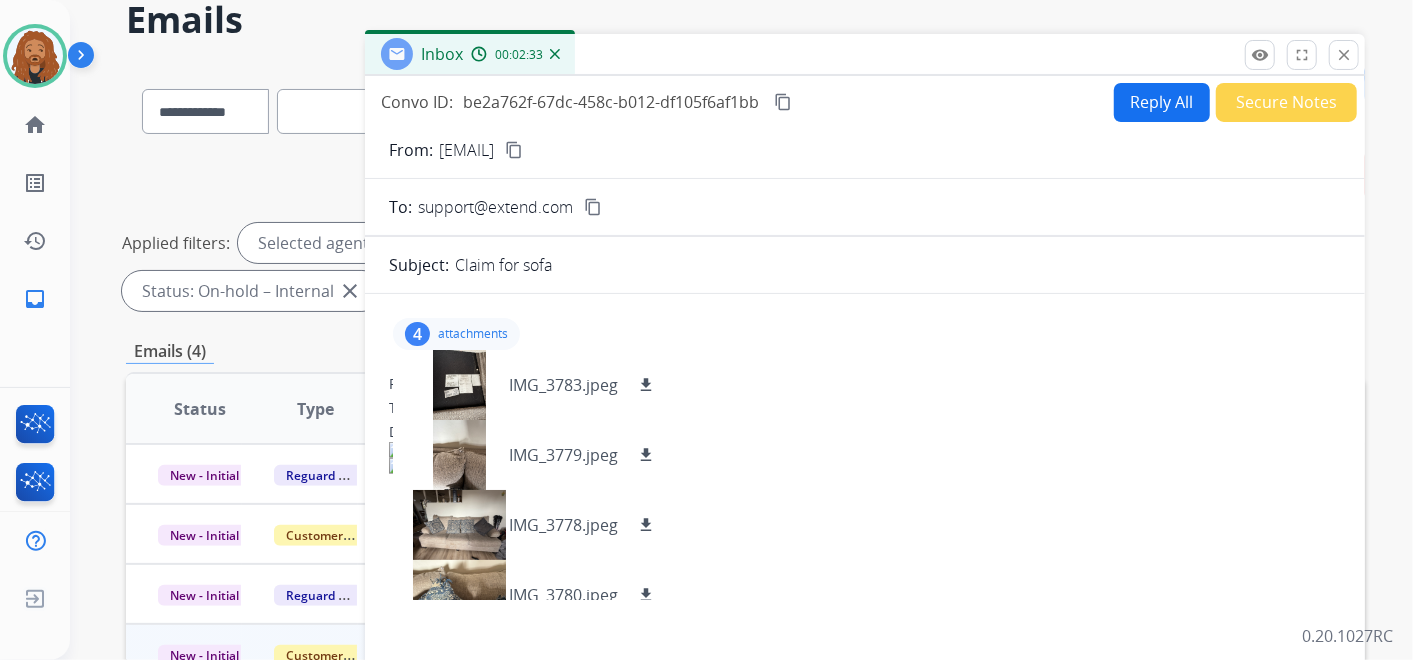 scroll, scrollTop: 0, scrollLeft: 0, axis: both 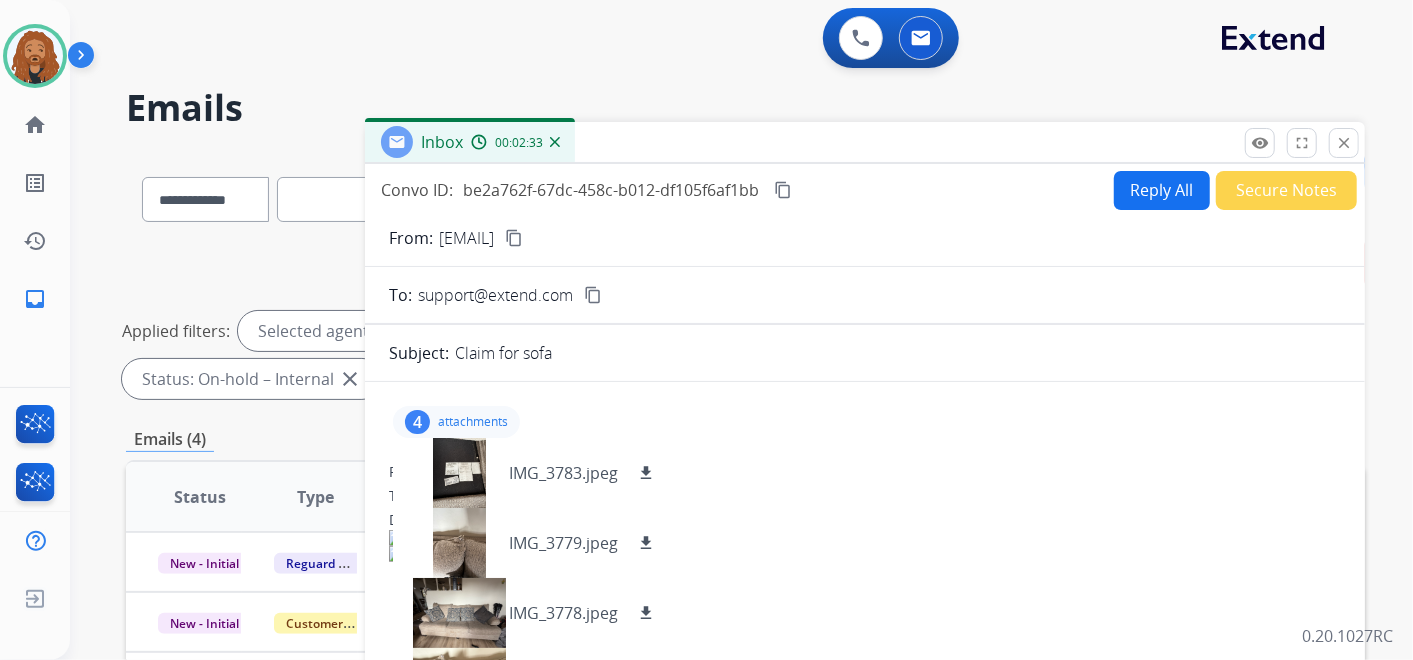 click on "Reply All" at bounding box center (1162, 190) 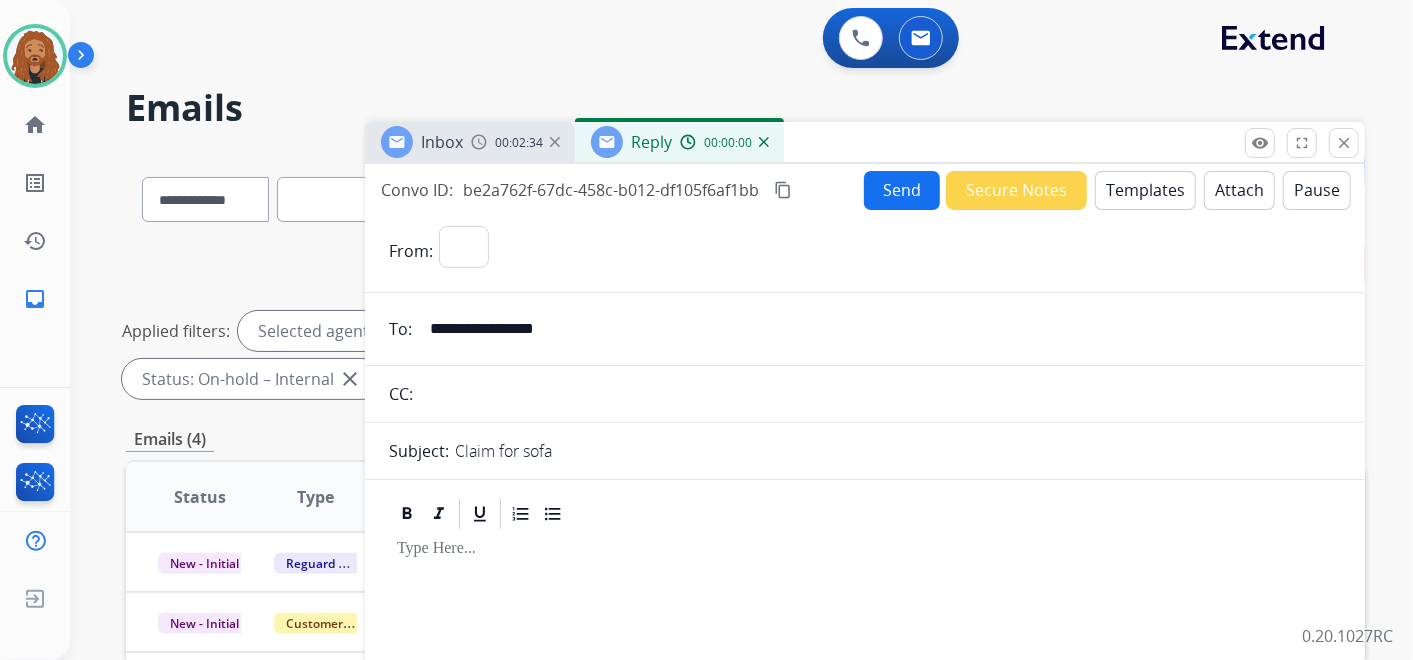 select on "**********" 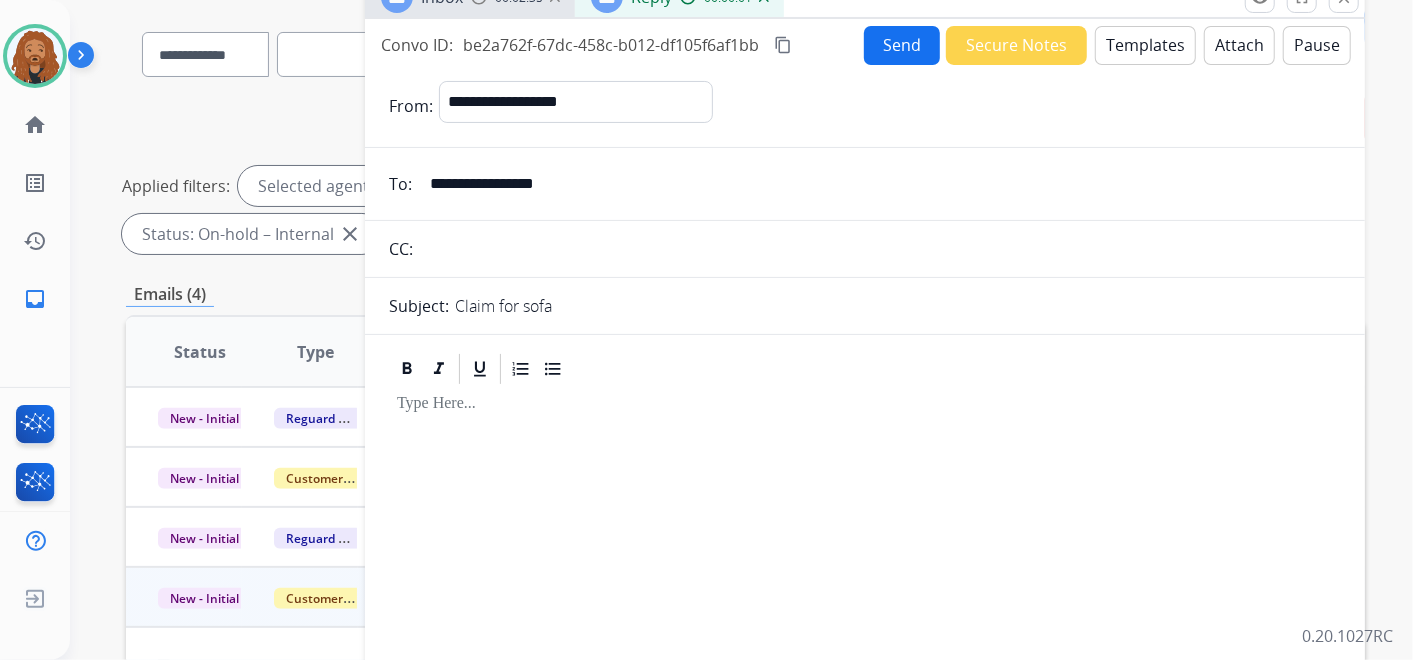 scroll, scrollTop: 111, scrollLeft: 0, axis: vertical 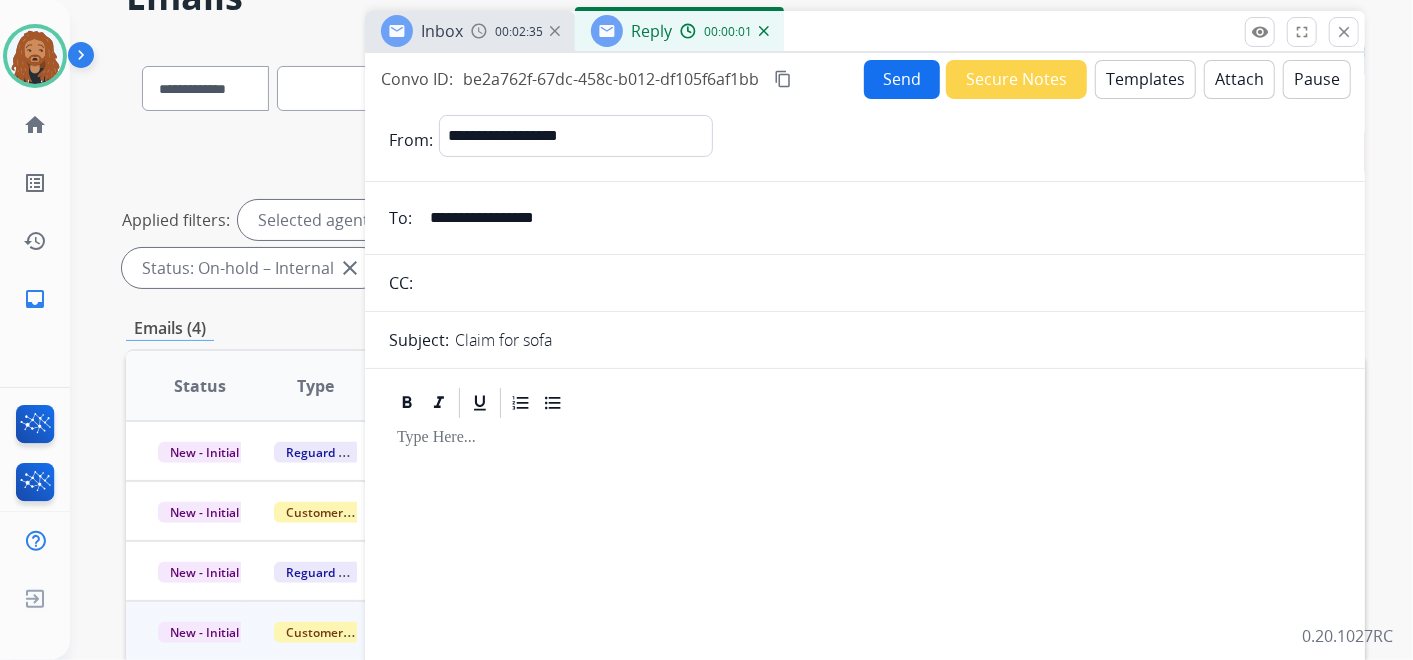 click on "Templates" at bounding box center [1145, 79] 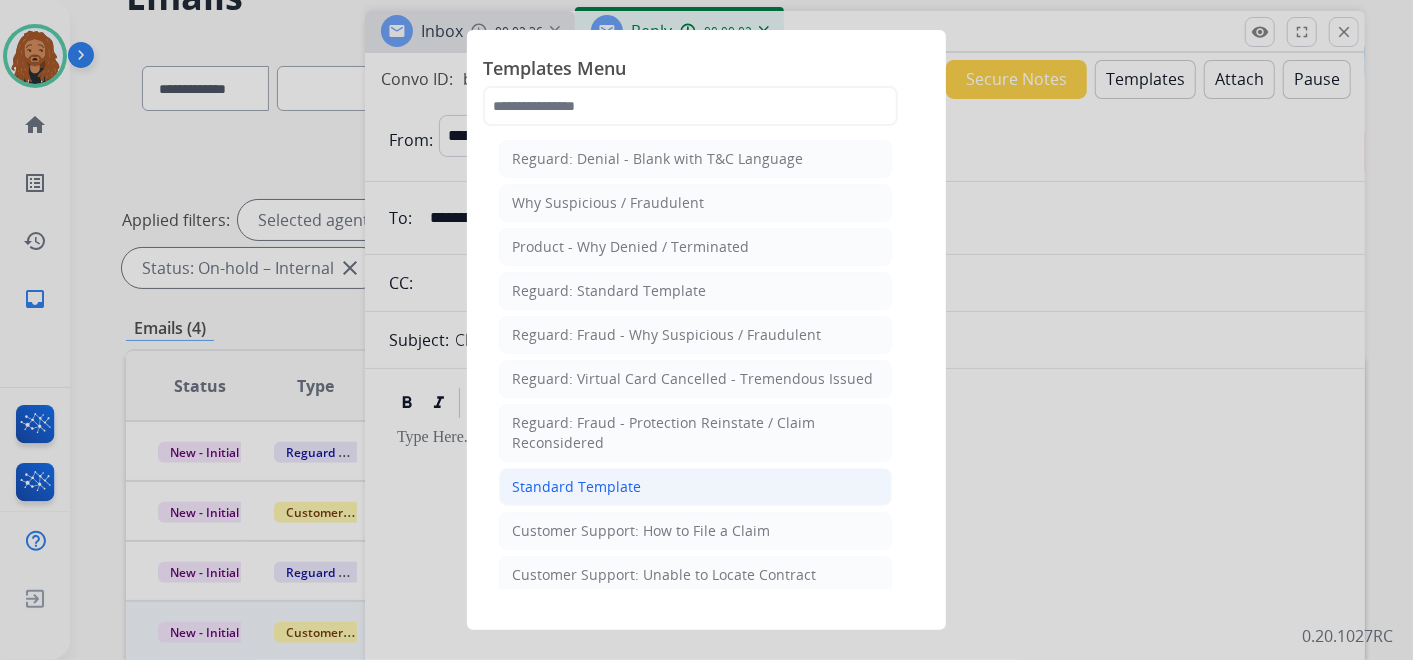 click on "Standard Template" 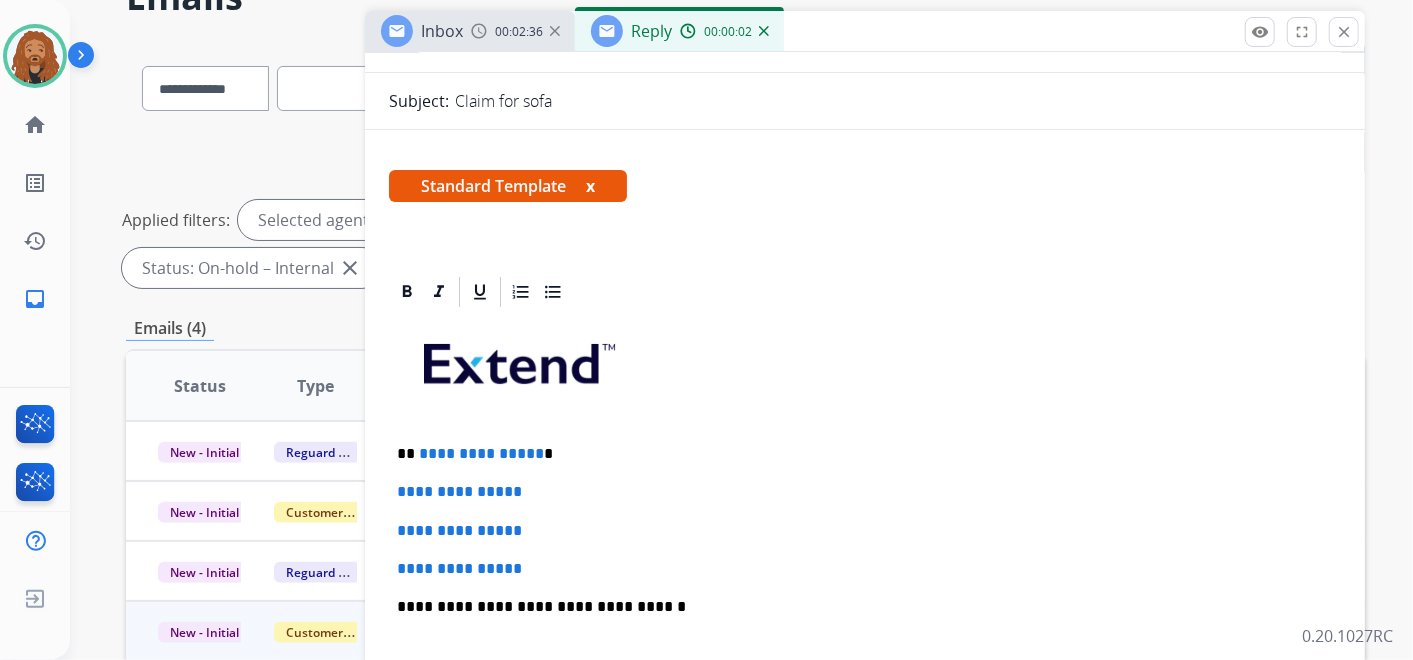 scroll, scrollTop: 444, scrollLeft: 0, axis: vertical 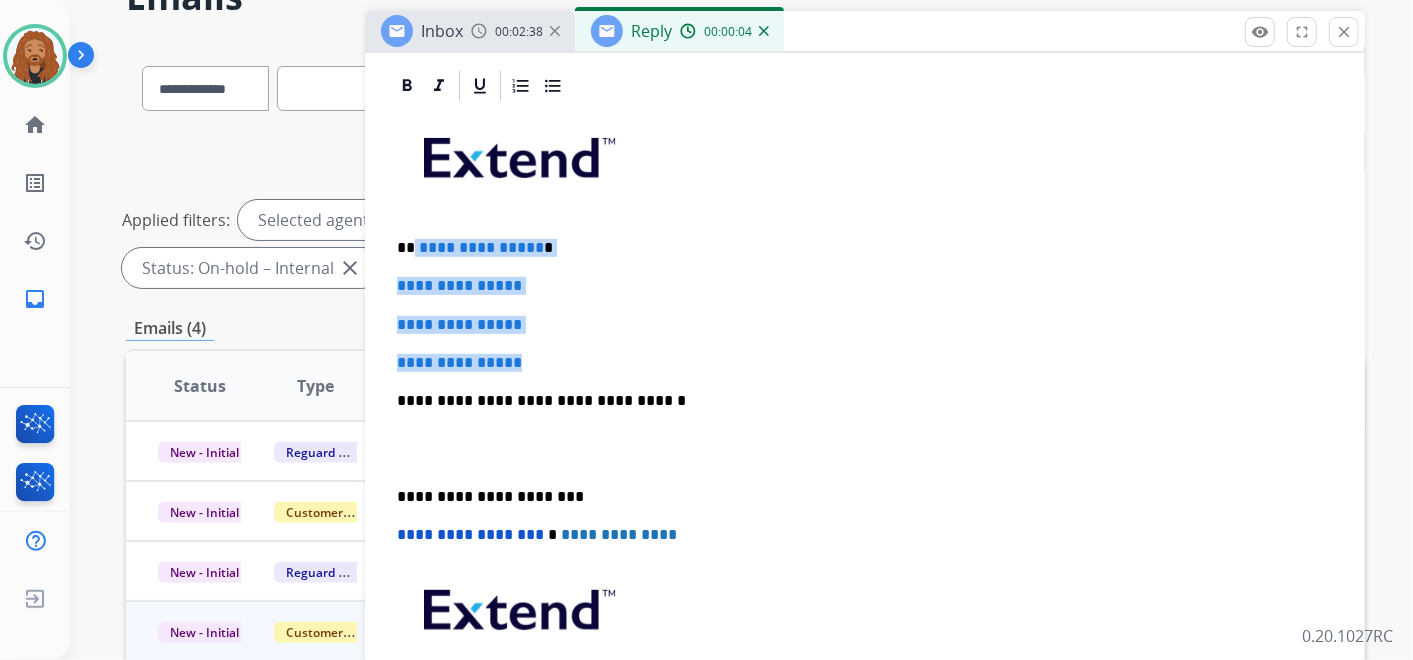 drag, startPoint x: 554, startPoint y: 360, endPoint x: 411, endPoint y: 248, distance: 181.63976 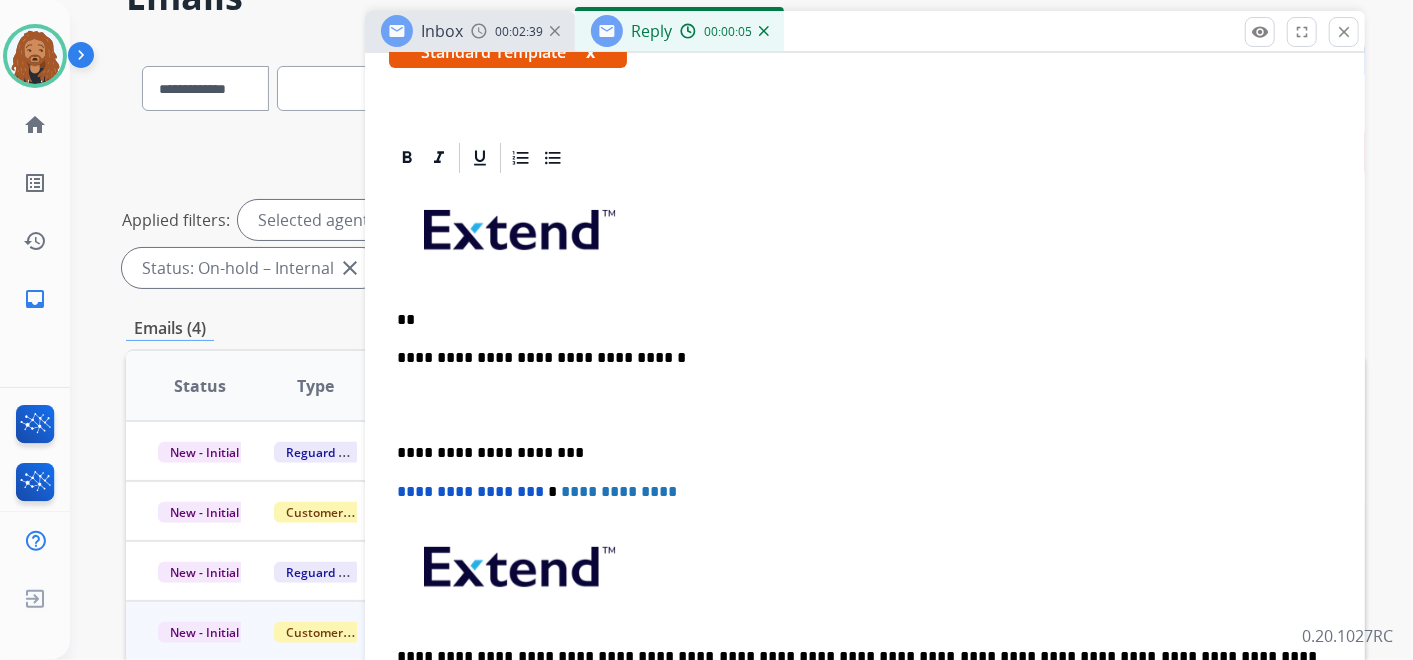 scroll, scrollTop: 368, scrollLeft: 0, axis: vertical 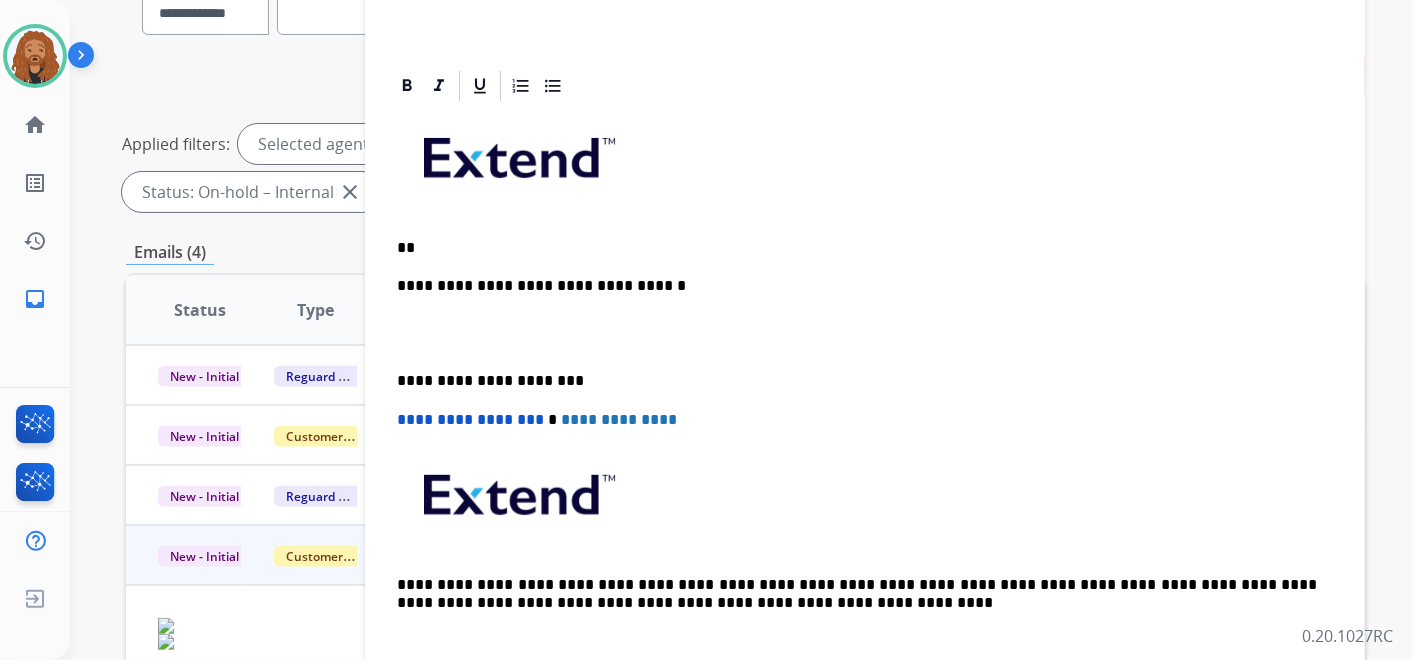 type 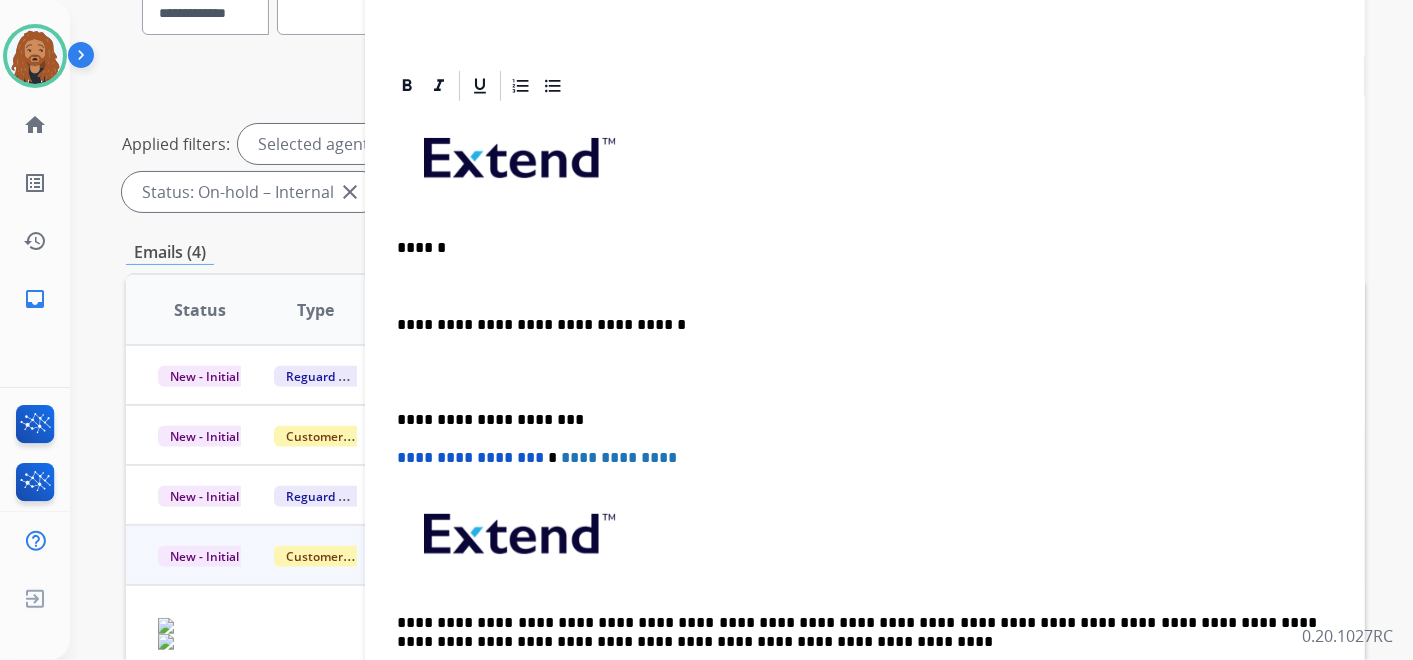 scroll, scrollTop: 406, scrollLeft: 0, axis: vertical 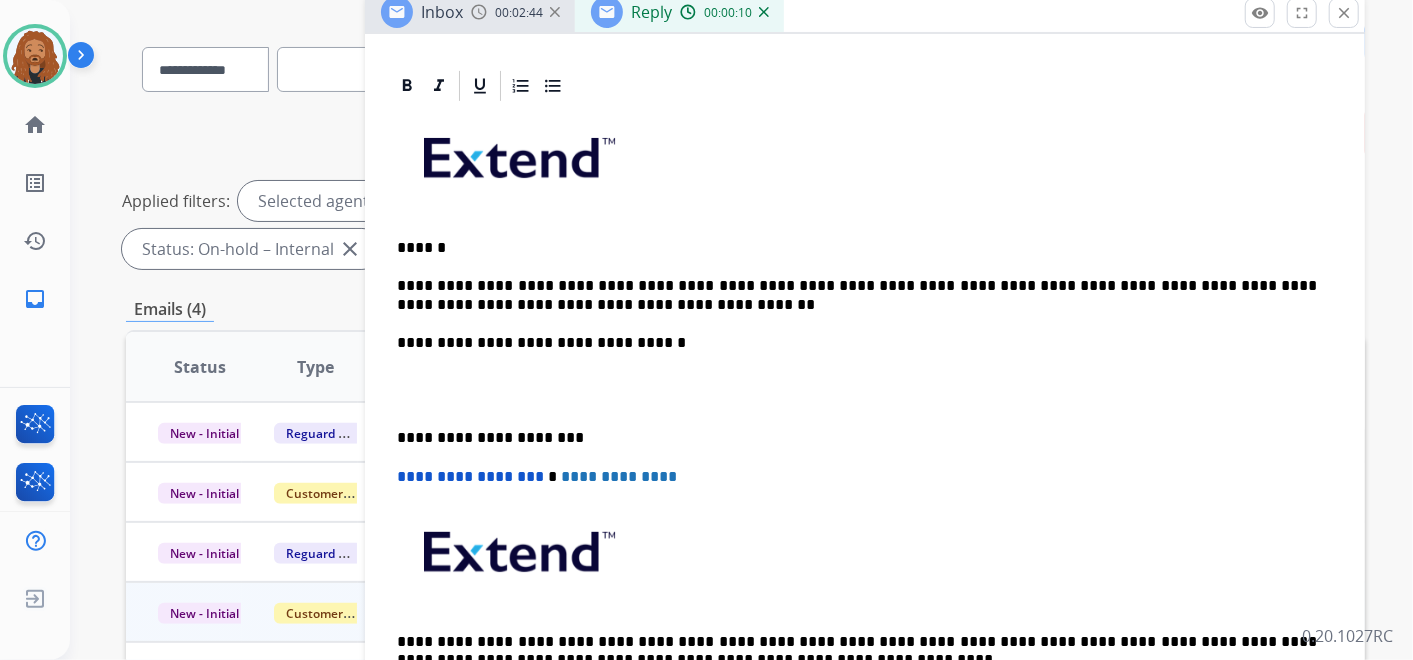 click at bounding box center [865, 390] 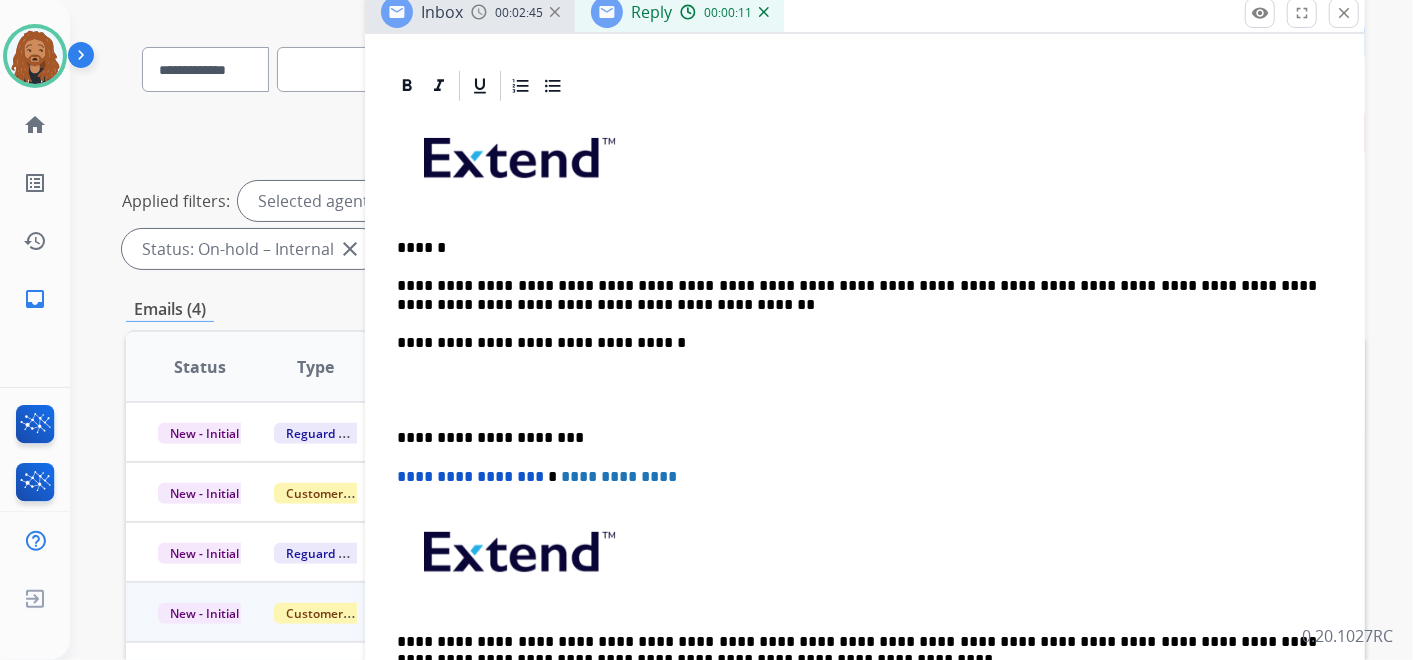 scroll, scrollTop: 406, scrollLeft: 0, axis: vertical 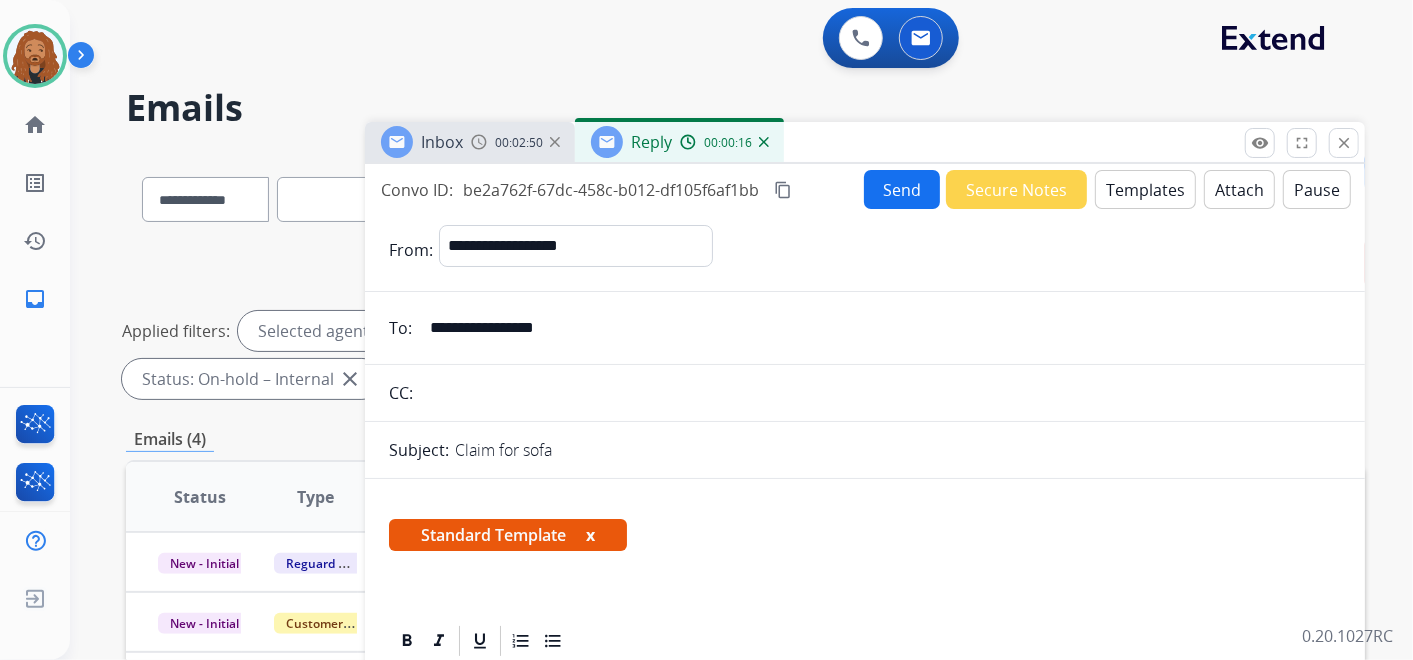 click on "content_copy" at bounding box center [783, 190] 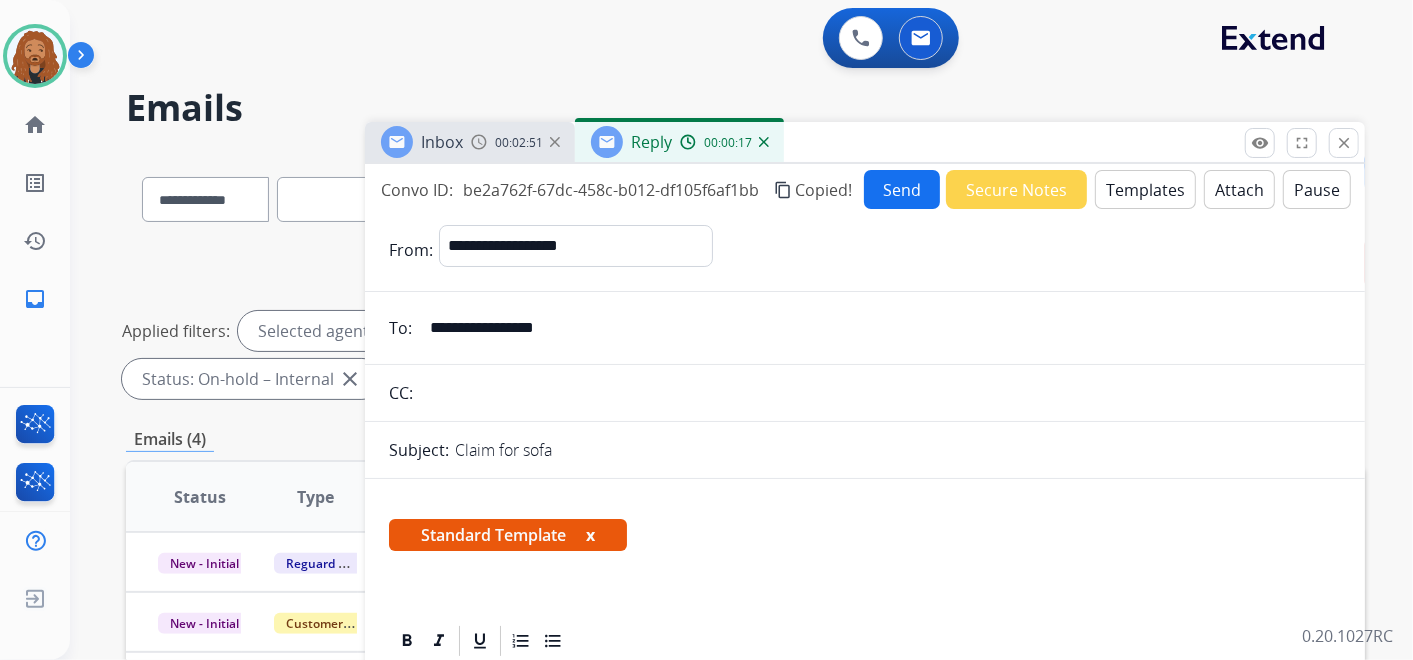 click on "Send" at bounding box center (902, 189) 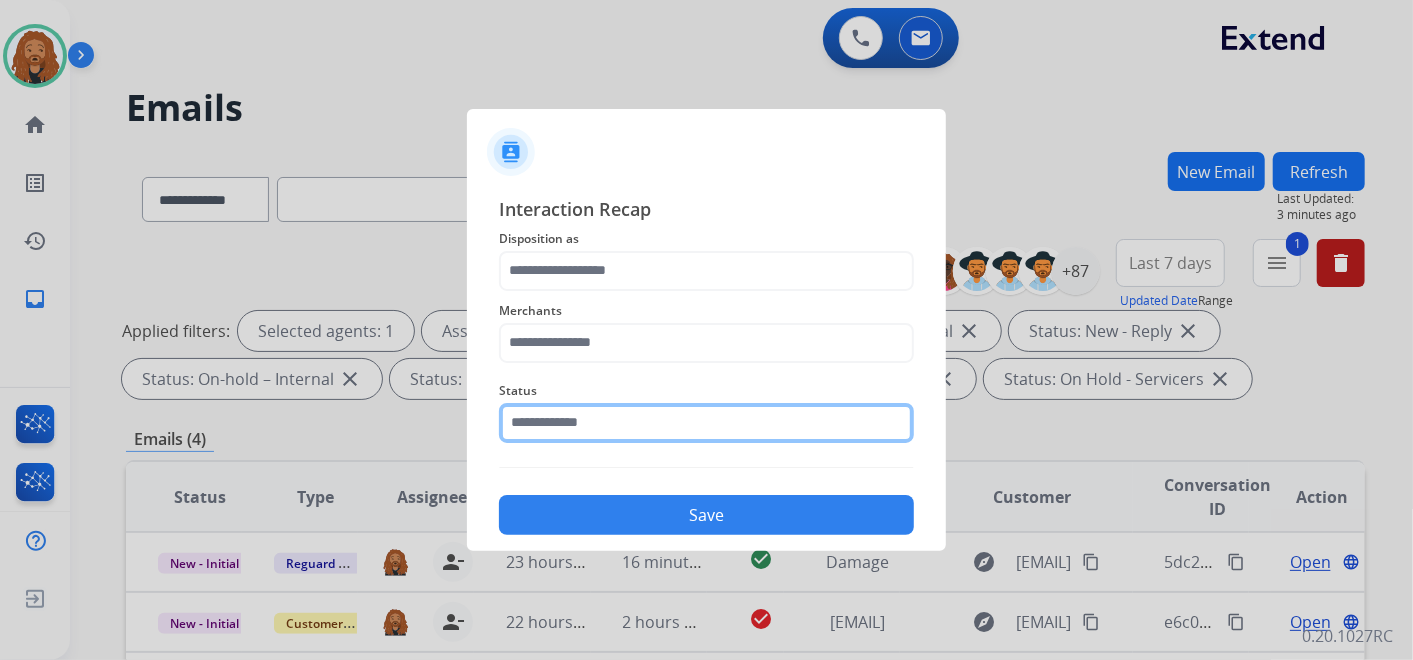 click 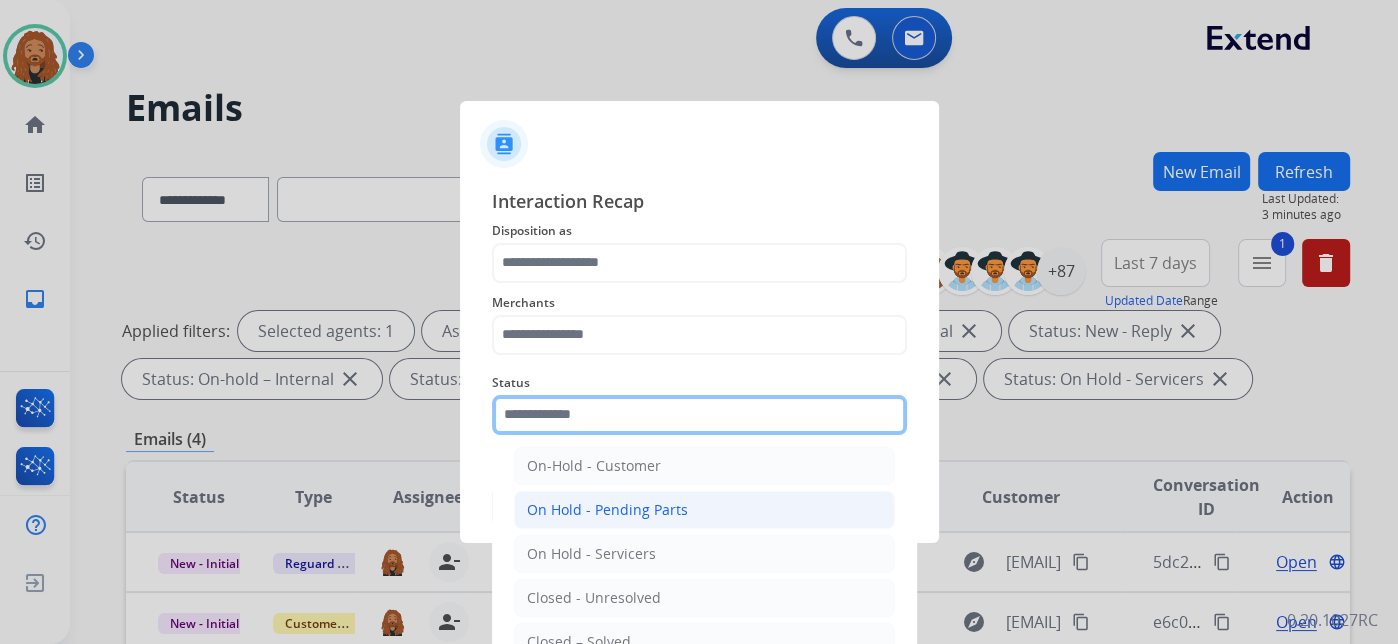 scroll, scrollTop: 114, scrollLeft: 0, axis: vertical 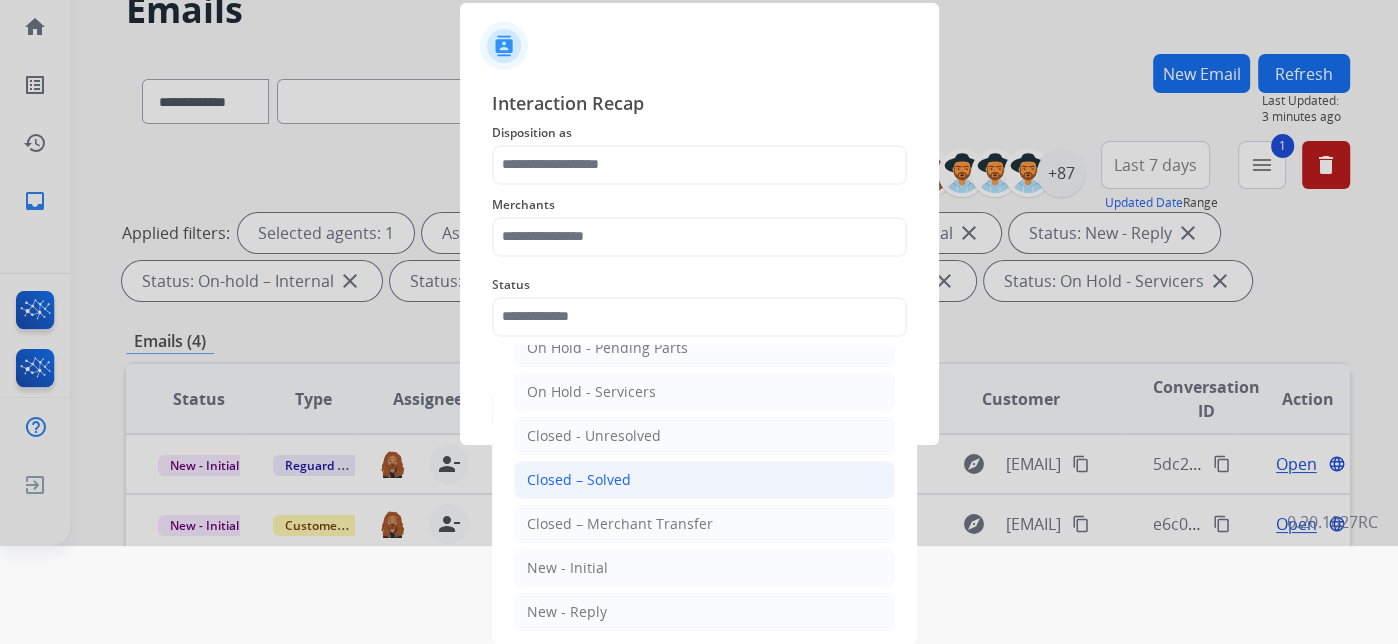 click on "Closed – Solved" 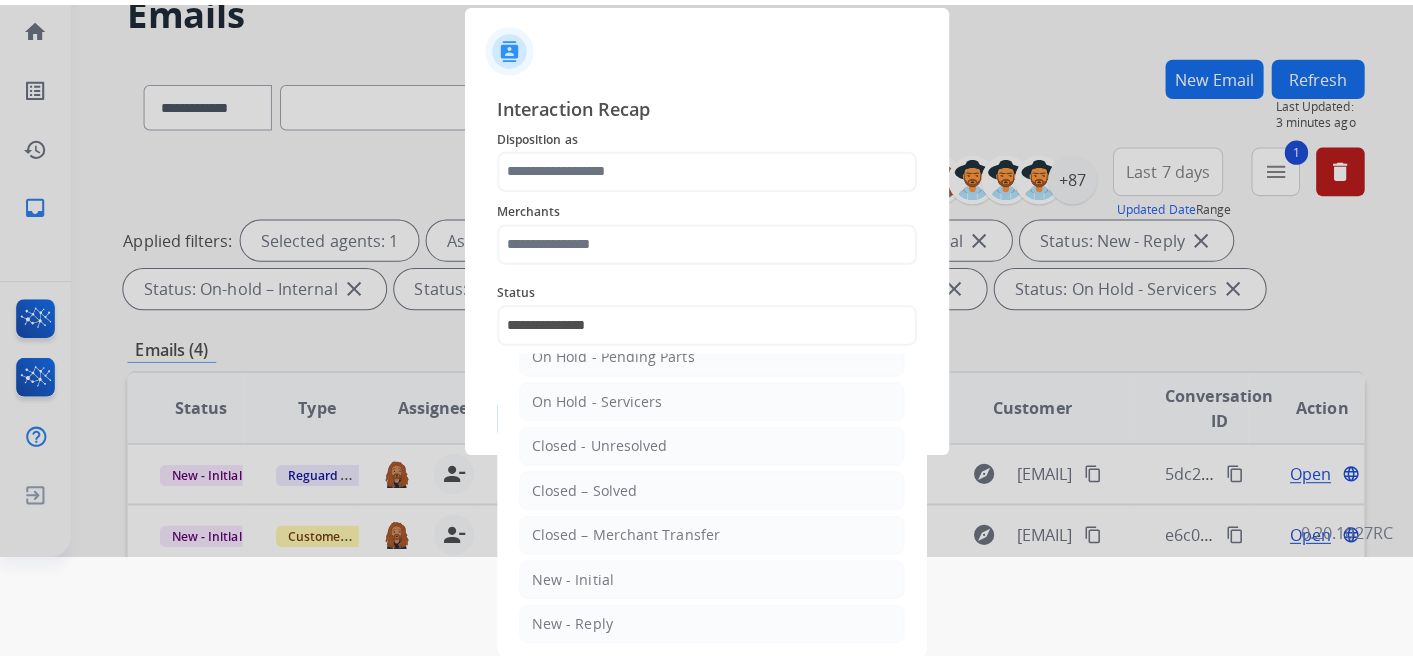 scroll, scrollTop: 0, scrollLeft: 0, axis: both 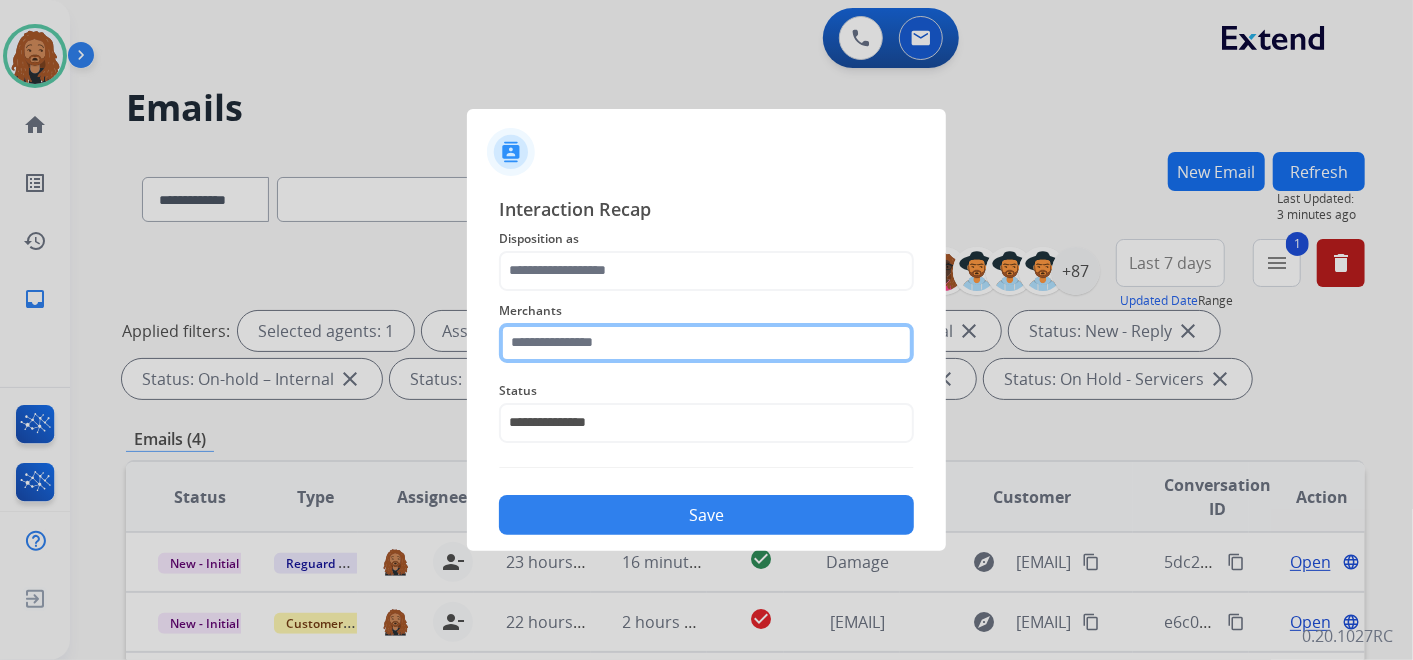 click 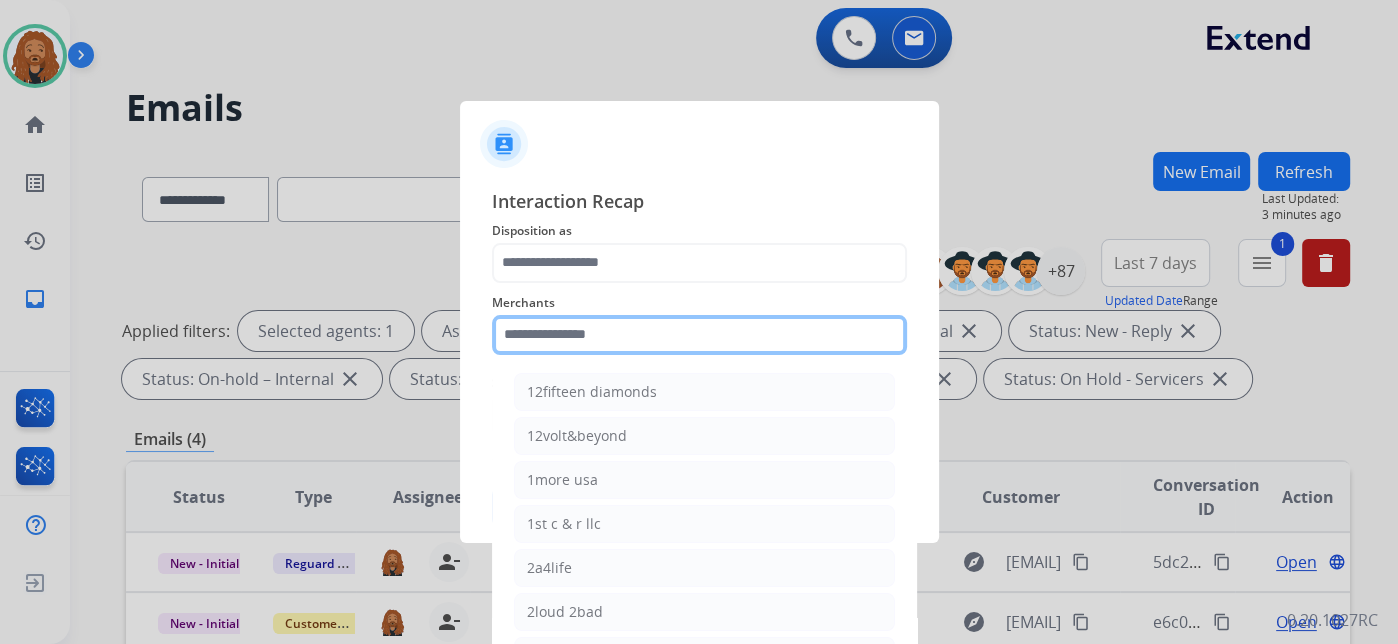 type on "*" 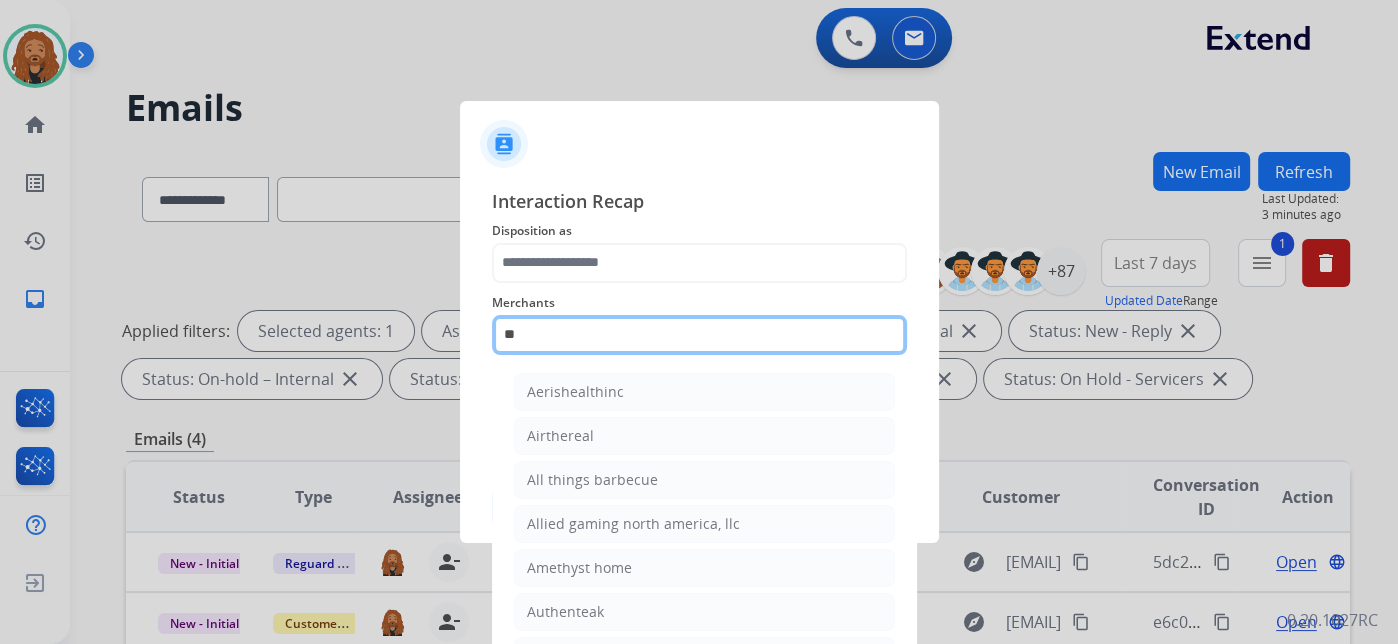 type on "*" 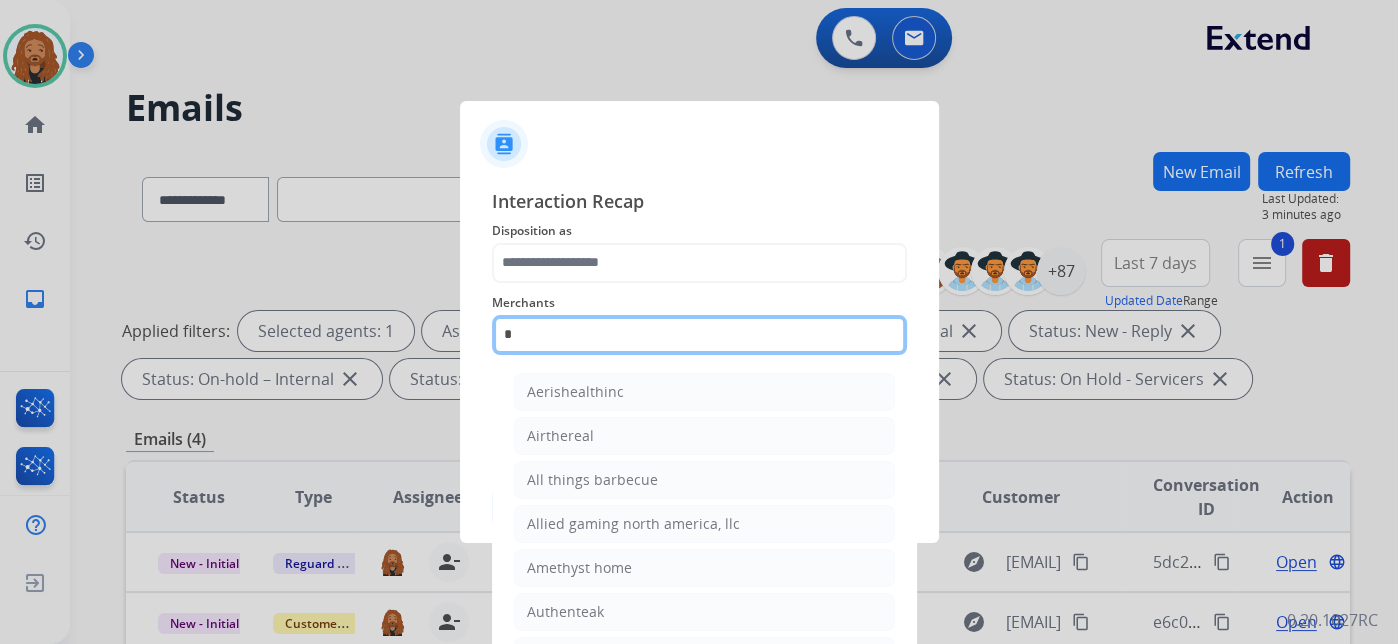 type 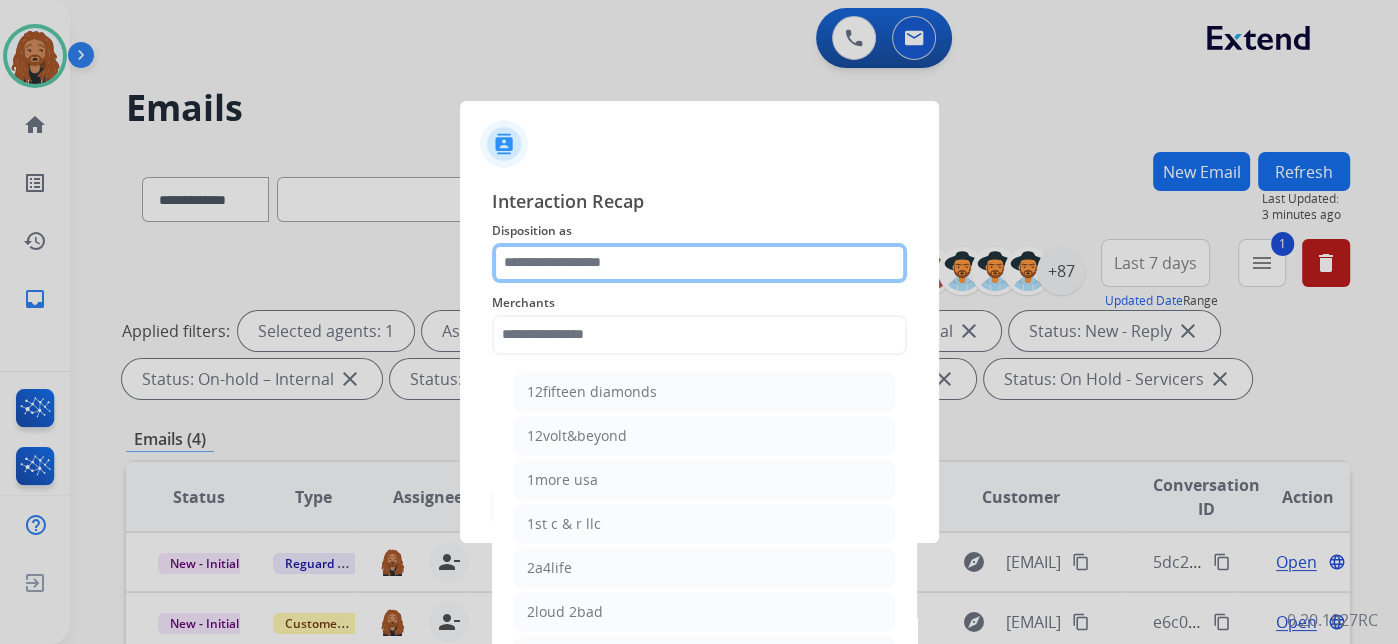 click 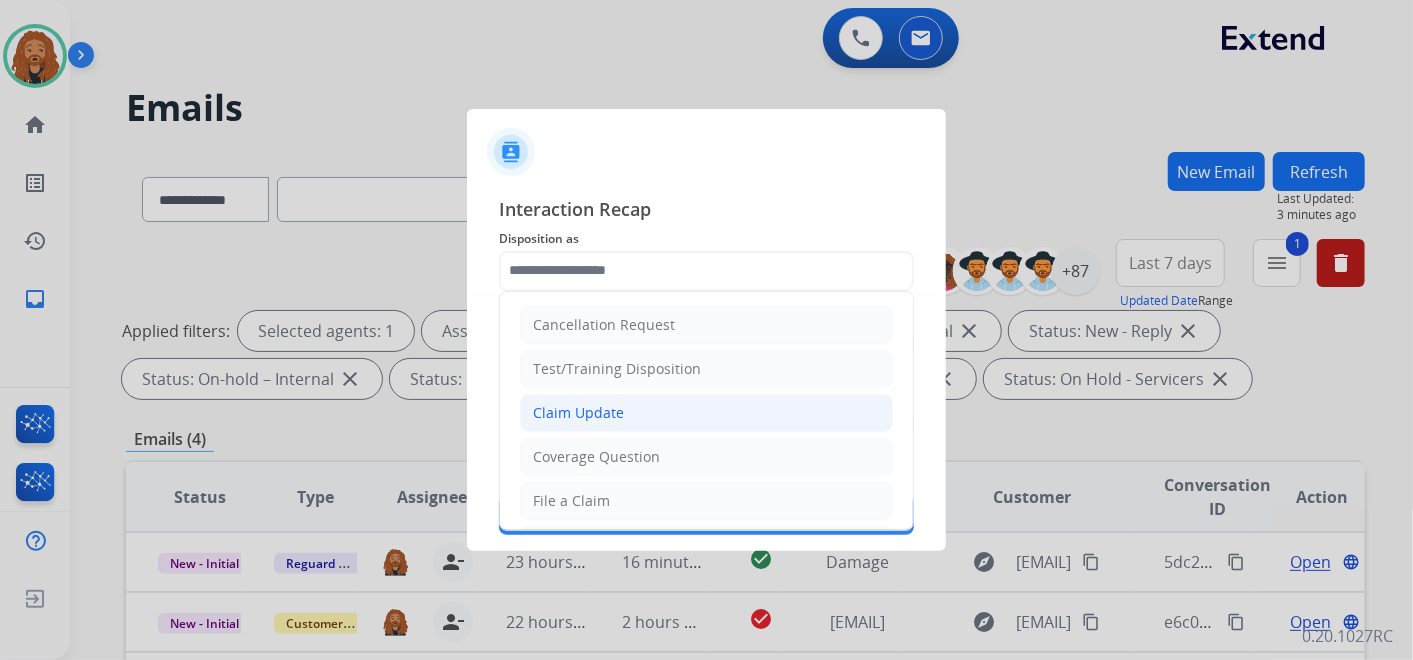 click on "Claim Update" 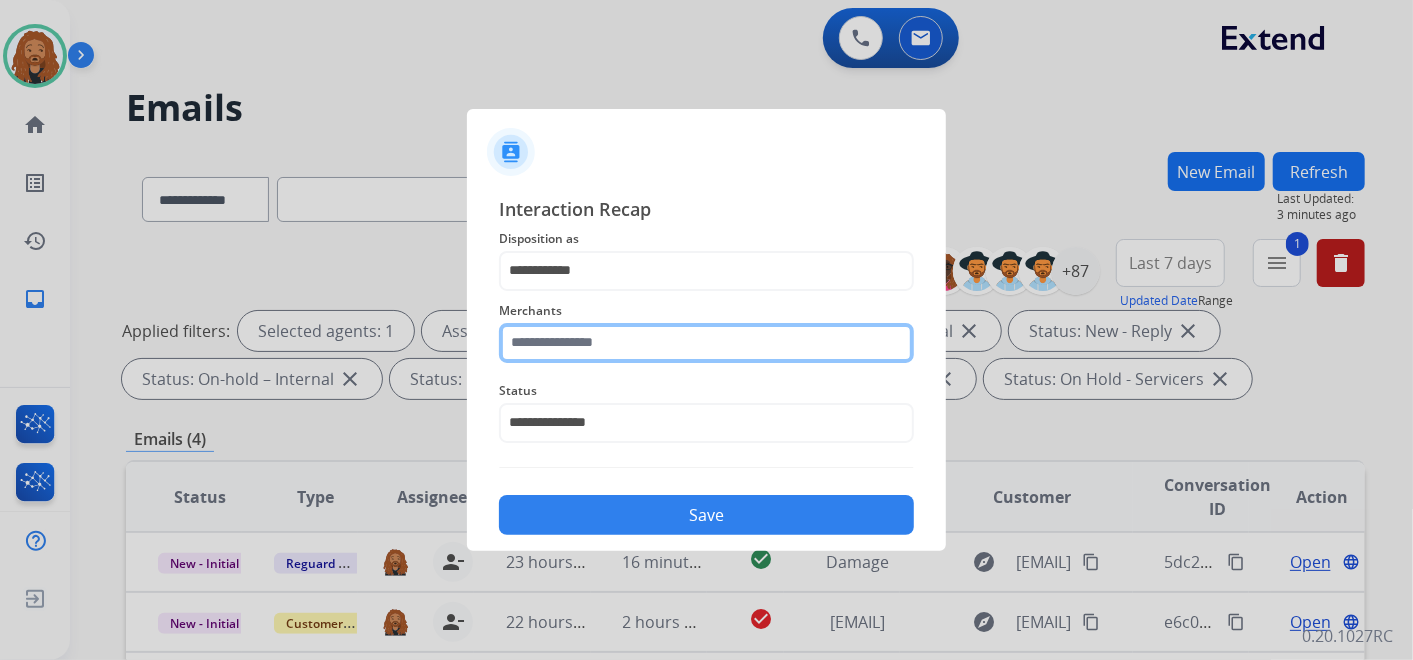 click 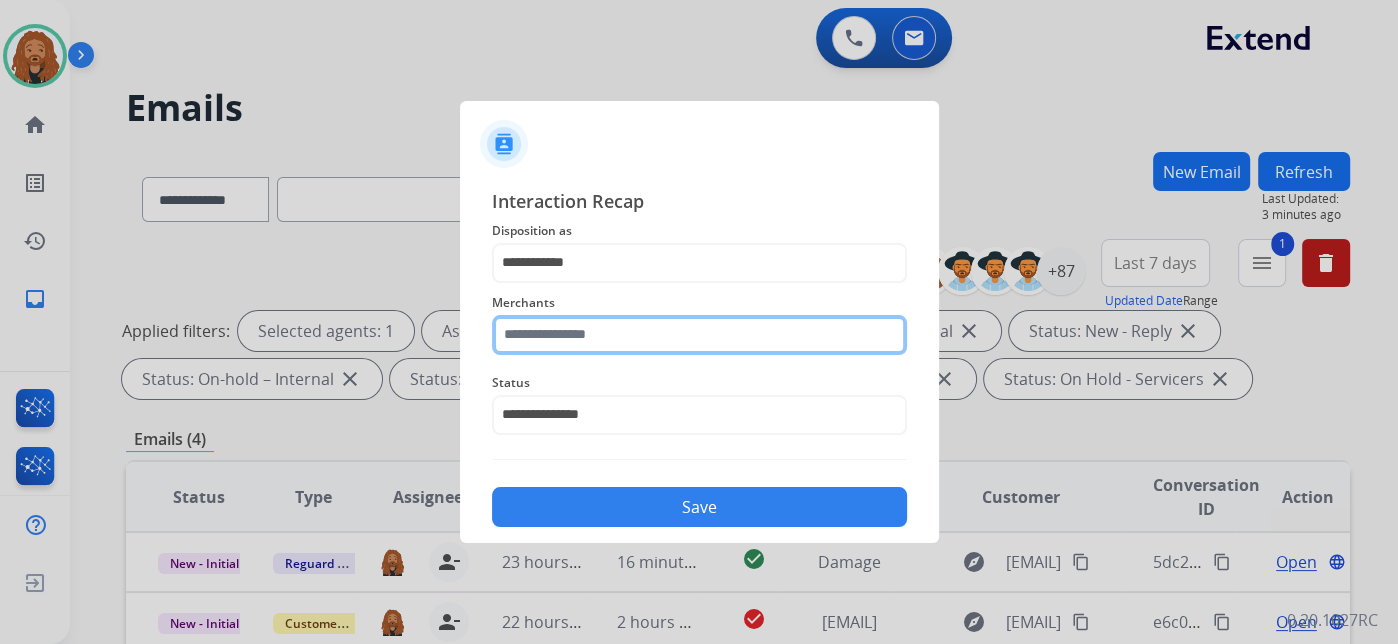click 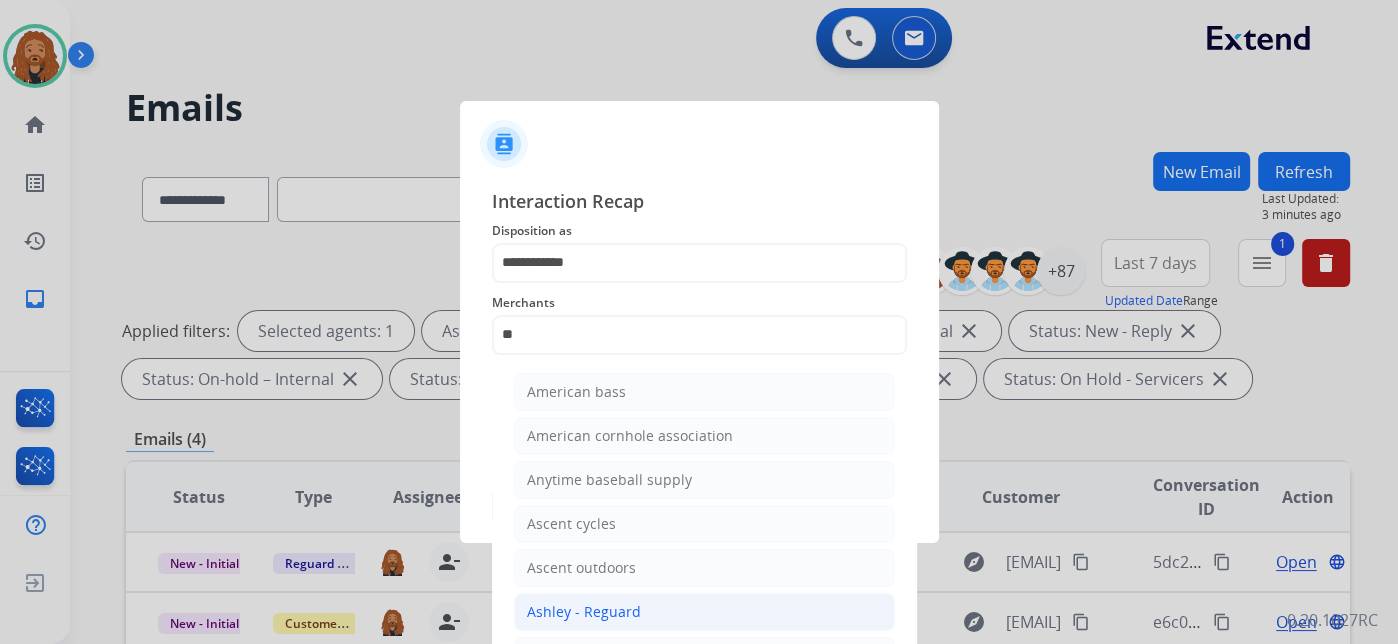 click on "Ashley - Reguard" 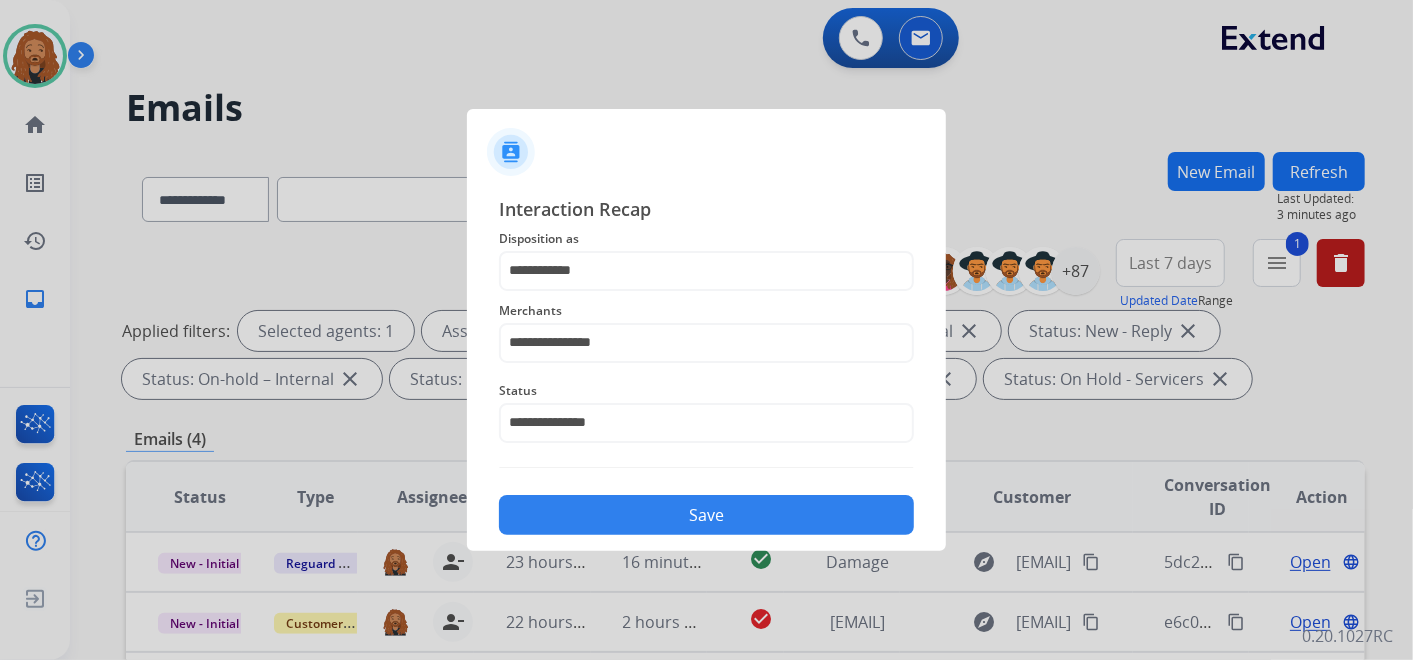 click on "Save" 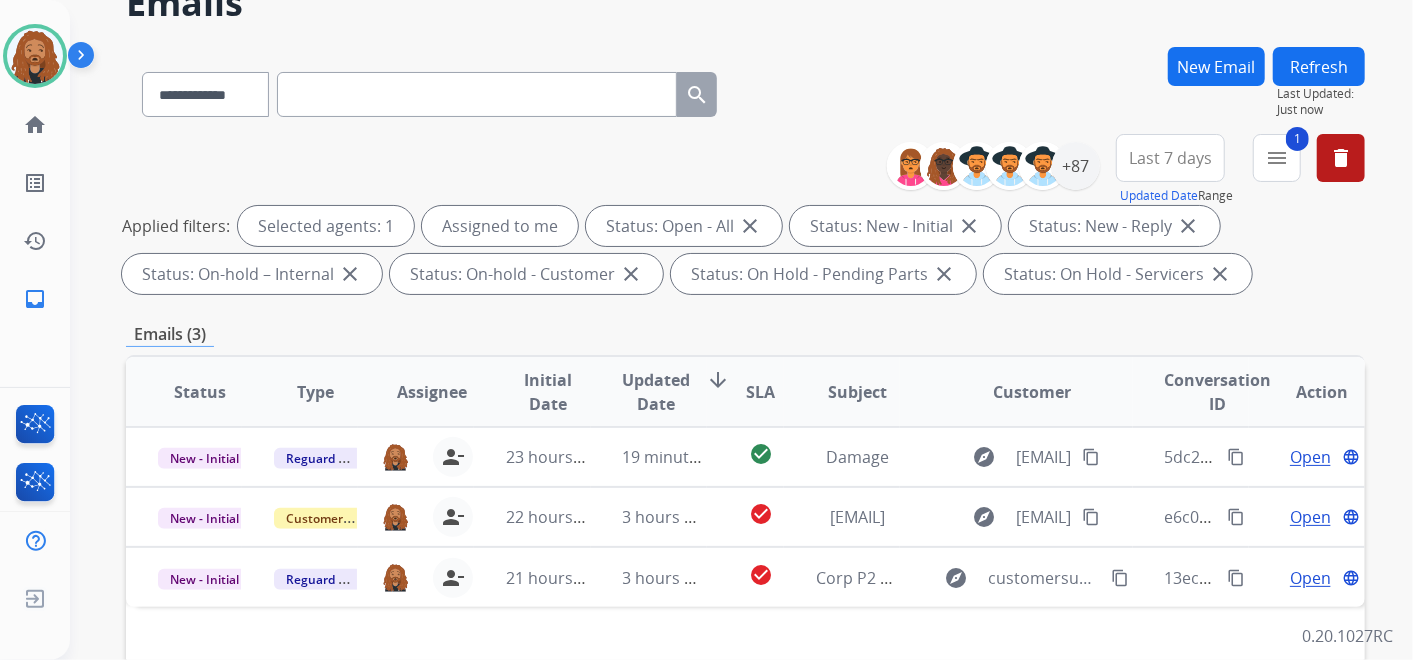 scroll, scrollTop: 222, scrollLeft: 0, axis: vertical 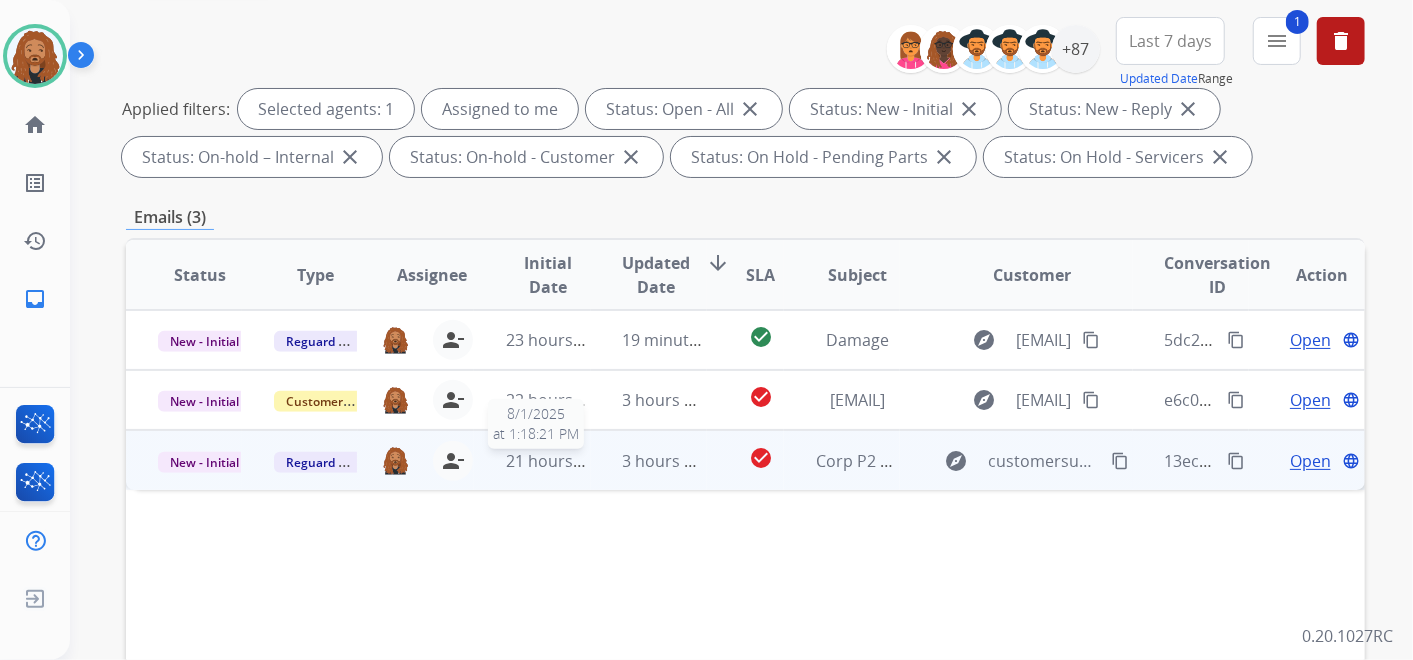 click on "21 hours ago" at bounding box center [555, 461] 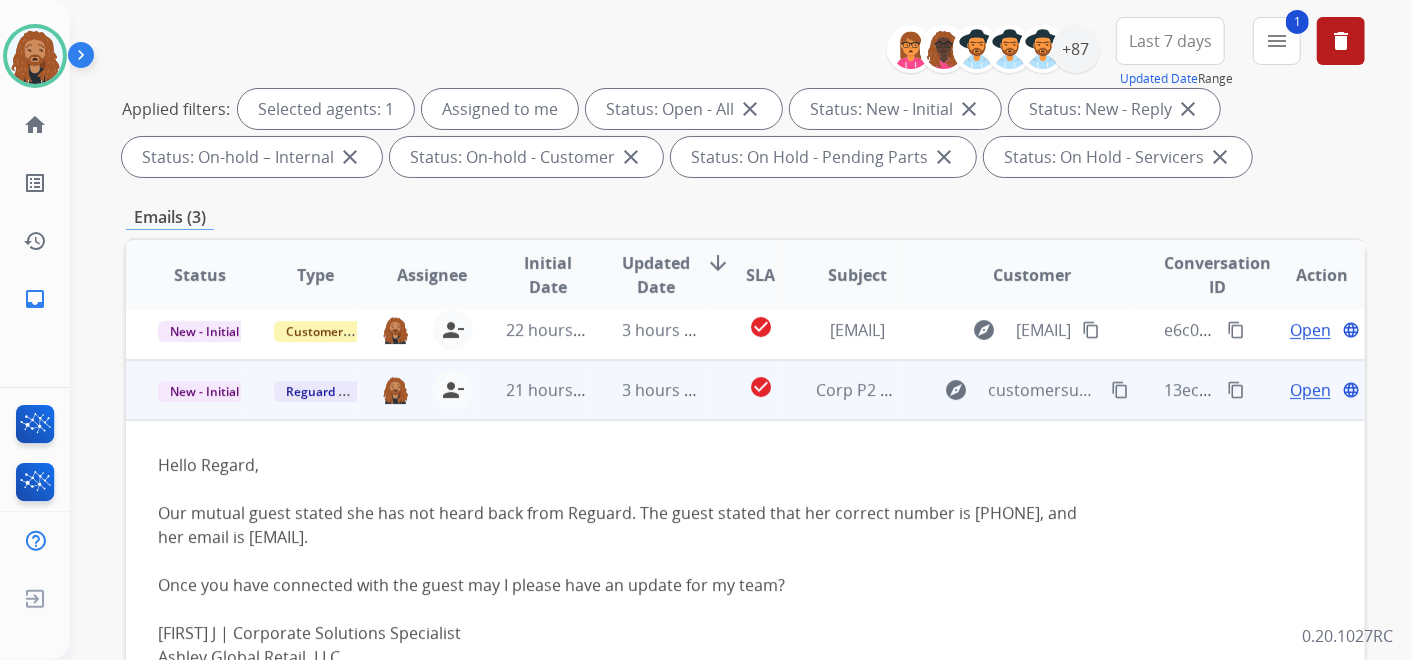 scroll, scrollTop: 120, scrollLeft: 0, axis: vertical 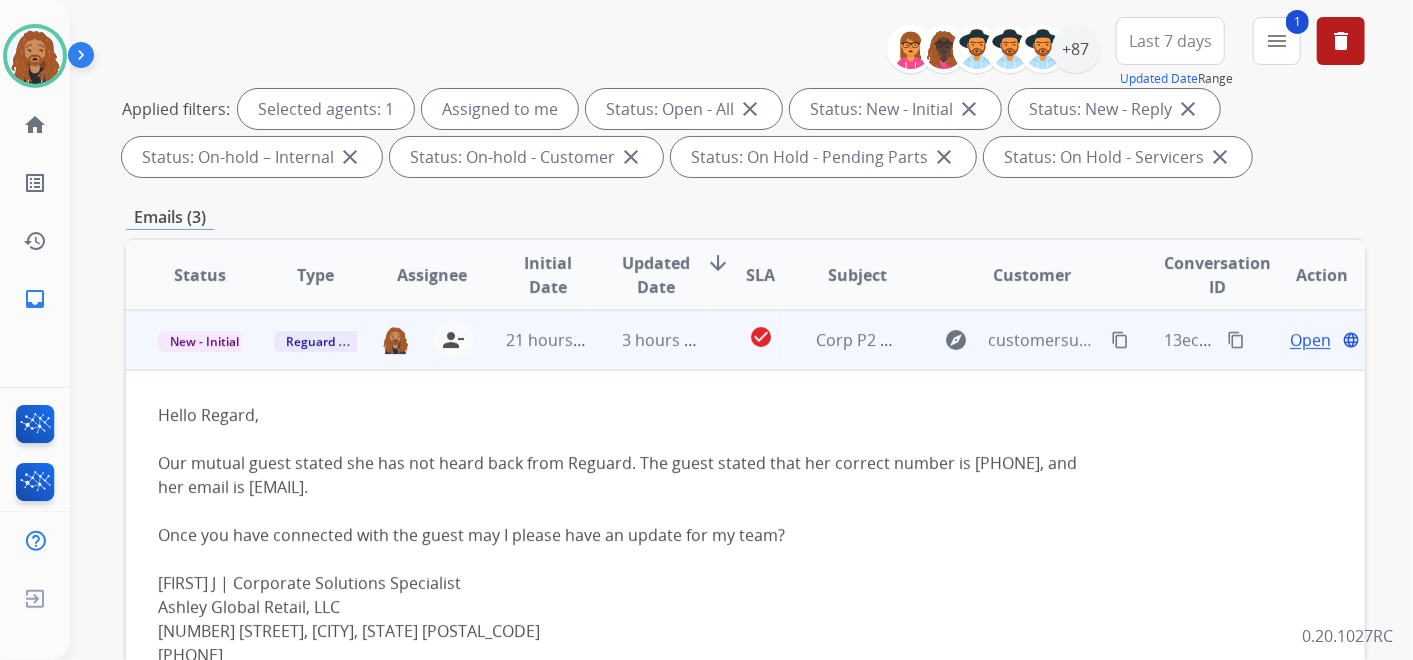 click on "Open" at bounding box center (1310, 340) 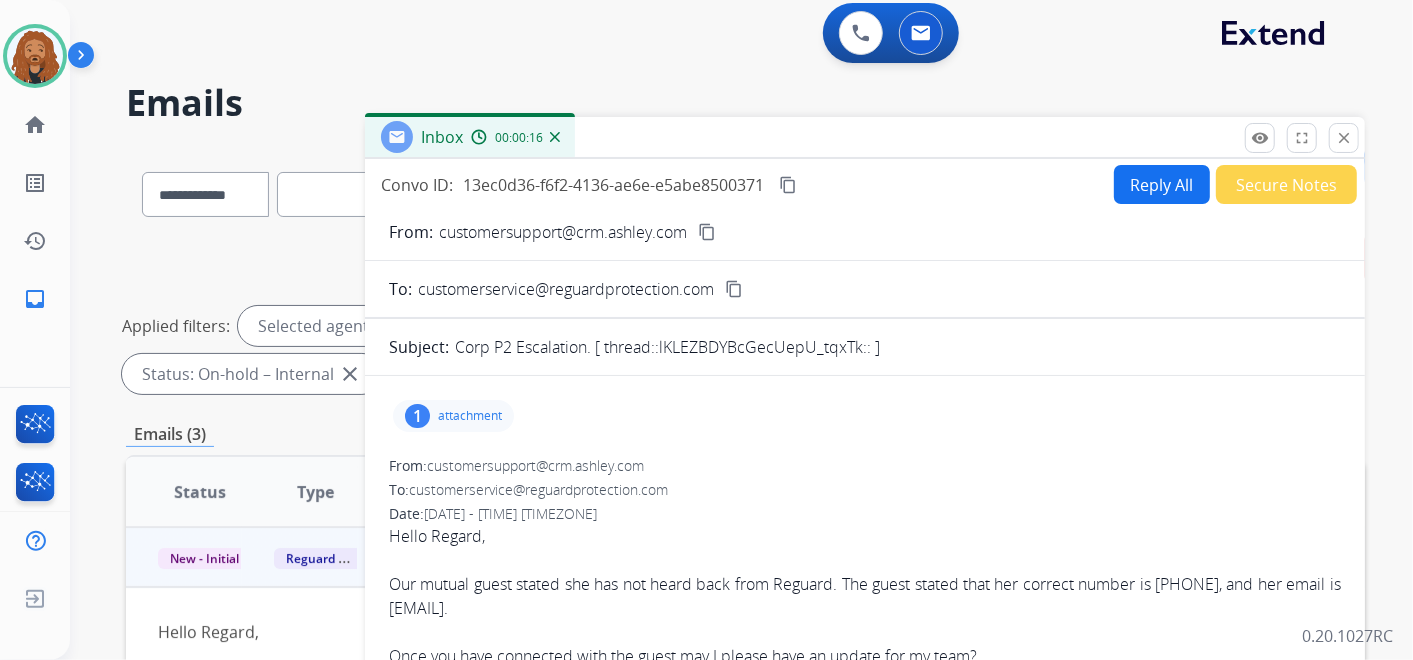 scroll, scrollTop: 0, scrollLeft: 0, axis: both 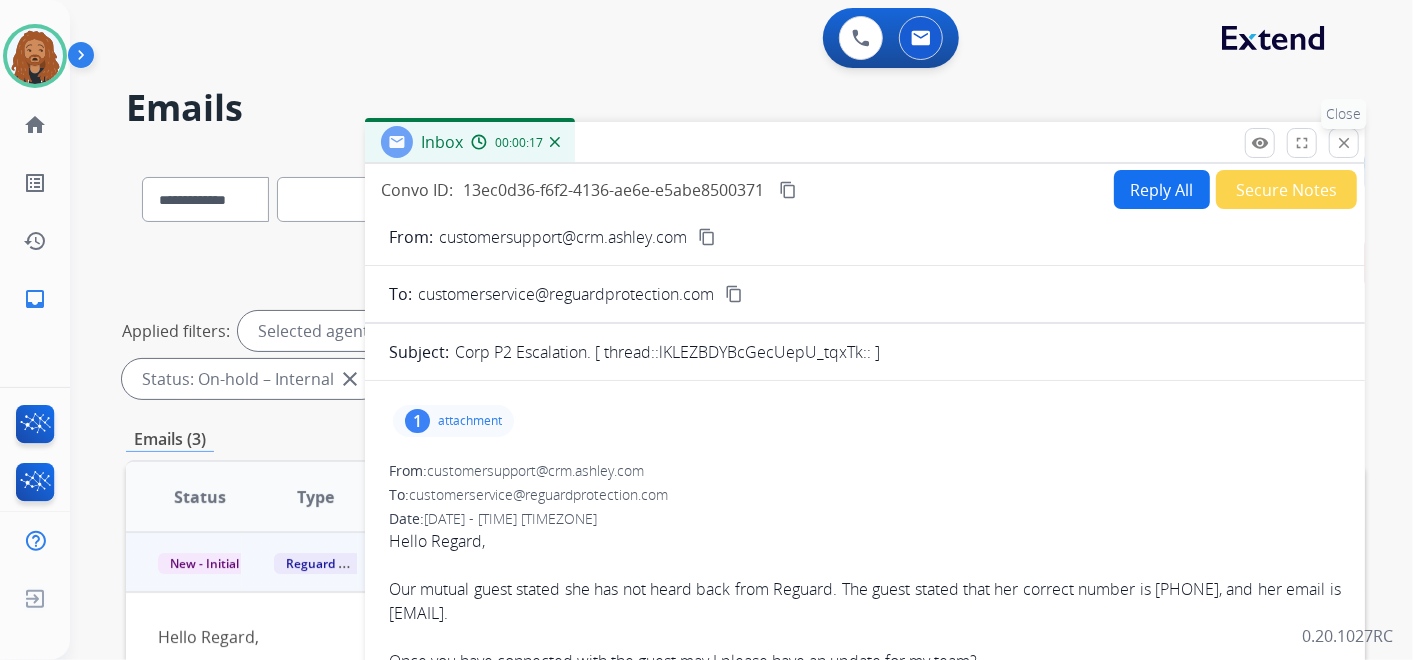 click on "close" at bounding box center (1344, 143) 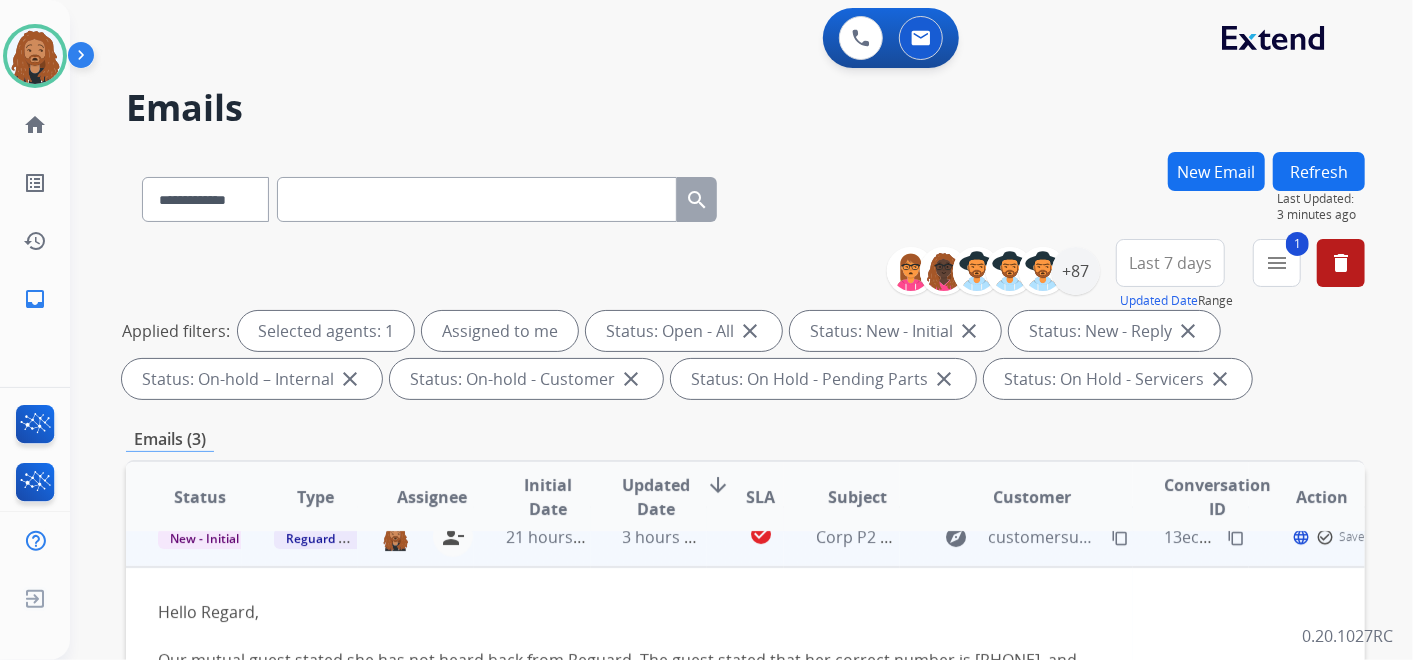 scroll, scrollTop: 166, scrollLeft: 0, axis: vertical 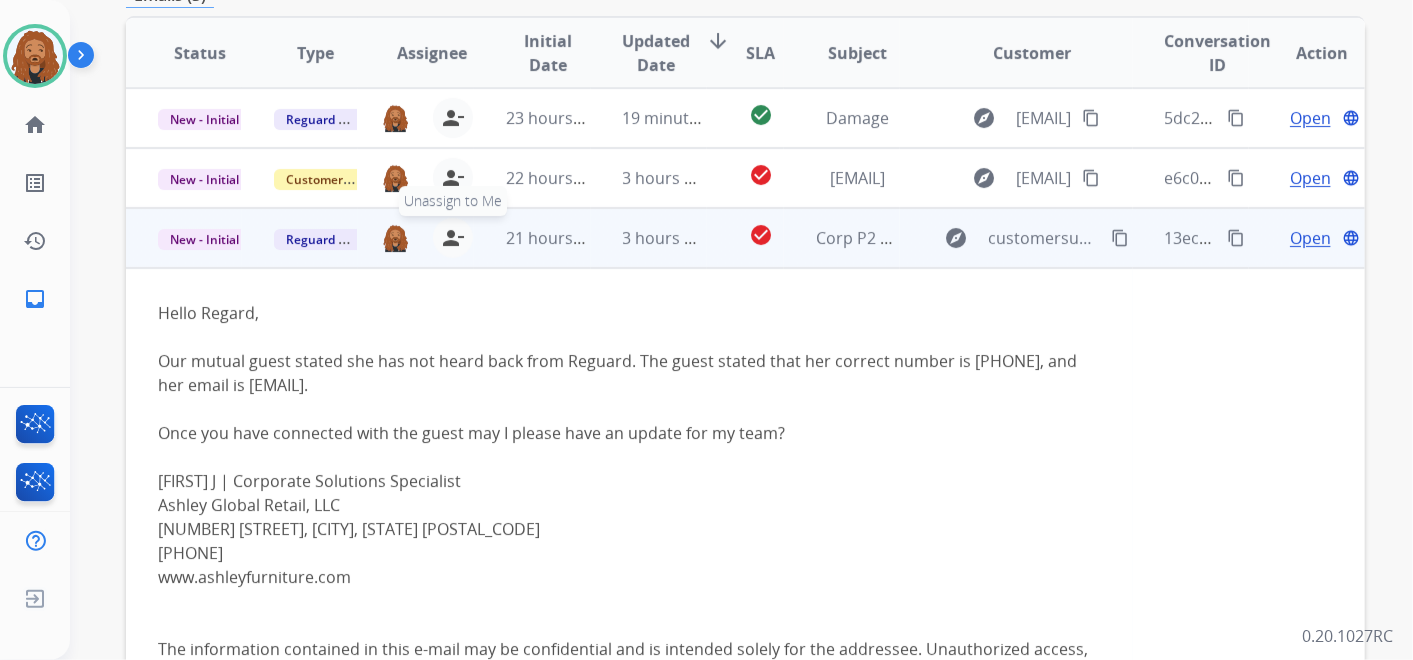 click on "person_remove" at bounding box center (453, 238) 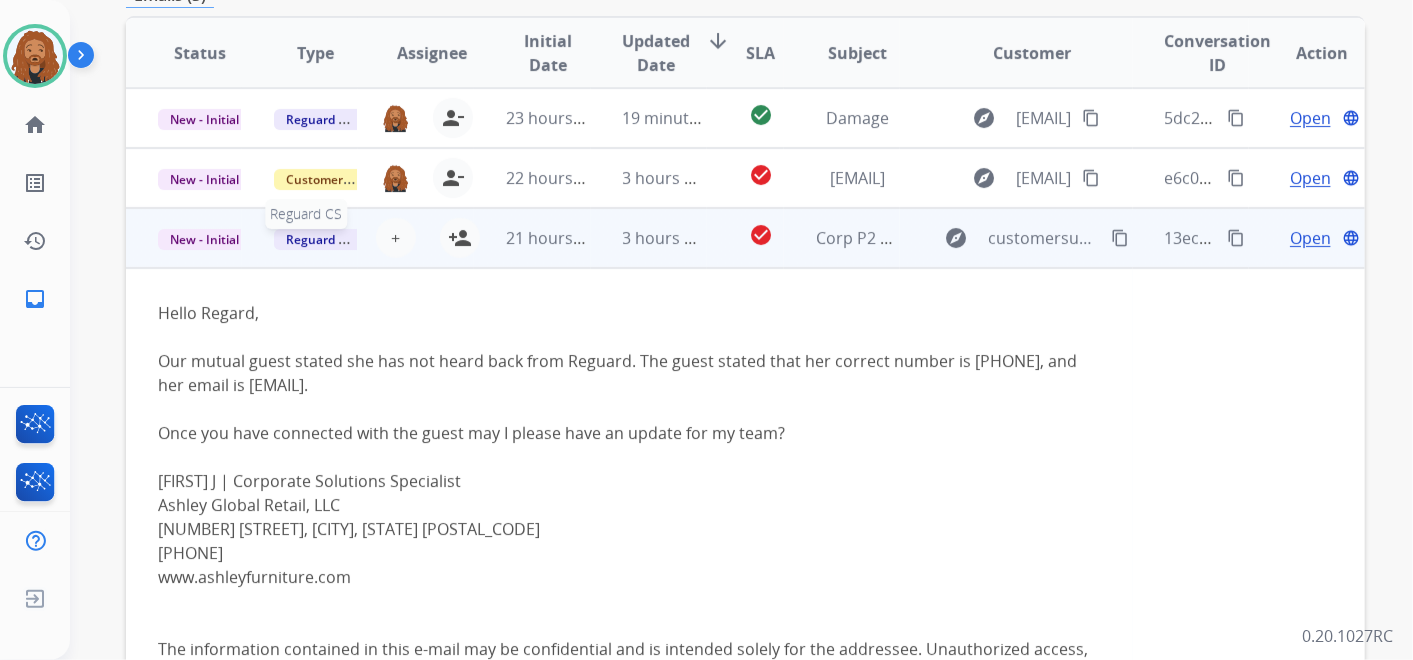 click on "Reguard CS" at bounding box center [319, 239] 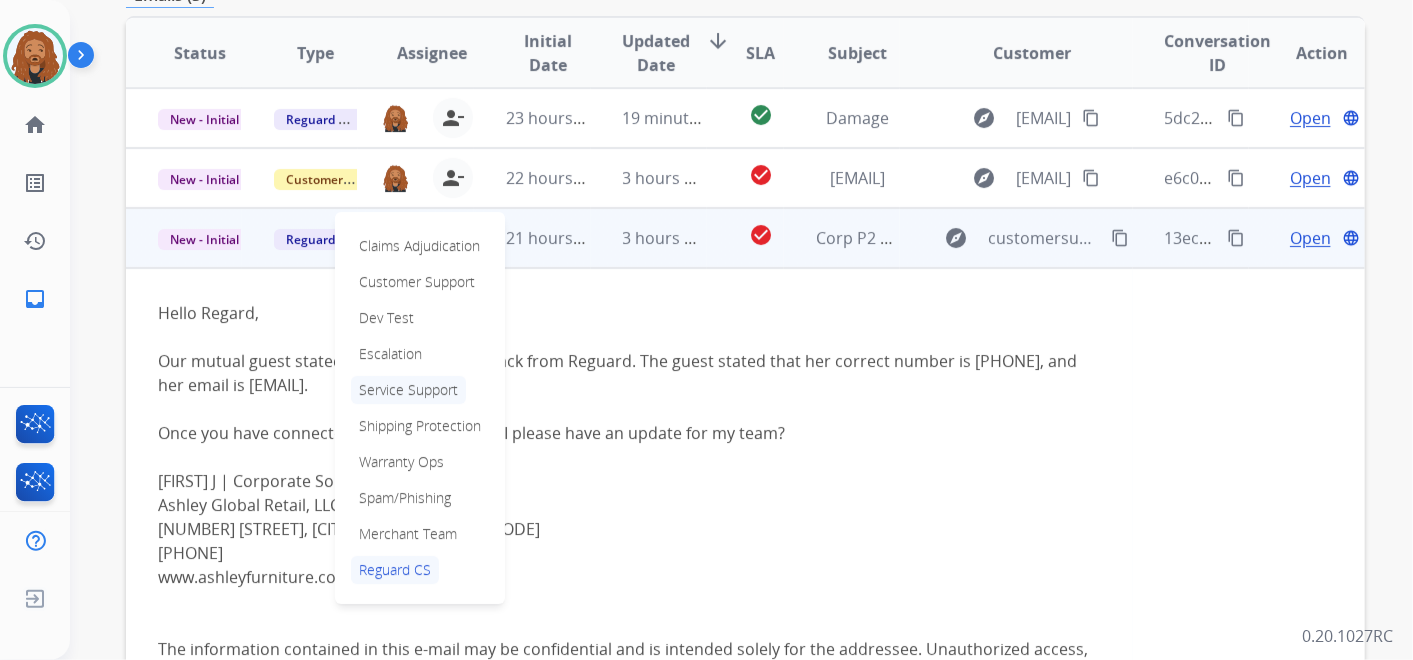 click on "Service Support" at bounding box center (408, 390) 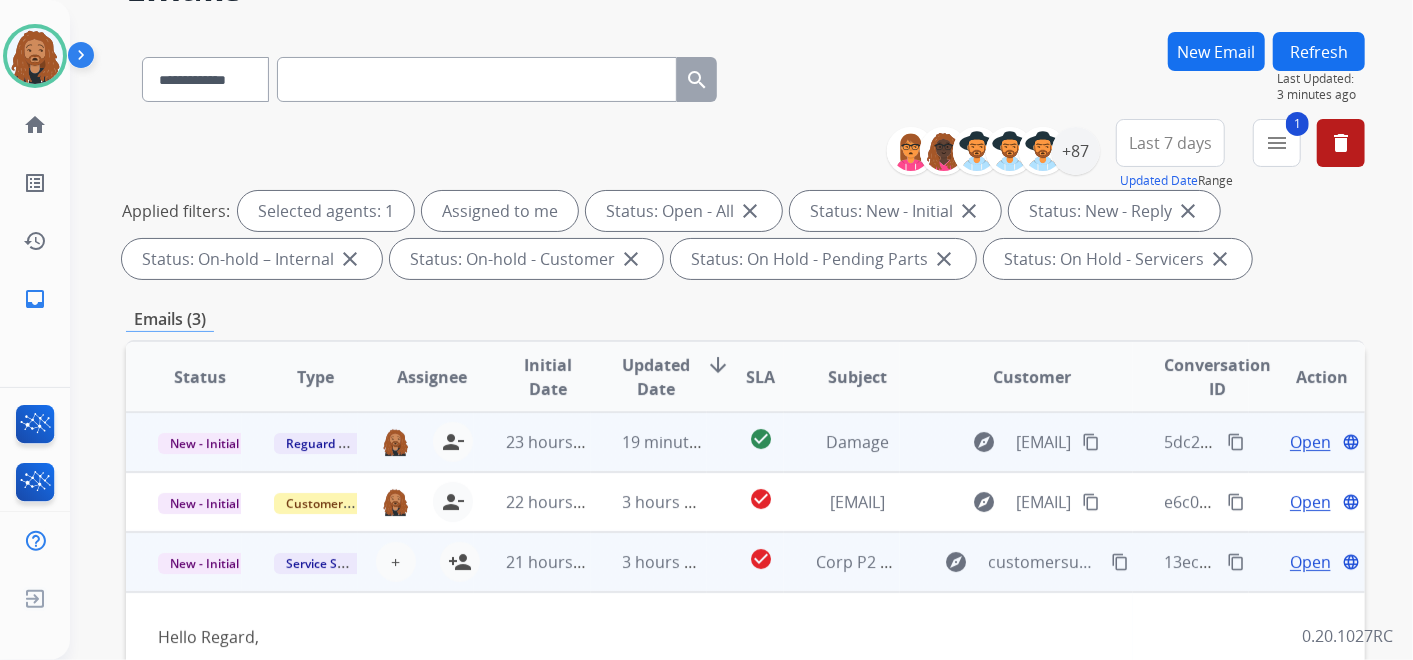 scroll, scrollTop: 111, scrollLeft: 0, axis: vertical 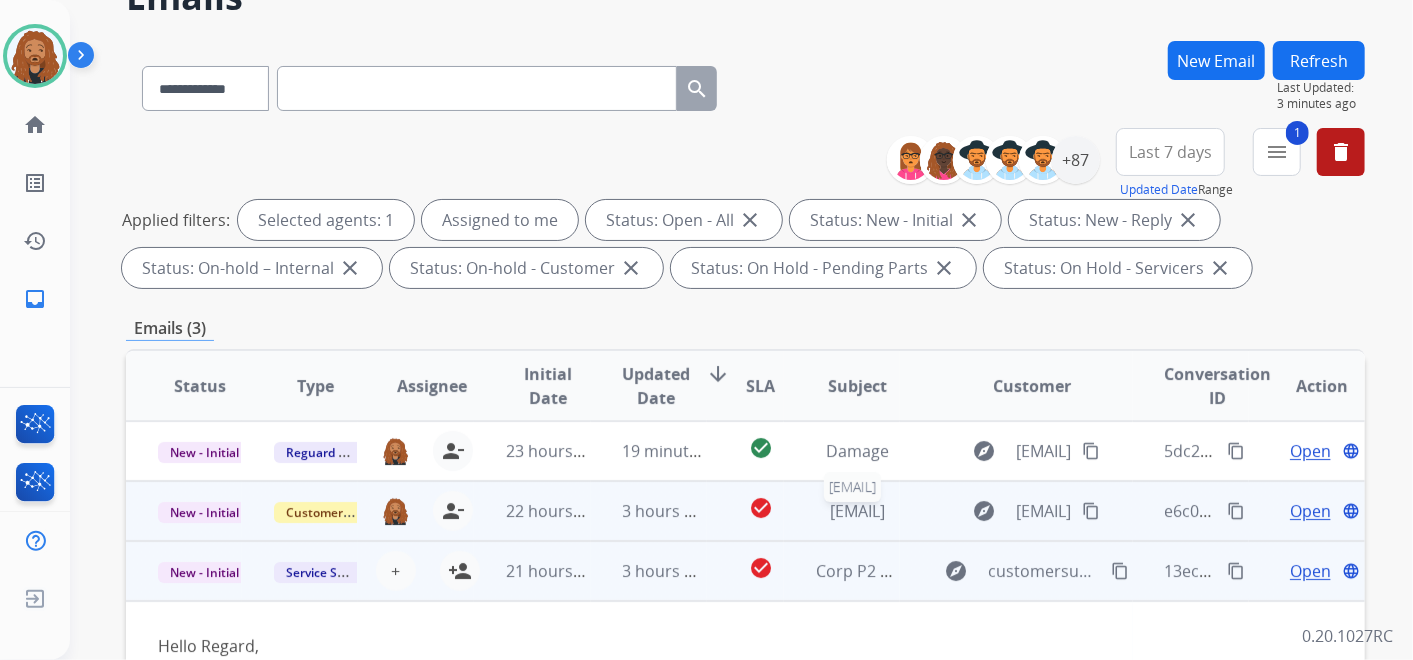 click on "[EMAIL]" at bounding box center (857, 511) 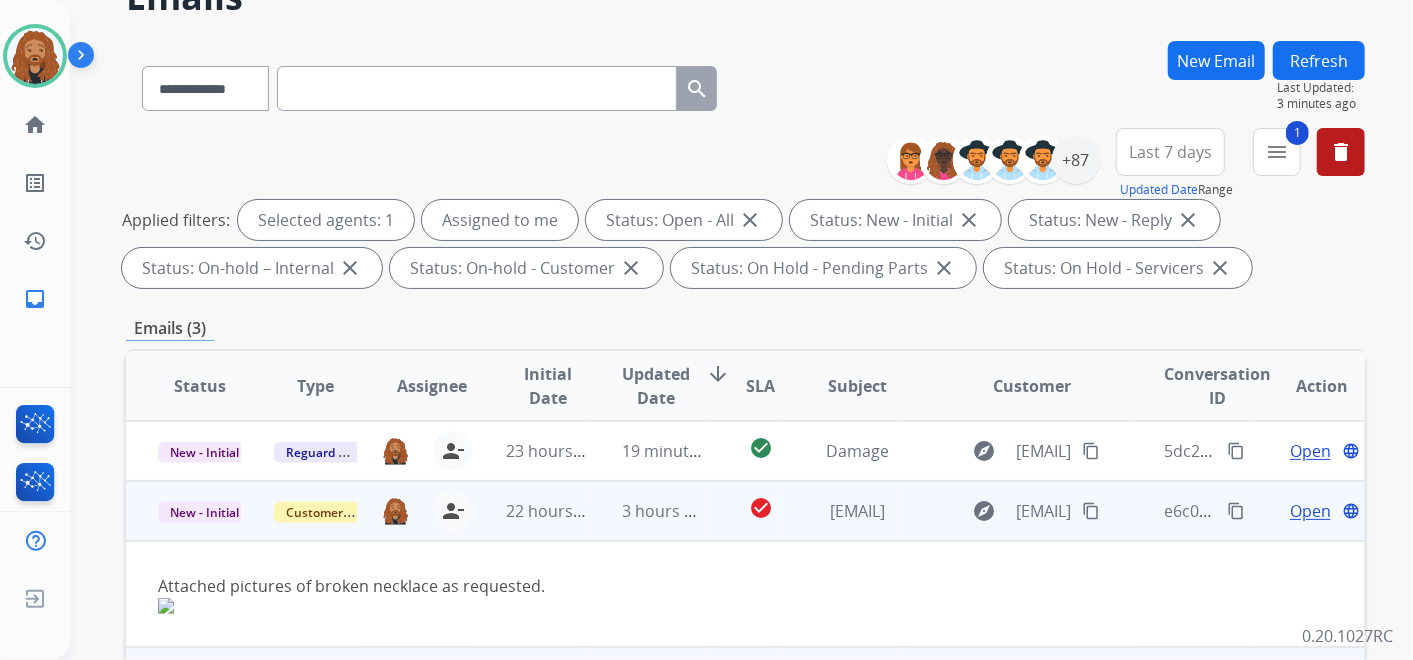 click on "Open" at bounding box center [1310, 511] 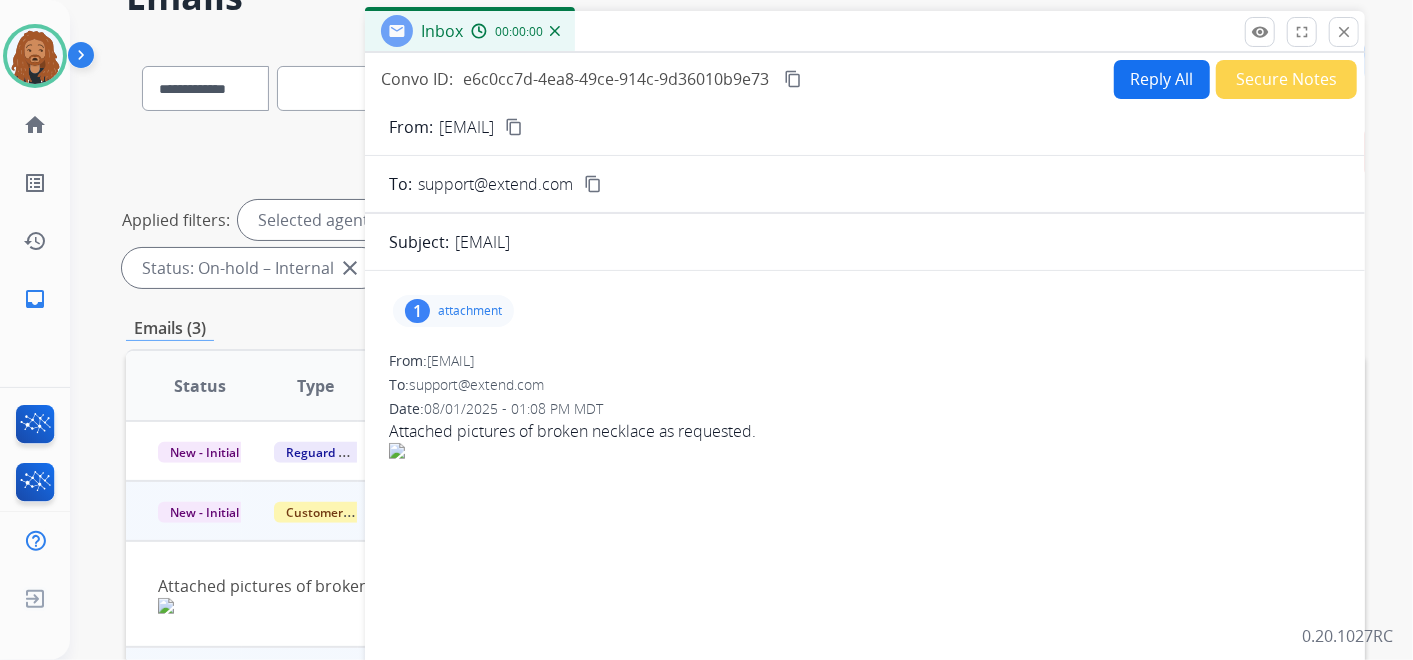 click on "1 attachment" at bounding box center [453, 311] 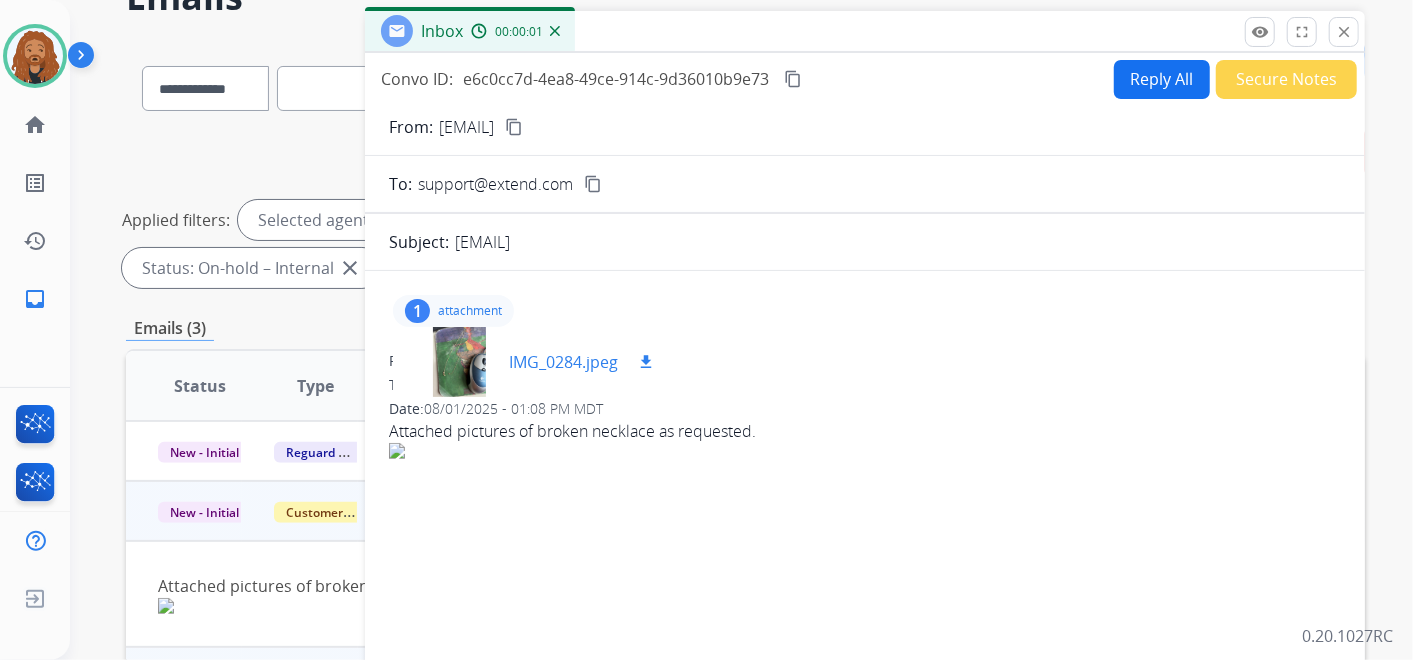 click on "IMG_0284.jpeg" at bounding box center (563, 362) 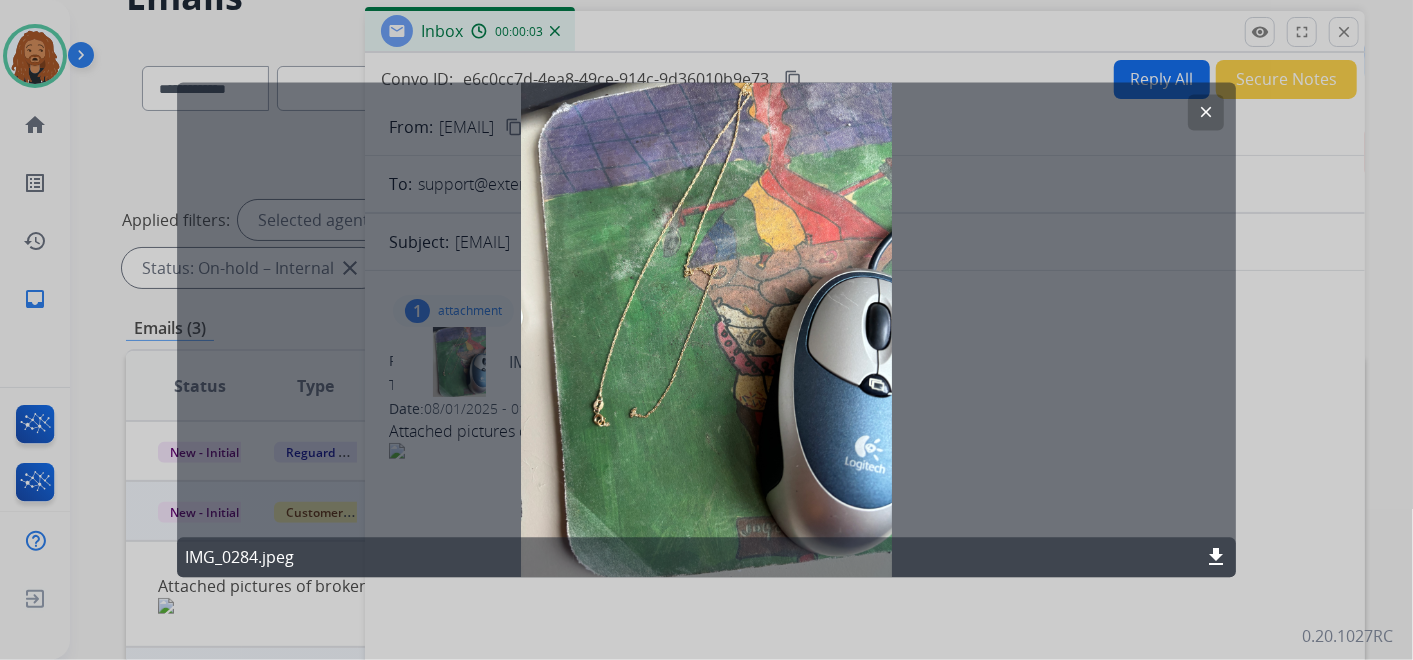 click on "clear" 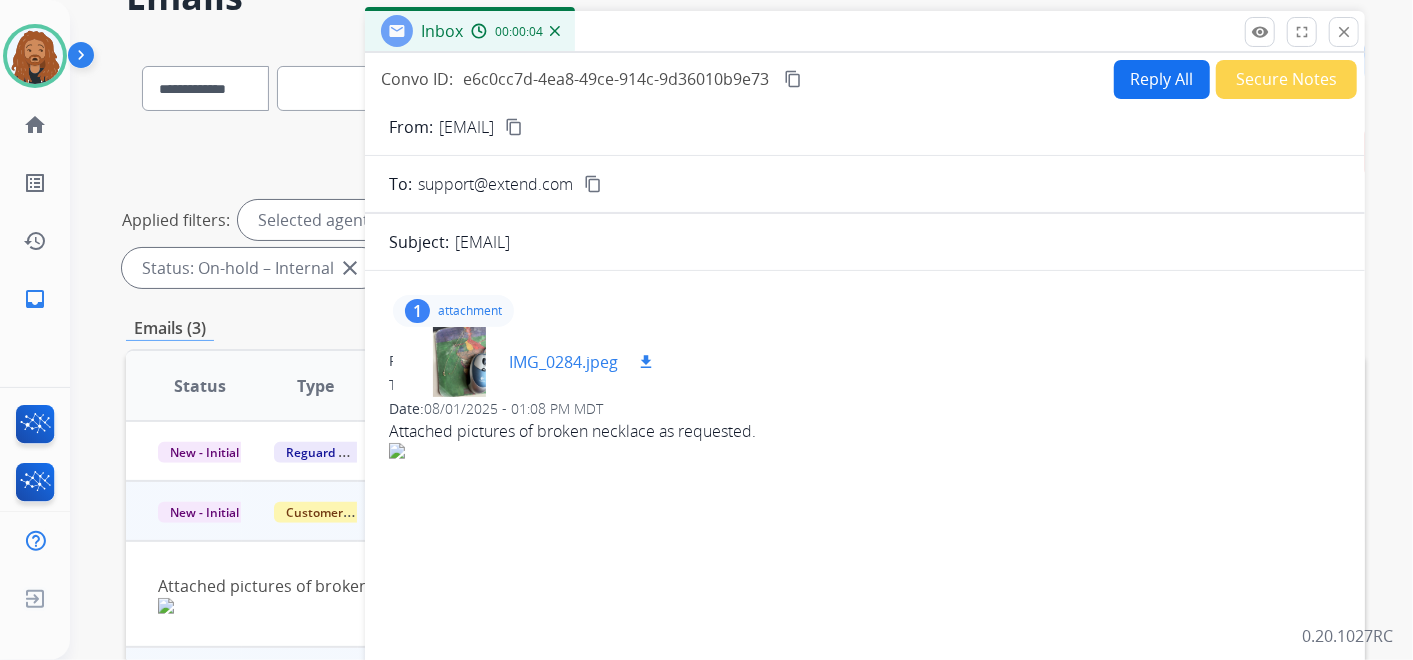 click on "download" at bounding box center [646, 362] 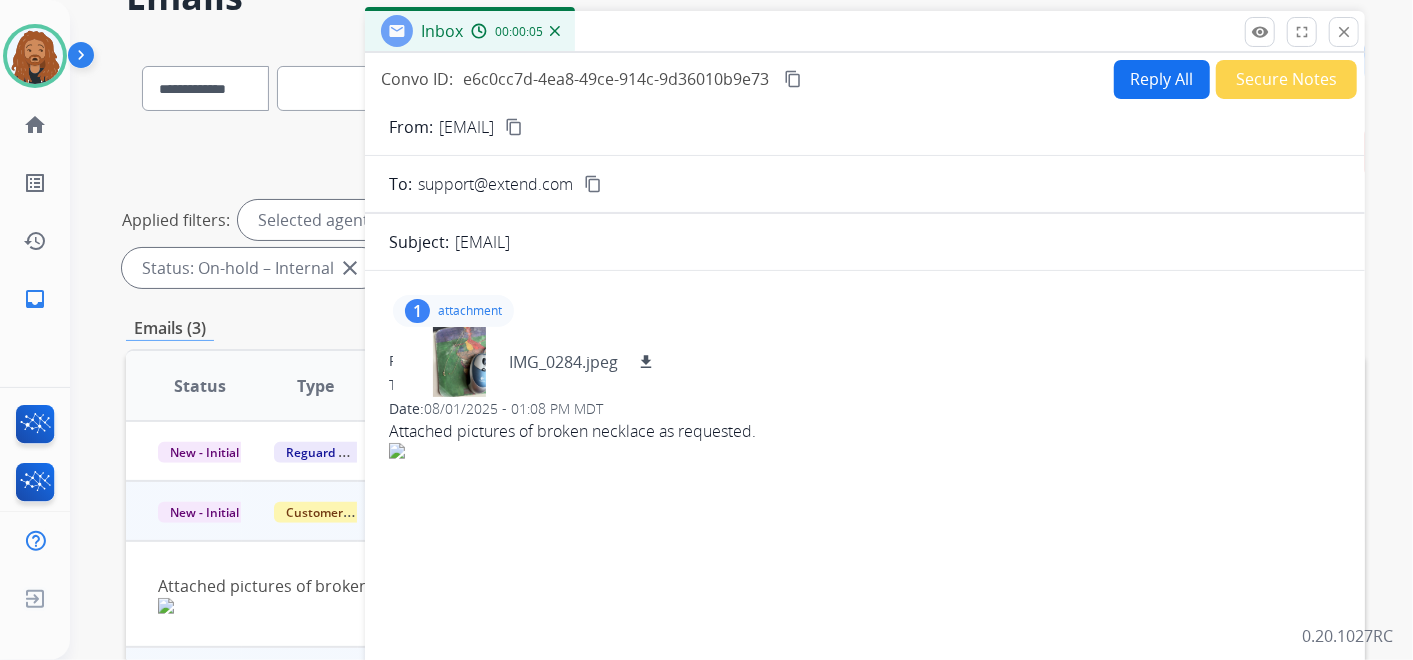 click on "content_copy" at bounding box center (514, 127) 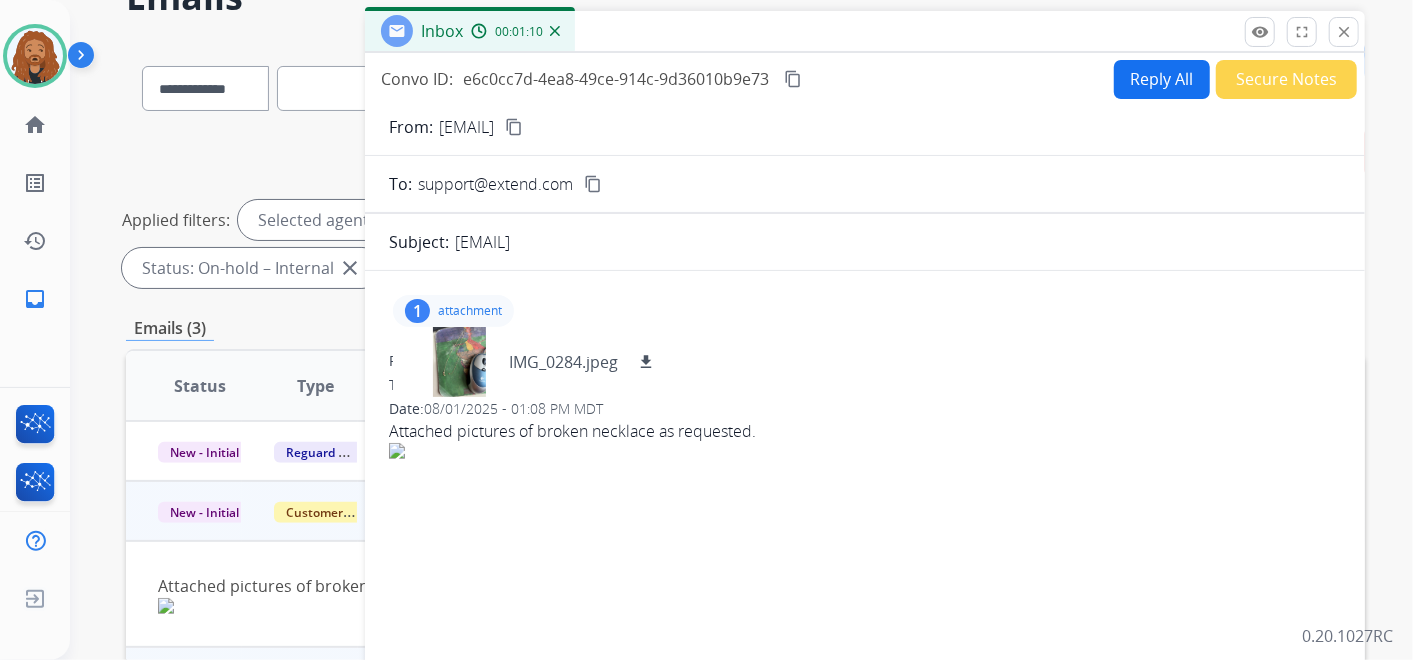 click on "1 attachment IMG_0284.jpeg download From: [EMAIL] To: [EMAIL] Date: [DATE] - [TIME] [TIMEZONE] Attached pictures of broken necklace as requested." at bounding box center (865, 570) 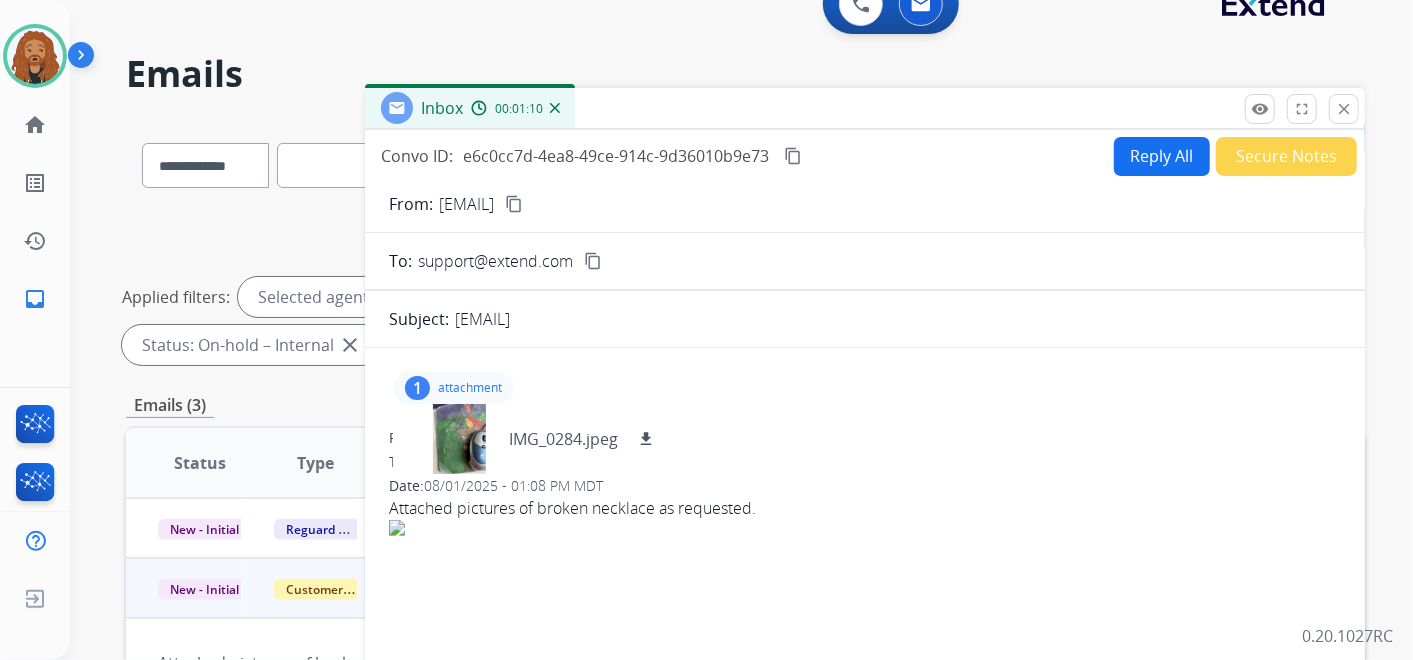 scroll, scrollTop: 0, scrollLeft: 0, axis: both 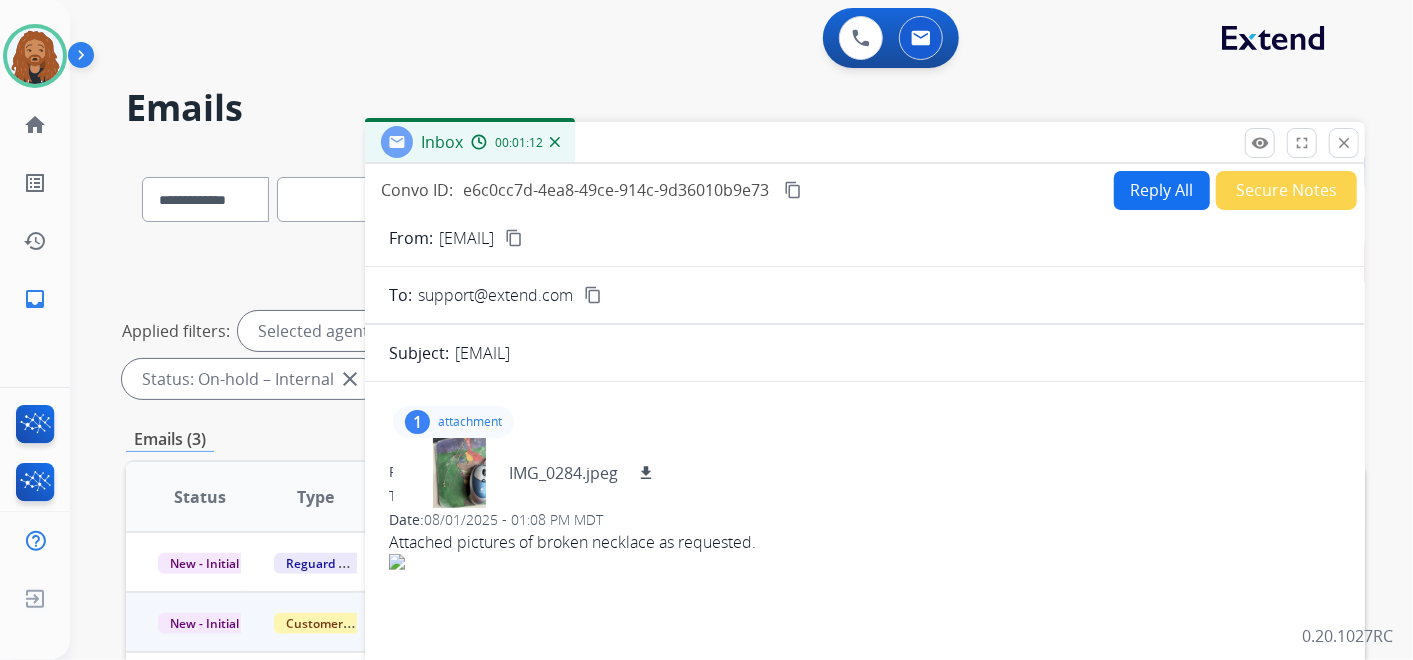 click on "Reply All" at bounding box center [1162, 190] 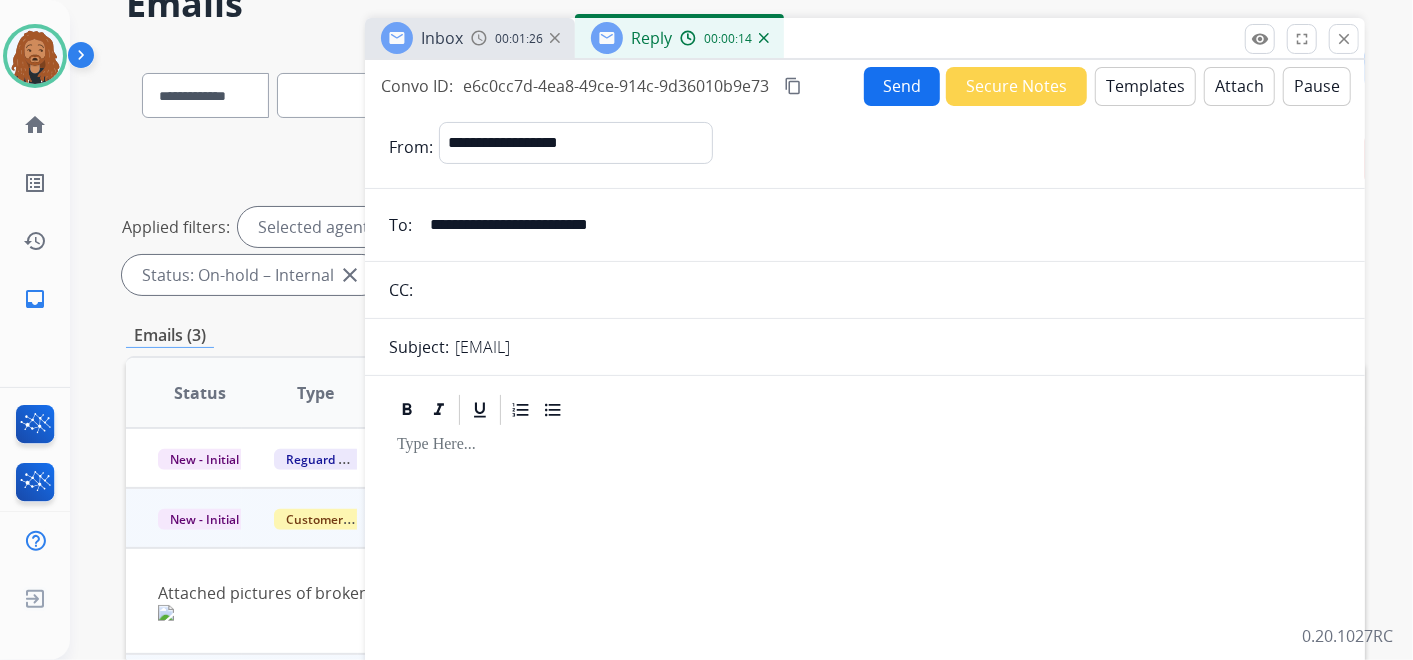 scroll, scrollTop: 0, scrollLeft: 0, axis: both 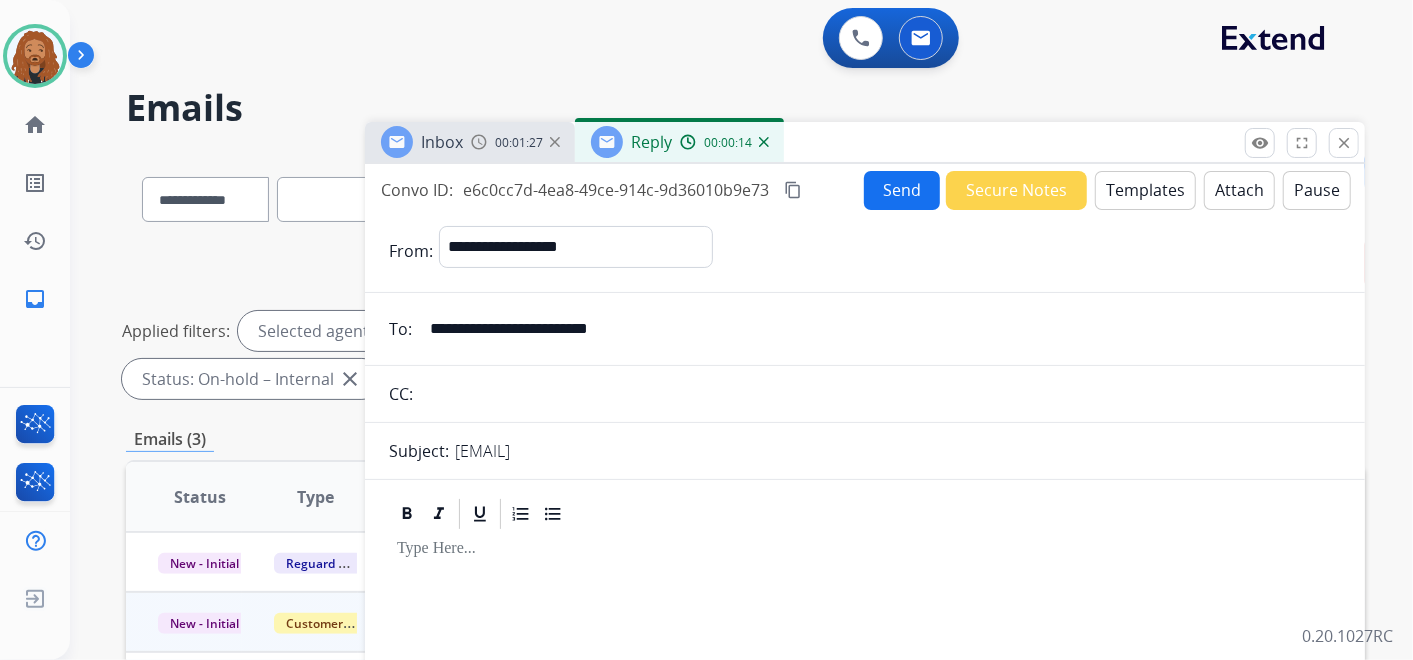 click on "Templates" at bounding box center (1145, 190) 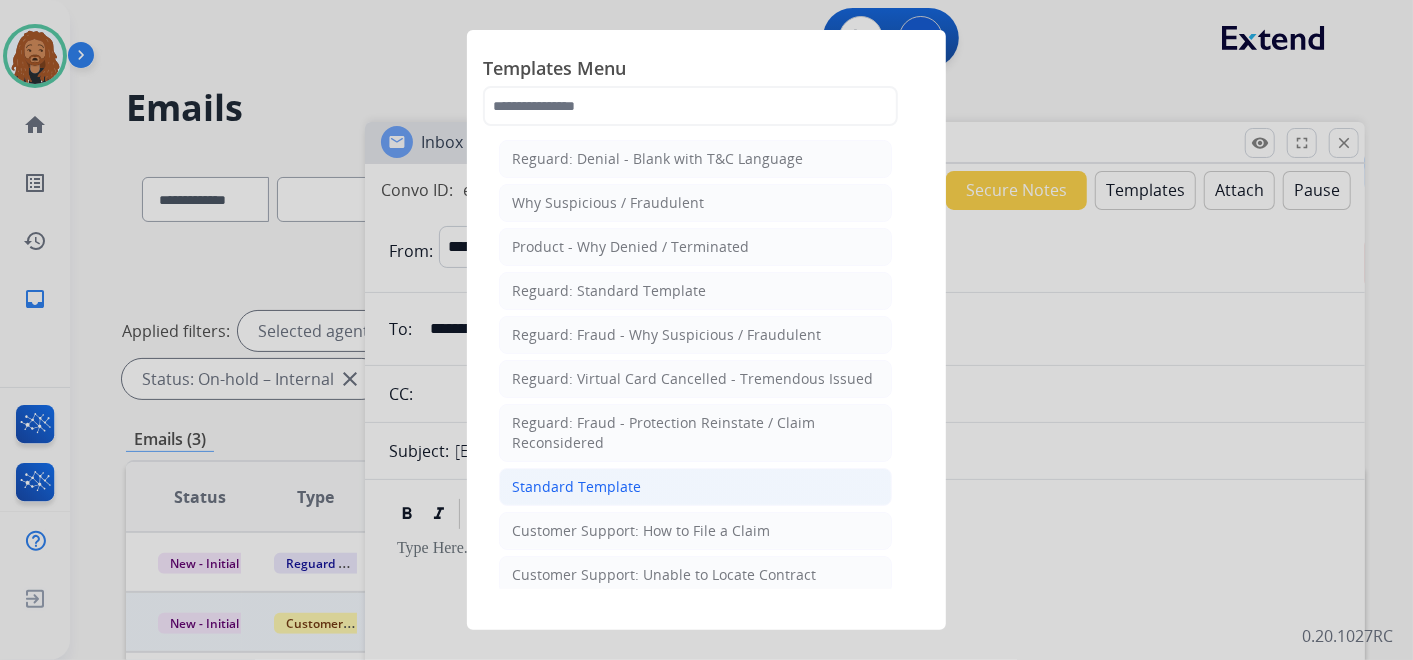 click on "Standard Template" 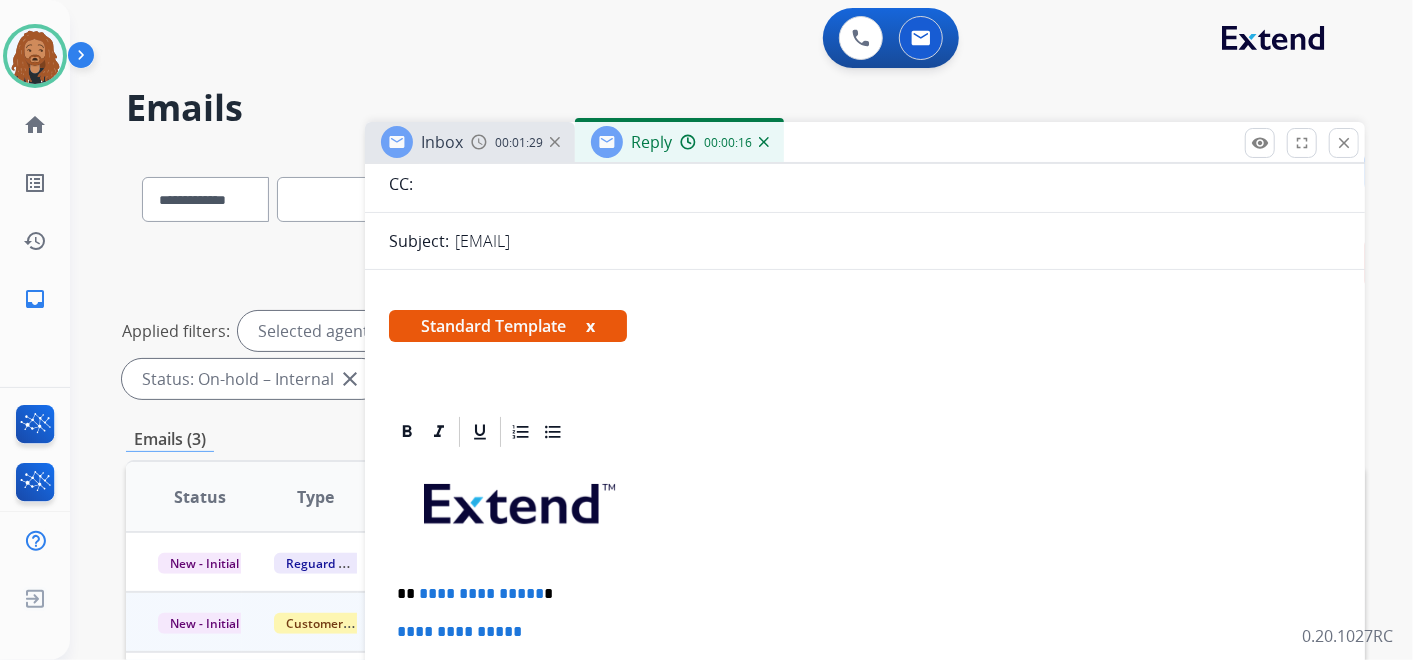 scroll, scrollTop: 333, scrollLeft: 0, axis: vertical 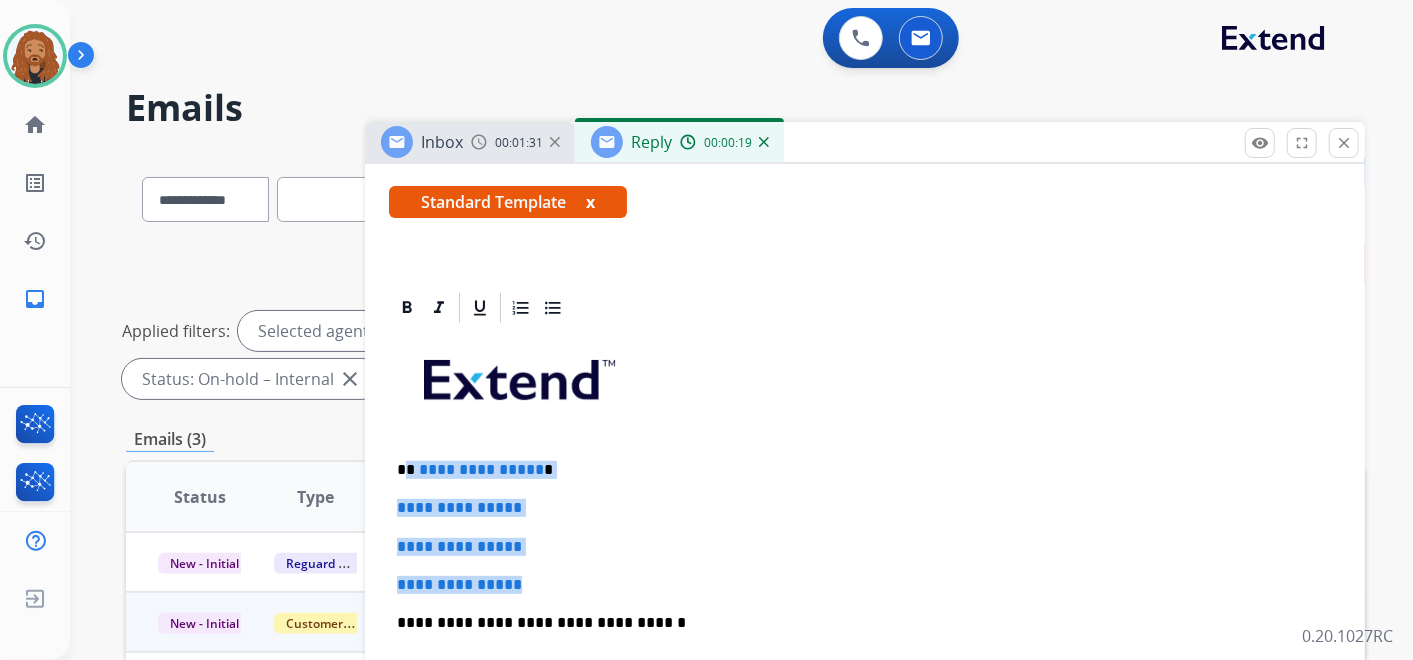drag, startPoint x: 534, startPoint y: 583, endPoint x: 406, endPoint y: 465, distance: 174.09193 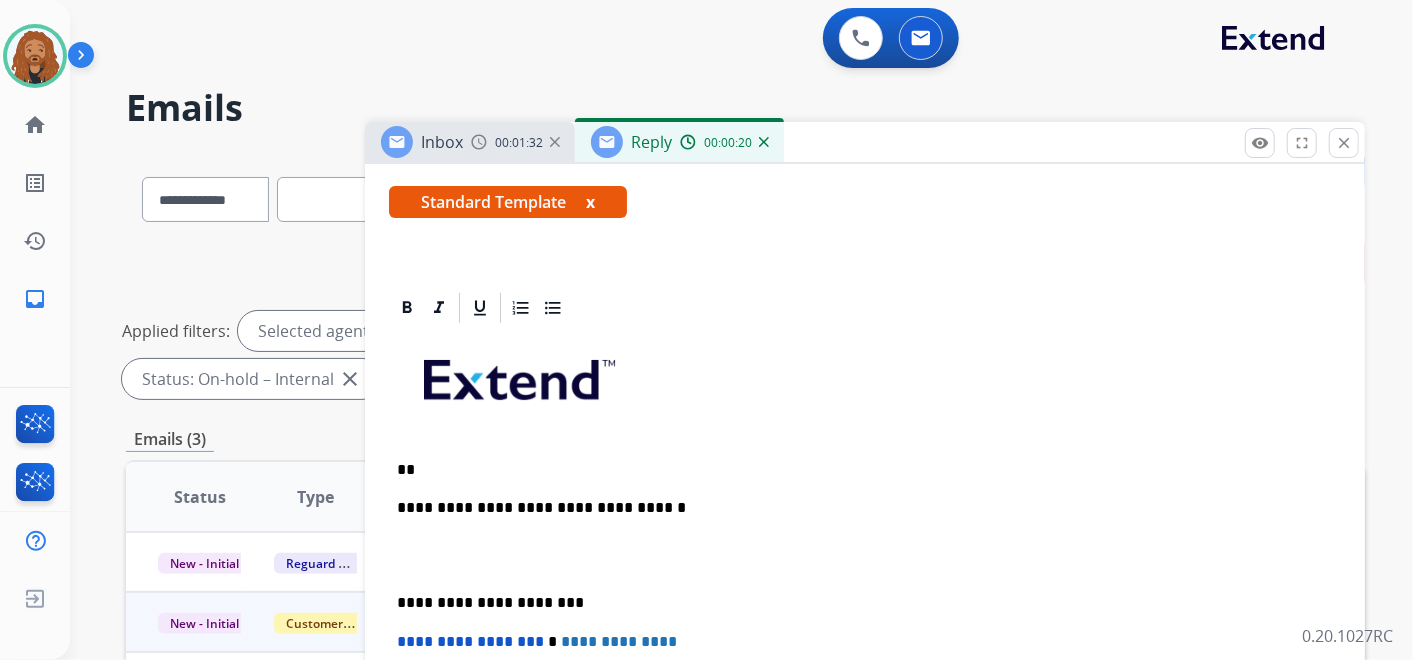 type 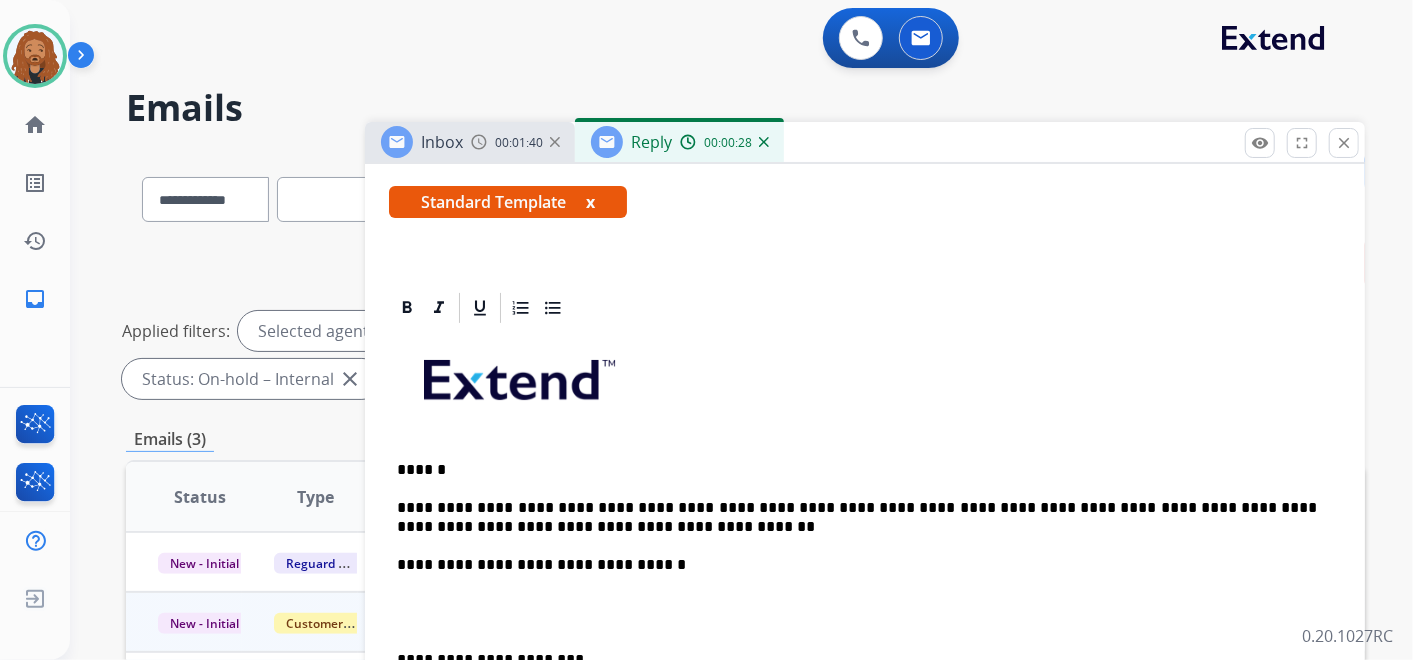 click at bounding box center (865, 612) 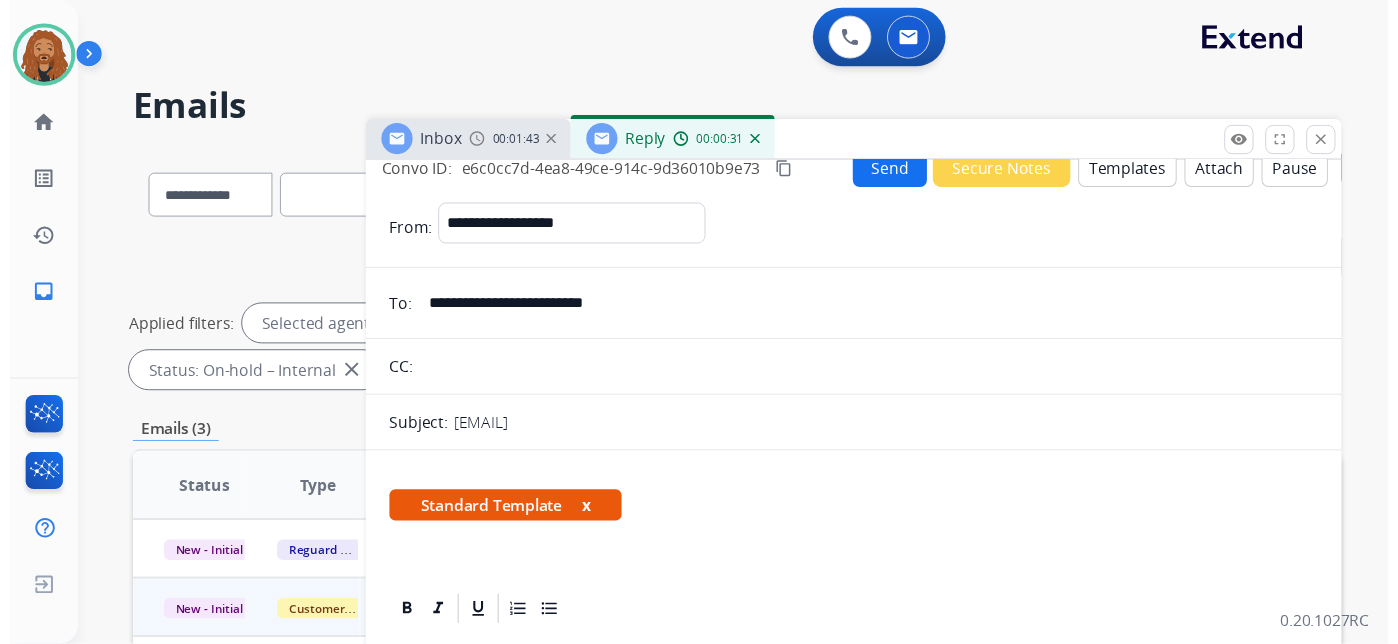 scroll, scrollTop: 0, scrollLeft: 0, axis: both 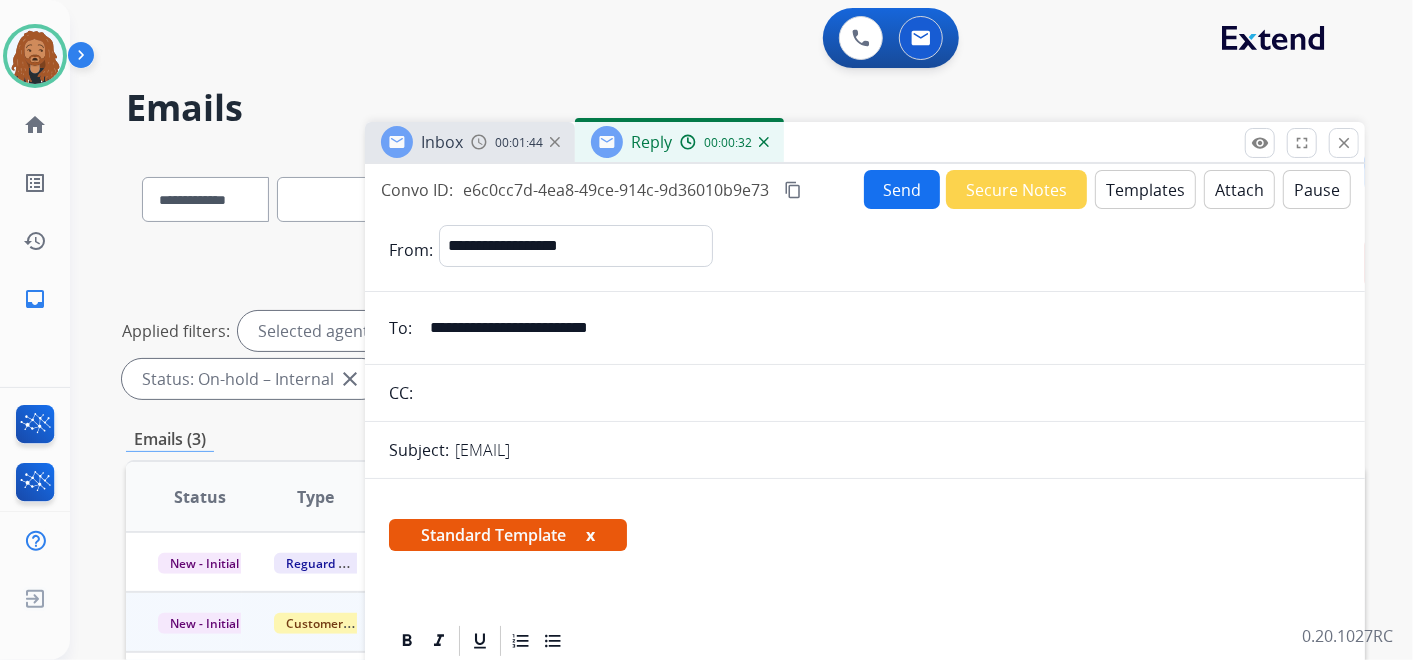 click on "Send" at bounding box center (902, 189) 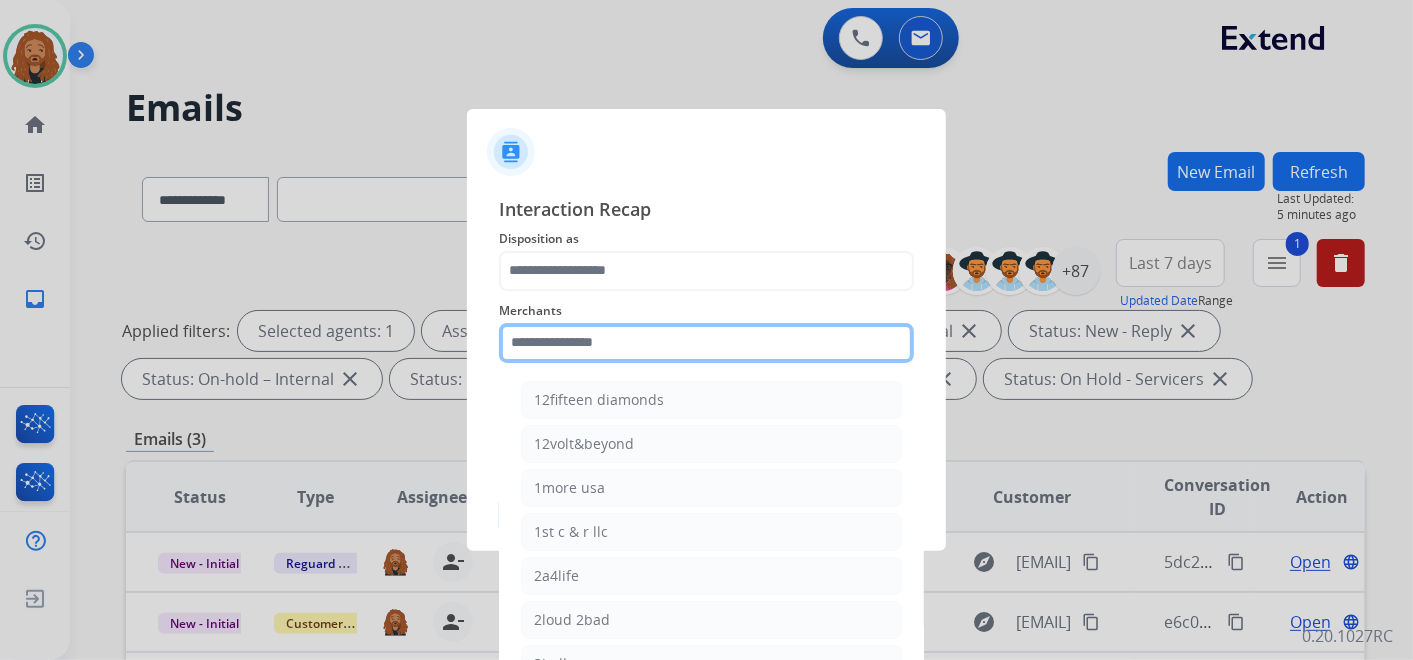 click 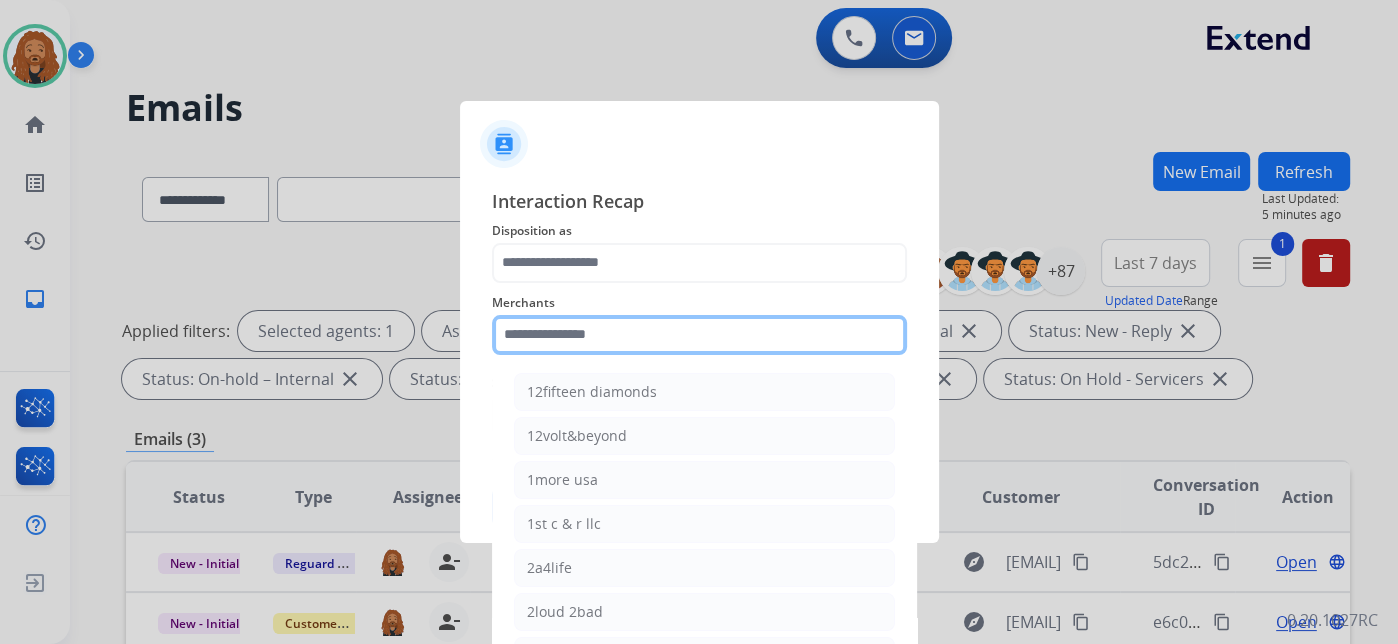 click 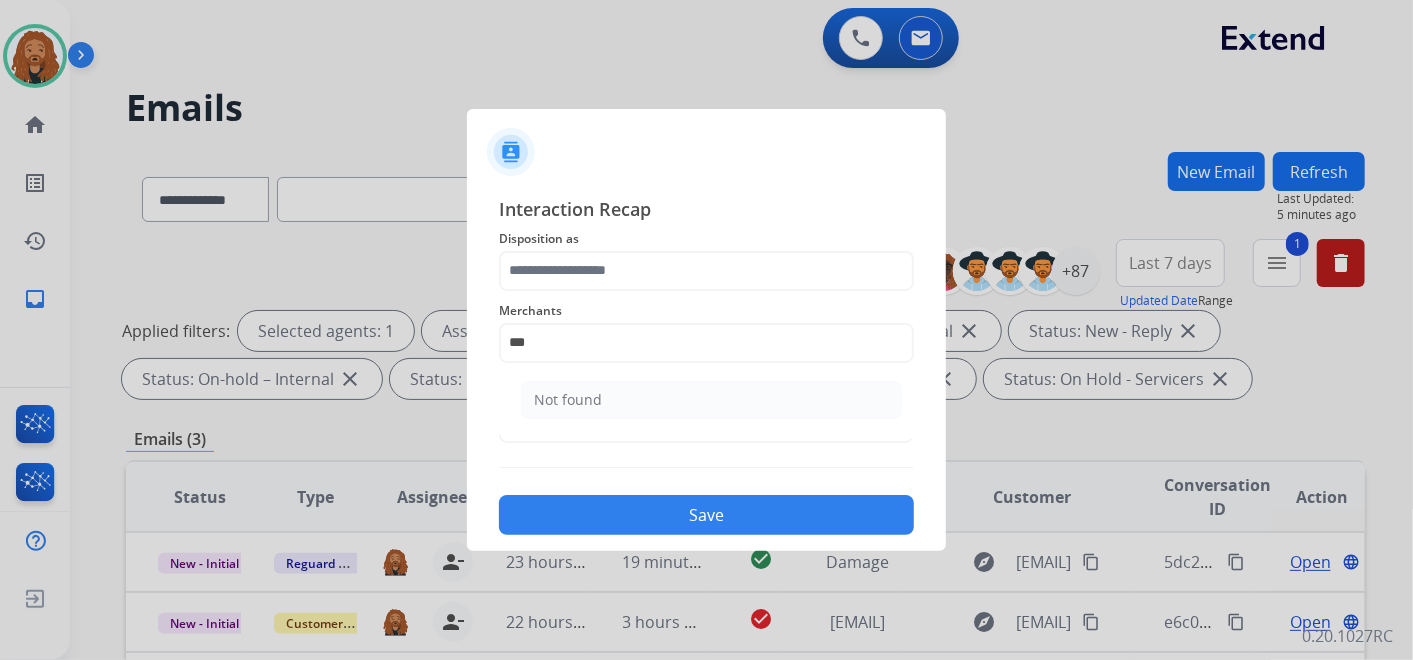 click on "Not found" 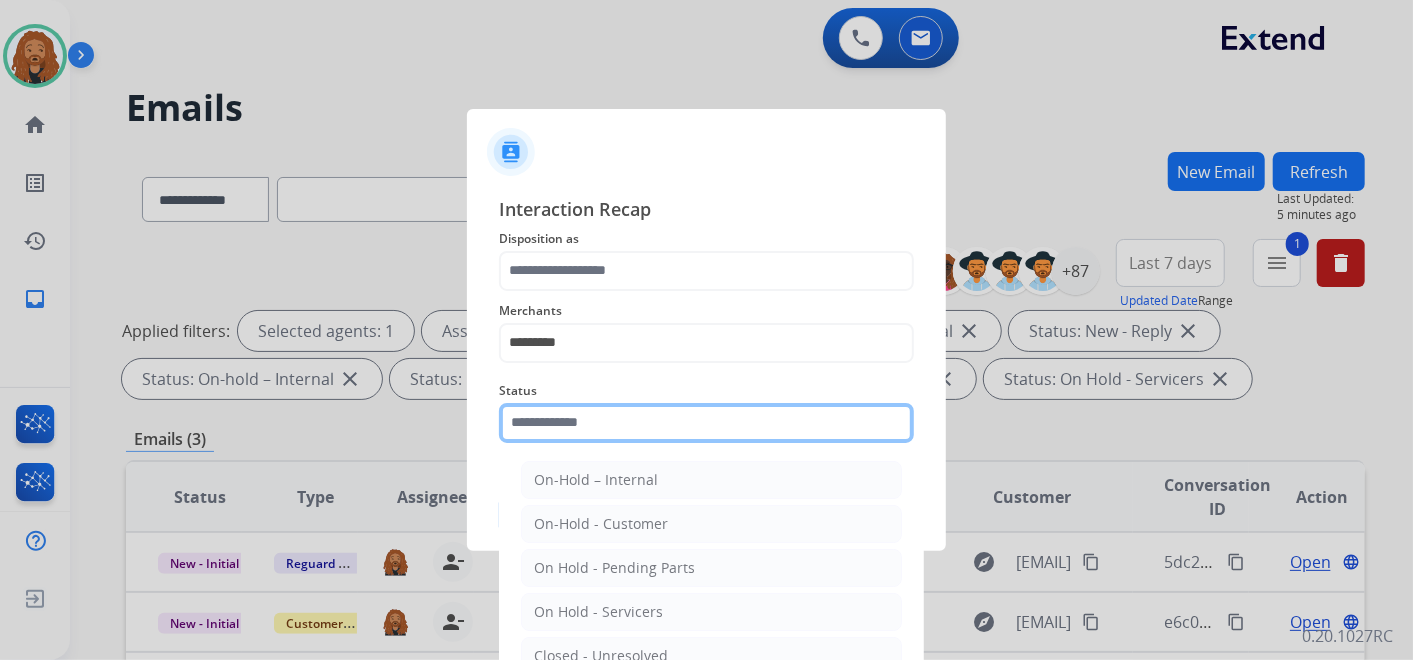 click 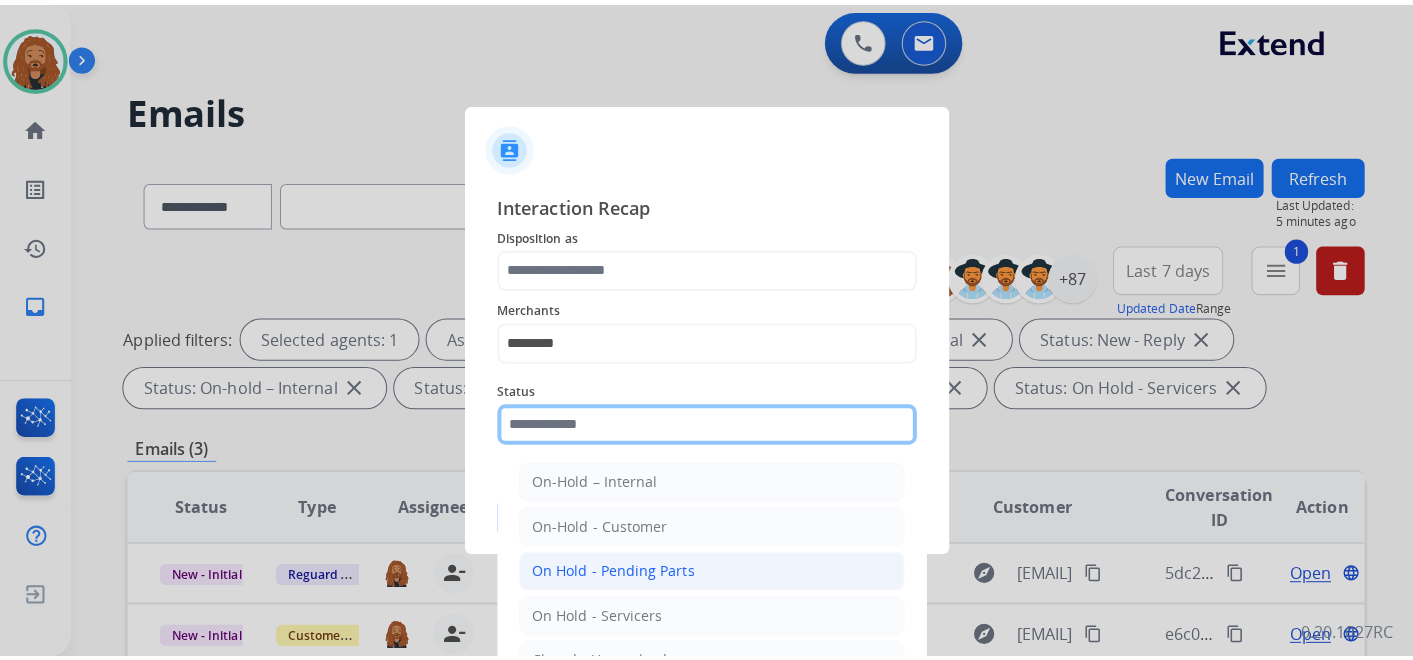 scroll, scrollTop: 114, scrollLeft: 0, axis: vertical 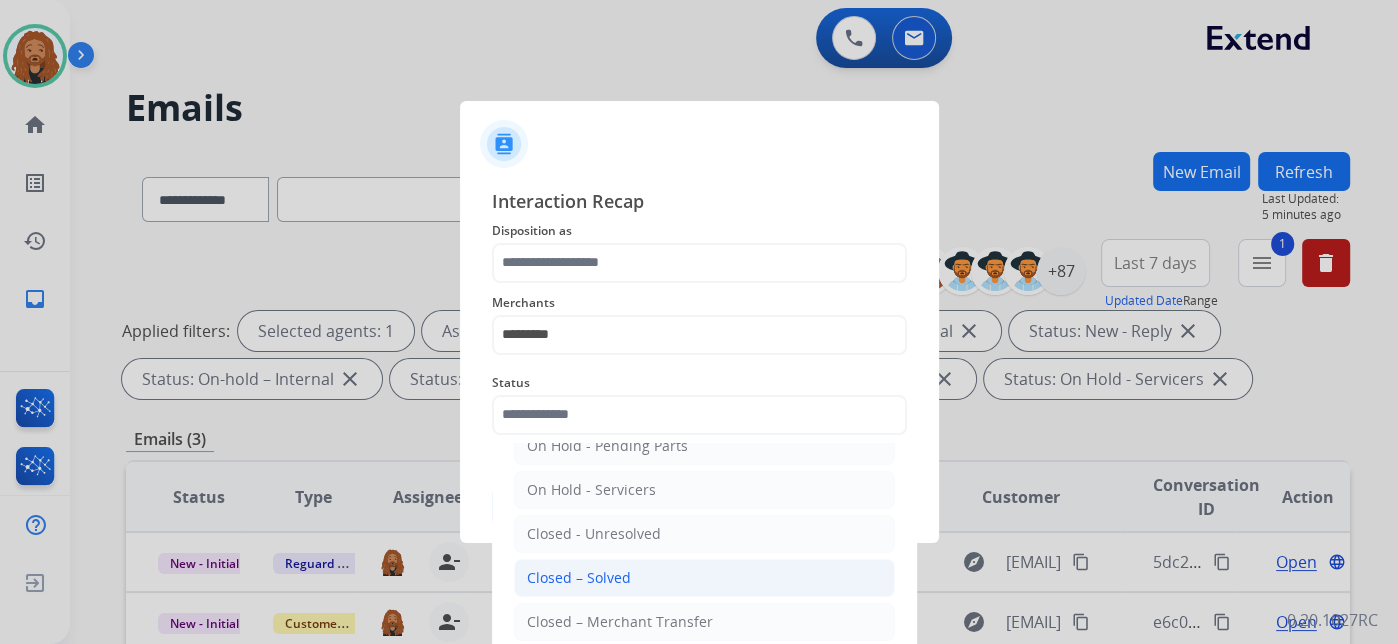 click on "Closed – Solved" 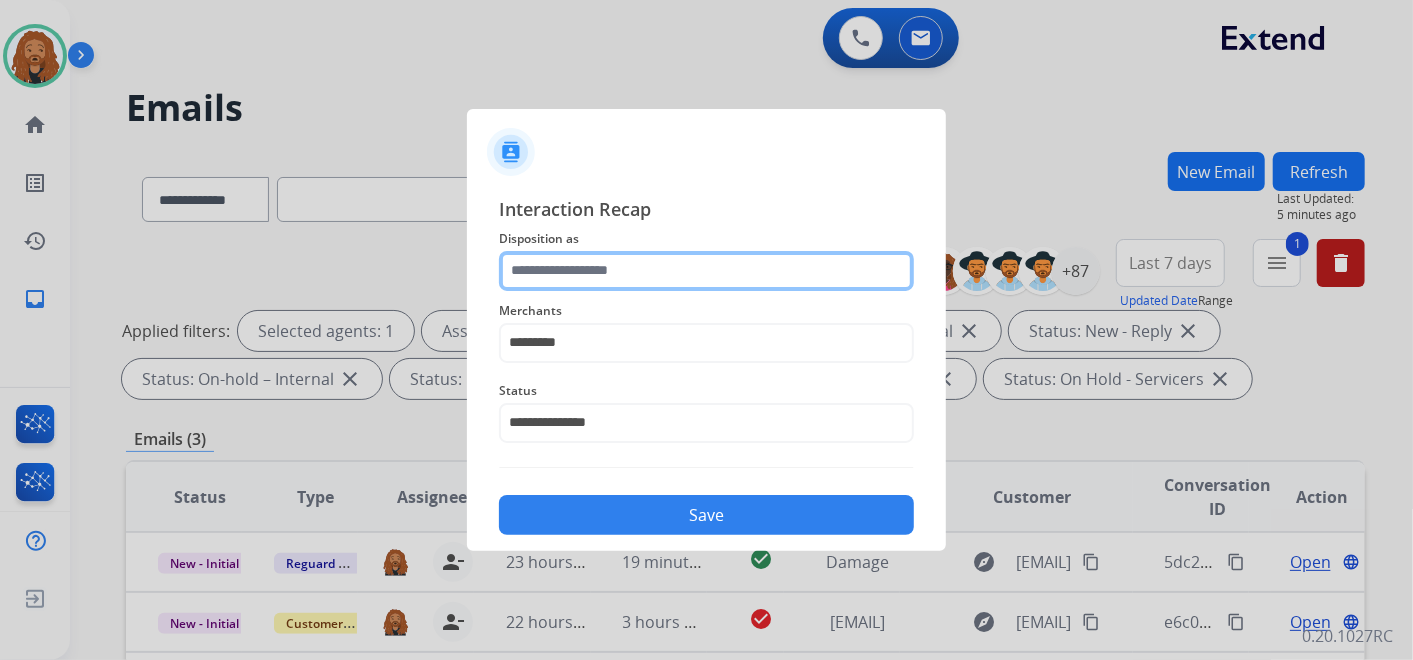 click 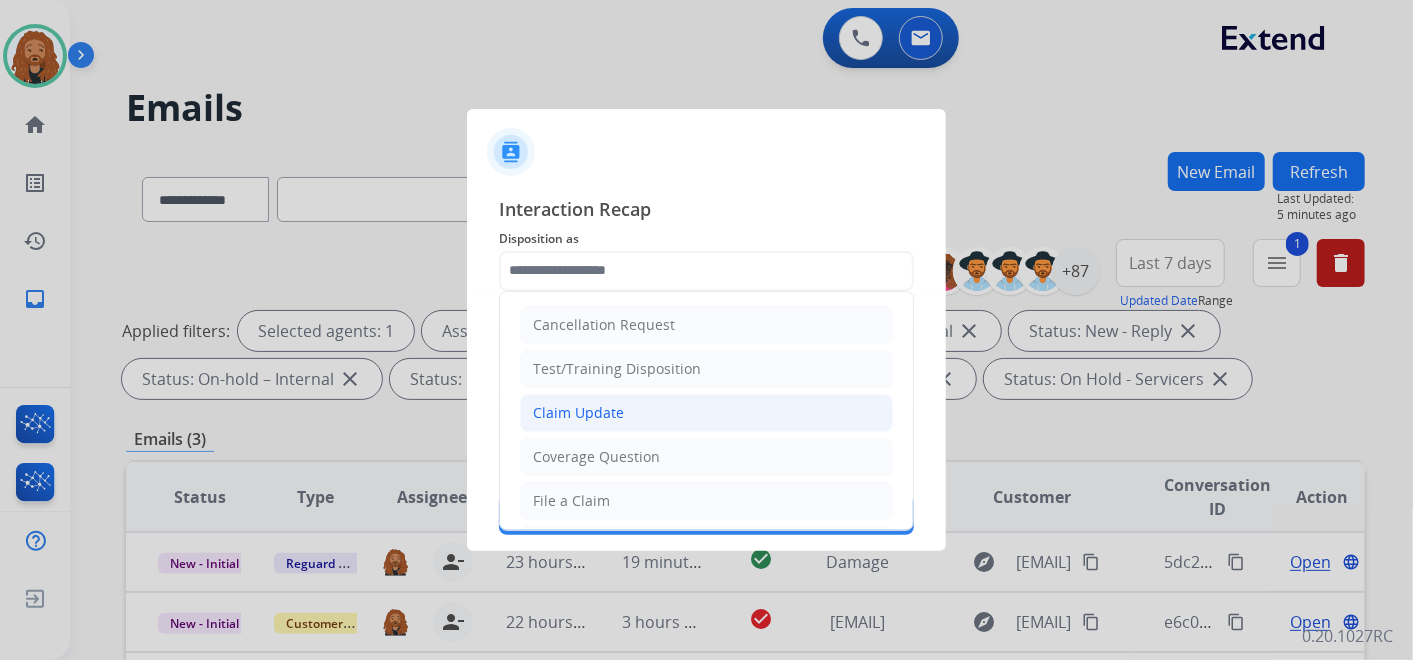 click on "Claim Update" 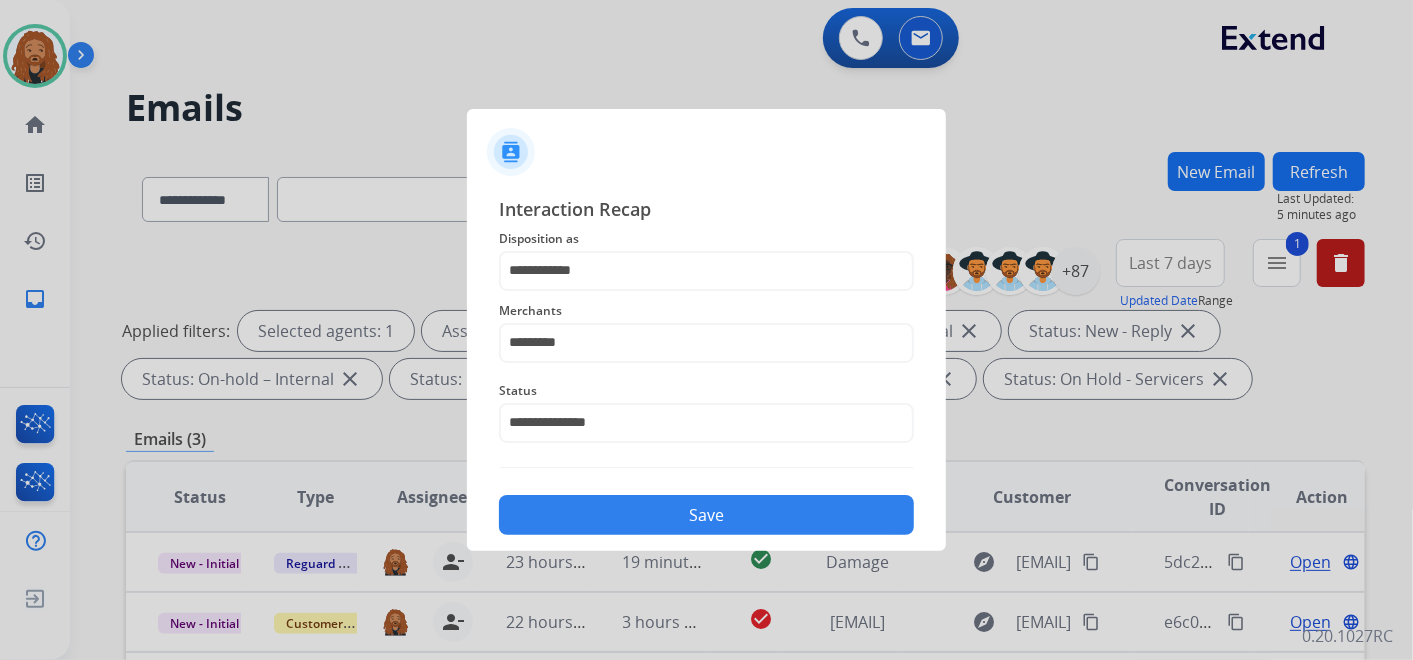 click on "Save" 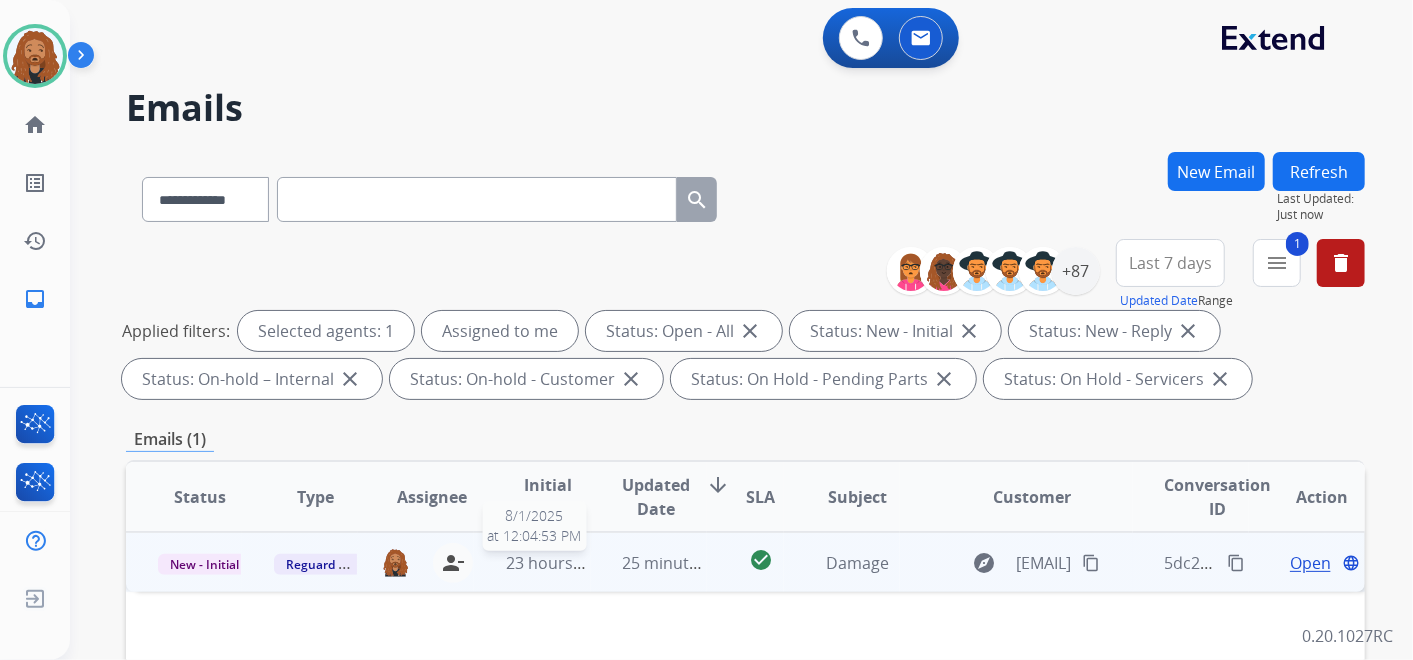 click on "23 hours ago" at bounding box center [555, 563] 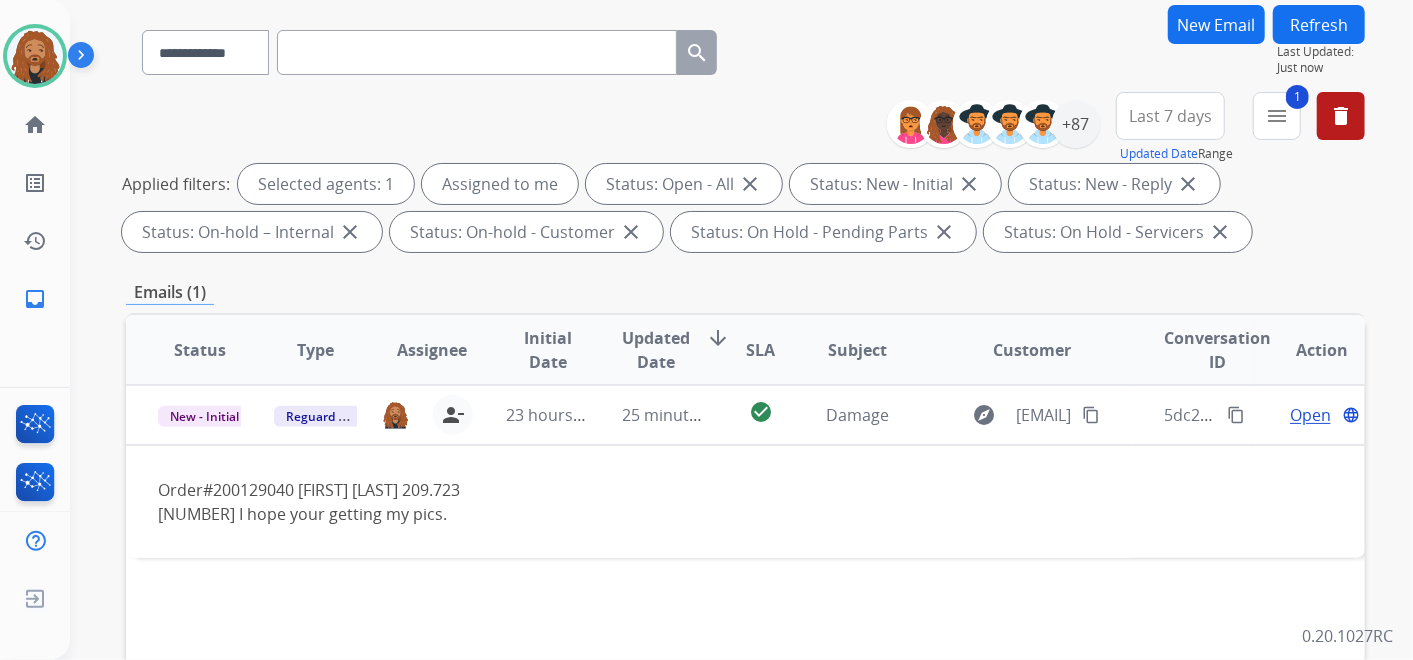 scroll, scrollTop: 333, scrollLeft: 0, axis: vertical 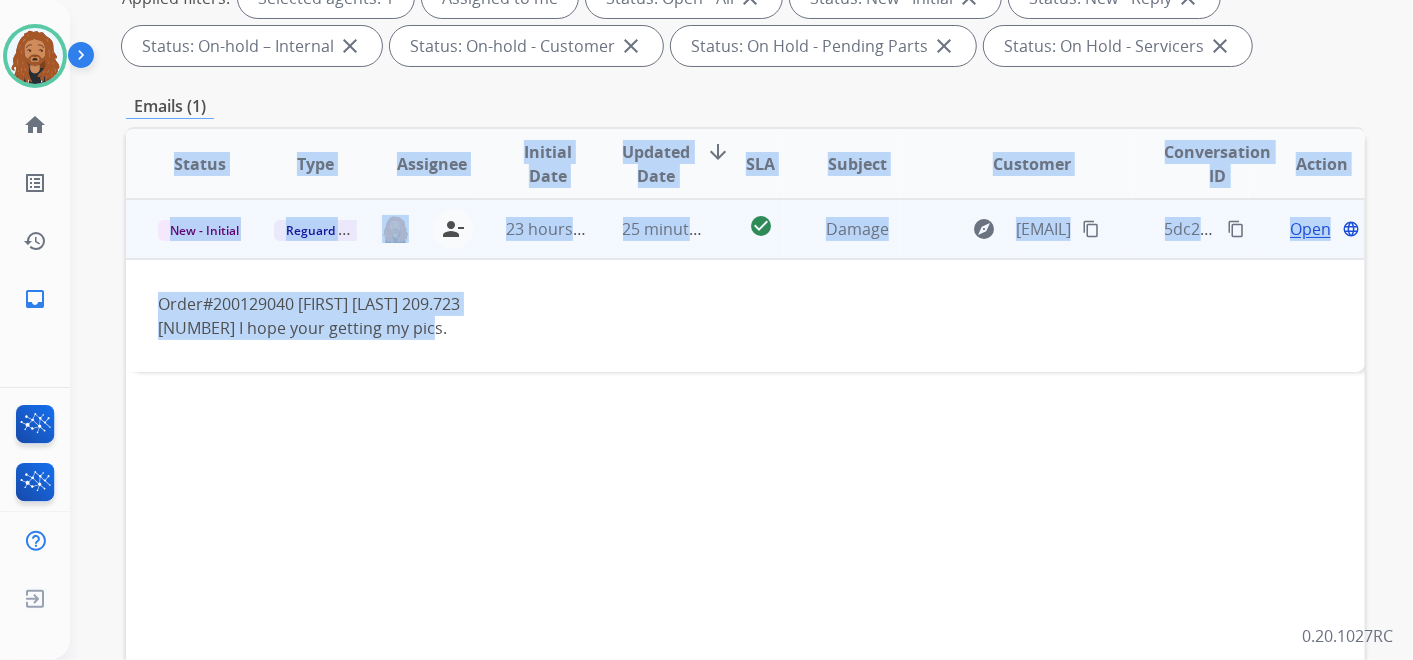drag, startPoint x: 1411, startPoint y: 256, endPoint x: 919, endPoint y: 320, distance: 496.14514 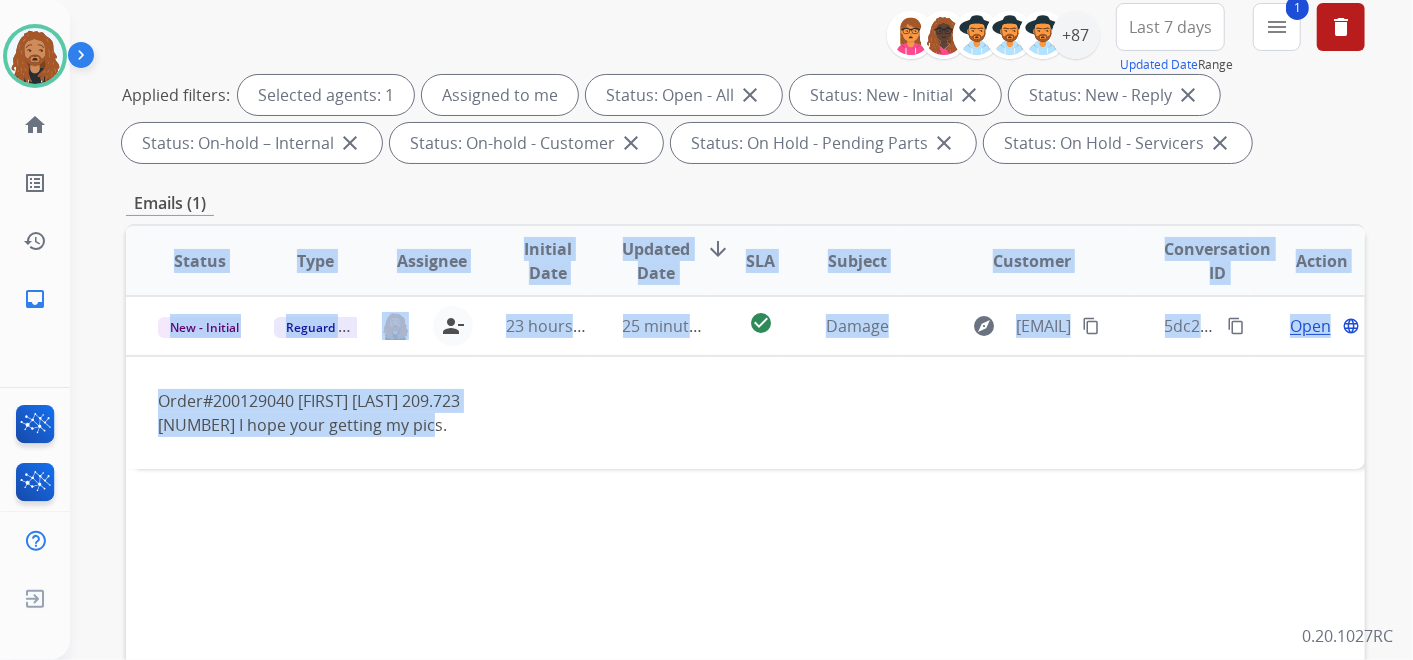 scroll, scrollTop: 111, scrollLeft: 0, axis: vertical 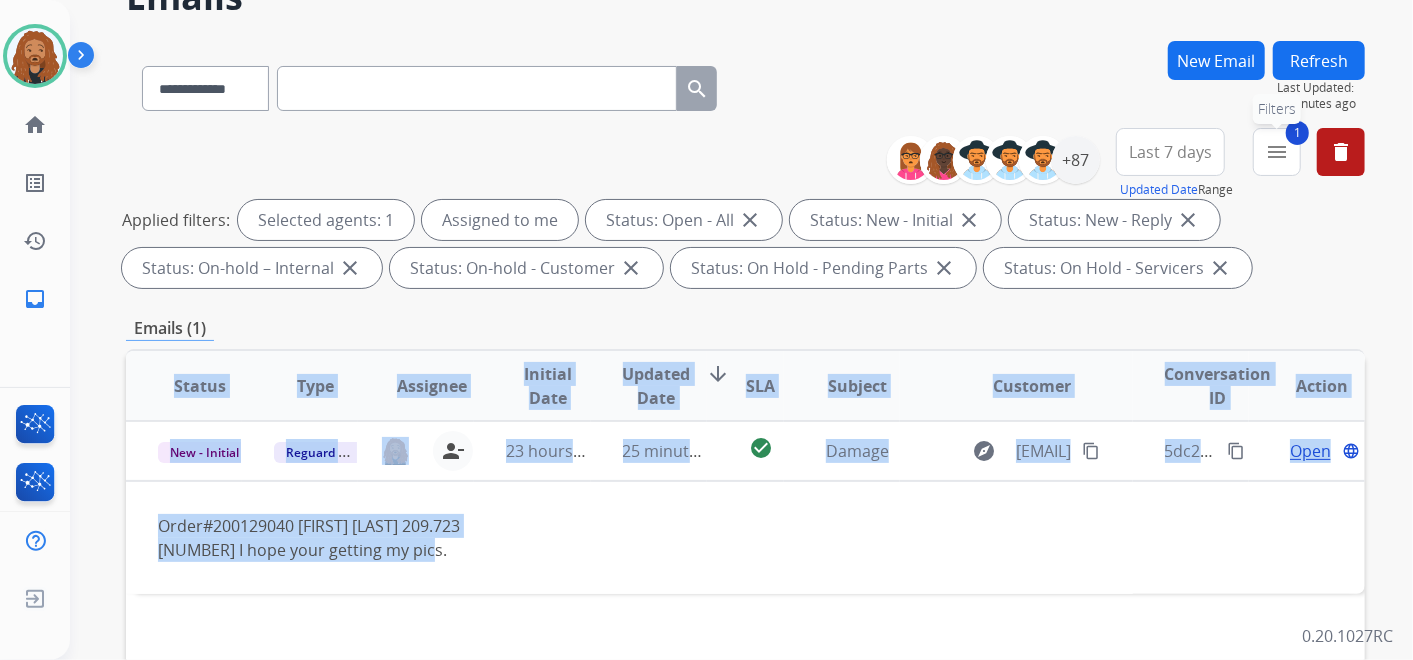 click on "menu" at bounding box center (1277, 152) 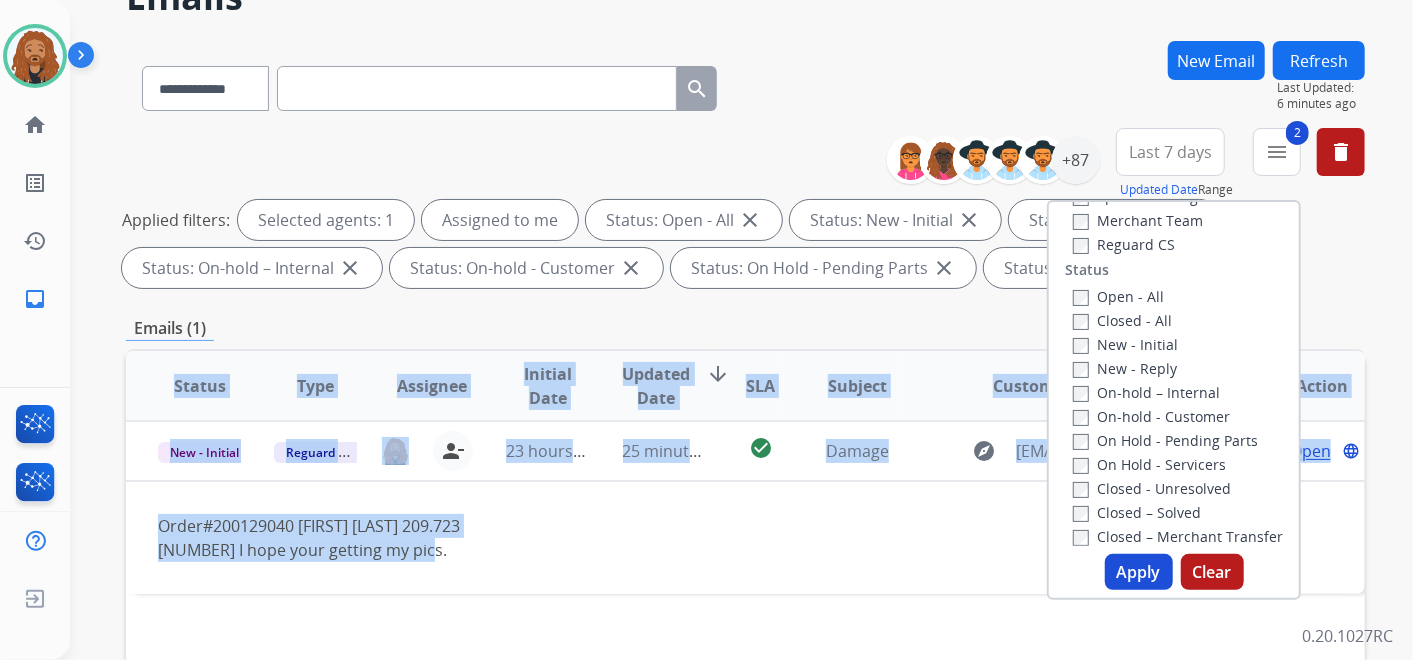 click on "Apply" at bounding box center [1139, 572] 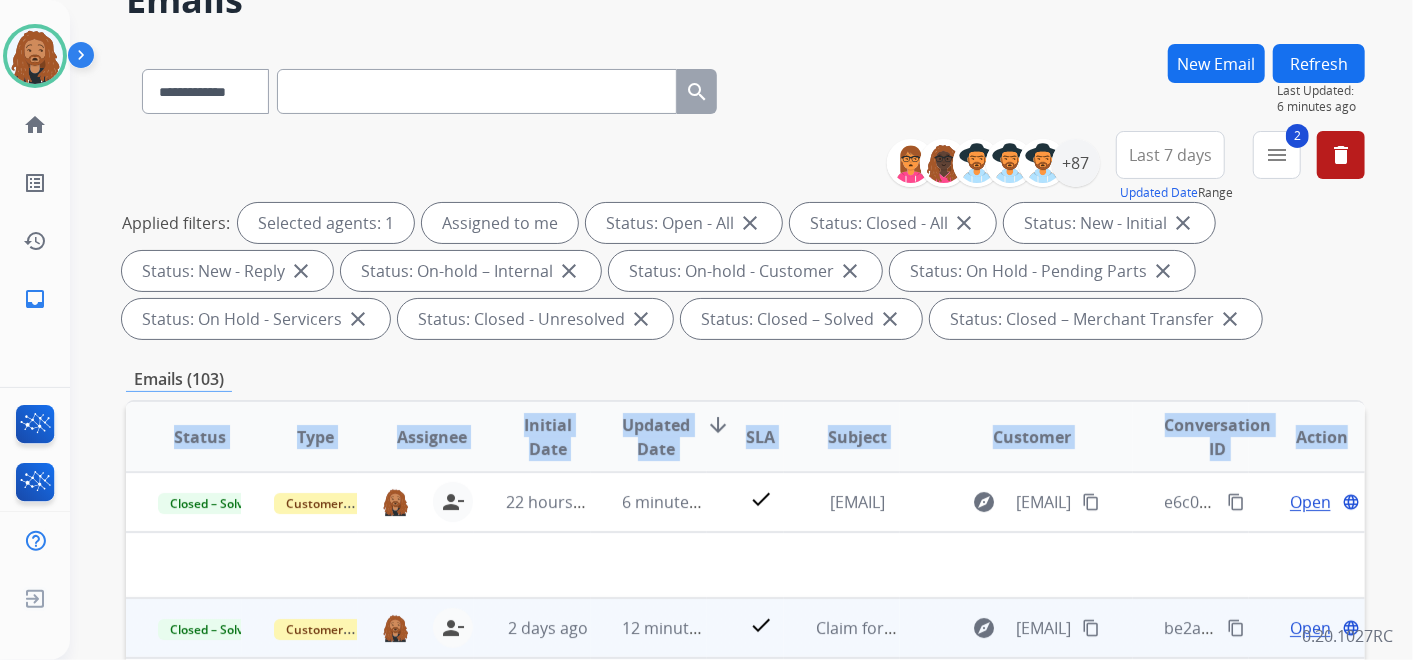 scroll, scrollTop: 222, scrollLeft: 0, axis: vertical 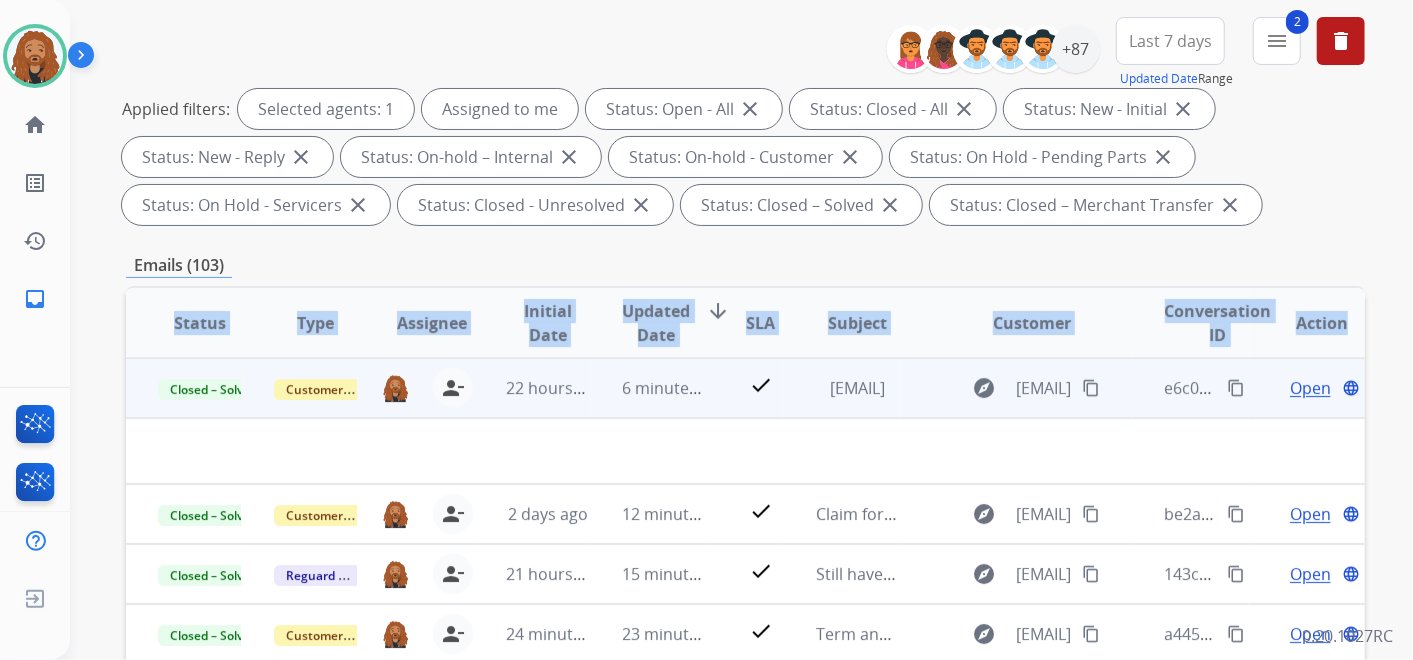 click on "content_copy" at bounding box center [1236, 388] 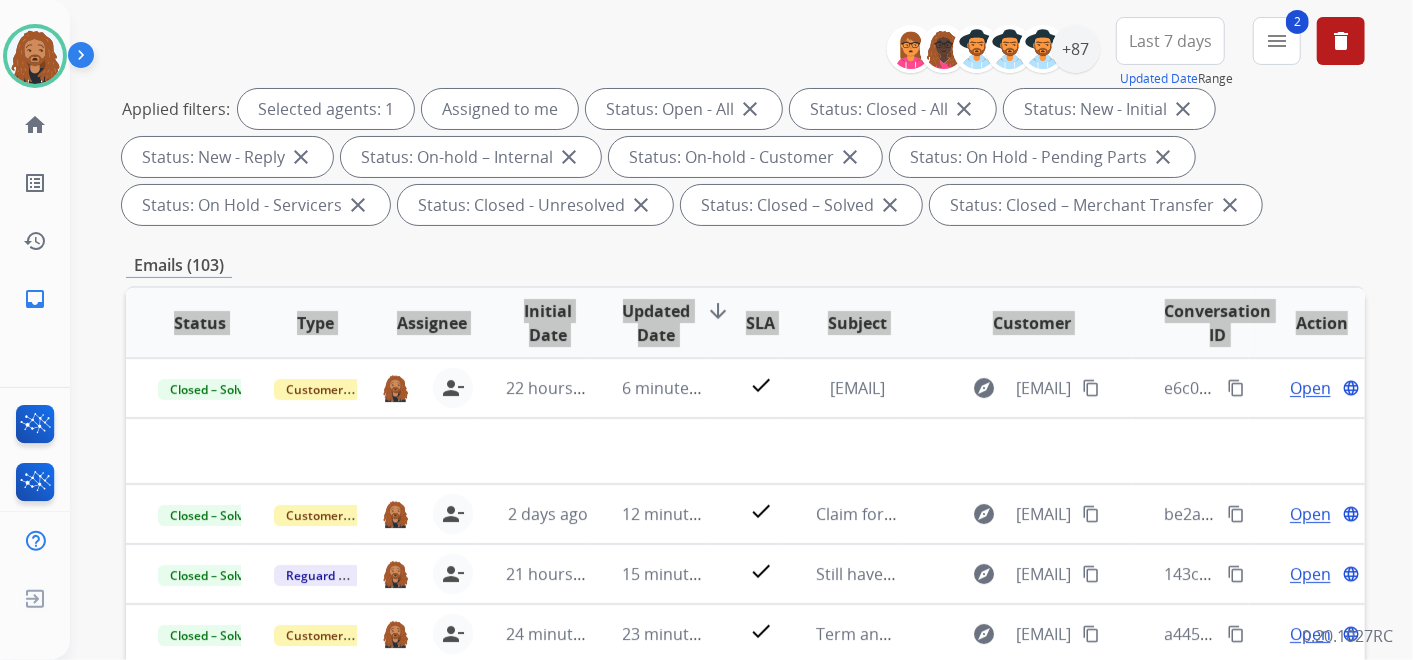 scroll, scrollTop: 111, scrollLeft: 0, axis: vertical 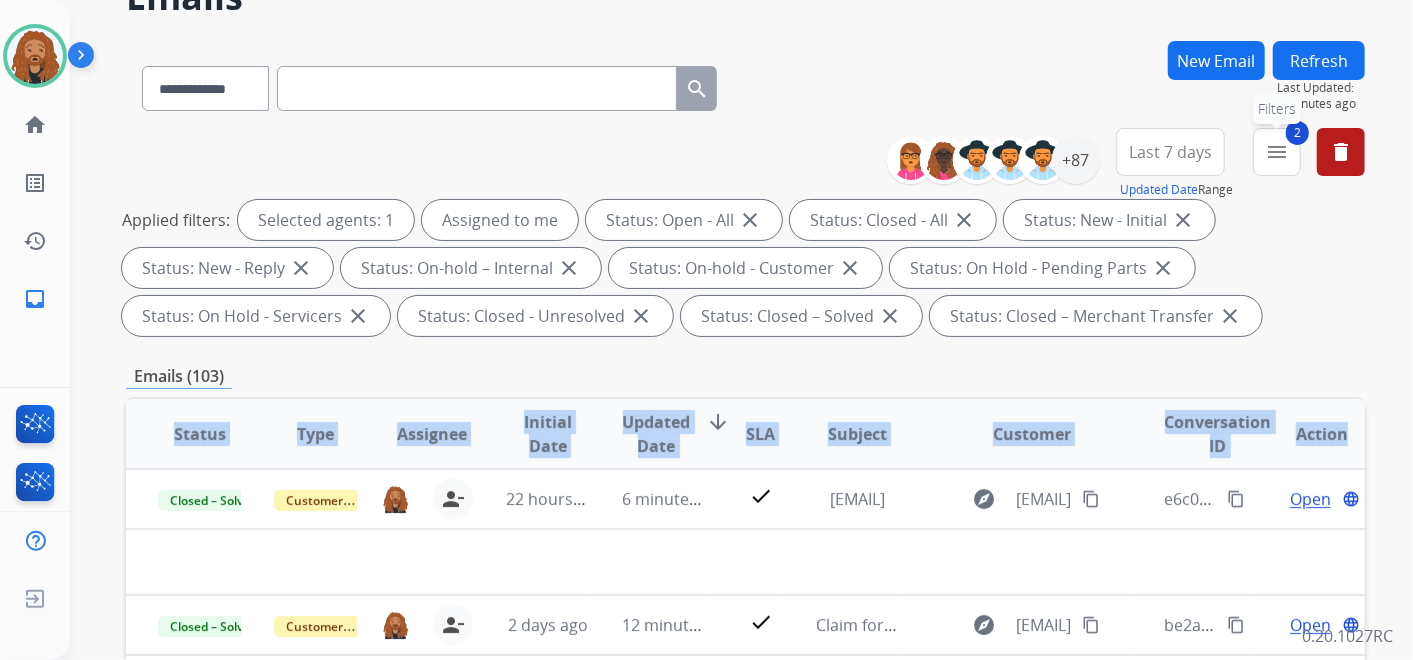click on "menu" at bounding box center [1277, 152] 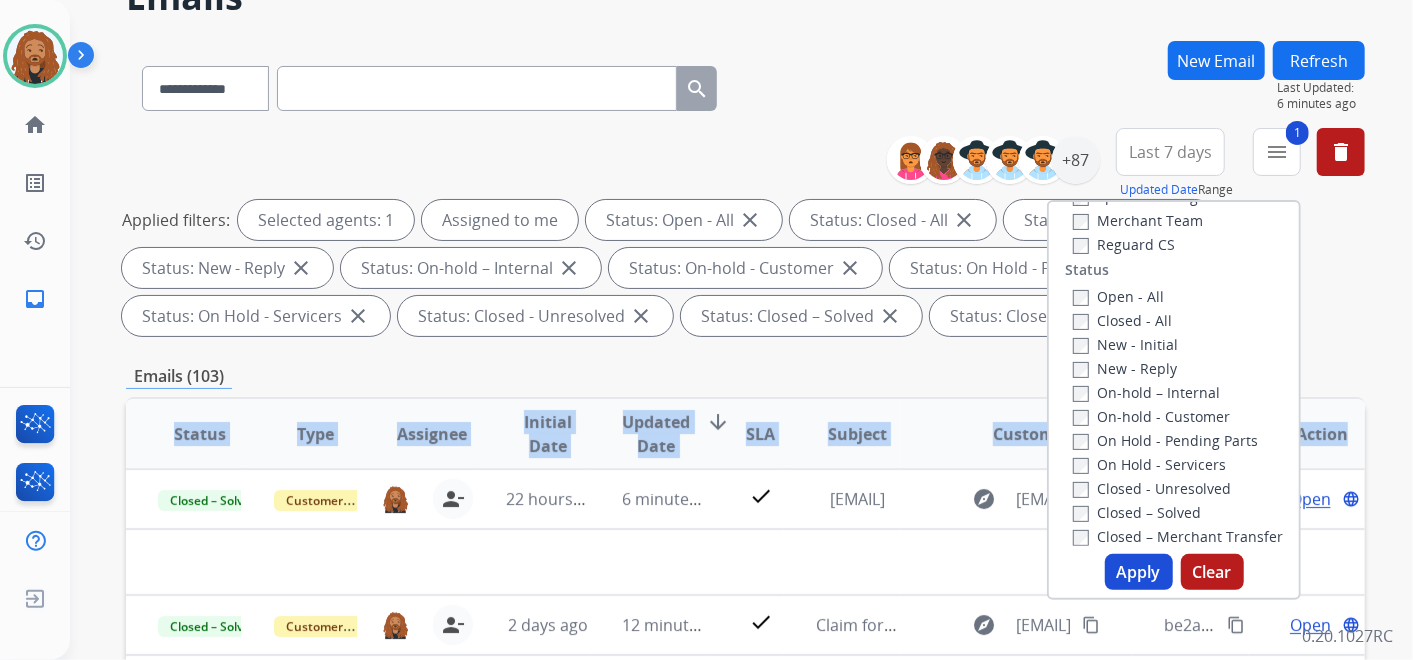 click on "Apply" at bounding box center [1139, 572] 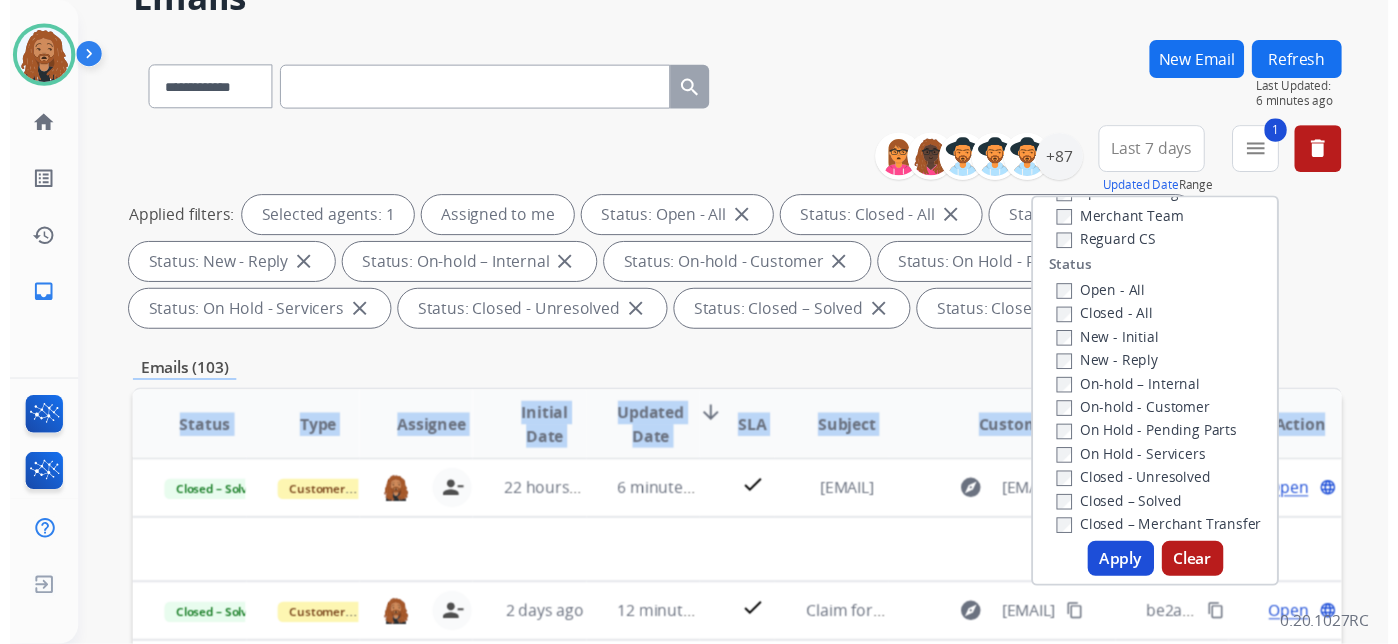 scroll, scrollTop: 0, scrollLeft: 0, axis: both 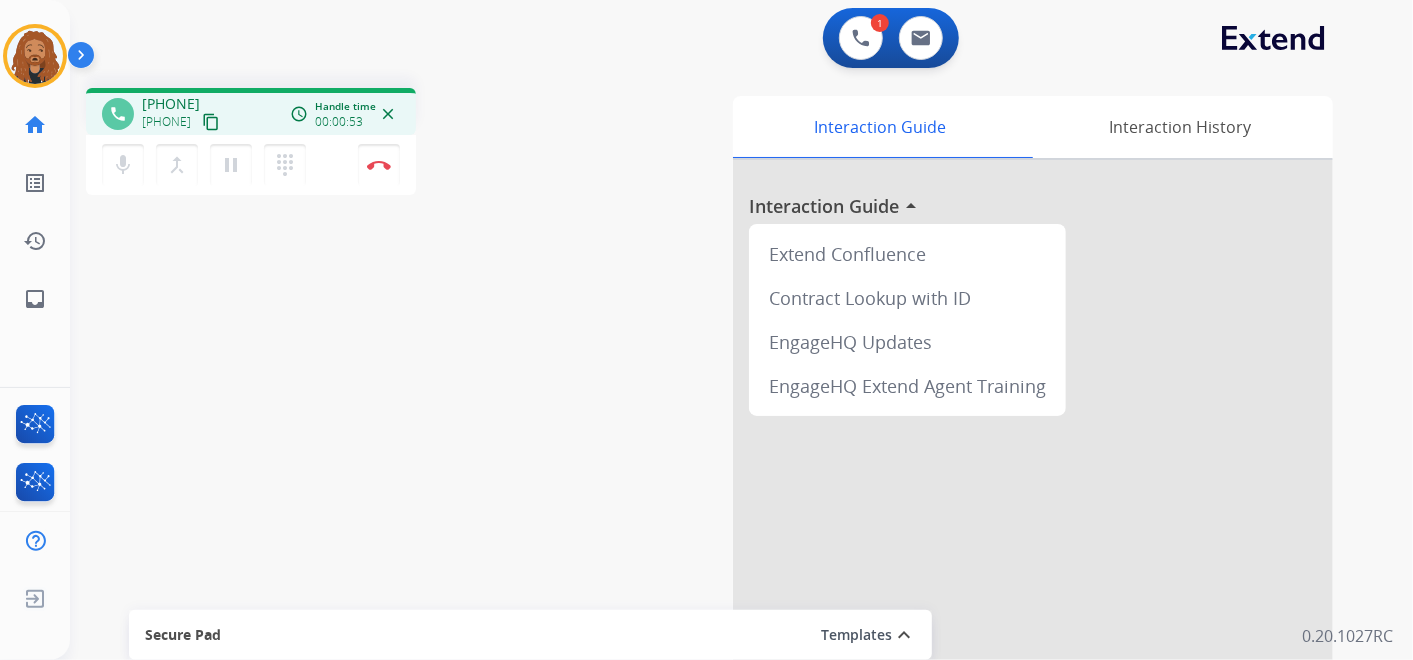 click on "content_copy" at bounding box center (211, 122) 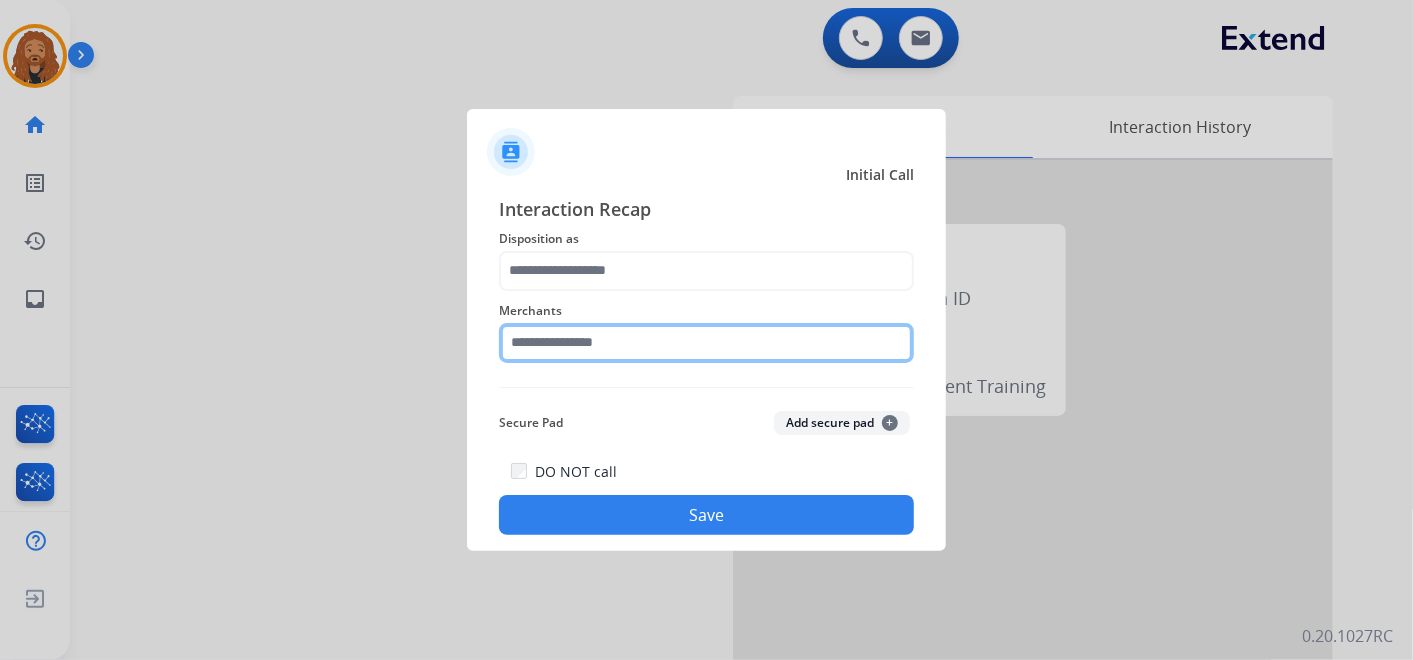click 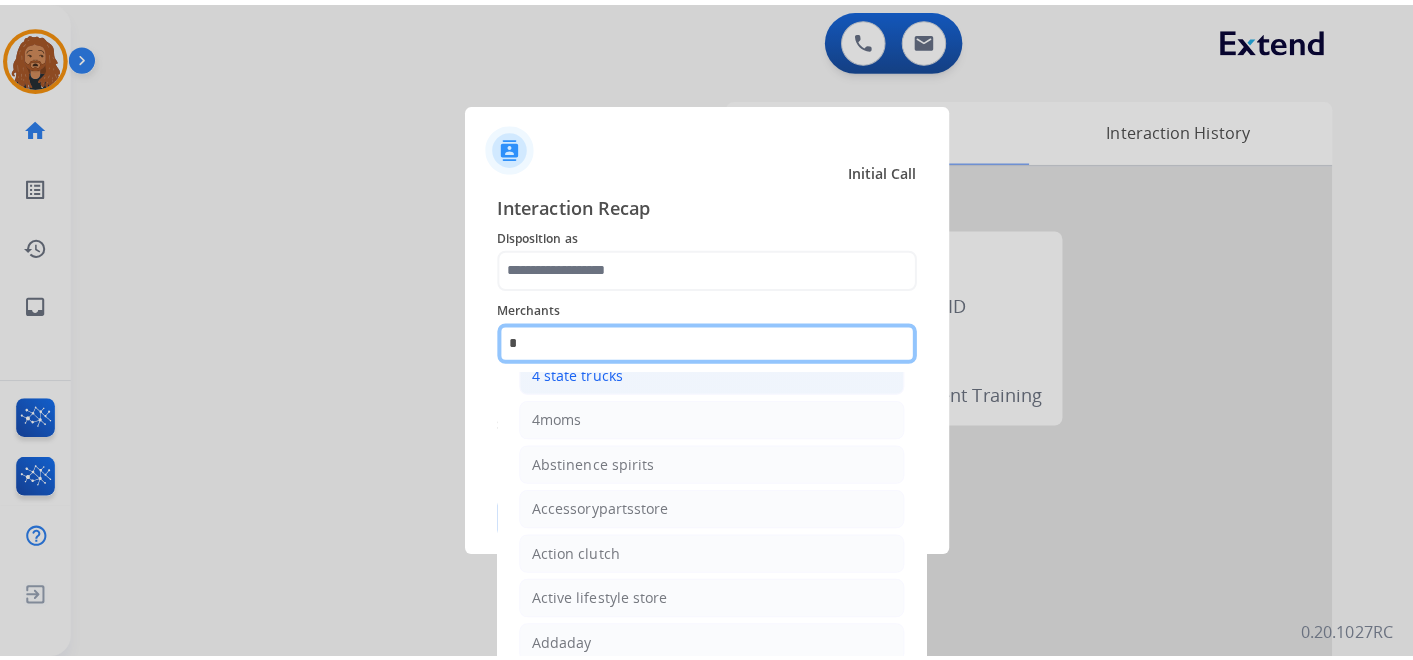 scroll, scrollTop: 72, scrollLeft: 0, axis: vertical 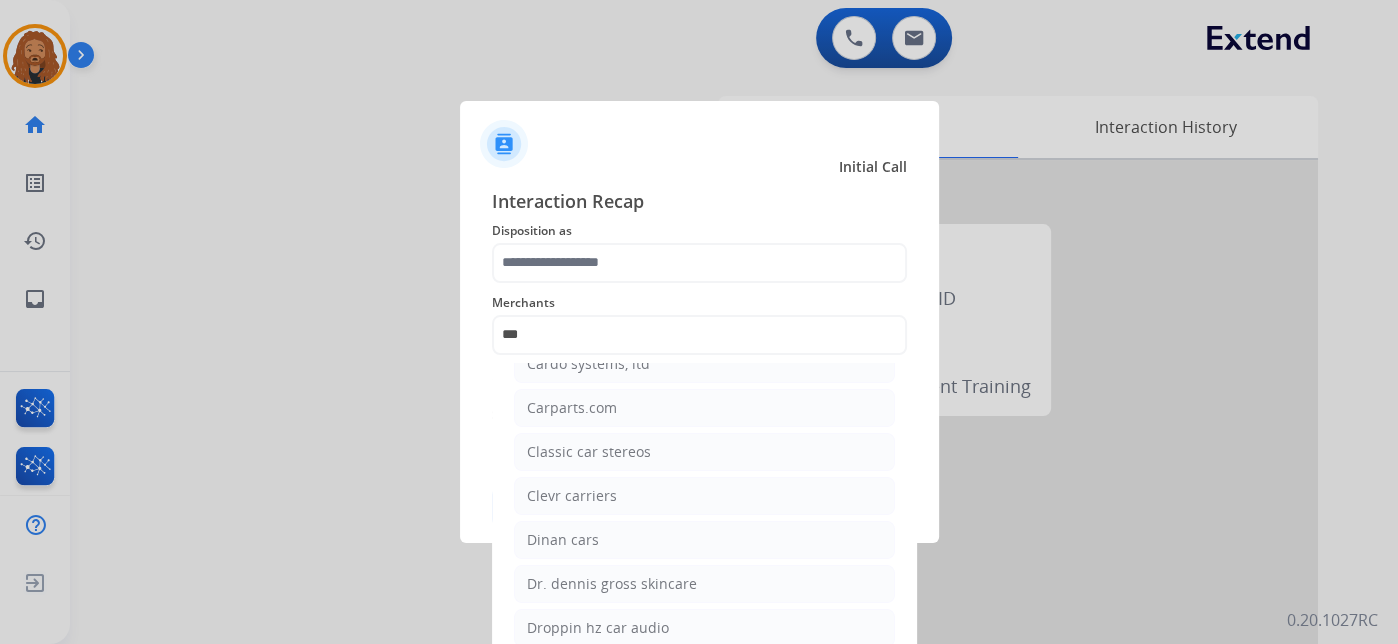 click on "Carparts.com" 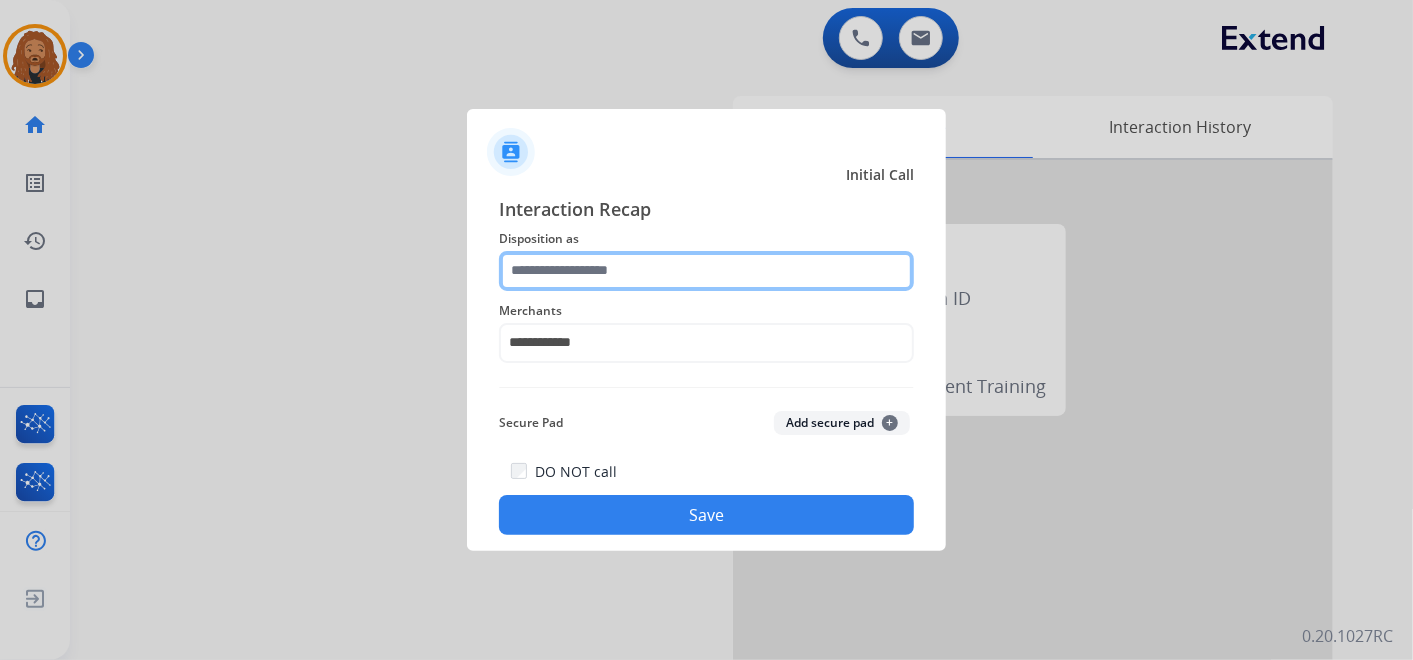 click 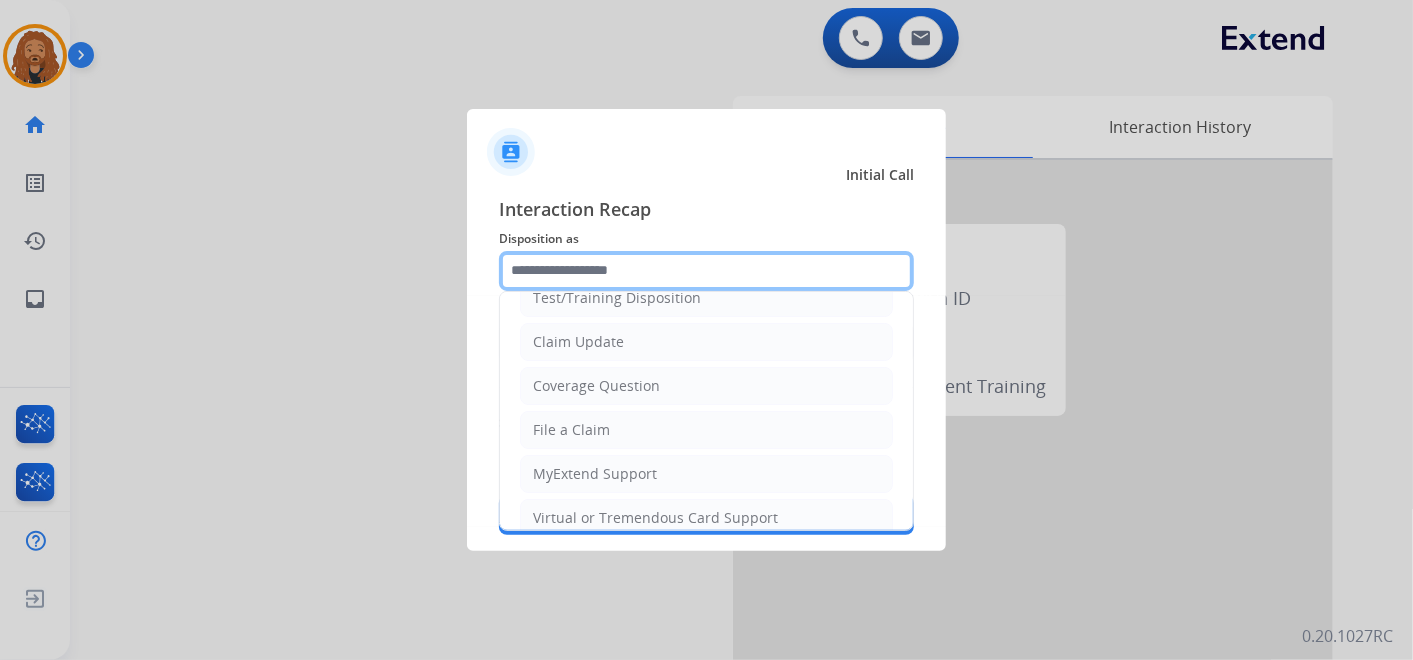 scroll, scrollTop: 0, scrollLeft: 0, axis: both 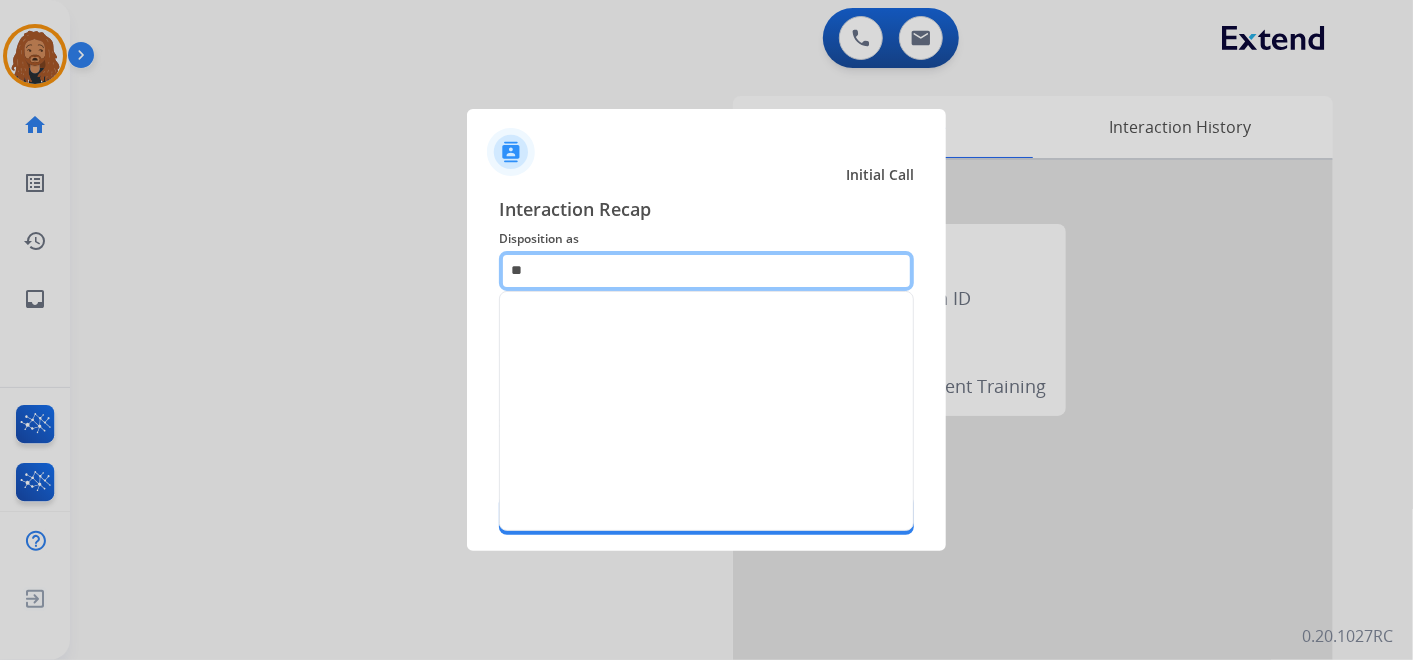 type on "*" 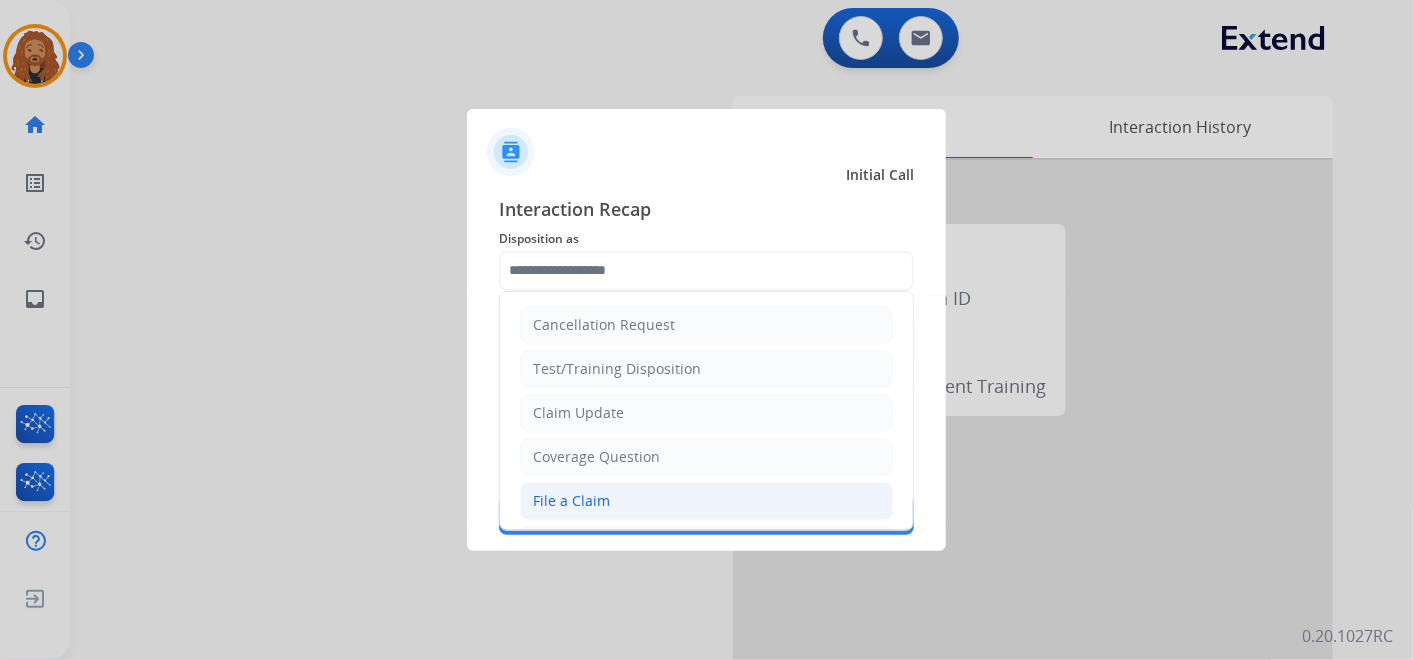 click on "File a Claim" 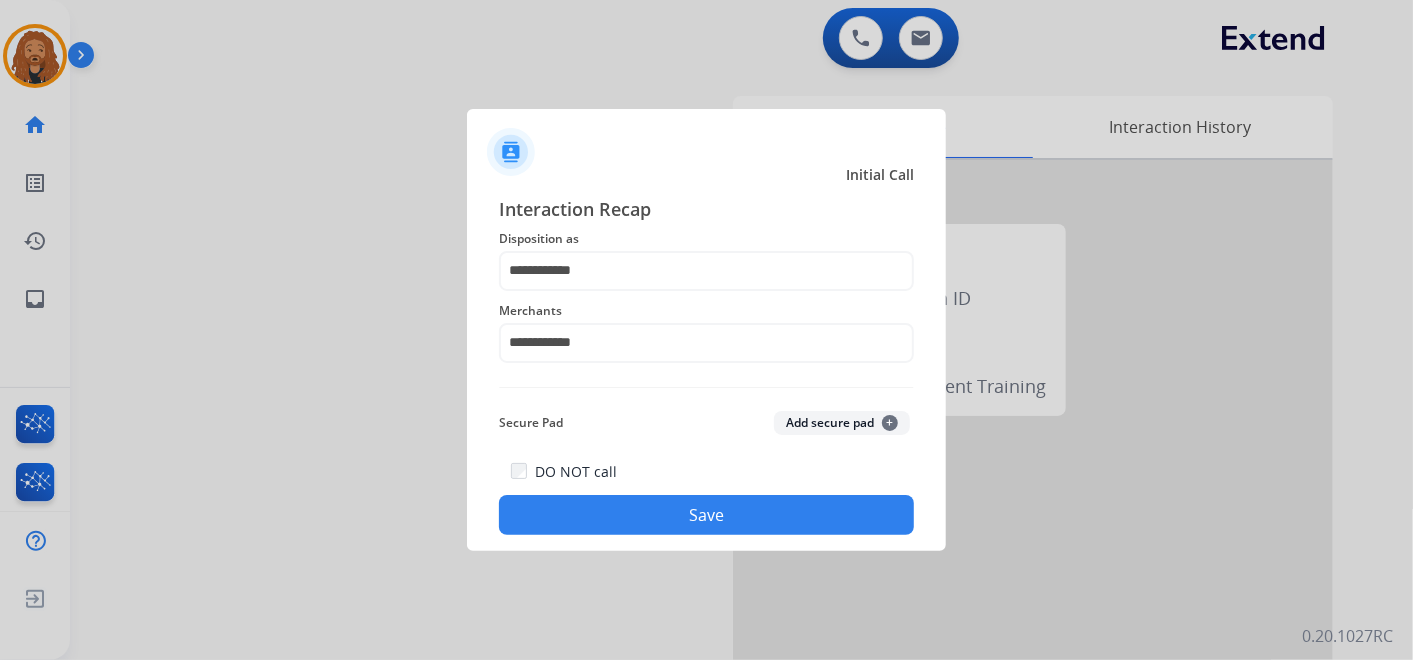 click on "Save" 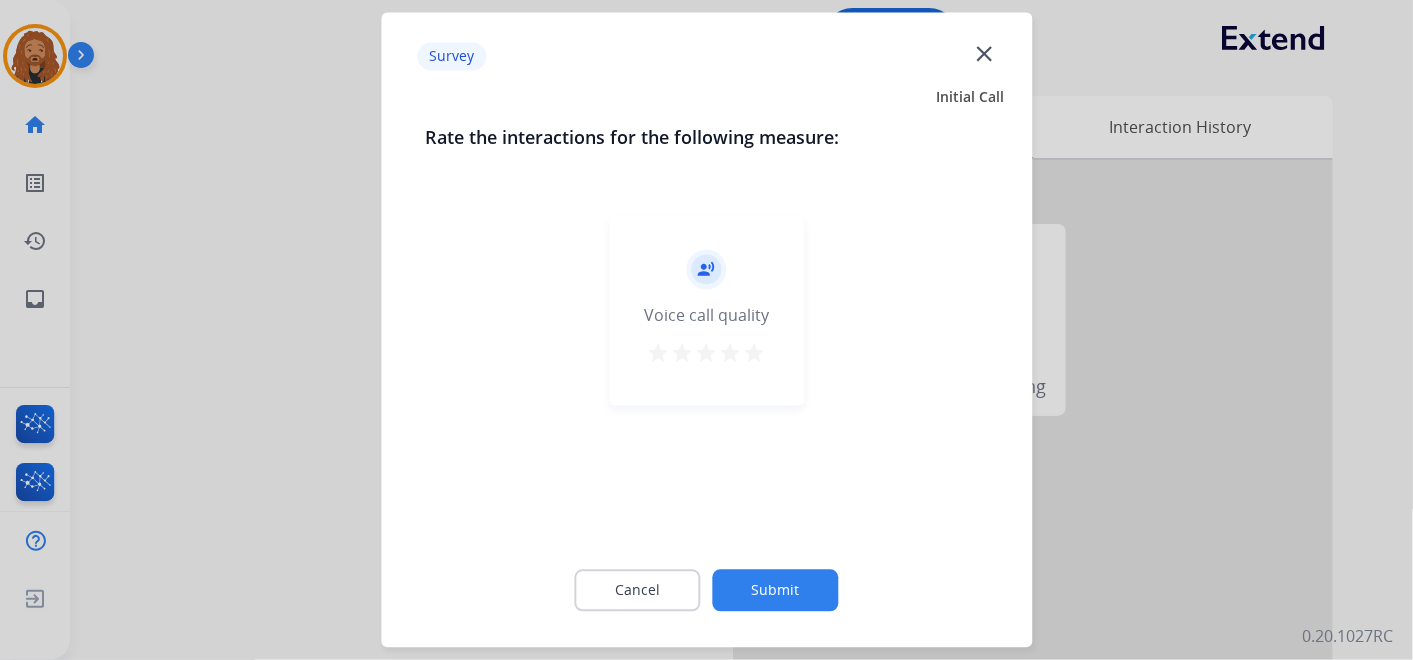click on "star" at bounding box center [755, 354] 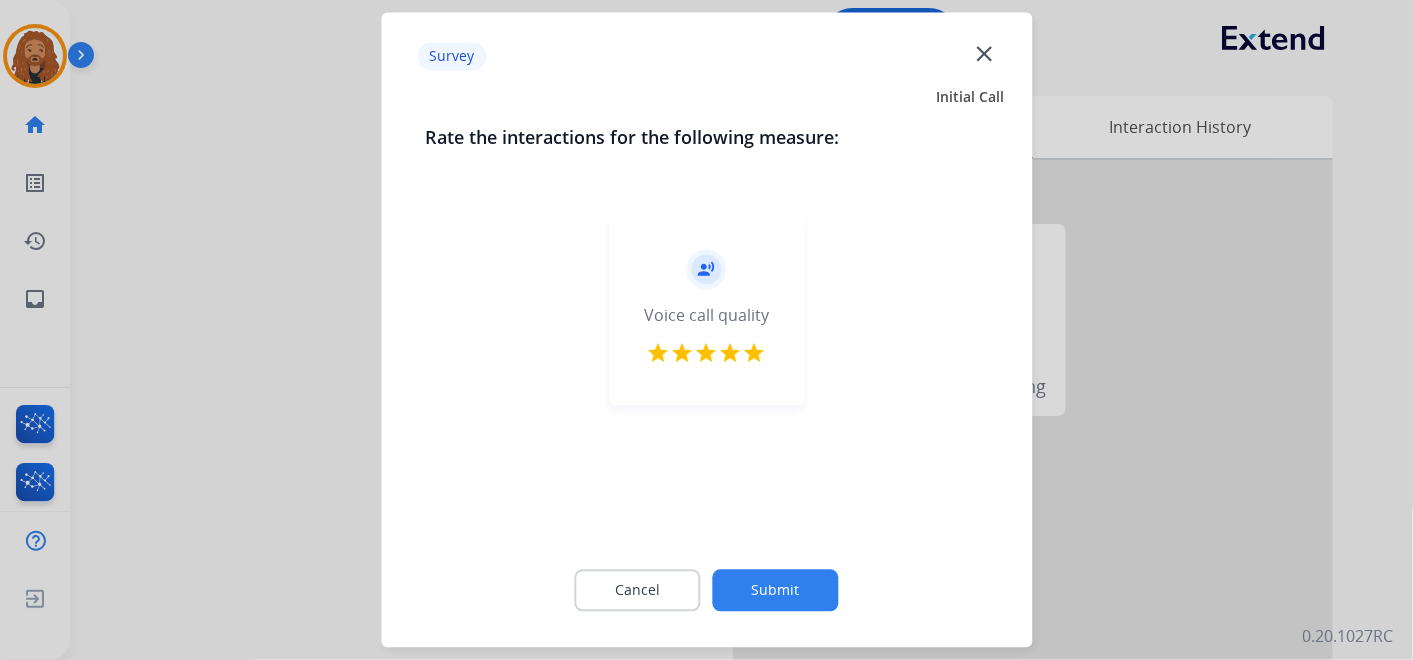 click on "Submit" 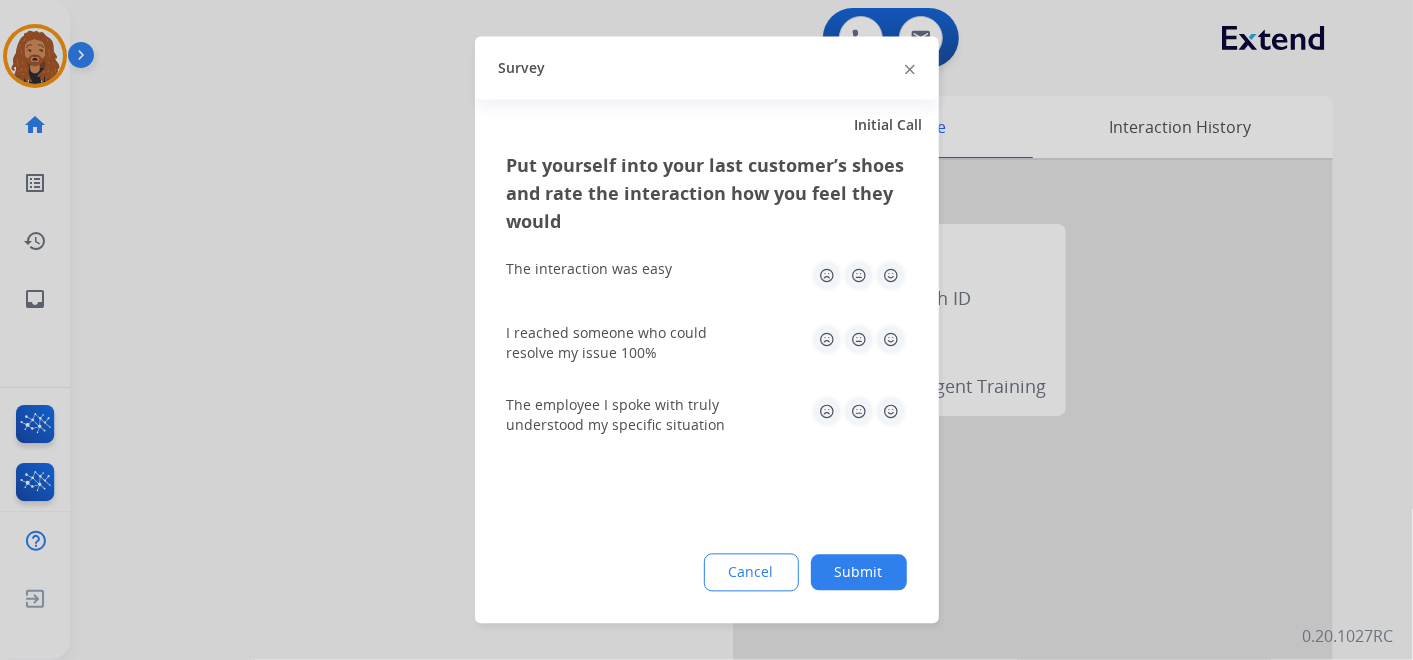 click 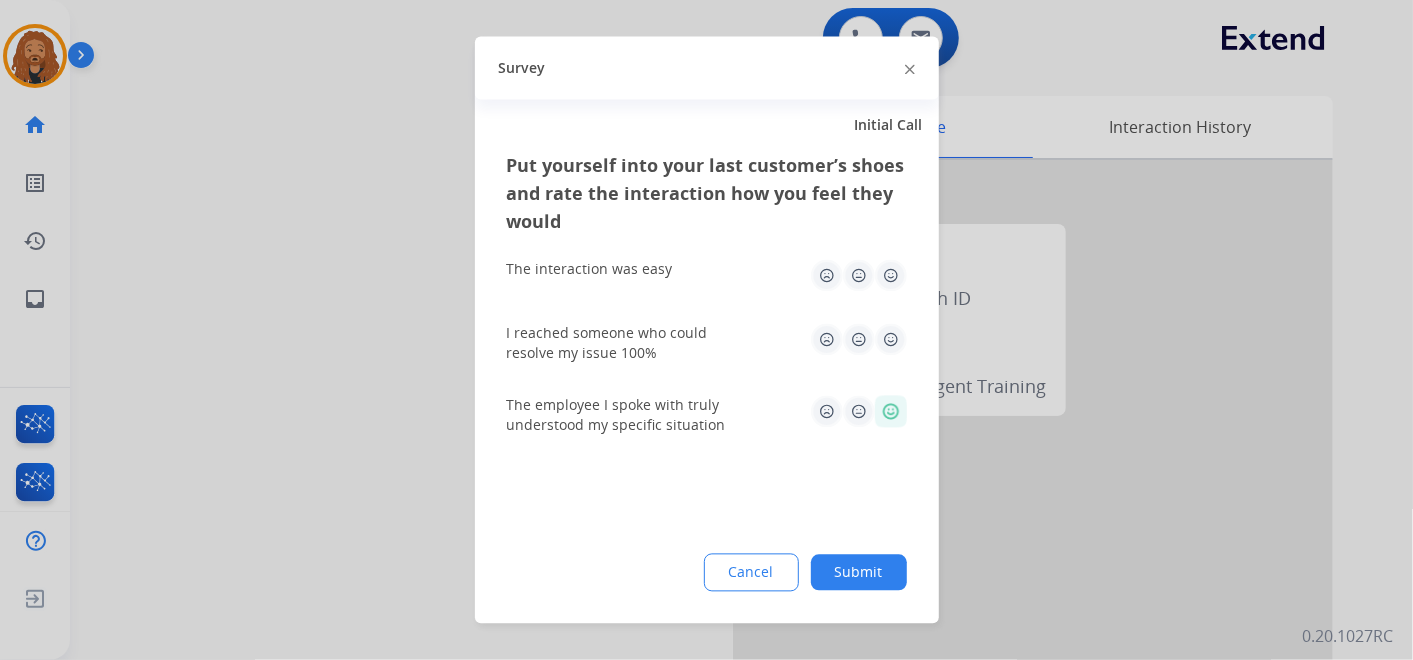 click 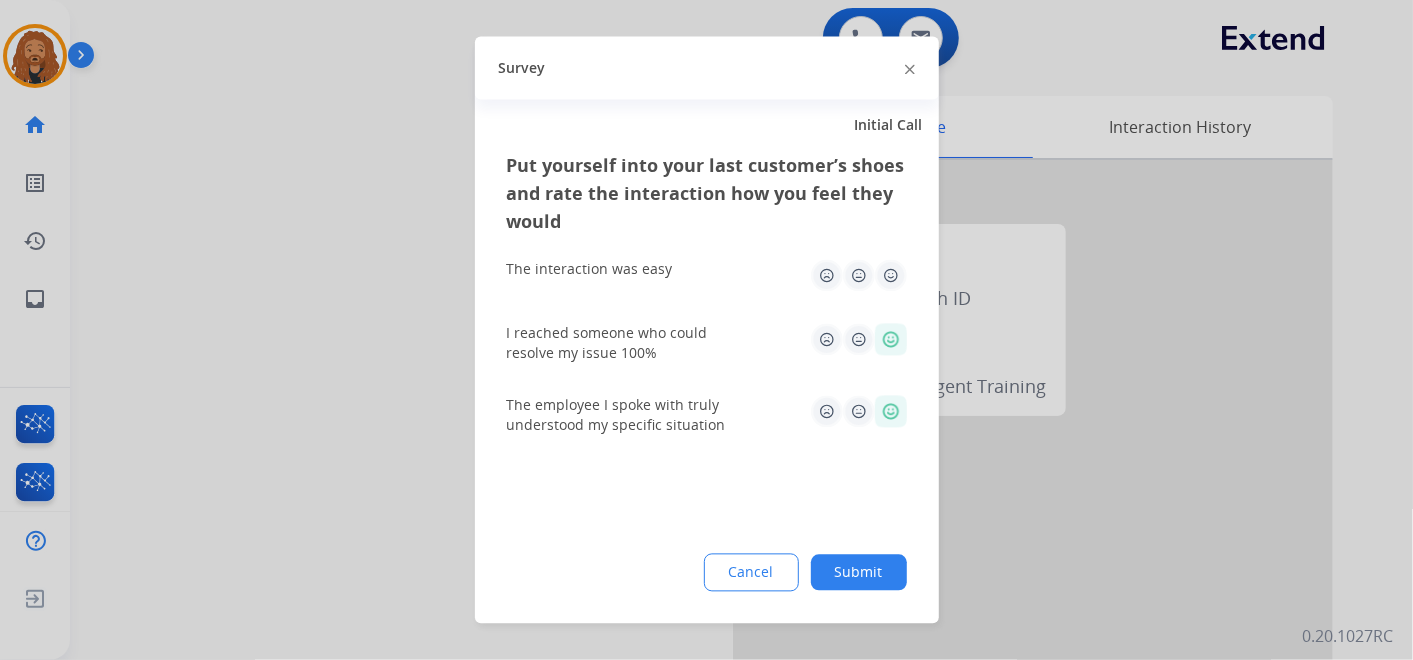 click 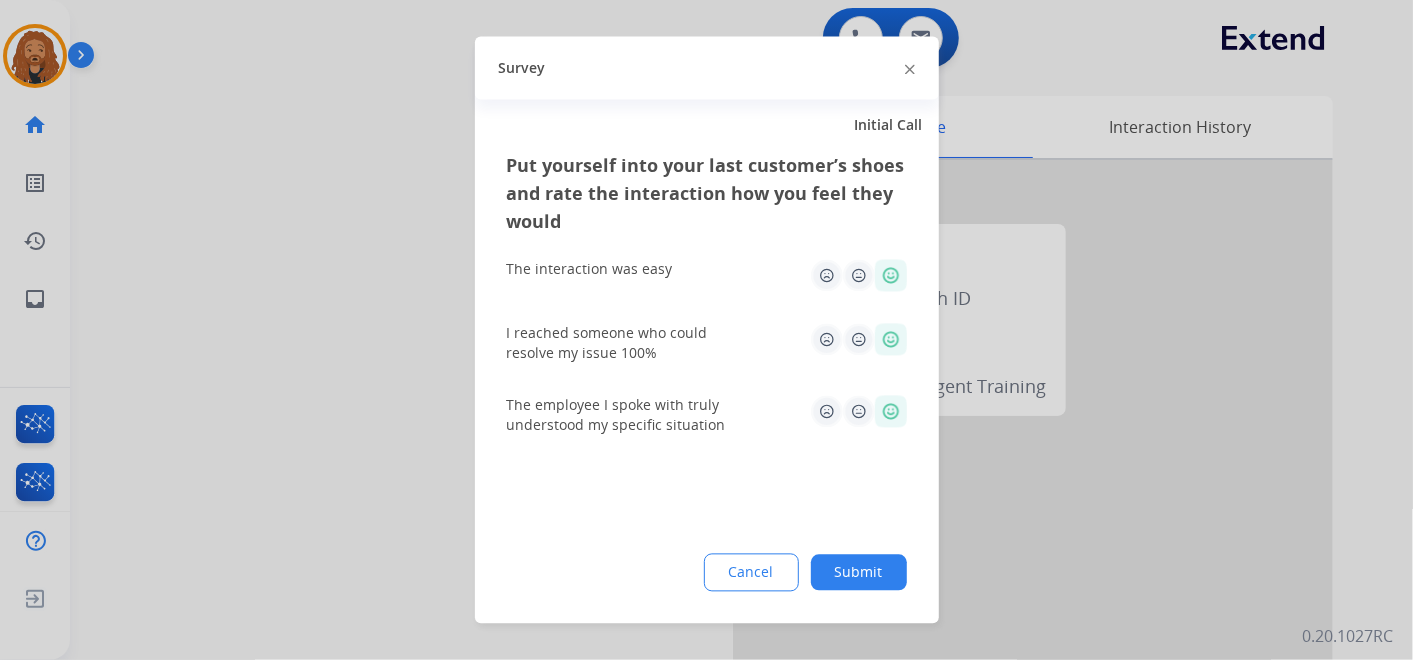 click on "Submit" 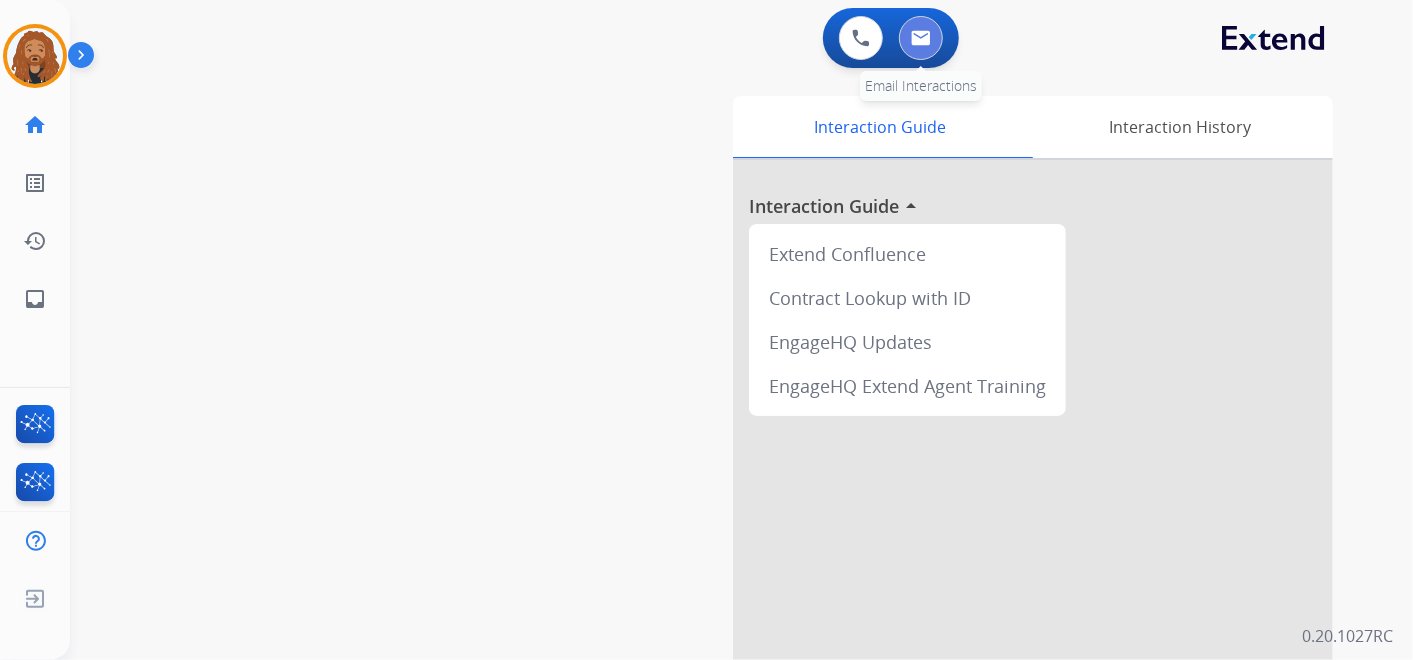 click at bounding box center (921, 38) 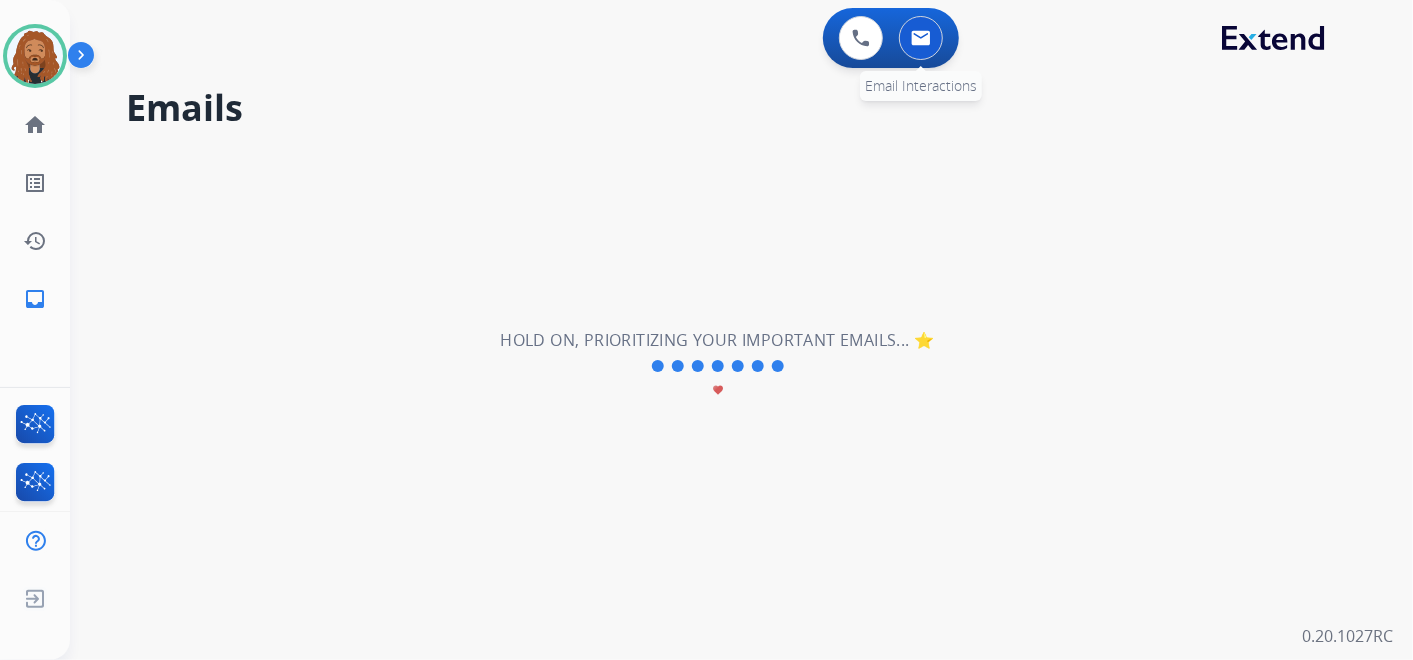 click at bounding box center [921, 38] 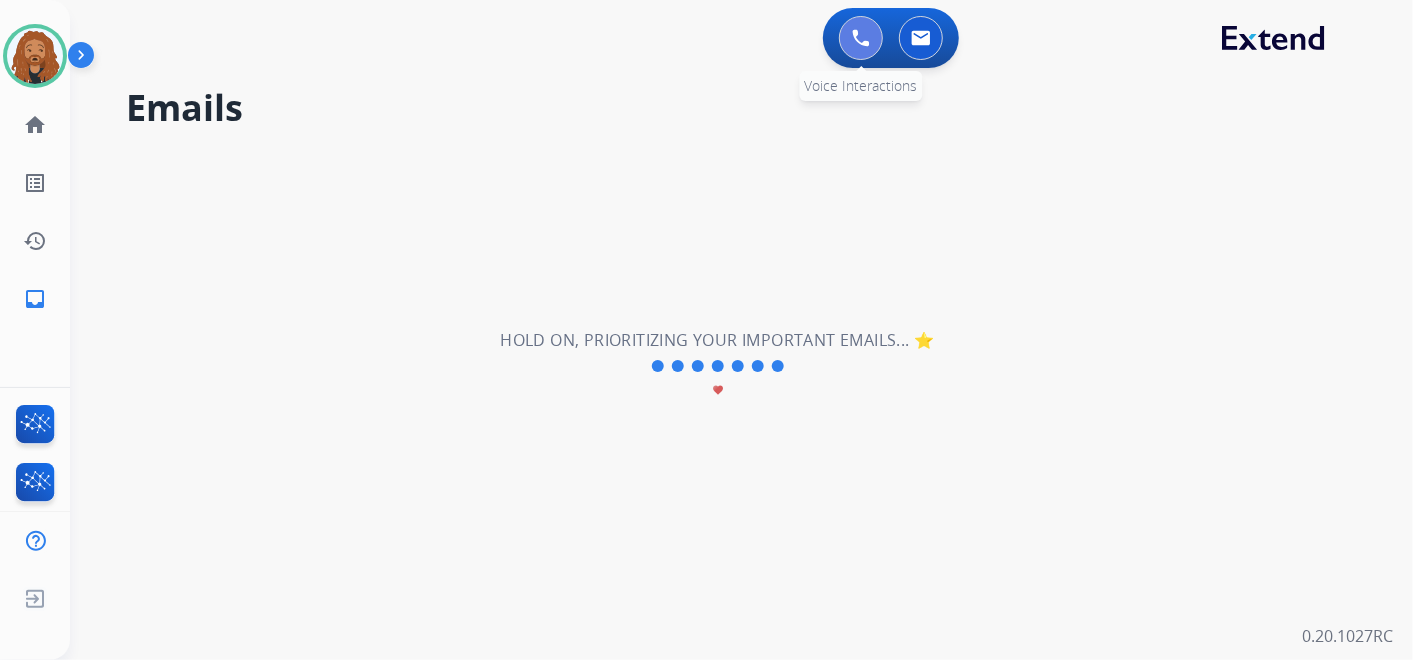 click at bounding box center [861, 38] 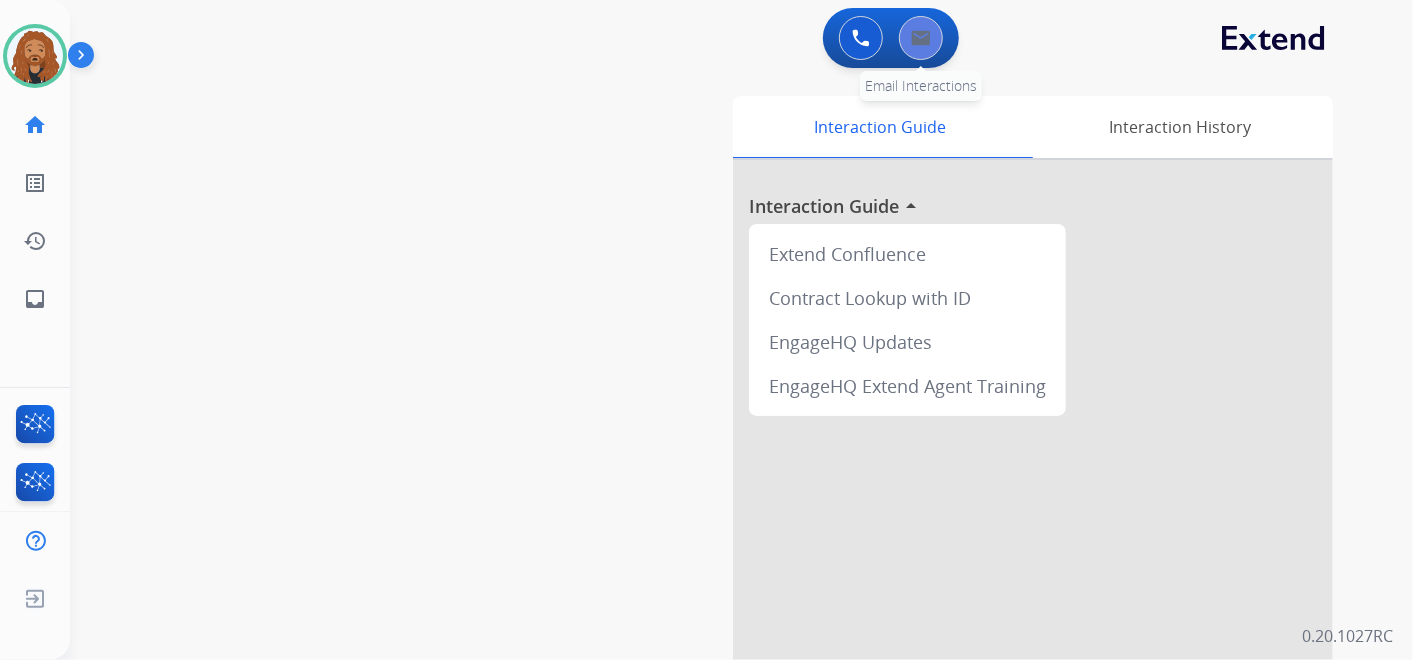 drag, startPoint x: 940, startPoint y: 20, endPoint x: 925, endPoint y: 25, distance: 15.811388 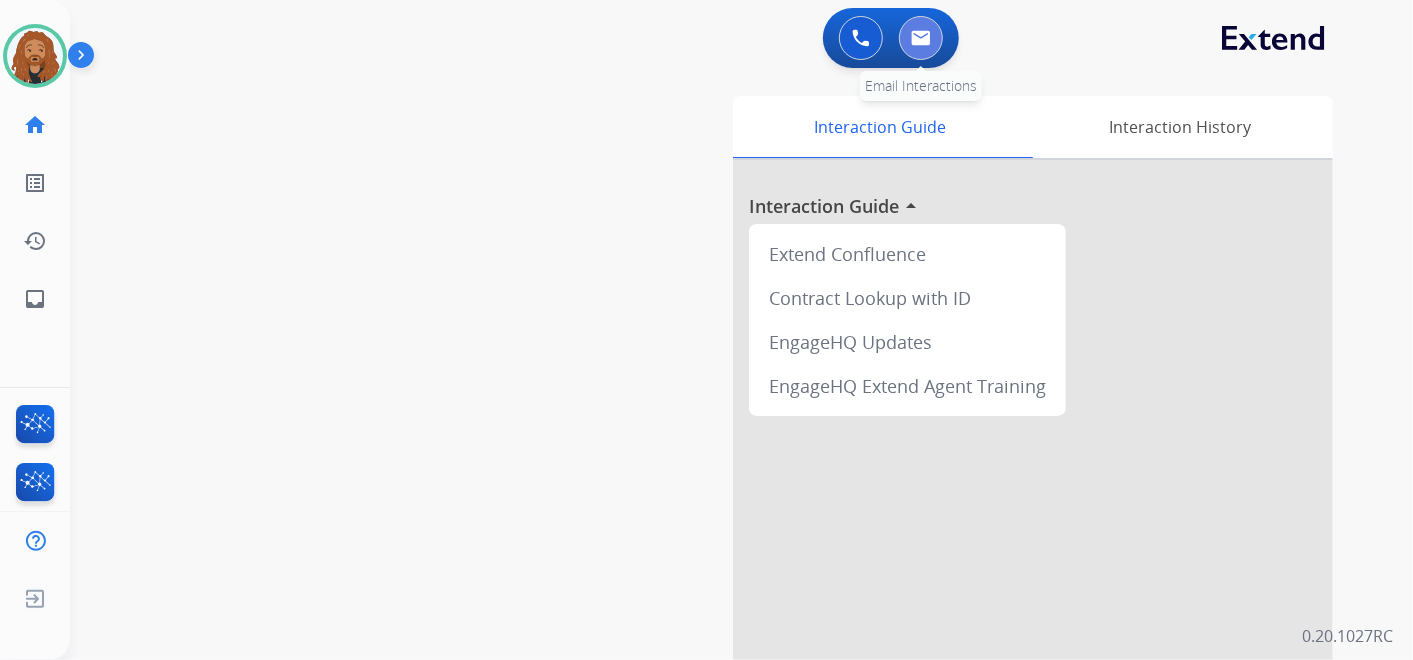 click at bounding box center [921, 38] 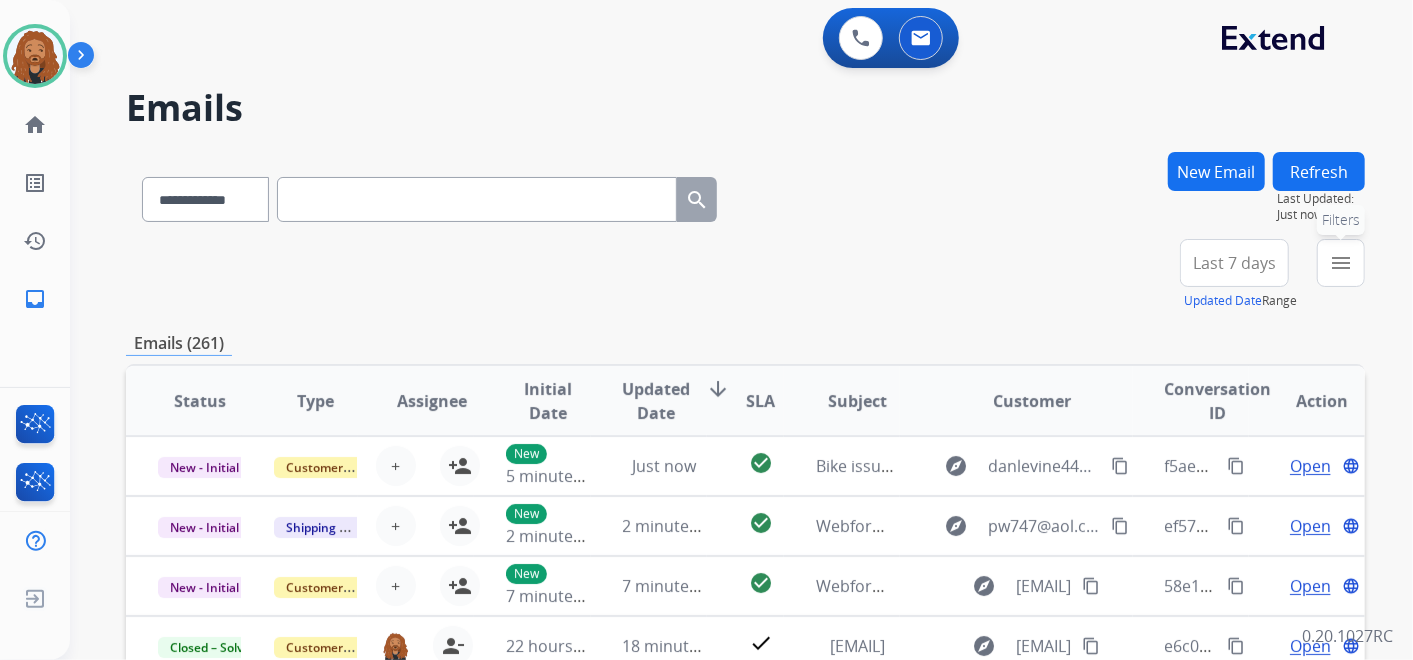 click on "menu" at bounding box center (1341, 263) 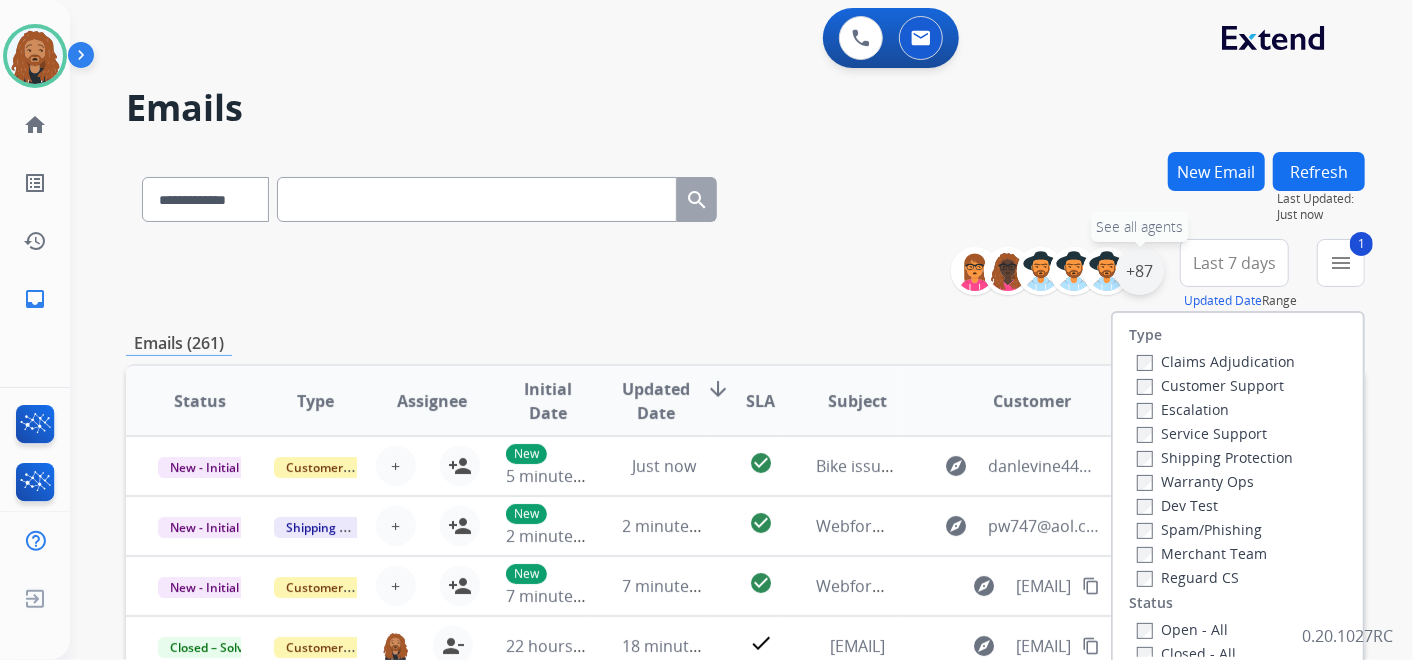 click on "+87" at bounding box center (1140, 271) 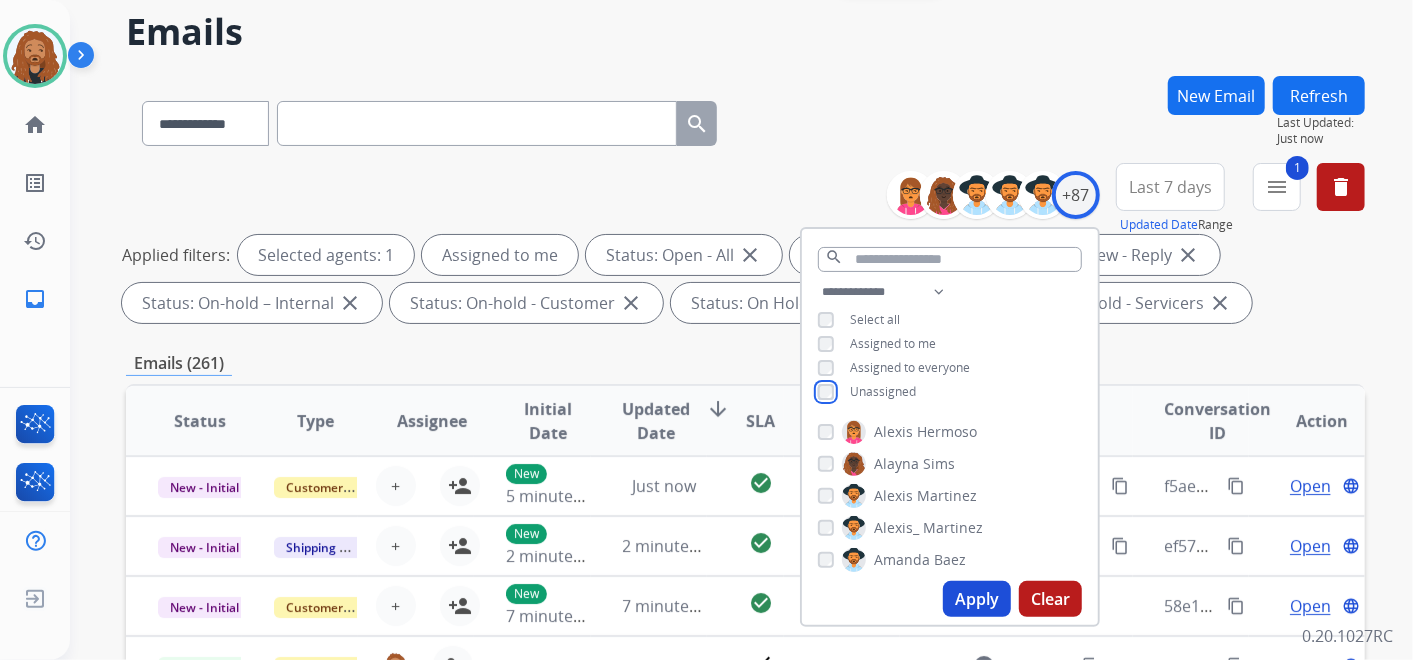 scroll, scrollTop: 111, scrollLeft: 0, axis: vertical 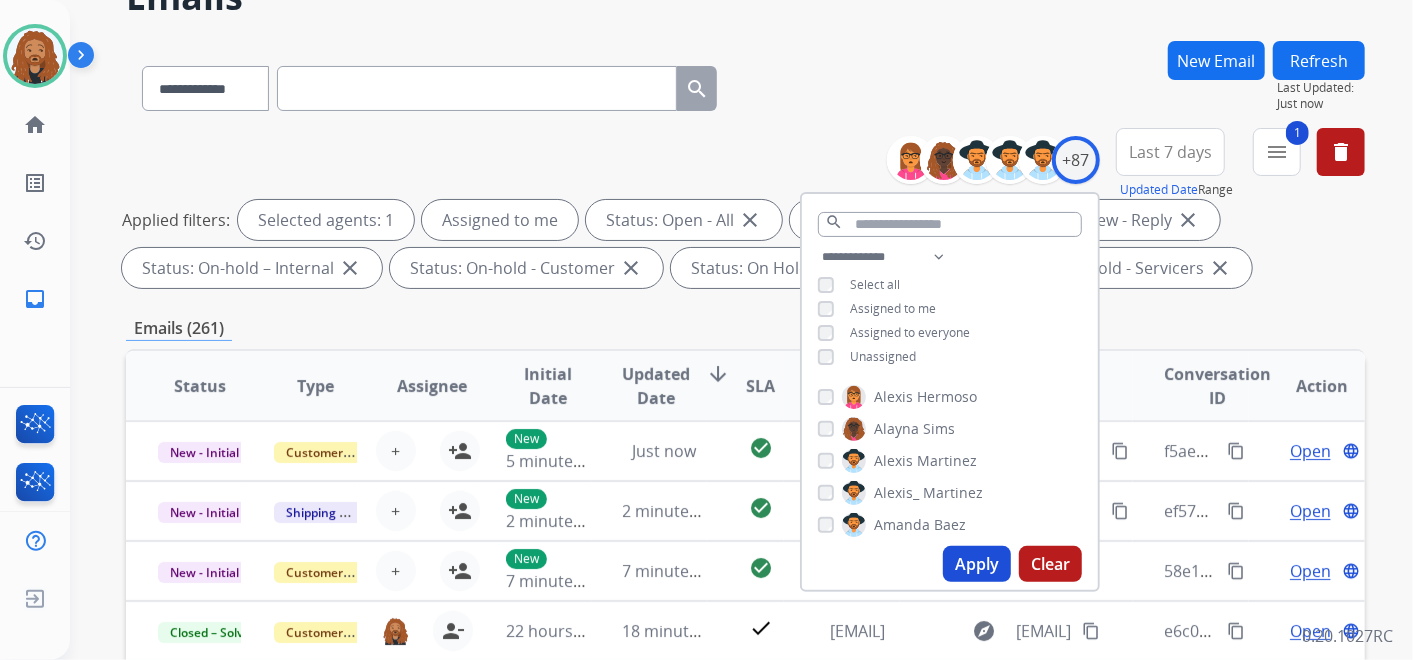 click on "Apply" at bounding box center (977, 564) 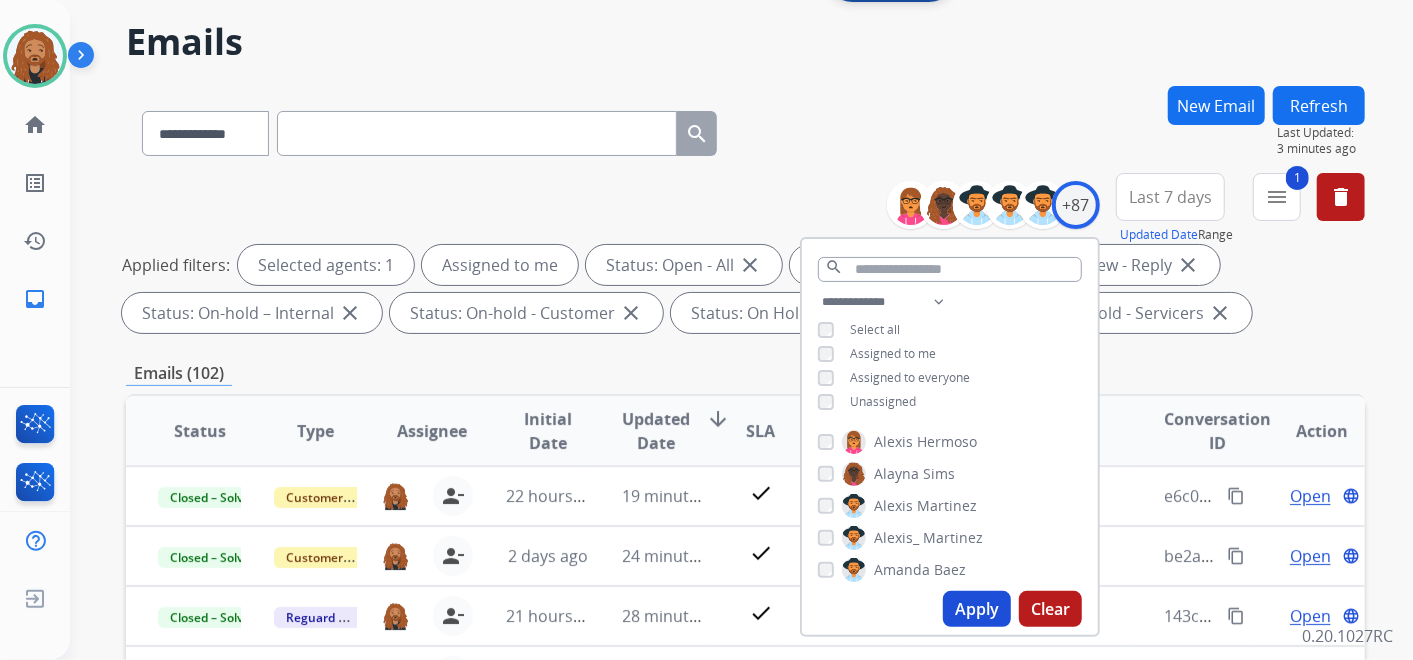 scroll, scrollTop: 222, scrollLeft: 0, axis: vertical 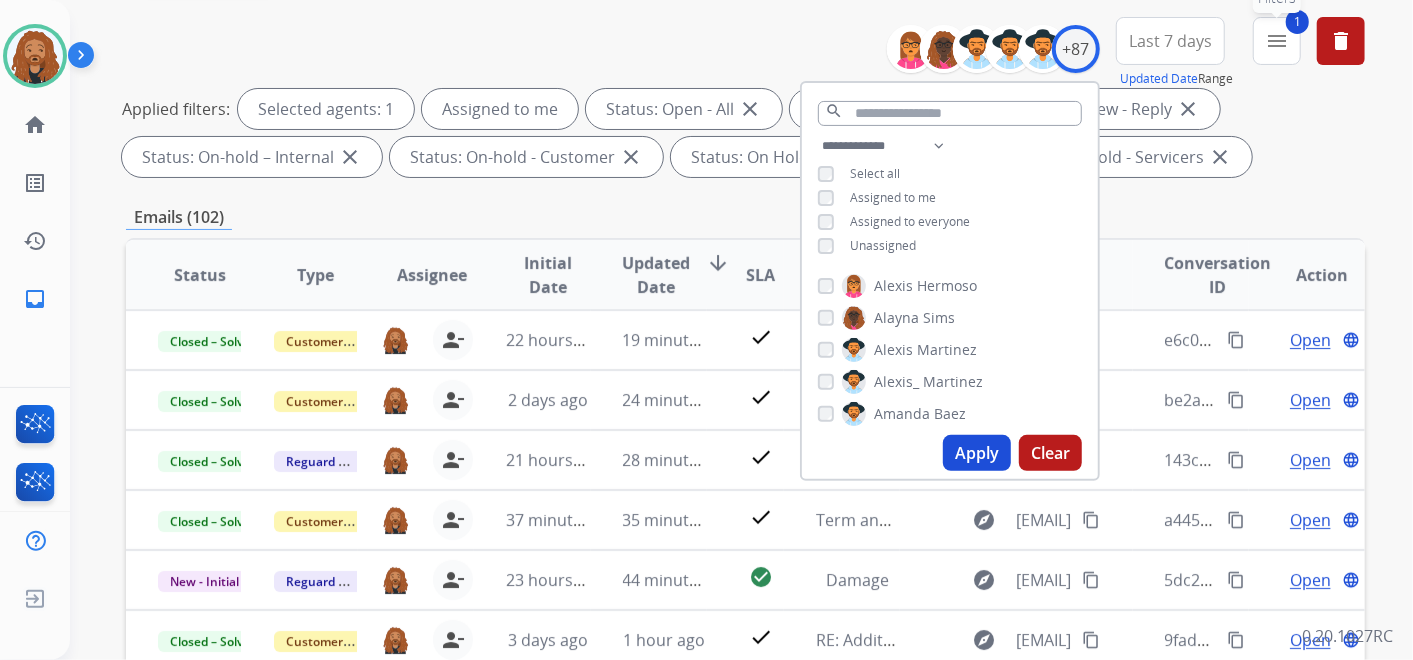 click on "1 menu  Filters" at bounding box center (1277, 41) 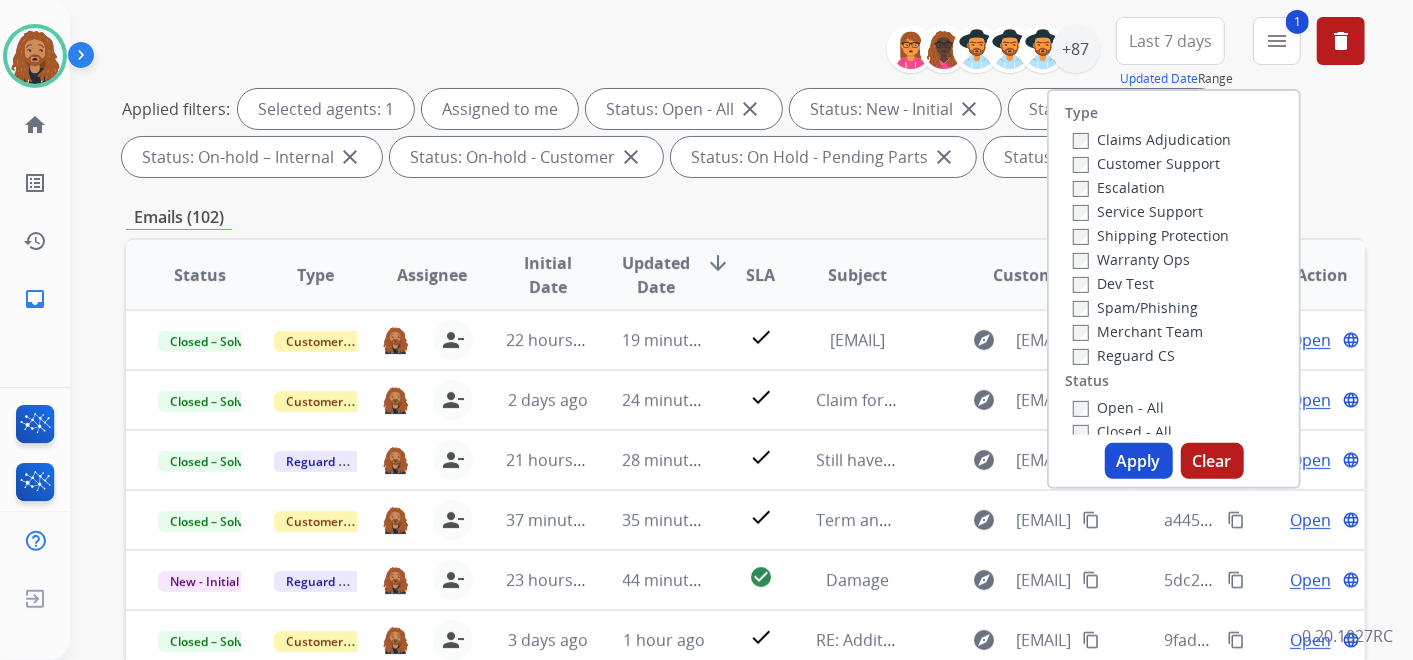 click on "Apply" at bounding box center [1139, 461] 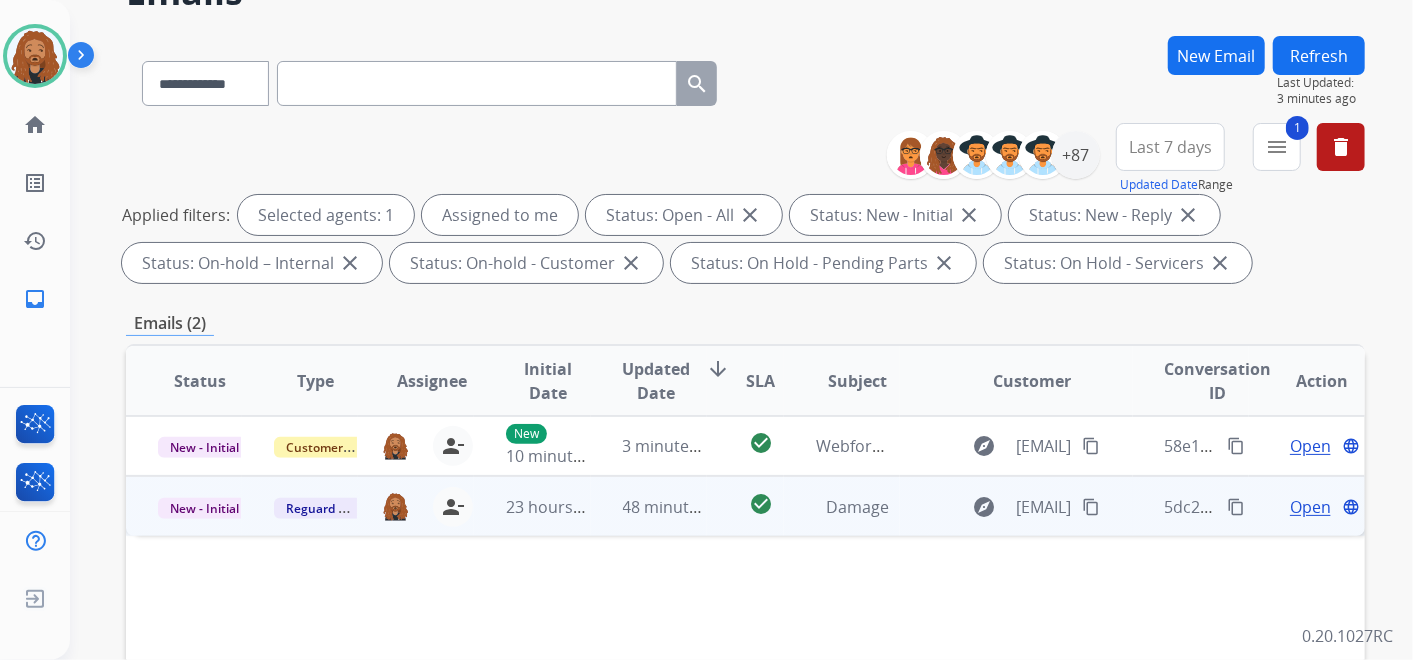 scroll, scrollTop: 111, scrollLeft: 0, axis: vertical 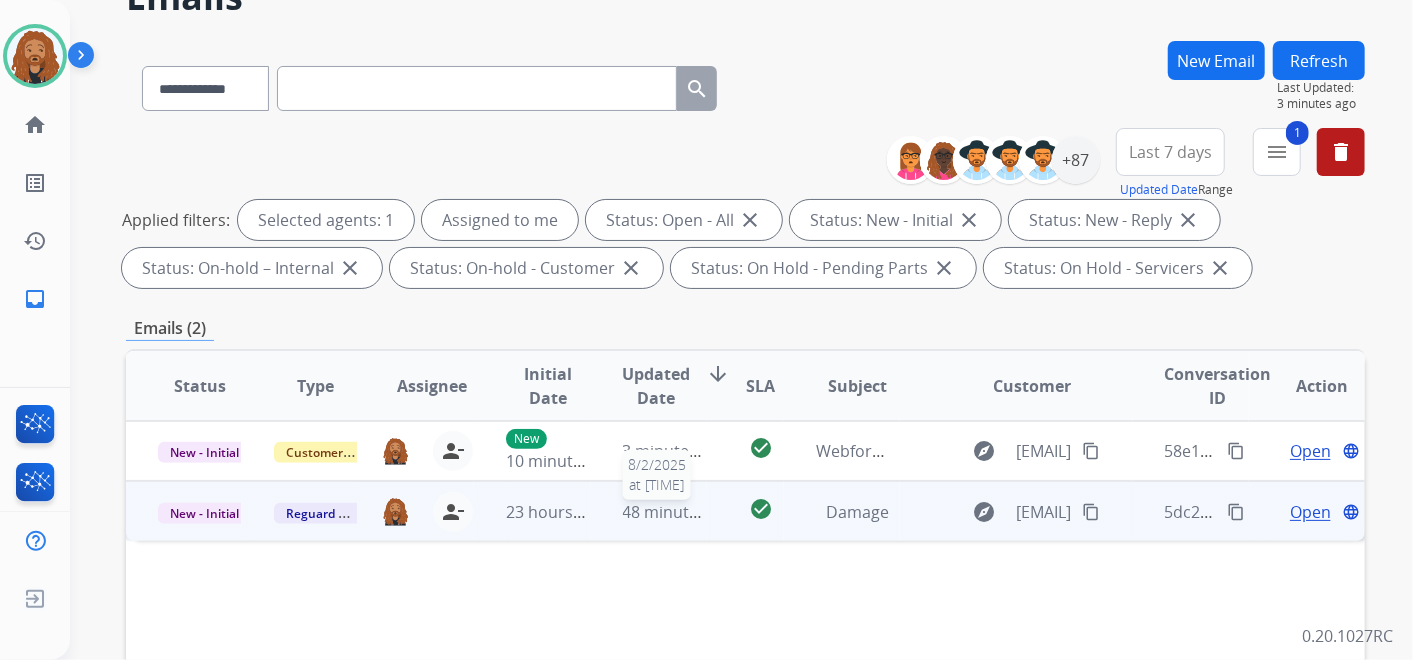 click on "48 minutes ago" at bounding box center [681, 512] 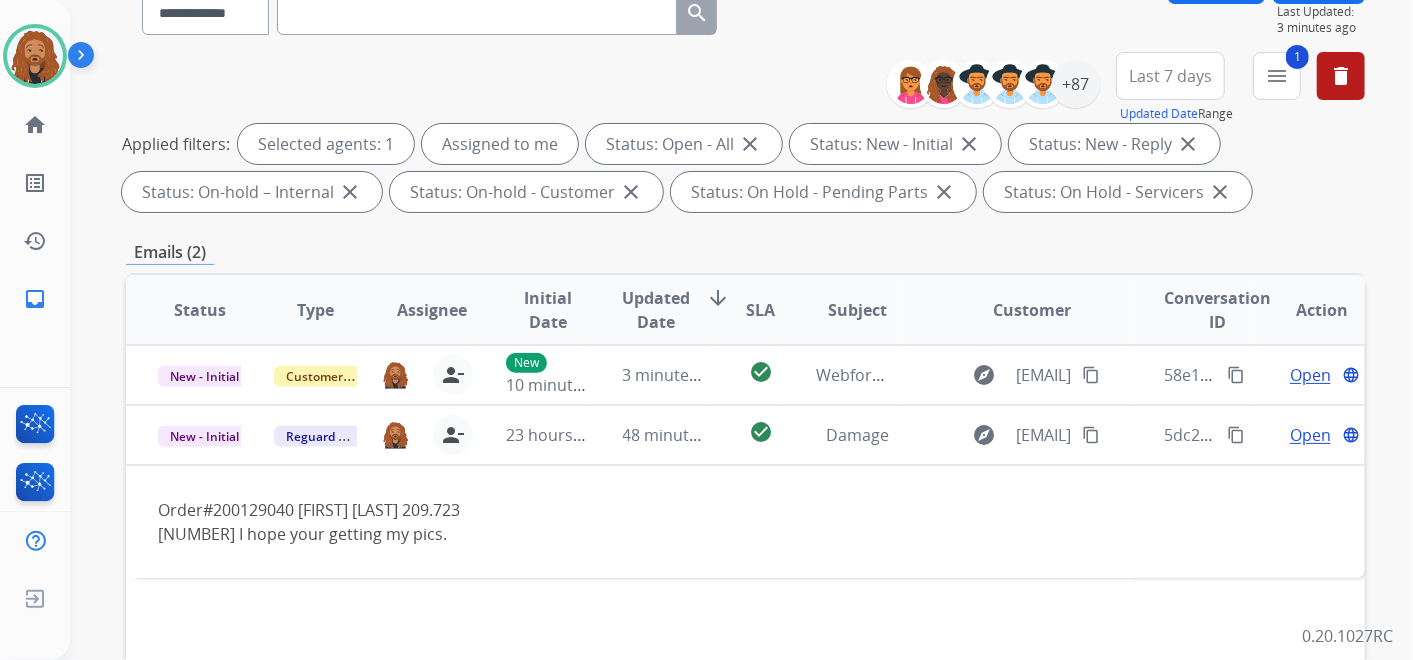 scroll, scrollTop: 222, scrollLeft: 0, axis: vertical 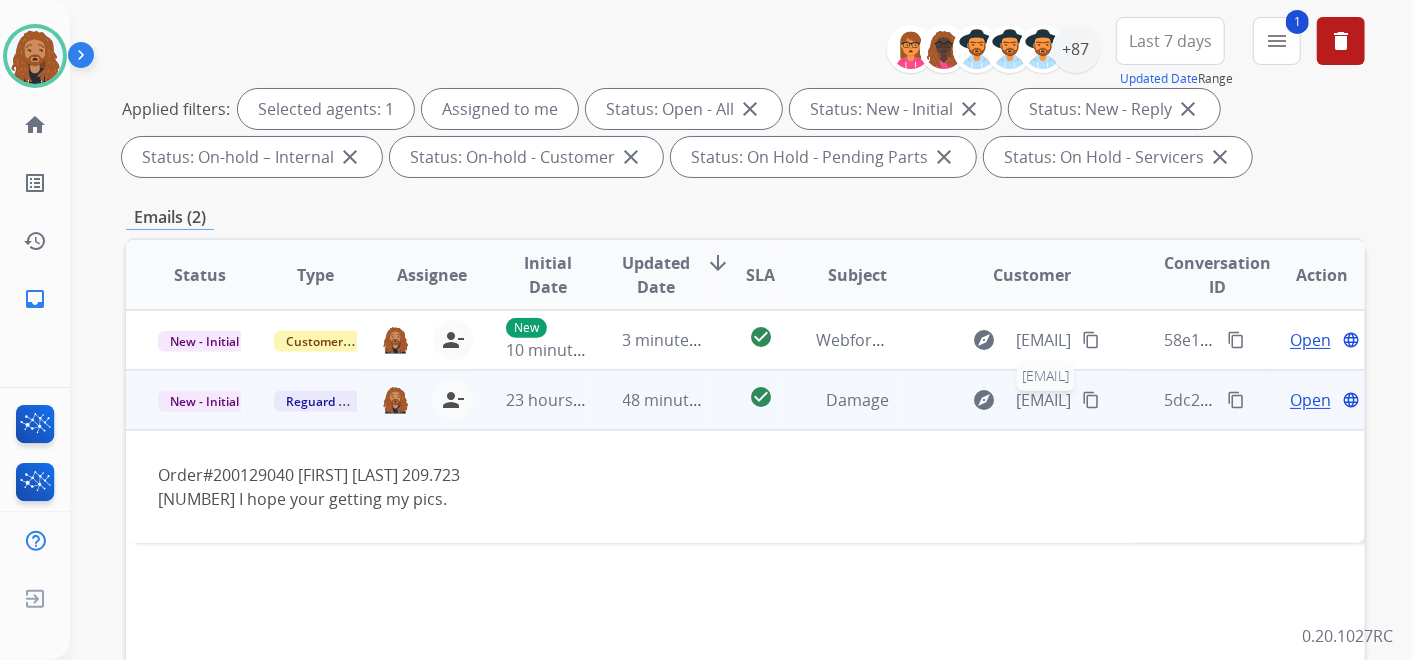click on "[EMAIL]" at bounding box center [1043, 400] 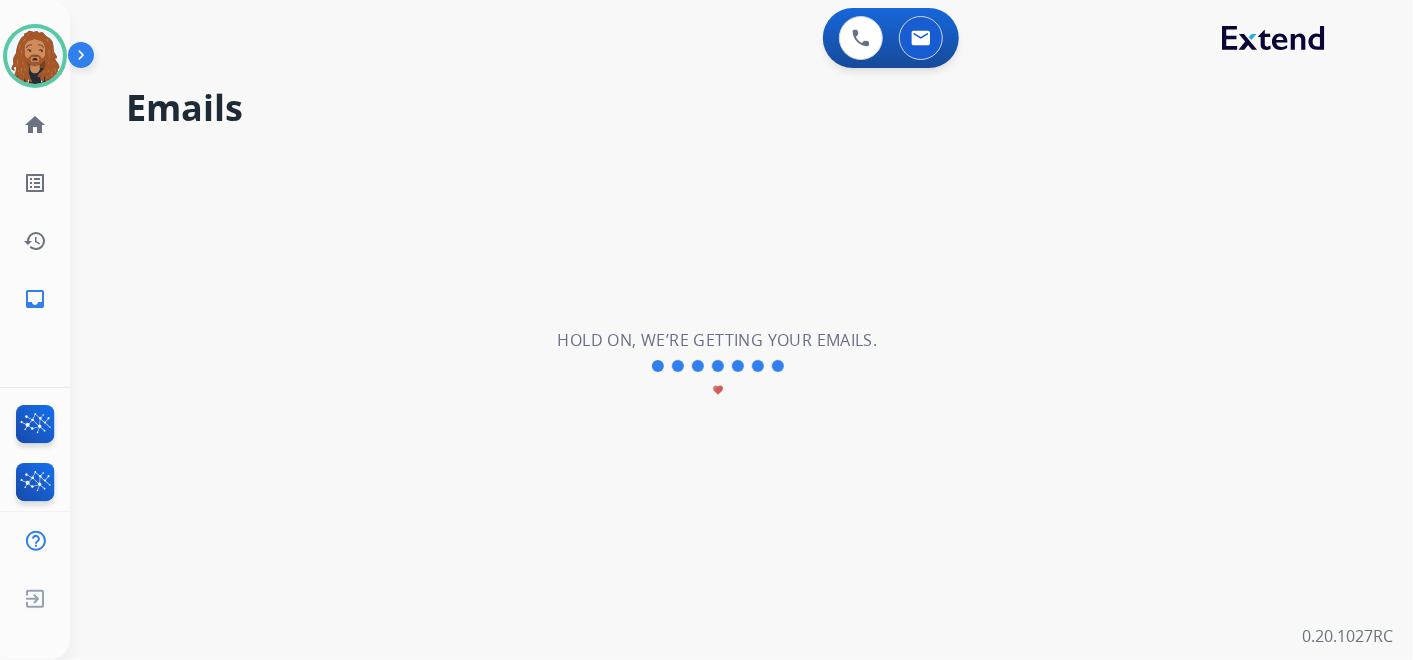 scroll, scrollTop: 0, scrollLeft: 0, axis: both 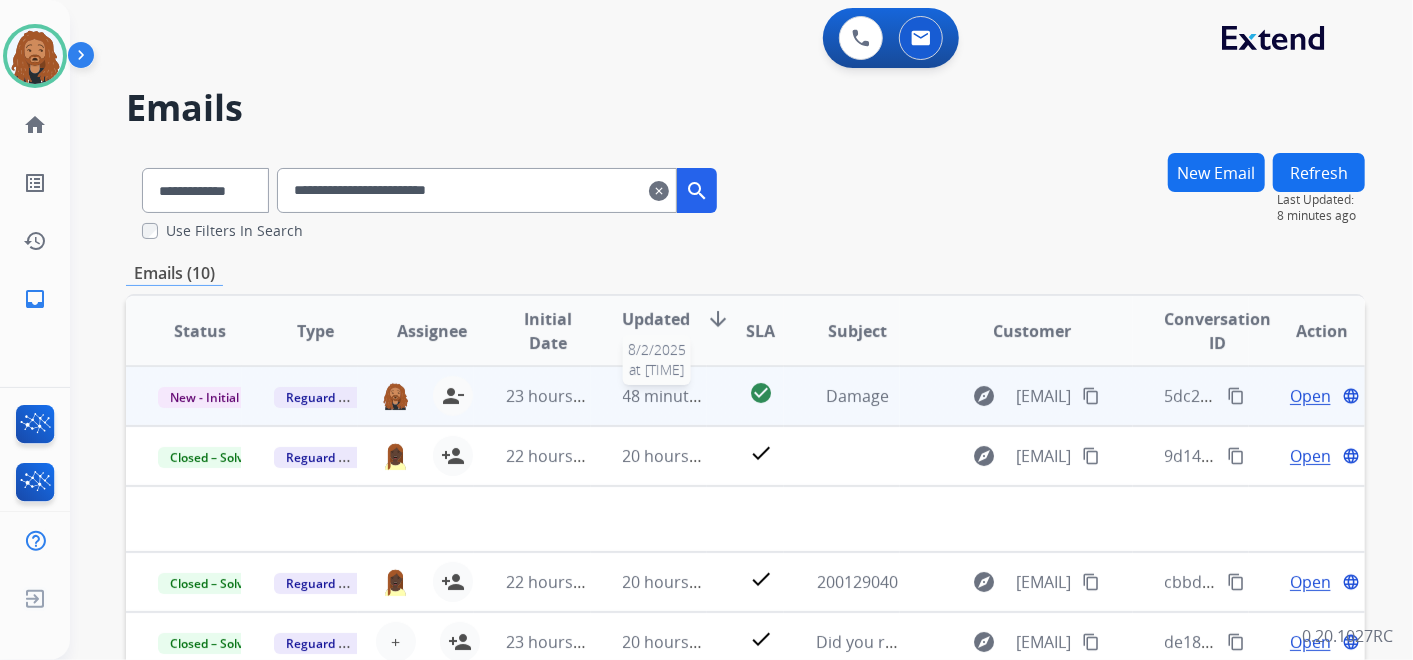 click on "48 minutes ago" at bounding box center (681, 396) 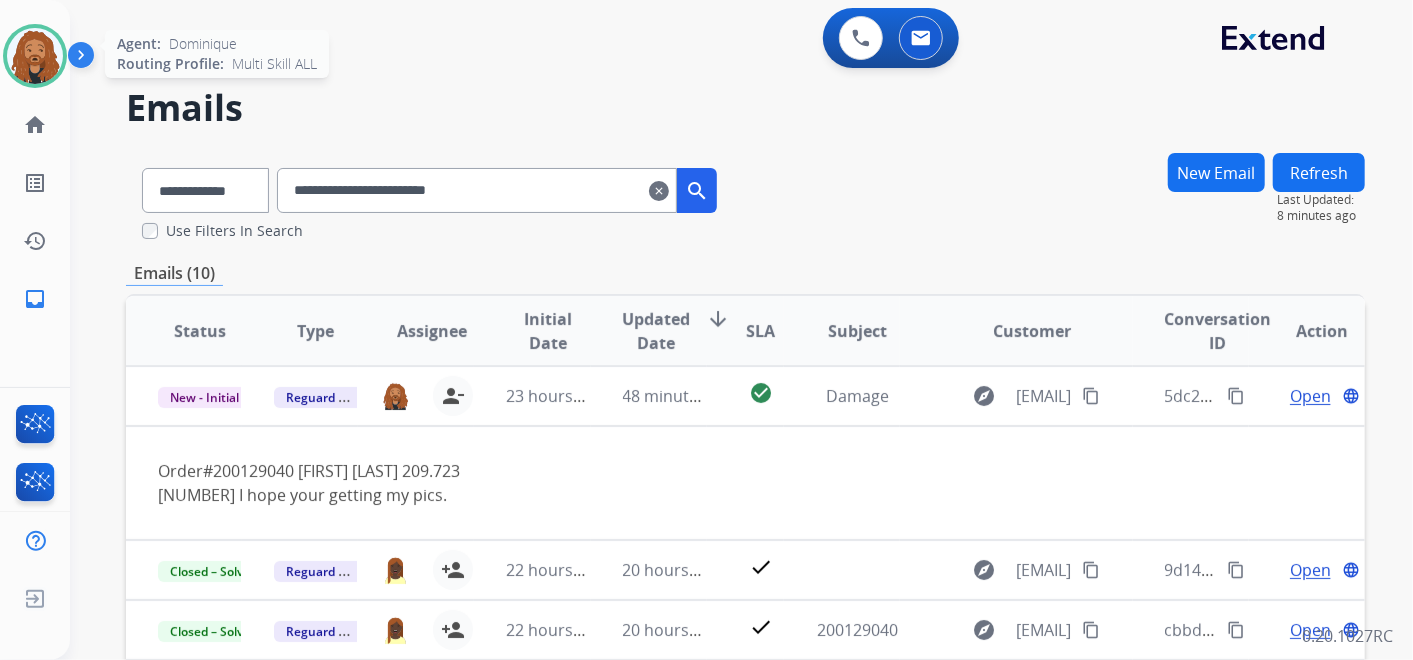 click at bounding box center [35, 56] 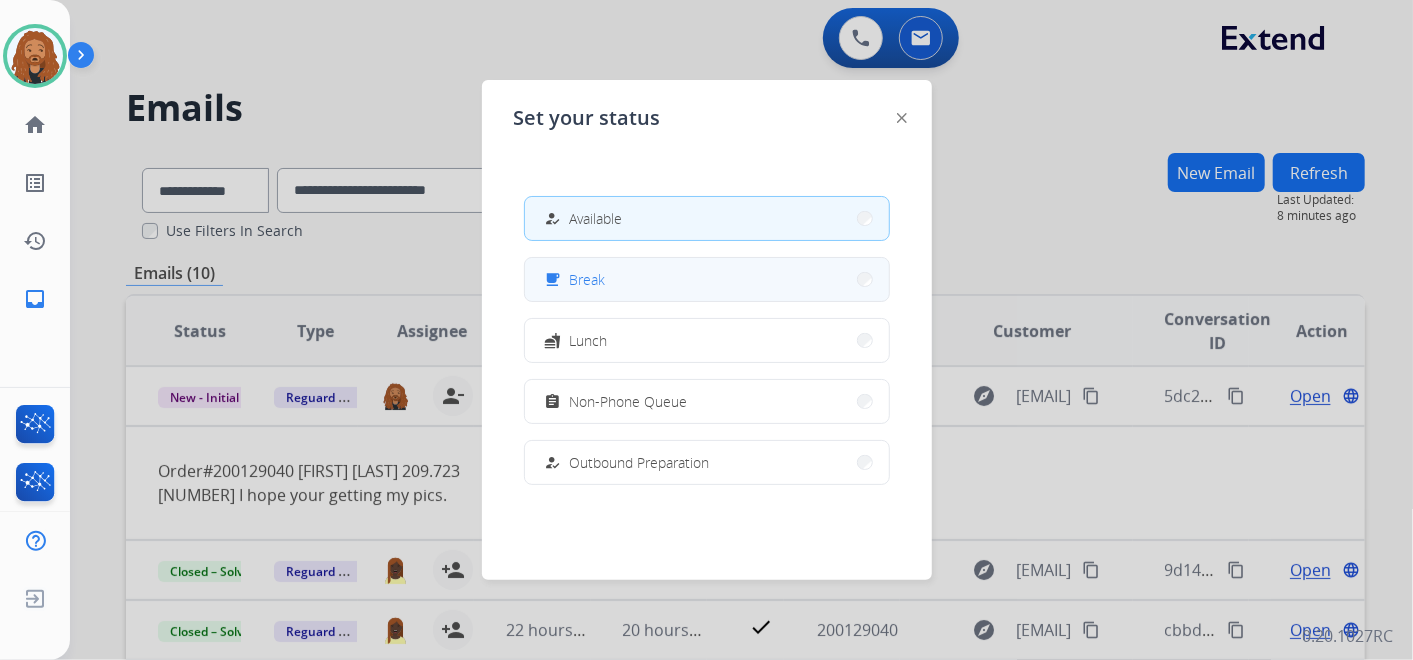 click on "free_breakfast" at bounding box center (555, 280) 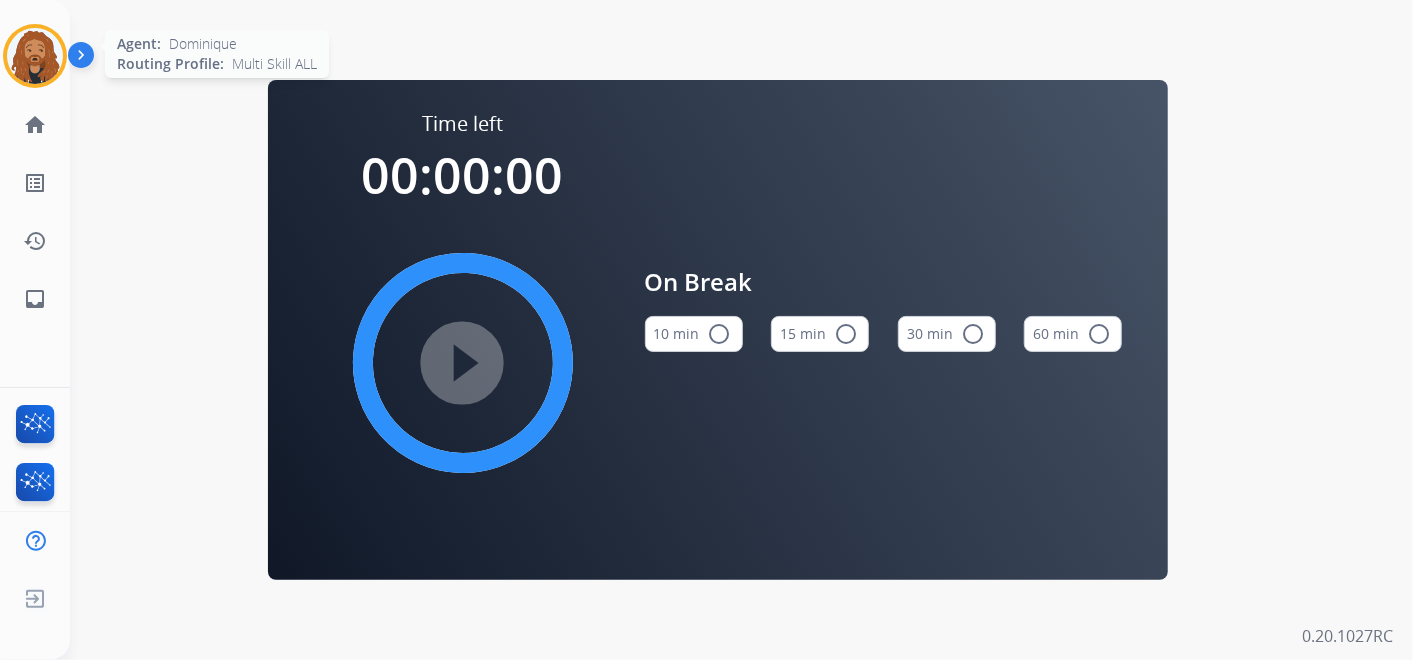 click at bounding box center [35, 56] 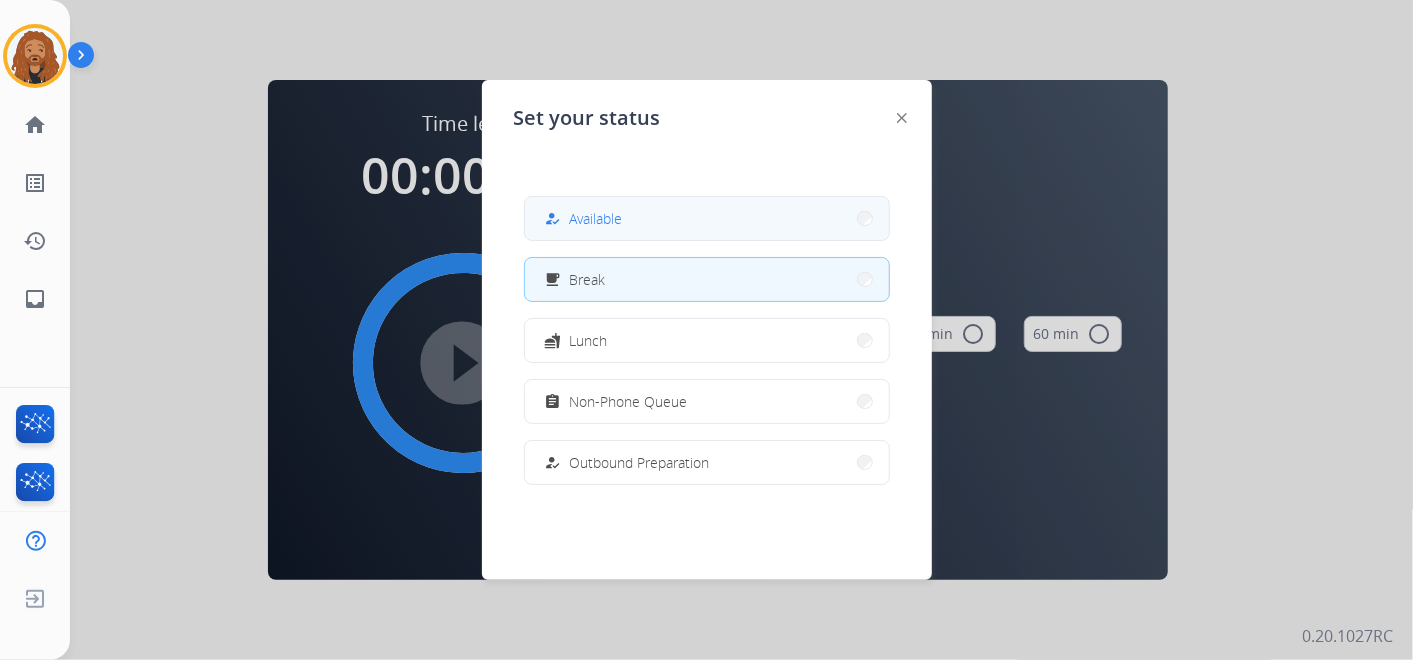click on "Available" at bounding box center [596, 218] 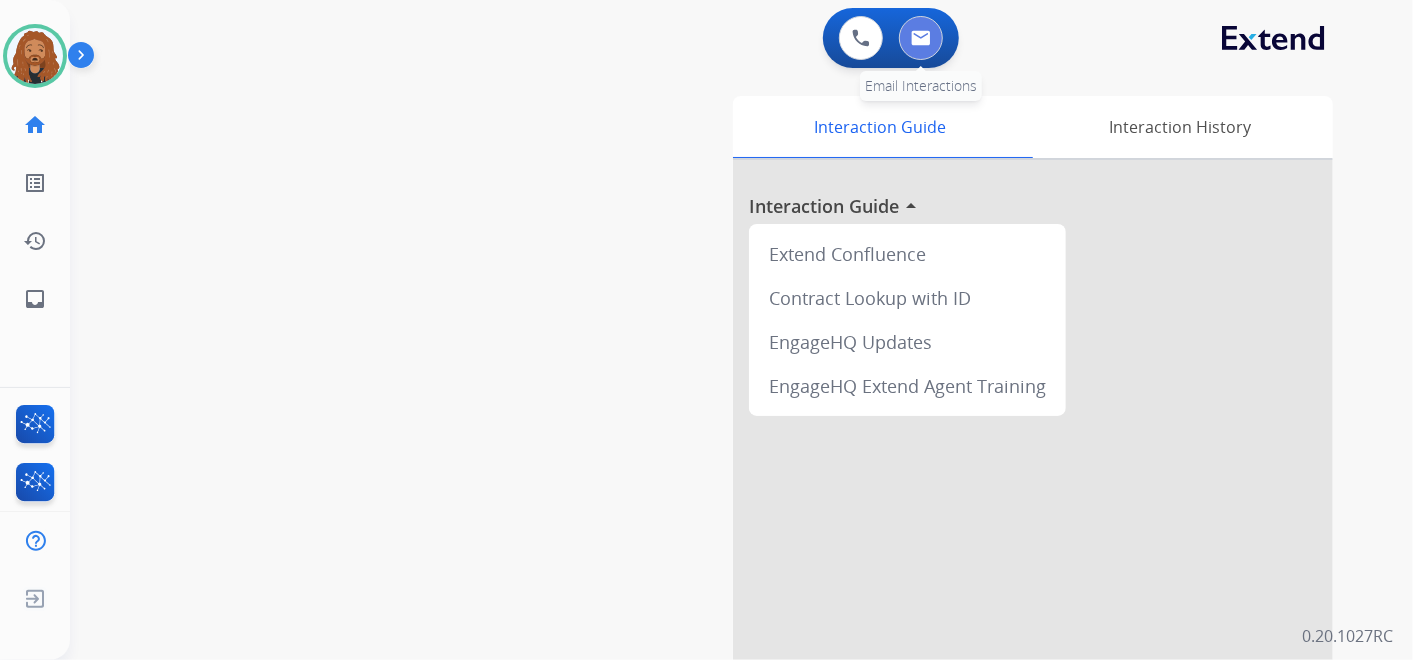 click at bounding box center (921, 38) 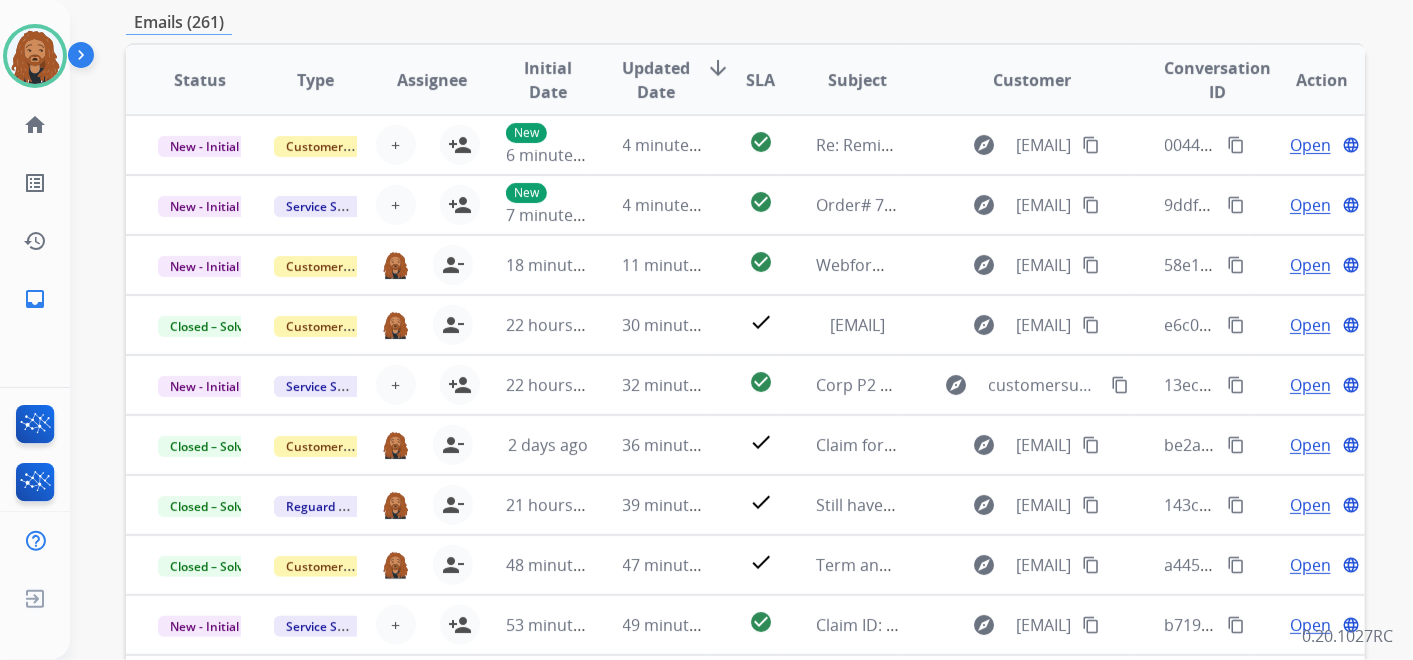 scroll, scrollTop: 111, scrollLeft: 0, axis: vertical 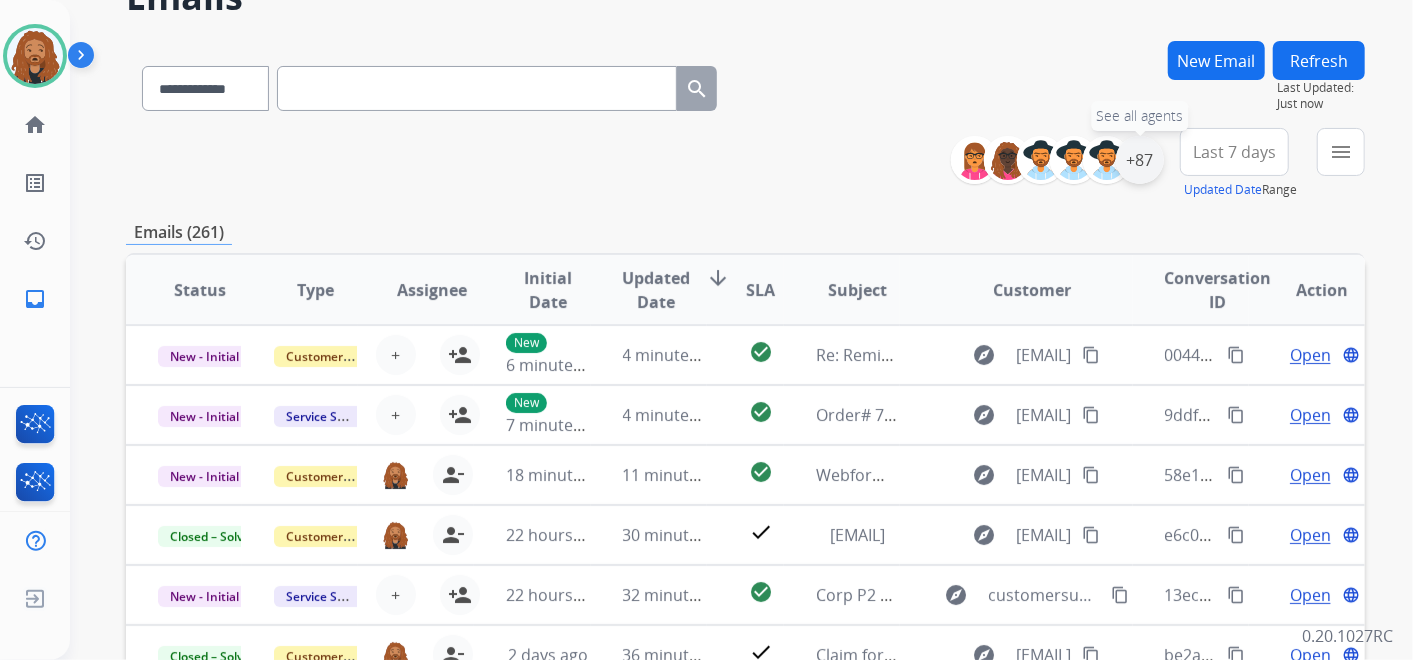 click on "+87" at bounding box center (1140, 160) 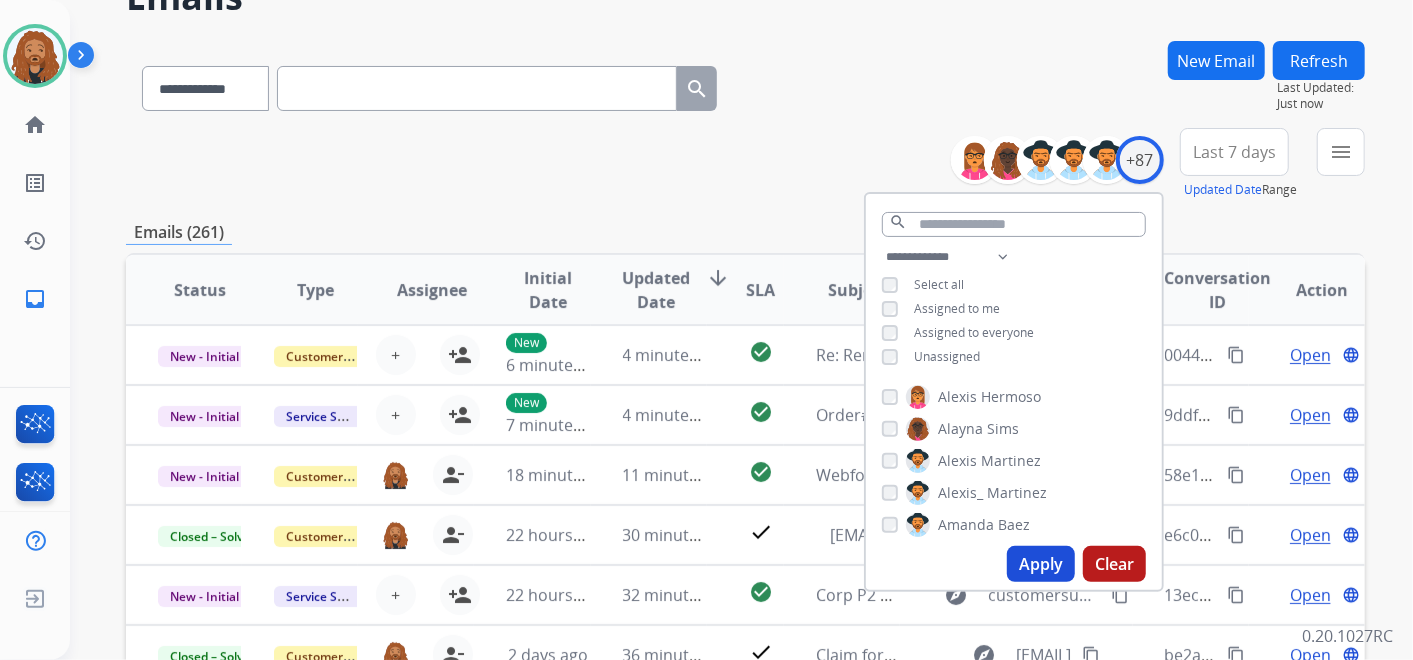 click on "Apply" at bounding box center (1041, 564) 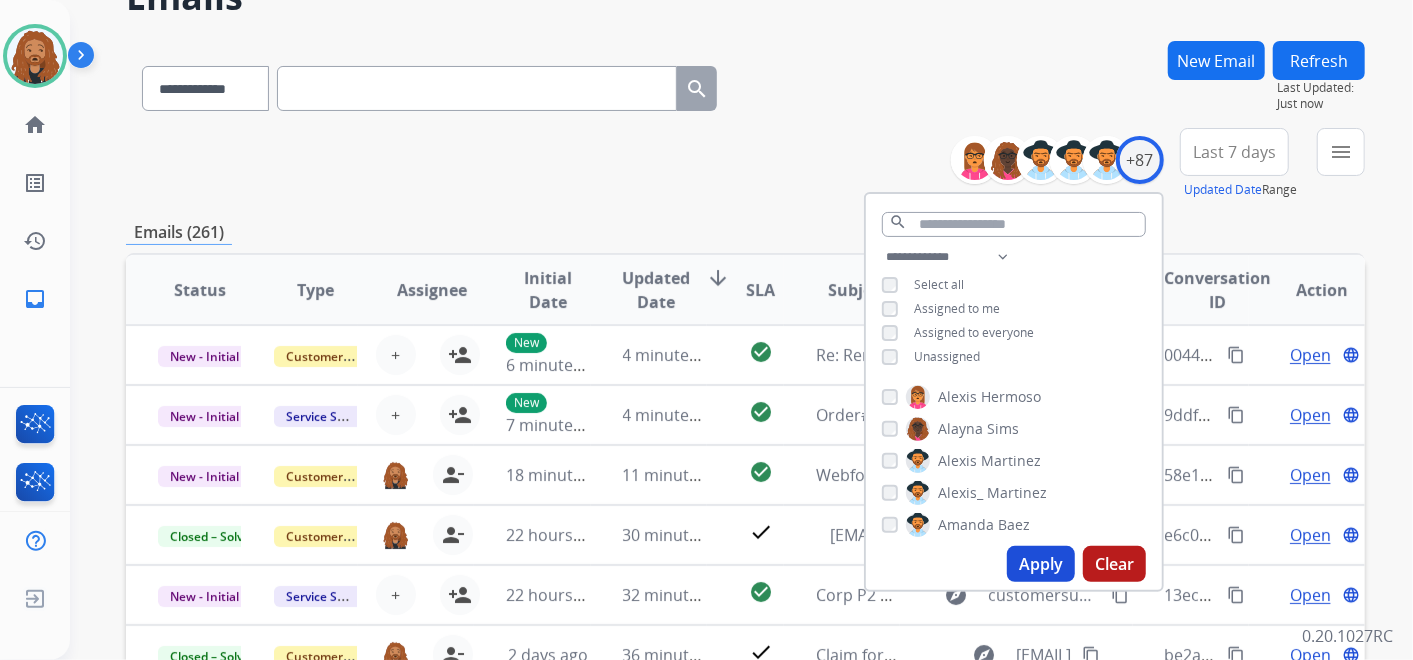 scroll, scrollTop: 0, scrollLeft: 0, axis: both 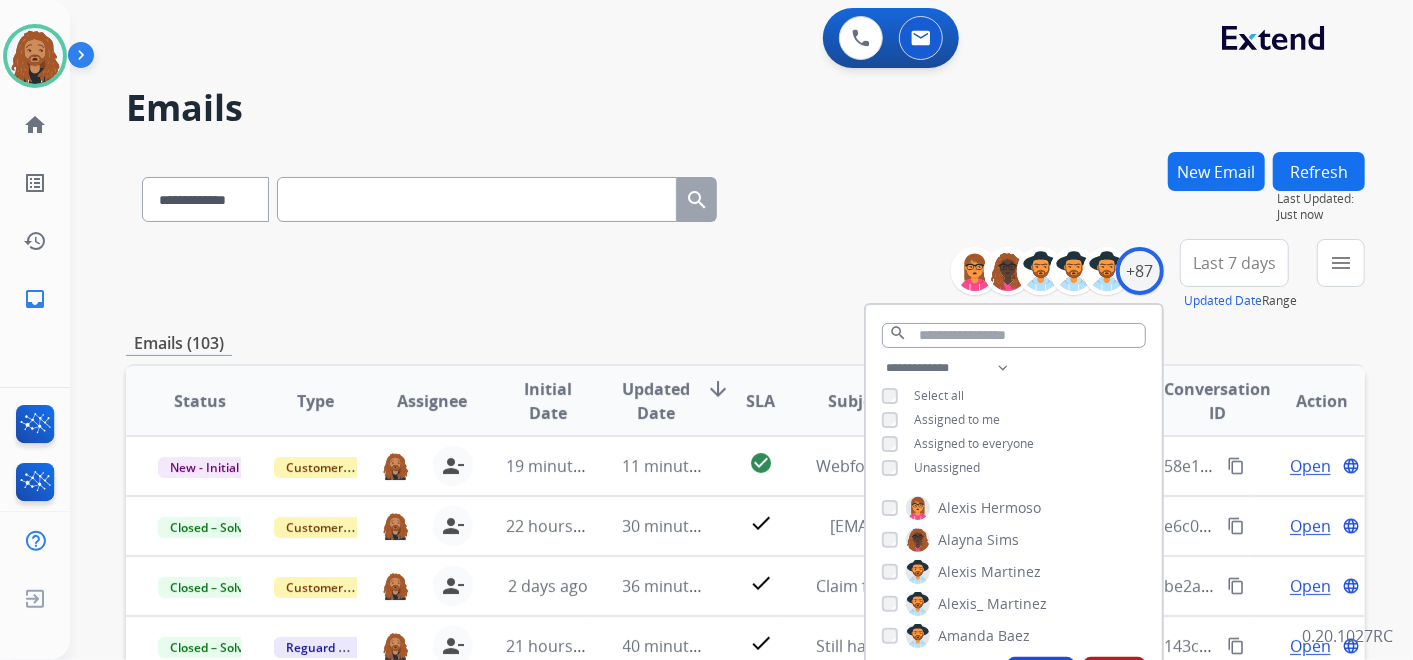 click on "**********" at bounding box center (745, 645) 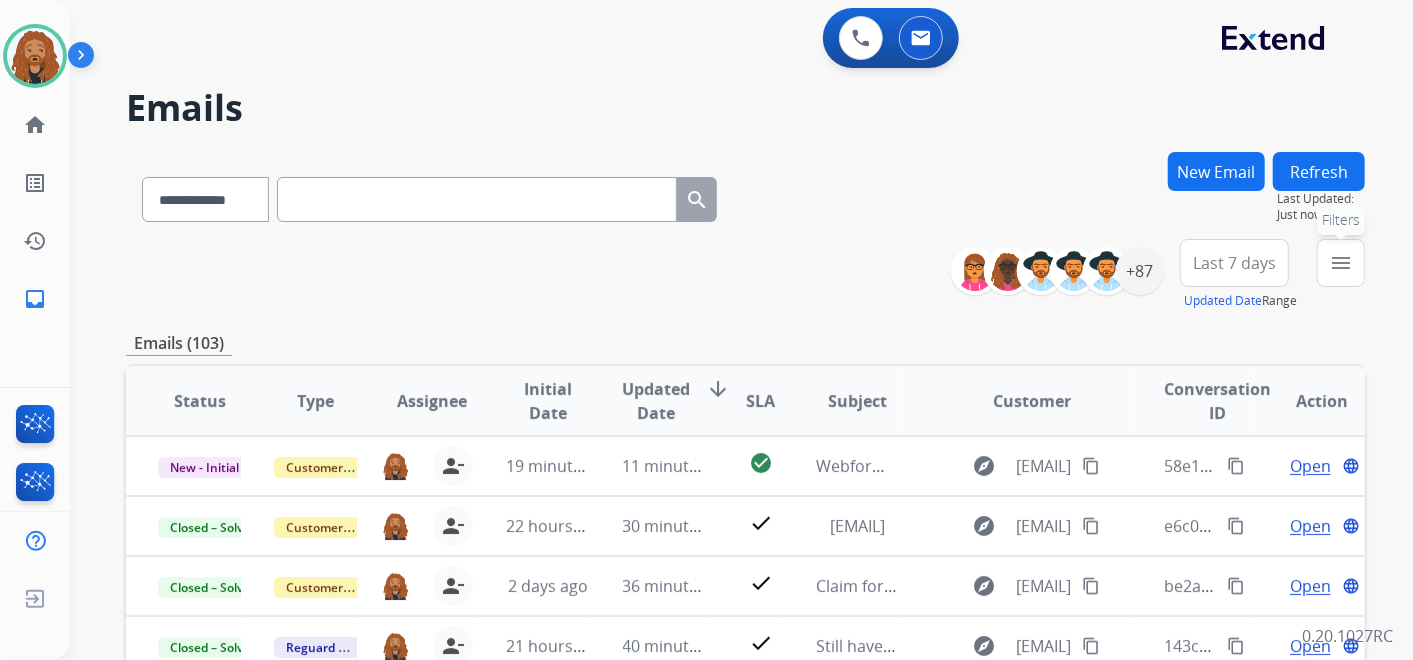 click on "menu" at bounding box center (1341, 263) 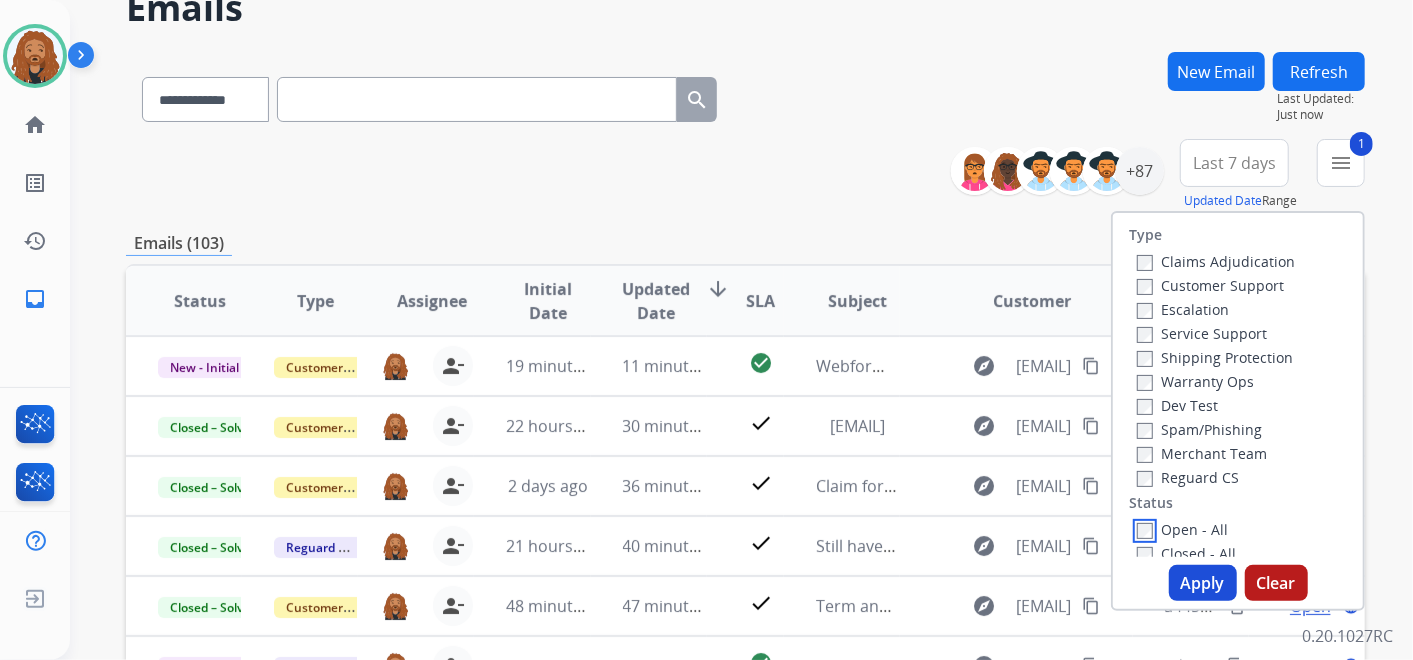 scroll, scrollTop: 111, scrollLeft: 0, axis: vertical 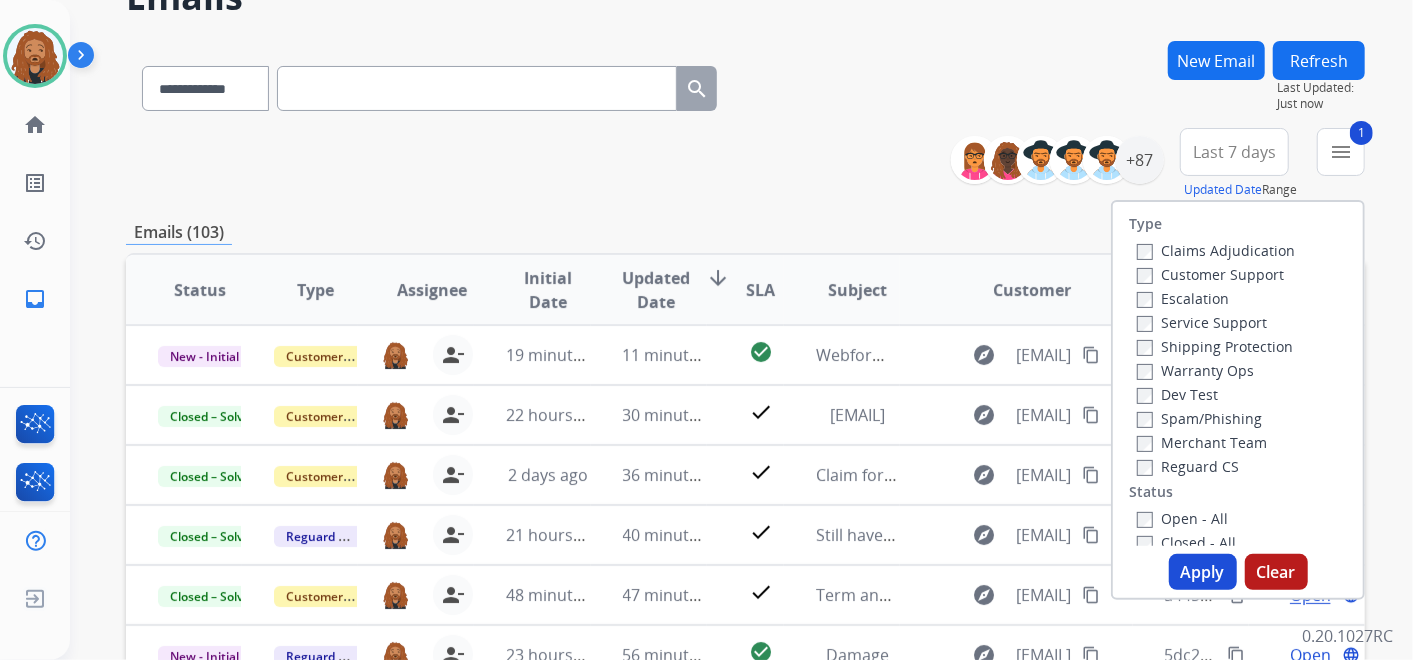 click on "Apply" at bounding box center (1203, 572) 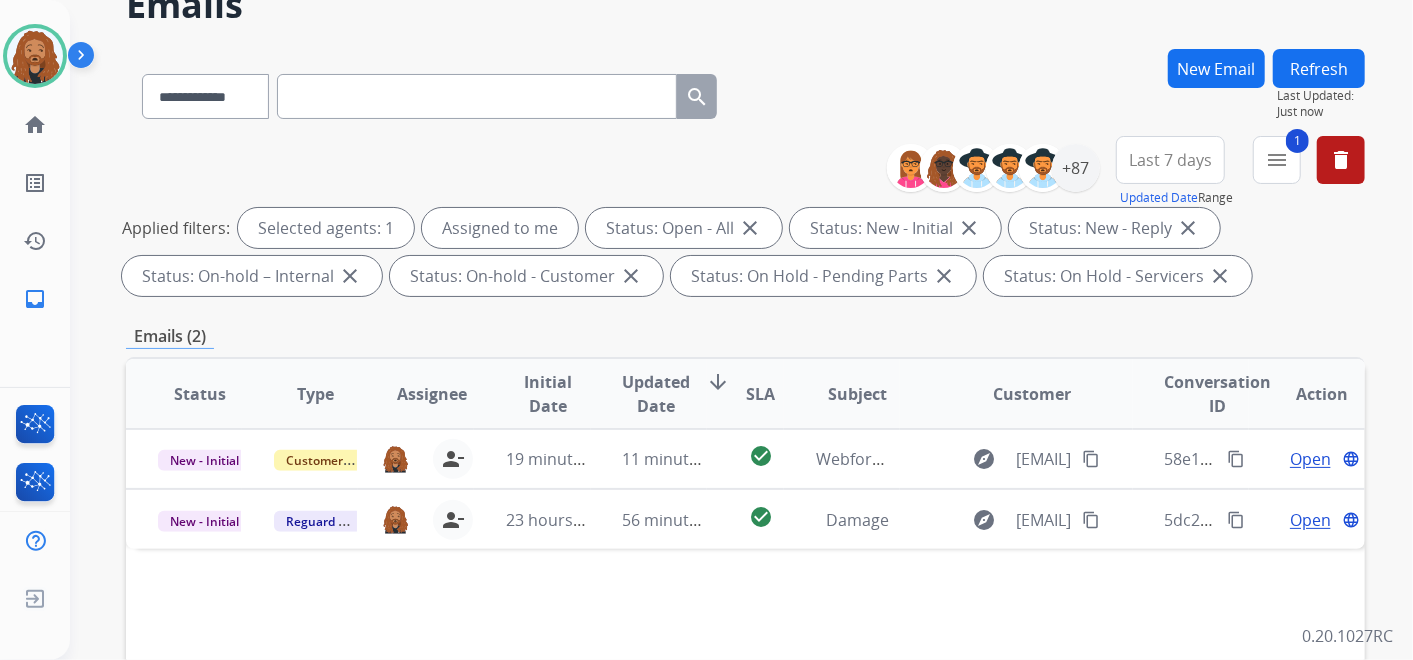 scroll, scrollTop: 222, scrollLeft: 0, axis: vertical 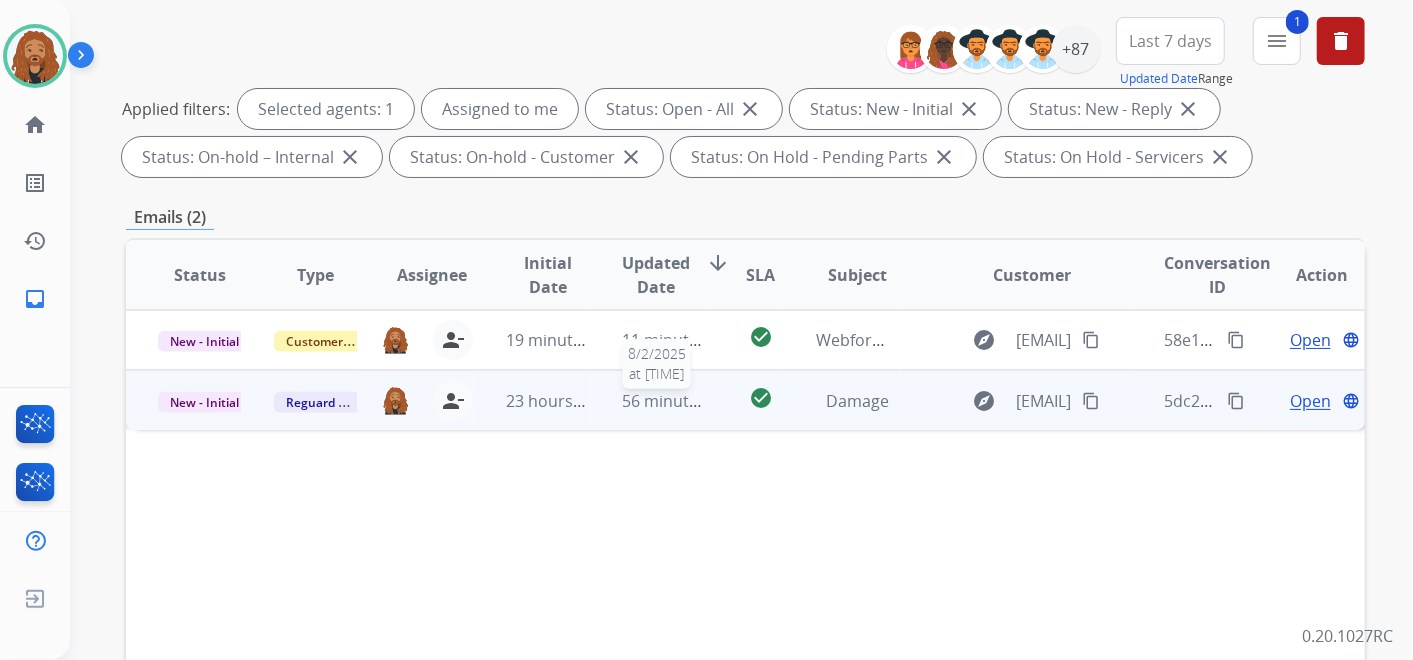 click on "56 minutes ago" at bounding box center (681, 401) 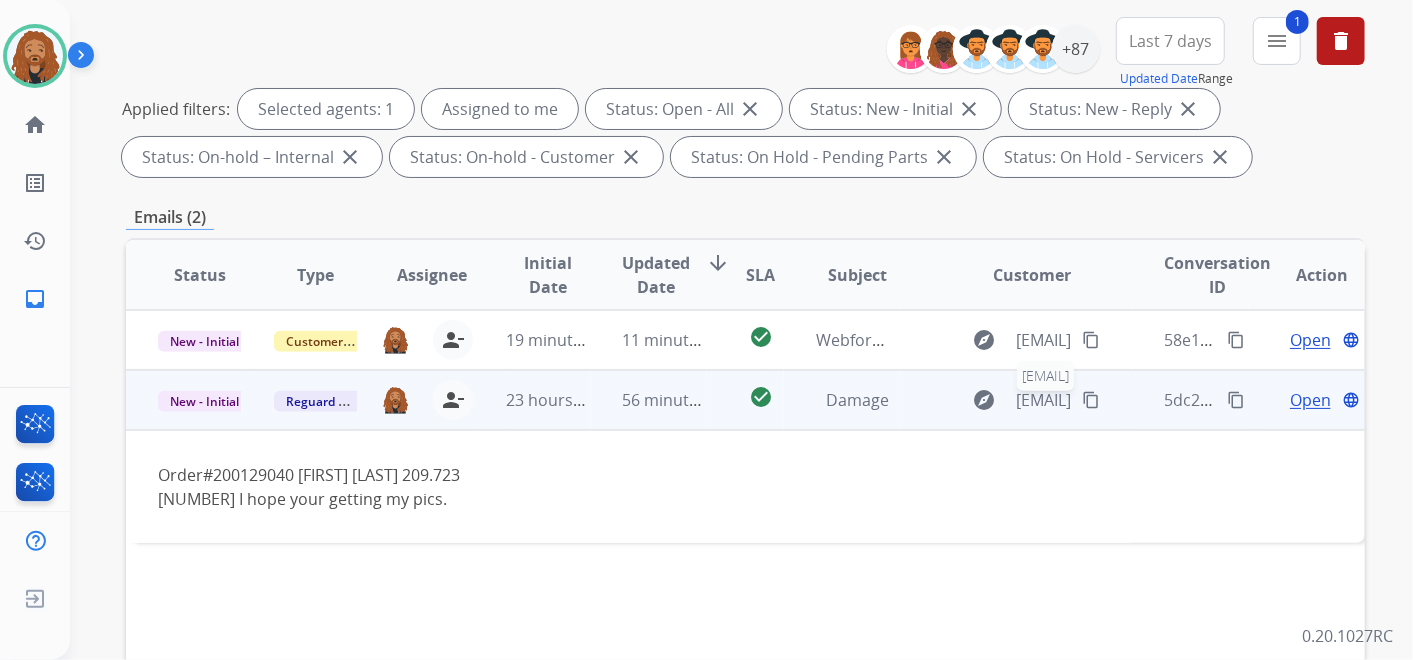 click on "[EMAIL]" at bounding box center (1043, 400) 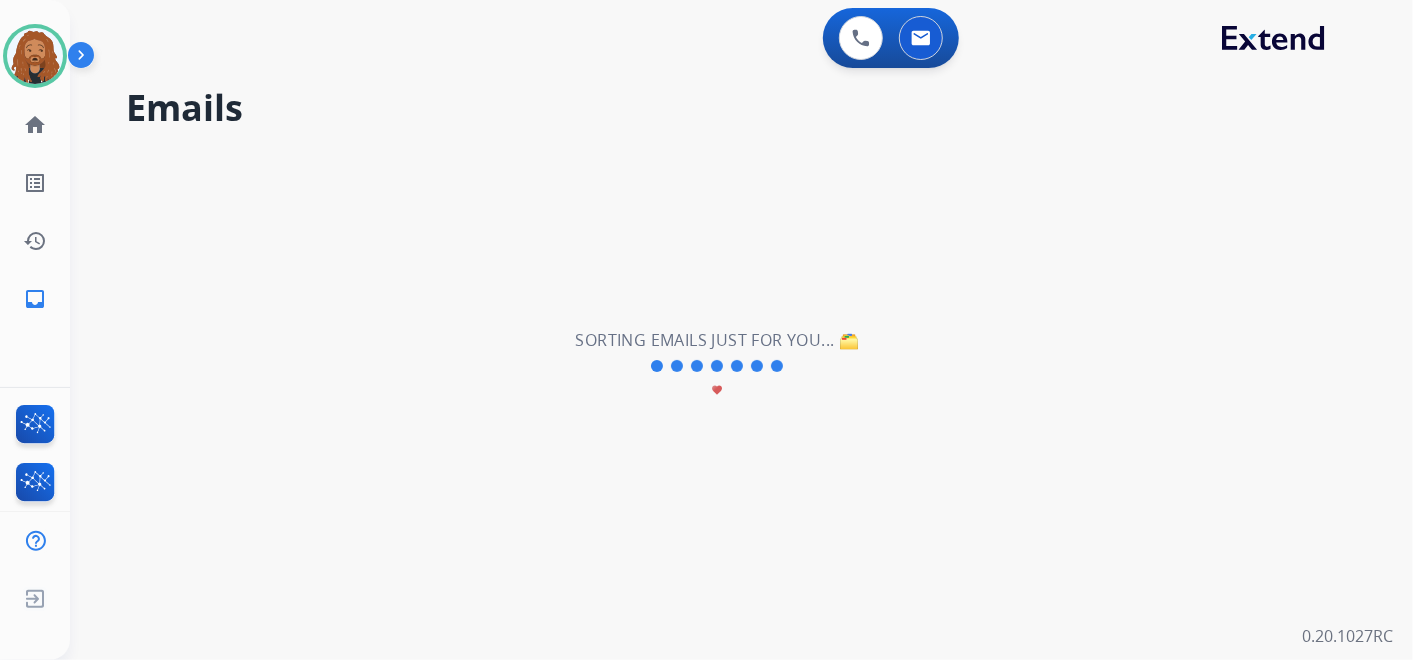 scroll, scrollTop: 0, scrollLeft: 0, axis: both 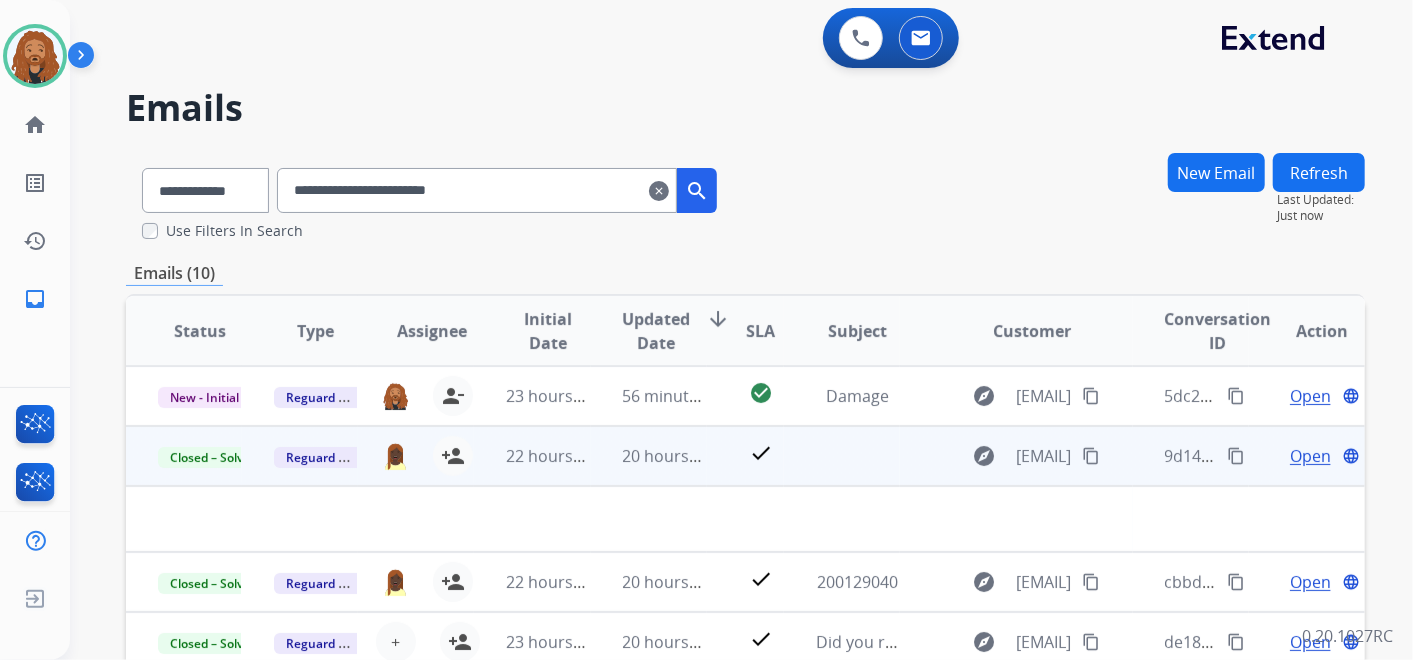 click at bounding box center (842, 456) 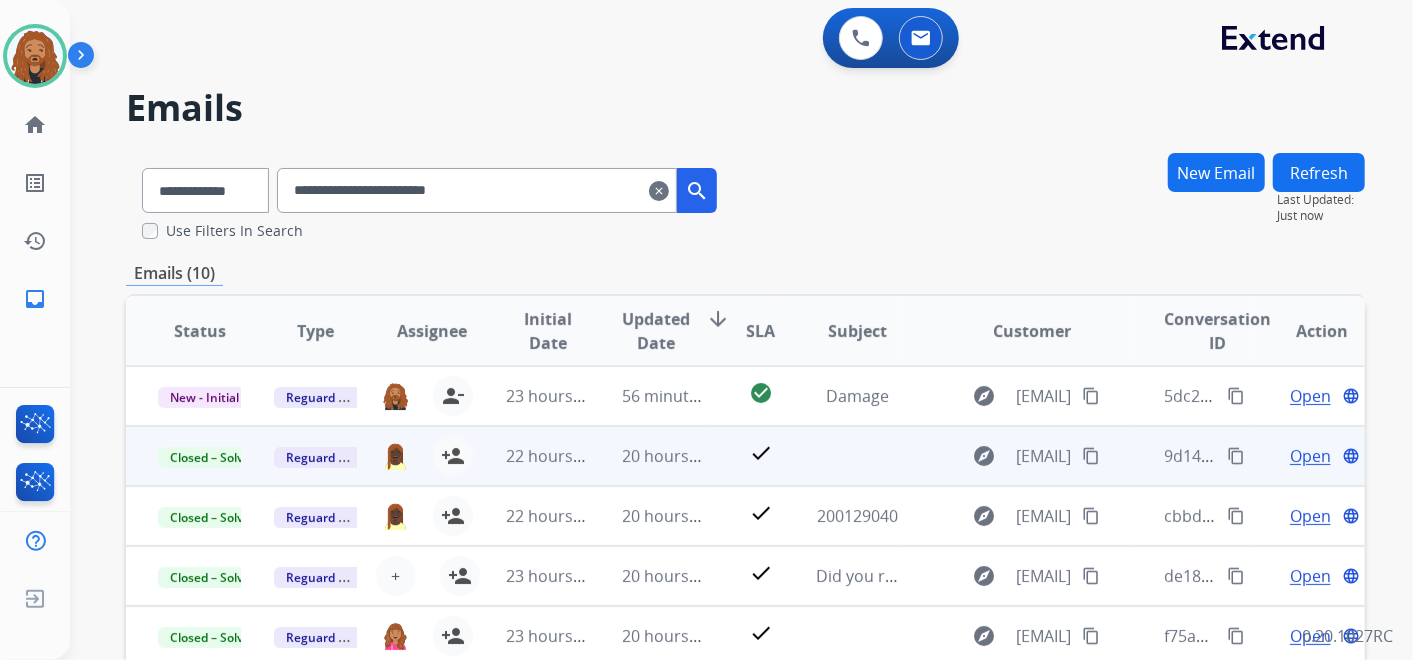 click at bounding box center (842, 456) 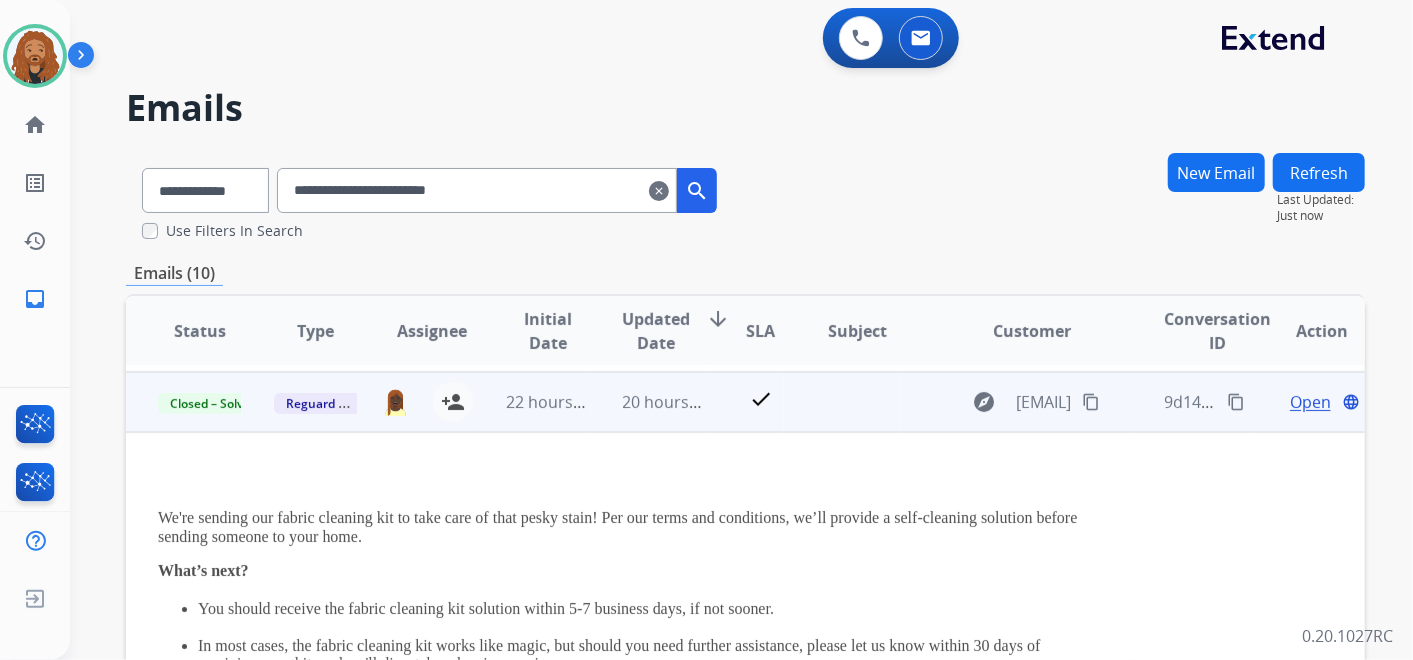 click on "Status Type Assignee Initial Date Updated Date arrow_downward SLA Subject Customer Conversation ID Action New - Initial Reguard CS [EMAIL] person_remove Unassign to Me 23 hours ago 56 minutes ago check_circle  Damage  explore [EMAIL] content_copy  5dc2db9a-6a45-43fd-b2a2-989ecfa2509e  content_copy Open language Closed – Solved Reguard CS [EMAIL] person_add Assign to Me 22 hours ago 20 hours ago check    explore [EMAIL] content_copy  9d14566e-b511-474c-a3ef-8d8b7cab6d98  content_copy Open language   We're sending our fabric cleaning kit to take care of that pesky stain! Per our terms and conditions, we’ll provide a self-cleaning solution before sending someone to your home. What’s next? You should receive the fabric cleaning kit solution within 5-7 business days, if not sooner. If you need any other assistance, please reply to this email or call us at [PHONE]. Thank you, The Reguard Customer Service Team Reguard CS Open" at bounding box center (745, 861) 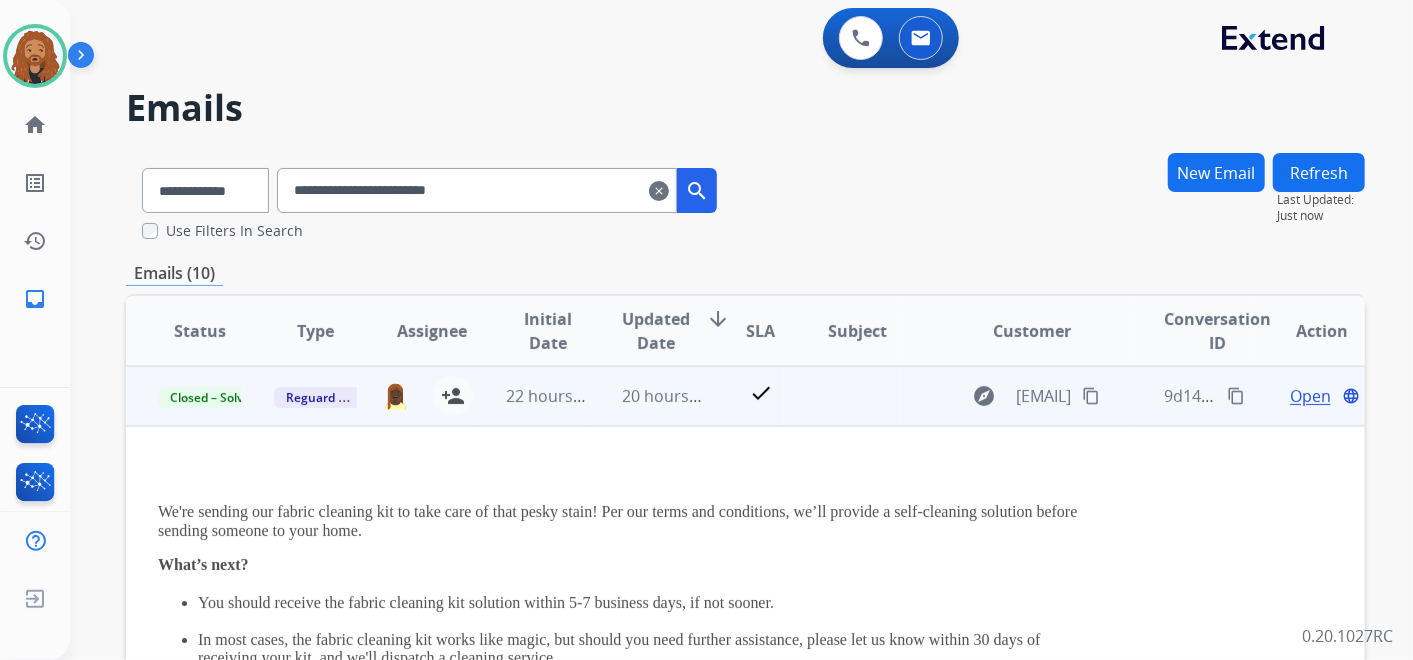 click on "Open" at bounding box center [1310, 396] 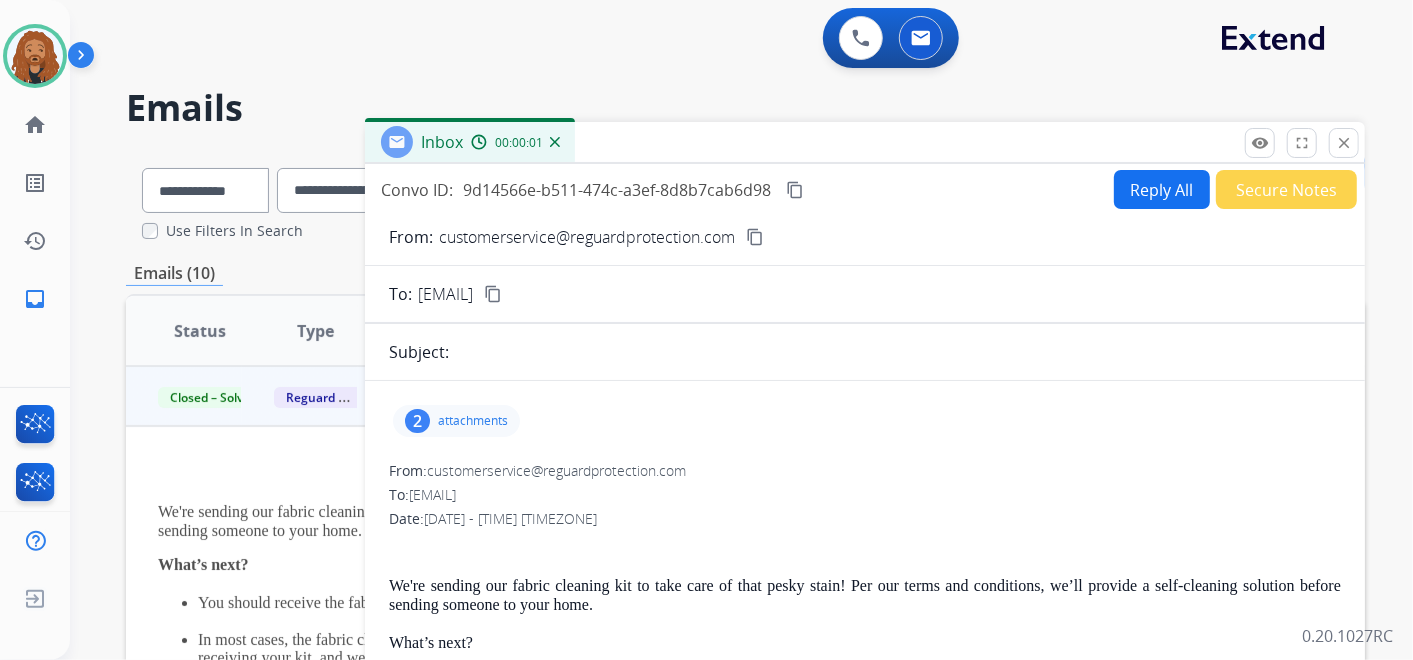 click on "attachments" at bounding box center (473, 421) 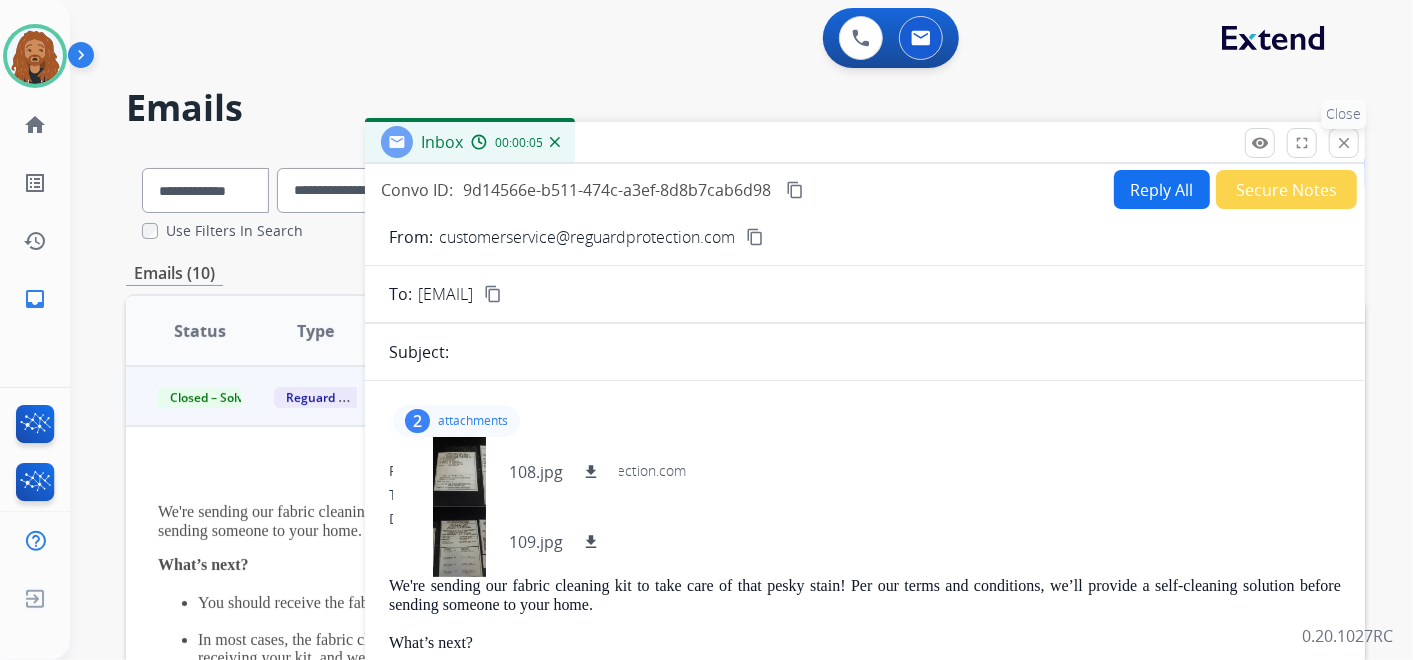 click on "close" at bounding box center (1344, 143) 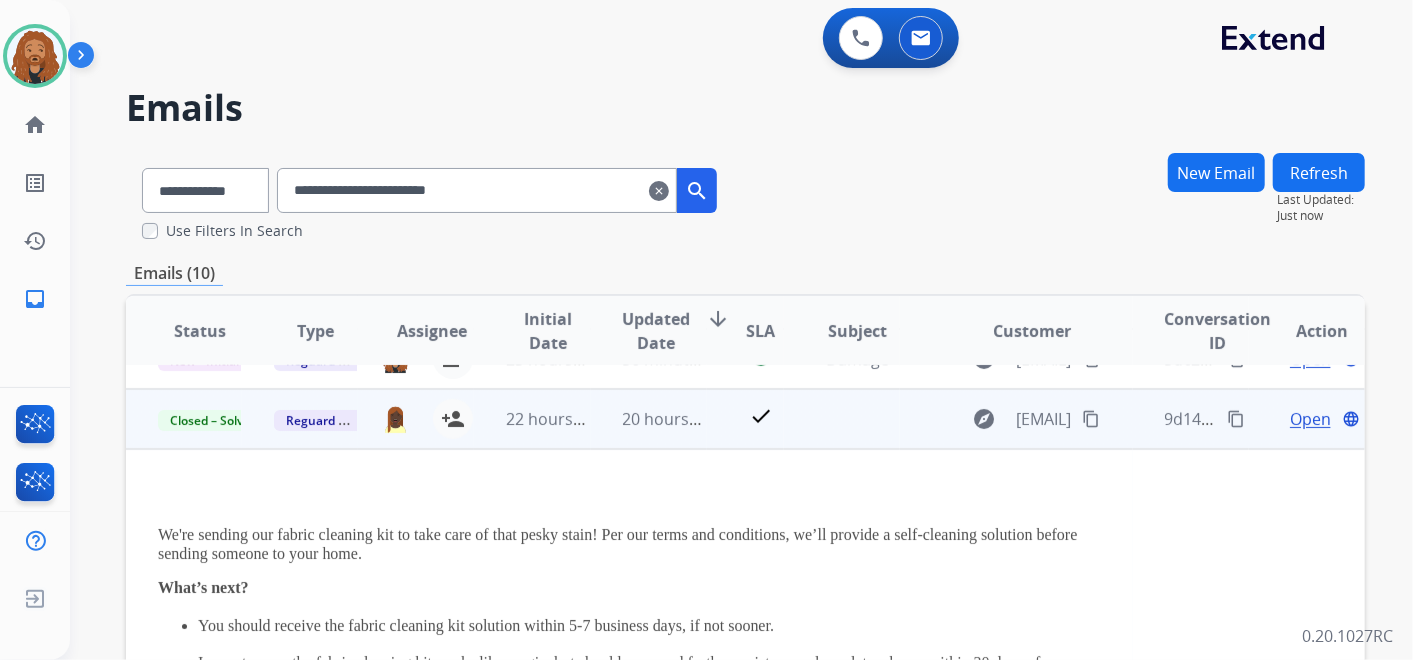 scroll, scrollTop: 0, scrollLeft: 0, axis: both 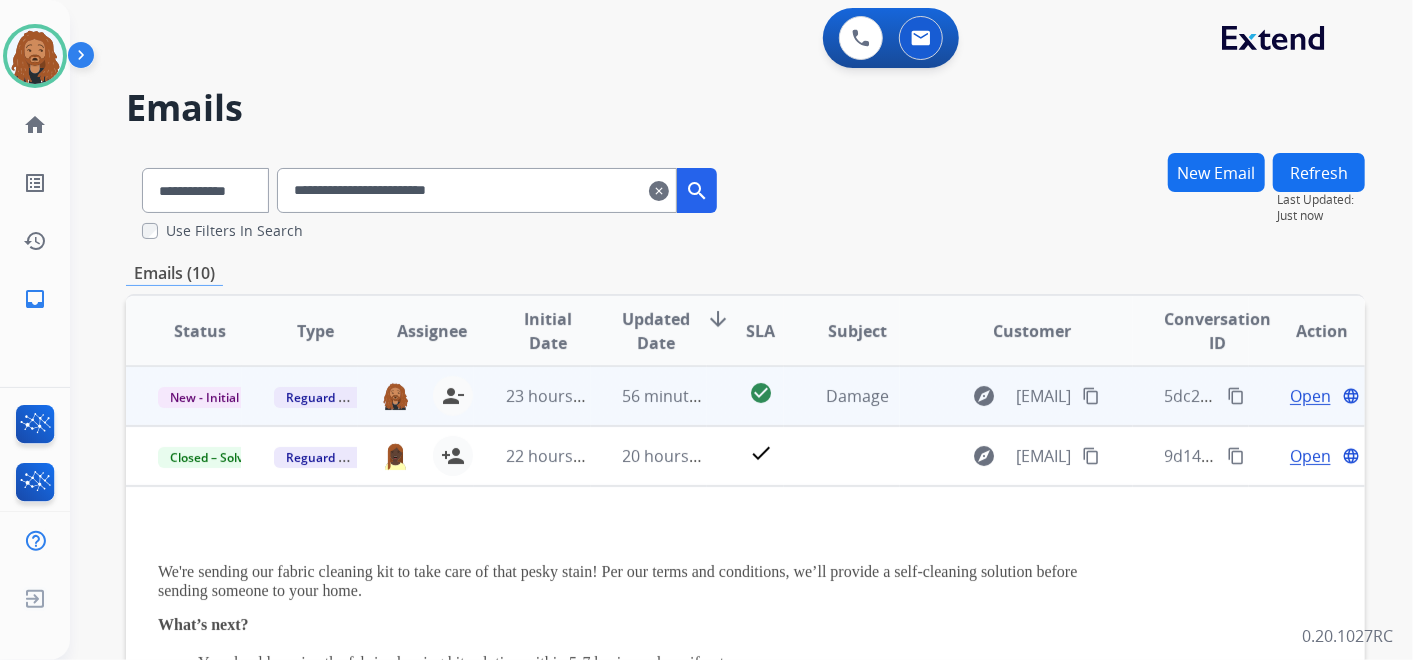click on "Damage" at bounding box center [842, 396] 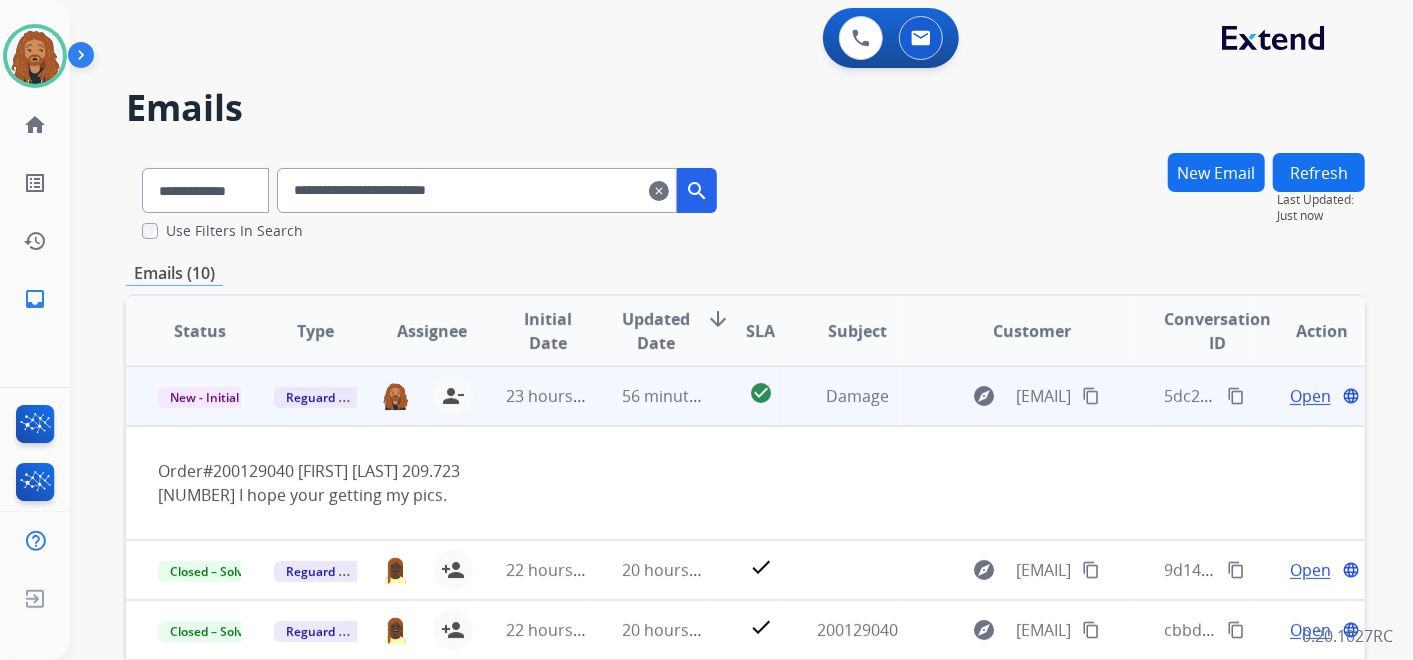 click on "Open" at bounding box center [1310, 396] 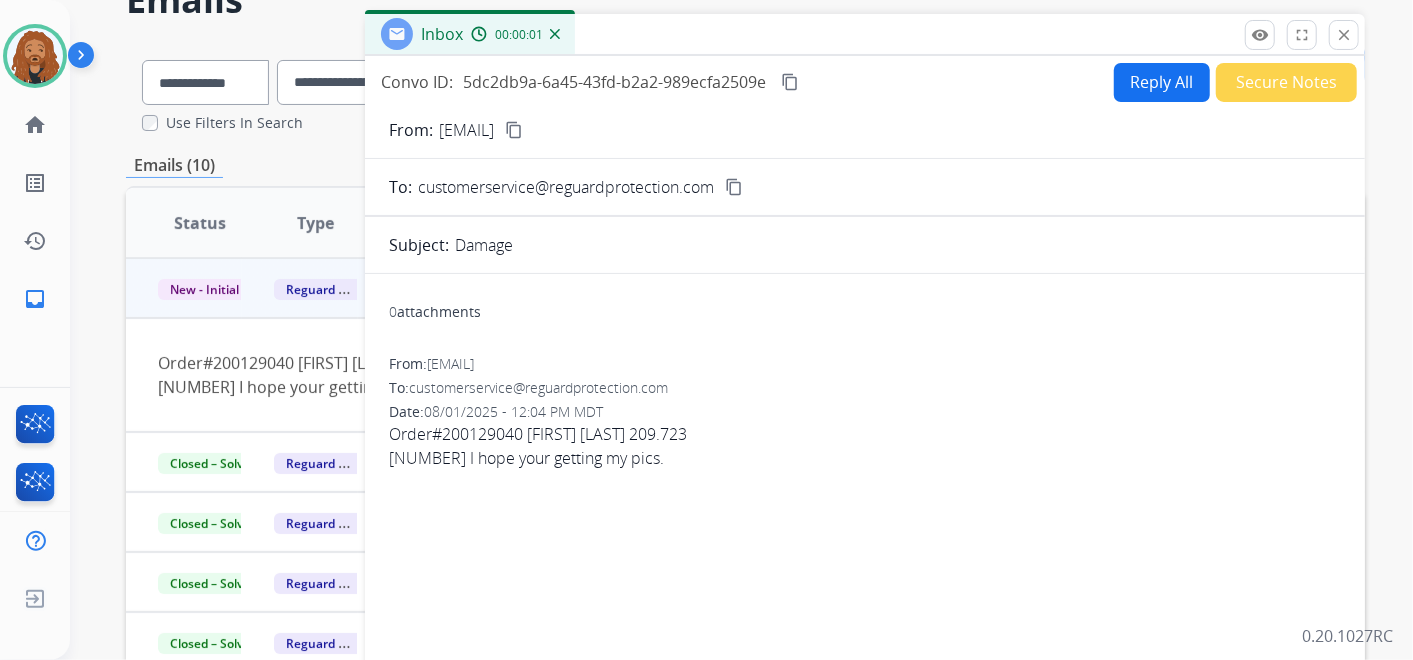 scroll, scrollTop: 0, scrollLeft: 0, axis: both 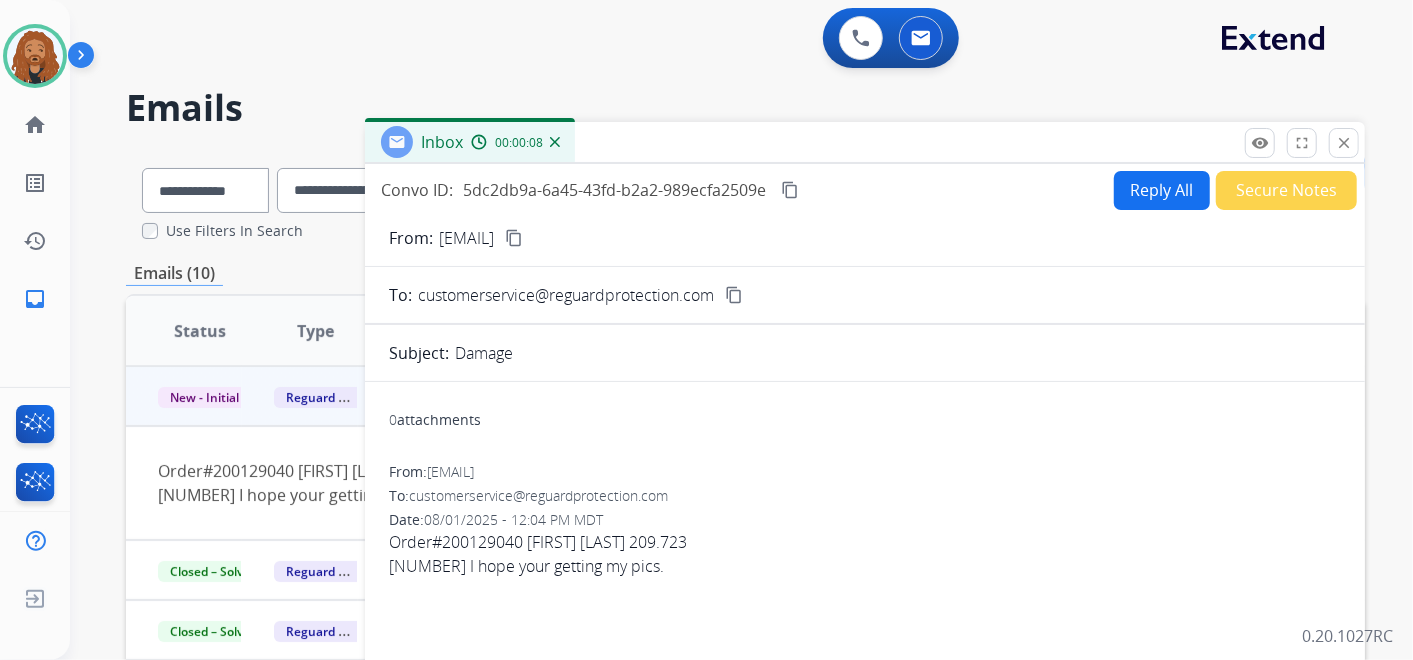drag, startPoint x: 636, startPoint y: 469, endPoint x: 434, endPoint y: 476, distance: 202.12125 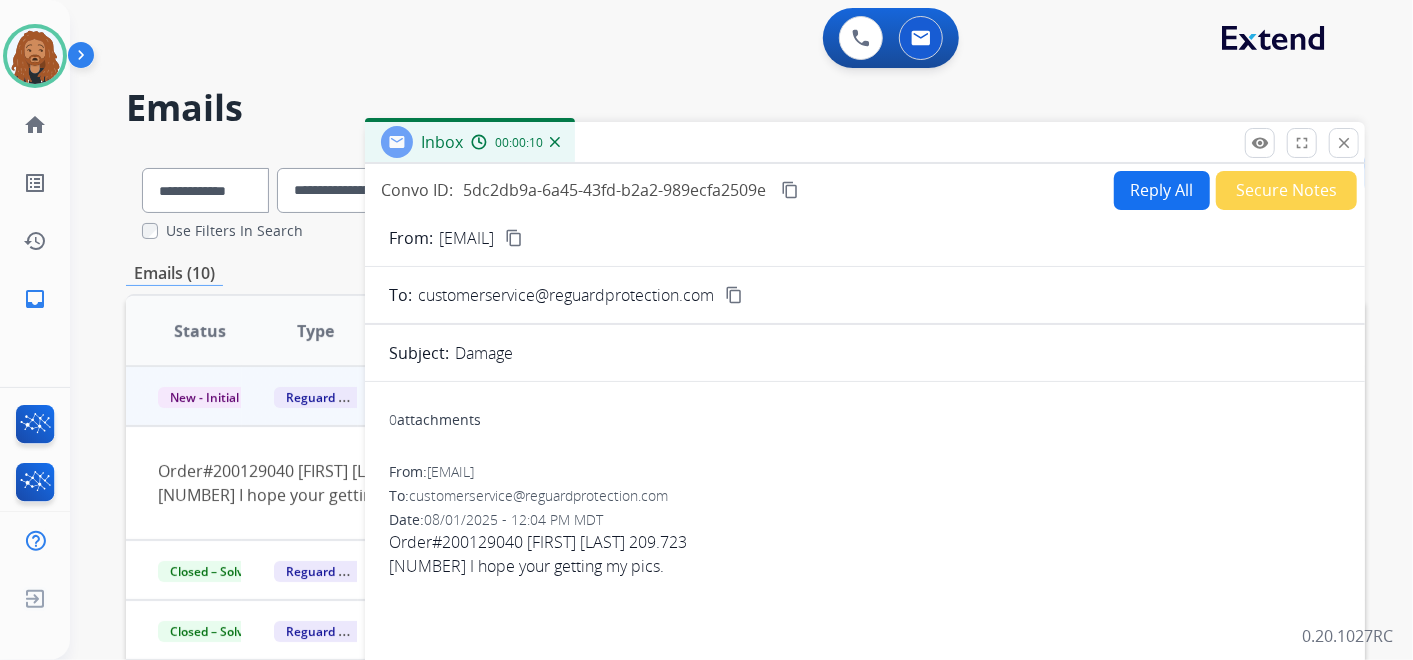 copy on "[EMAIL]" 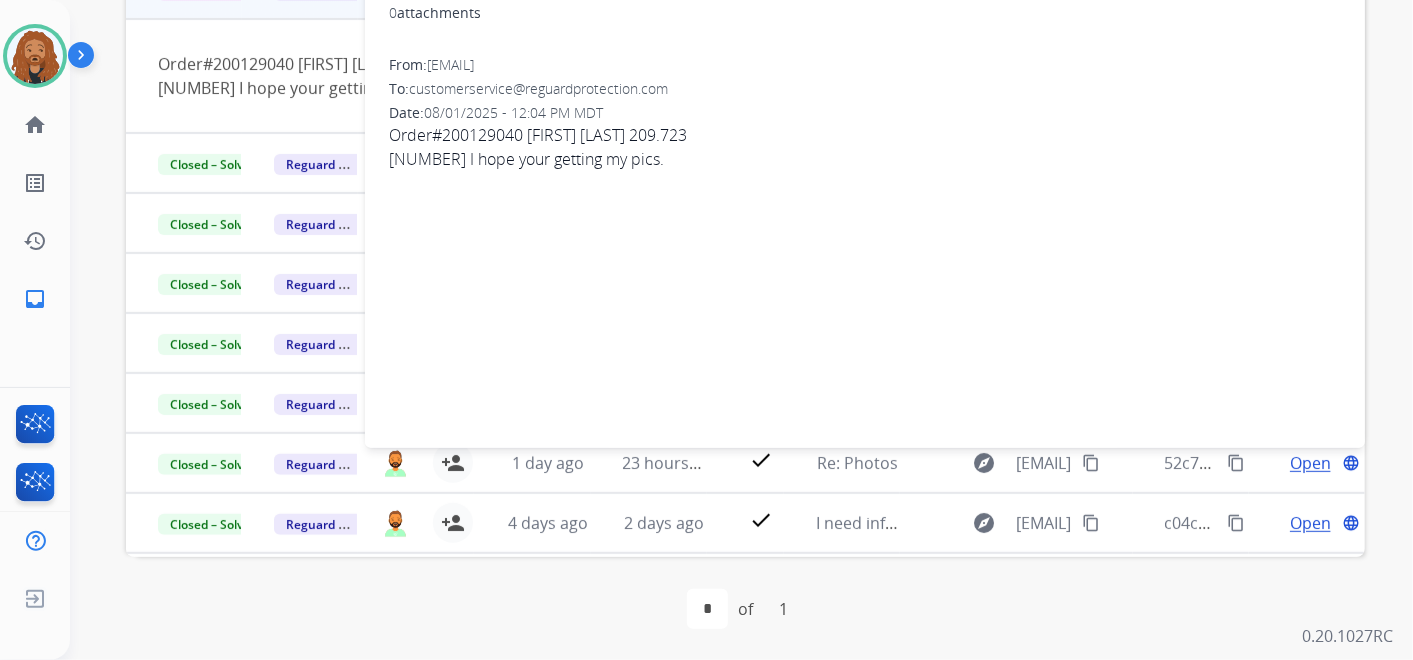 scroll, scrollTop: 0, scrollLeft: 0, axis: both 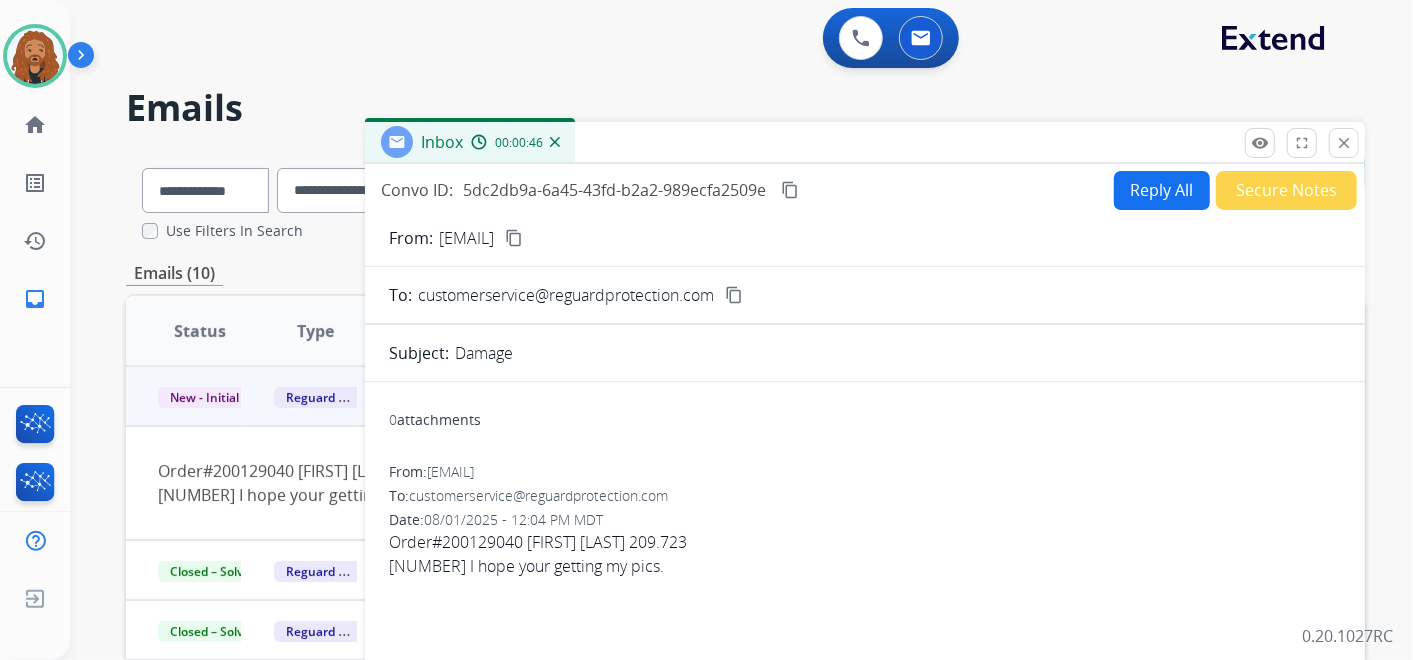 click on "Reply All" at bounding box center (1162, 190) 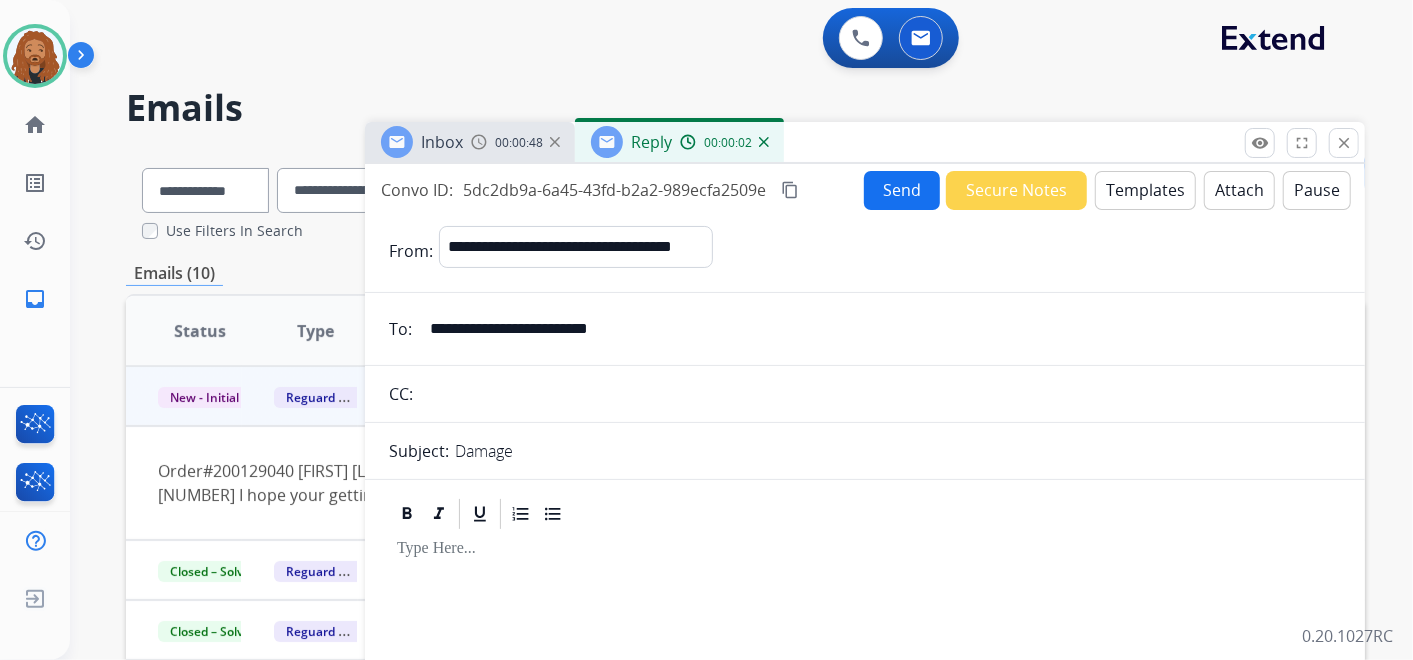 click on "Templates" at bounding box center (1145, 190) 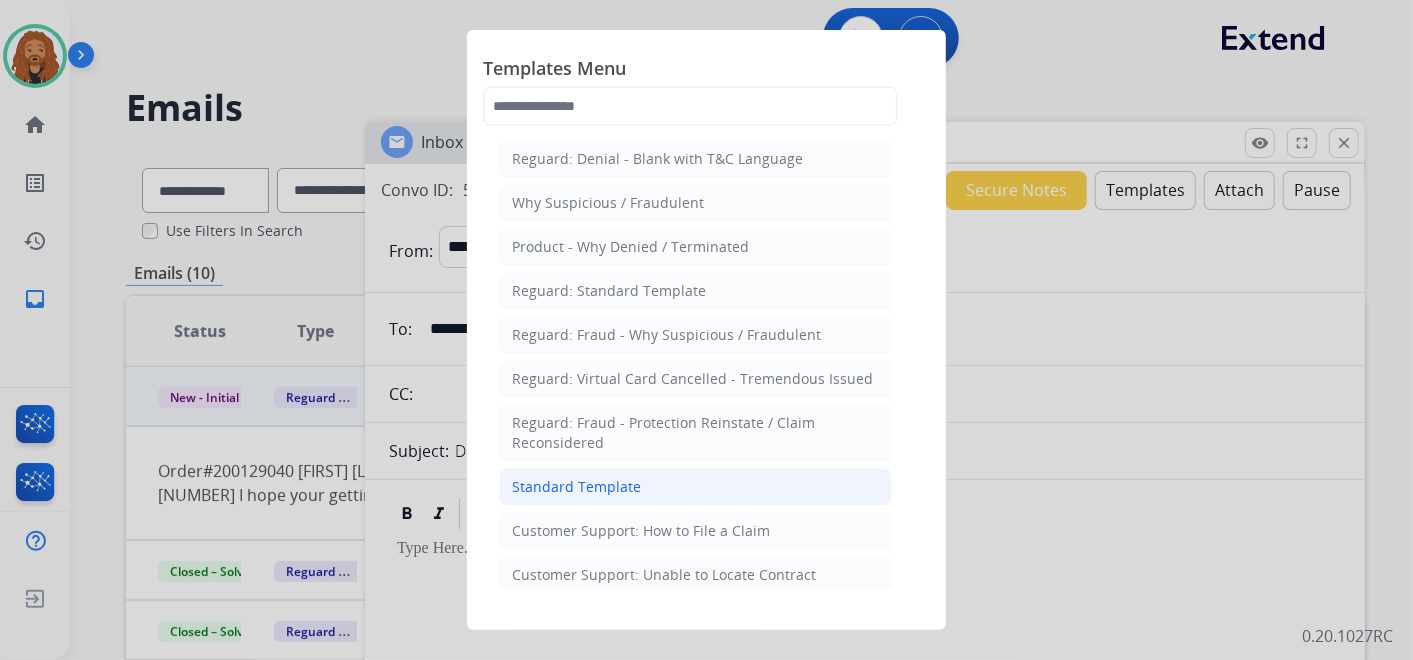 click on "Standard Template" 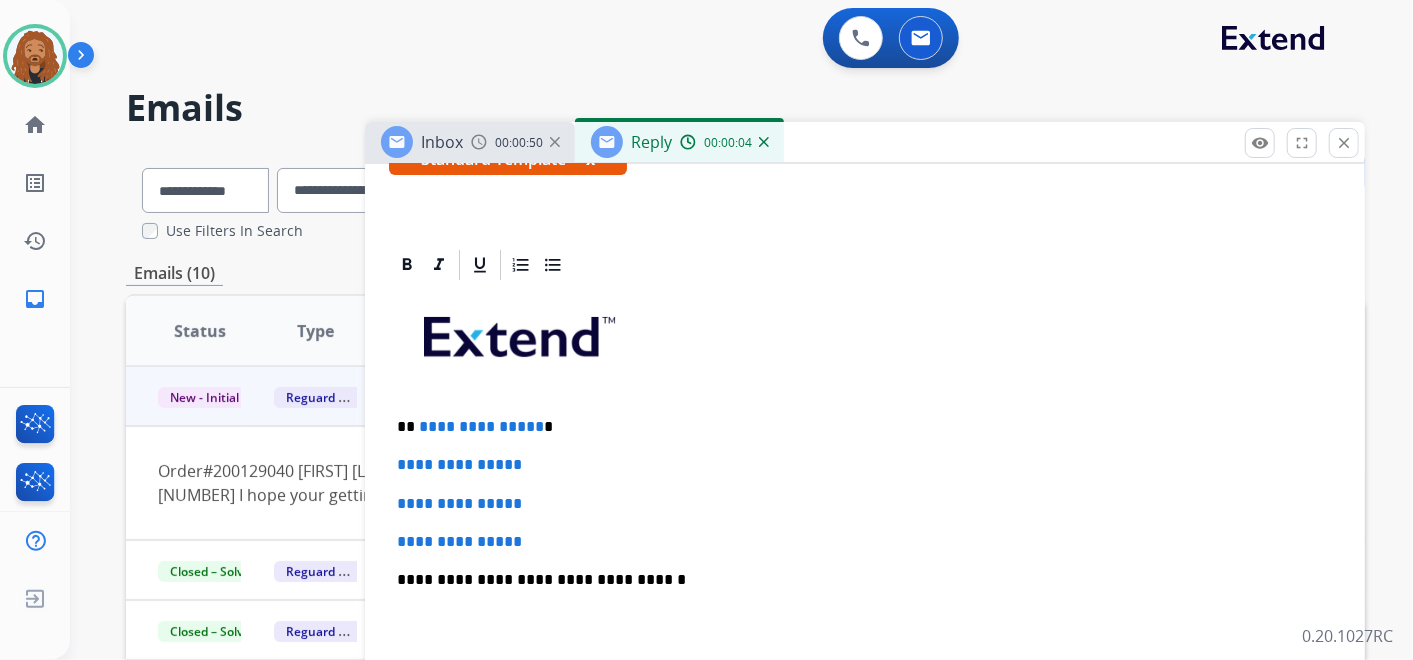 scroll, scrollTop: 444, scrollLeft: 0, axis: vertical 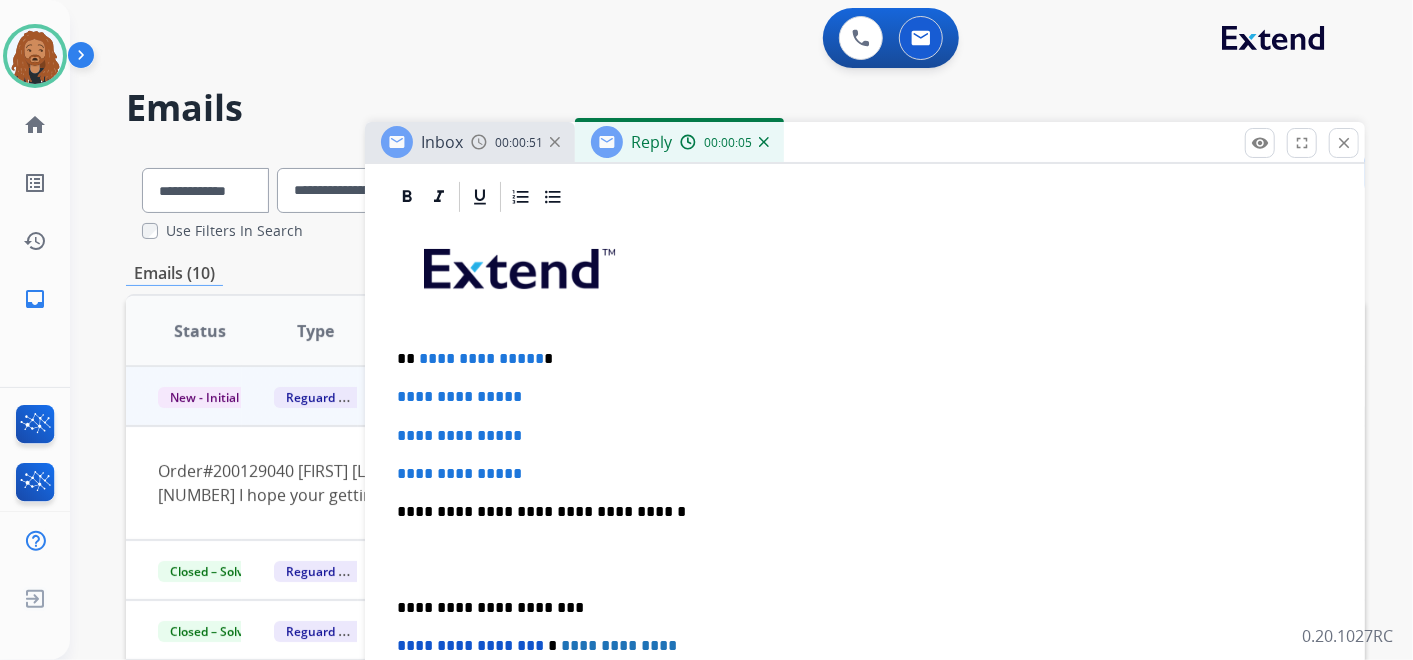 click at bounding box center [865, 560] 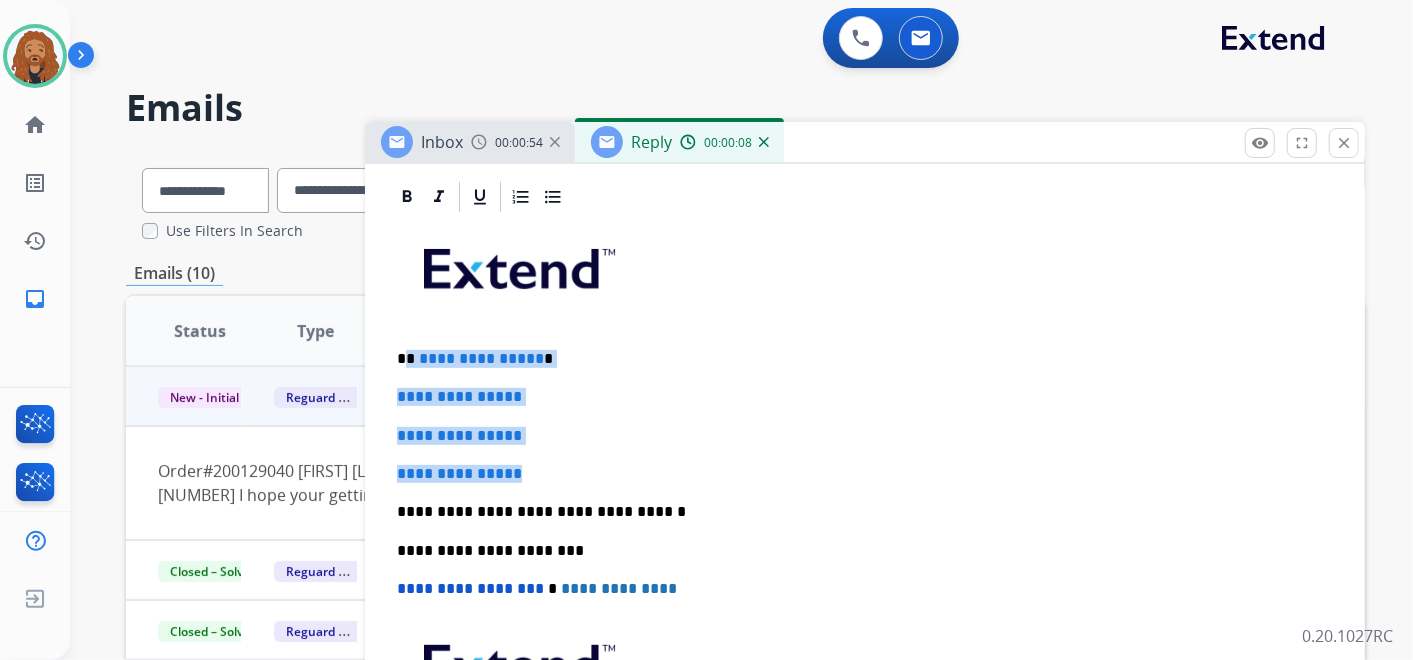 drag, startPoint x: 539, startPoint y: 471, endPoint x: 403, endPoint y: 354, distance: 179.40178 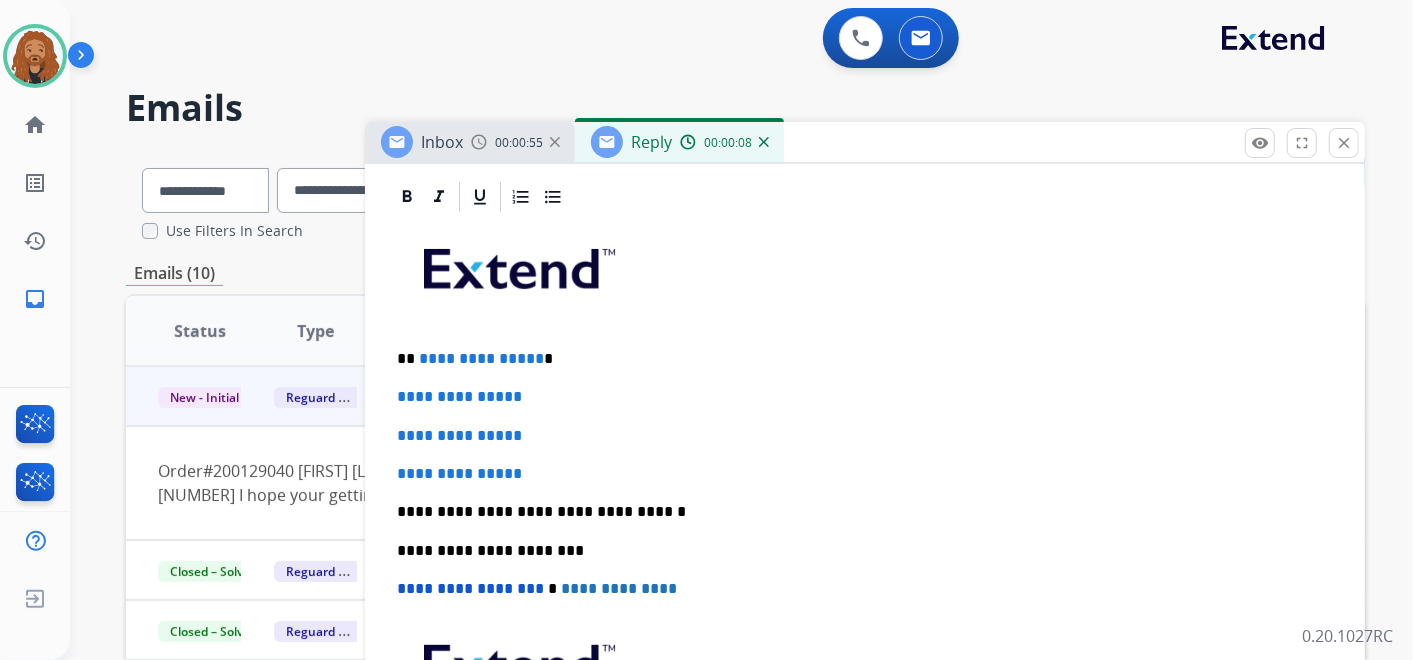 type 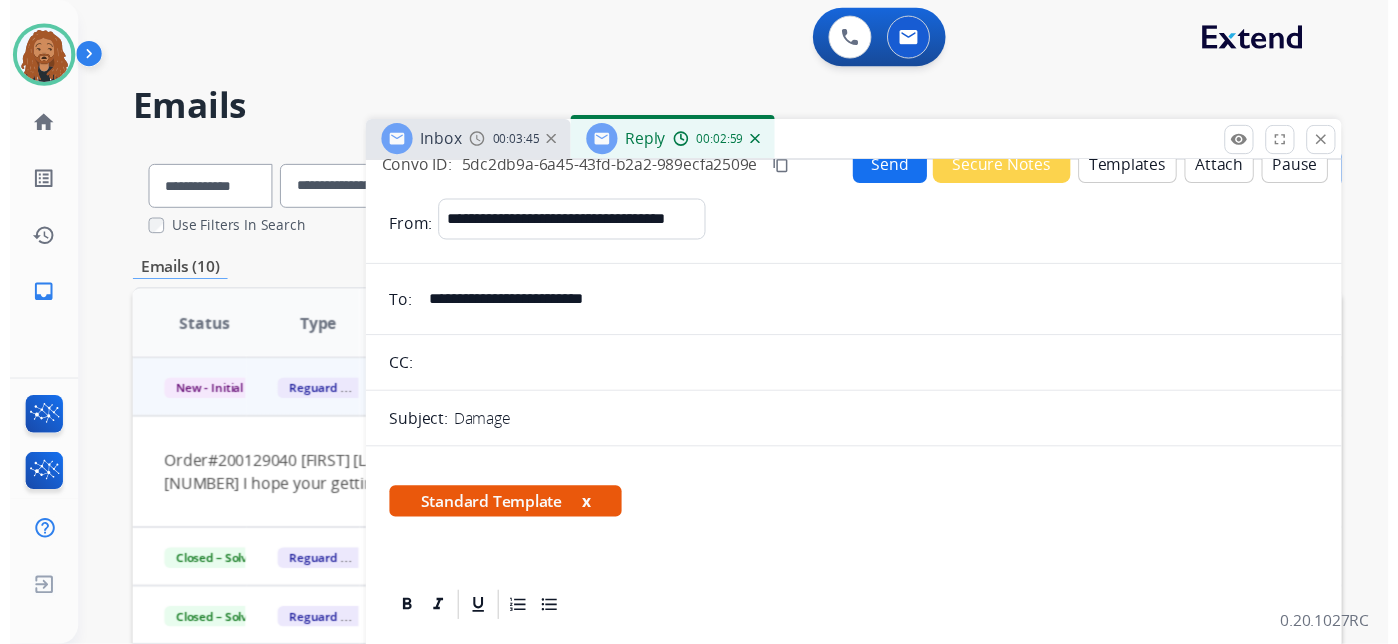 scroll, scrollTop: 0, scrollLeft: 0, axis: both 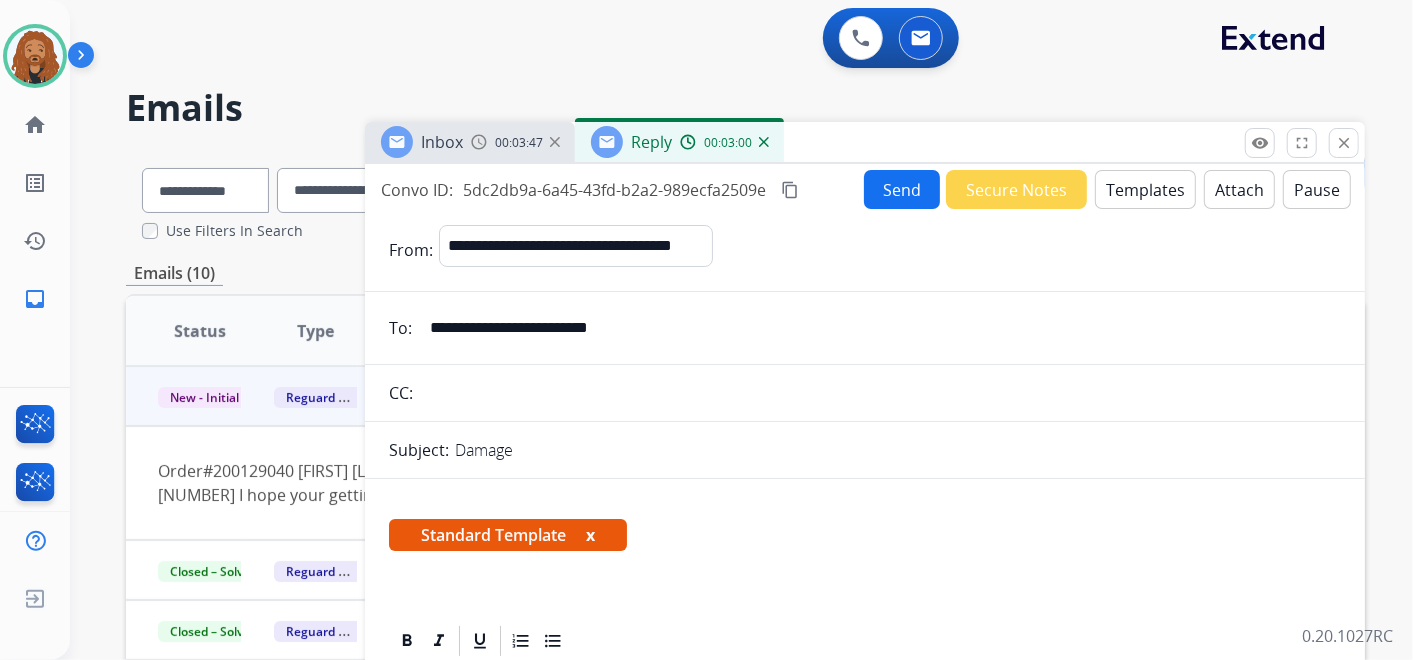 click on "Send" at bounding box center [902, 189] 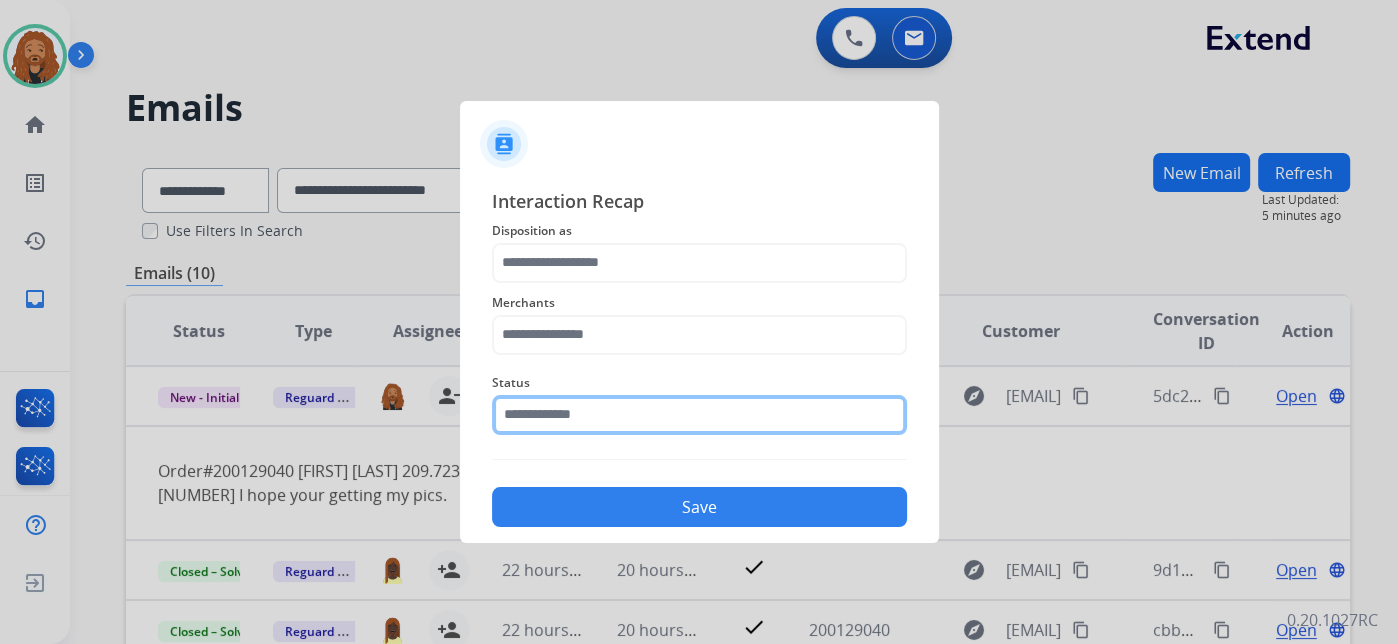 click 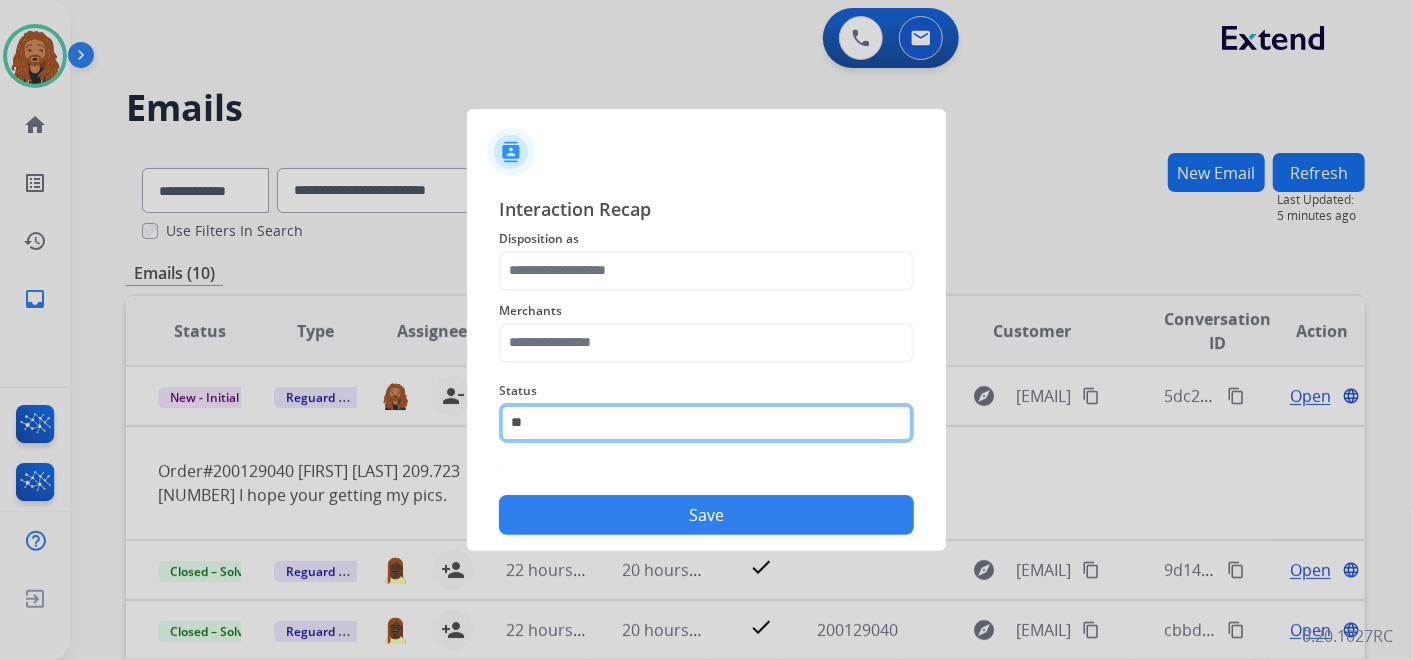 type on "*" 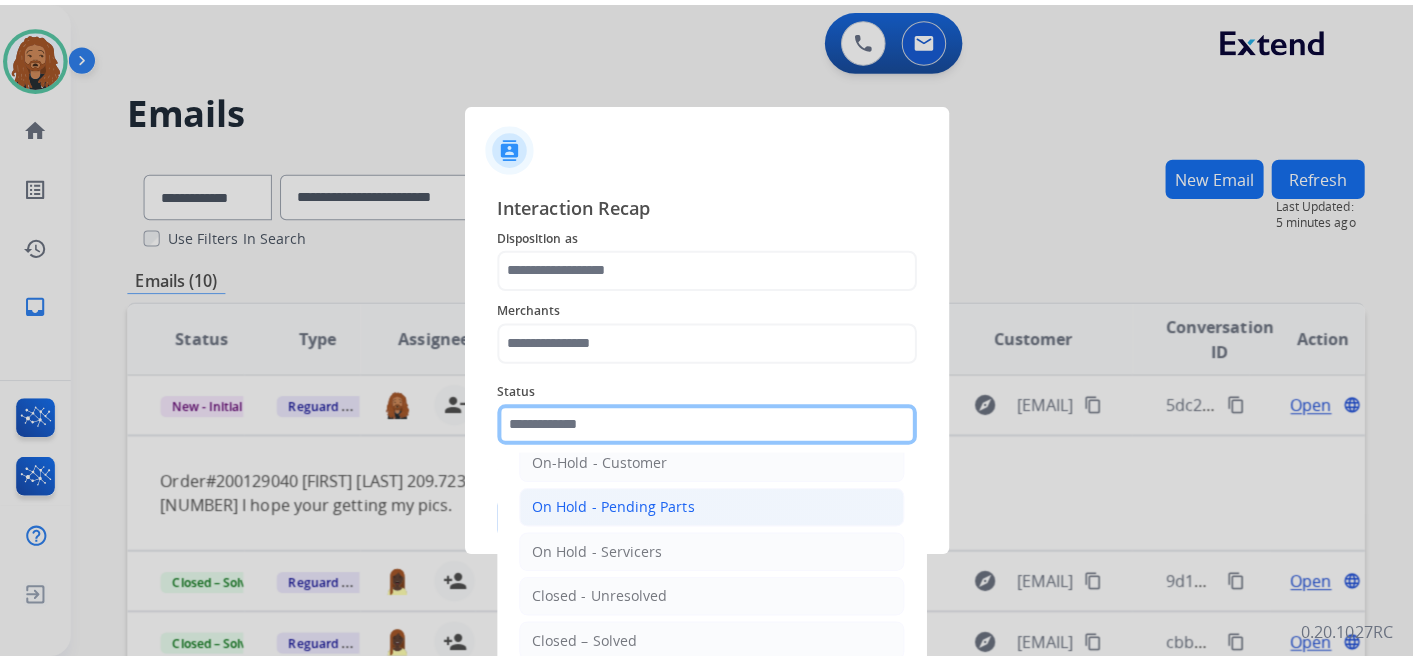 scroll, scrollTop: 114, scrollLeft: 0, axis: vertical 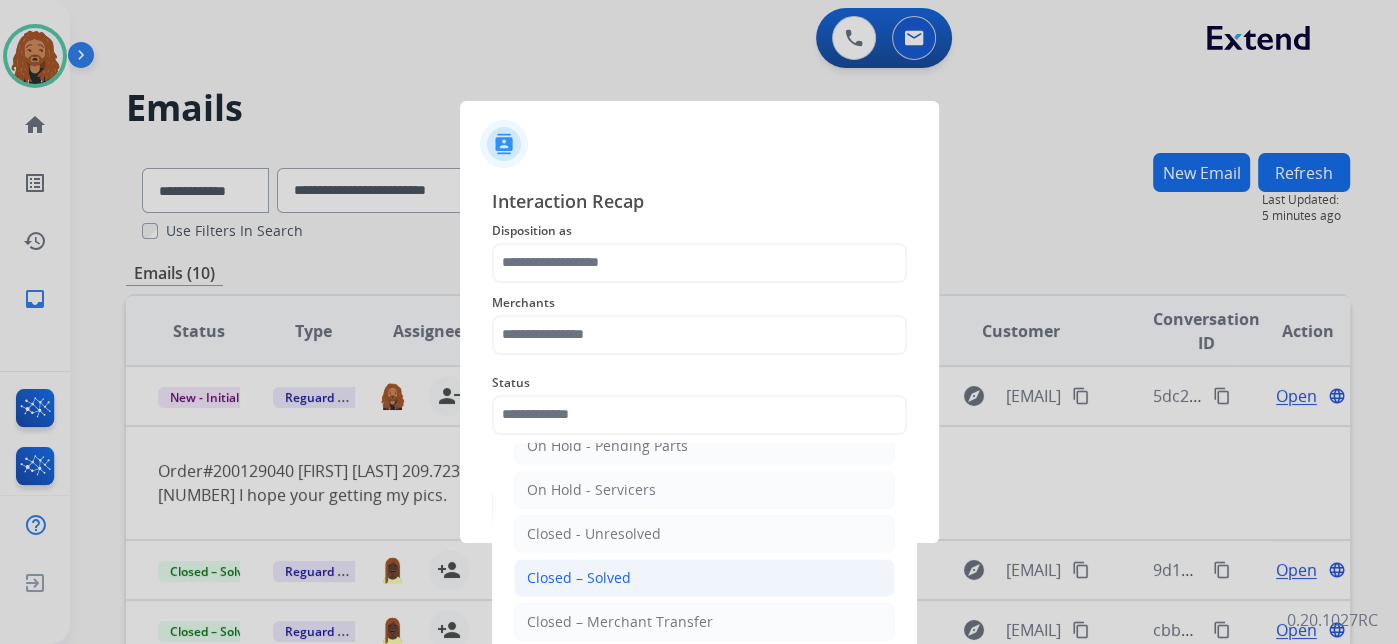 click on "Closed – Solved" 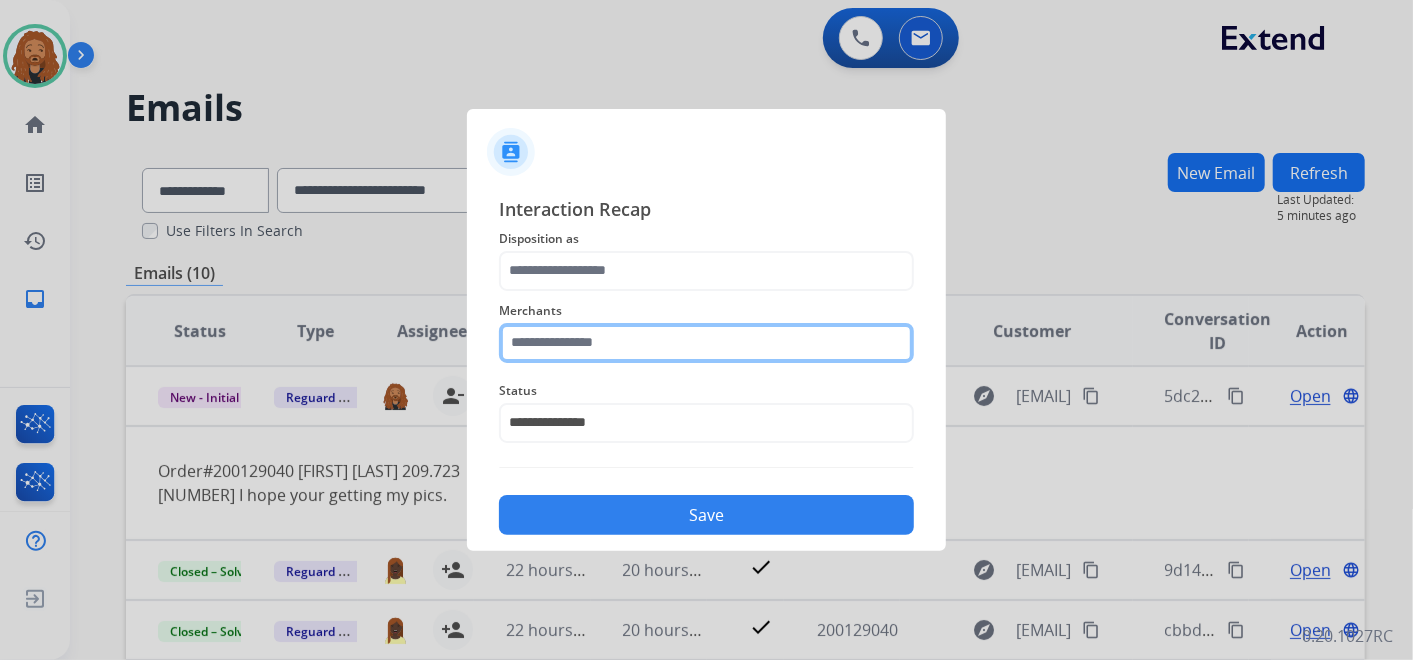 click 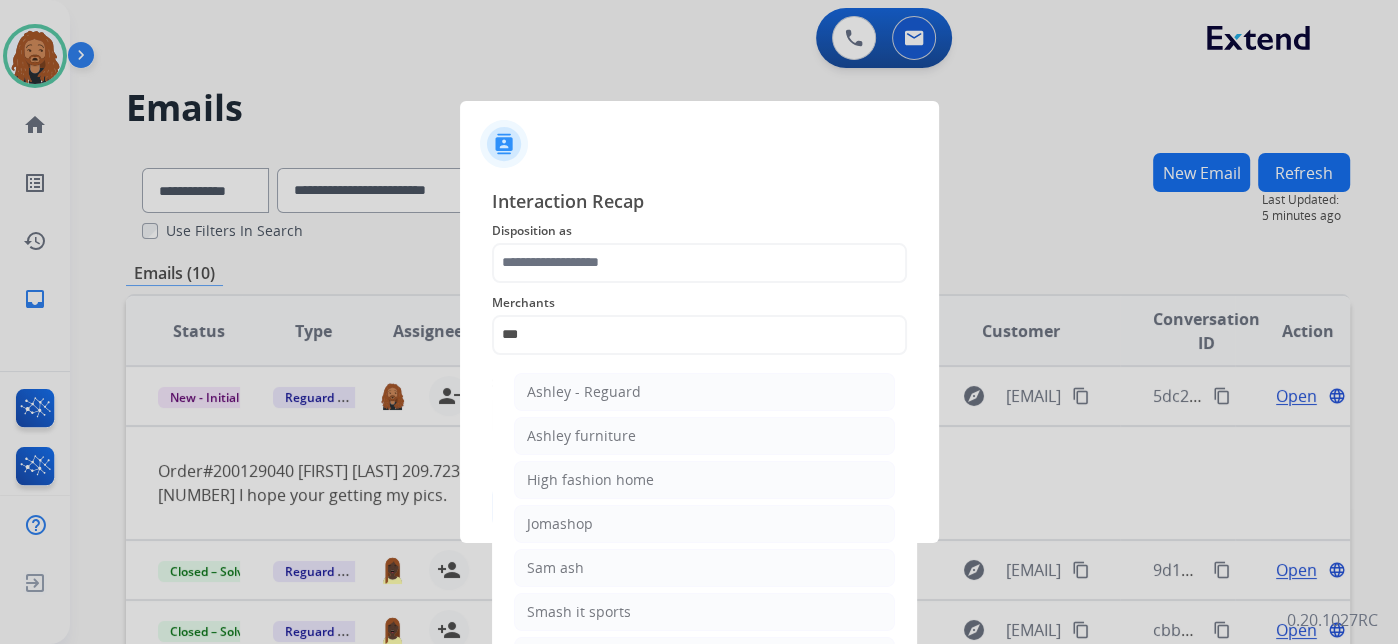click on "[PERSON] - Reguard   Ashley furniture   High fashion home   Jomashop   Sam ash   Smash it sports   Smash it sports - wholesale" 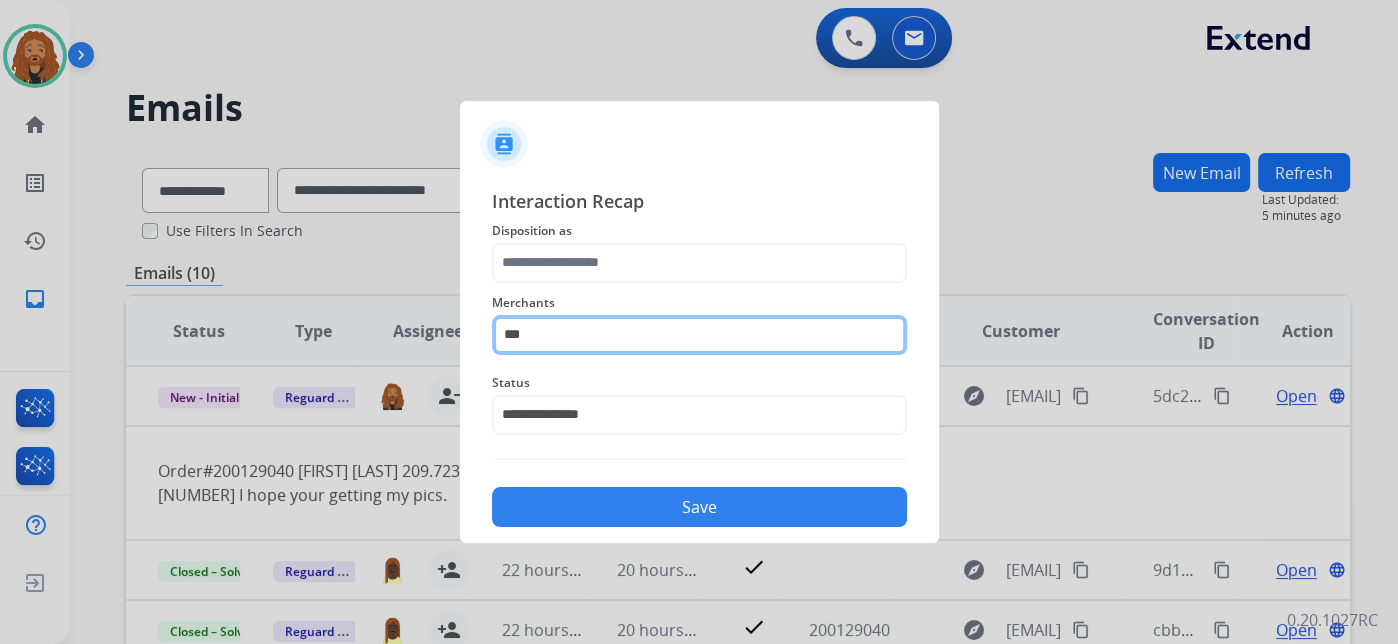 click on "***" 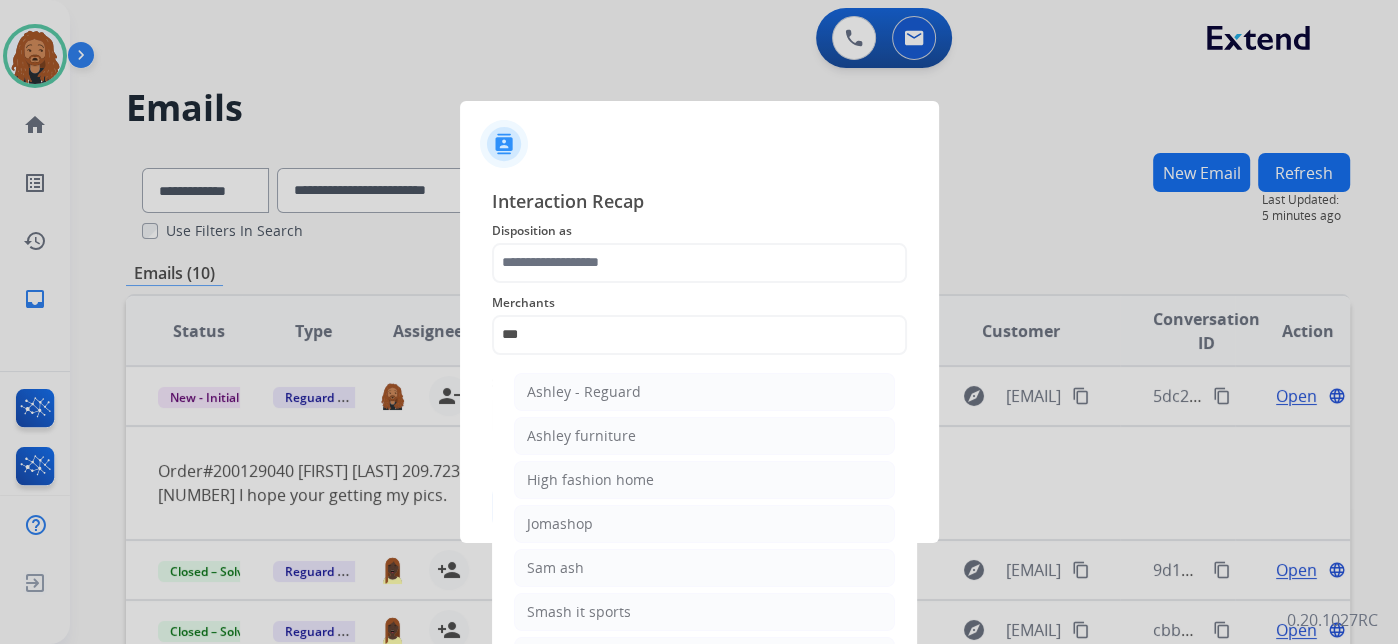 click on "Ashley - Reguard" 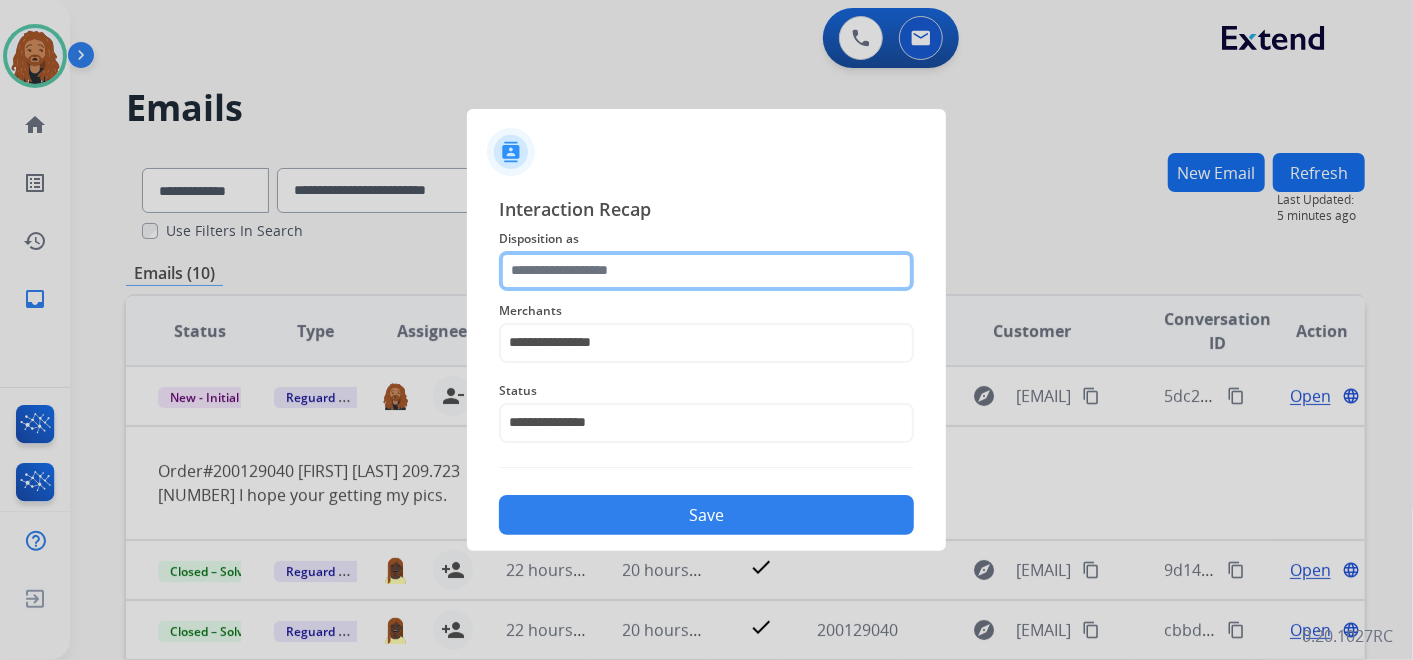 click 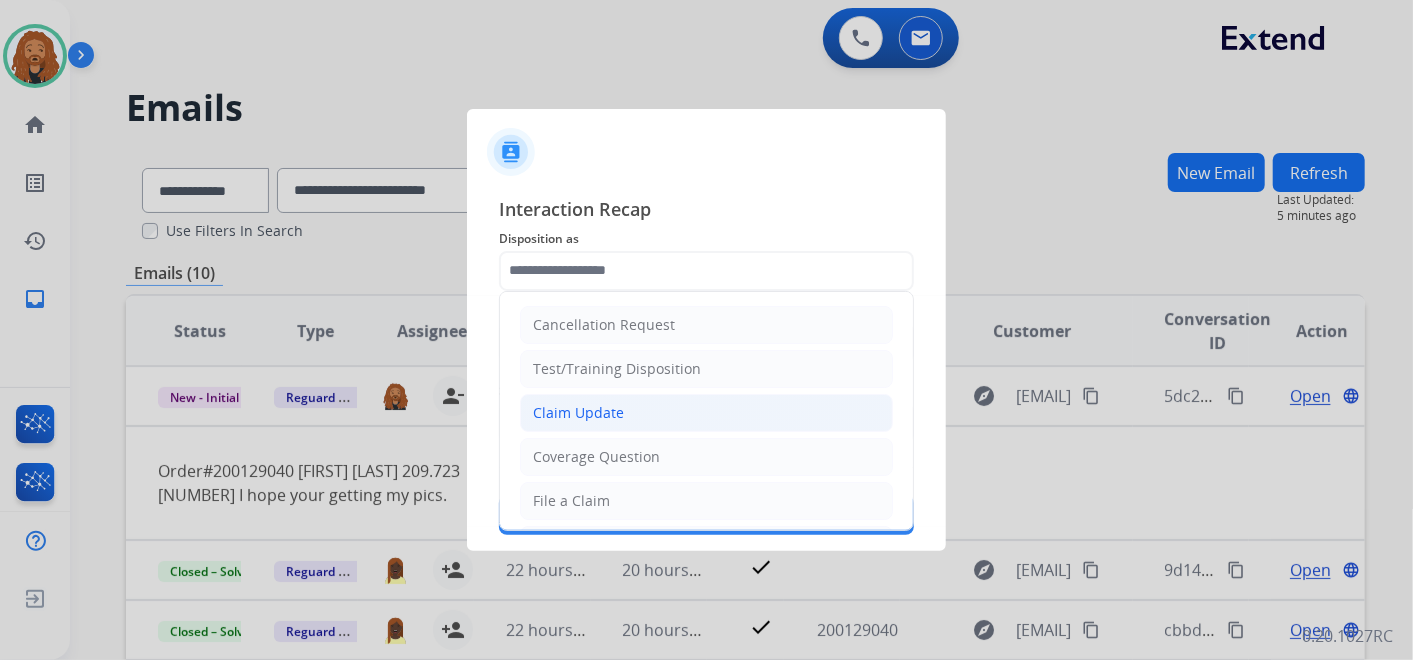 click on "Claim Update" 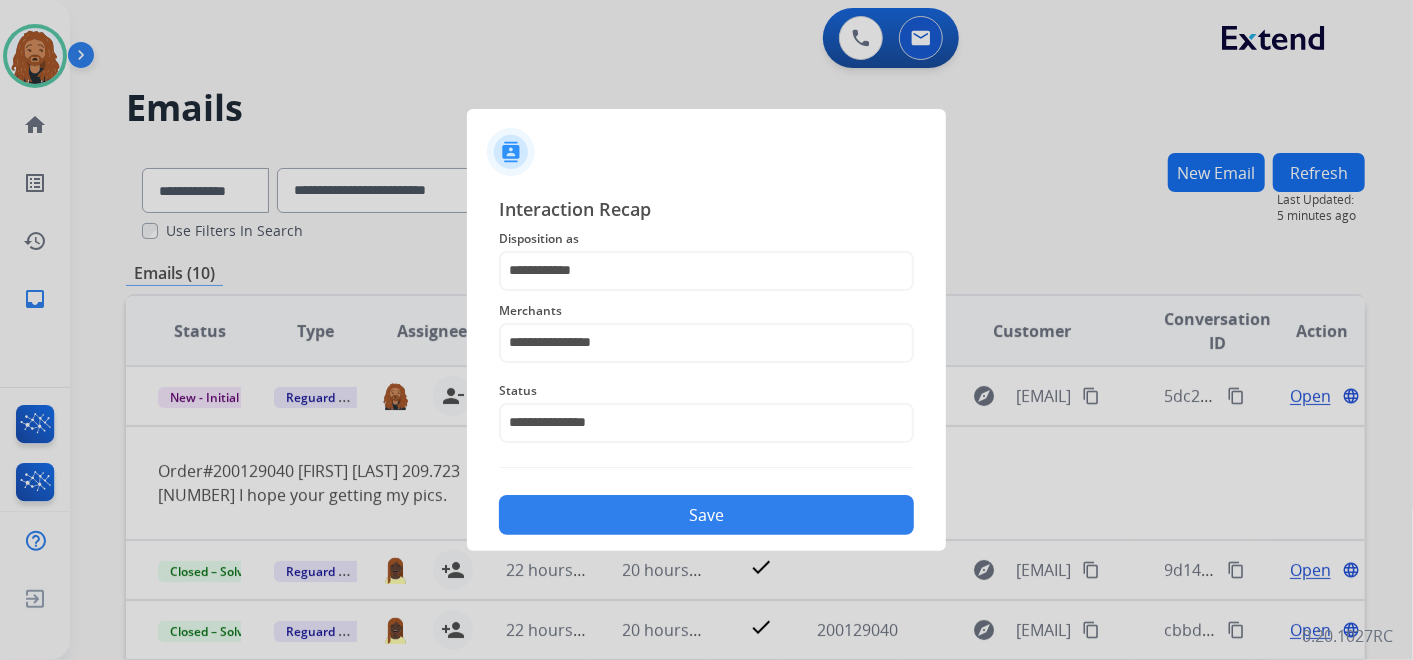 click on "**********" 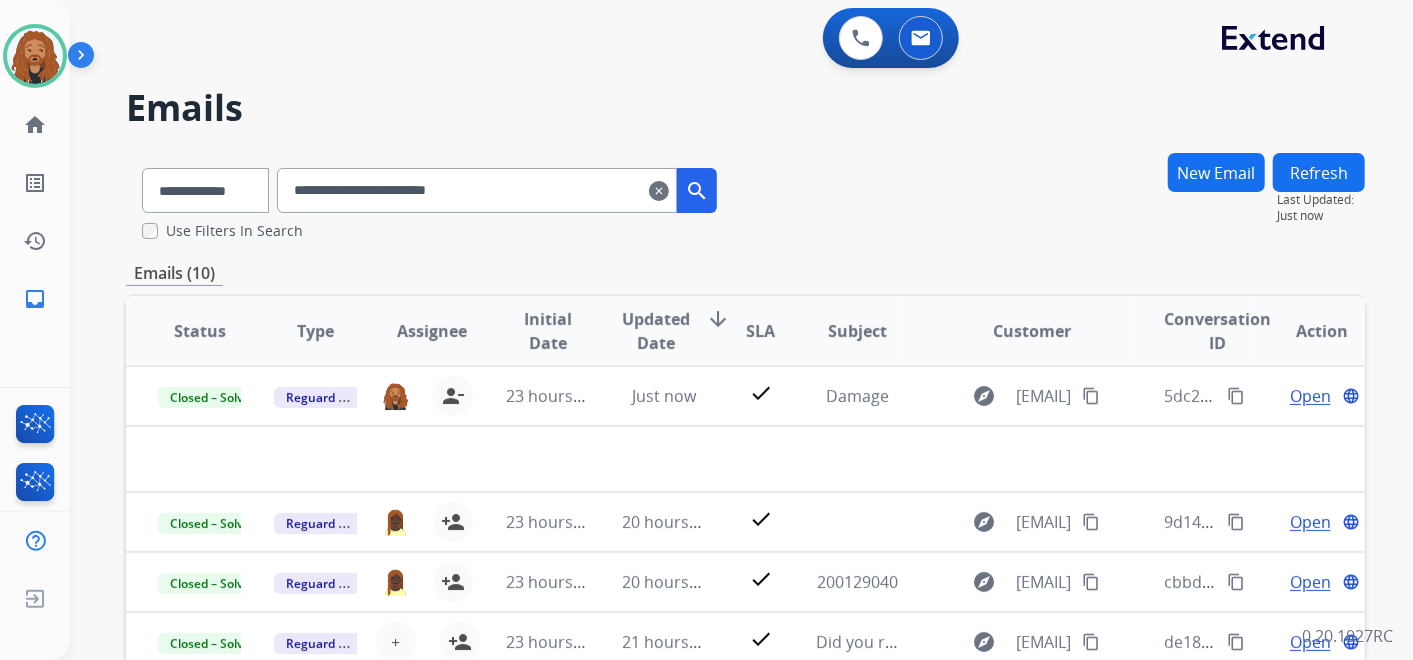 click on "**********" at bounding box center [745, 196] 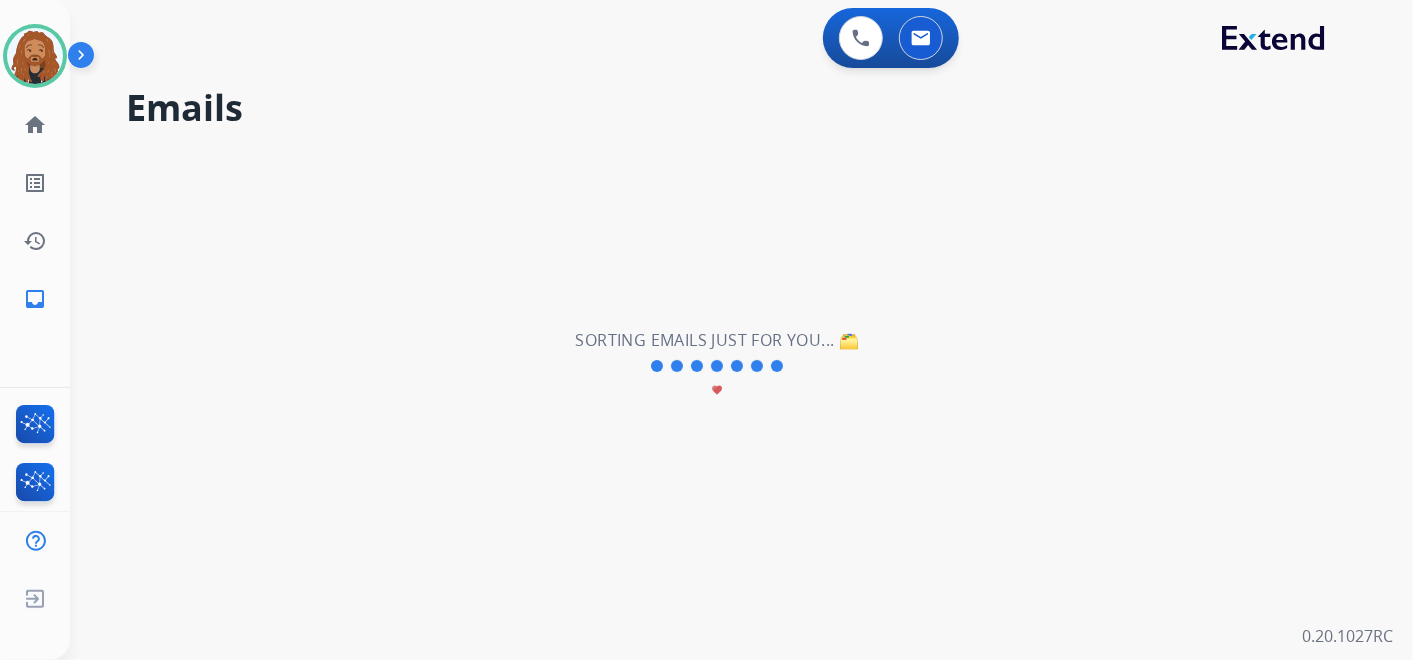 type 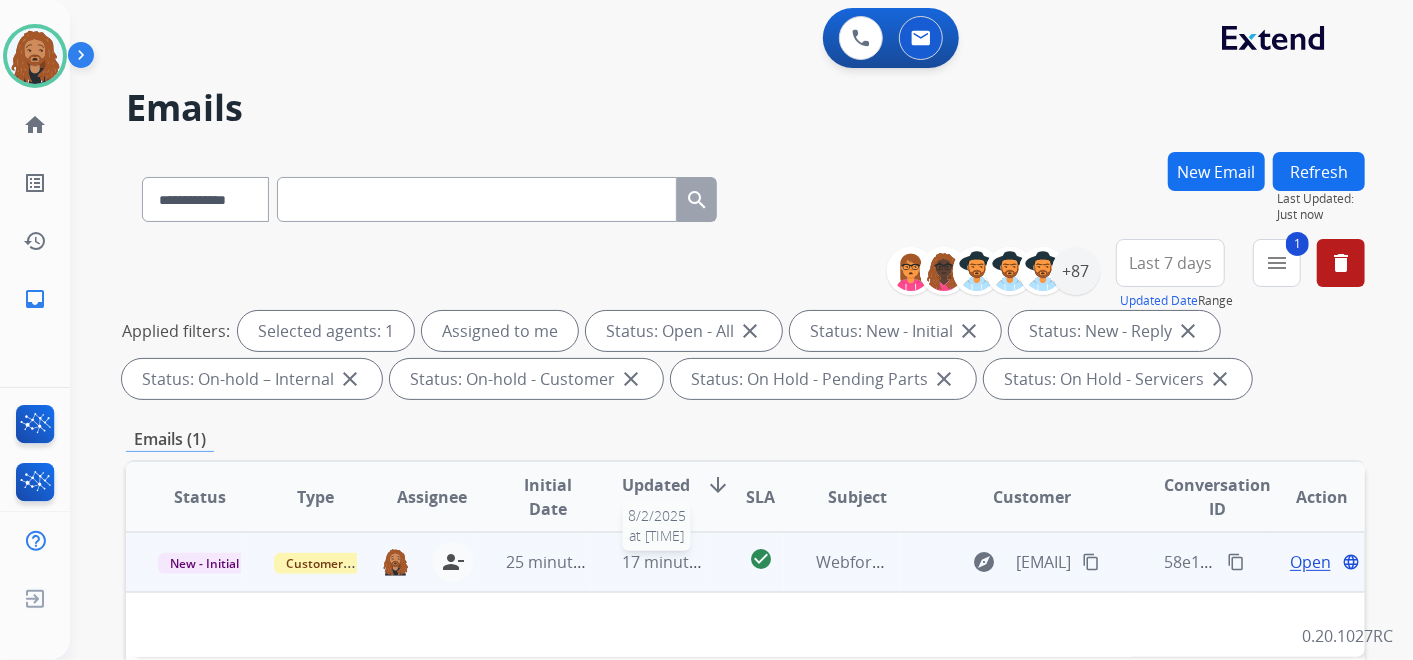 click on "17 minutes ago" at bounding box center [681, 562] 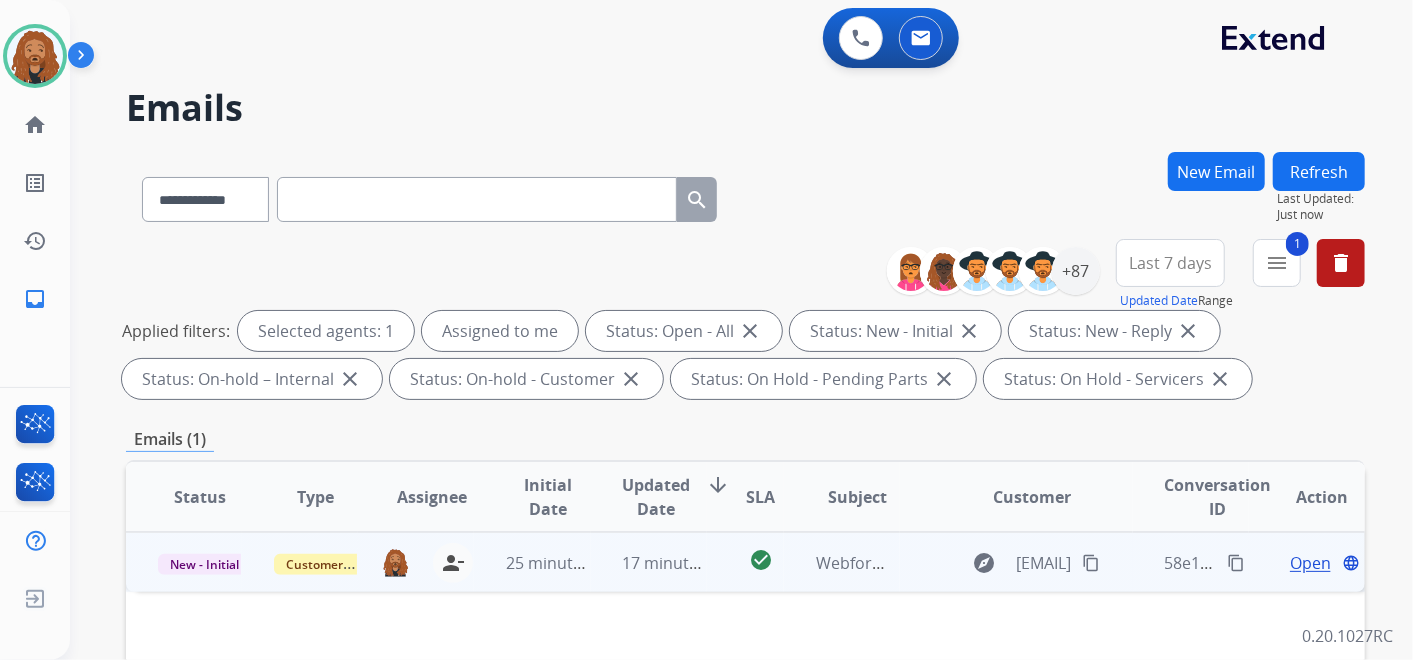 click on "Open" at bounding box center [1310, 563] 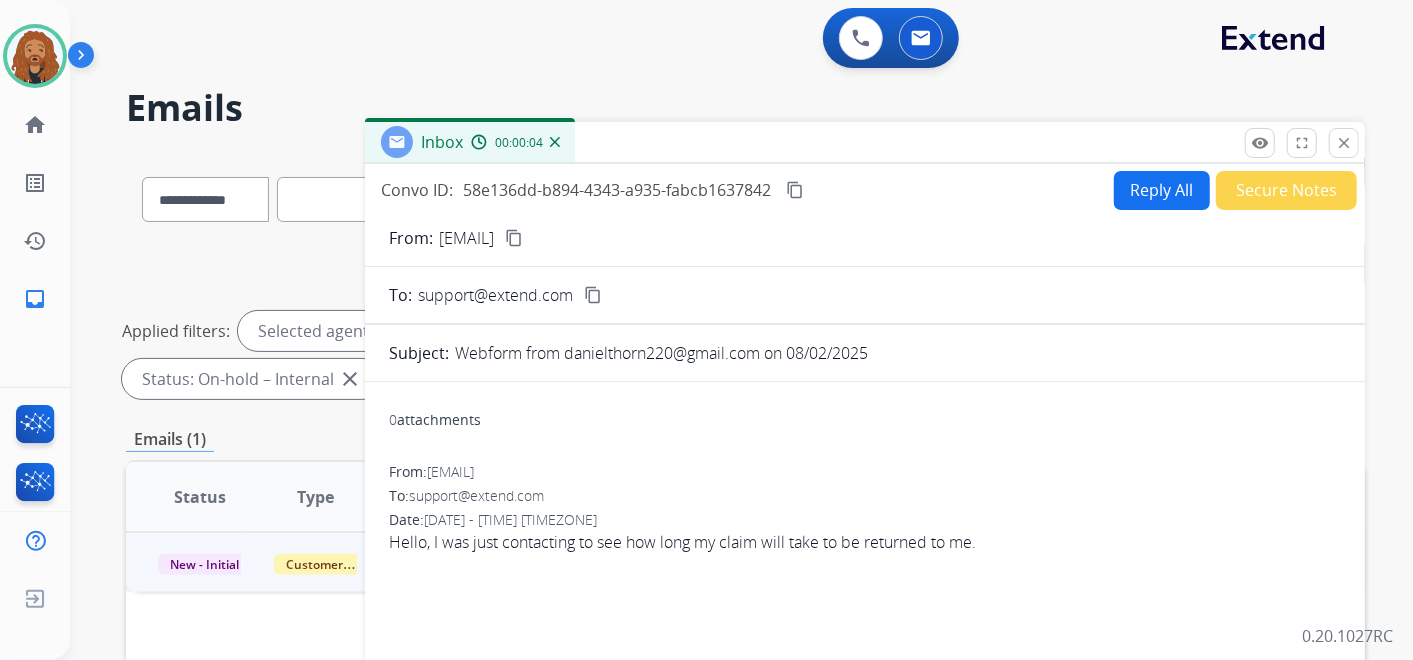 click on "Reply All" at bounding box center [1162, 190] 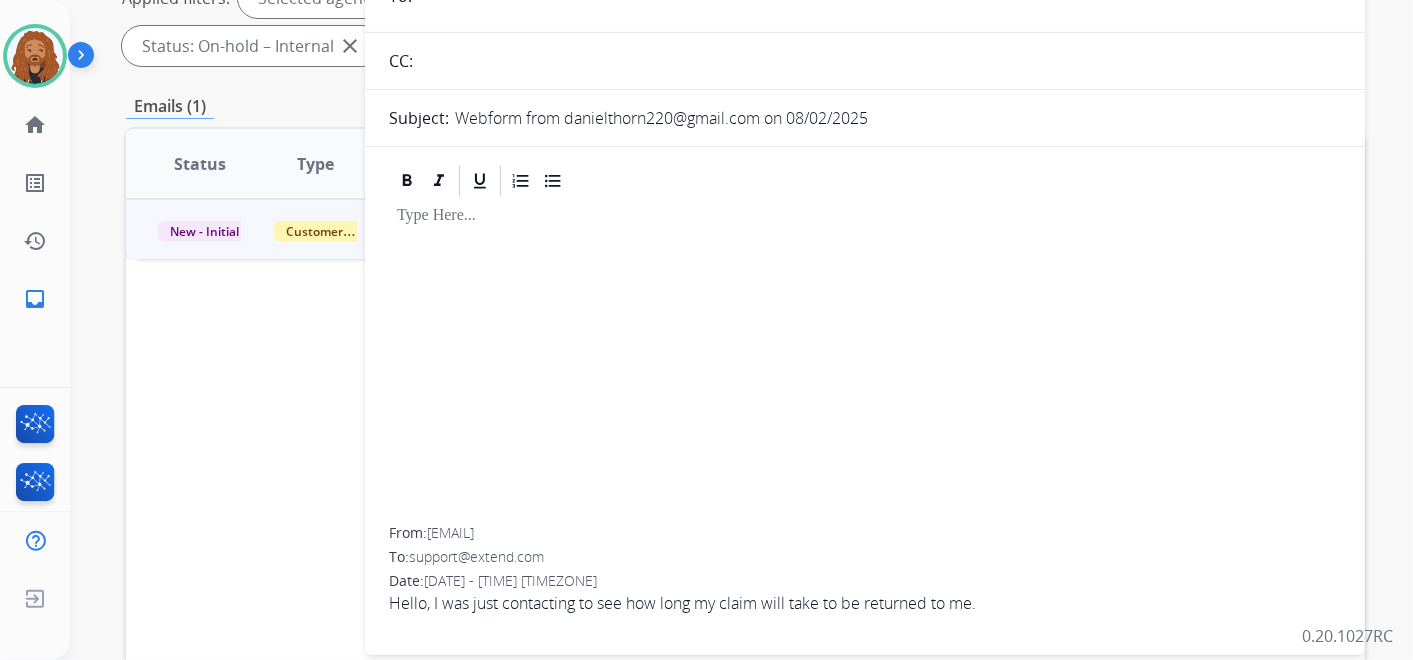 scroll, scrollTop: 111, scrollLeft: 0, axis: vertical 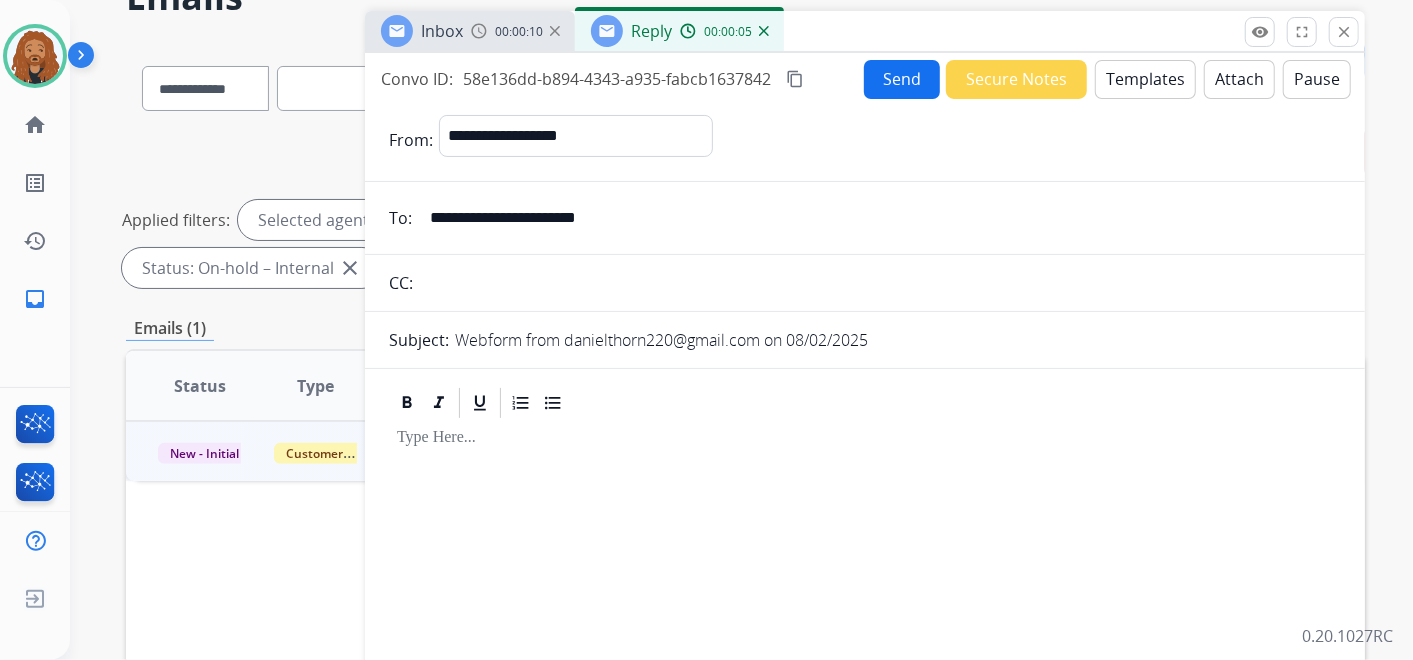 drag, startPoint x: 636, startPoint y: 212, endPoint x: 335, endPoint y: 204, distance: 301.1063 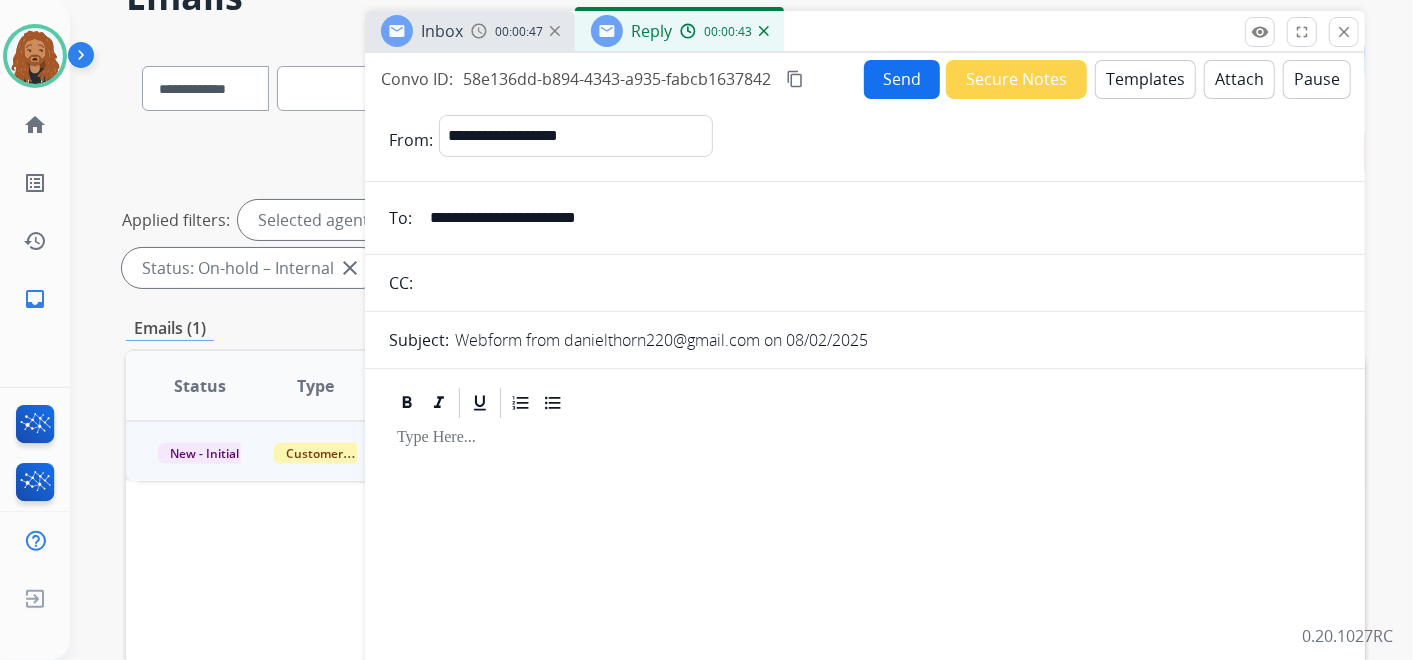 click on "Templates" at bounding box center (1145, 79) 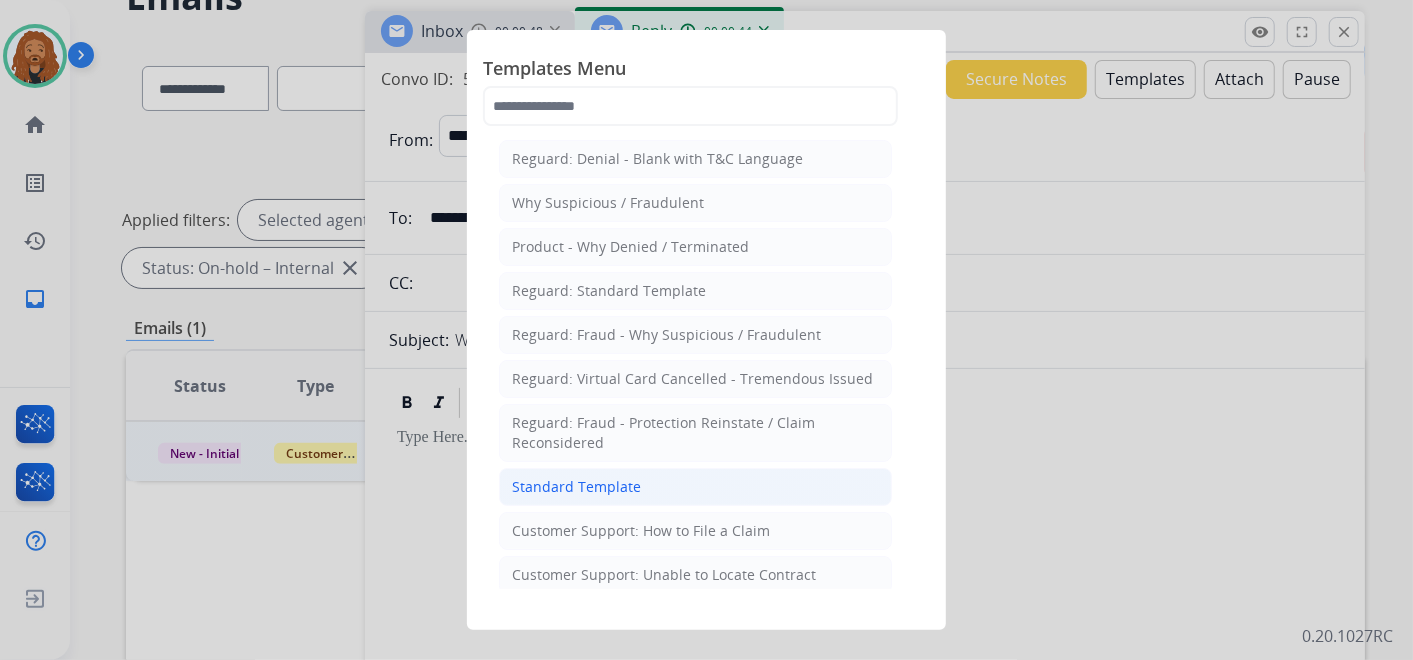click on "Standard Template" 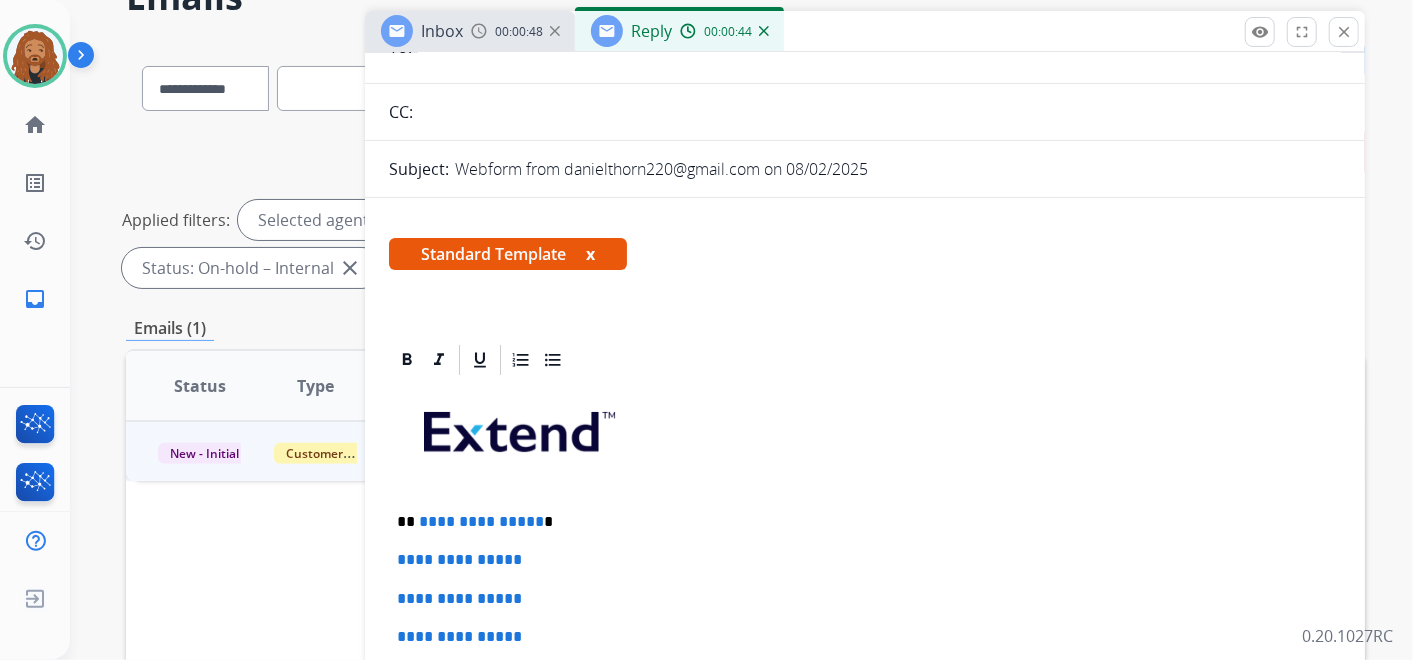 scroll, scrollTop: 333, scrollLeft: 0, axis: vertical 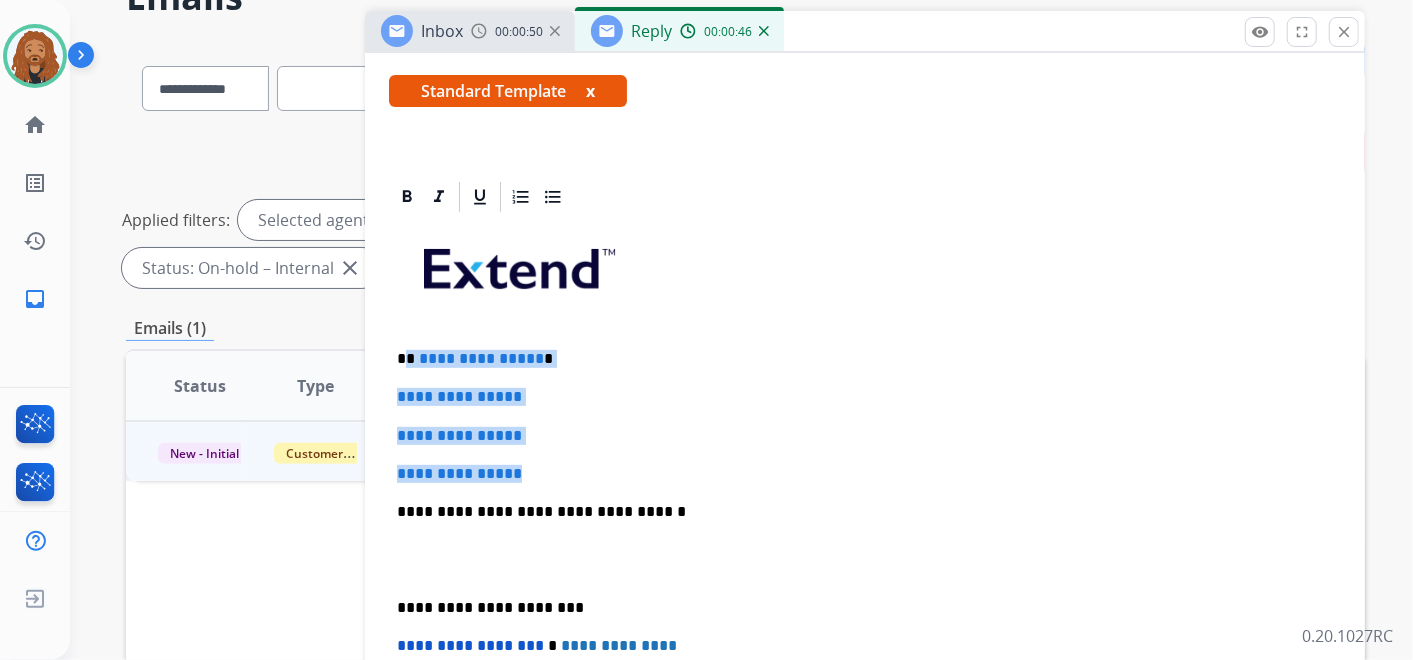 drag, startPoint x: 515, startPoint y: 448, endPoint x: 406, endPoint y: 345, distance: 149.96666 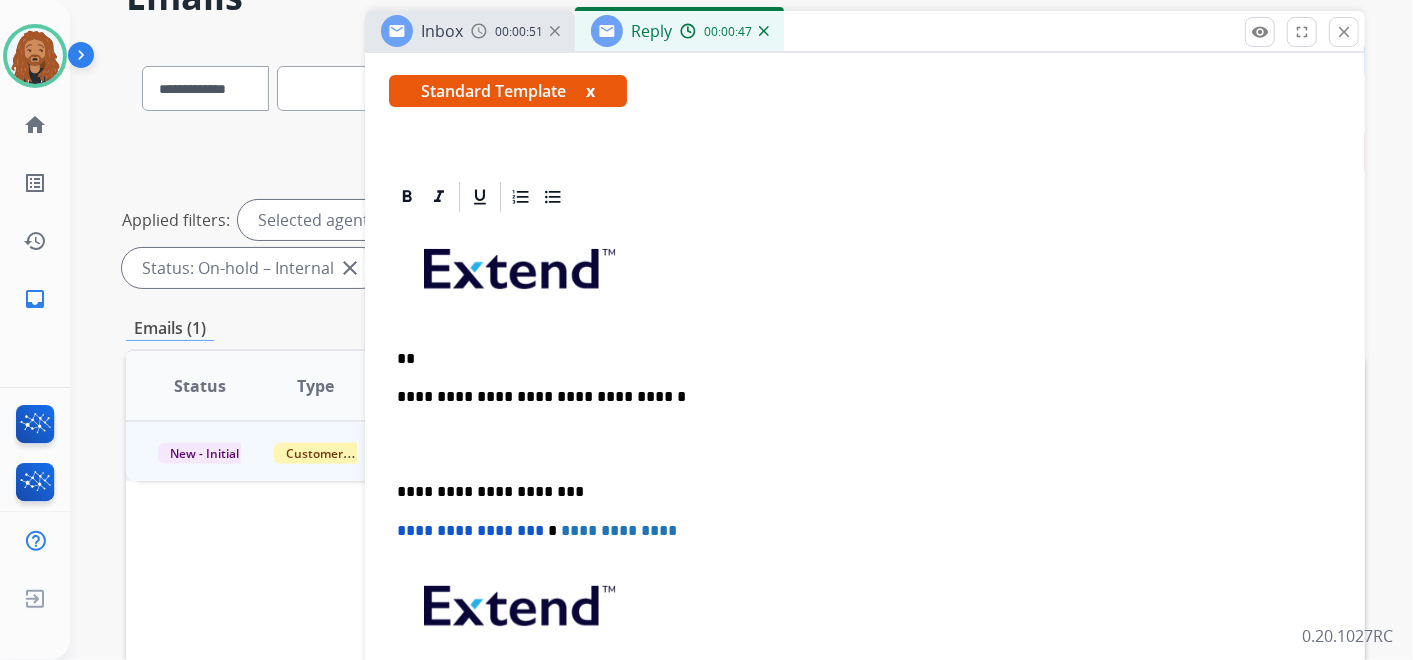 type 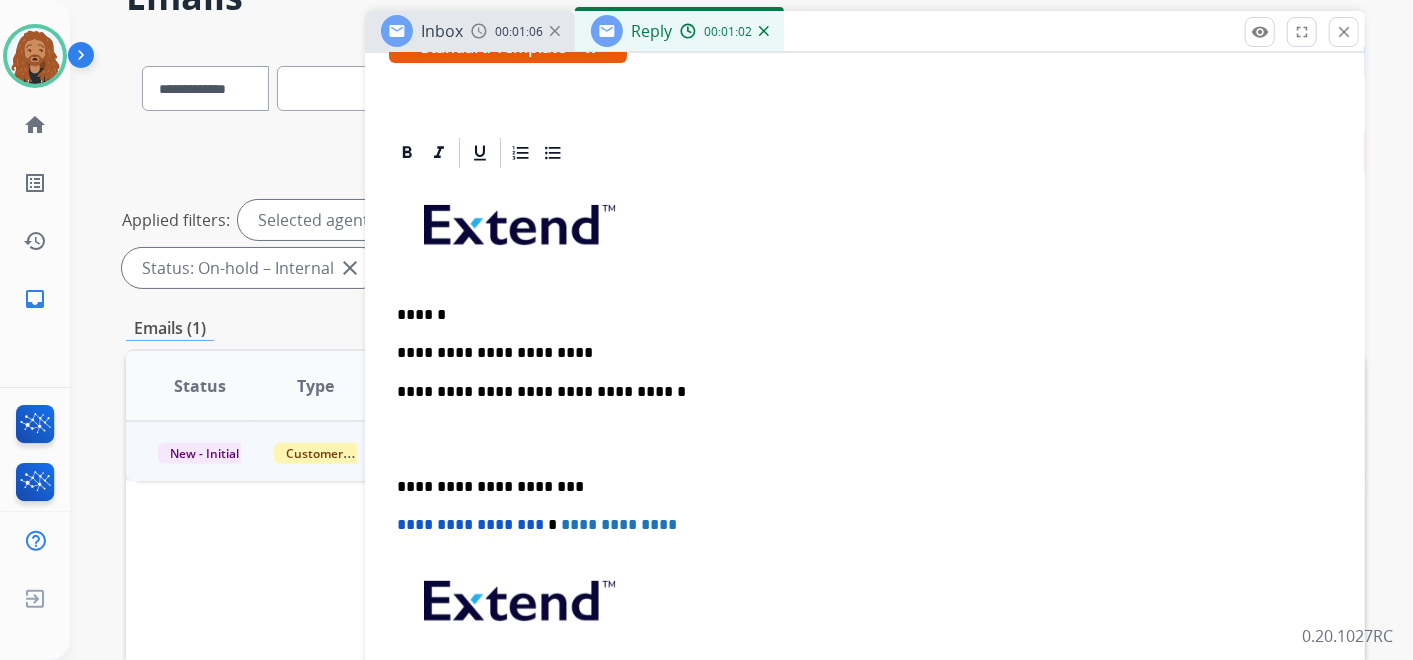 scroll, scrollTop: 398, scrollLeft: 0, axis: vertical 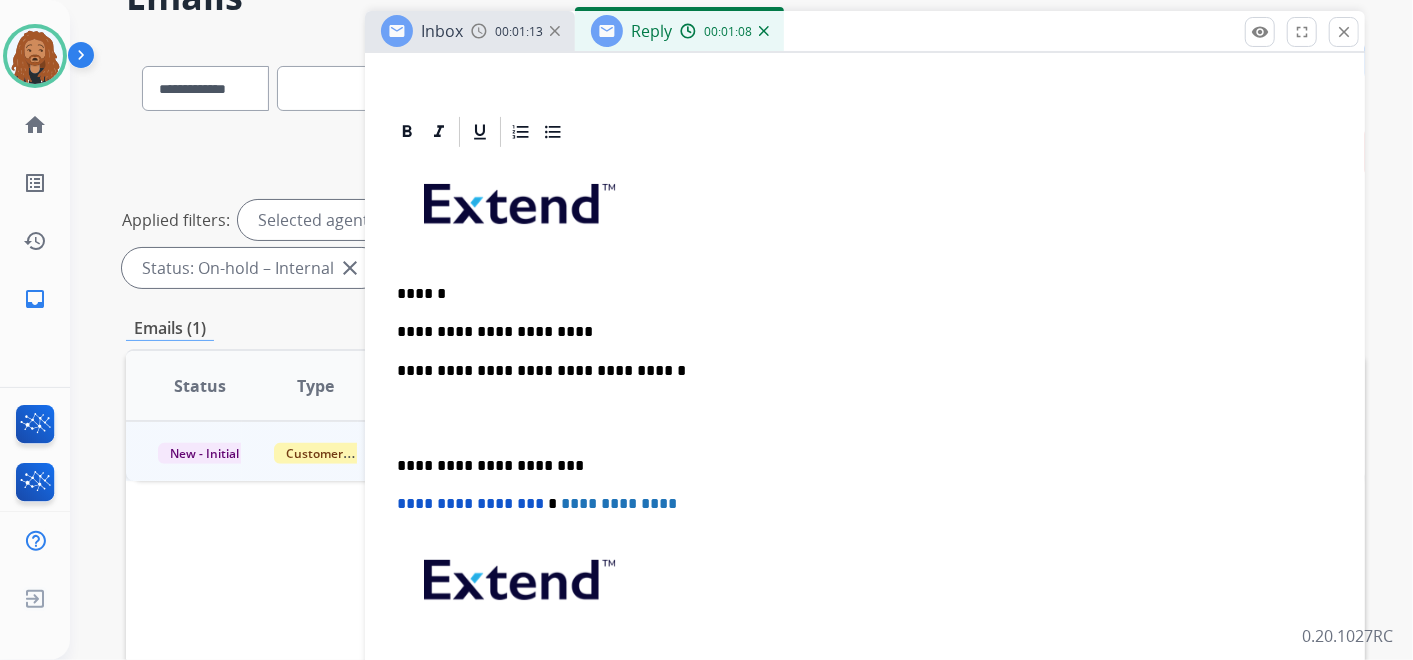 click on "**********" at bounding box center (857, 332) 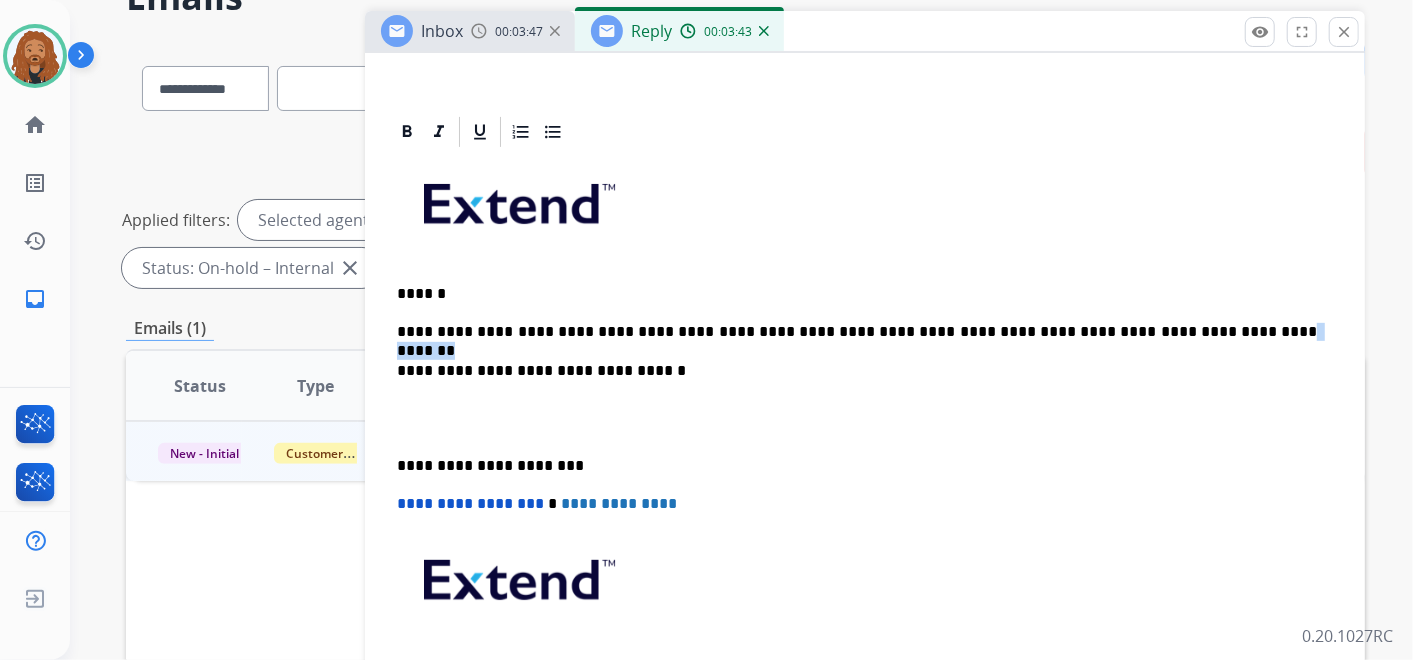 drag, startPoint x: 1187, startPoint y: 326, endPoint x: 1129, endPoint y: 328, distance: 58.034473 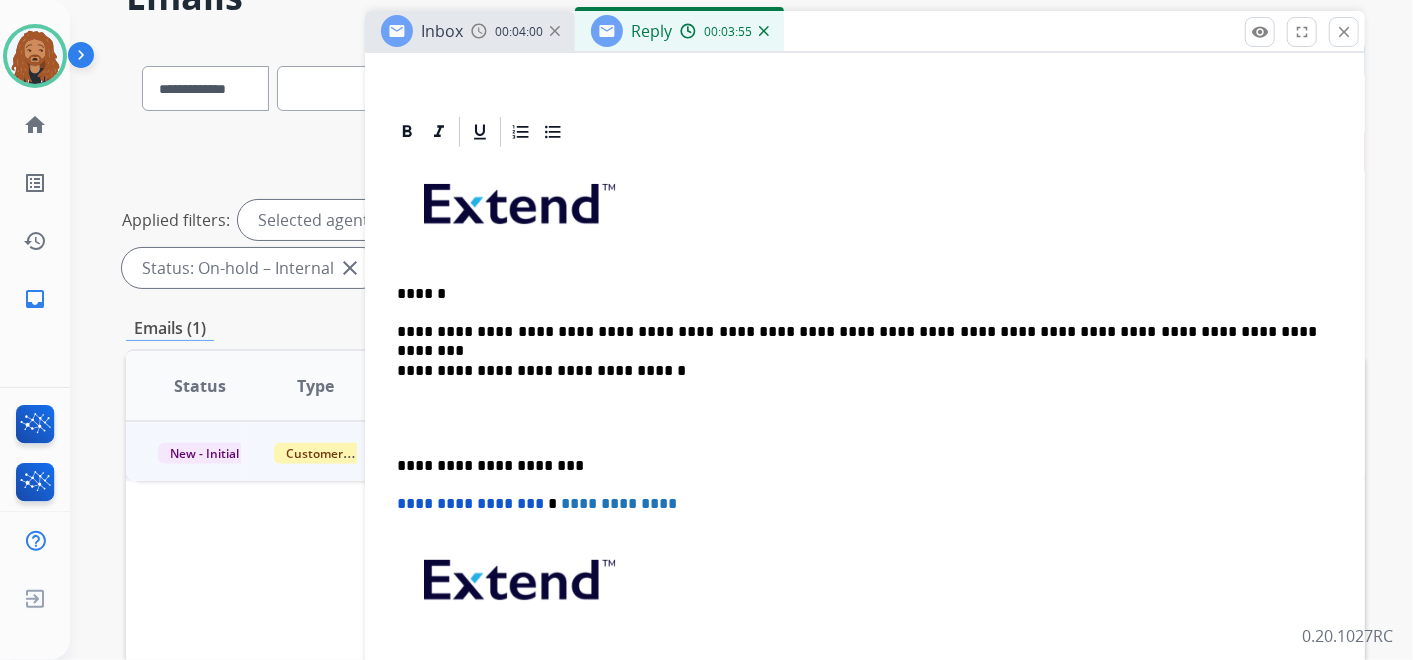 click at bounding box center [865, 418] 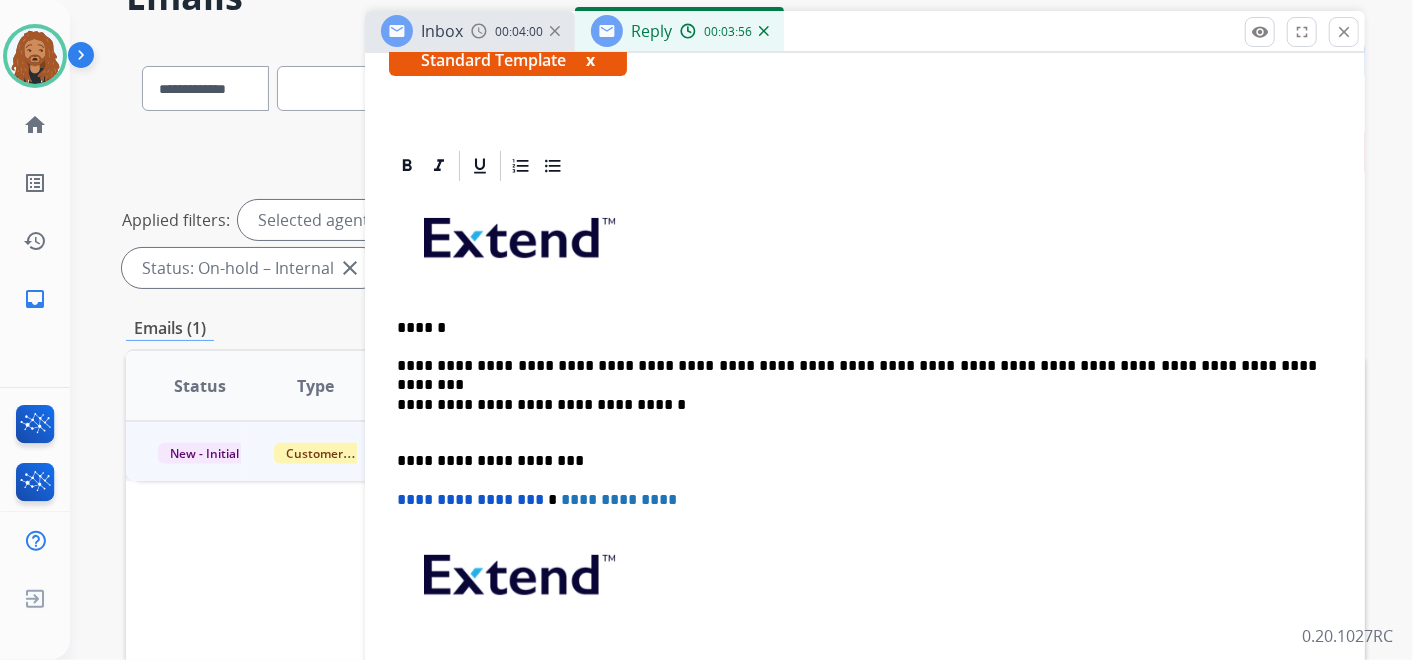 scroll, scrollTop: 360, scrollLeft: 0, axis: vertical 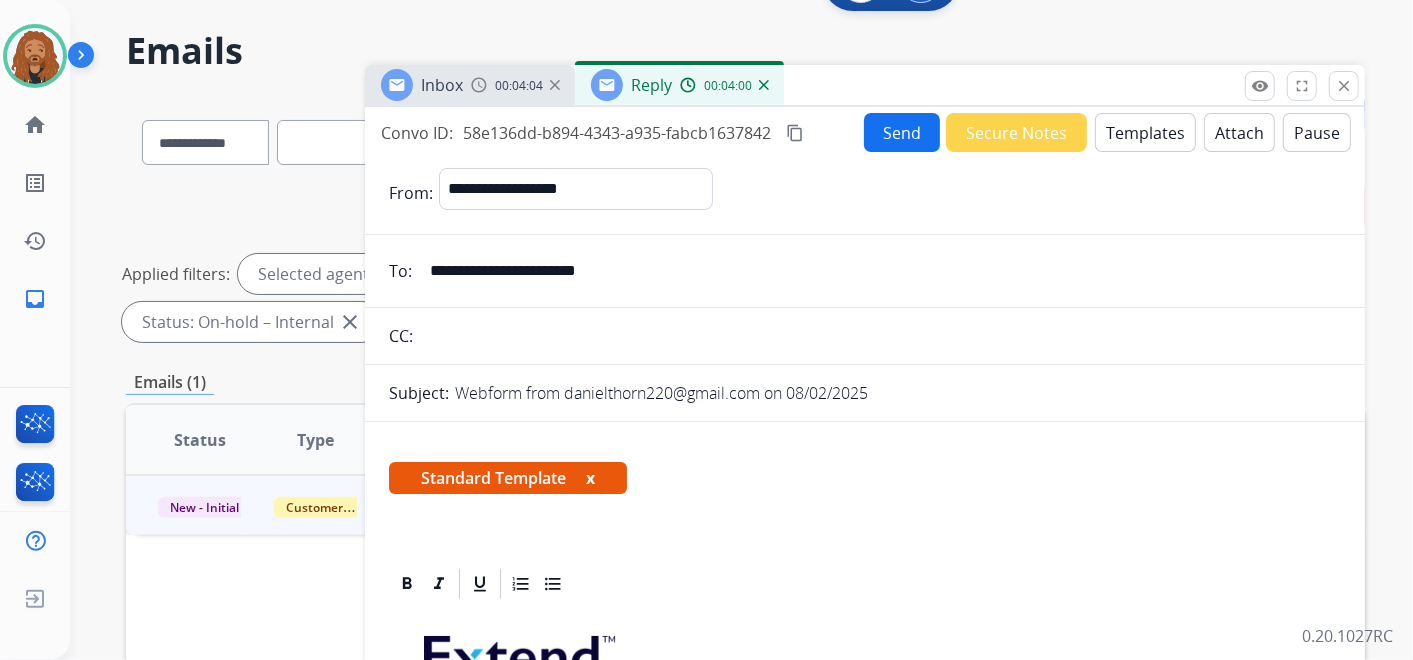 click on "Send" at bounding box center [902, 132] 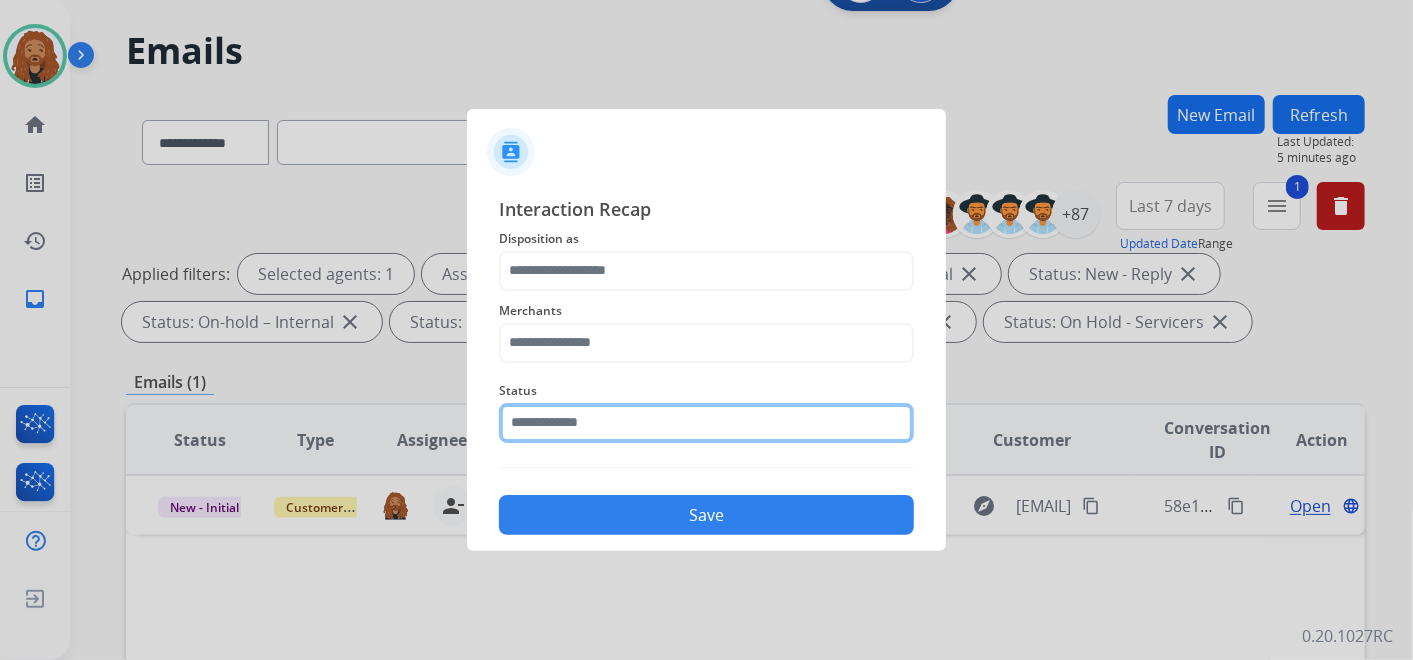 click 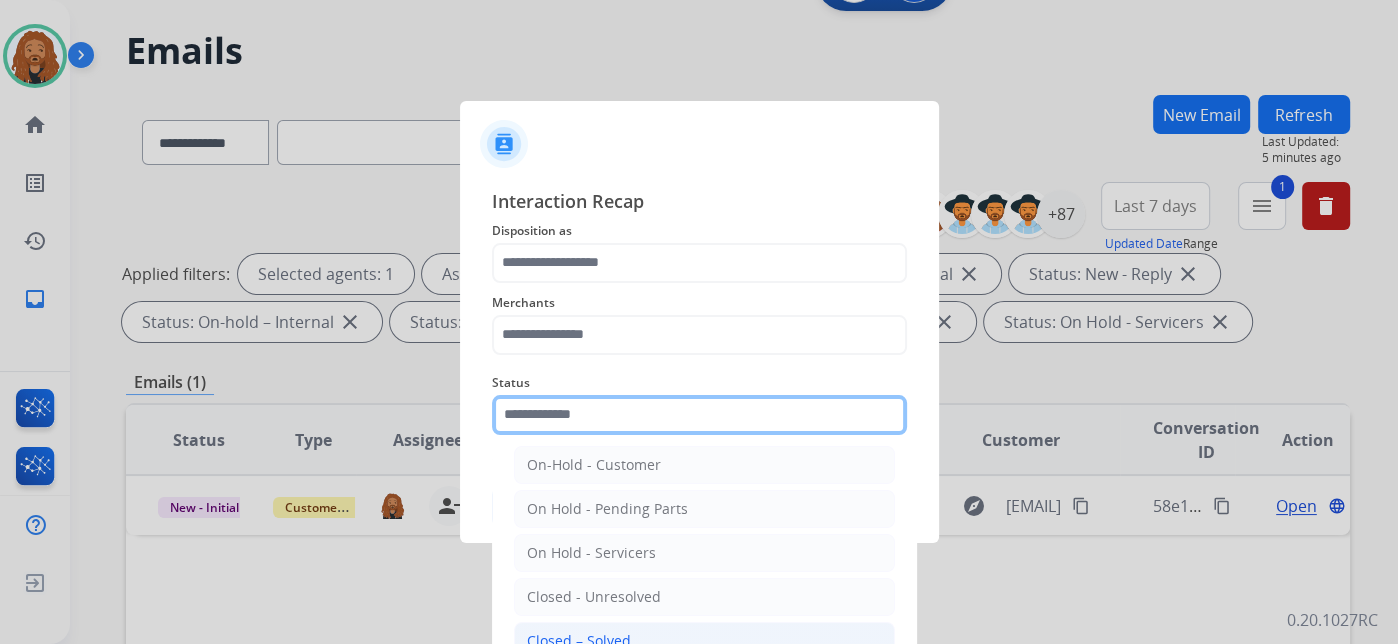 scroll, scrollTop: 114, scrollLeft: 0, axis: vertical 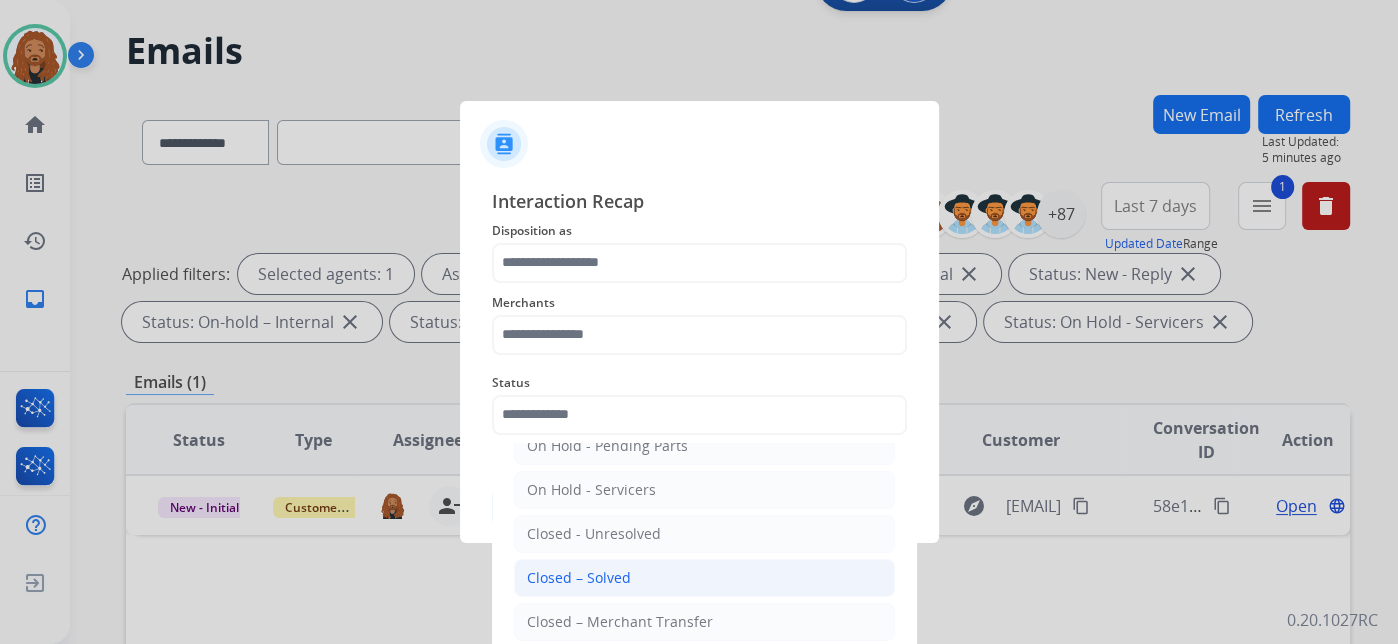 click on "Closed – Solved" 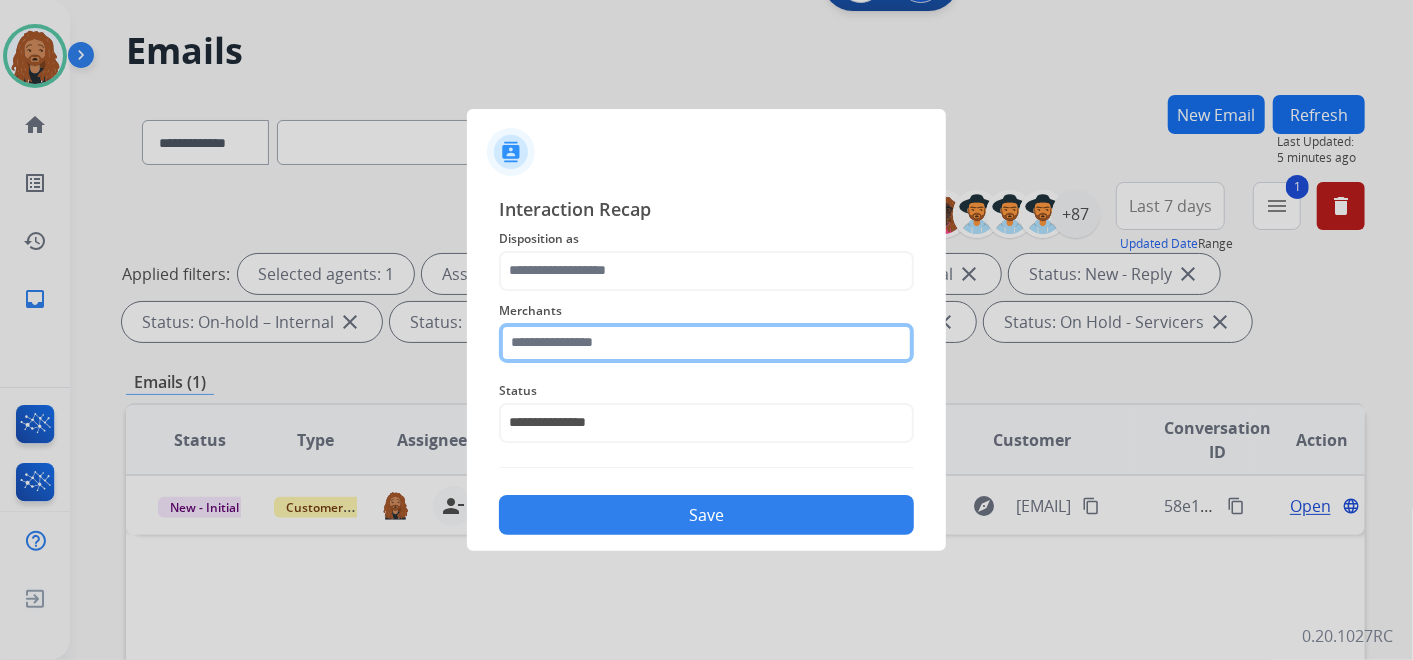 click 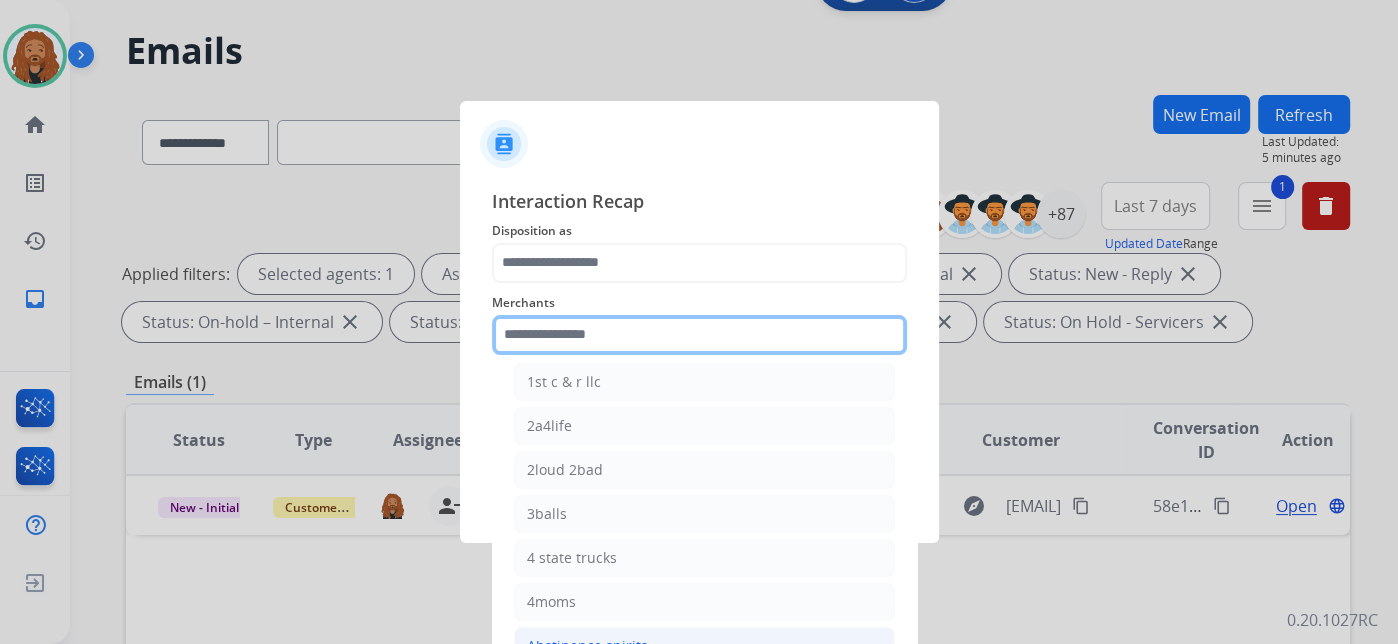 scroll, scrollTop: 222, scrollLeft: 0, axis: vertical 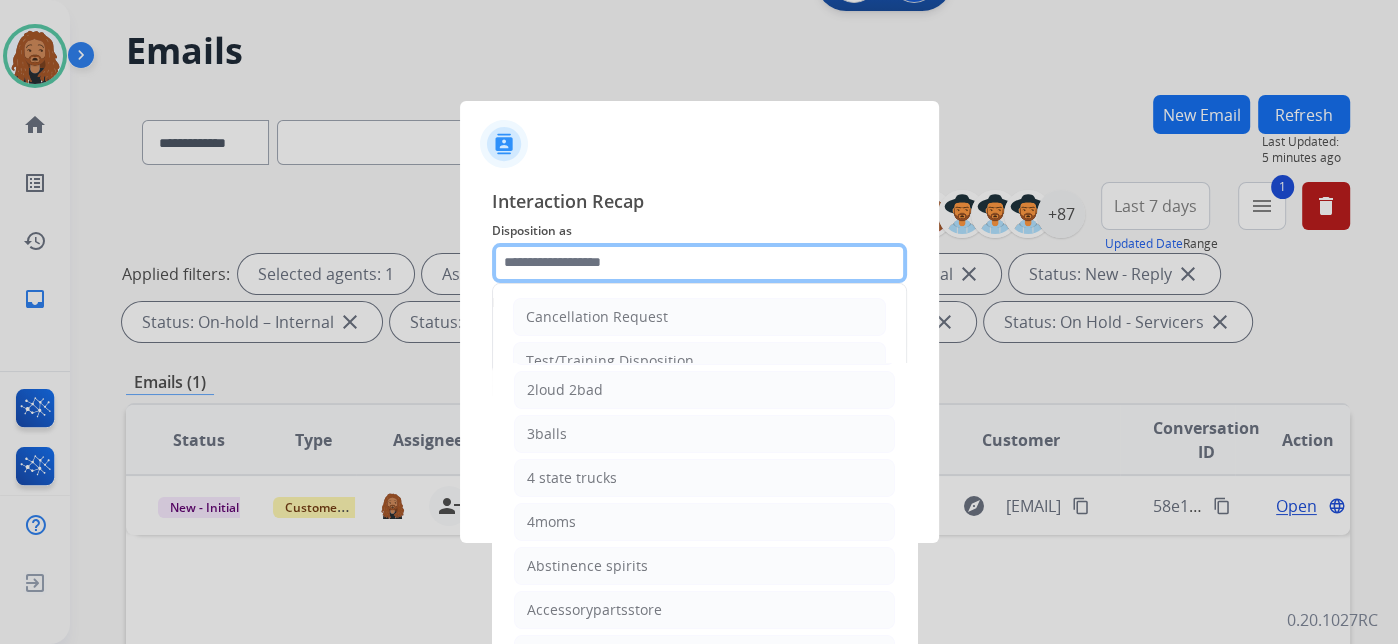 click 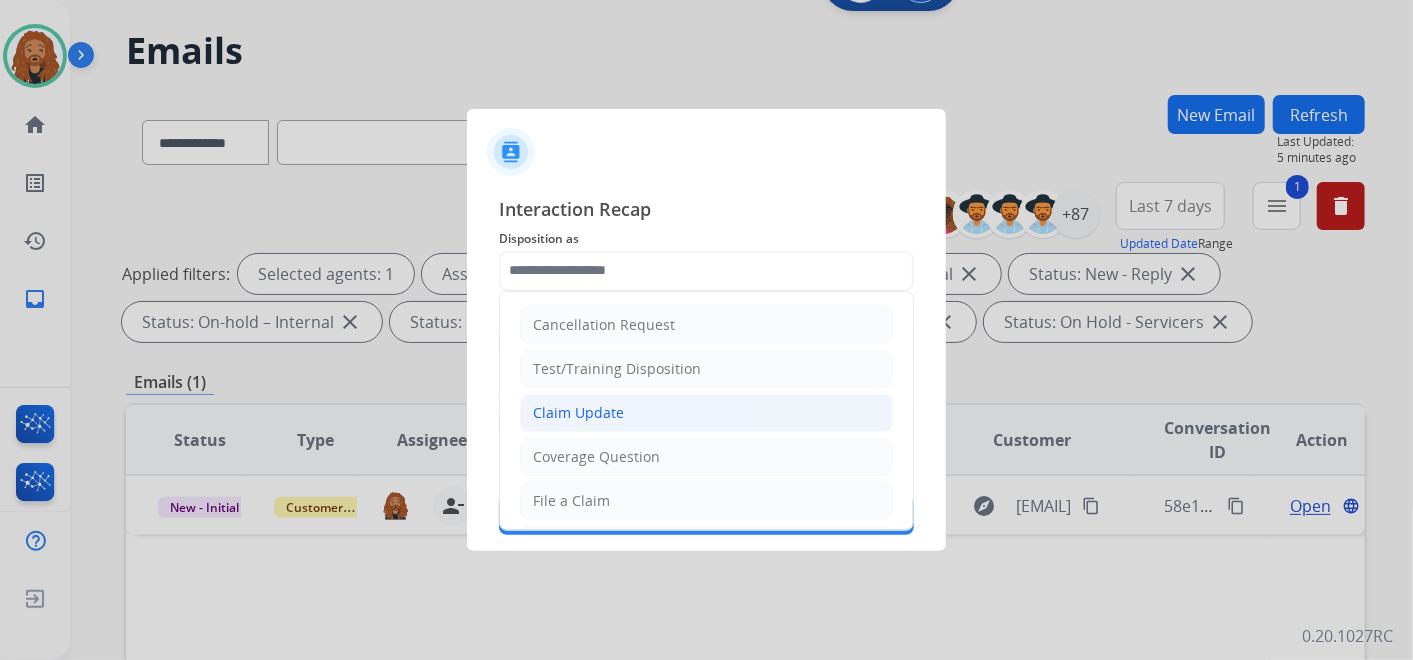 click on "Claim Update" 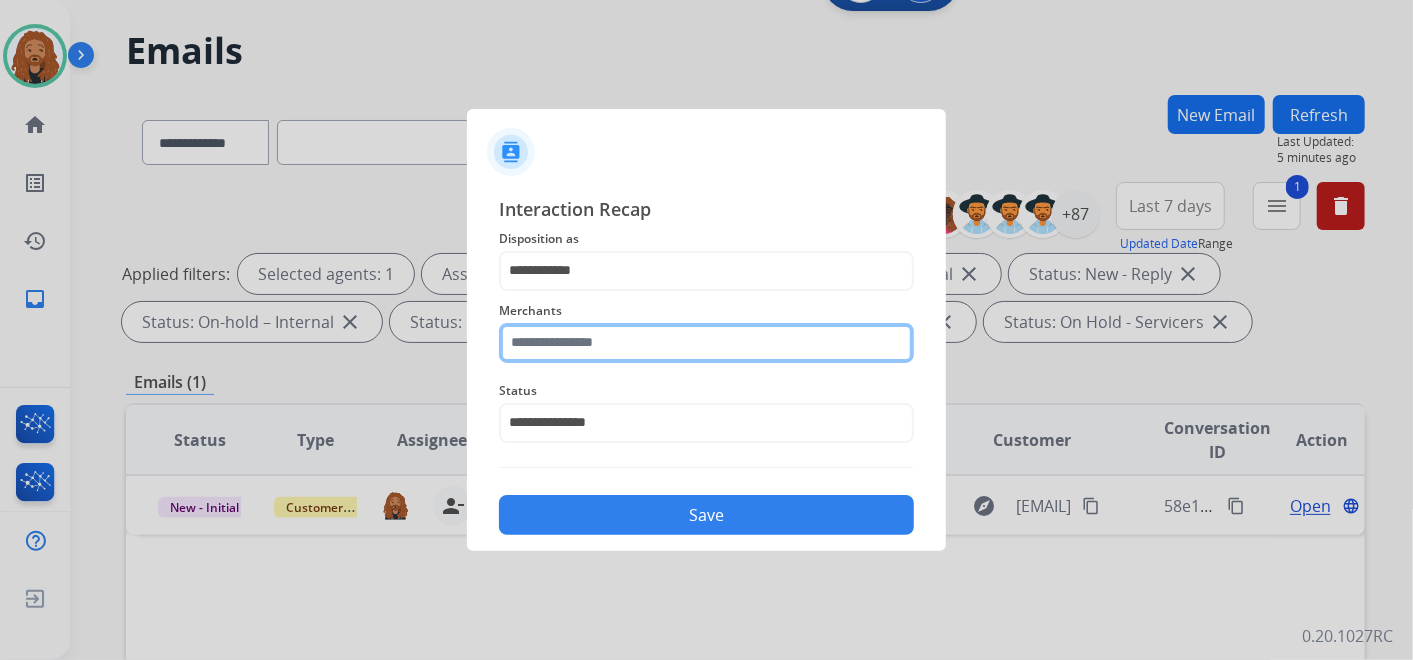 click 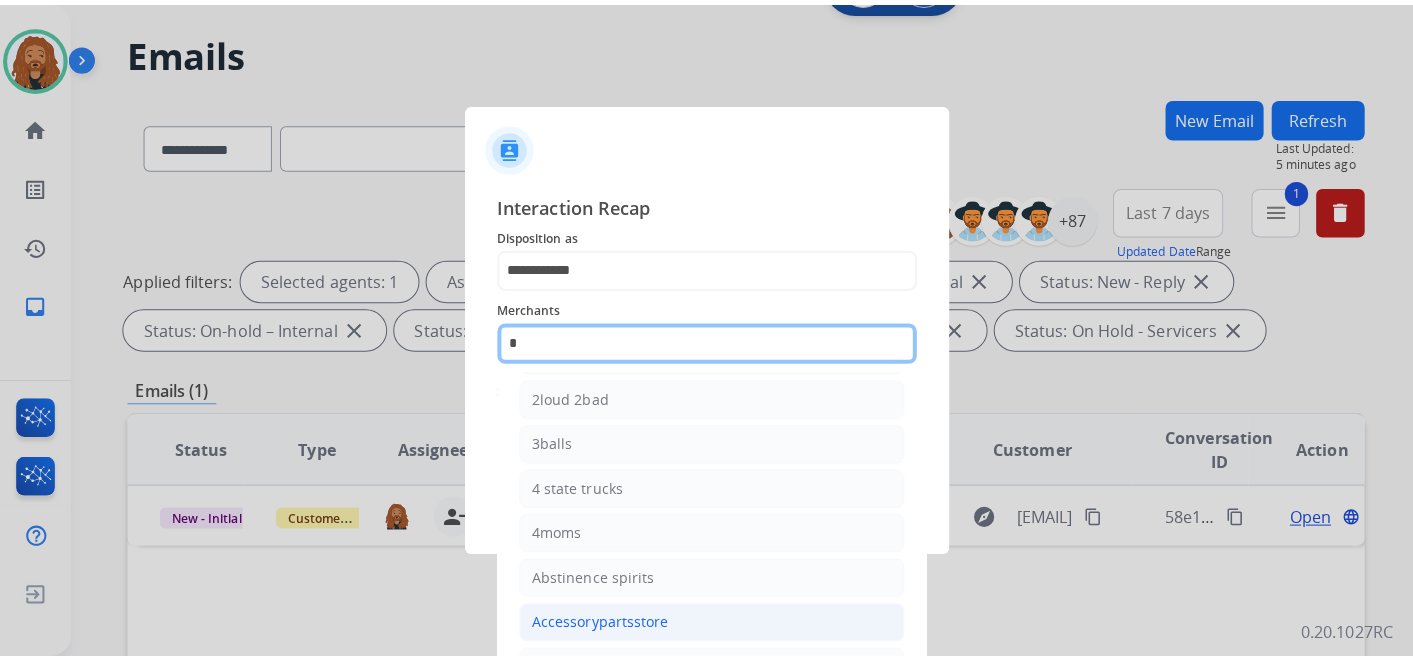 scroll, scrollTop: 0, scrollLeft: 0, axis: both 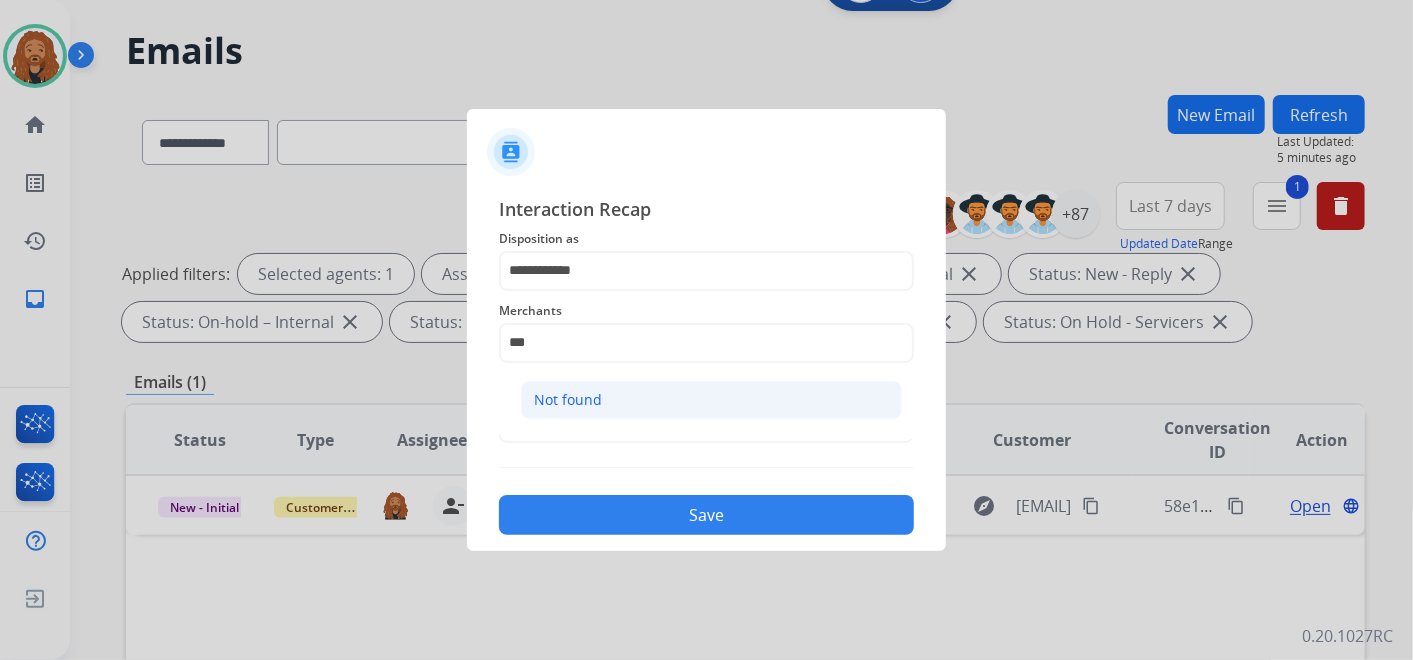 click on "Not found" 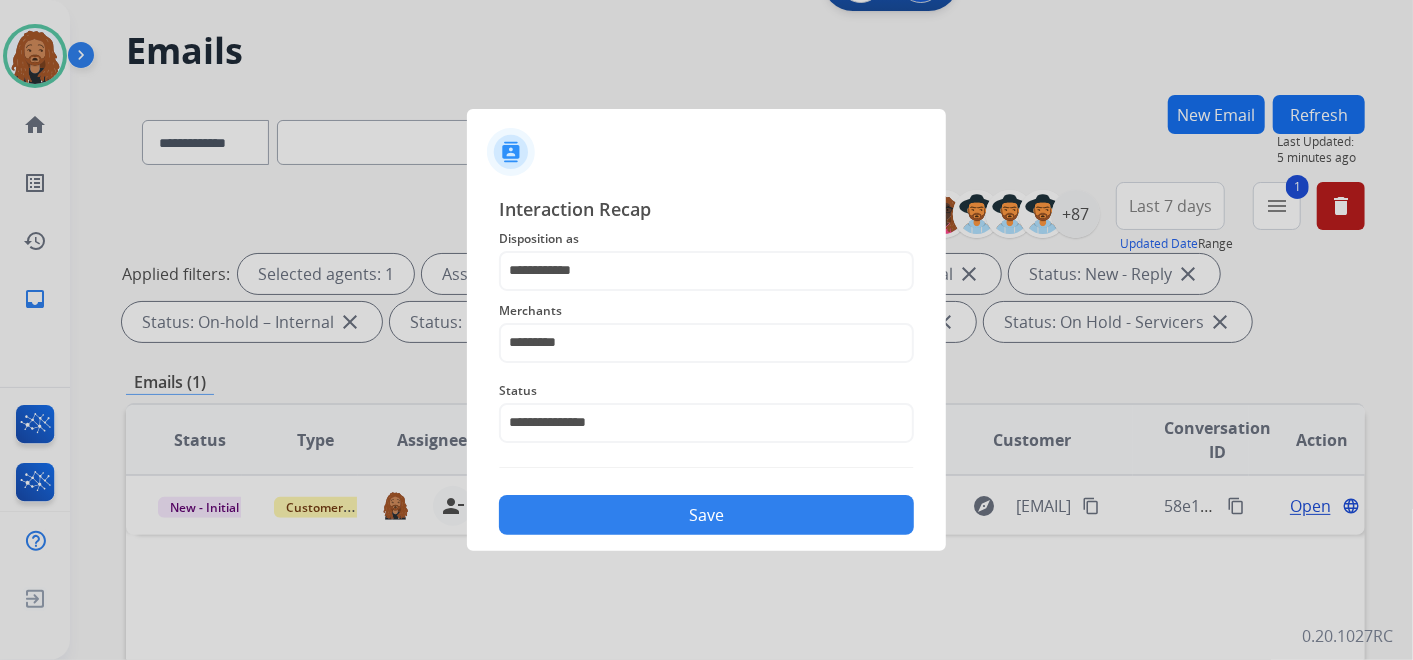 click on "Save" 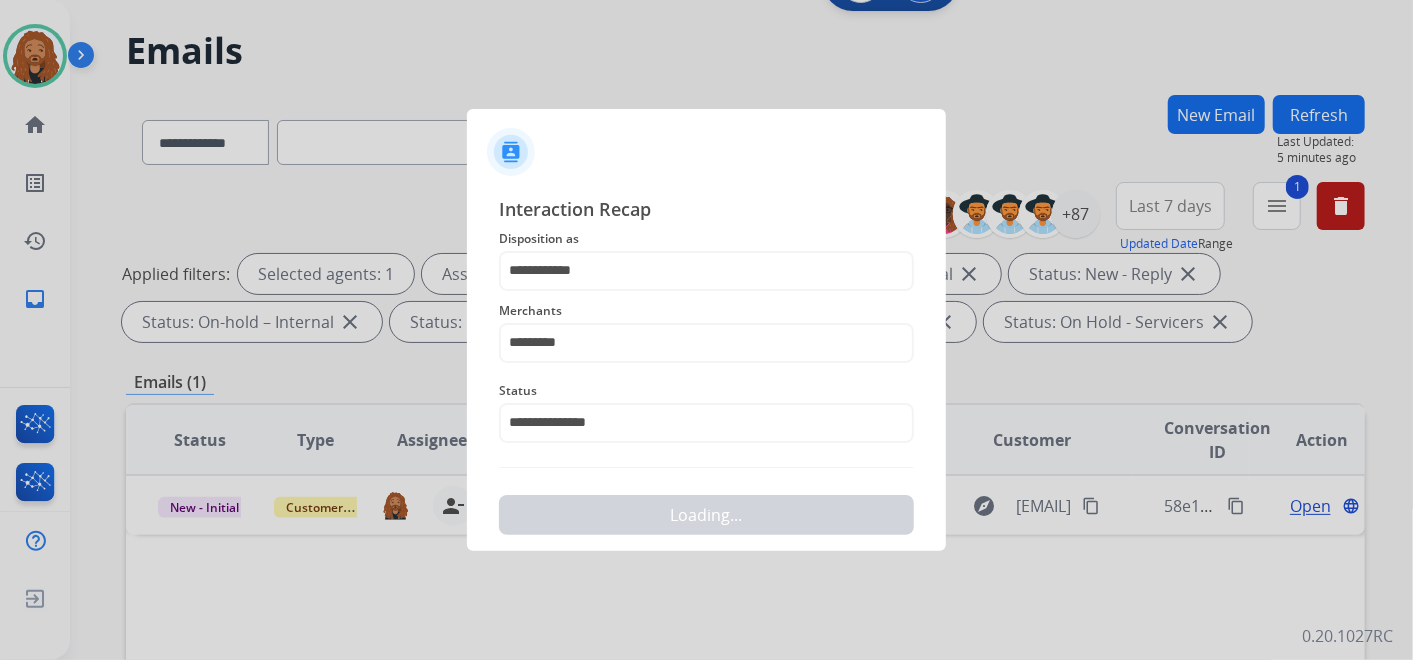 scroll, scrollTop: 0, scrollLeft: 0, axis: both 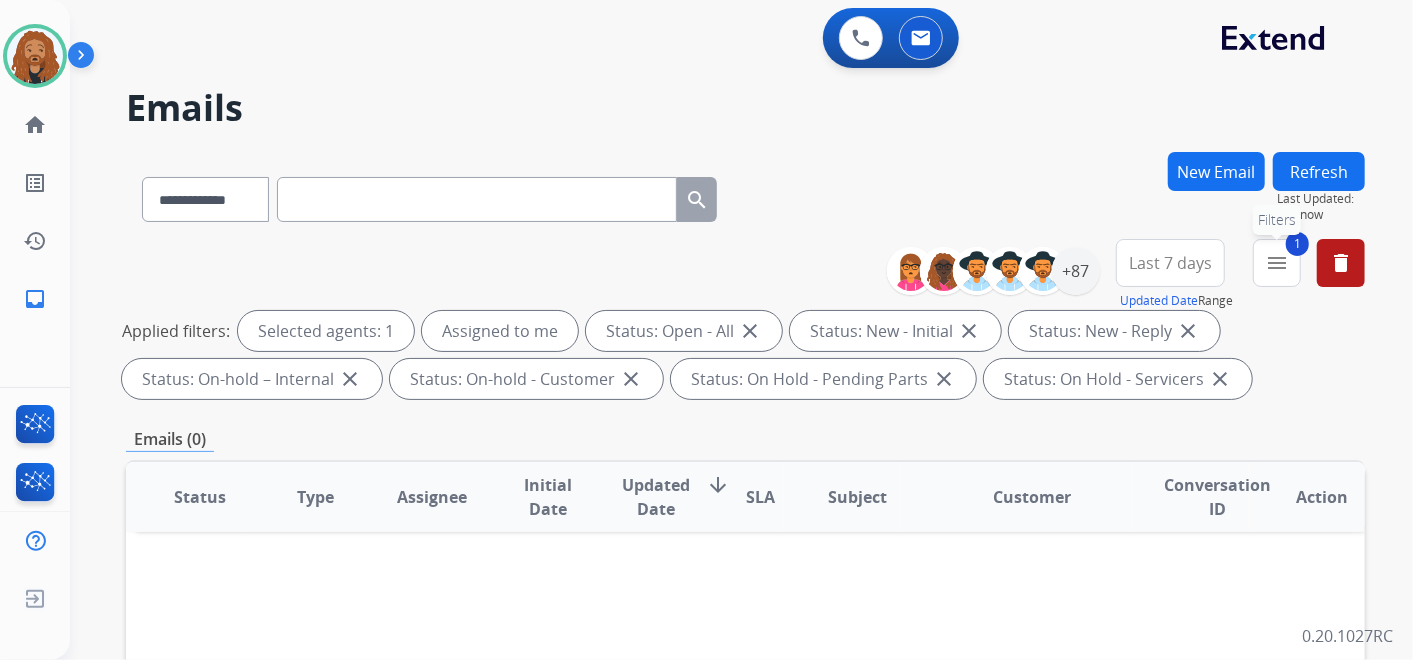 click on "1 menu  Filters" at bounding box center (1277, 263) 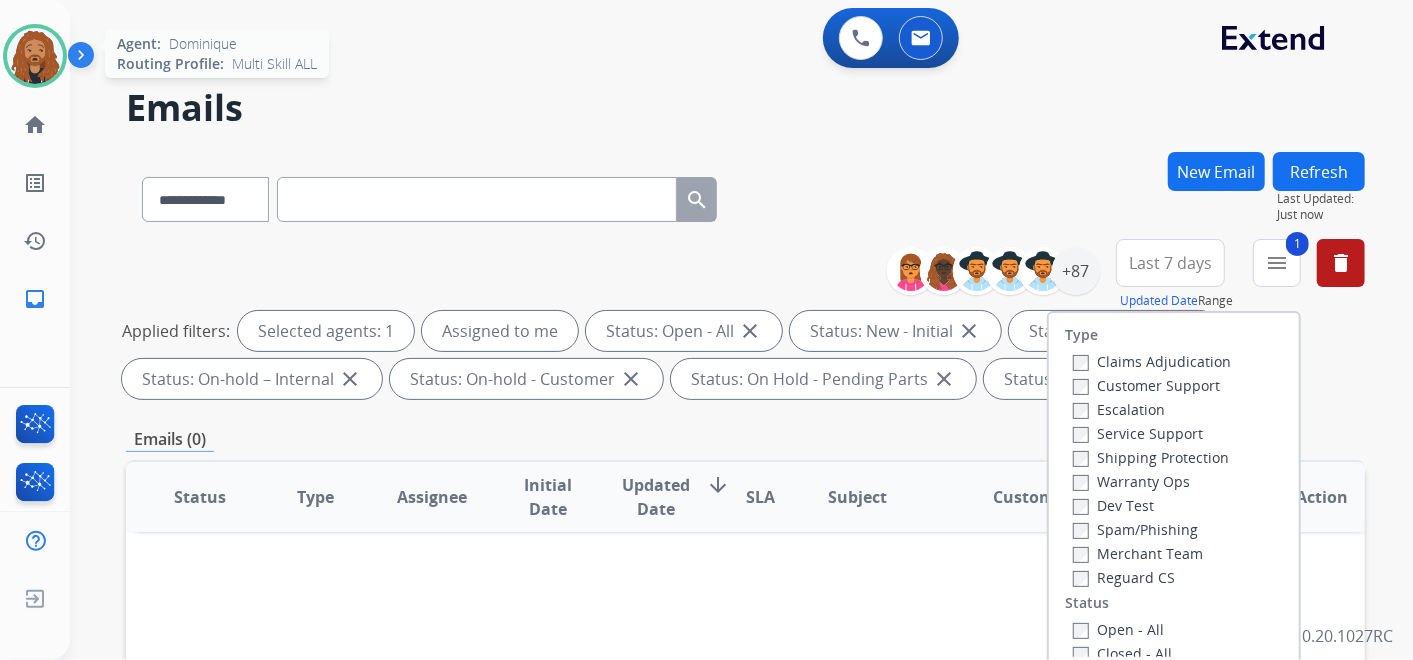 click at bounding box center (35, 56) 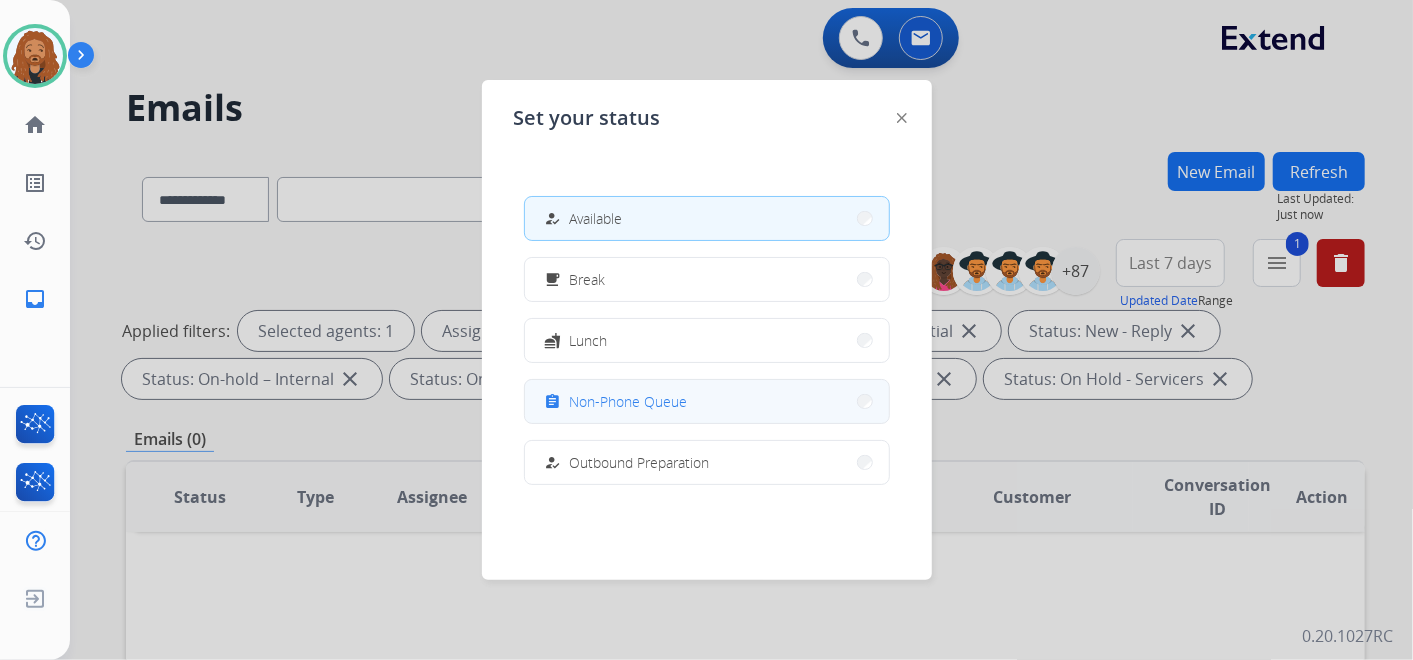 scroll, scrollTop: 377, scrollLeft: 0, axis: vertical 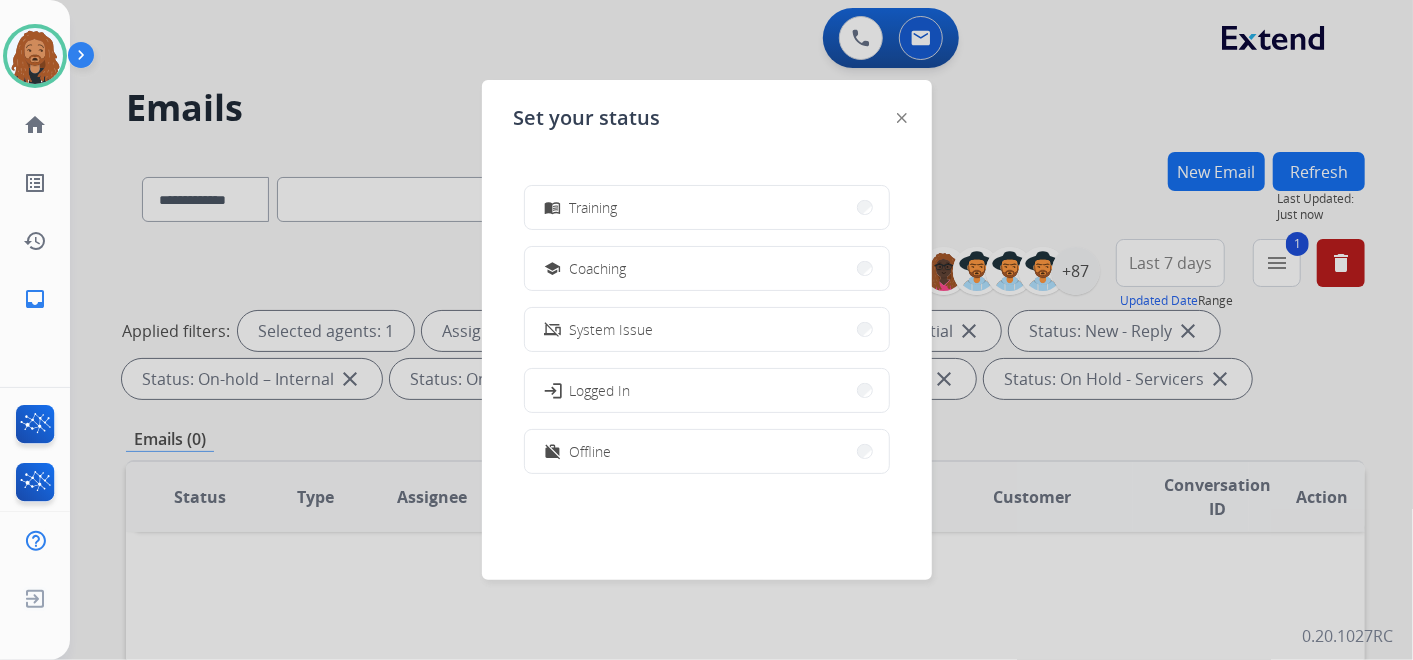 click on "work_off Offline" at bounding box center (707, 451) 